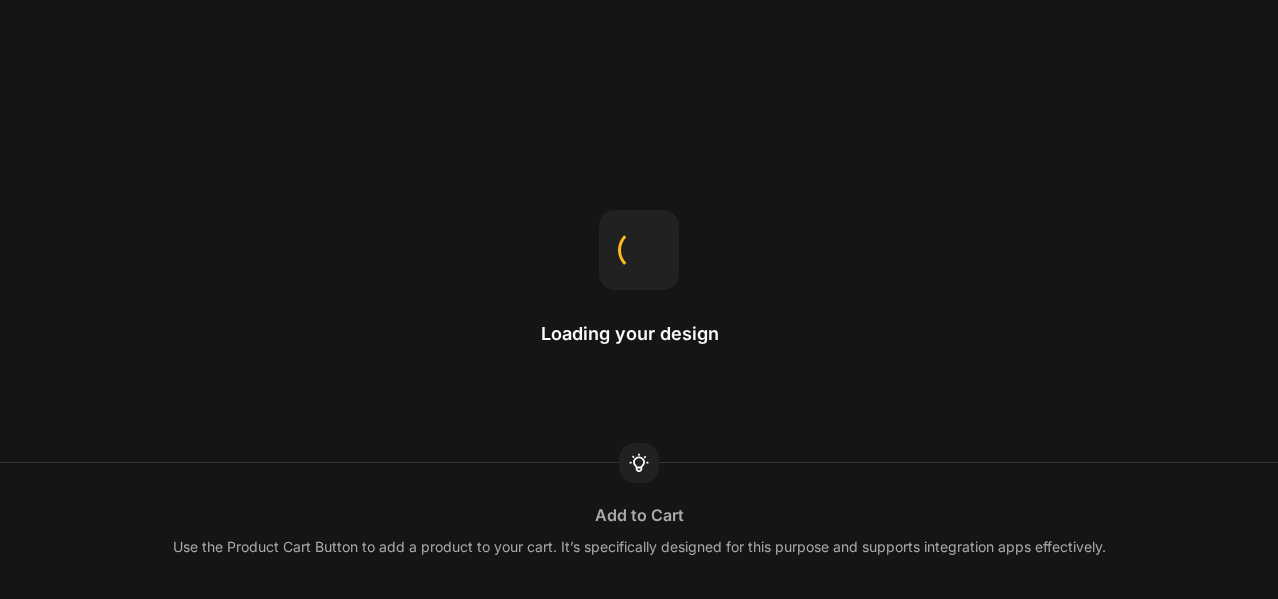 scroll, scrollTop: 0, scrollLeft: 0, axis: both 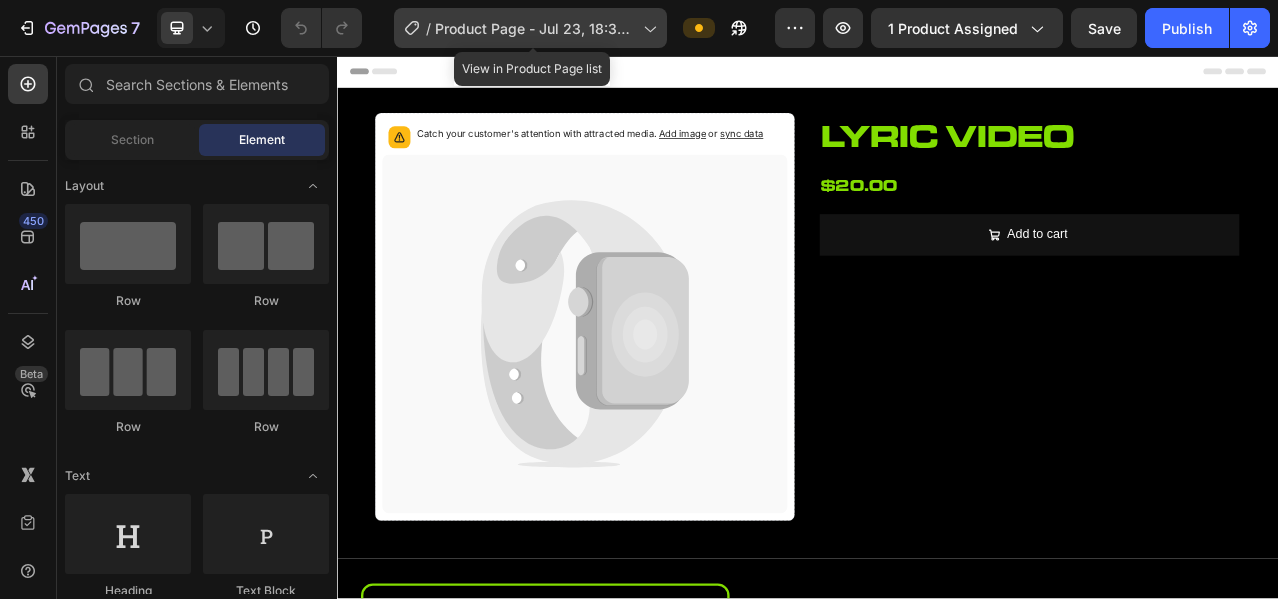 click on "Product Page - Jul 23, 18:32:40" at bounding box center (535, 28) 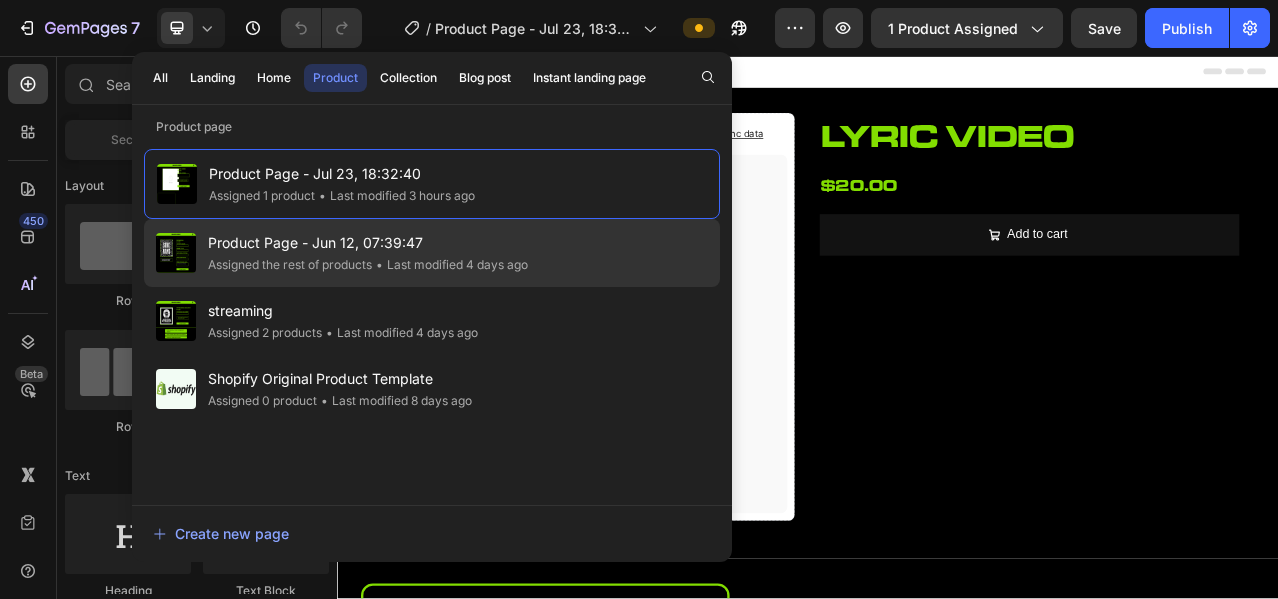 click on "Product Page - Jun 12, 07:39:47" at bounding box center [368, 243] 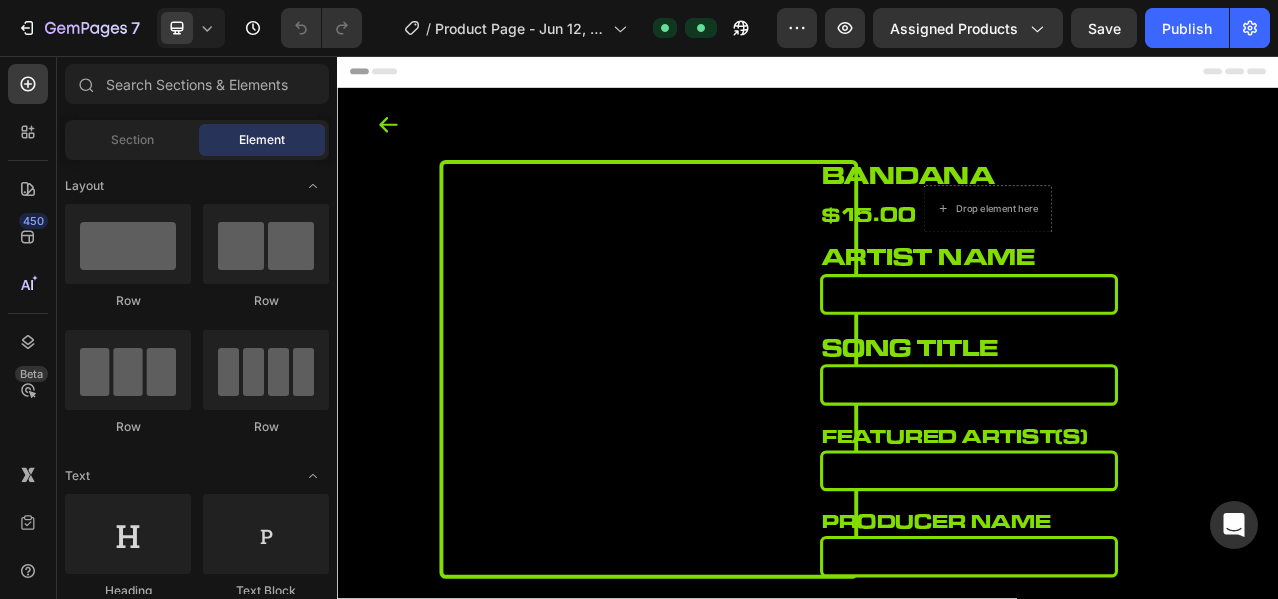scroll, scrollTop: 0, scrollLeft: 0, axis: both 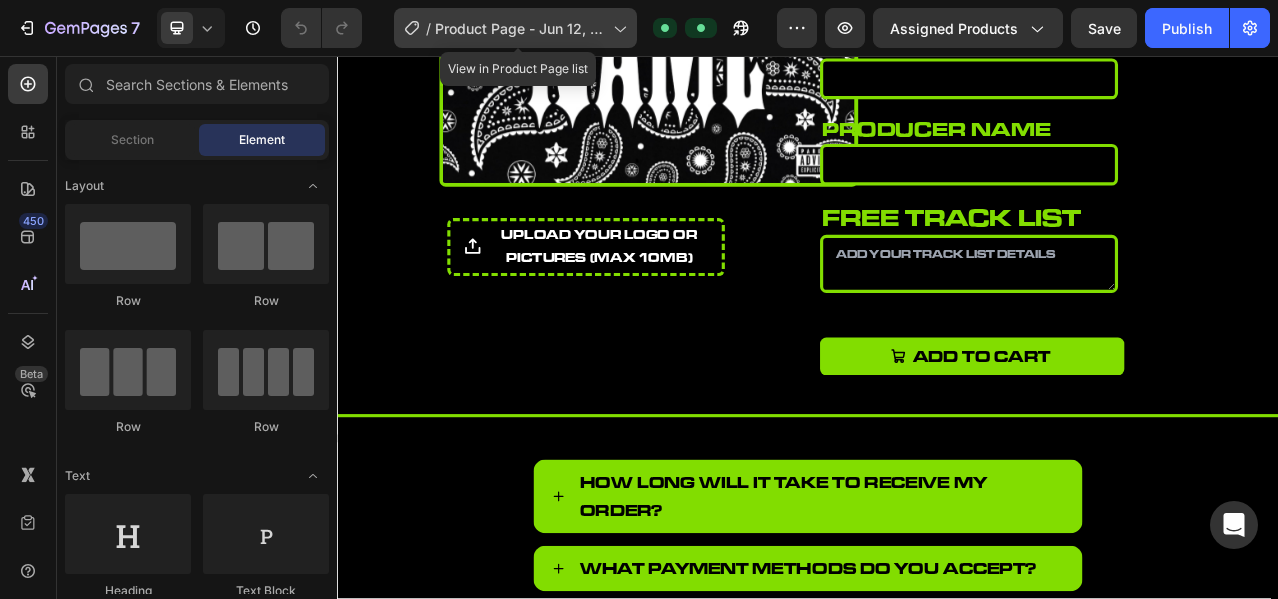 click on "Product Page - Jun 12, 07:39:47" at bounding box center [520, 28] 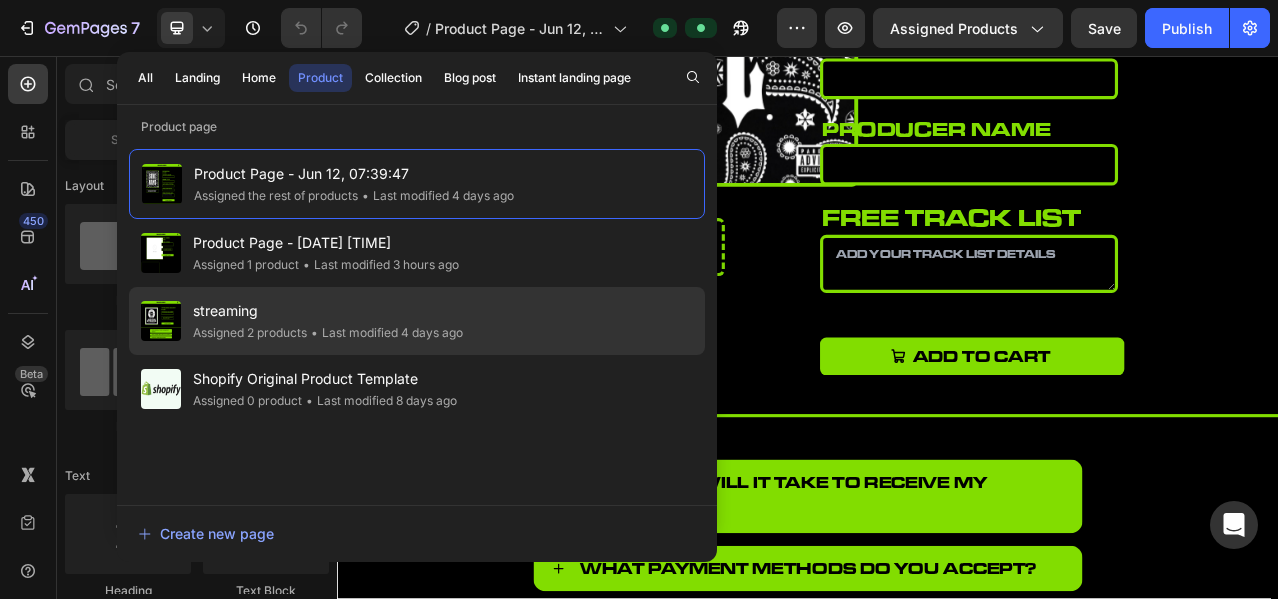 click on "streaming" at bounding box center [328, 311] 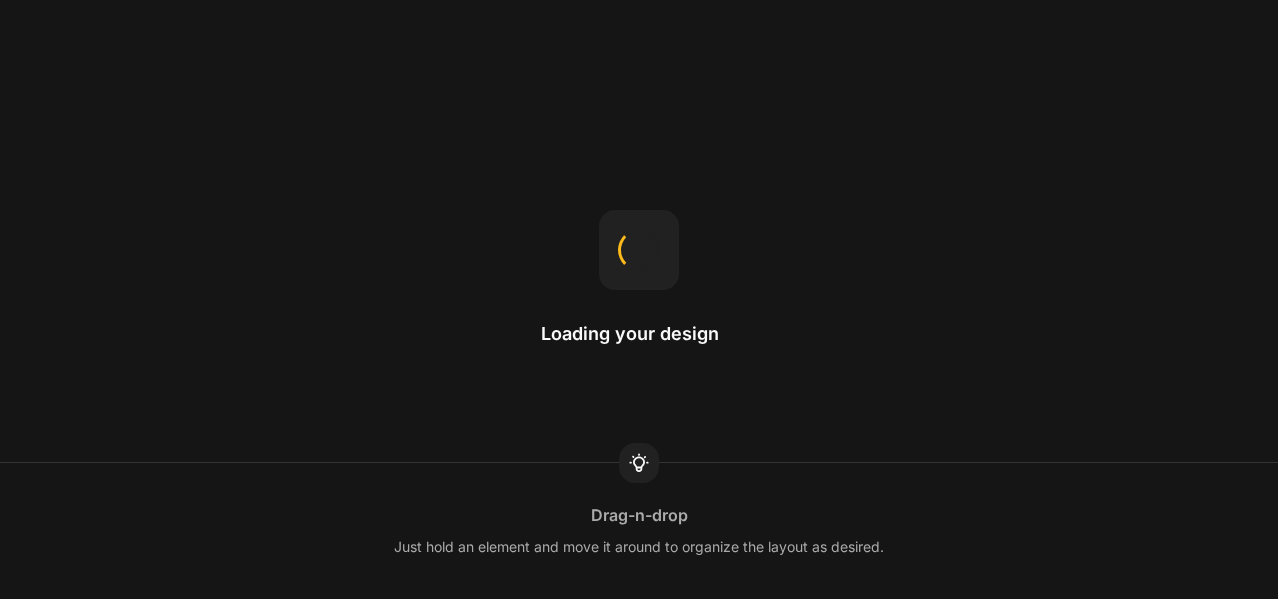 scroll, scrollTop: 0, scrollLeft: 0, axis: both 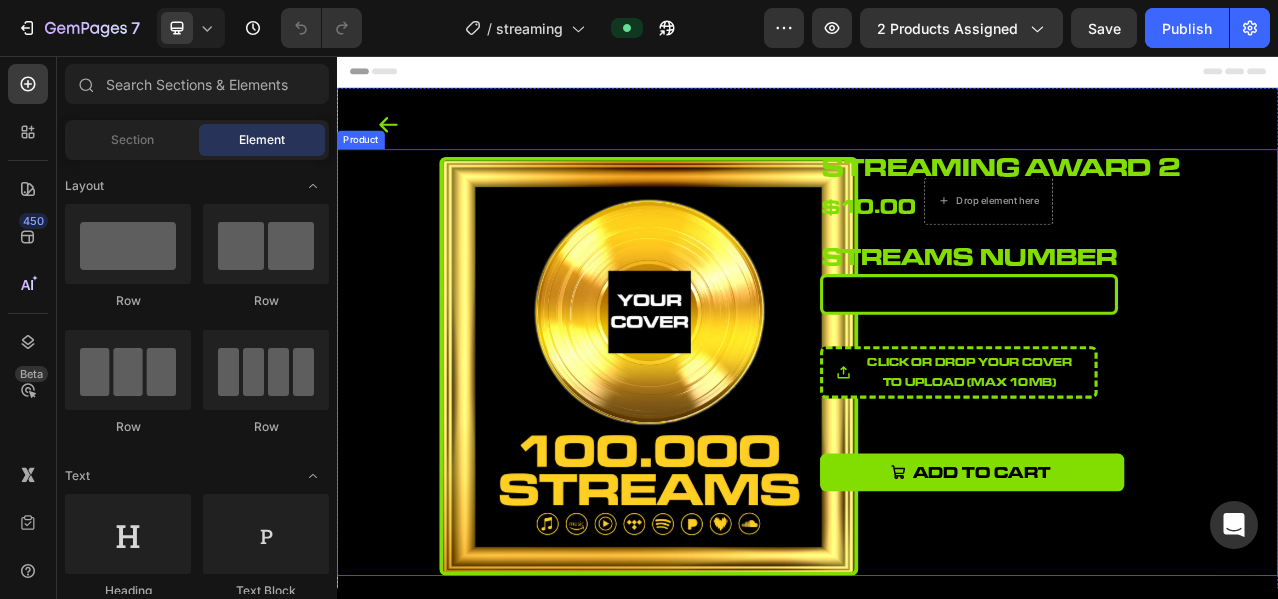 click on "streaming award 2 Product Title $10.00 Product Price Product Price
Drop element here Row streams number Heading Product Custom Field
Click or drop your cover to upload (Max 10MB) Product File Upload
Add to cart Add to Cart" at bounding box center (1220, 447) 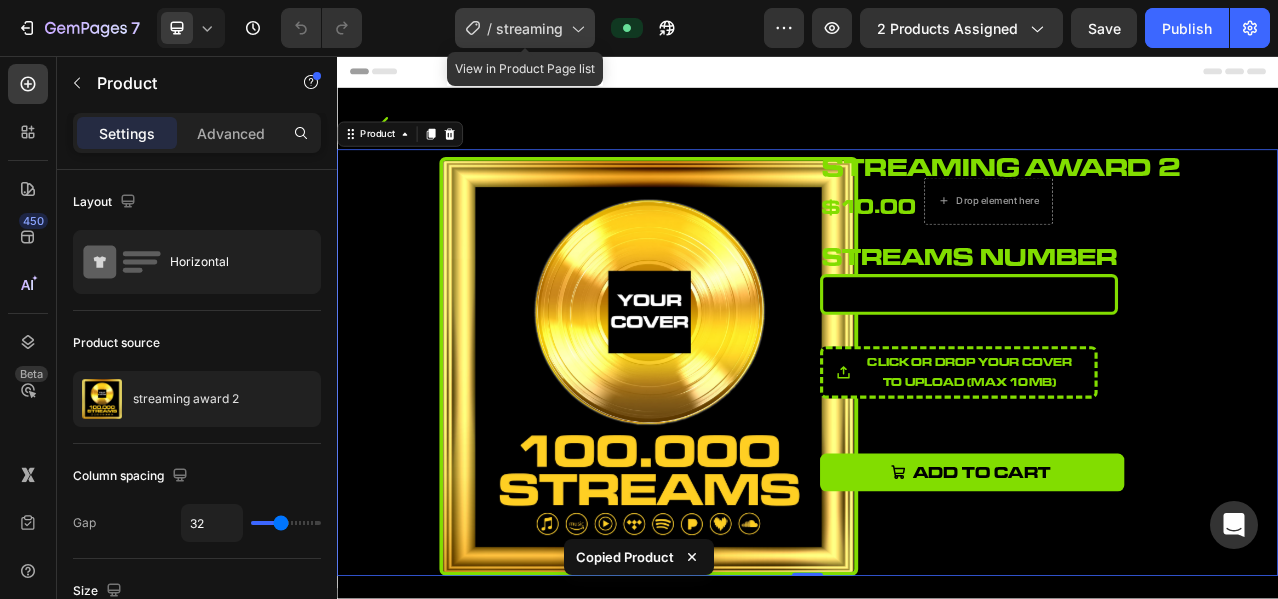 click 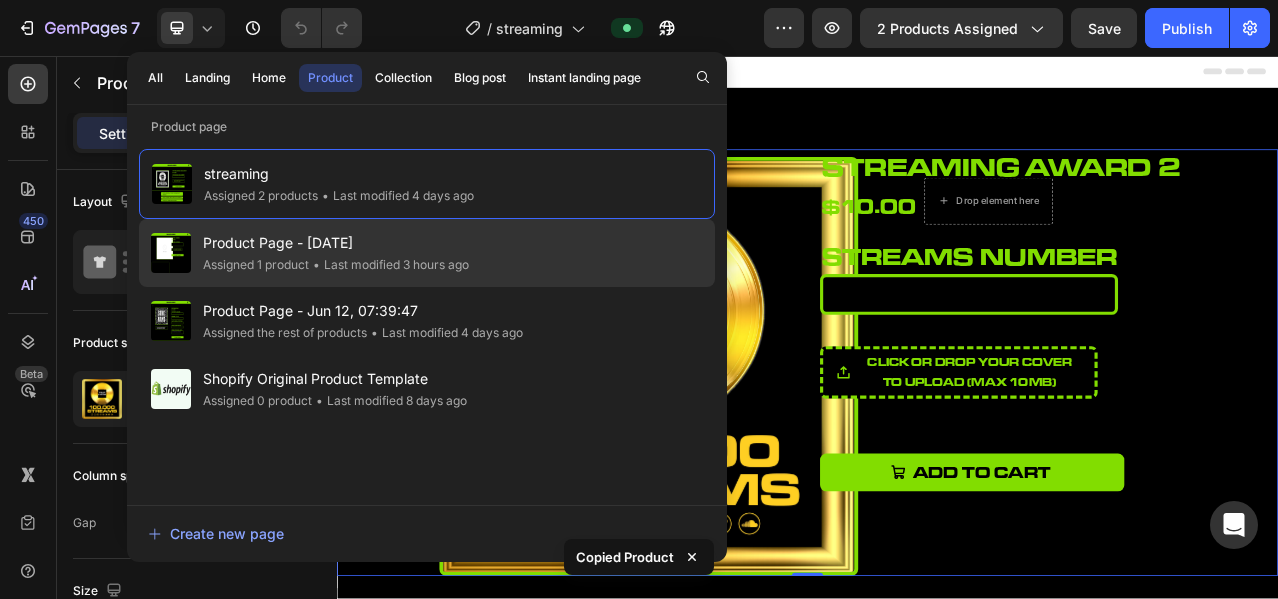 click on "• Last modified 3 hours ago" 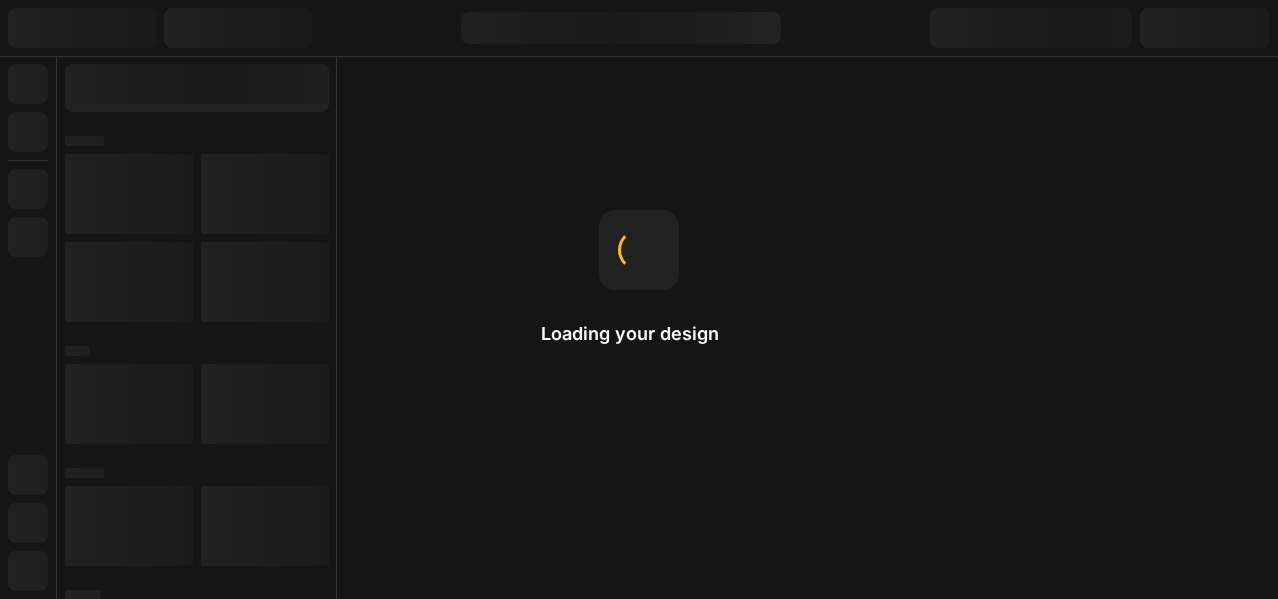 scroll, scrollTop: 0, scrollLeft: 0, axis: both 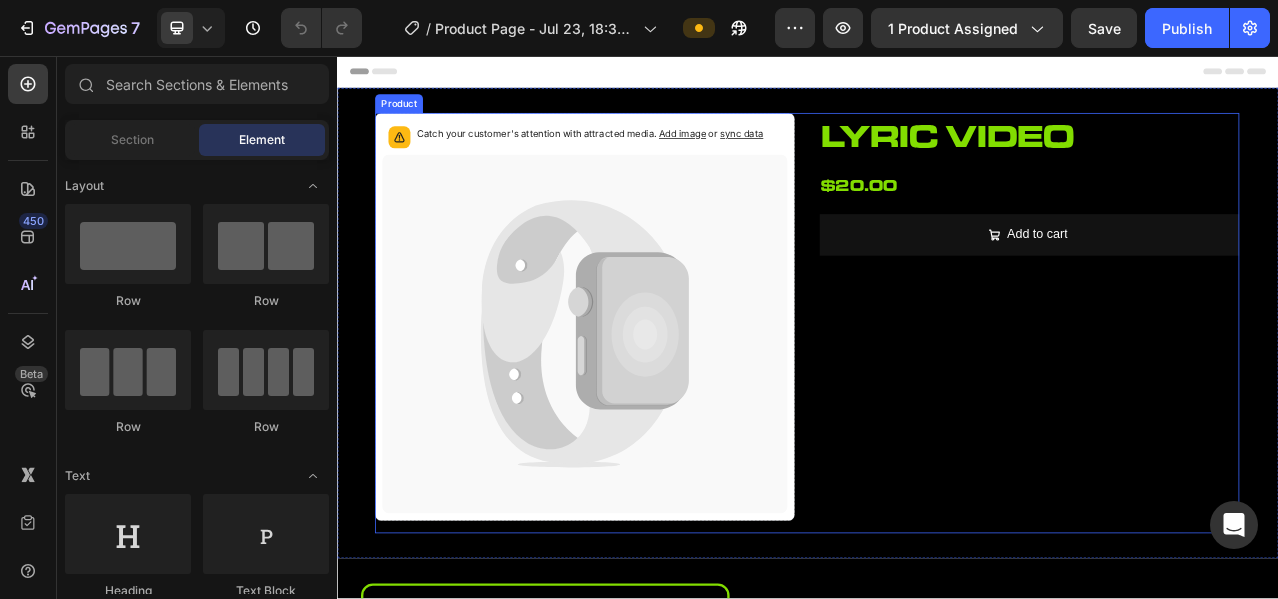 click on "lyric video Product Title $20.00 Product Price Product Price Row
Add to cart Add to Cart" at bounding box center (1219, 397) 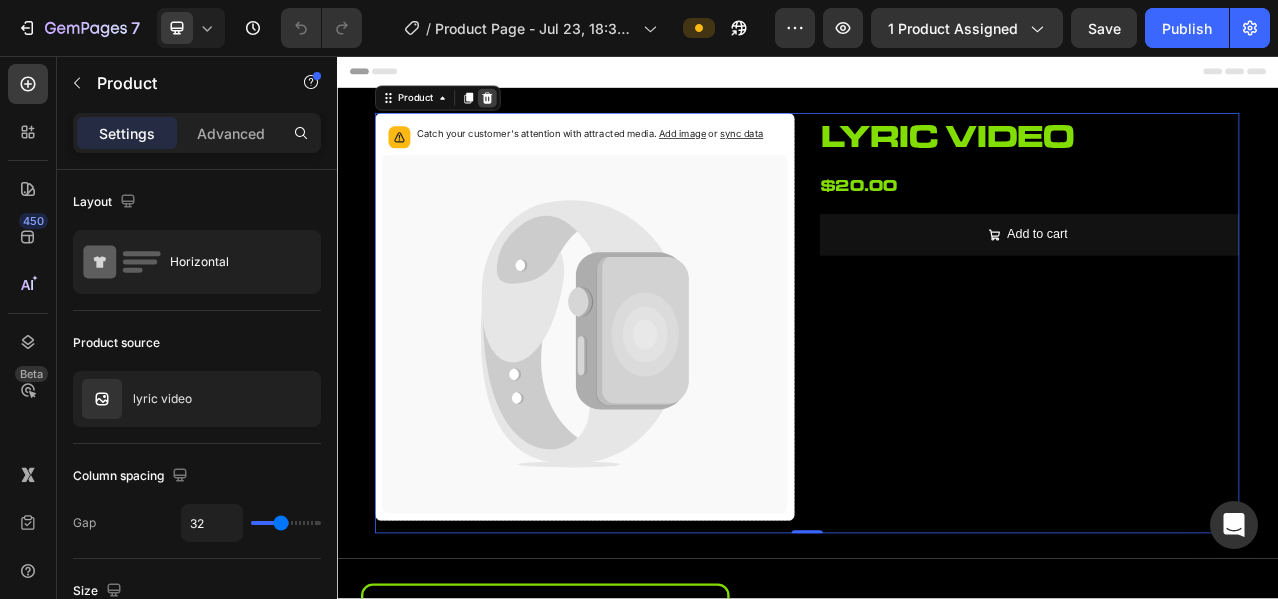 click 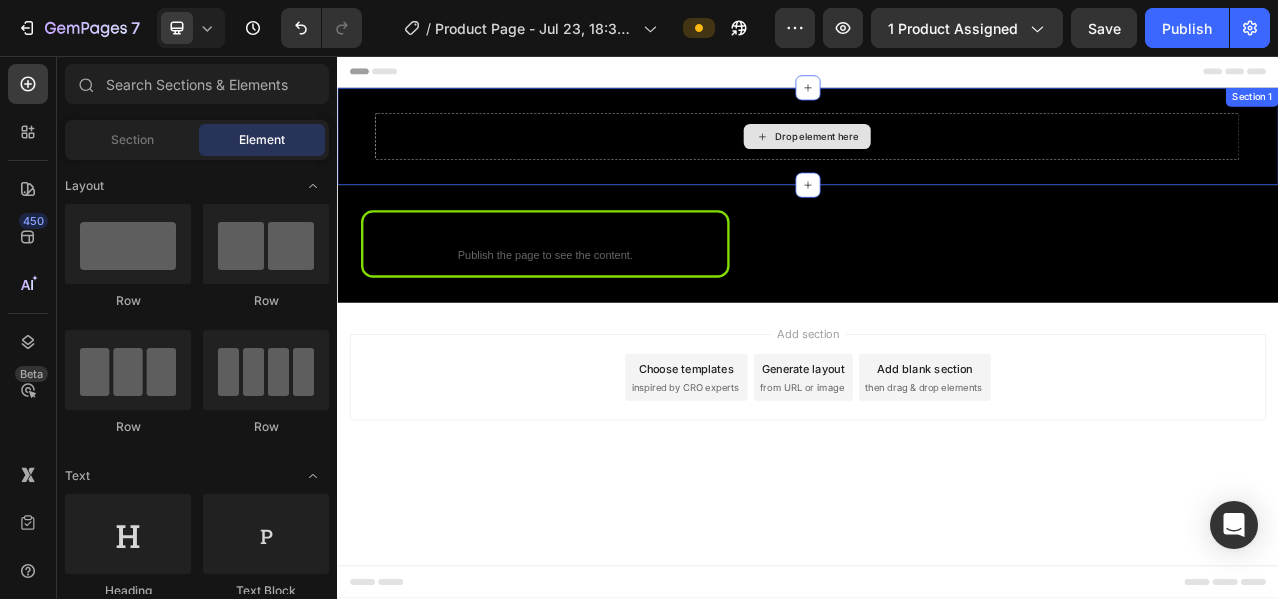 click on "Drop element here" at bounding box center (936, 159) 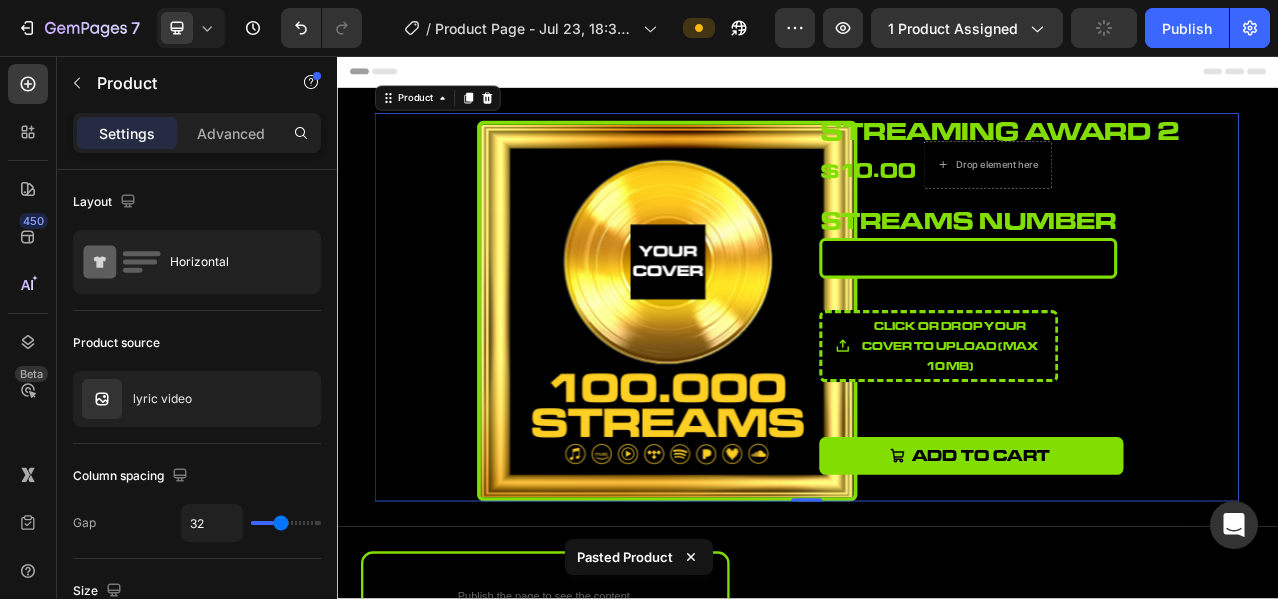 click on "Product Images" at bounding box center (677, 376) 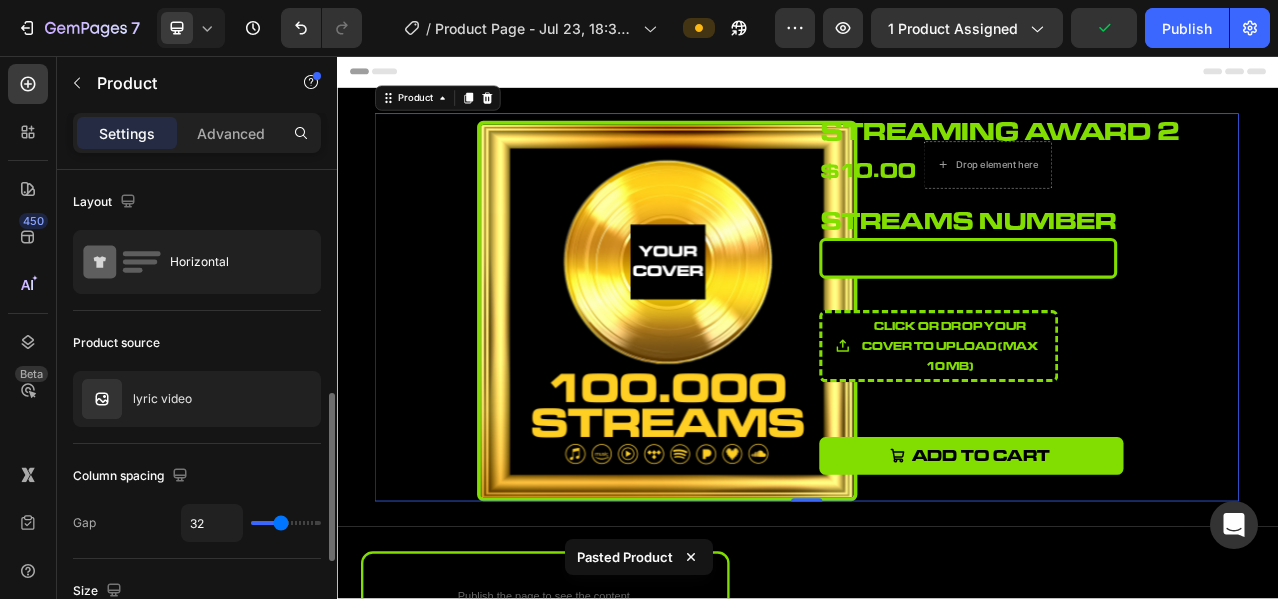 scroll, scrollTop: 166, scrollLeft: 0, axis: vertical 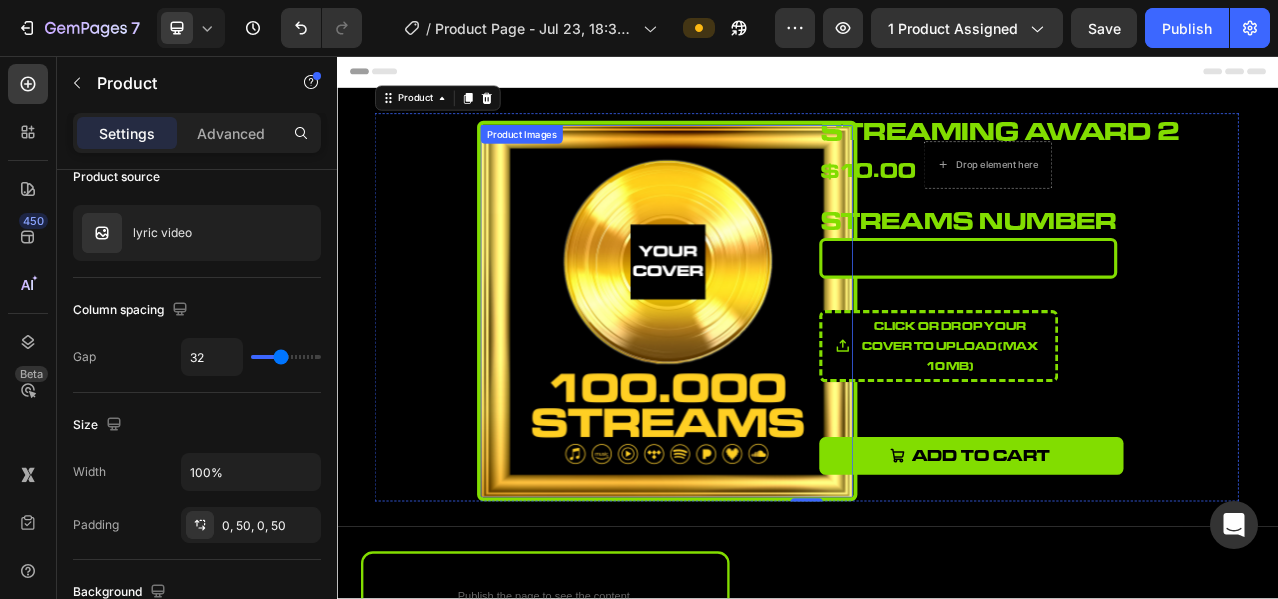click at bounding box center (757, 381) 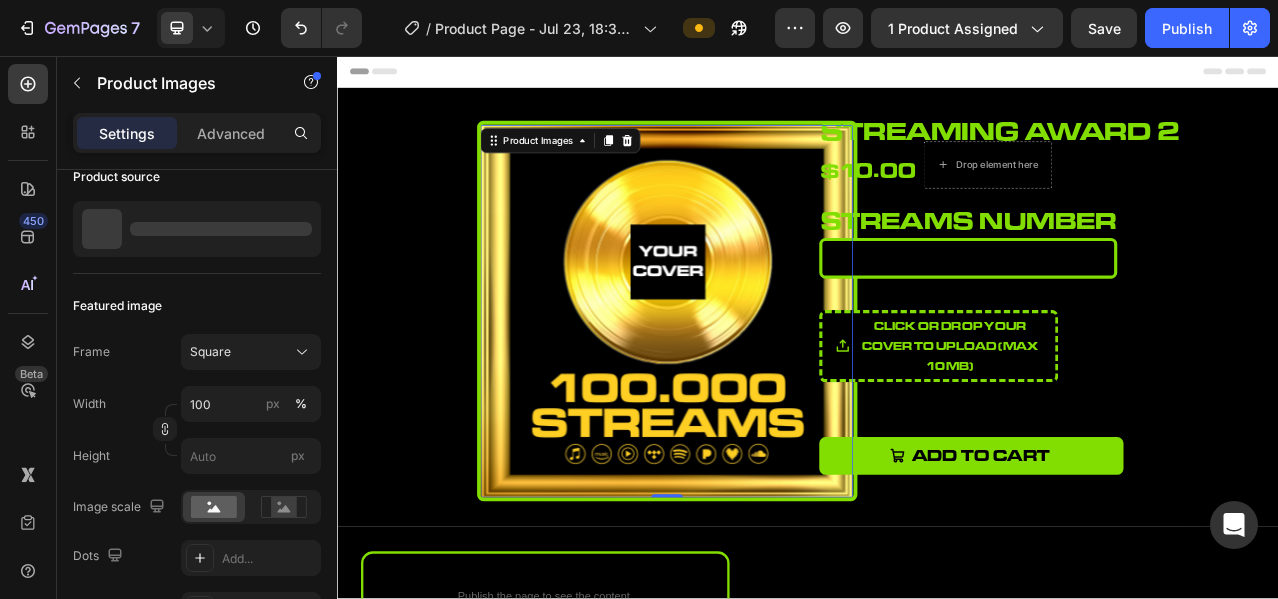 scroll, scrollTop: 0, scrollLeft: 0, axis: both 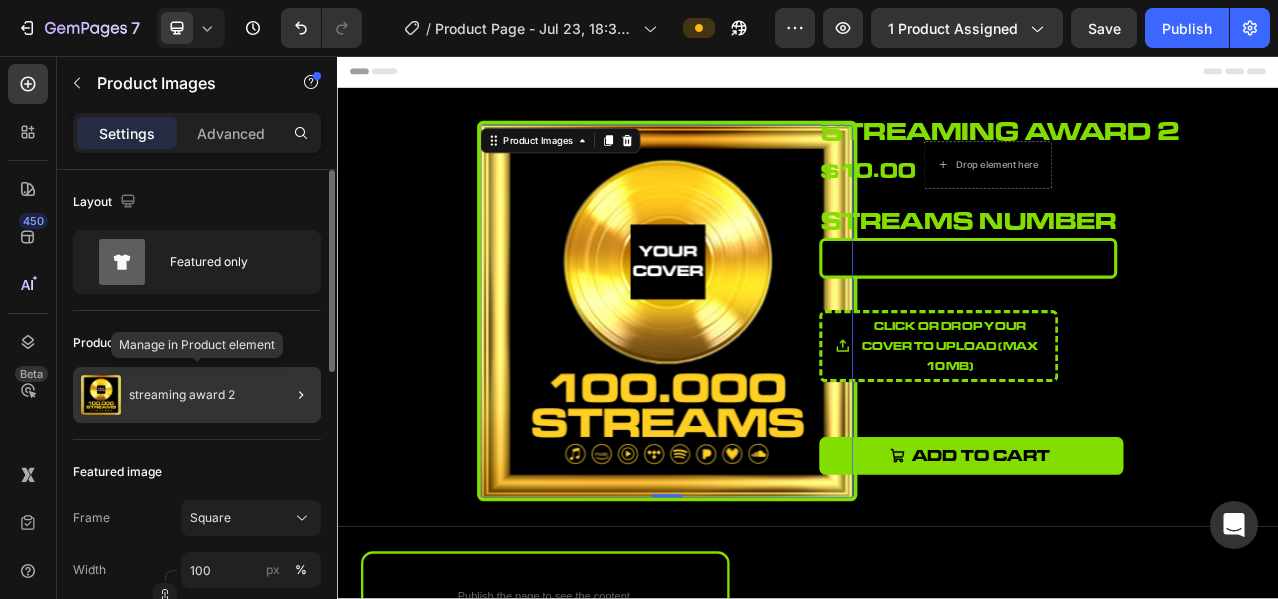 click on "streaming award 2" at bounding box center [182, 395] 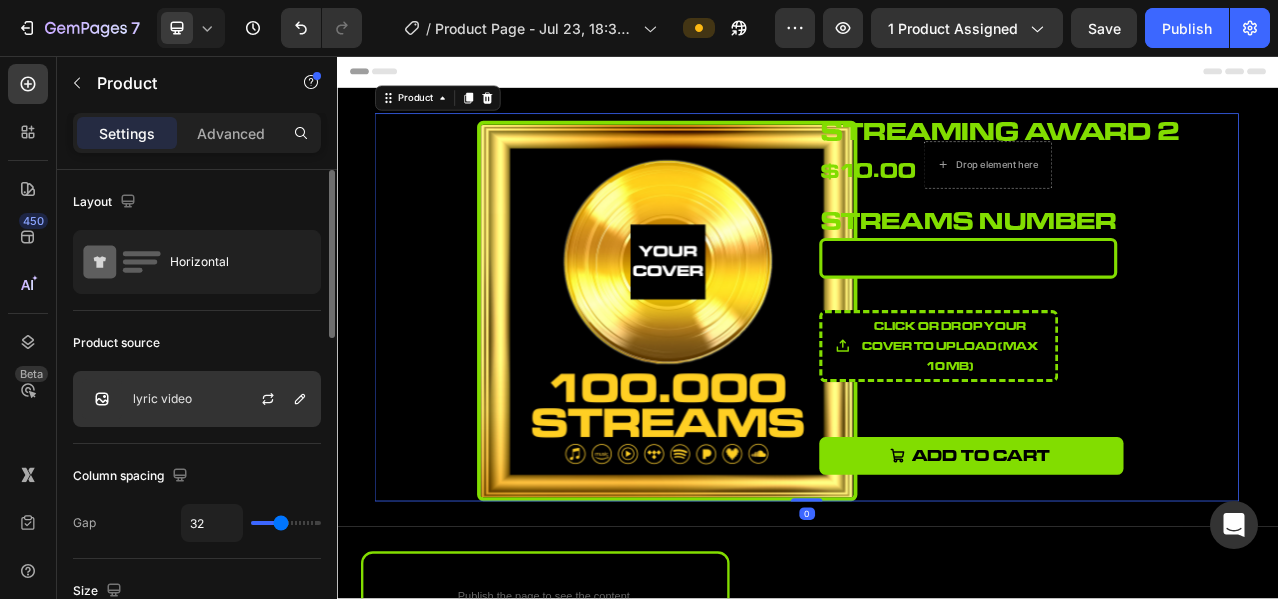 click on "lyric video" 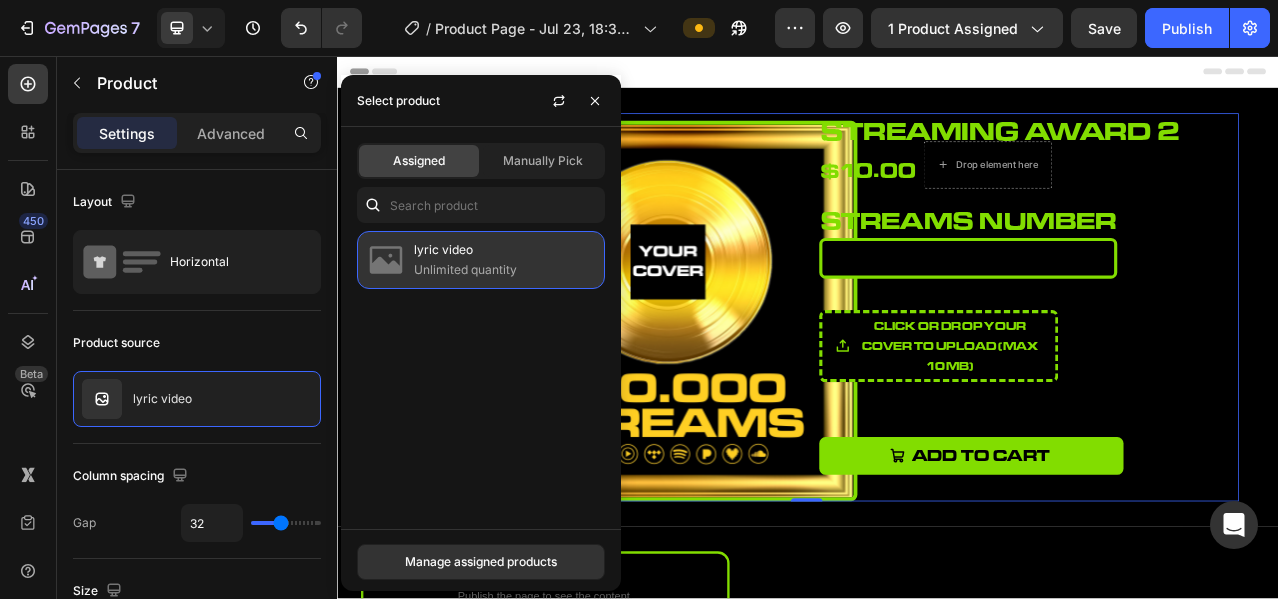 click on "lyric video" at bounding box center [505, 250] 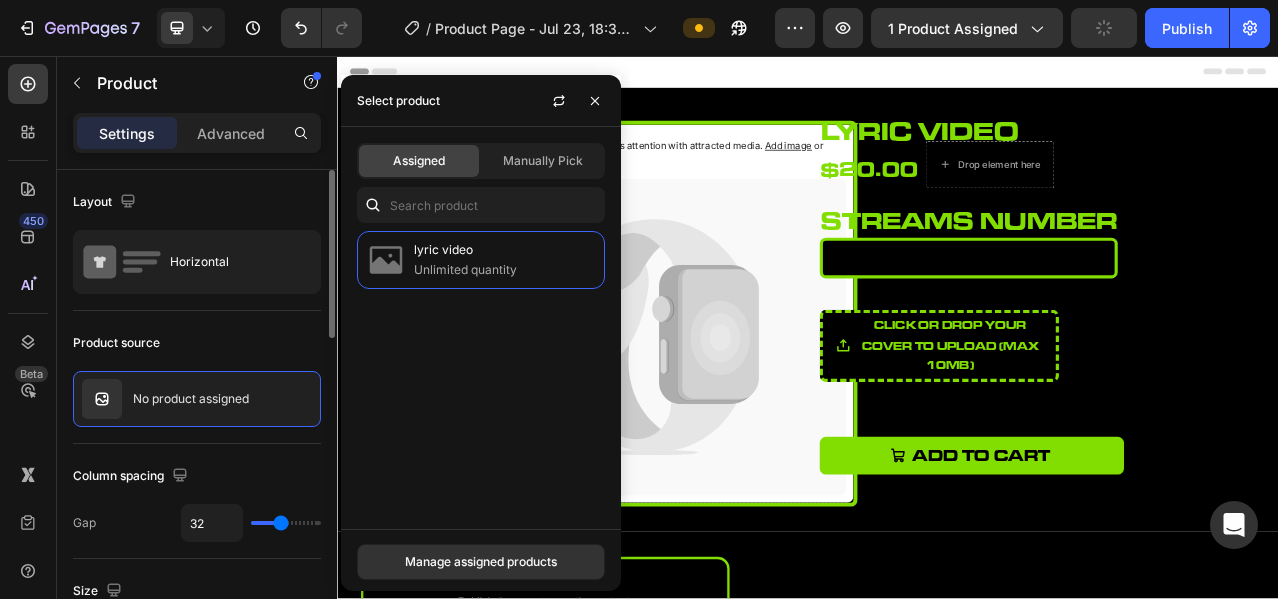 click on "Product source" at bounding box center (197, 343) 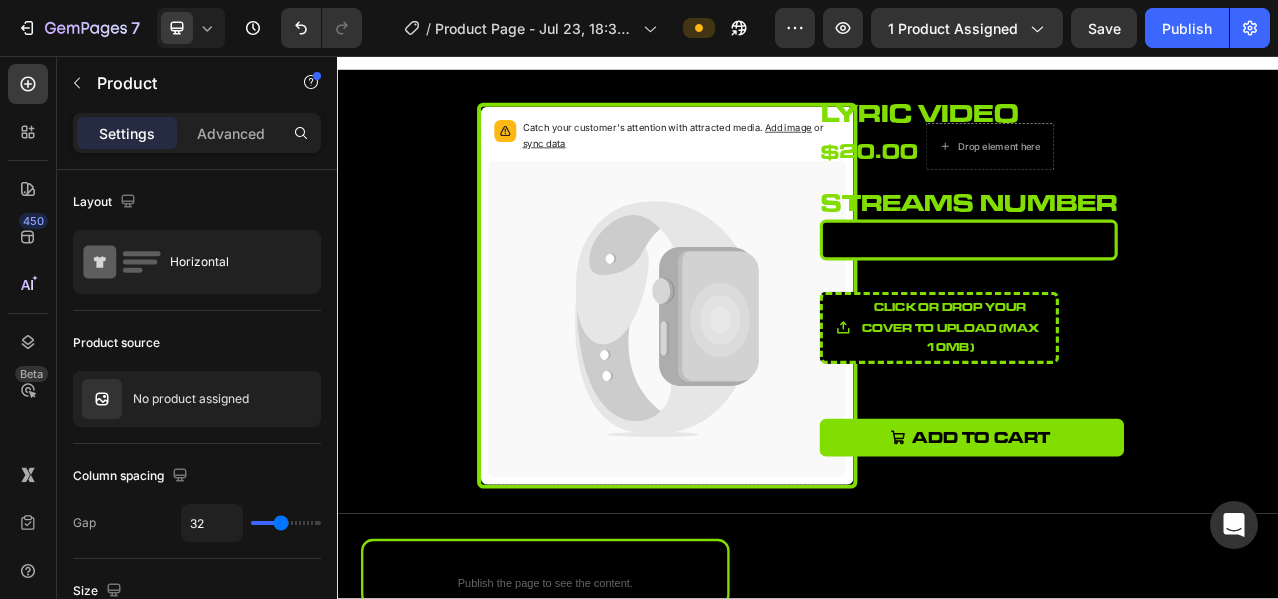 scroll, scrollTop: 0, scrollLeft: 0, axis: both 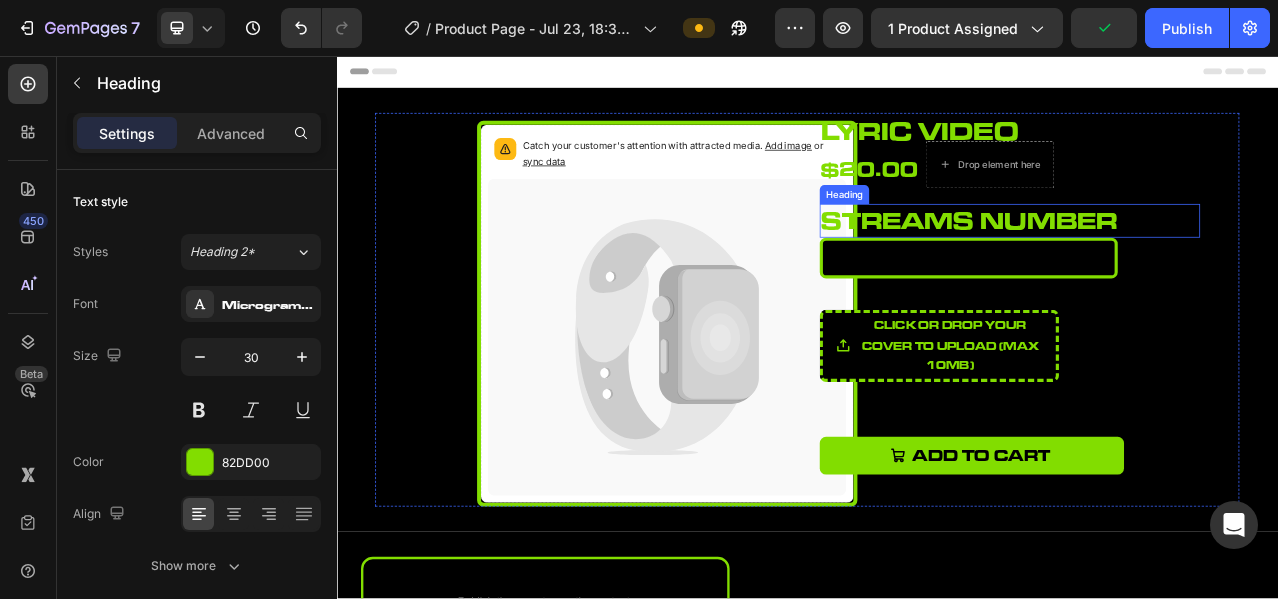 click on "streams number" at bounding box center [1194, 266] 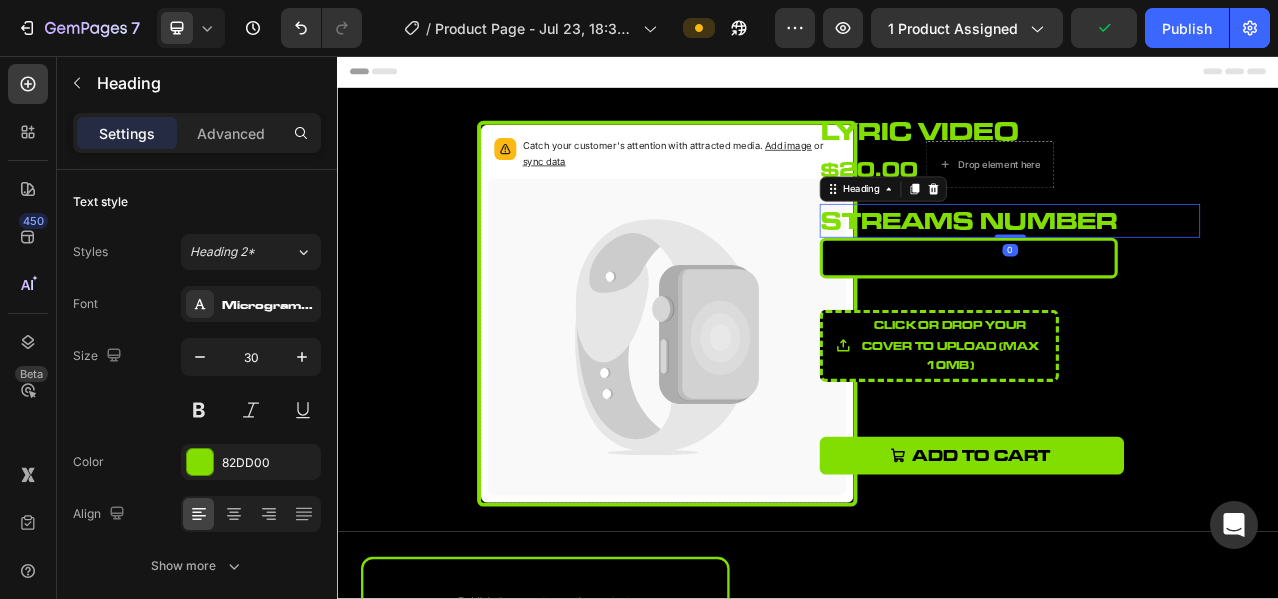 click on "streams number" at bounding box center [1194, 266] 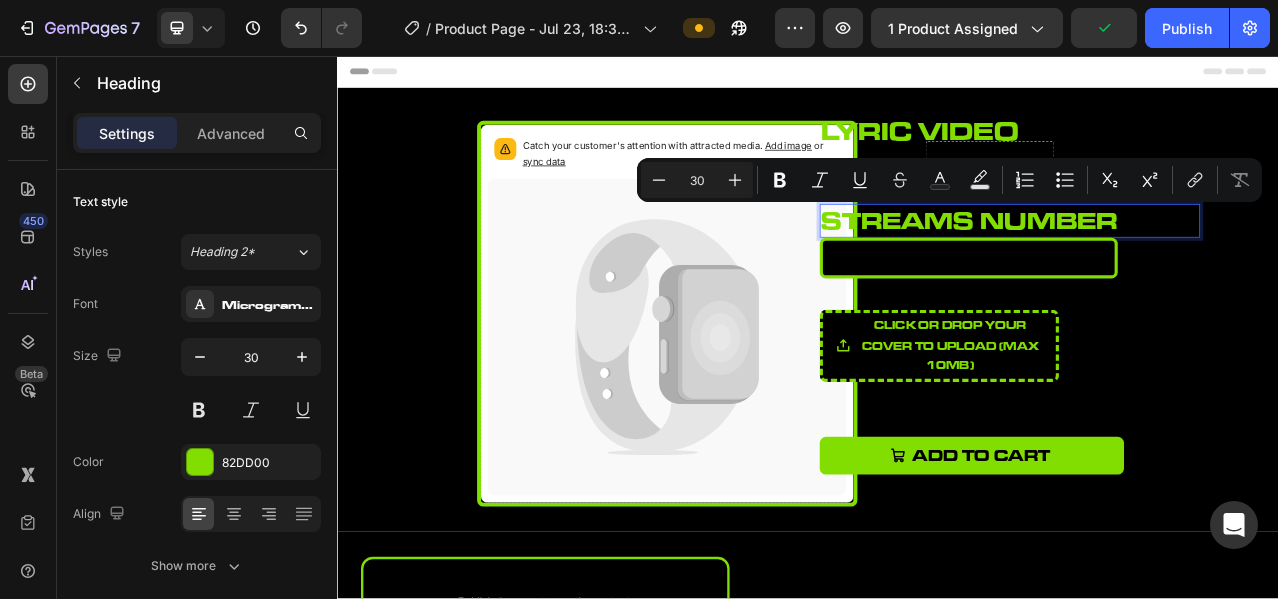 click on "streams number" at bounding box center (1194, 266) 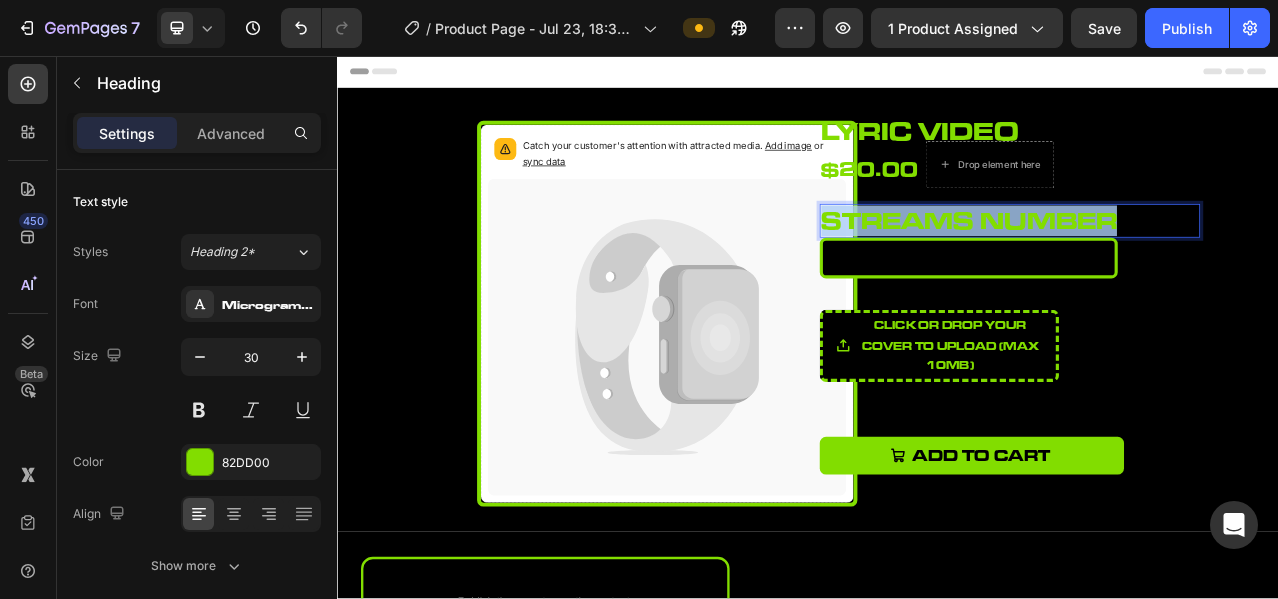 drag, startPoint x: 1319, startPoint y: 266, endPoint x: 956, endPoint y: 265, distance: 363.00137 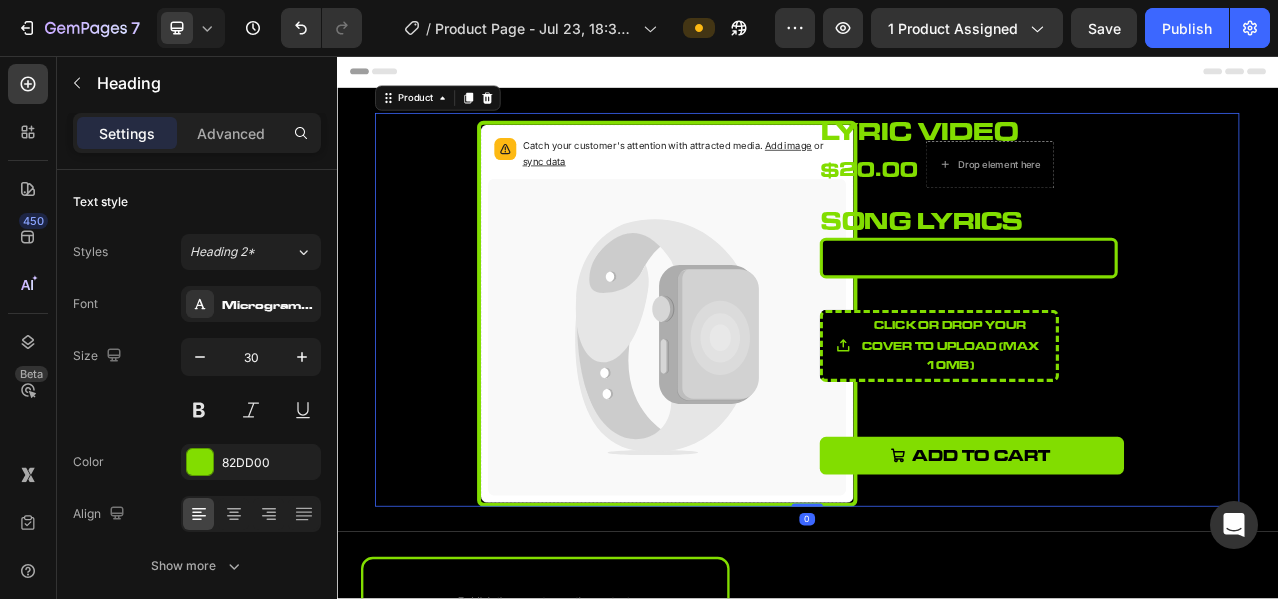 click on "lyric video Product Title $20.00 Product Price Product Price
Drop element here Row SONG LYRICS Heading Product Custom Field
Click or drop your cover to upload (Max 10MB) Product File Upload
Add to cart Add to Cart" at bounding box center (1194, 380) 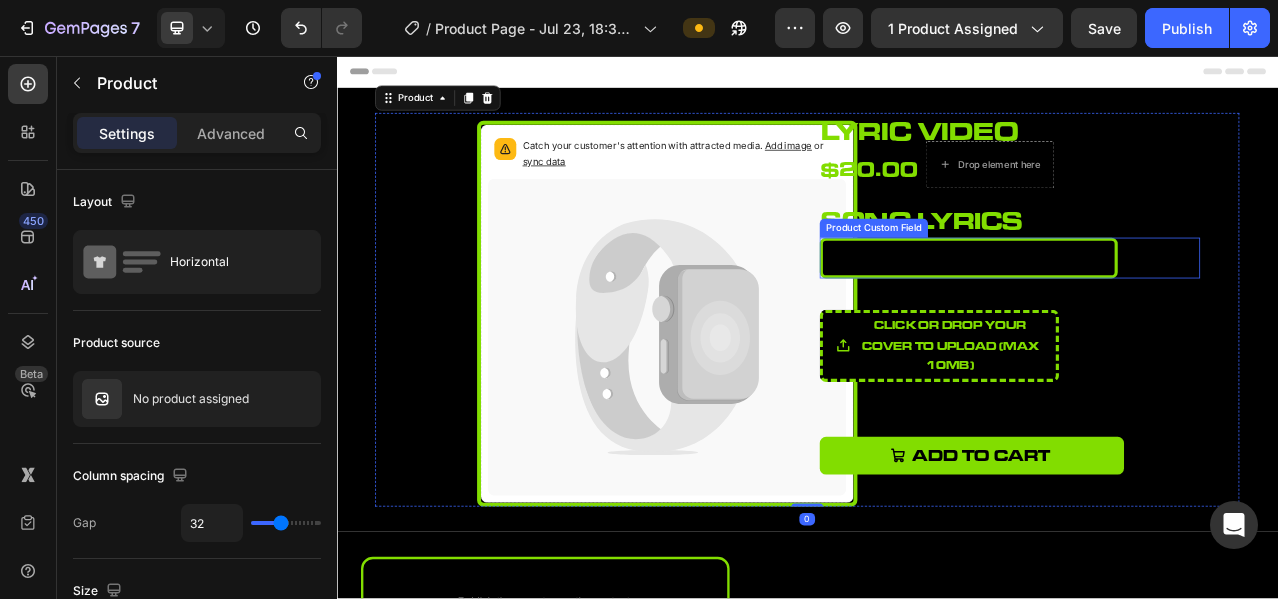 click at bounding box center (1142, 314) 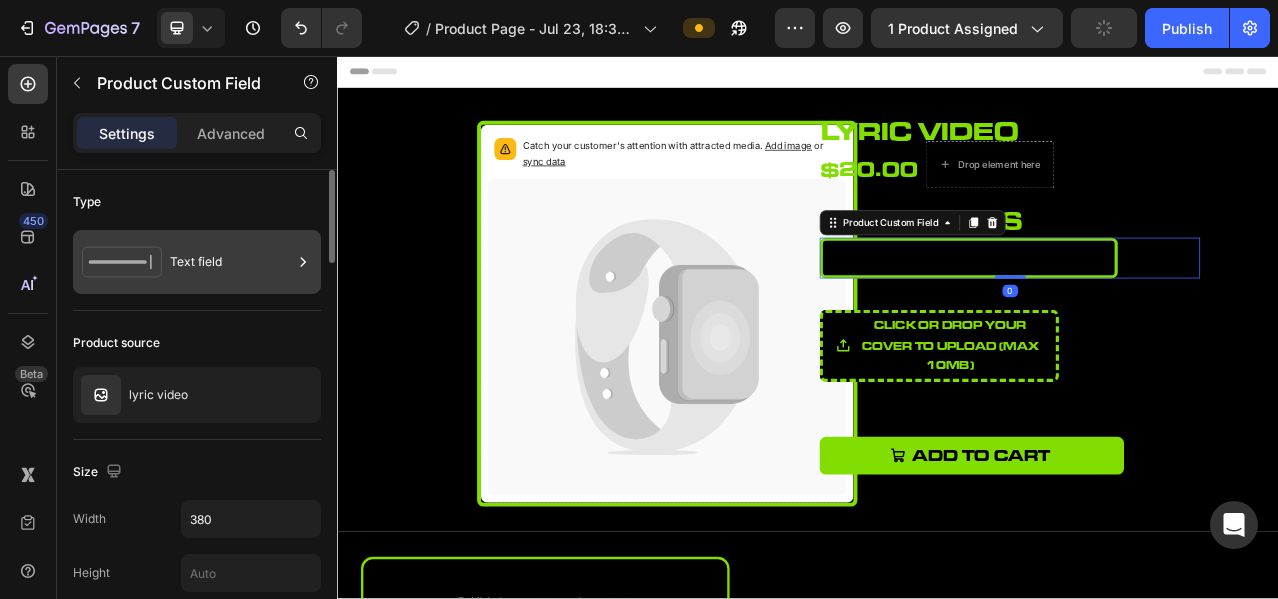 click on "Text field" at bounding box center (231, 262) 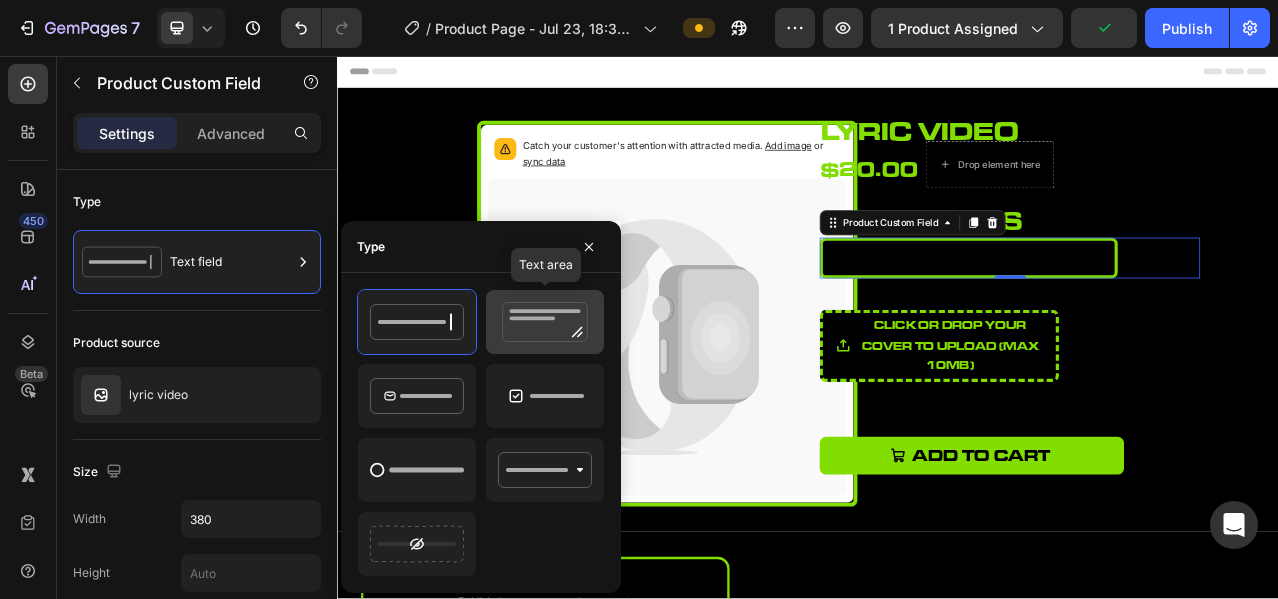click 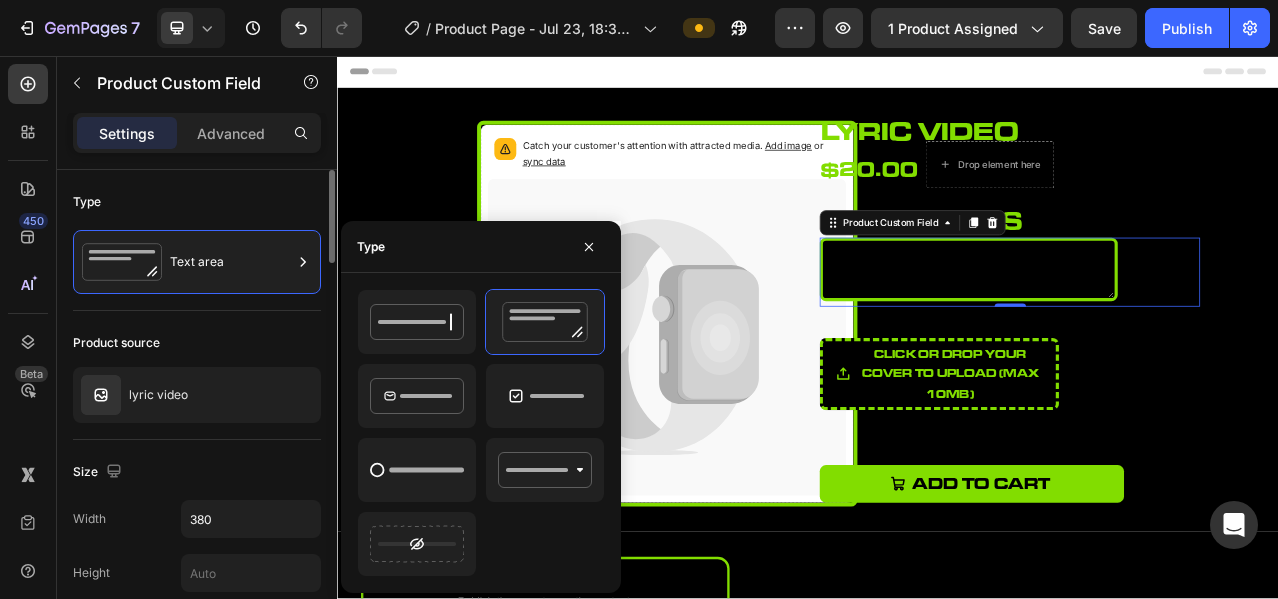 click on "Product source lyric video" 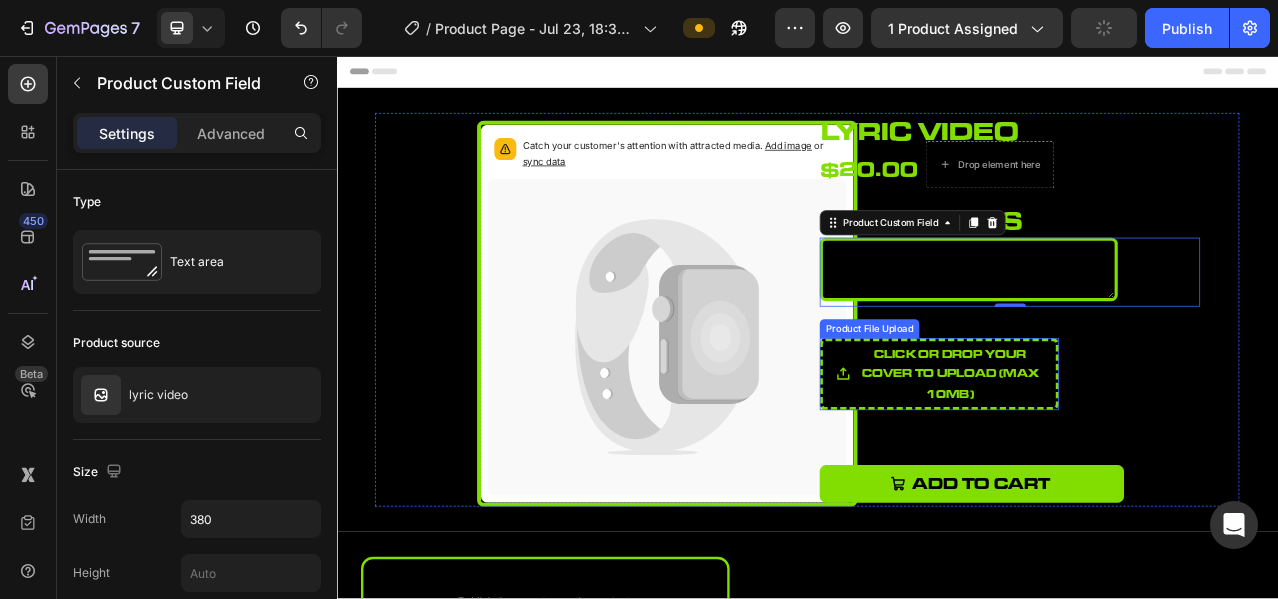 click on "Click or drop your cover to upload (Max 10MB)" at bounding box center [1118, 462] 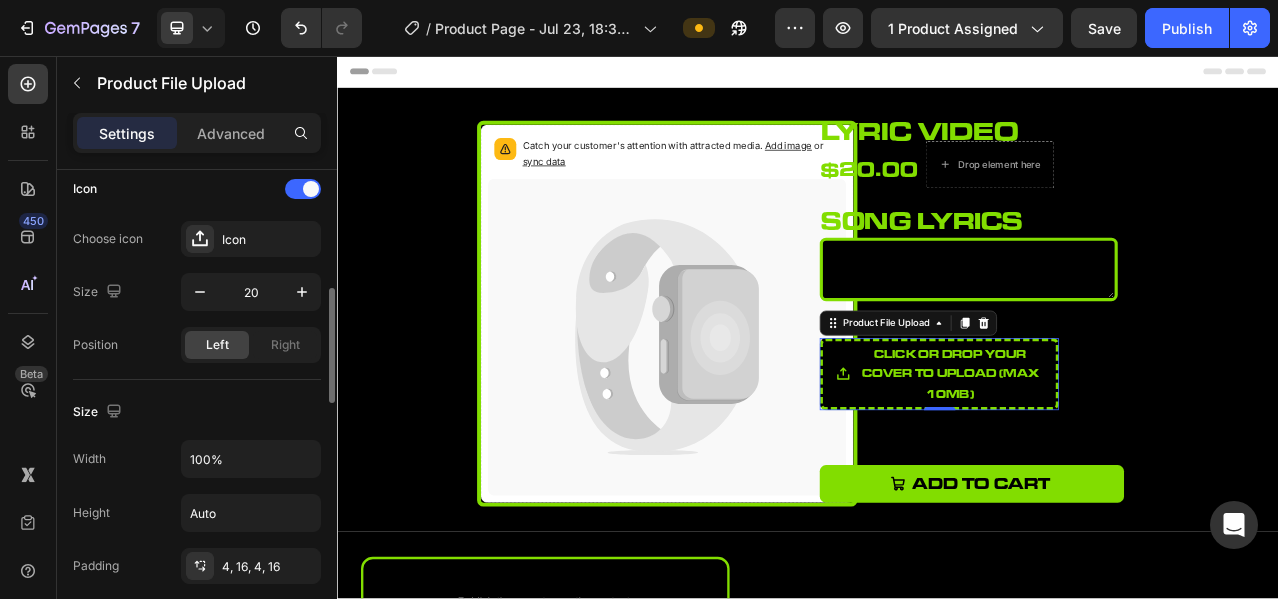 scroll, scrollTop: 666, scrollLeft: 0, axis: vertical 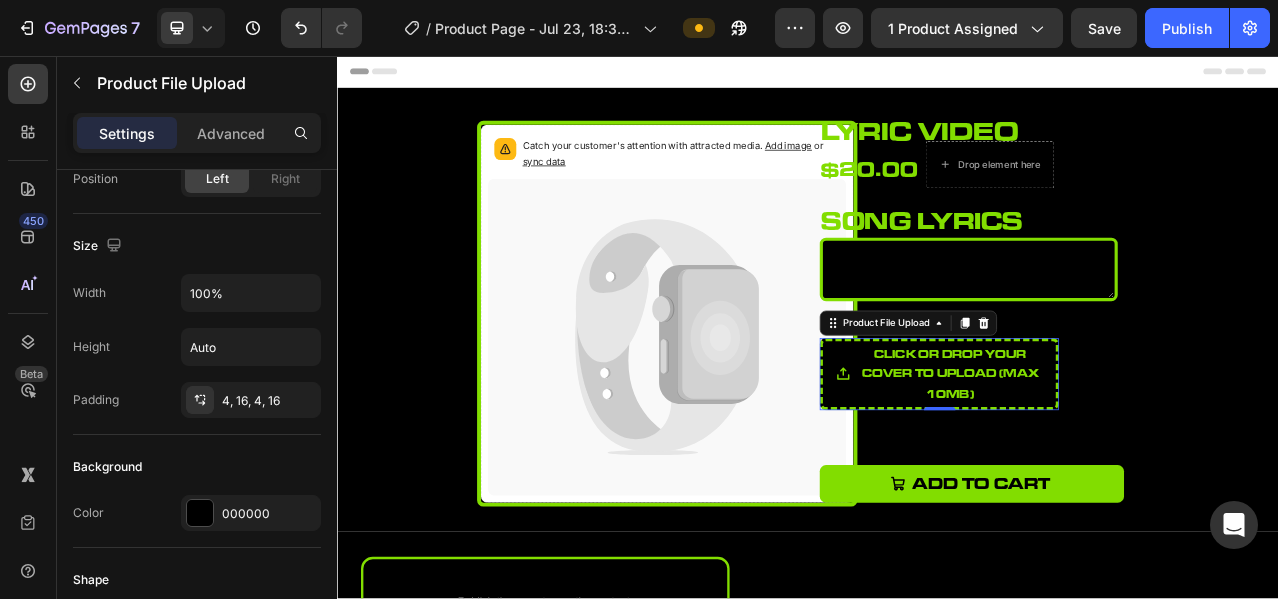 click on "Click or drop your cover to upload (Max 10MB)" at bounding box center [1118, 462] 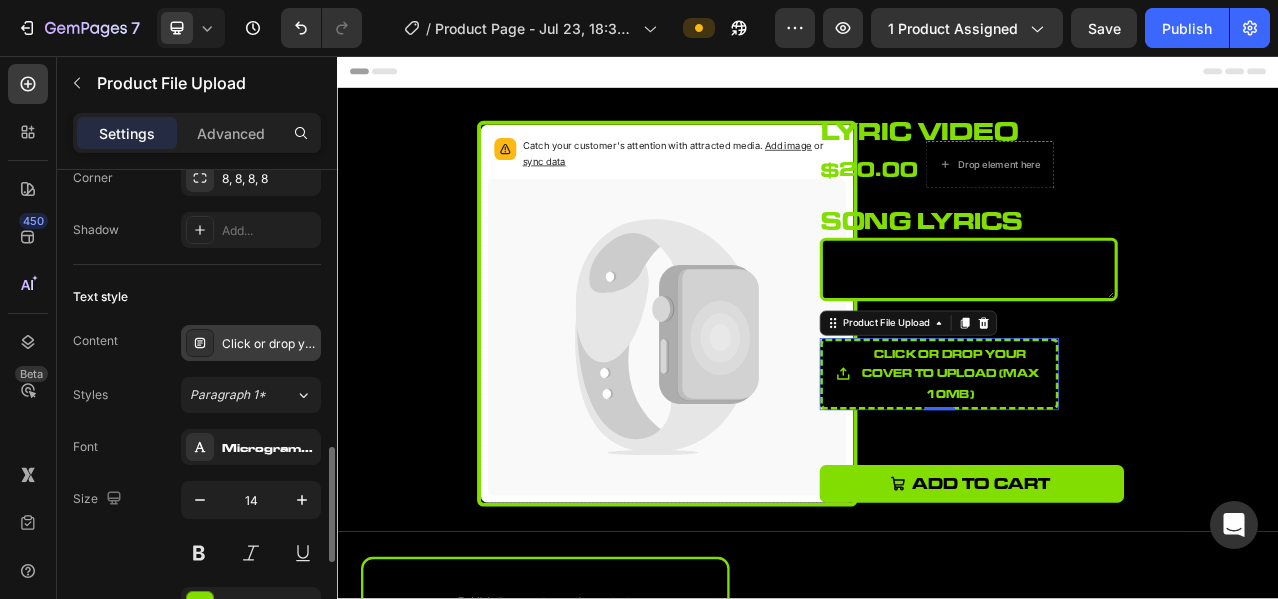 click on "Click or drop your cover to upload (Max 10MB)" at bounding box center (269, 344) 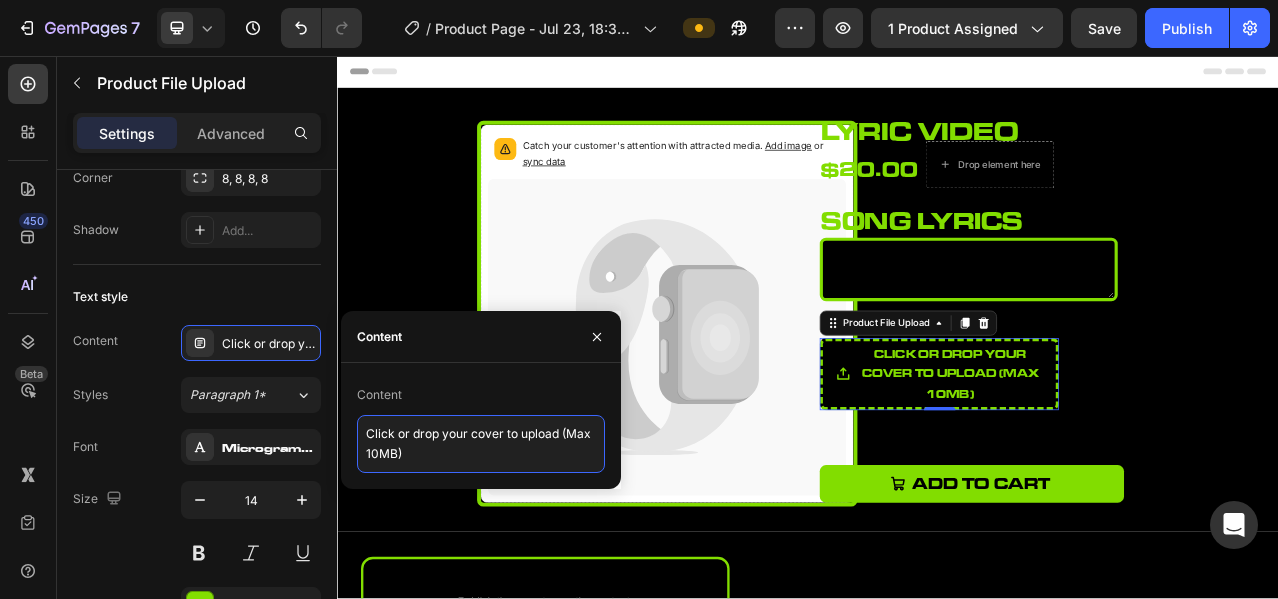 drag, startPoint x: 471, startPoint y: 433, endPoint x: 500, endPoint y: 433, distance: 29 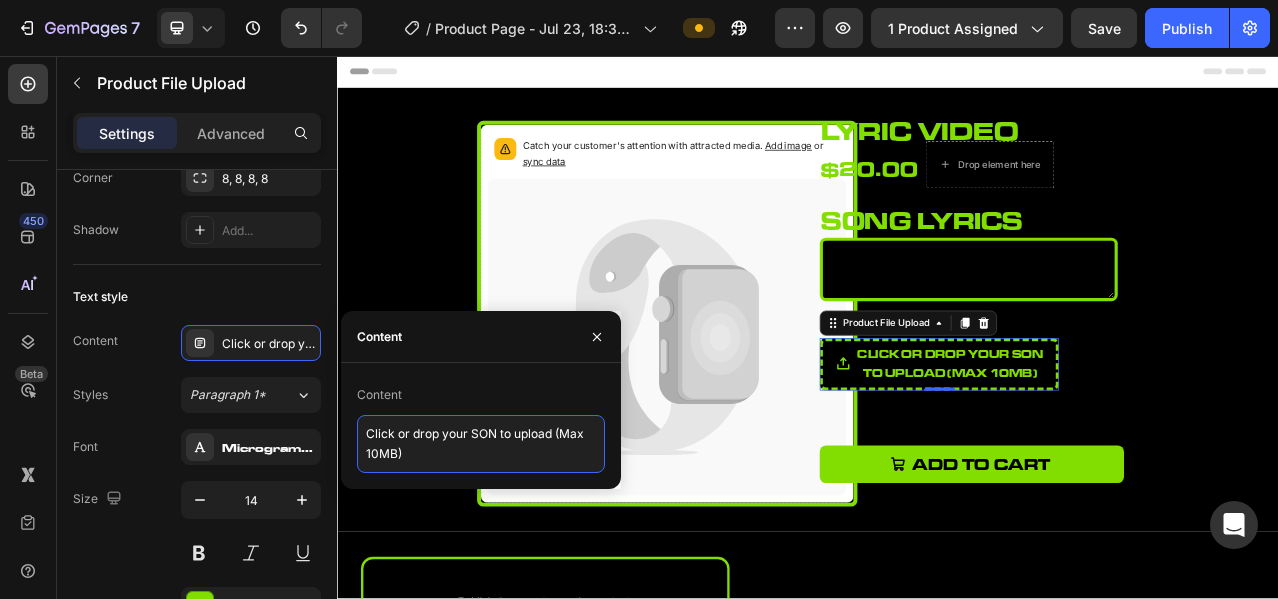 type on "Click or drop your SONG to upload (Max 10MB)" 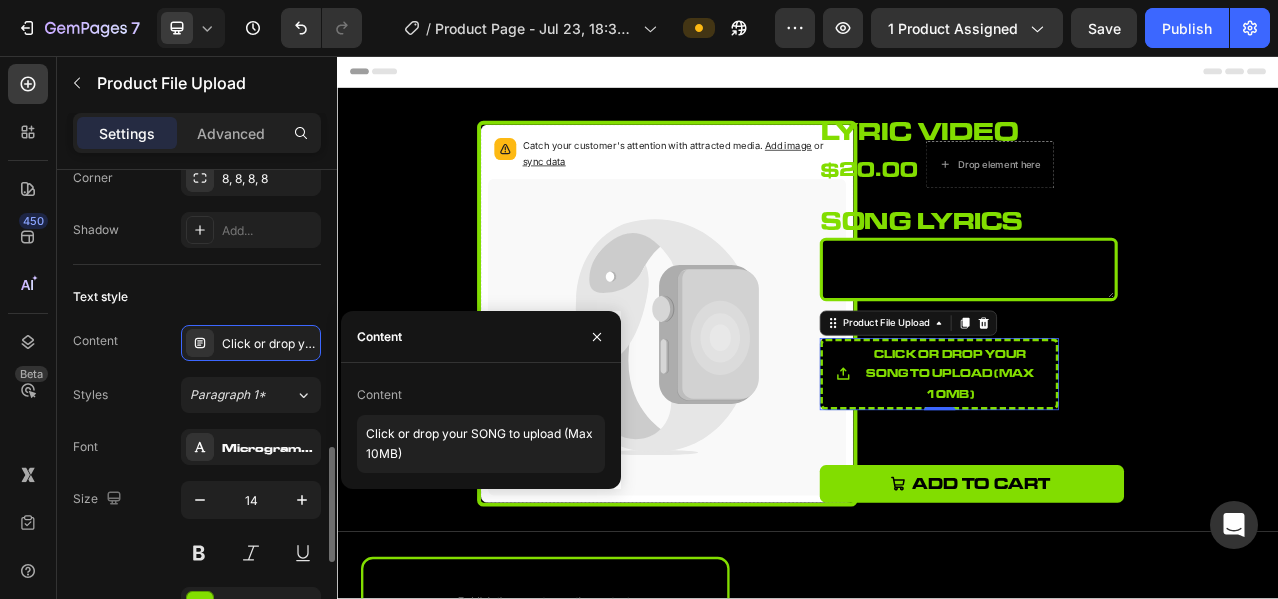 click on "Styles Paragraph 1* Font Microgramma D Extended Bold Size 14 Color 82DD00 Align Show more" at bounding box center [197, 552] 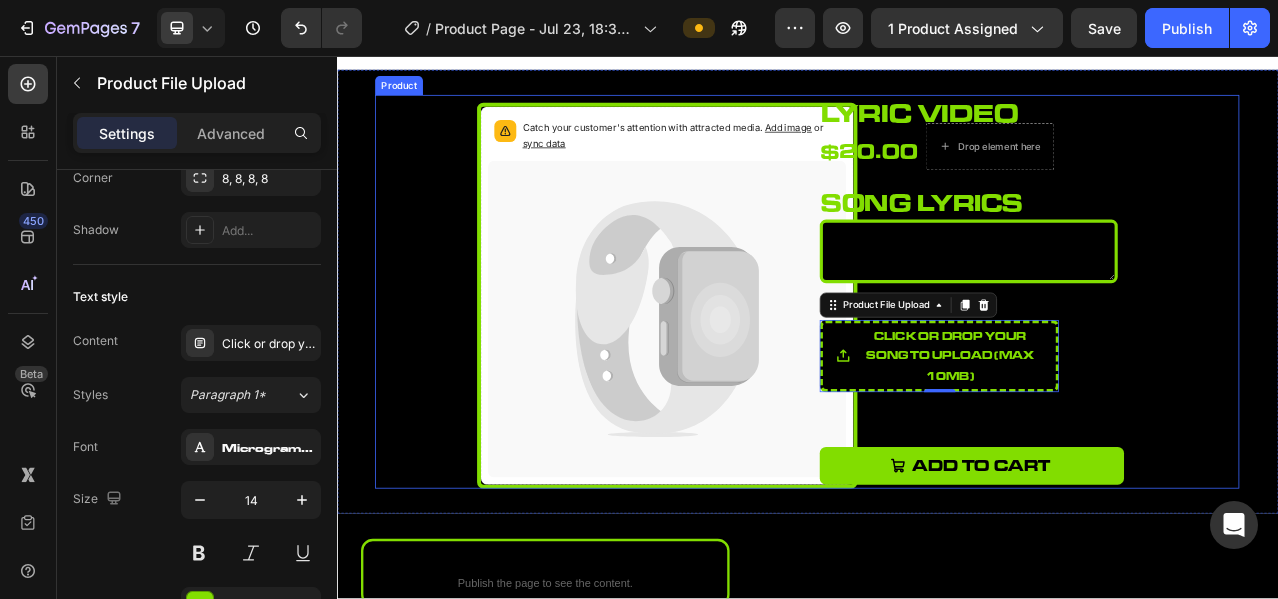 scroll, scrollTop: 0, scrollLeft: 0, axis: both 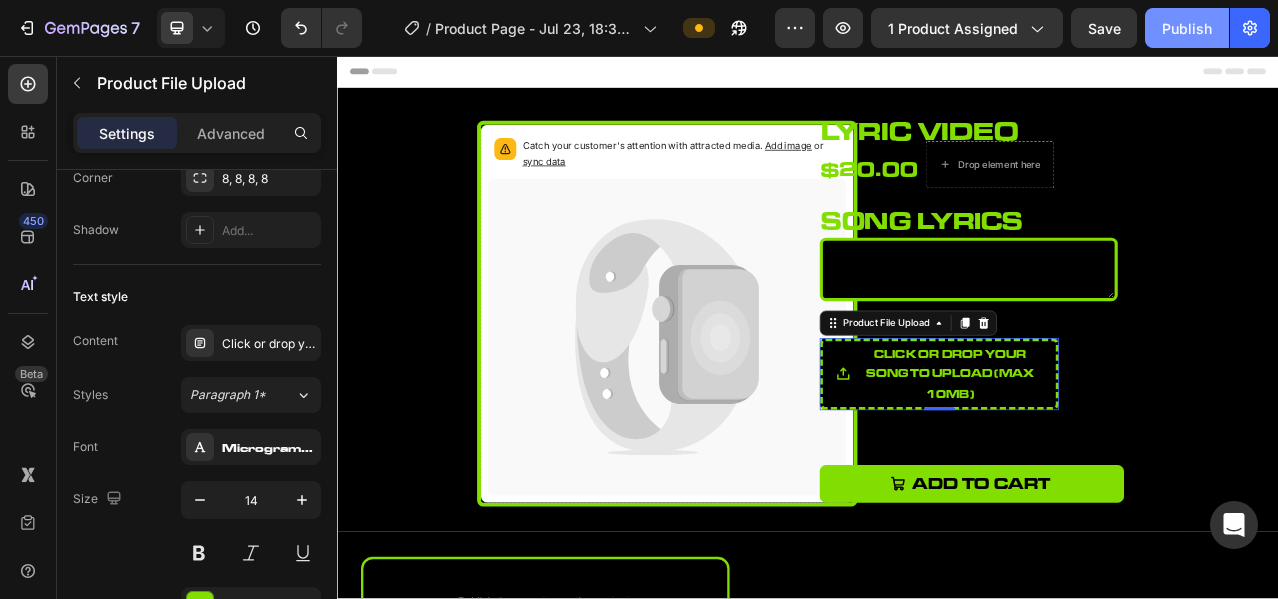 click on "Publish" at bounding box center [1187, 28] 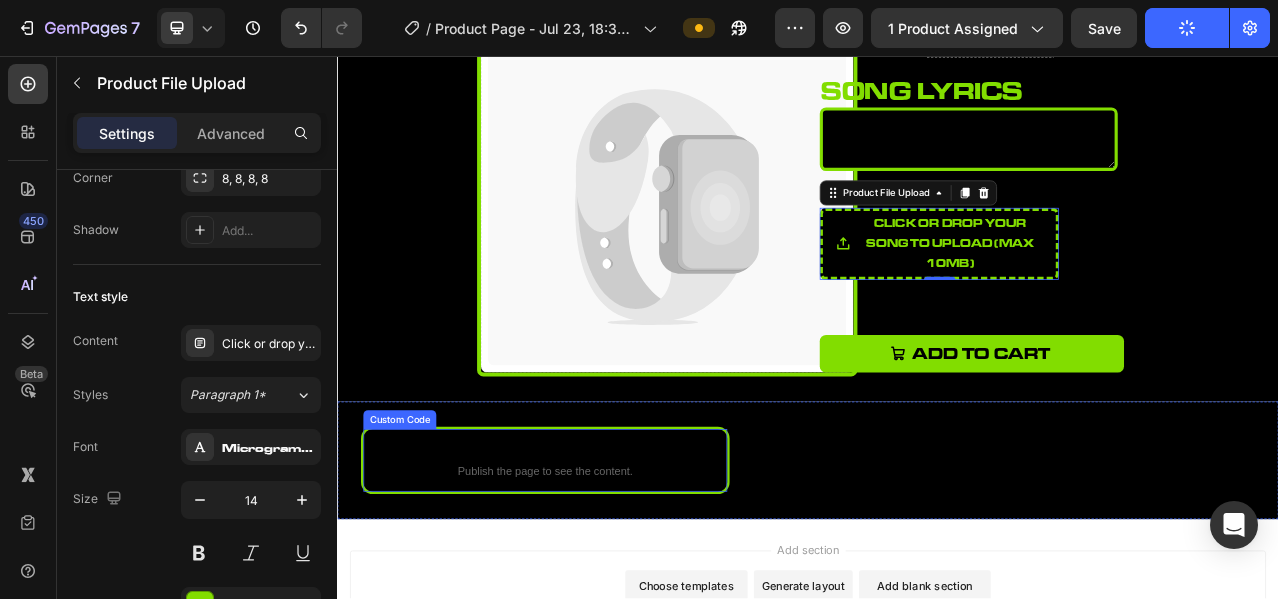 scroll, scrollTop: 0, scrollLeft: 0, axis: both 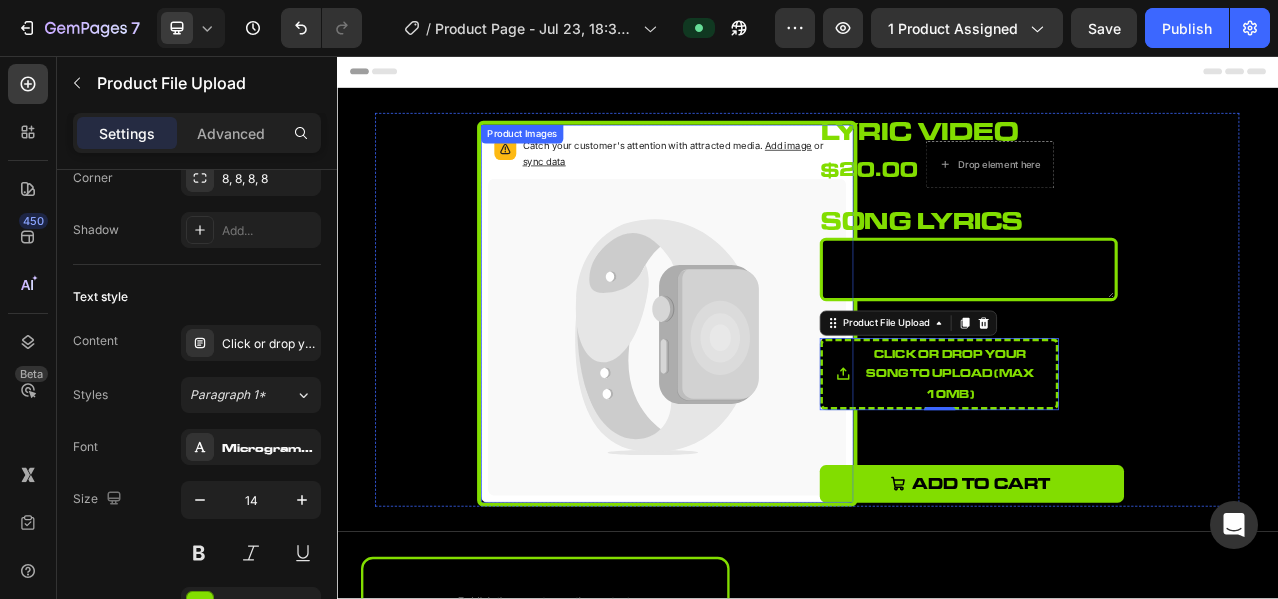 click 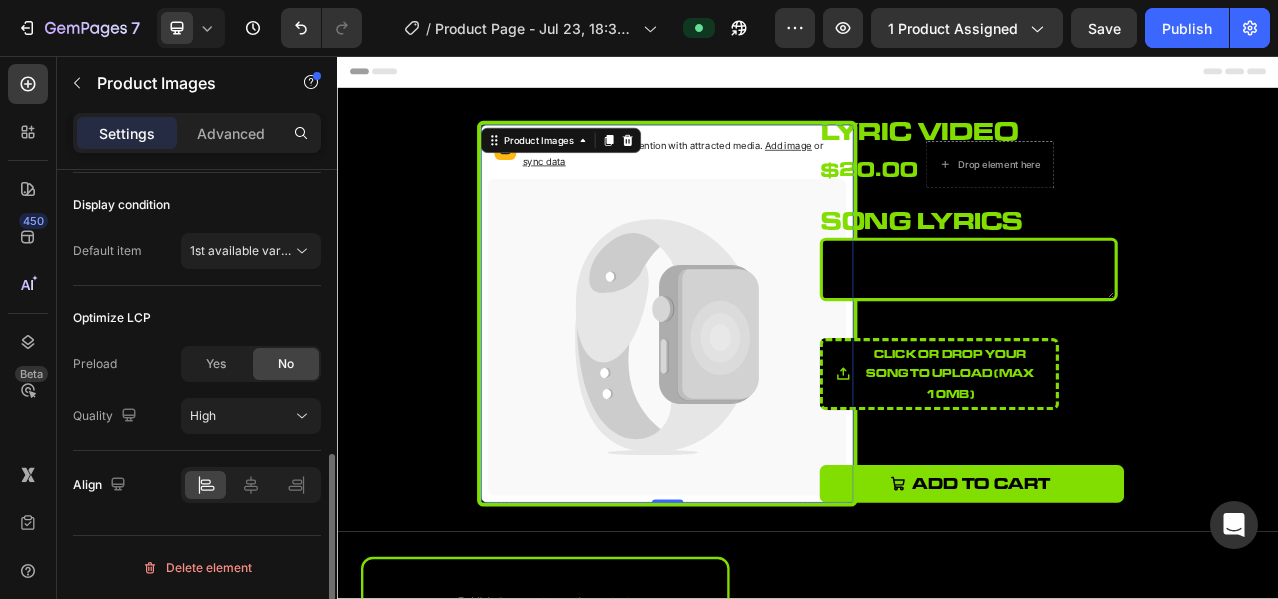 scroll, scrollTop: 0, scrollLeft: 0, axis: both 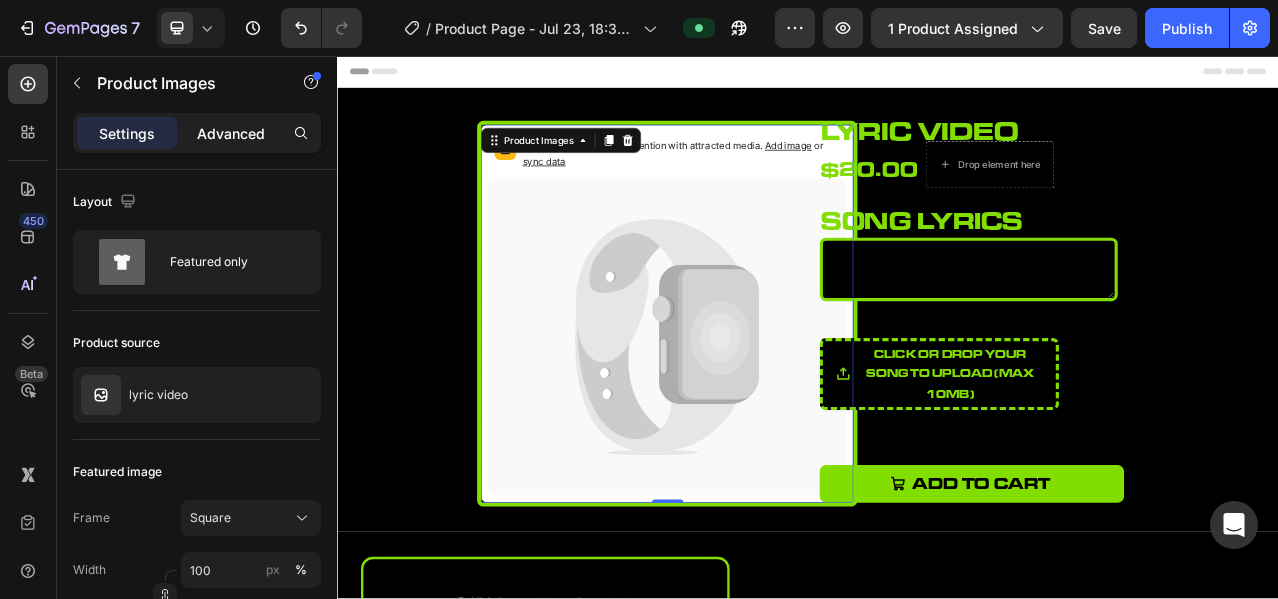 click on "Advanced" at bounding box center (231, 133) 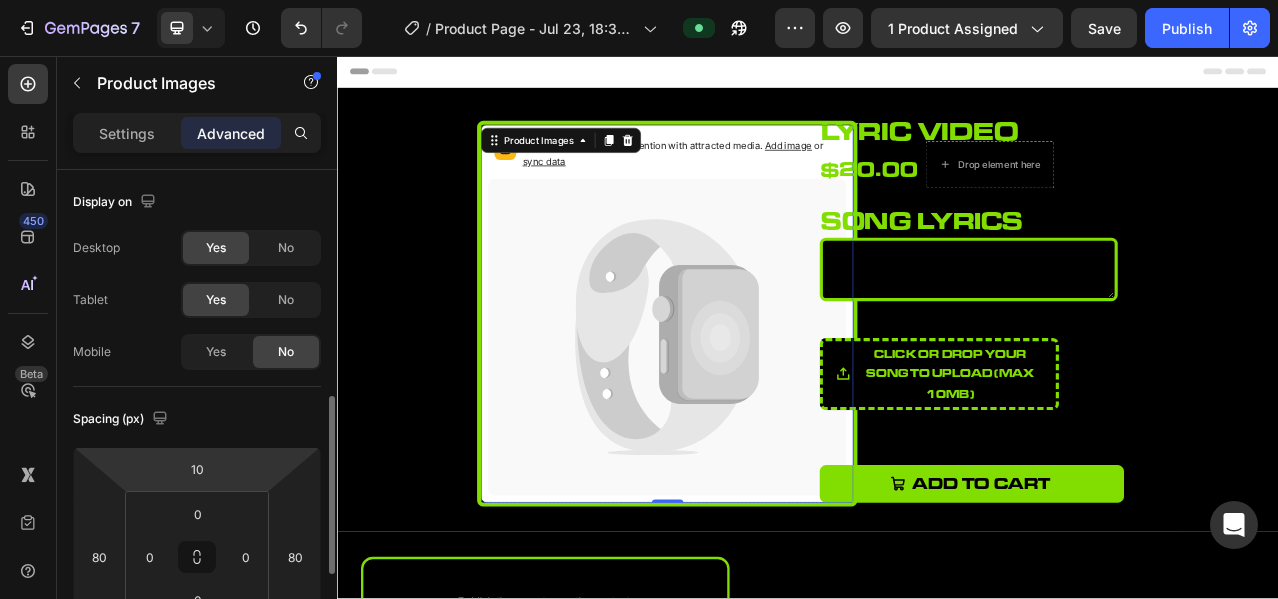 scroll, scrollTop: 166, scrollLeft: 0, axis: vertical 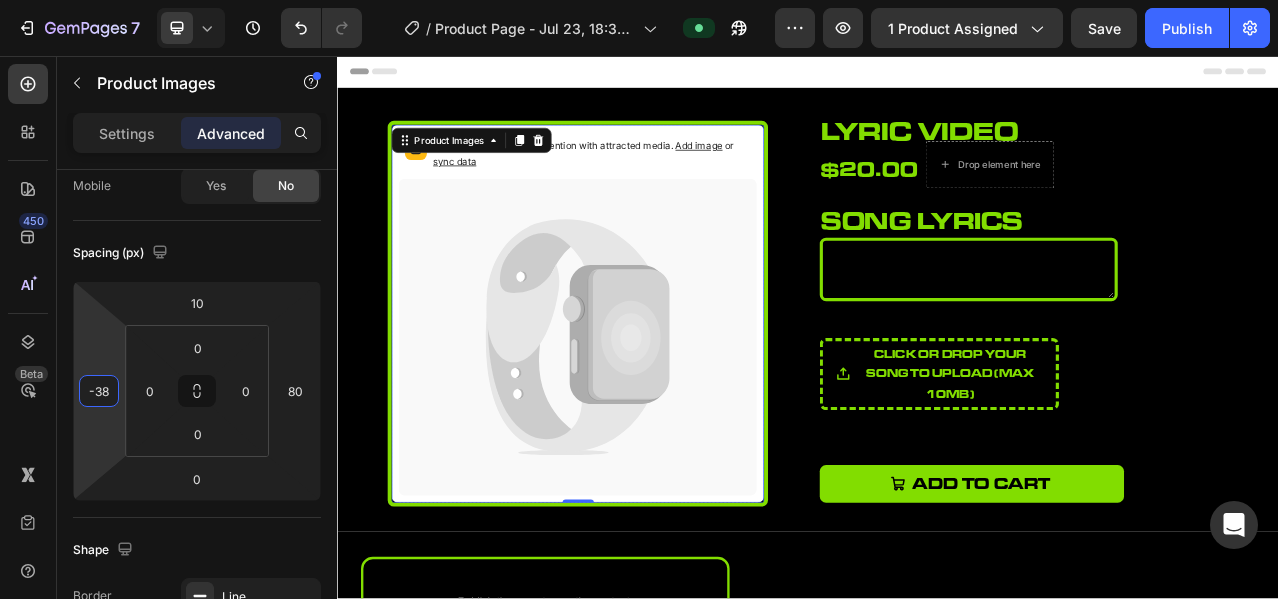 type on "-40" 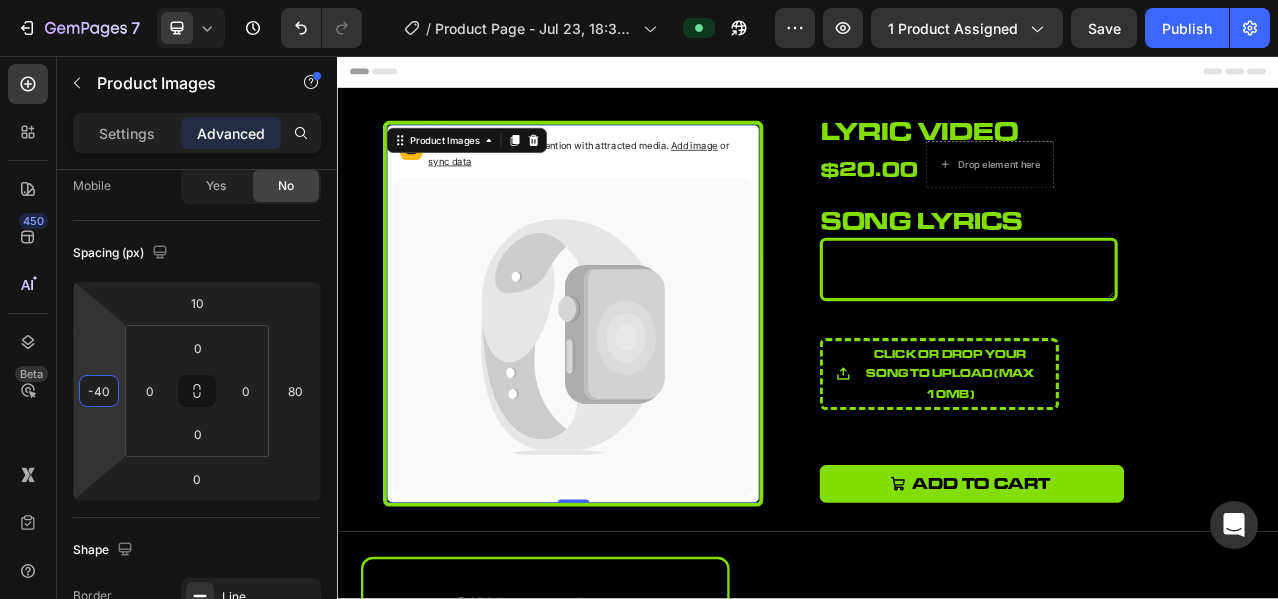 drag, startPoint x: 103, startPoint y: 356, endPoint x: 101, endPoint y: 416, distance: 60.033325 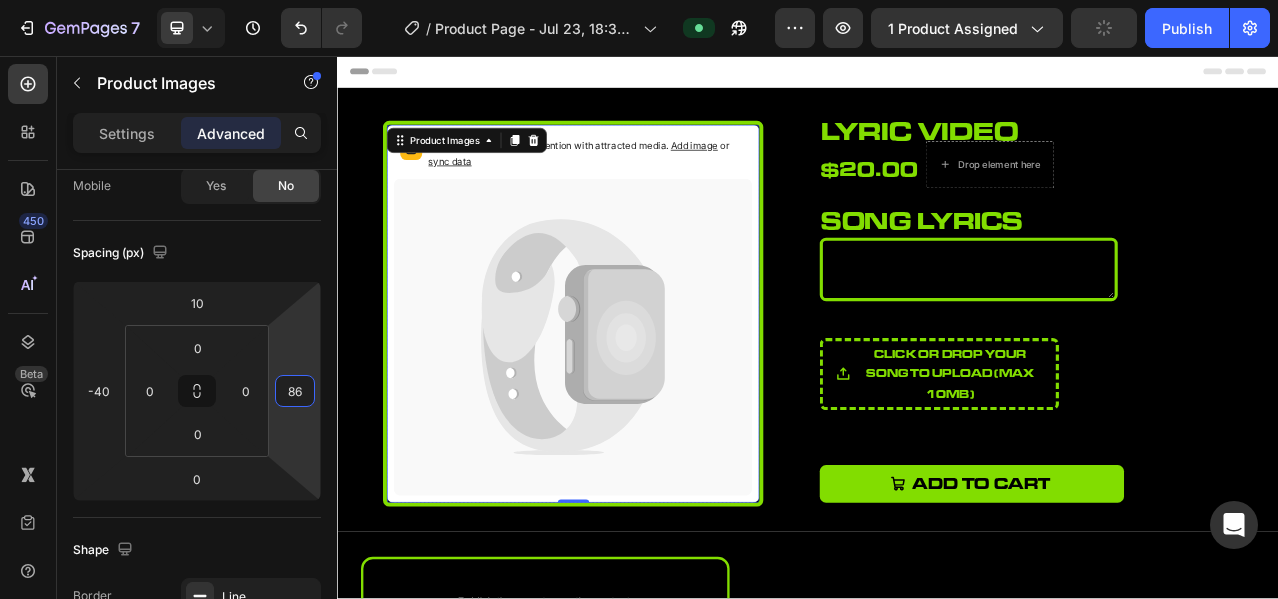 type on "84" 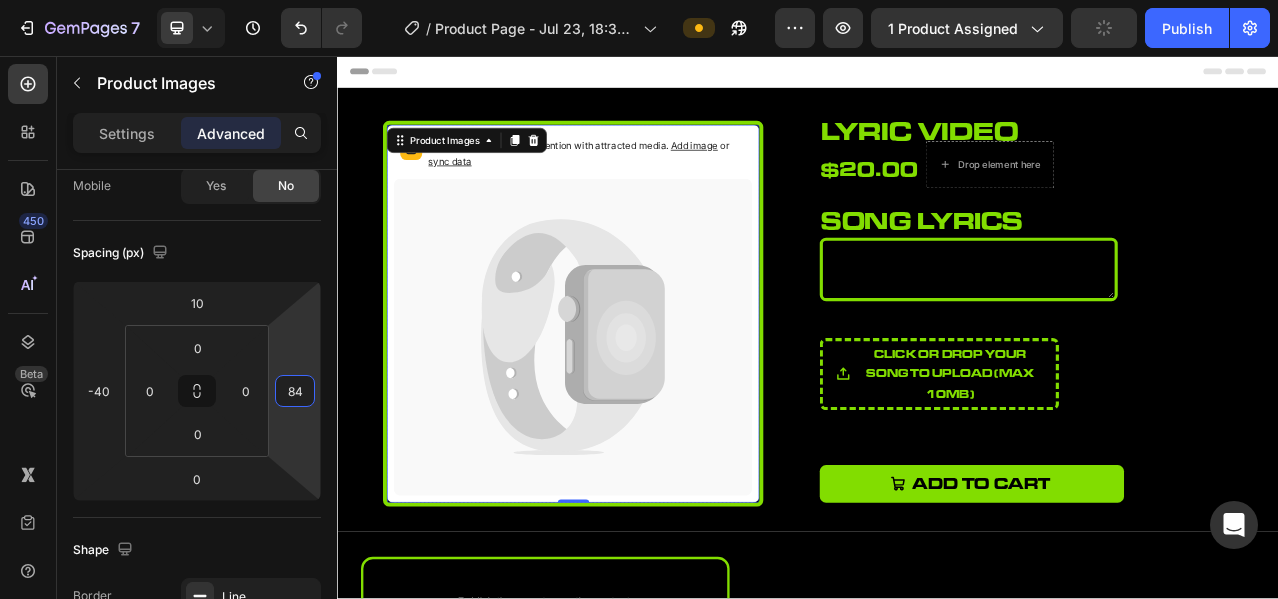 drag, startPoint x: 293, startPoint y: 412, endPoint x: 309, endPoint y: 410, distance: 16.124516 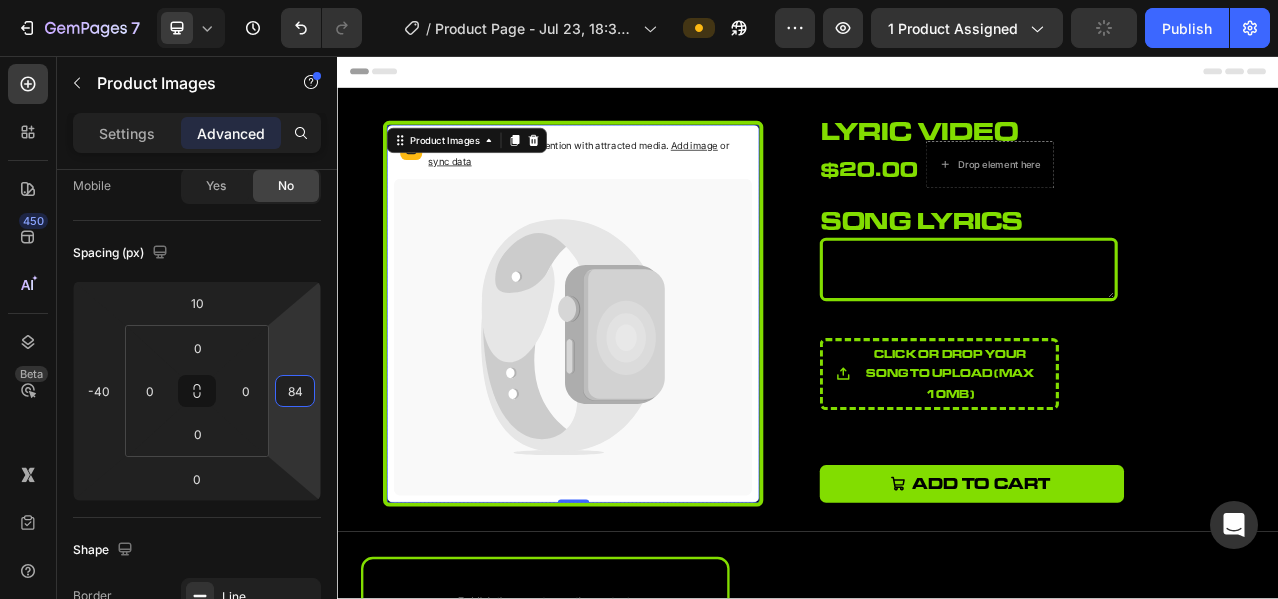 click on "7  Version history  /  Product Page - Jul 23, 18:32:40 Preview 1 product assigned  Publish  450 Beta Sections(18) Elements(84) Section Element Hero Section Product Detail Brands Trusted Badges Guarantee Product Breakdown How to use Testimonials Compare Bundle FAQs Social Proof Brand Story Product List Collection Blog List Contact Sticky Add to Cart Custom Footer Browse Library 450 Layout
Row
Row
Row
Row Text
Heading
Text Block Button
Button
Button Media
Image
Image" at bounding box center [639, 0] 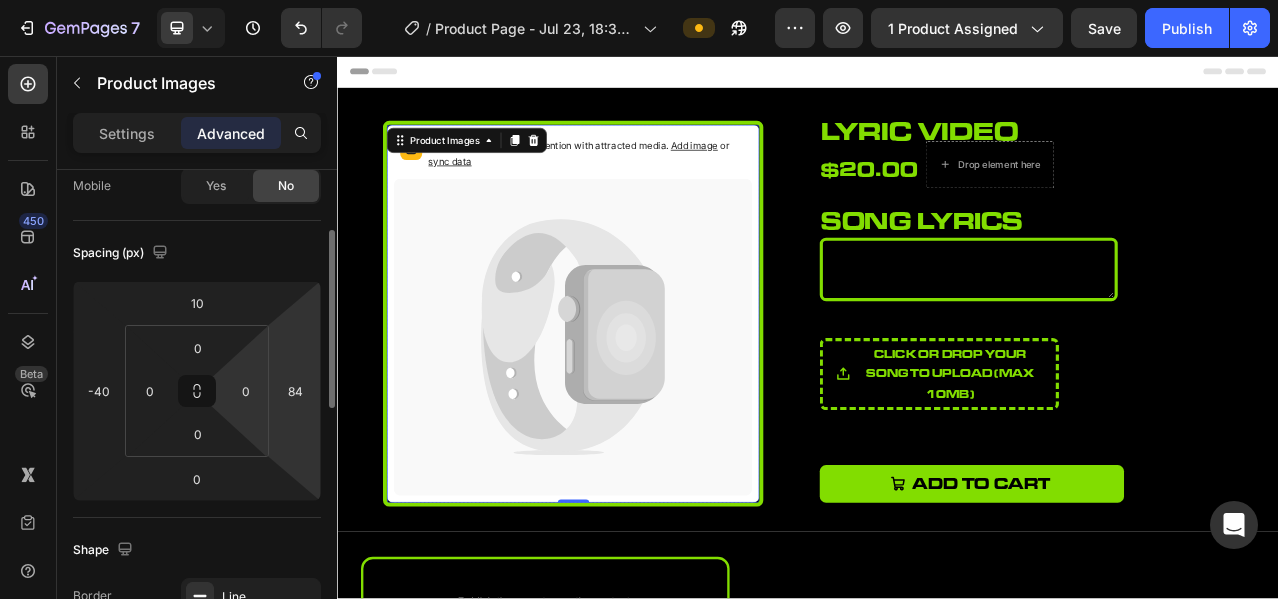 click on "0 0 0 0" at bounding box center (197, 391) 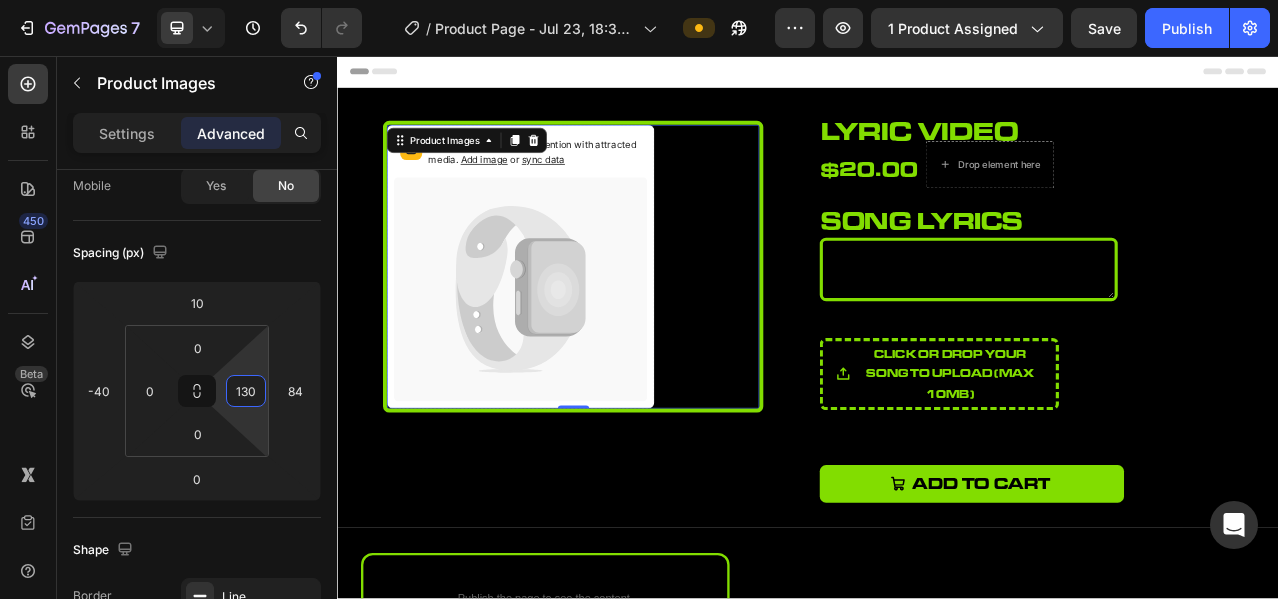 type on "126" 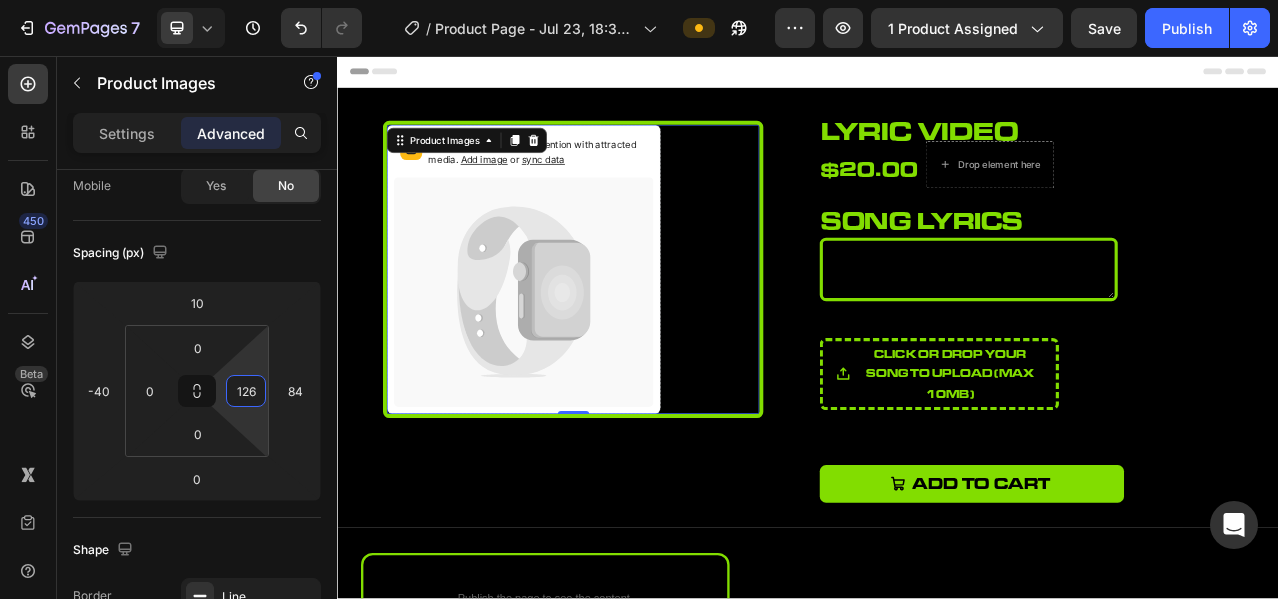 drag, startPoint x: 256, startPoint y: 368, endPoint x: 259, endPoint y: 305, distance: 63.07139 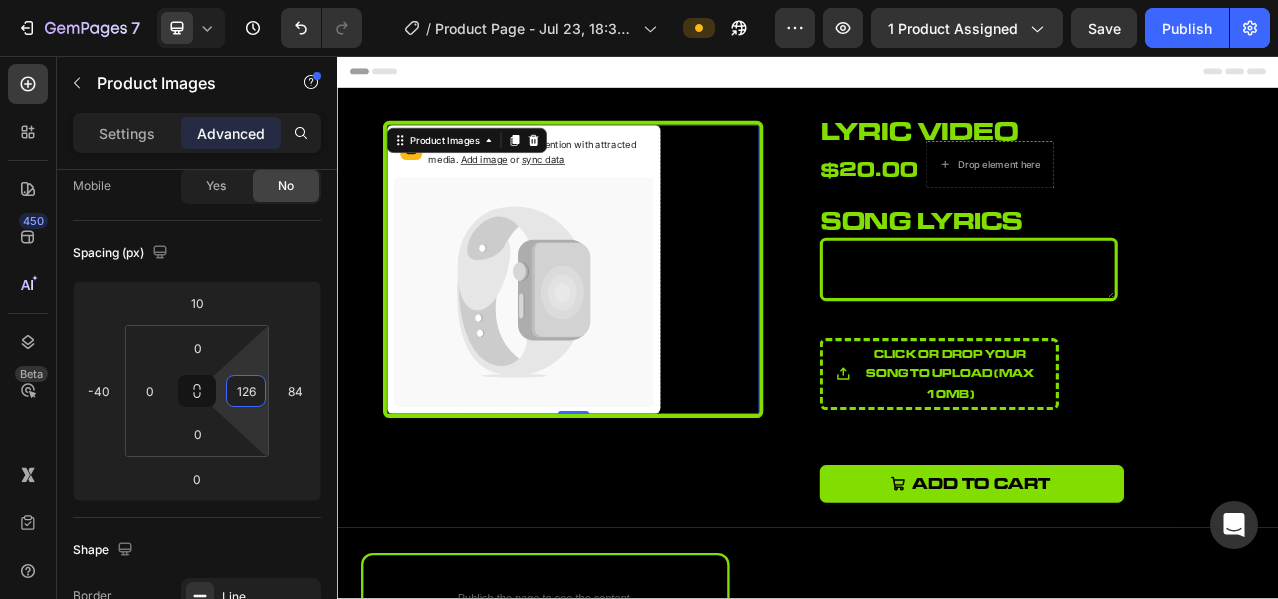 click on "7  Version history  /  Product Page - Jul 23, 18:32:40 Preview 1 product assigned  Save   Publish  450 Beta Sections(18) Elements(84) Section Element Hero Section Product Detail Brands Trusted Badges Guarantee Product Breakdown How to use Testimonials Compare Bundle FAQs Social Proof Brand Story Product List Collection Blog List Contact Sticky Add to Cart Custom Footer Browse Library 450 Layout
Row
Row
Row
Row Text
Heading
Text Block Button
Button
Button Media
Image
Image
Video" at bounding box center [639, 0] 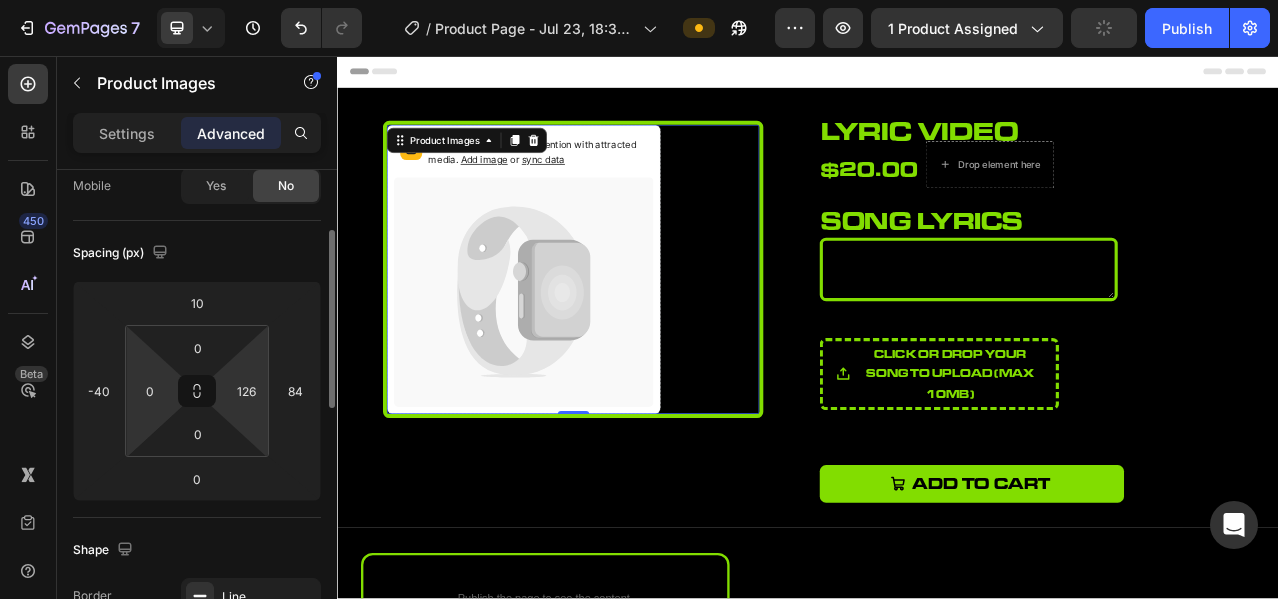 drag, startPoint x: 135, startPoint y: 373, endPoint x: 142, endPoint y: 353, distance: 21.189621 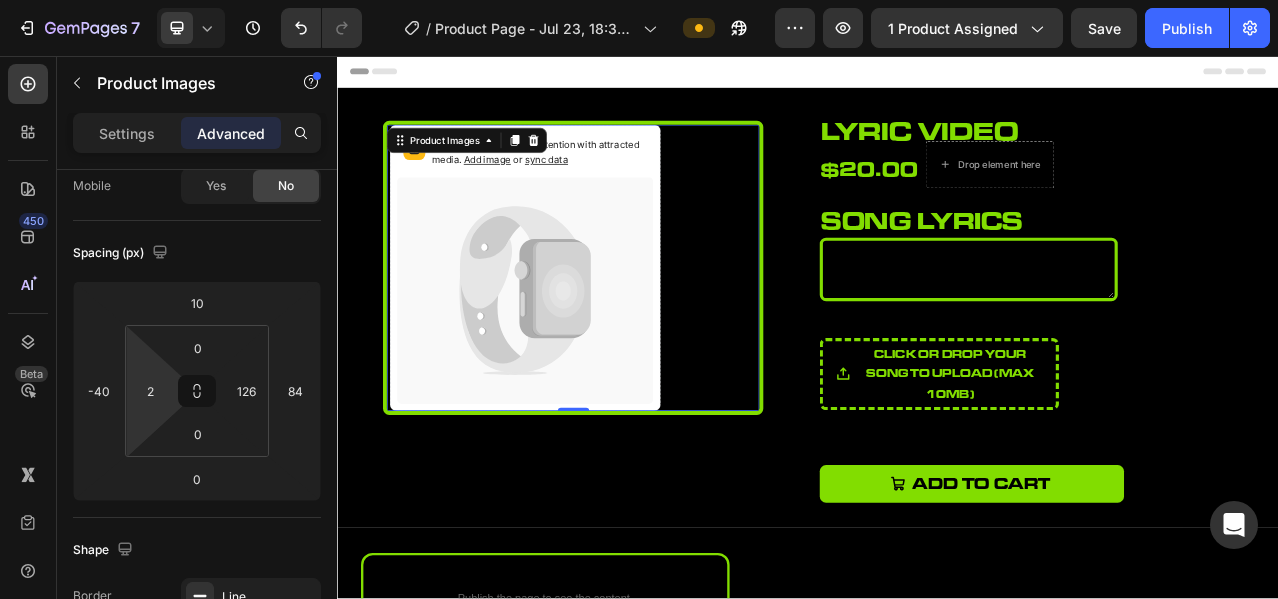 type on "0" 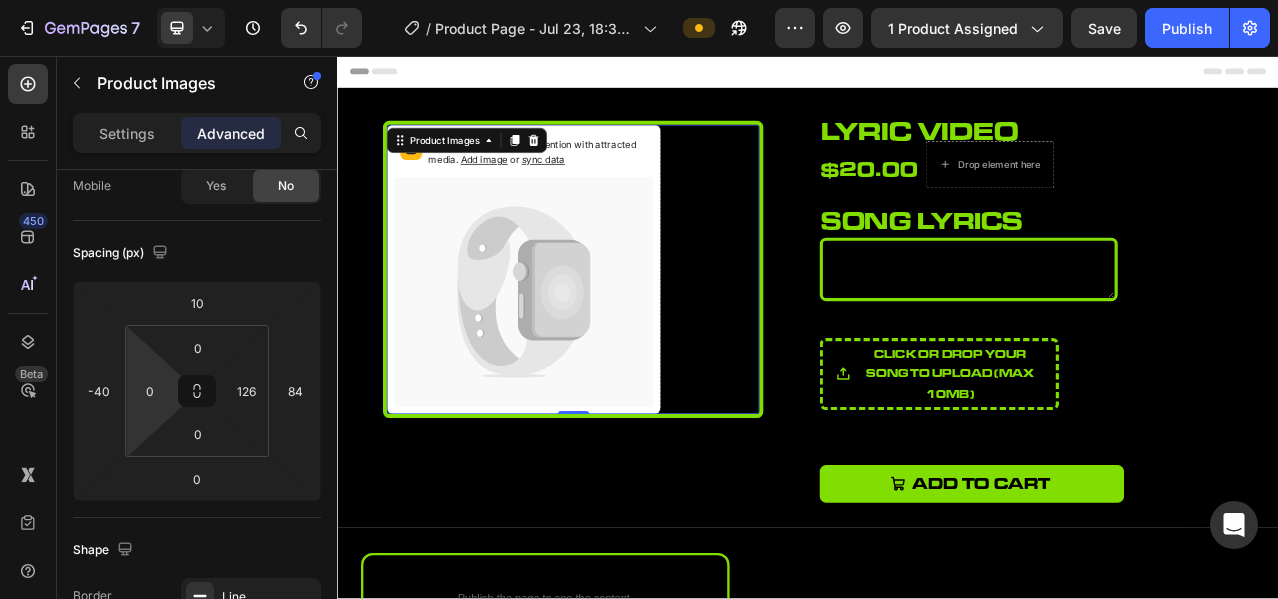 click on "7  Version history  /  Product Page - Jul 23, 18:32:40 Preview 1 product assigned  Save   Publish  450 Beta Sections(18) Elements(84) Section Element Hero Section Product Detail Brands Trusted Badges Guarantee Product Breakdown How to use Testimonials Compare Bundle FAQs Social Proof Brand Story Product List Collection Blog List Contact Sticky Add to Cart Custom Footer Browse Library 450 Layout
Row
Row
Row
Row Text
Heading
Text Block Button
Button
Button Media
Image
Image
Video" at bounding box center [639, 0] 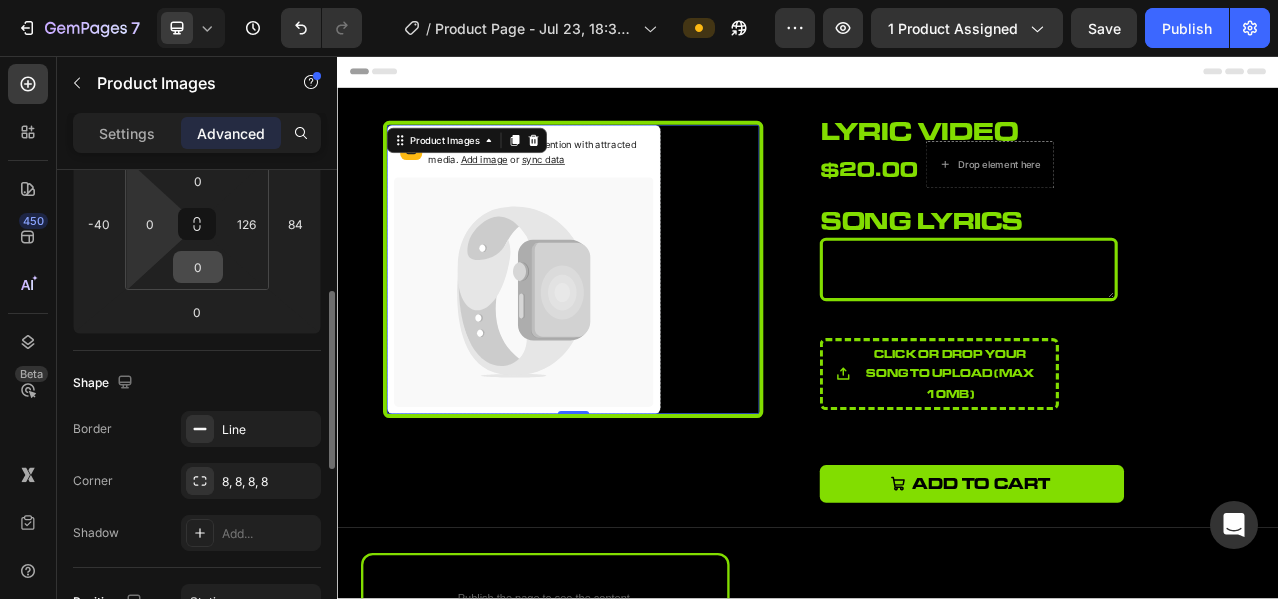 scroll, scrollTop: 166, scrollLeft: 0, axis: vertical 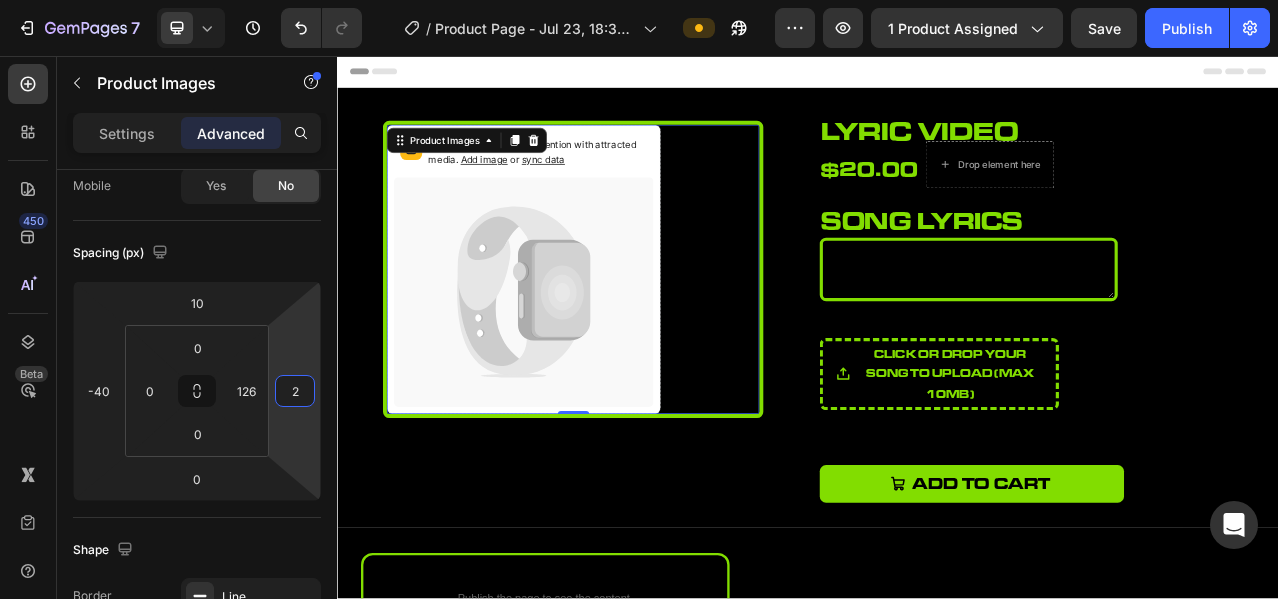 type on "0" 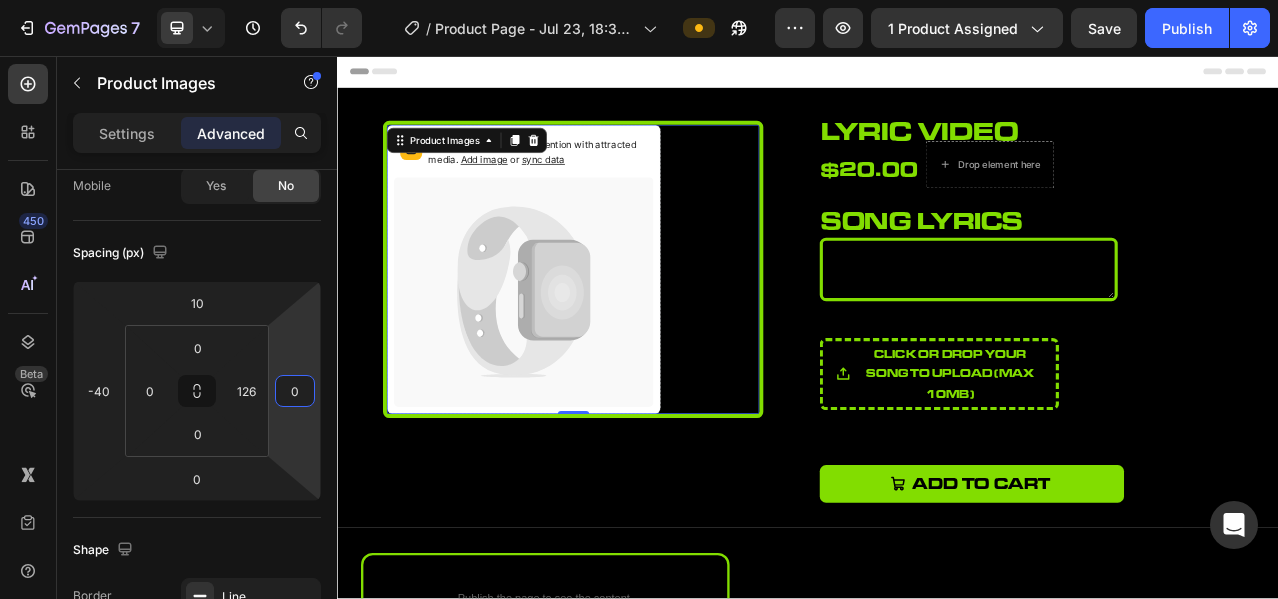 drag, startPoint x: 299, startPoint y: 415, endPoint x: 305, endPoint y: 457, distance: 42.426407 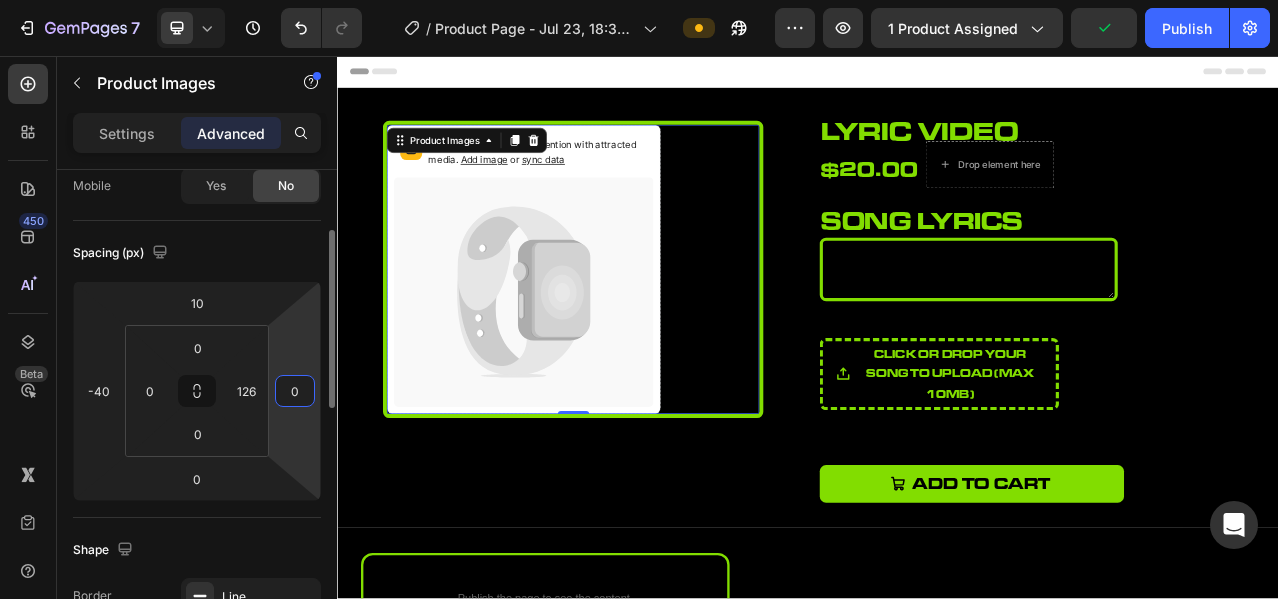 scroll, scrollTop: 0, scrollLeft: 0, axis: both 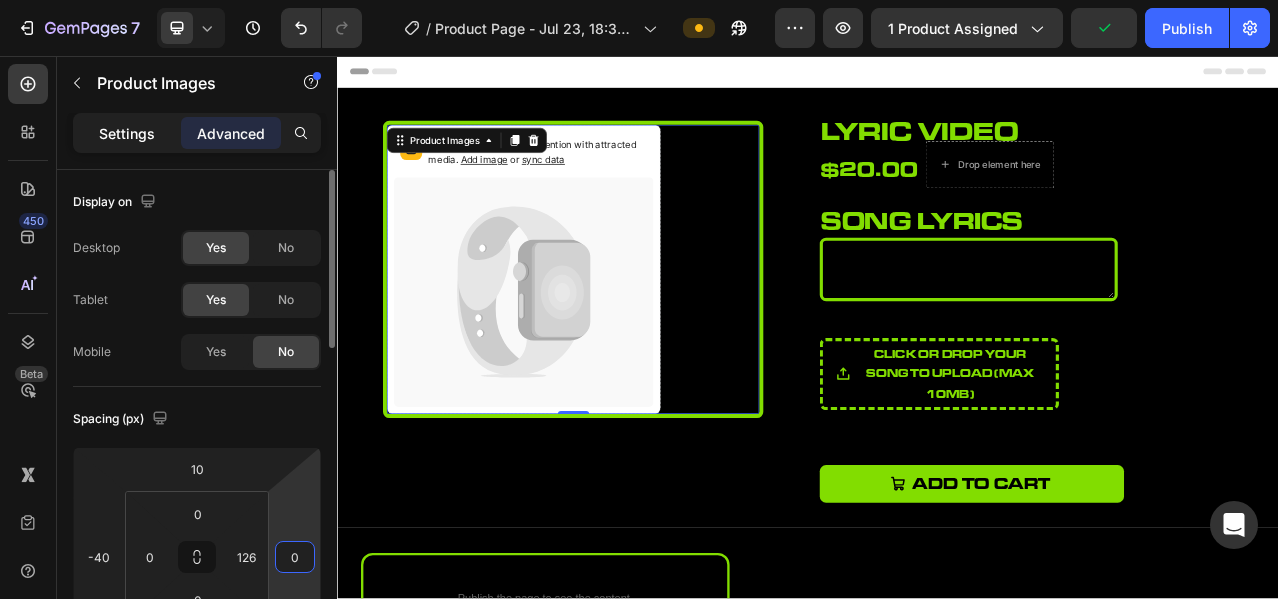 click on "Settings" at bounding box center (127, 133) 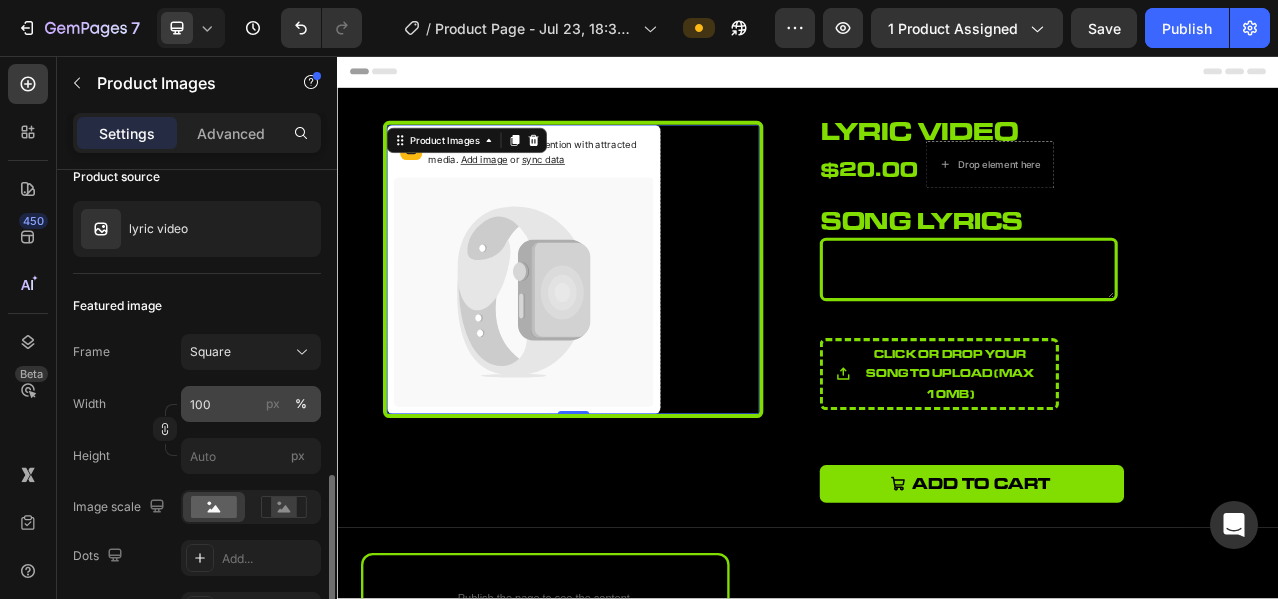 scroll, scrollTop: 333, scrollLeft: 0, axis: vertical 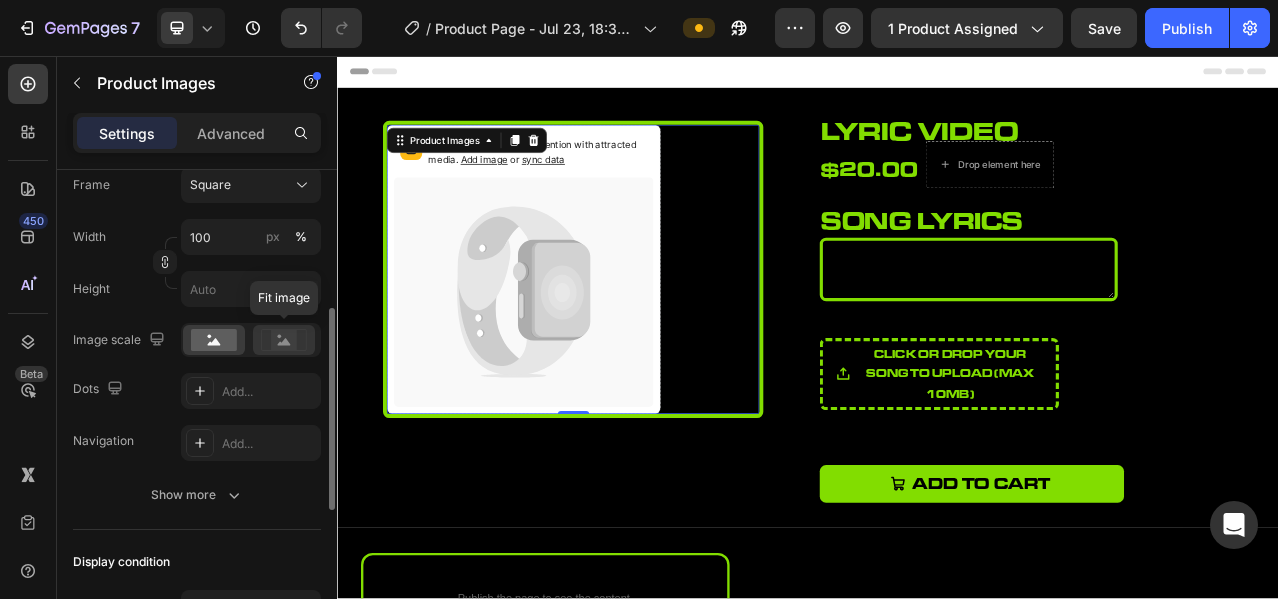 click 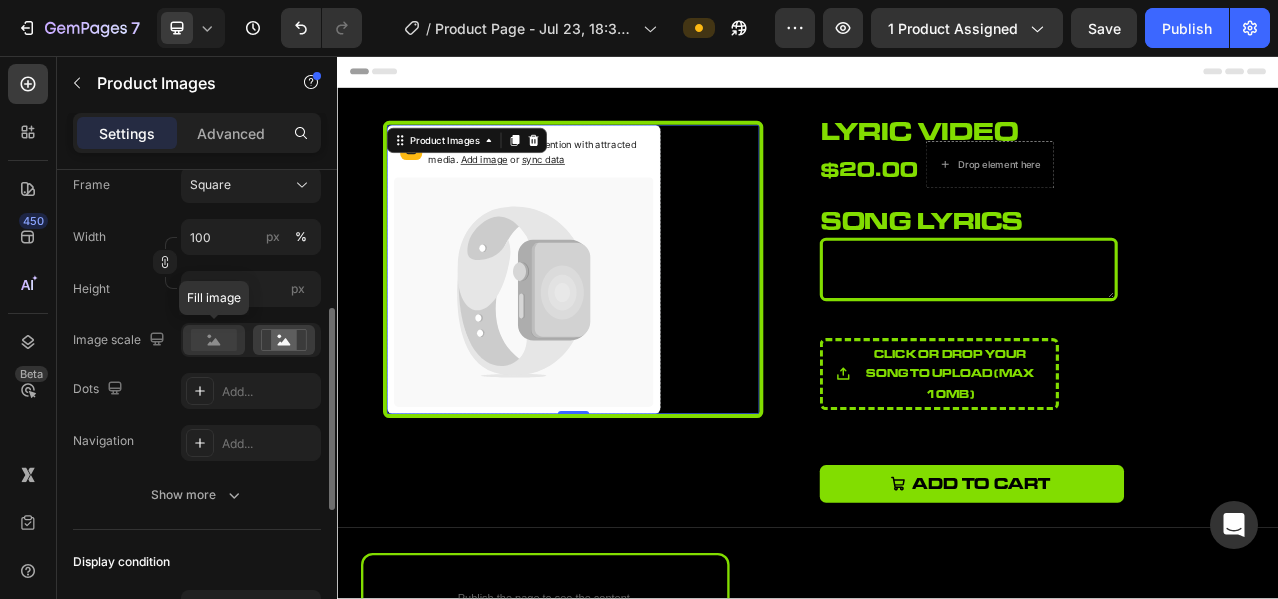 click 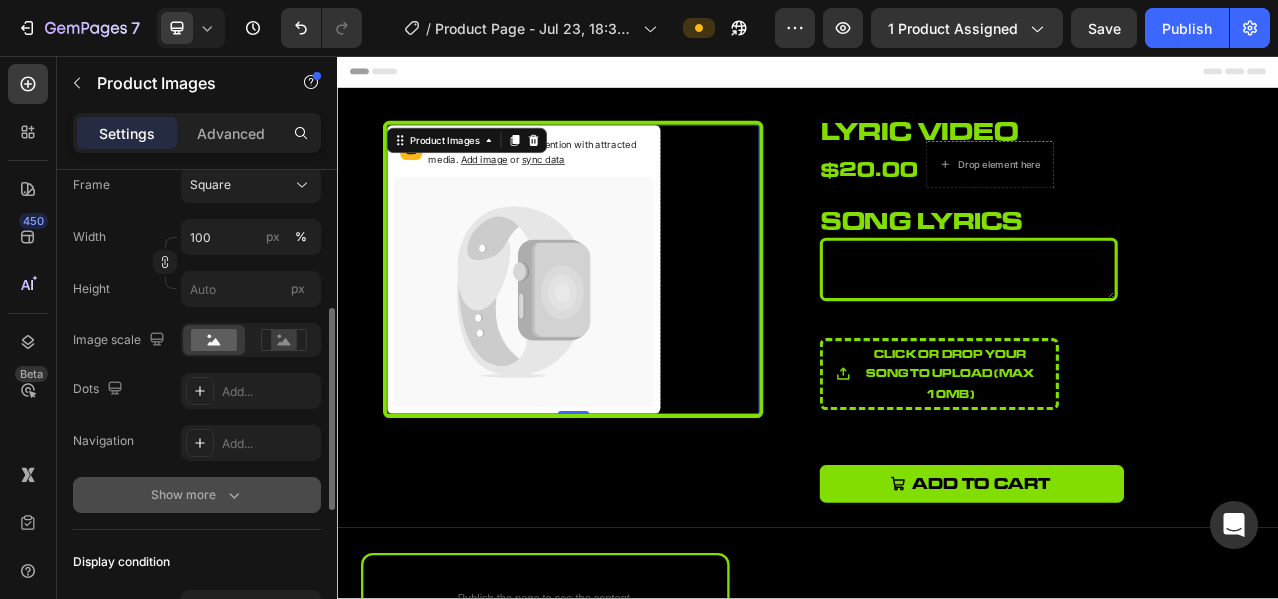 click on "Show more" at bounding box center (197, 495) 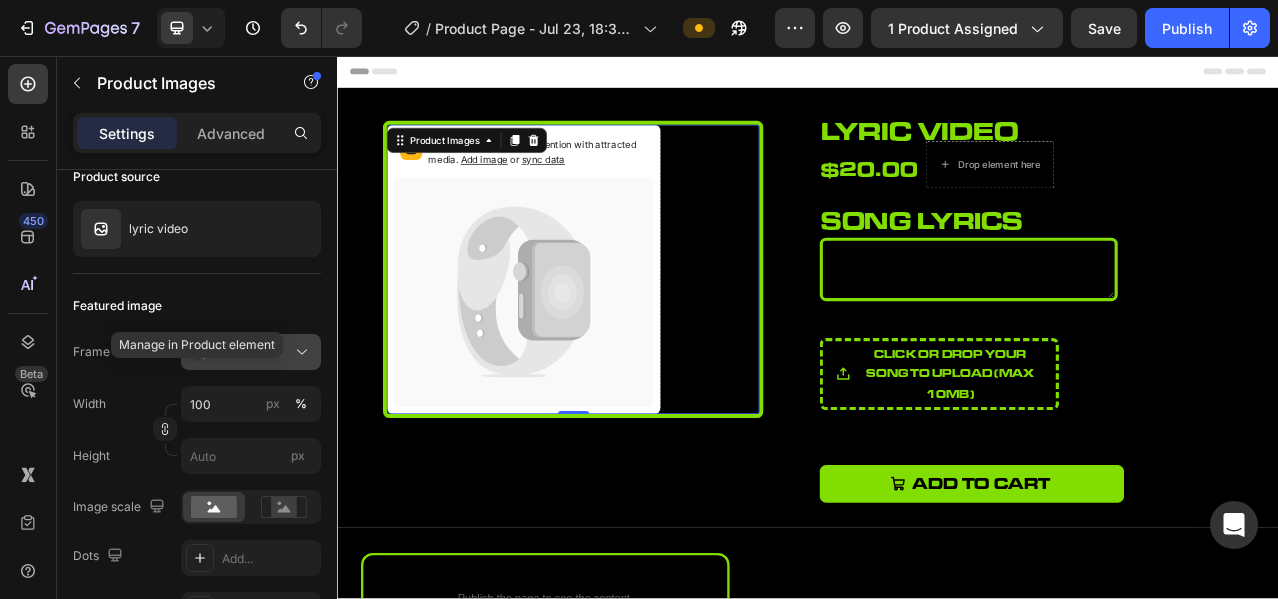 scroll, scrollTop: 0, scrollLeft: 0, axis: both 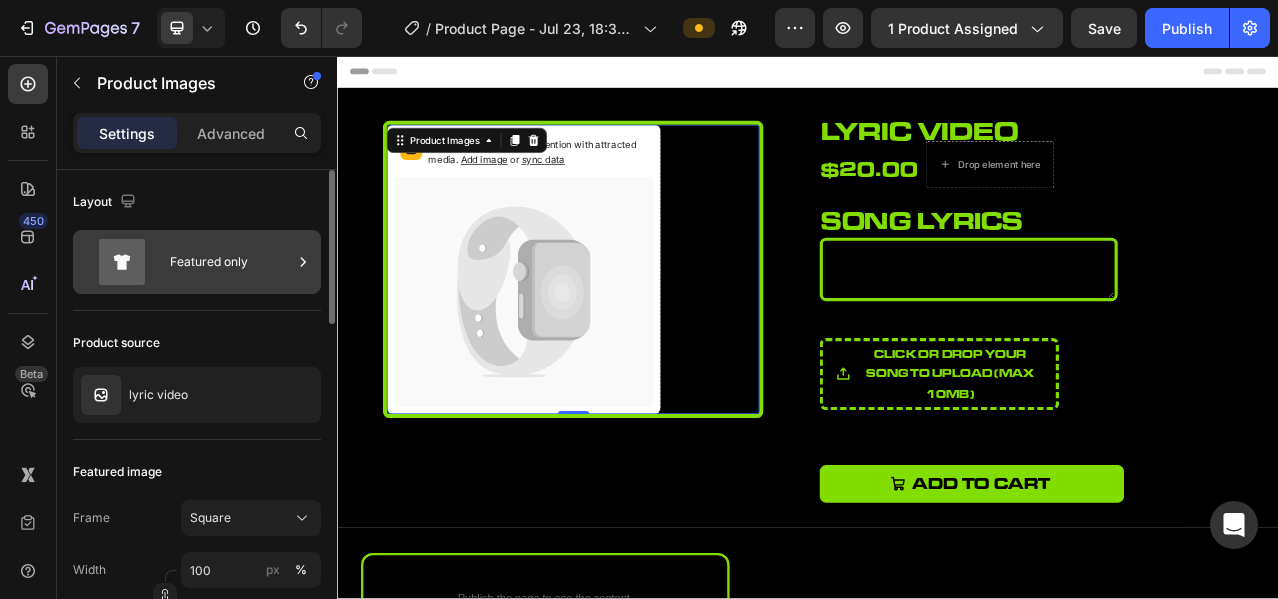 click on "Featured only" at bounding box center [231, 262] 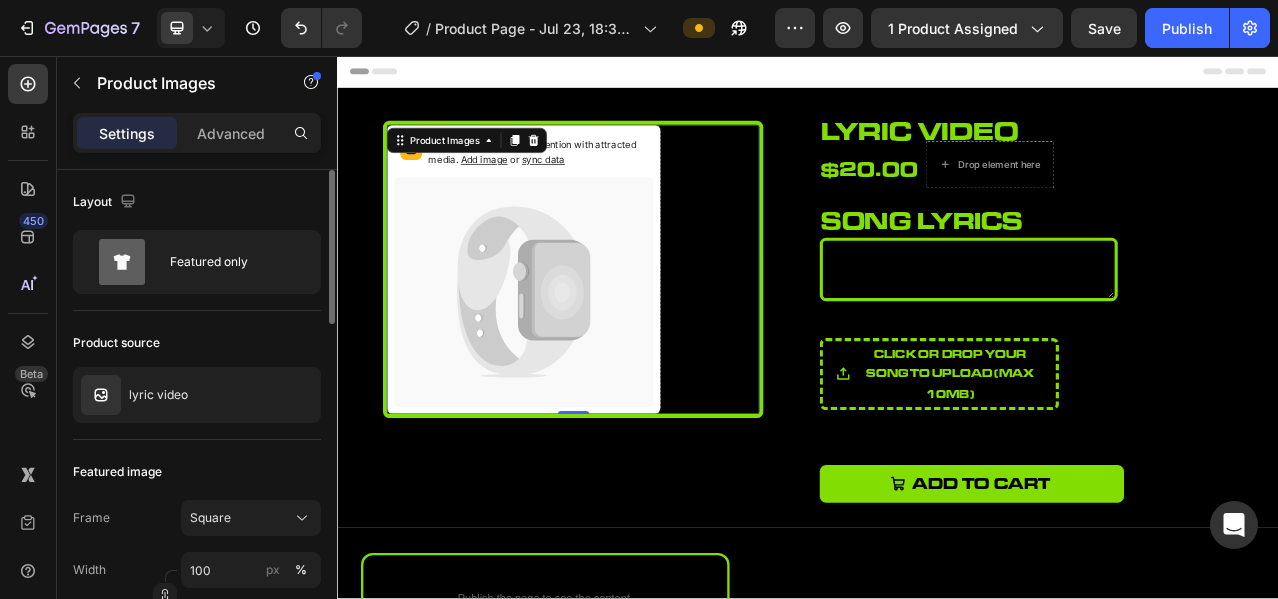 click on "Product source lyric video" 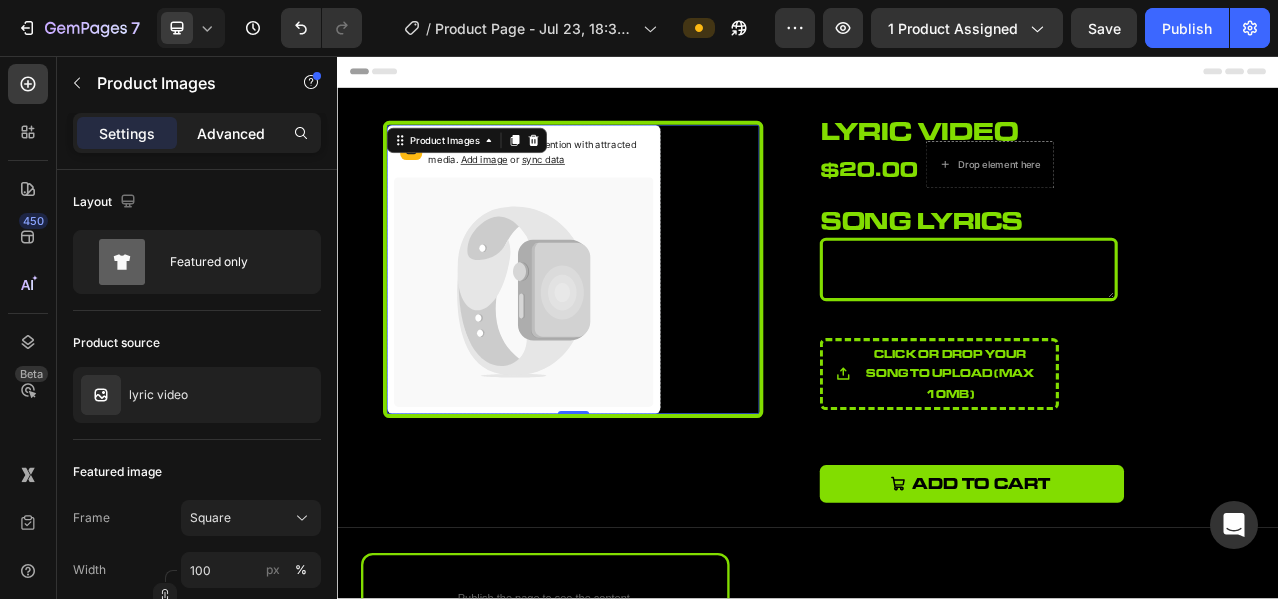 click on "Advanced" at bounding box center (231, 133) 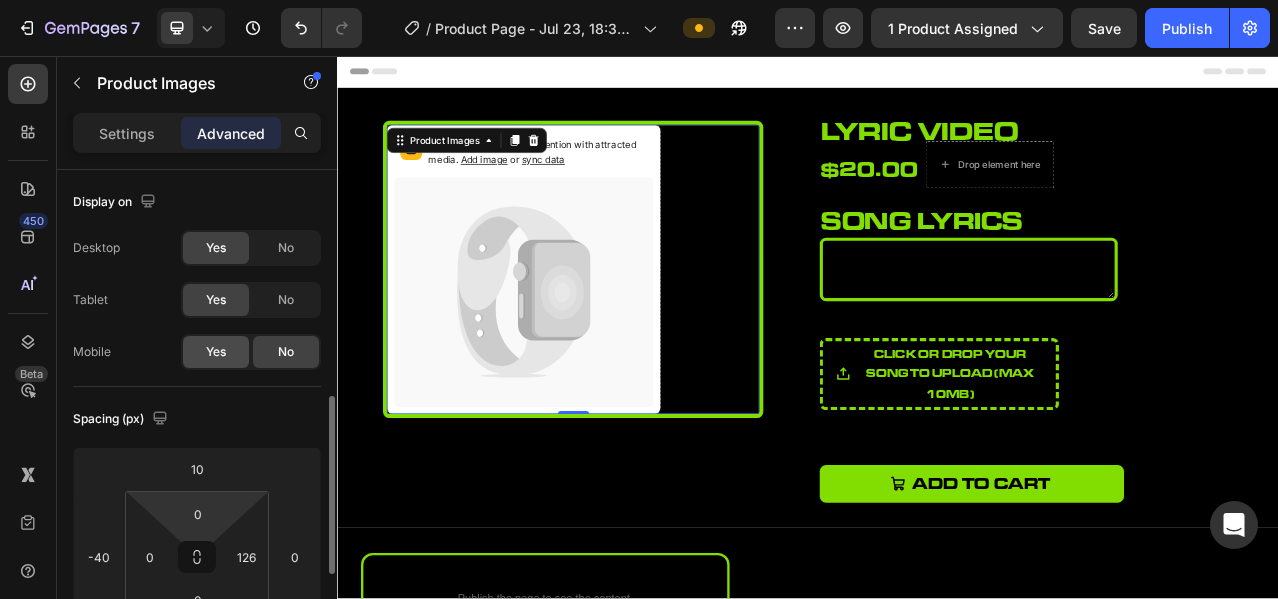 scroll, scrollTop: 166, scrollLeft: 0, axis: vertical 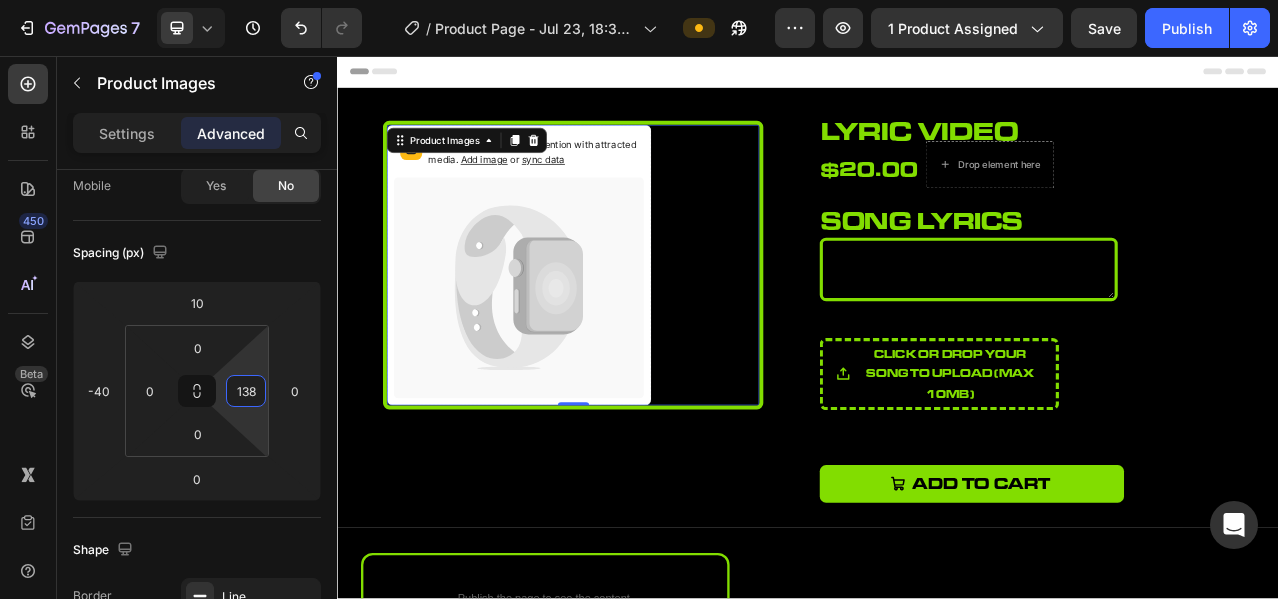 type on "142" 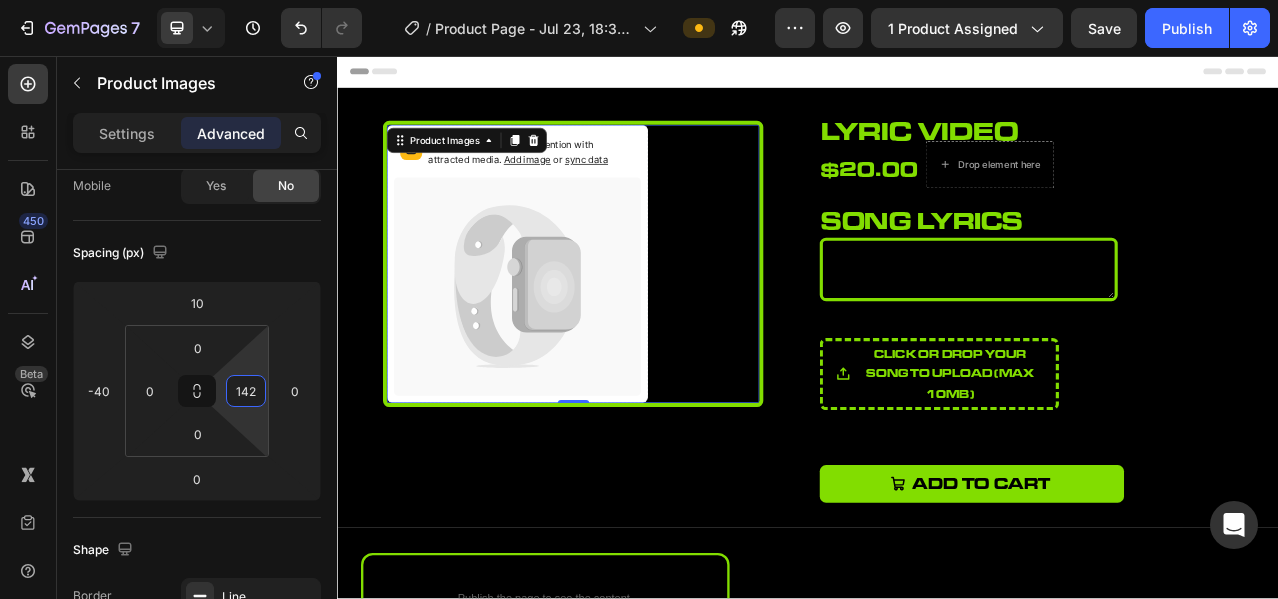 click on "7  Version history  /  Product Page - Jul 23, 18:32:40 Preview 1 product assigned  Save   Publish  450 Beta Sections(18) Elements(84) Section Element Hero Section Product Detail Brands Trusted Badges Guarantee Product Breakdown How to use Testimonials Compare Bundle FAQs Social Proof Brand Story Product List Collection Blog List Contact Sticky Add to Cart Custom Footer Browse Library 450 Layout
Row
Row
Row
Row Text
Heading
Text Block Button
Button
Button Media
Image
Image
Video" at bounding box center [639, 0] 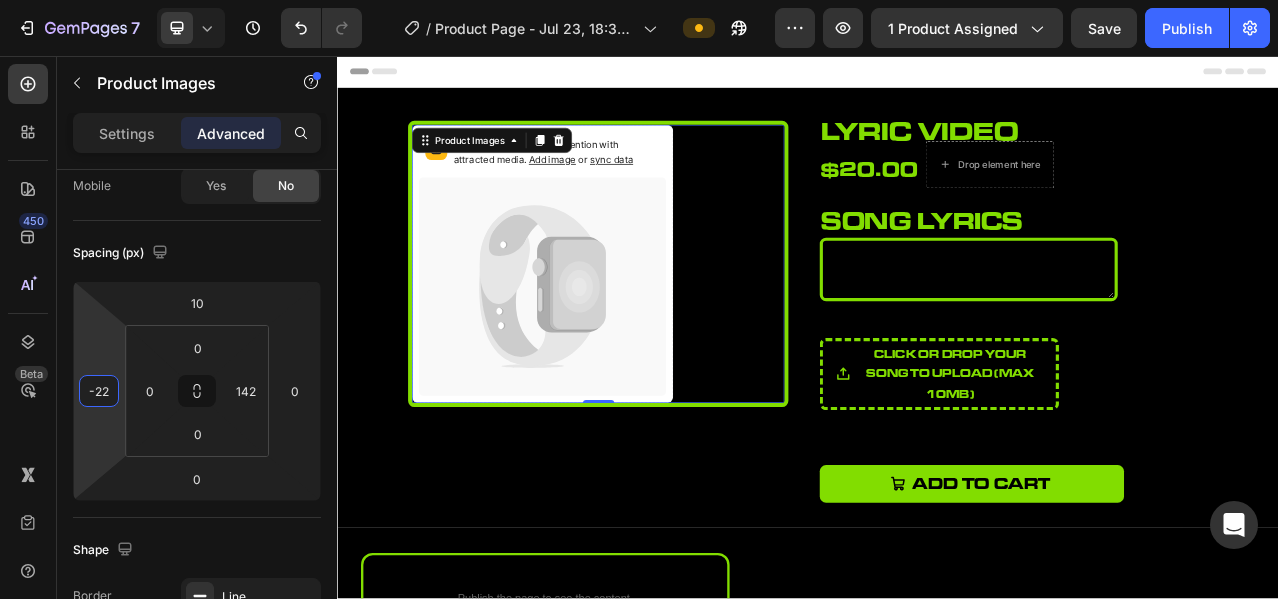 type on "-24" 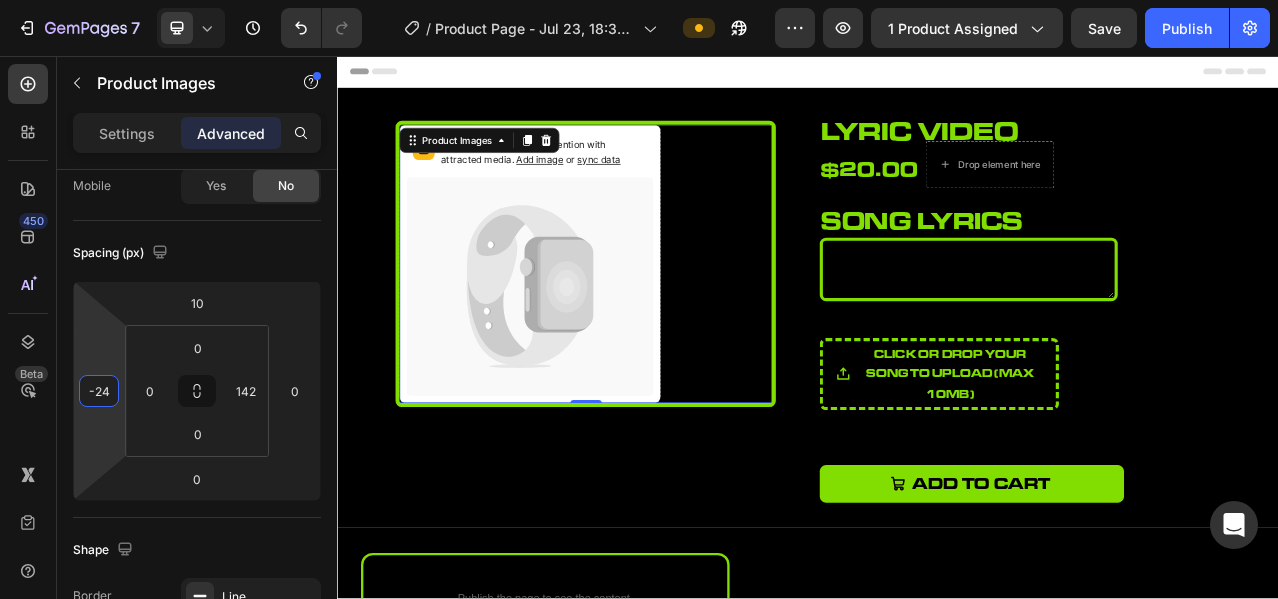 drag, startPoint x: 99, startPoint y: 353, endPoint x: 113, endPoint y: 345, distance: 16.124516 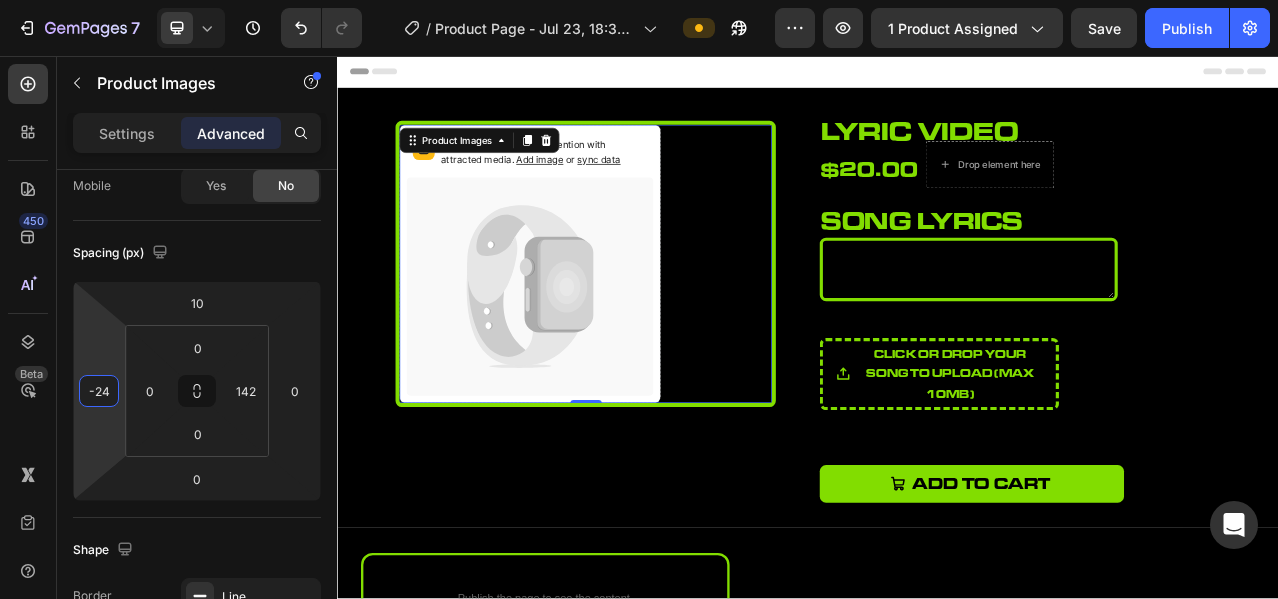 click on "7  Version history  /  Product Page - Jul 23, 18:32:40 Preview 1 product assigned  Save   Publish  450 Beta Sections(18) Elements(84) Section Element Hero Section Product Detail Brands Trusted Badges Guarantee Product Breakdown How to use Testimonials Compare Bundle FAQs Social Proof Brand Story Product List Collection Blog List Contact Sticky Add to Cart Custom Footer Browse Library 450 Layout
Row
Row
Row
Row Text
Heading
Text Block Button
Button
Button Media
Image
Image
Video" at bounding box center [639, 0] 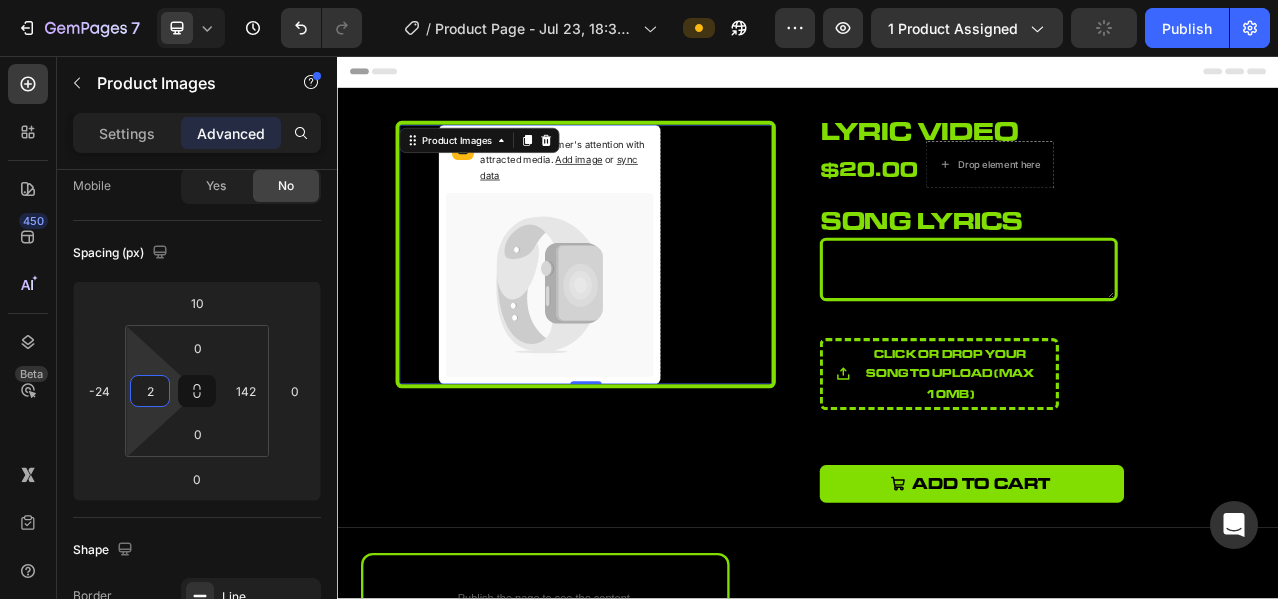 type on "0" 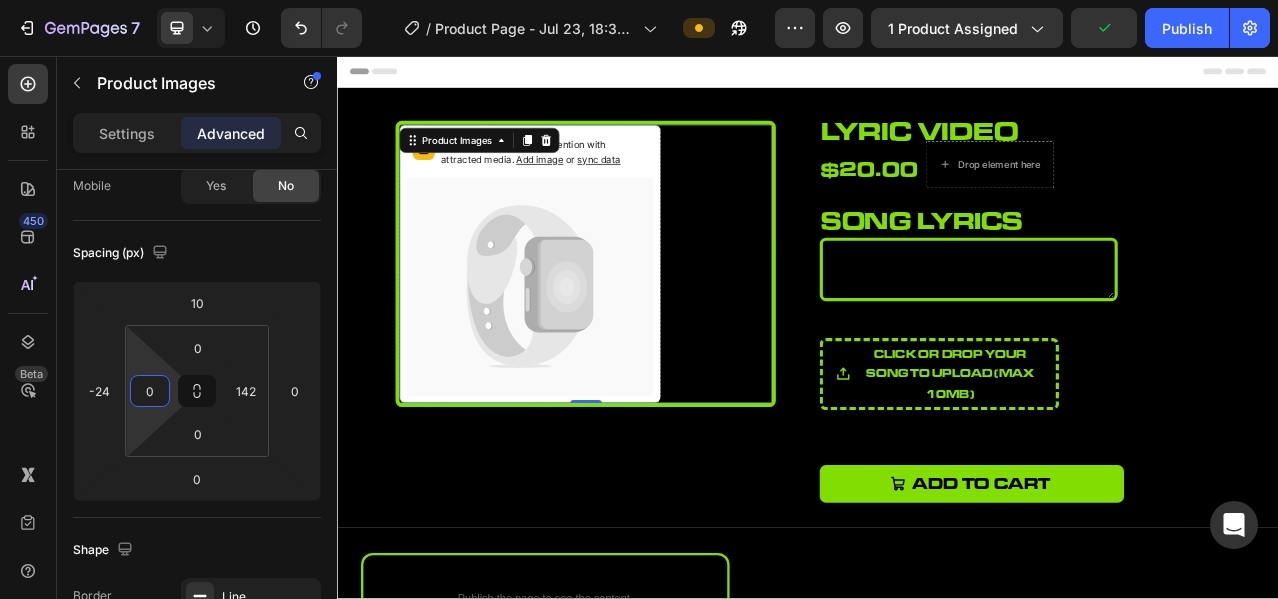 drag, startPoint x: 137, startPoint y: 368, endPoint x: 162, endPoint y: 389, distance: 32.649654 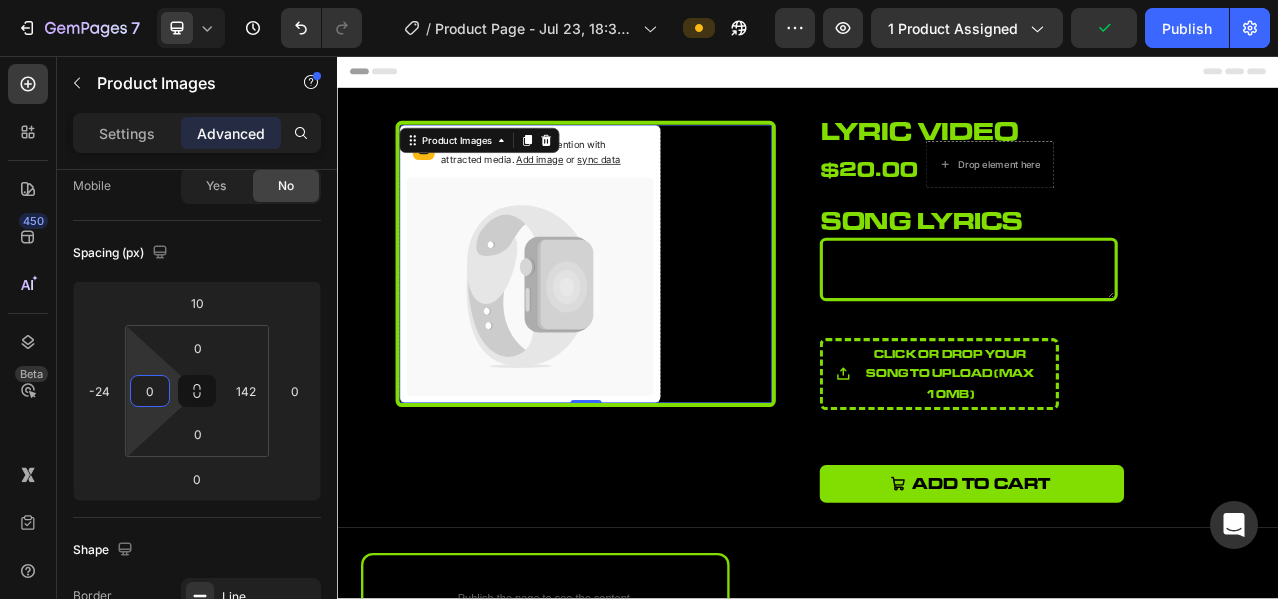 click on "7  Version history  /  Product Page - Jul 23, 18:32:40 Preview 1 product assigned  Publish  450 Beta Sections(18) Elements(84) Section Element Hero Section Product Detail Brands Trusted Badges Guarantee Product Breakdown How to use Testimonials Compare Bundle FAQs Social Proof Brand Story Product List Collection Blog List Contact Sticky Add to Cart Custom Footer Browse Library 450 Layout
Row
Row
Row
Row Text
Heading
Text Block Button
Button
Button Media
Image
Image" at bounding box center [639, 0] 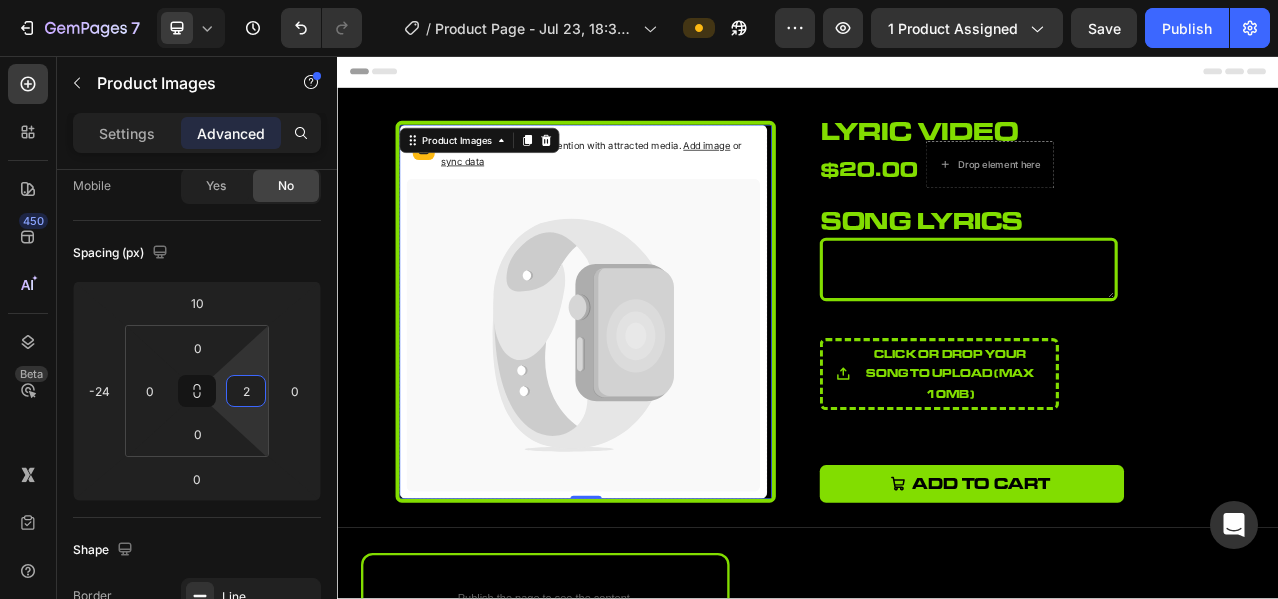 type on "0" 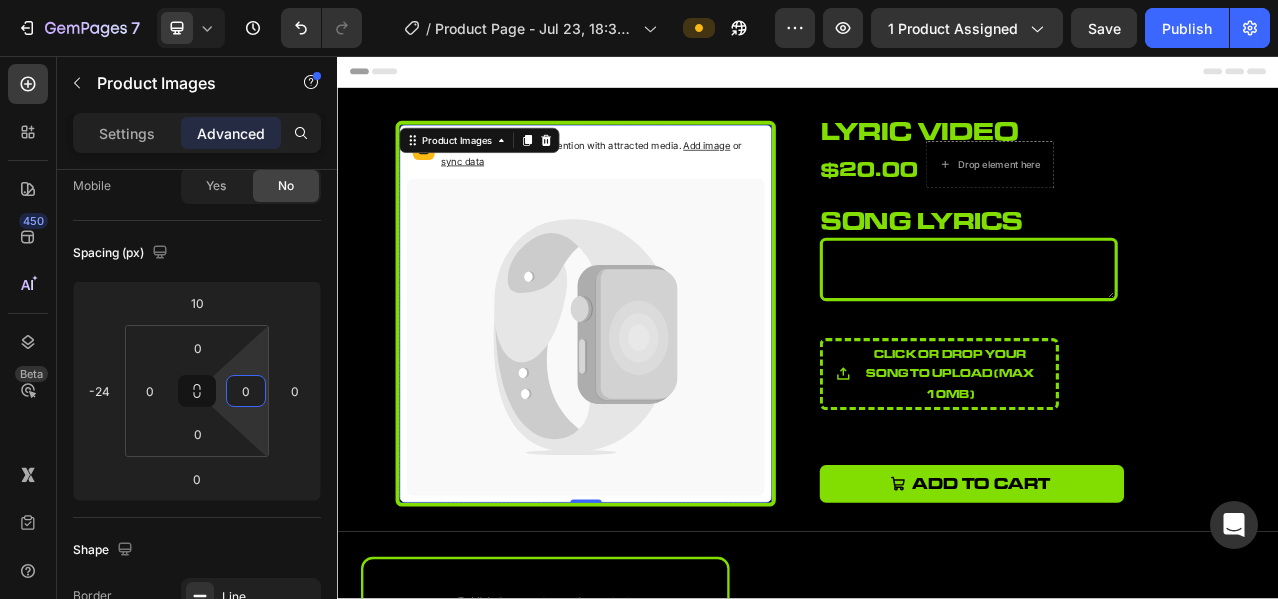 drag, startPoint x: 263, startPoint y: 351, endPoint x: 266, endPoint y: 431, distance: 80.05623 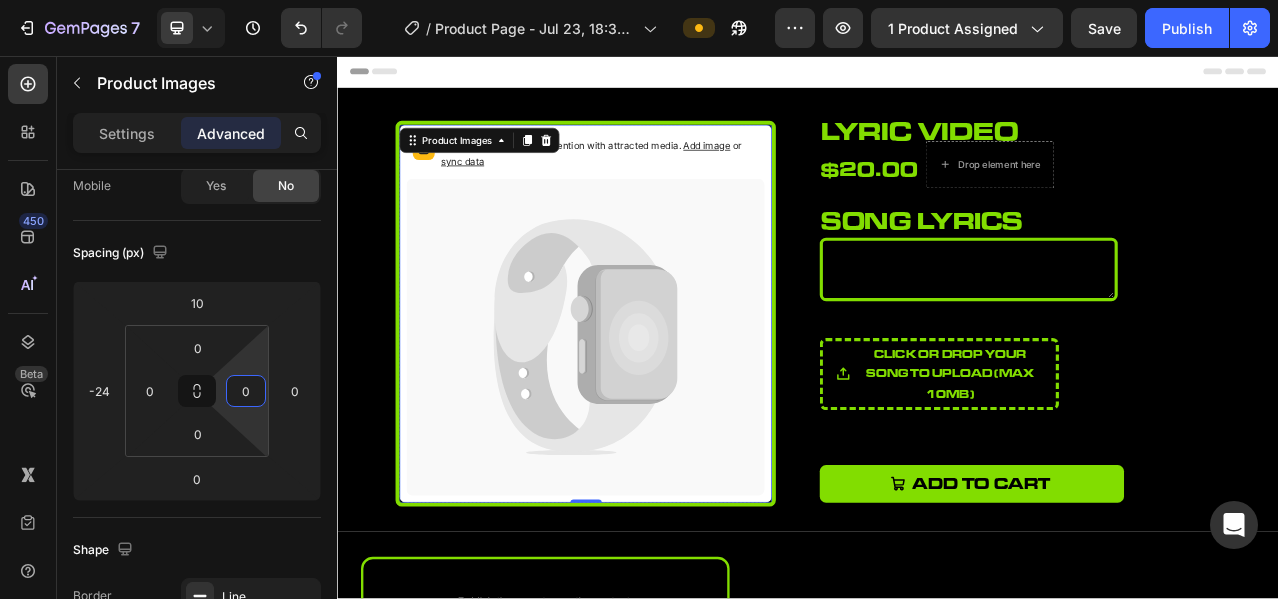 click on "7  Version history  /  Product Page - Jul 23, 18:32:40 Preview 1 product assigned  Save   Publish  450 Beta Sections(18) Elements(84) Section Element Hero Section Product Detail Brands Trusted Badges Guarantee Product Breakdown How to use Testimonials Compare Bundle FAQs Social Proof Brand Story Product List Collection Blog List Contact Sticky Add to Cart Custom Footer Browse Library 450 Layout
Row
Row
Row
Row Text
Heading
Text Block Button
Button
Button Media
Image
Image
Video" at bounding box center [639, 0] 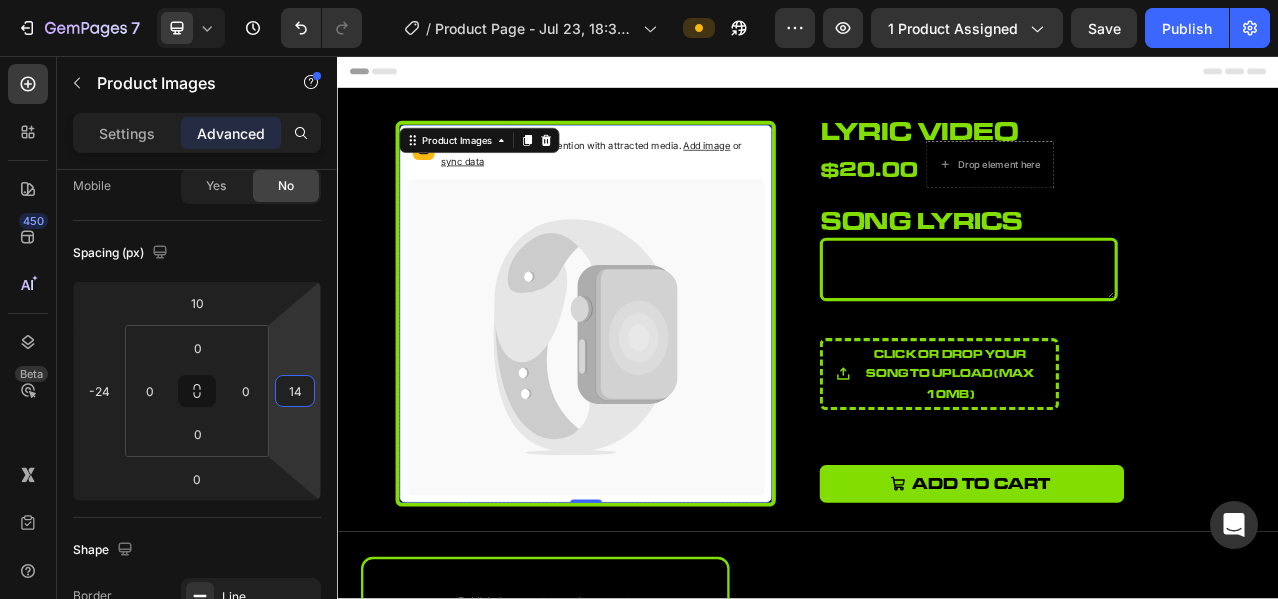 type on "16" 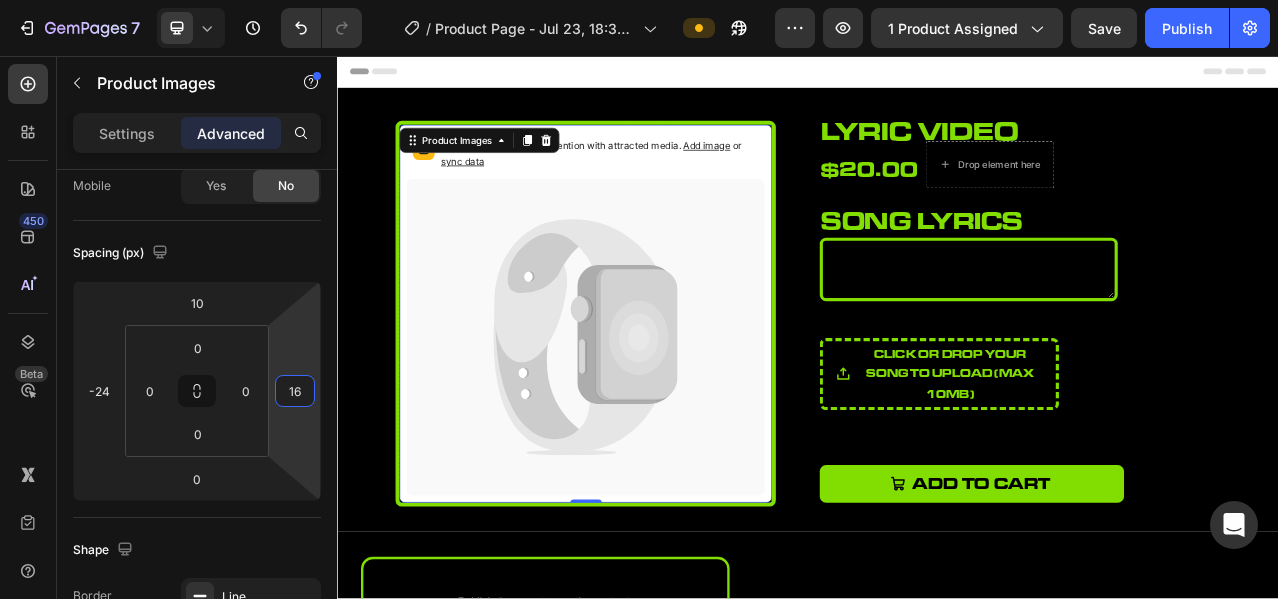 drag, startPoint x: 311, startPoint y: 434, endPoint x: 319, endPoint y: 426, distance: 11.313708 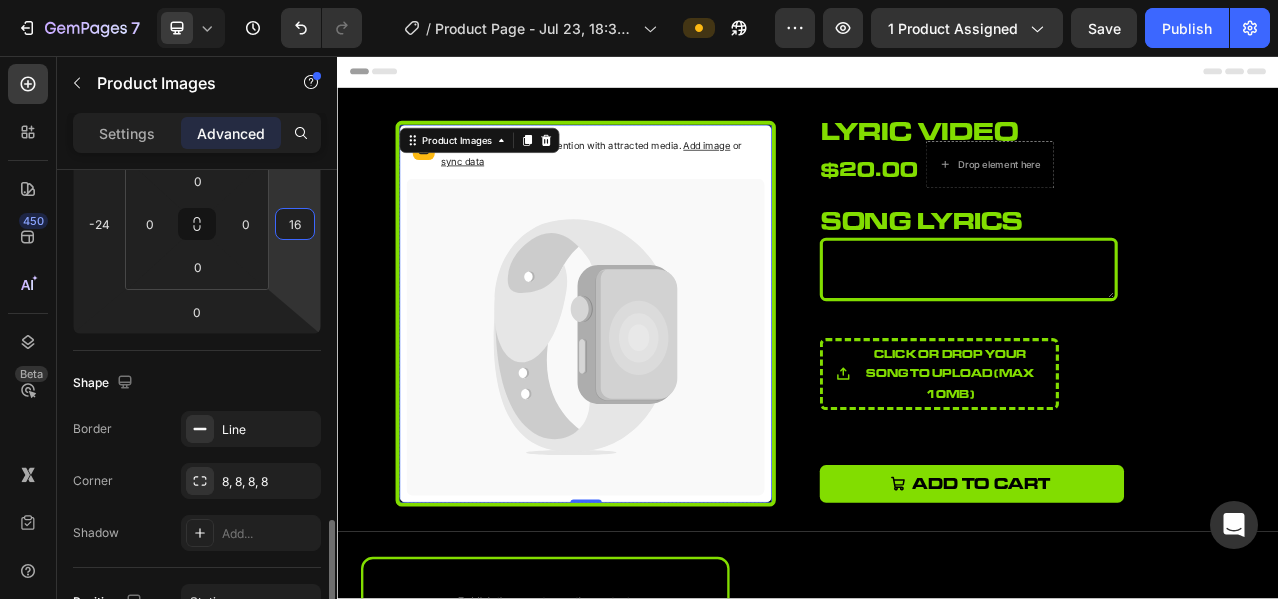 scroll, scrollTop: 500, scrollLeft: 0, axis: vertical 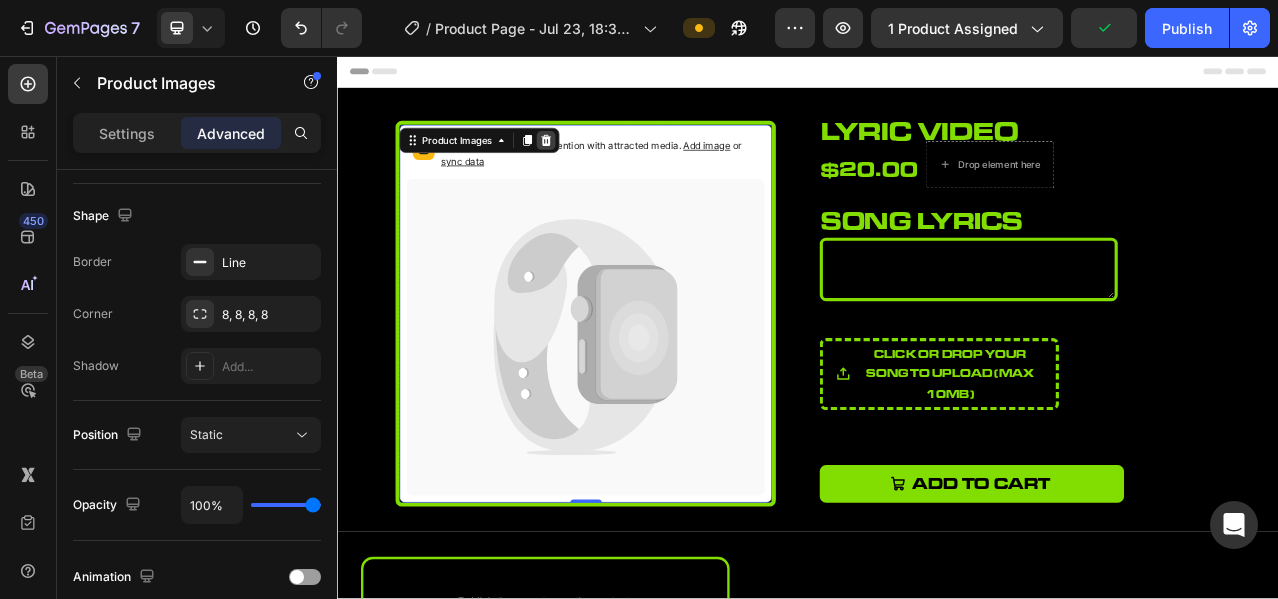 click 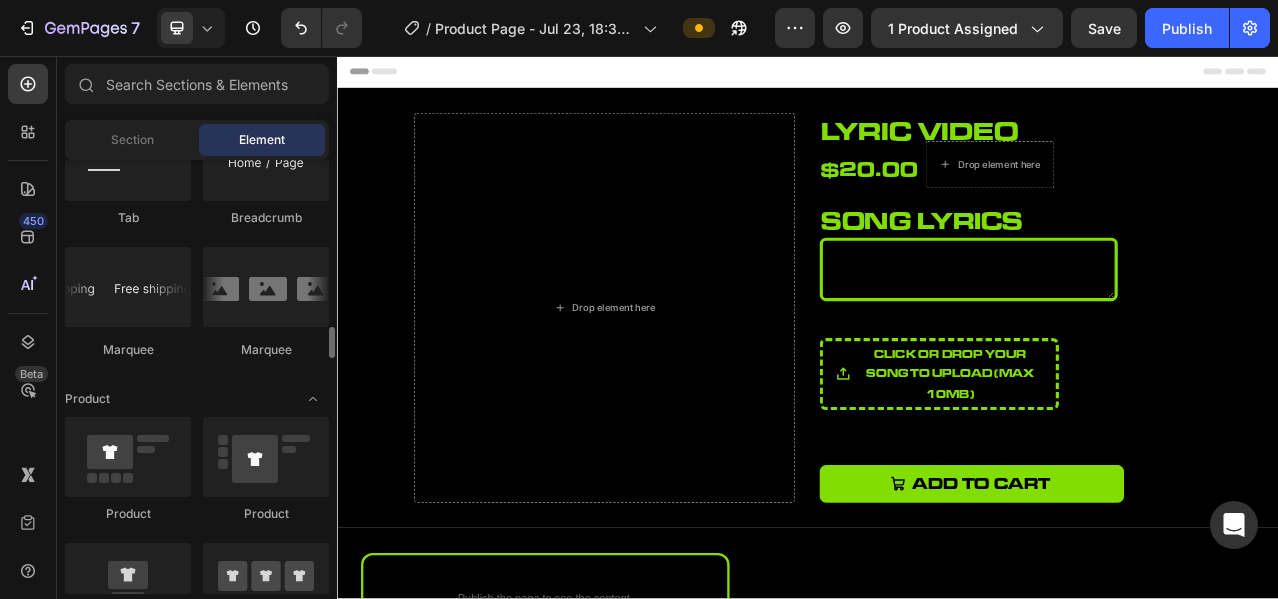 scroll, scrollTop: 2500, scrollLeft: 0, axis: vertical 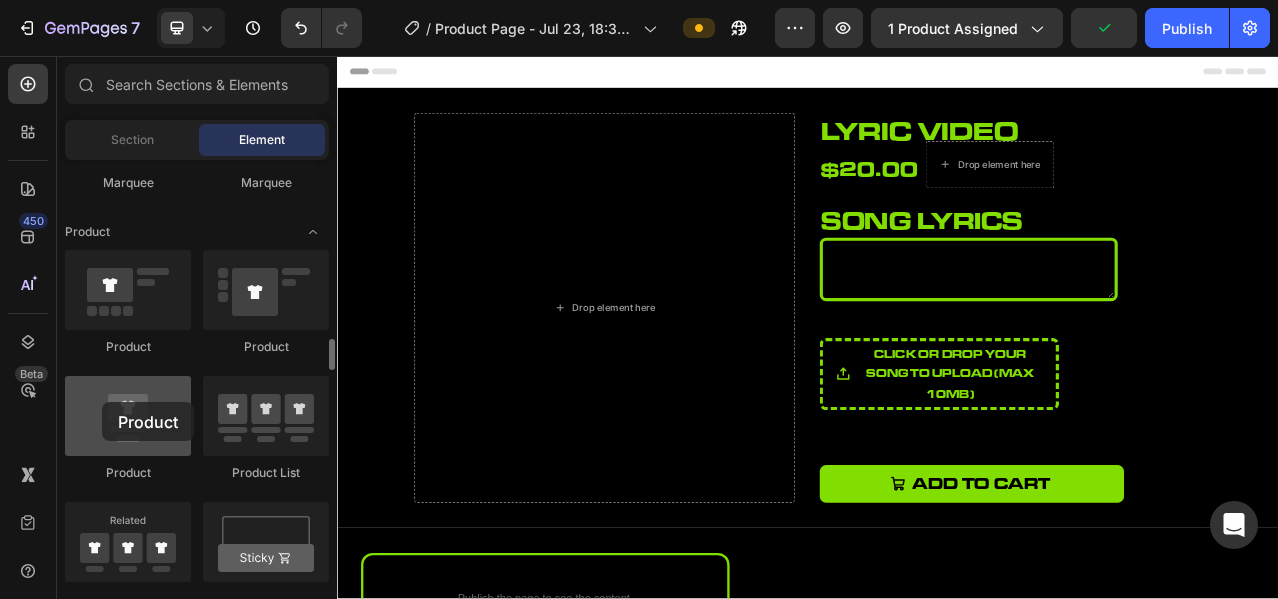 drag, startPoint x: 125, startPoint y: 424, endPoint x: 102, endPoint y: 402, distance: 31.827662 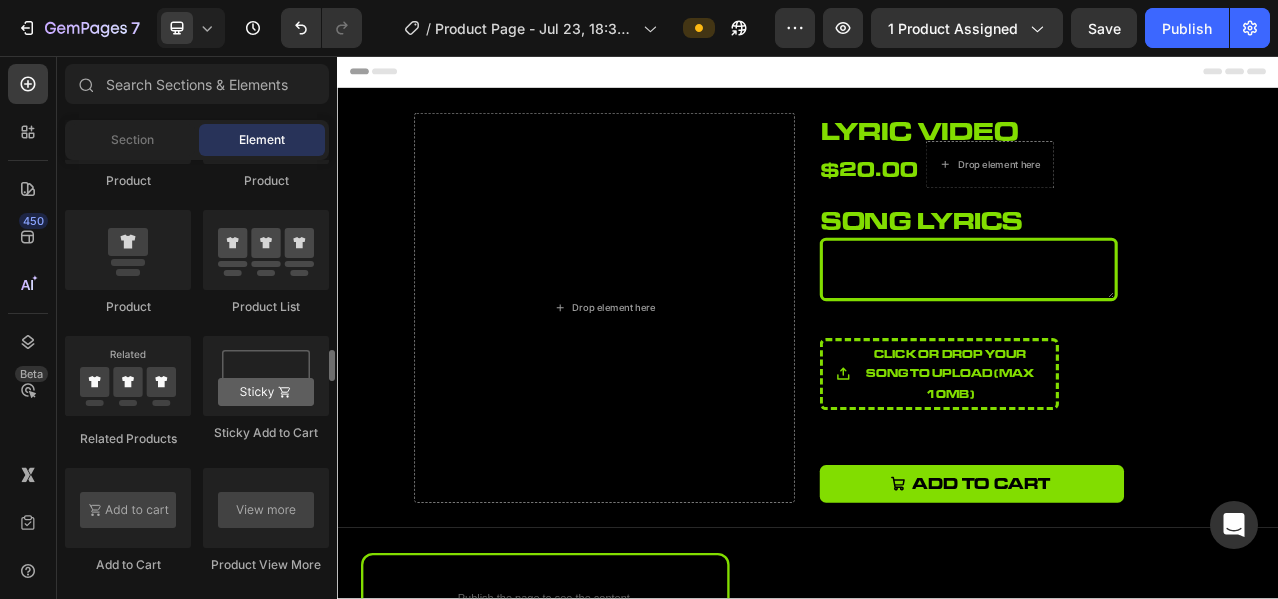 scroll, scrollTop: 2833, scrollLeft: 0, axis: vertical 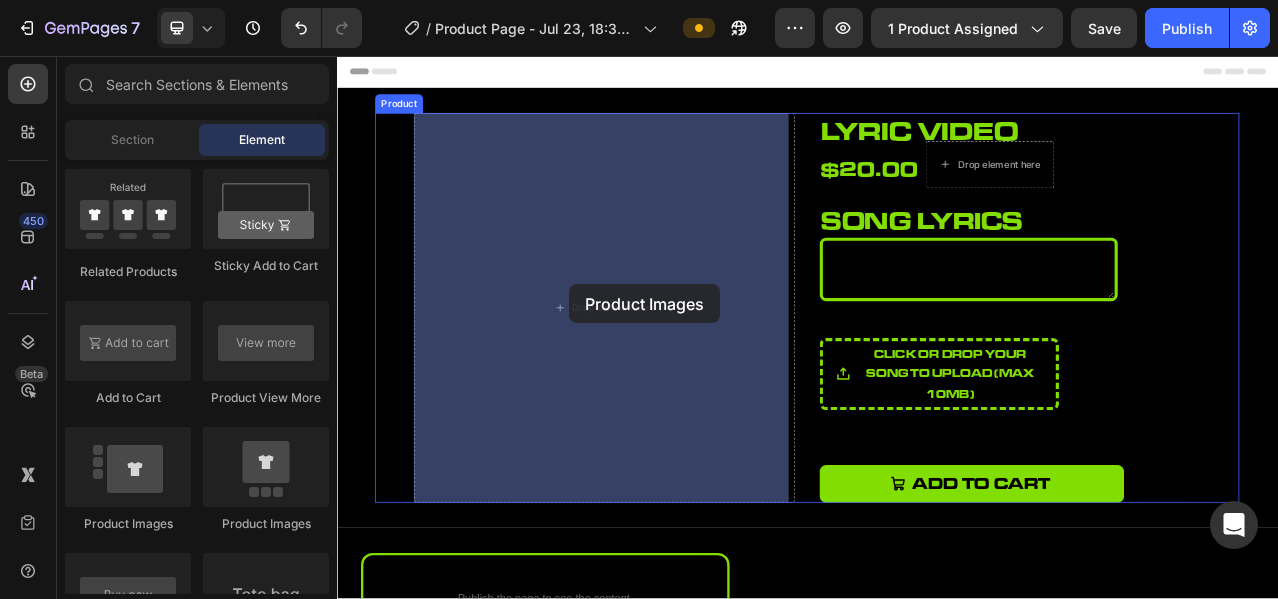 drag, startPoint x: 474, startPoint y: 551, endPoint x: 633, endPoint y: 347, distance: 258.64453 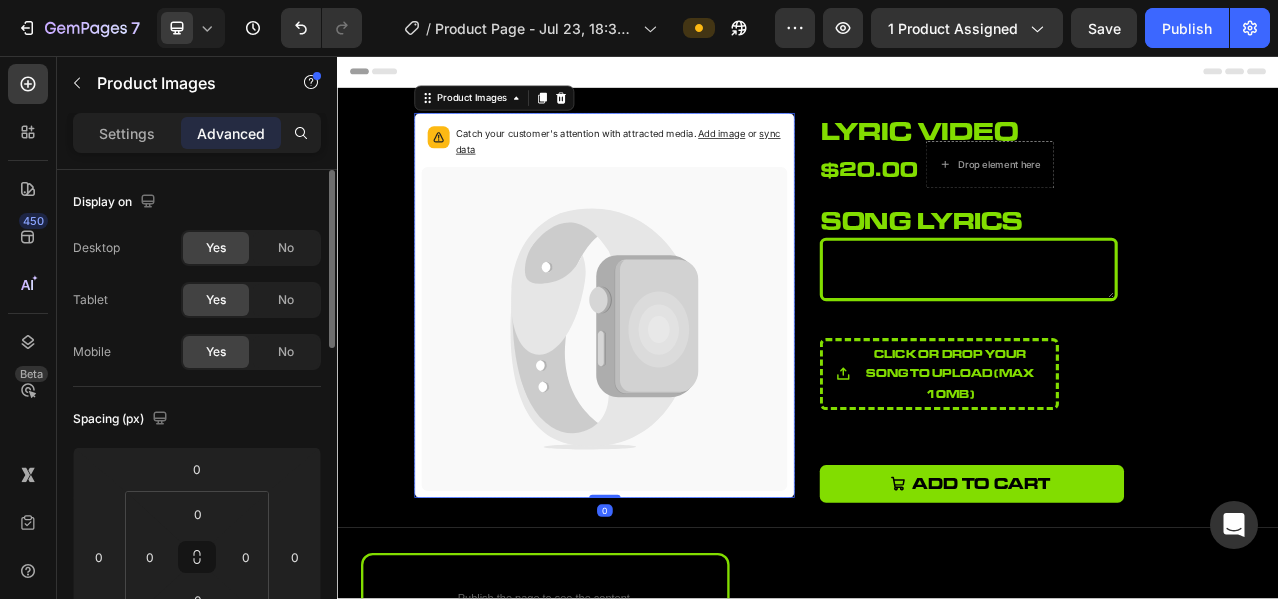 scroll, scrollTop: 333, scrollLeft: 0, axis: vertical 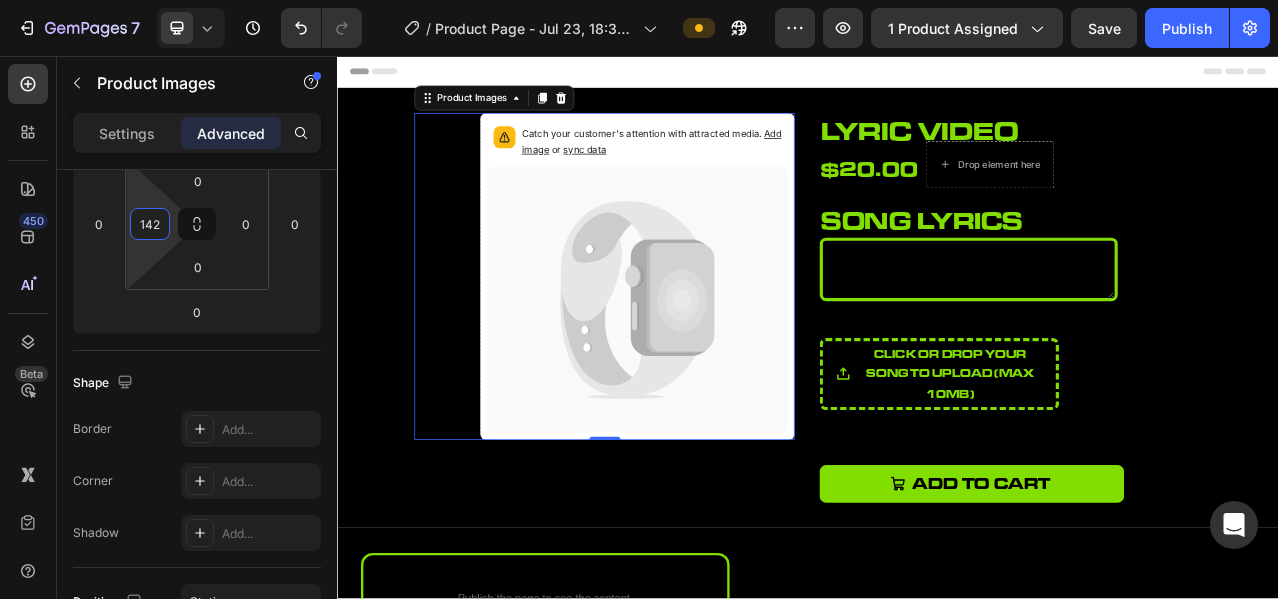type on "144" 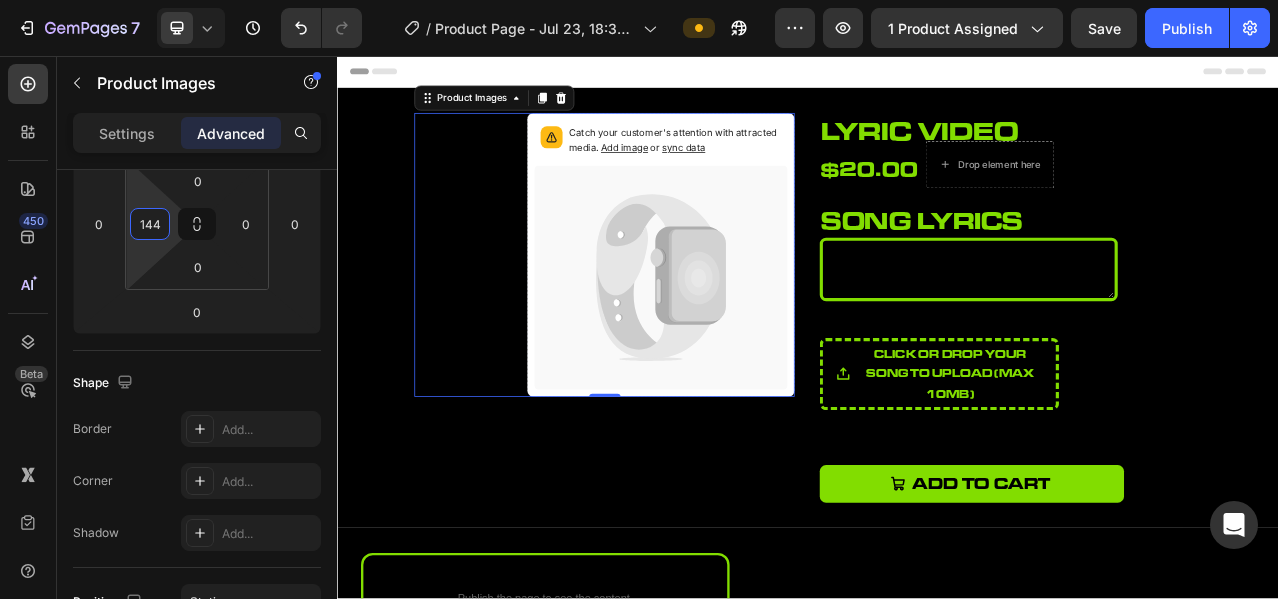 drag, startPoint x: 145, startPoint y: 253, endPoint x: 156, endPoint y: 181, distance: 72.835434 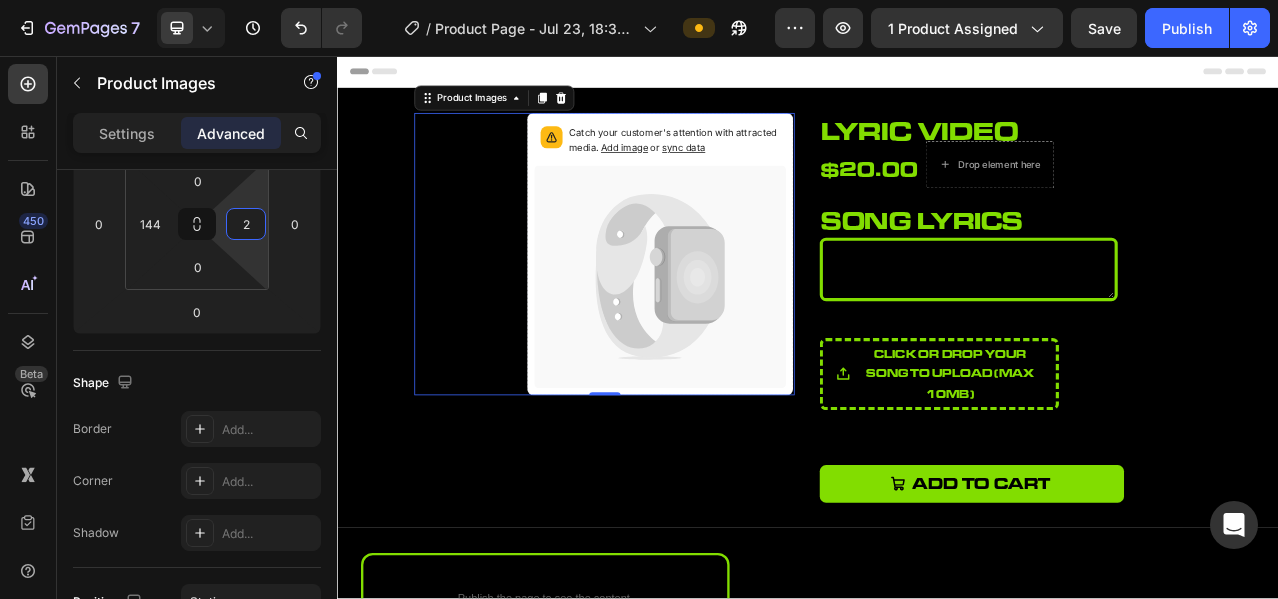 type on "0" 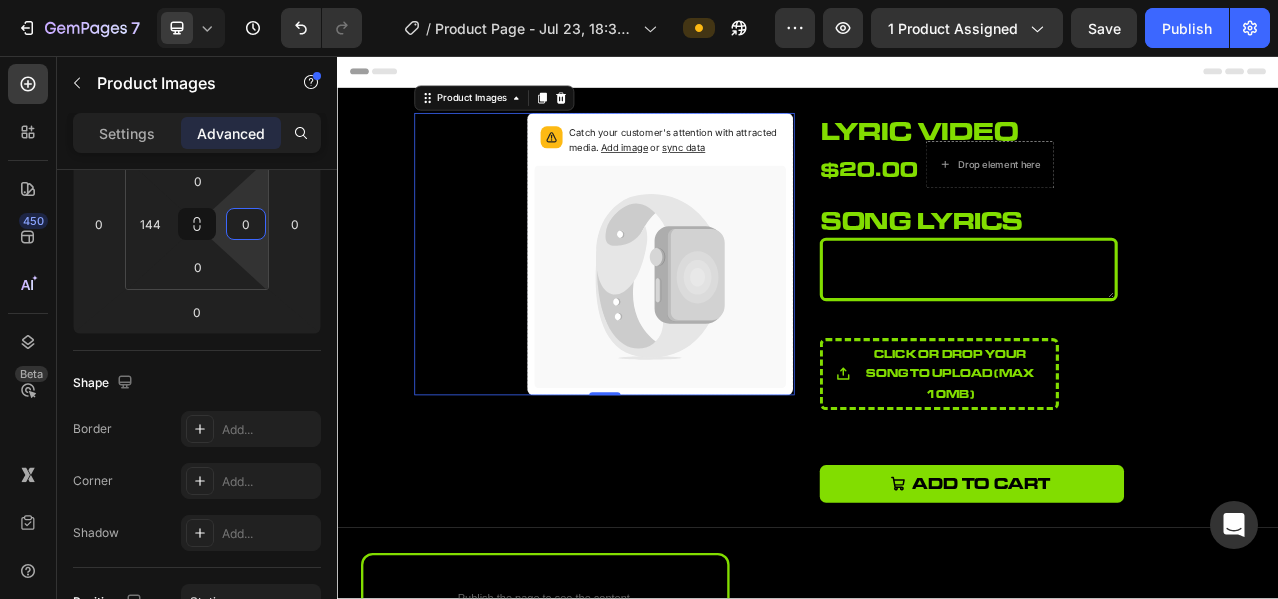click on "7  Version history  /  Product Page - Jul 23, 18:32:40 Preview 1 product assigned  Save   Publish  450 Beta Sections(18) Elements(84) Section Element Hero Section Product Detail Brands Trusted Badges Guarantee Product Breakdown How to use Testimonials Compare Bundle FAQs Social Proof Brand Story Product List Collection Blog List Contact Sticky Add to Cart Custom Footer Browse Library 450 Layout
Row
Row
Row
Row Text
Heading
Text Block Button
Button
Button Media
Image
Image
Video" at bounding box center [639, 0] 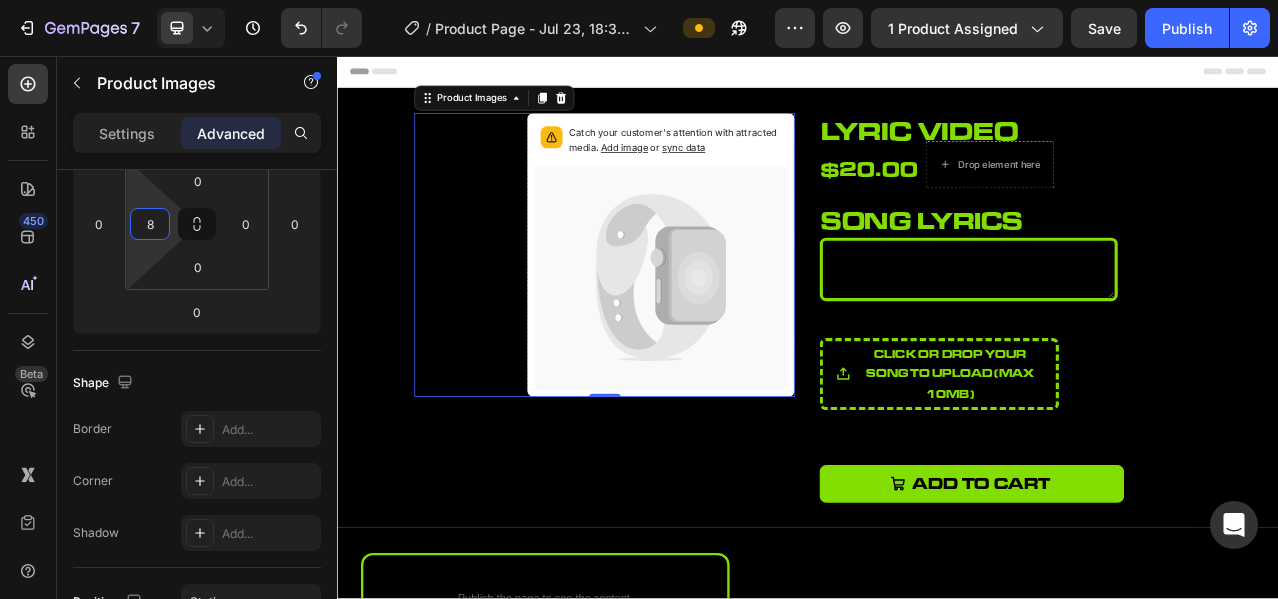 type on "0" 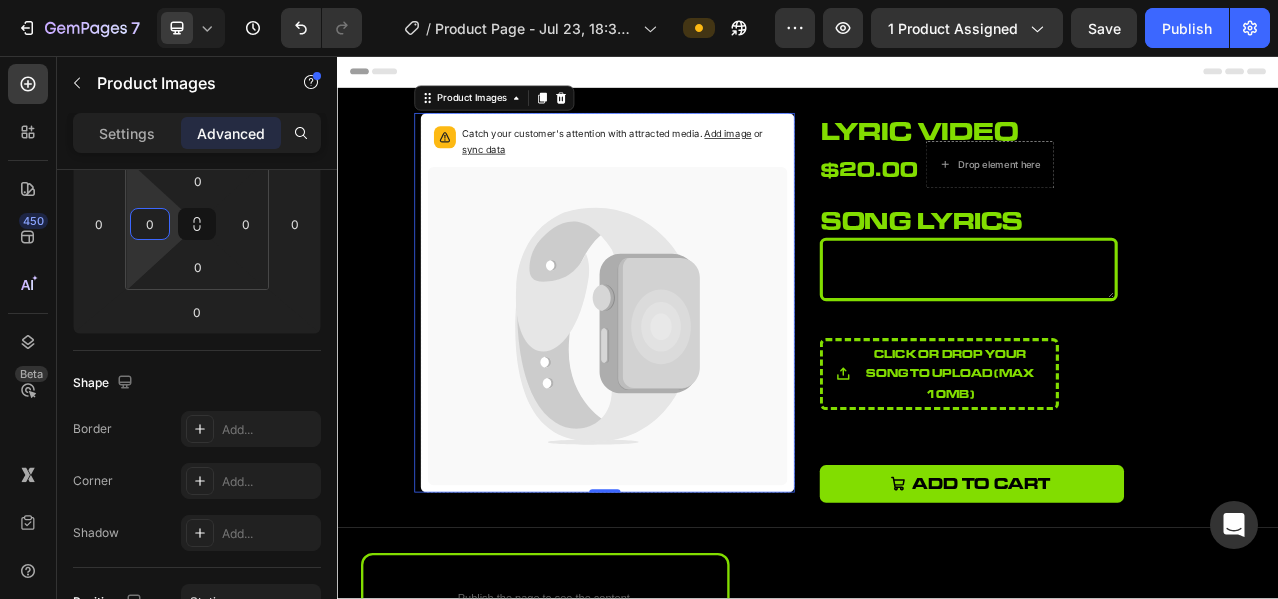 drag, startPoint x: 131, startPoint y: 191, endPoint x: 154, endPoint y: 311, distance: 122.18429 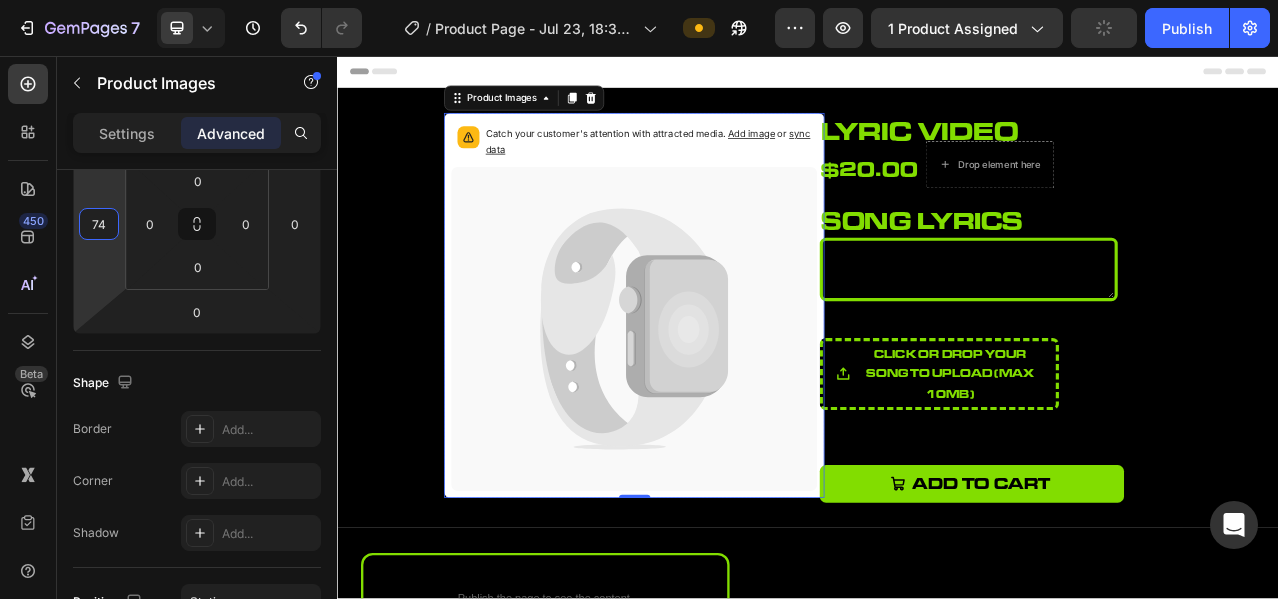 type on "76" 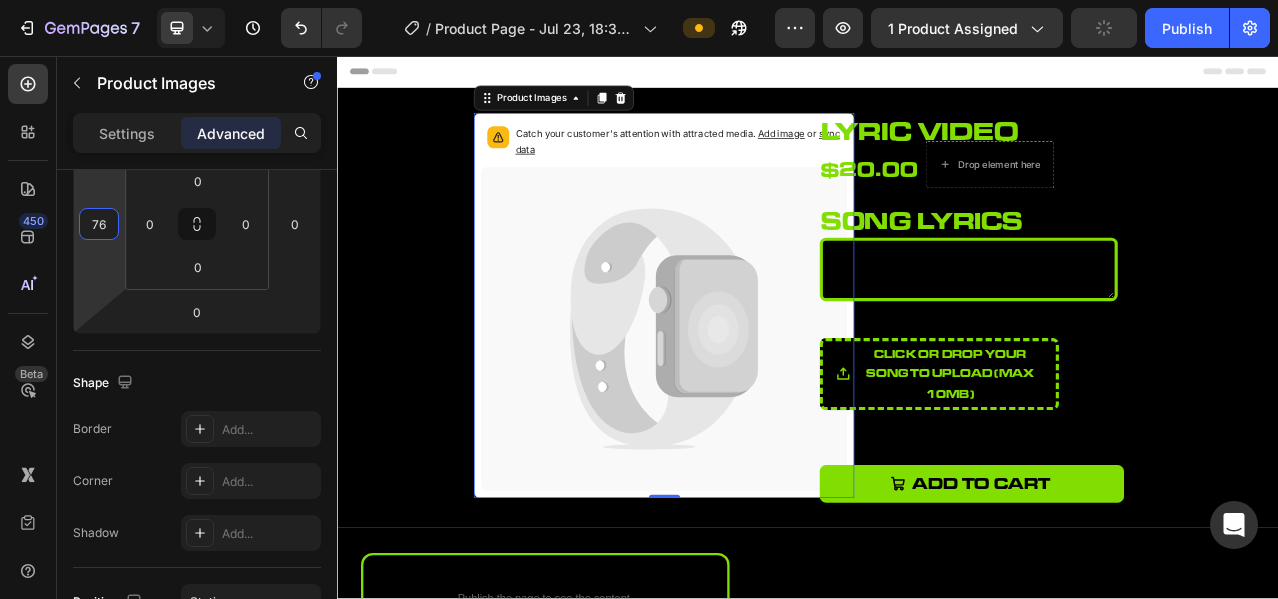 drag, startPoint x: 100, startPoint y: 280, endPoint x: 99, endPoint y: 242, distance: 38.013157 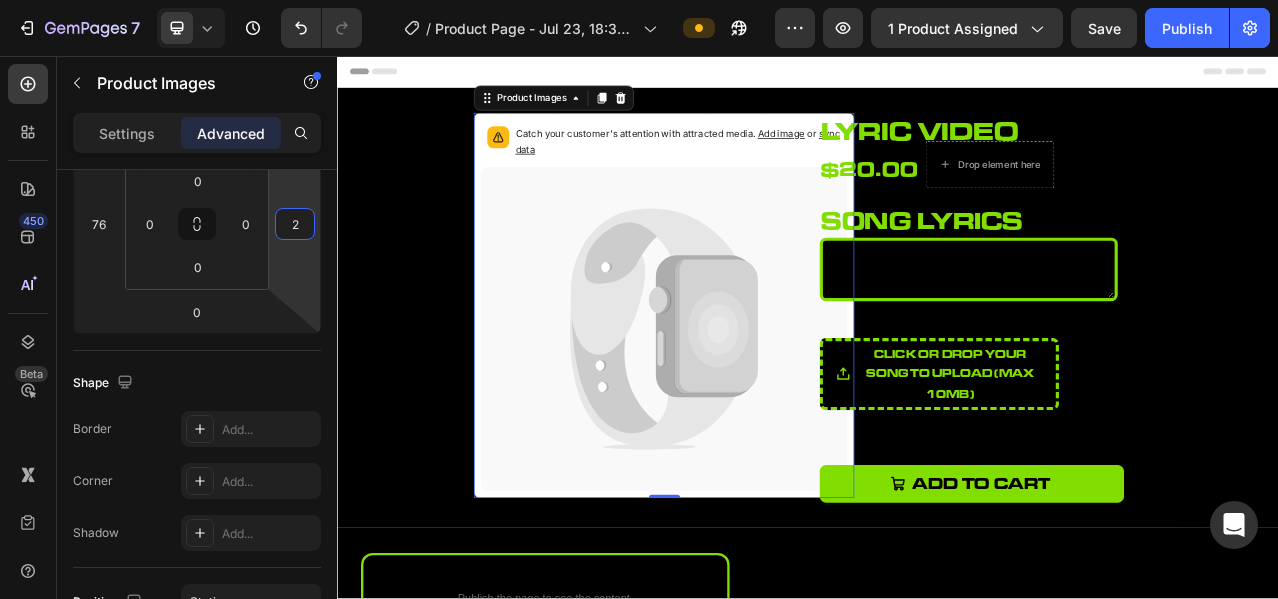 type on "0" 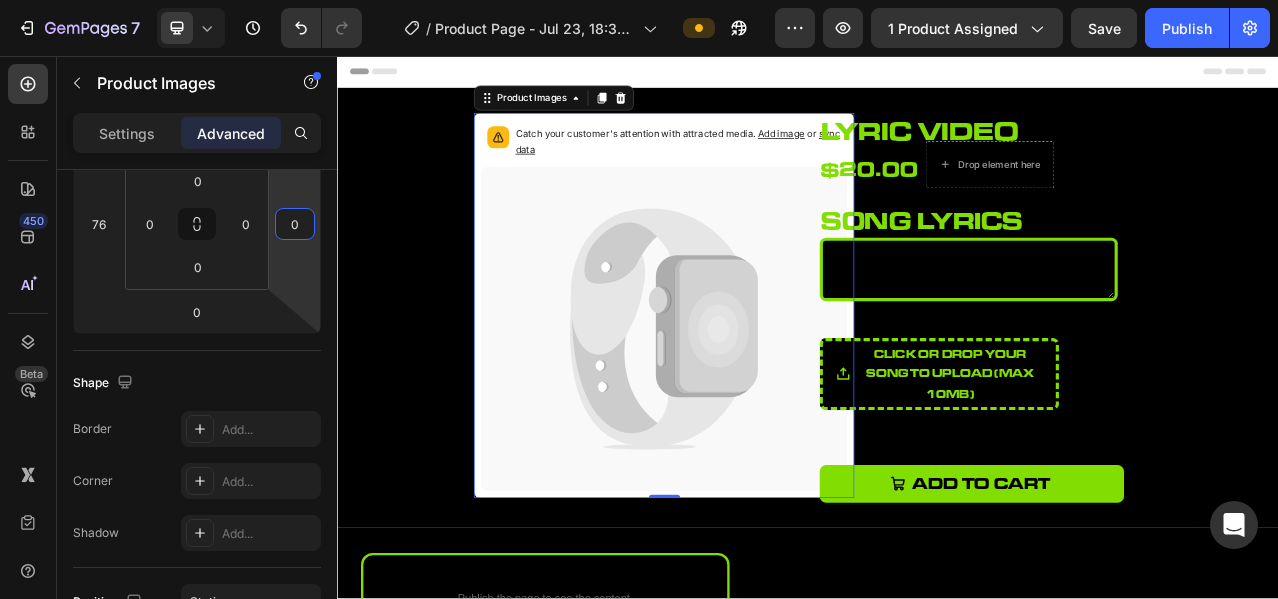 click on "7  Version history  /  Product Page - Jul 23, 18:32:40 Preview 1 product assigned  Save   Publish  450 Beta Sections(18) Elements(84) Section Element Hero Section Product Detail Brands Trusted Badges Guarantee Product Breakdown How to use Testimonials Compare Bundle FAQs Social Proof Brand Story Product List Collection Blog List Contact Sticky Add to Cart Custom Footer Browse Library 450 Layout
Row
Row
Row
Row Text
Heading
Text Block Button
Button
Button Media
Image
Image
Video" at bounding box center [639, 0] 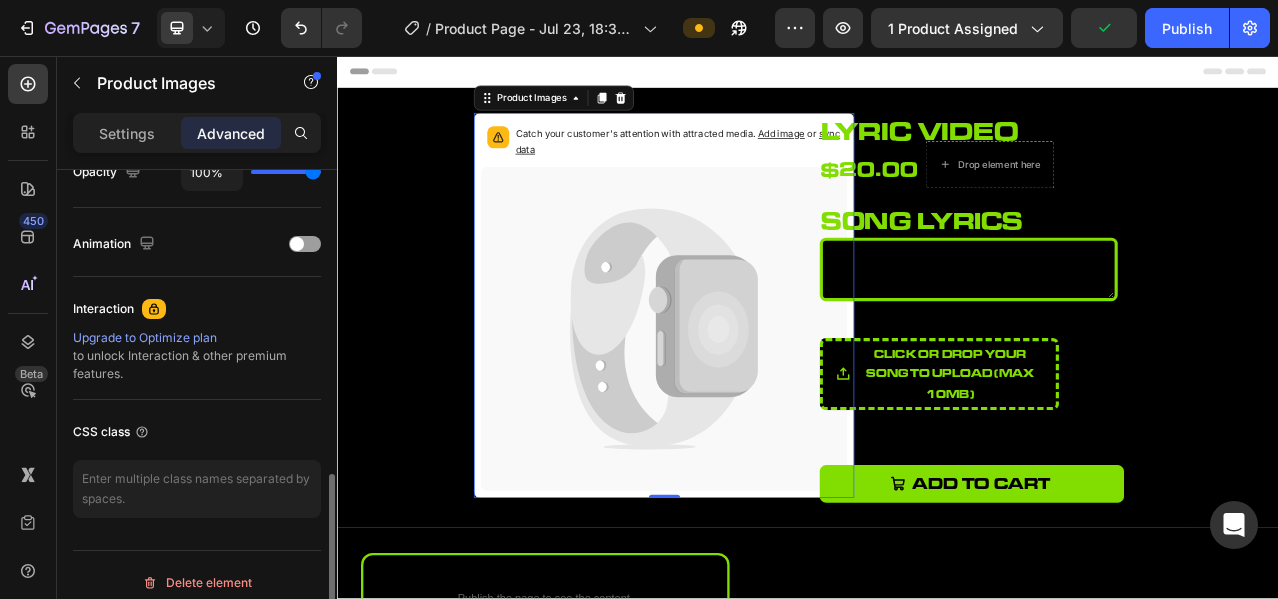 scroll, scrollTop: 844, scrollLeft: 0, axis: vertical 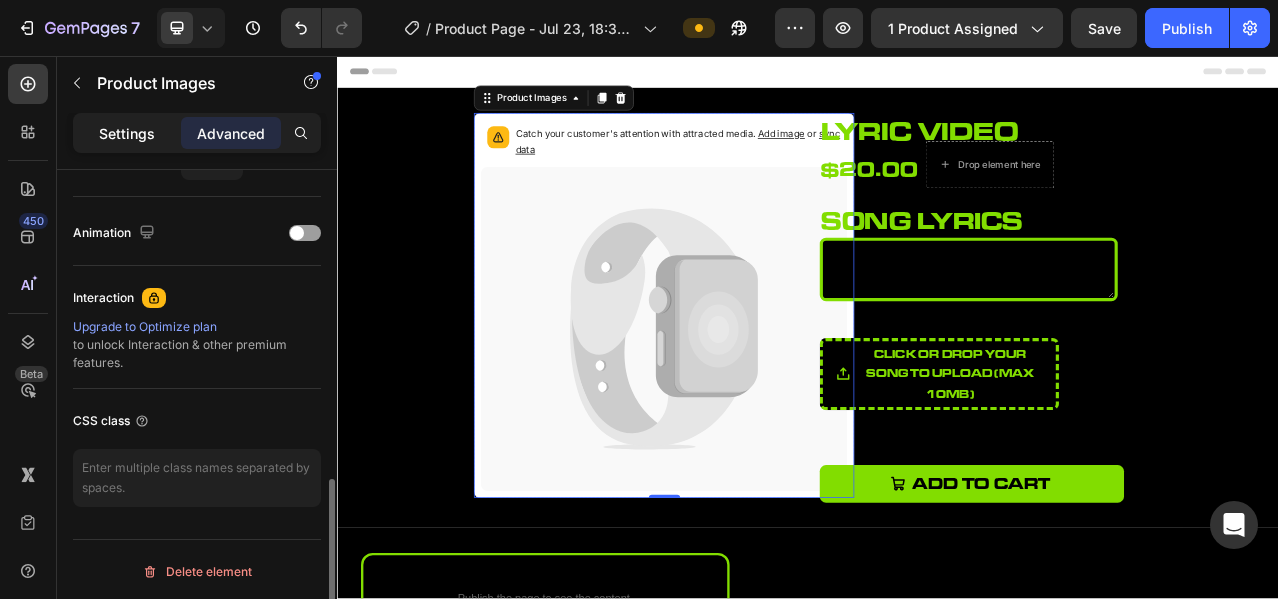 click on "Settings" at bounding box center [127, 133] 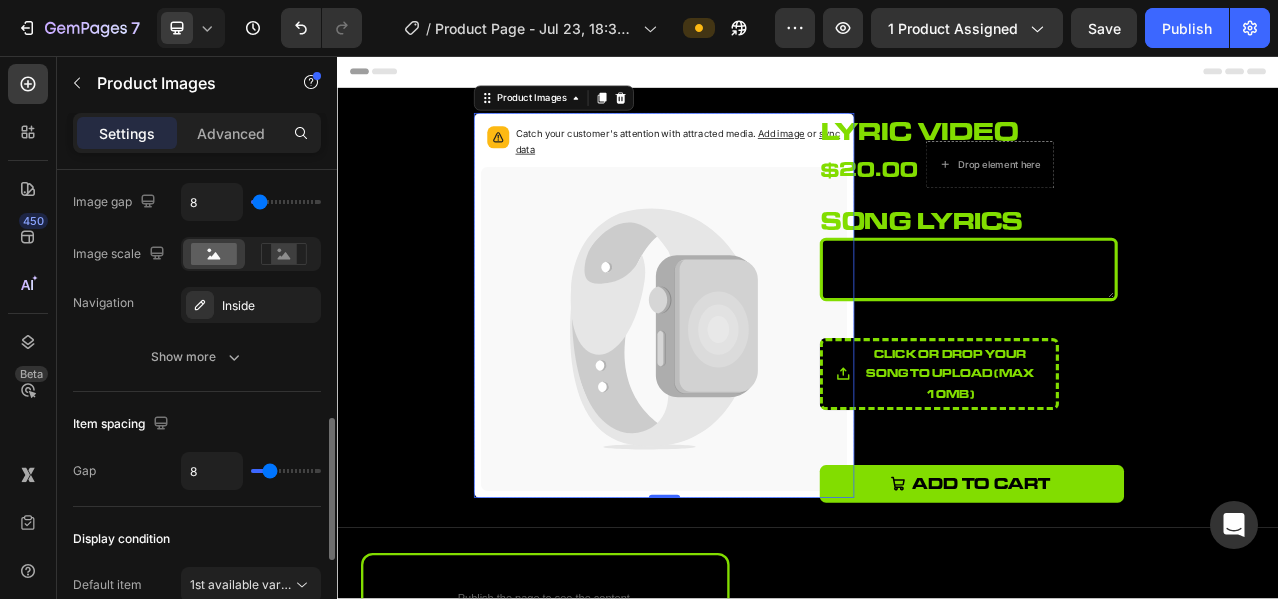 scroll, scrollTop: 678, scrollLeft: 0, axis: vertical 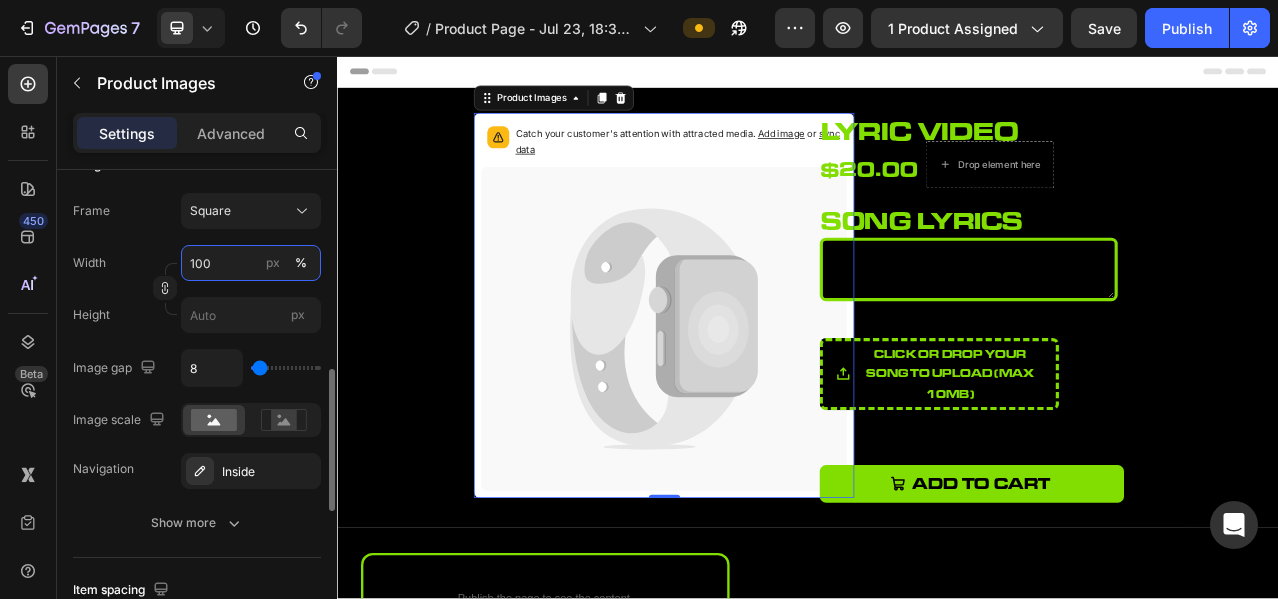 click on "100" at bounding box center (251, 263) 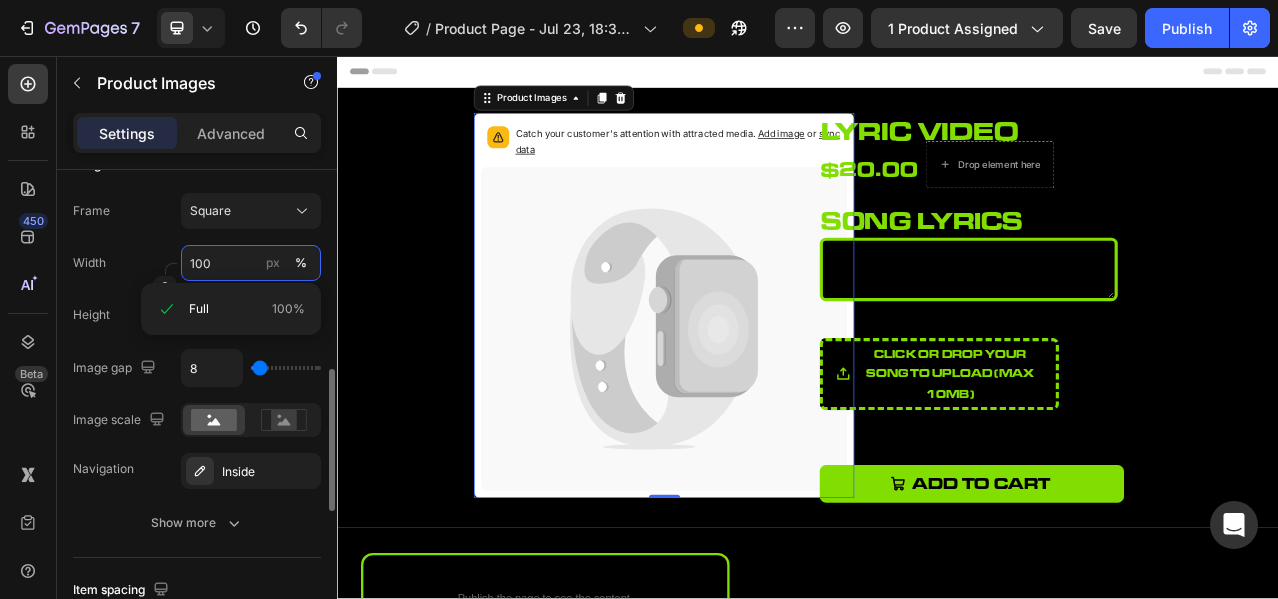 click on "100" at bounding box center [251, 263] 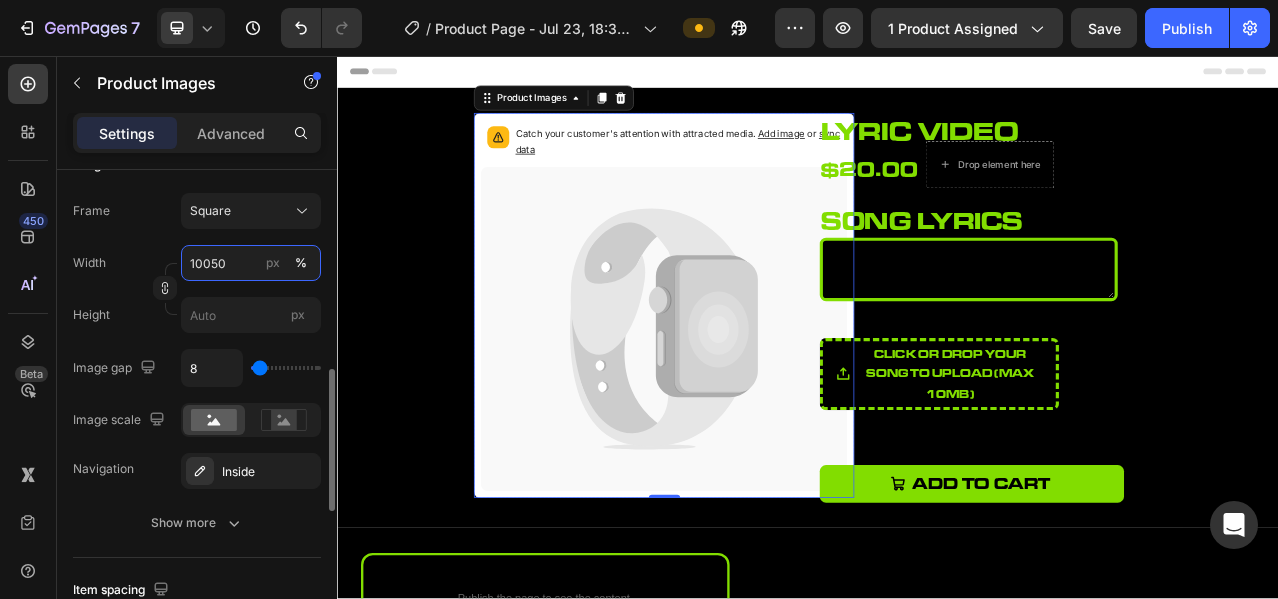 drag, startPoint x: 229, startPoint y: 260, endPoint x: 159, endPoint y: 266, distance: 70.256676 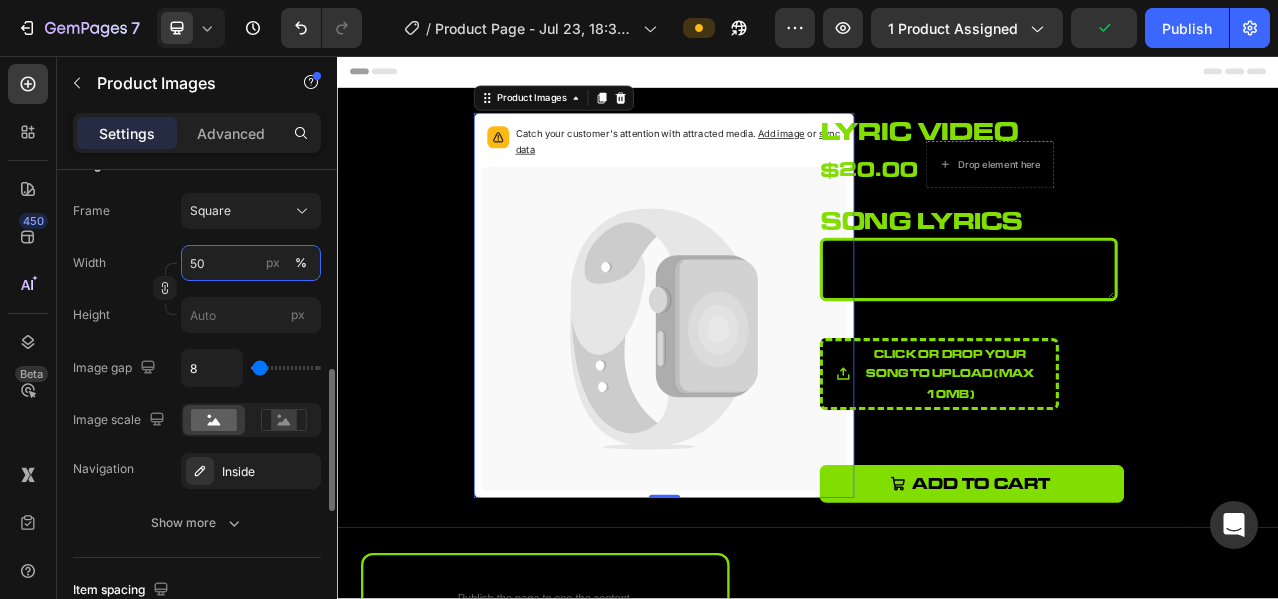 type on "50" 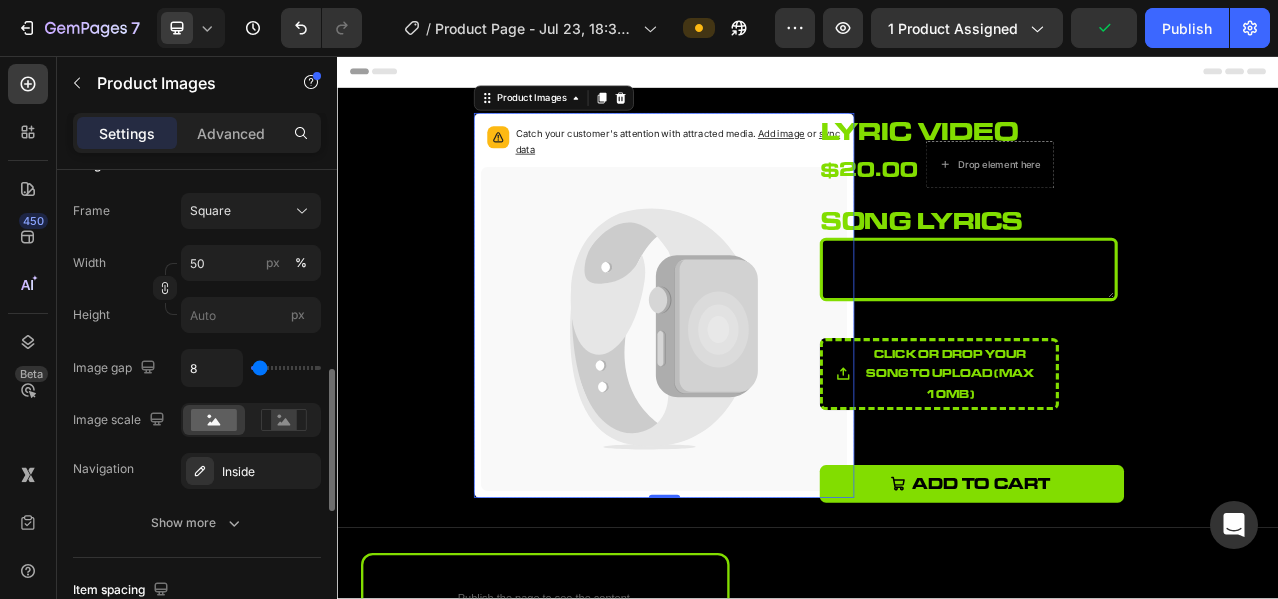 click on "Height px" at bounding box center (197, 315) 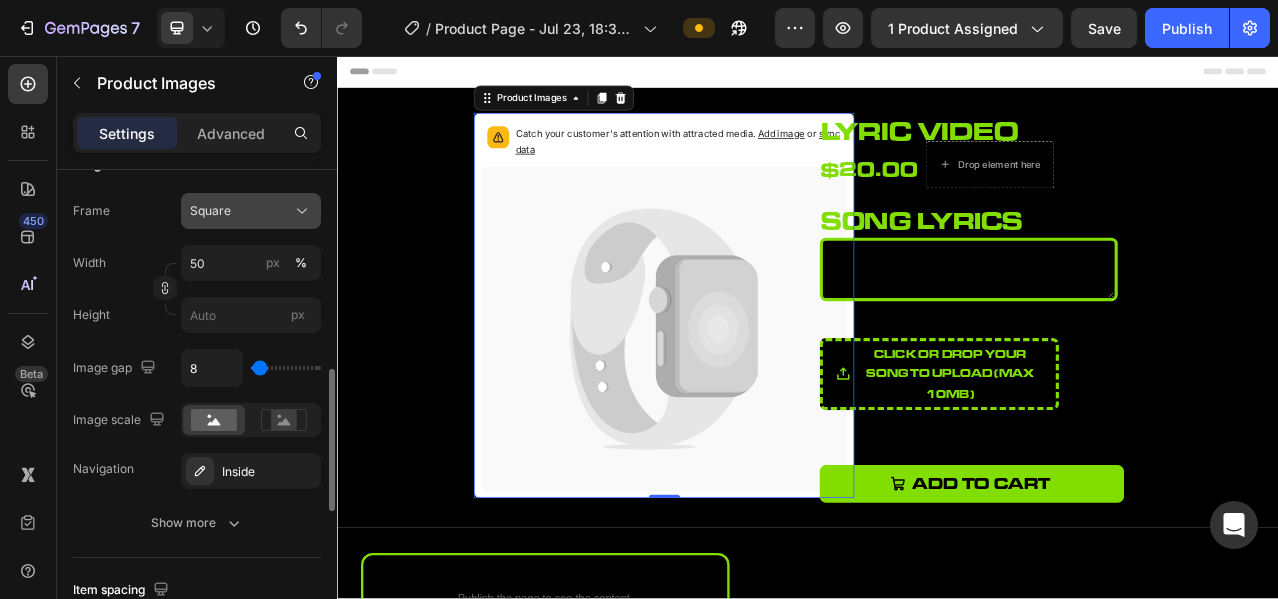 click on "Square" 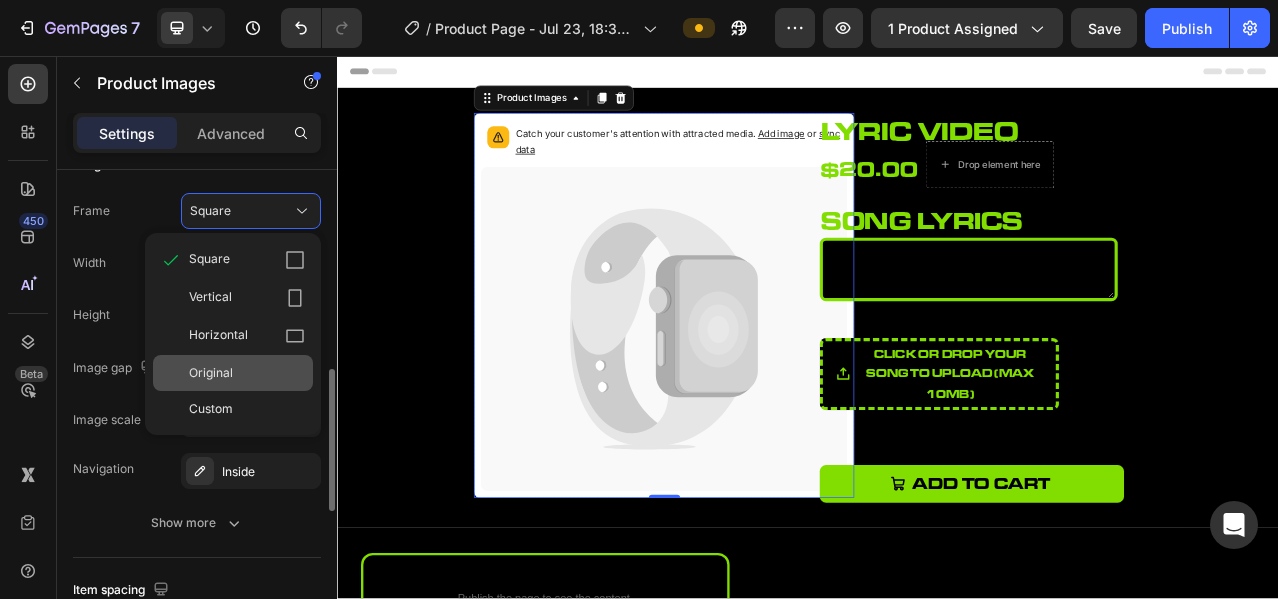click on "Original" 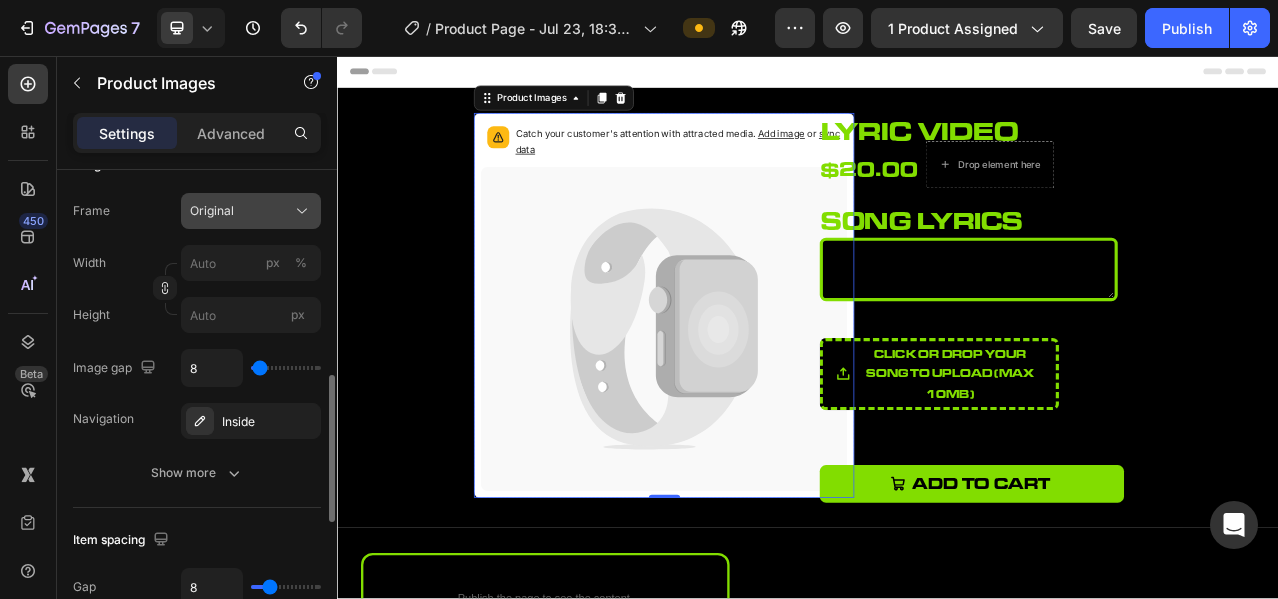 click on "Original" at bounding box center [251, 211] 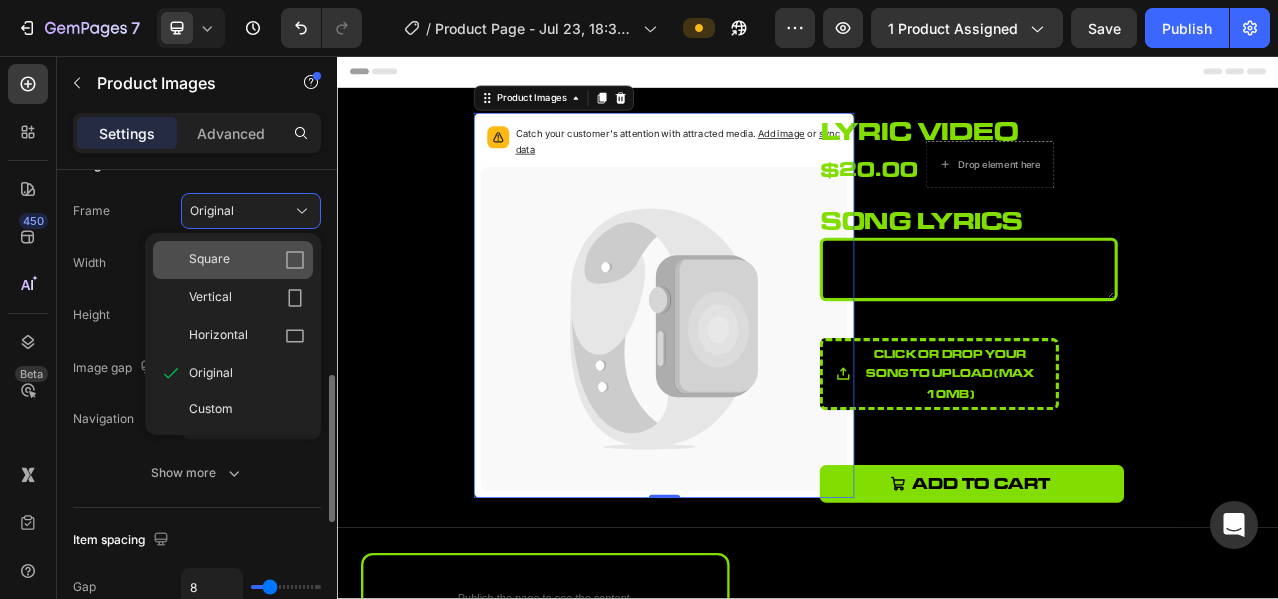 click on "Square" at bounding box center [247, 260] 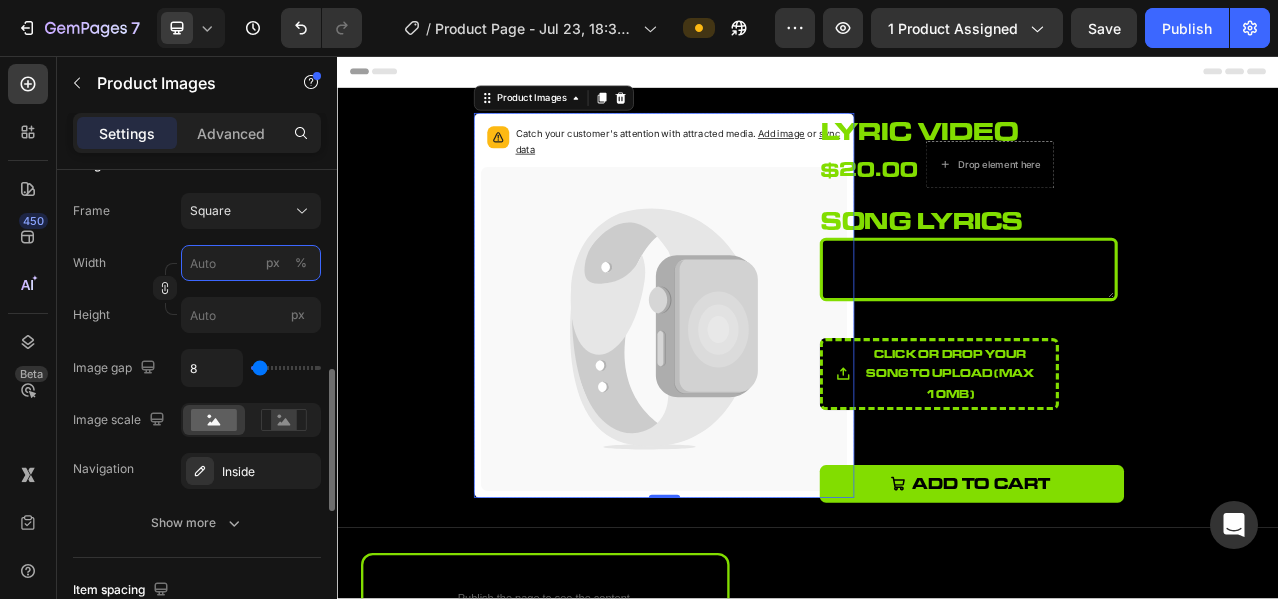 click on "px %" at bounding box center (251, 263) 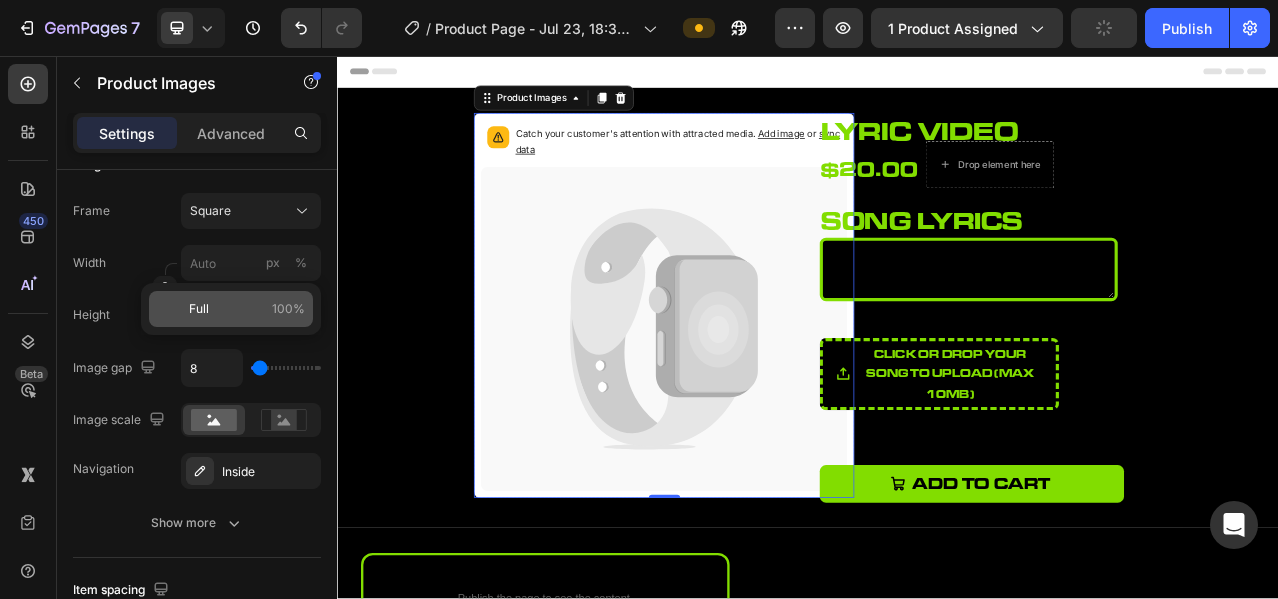 click on "Full 100%" at bounding box center [247, 309] 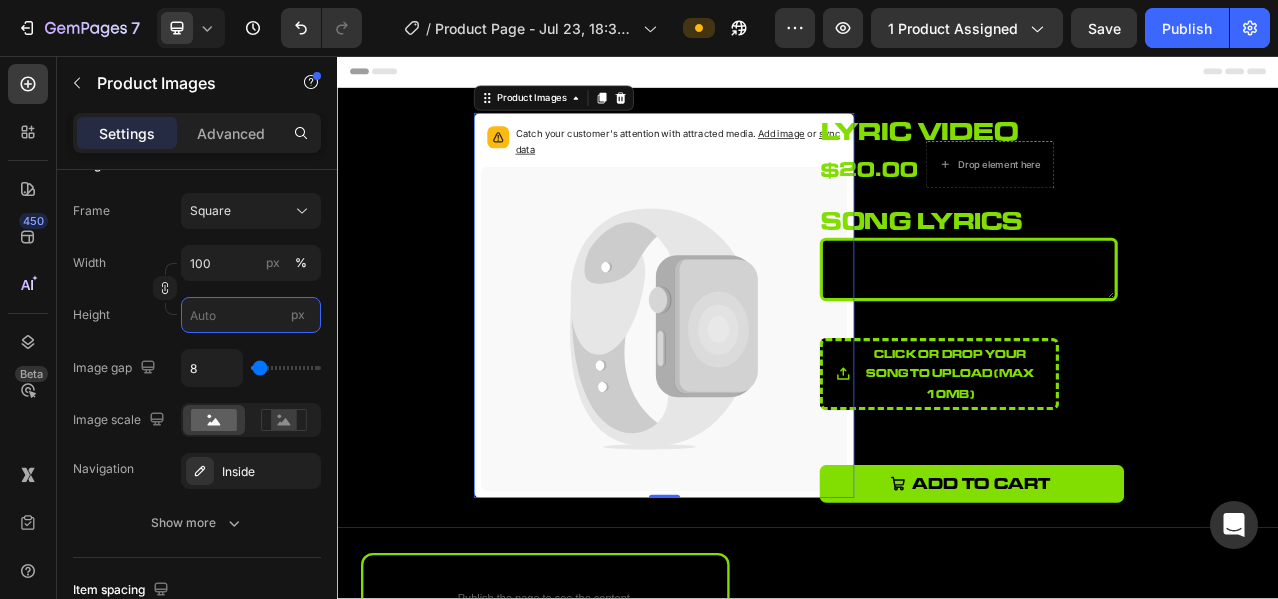 click on "px" at bounding box center (251, 315) 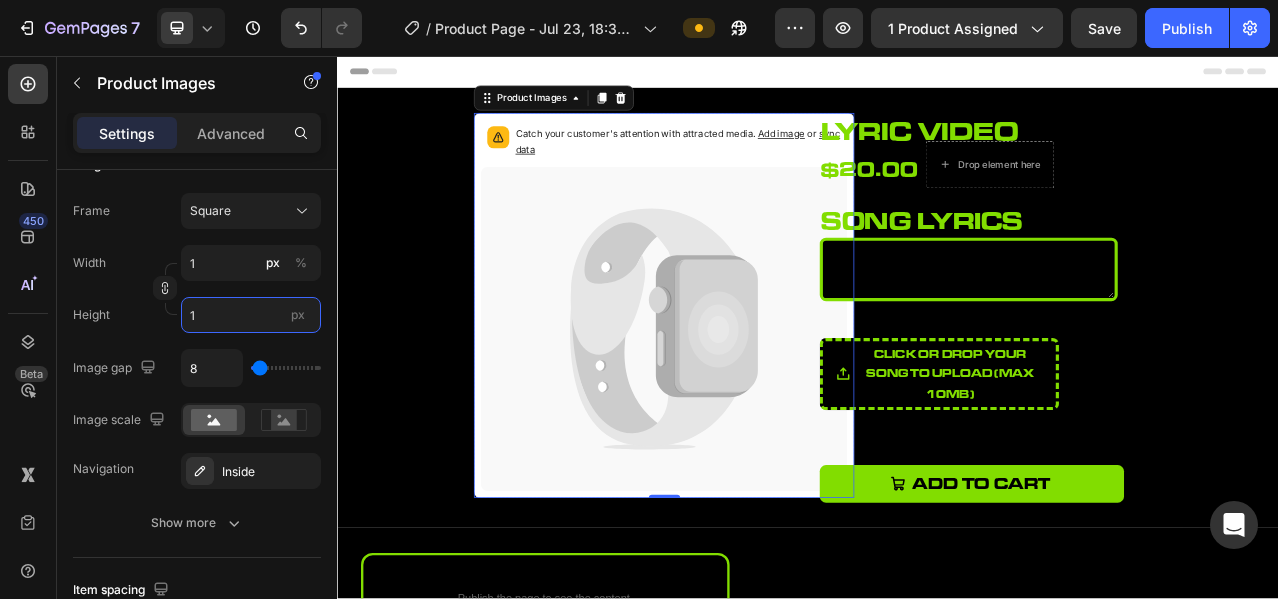 type on "10" 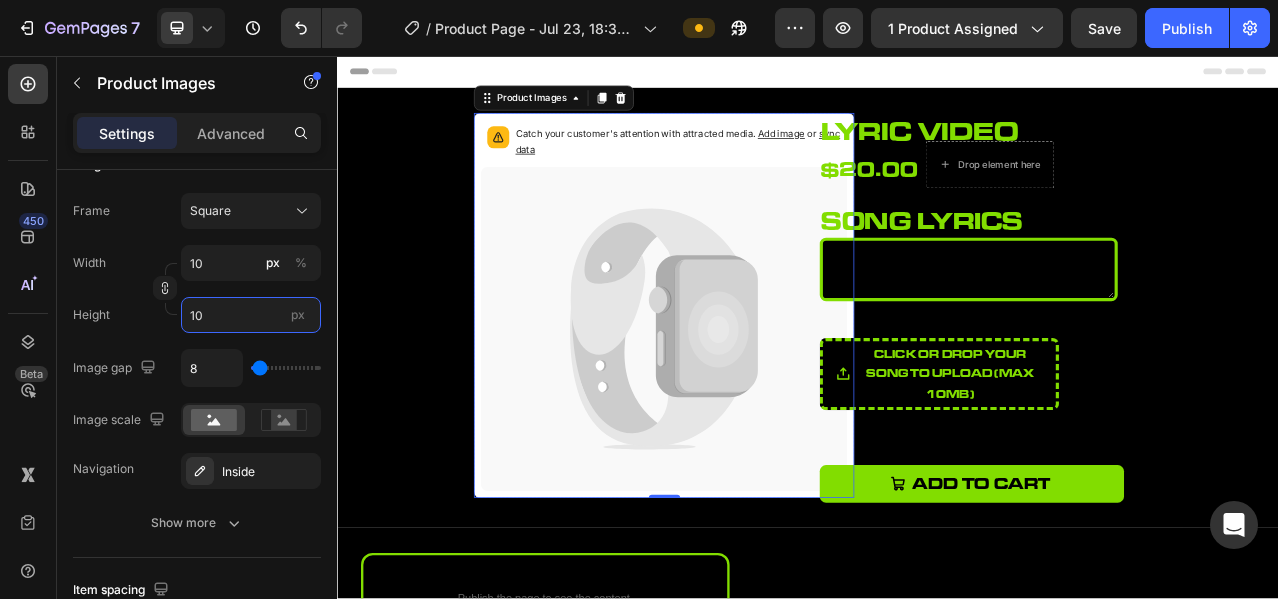 type on "100" 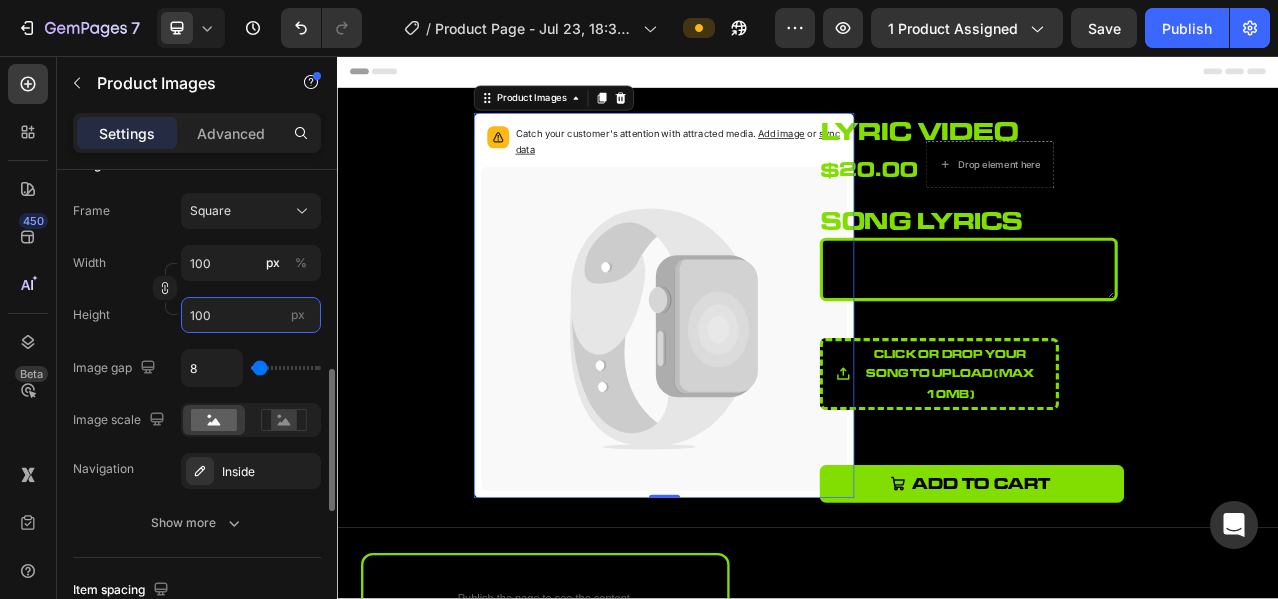 type on "100" 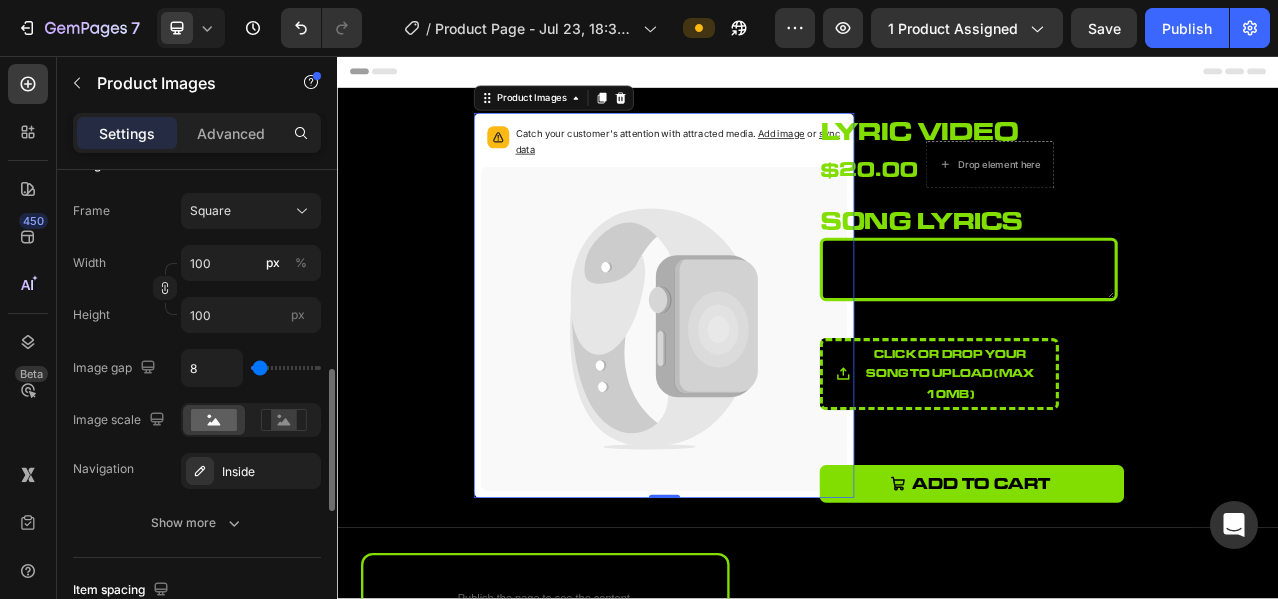 click on "Height 100 px" at bounding box center (197, 315) 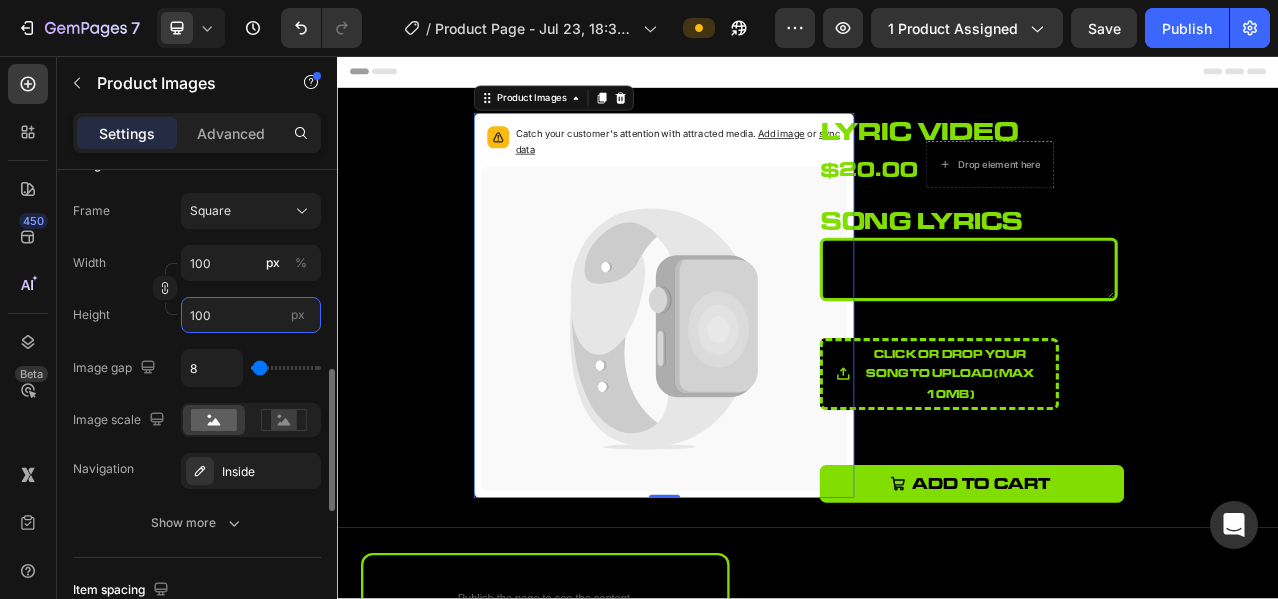 type on "1" 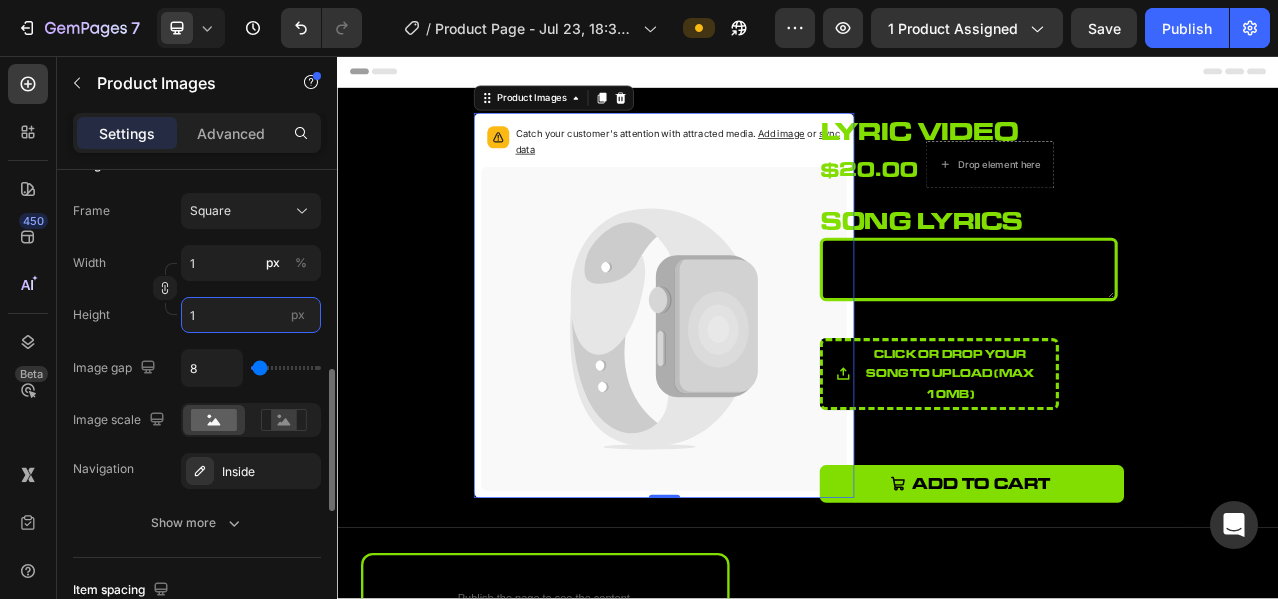 type on "10" 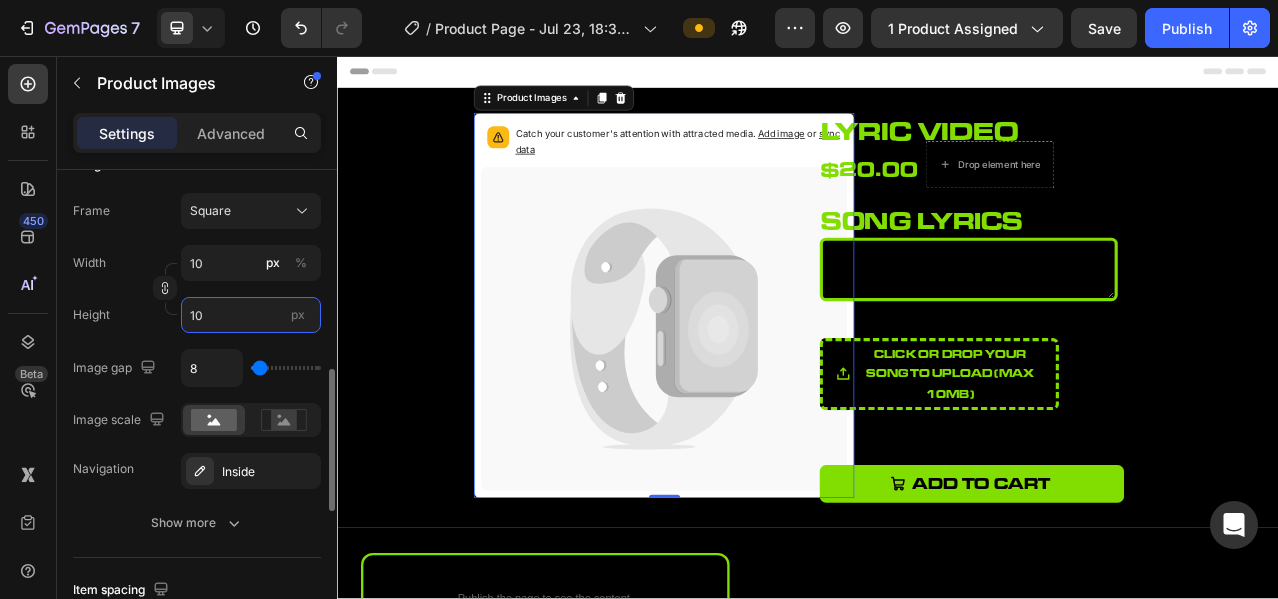 type on "10" 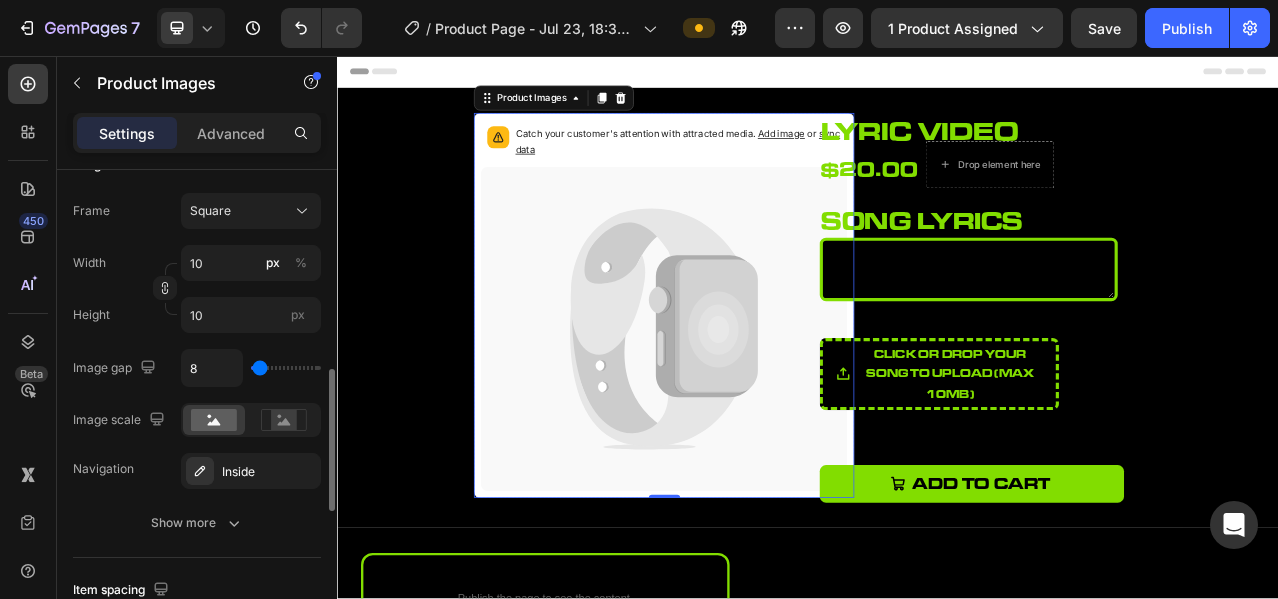click on "Height 10 px" at bounding box center [197, 315] 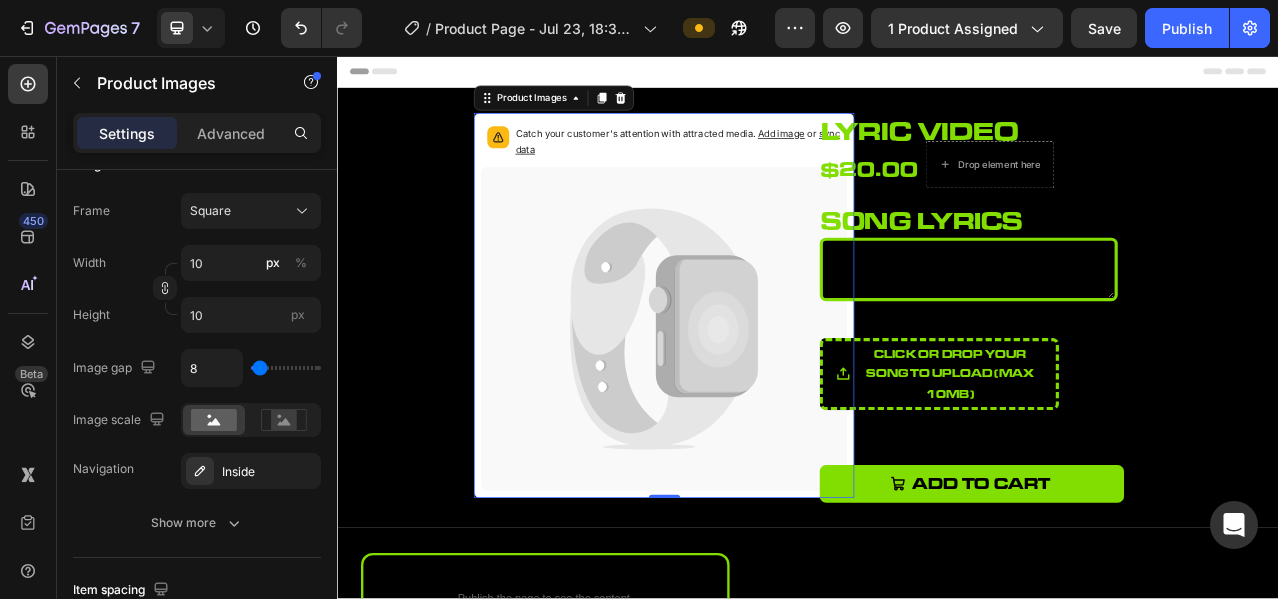click 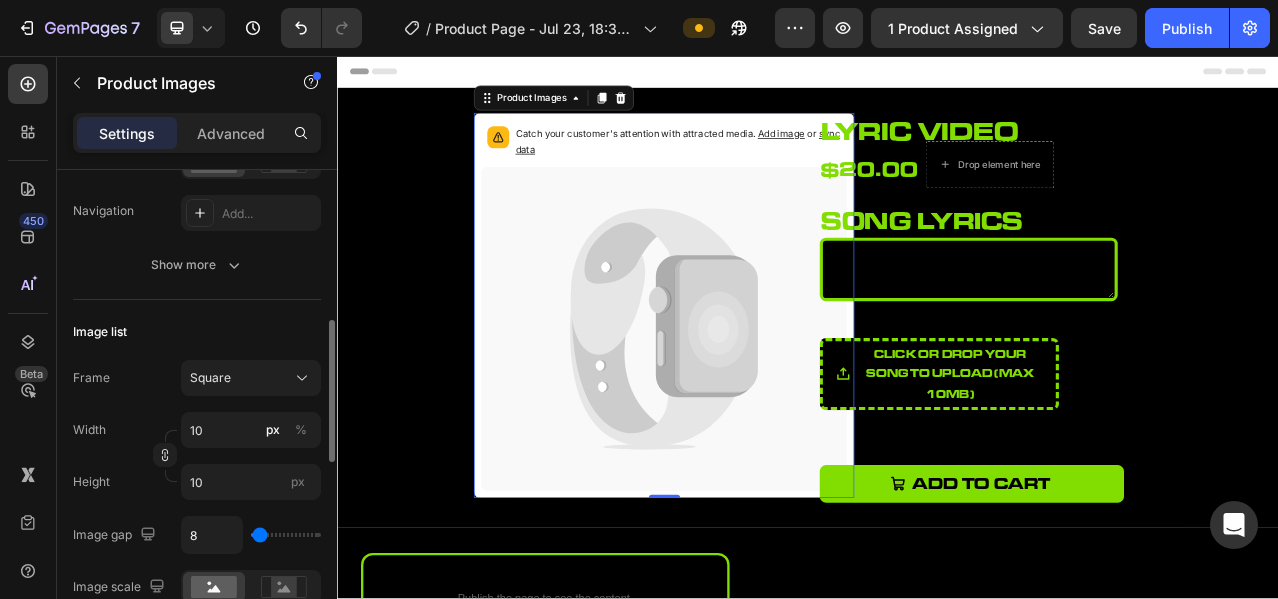 scroll, scrollTop: 678, scrollLeft: 0, axis: vertical 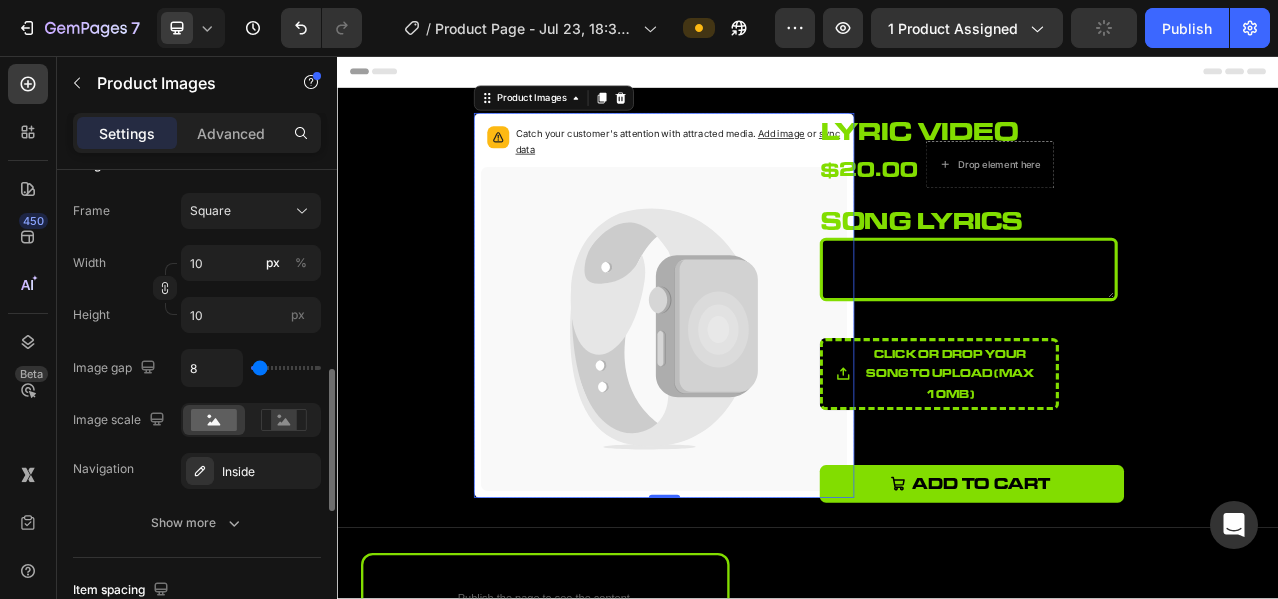type on "129" 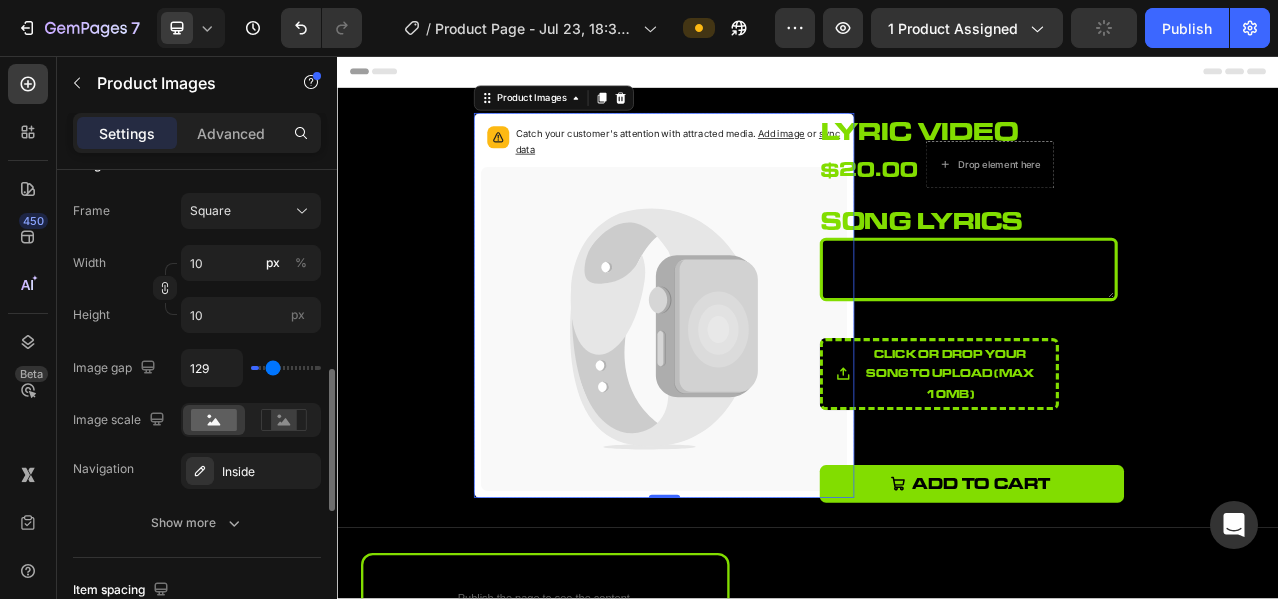type on "179" 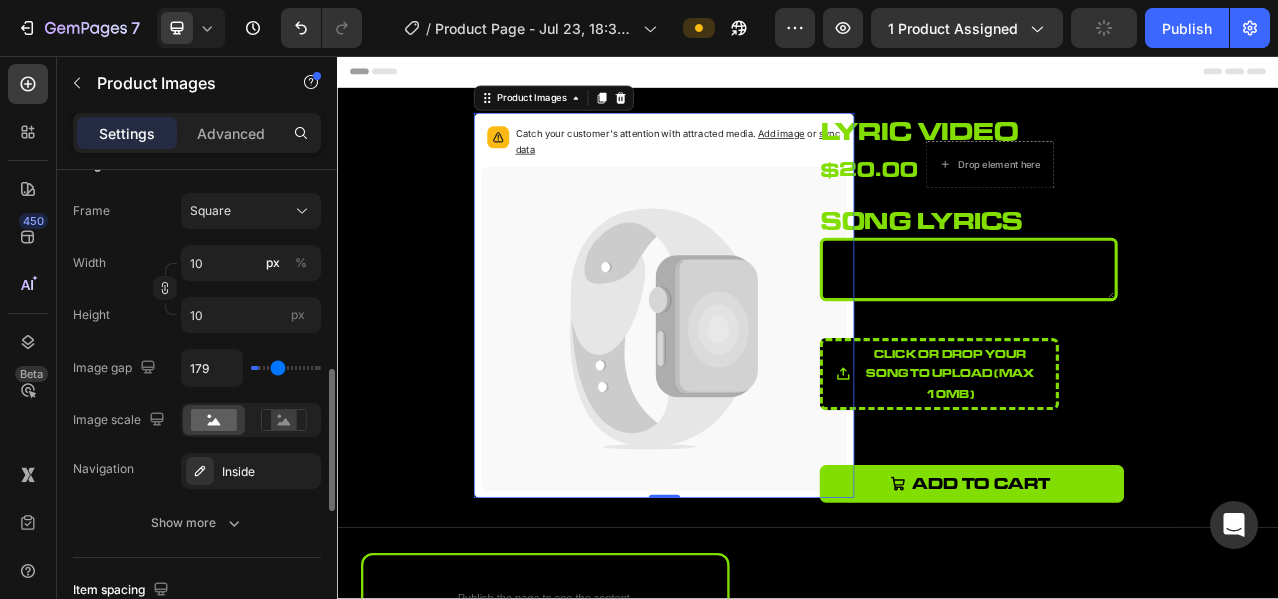 type on "208" 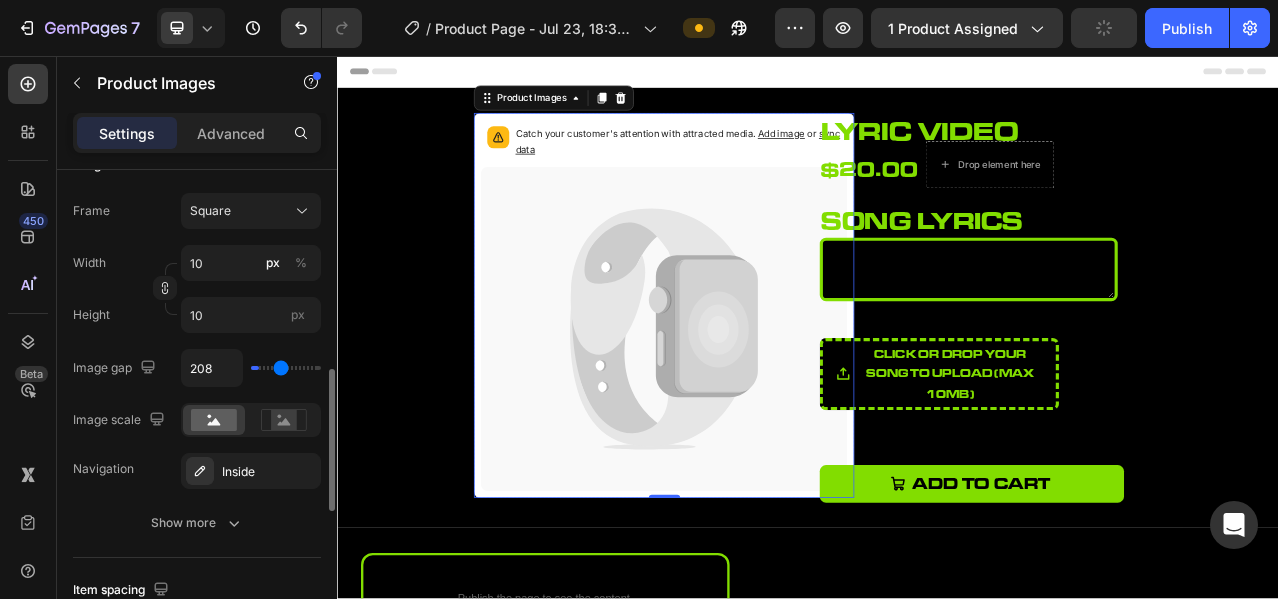 type on "225" 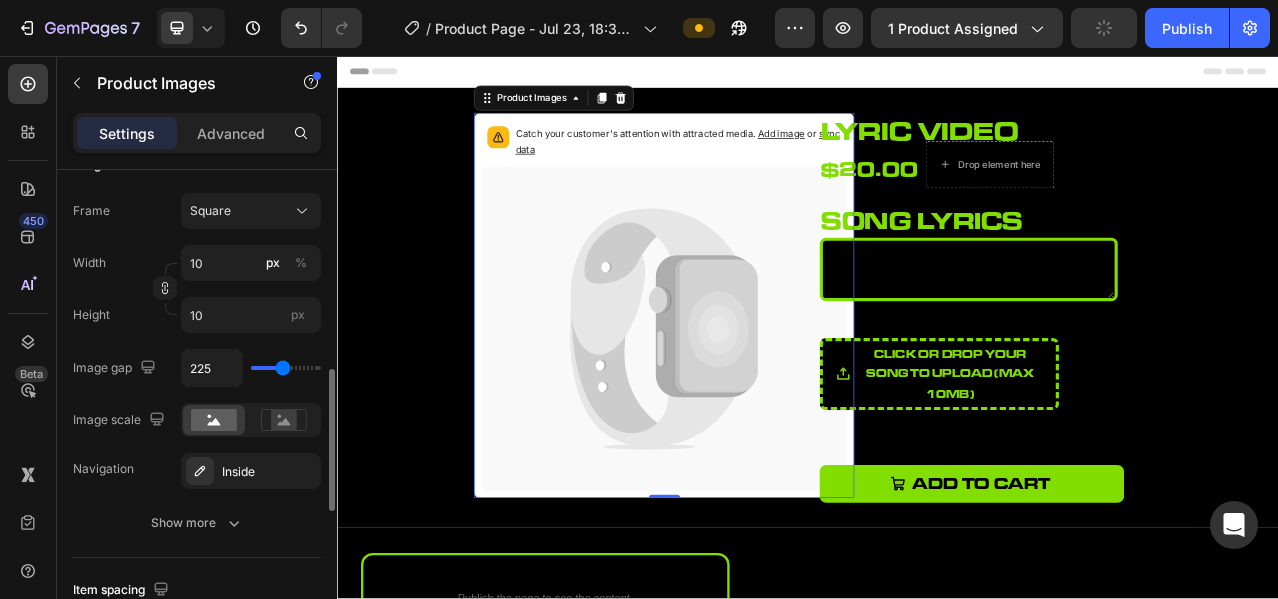 type on "247" 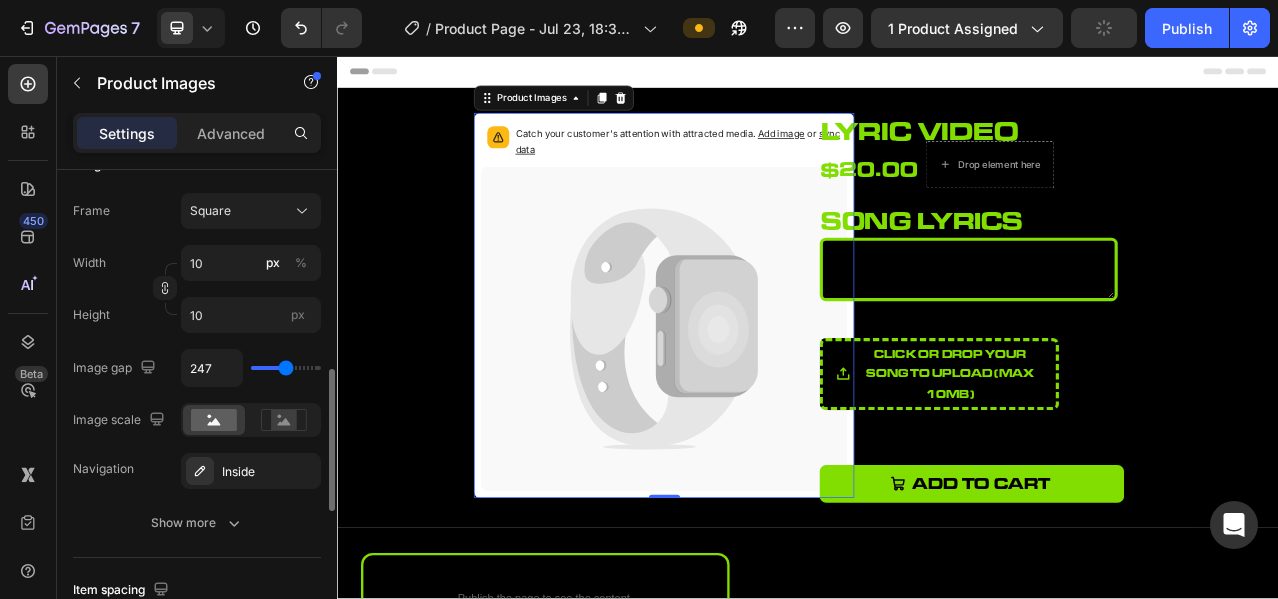 type on "270" 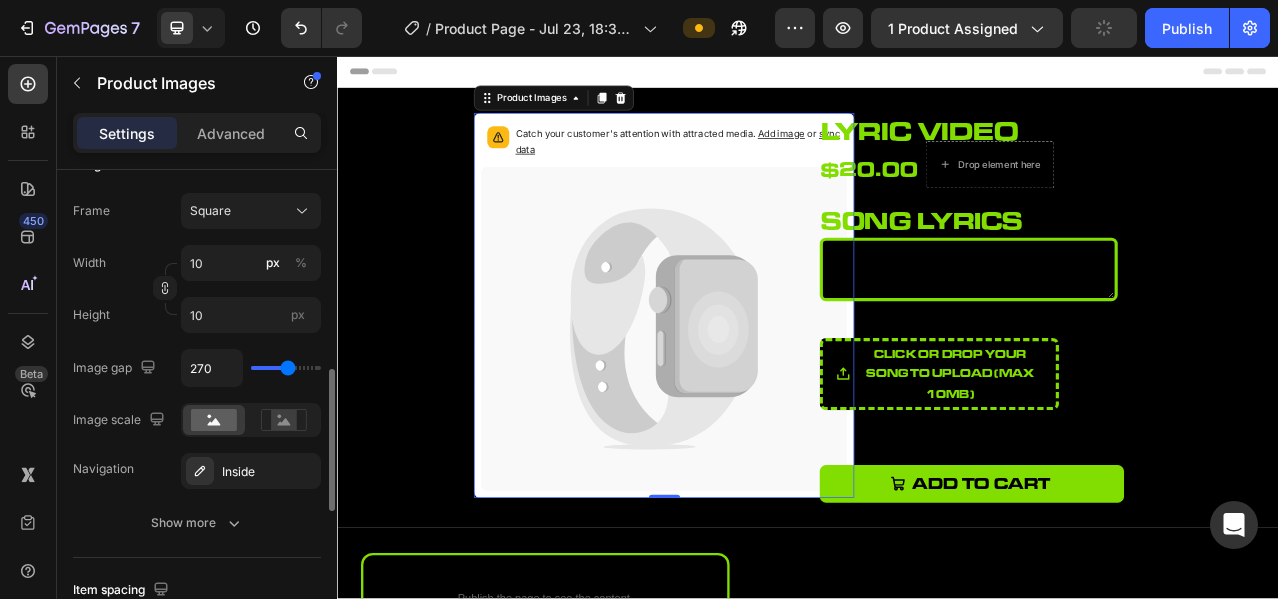 type on "287" 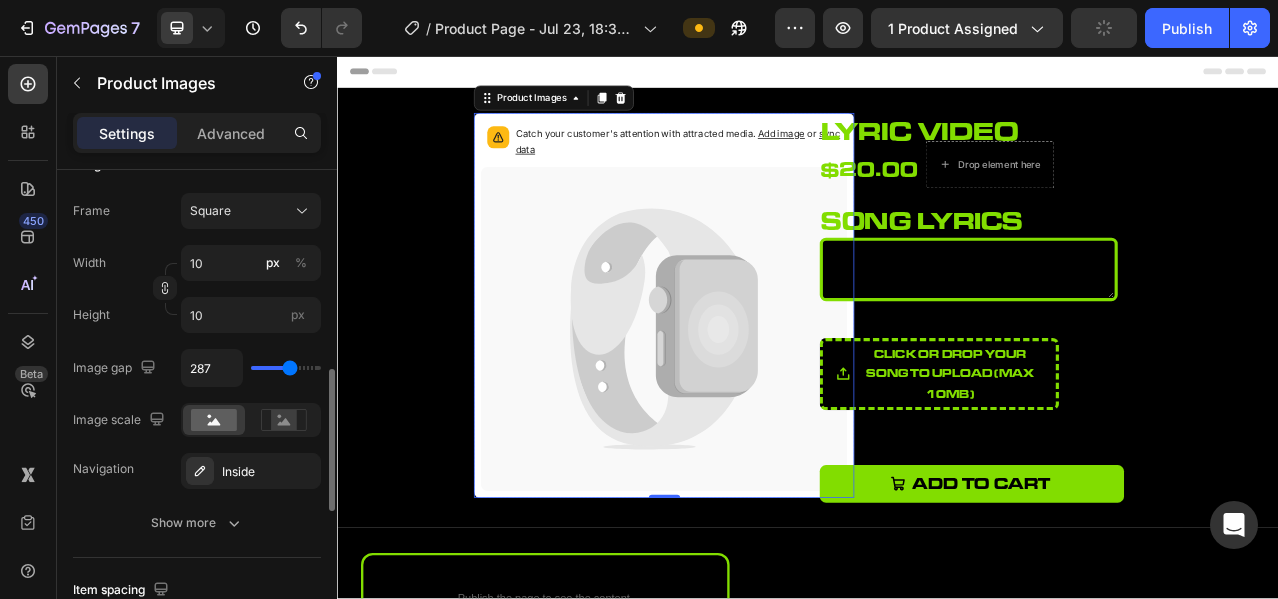 type on "292" 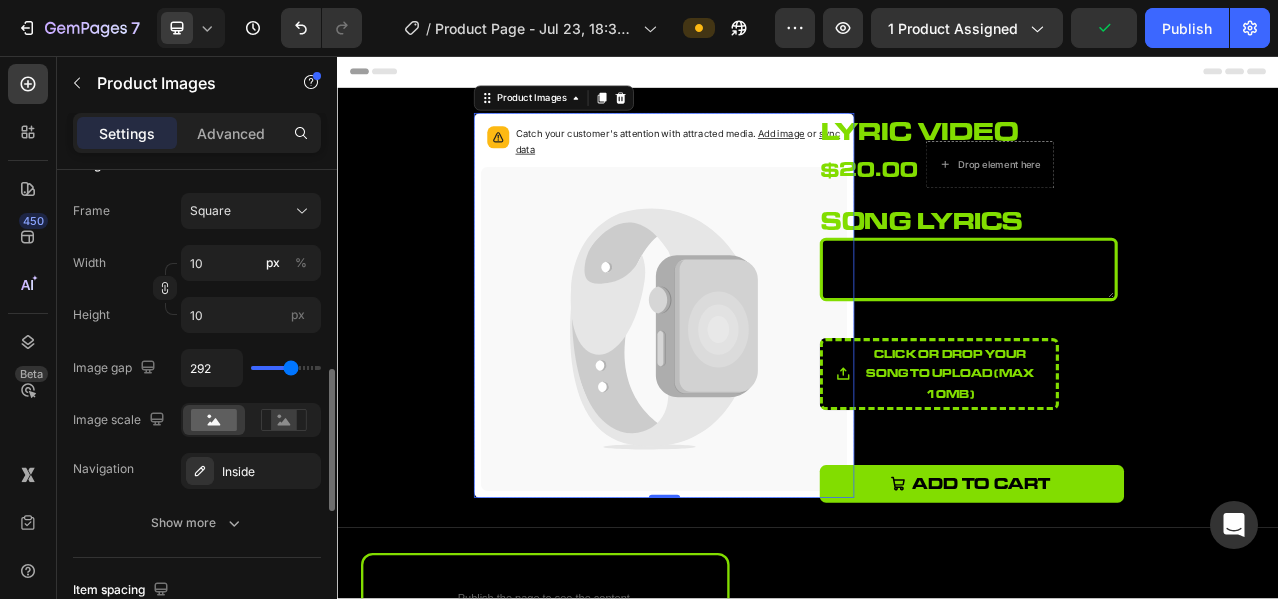 type on "287" 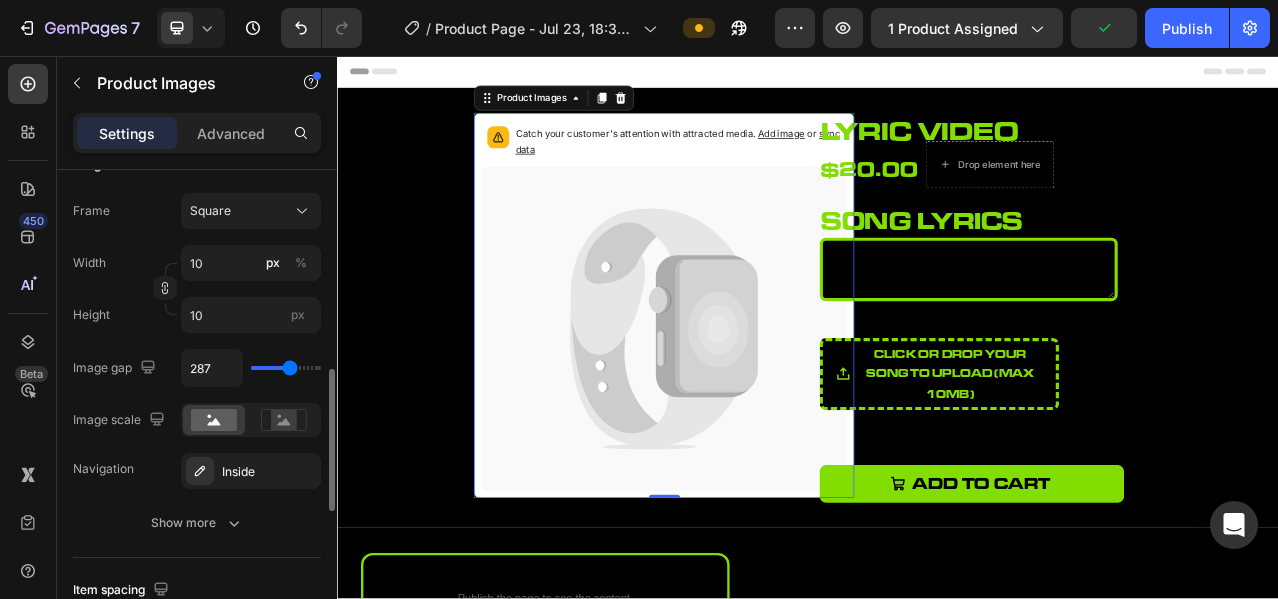 type on "253" 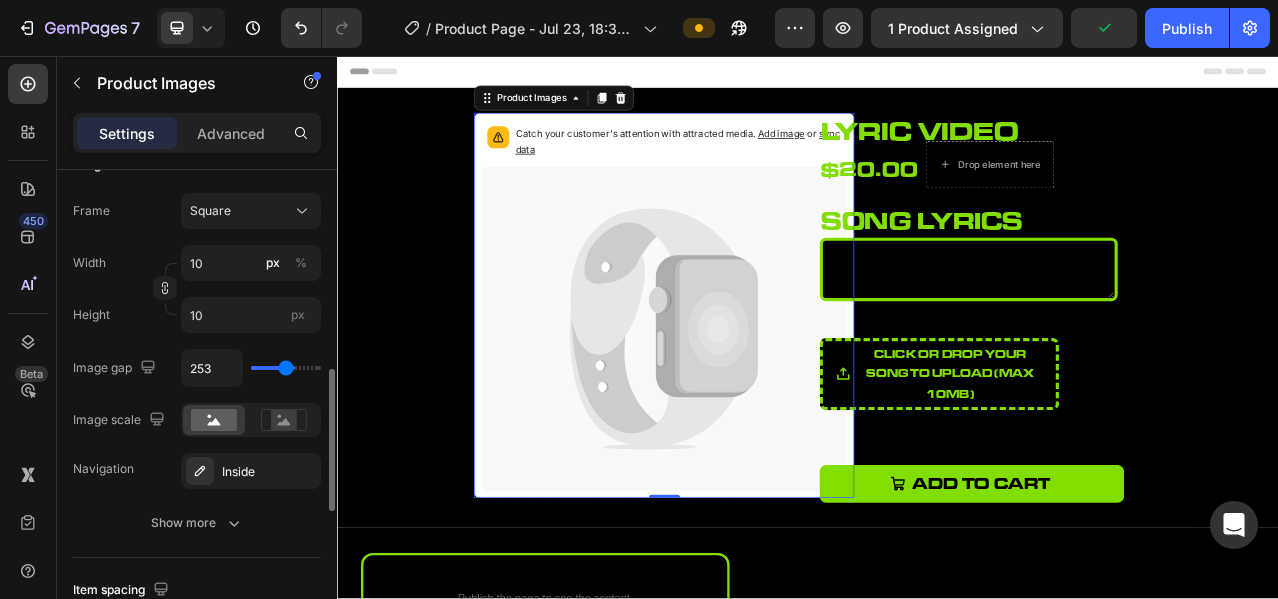 type on "230" 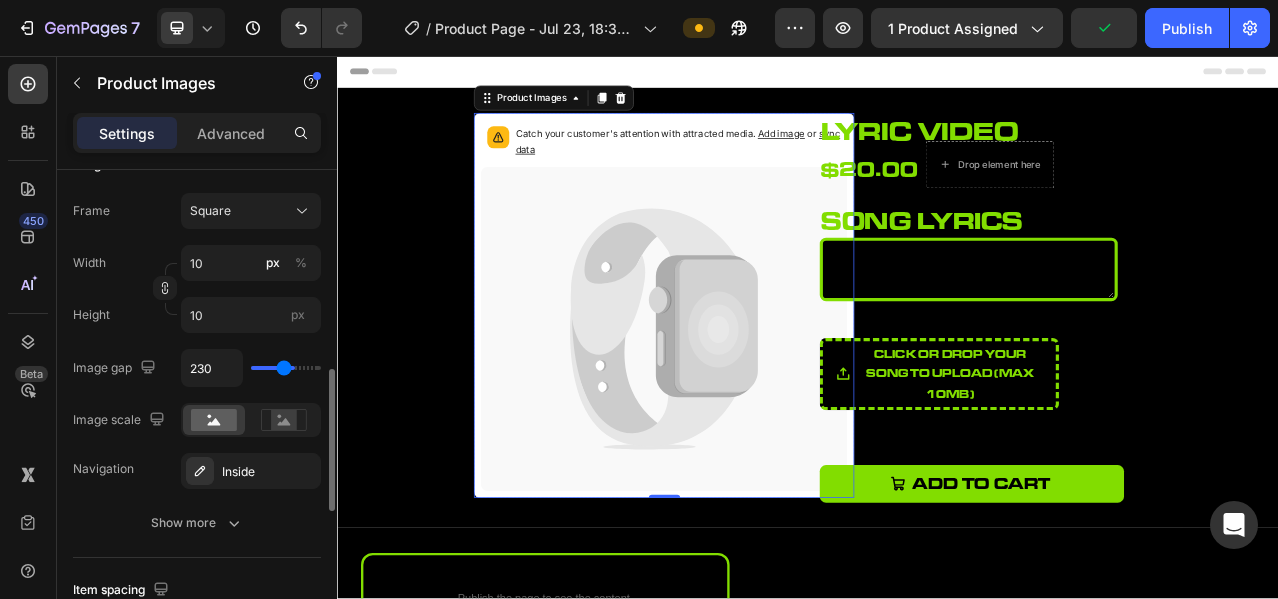 type on "196" 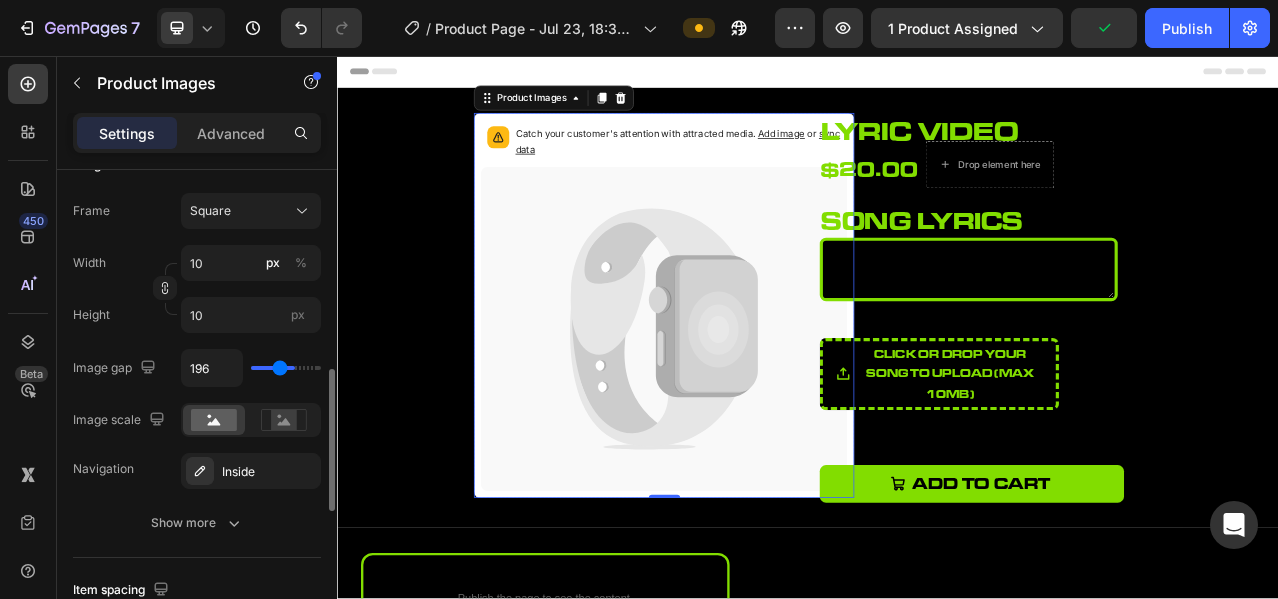 type on "174" 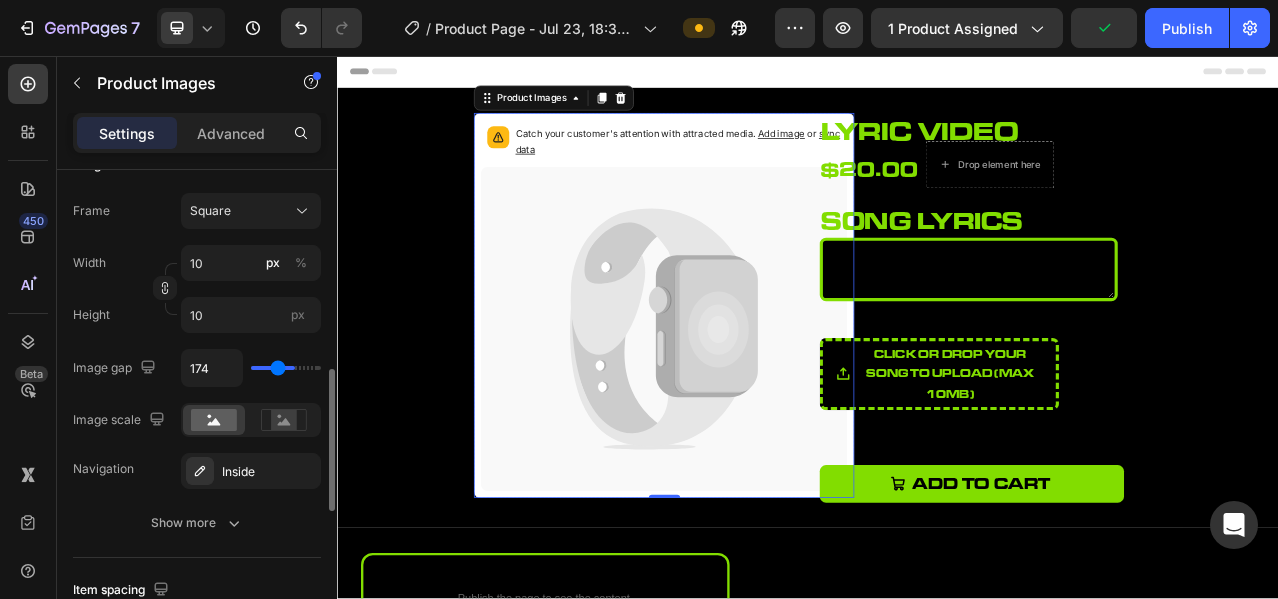 type on "145" 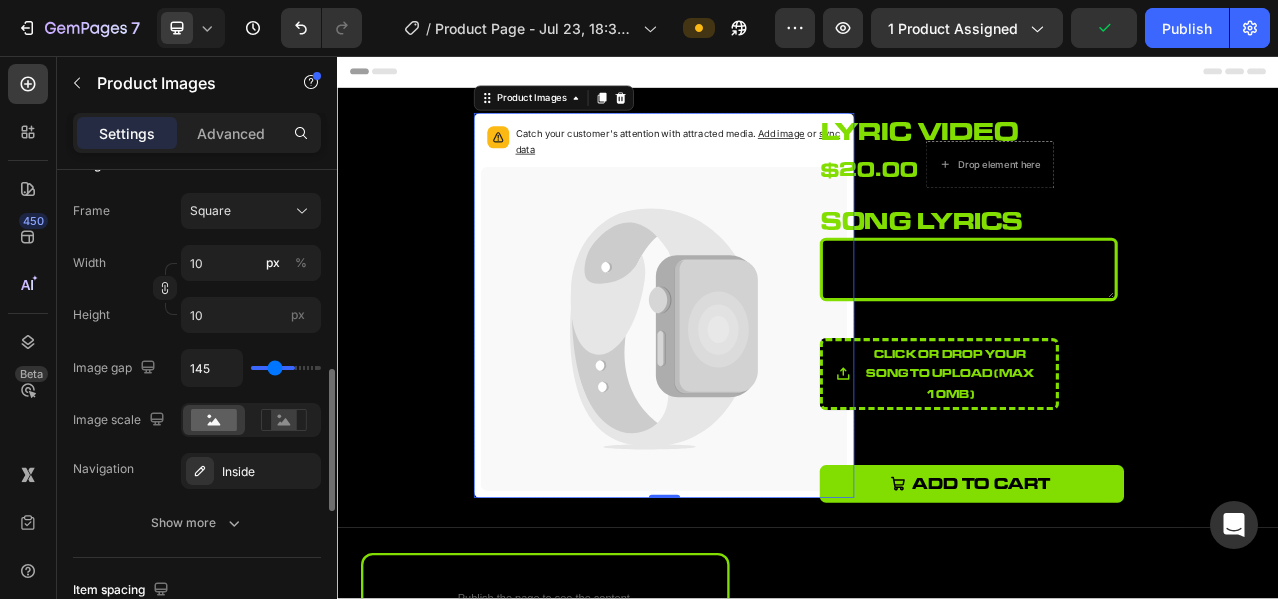 type on "123" 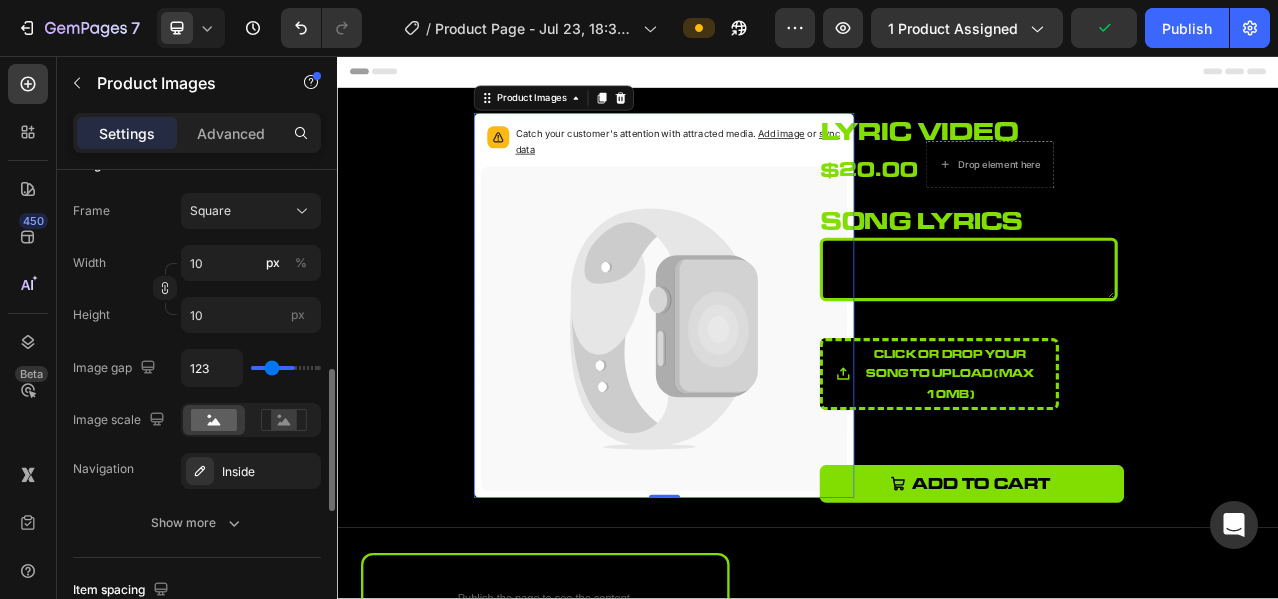 type on "78" 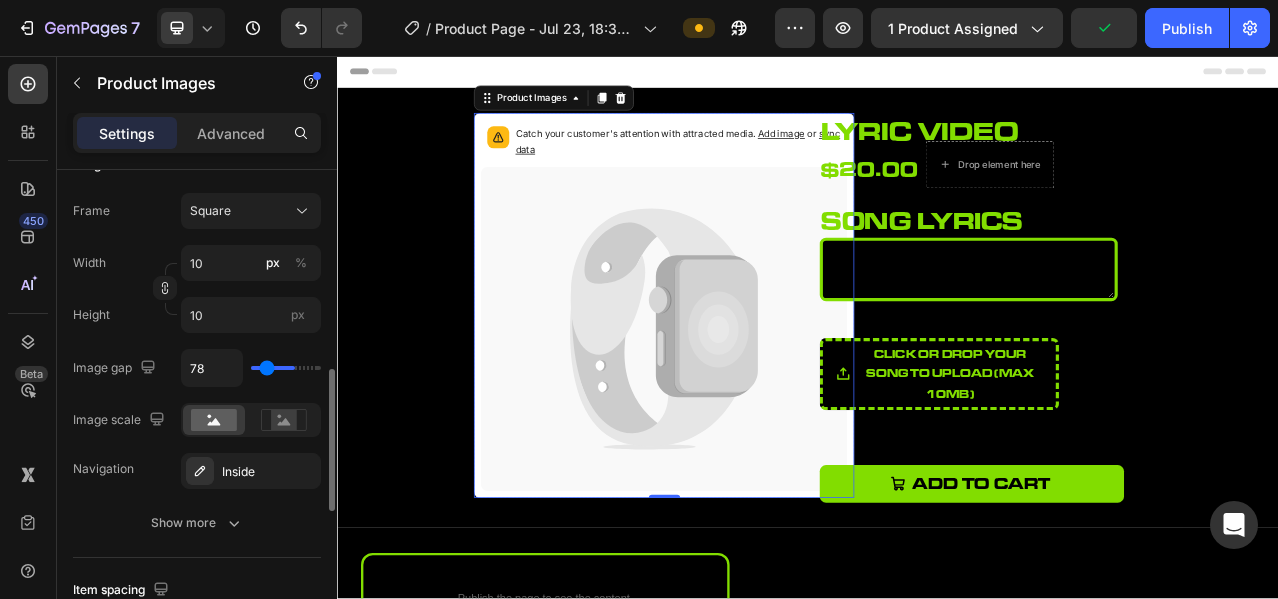 type on "38" 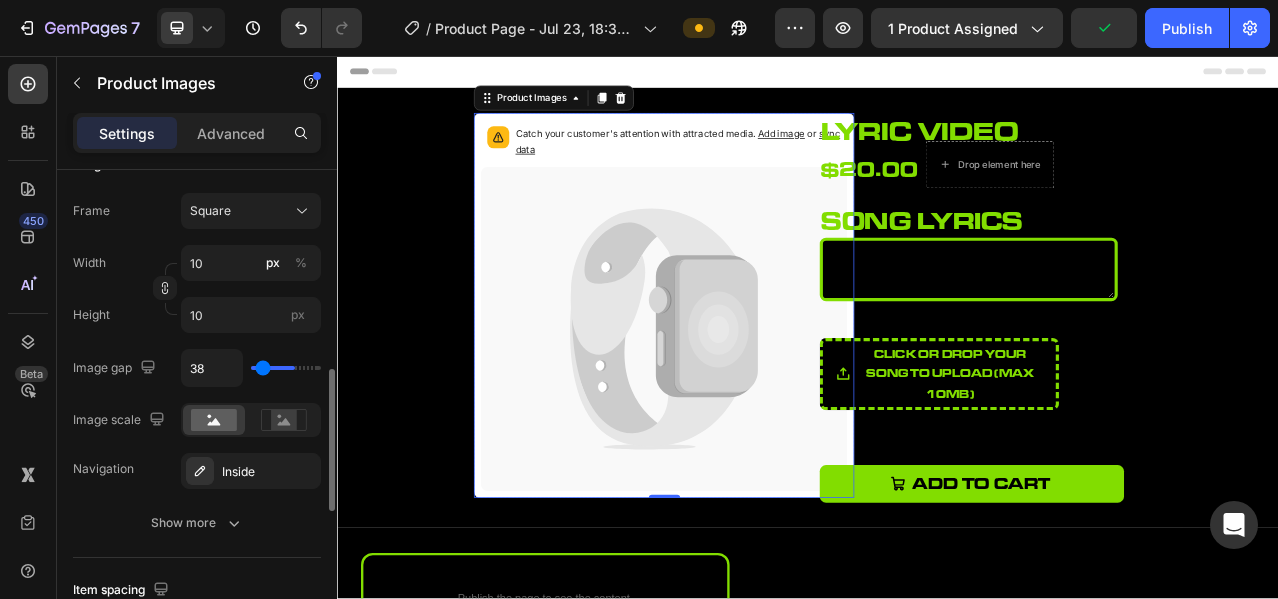 type on "0" 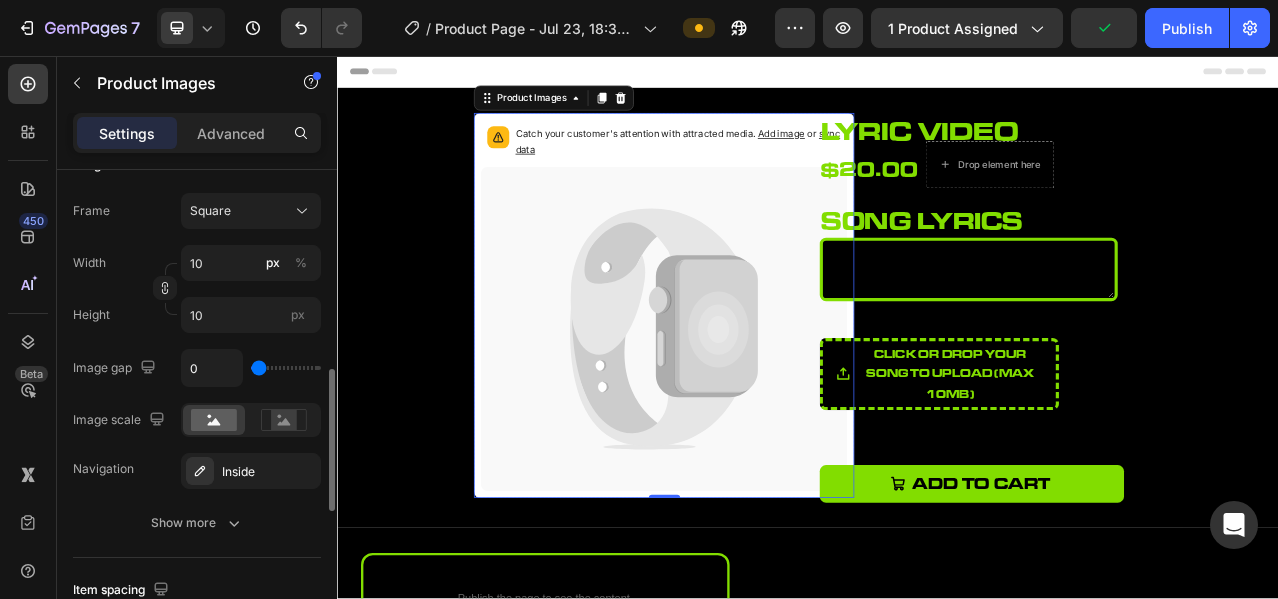 drag, startPoint x: 262, startPoint y: 363, endPoint x: 247, endPoint y: 365, distance: 15.132746 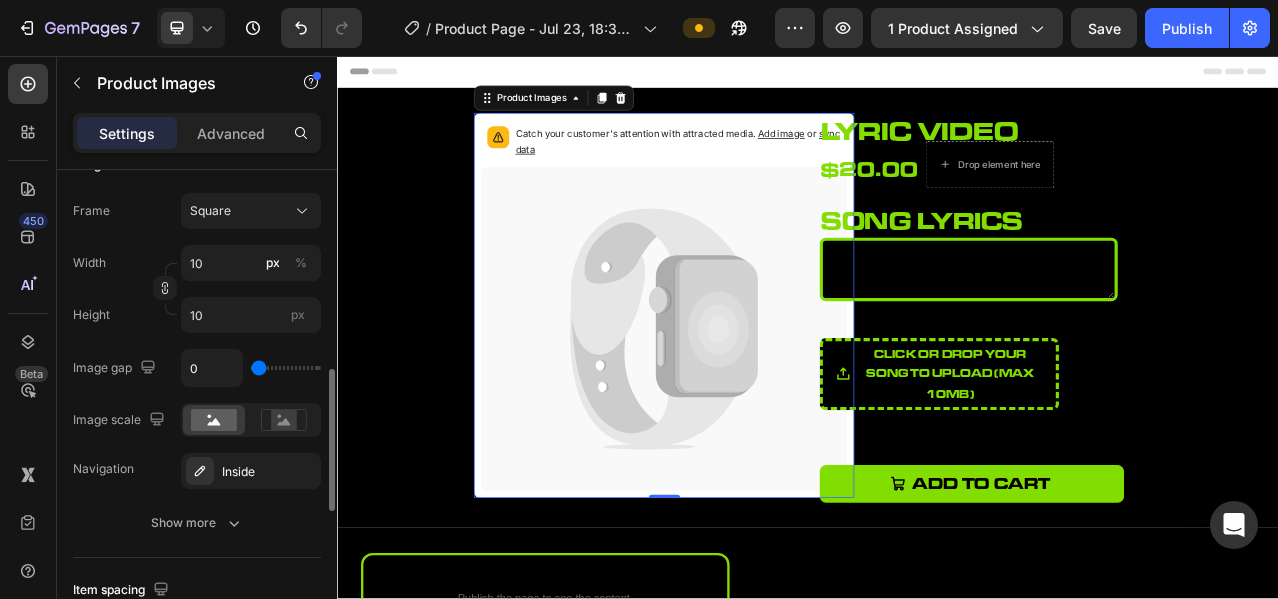 scroll, scrollTop: 511, scrollLeft: 0, axis: vertical 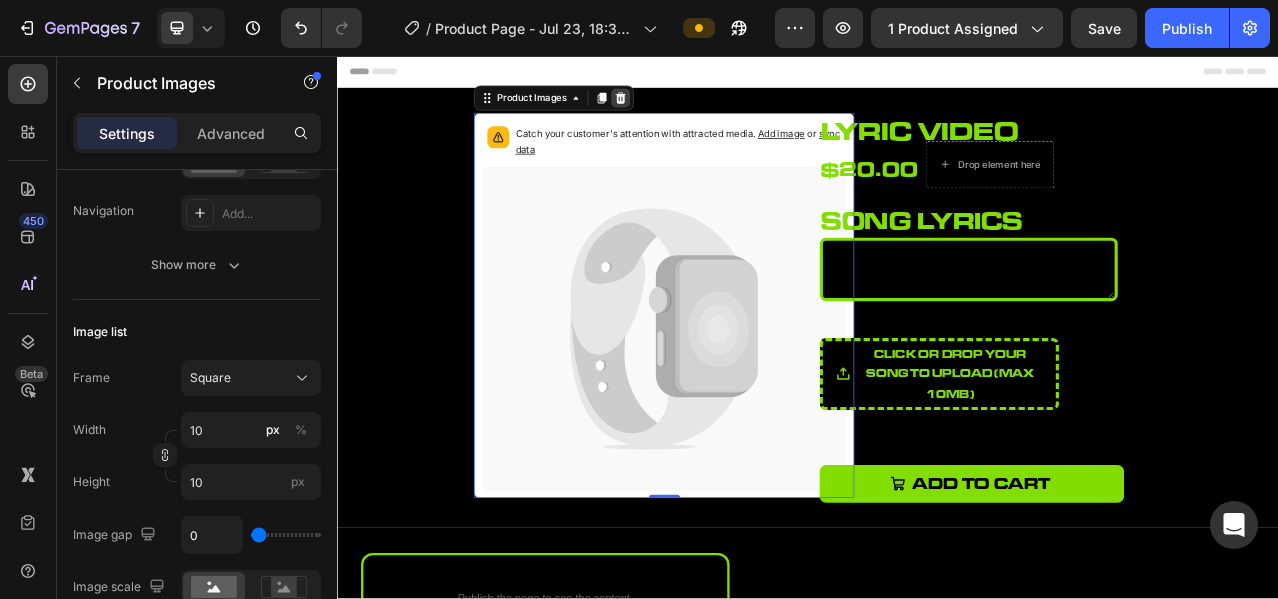 click 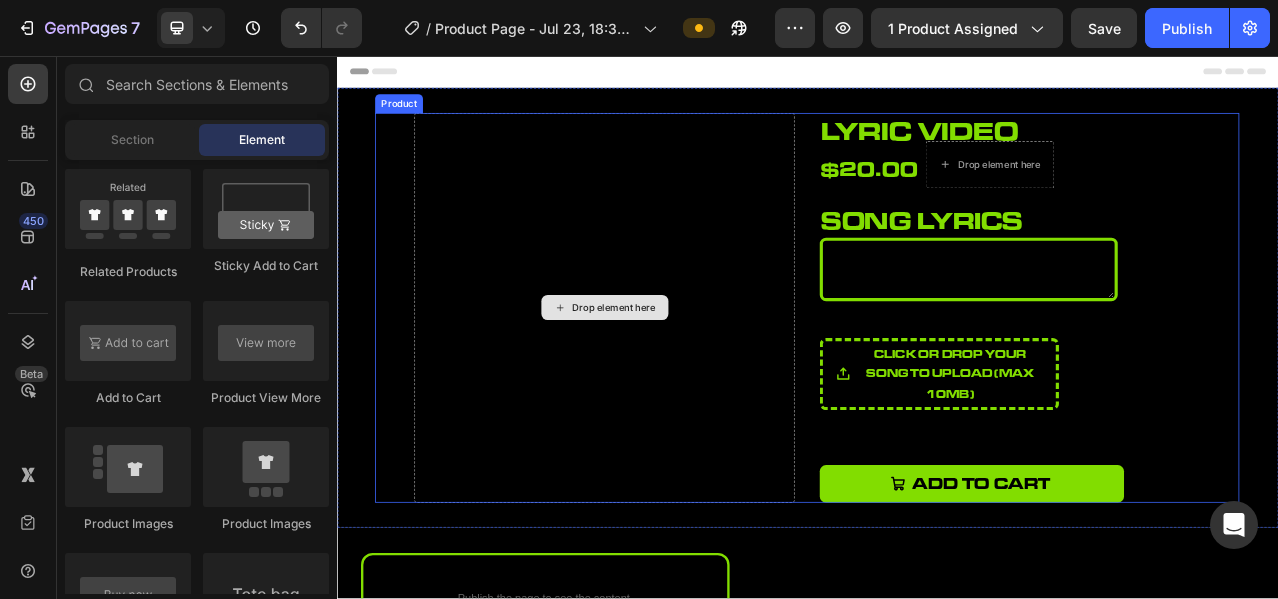 click on "Drop element here" at bounding box center [677, 377] 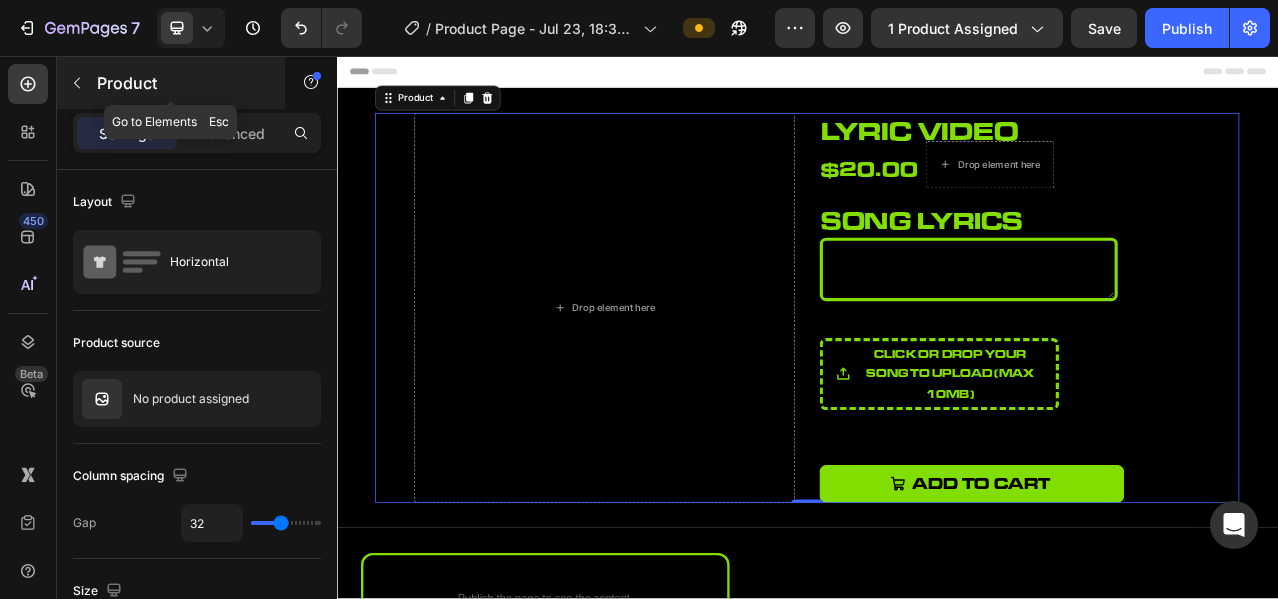 click at bounding box center (77, 83) 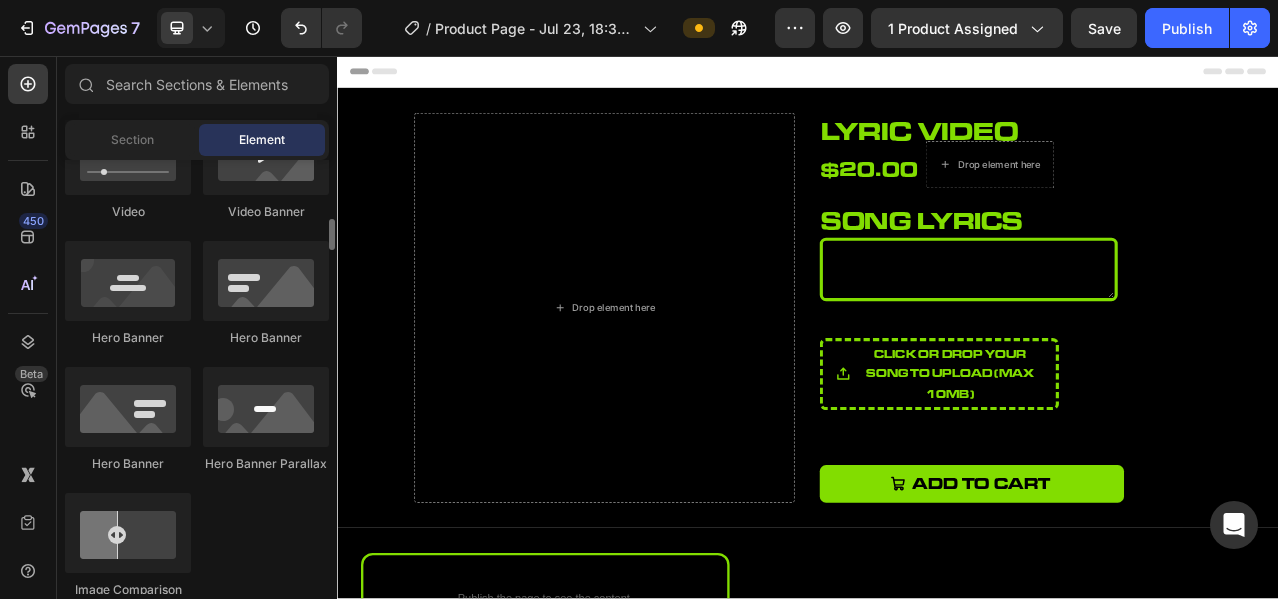 scroll, scrollTop: 666, scrollLeft: 0, axis: vertical 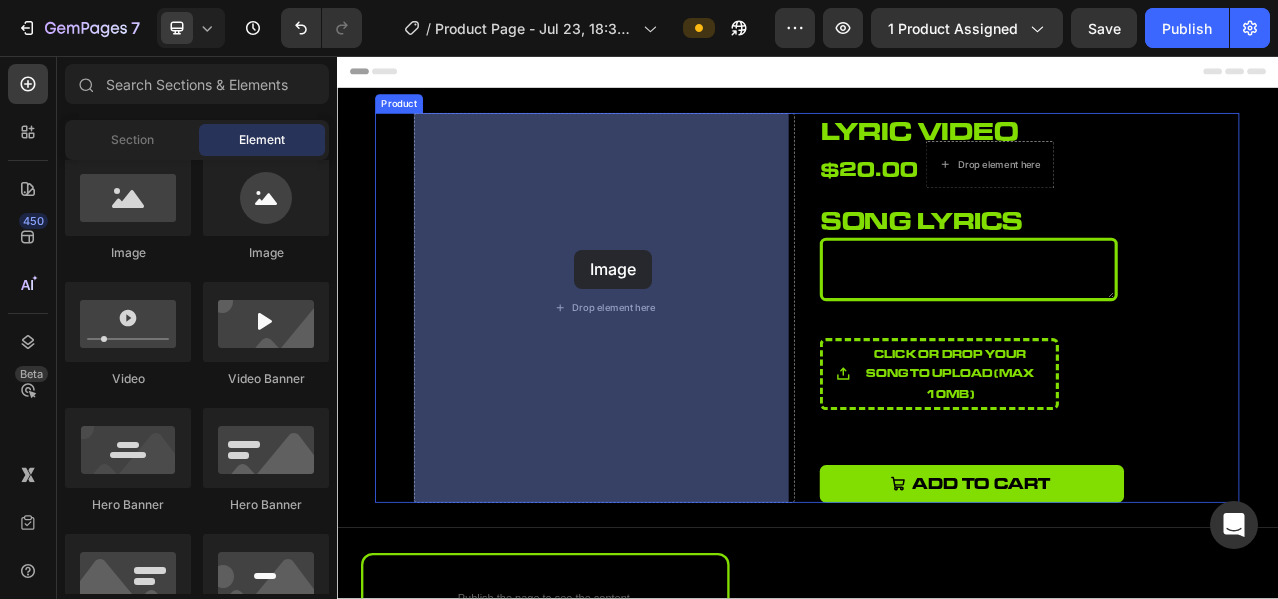 drag, startPoint x: 451, startPoint y: 269, endPoint x: 639, endPoint y: 303, distance: 191.04973 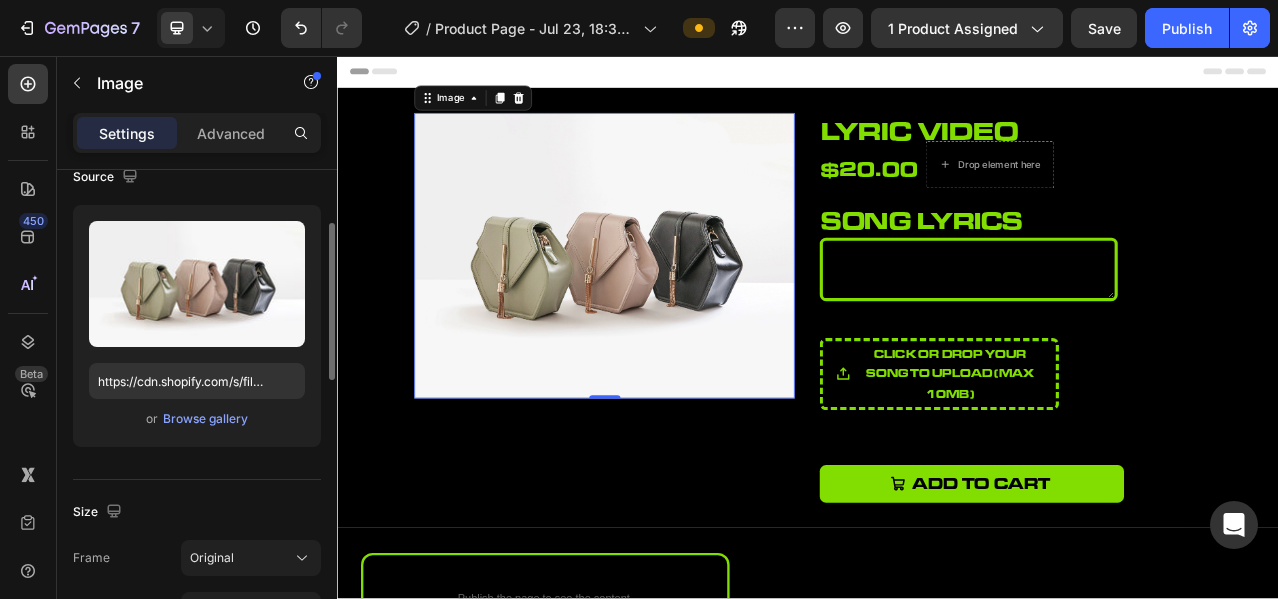 scroll, scrollTop: 333, scrollLeft: 0, axis: vertical 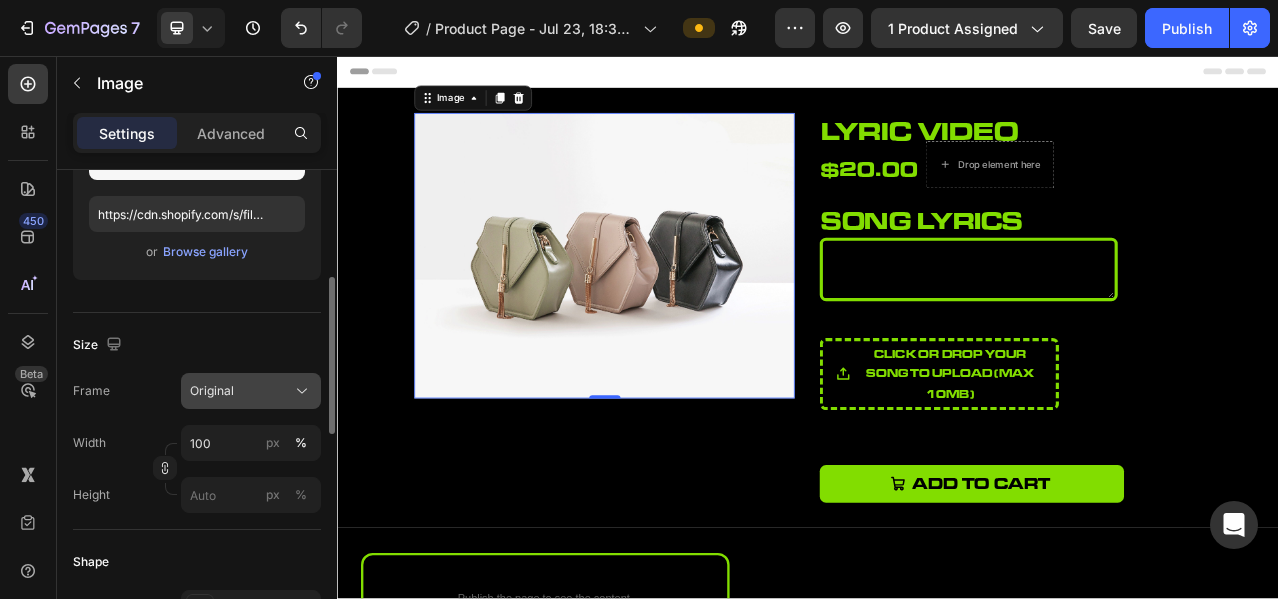 click on "Original" 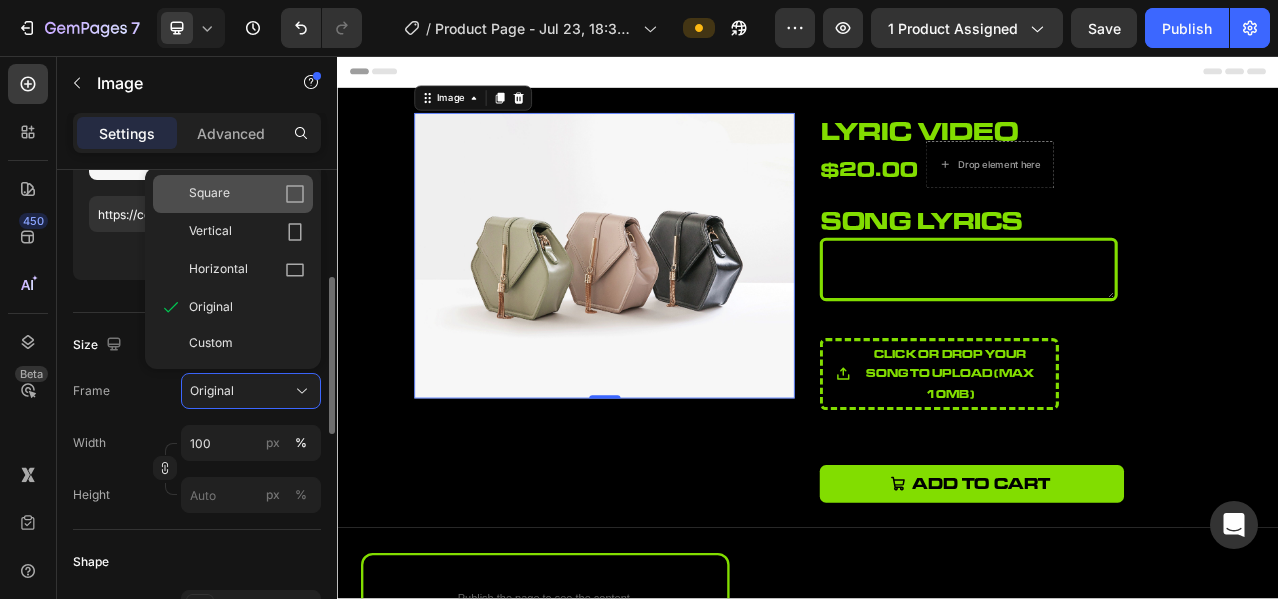 click on "Square" 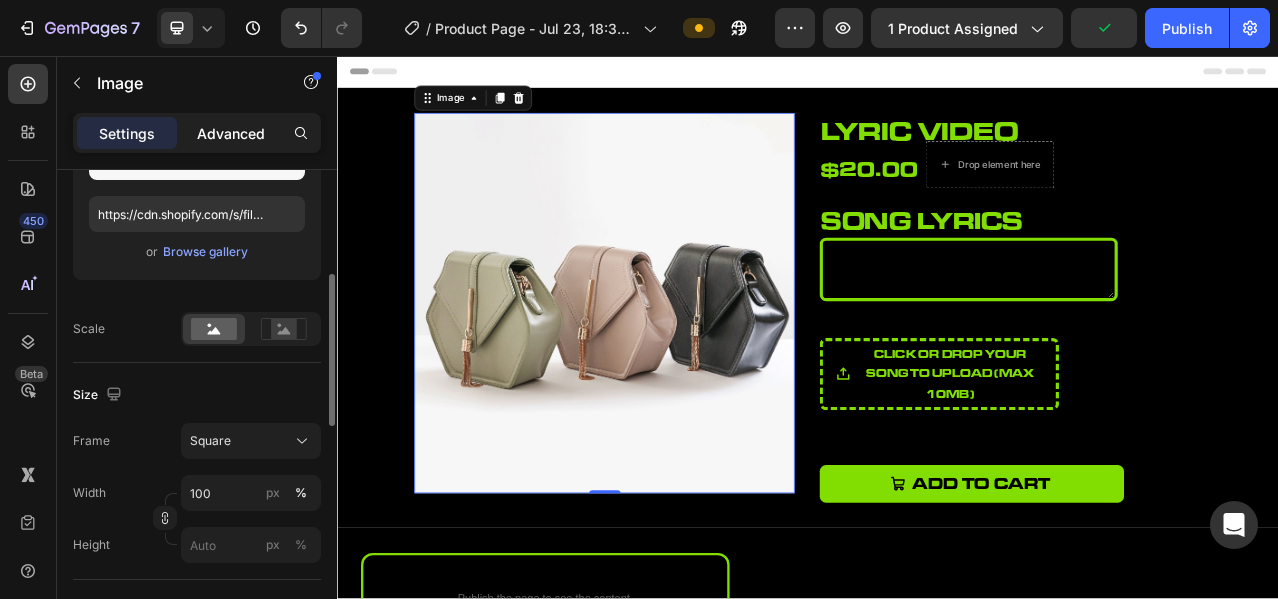 click on "Advanced" at bounding box center [231, 133] 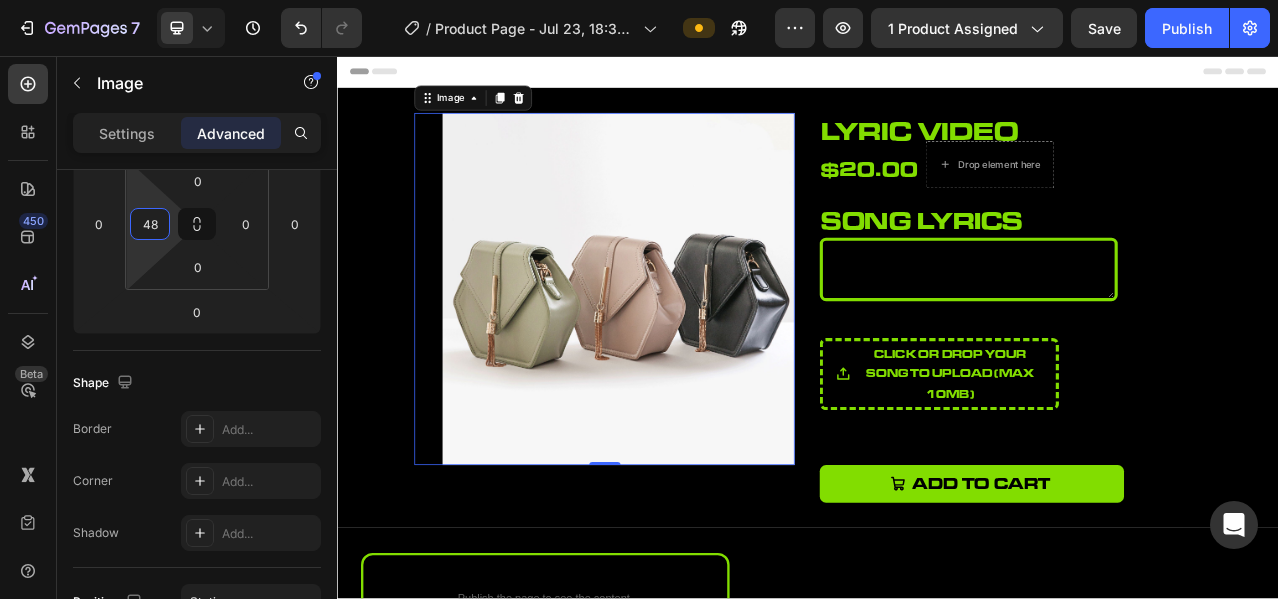 type on "50" 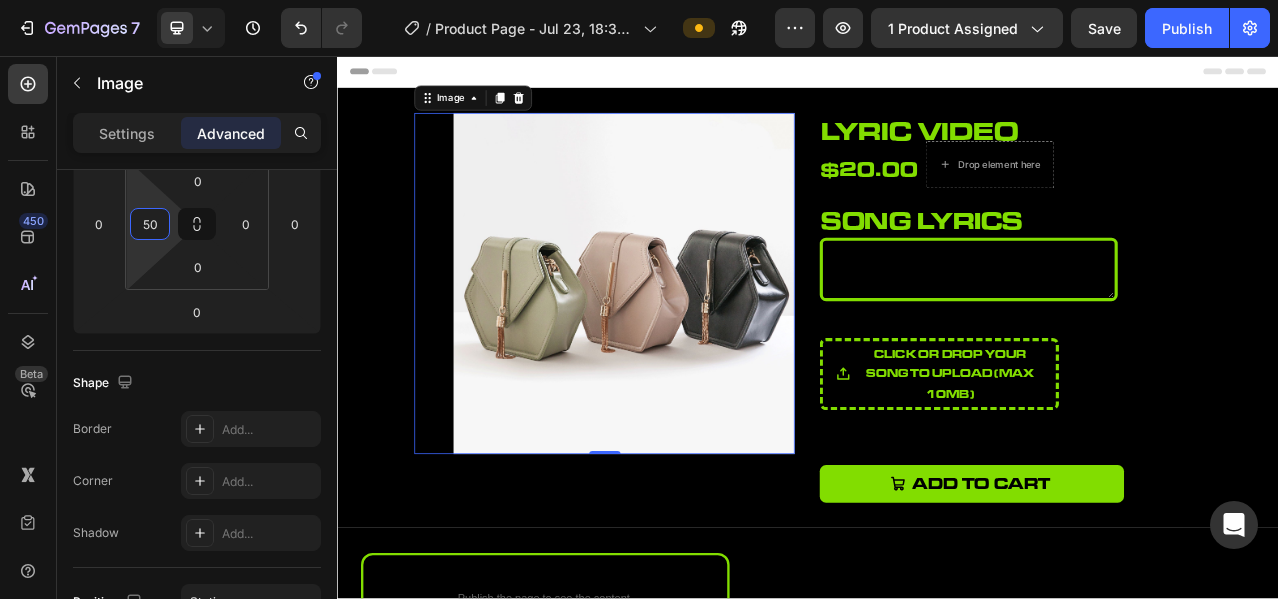 drag, startPoint x: 139, startPoint y: 257, endPoint x: 138, endPoint y: 232, distance: 25.019993 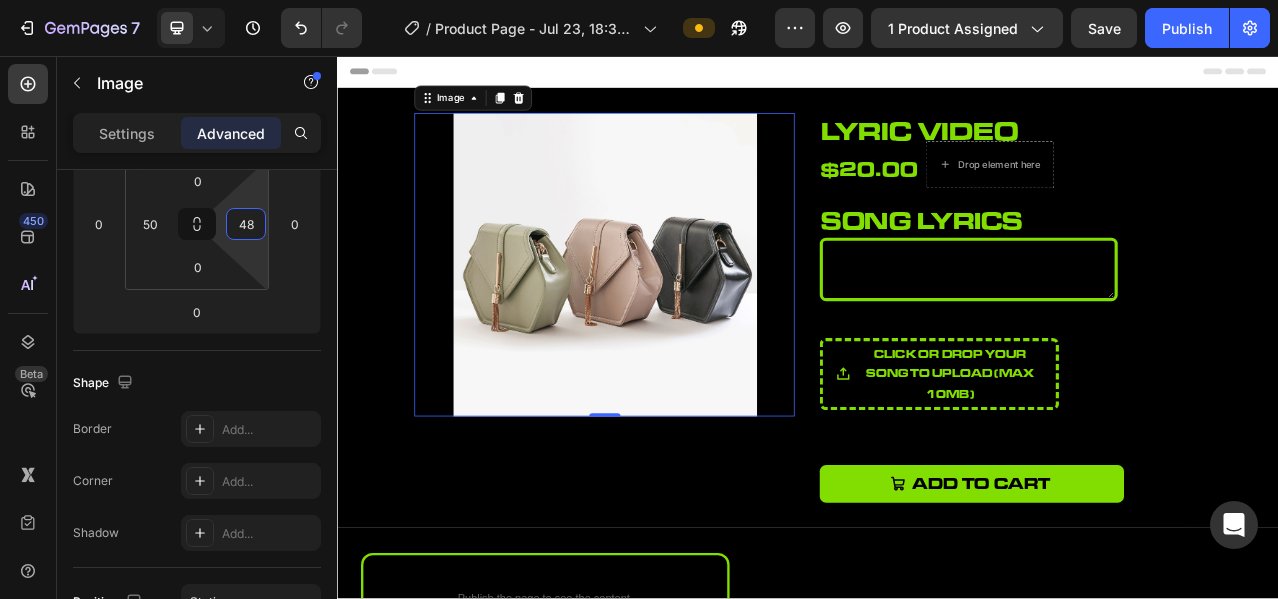 type on "50" 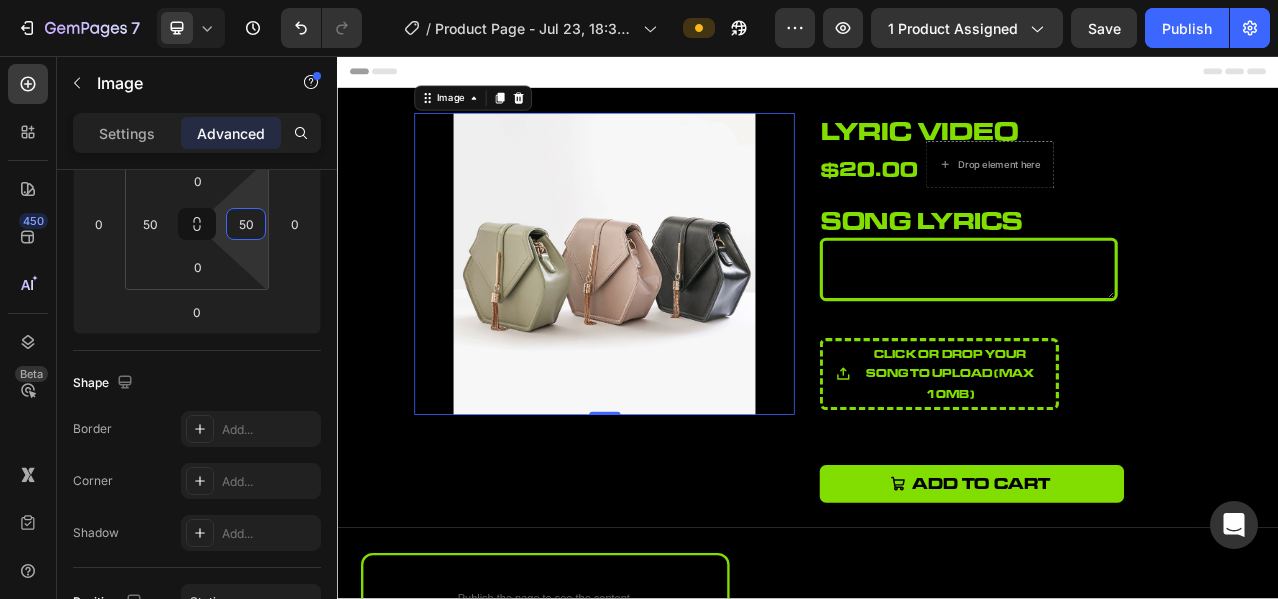 drag, startPoint x: 251, startPoint y: 239, endPoint x: 257, endPoint y: 214, distance: 25.70992 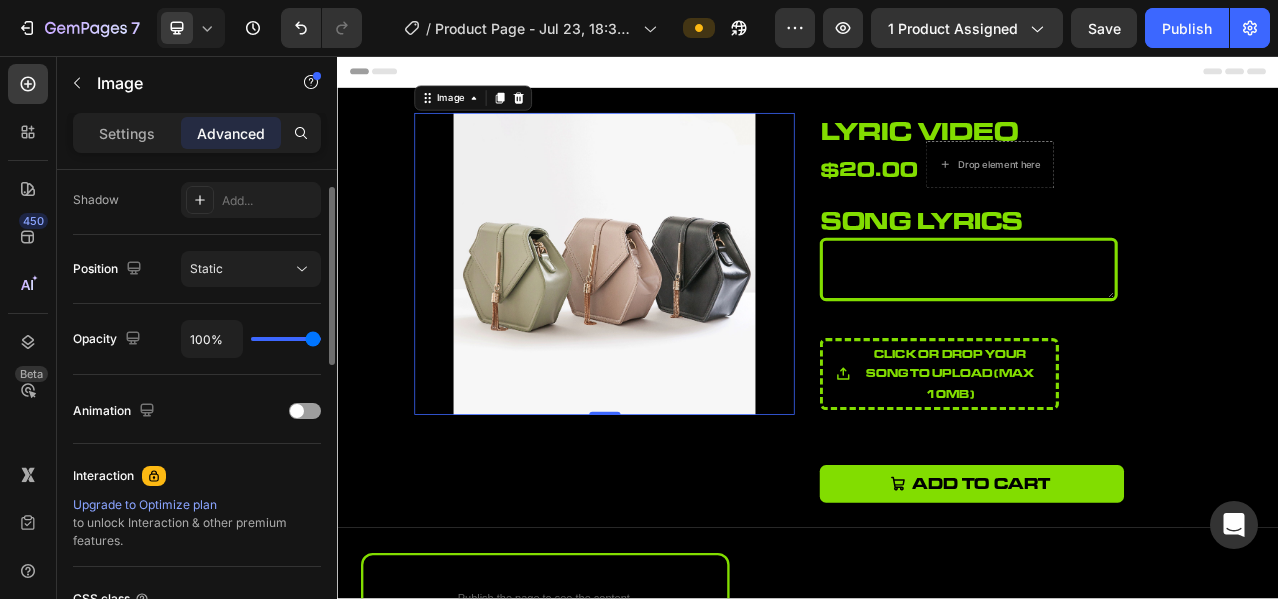 scroll, scrollTop: 500, scrollLeft: 0, axis: vertical 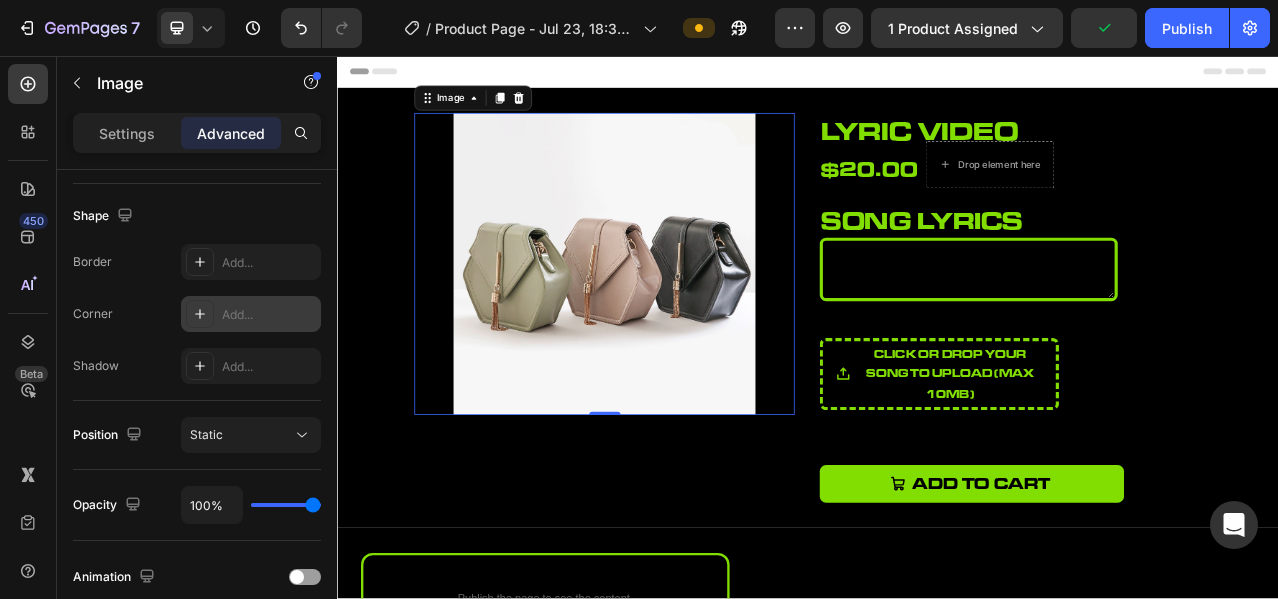 click on "Add..." at bounding box center (269, 315) 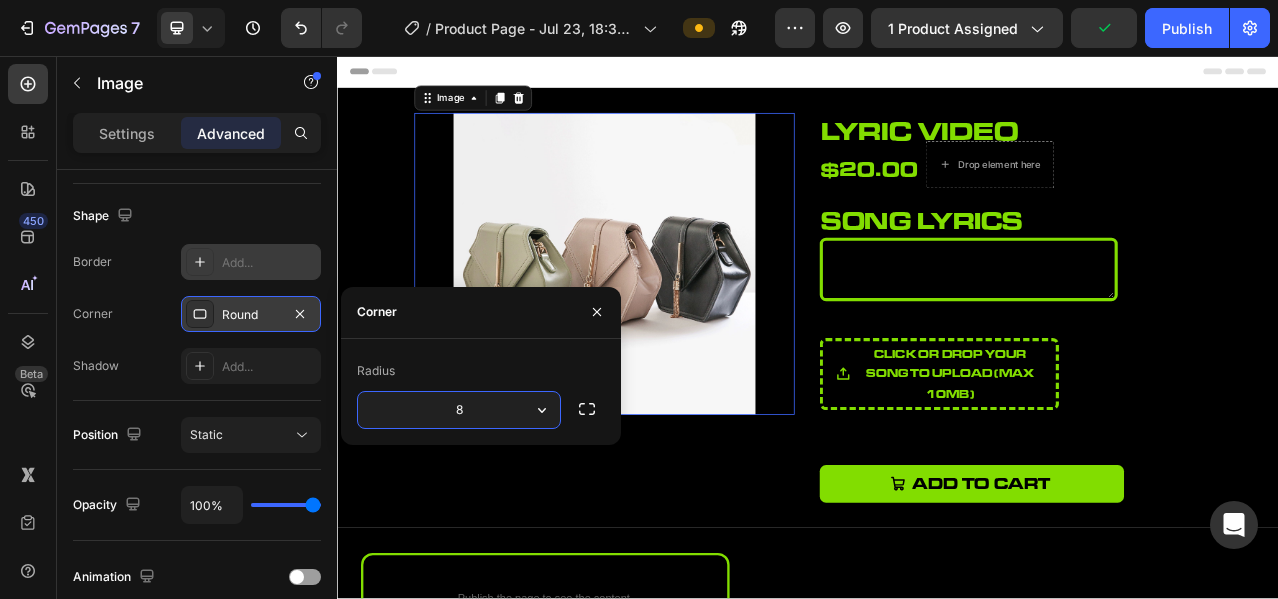 click on "Add..." at bounding box center [269, 263] 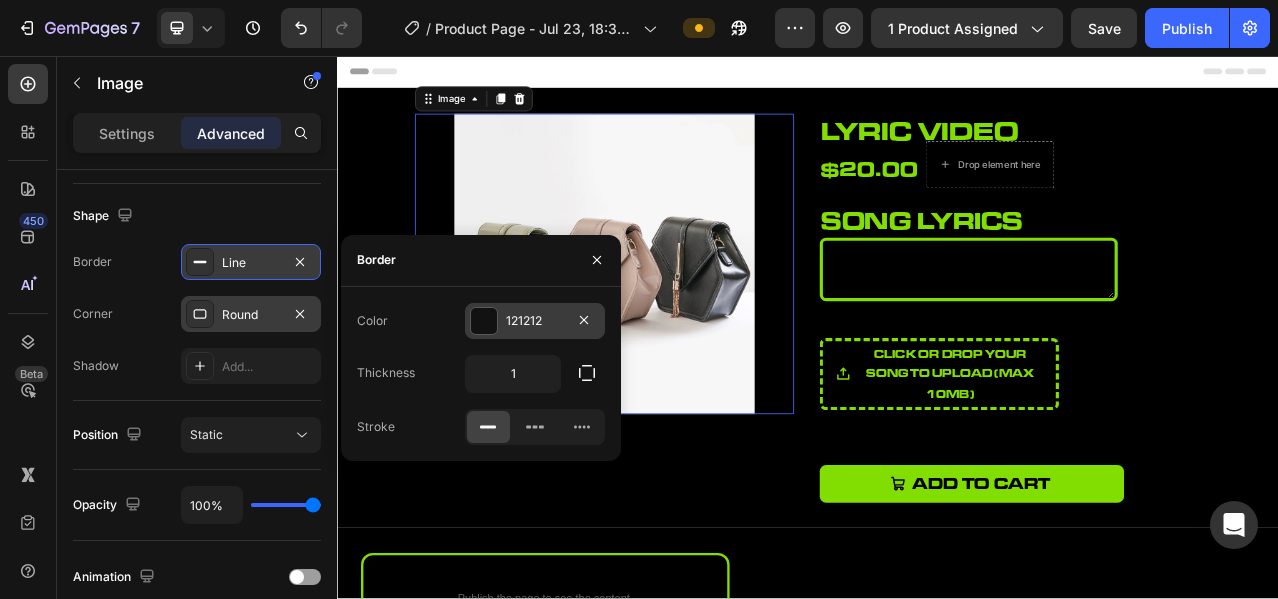 click at bounding box center [484, 321] 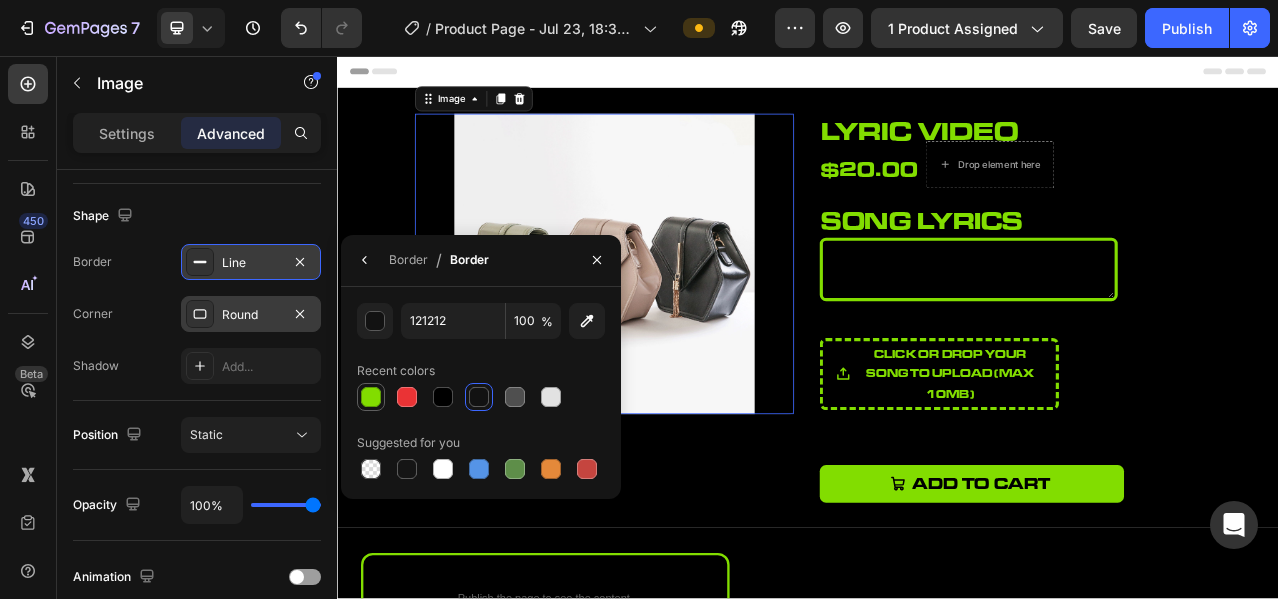 click at bounding box center [371, 397] 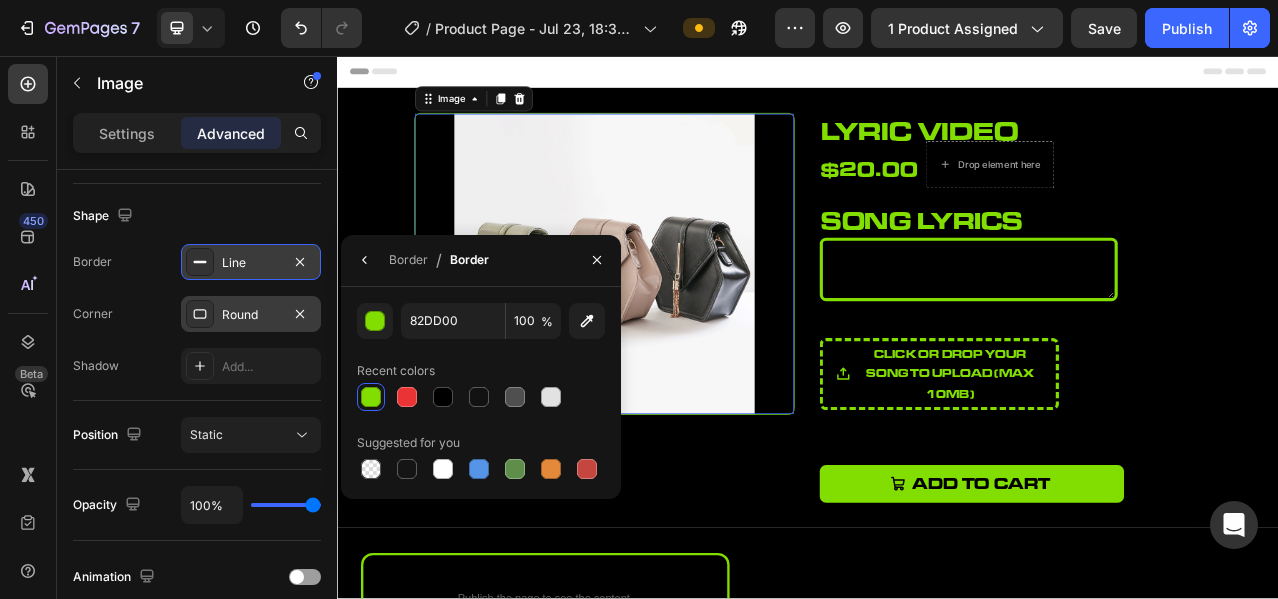 click on "Corner Round" at bounding box center [197, 314] 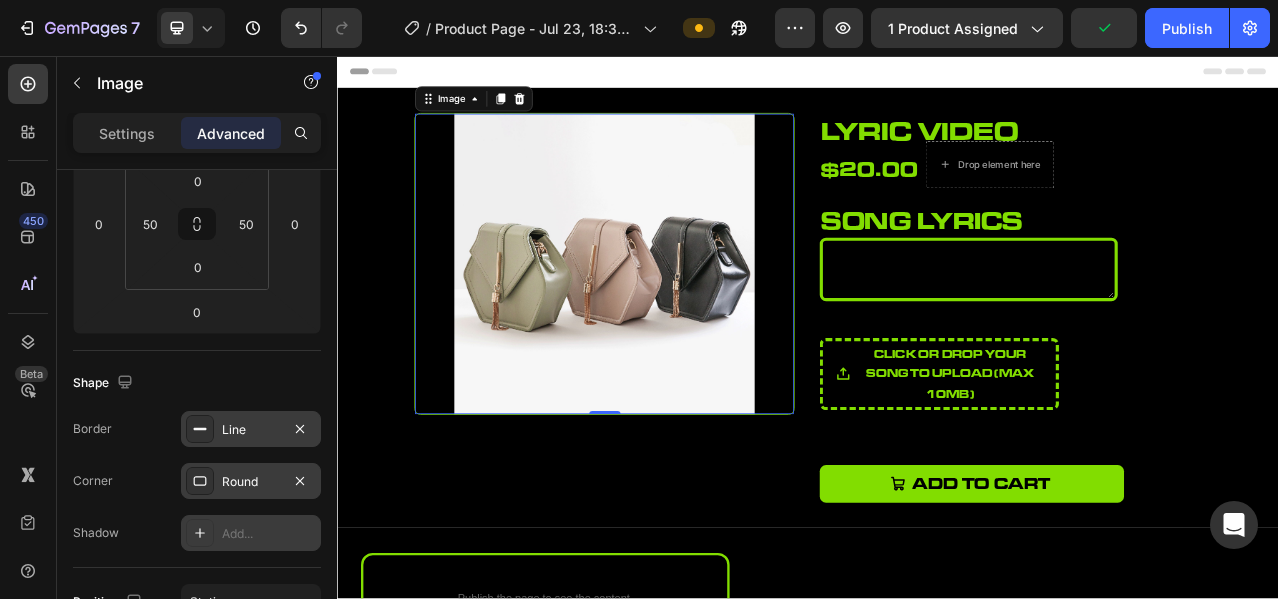 scroll, scrollTop: 166, scrollLeft: 0, axis: vertical 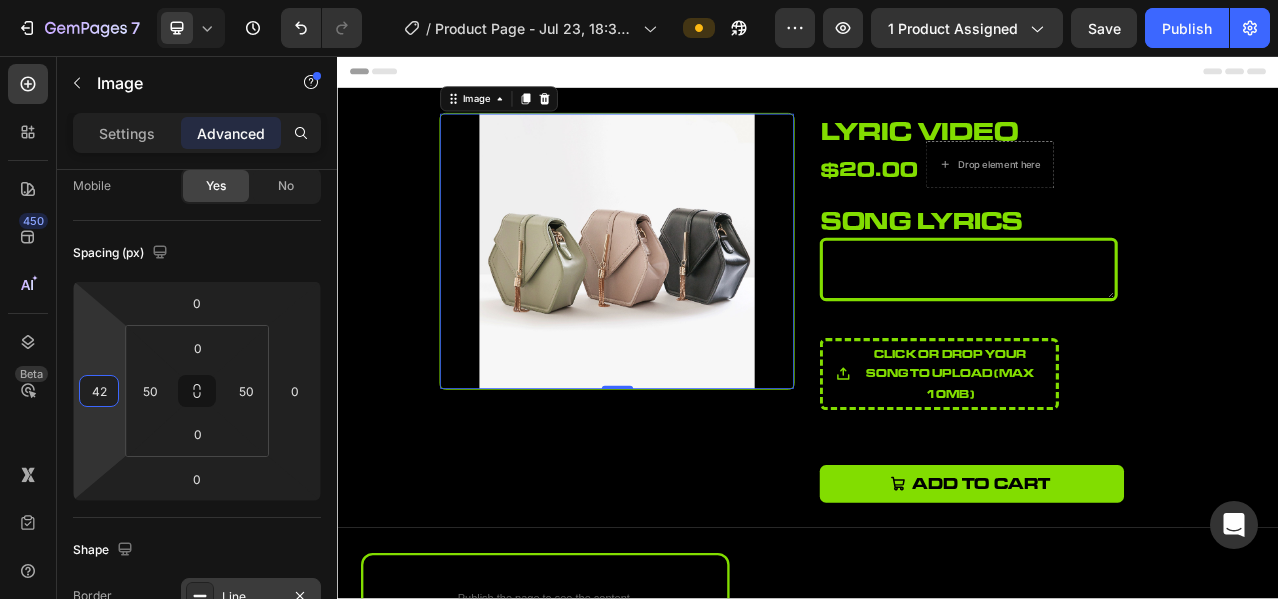 type on "44" 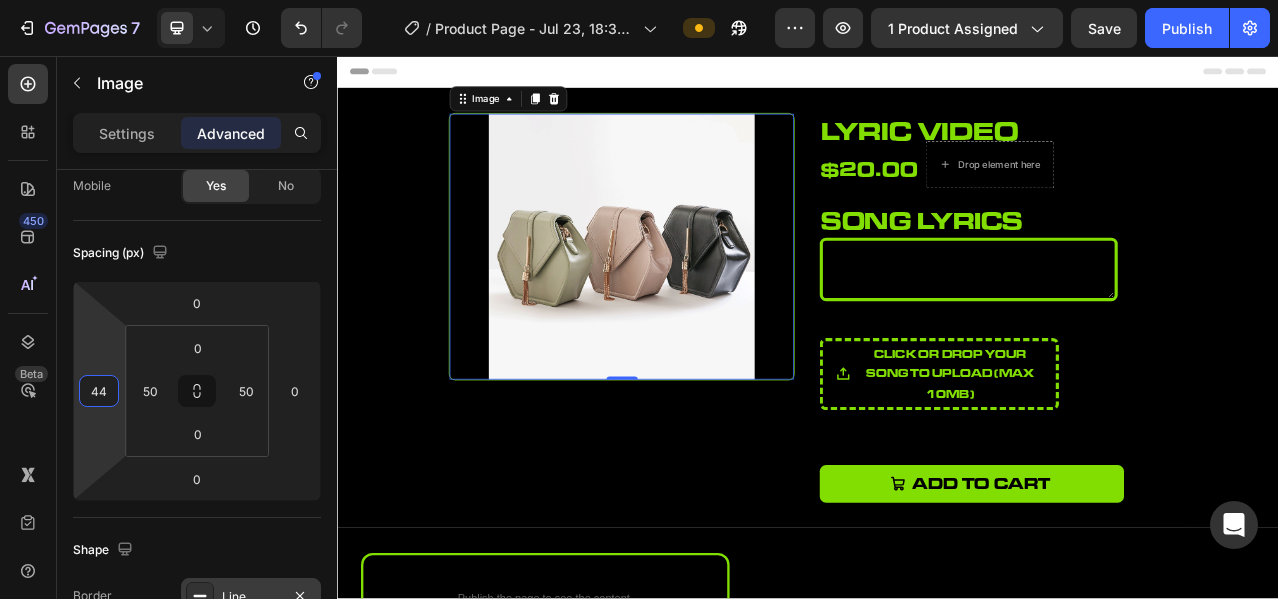 drag, startPoint x: 114, startPoint y: 352, endPoint x: 109, endPoint y: 330, distance: 22.561028 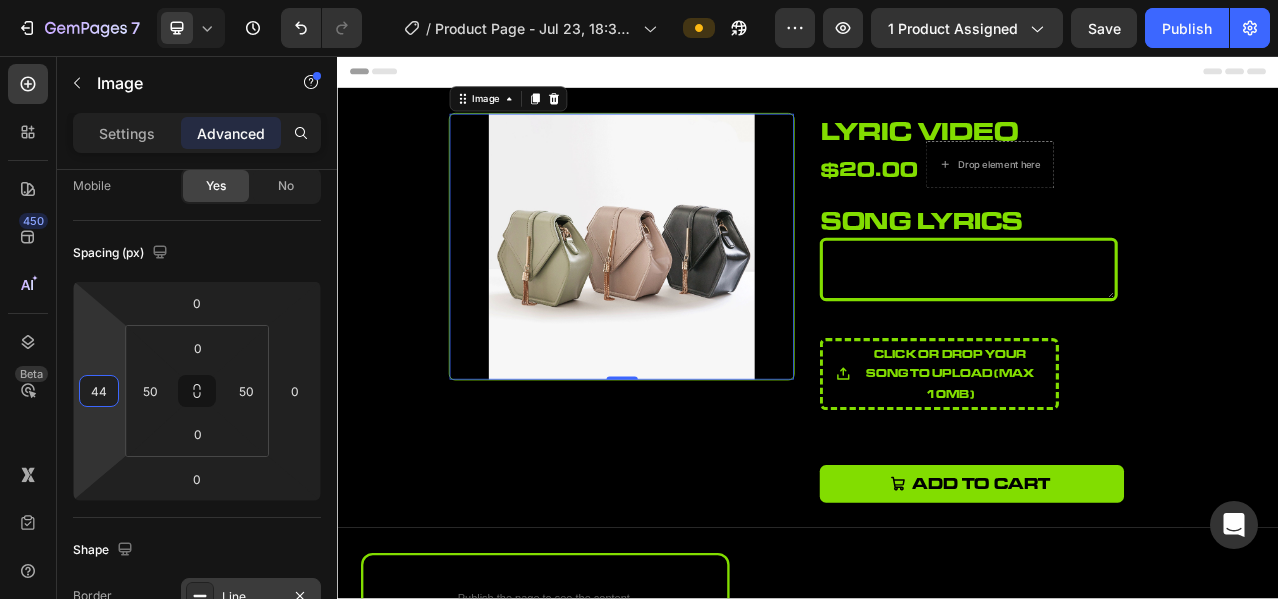 click on "7  Version history  /  Product Page - Jul 23, 18:32:40 Preview 1 product assigned  Save   Publish  450 Beta Sections(18) Elements(84) Section Element Hero Section Product Detail Brands Trusted Badges Guarantee Product Breakdown How to use Testimonials Compare Bundle FAQs Social Proof Brand Story Product List Collection Blog List Contact Sticky Add to Cart Custom Footer Browse Library 450 Layout
Row
Row
Row
Row Text
Heading
Text Block Button
Button
Button Media
Image
Image
Video" at bounding box center [639, 0] 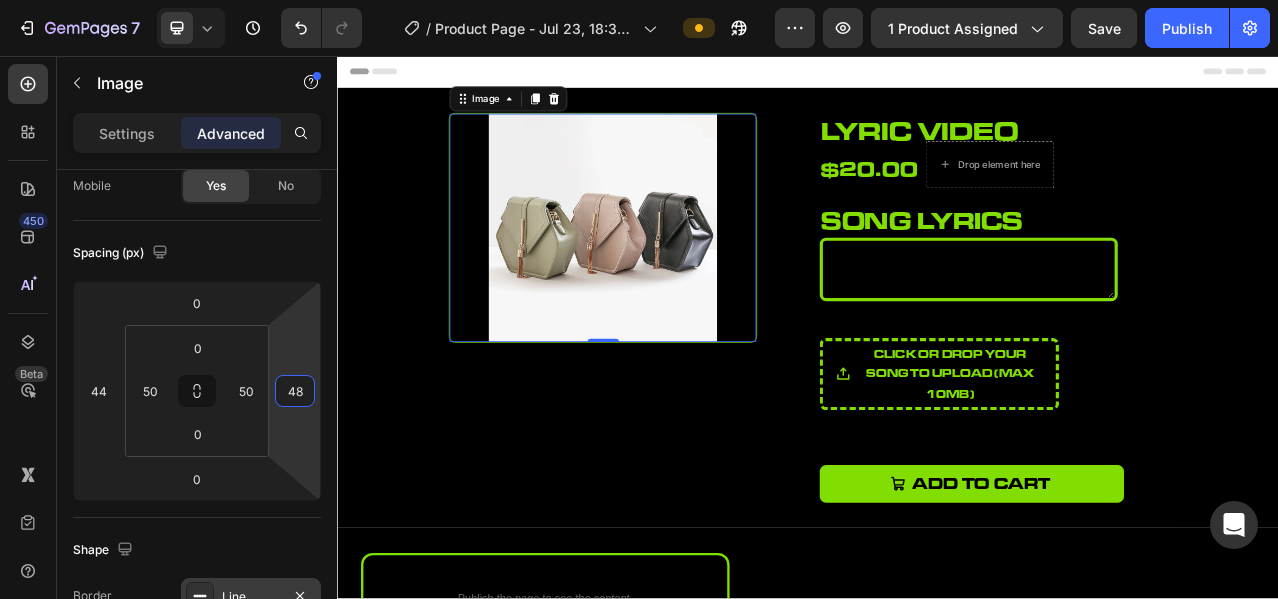 type on "50" 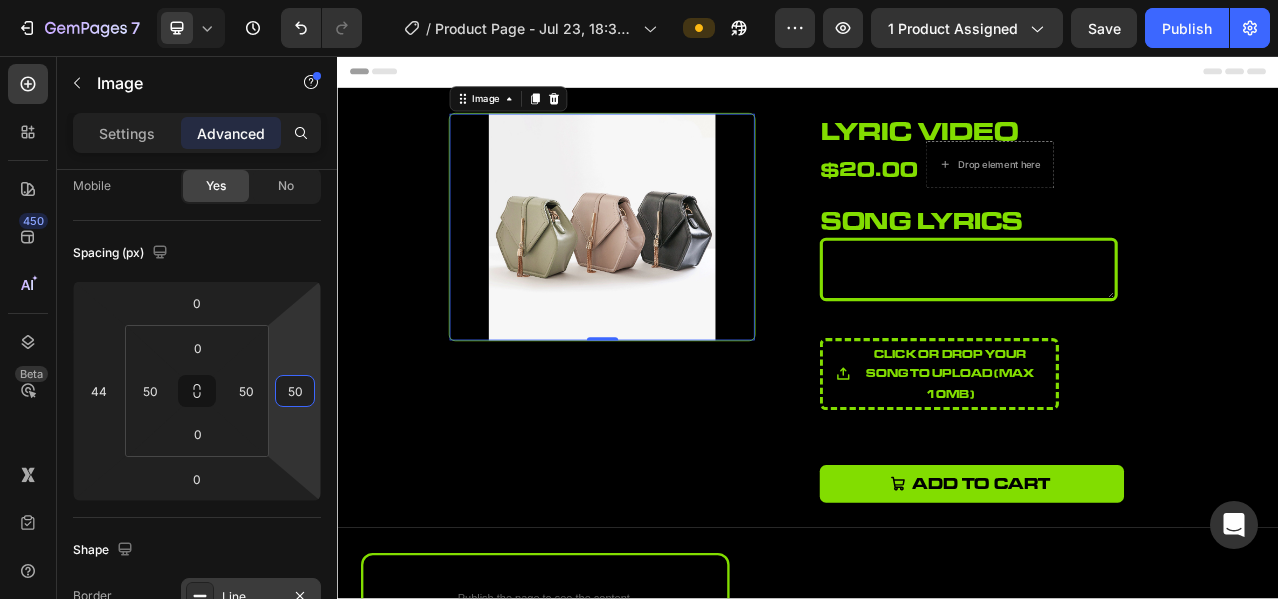 drag, startPoint x: 303, startPoint y: 364, endPoint x: 300, endPoint y: 339, distance: 25.179358 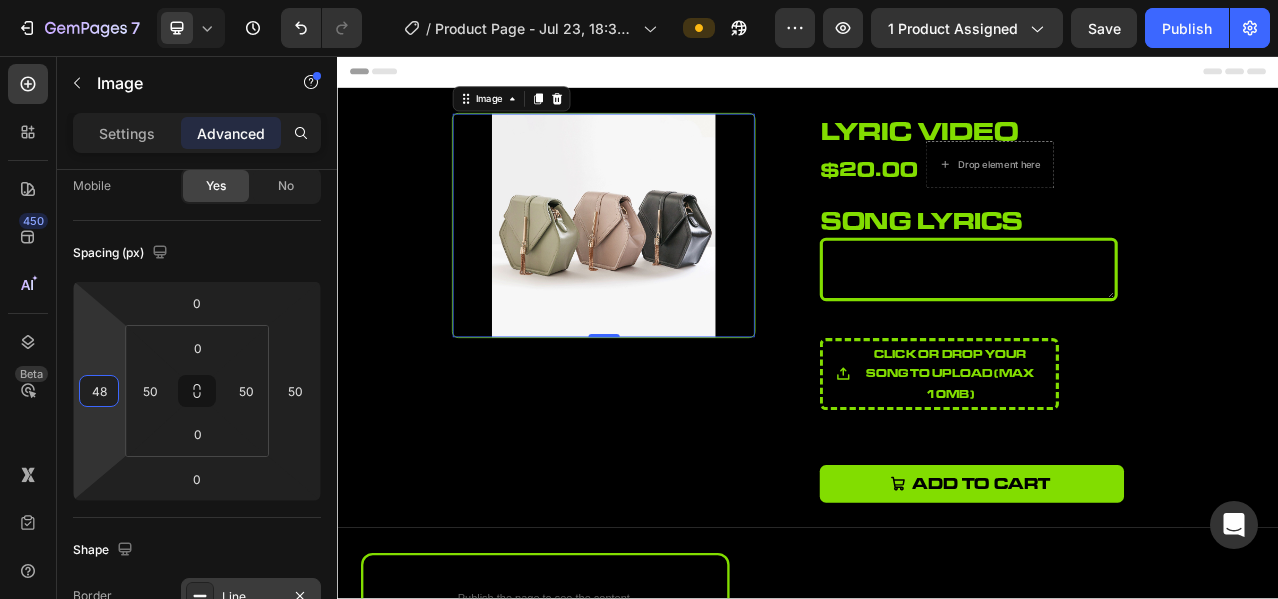 type on "50" 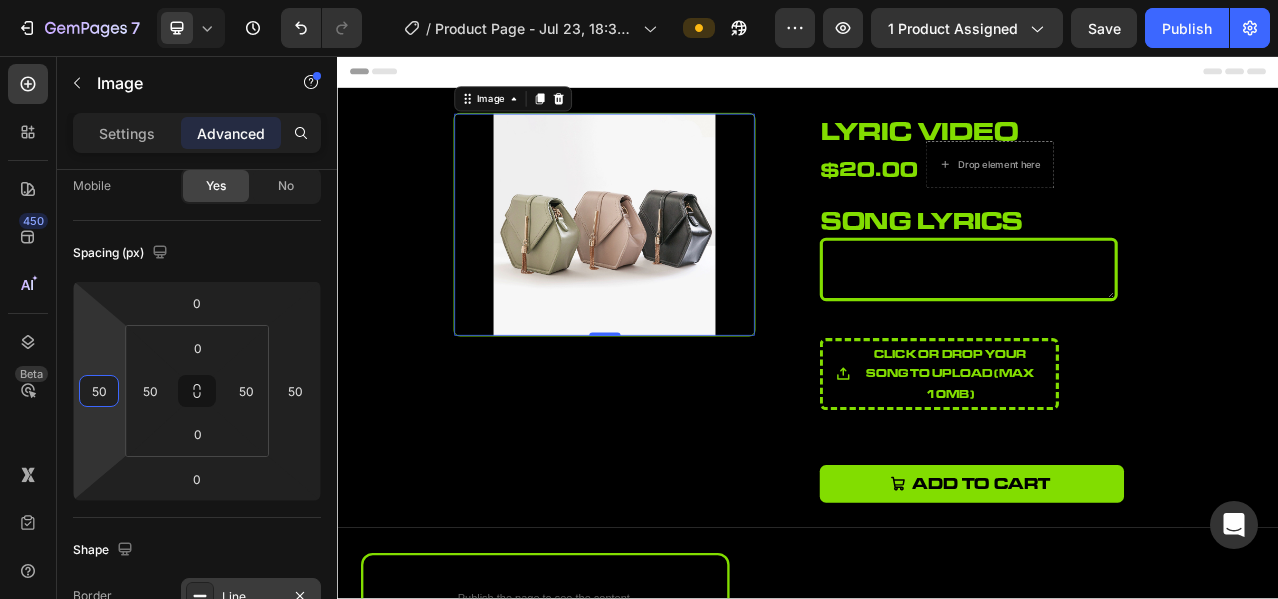 click on "7  Version history  /  Product Page - Jul 23, 18:32:40 Preview 1 product assigned  Save   Publish  450 Beta Sections(18) Elements(84) Section Element Hero Section Product Detail Brands Trusted Badges Guarantee Product Breakdown How to use Testimonials Compare Bundle FAQs Social Proof Brand Story Product List Collection Blog List Contact Sticky Add to Cart Custom Footer Browse Library 450 Layout
Row
Row
Row
Row Text
Heading
Text Block Button
Button
Button Media
Image
Image
Video" at bounding box center (639, 0) 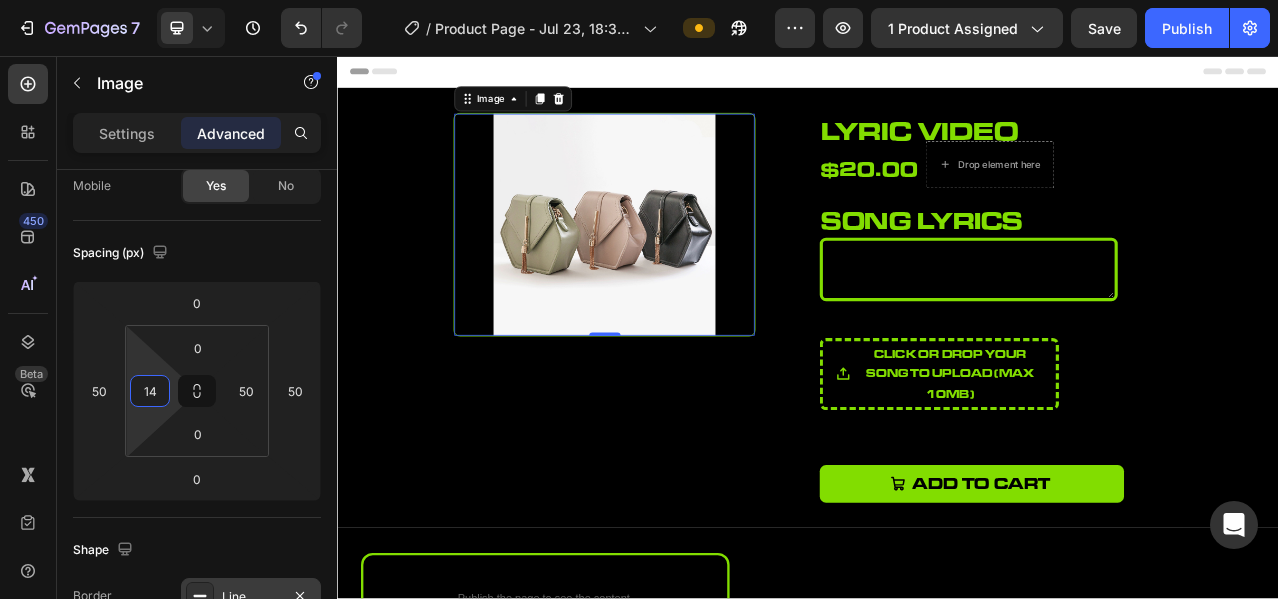 type on "0" 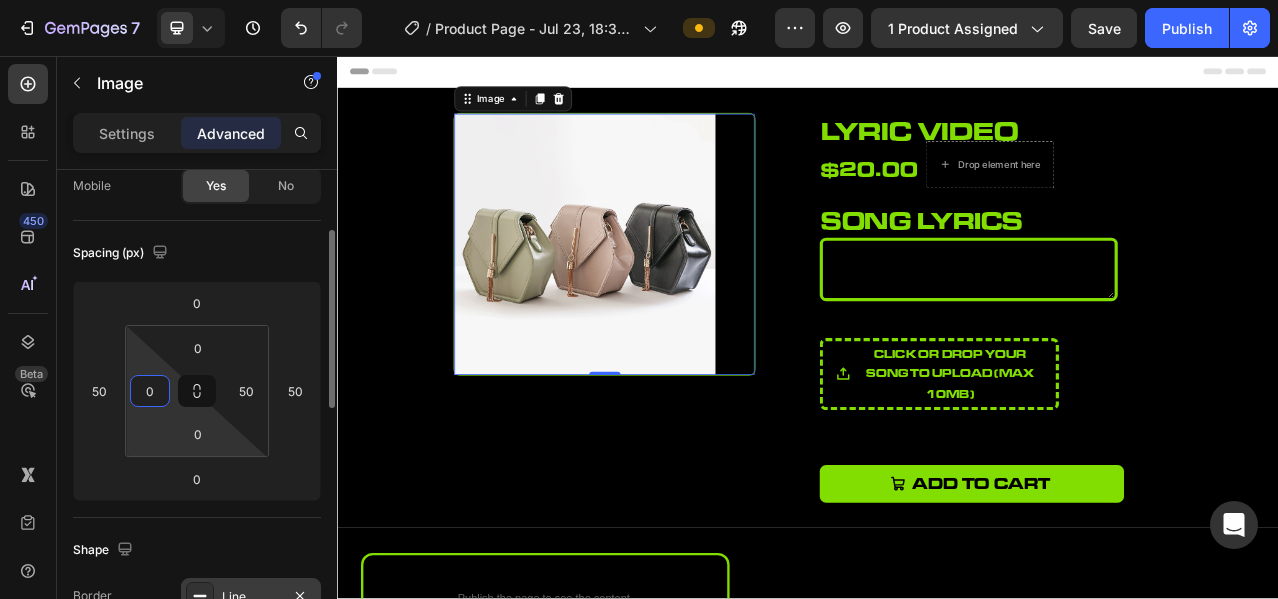 drag, startPoint x: 158, startPoint y: 359, endPoint x: 161, endPoint y: 429, distance: 70.064255 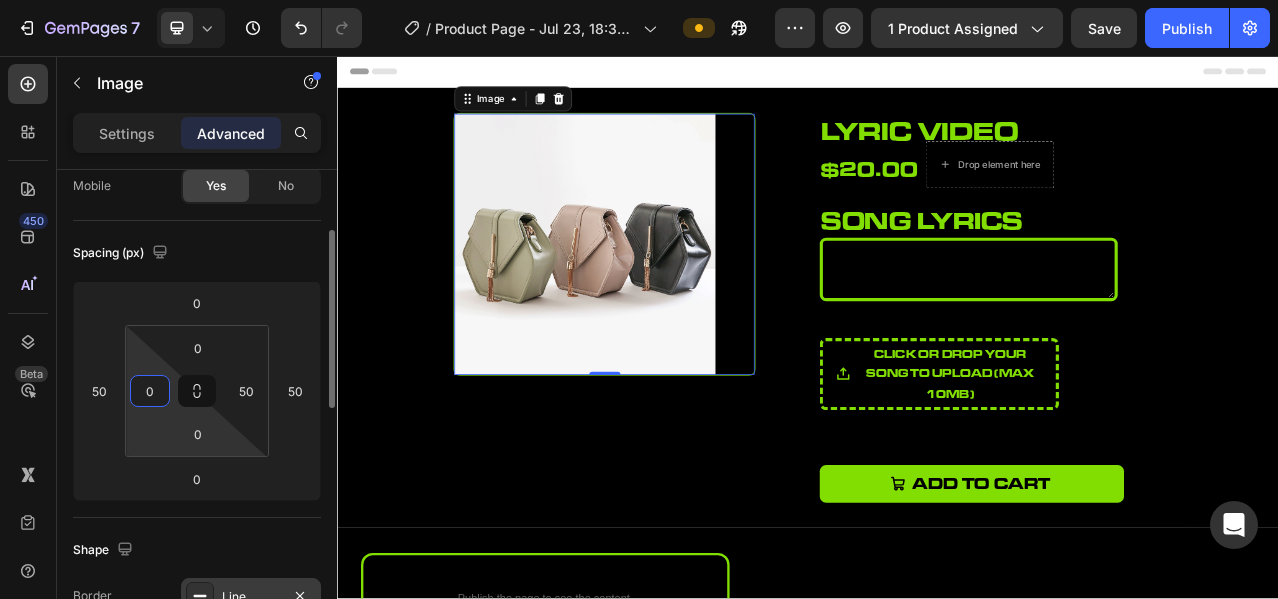 click on "7  Version history  /  Product Page - Jul 23, 18:32:40 Preview 1 product assigned  Save   Publish  450 Beta Sections(18) Elements(84) Section Element Hero Section Product Detail Brands Trusted Badges Guarantee Product Breakdown How to use Testimonials Compare Bundle FAQs Social Proof Brand Story Product List Collection Blog List Contact Sticky Add to Cart Custom Footer Browse Library 450 Layout
Row
Row
Row
Row Text
Heading
Text Block Button
Button
Button Media
Image
Image
Video" at bounding box center [639, 0] 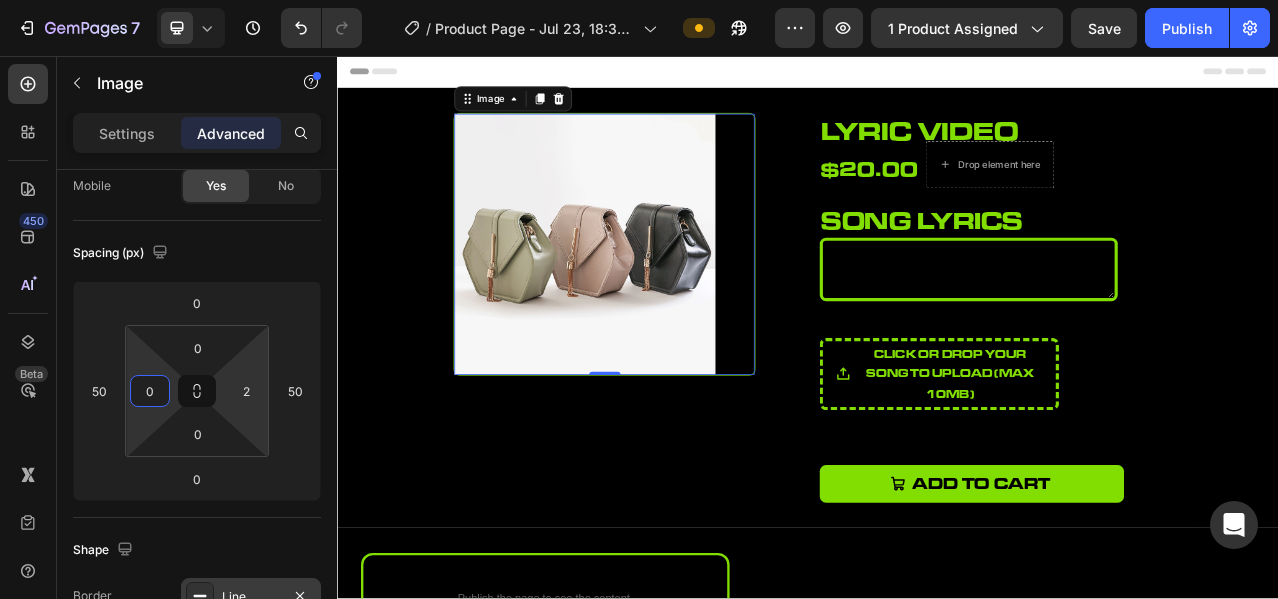 type on "0" 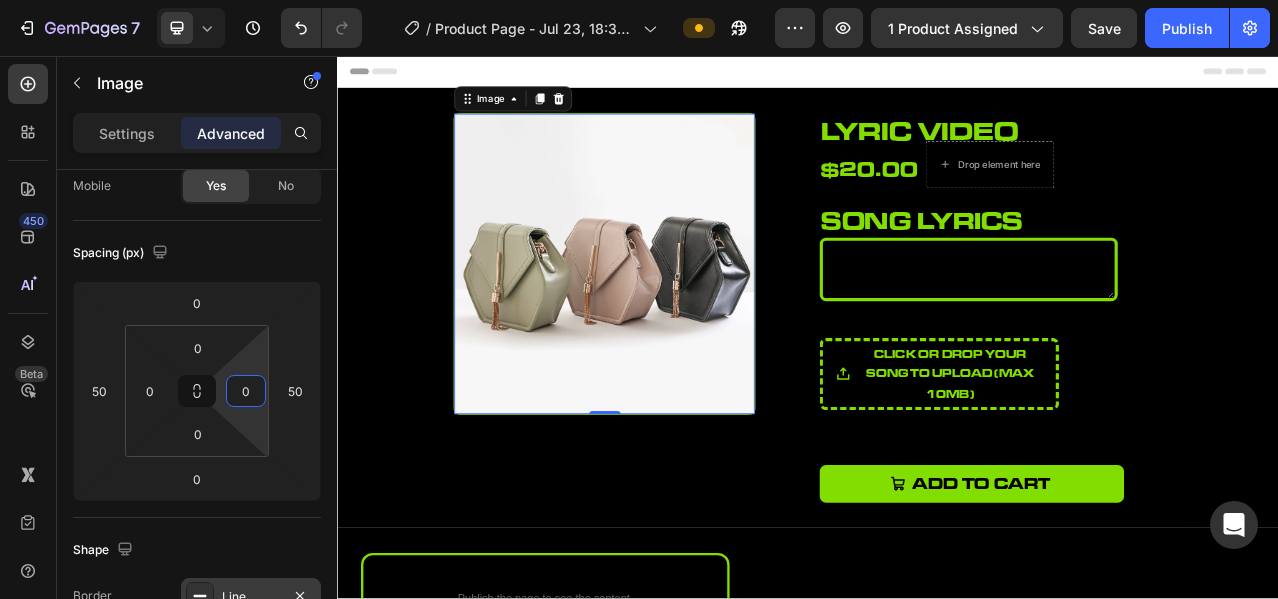 drag, startPoint x: 243, startPoint y: 369, endPoint x: 248, endPoint y: 448, distance: 79.15807 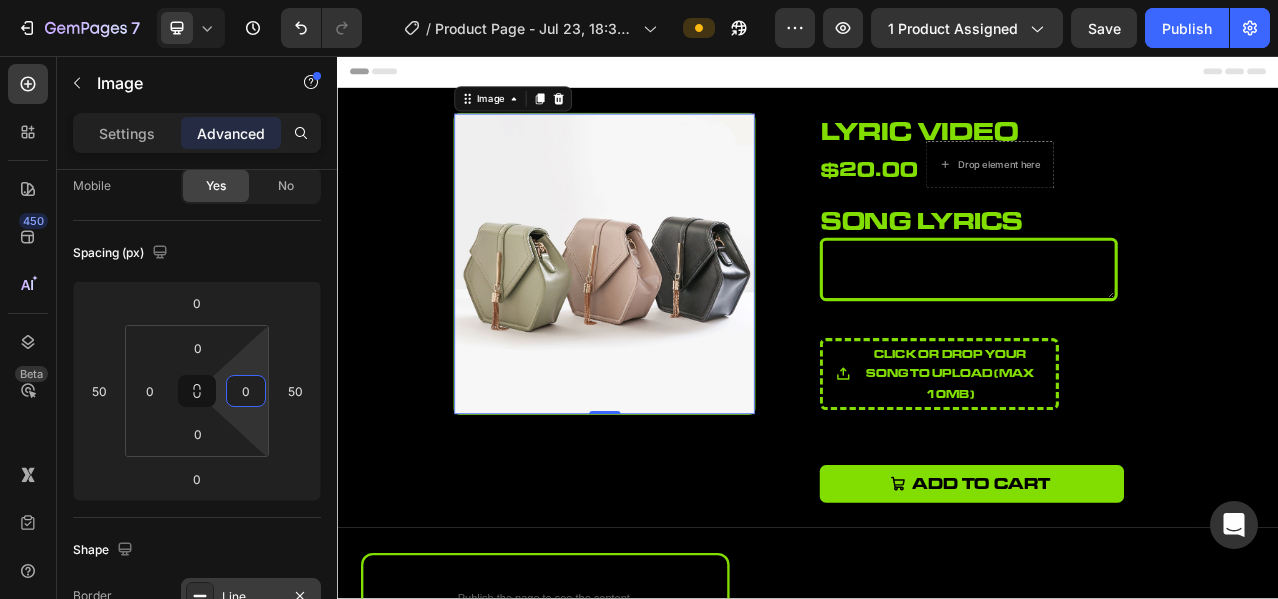 click on "7  Version history  /  Product Page - Jul 23, 18:32:40 Preview 1 product assigned  Save   Publish  450 Beta Sections(18) Elements(84) Section Element Hero Section Product Detail Brands Trusted Badges Guarantee Product Breakdown How to use Testimonials Compare Bundle FAQs Social Proof Brand Story Product List Collection Blog List Contact Sticky Add to Cart Custom Footer Browse Library 450 Layout
Row
Row
Row
Row Text
Heading
Text Block Button
Button
Button Media
Image
Image
Video" at bounding box center [639, 0] 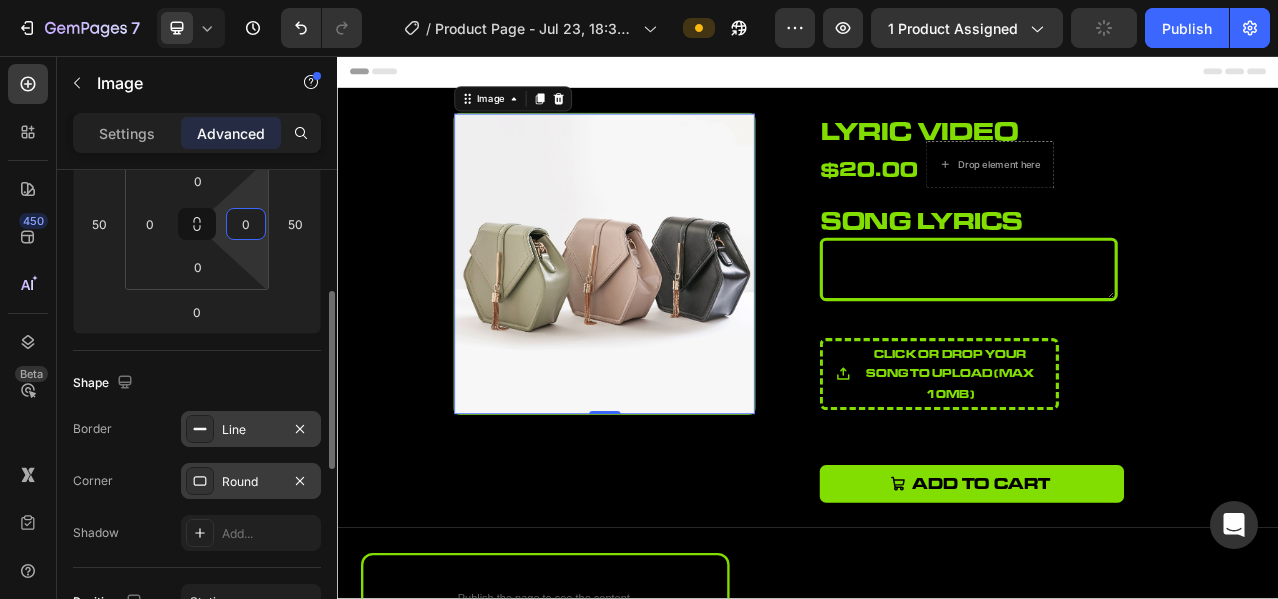 scroll, scrollTop: 500, scrollLeft: 0, axis: vertical 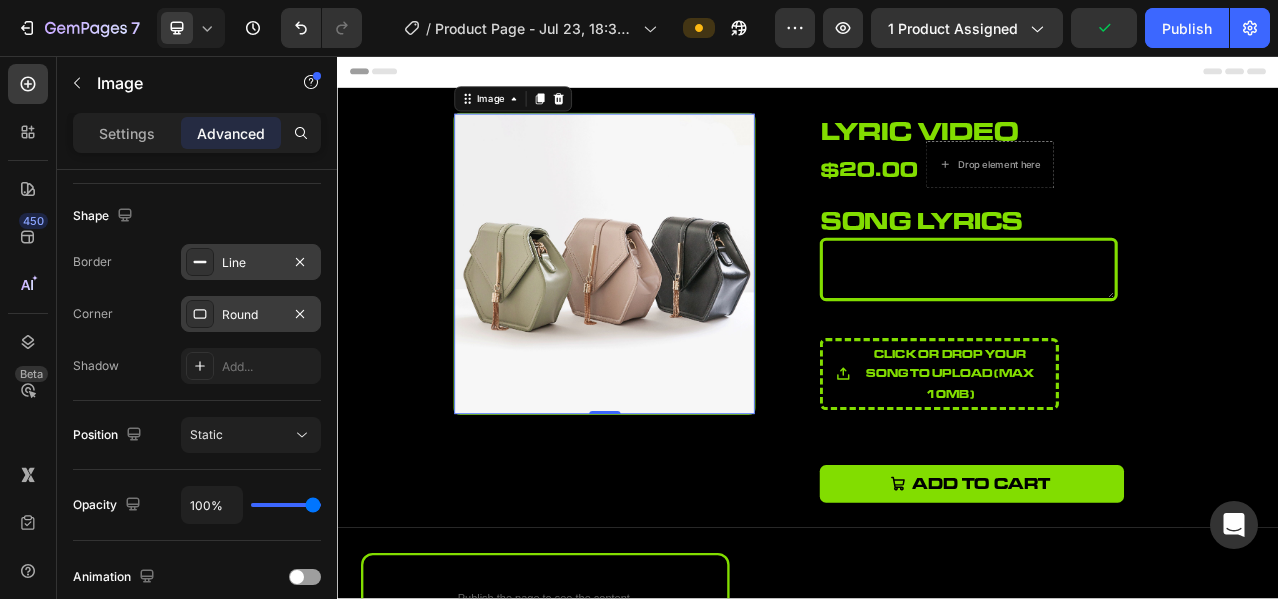 click on "Line" at bounding box center (251, 262) 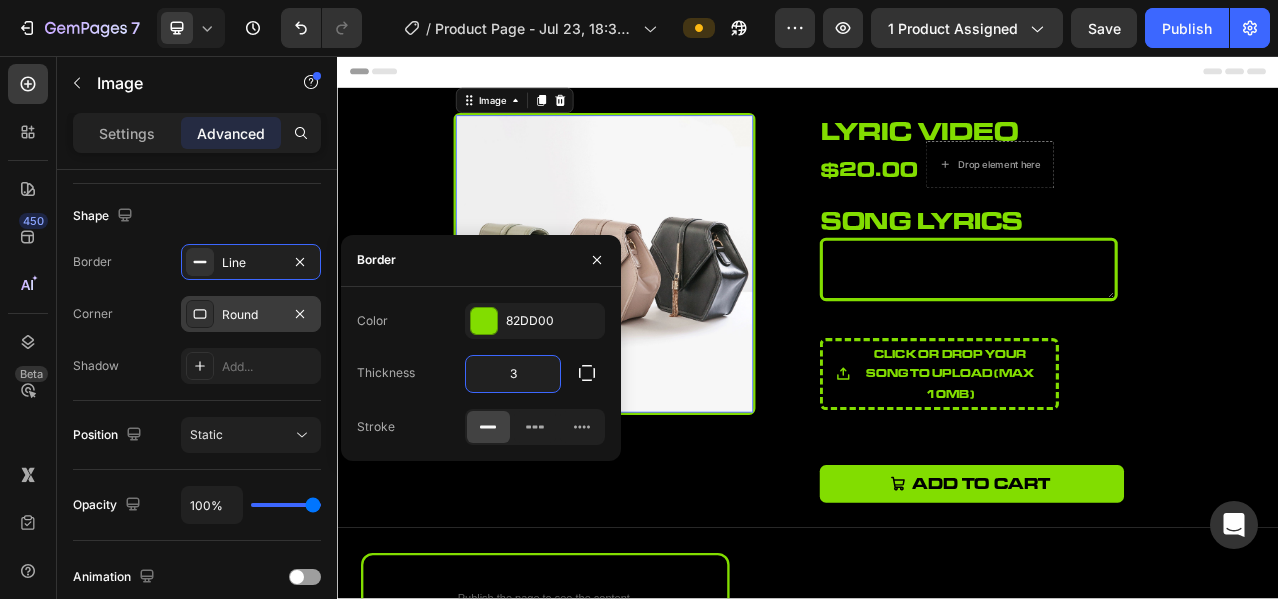 drag, startPoint x: 506, startPoint y: 377, endPoint x: 493, endPoint y: 377, distance: 13 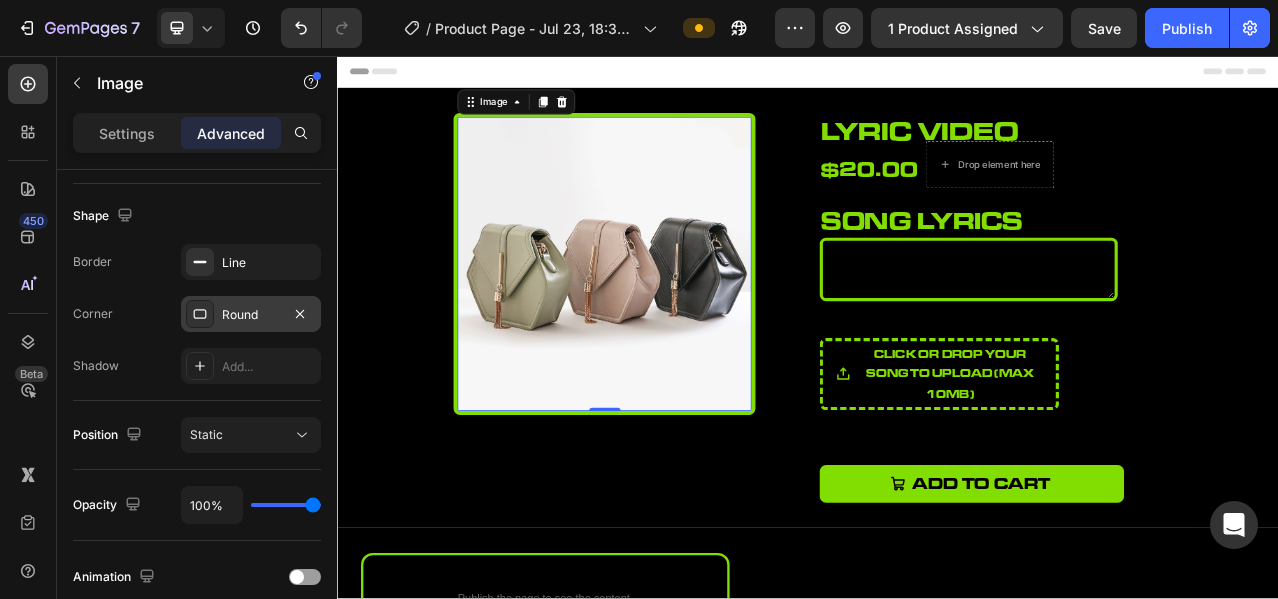 click on "Round" at bounding box center [251, 315] 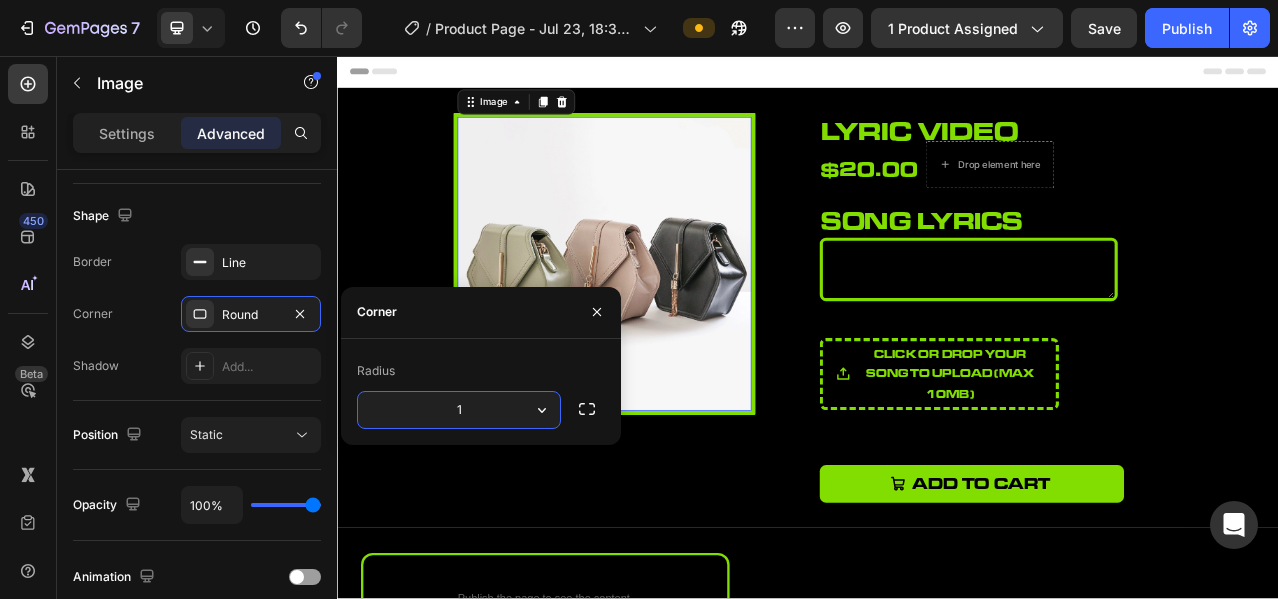 type on "15" 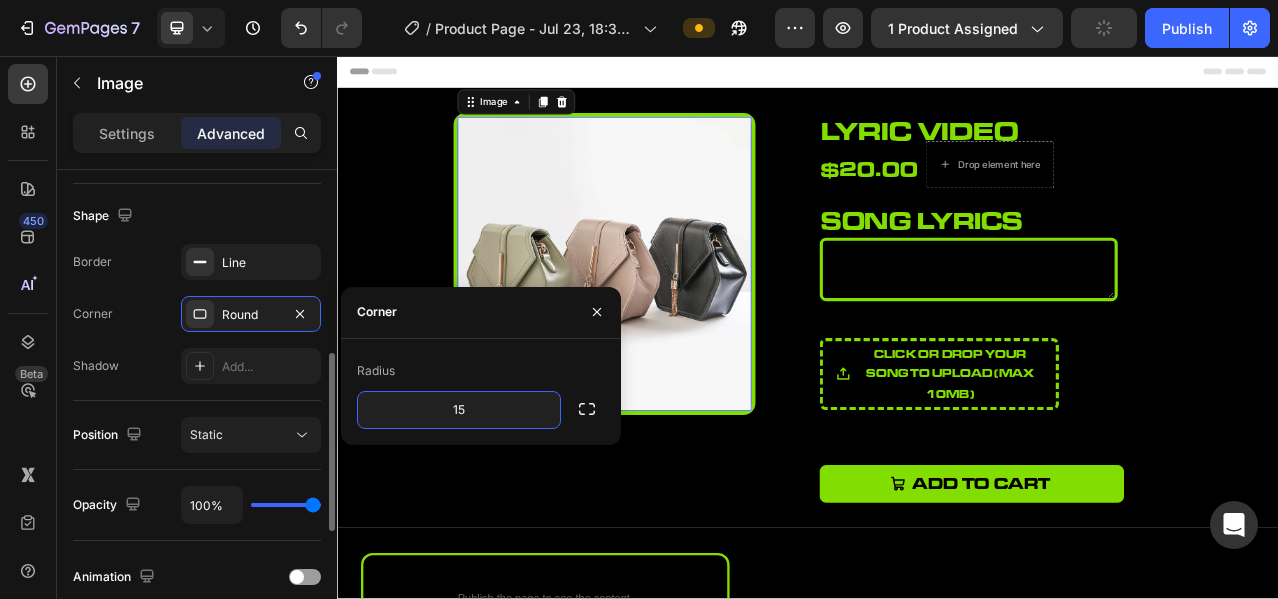 click on "Shadow Add..." at bounding box center (197, 366) 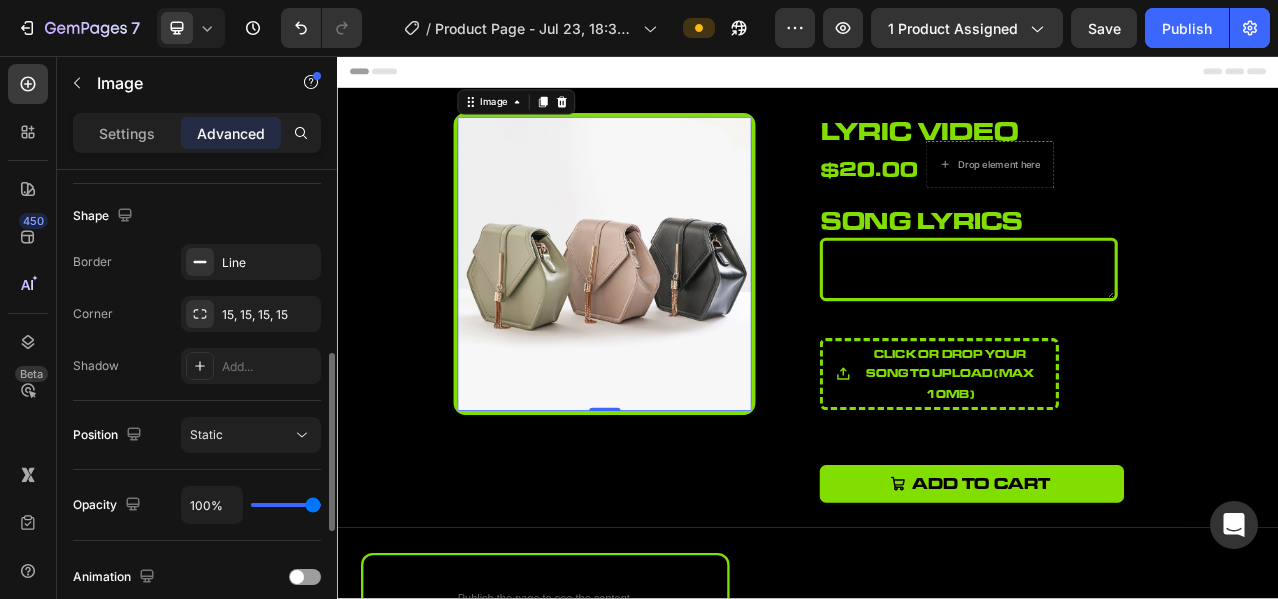 click on "Shape Border Line Corner 15, 15, 15, 15 Shadow Add..." 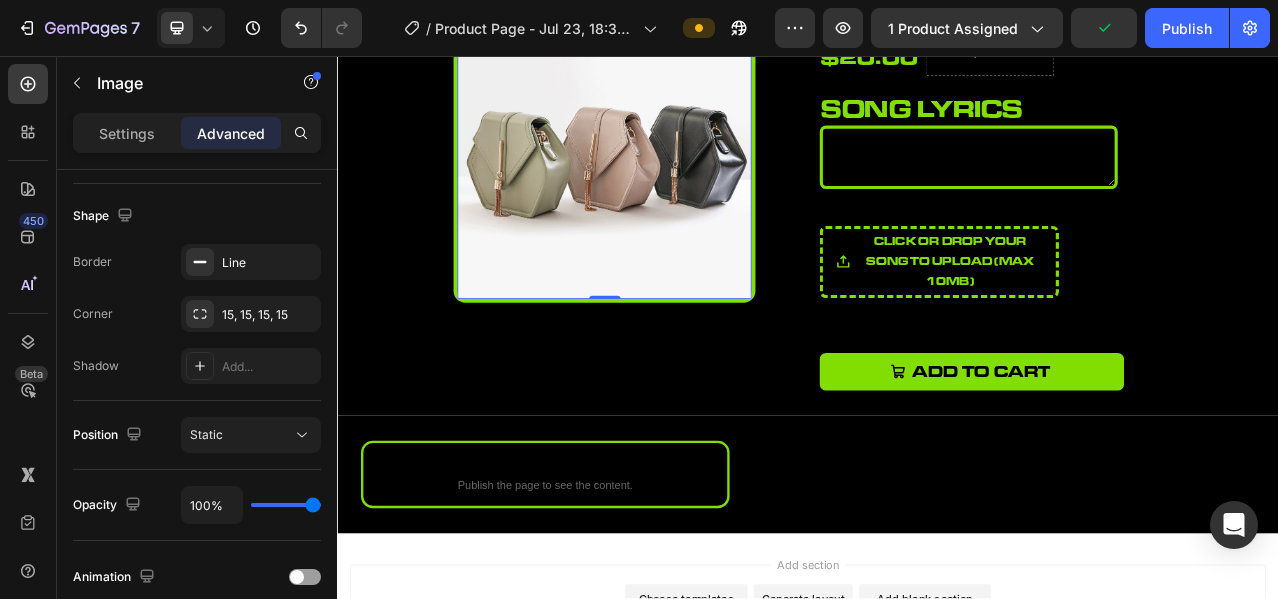 scroll, scrollTop: 166, scrollLeft: 0, axis: vertical 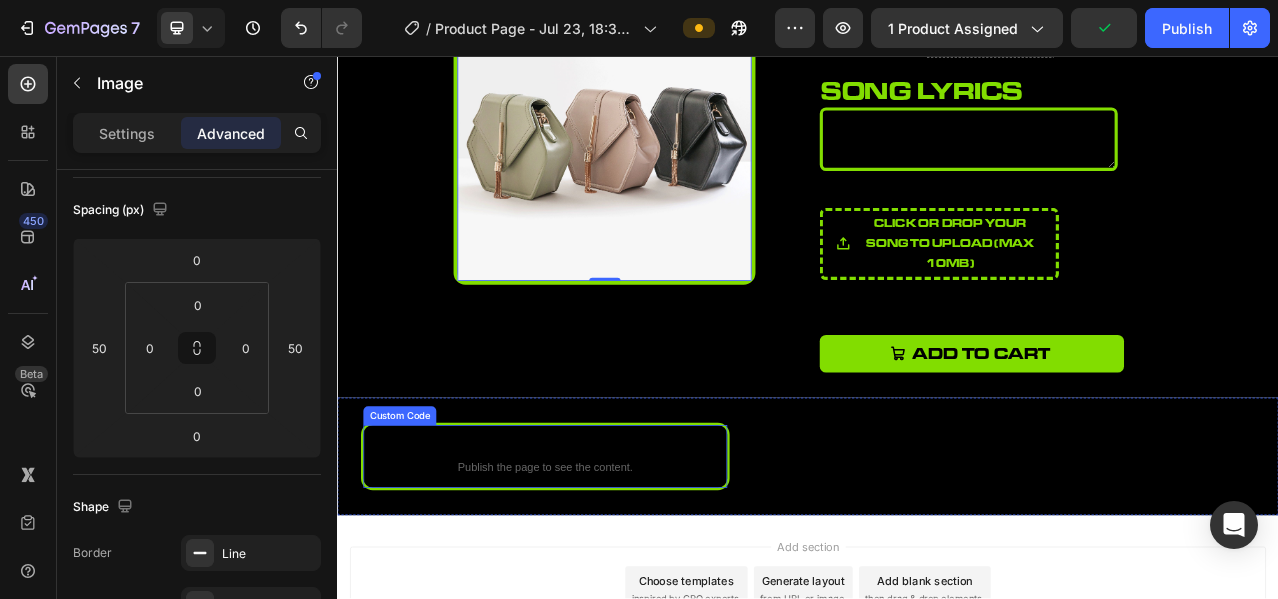 click on "Publish the page to see the content." at bounding box center (602, 581) 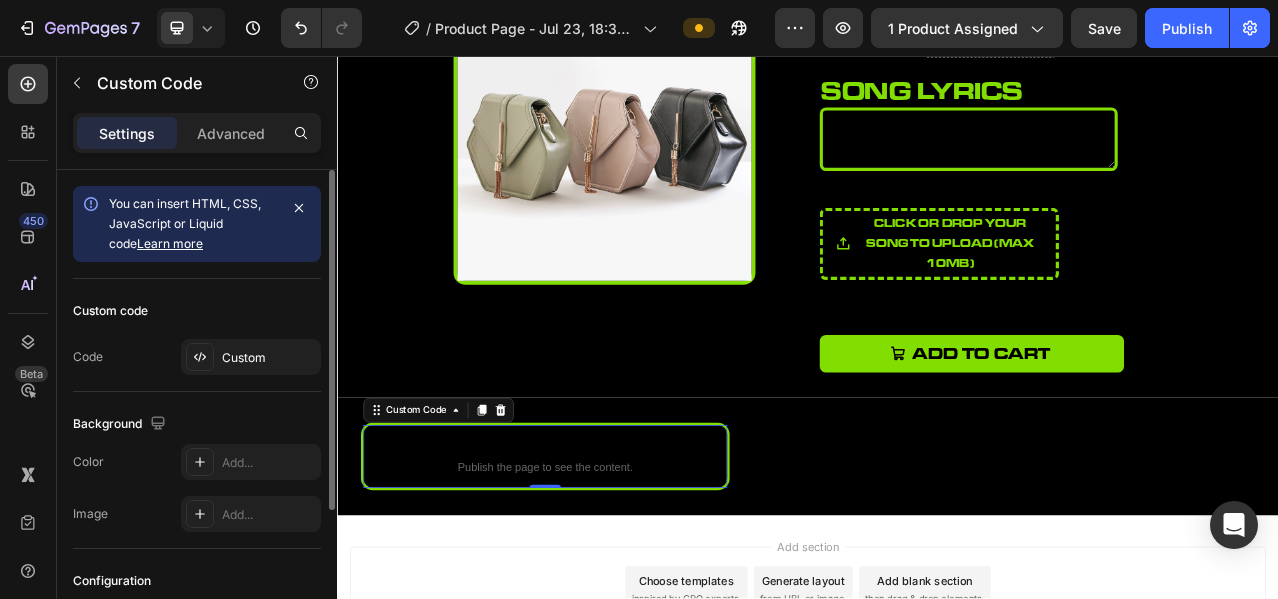 scroll, scrollTop: 209, scrollLeft: 0, axis: vertical 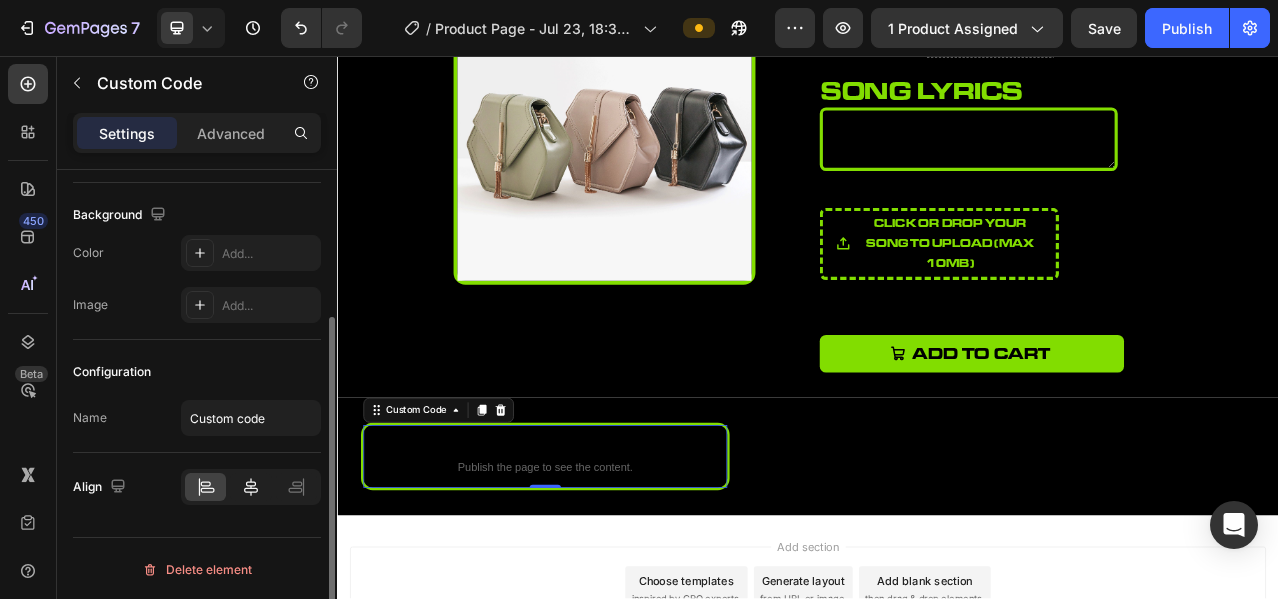 click 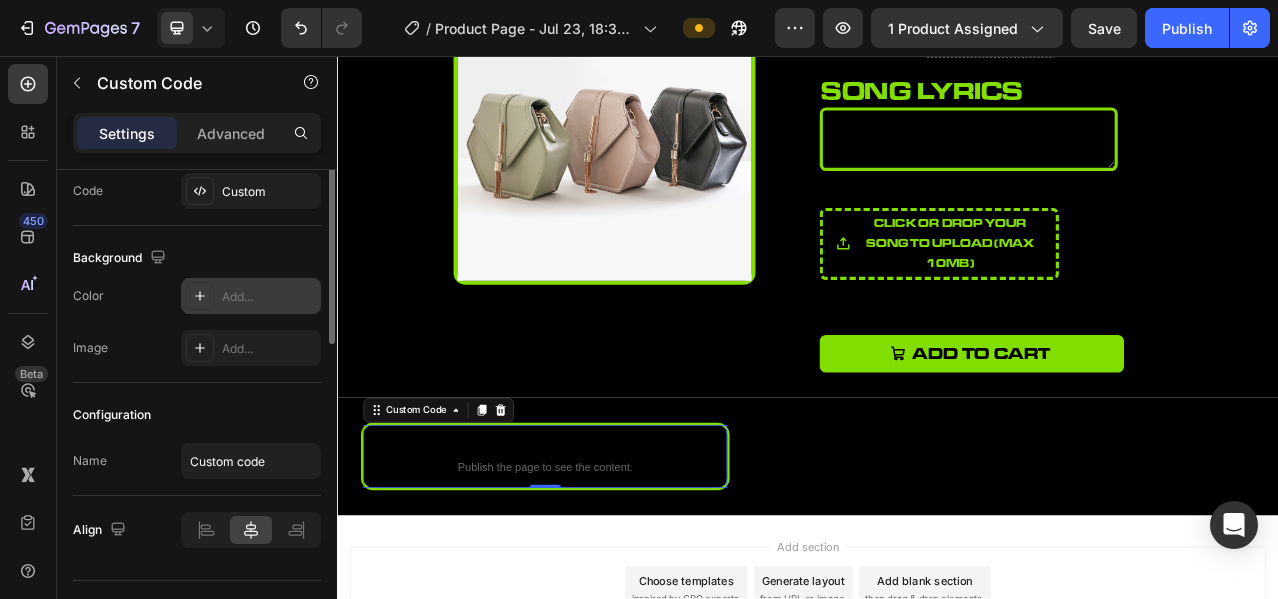 scroll, scrollTop: 0, scrollLeft: 0, axis: both 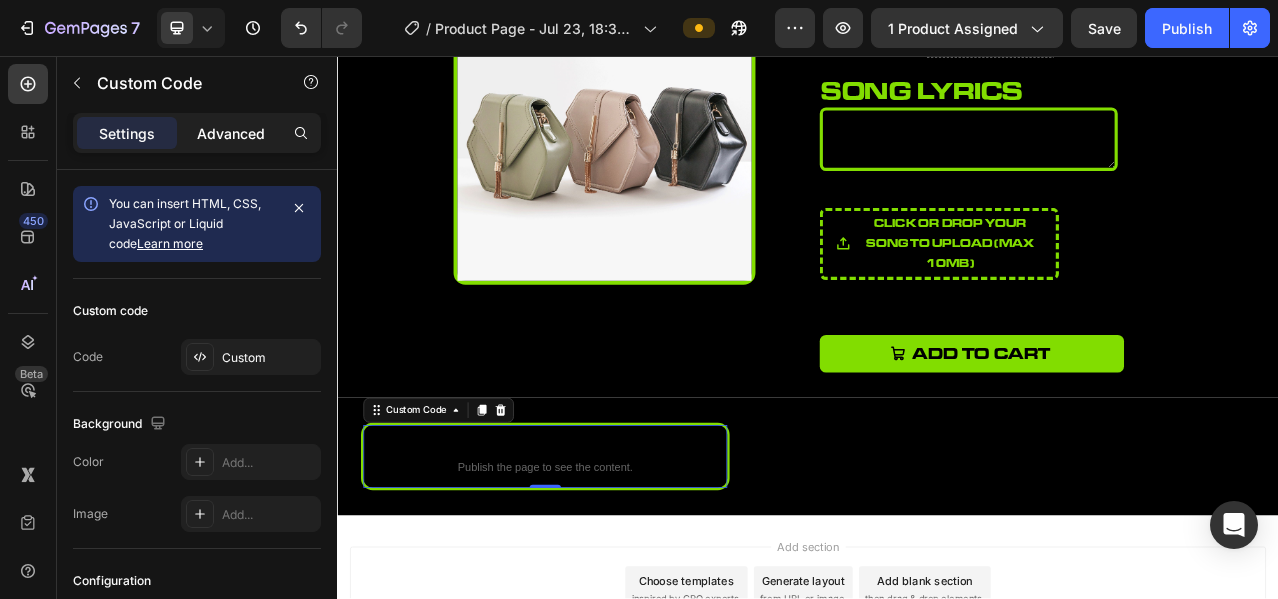 click on "Advanced" at bounding box center (231, 133) 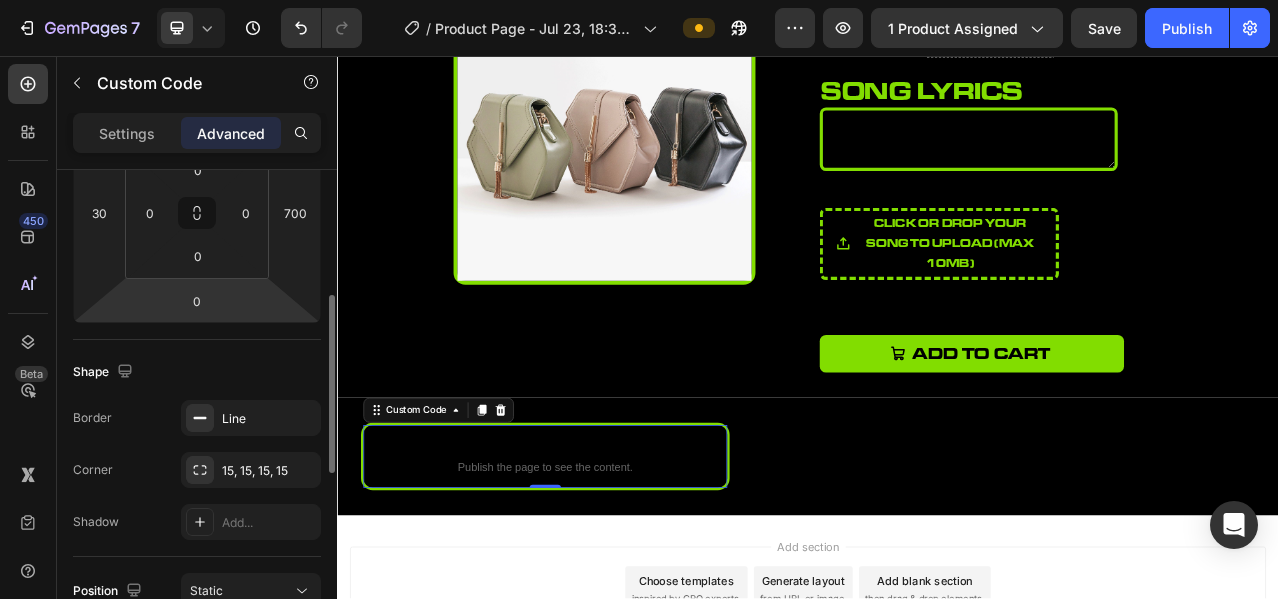 scroll, scrollTop: 178, scrollLeft: 0, axis: vertical 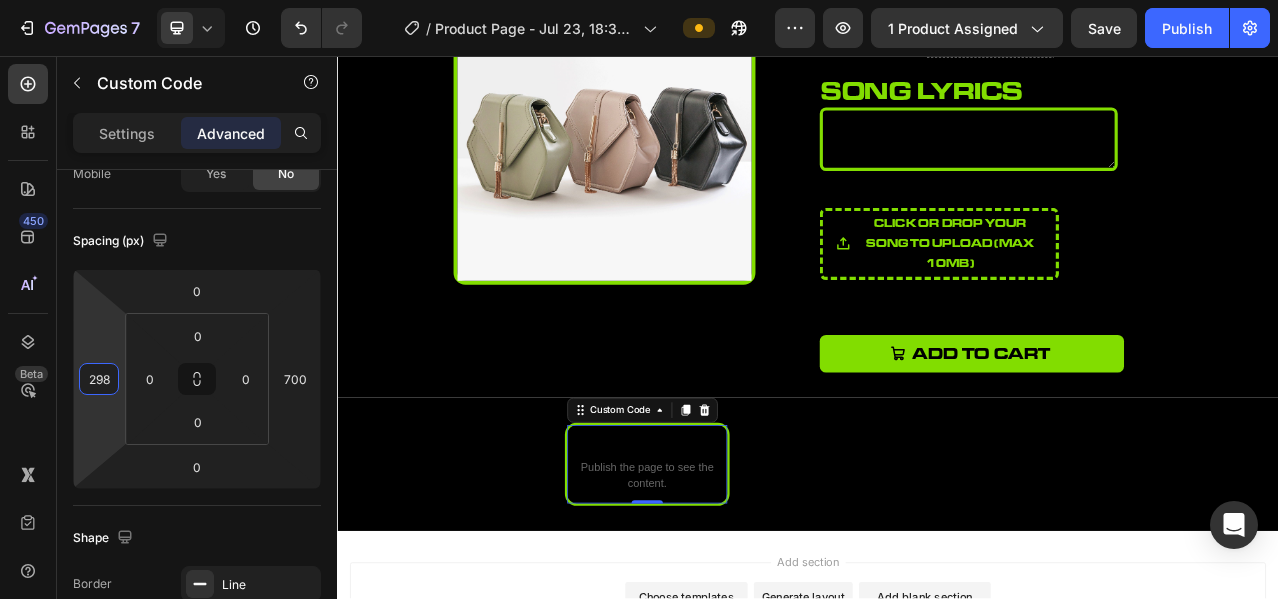 type on "300" 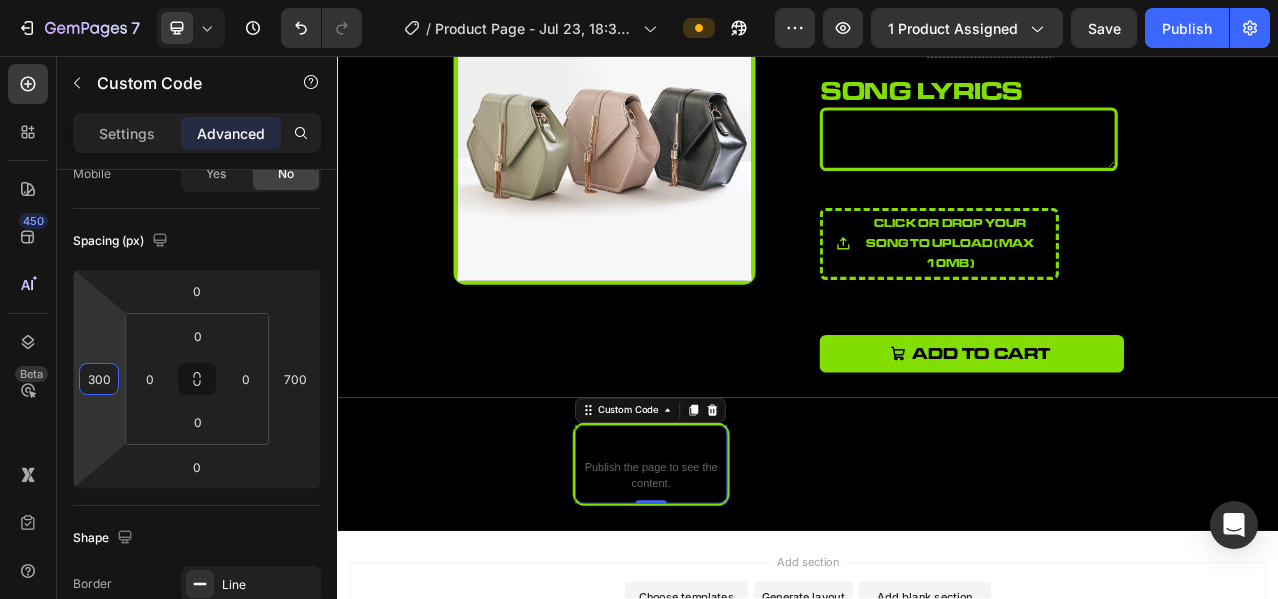 drag, startPoint x: 114, startPoint y: 405, endPoint x: 101, endPoint y: 270, distance: 135.62448 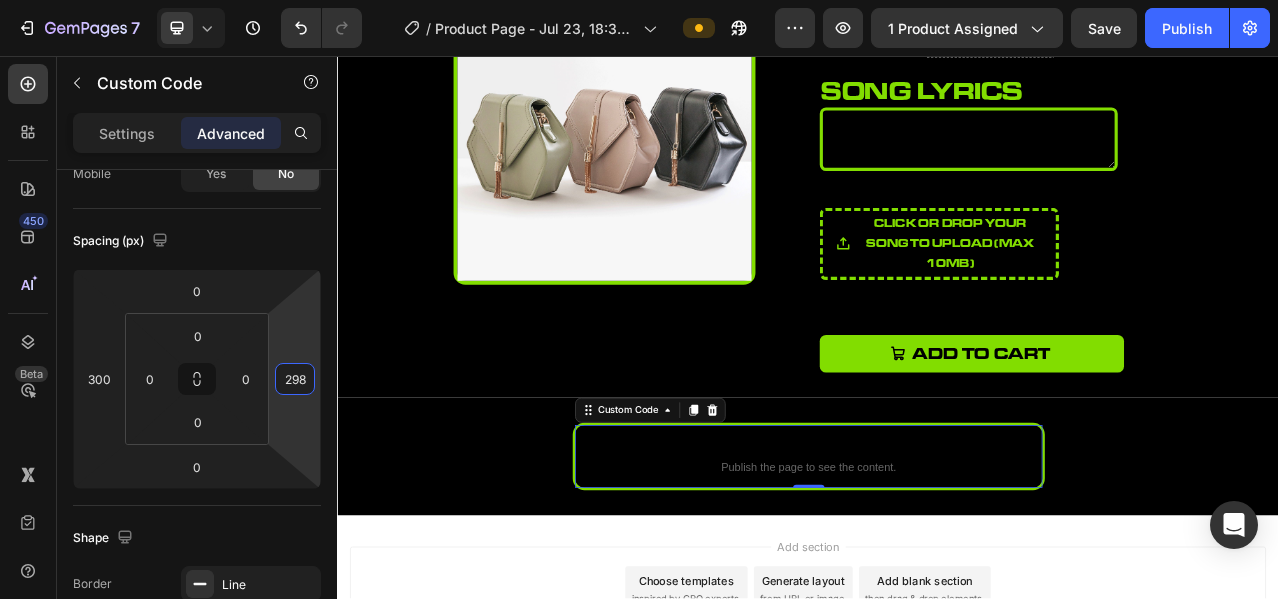 type on "300" 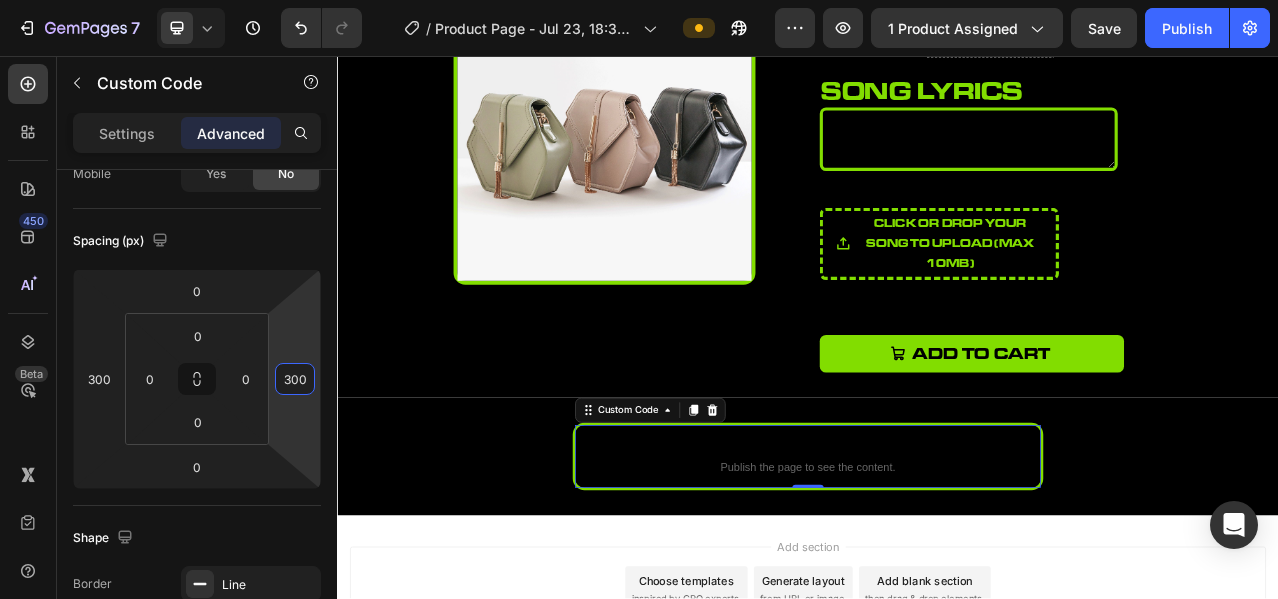 drag, startPoint x: 303, startPoint y: 337, endPoint x: 311, endPoint y: 537, distance: 200.15994 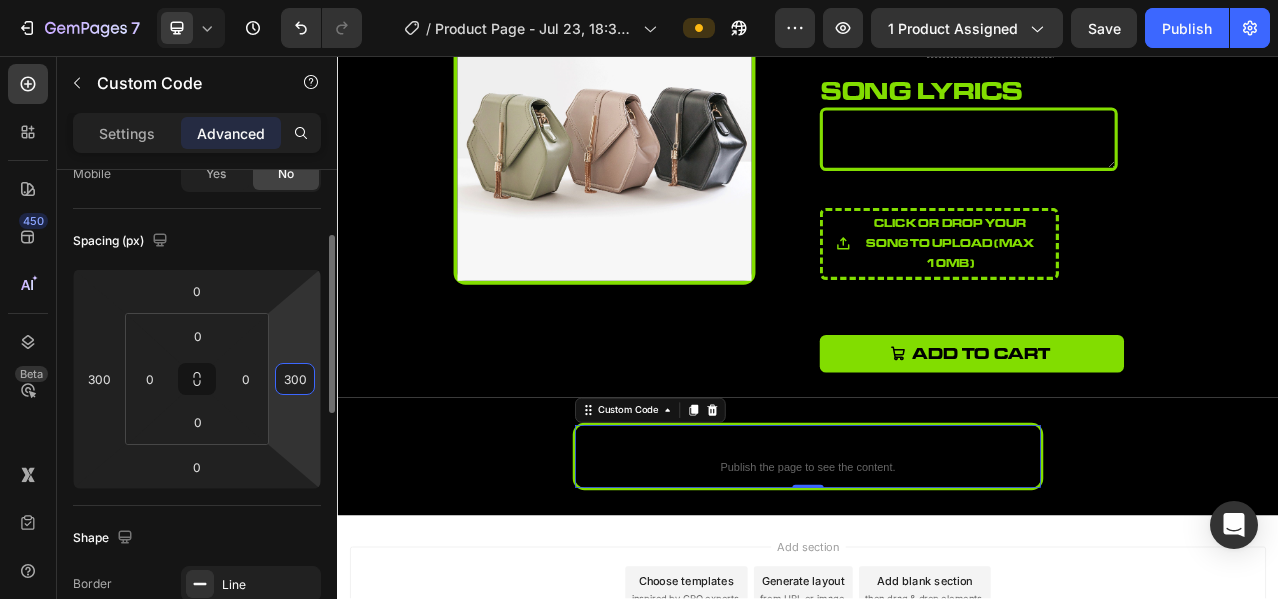 click on "Spacing (px)" at bounding box center (197, 241) 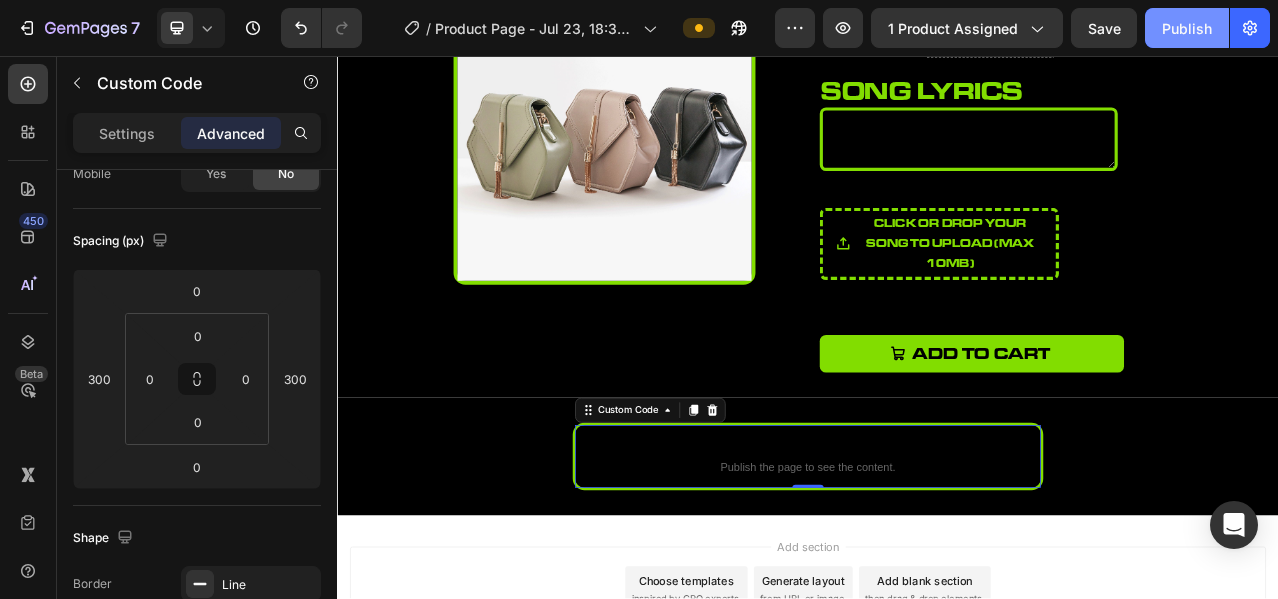 click on "Publish" at bounding box center (1187, 28) 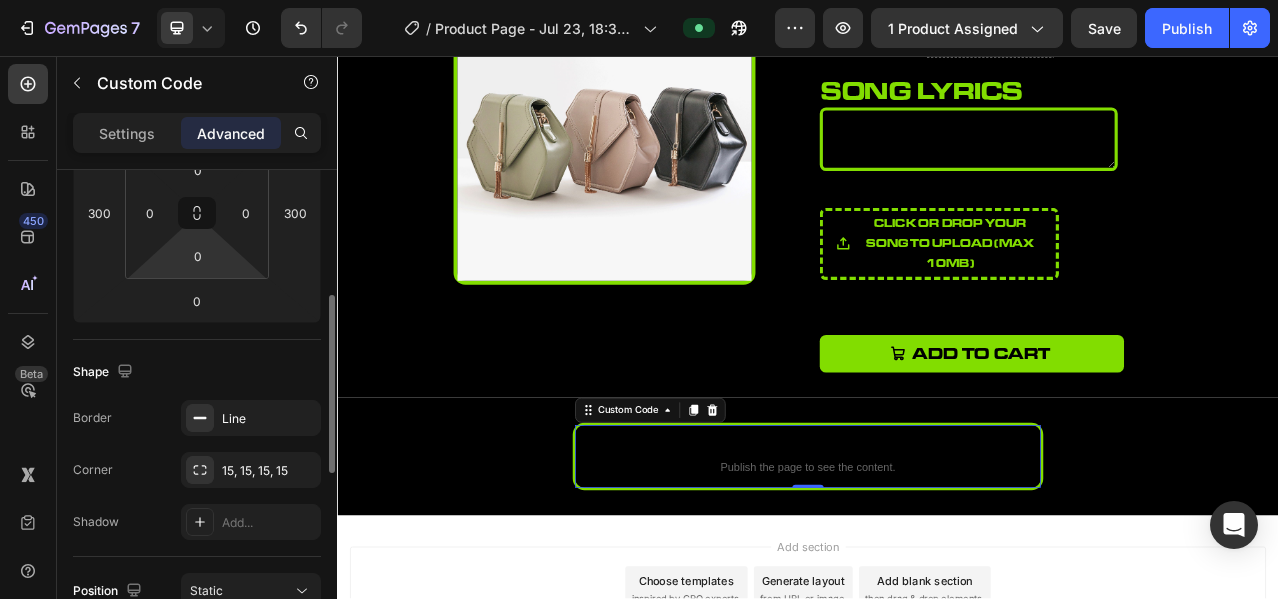 scroll, scrollTop: 511, scrollLeft: 0, axis: vertical 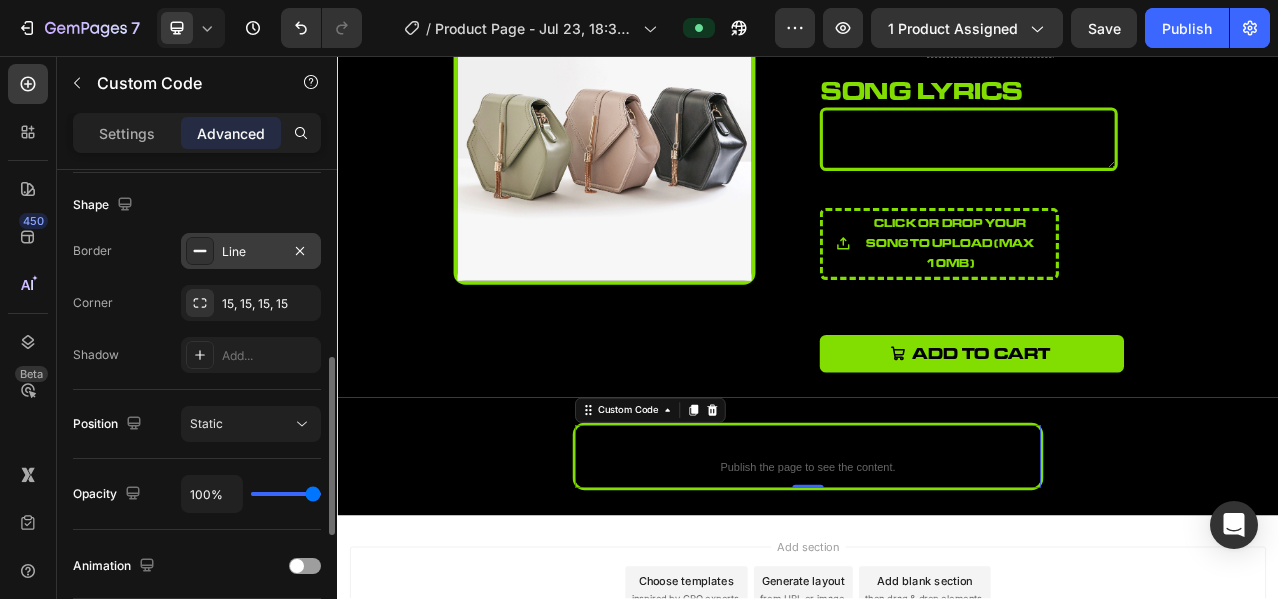 click on "Line" at bounding box center (251, 252) 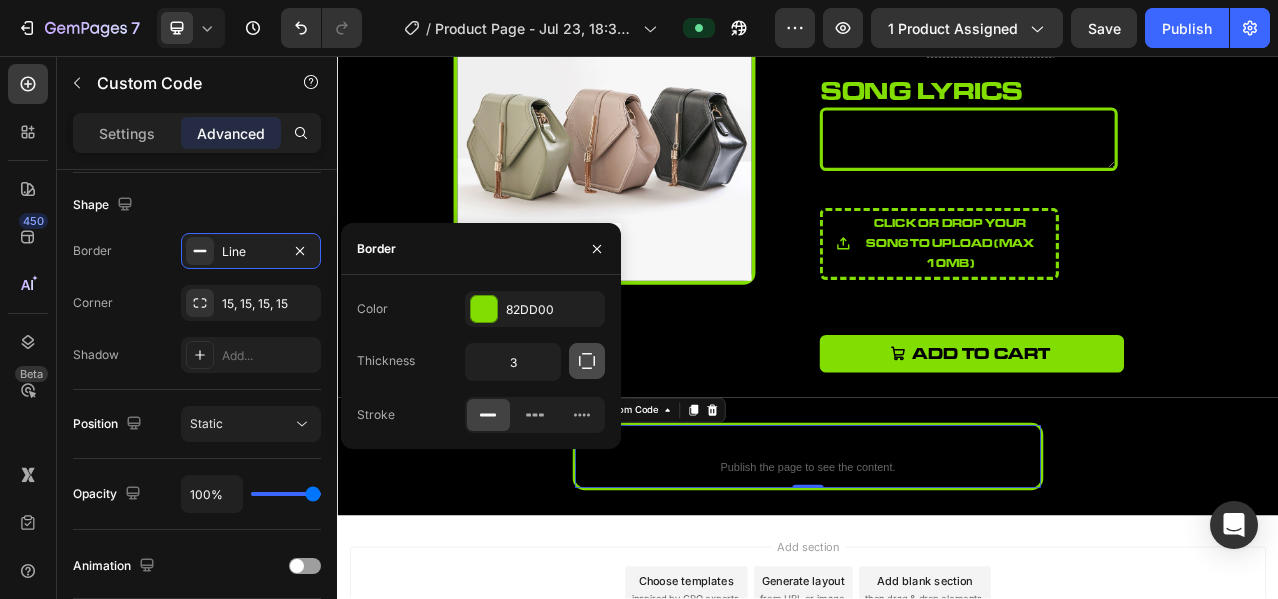 click 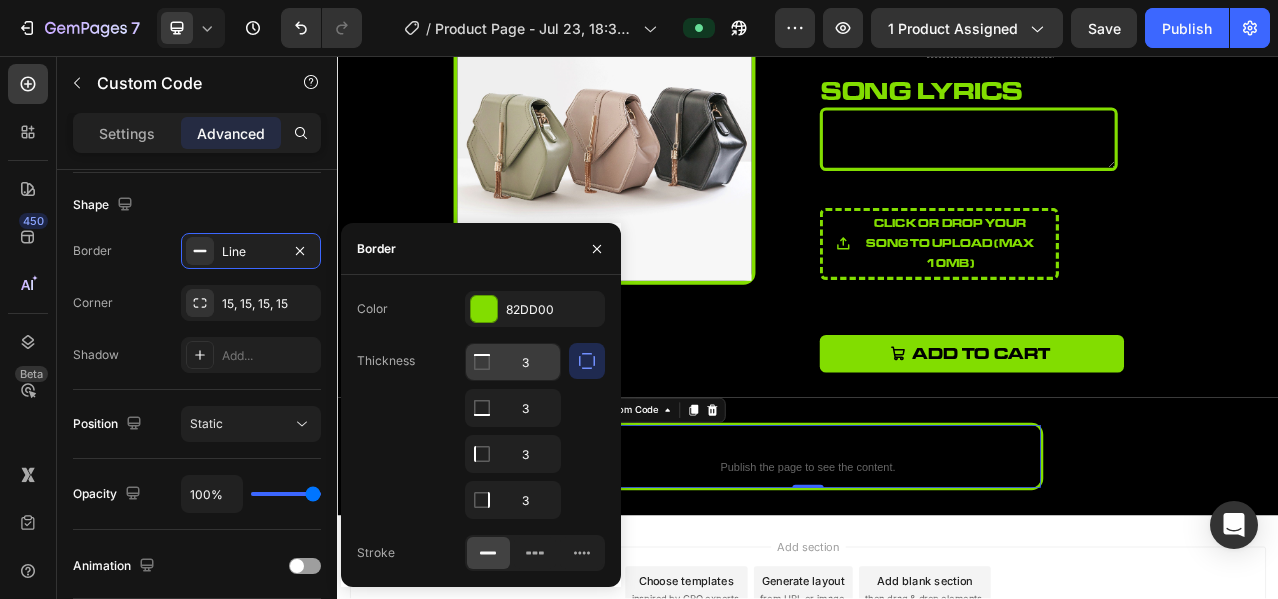click 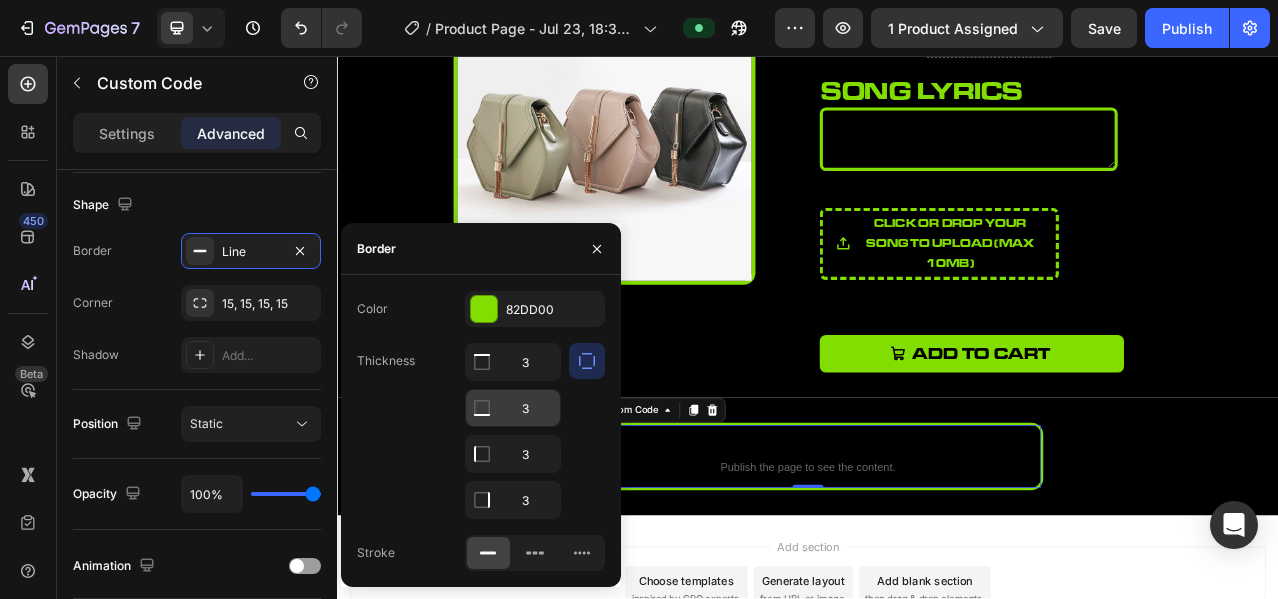 click 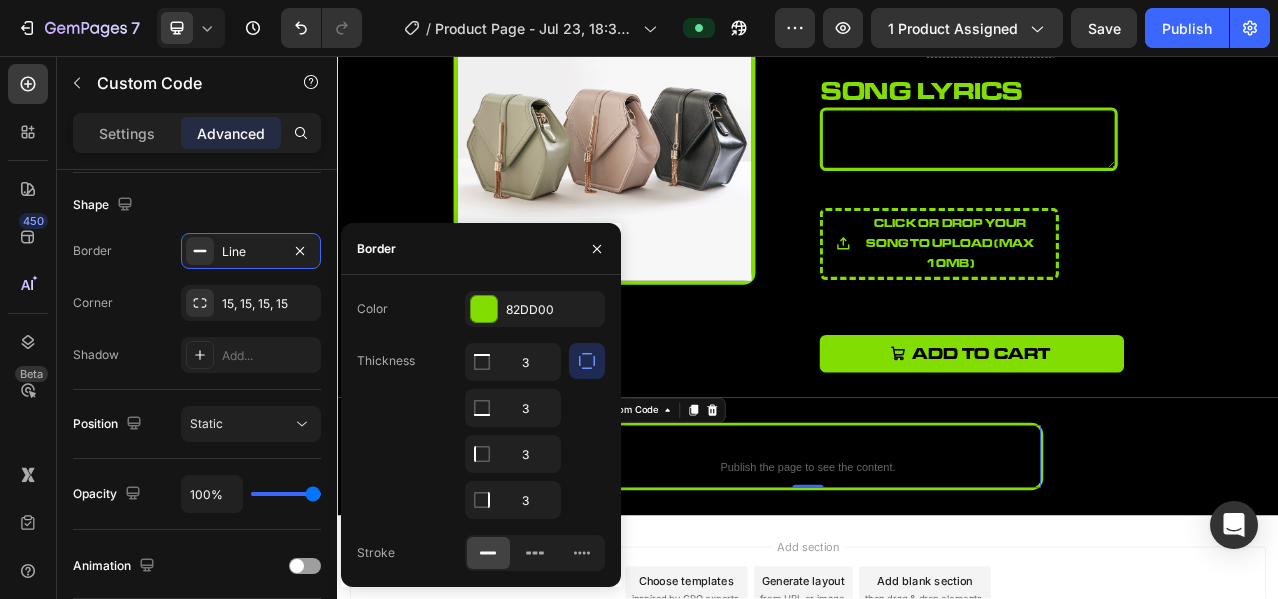 click at bounding box center (587, 431) 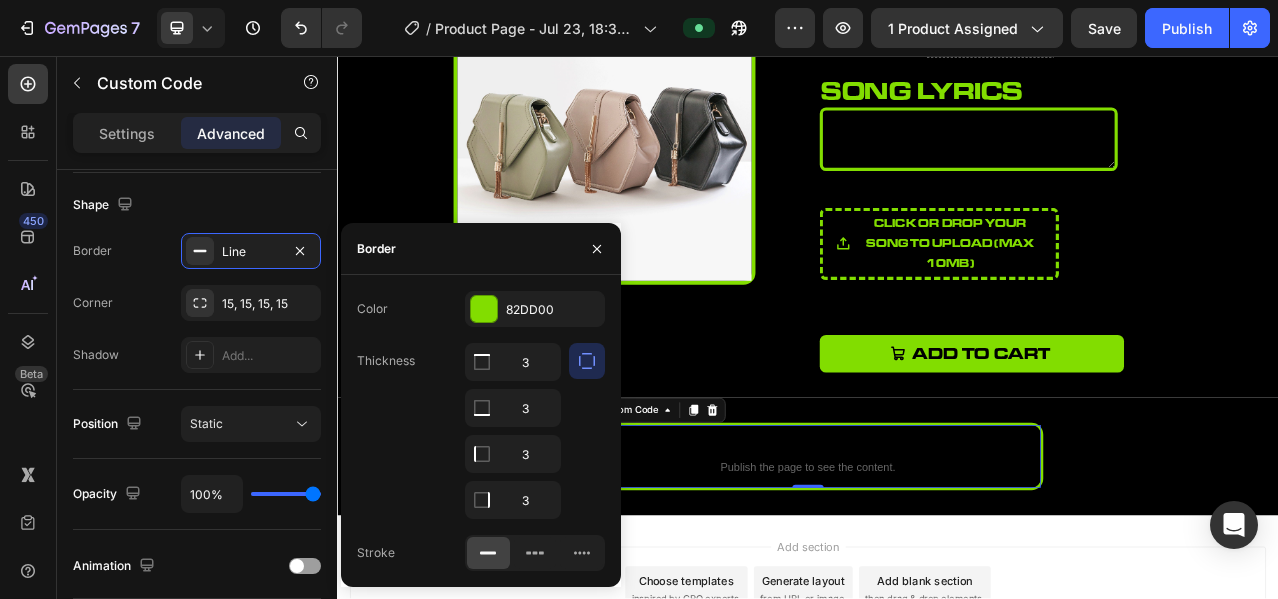 click 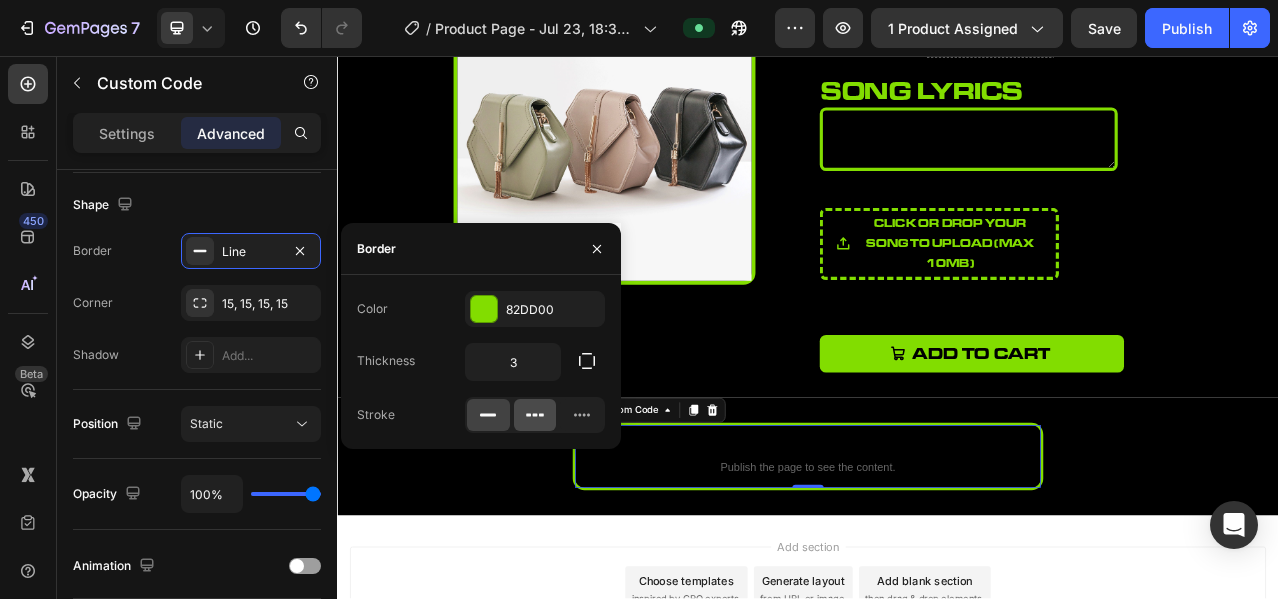 click 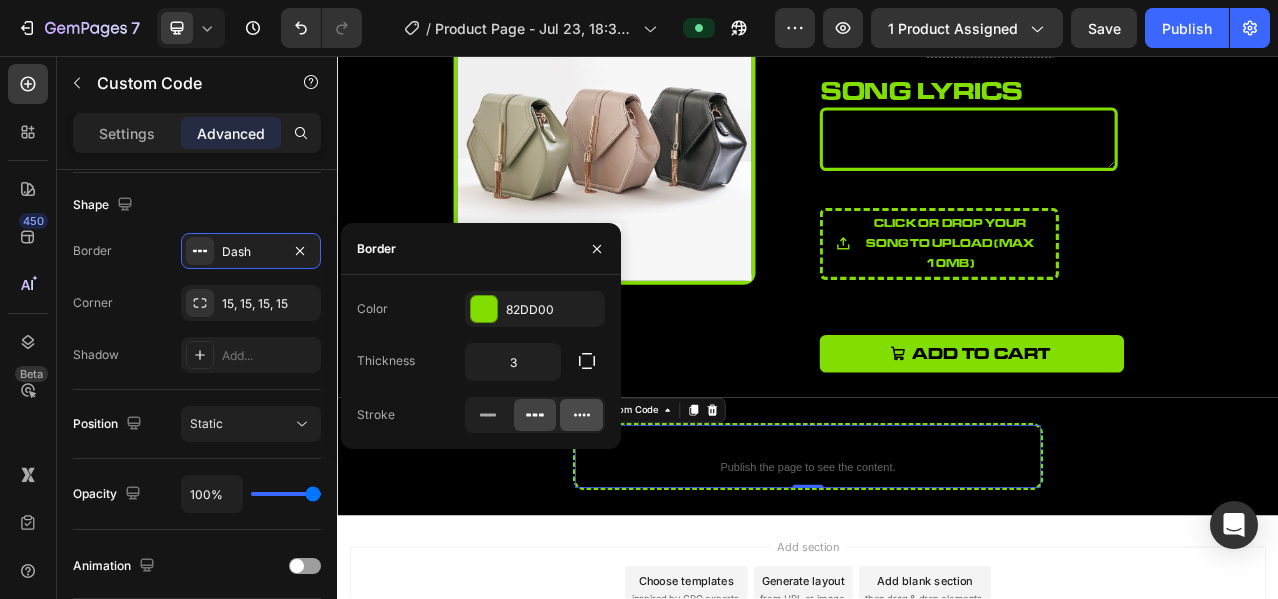 click 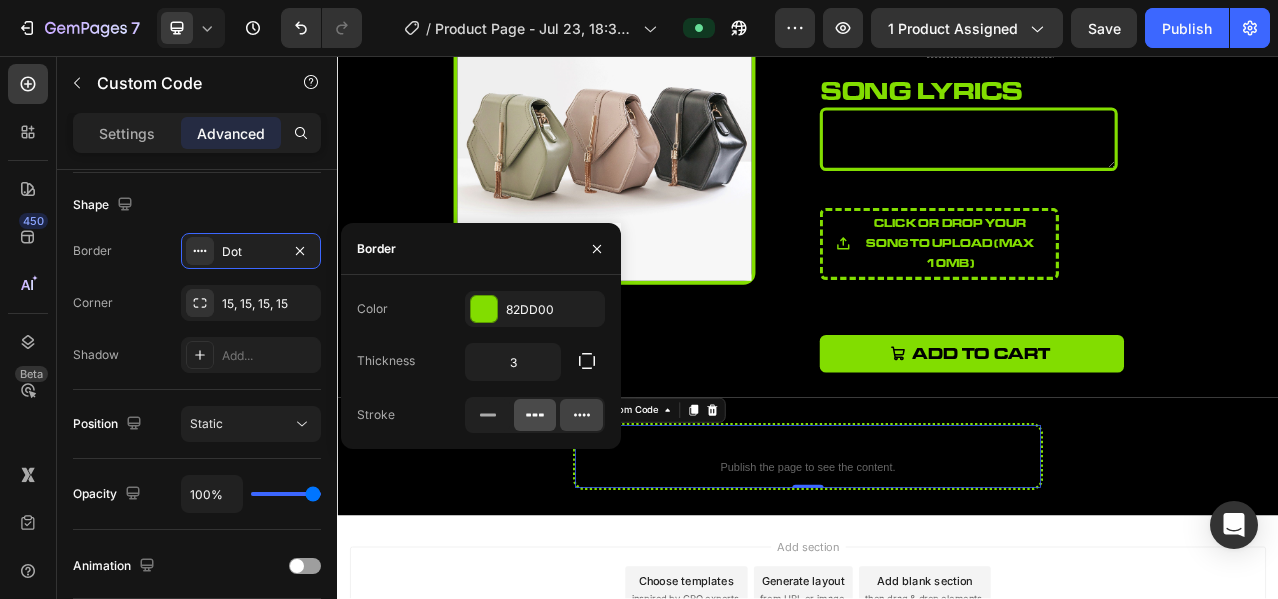 click 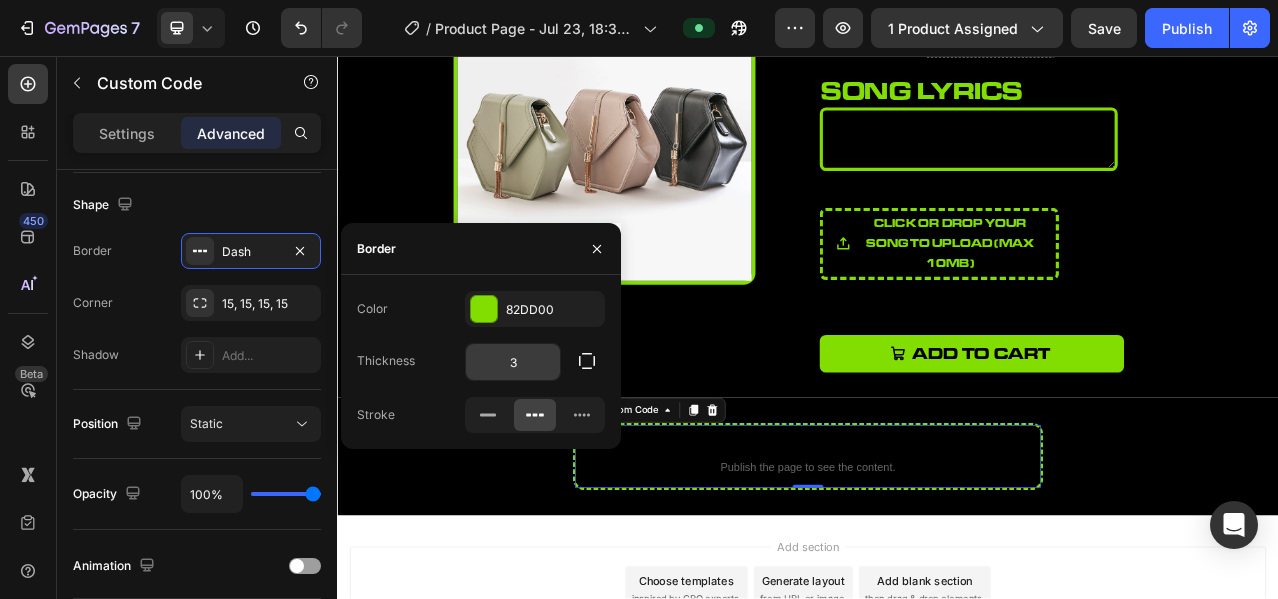 click on "3" at bounding box center (513, 362) 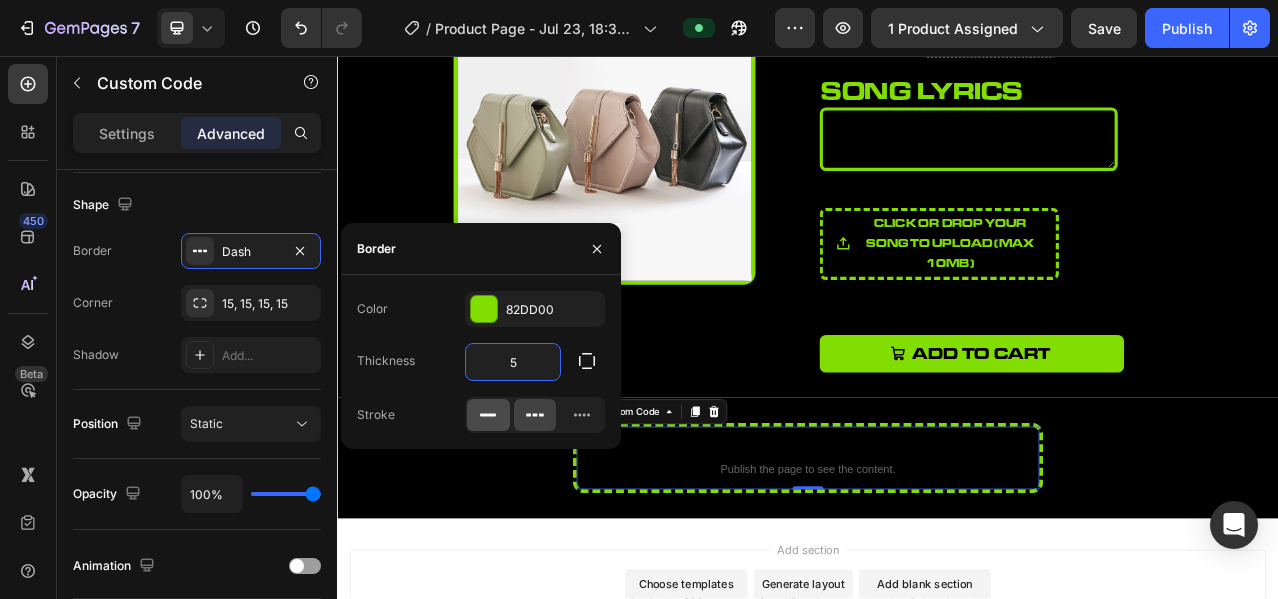 type on "5" 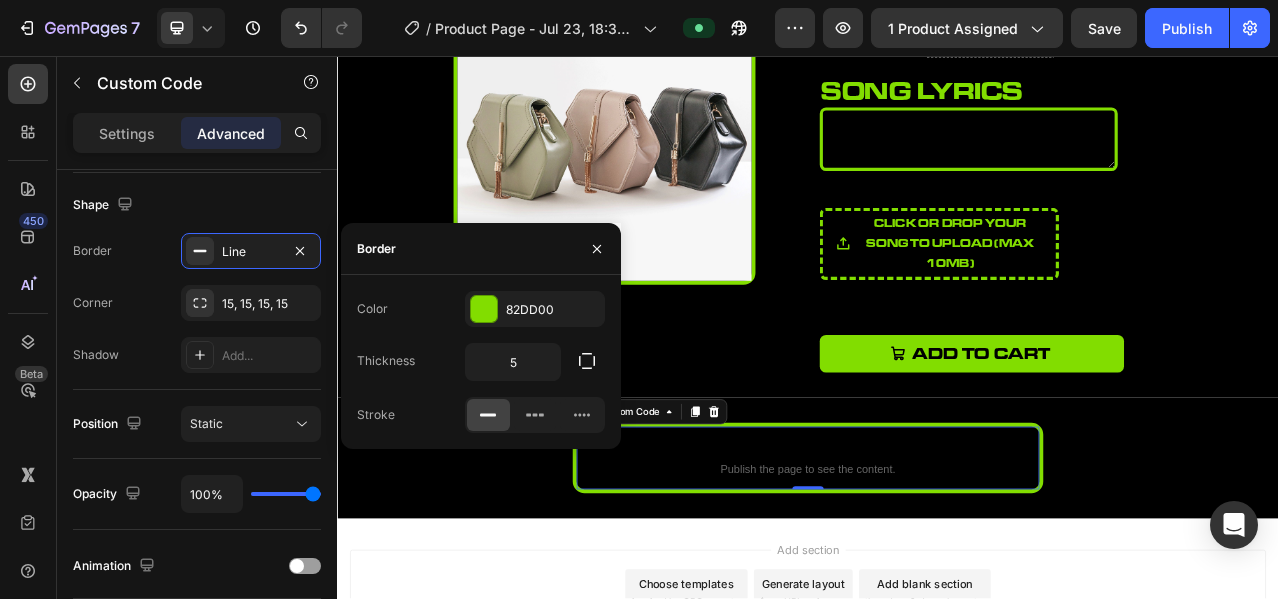click on "Color 82DD00 Thickness 5 Stroke" at bounding box center [481, 362] 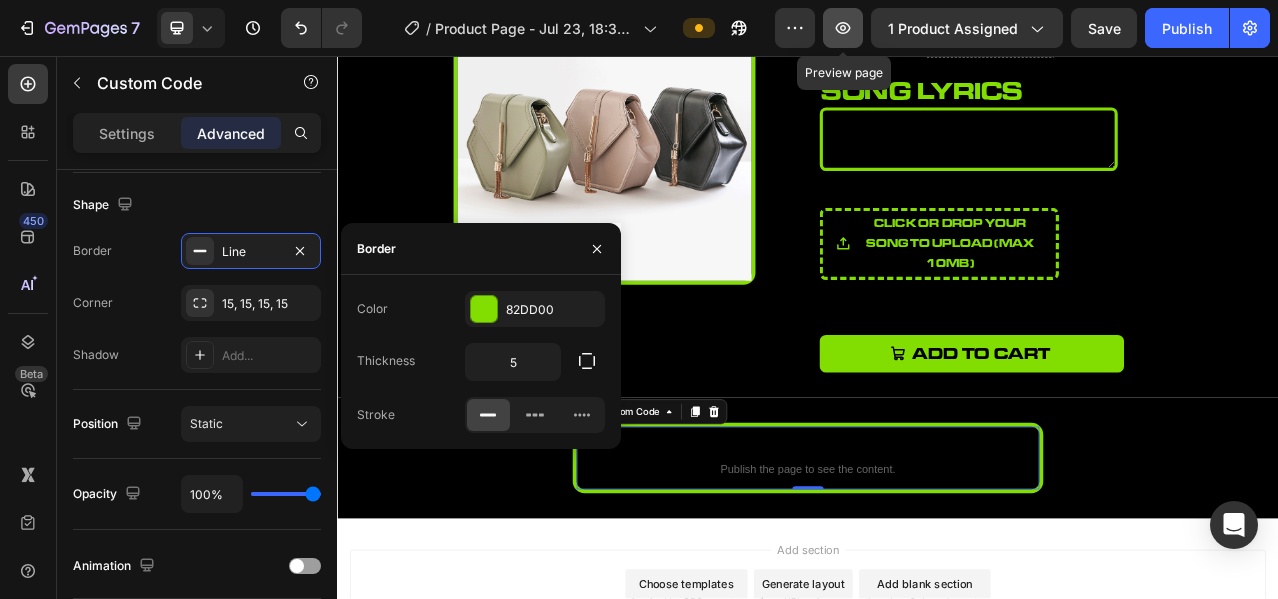 click 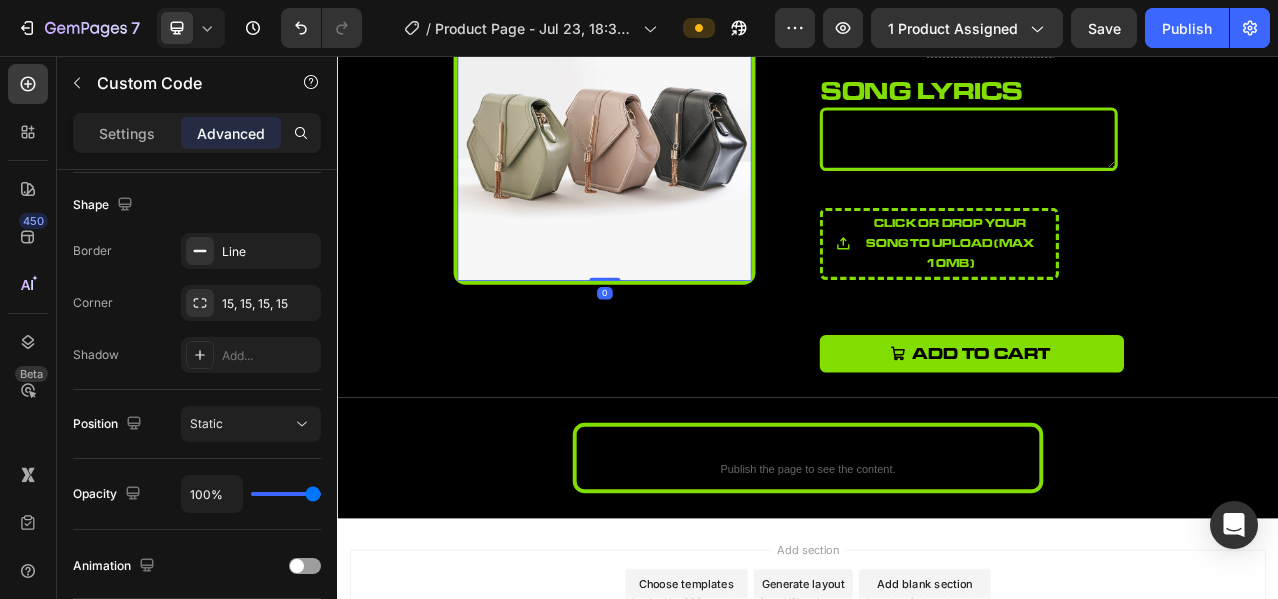 click at bounding box center (677, 155) 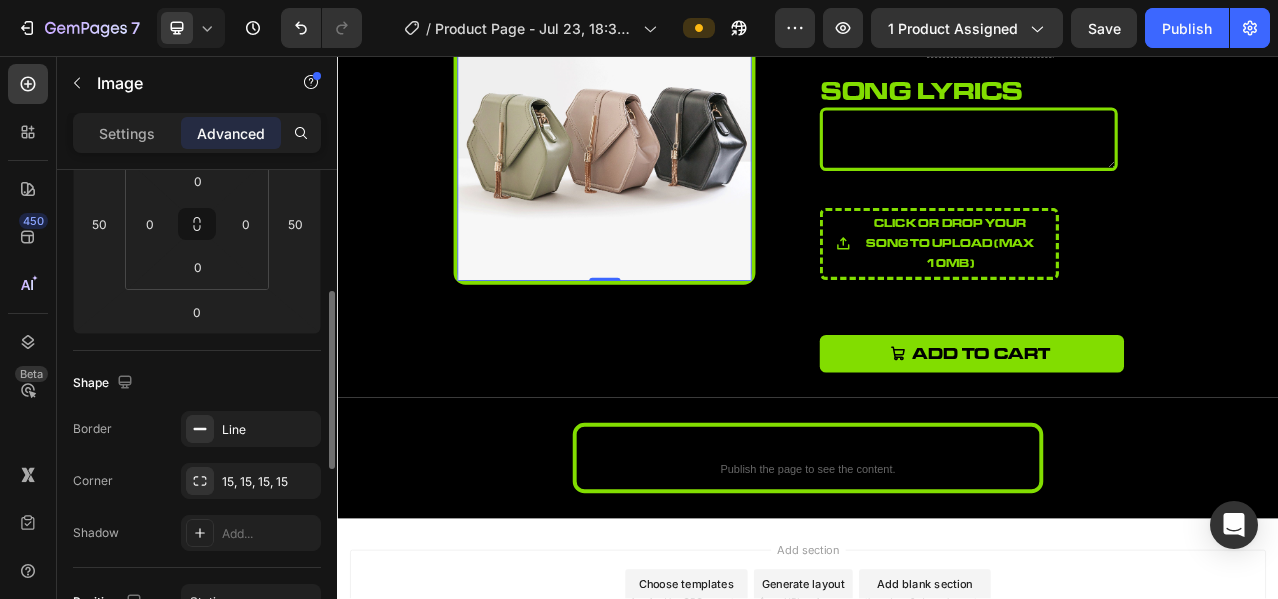 scroll, scrollTop: 500, scrollLeft: 0, axis: vertical 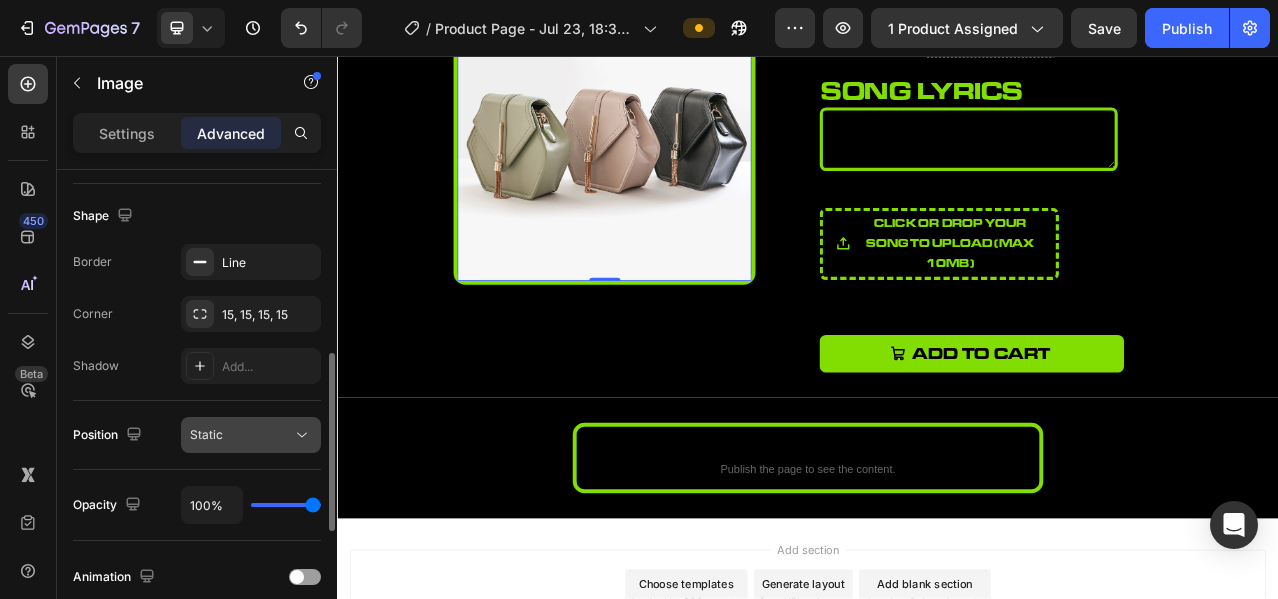click on "Static" at bounding box center (241, 435) 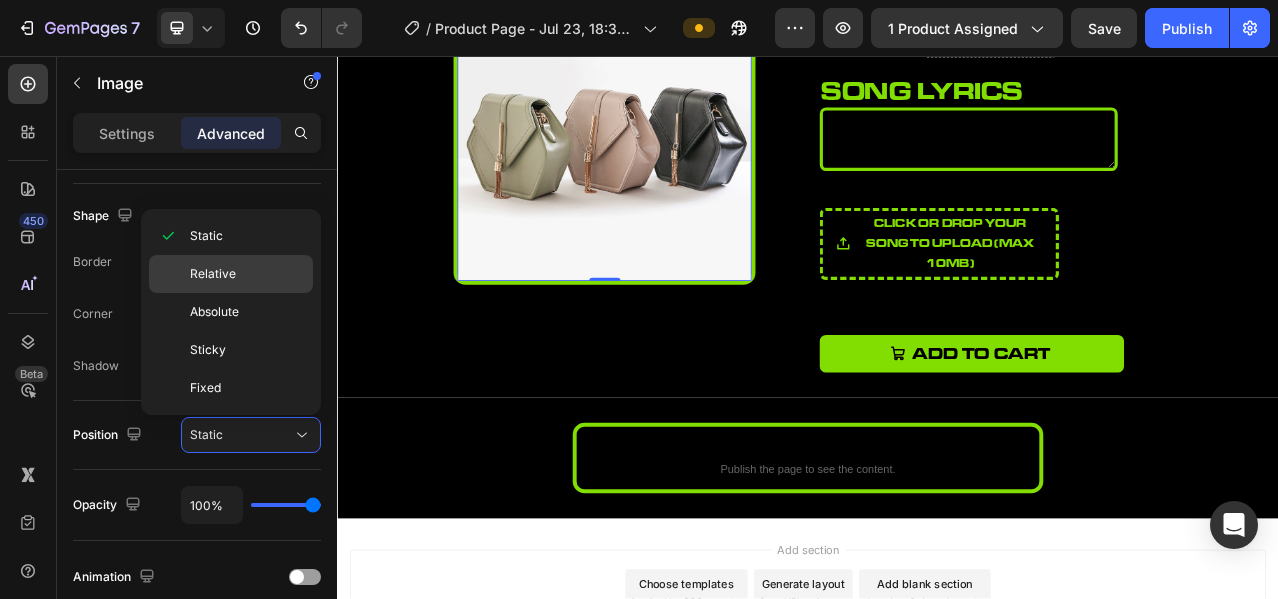 click on "Relative" at bounding box center [213, 274] 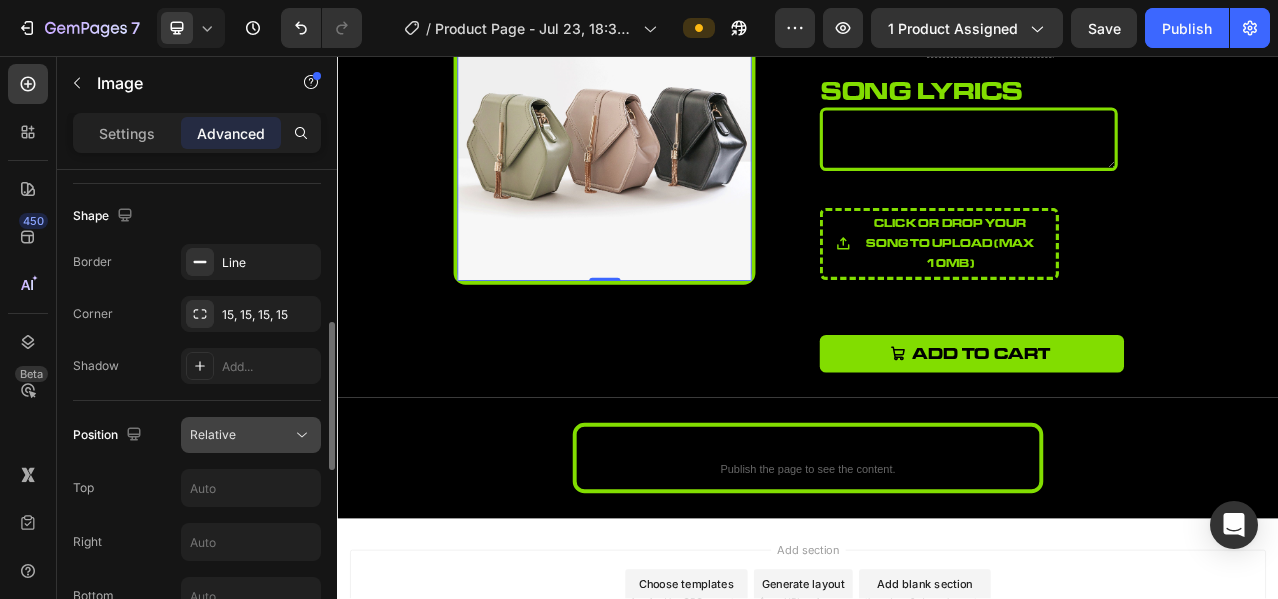 click on "Relative" at bounding box center [241, 435] 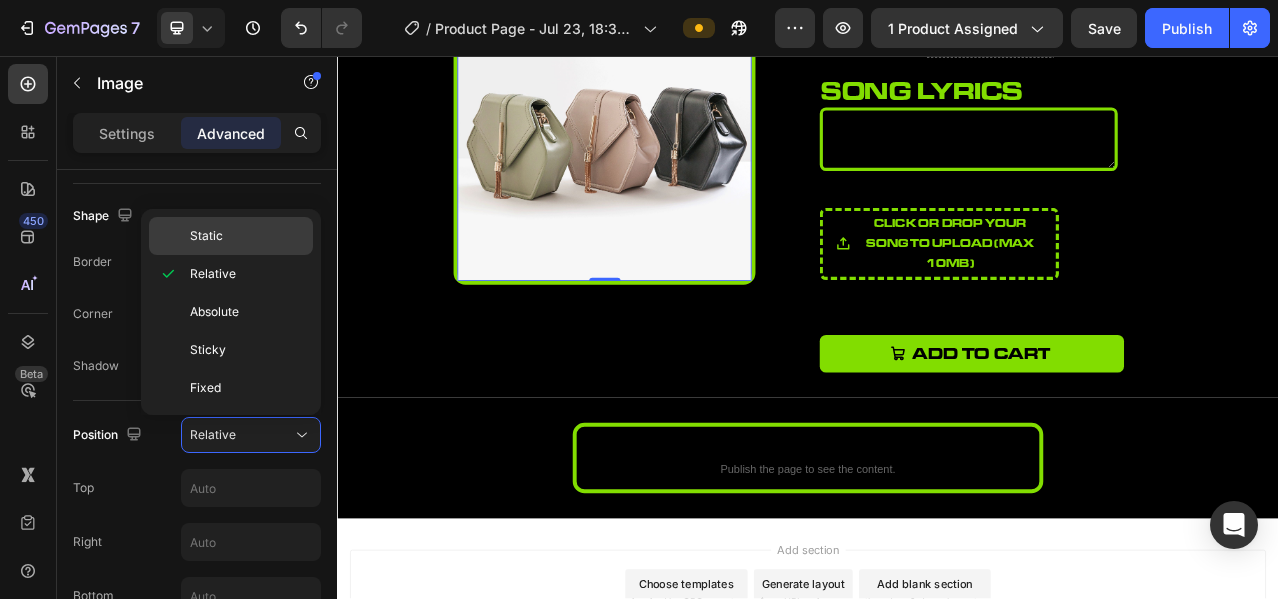 click on "Static" at bounding box center (247, 236) 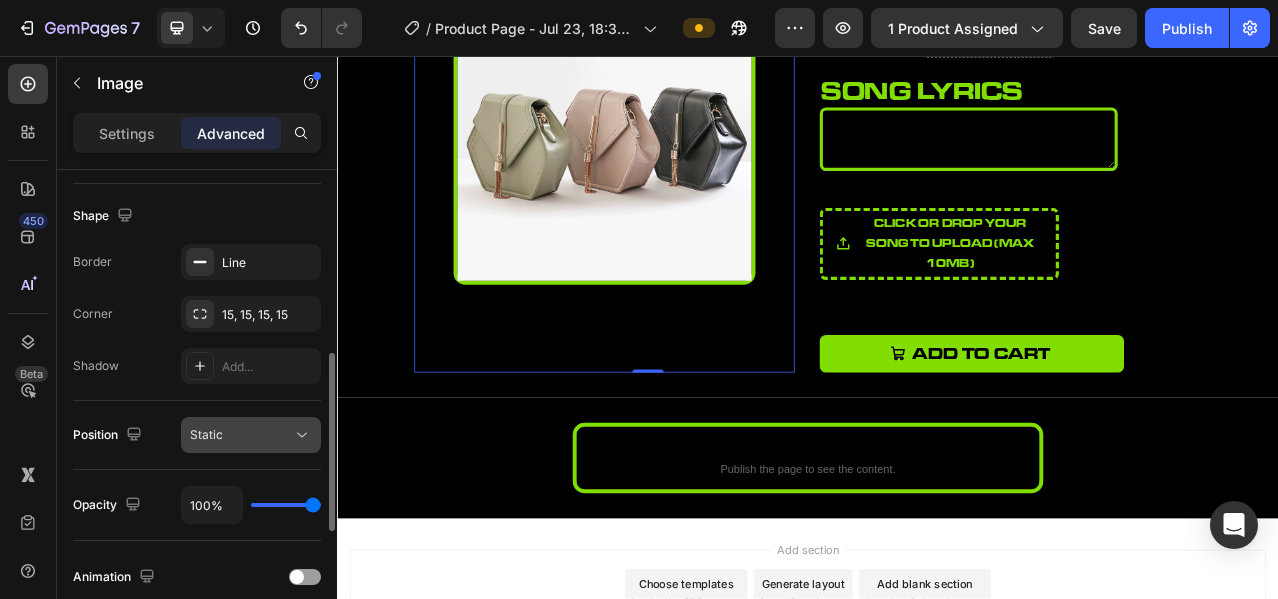 click on "Static" at bounding box center (241, 435) 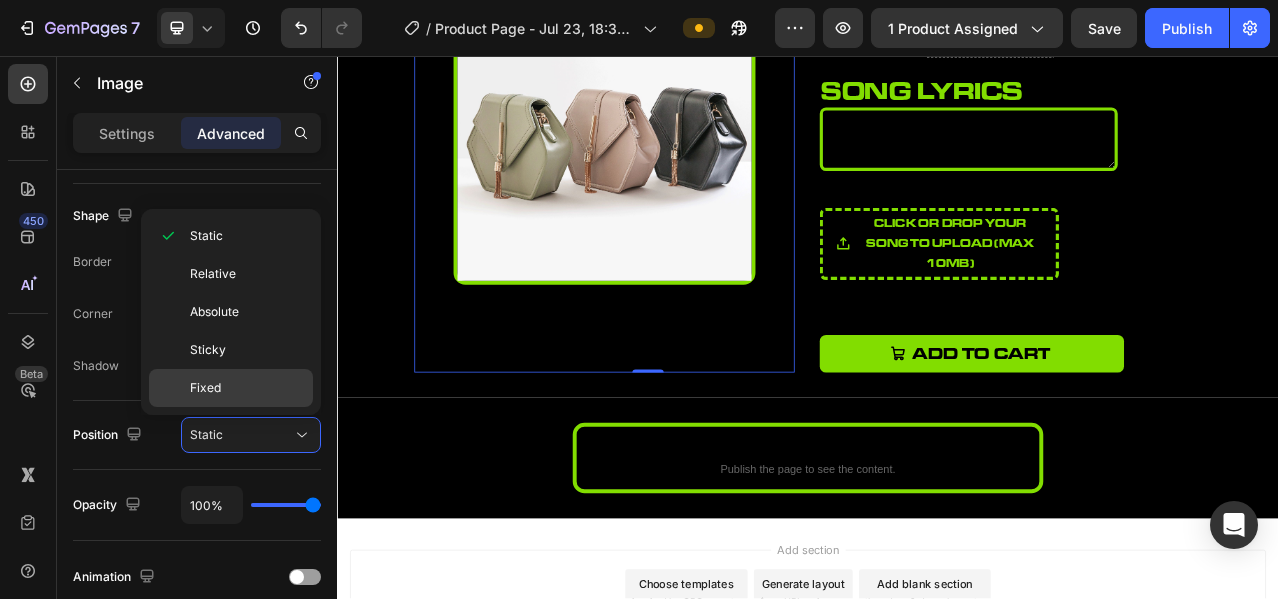 click on "Fixed" at bounding box center [205, 388] 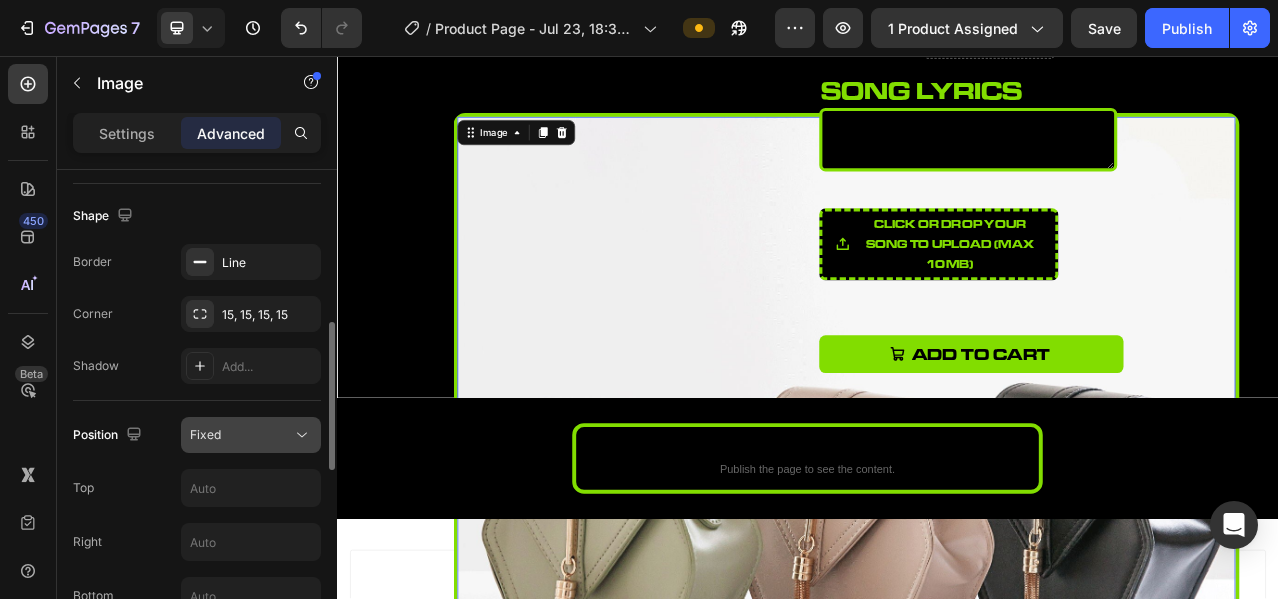 click on "Fixed" at bounding box center (241, 435) 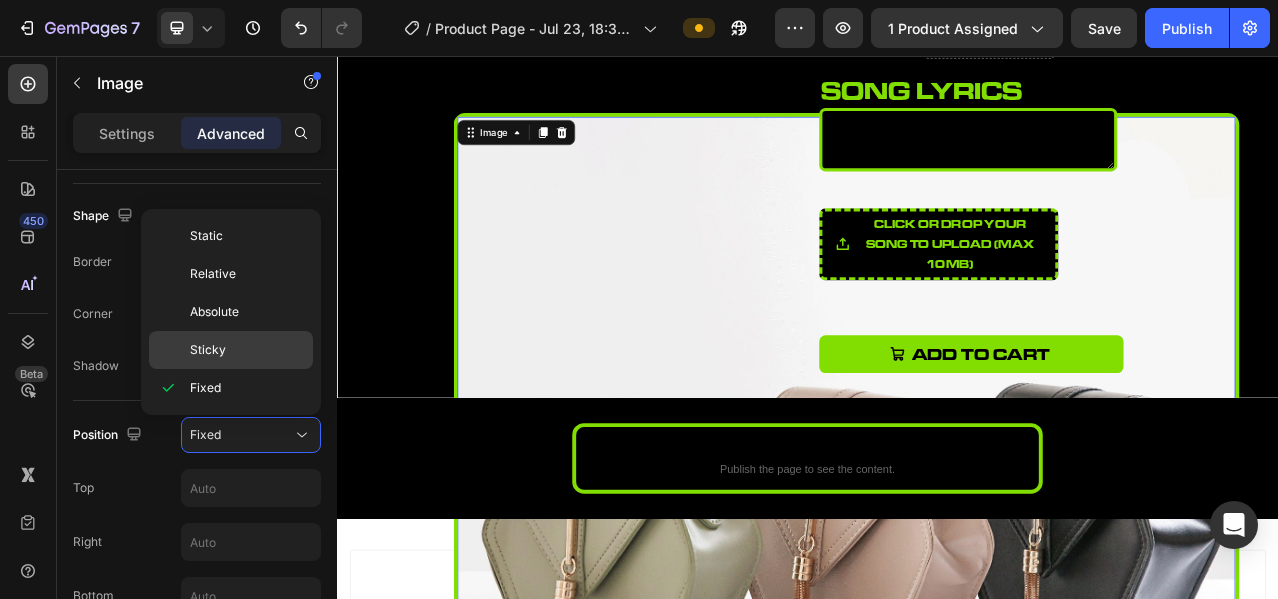 click on "Sticky" at bounding box center [208, 350] 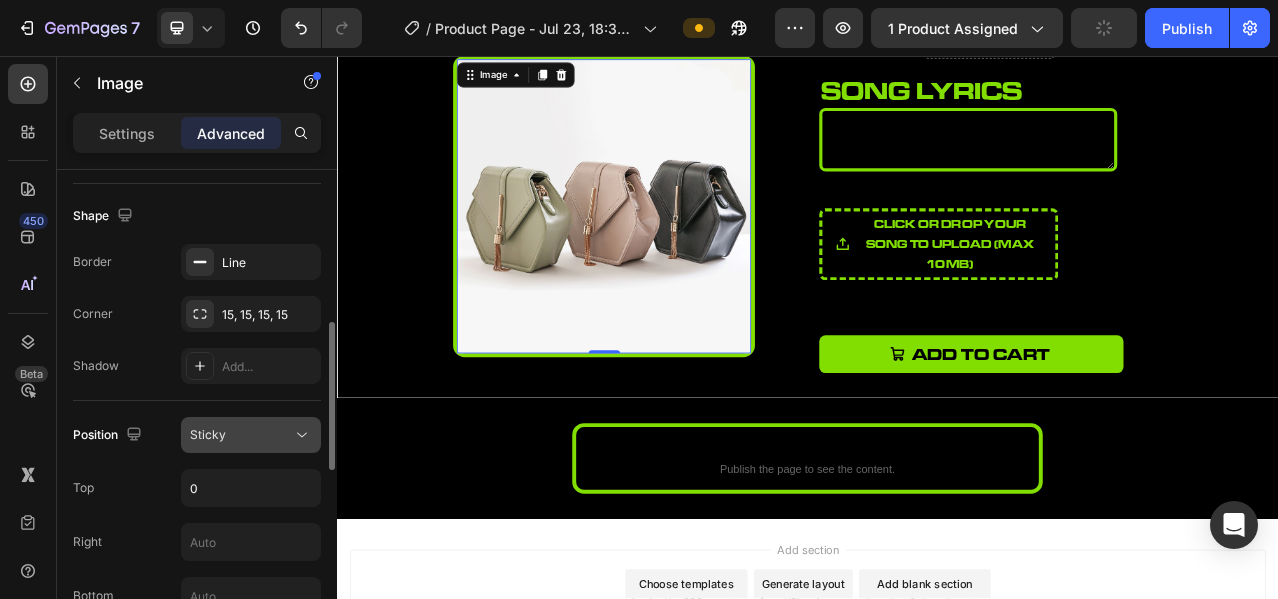 click on "Sticky" at bounding box center [251, 435] 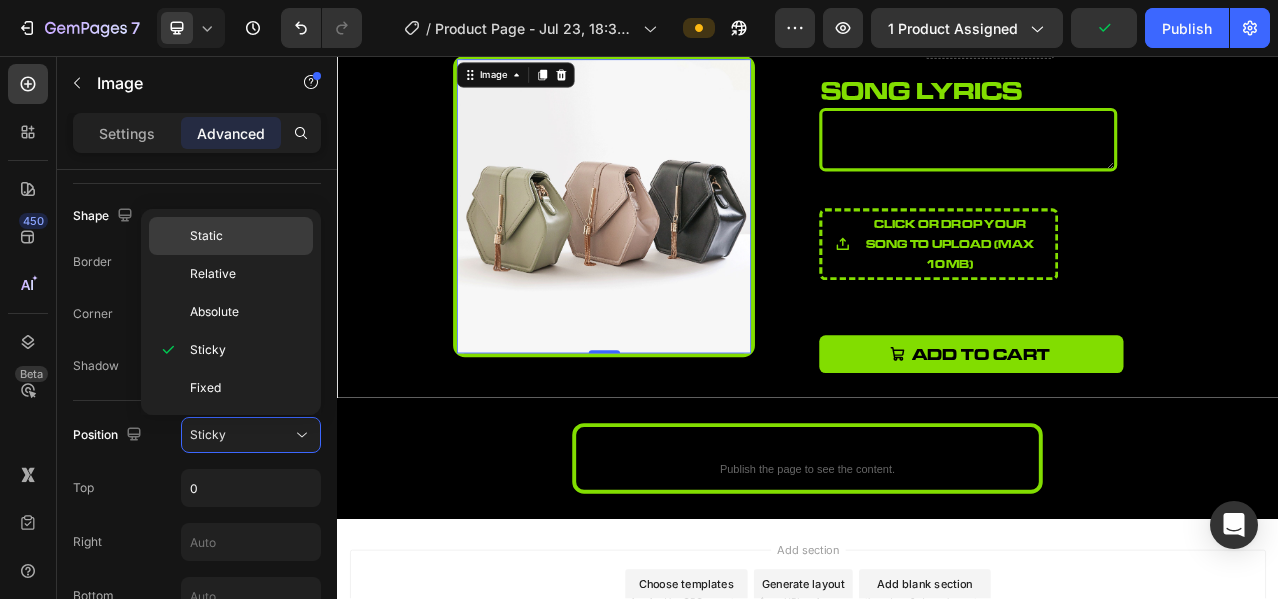 click on "Static" at bounding box center (247, 236) 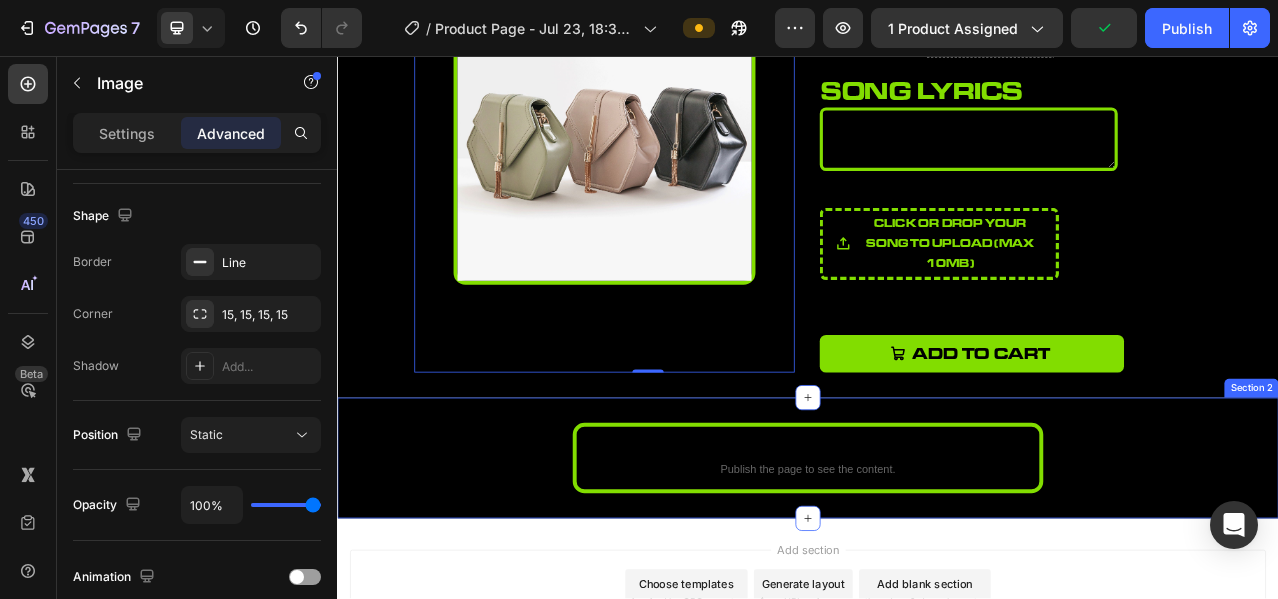 scroll, scrollTop: 0, scrollLeft: 0, axis: both 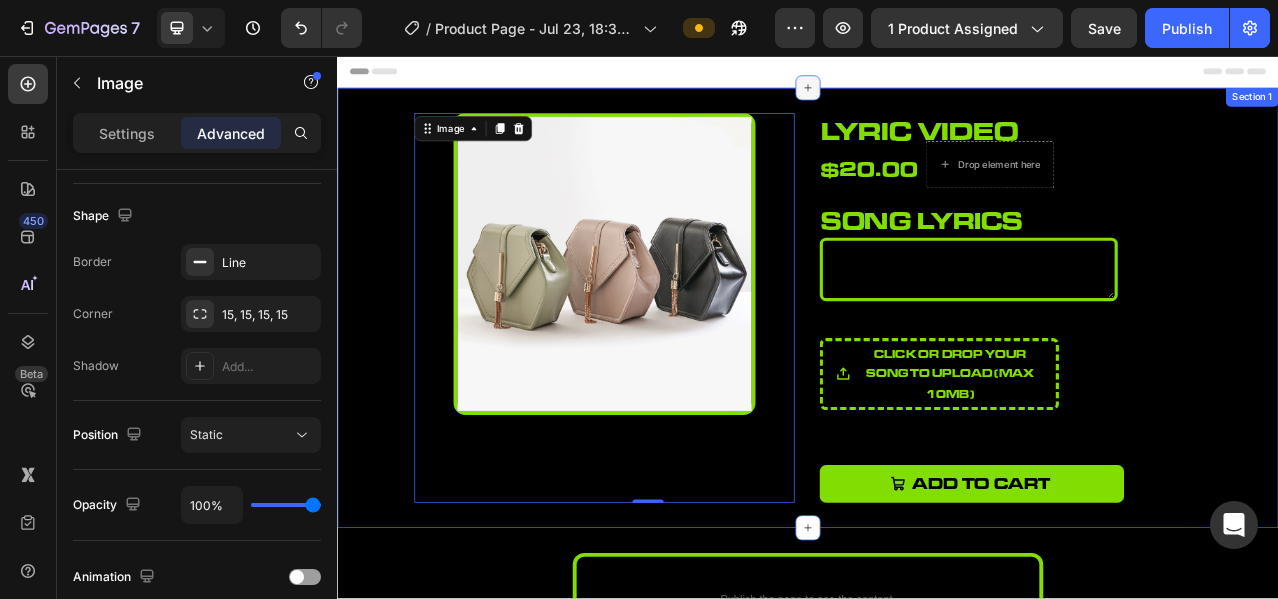 click 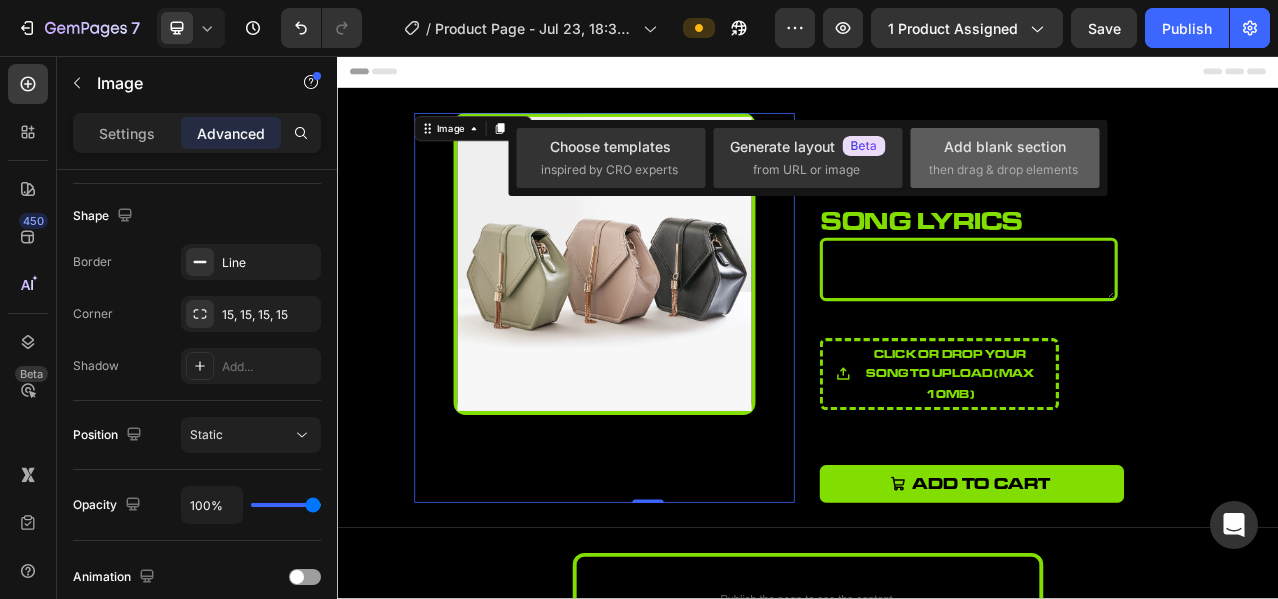click on "then drag & drop elements" at bounding box center [1003, 170] 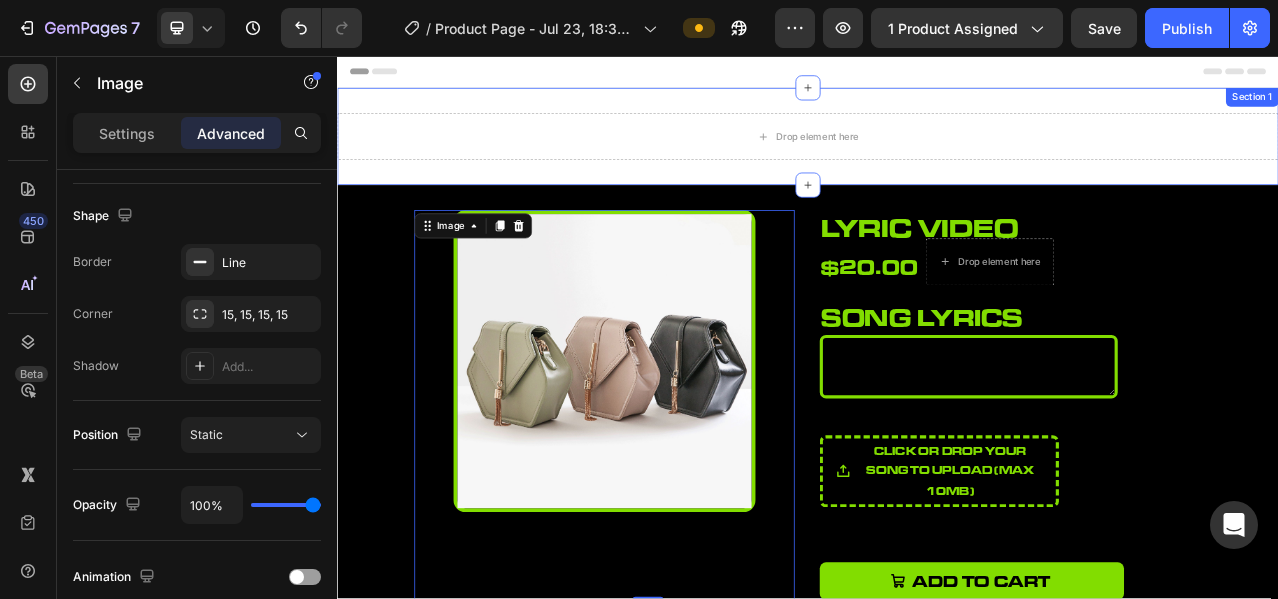 click on "Drop element here Section 1" at bounding box center (937, 159) 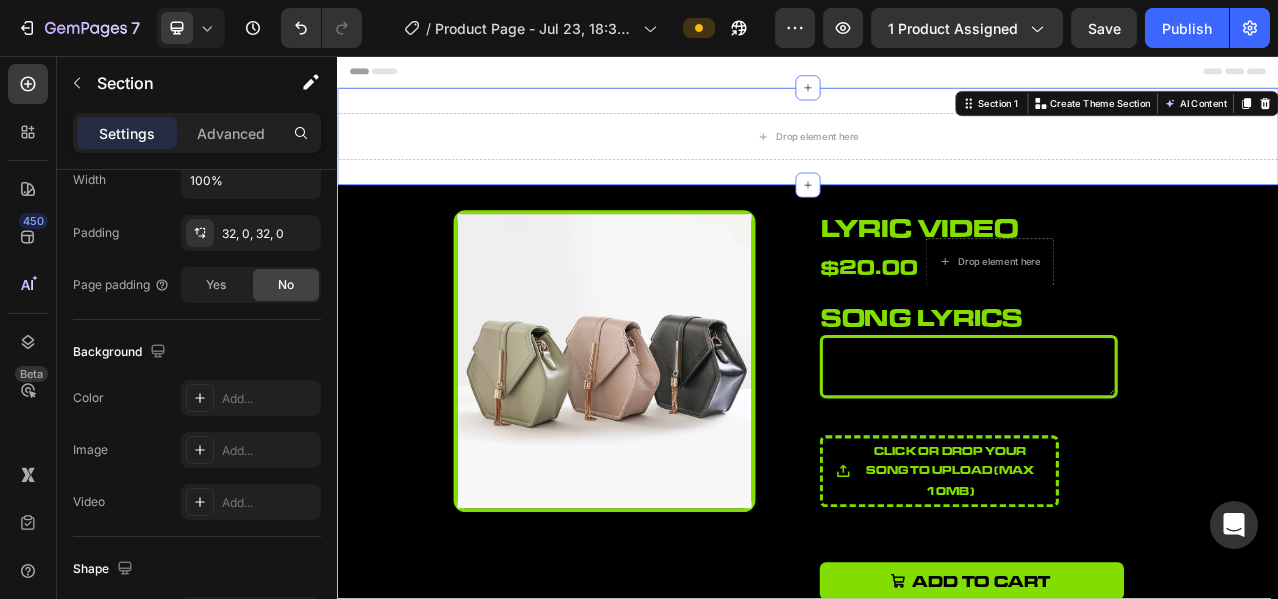scroll, scrollTop: 0, scrollLeft: 0, axis: both 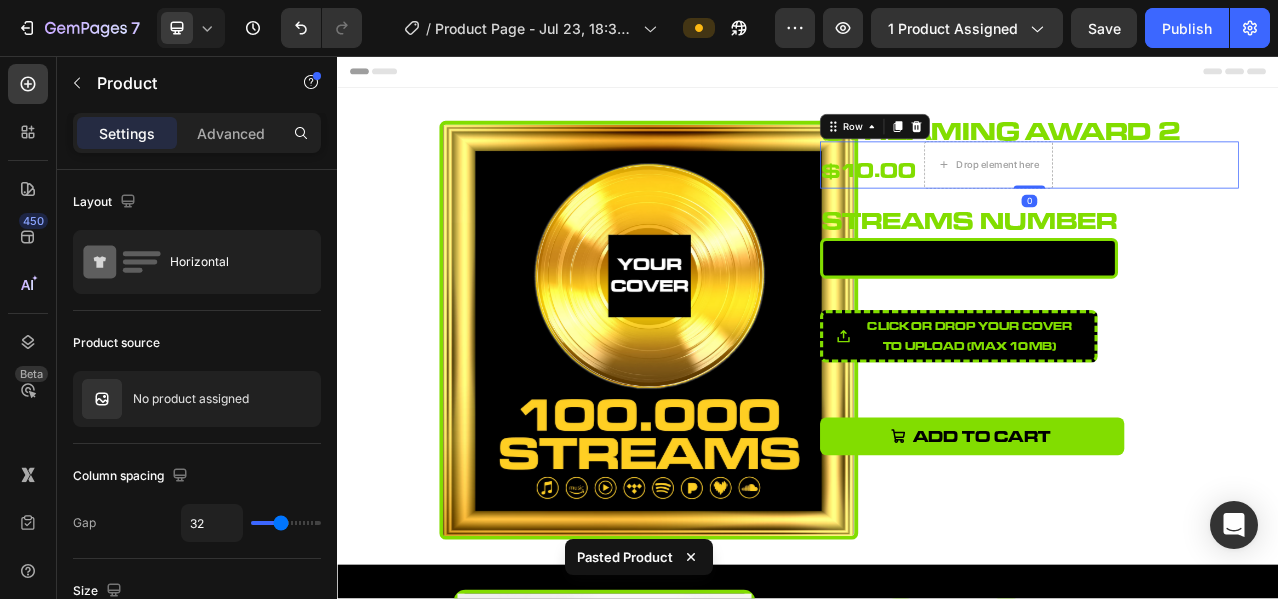click on "$10.00 Product Price Product Price
Drop element here Row   0" at bounding box center [1220, 195] 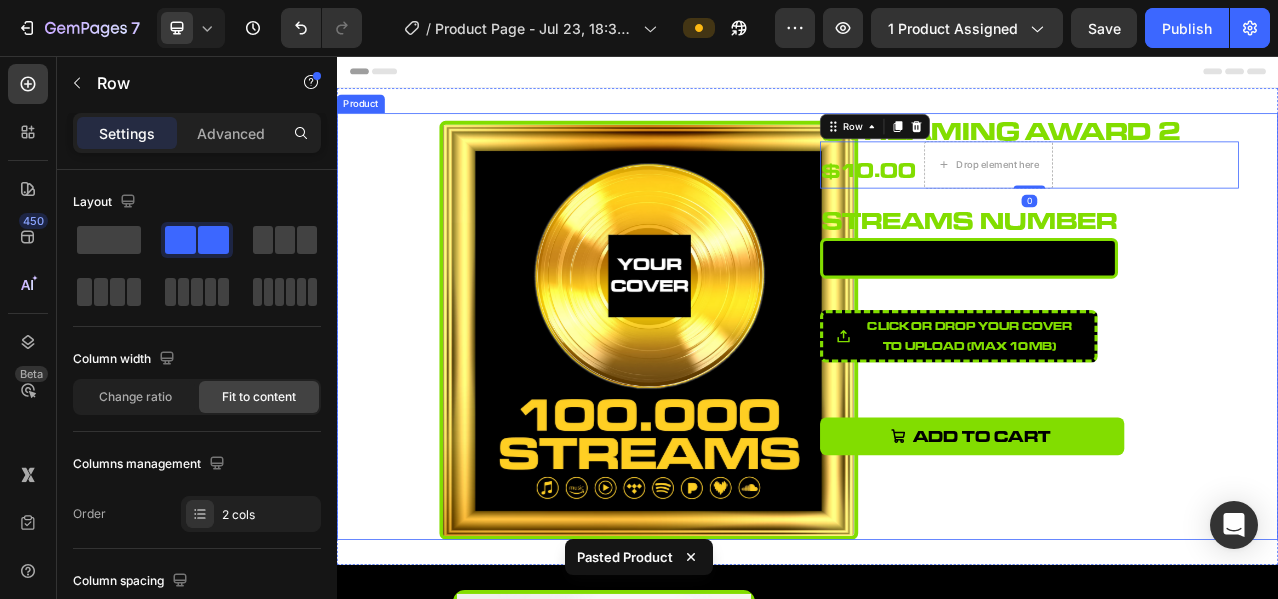 click on "Product Images streaming award 2 Product Title $10.00 Product Price Product Price
Drop element here Row   0 streams number Heading Product Custom Field
Click or drop your cover to upload (Max 10MB) Product File Upload
Add to cart Add to Cart Product" at bounding box center [937, 401] 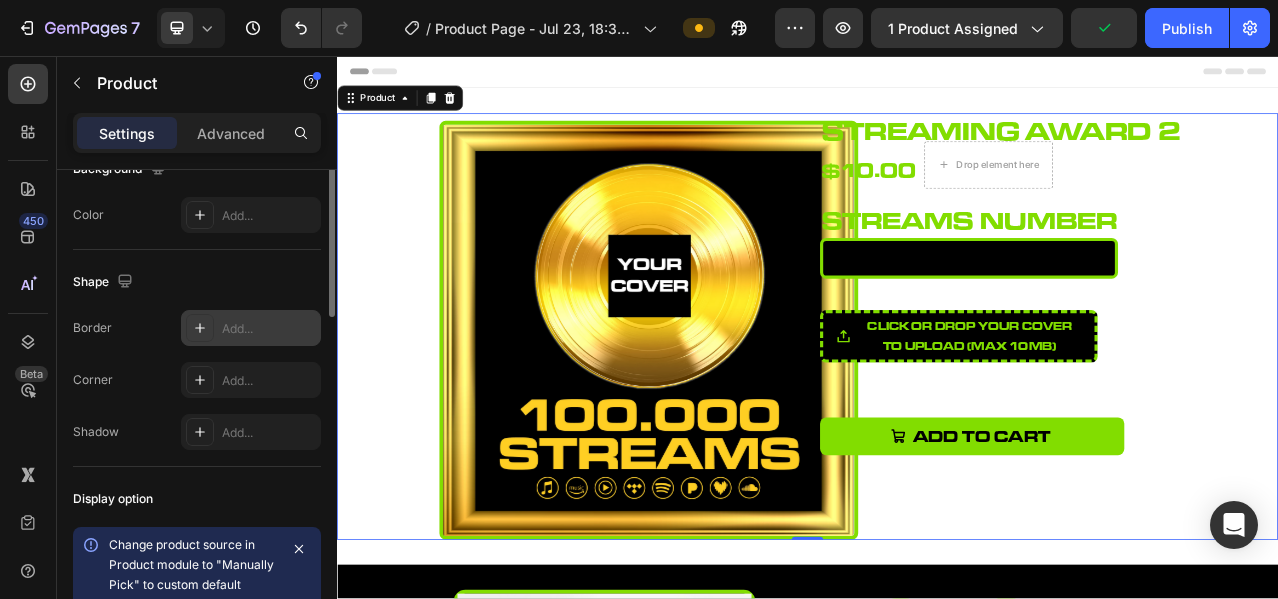 scroll, scrollTop: 422, scrollLeft: 0, axis: vertical 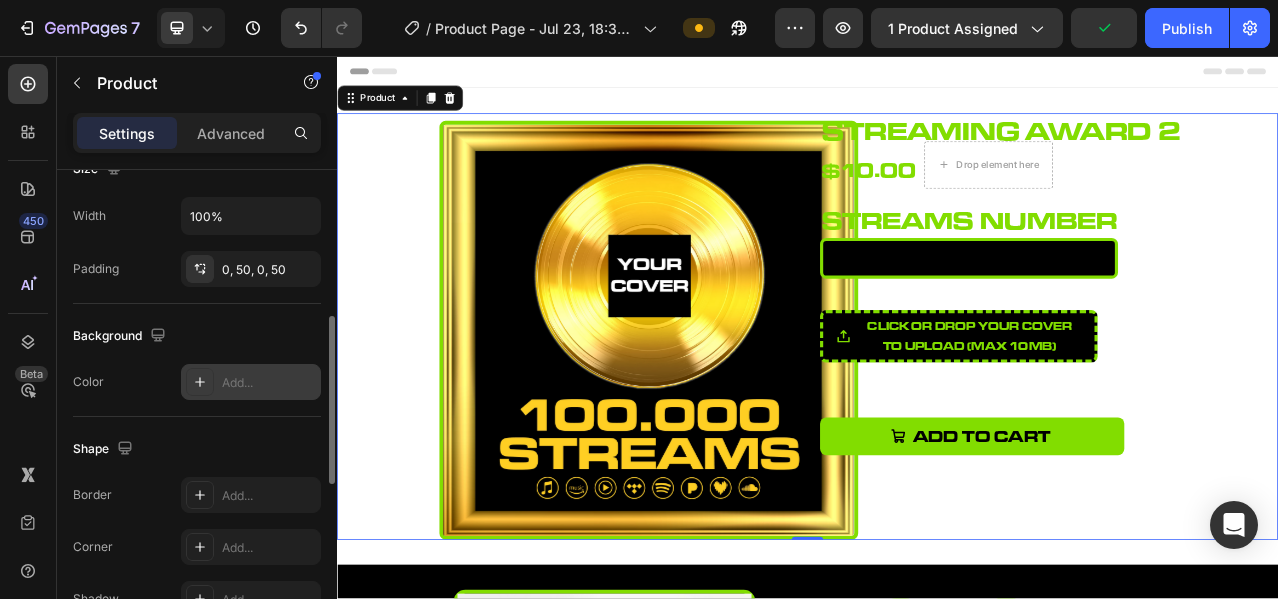 click on "Add..." at bounding box center (269, 383) 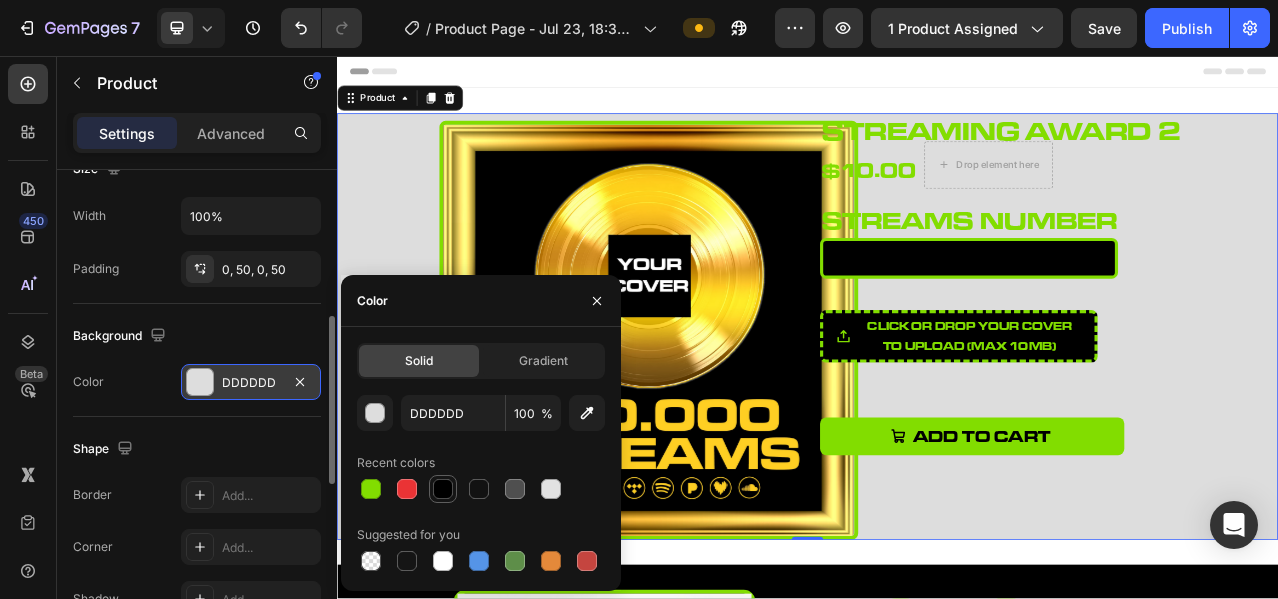 click at bounding box center [443, 489] 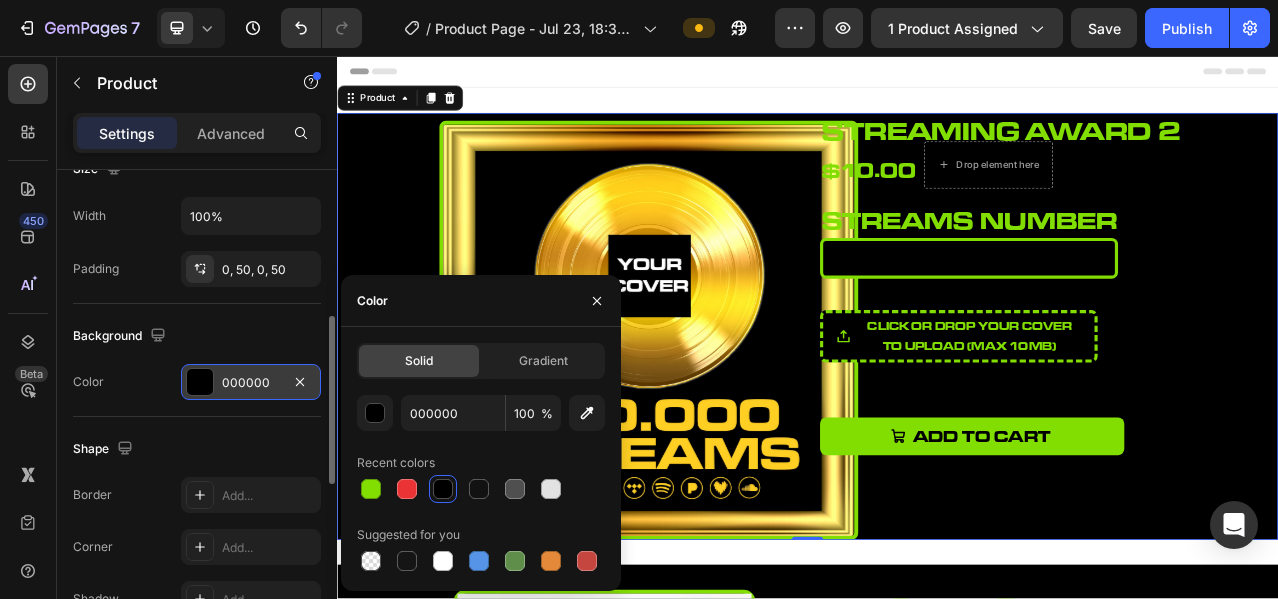 click on "Shape Border Add... Corner Add... Shadow Add..." 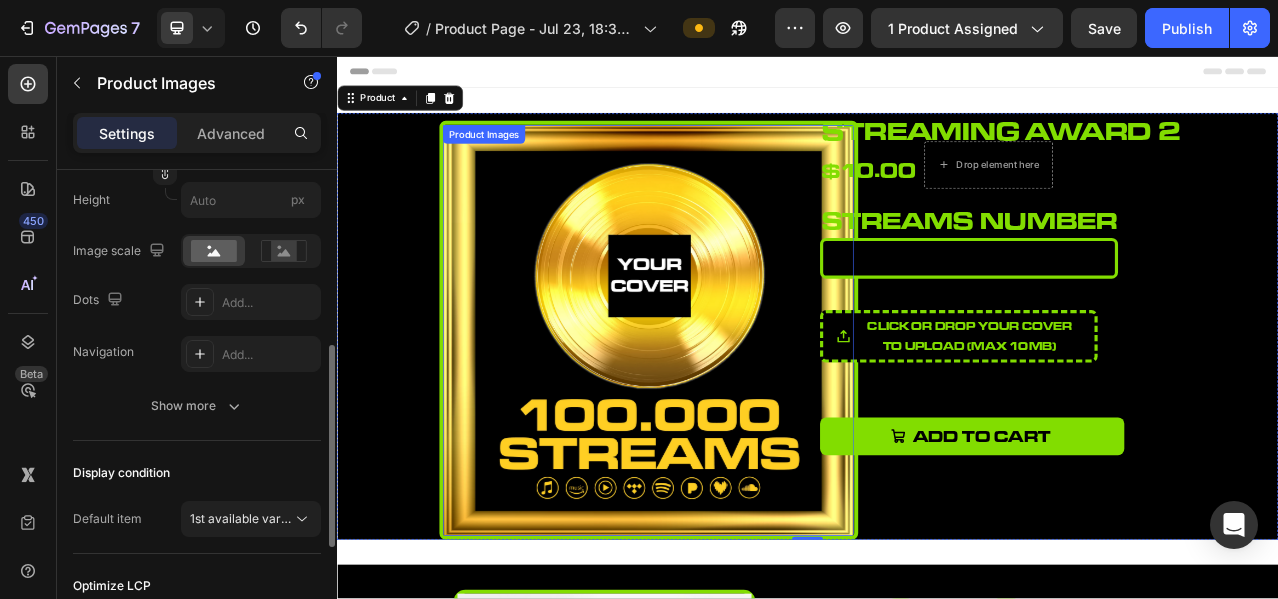 click at bounding box center [734, 406] 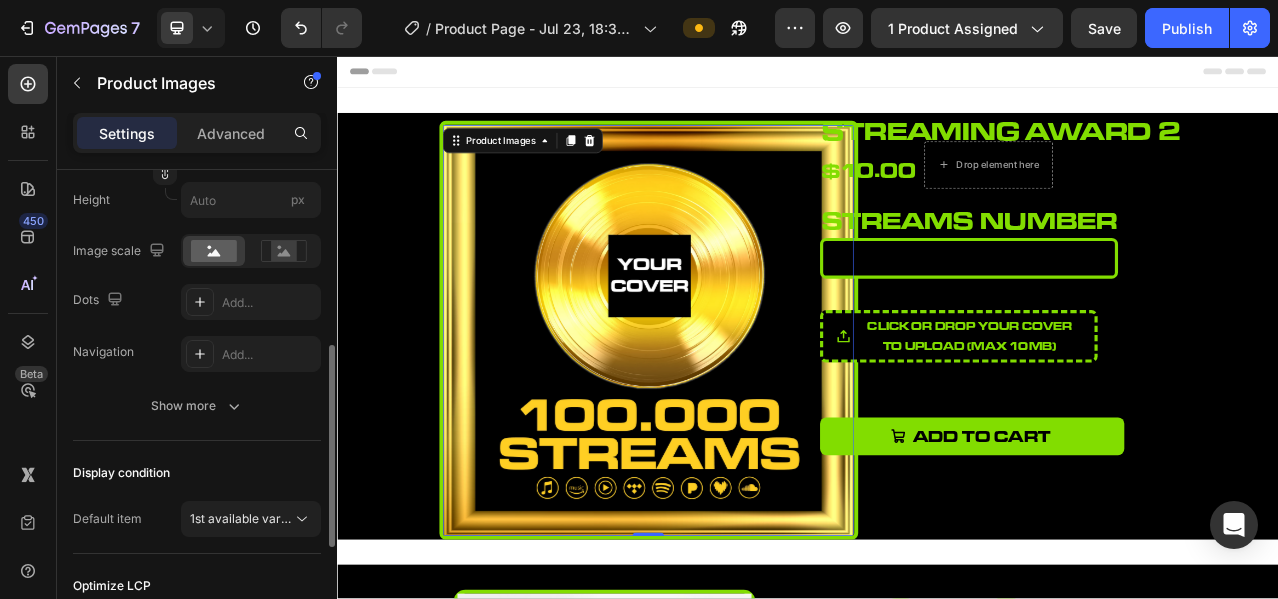 scroll, scrollTop: 0, scrollLeft: 0, axis: both 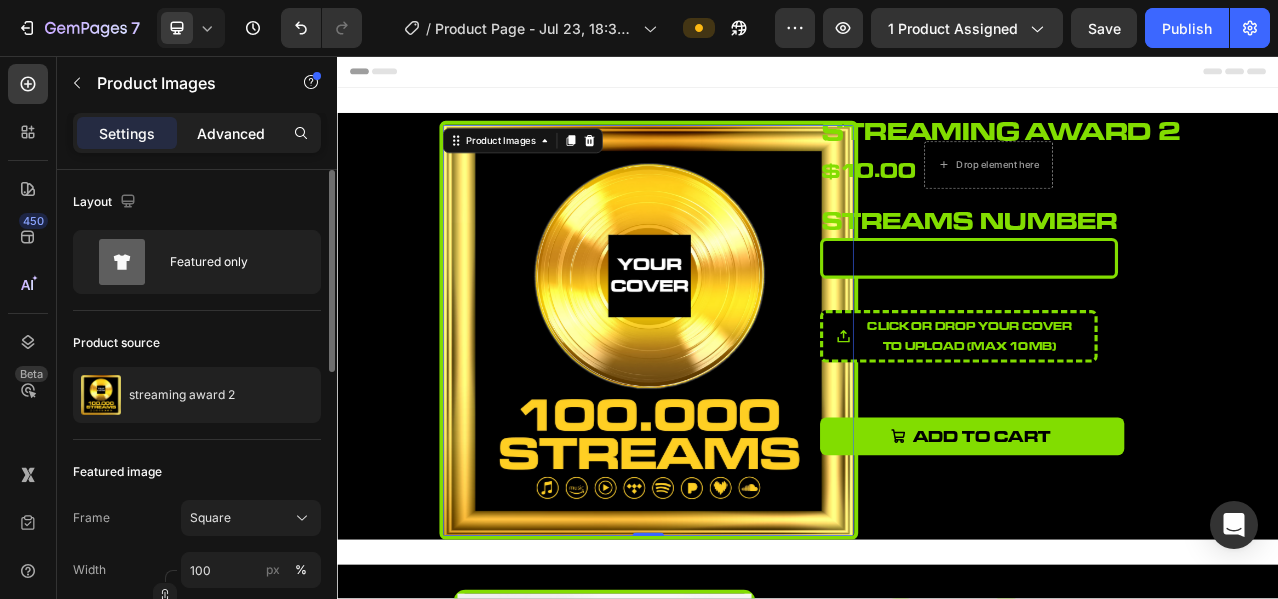 click on "Advanced" at bounding box center (231, 133) 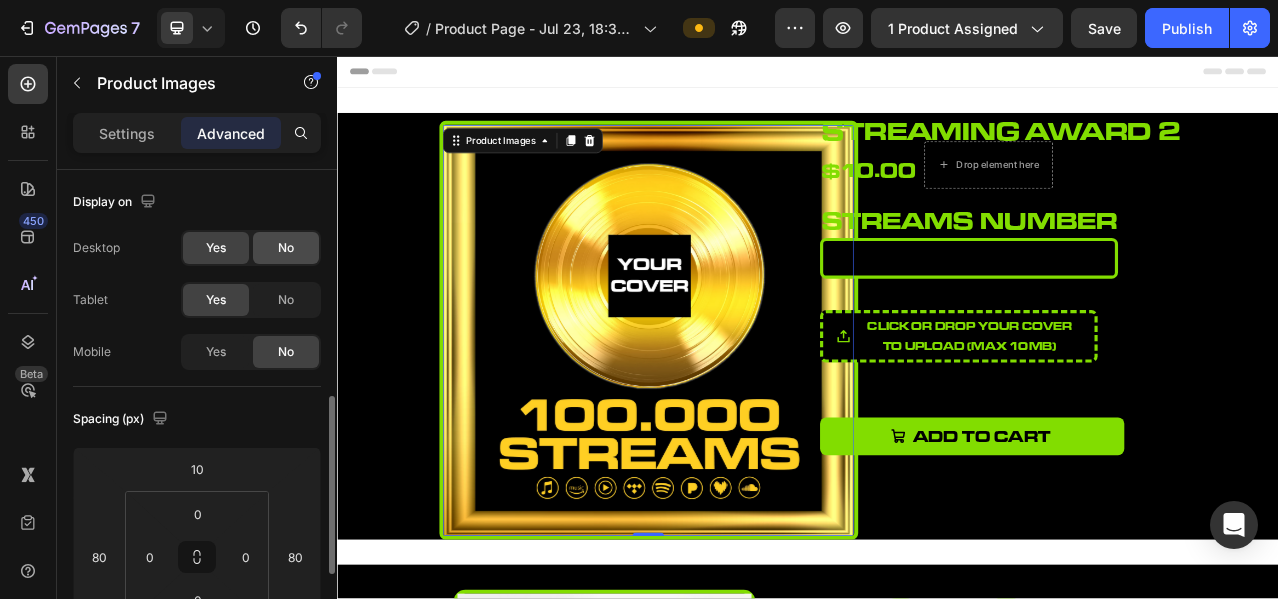 scroll, scrollTop: 166, scrollLeft: 0, axis: vertical 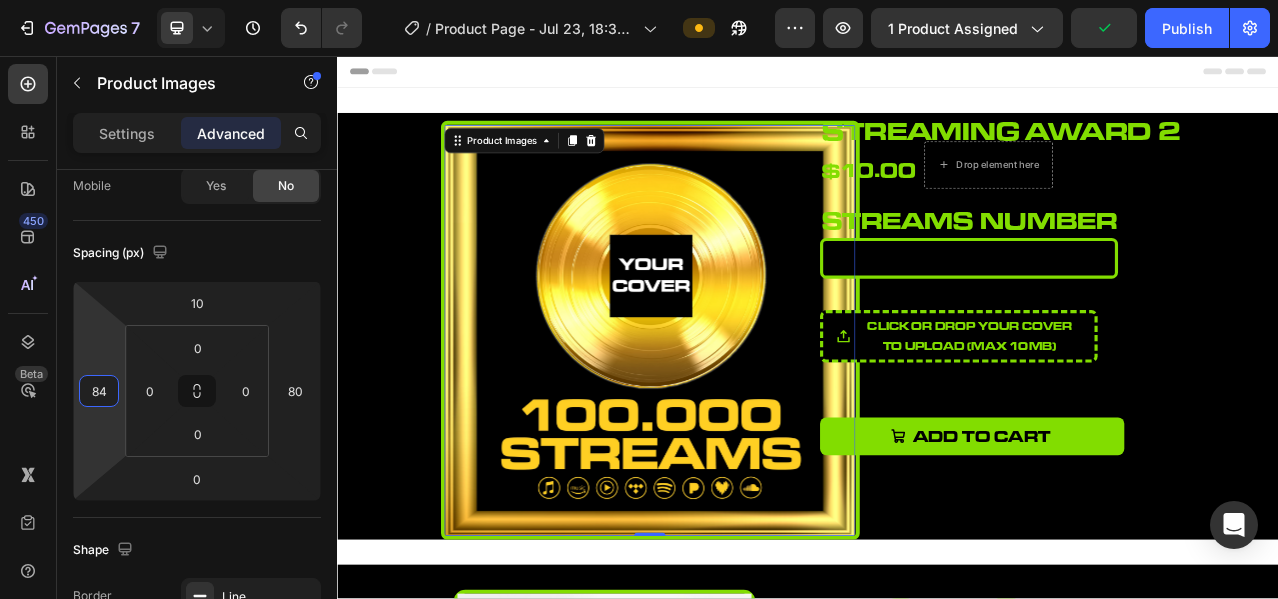 type on "80" 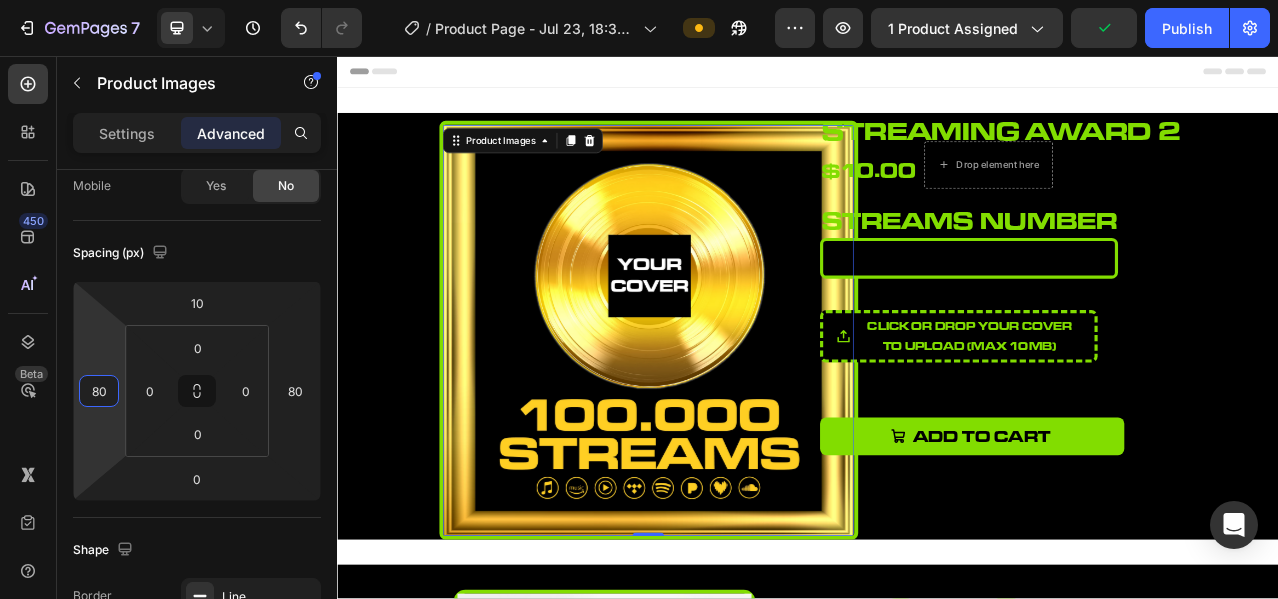 click on "7  Version history  /  Product Page - Jul 23, 18:32:40 Preview 1 product assigned  Publish  450 Beta Sections(18) Elements(84) Section Element Hero Section Product Detail Brands Trusted Badges Guarantee Product Breakdown How to use Testimonials Compare Bundle FAQs Social Proof Brand Story Product List Collection Blog List Contact Sticky Add to Cart Custom Footer Browse Library 450 Layout
Row
Row
Row
Row Text
Heading
Text Block Button
Button
Button Media
Image
Image" at bounding box center [639, 0] 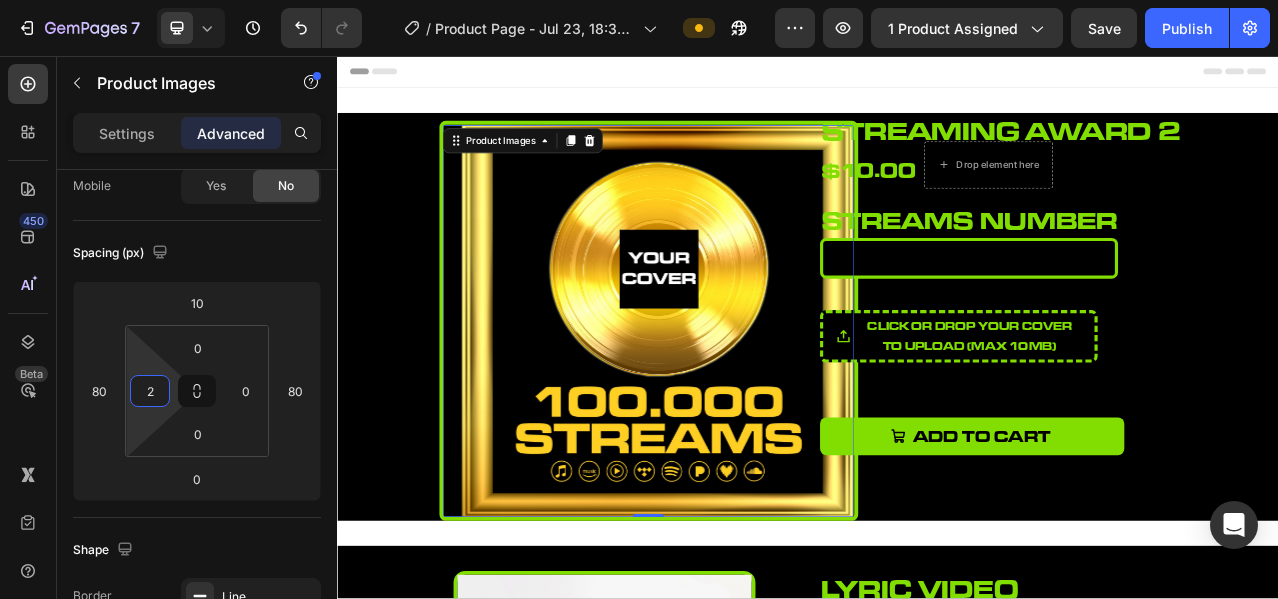 type on "0" 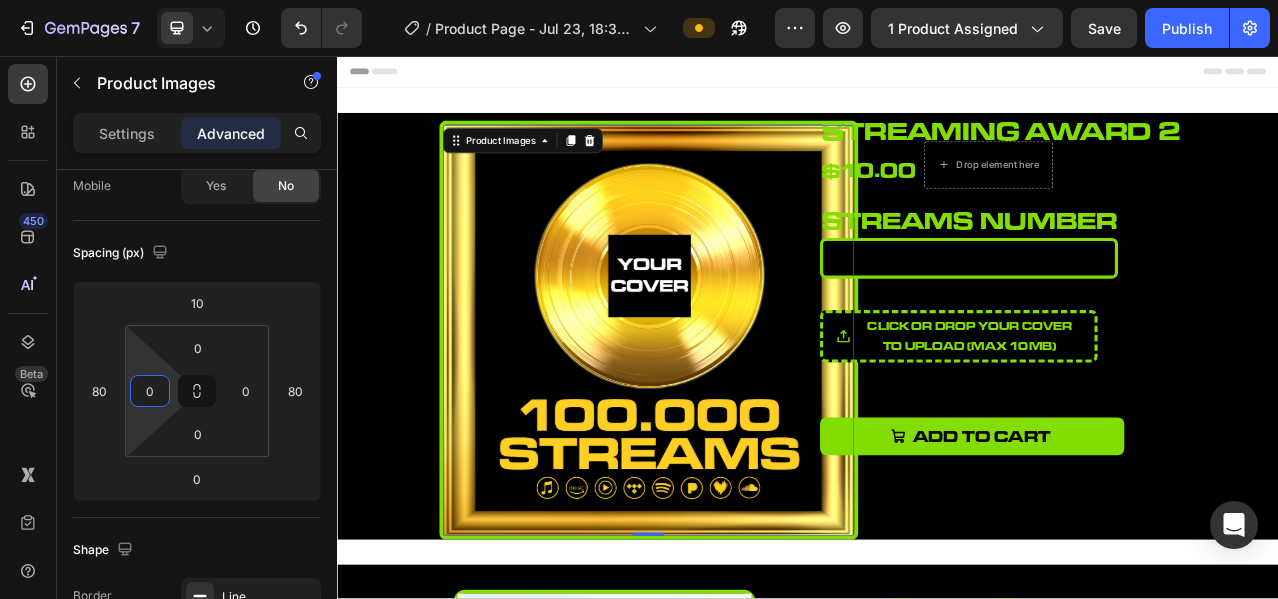 drag, startPoint x: 139, startPoint y: 363, endPoint x: 155, endPoint y: 365, distance: 16.124516 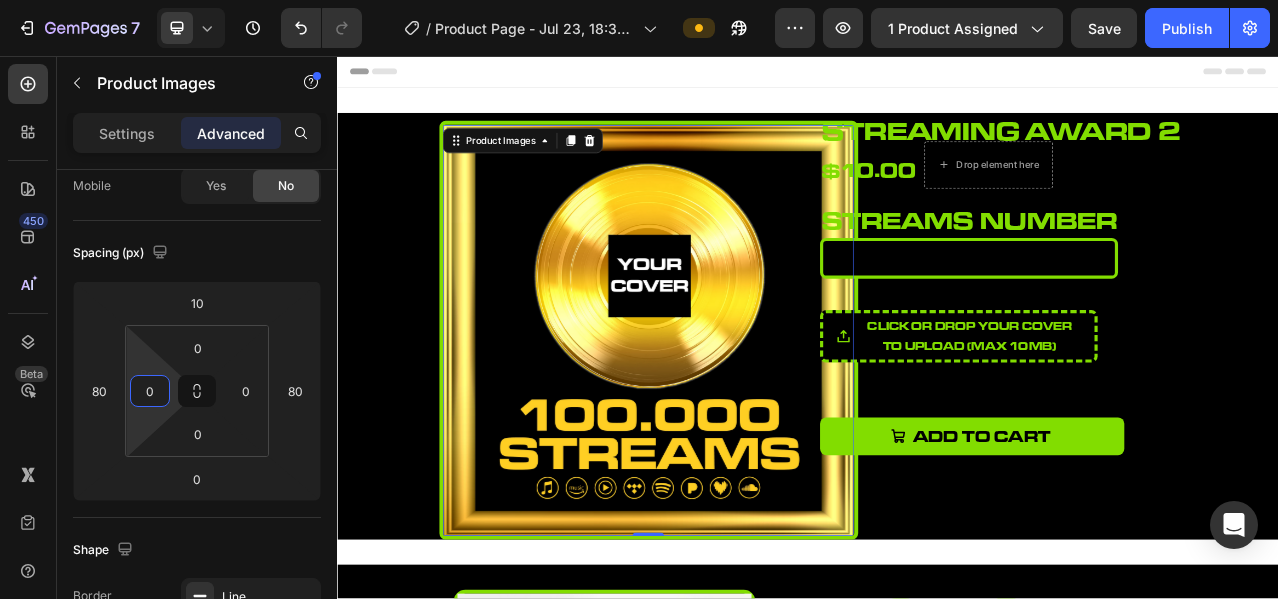 click on "7  Version history  /  Product Page - Jul 23, 18:32:40 Preview 1 product assigned  Save   Publish  450 Beta Sections(18) Elements(84) Section Element Hero Section Product Detail Brands Trusted Badges Guarantee Product Breakdown How to use Testimonials Compare Bundle FAQs Social Proof Brand Story Product List Collection Blog List Contact Sticky Add to Cart Custom Footer Browse Library 450 Layout
Row
Row
Row
Row Text
Heading
Text Block Button
Button
Button Media
Image
Image
Video" at bounding box center (639, 0) 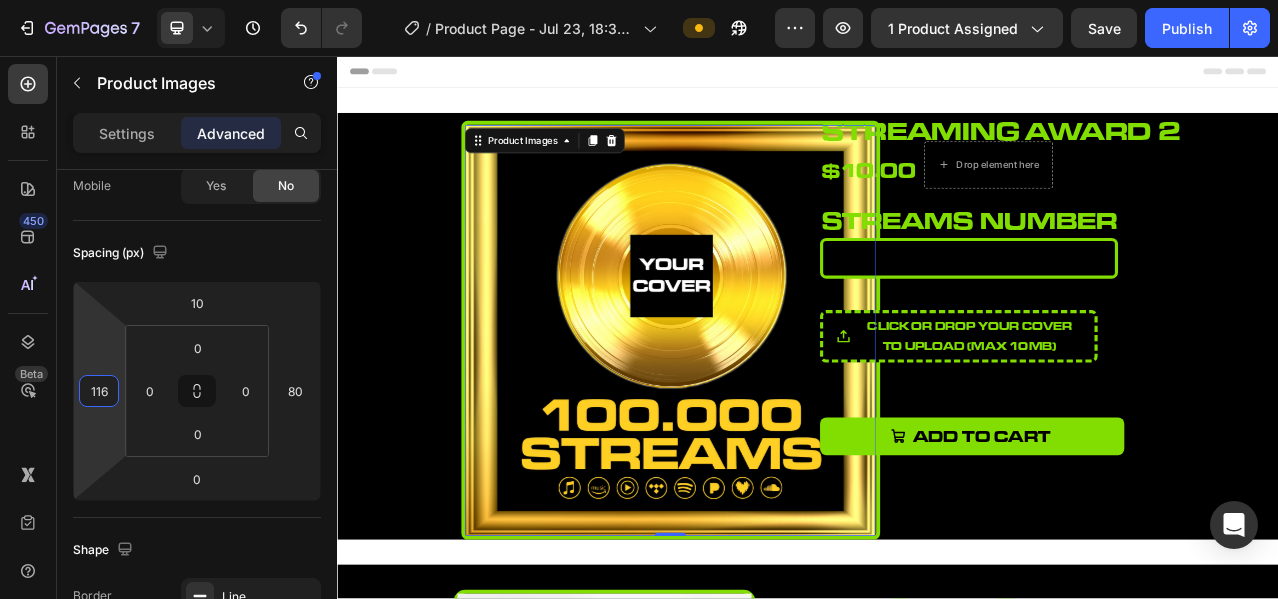 type on "120" 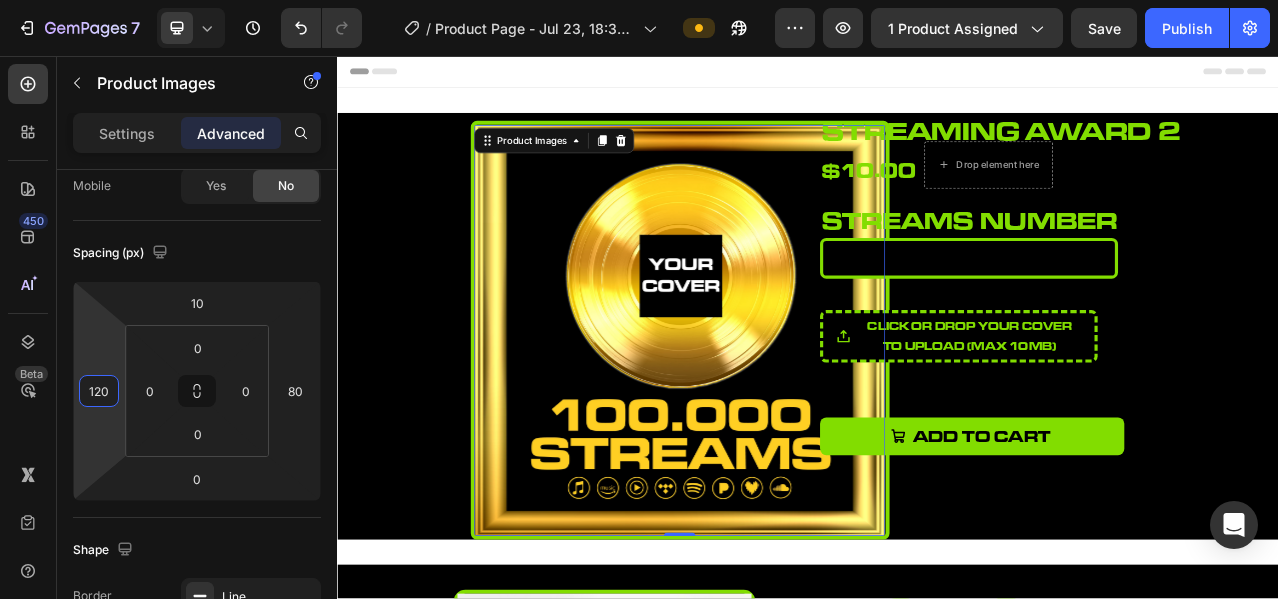 drag, startPoint x: 95, startPoint y: 357, endPoint x: 104, endPoint y: 337, distance: 21.931713 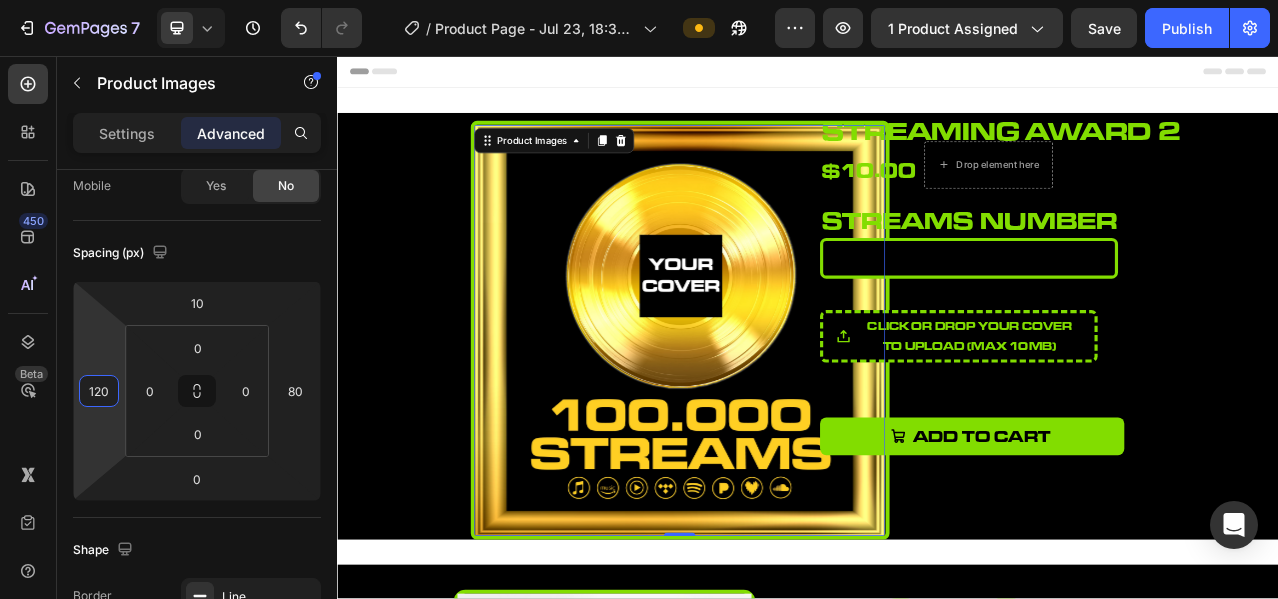 click on "7  Version history  /  Product Page - Jul 23, 18:32:40 Preview 1 product assigned  Save   Publish  450 Beta Sections(18) Elements(84) Section Element Hero Section Product Detail Brands Trusted Badges Guarantee Product Breakdown How to use Testimonials Compare Bundle FAQs Social Proof Brand Story Product List Collection Blog List Contact Sticky Add to Cart Custom Footer Browse Library 450 Layout
Row
Row
Row
Row Text
Heading
Text Block Button
Button
Button Media
Image
Image
Video" at bounding box center (639, 0) 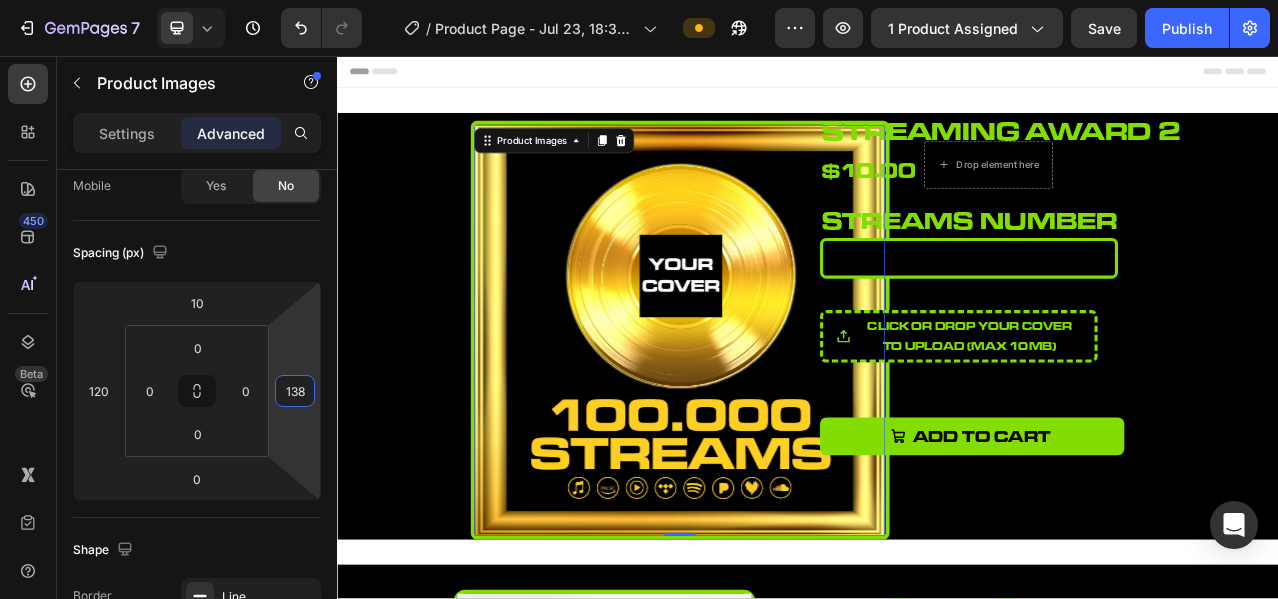 type on "142" 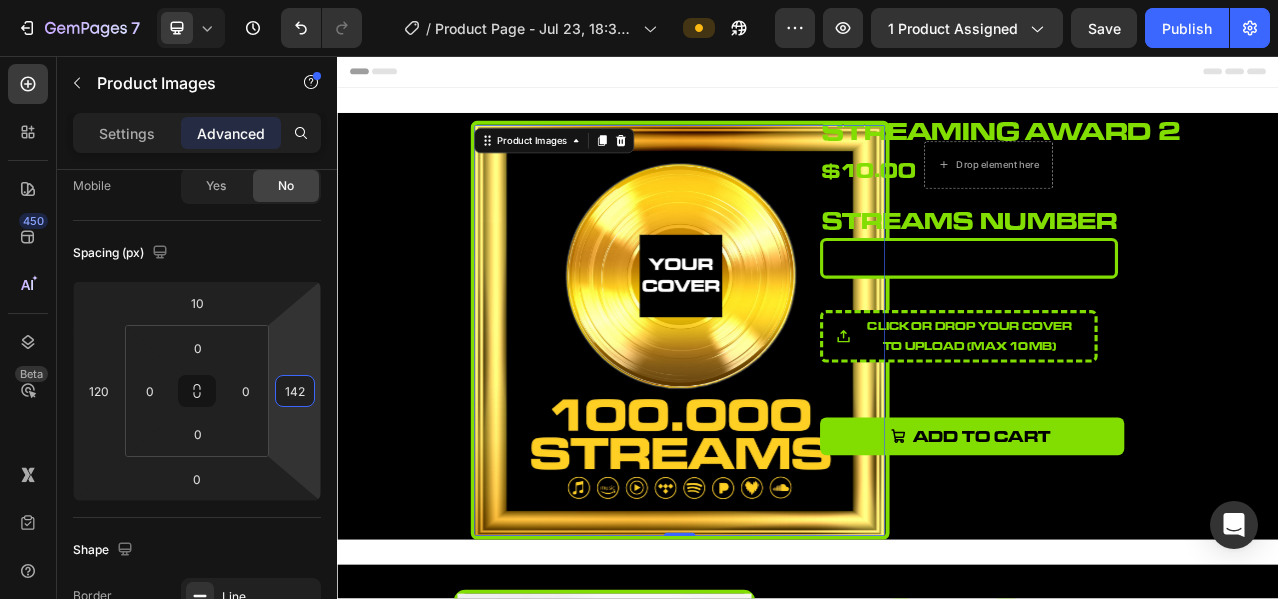 drag, startPoint x: 297, startPoint y: 370, endPoint x: 300, endPoint y: 339, distance: 31.144823 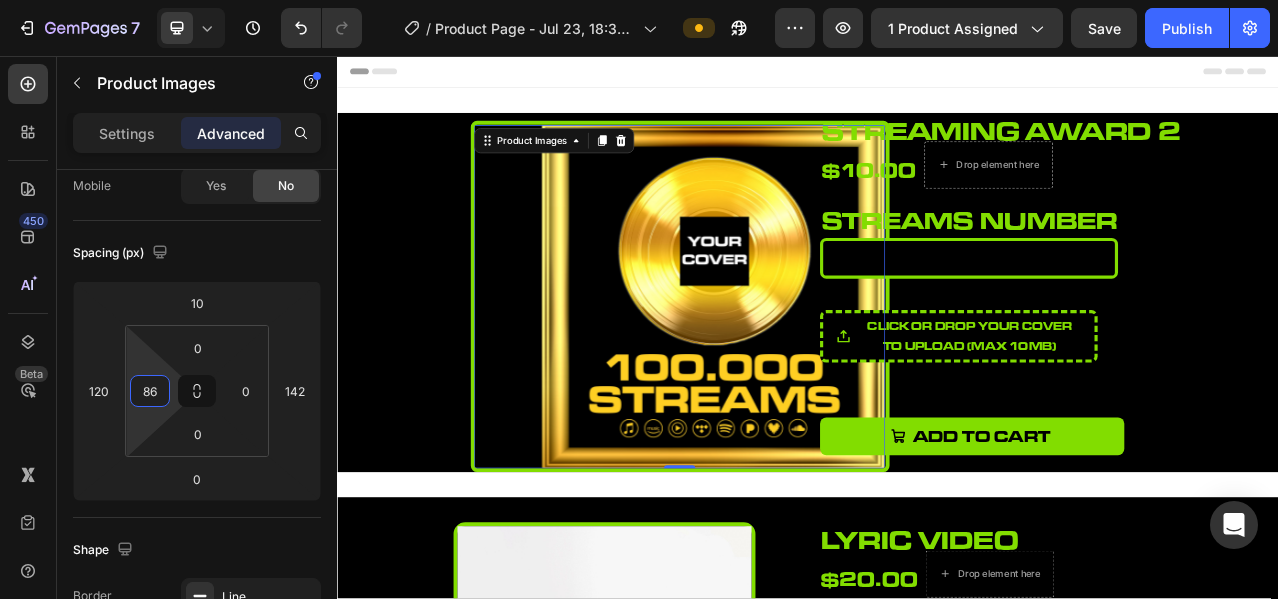 type on "90" 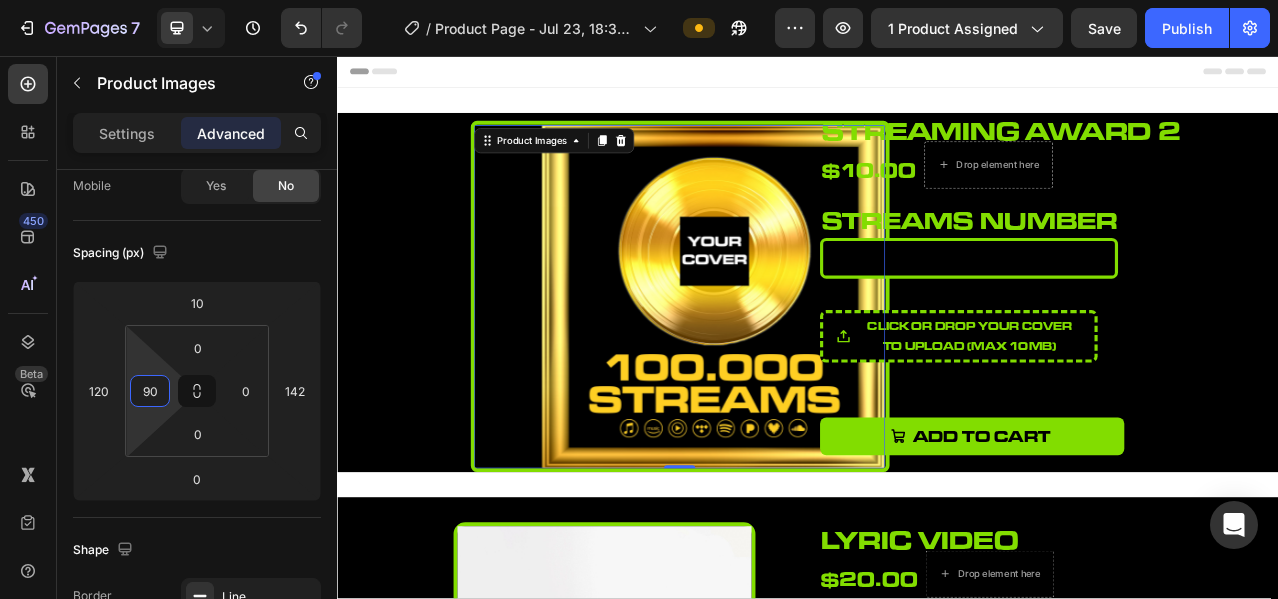 drag, startPoint x: 133, startPoint y: 370, endPoint x: 129, endPoint y: 323, distance: 47.169907 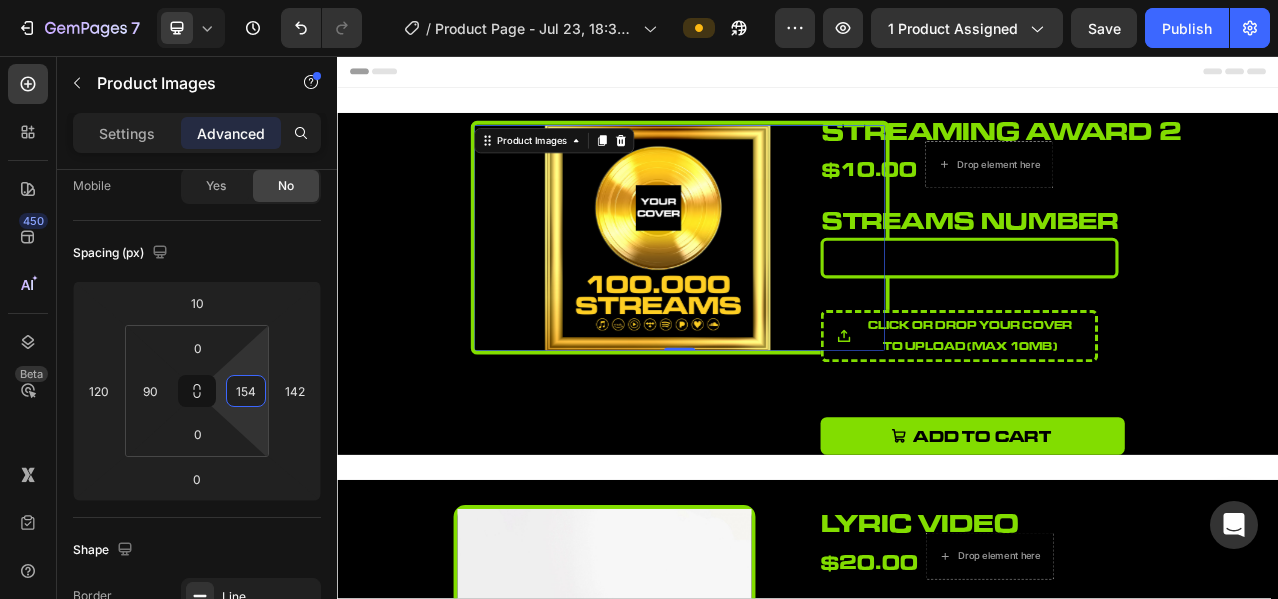 type on "156" 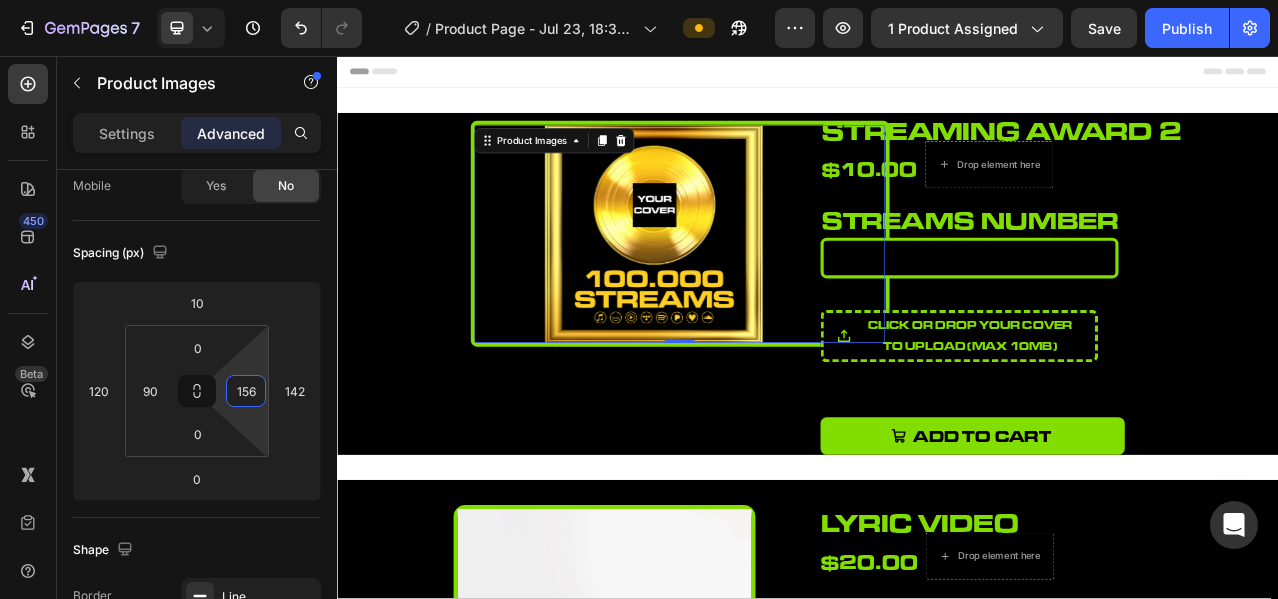 drag, startPoint x: 262, startPoint y: 364, endPoint x: 232, endPoint y: 286, distance: 83.57033 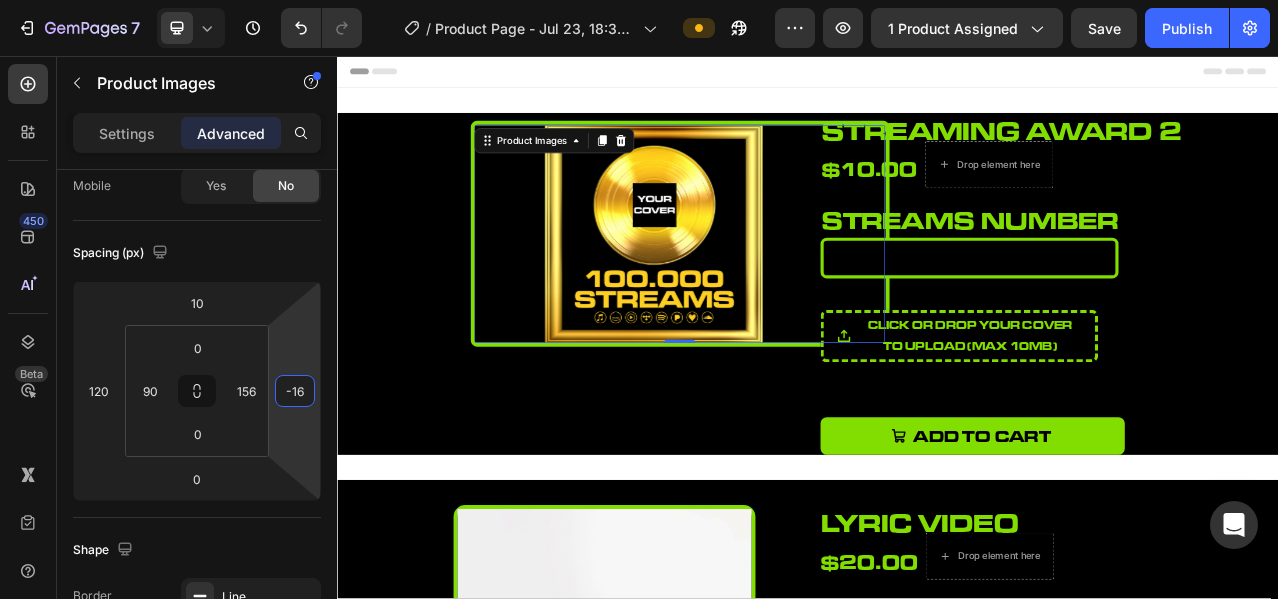 type on "-22" 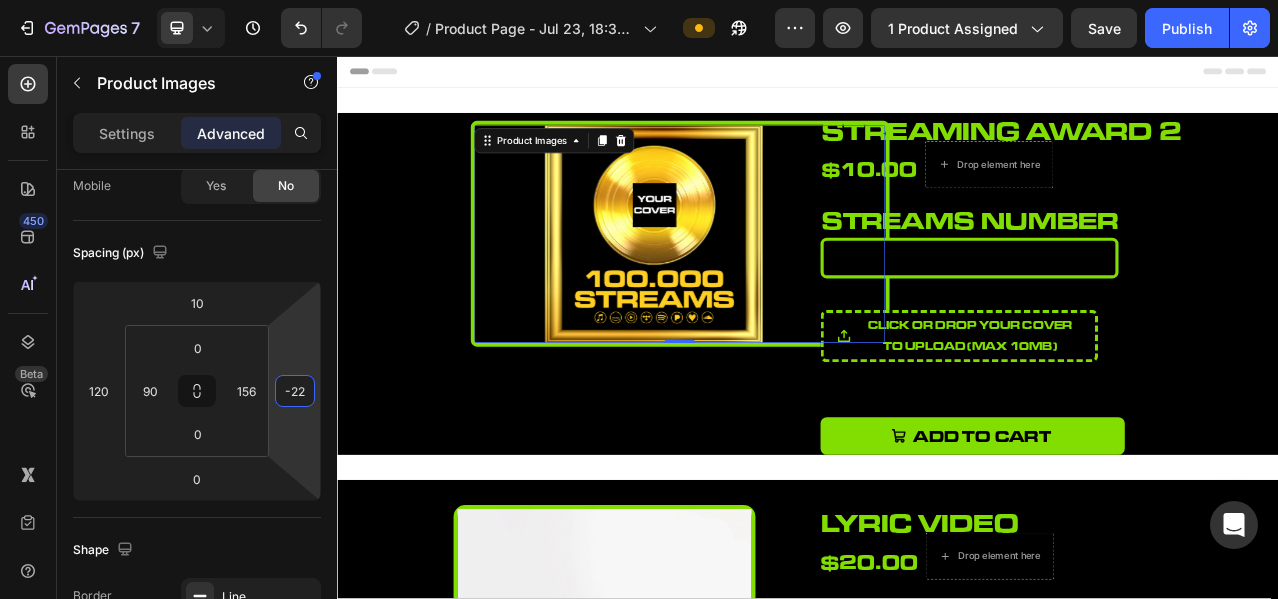 drag, startPoint x: 303, startPoint y: 369, endPoint x: 319, endPoint y: 451, distance: 83.546394 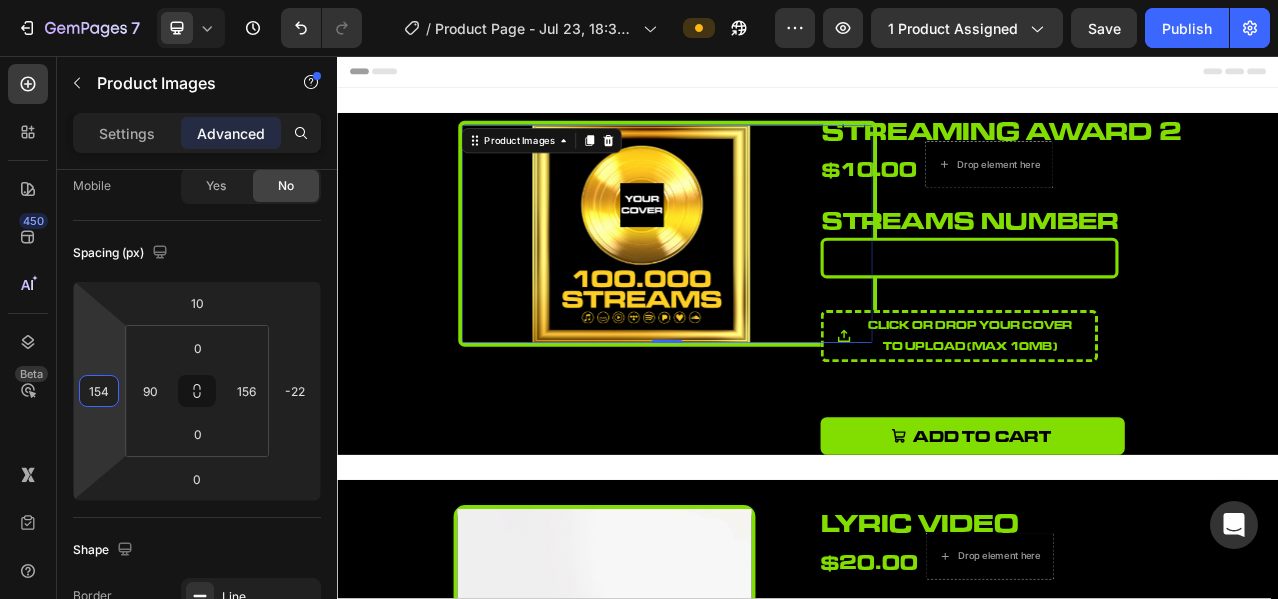 type on "156" 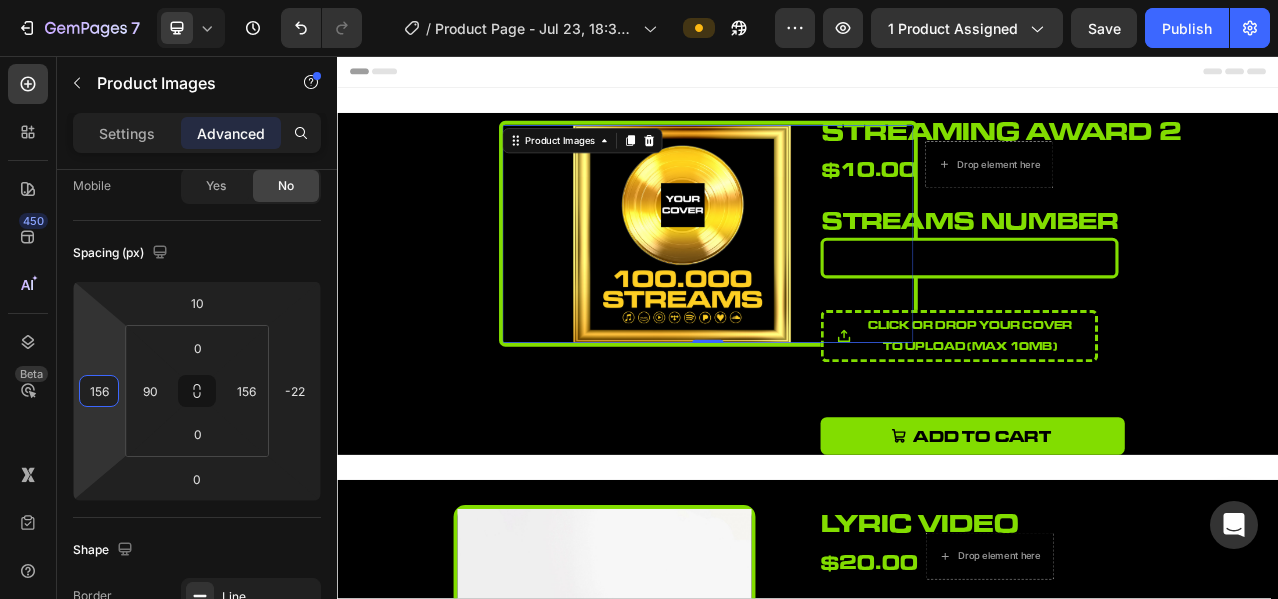 drag, startPoint x: 101, startPoint y: 361, endPoint x: 114, endPoint y: 343, distance: 22.203604 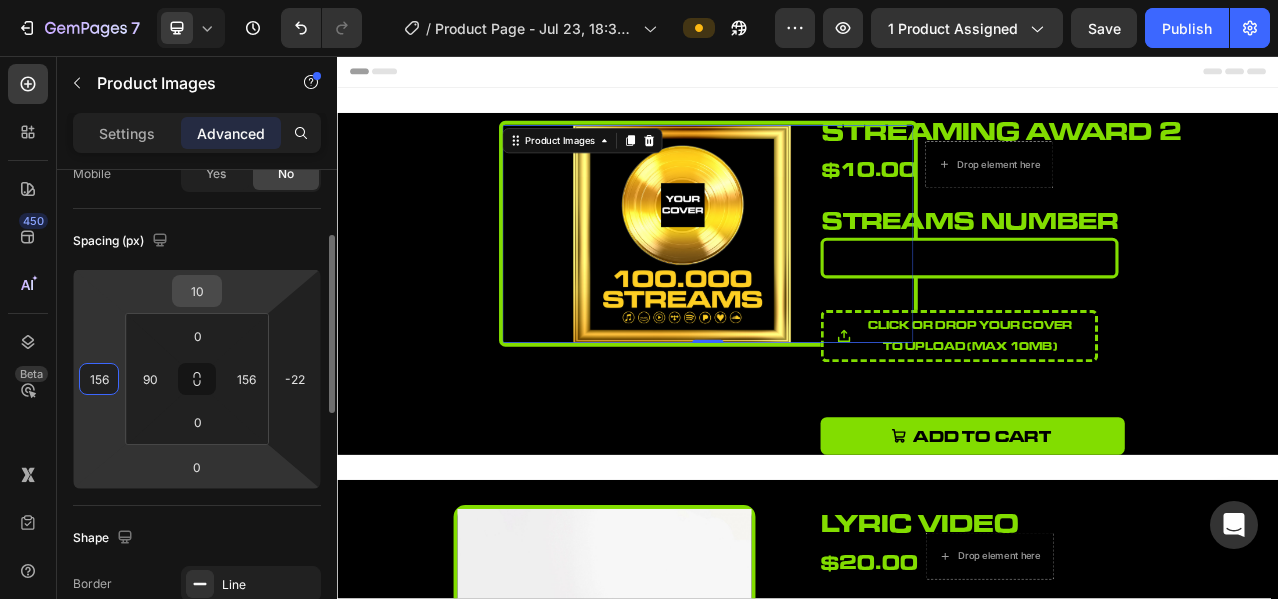scroll, scrollTop: 0, scrollLeft: 0, axis: both 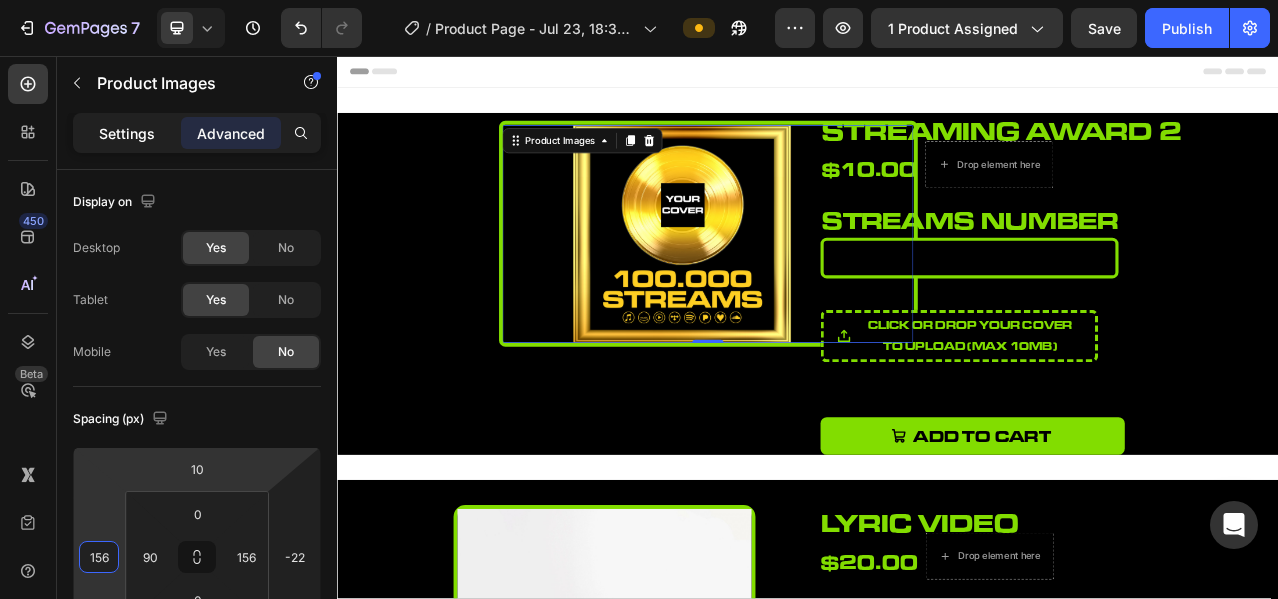 click on "Settings" at bounding box center (127, 133) 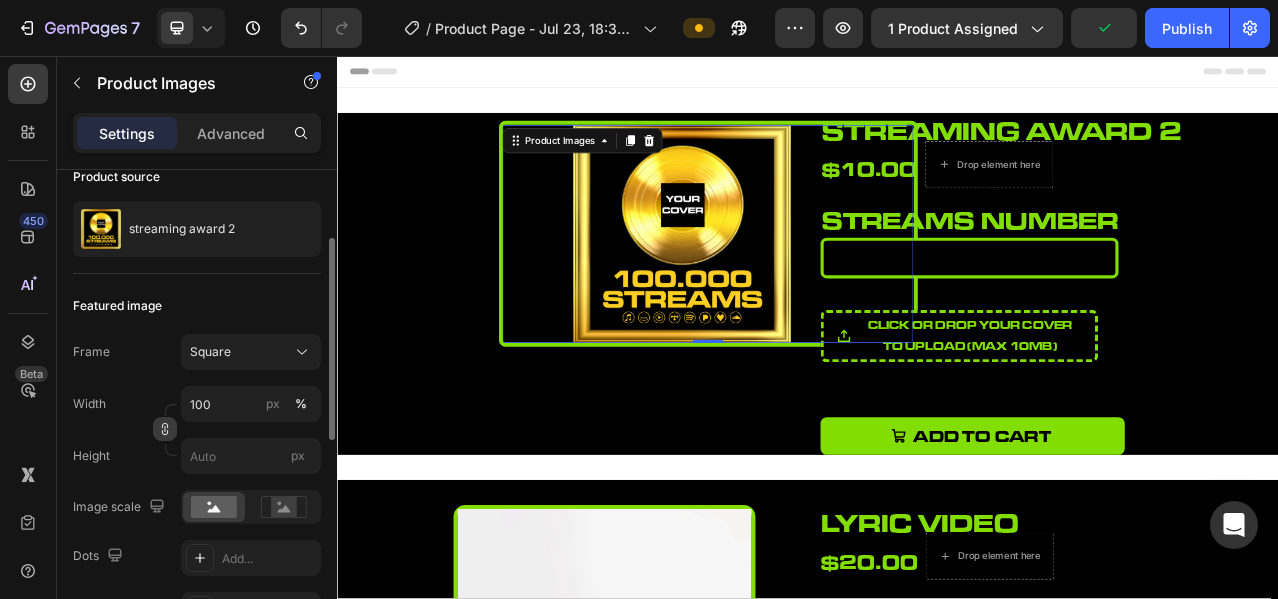 scroll, scrollTop: 333, scrollLeft: 0, axis: vertical 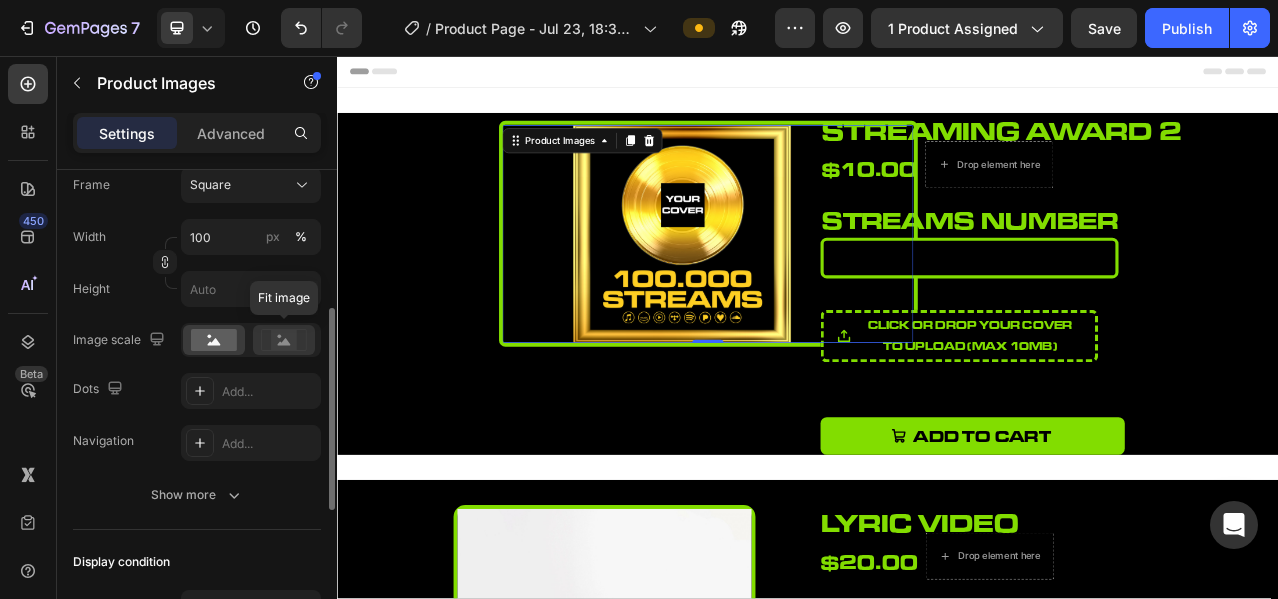 click 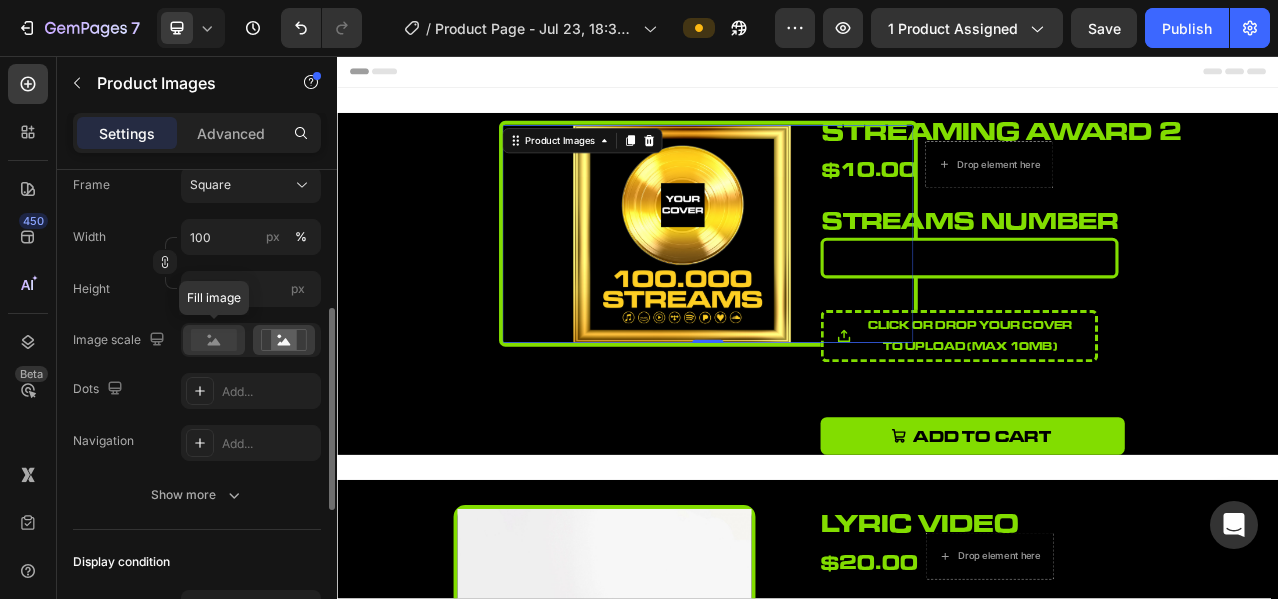click 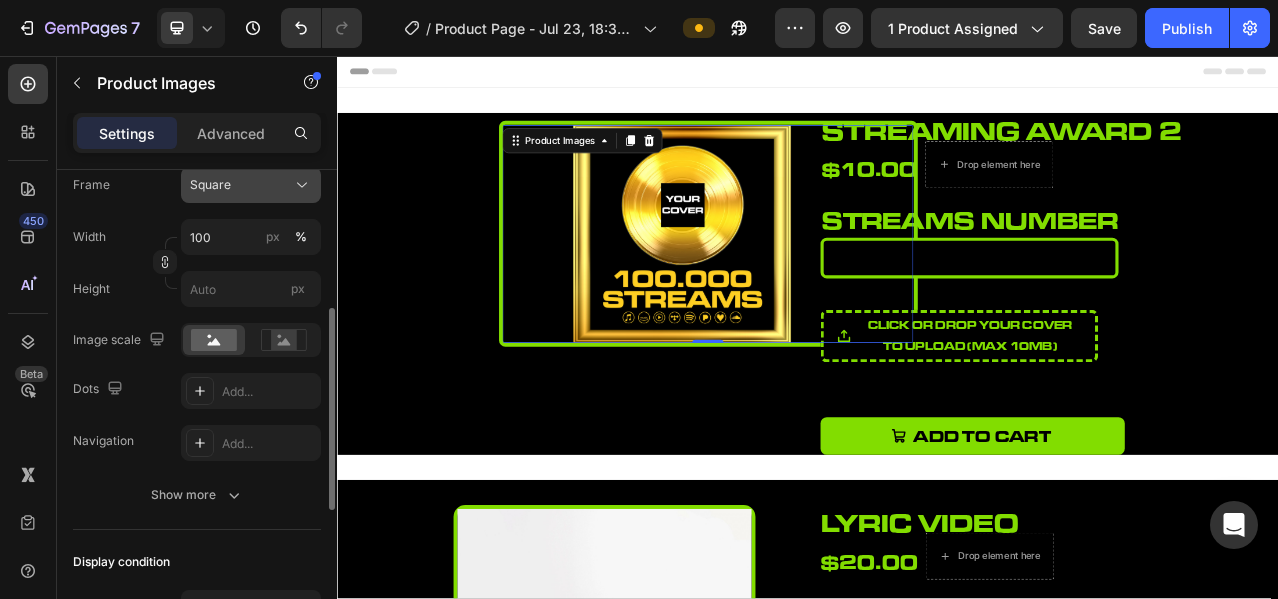 click on "Square" at bounding box center [251, 185] 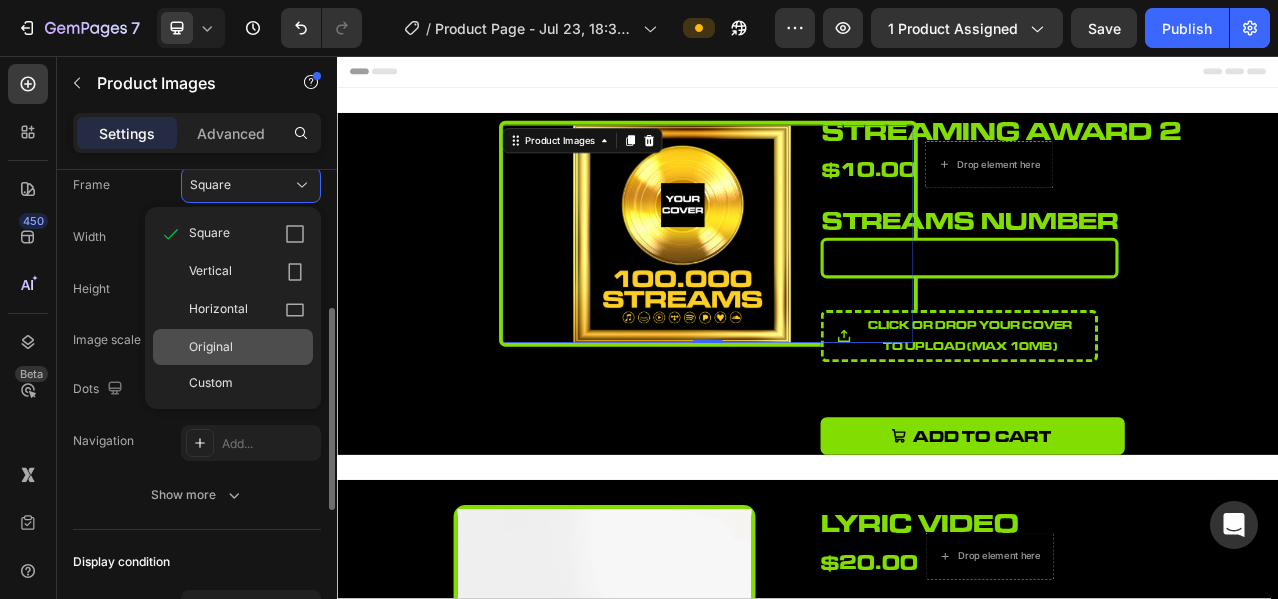 click on "Original" at bounding box center (247, 347) 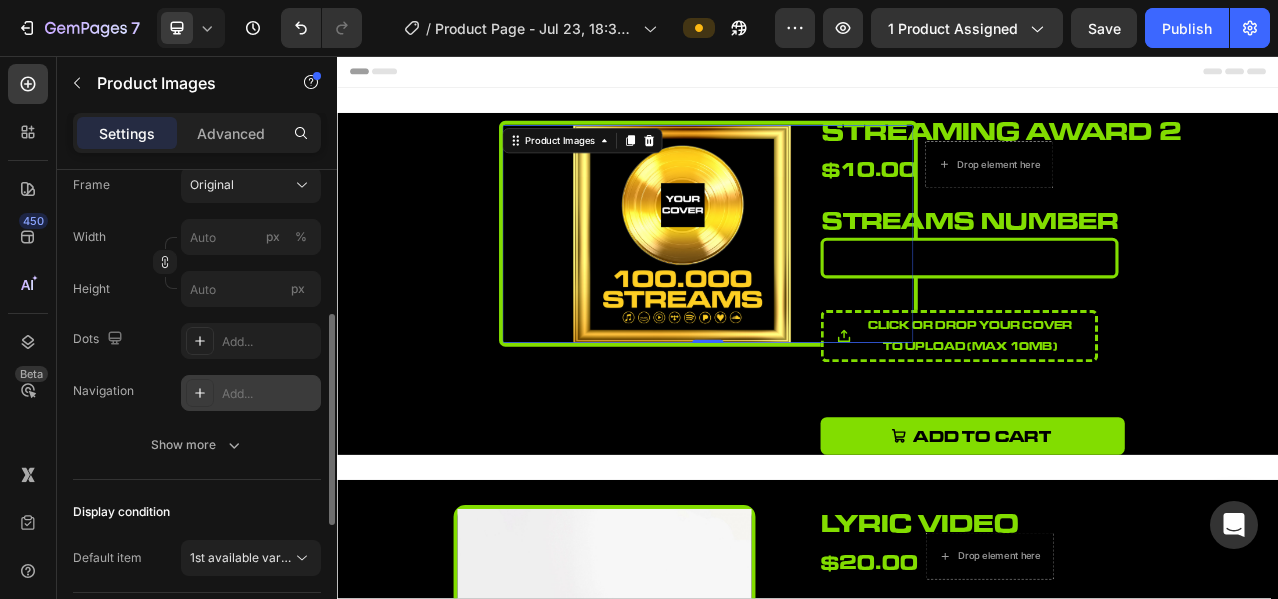 scroll, scrollTop: 166, scrollLeft: 0, axis: vertical 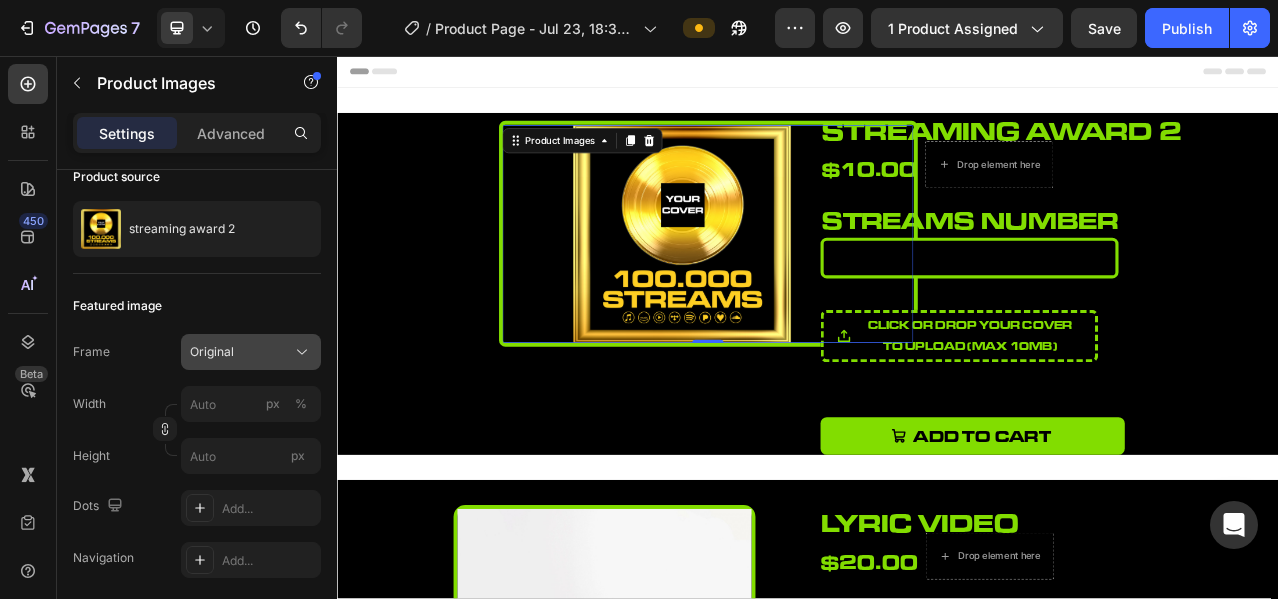 click on "Original" 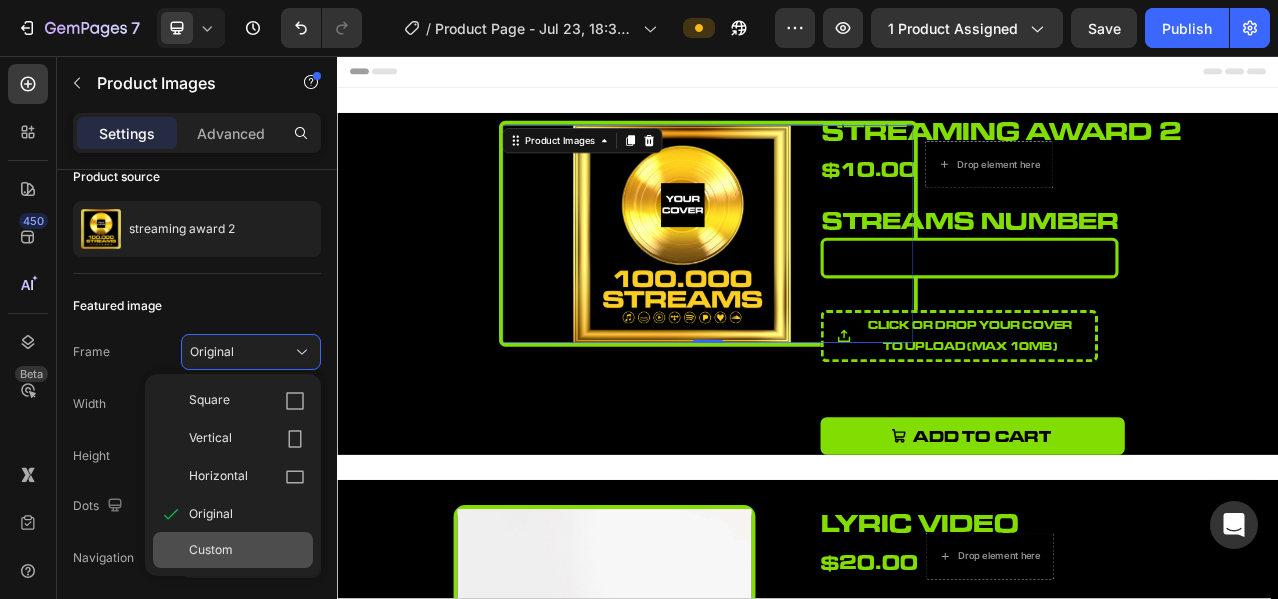 click on "Custom" at bounding box center (247, 550) 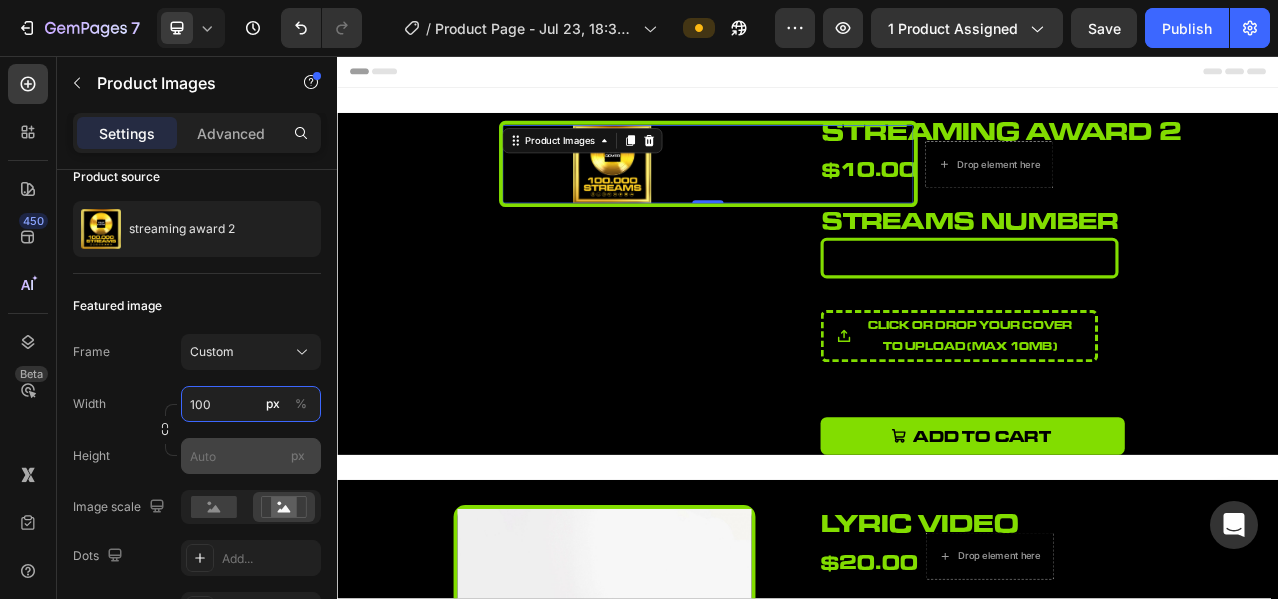 type on "100" 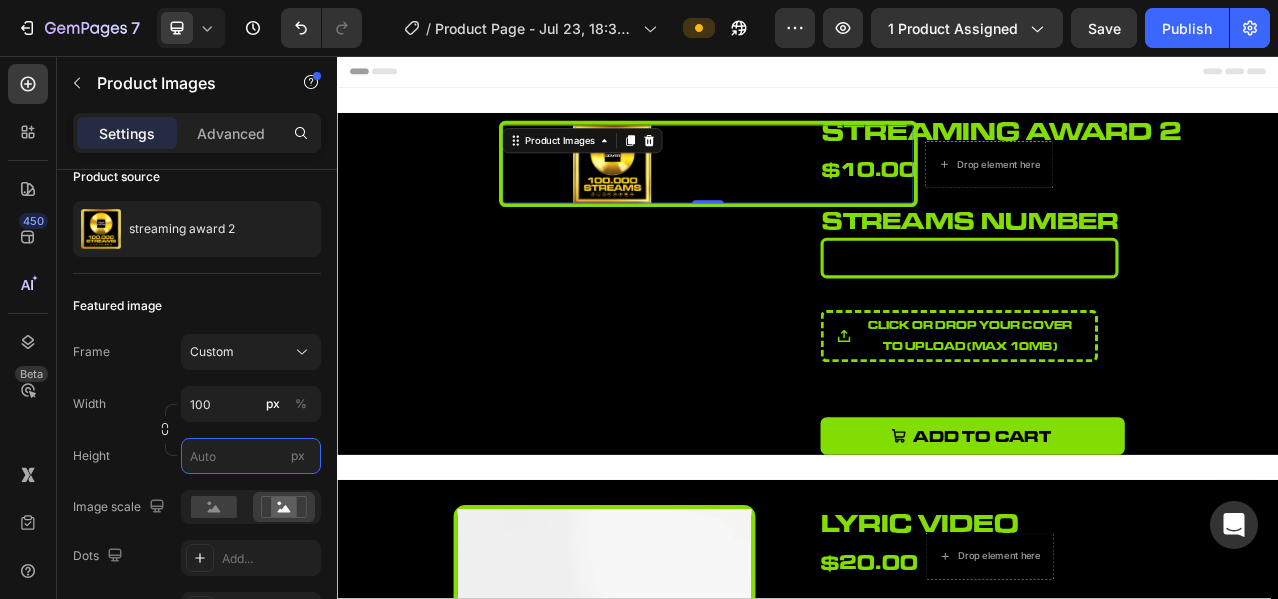 click on "px" at bounding box center [251, 456] 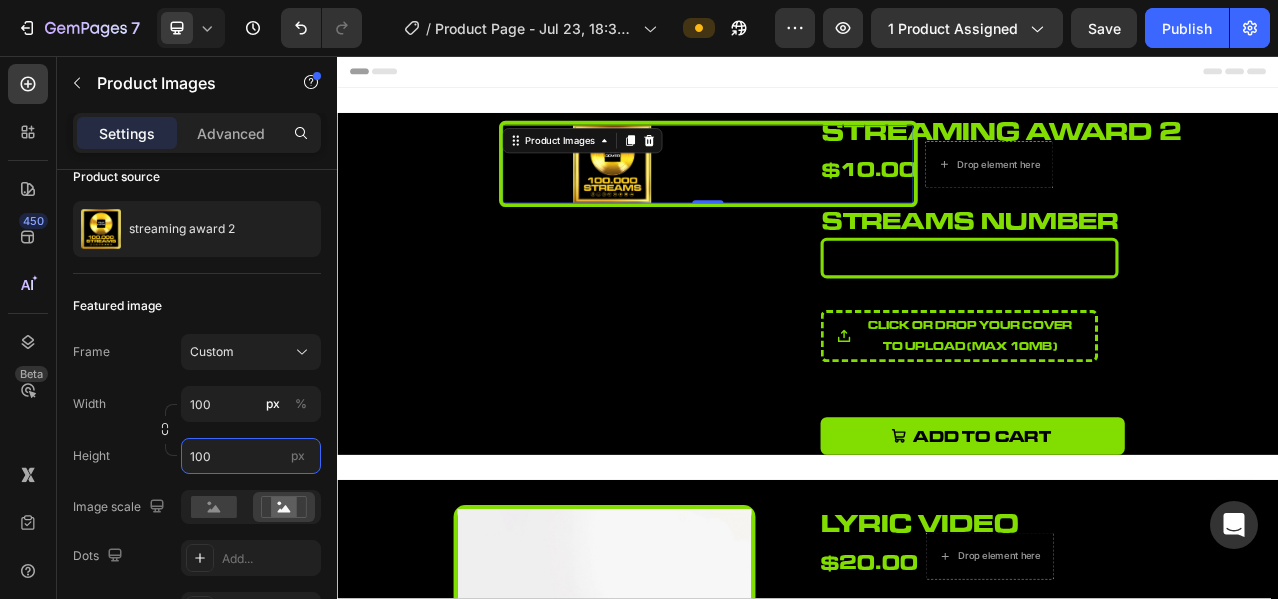 drag, startPoint x: 219, startPoint y: 453, endPoint x: 185, endPoint y: 459, distance: 34.525352 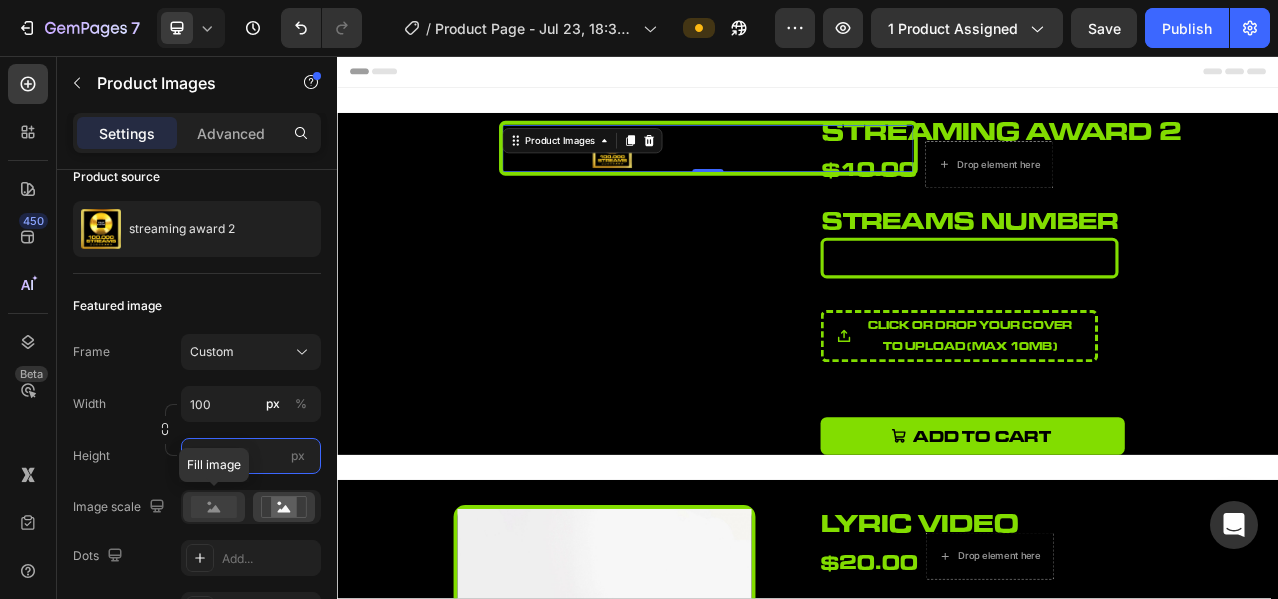 type on "50" 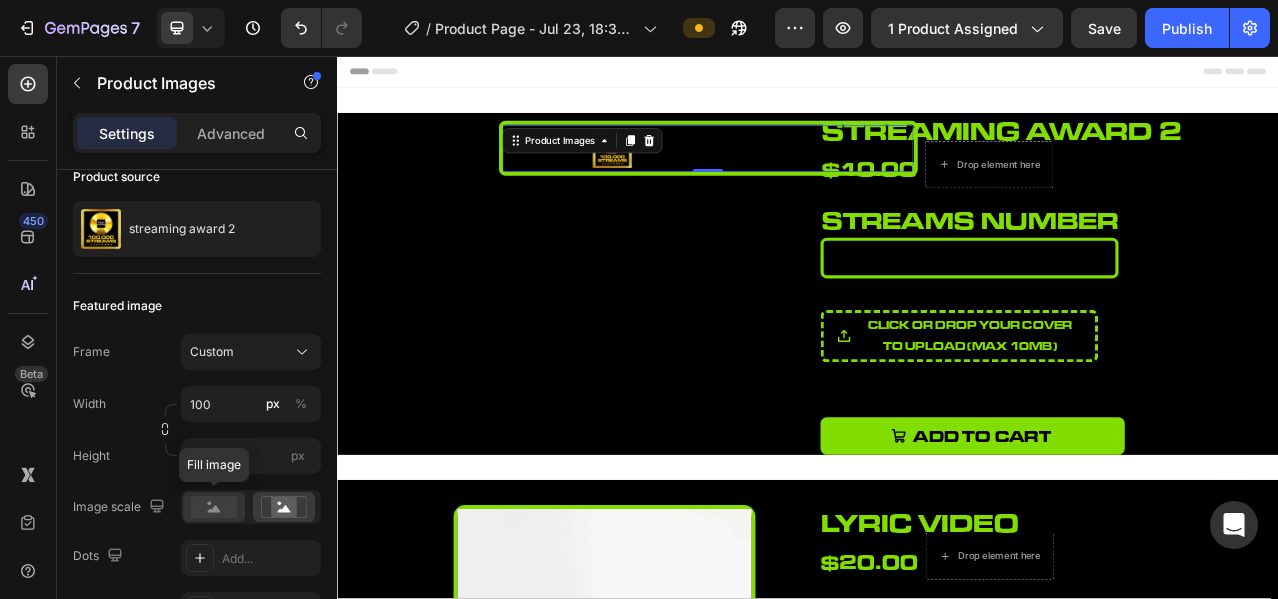click 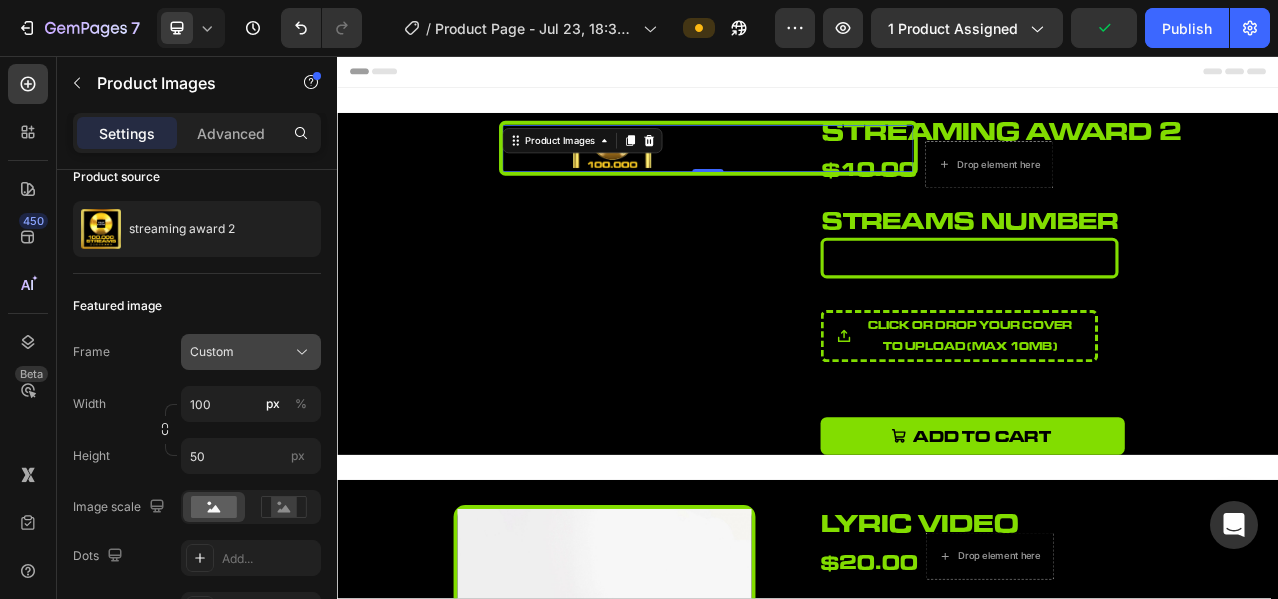 click on "Custom" at bounding box center (251, 352) 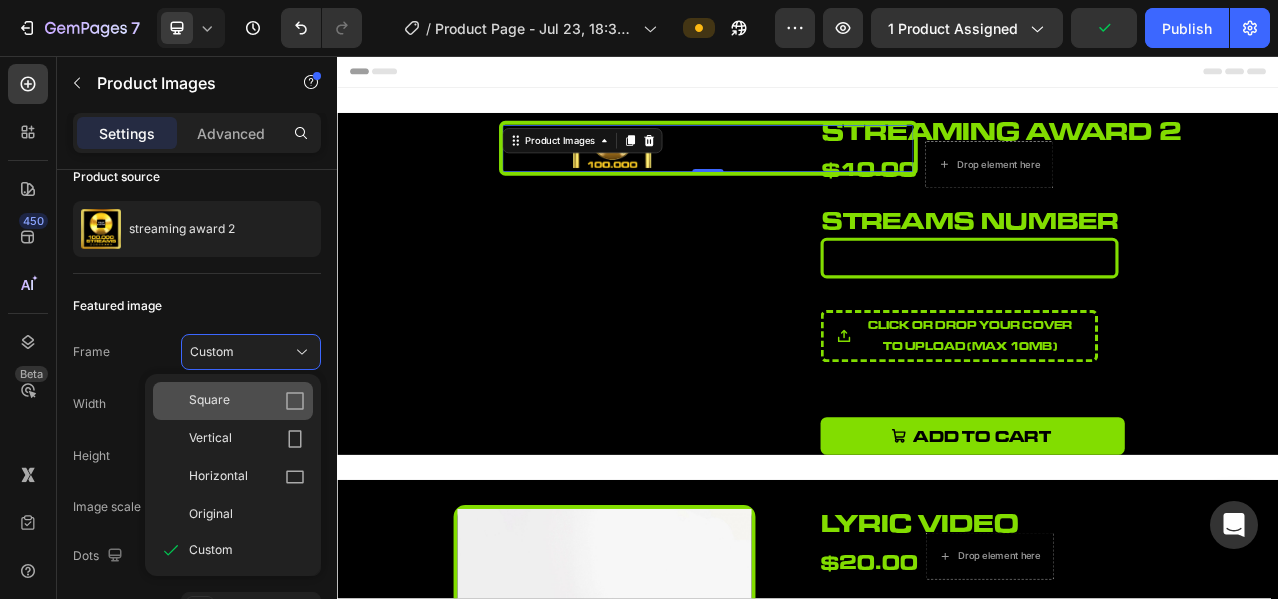click on "Square" 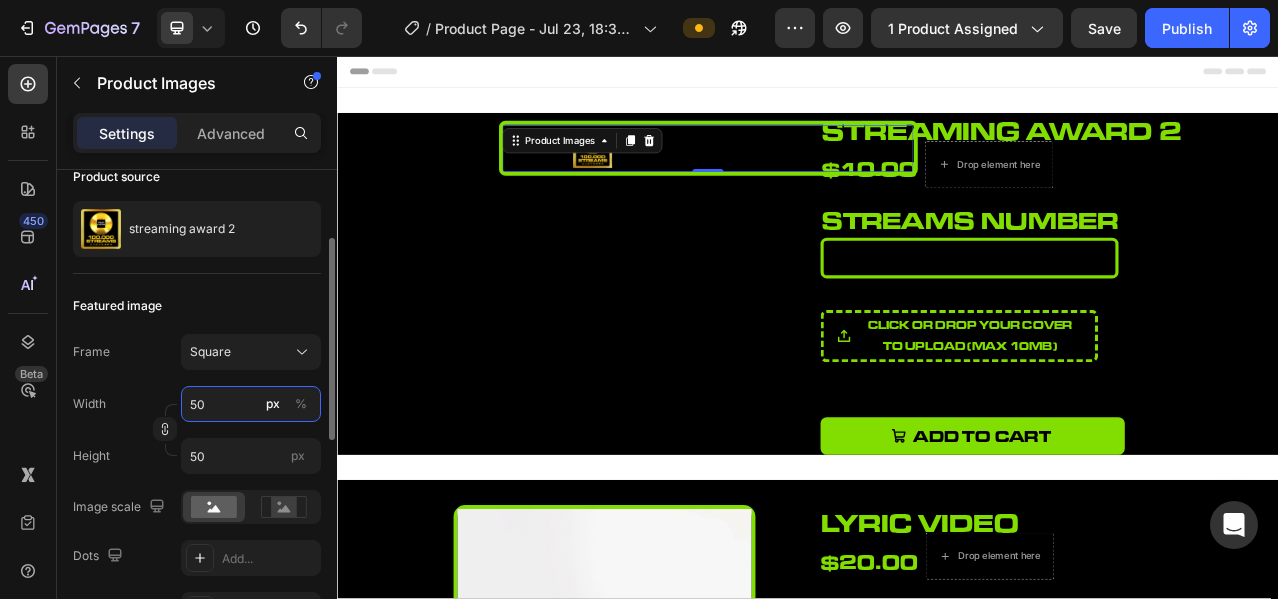 click on "50" at bounding box center (251, 404) 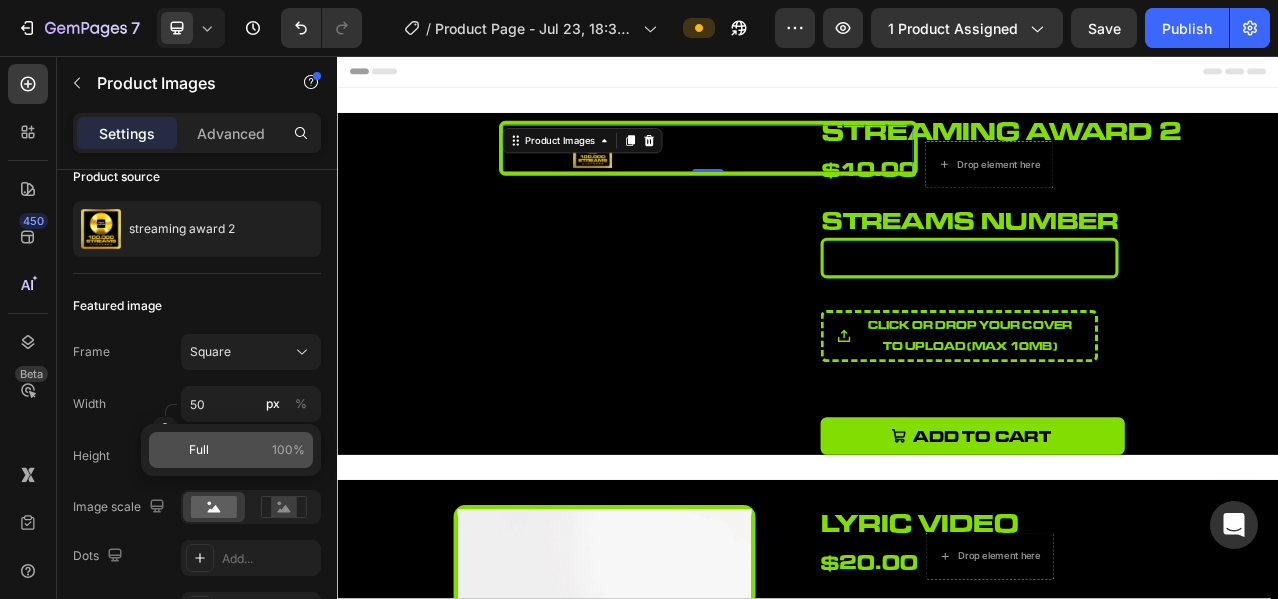 click on "Full 100%" at bounding box center [247, 450] 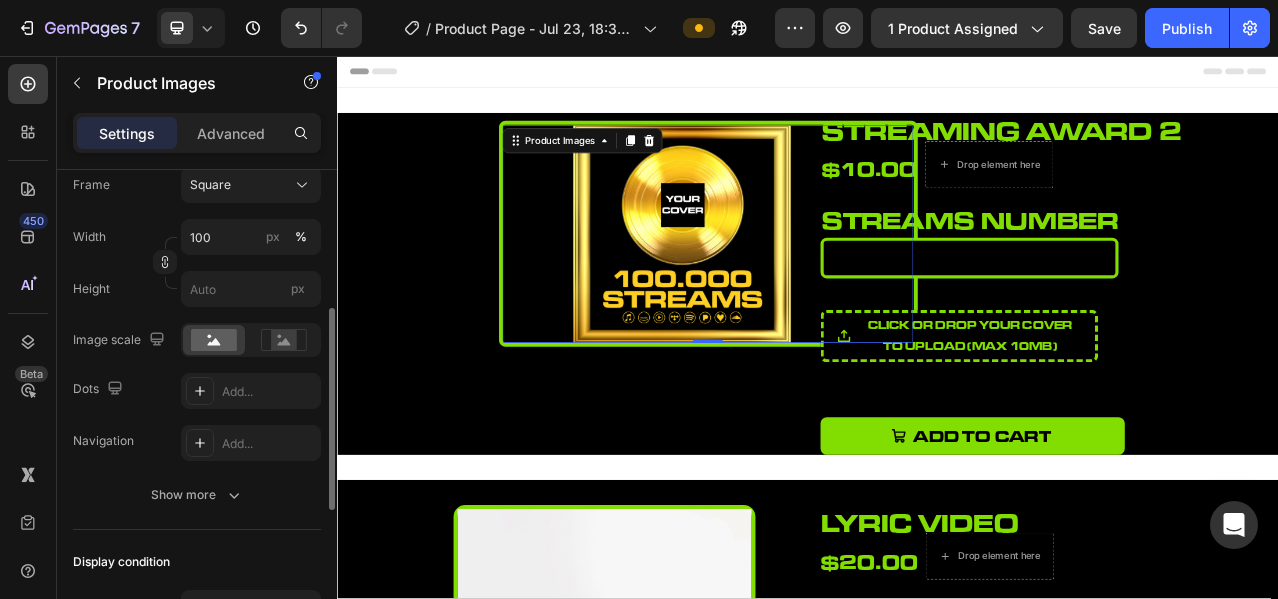 scroll, scrollTop: 500, scrollLeft: 0, axis: vertical 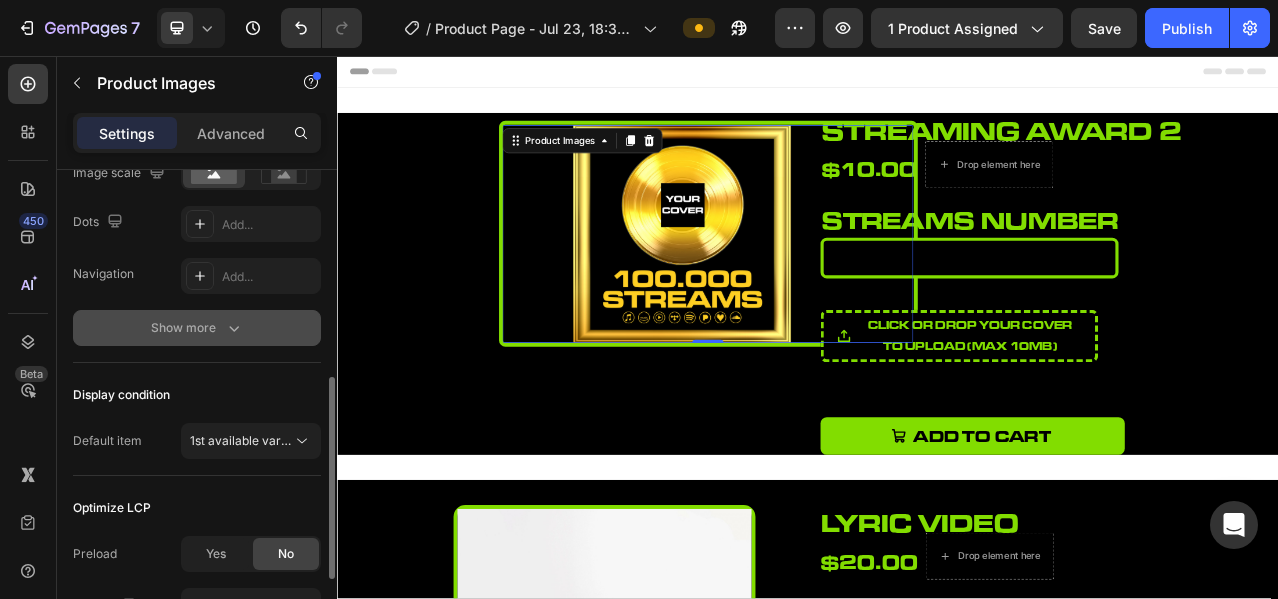 click on "Show more" at bounding box center [197, 328] 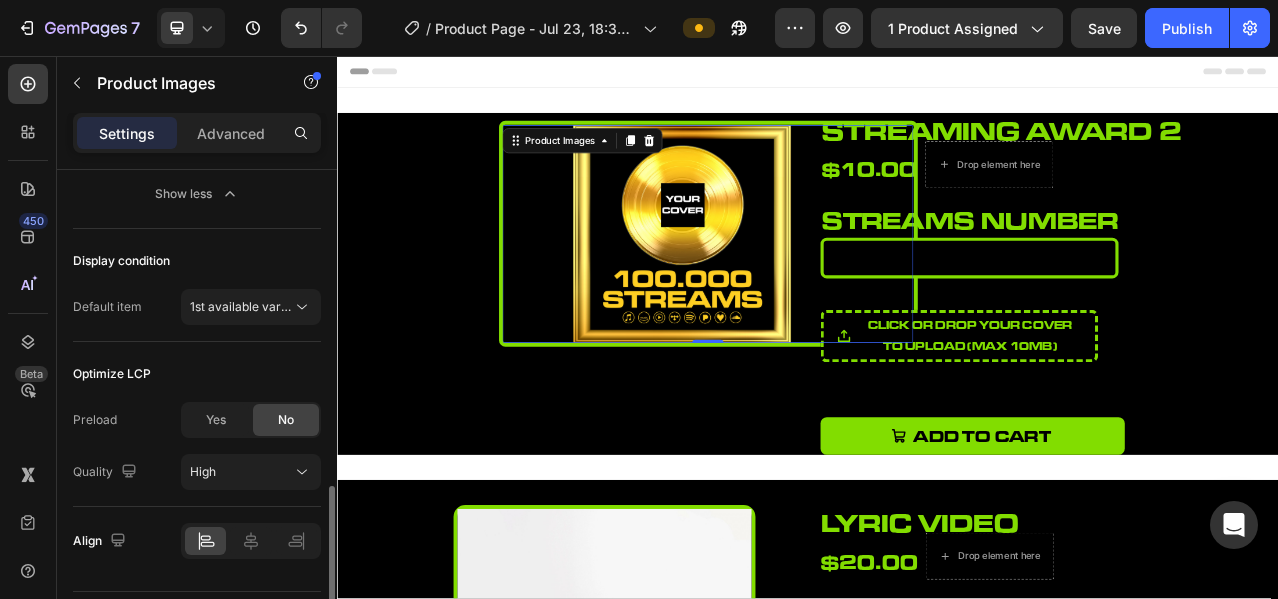 scroll, scrollTop: 1053, scrollLeft: 0, axis: vertical 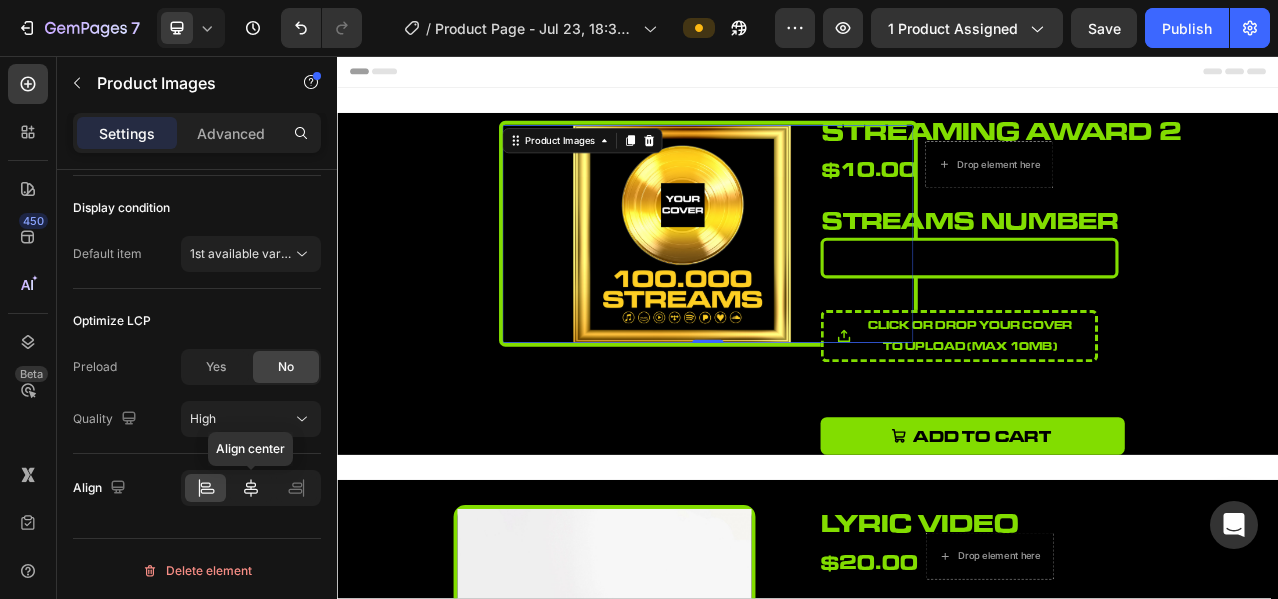 click 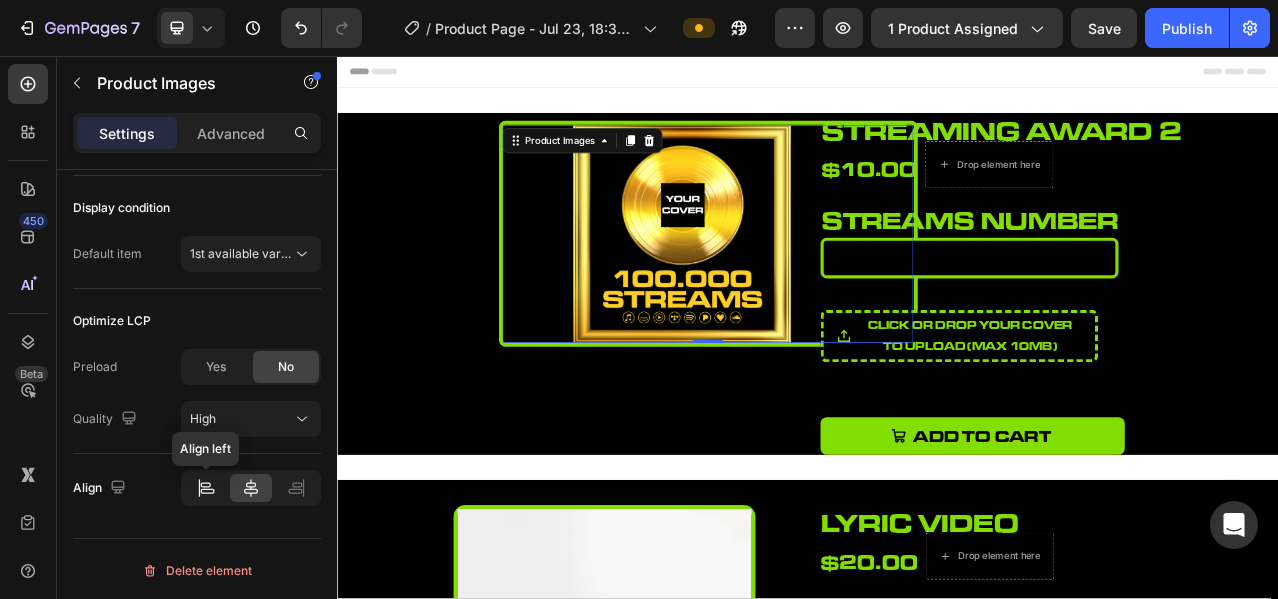 click 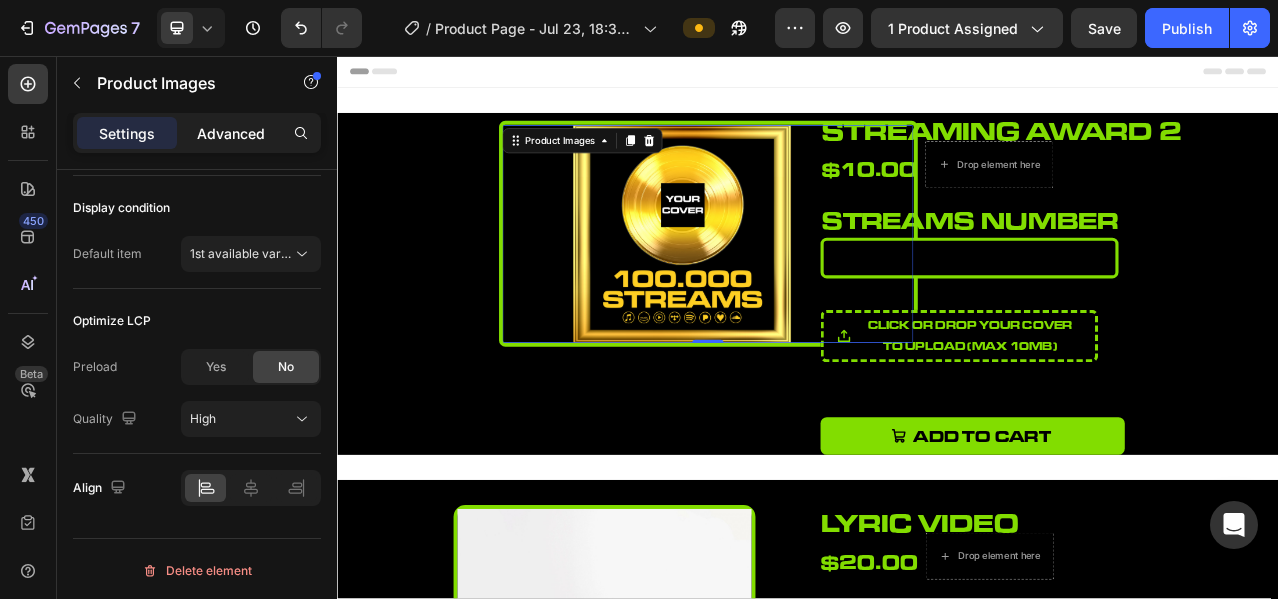 click on "Advanced" at bounding box center (231, 133) 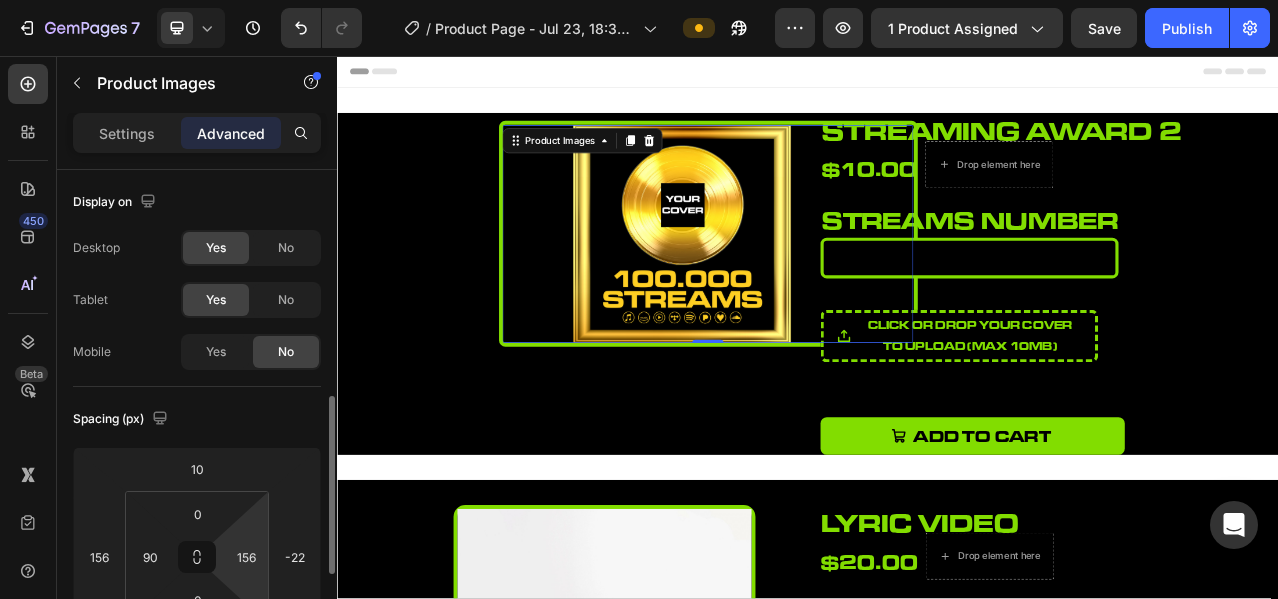 scroll, scrollTop: 166, scrollLeft: 0, axis: vertical 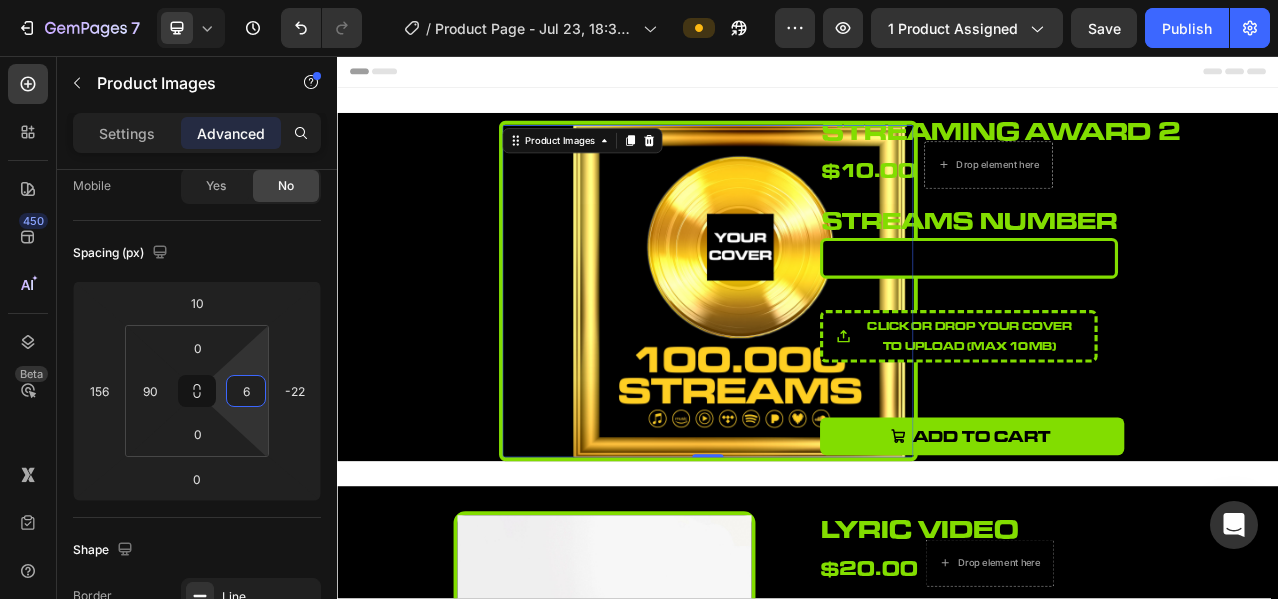 type on "0" 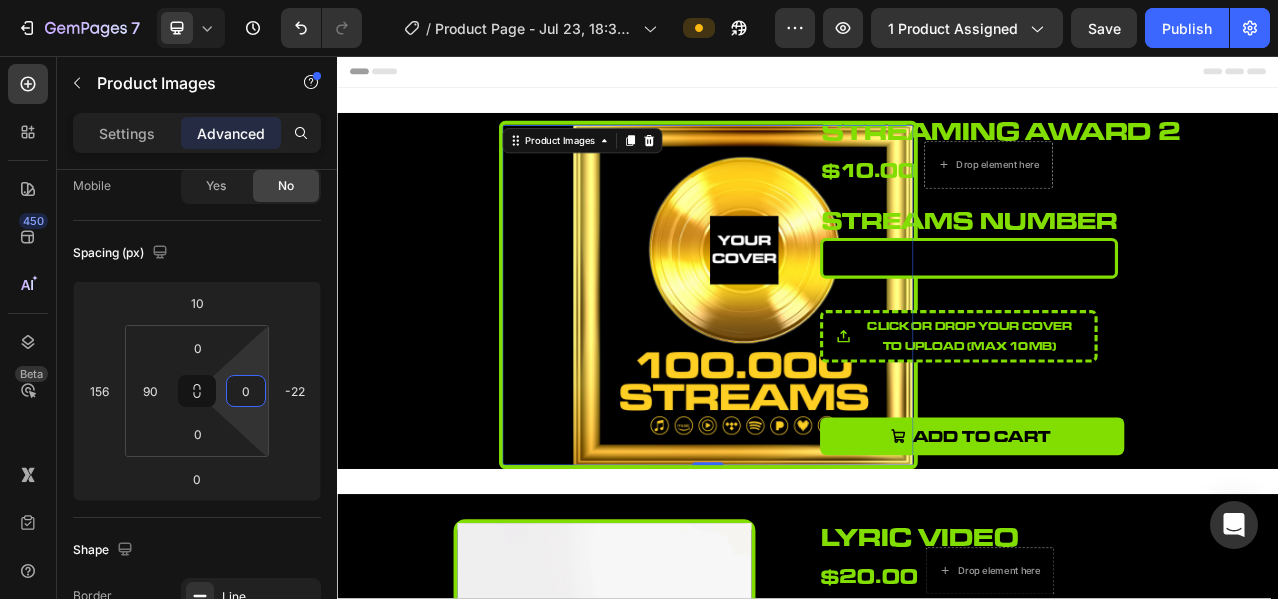 drag, startPoint x: 257, startPoint y: 369, endPoint x: 287, endPoint y: 455, distance: 91.08238 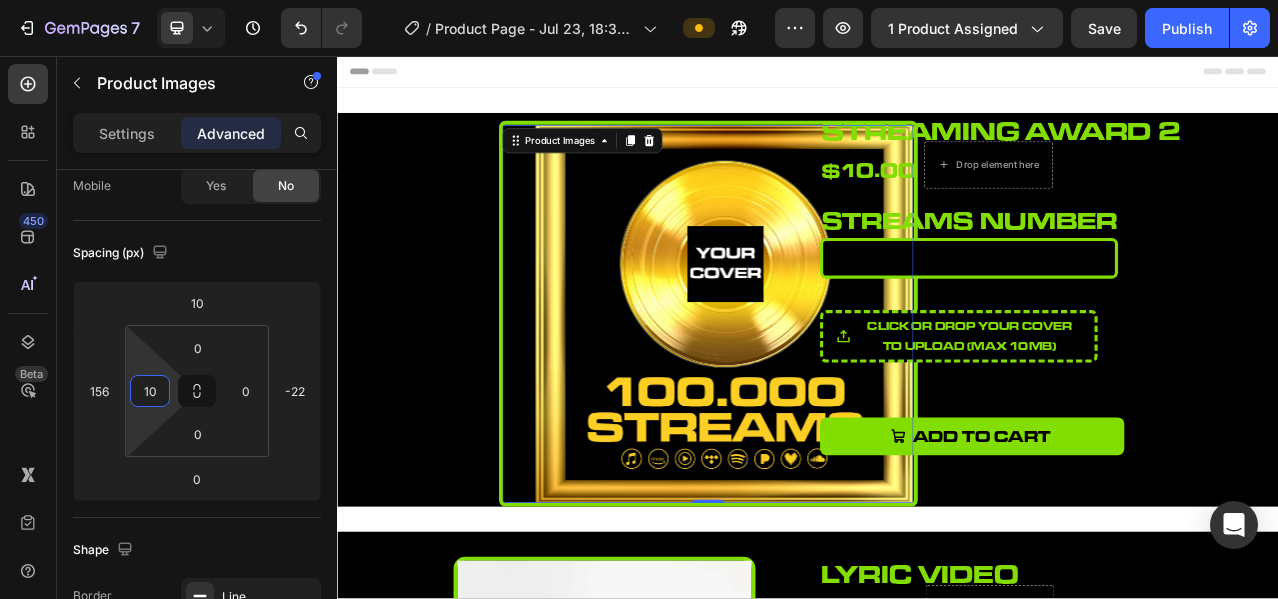 type on "0" 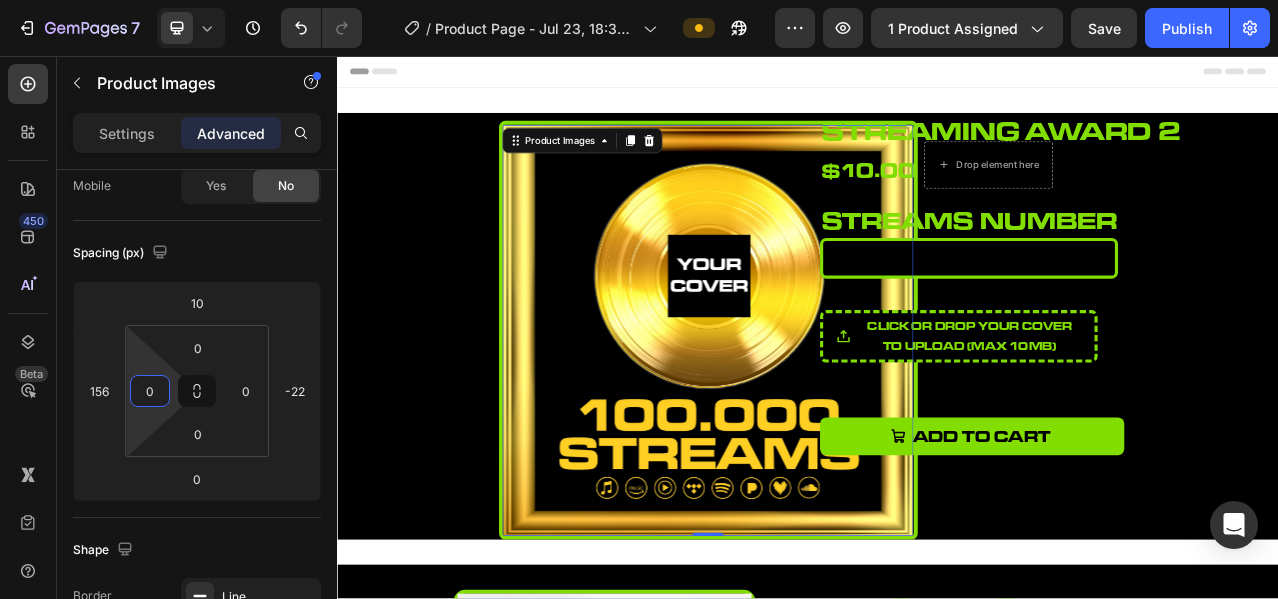 drag, startPoint x: 137, startPoint y: 363, endPoint x: 141, endPoint y: 464, distance: 101.07918 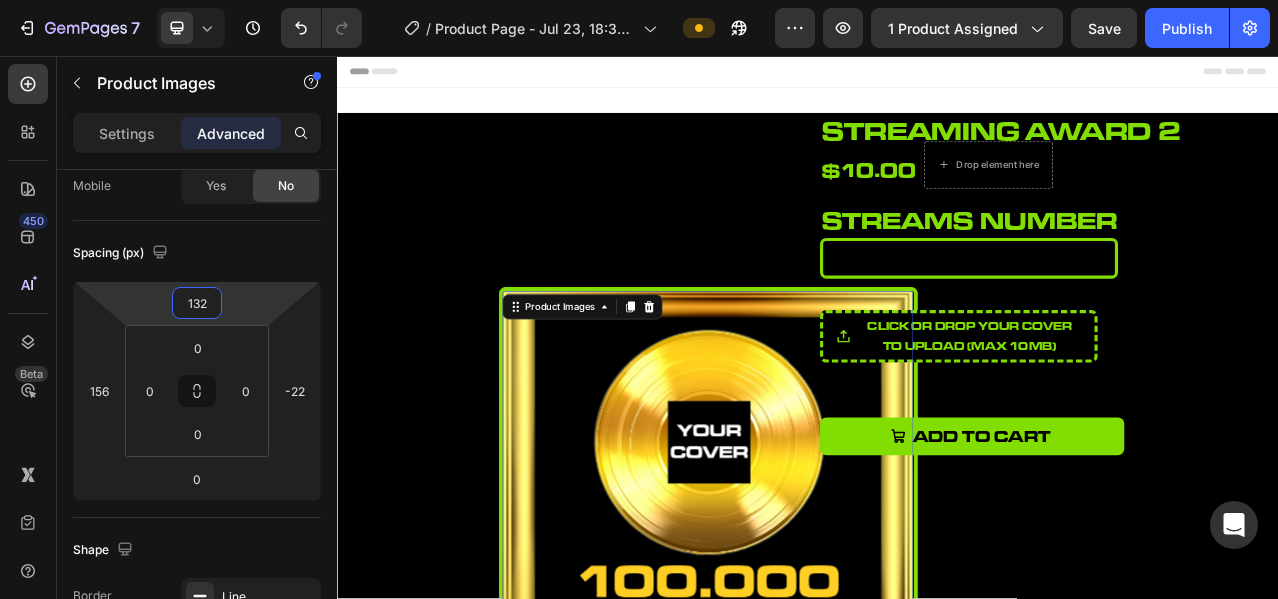 type on "130" 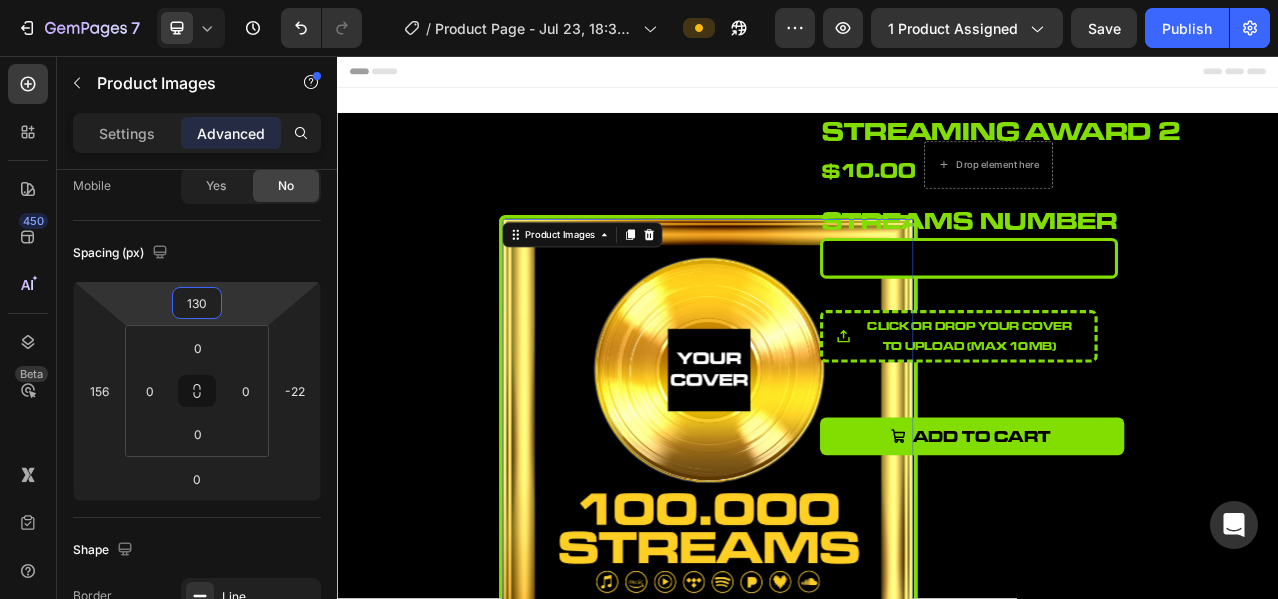 drag, startPoint x: 255, startPoint y: 301, endPoint x: 271, endPoint y: 241, distance: 62.0967 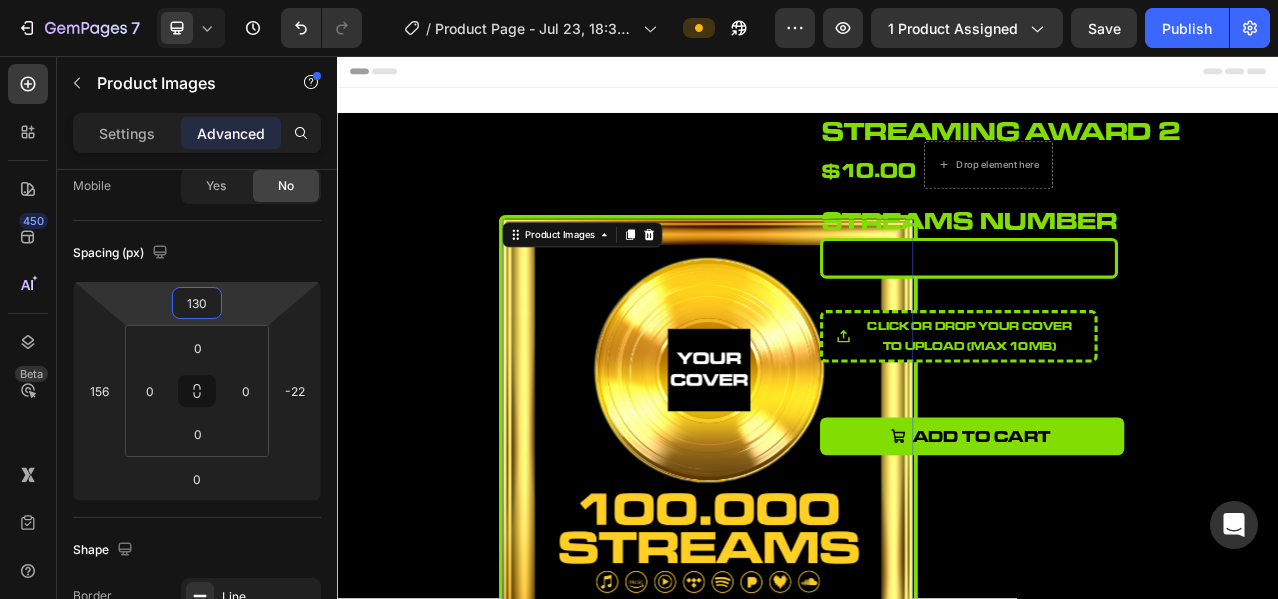 click on "7  Version history  /  Product Page - Jul 23, 18:32:40 Preview 1 product assigned  Save   Publish  450 Beta Sections(18) Elements(84) Section Element Hero Section Product Detail Brands Trusted Badges Guarantee Product Breakdown How to use Testimonials Compare Bundle FAQs Social Proof Brand Story Product List Collection Blog List Contact Sticky Add to Cart Custom Footer Browse Library 450 Layout
Row
Row
Row
Row Text
Heading
Text Block Button
Button
Button Media
Image
Image
Video" at bounding box center (639, 0) 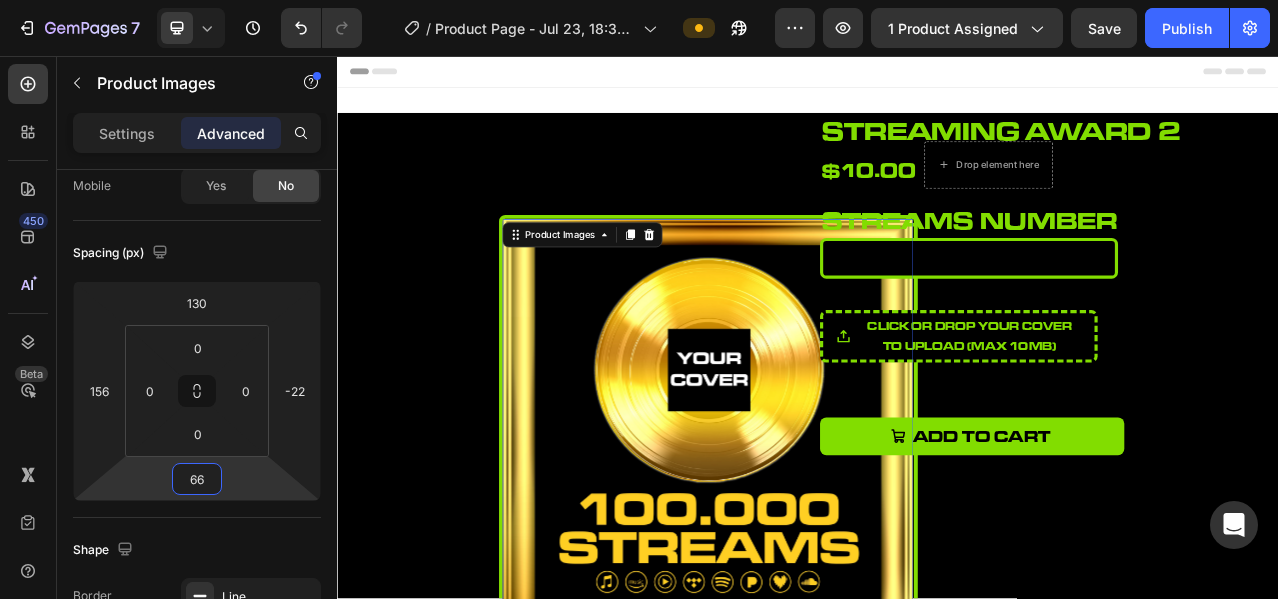 type on "64" 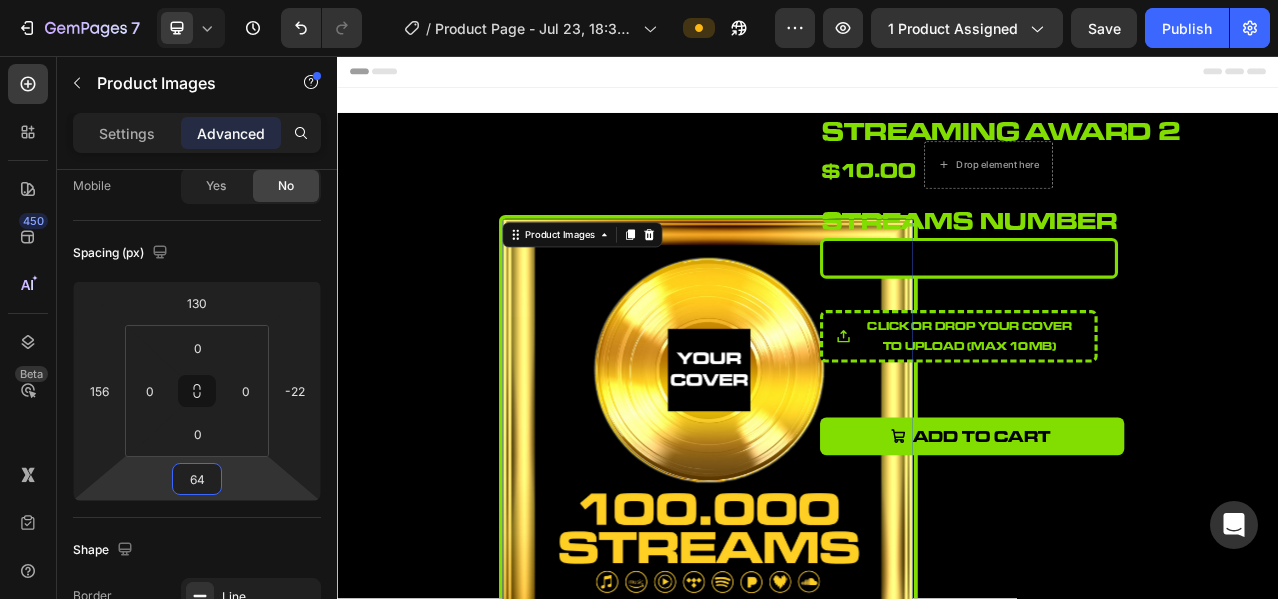 drag, startPoint x: 234, startPoint y: 468, endPoint x: 234, endPoint y: 436, distance: 32 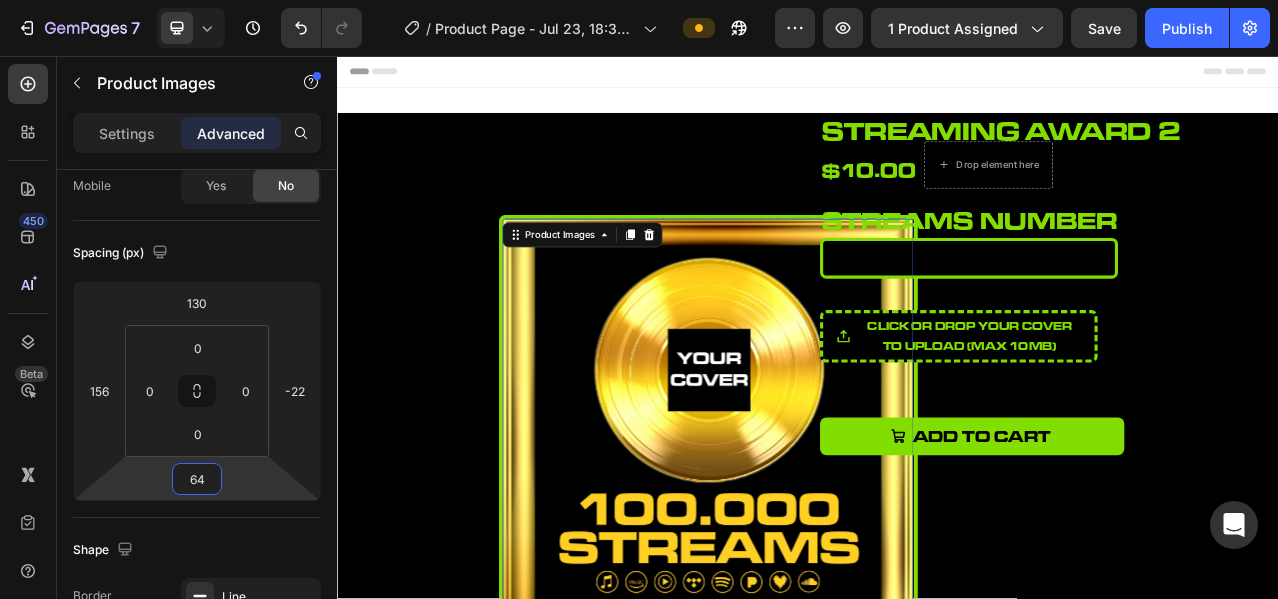 click on "7  Version history  /  Product Page - Jul 23, 18:32:40 Preview 1 product assigned  Save   Publish  450 Beta Sections(18) Elements(84) Section Element Hero Section Product Detail Brands Trusted Badges Guarantee Product Breakdown How to use Testimonials Compare Bundle FAQs Social Proof Brand Story Product List Collection Blog List Contact Sticky Add to Cart Custom Footer Browse Library 450 Layout
Row
Row
Row
Row Text
Heading
Text Block Button
Button
Button Media
Image
Image
Video" at bounding box center [639, 0] 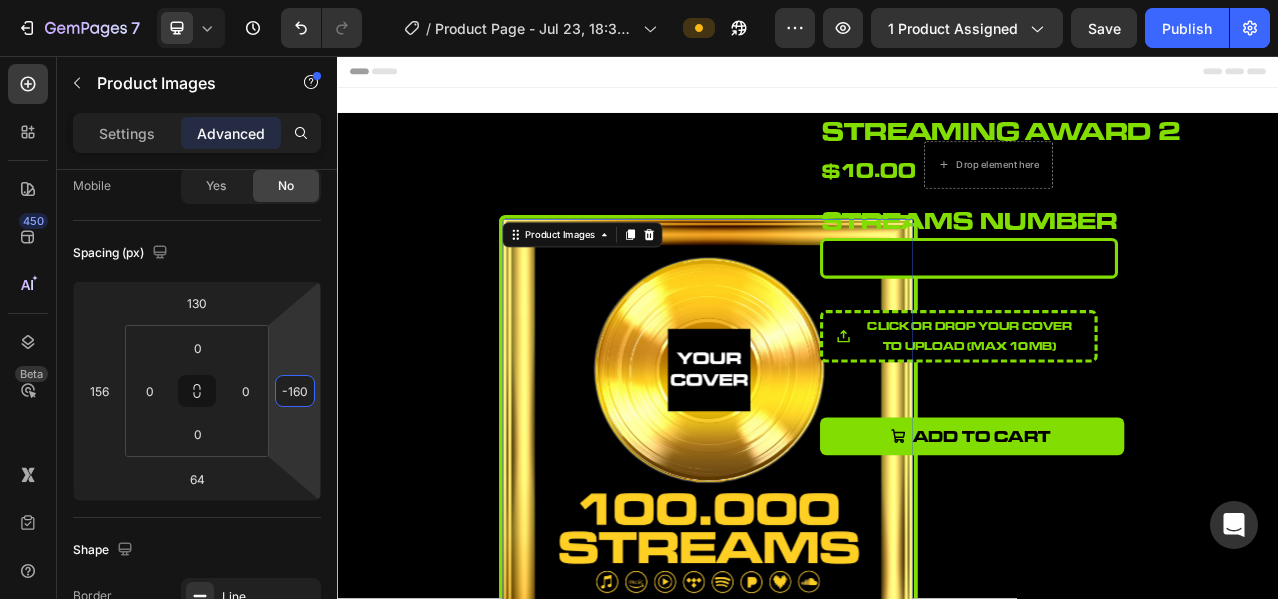 type on "-166" 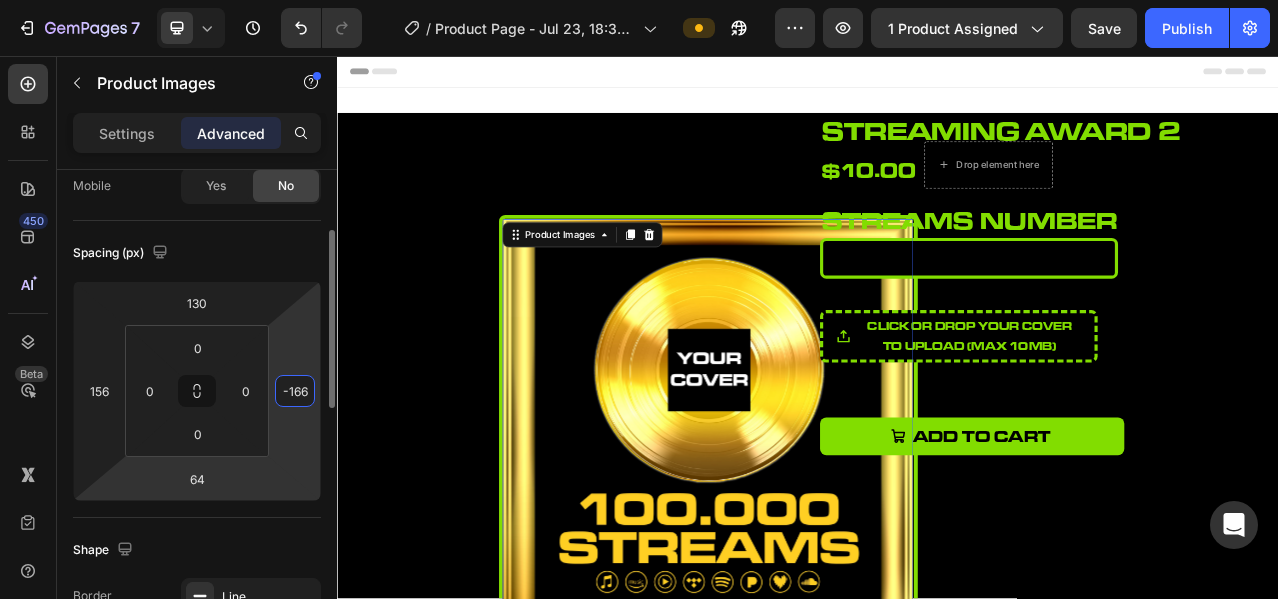 drag, startPoint x: 285, startPoint y: 437, endPoint x: 256, endPoint y: 494, distance: 63.953106 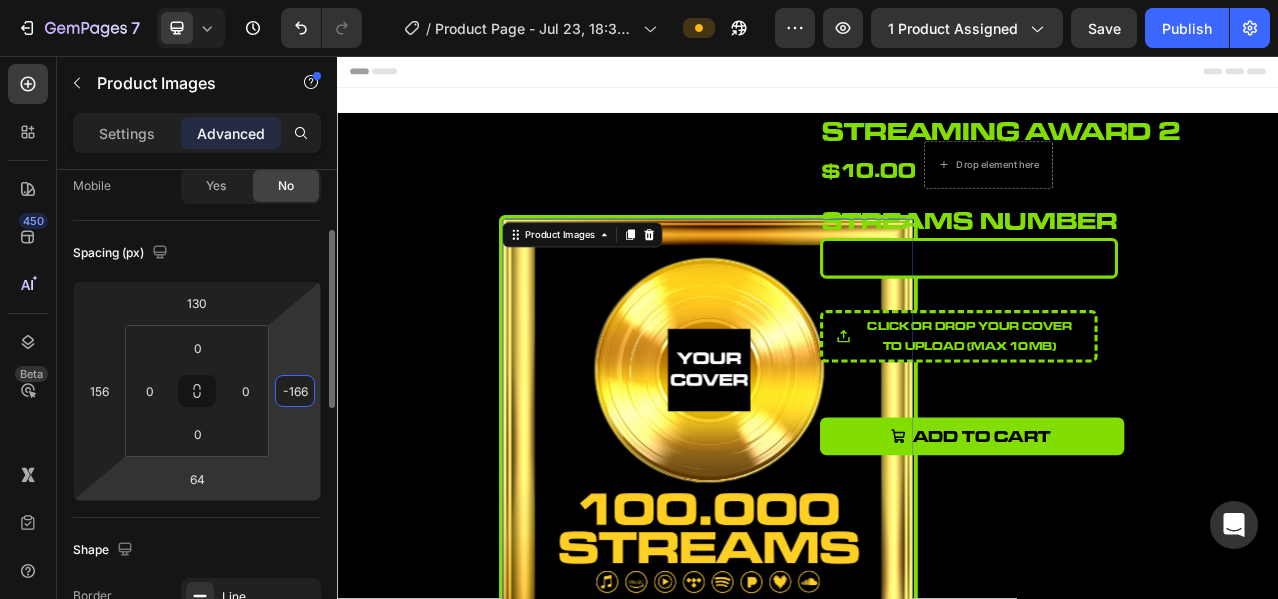 click on "7  Version history  /  Product Page - Jul 23, 18:32:40 Preview 1 product assigned  Save   Publish  450 Beta Sections(18) Elements(84) Section Element Hero Section Product Detail Brands Trusted Badges Guarantee Product Breakdown How to use Testimonials Compare Bundle FAQs Social Proof Brand Story Product List Collection Blog List Contact Sticky Add to Cart Custom Footer Browse Library 450 Layout
Row
Row
Row
Row Text
Heading
Text Block Button
Button
Button Media
Image
Image
Video" at bounding box center [639, 0] 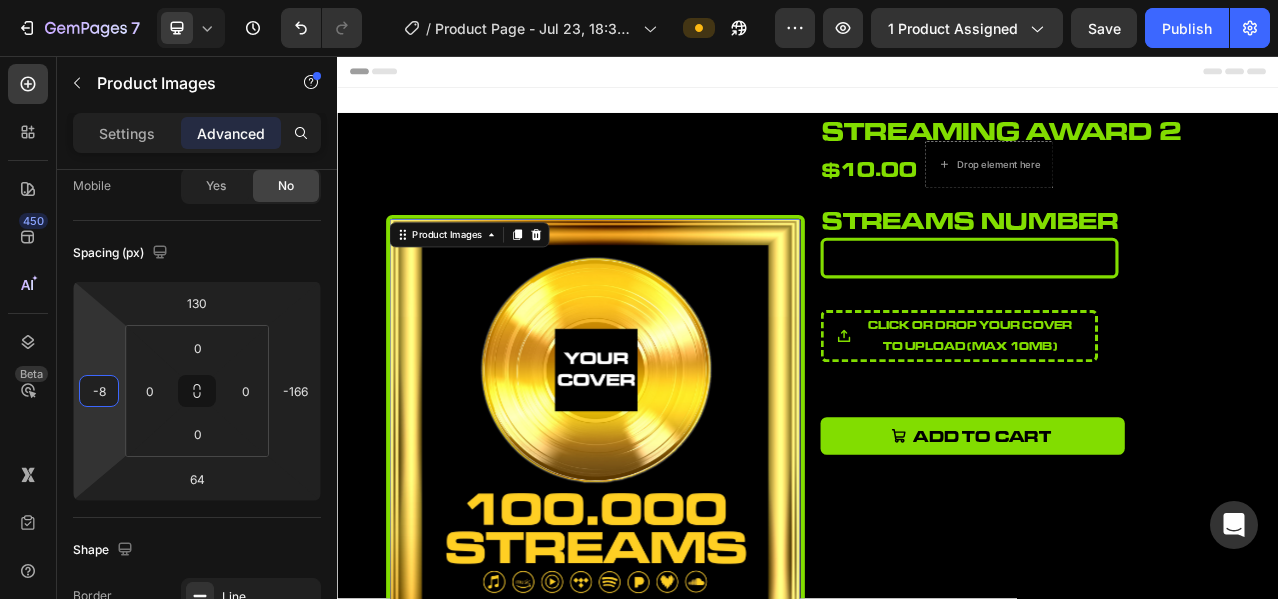 type on "-10" 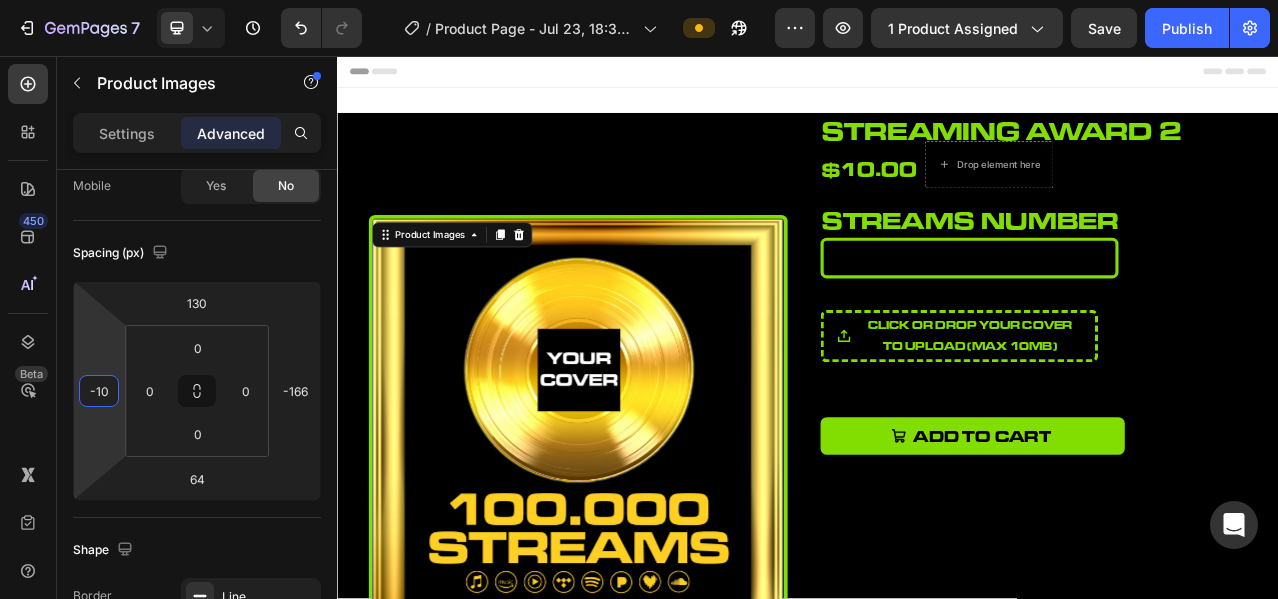 drag, startPoint x: 111, startPoint y: 364, endPoint x: 177, endPoint y: 447, distance: 106.04244 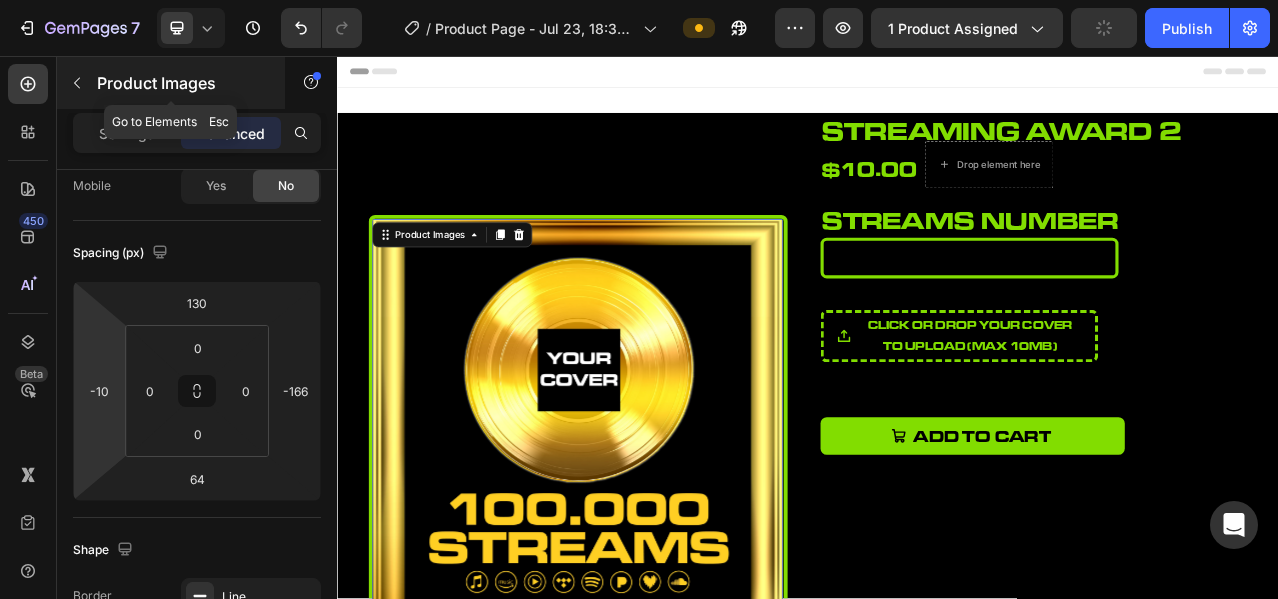click at bounding box center [77, 83] 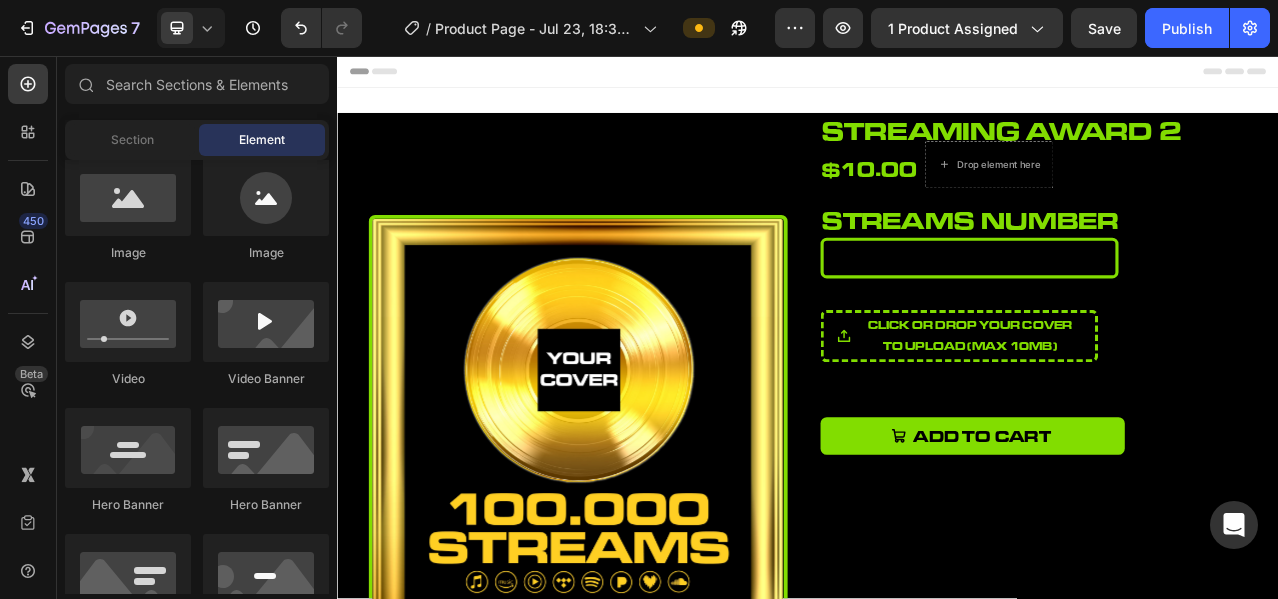 click at bounding box center [644, 526] 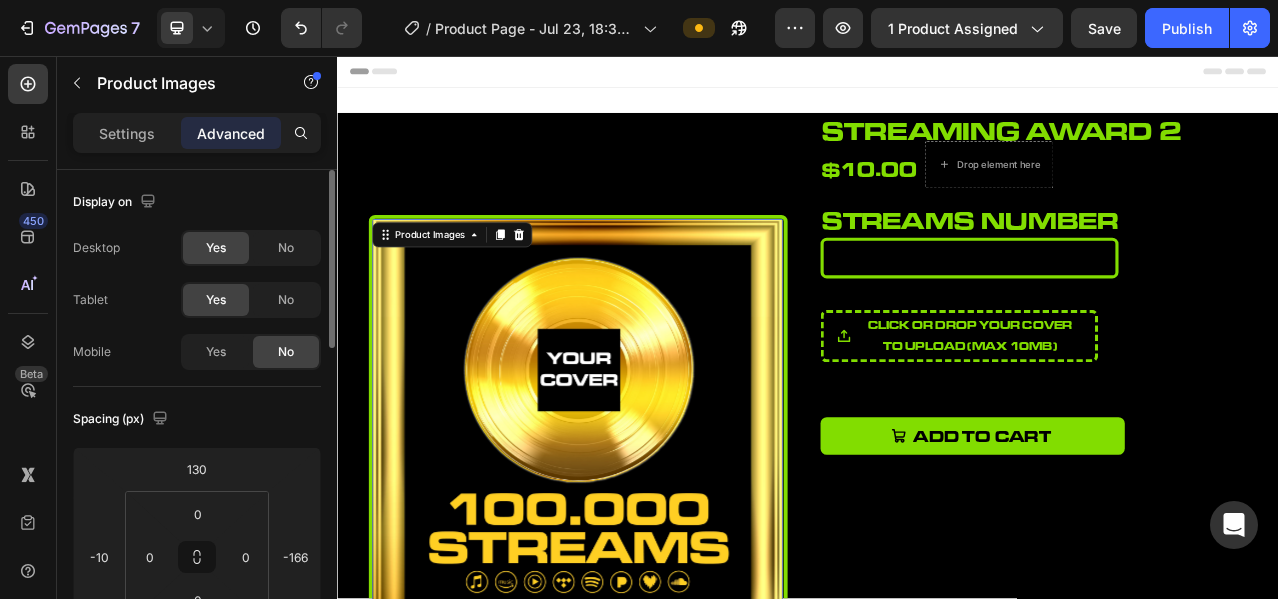 scroll, scrollTop: 166, scrollLeft: 0, axis: vertical 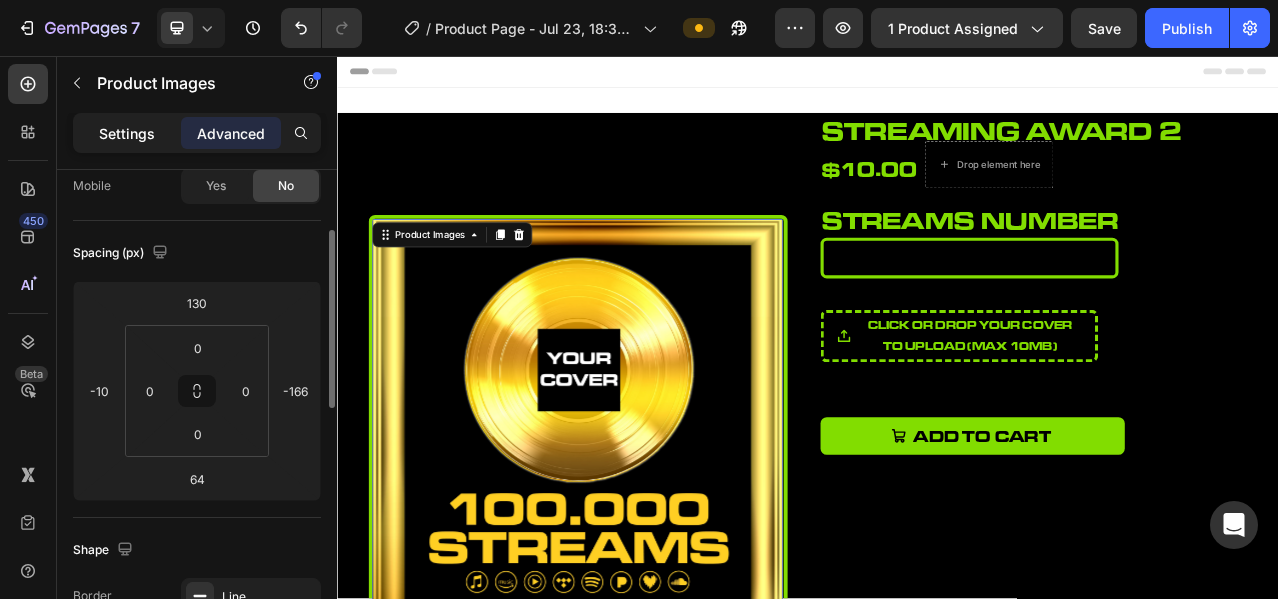 click on "Settings" at bounding box center (127, 133) 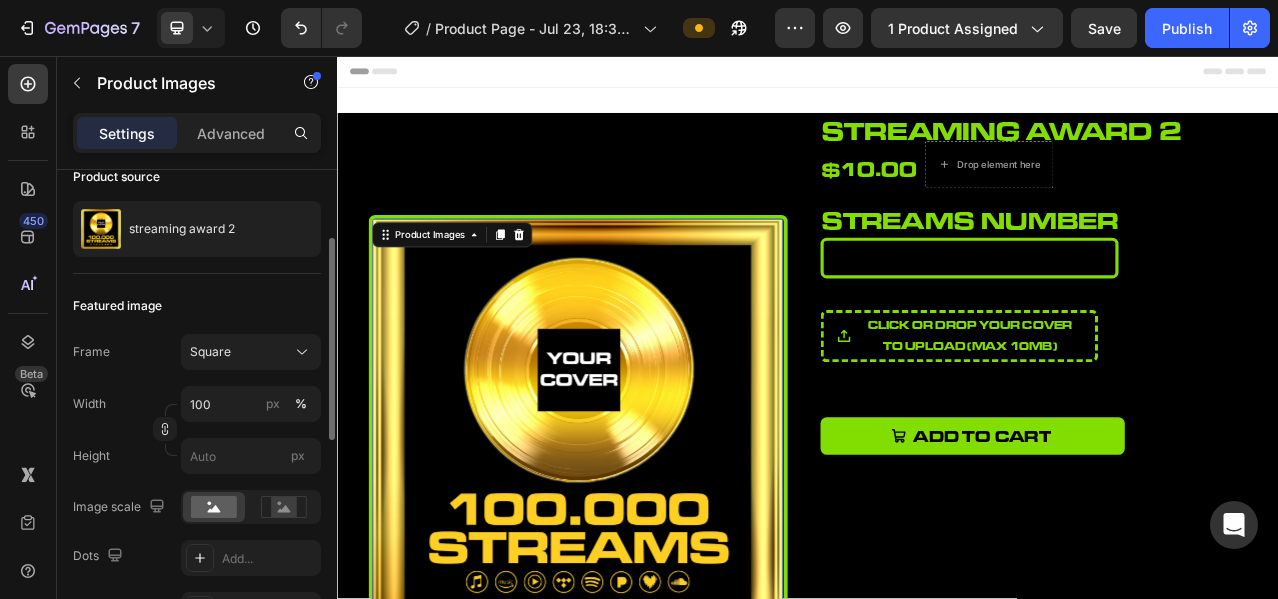 scroll, scrollTop: 333, scrollLeft: 0, axis: vertical 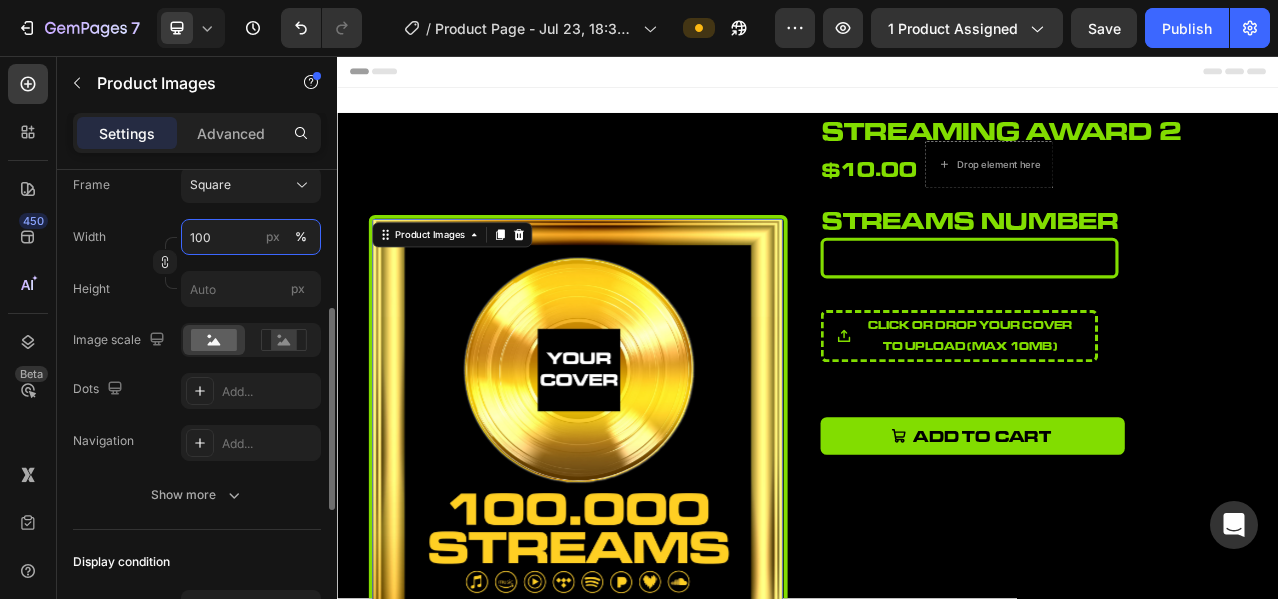 click on "100" at bounding box center [251, 237] 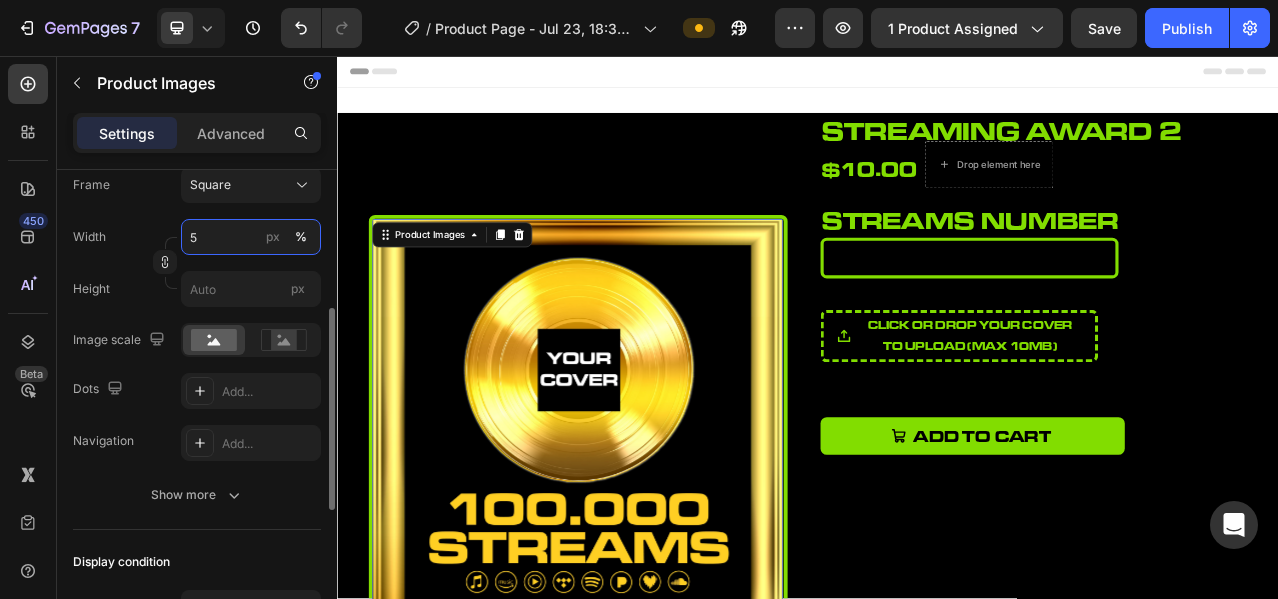 type on "50" 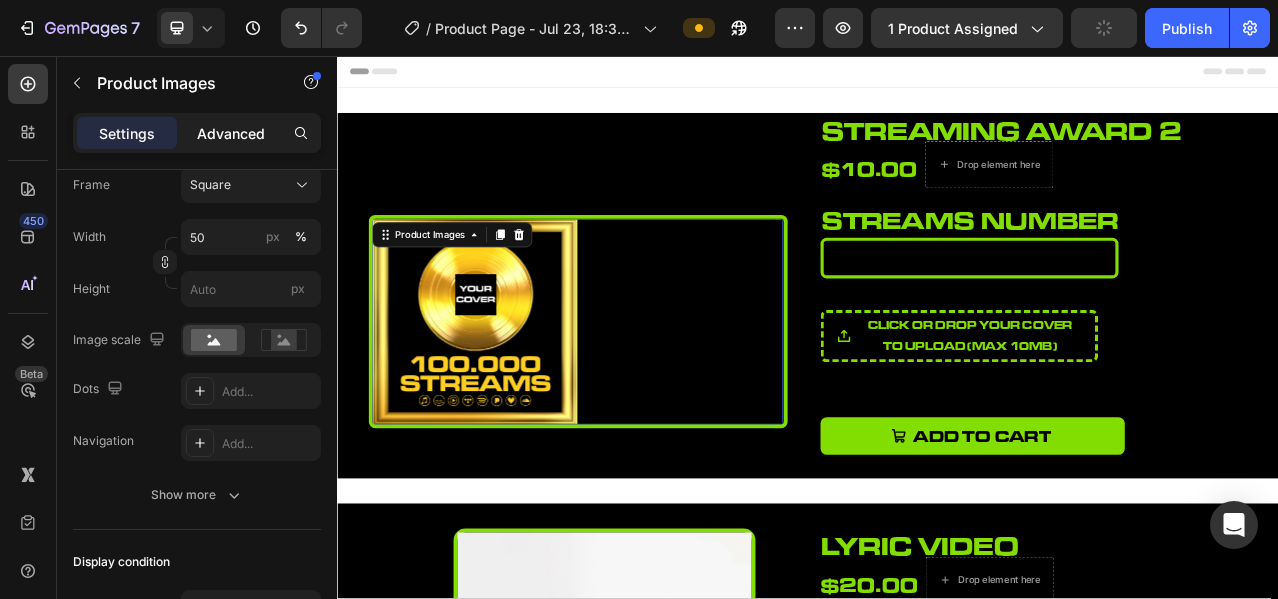 click on "Advanced" at bounding box center (231, 133) 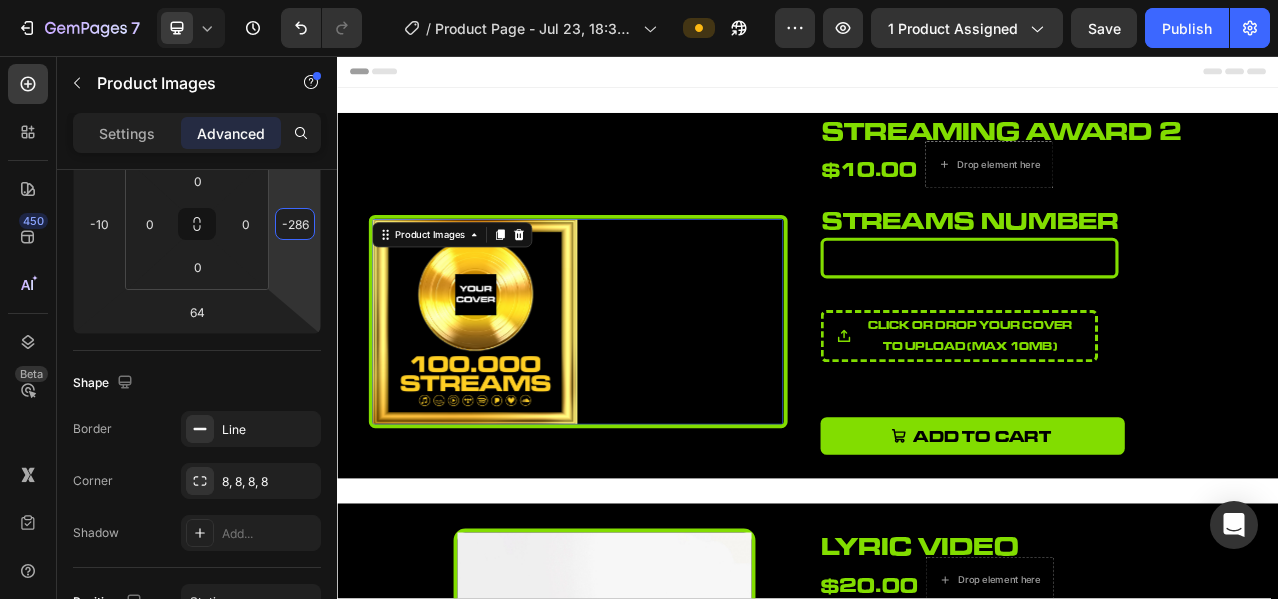 type on "-288" 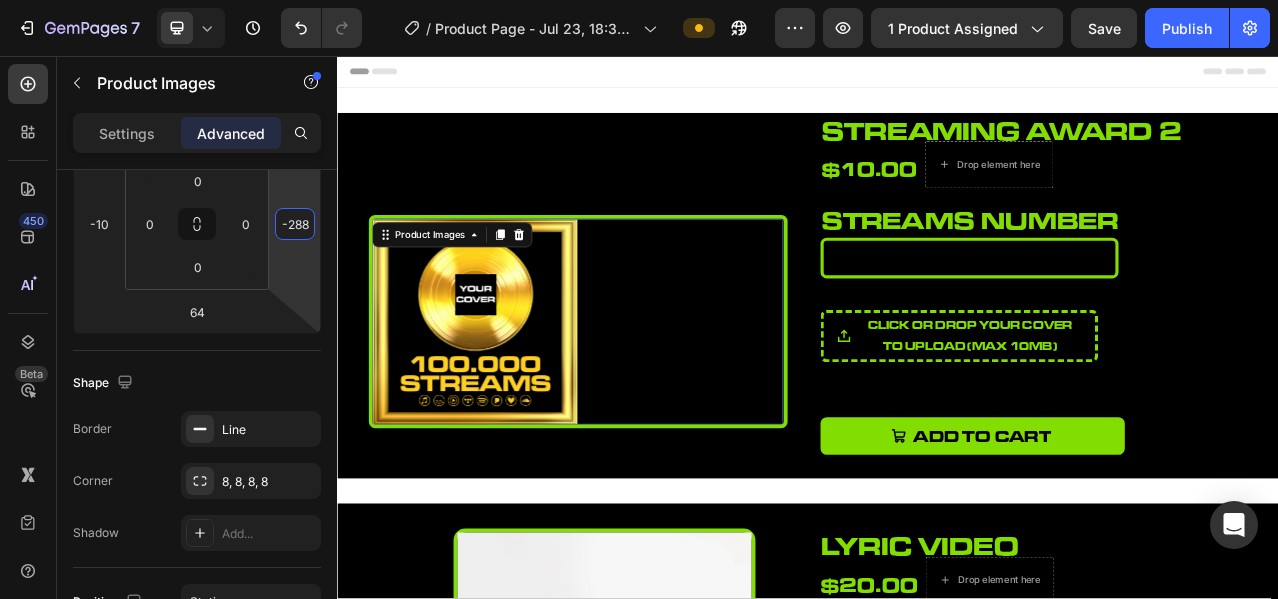 drag, startPoint x: 294, startPoint y: 249, endPoint x: 305, endPoint y: 310, distance: 61.983868 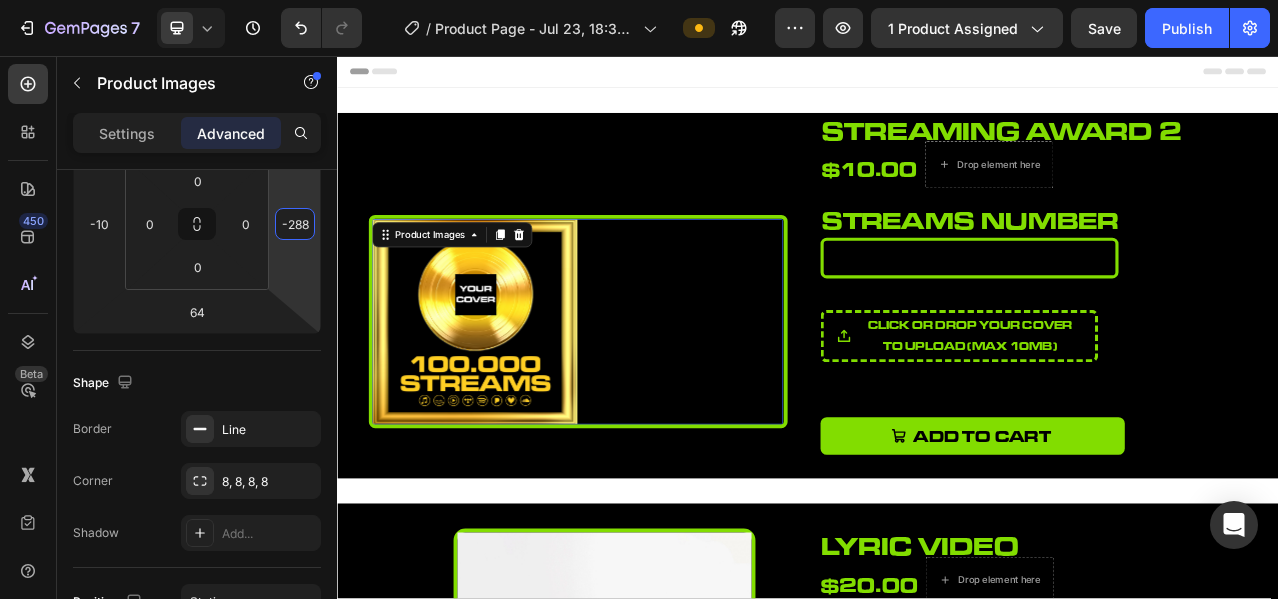 click at bounding box center [644, 395] 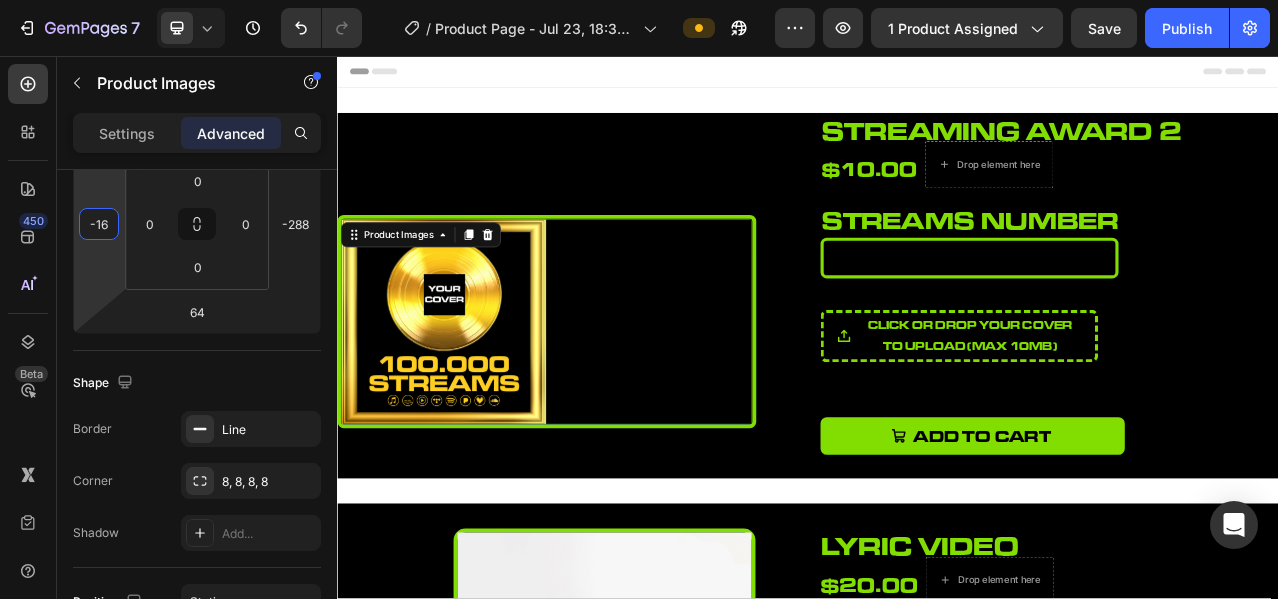 type on "-18" 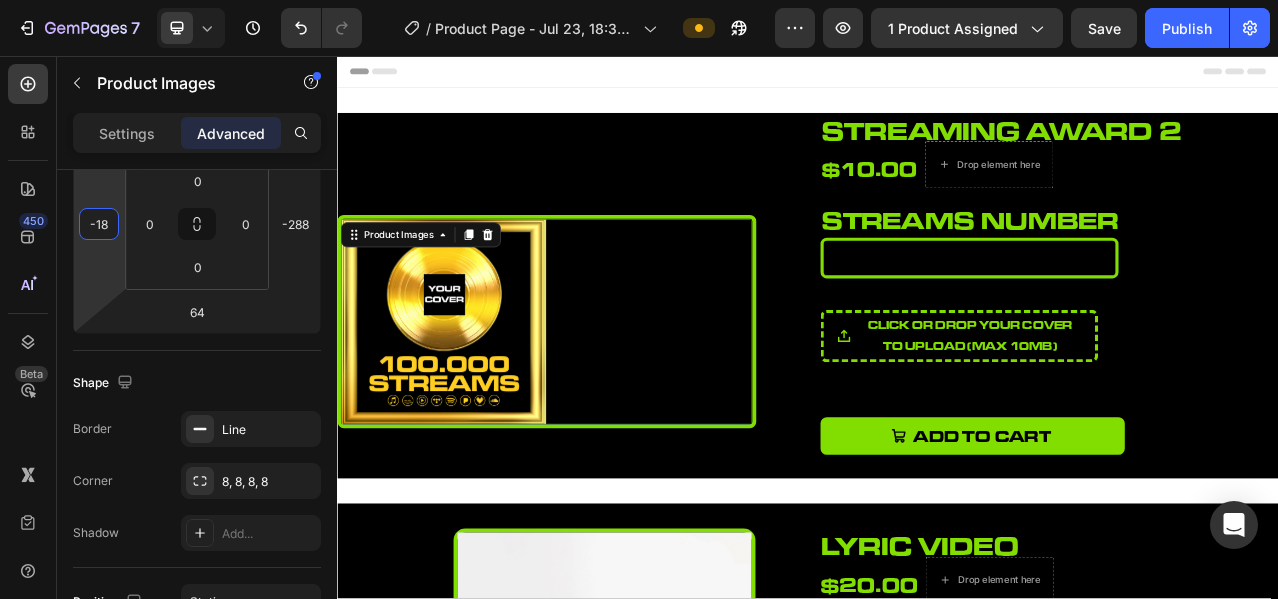 drag, startPoint x: 87, startPoint y: 239, endPoint x: 102, endPoint y: 243, distance: 15.524175 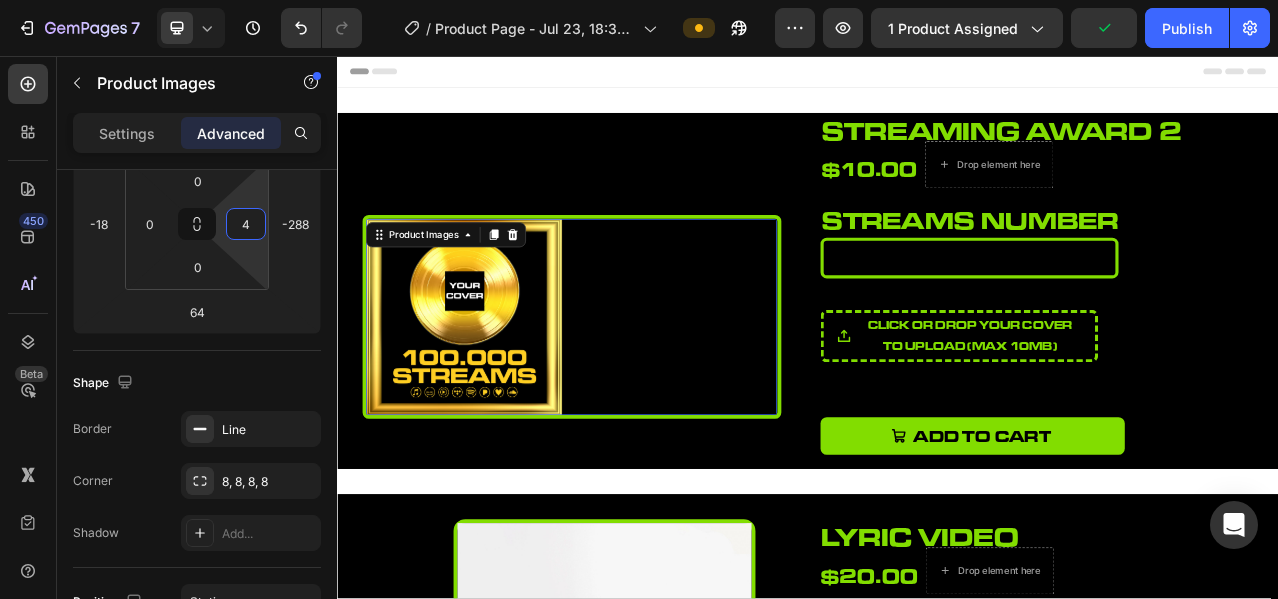 type on "0" 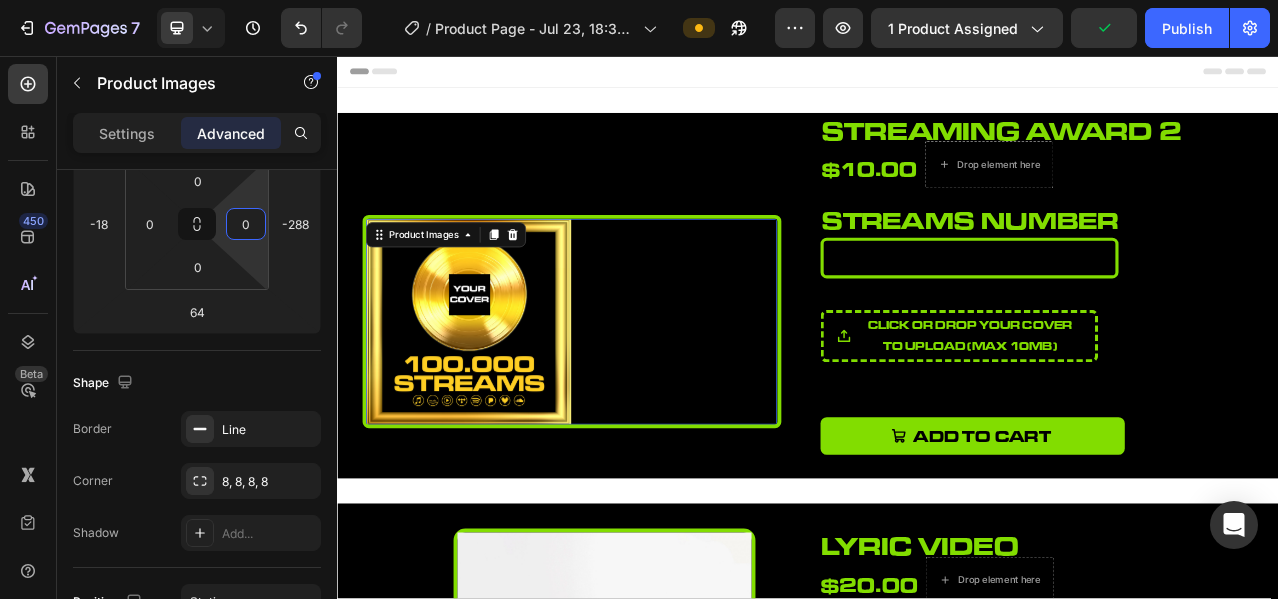 drag, startPoint x: 263, startPoint y: 202, endPoint x: 265, endPoint y: 271, distance: 69.02898 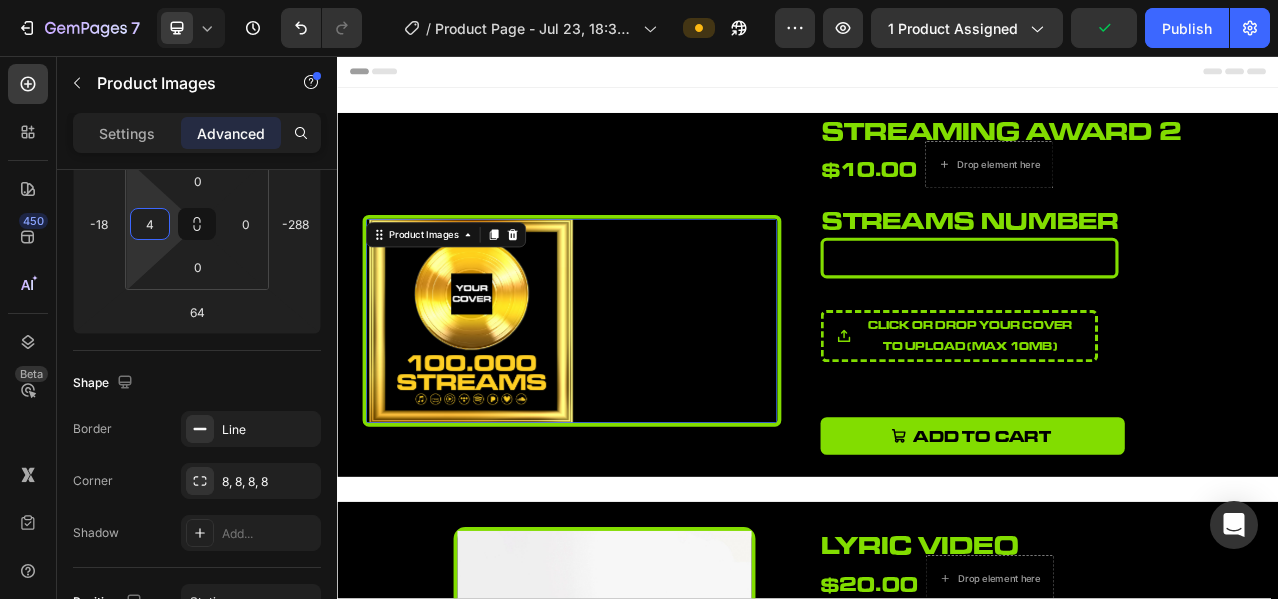 type on "0" 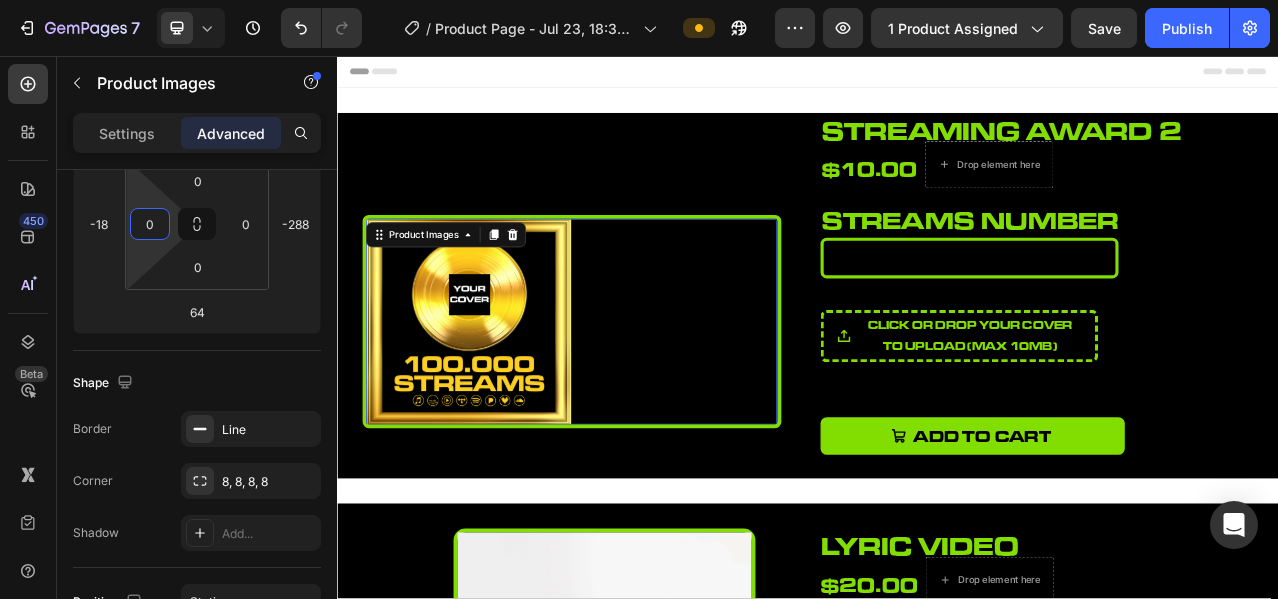 drag, startPoint x: 148, startPoint y: 243, endPoint x: 154, endPoint y: 289, distance: 46.389652 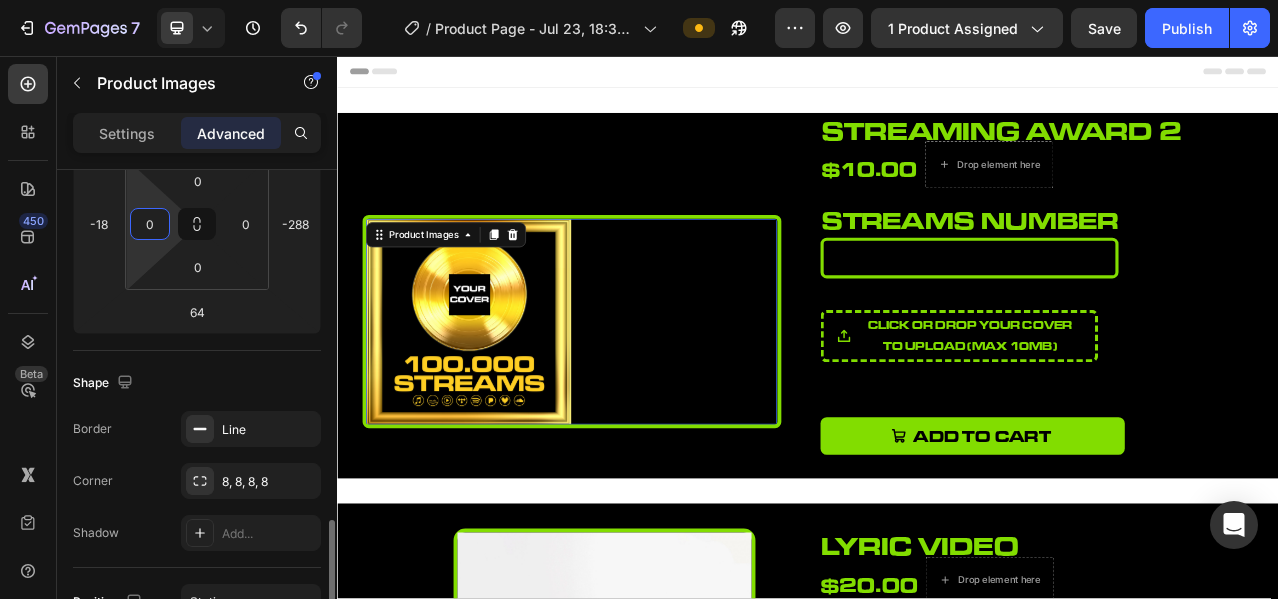 scroll, scrollTop: 500, scrollLeft: 0, axis: vertical 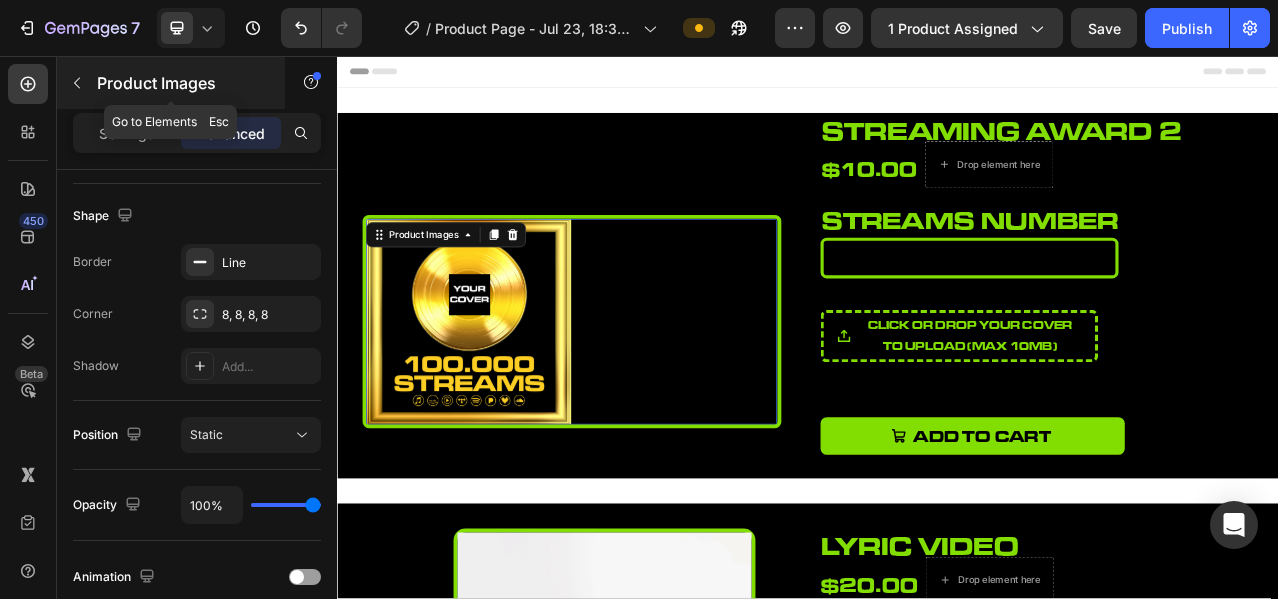click at bounding box center [77, 83] 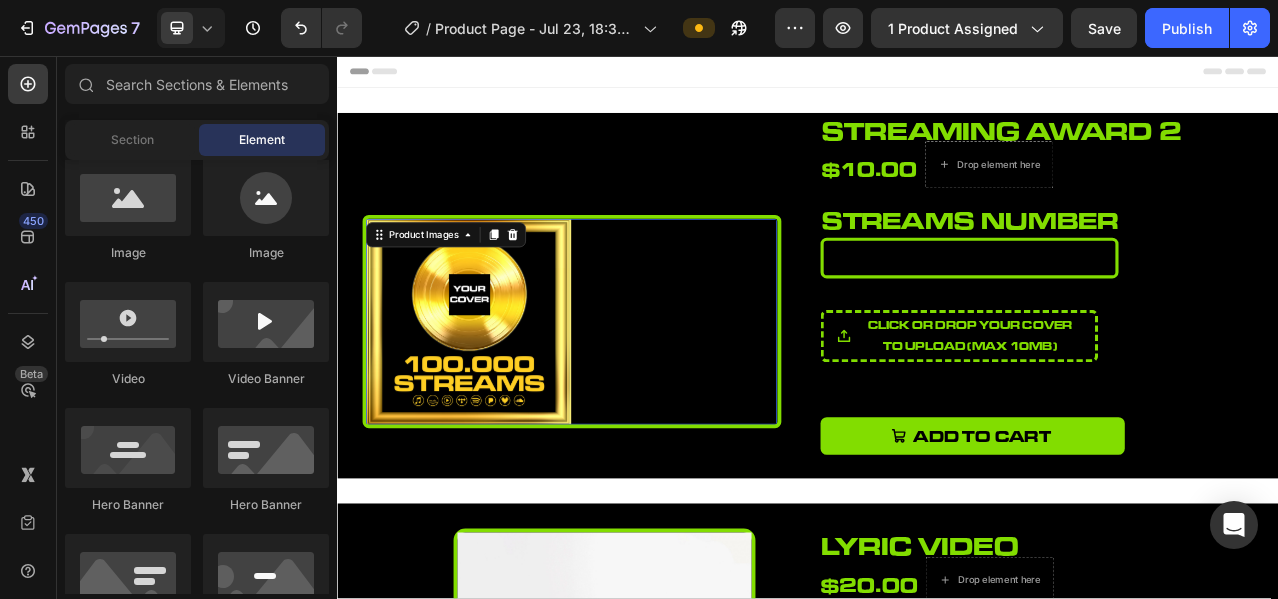 click at bounding box center (505, 395) 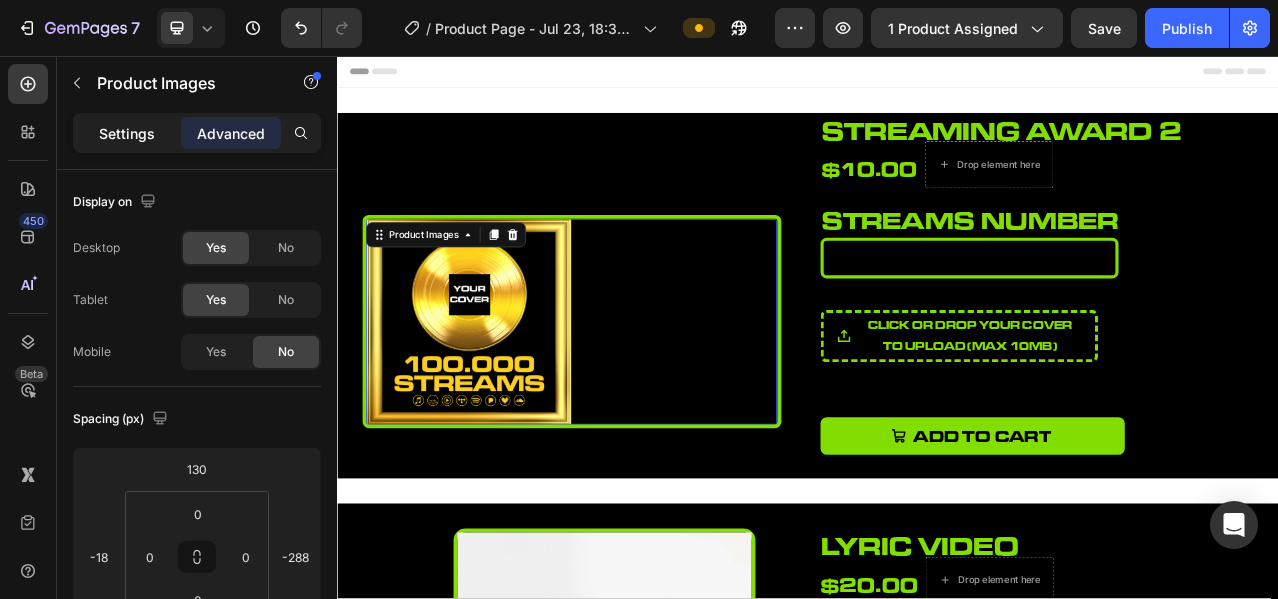 click on "Settings" at bounding box center (127, 133) 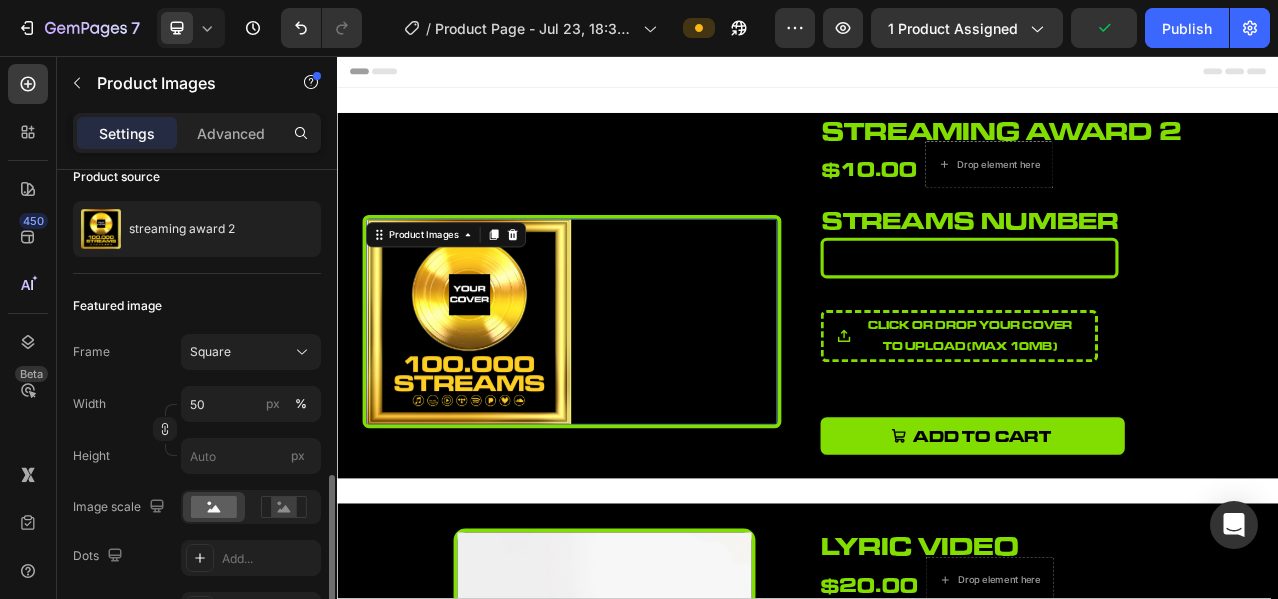scroll, scrollTop: 333, scrollLeft: 0, axis: vertical 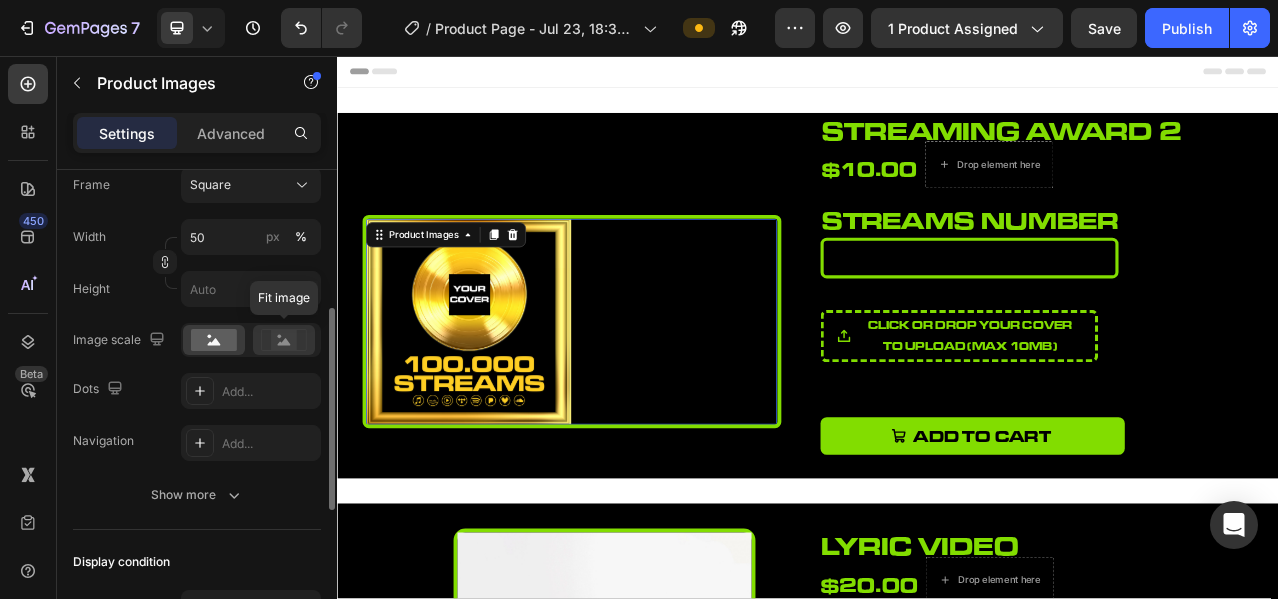 click 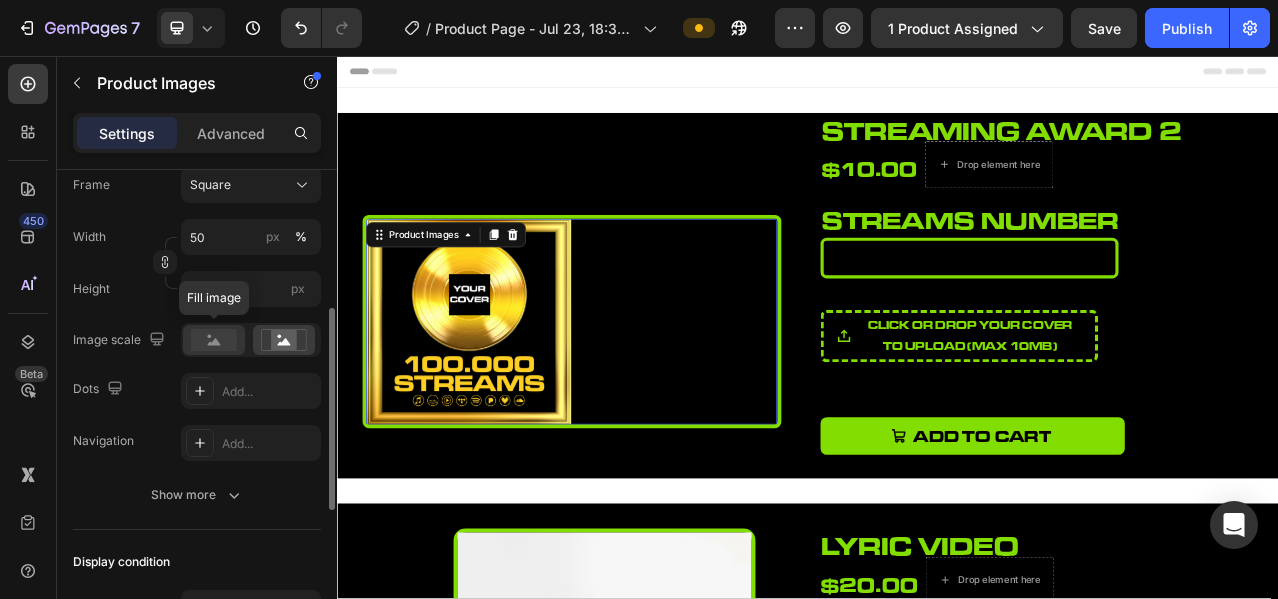 click 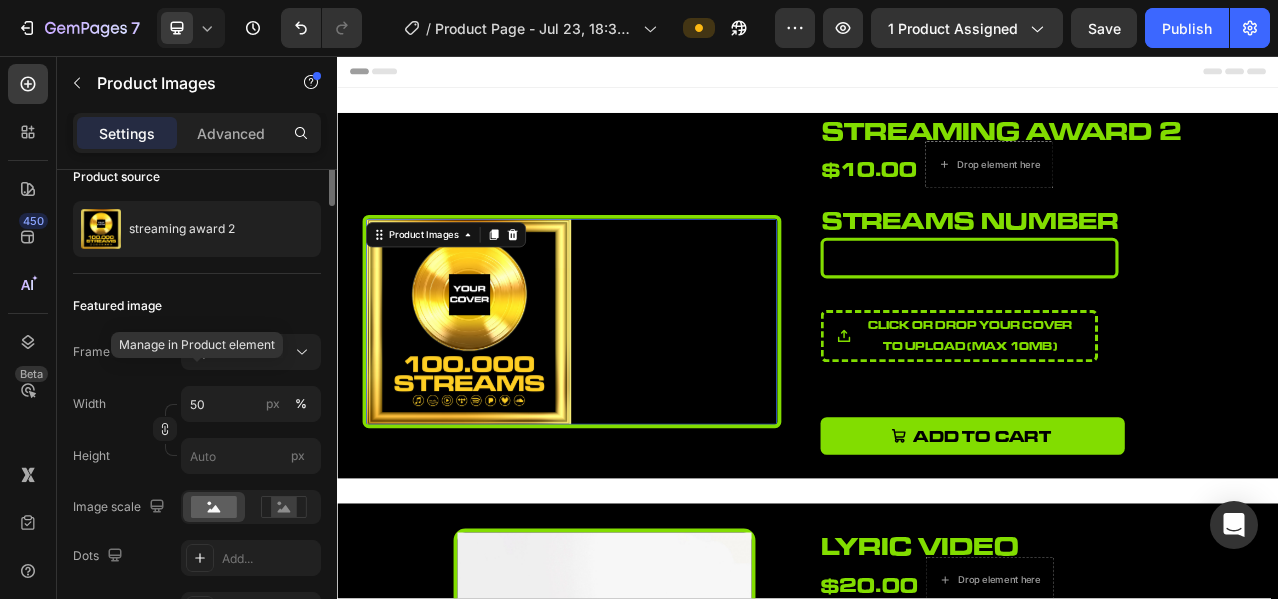 scroll, scrollTop: 0, scrollLeft: 0, axis: both 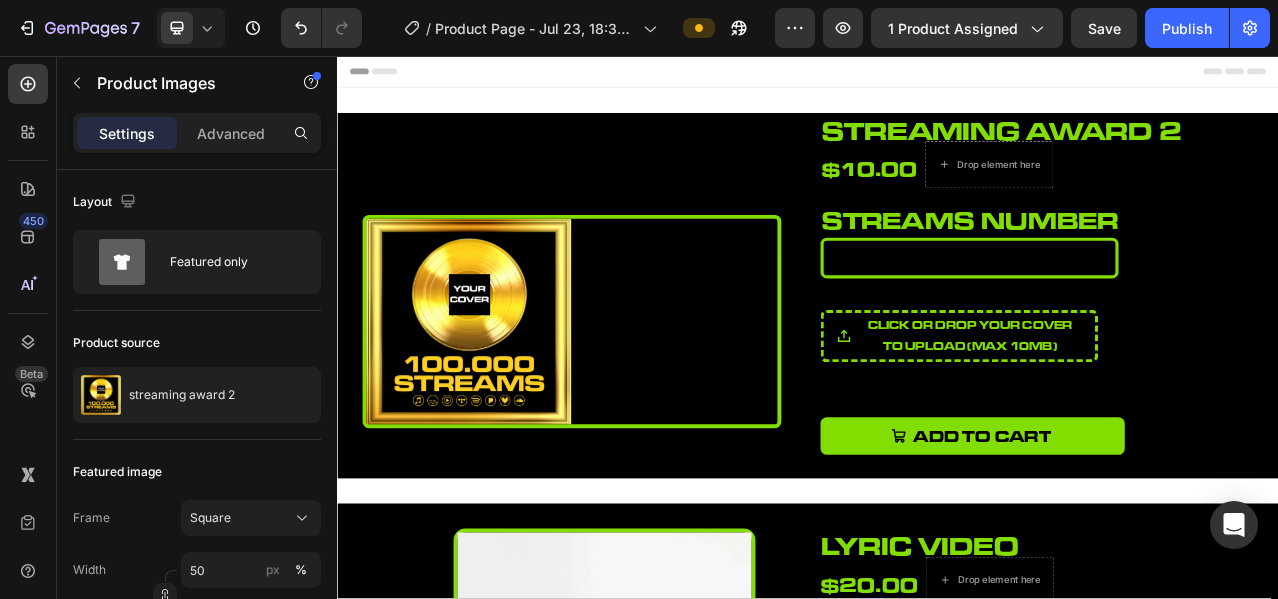 click on "Header" at bounding box center [937, 76] 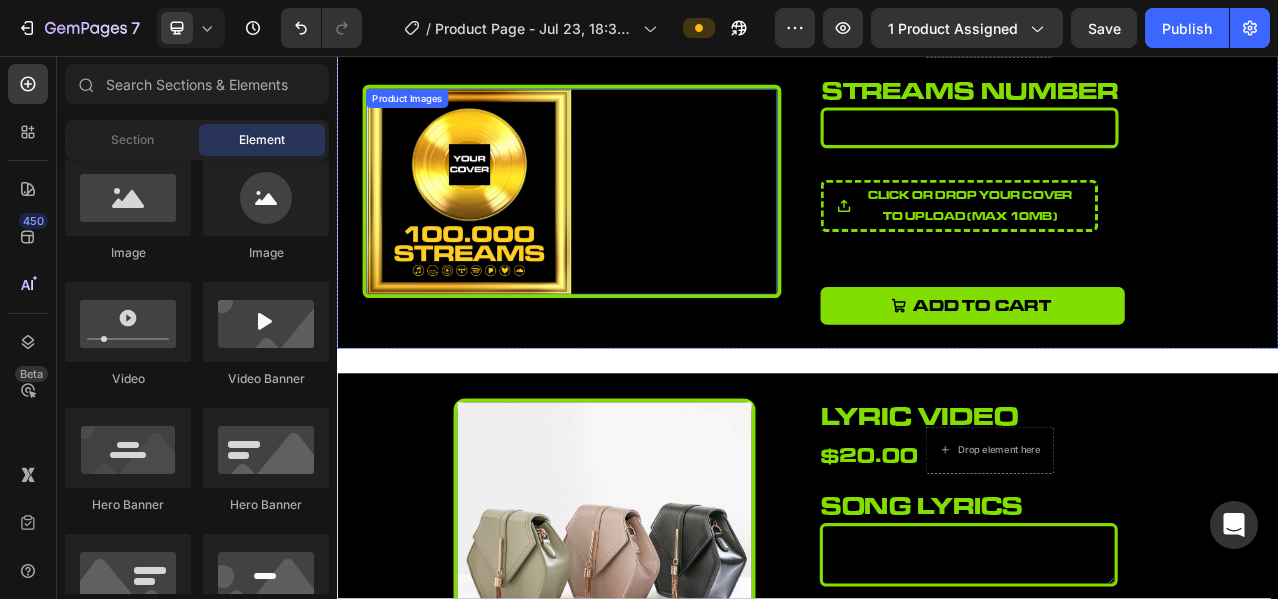 scroll, scrollTop: 333, scrollLeft: 0, axis: vertical 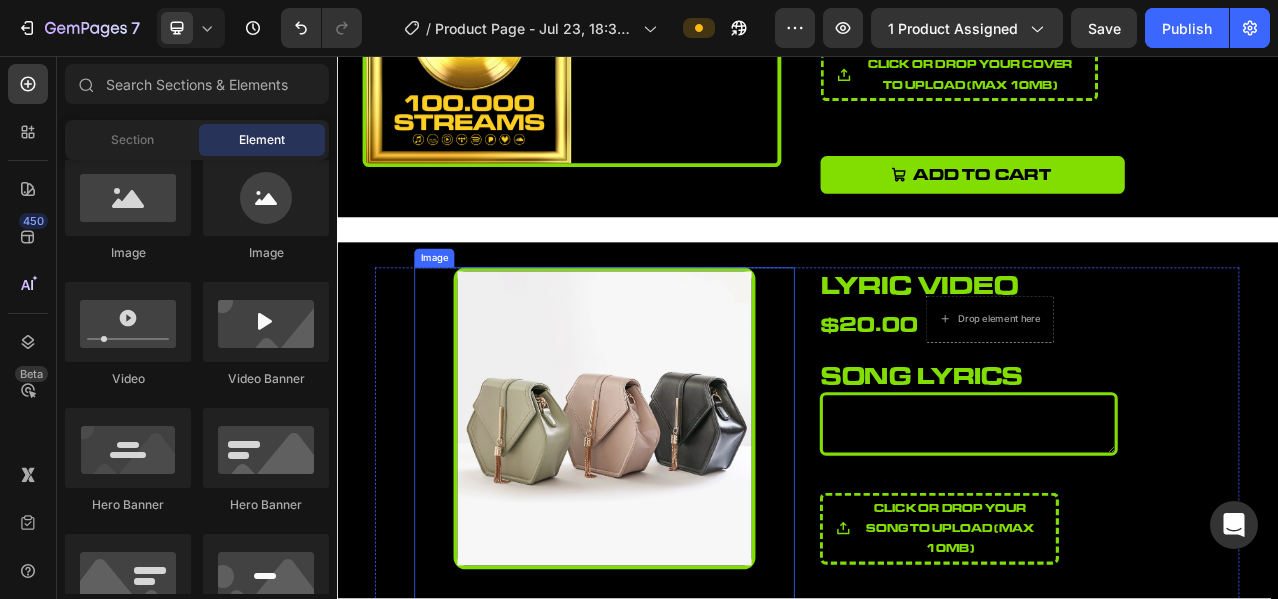 click at bounding box center (677, 518) 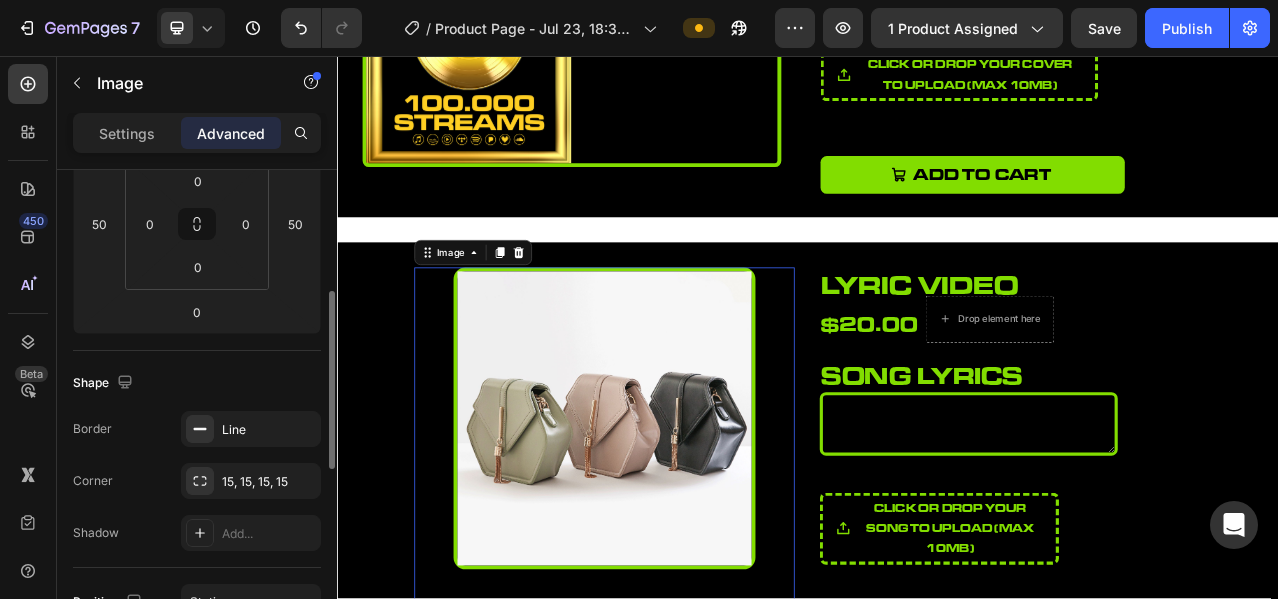 scroll, scrollTop: 500, scrollLeft: 0, axis: vertical 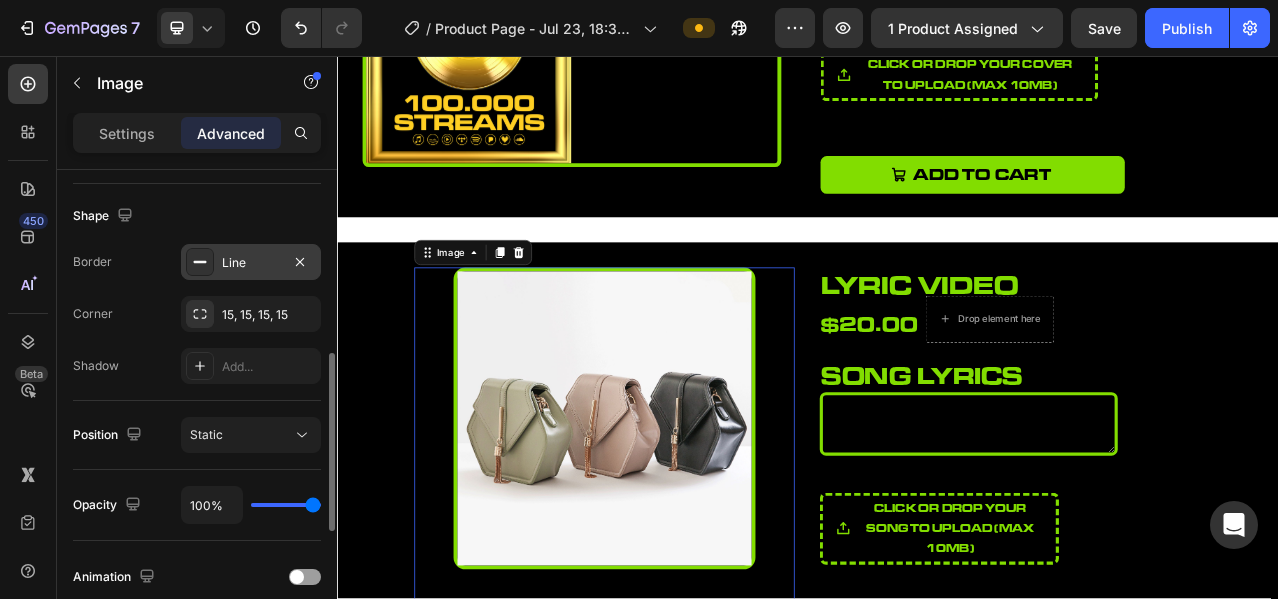 click on "Line" at bounding box center (251, 263) 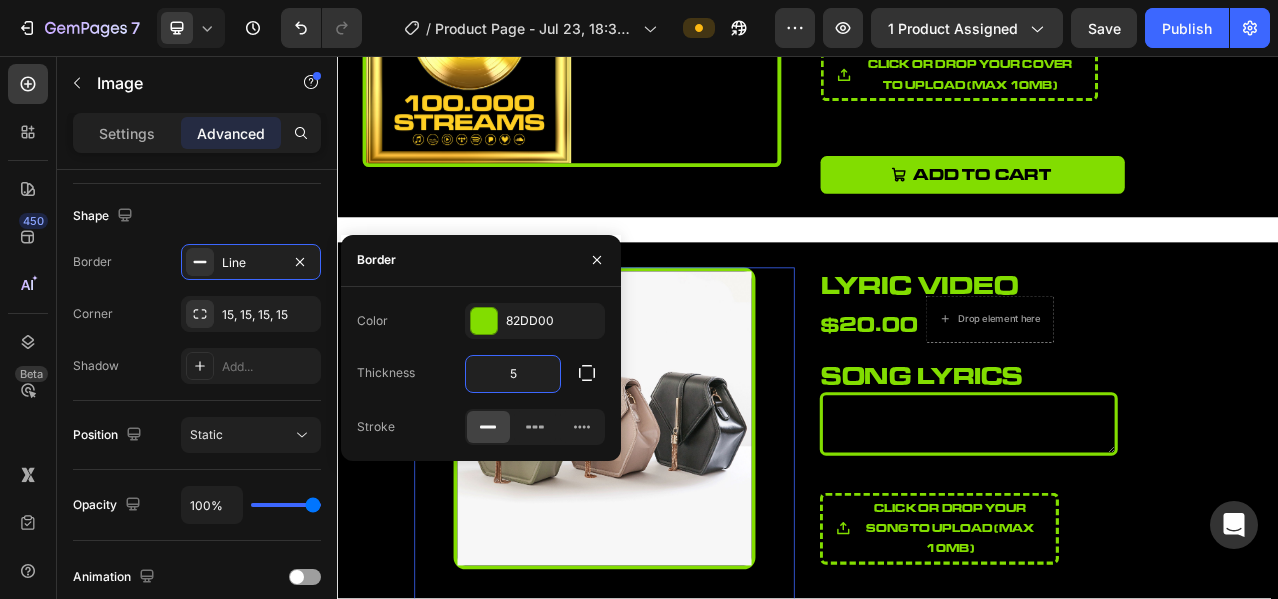 click on "5" at bounding box center [513, 374] 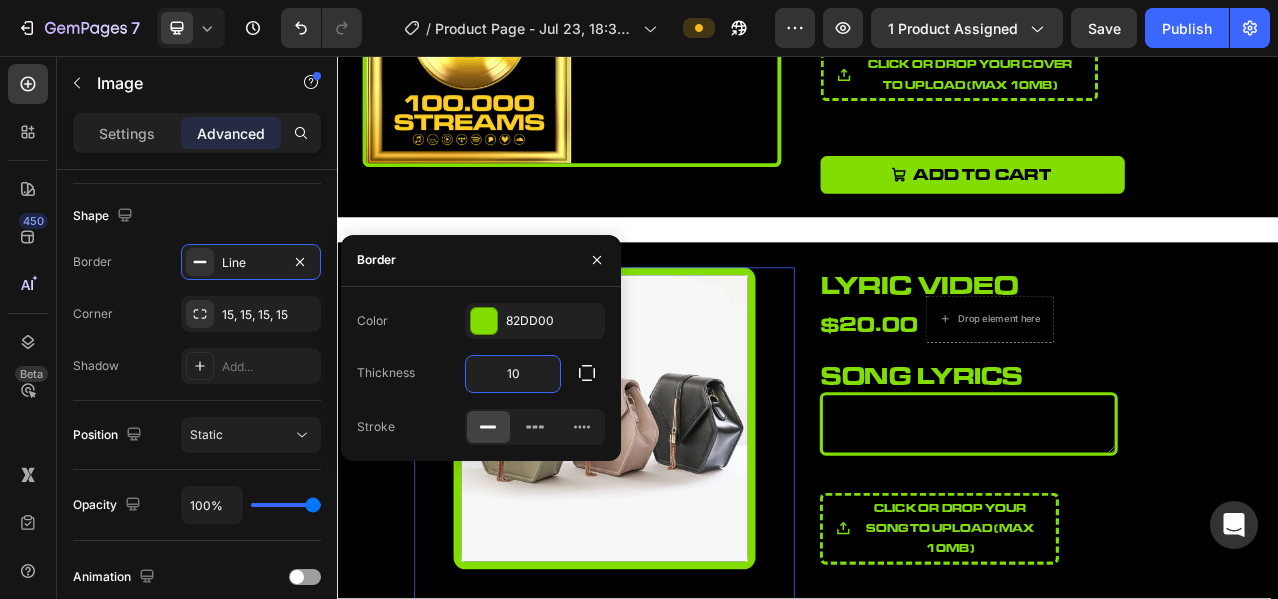 type on "1" 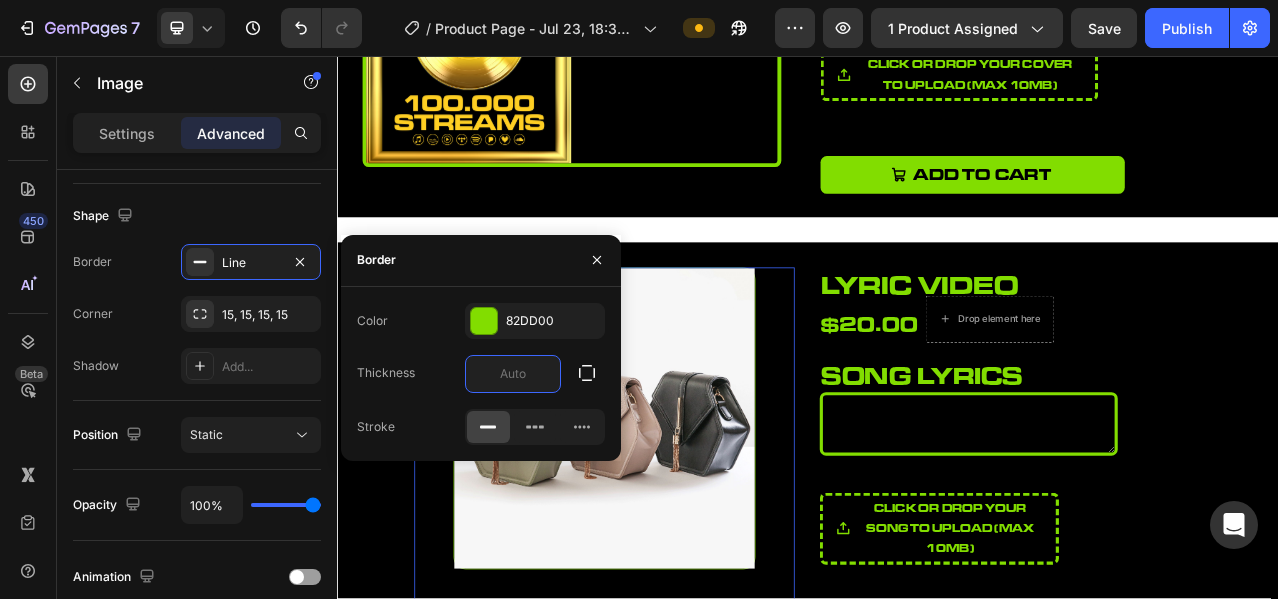 type on "8" 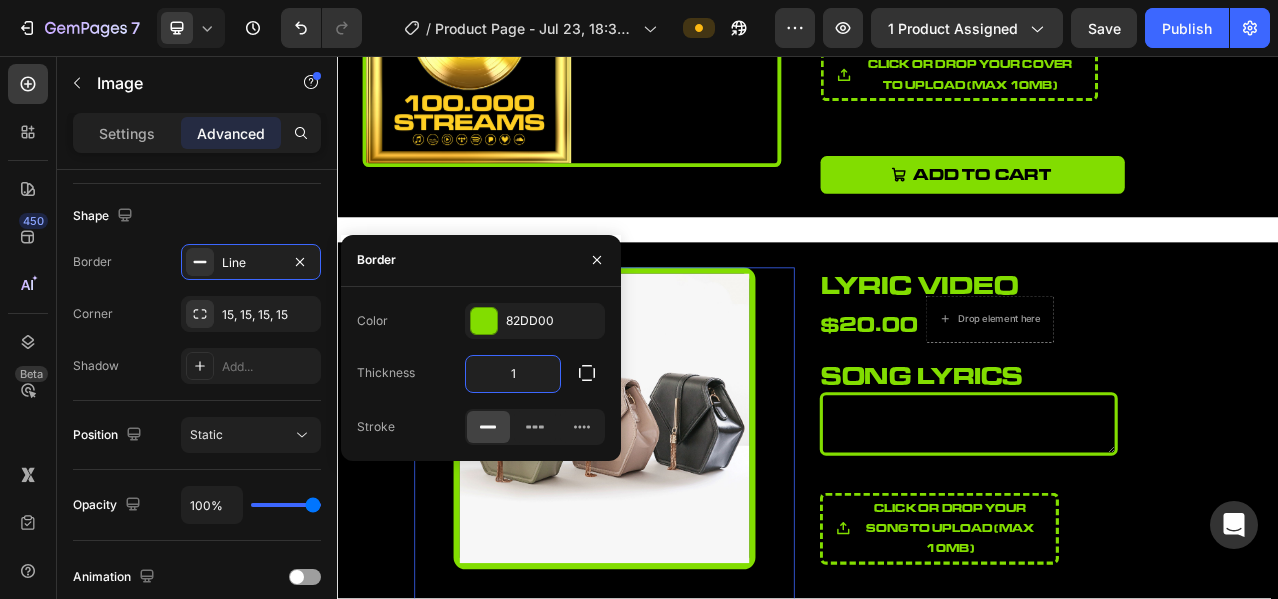 type on "10" 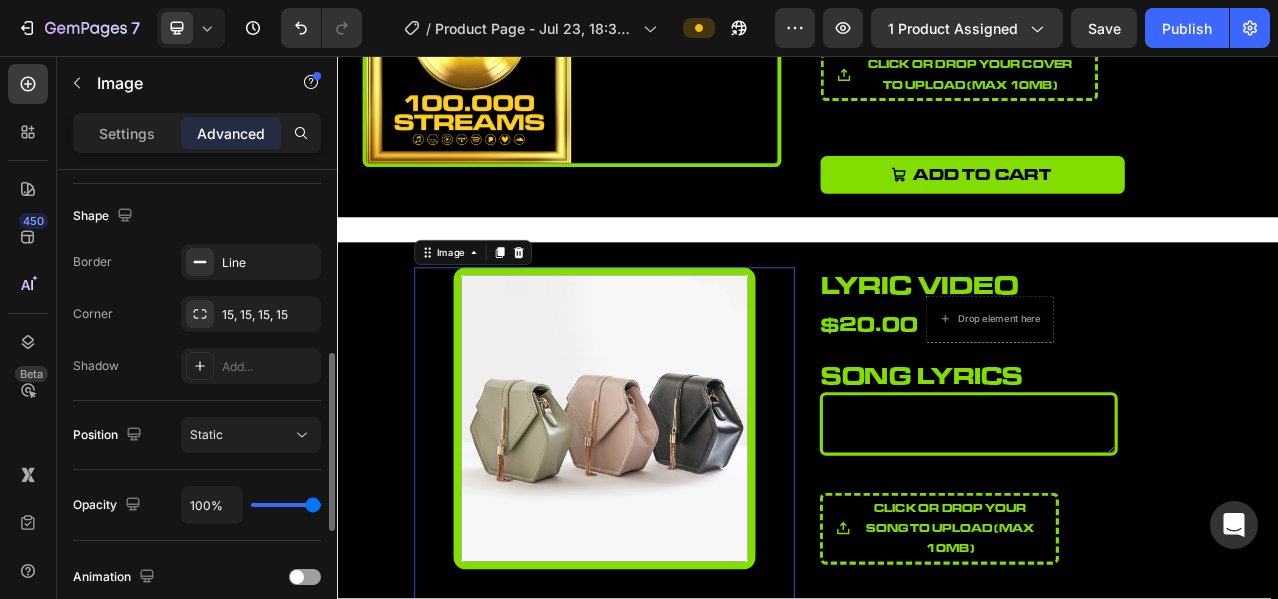 click on "100%" at bounding box center (251, 505) 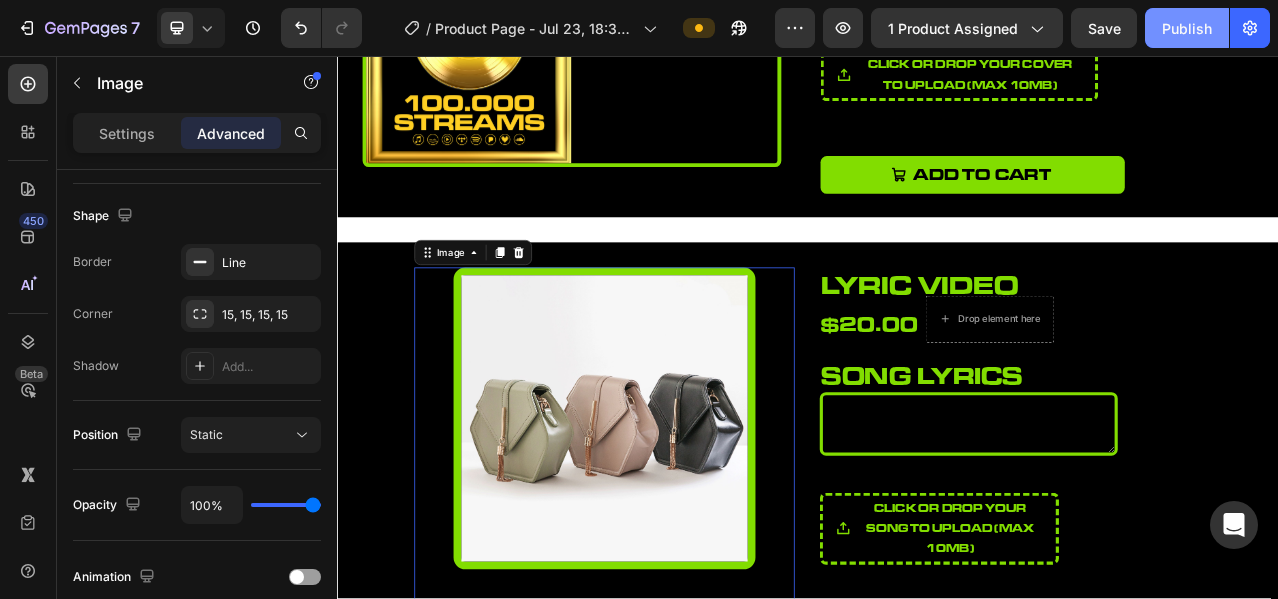 click on "Publish" at bounding box center (1187, 28) 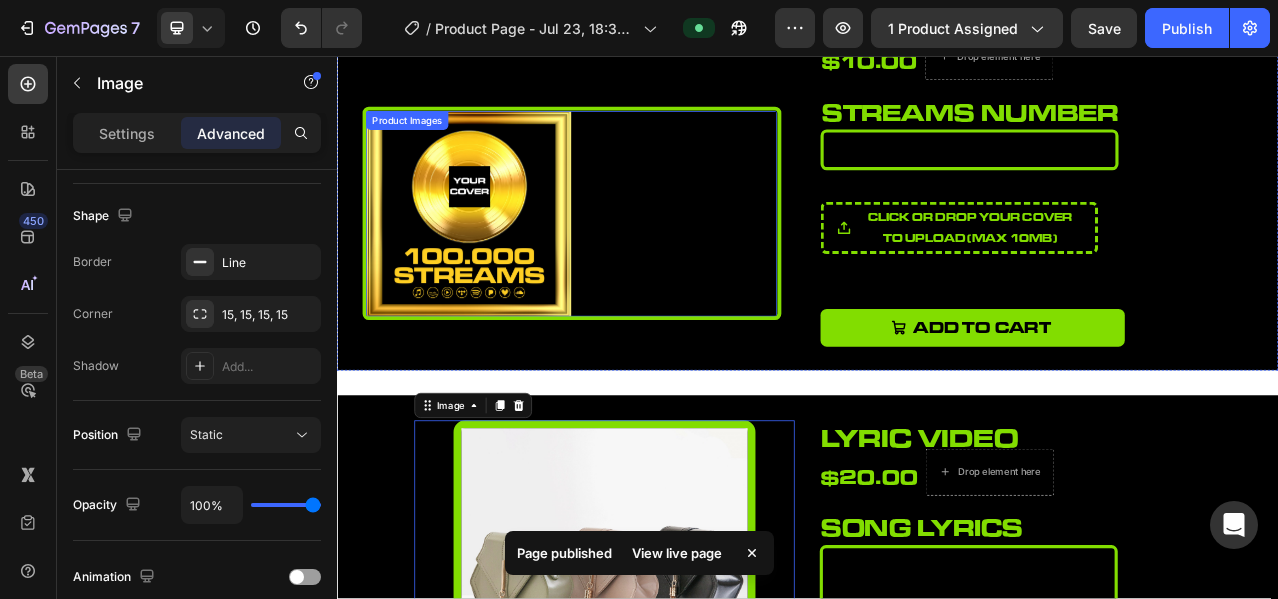 scroll, scrollTop: 0, scrollLeft: 0, axis: both 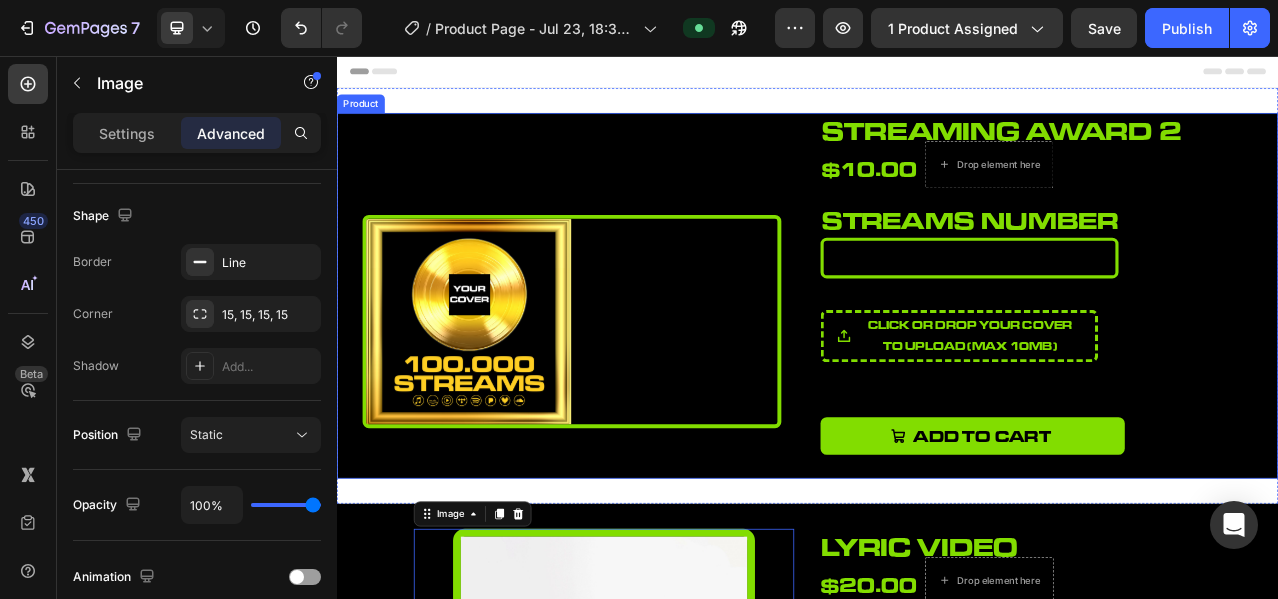 click on "Product Images" at bounding box center (654, 362) 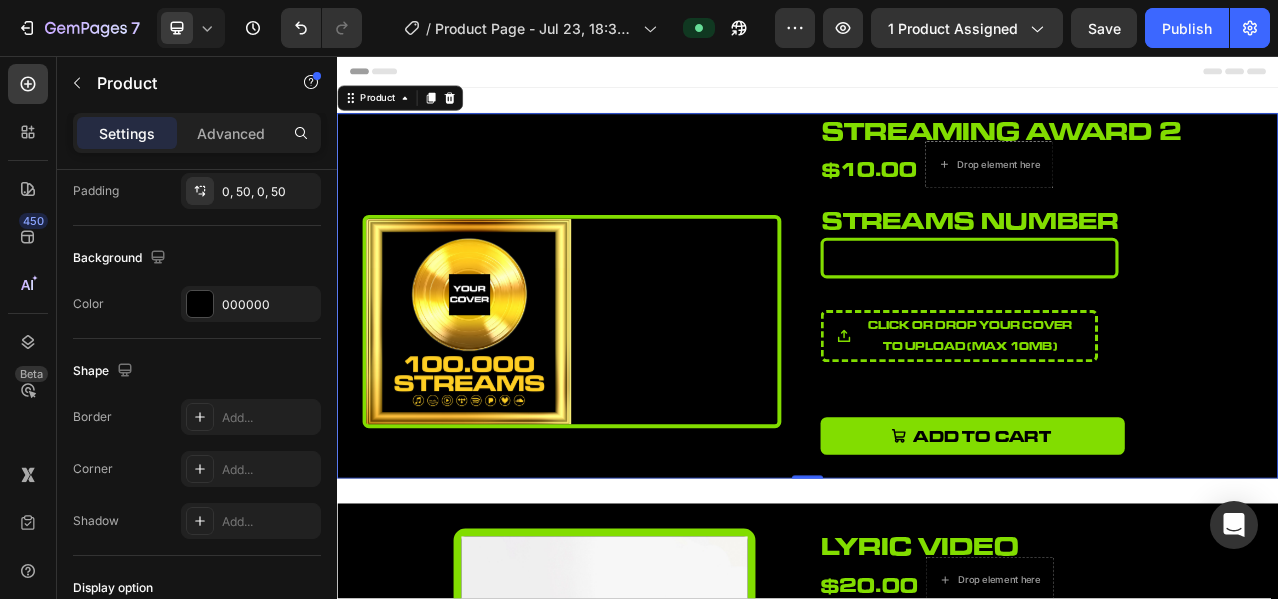 scroll, scrollTop: 0, scrollLeft: 0, axis: both 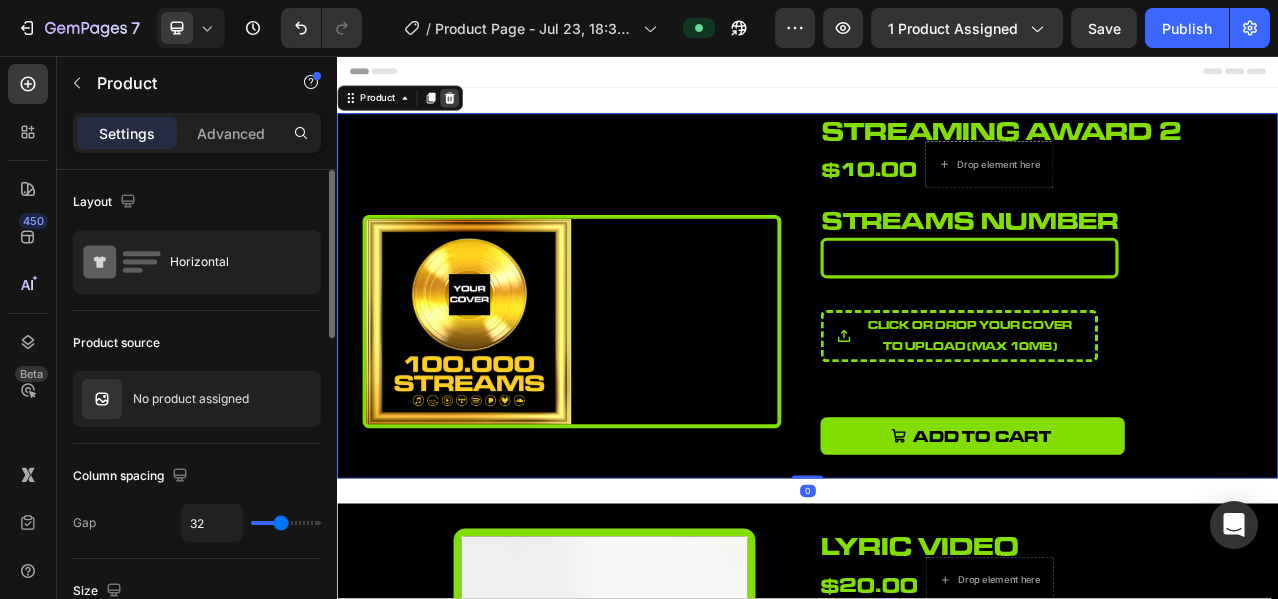 click 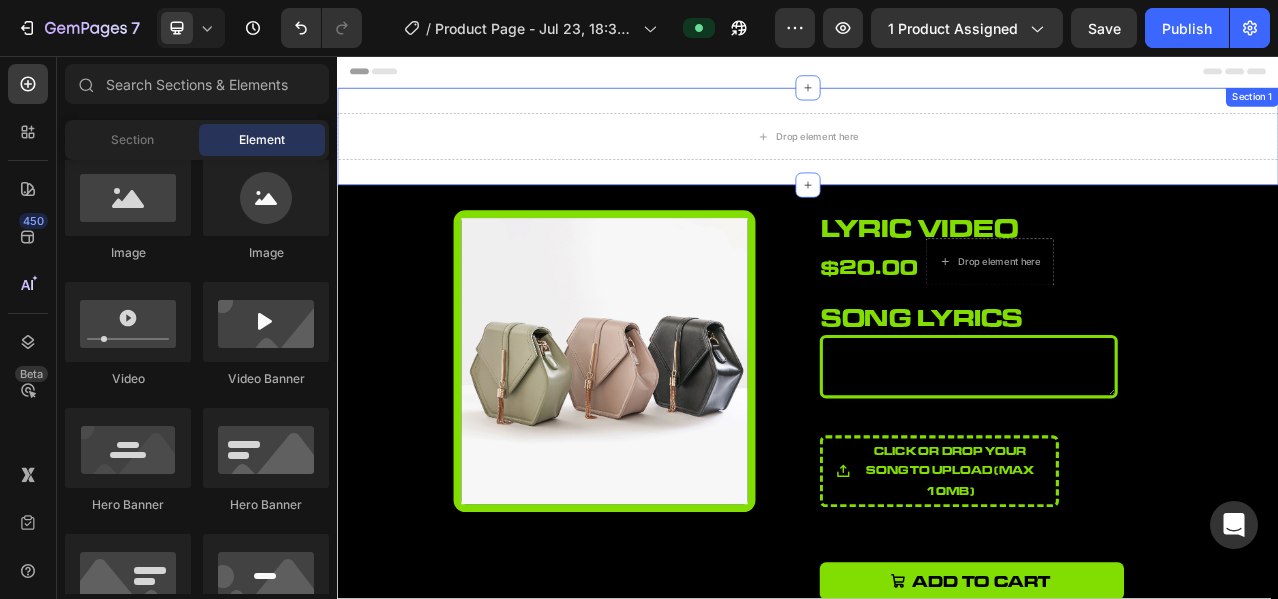 click on "Drop element here Section 1" at bounding box center (937, 159) 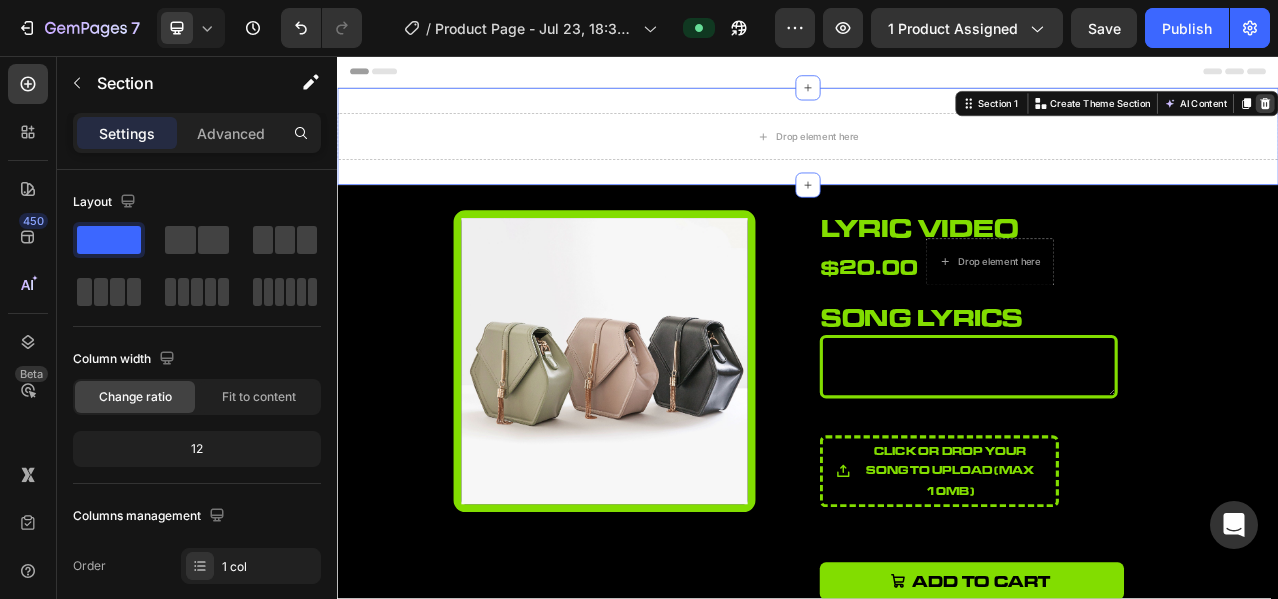 click 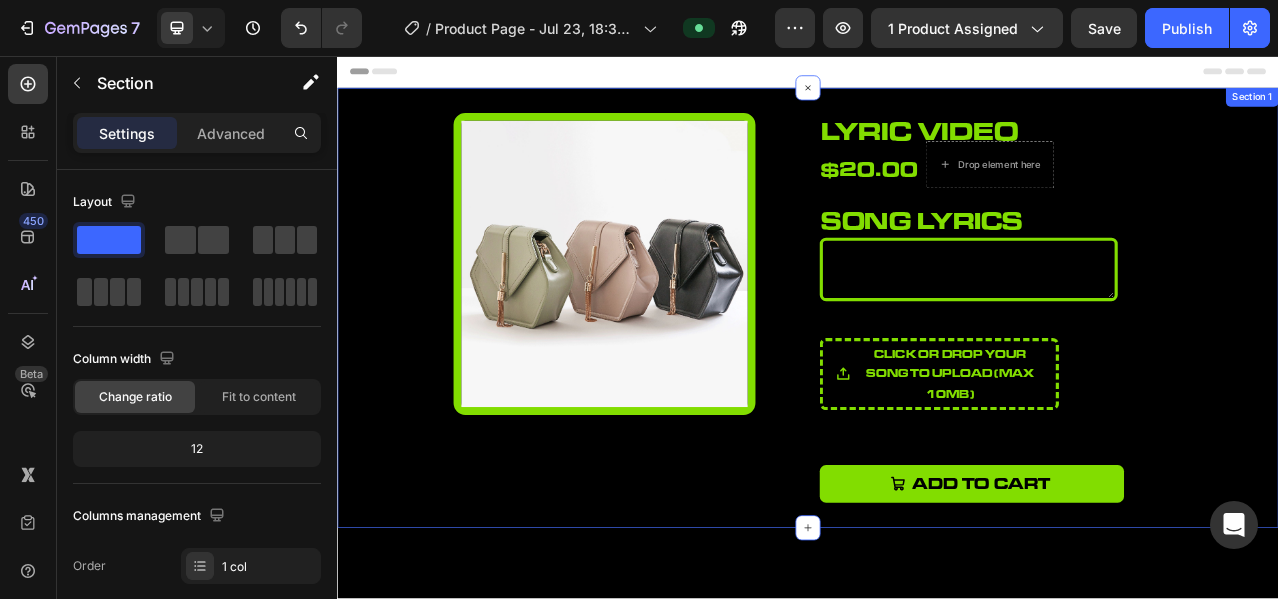 click on "Image lyric video Product Title $20.00 Product Price Product Price
Drop element here Row SONG LYRICS Heading Product Custom Field
Click or drop your SONG to upload (Max 10MB) Product File Upload
Add to cart Add to Cart Product Section 1" at bounding box center [937, 377] 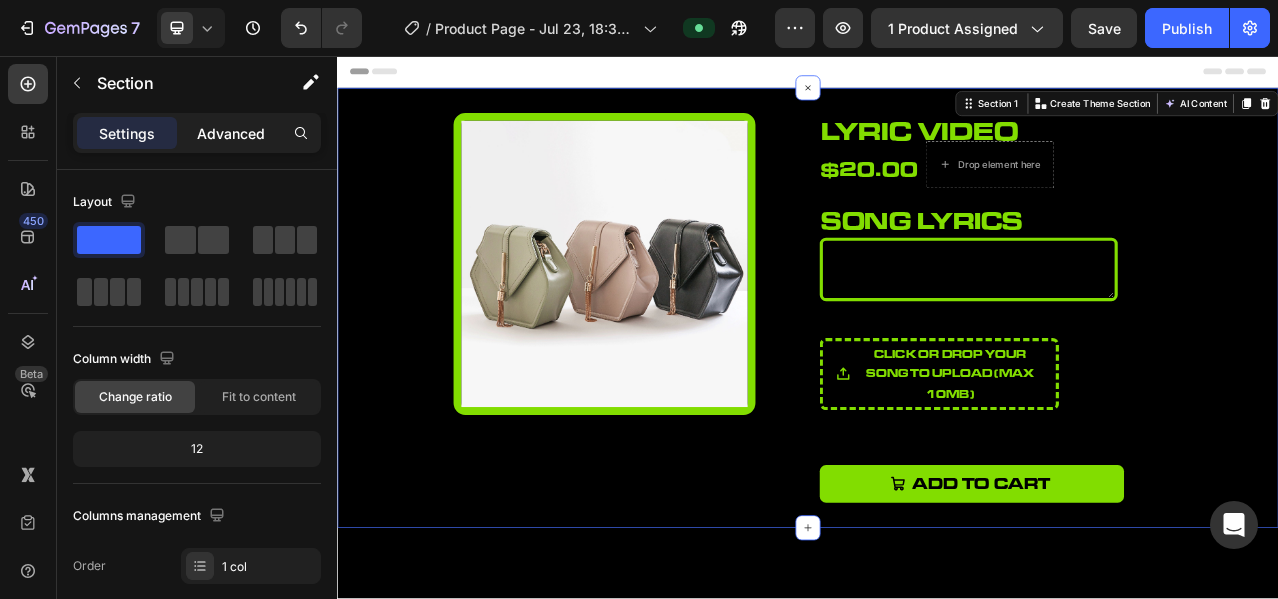 click on "Advanced" 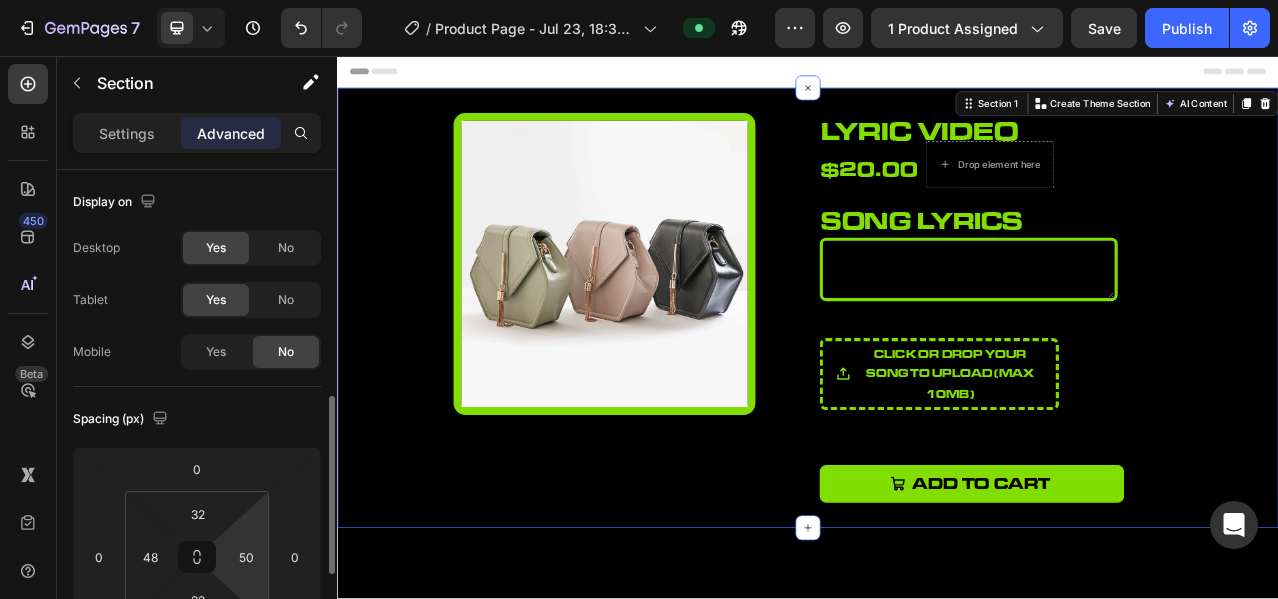 scroll, scrollTop: 166, scrollLeft: 0, axis: vertical 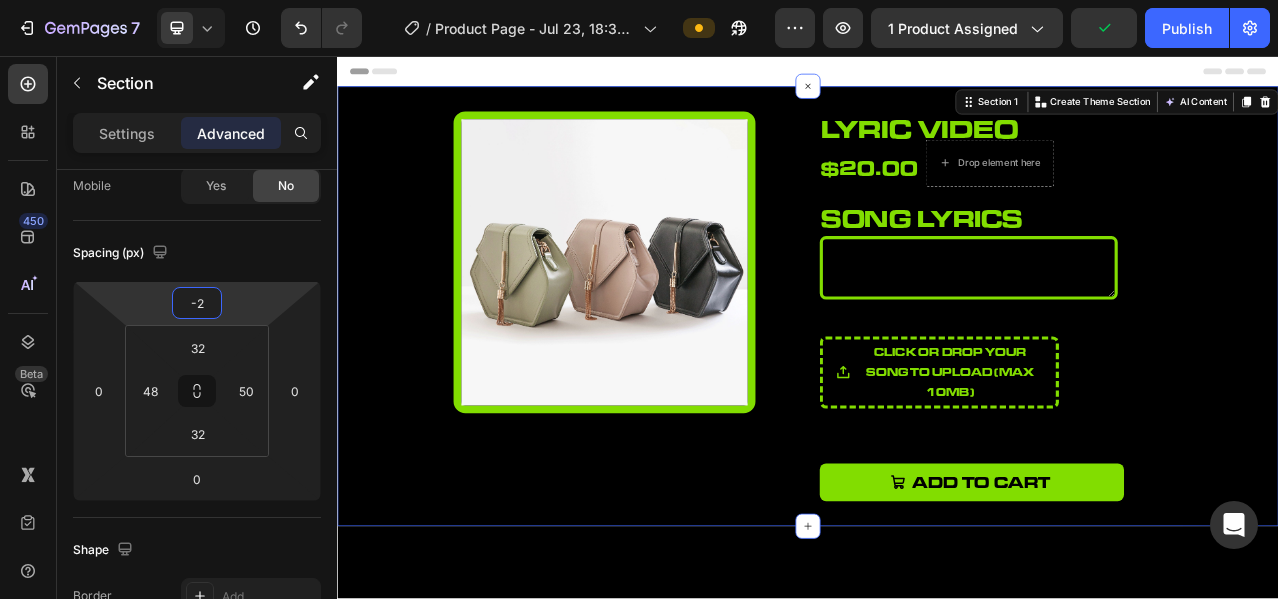 type on "0" 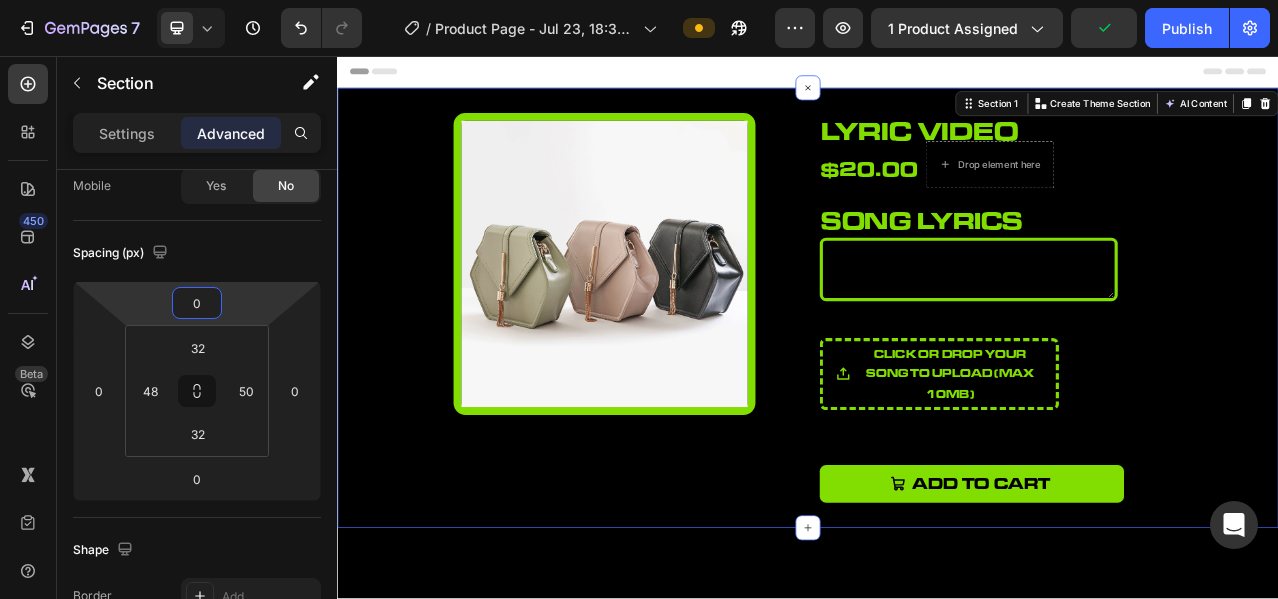 click on "7  Version history  /  Product Page - Jul 23, 18:32:40 Preview 1 product assigned  Publish  450 Beta Sections(18) Elements(84) Section Element Hero Section Product Detail Brands Trusted Badges Guarantee Product Breakdown How to use Testimonials Compare Bundle FAQs Social Proof Brand Story Product List Collection Blog List Contact Sticky Add to Cart Custom Footer Browse Library 450 Layout
Row
Row
Row
Row Text
Heading
Text Block Button
Button
Button Media
Image
Image" at bounding box center [639, 0] 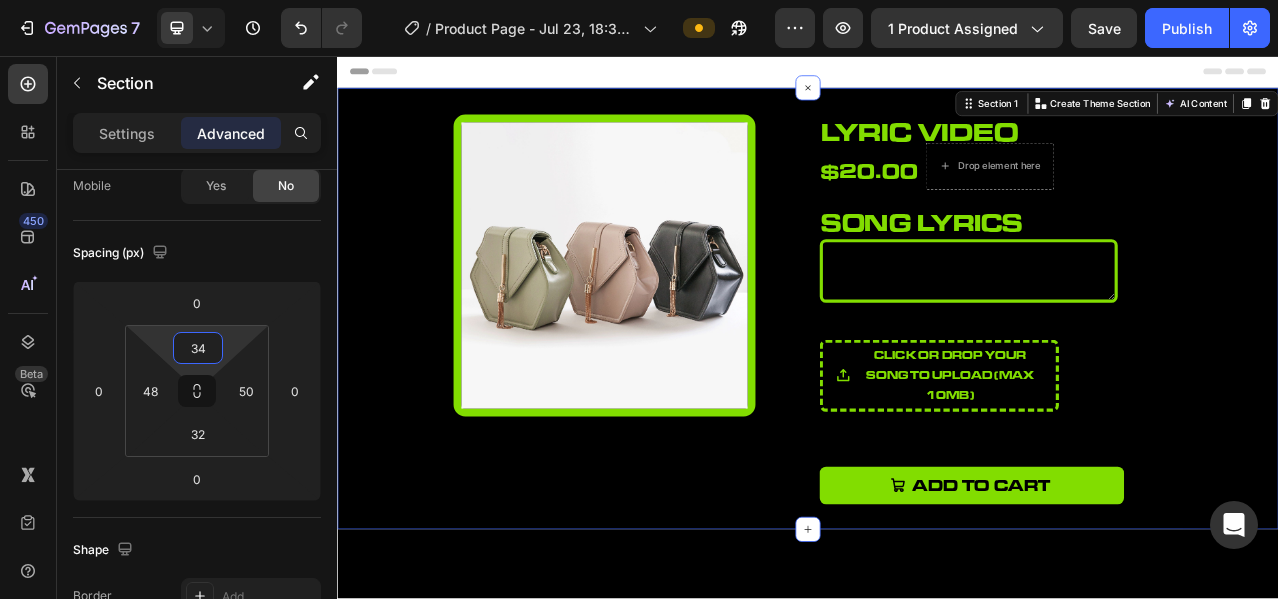 type on "32" 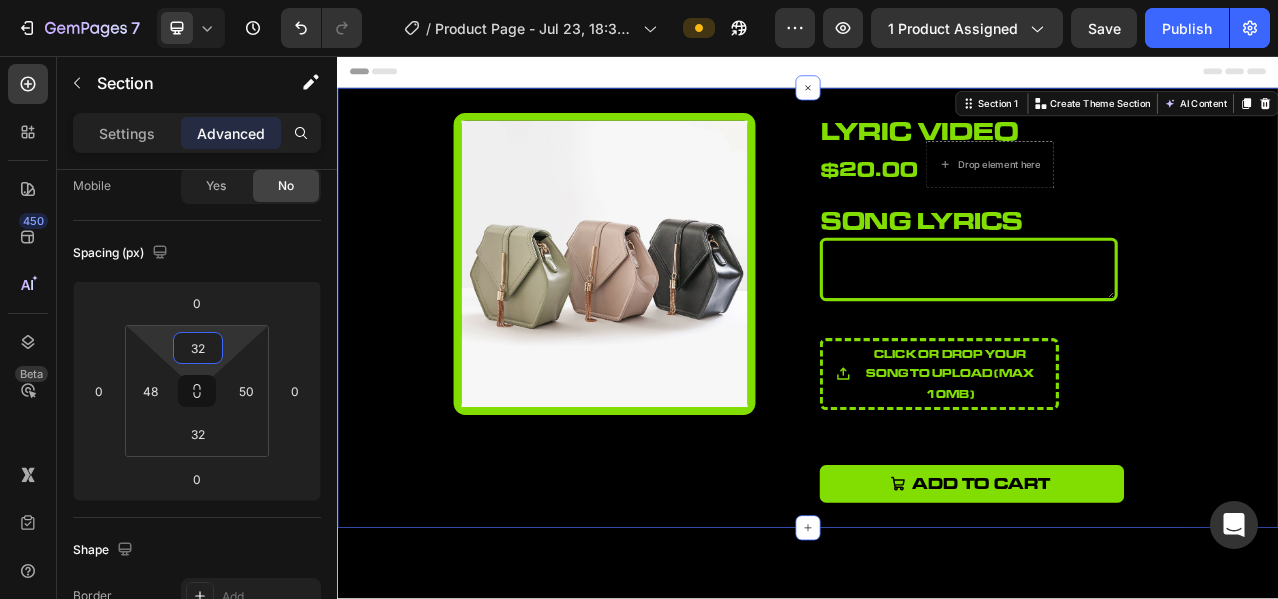 drag, startPoint x: 230, startPoint y: 334, endPoint x: 236, endPoint y: 319, distance: 16.155495 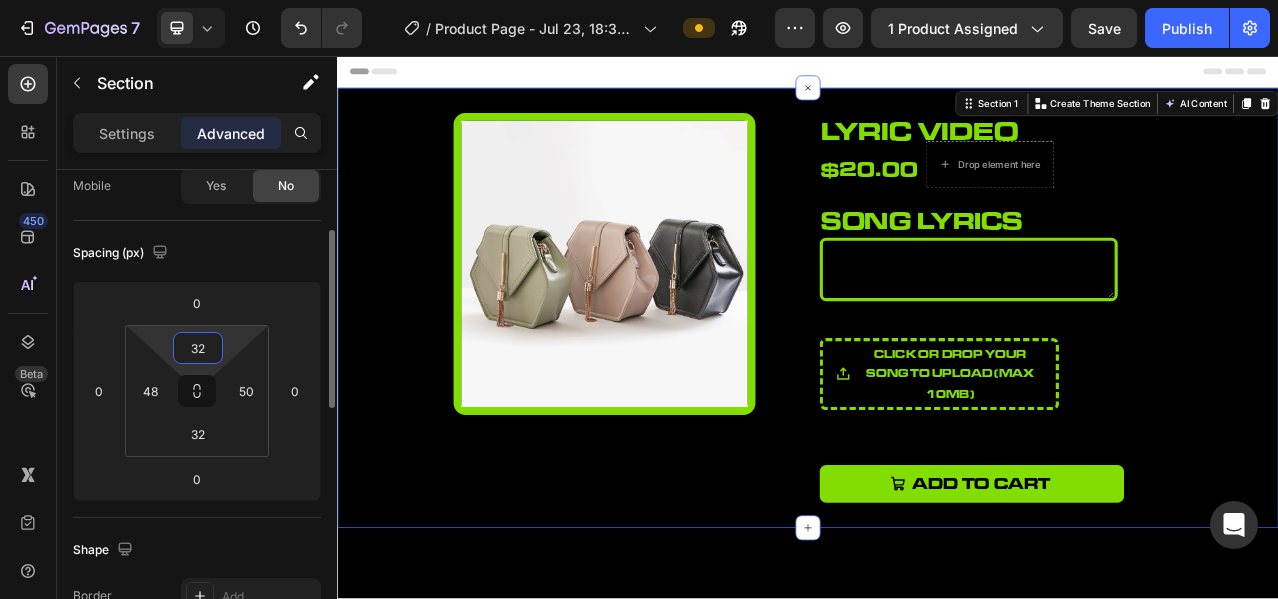 click on "Spacing (px)" at bounding box center (197, 253) 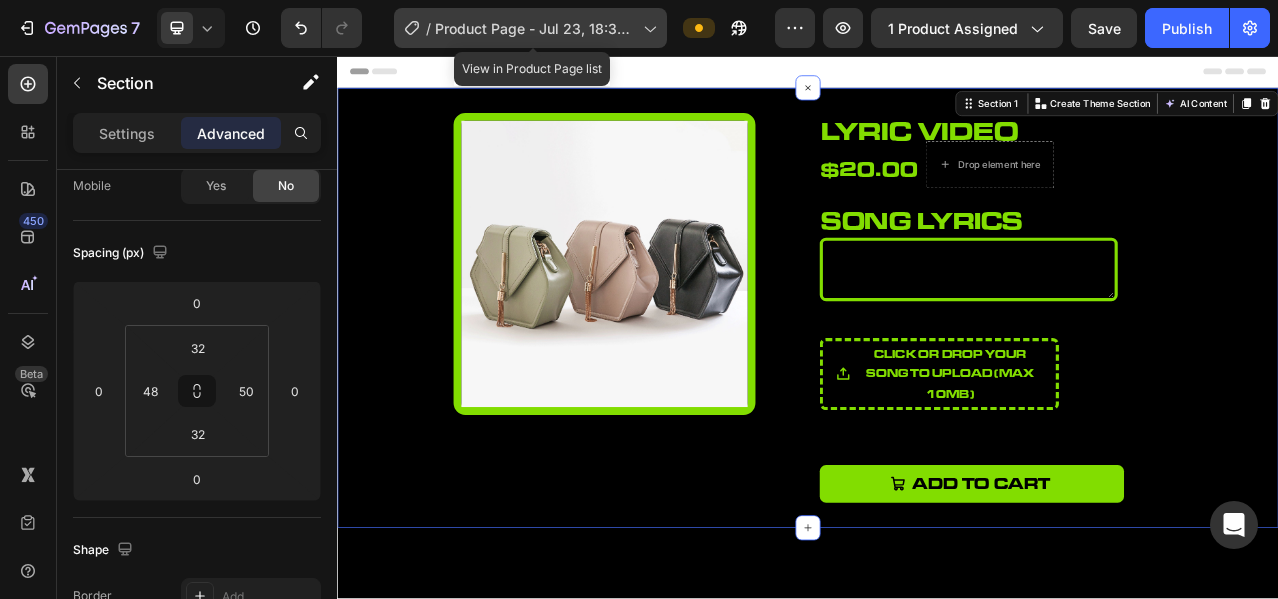 click on "Product Page - Jul 23, 18:32:40" at bounding box center [535, 28] 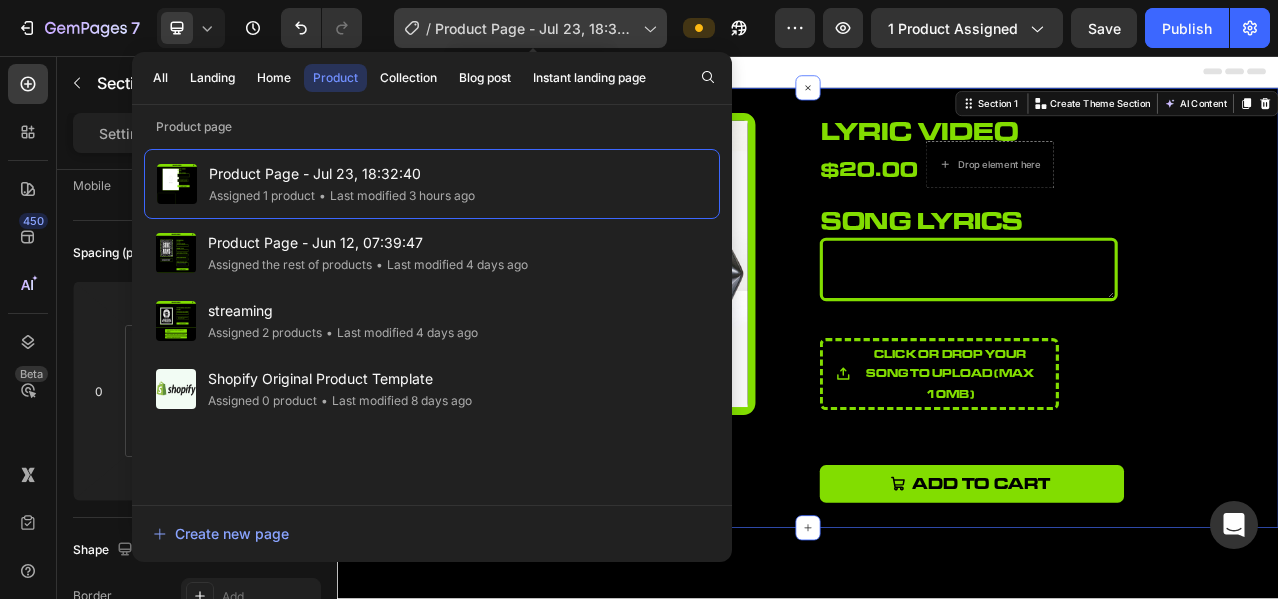 click on "Product Page - Jul 23, 18:32:40" at bounding box center (535, 28) 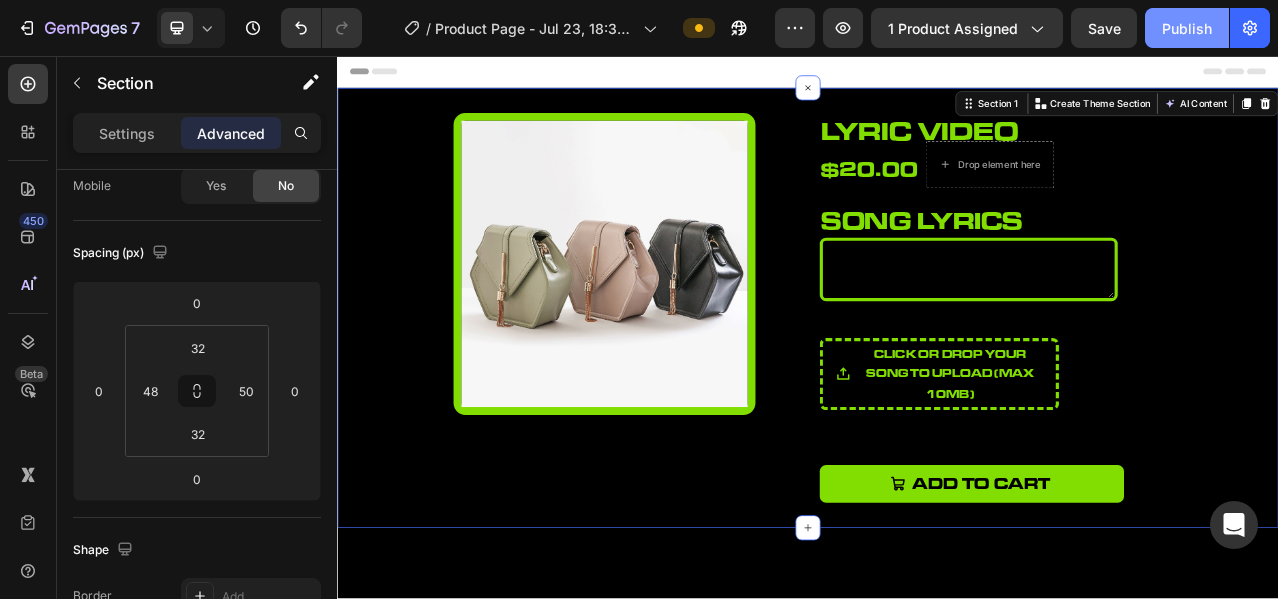 click on "Publish" at bounding box center [1187, 28] 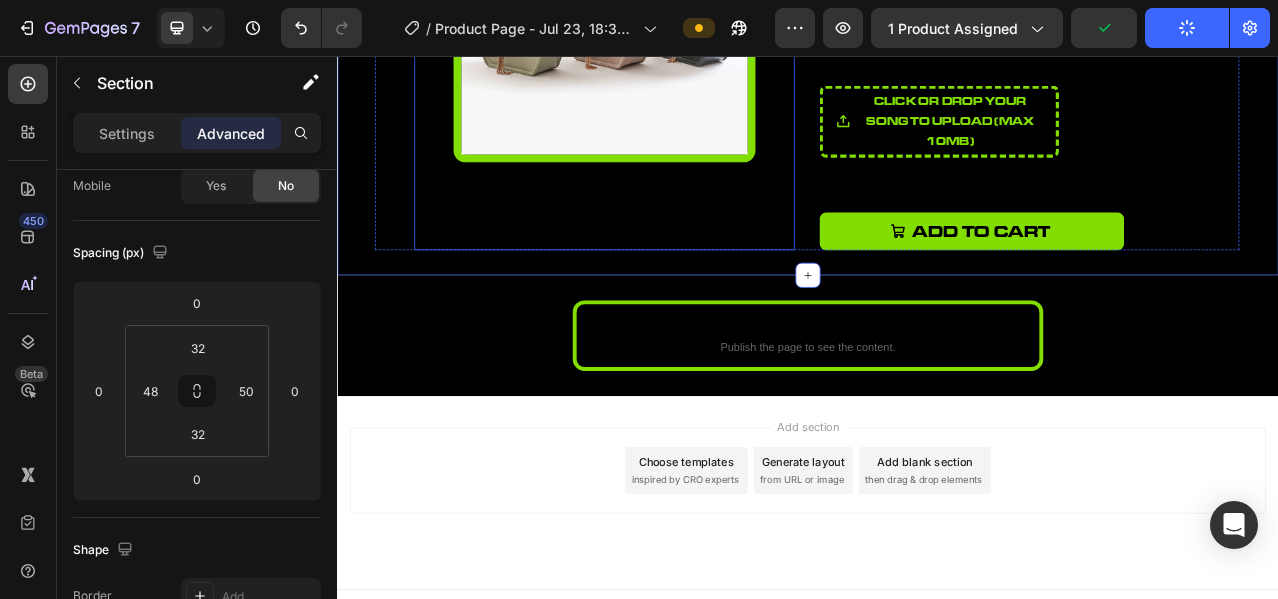 scroll, scrollTop: 333, scrollLeft: 0, axis: vertical 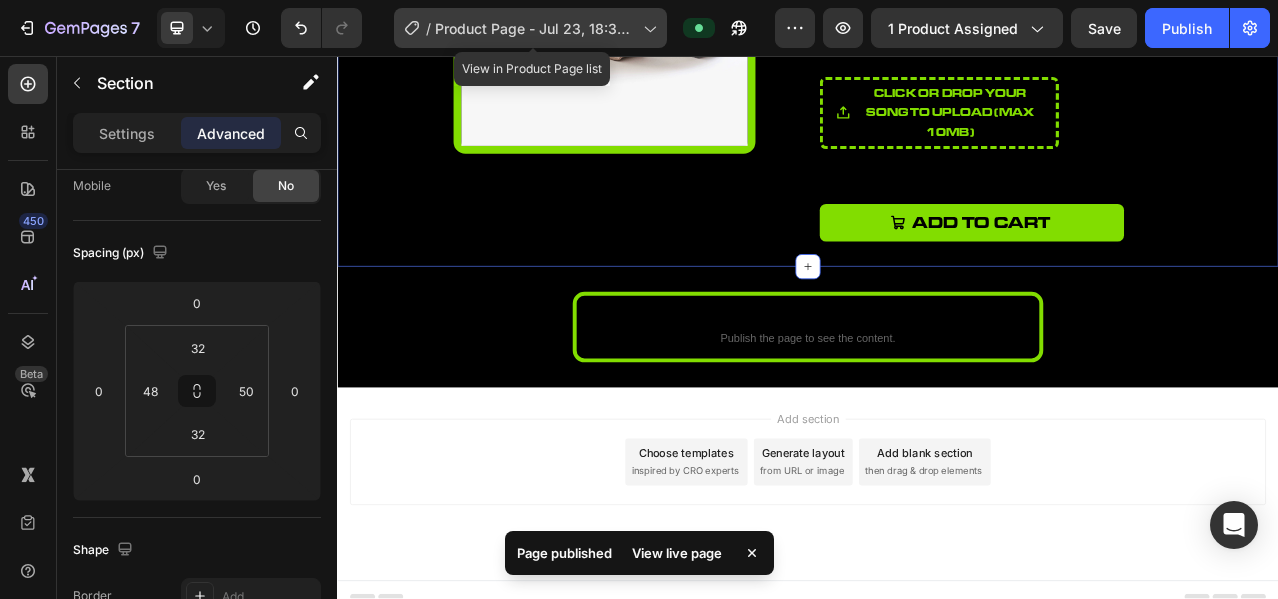 click on "Product Page - Jul 23, 18:32:40" at bounding box center [535, 28] 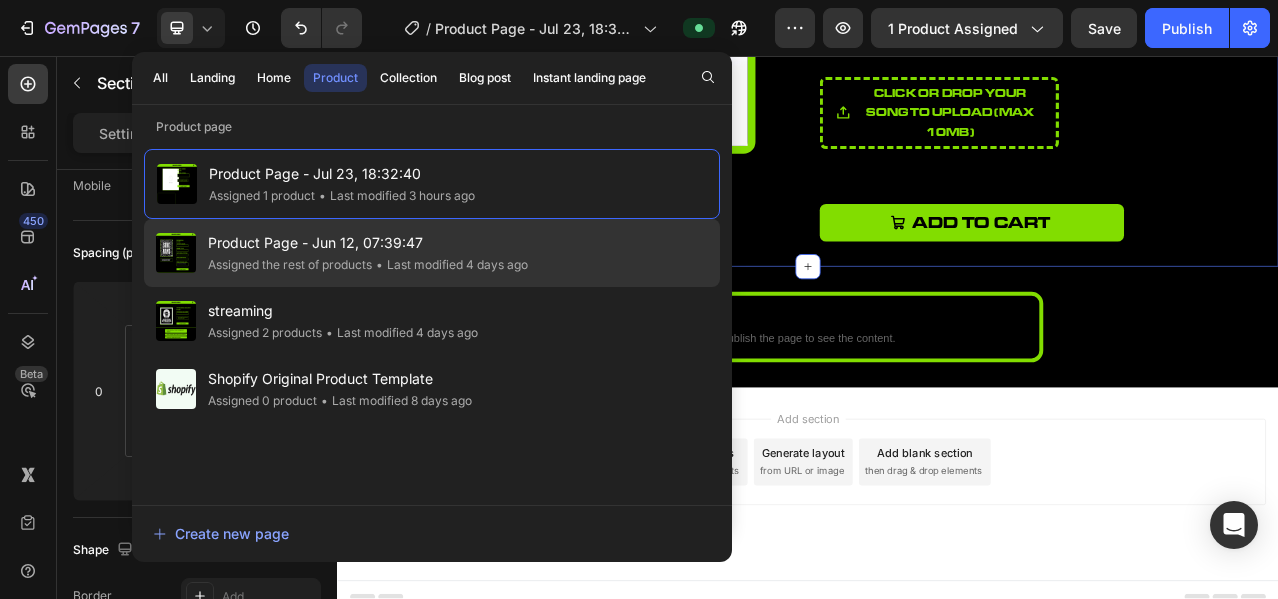 click on "Assigned the rest of products" 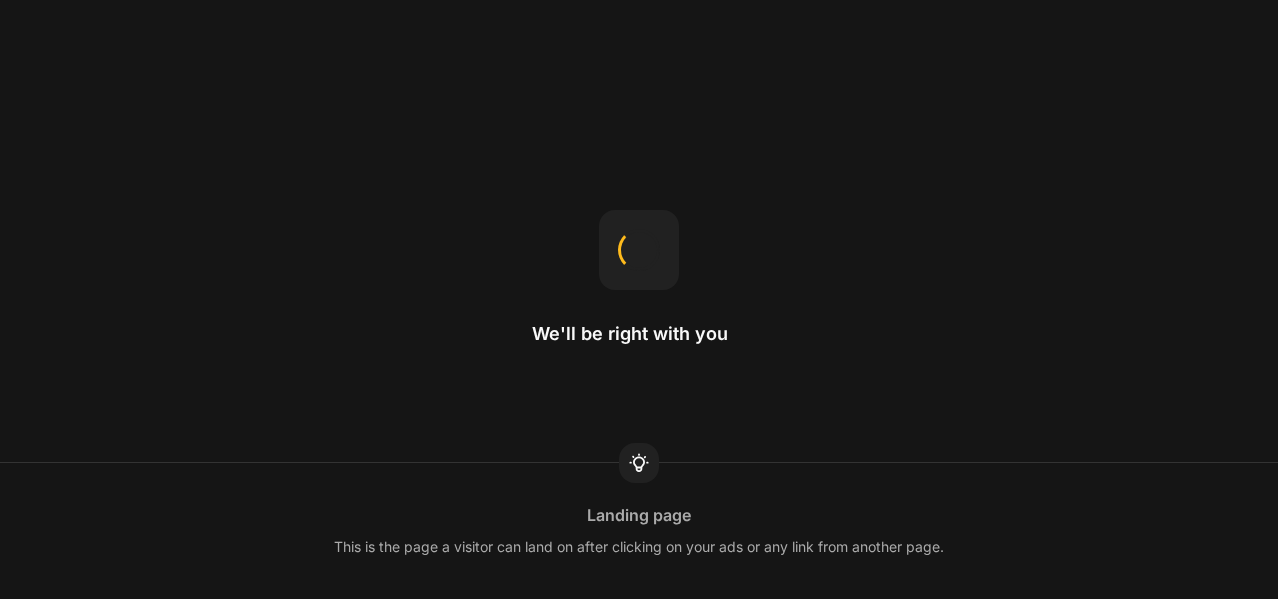 scroll, scrollTop: 0, scrollLeft: 0, axis: both 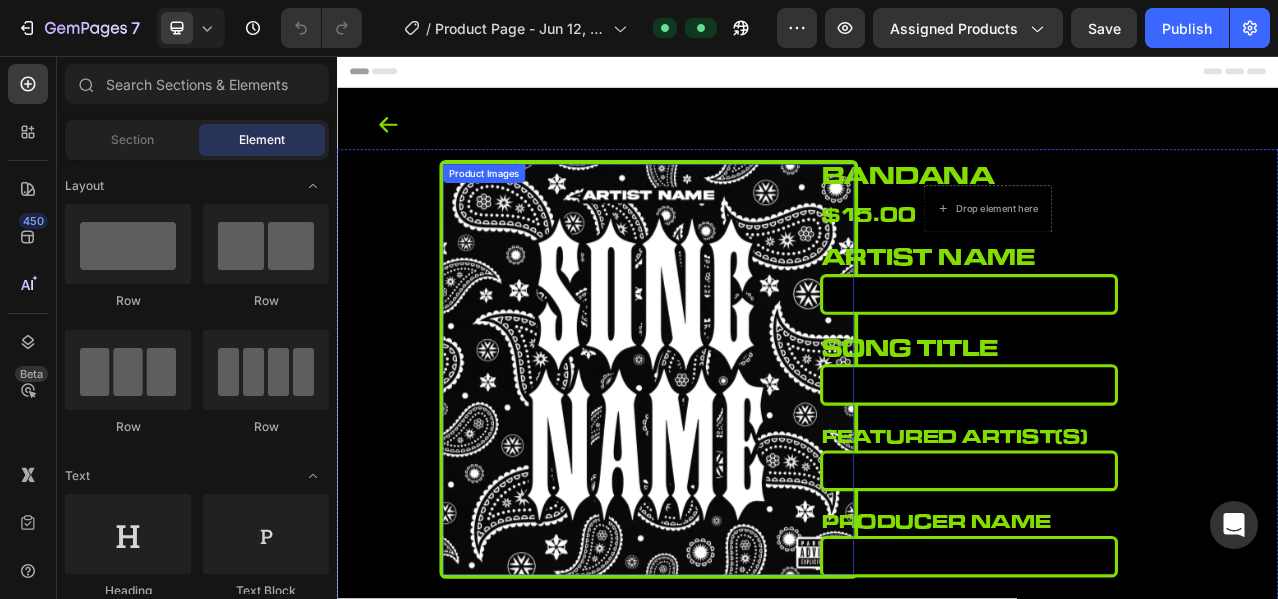 click at bounding box center (734, 456) 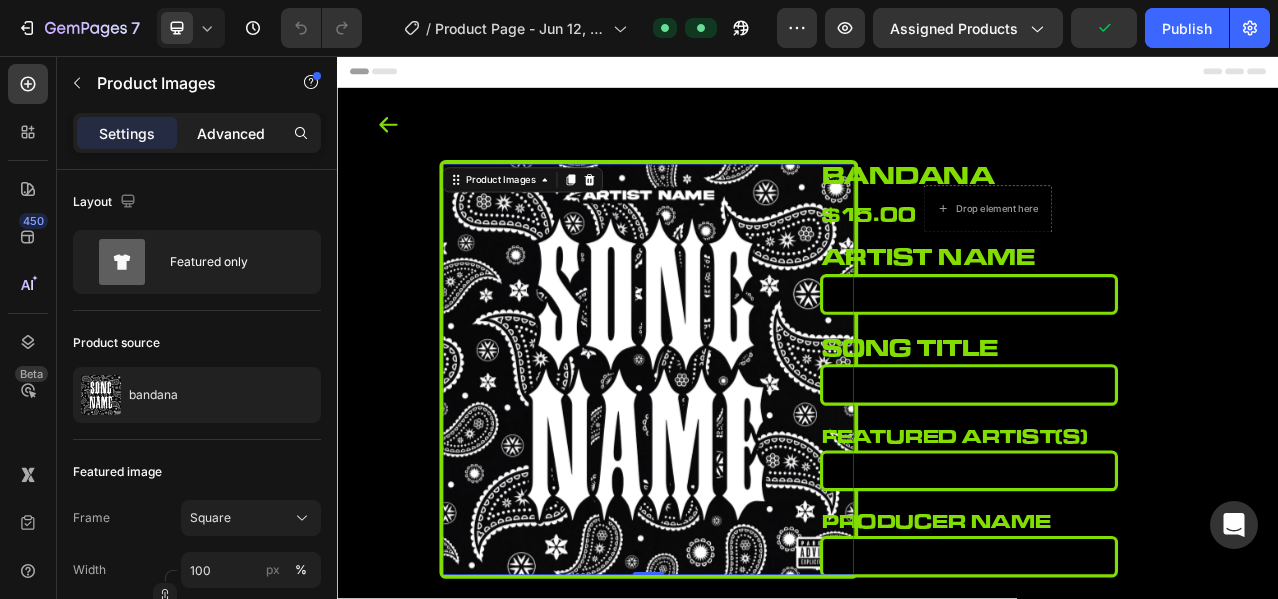click on "Advanced" at bounding box center (231, 133) 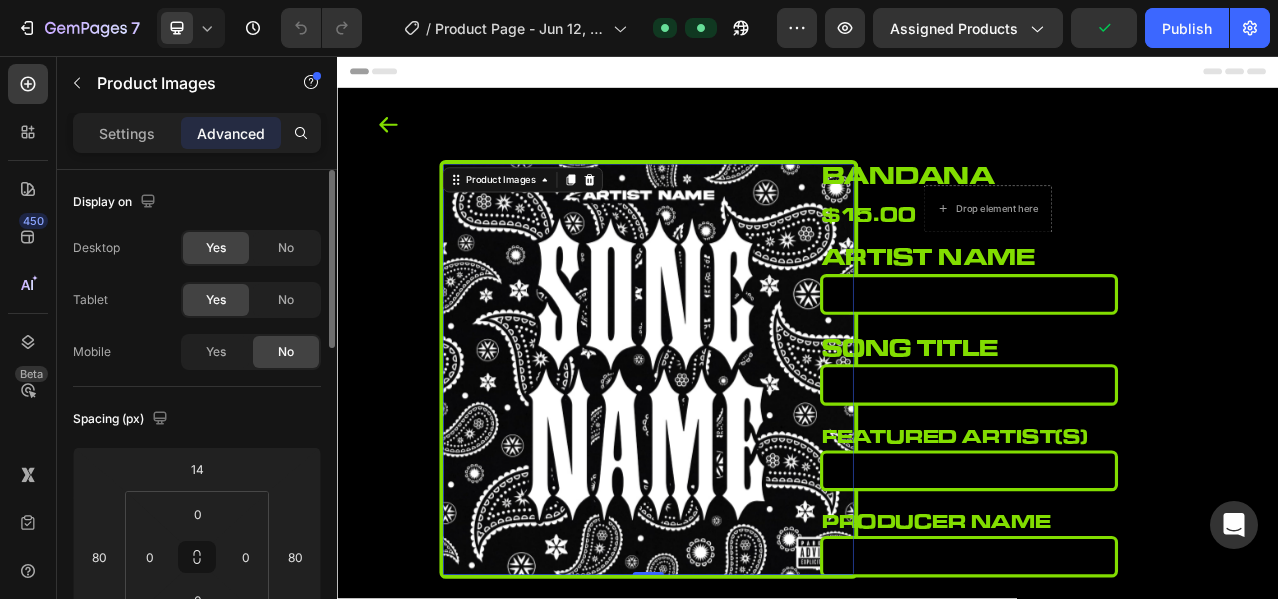 scroll, scrollTop: 166, scrollLeft: 0, axis: vertical 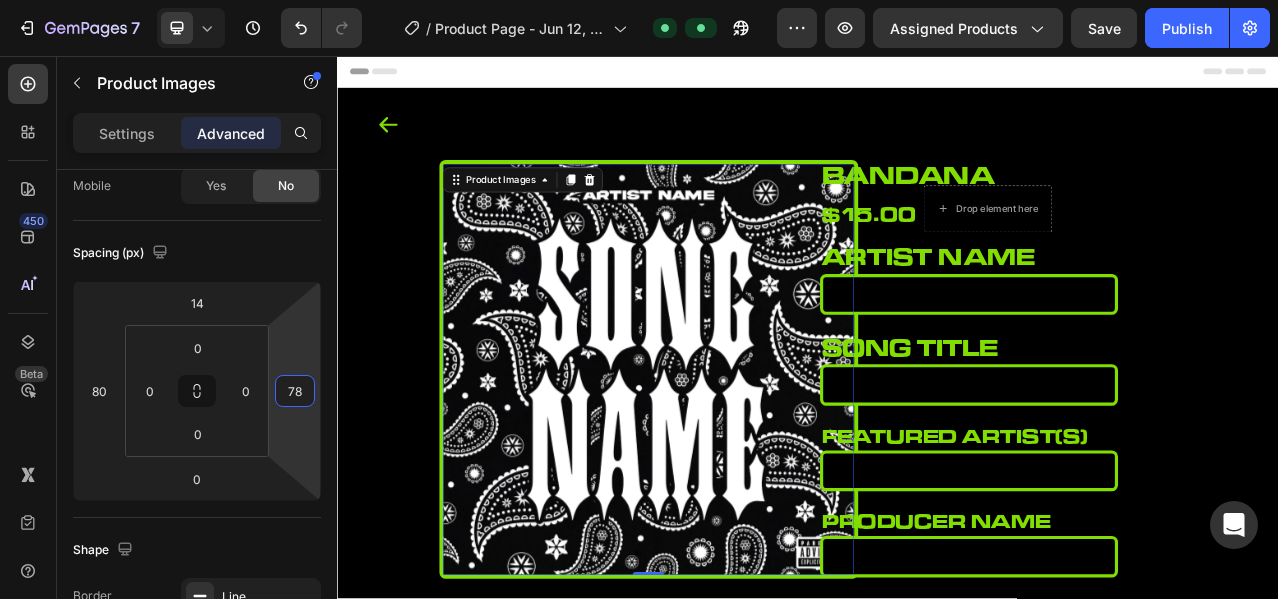 type on "80" 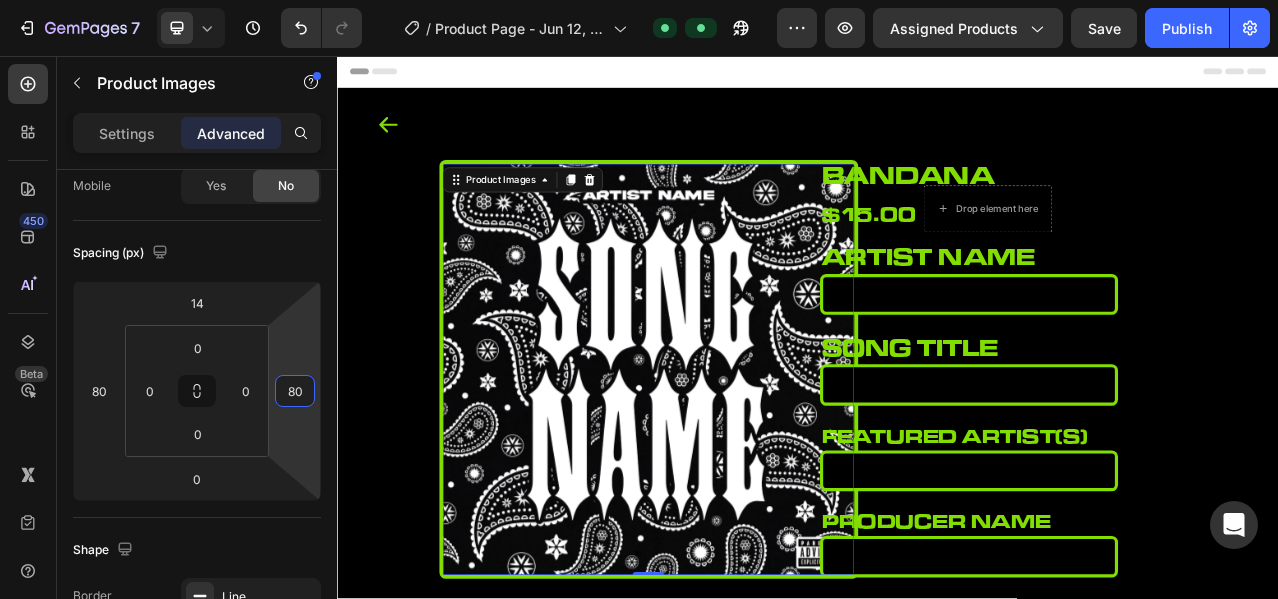 click on "7  Version history  /  Product Page - Jun 12, 07:39:47 Default Preview Assigned Products  Save   Publish  450 Beta Sections(18) Elements(84) Section Element Hero Section Product Detail Brands Trusted Badges Guarantee Product Breakdown How to use Testimonials Compare Bundle FAQs Social Proof Brand Story Product List Collection Blog List Contact Sticky Add to Cart Custom Footer Browse Library 450 Layout
Row
Row
Row
Row Text
Heading
Text Block Button
Button
Button Media
Image
Image" at bounding box center (639, 0) 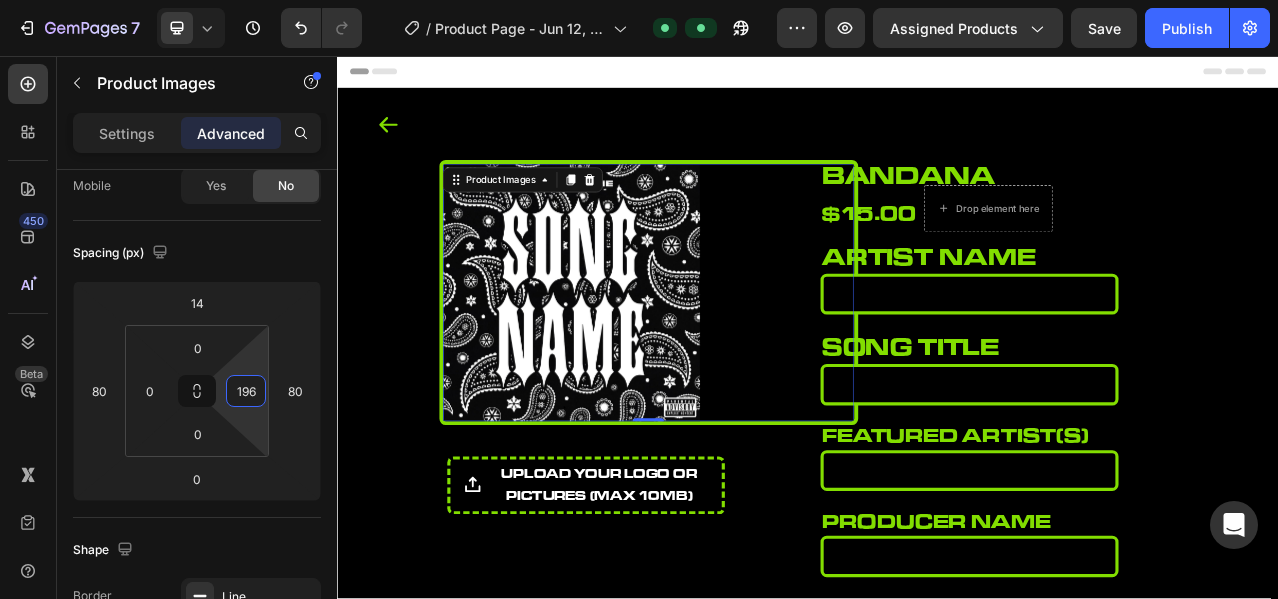 type on "172" 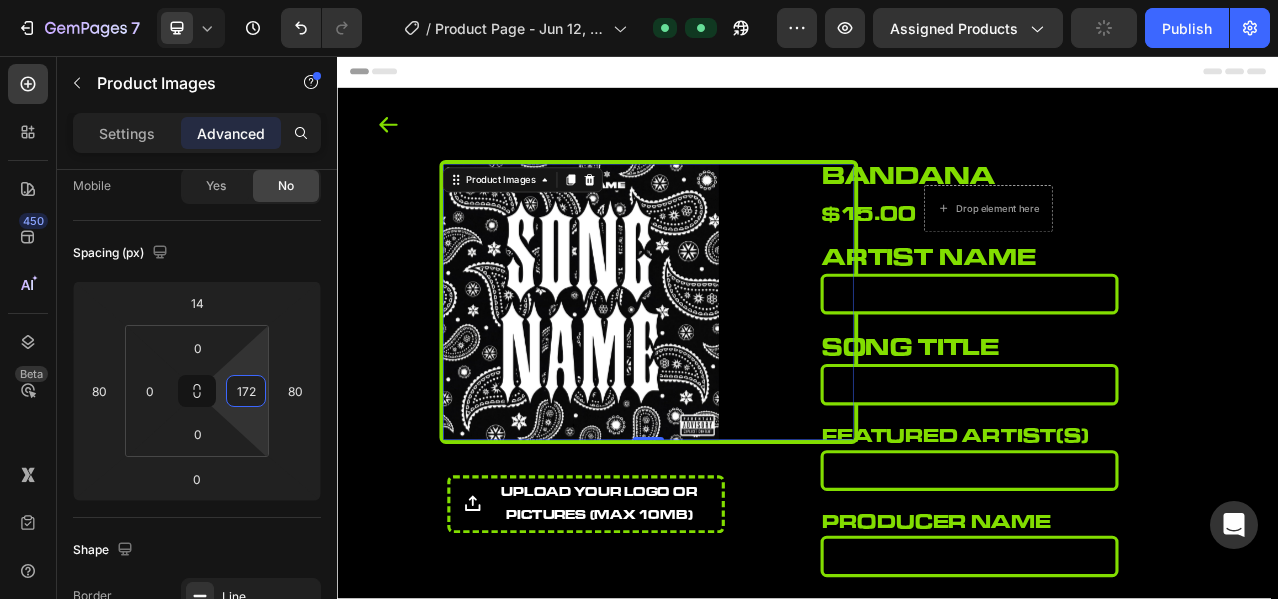 drag, startPoint x: 259, startPoint y: 361, endPoint x: 255, endPoint y: 275, distance: 86.09297 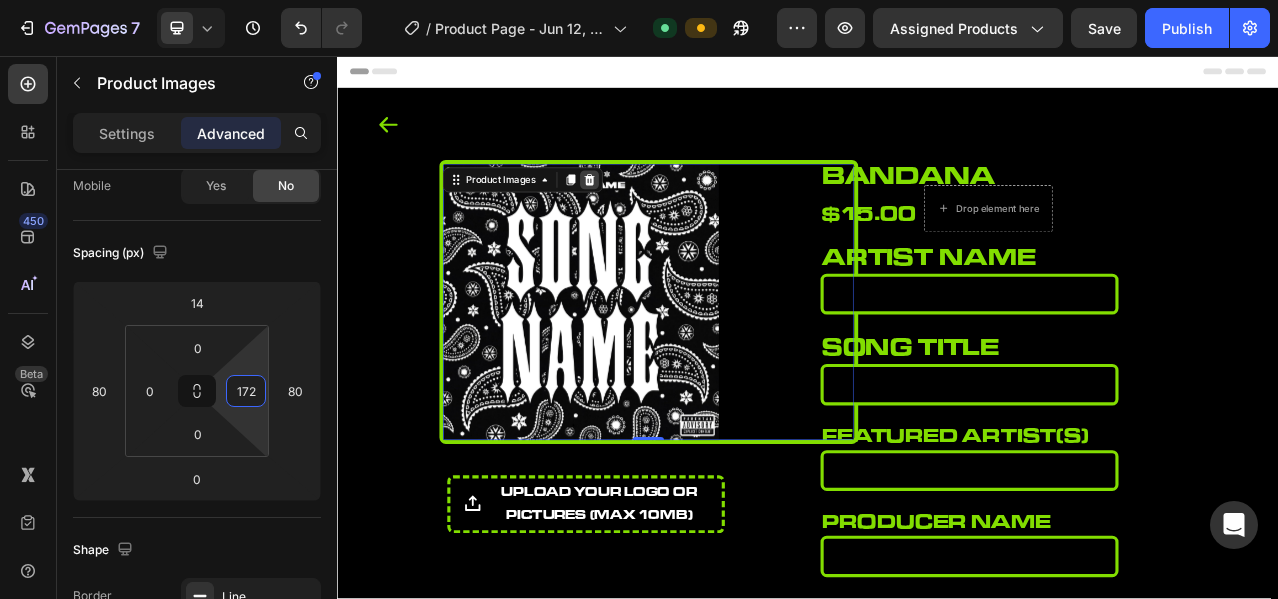 click 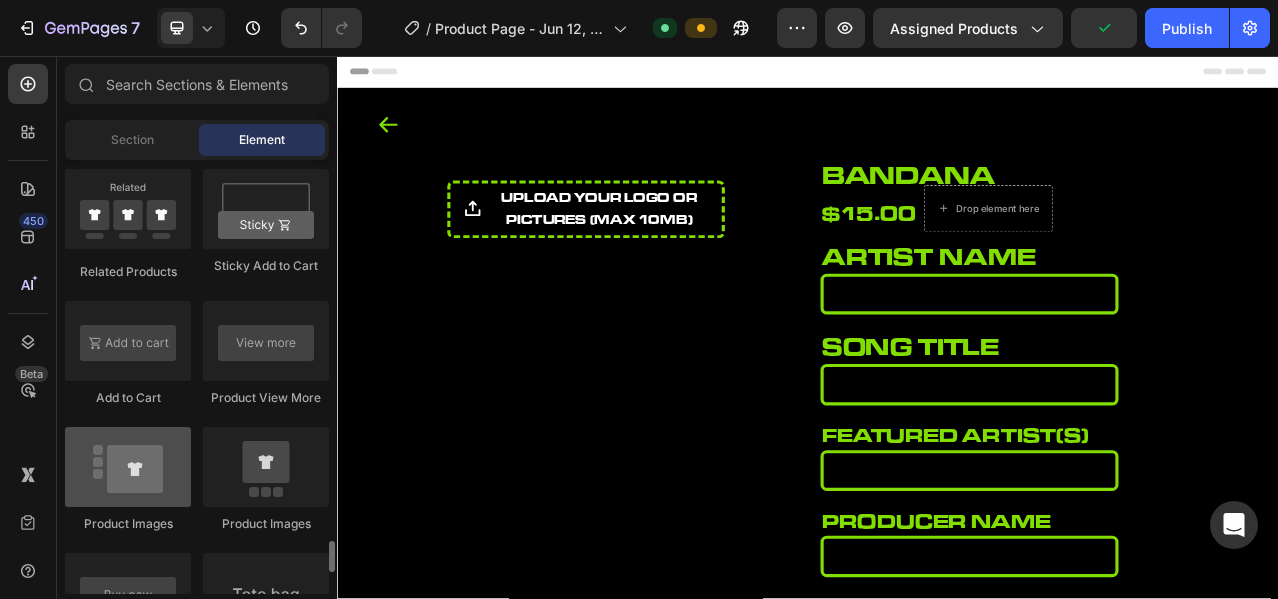 scroll, scrollTop: 3000, scrollLeft: 0, axis: vertical 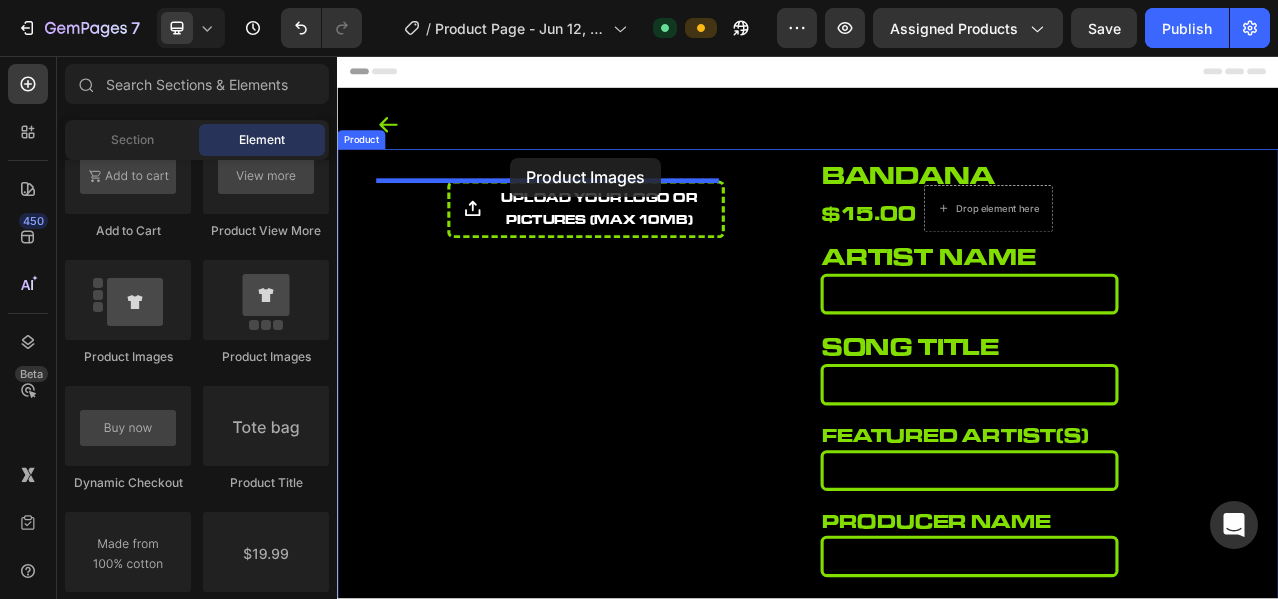 drag, startPoint x: 463, startPoint y: 357, endPoint x: 558, endPoint y: 186, distance: 195.61697 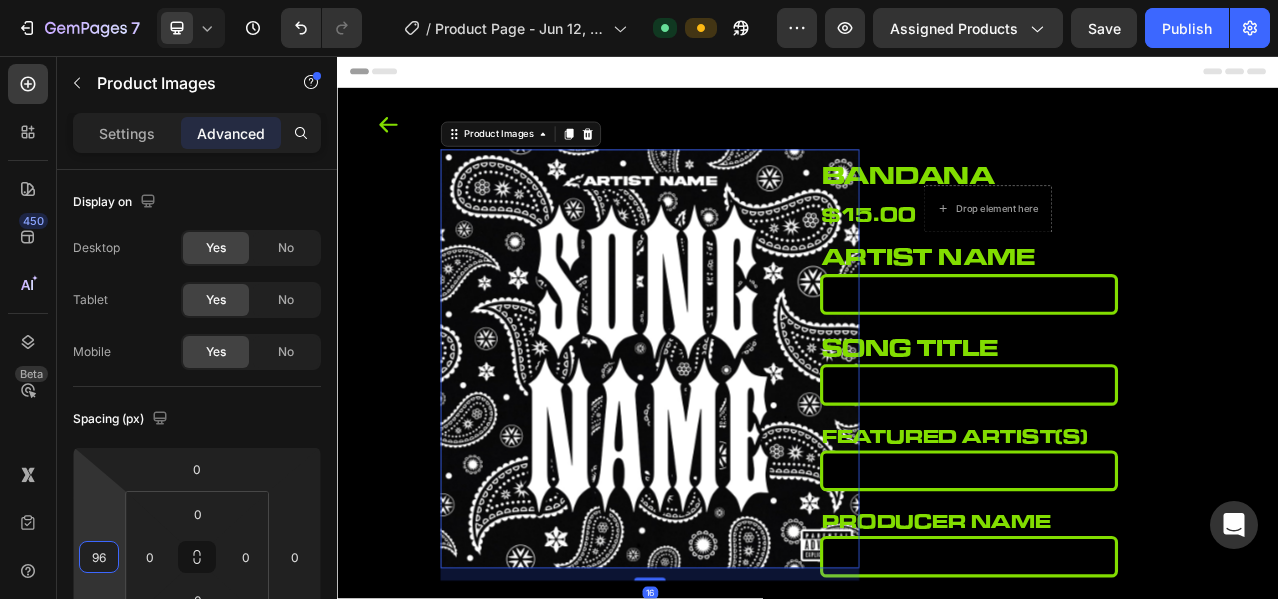 type on "98" 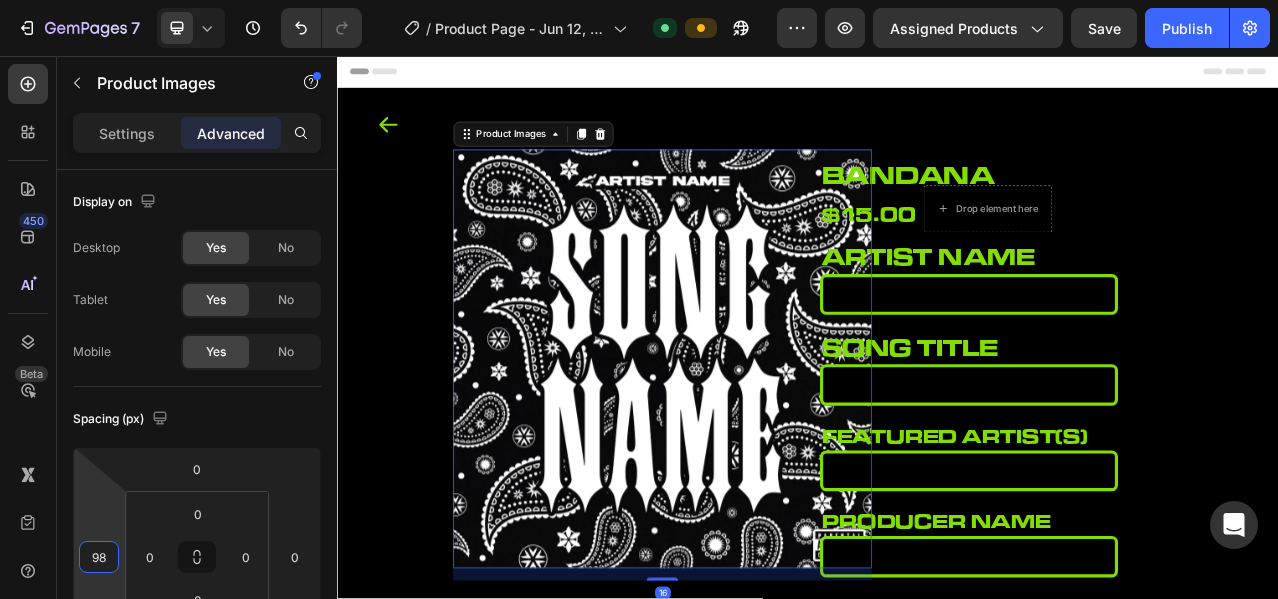 drag, startPoint x: 111, startPoint y: 517, endPoint x: 118, endPoint y: 468, distance: 49.497475 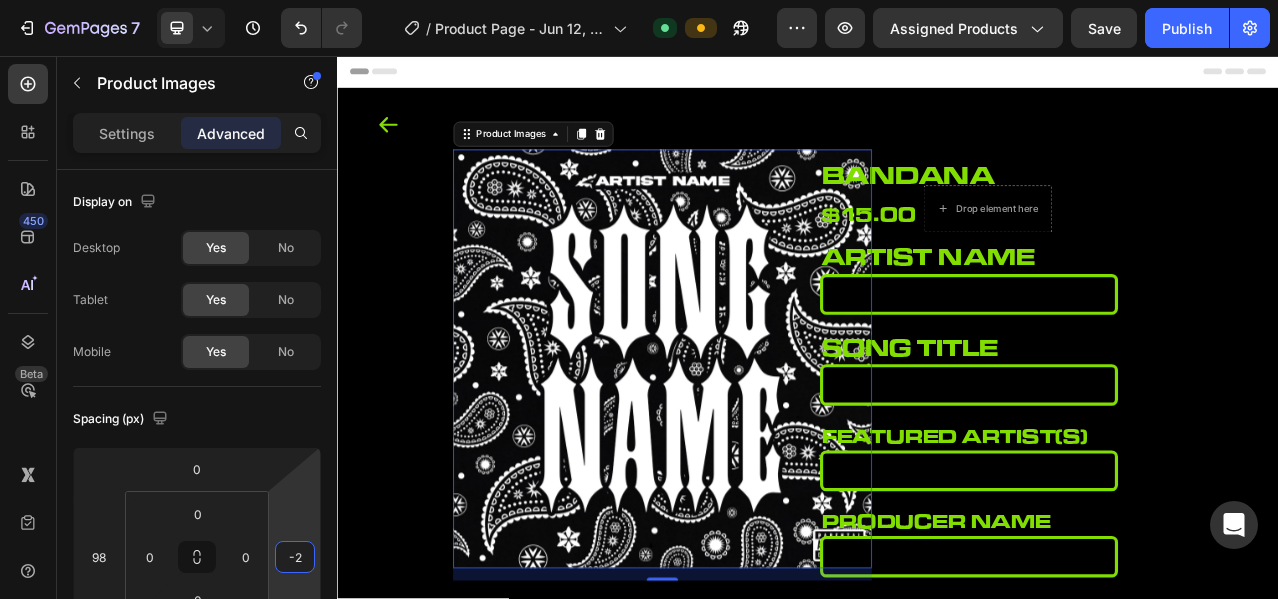 type on "0" 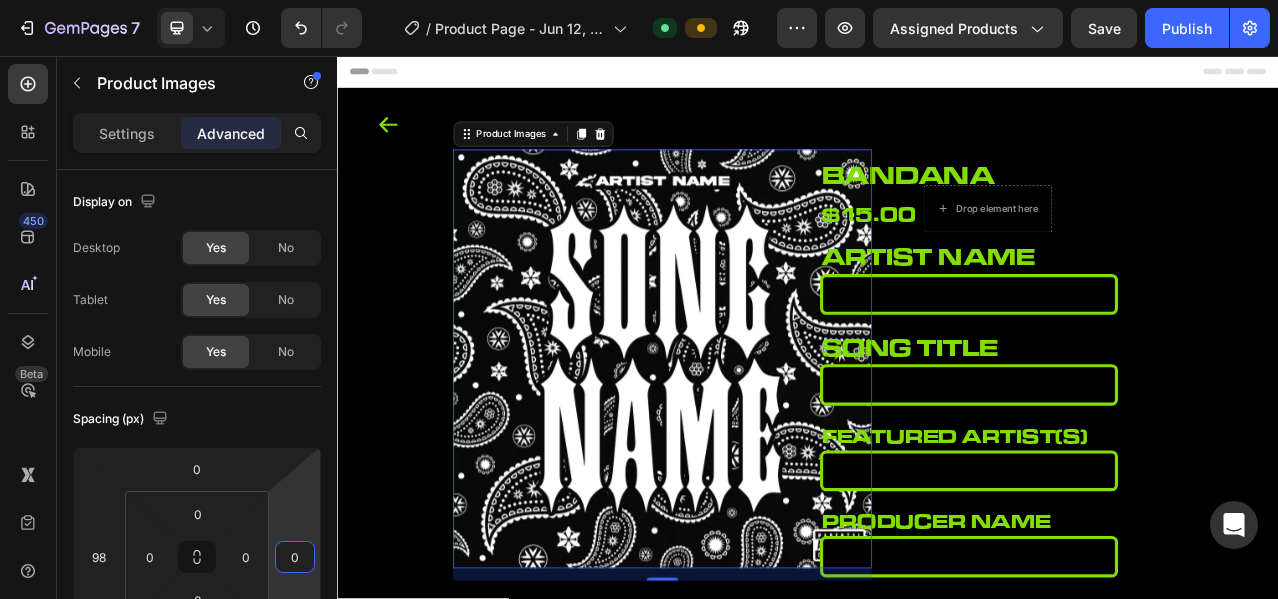 click on "7  Version history  /  Product Page - Jun 12, 07:39:47 Default Preview Assigned Products  Save   Publish  450 Beta Sections(18) Elements(84) Section Element Hero Section Product Detail Brands Trusted Badges Guarantee Product Breakdown How to use Testimonials Compare Bundle FAQs Social Proof Brand Story Product List Collection Blog List Contact Sticky Add to Cart Custom Footer Browse Library 450 Layout
Row
Row
Row
Row Text
Heading
Text Block Button
Button
Button Media
Image
Image" at bounding box center [639, 0] 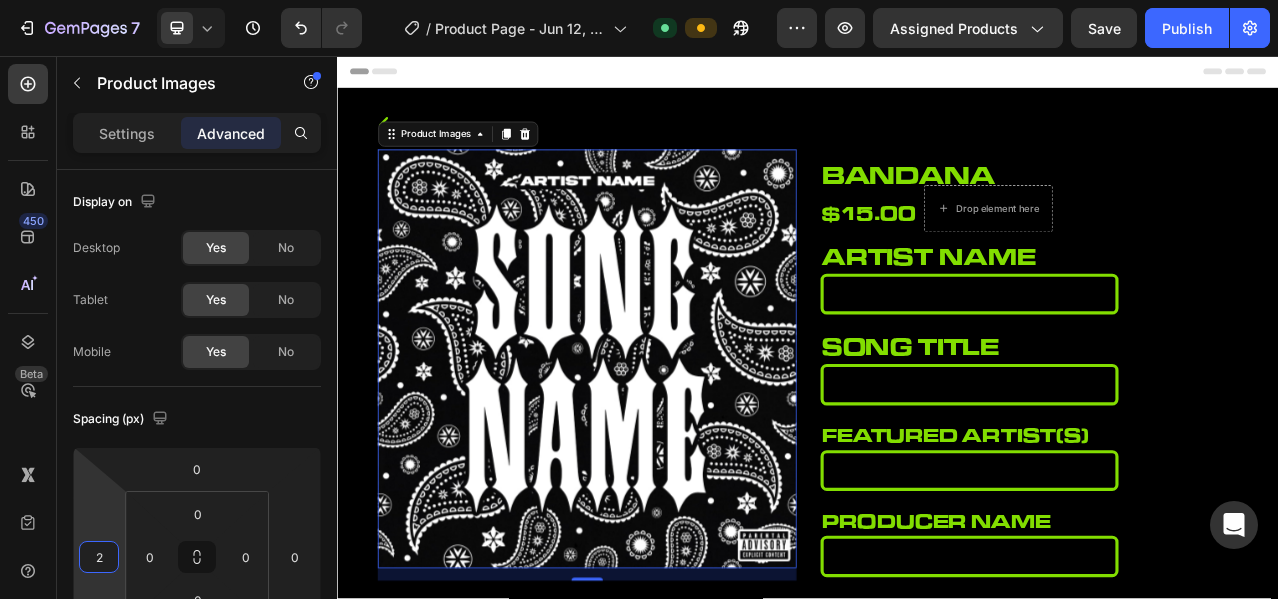 type on "0" 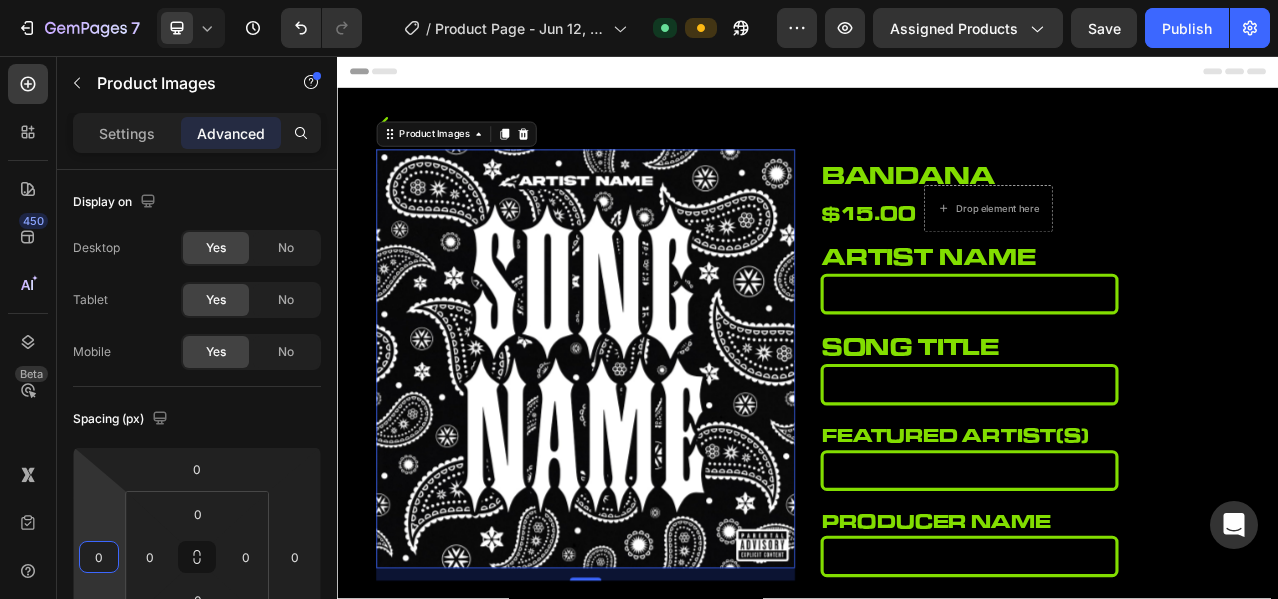 drag, startPoint x: 105, startPoint y: 514, endPoint x: 121, endPoint y: 560, distance: 48.703182 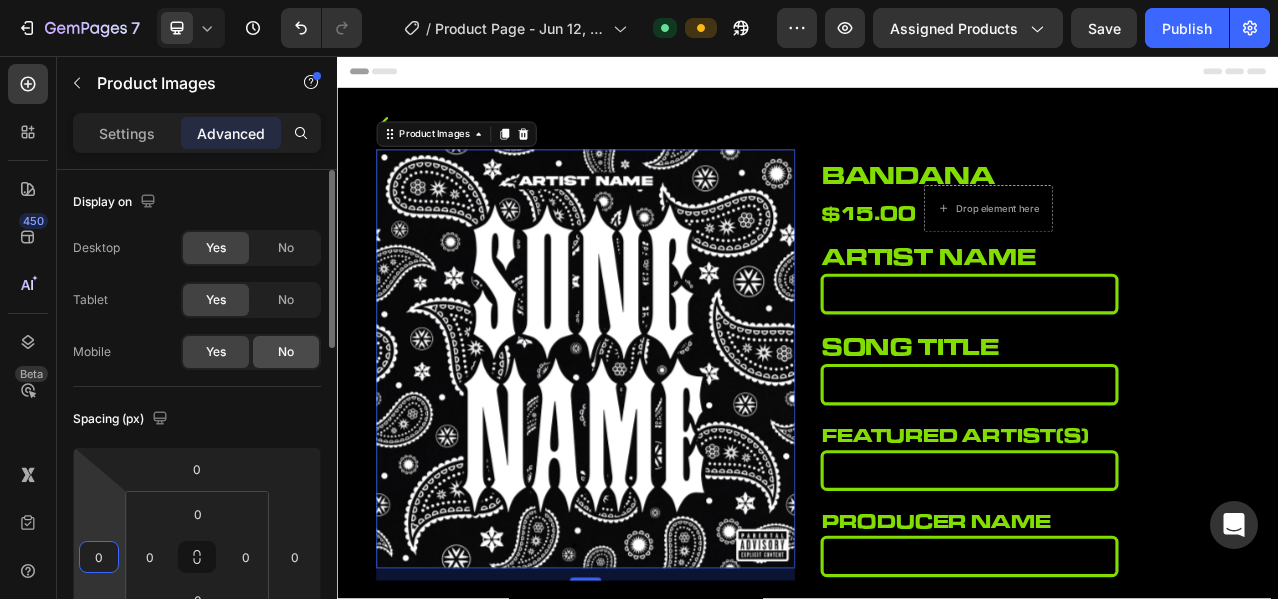 click on "No" 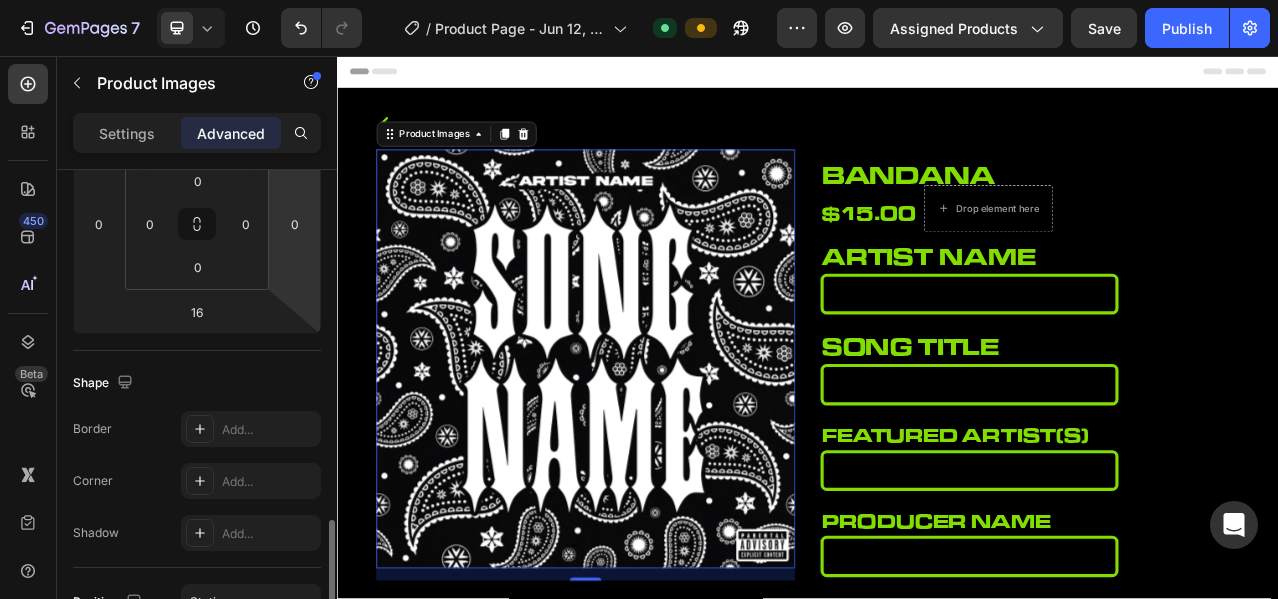 scroll, scrollTop: 500, scrollLeft: 0, axis: vertical 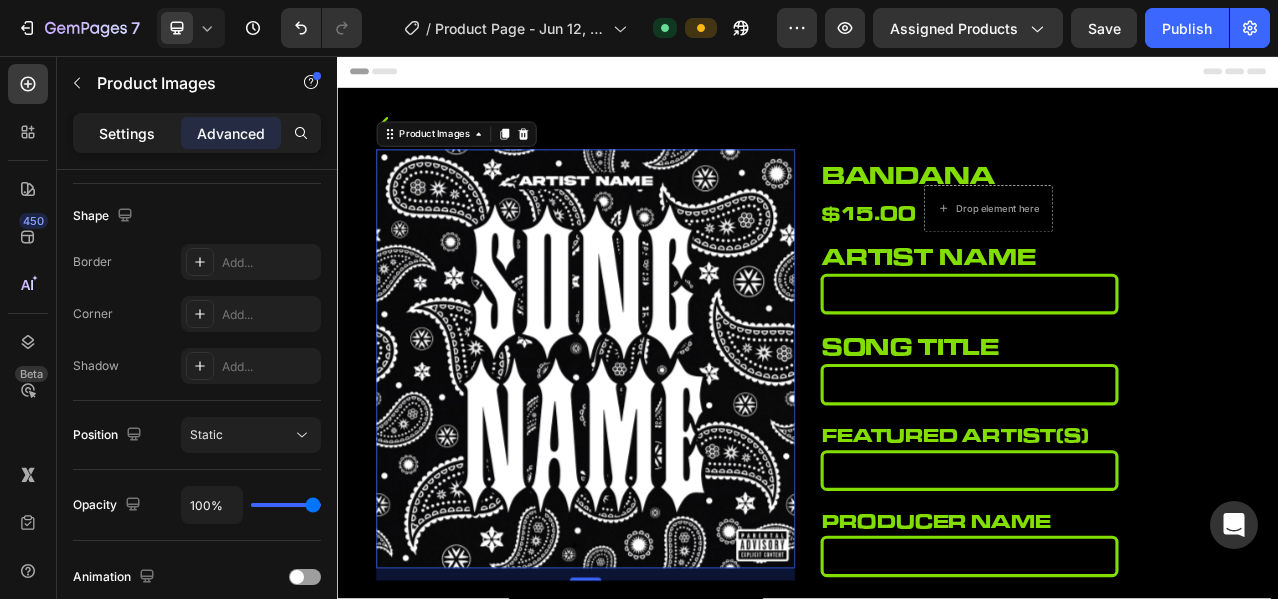 click on "Settings" at bounding box center (127, 133) 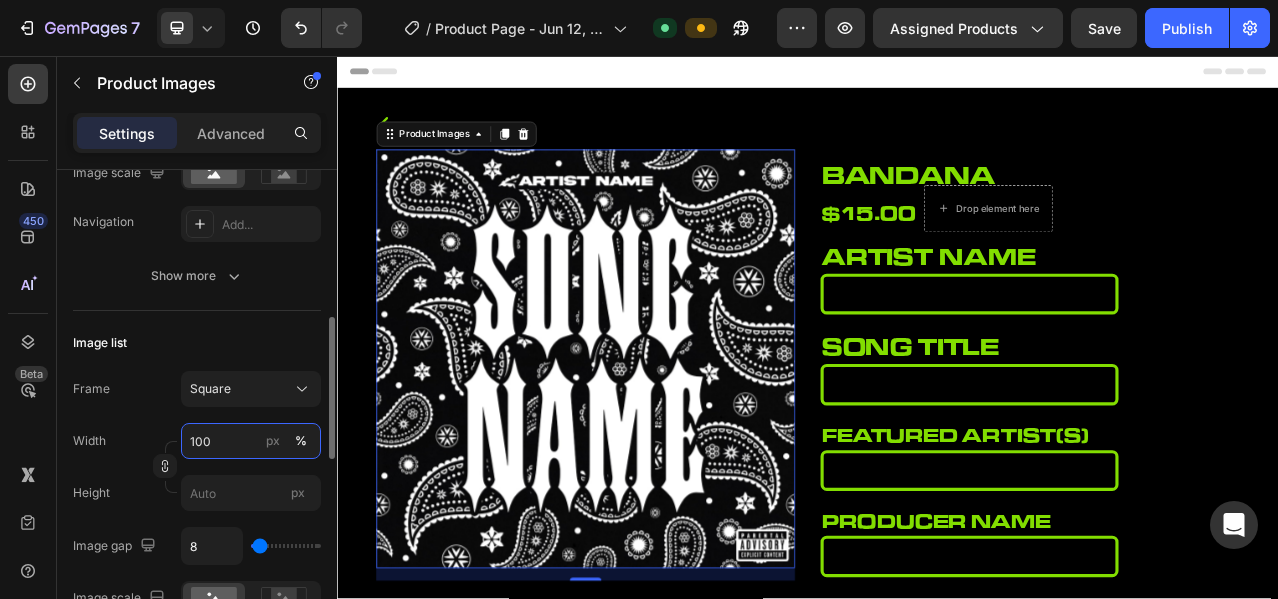 click on "100" at bounding box center (251, 441) 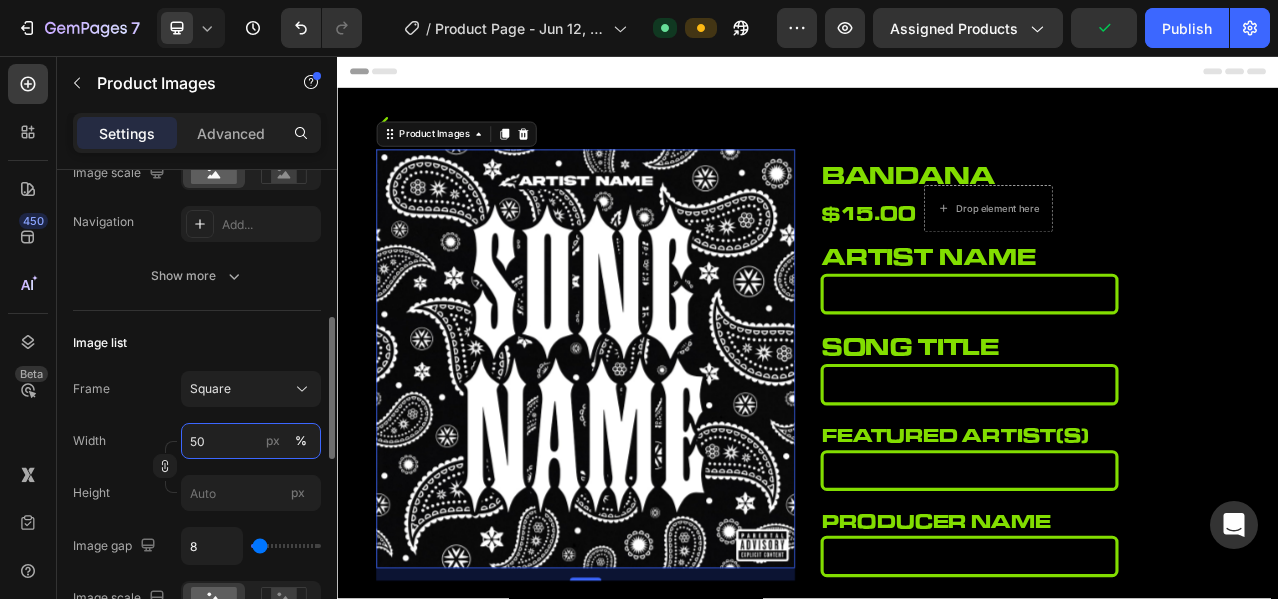 type on "50" 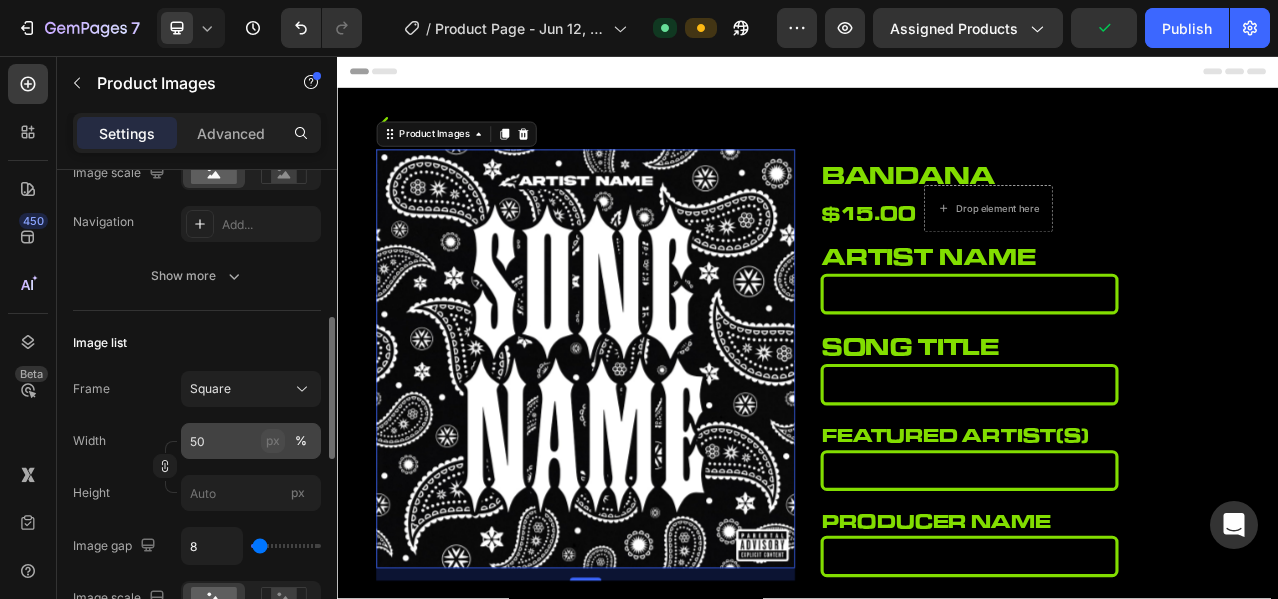click on "px" 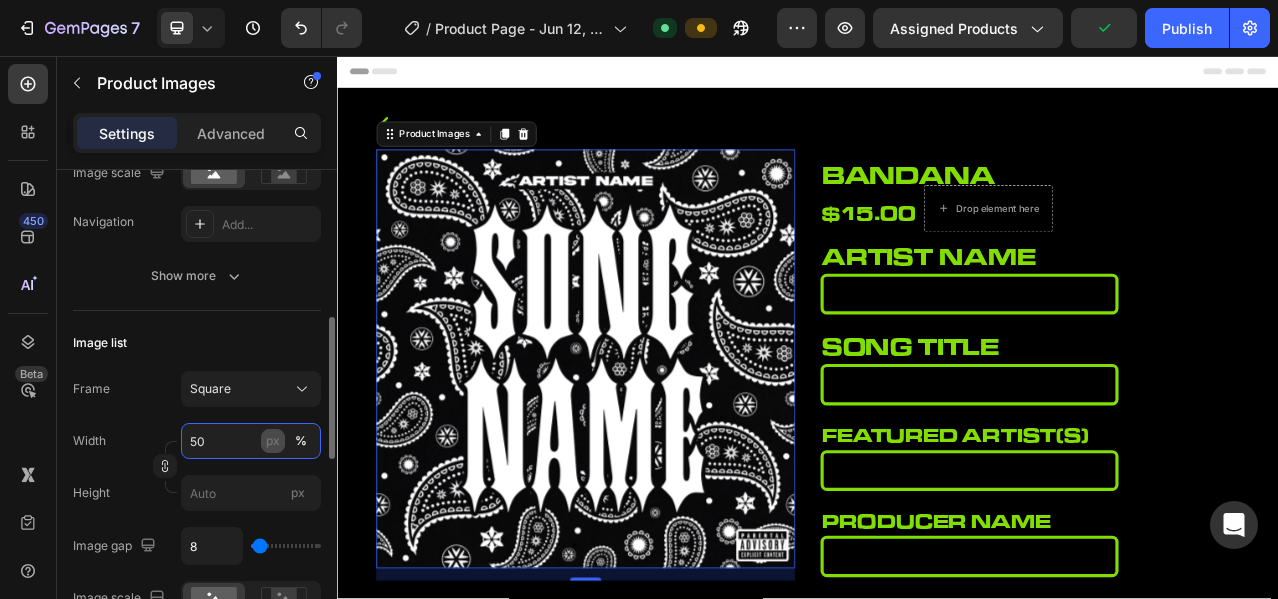 type on "50" 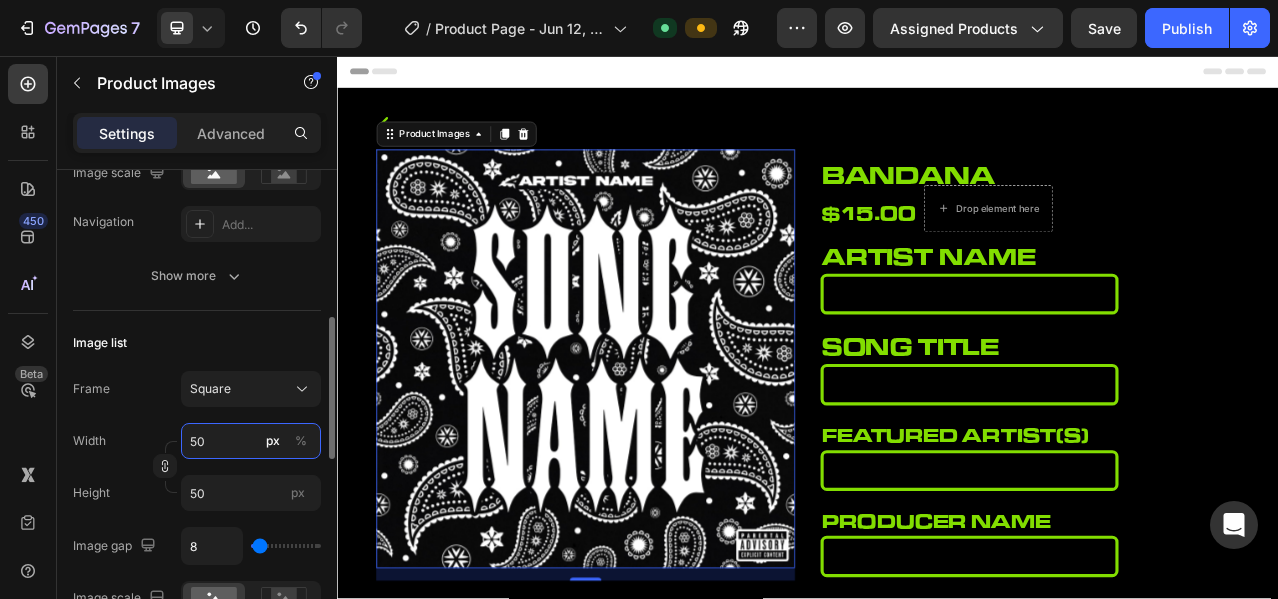 click on "50" at bounding box center [251, 441] 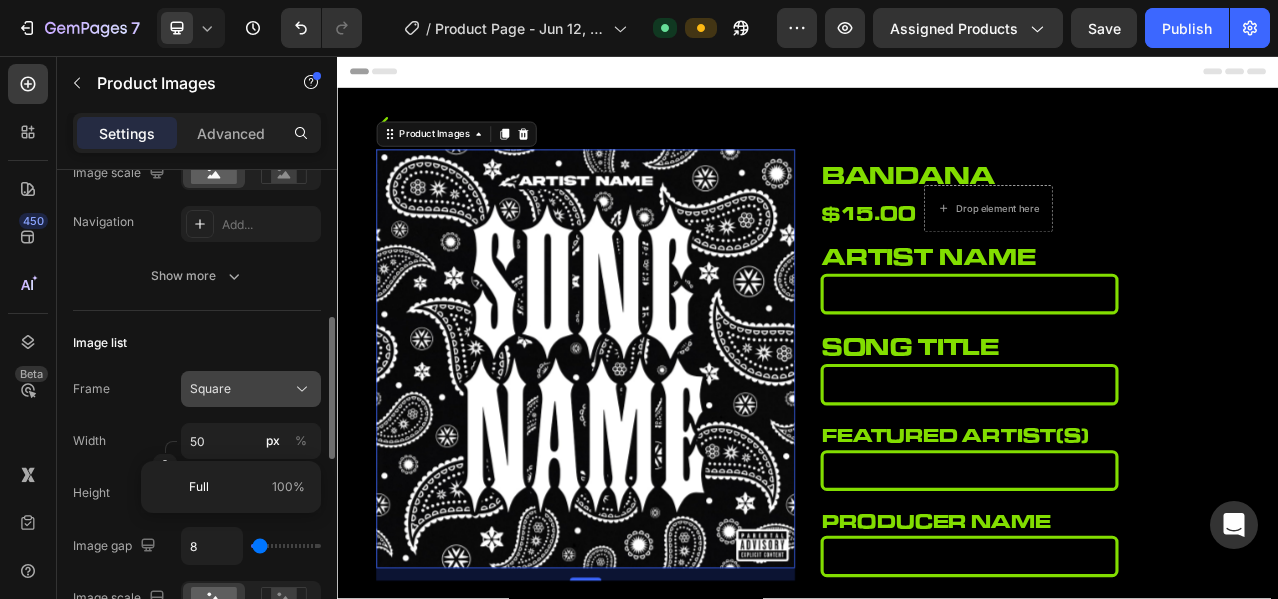 click on "Square" 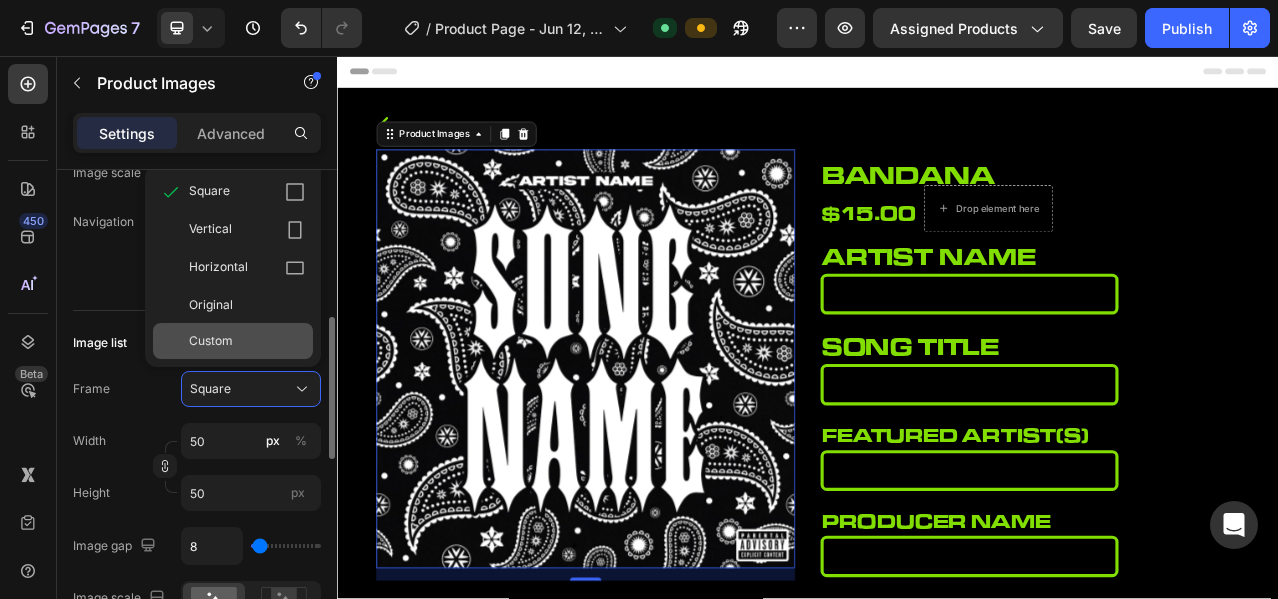 click on "Custom" 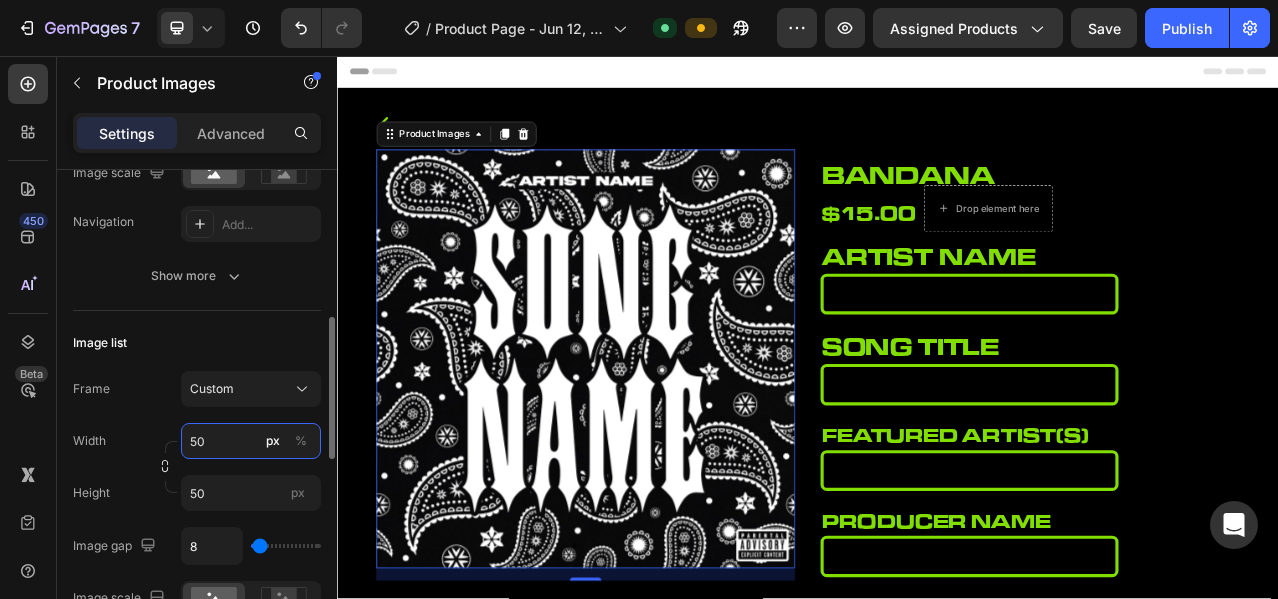 click on "50" at bounding box center (251, 441) 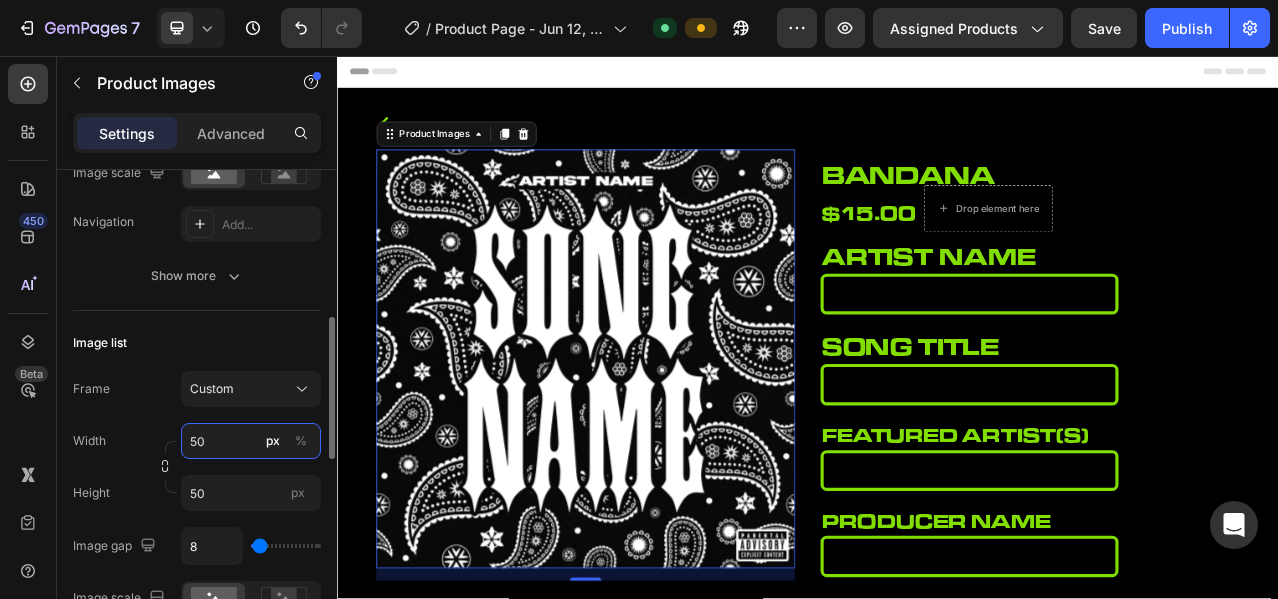 drag, startPoint x: 211, startPoint y: 439, endPoint x: 175, endPoint y: 441, distance: 36.05551 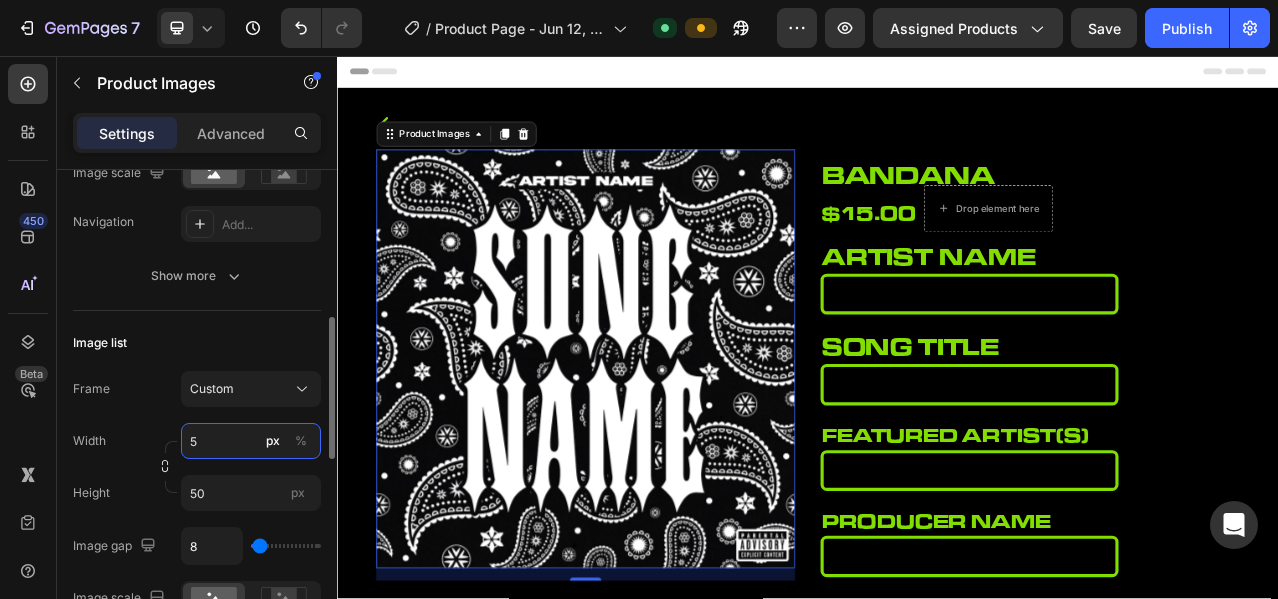 type on "50" 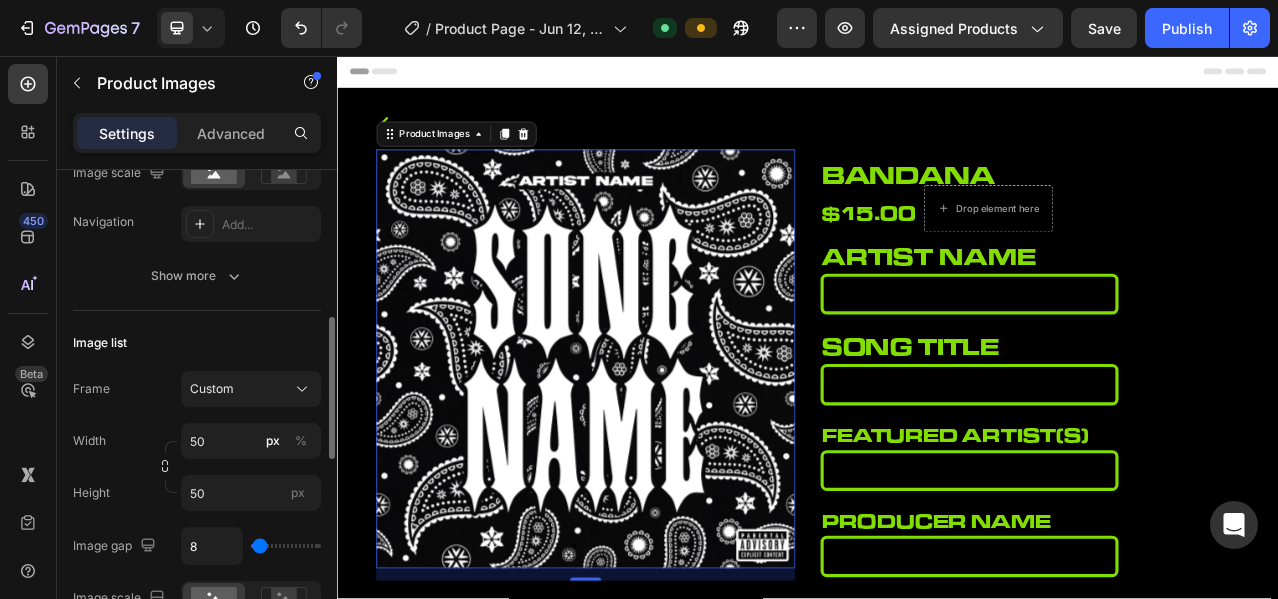 click on "Frame Custom Width 50 px % Height 50 px" 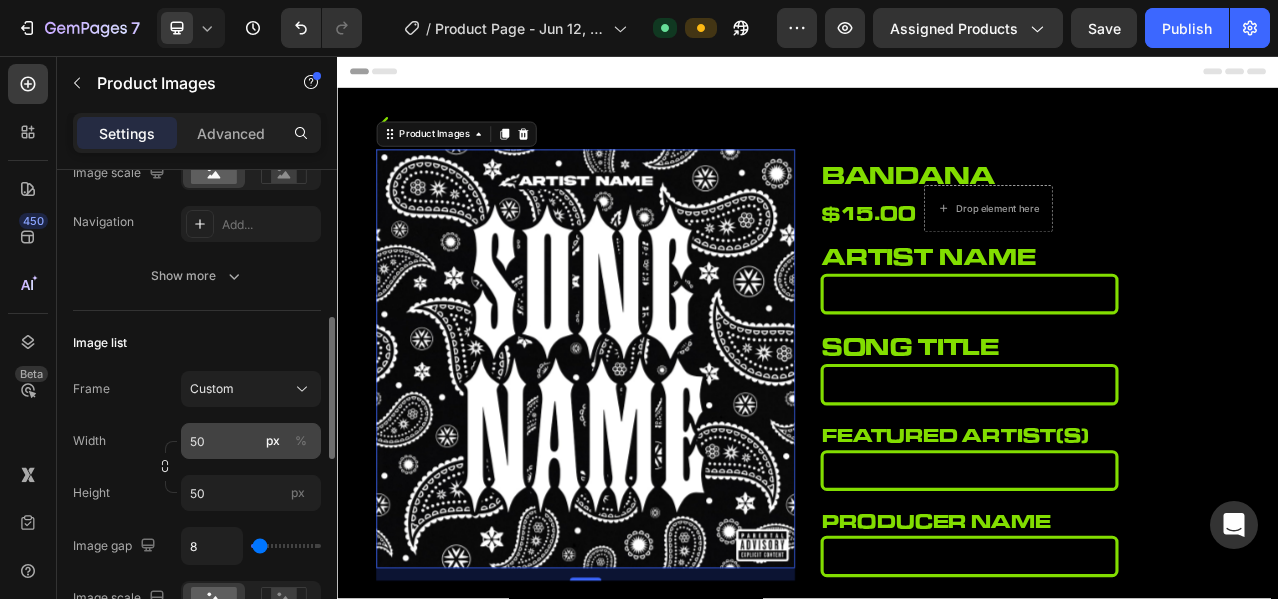 scroll, scrollTop: 833, scrollLeft: 0, axis: vertical 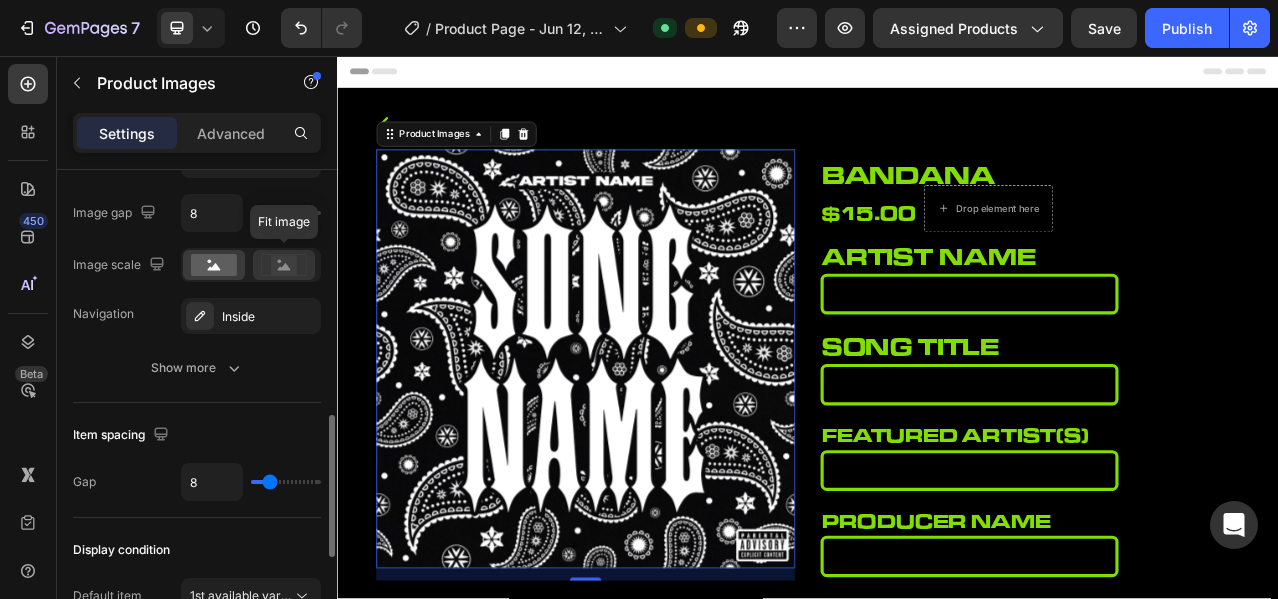 click 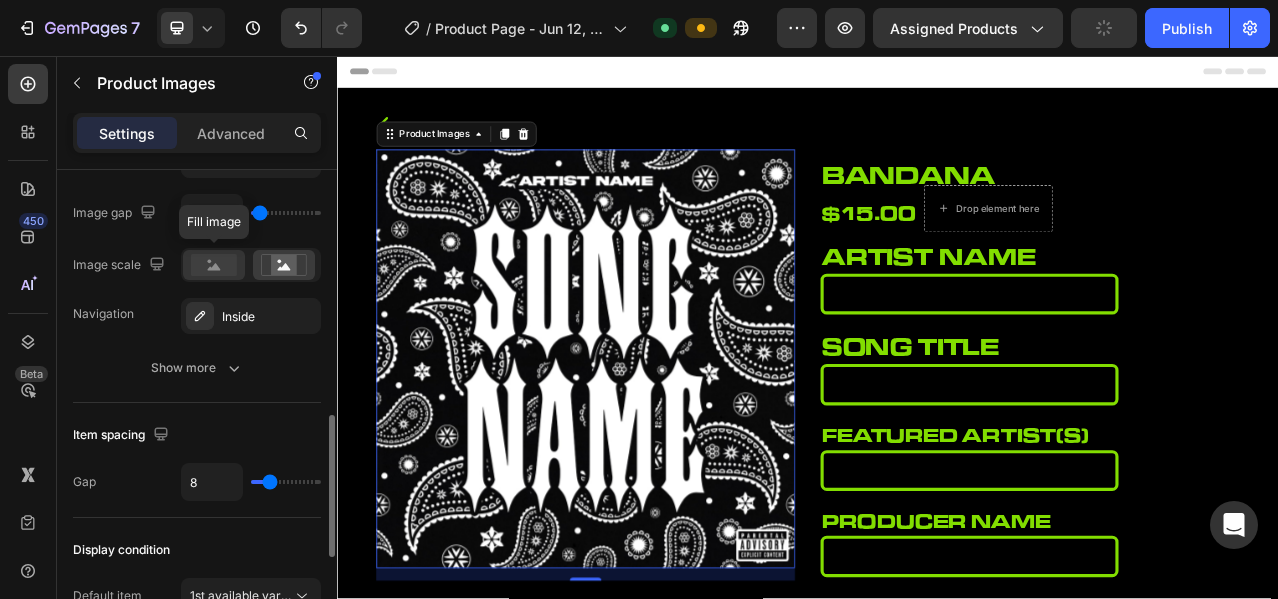 click 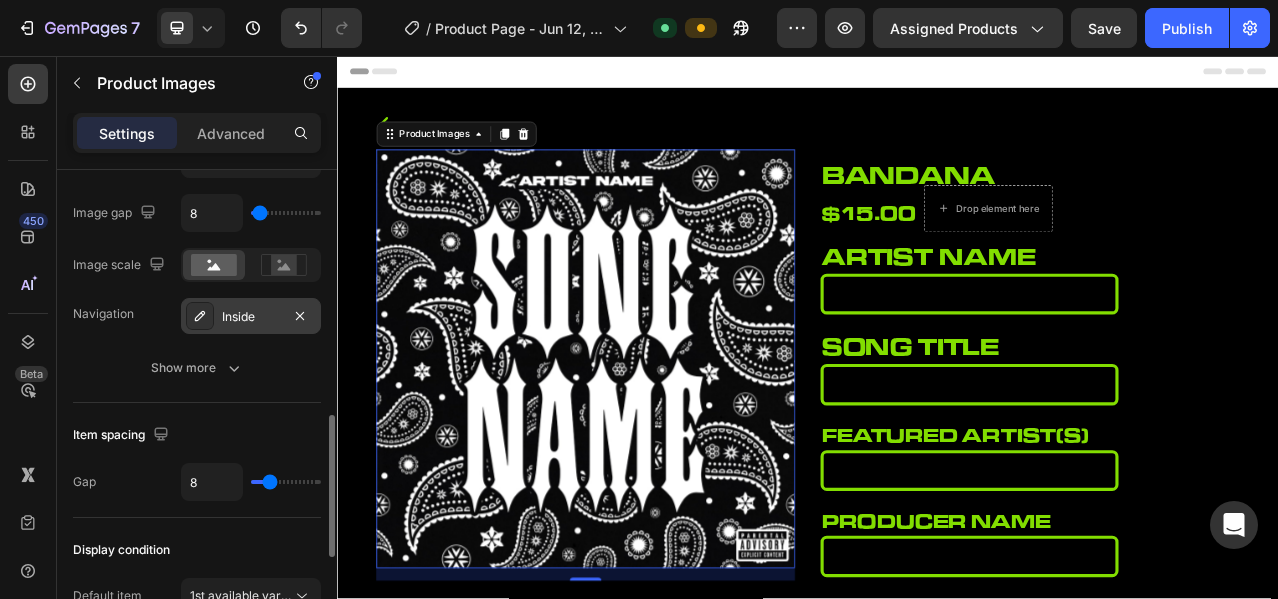 click on "Inside" at bounding box center [251, 317] 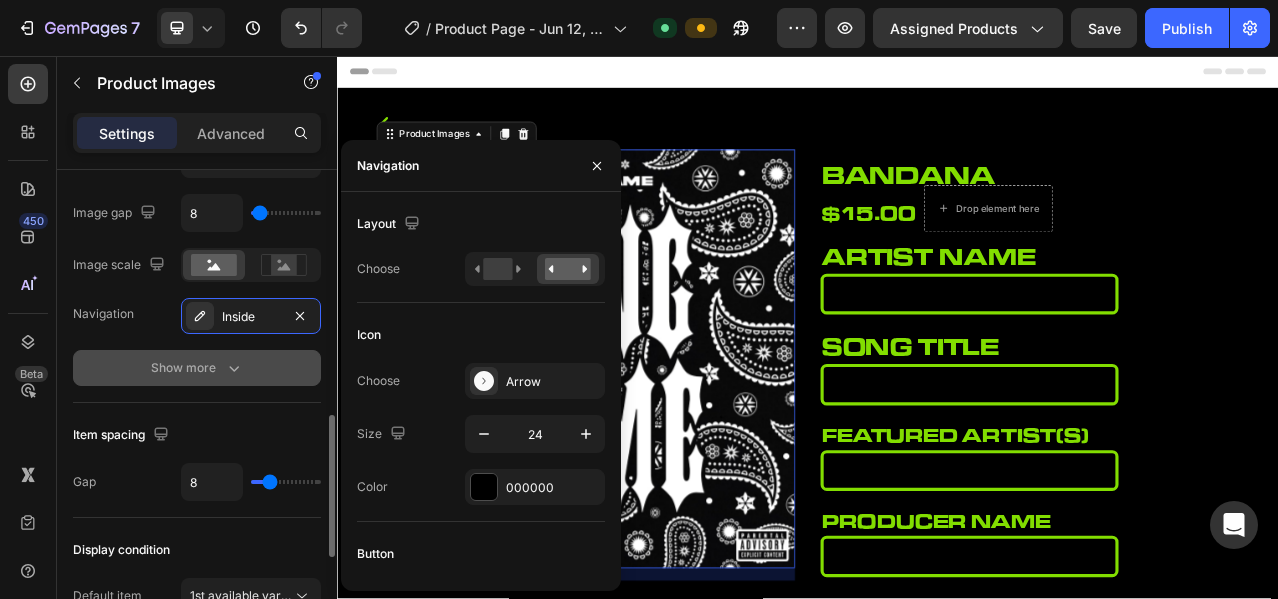 click on "Show more" at bounding box center (197, 368) 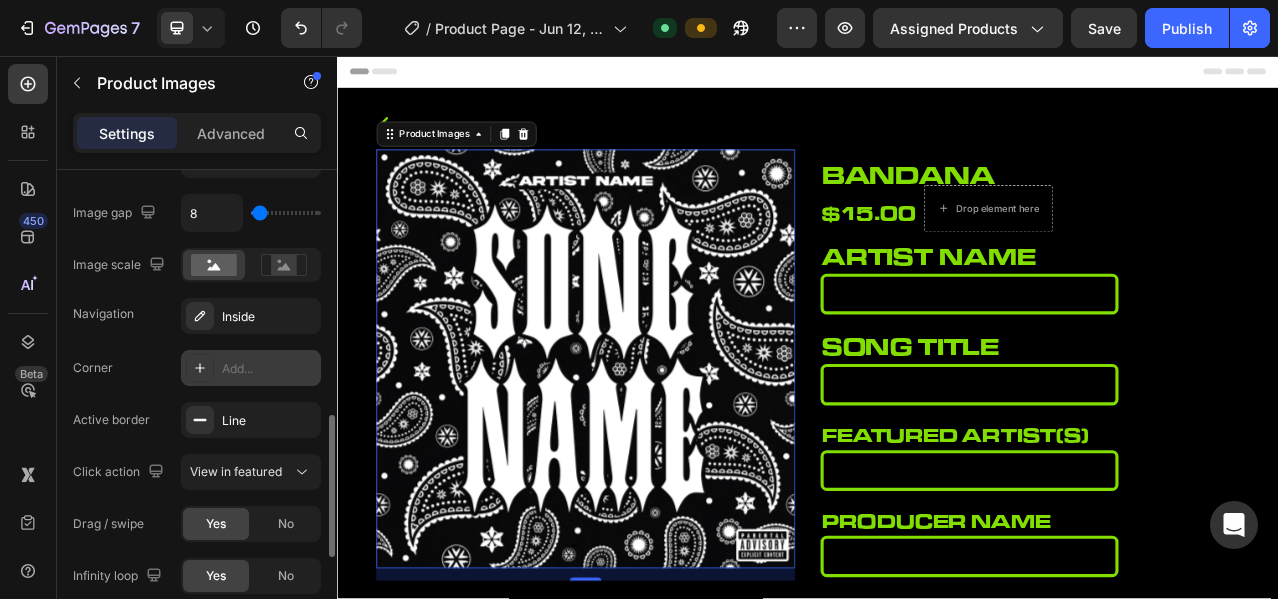 click on "Add..." at bounding box center (269, 369) 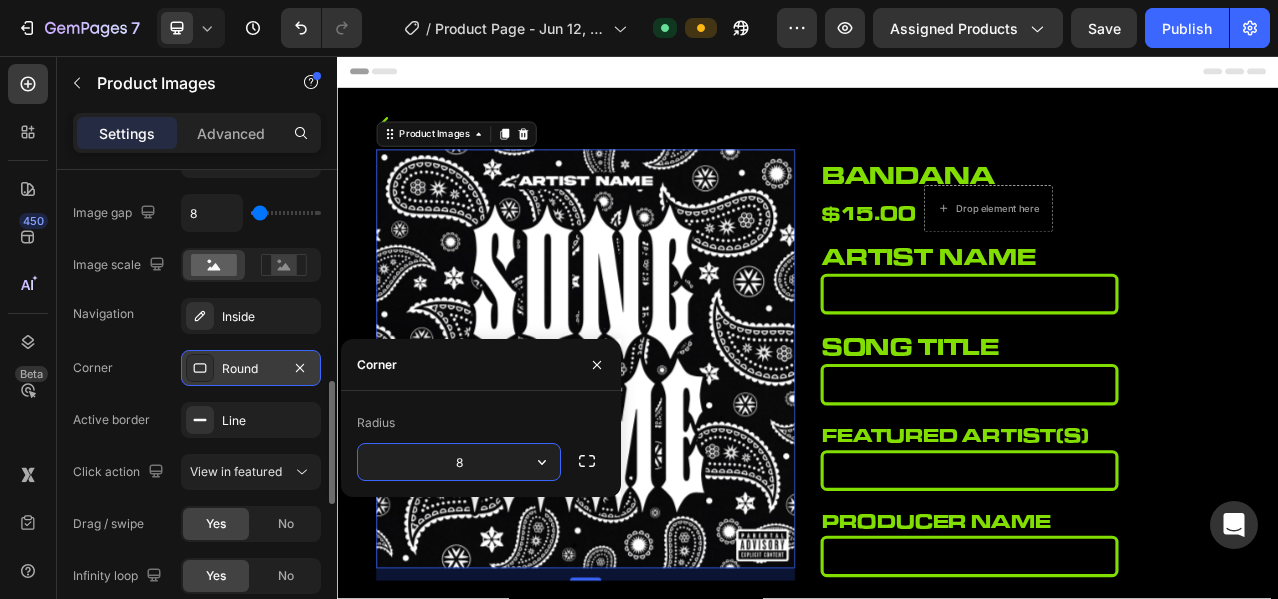click on "Round" at bounding box center [251, 369] 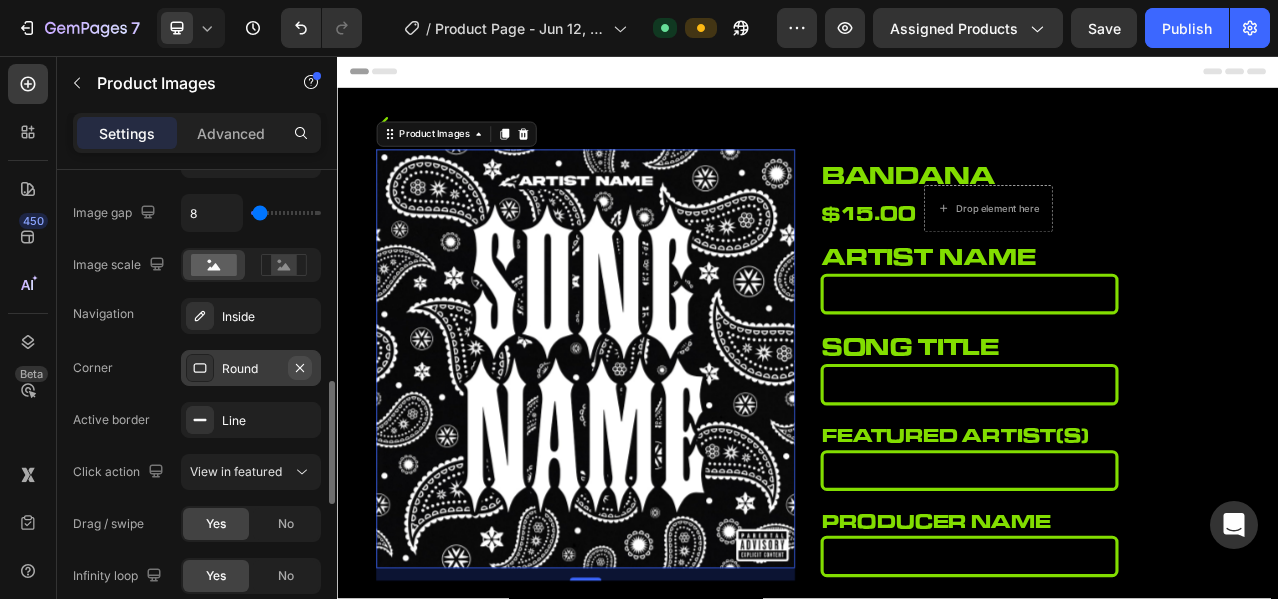 click 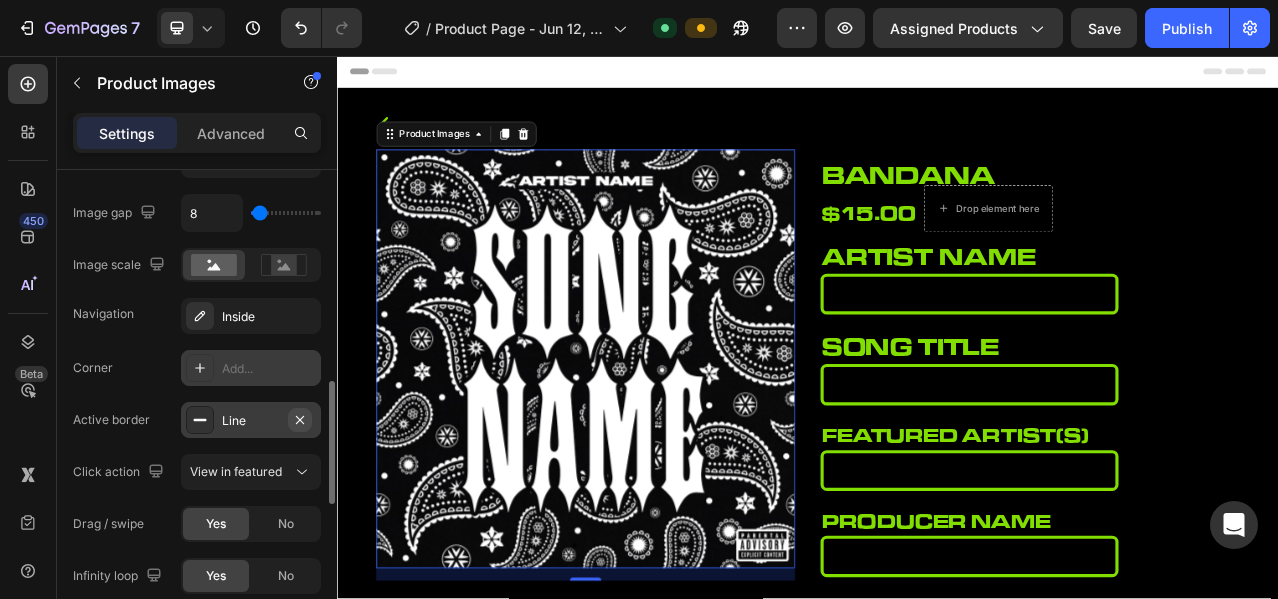 click 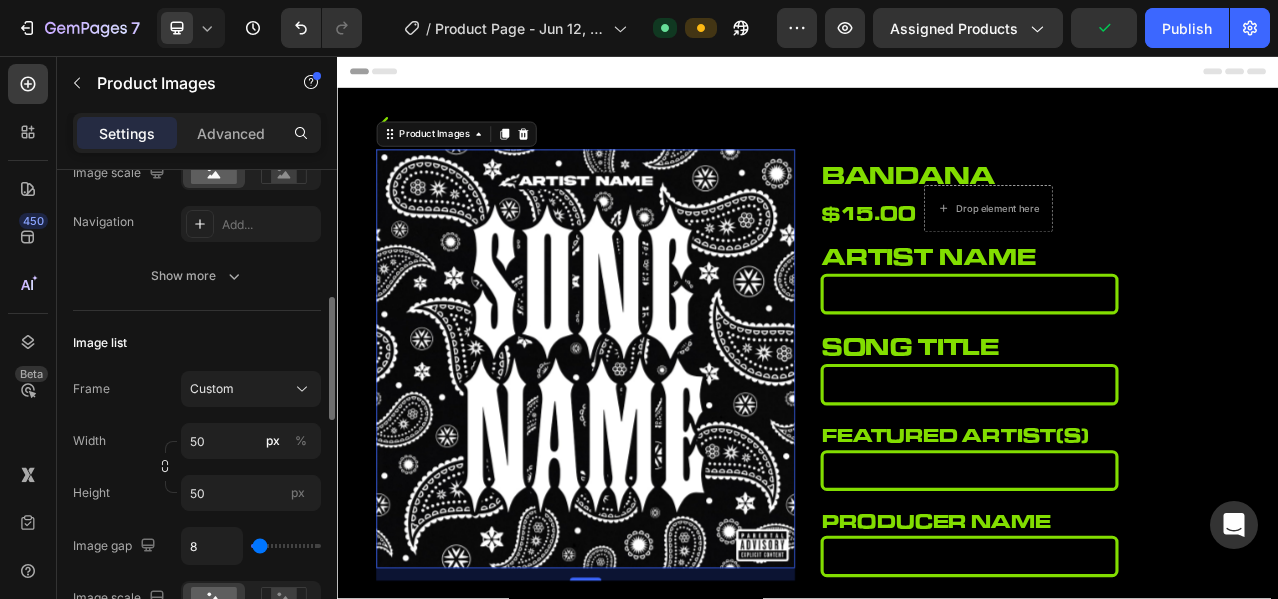 scroll, scrollTop: 0, scrollLeft: 0, axis: both 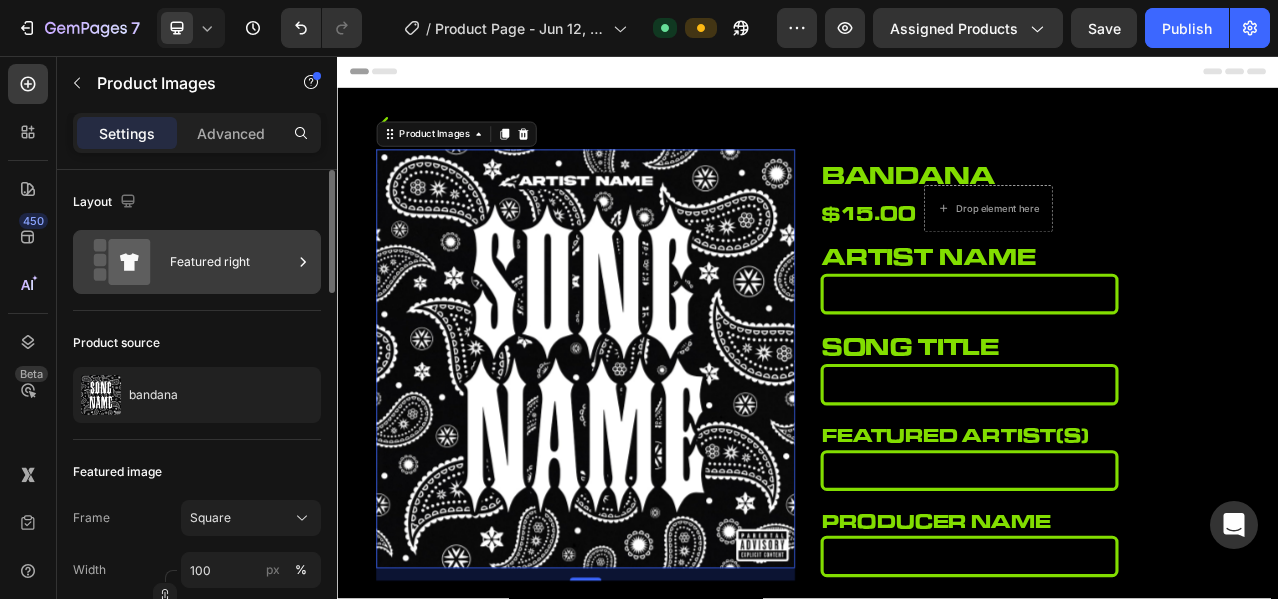 click on "Featured right" at bounding box center (231, 262) 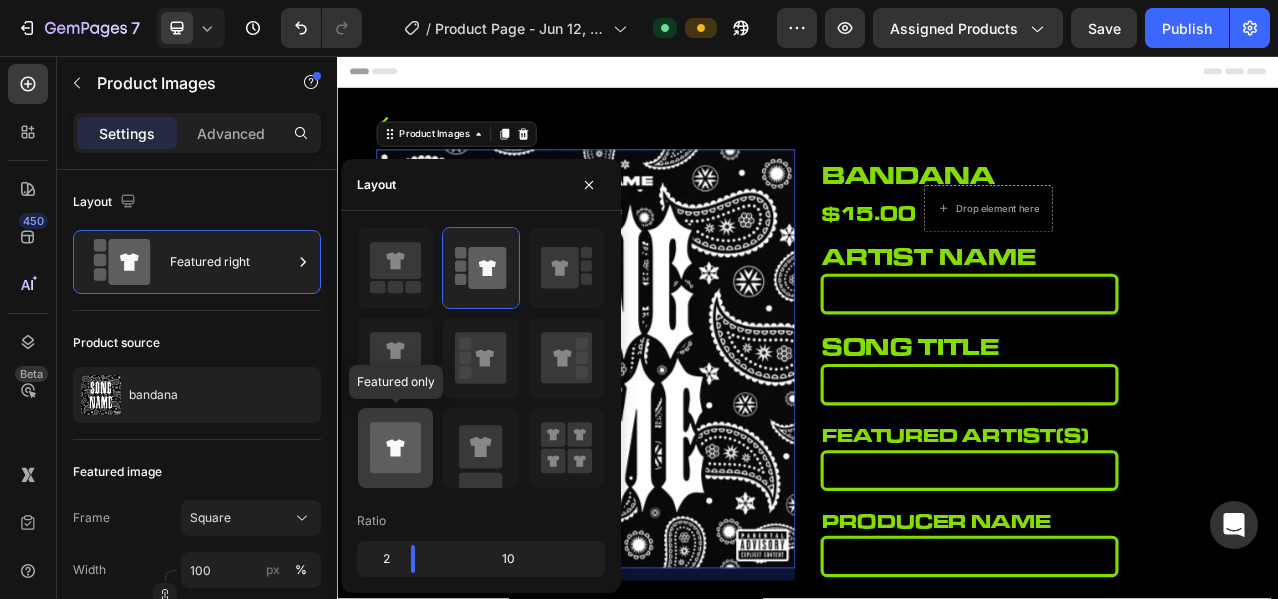click 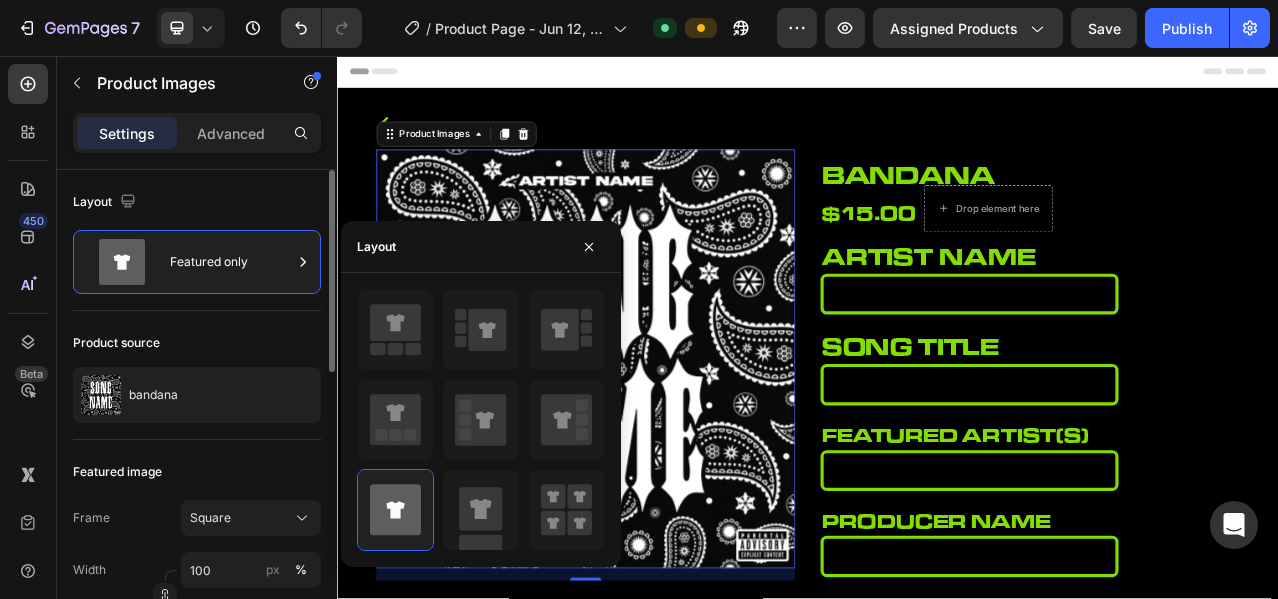 click on "Product source" at bounding box center (197, 343) 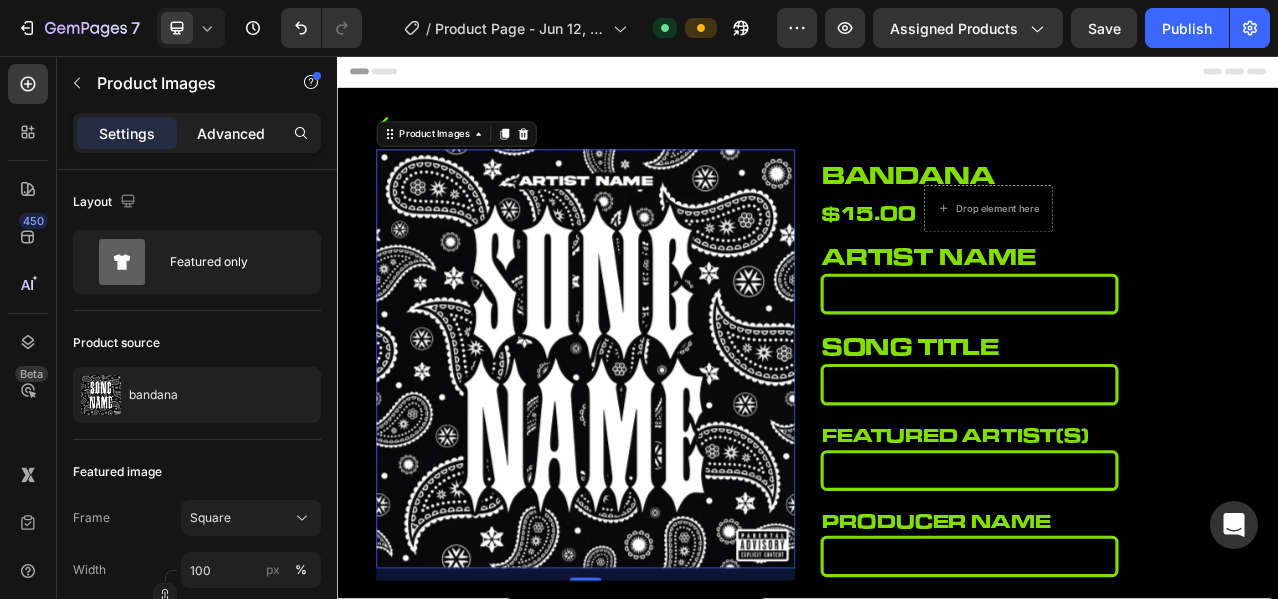 click on "Advanced" at bounding box center [231, 133] 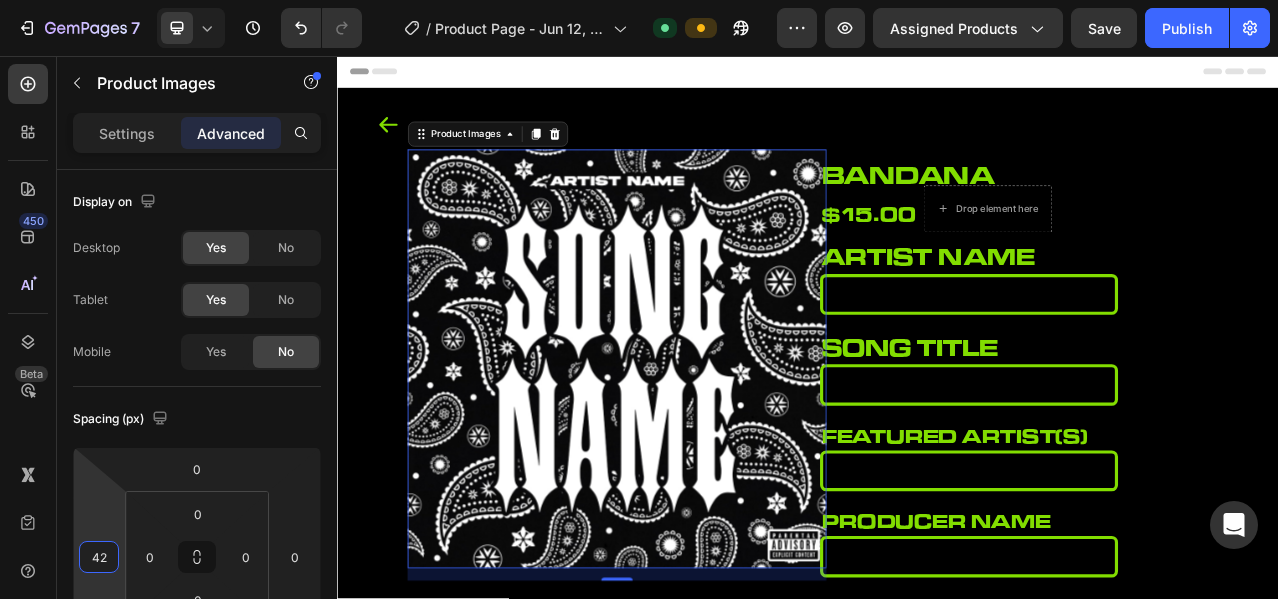 type on "44" 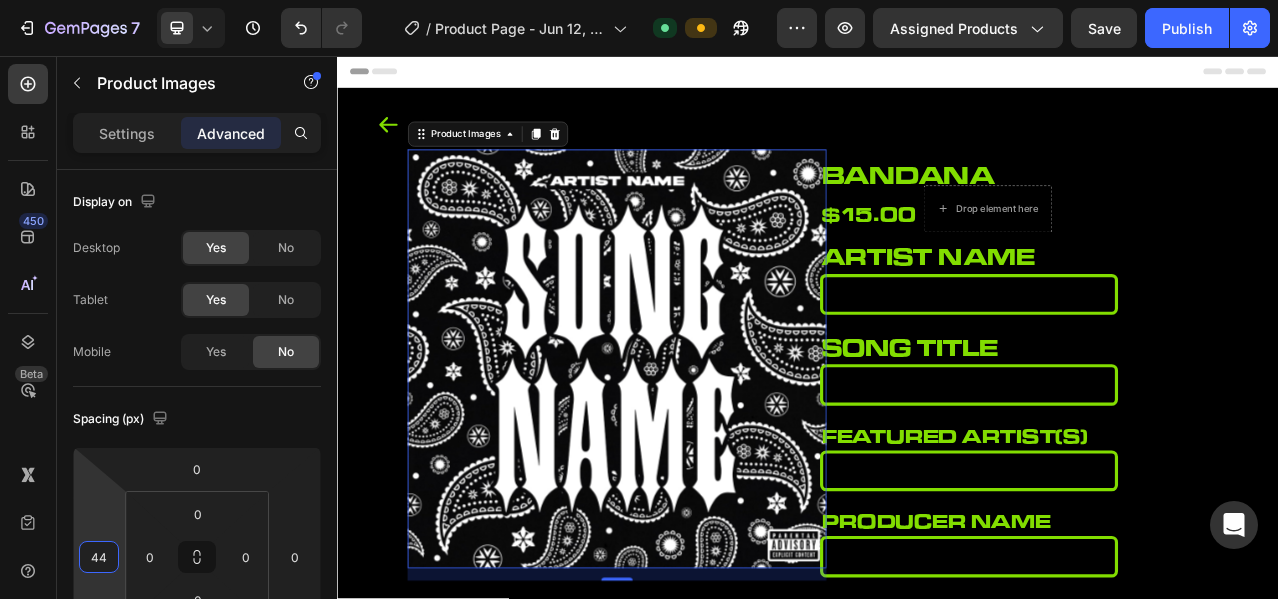 drag, startPoint x: 105, startPoint y: 500, endPoint x: 105, endPoint y: 478, distance: 22 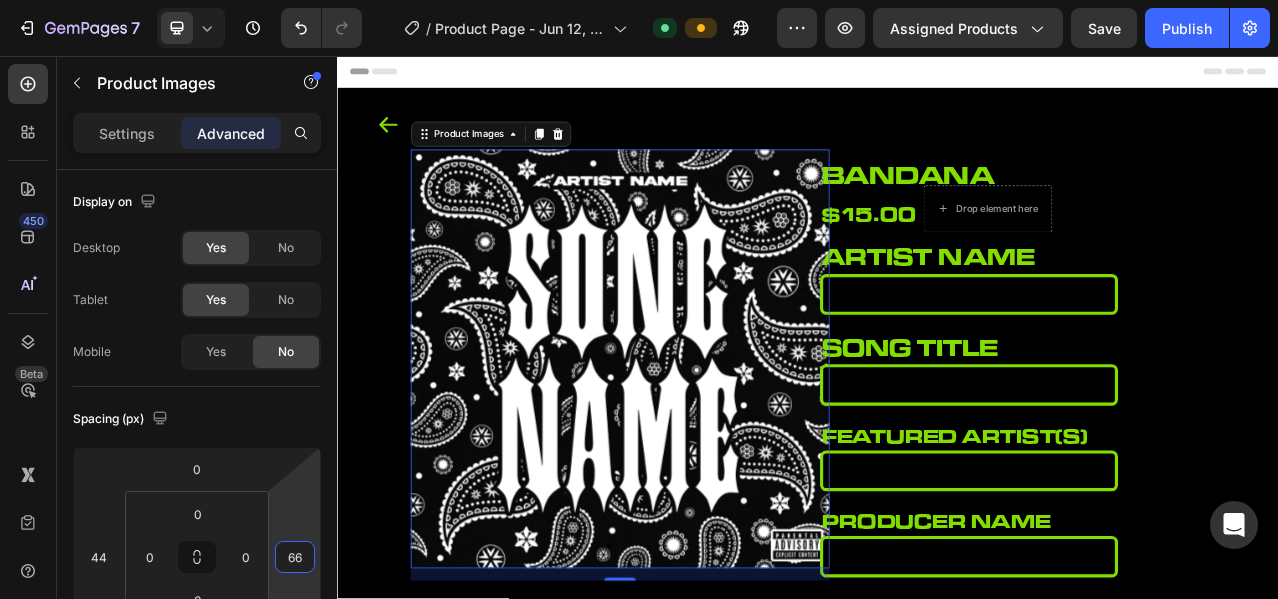 drag, startPoint x: 293, startPoint y: 517, endPoint x: 297, endPoint y: 484, distance: 33.24154 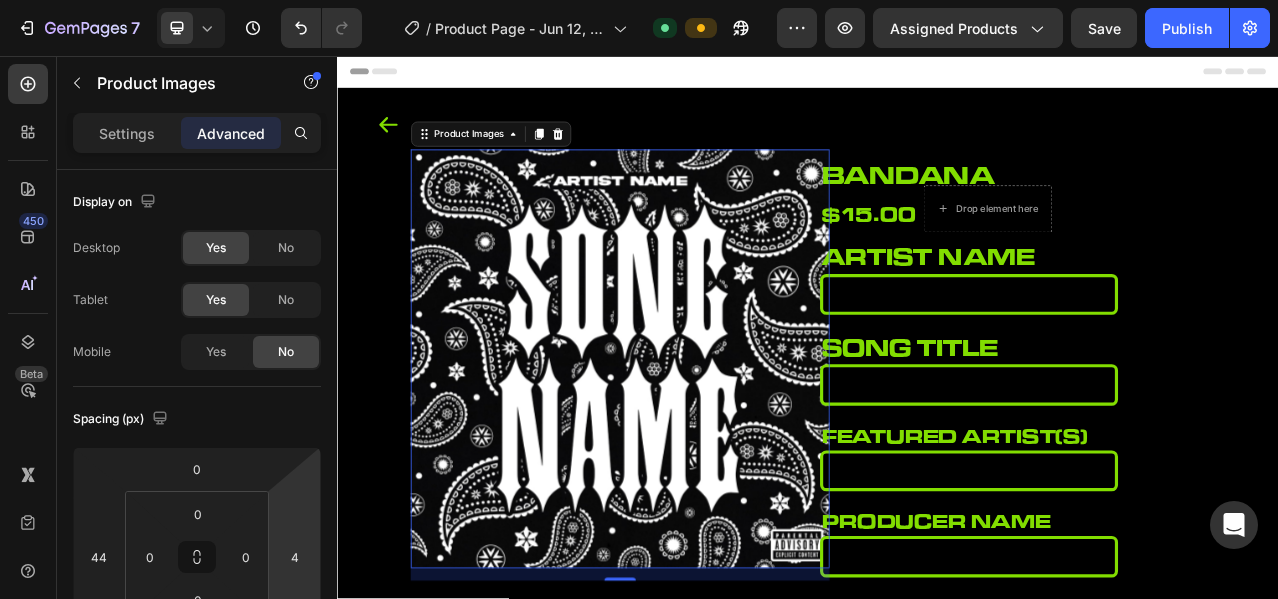 type on "0" 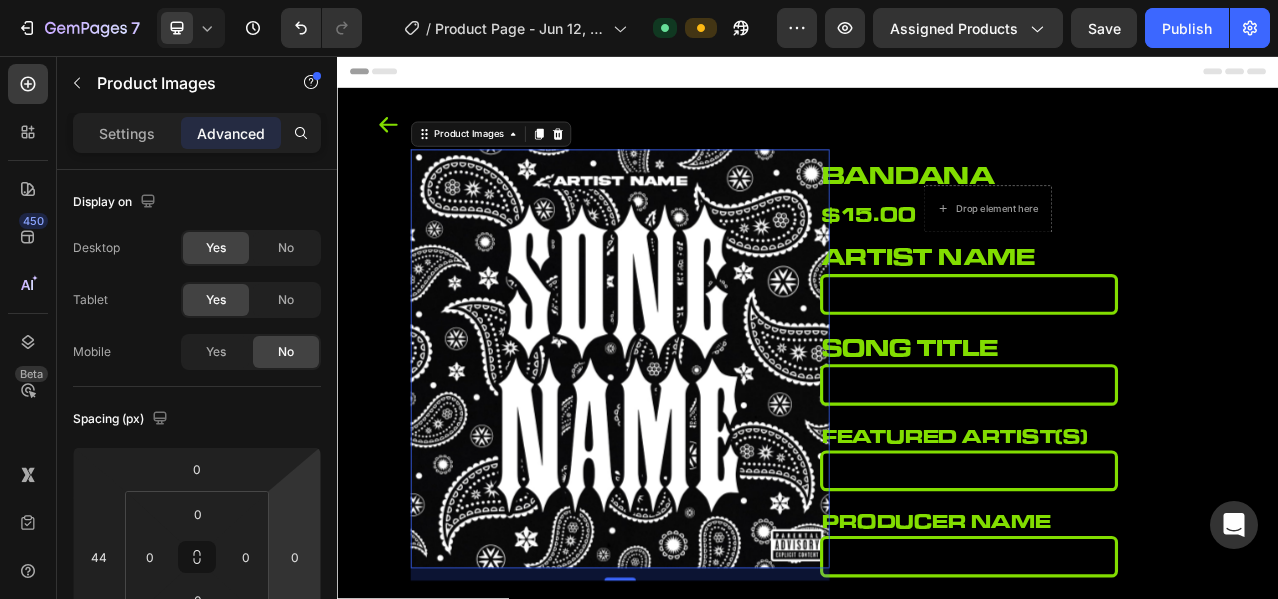 drag, startPoint x: 297, startPoint y: 484, endPoint x: 303, endPoint y: 517, distance: 33.54102 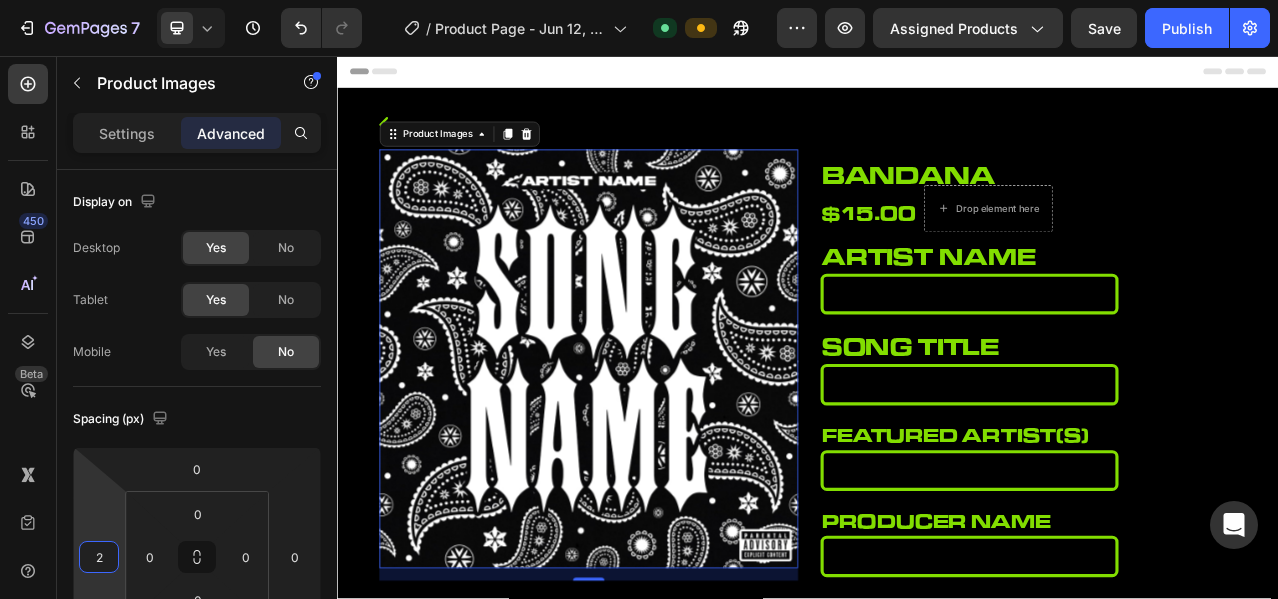 type on "0" 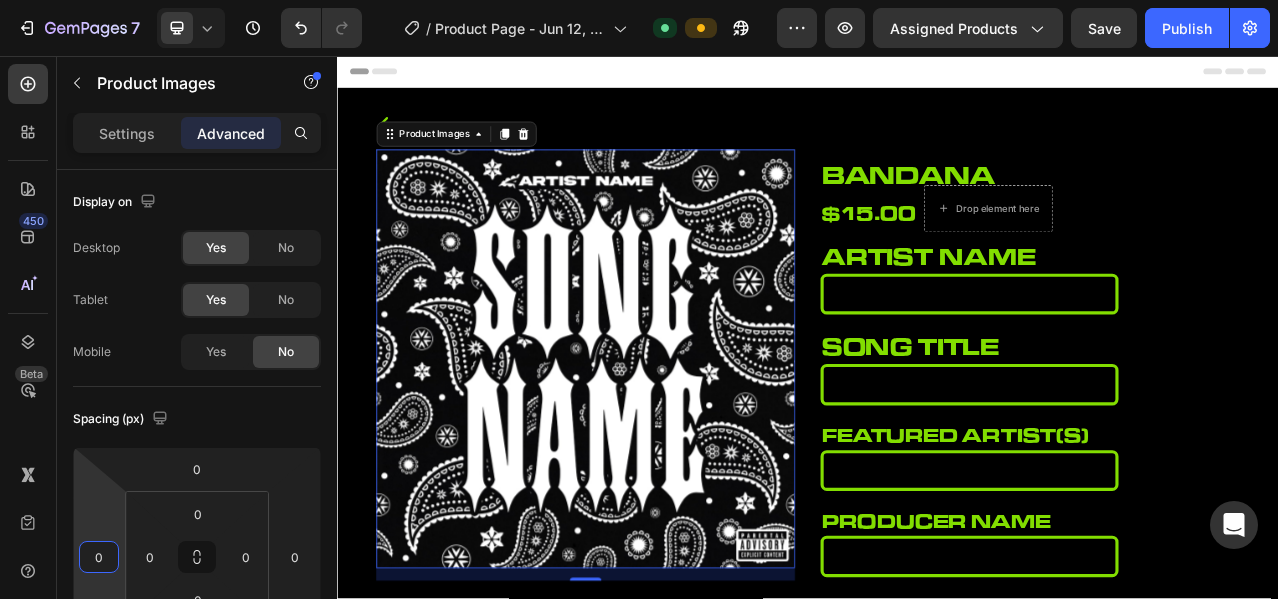 drag, startPoint x: 110, startPoint y: 516, endPoint x: 110, endPoint y: 538, distance: 22 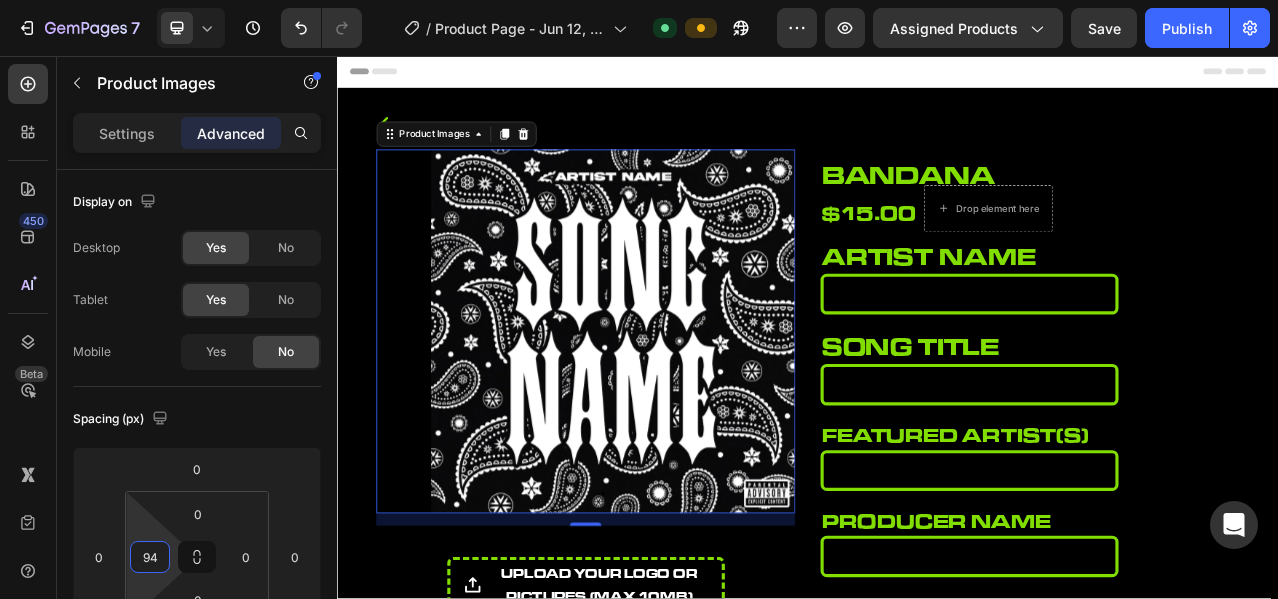 type on "98" 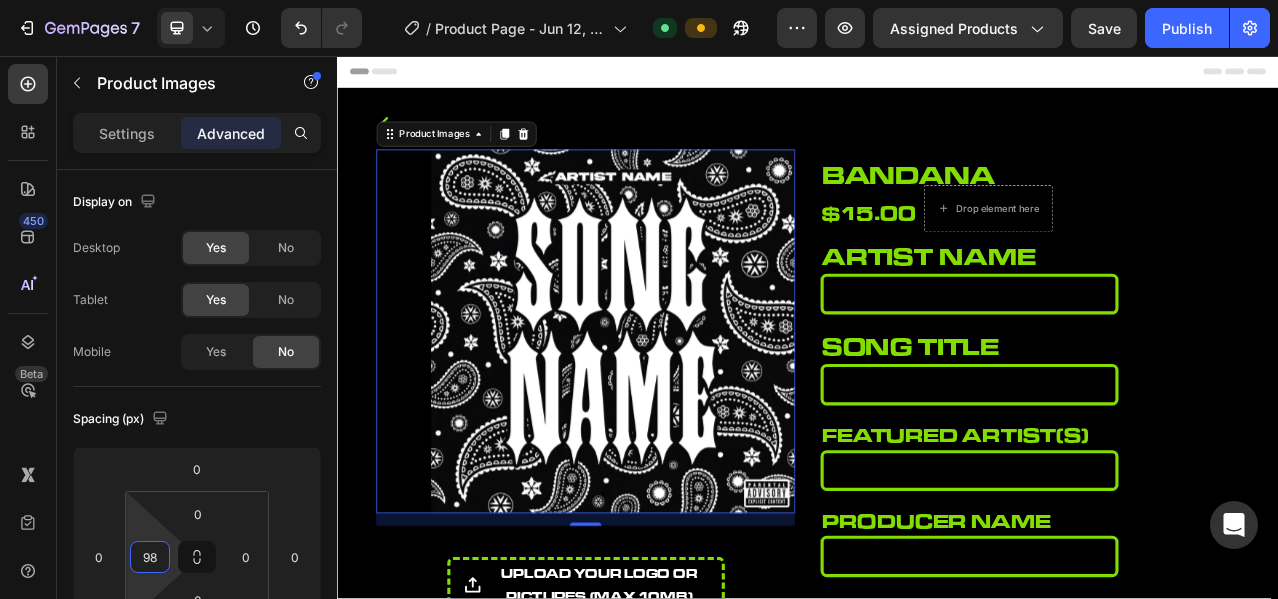 drag, startPoint x: 138, startPoint y: 538, endPoint x: 154, endPoint y: 489, distance: 51.546097 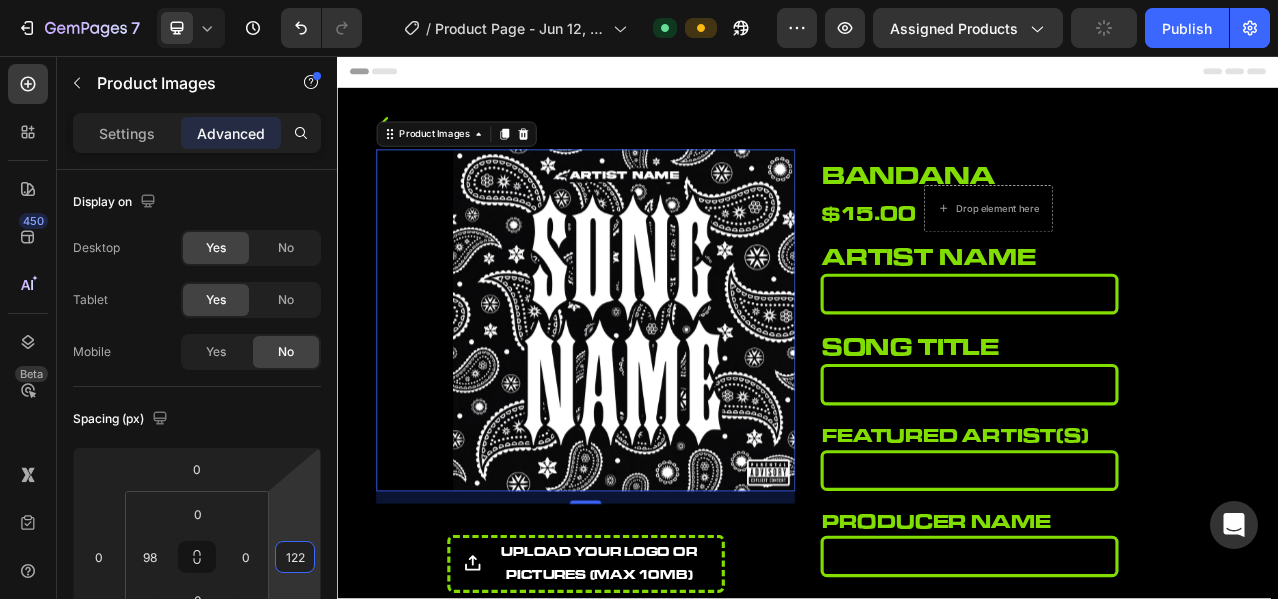 drag, startPoint x: 269, startPoint y: 533, endPoint x: 259, endPoint y: 472, distance: 61.81424 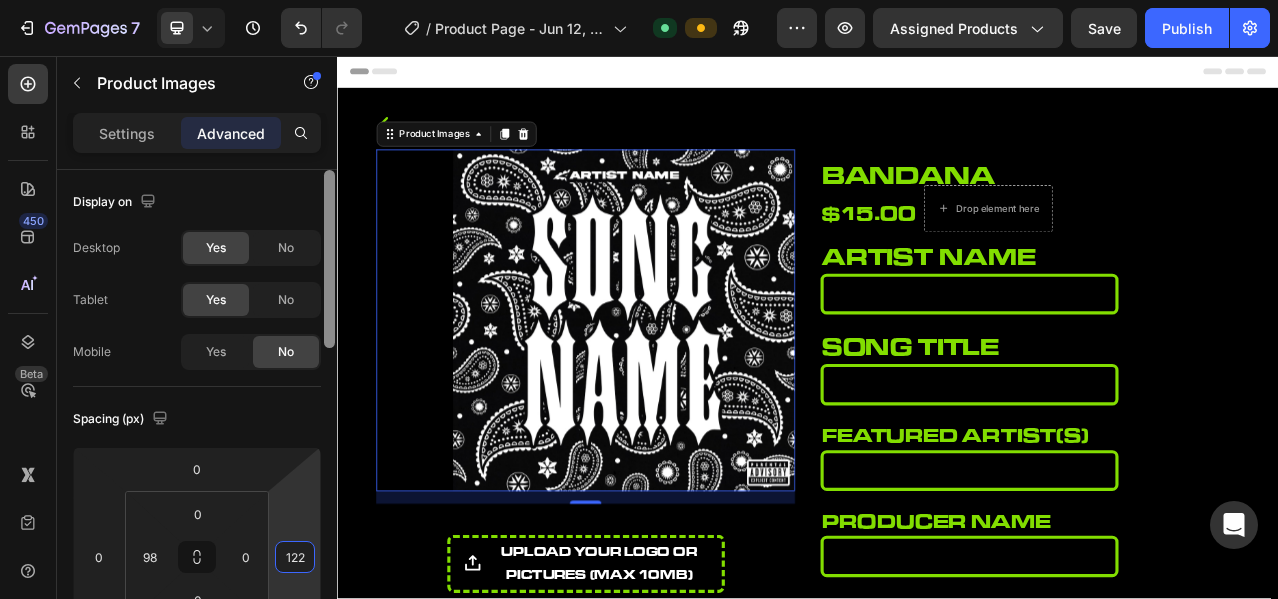 drag, startPoint x: 304, startPoint y: 551, endPoint x: 326, endPoint y: 569, distance: 28.42534 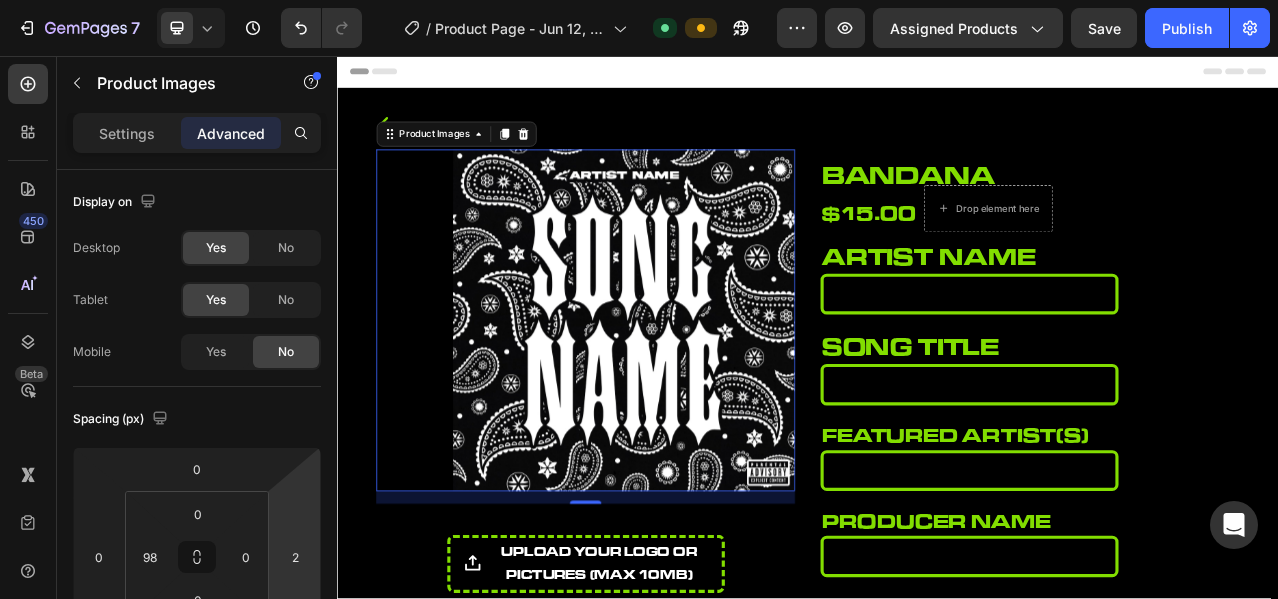 type on "0" 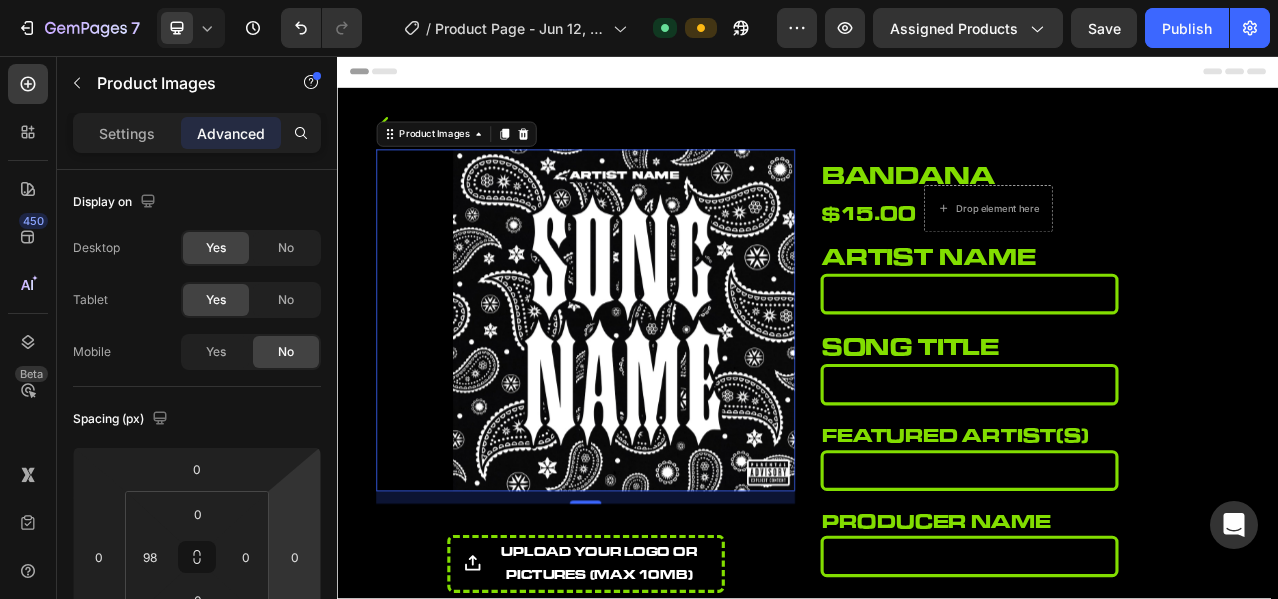 drag, startPoint x: 289, startPoint y: 521, endPoint x: 330, endPoint y: 582, distance: 73.4983 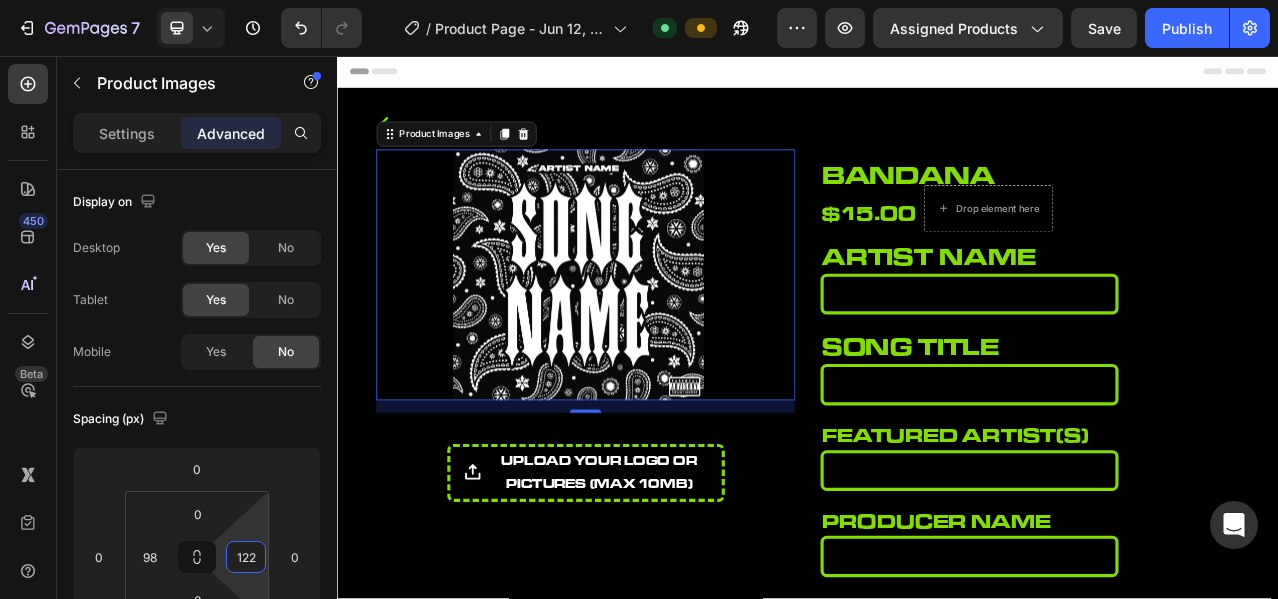 type on "124" 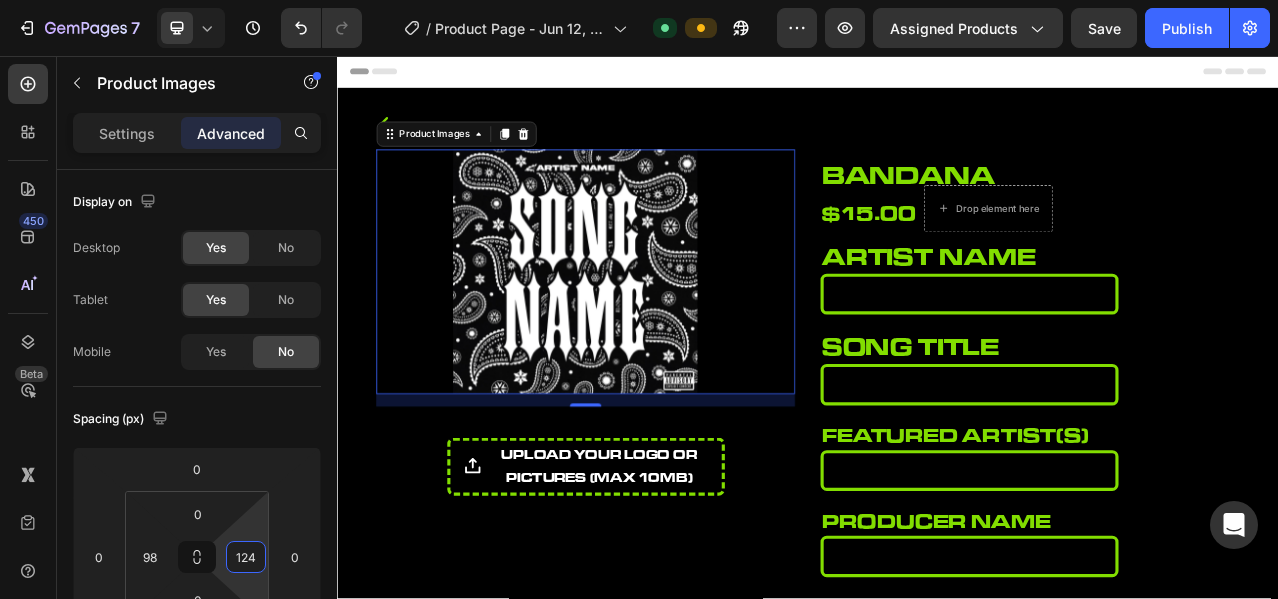 drag, startPoint x: 251, startPoint y: 538, endPoint x: 245, endPoint y: 476, distance: 62.289646 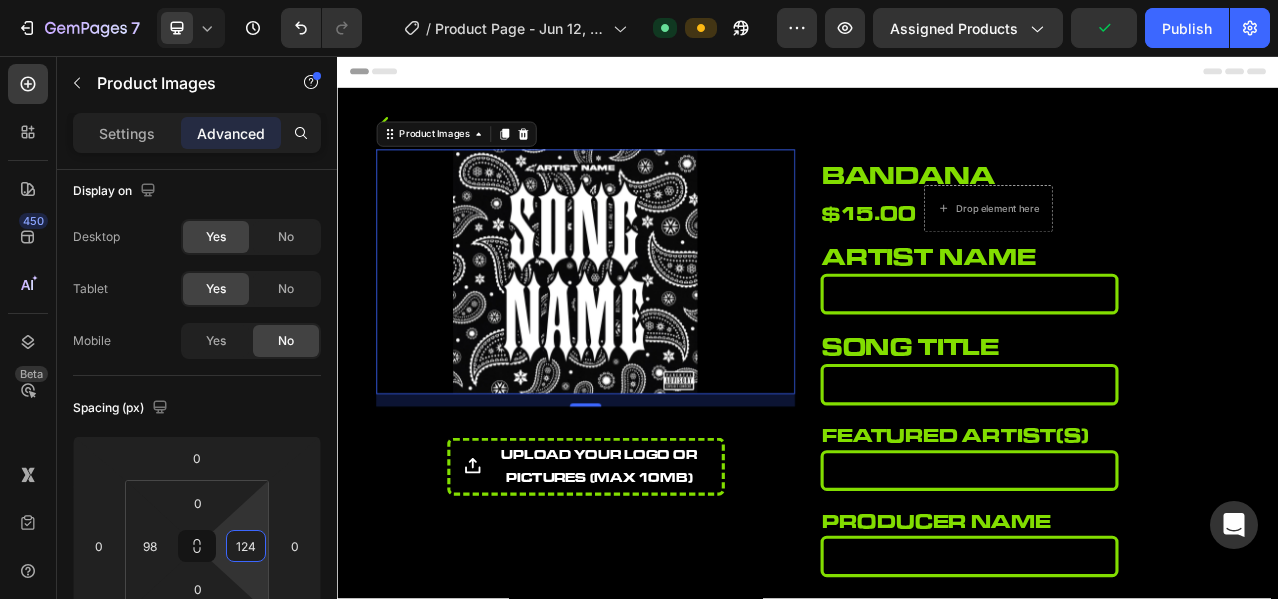 scroll, scrollTop: 344, scrollLeft: 0, axis: vertical 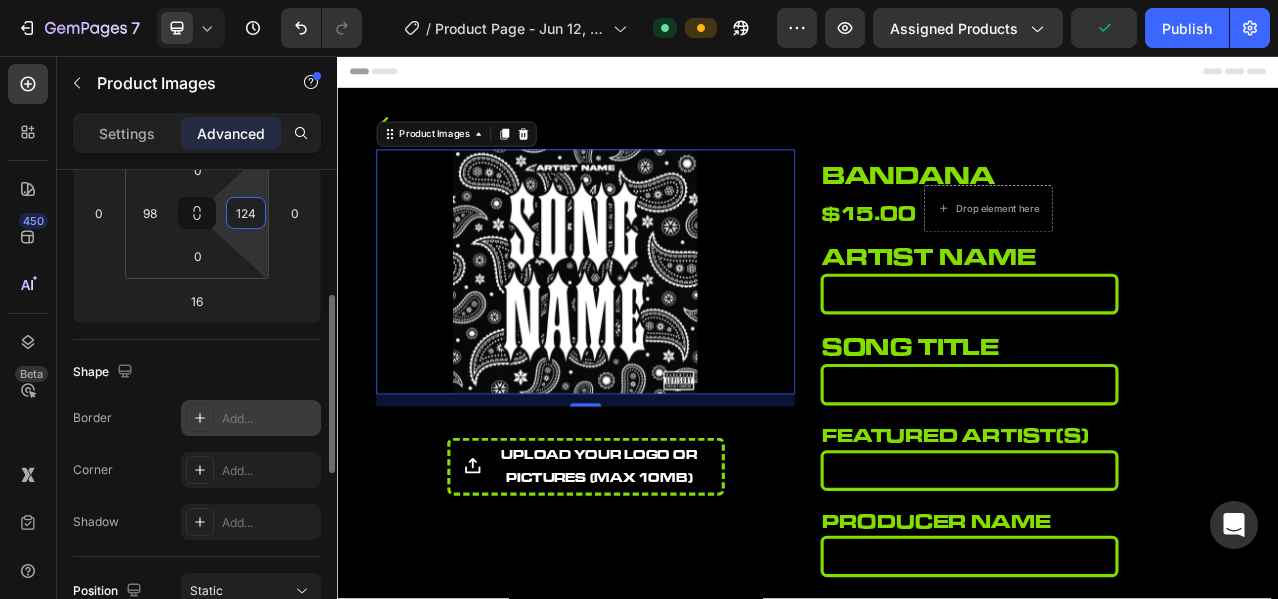 click on "Add..." at bounding box center (269, 419) 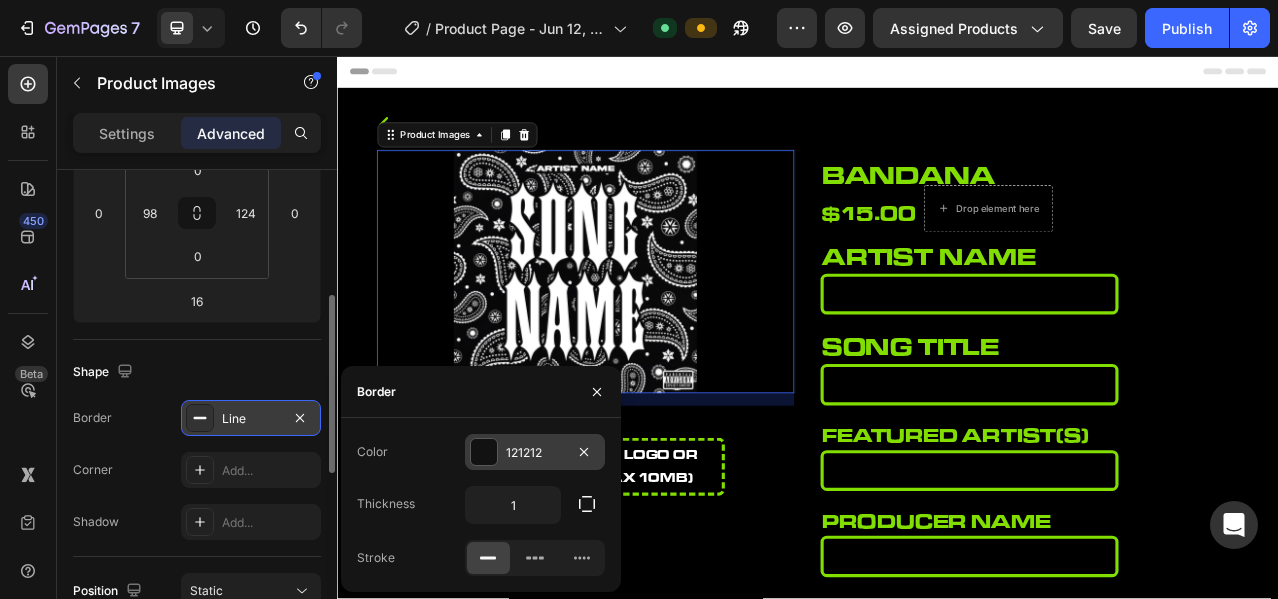 click on "121212" at bounding box center (535, 452) 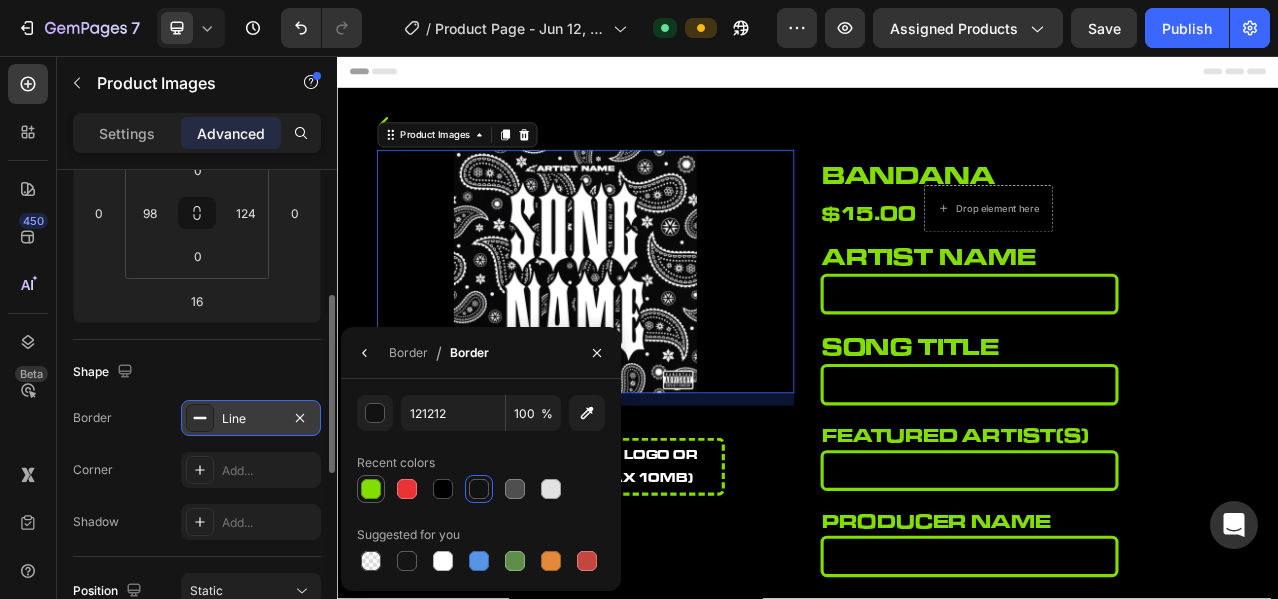 click at bounding box center (371, 489) 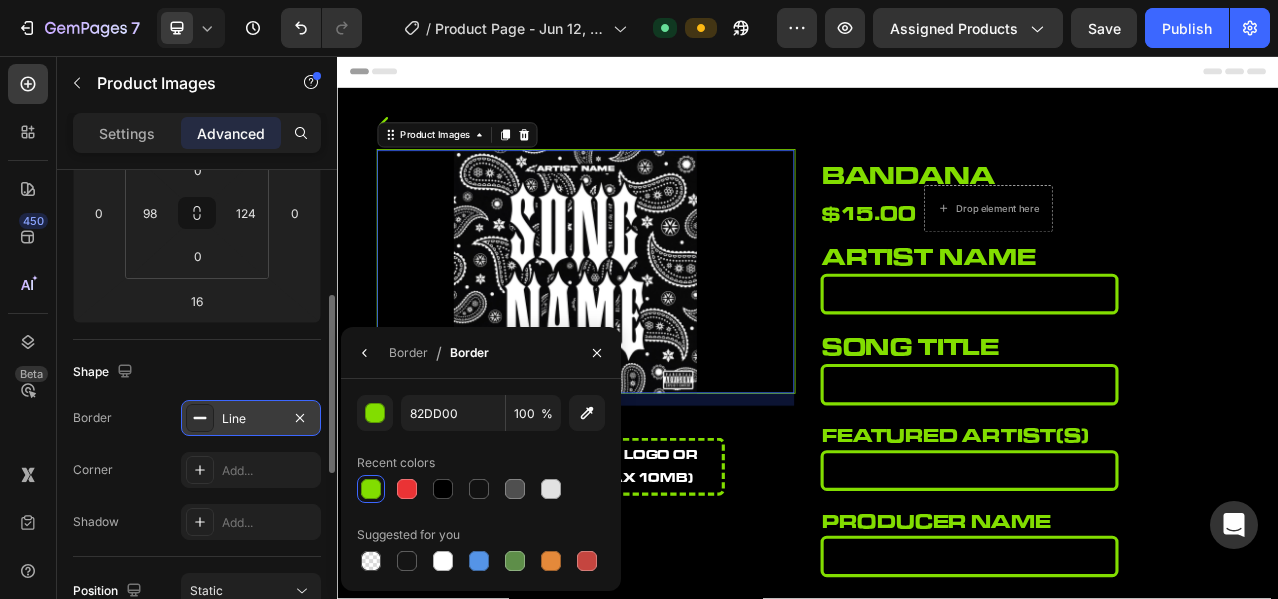 click on "Border Line Corner Add... Shadow Add..." at bounding box center (197, 470) 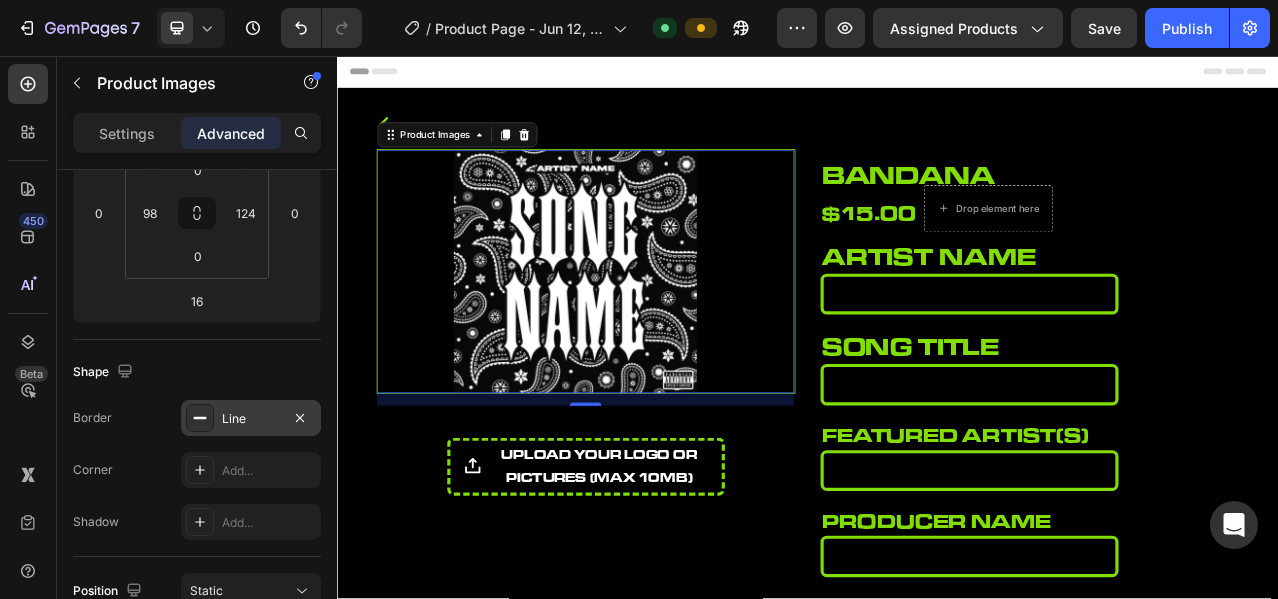 click on "Line" at bounding box center [251, 419] 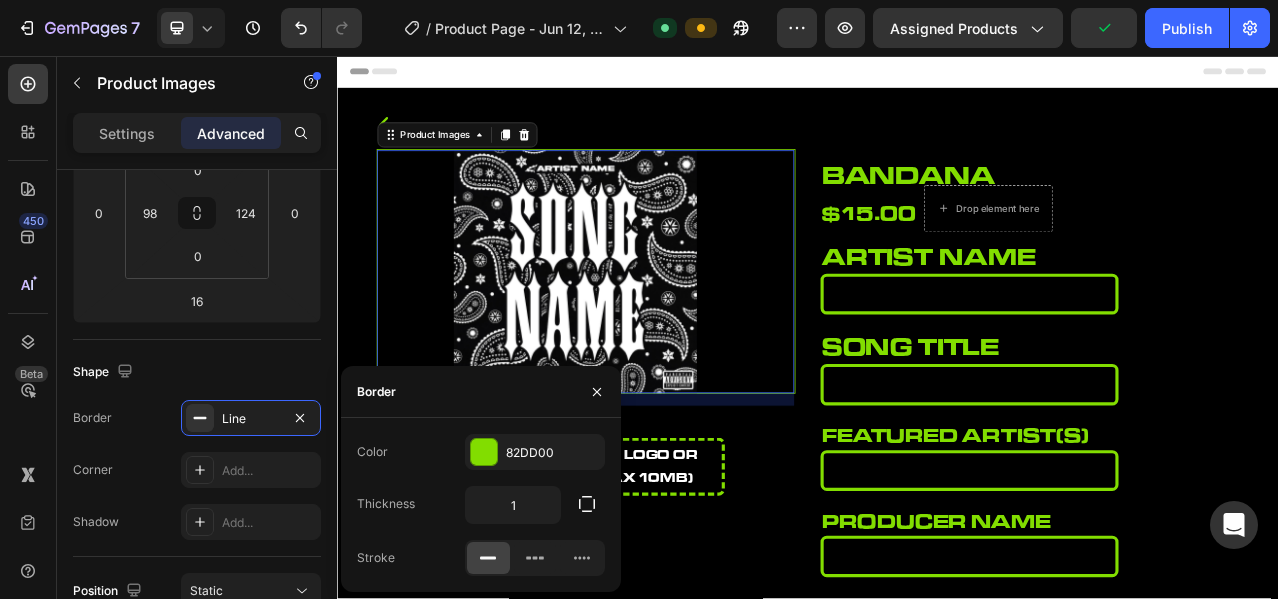 click on "Border Line Corner Add... Shadow Add..." at bounding box center (197, 470) 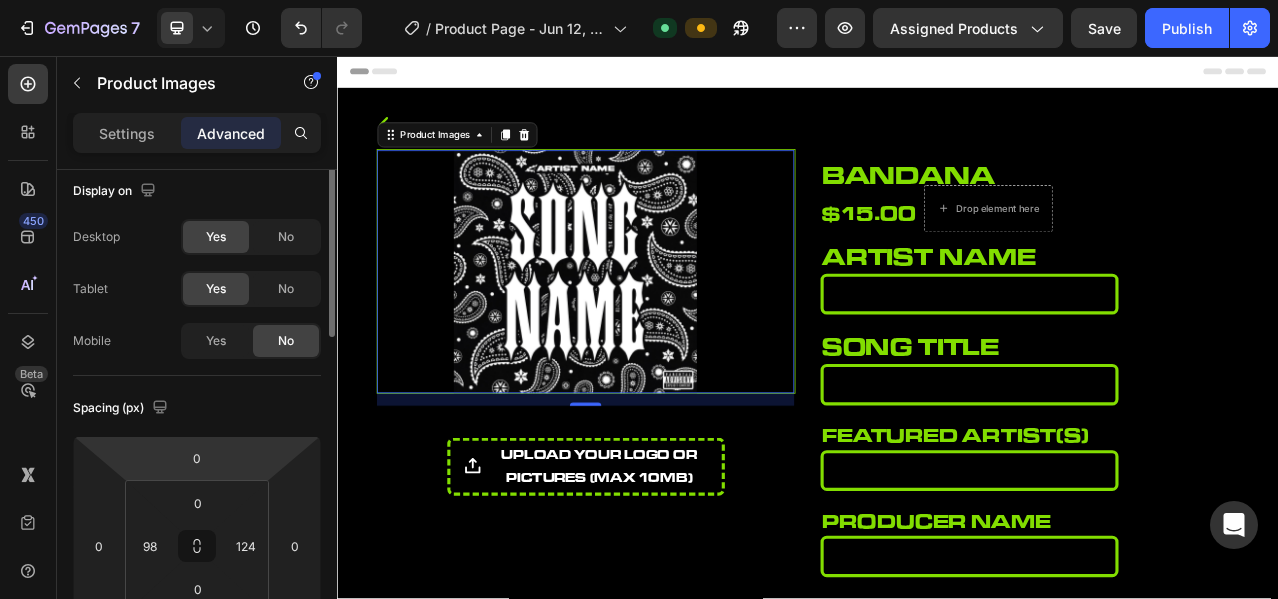 scroll, scrollTop: 0, scrollLeft: 0, axis: both 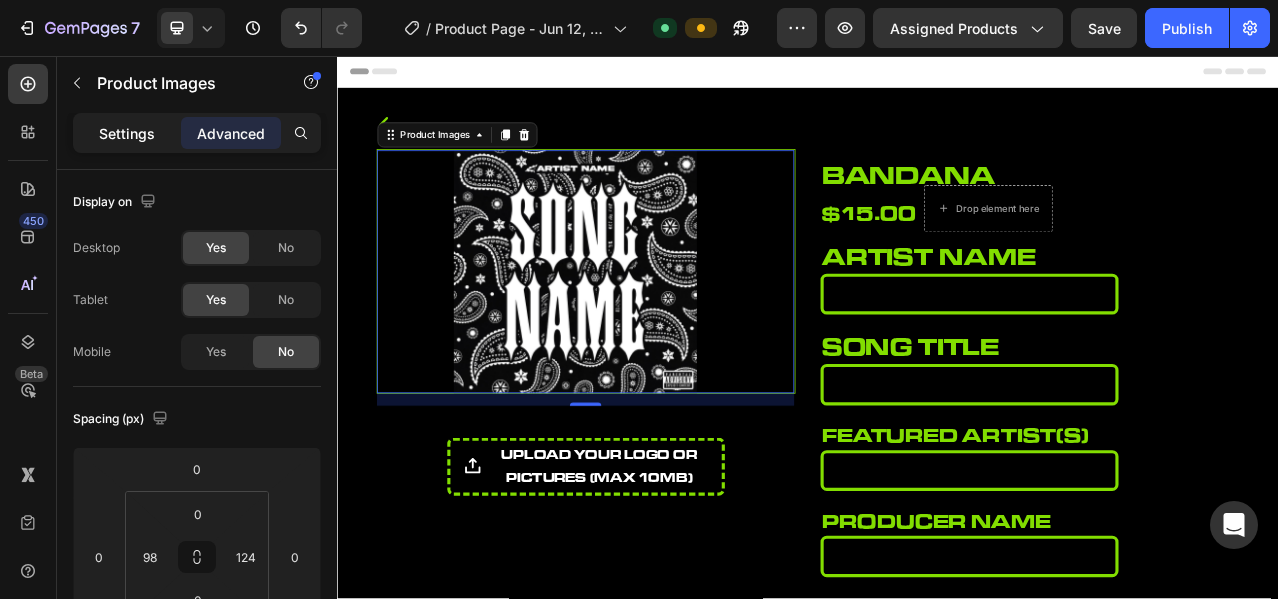click on "Settings" 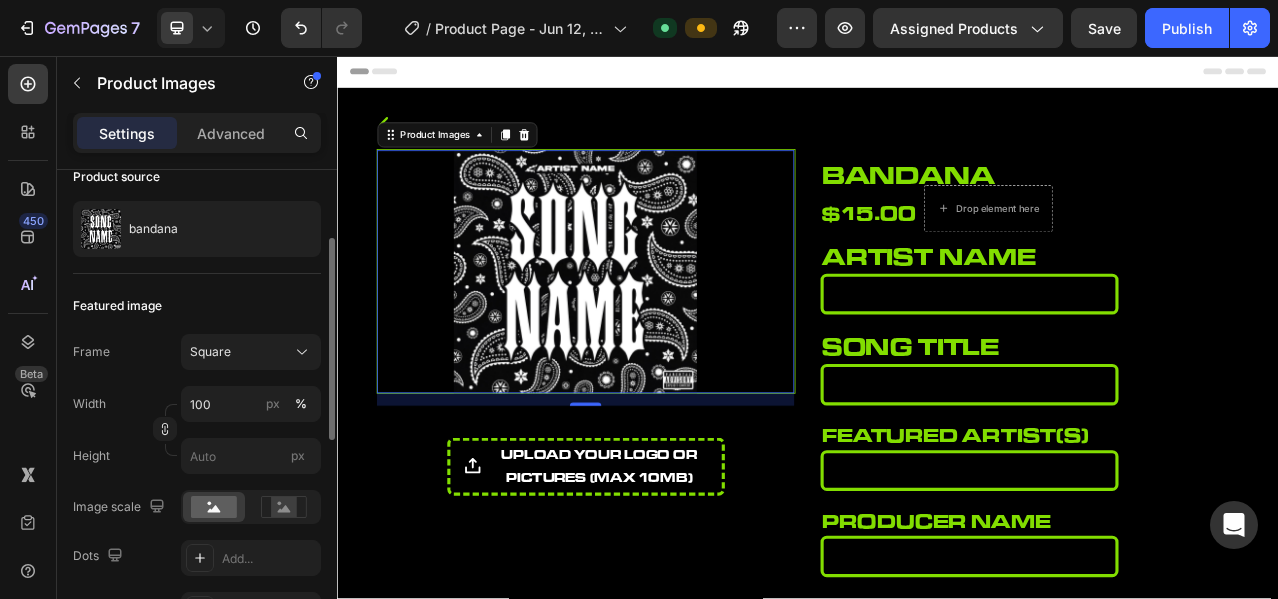 scroll, scrollTop: 0, scrollLeft: 0, axis: both 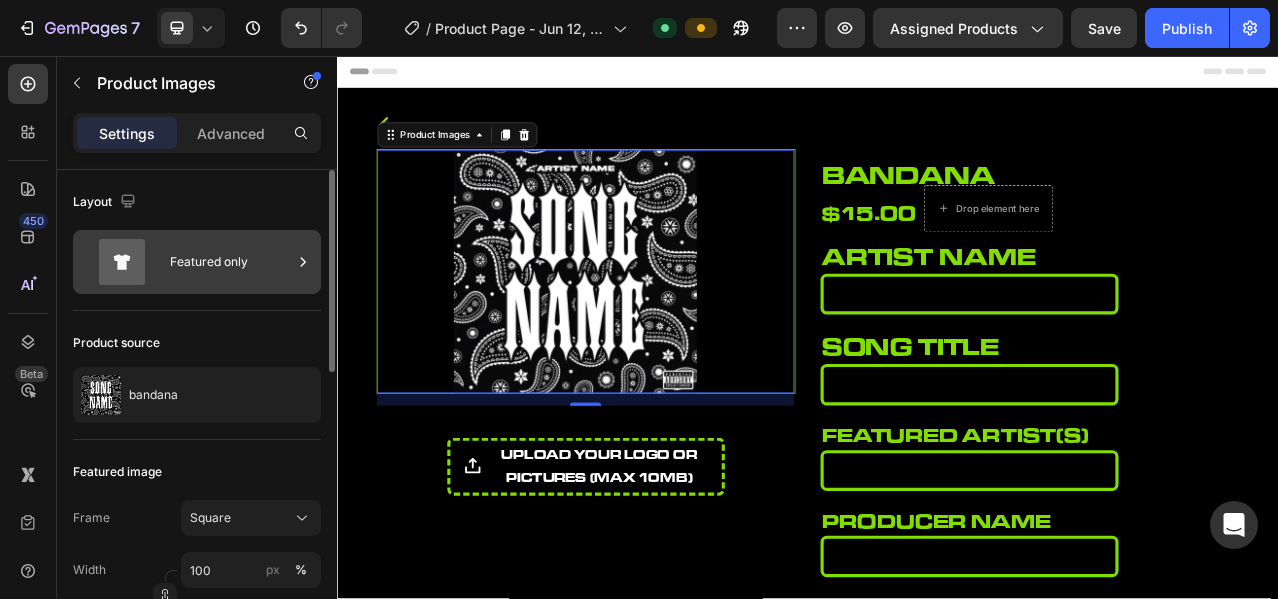 click on "Featured only" at bounding box center [231, 262] 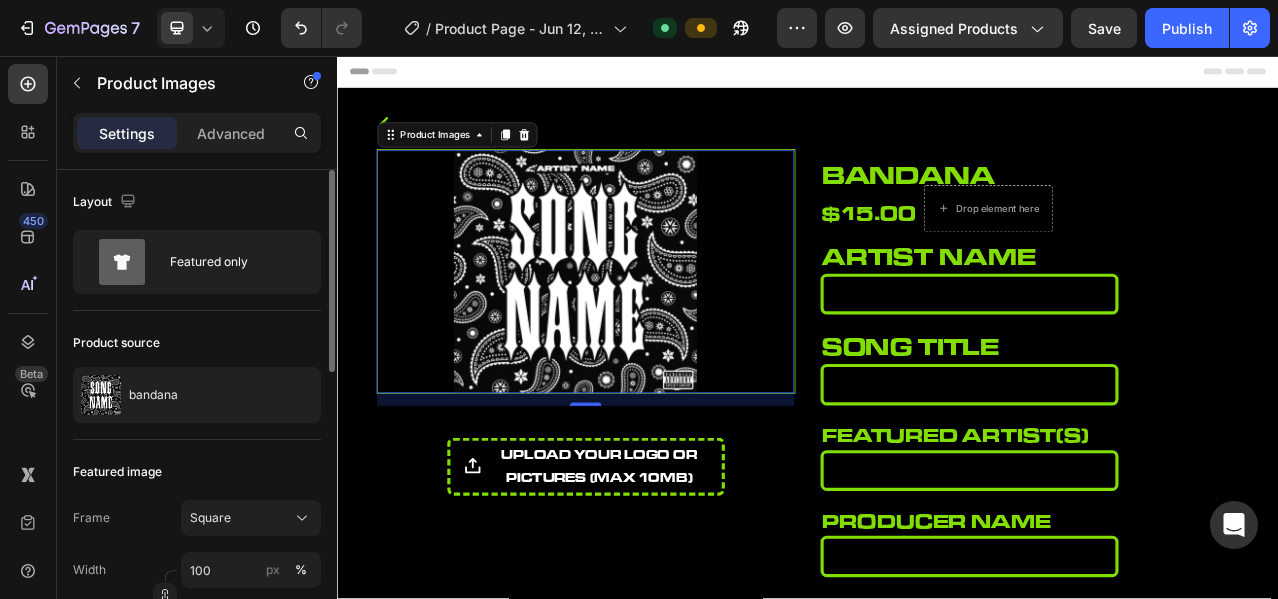 click on "Layout Featured only" 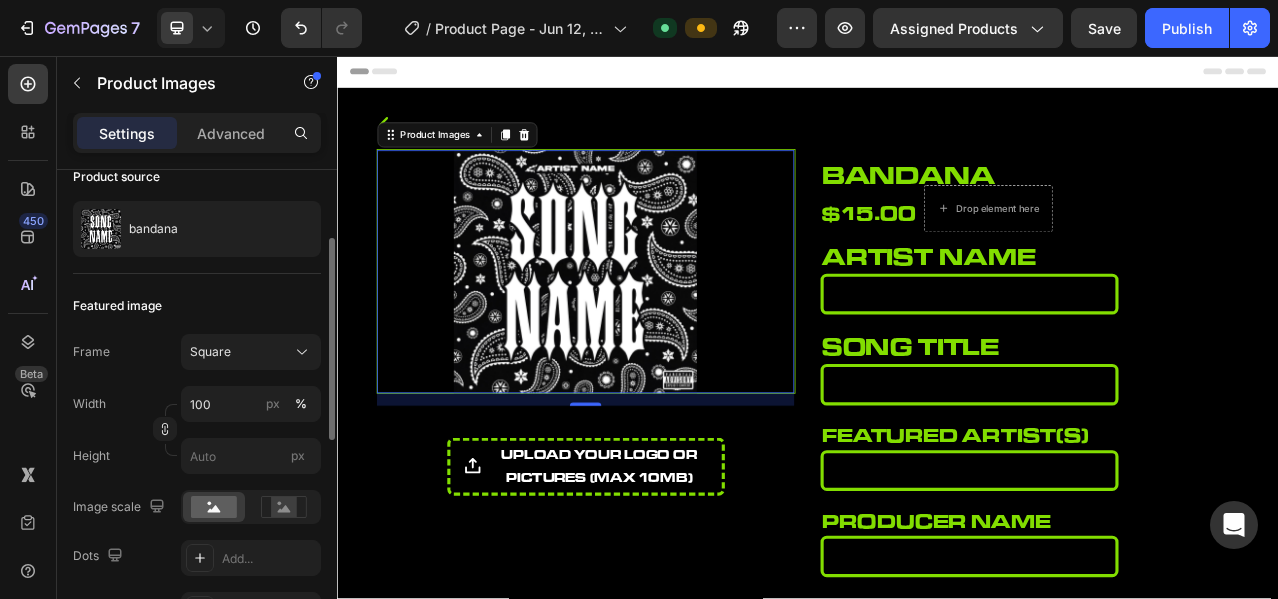 scroll, scrollTop: 333, scrollLeft: 0, axis: vertical 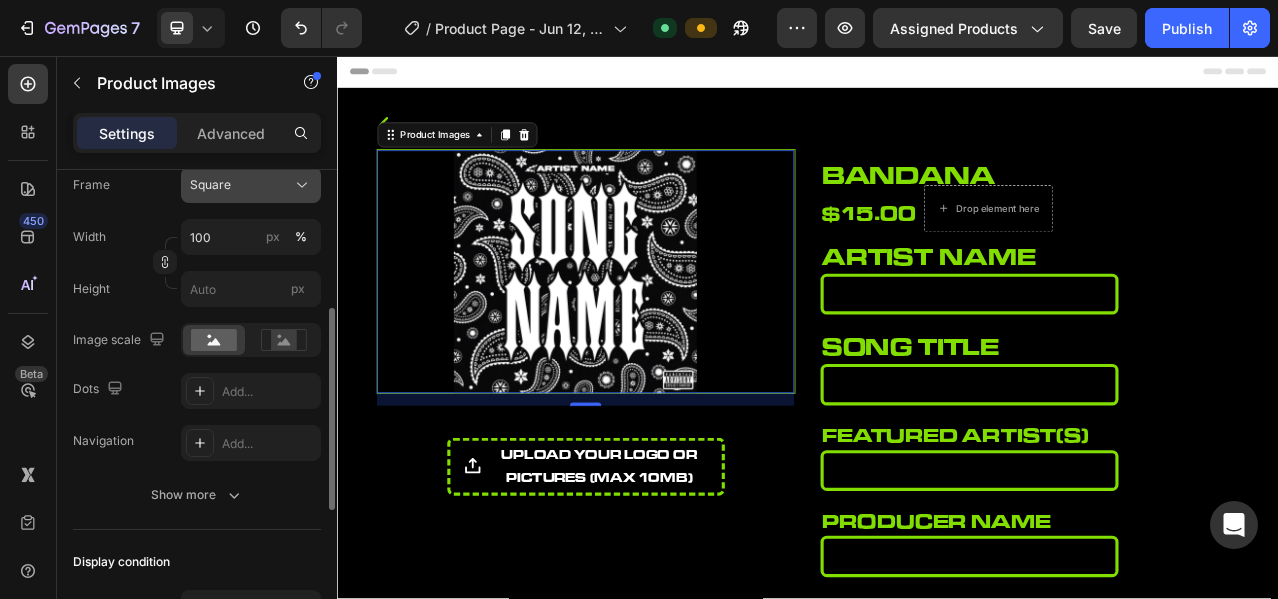 click on "Square" 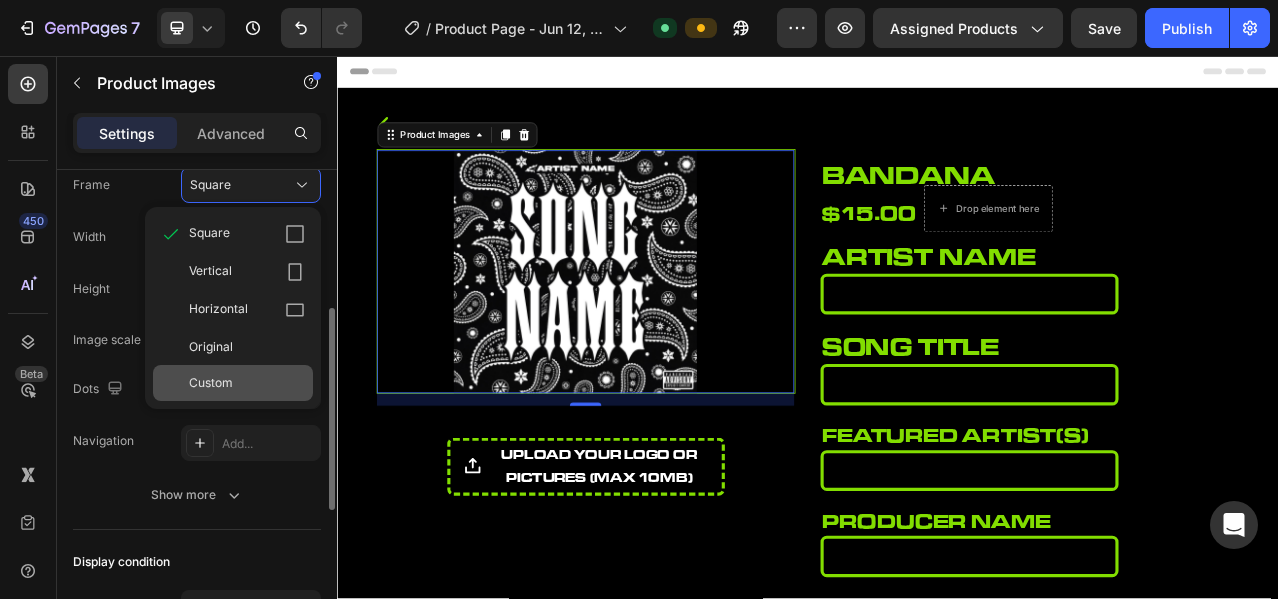 click on "Custom" at bounding box center (211, 383) 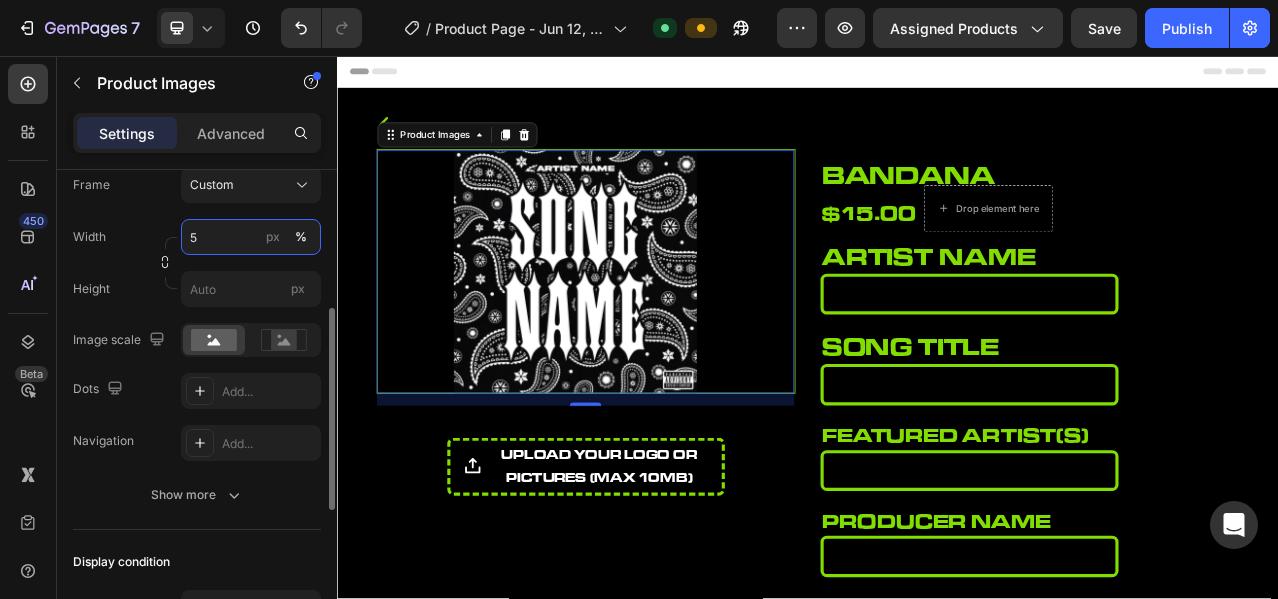 type on "50" 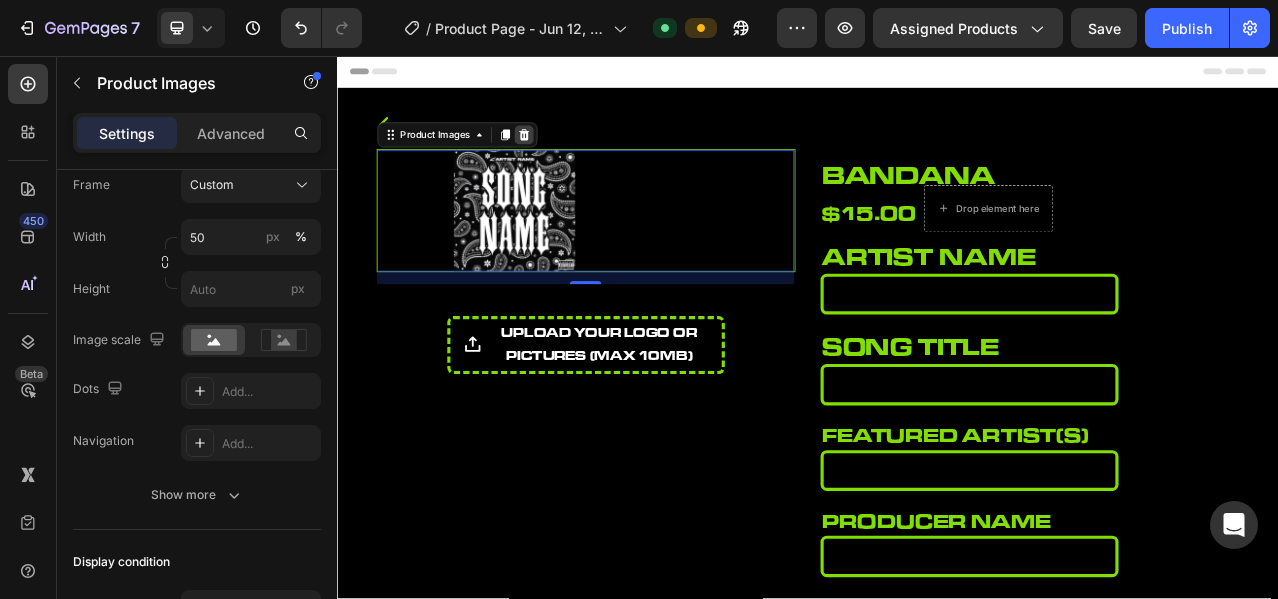 click 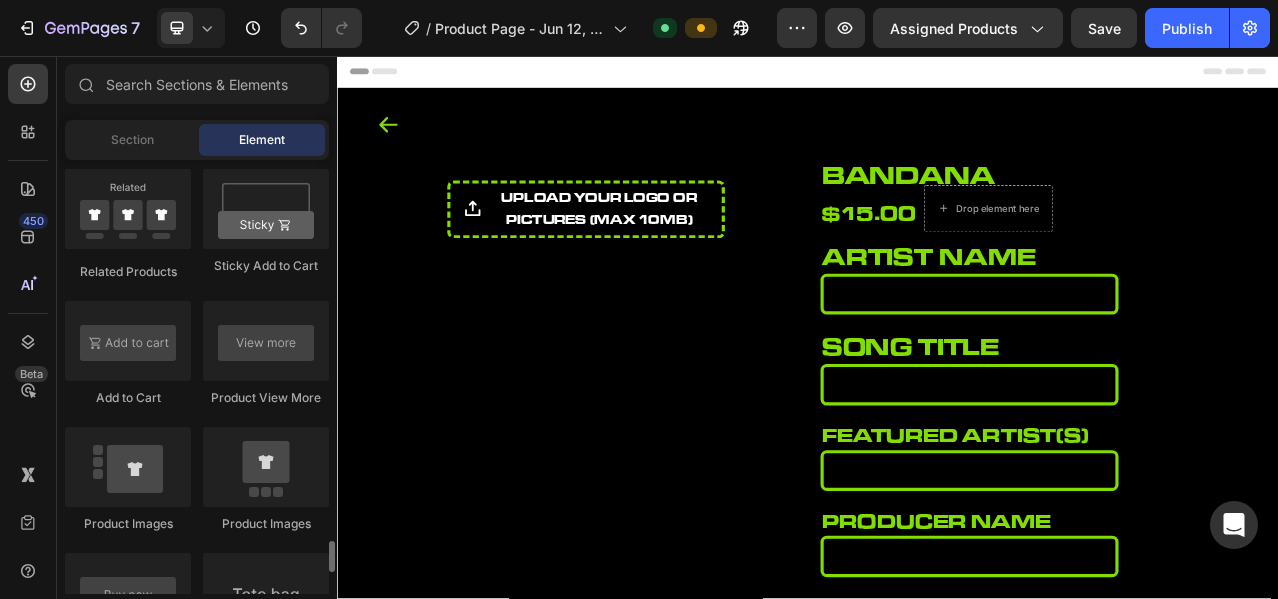 scroll, scrollTop: 3000, scrollLeft: 0, axis: vertical 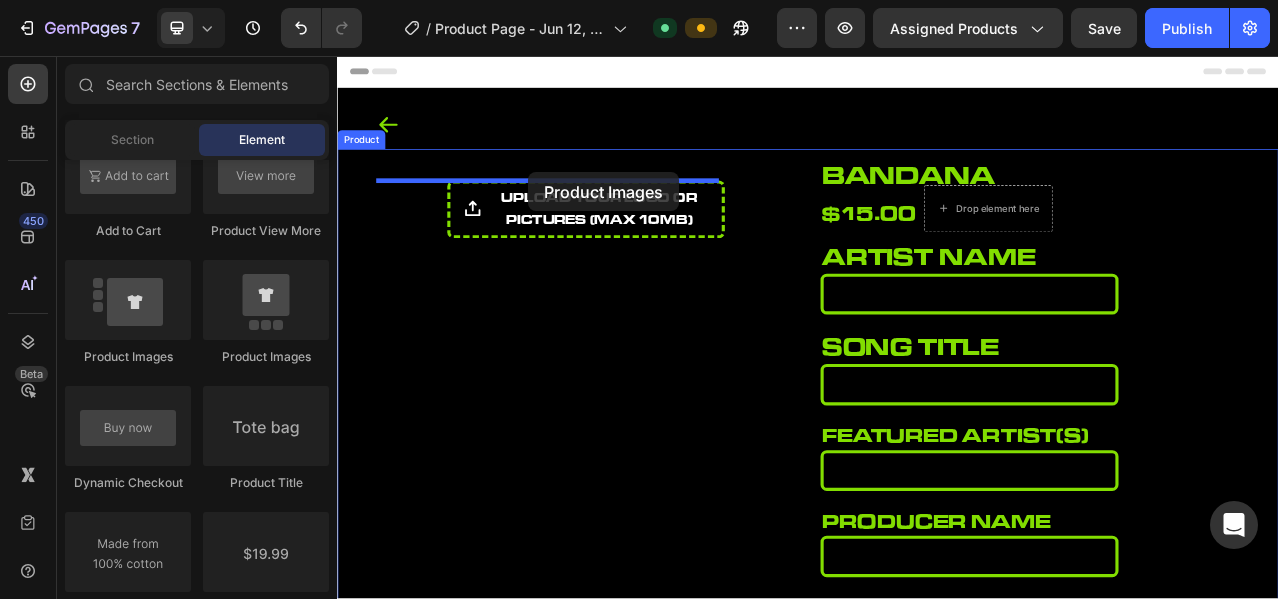 drag, startPoint x: 466, startPoint y: 365, endPoint x: 580, endPoint y: 204, distance: 197.27393 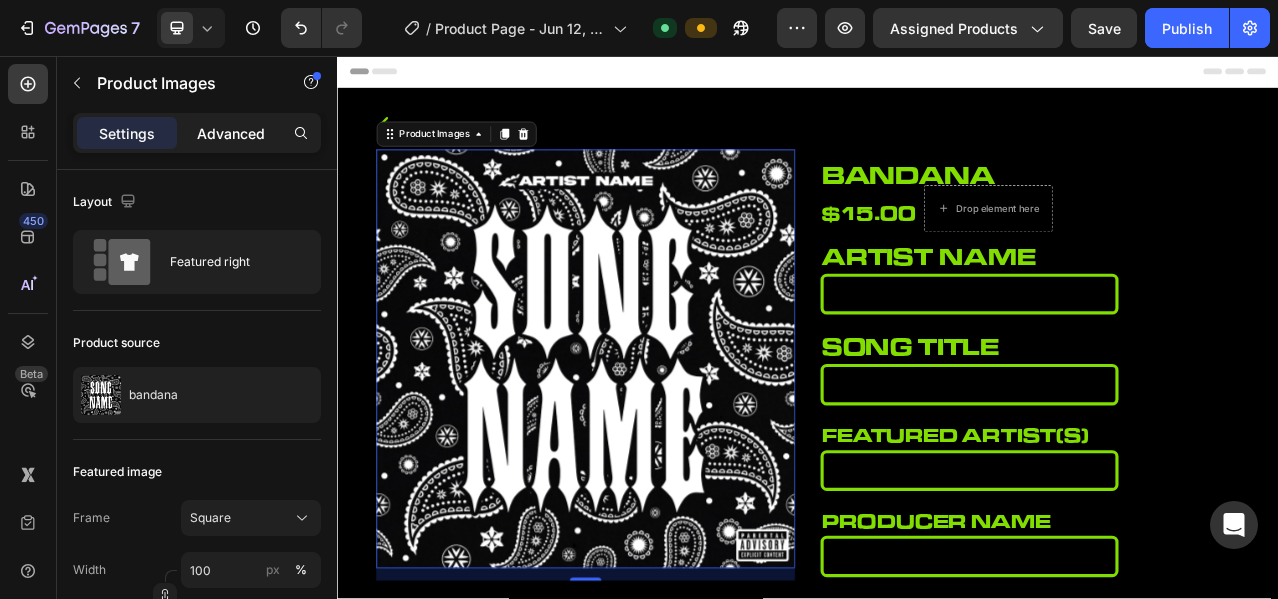 click on "Advanced" at bounding box center [231, 133] 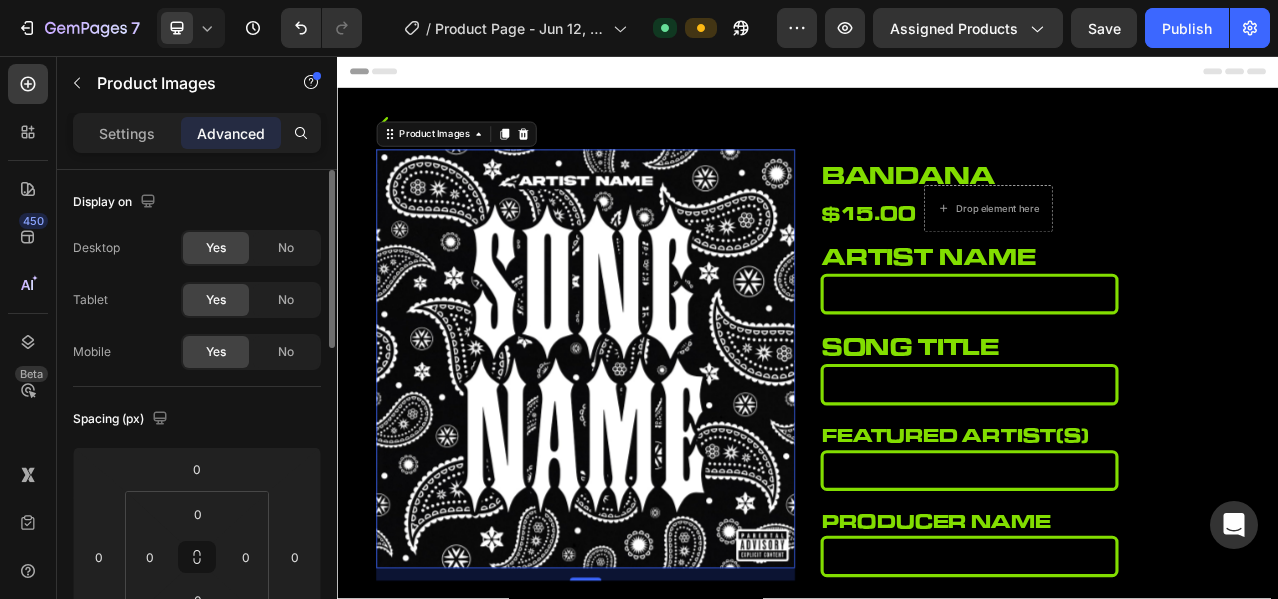 scroll, scrollTop: 166, scrollLeft: 0, axis: vertical 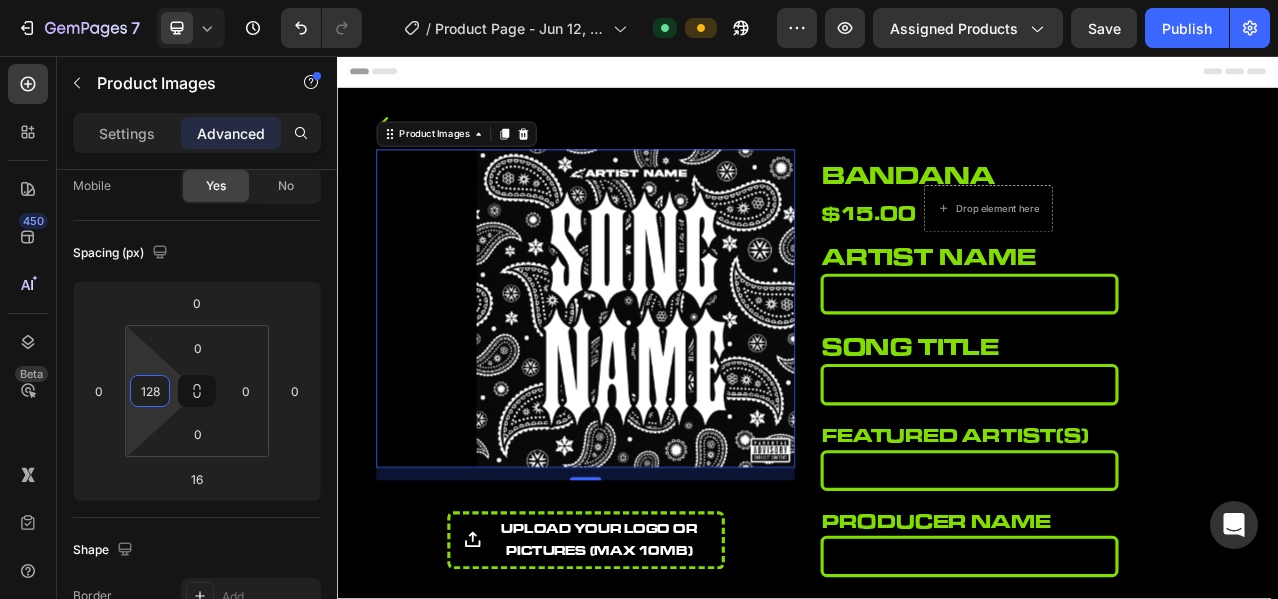 type on "130" 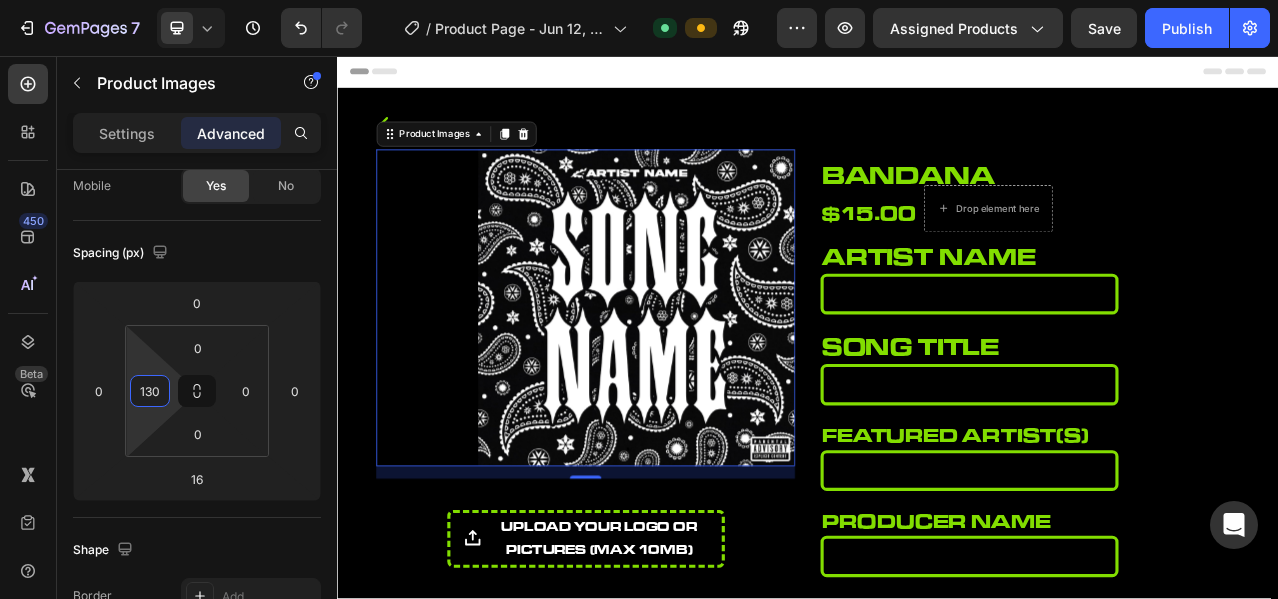 drag, startPoint x: 137, startPoint y: 407, endPoint x: 159, endPoint y: 342, distance: 68.622154 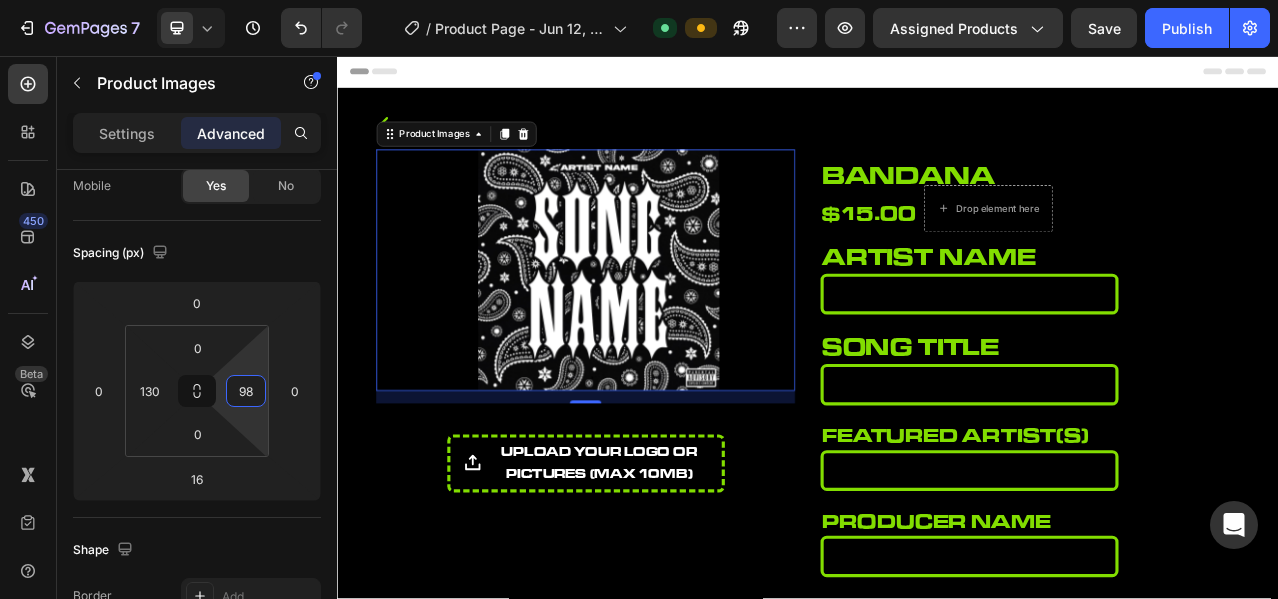 type on "100" 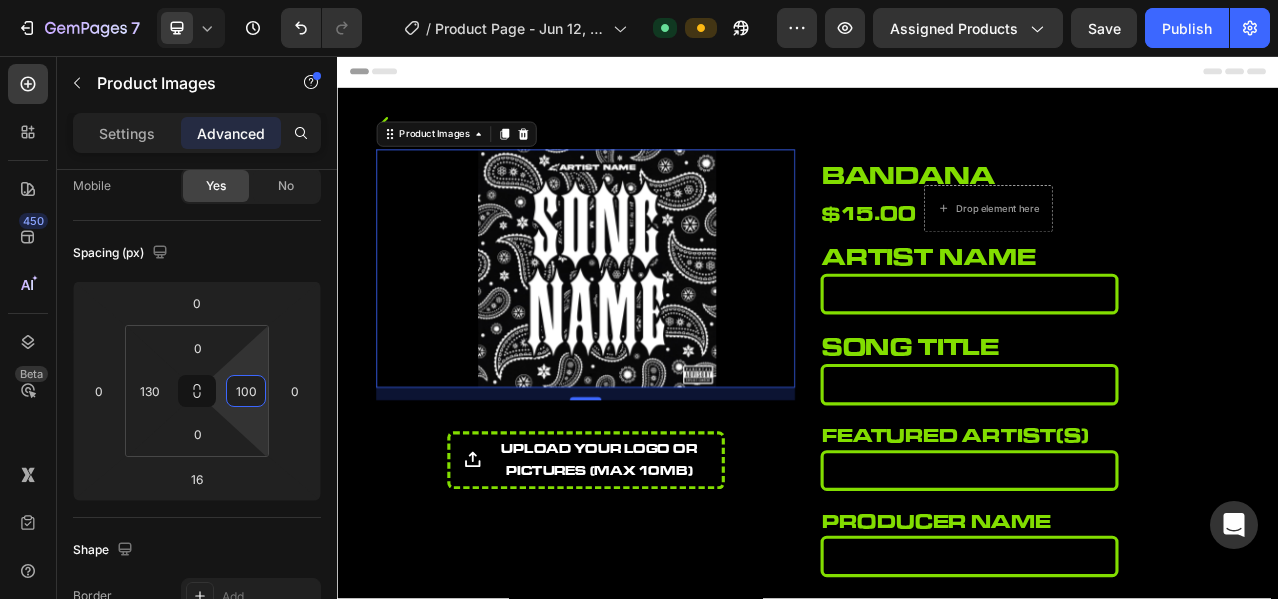 drag, startPoint x: 251, startPoint y: 371, endPoint x: 233, endPoint y: 321, distance: 53.14132 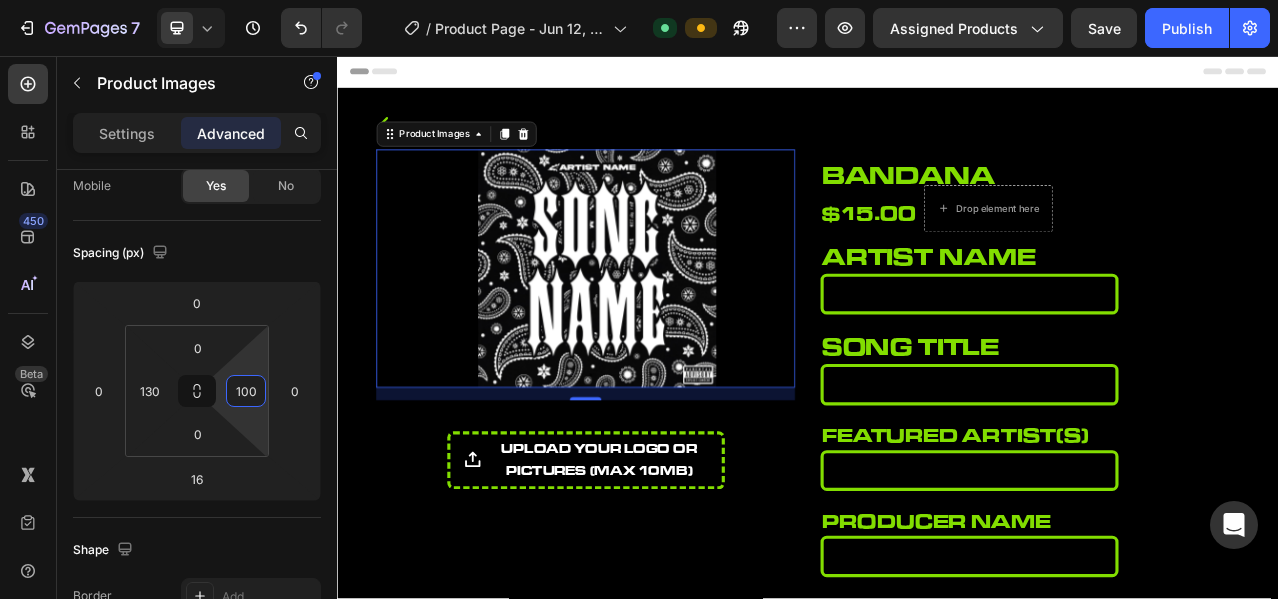click on "7  Version history  /  Product Page - Jun 12, 07:39:47 Default Preview Assigned Products  Save   Publish  450 Beta Sections(18) Elements(84) Section Element Hero Section Product Detail Brands Trusted Badges Guarantee Product Breakdown How to use Testimonials Compare Bundle FAQs Social Proof Brand Story Product List Collection Blog List Contact Sticky Add to Cart Custom Footer Browse Library 450 Layout
Row
Row
Row
Row Text
Heading
Text Block Button
Button
Button Media
Image
Image" at bounding box center (639, 0) 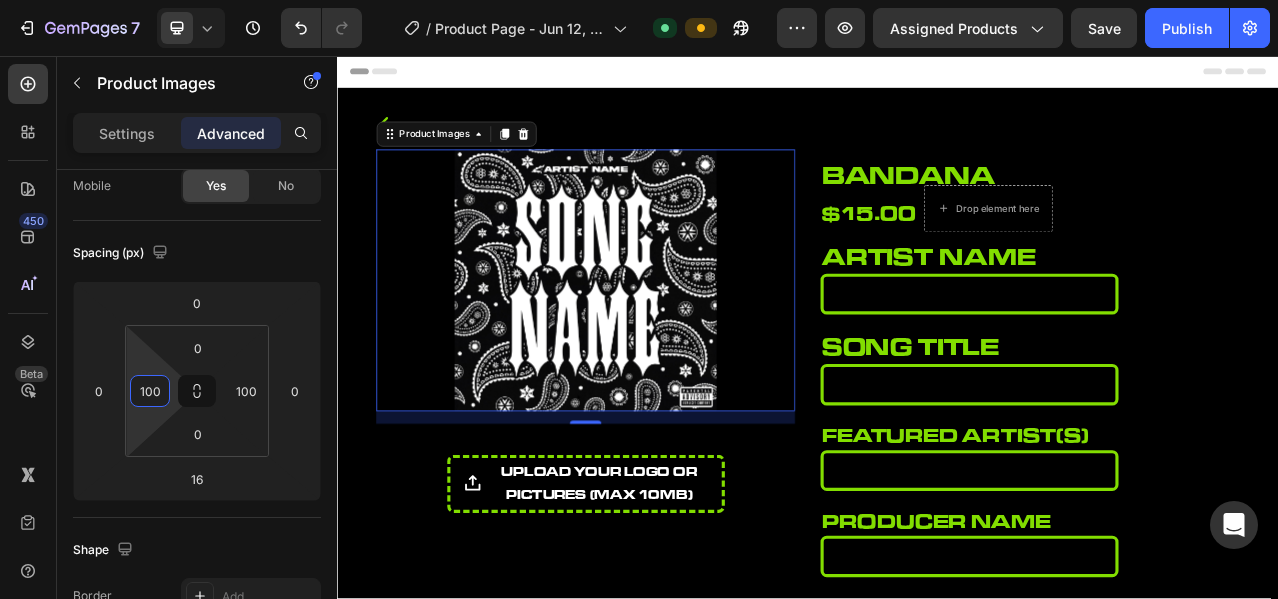 drag, startPoint x: 133, startPoint y: 367, endPoint x: 141, endPoint y: 382, distance: 17 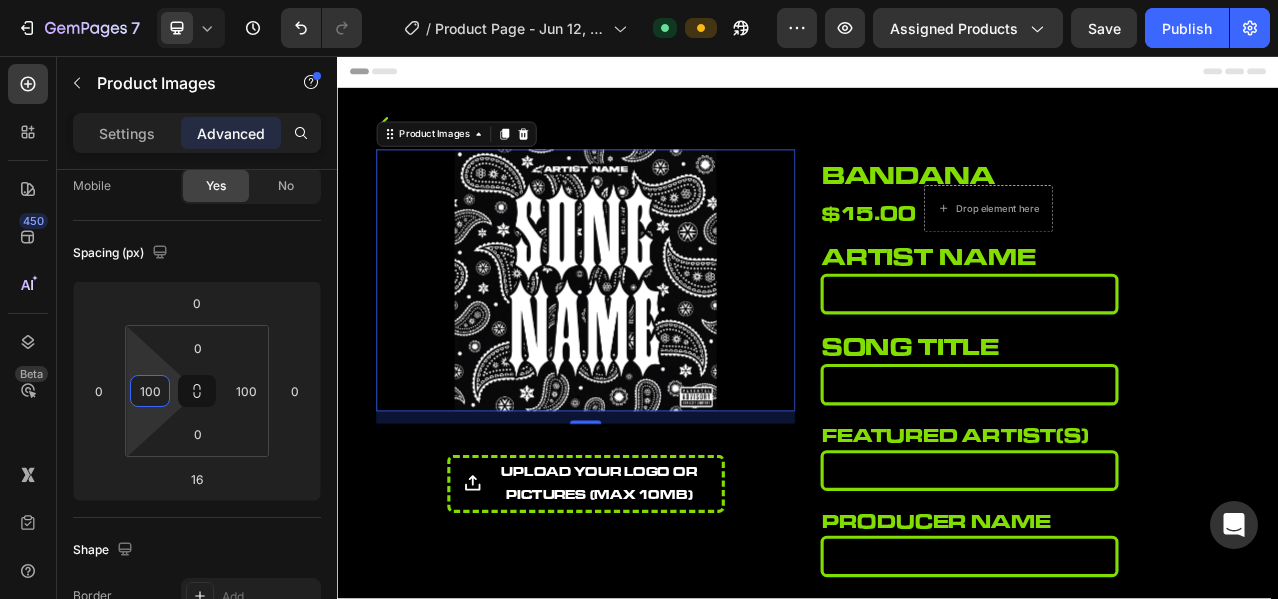 click on "7  Version history  /  Product Page - Jun 12, 07:39:47 Default Preview Assigned Products  Save   Publish  450 Beta Sections(18) Elements(84) Section Element Hero Section Product Detail Brands Trusted Badges Guarantee Product Breakdown How to use Testimonials Compare Bundle FAQs Social Proof Brand Story Product List Collection Blog List Contact Sticky Add to Cart Custom Footer Browse Library 450 Layout
Row
Row
Row
Row Text
Heading
Text Block Button
Button
Button Media
Image
Image" at bounding box center (639, 0) 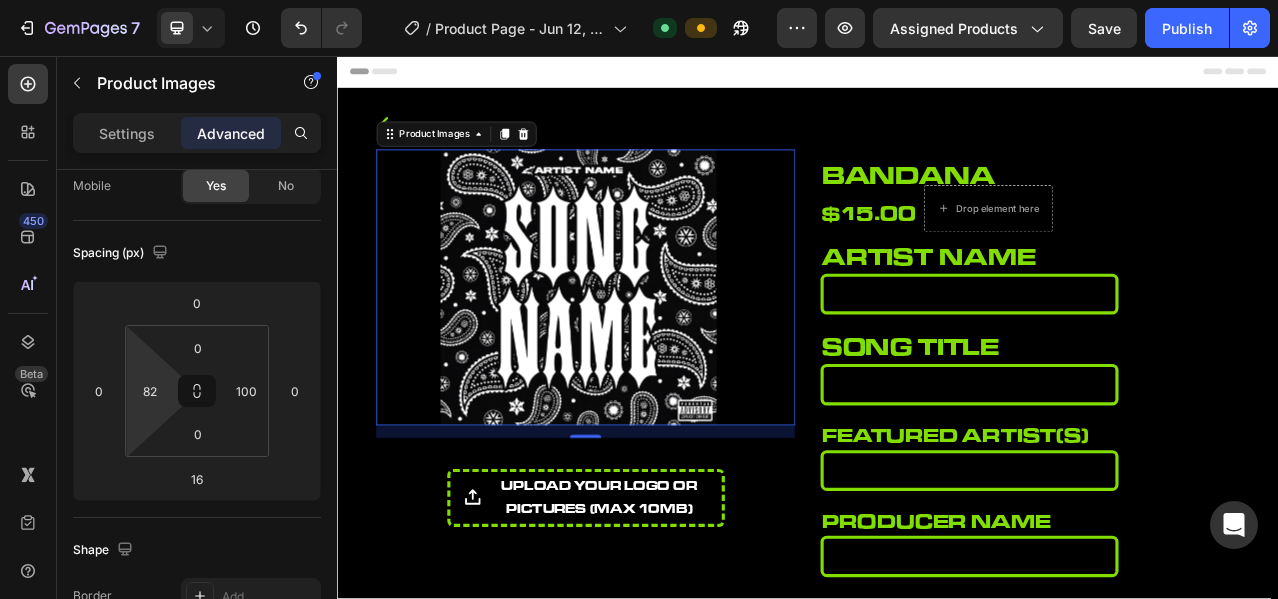 type on "80" 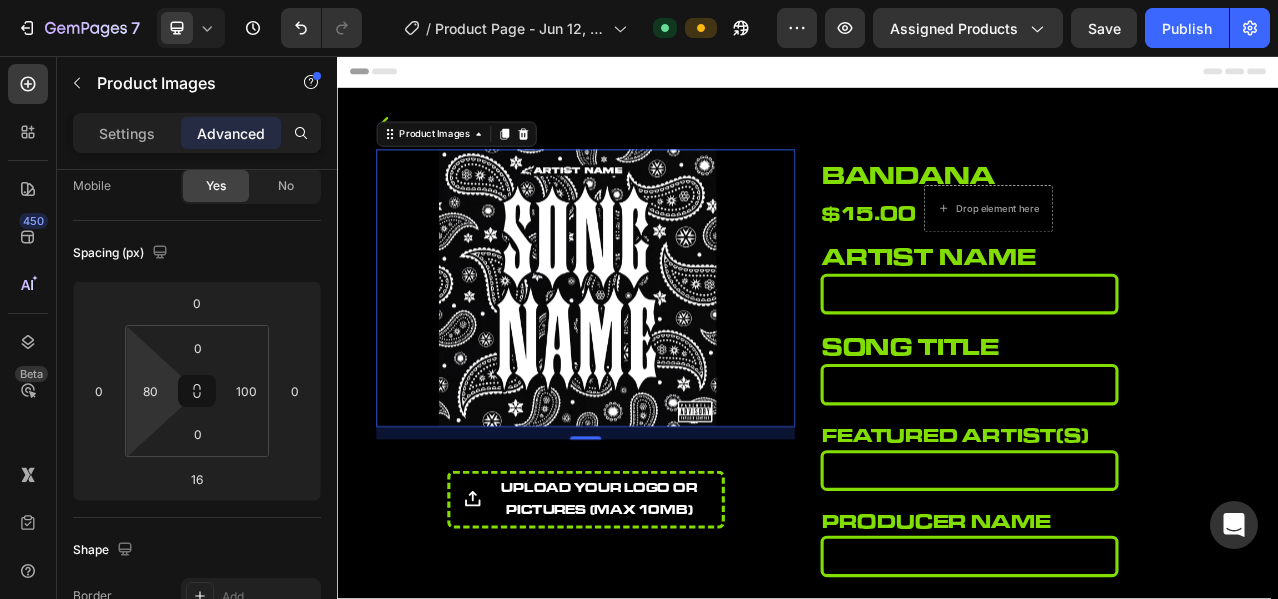 click on "7  Version history  /  Product Page - Jun 12, 07:39:47 Default Preview Assigned Products  Save   Publish  450 Beta Sections(18) Elements(84) Section Element Hero Section Product Detail Brands Trusted Badges Guarantee Product Breakdown How to use Testimonials Compare Bundle FAQs Social Proof Brand Story Product List Collection Blog List Contact Sticky Add to Cart Custom Footer Browse Library 450 Layout
Row
Row
Row
Row Text
Heading
Text Block Button
Button
Button Media
Image
Image" at bounding box center [639, 0] 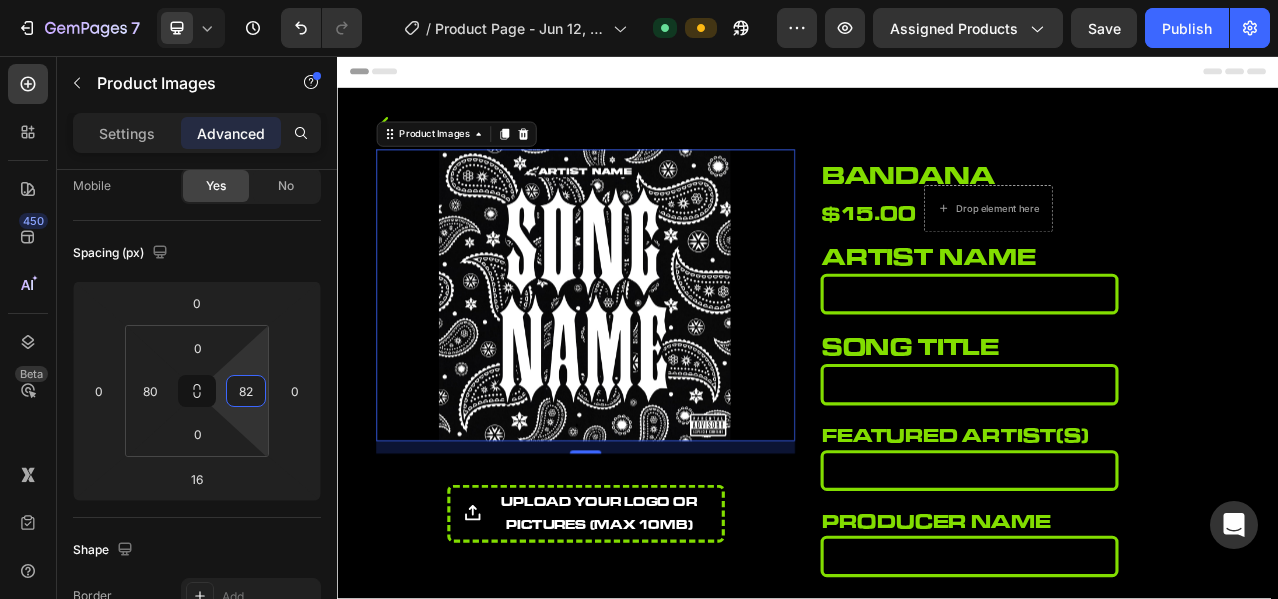 type on "80" 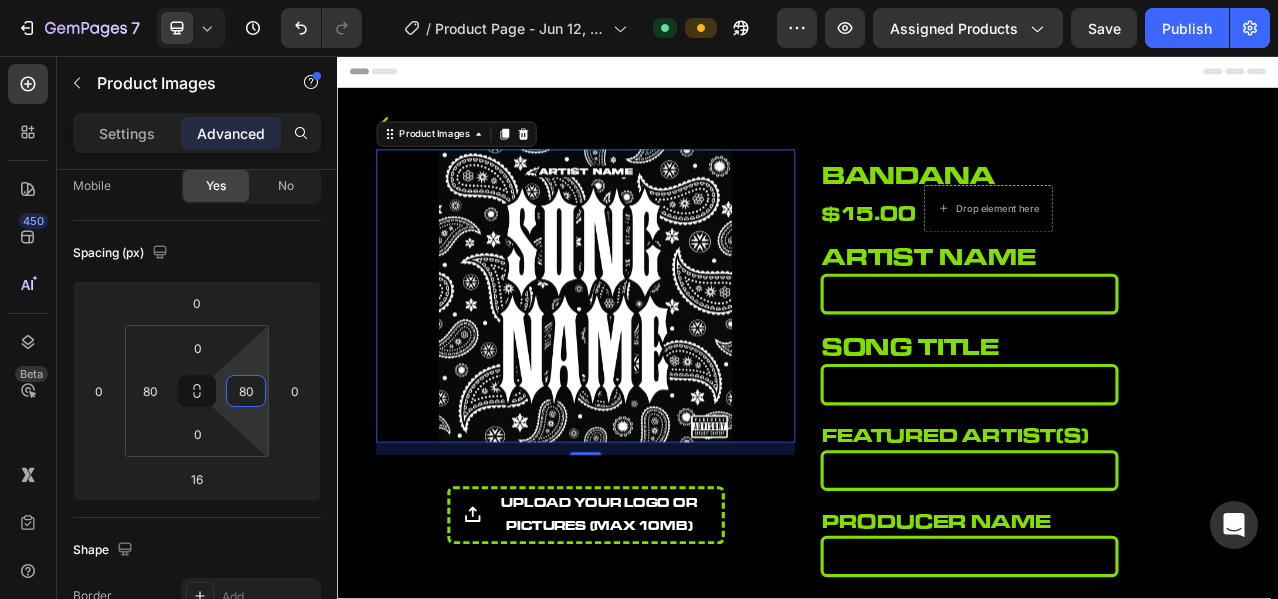 drag, startPoint x: 257, startPoint y: 360, endPoint x: 261, endPoint y: 370, distance: 10.770329 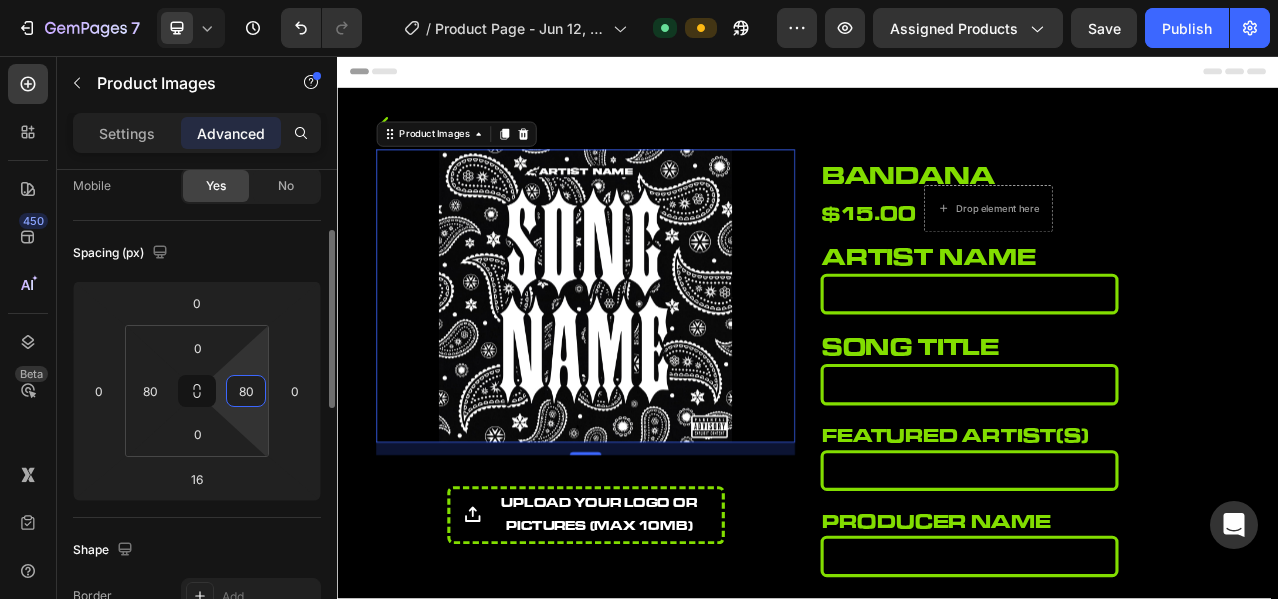 click on "Spacing (px) 0 0 16 0 0 80 0 80" 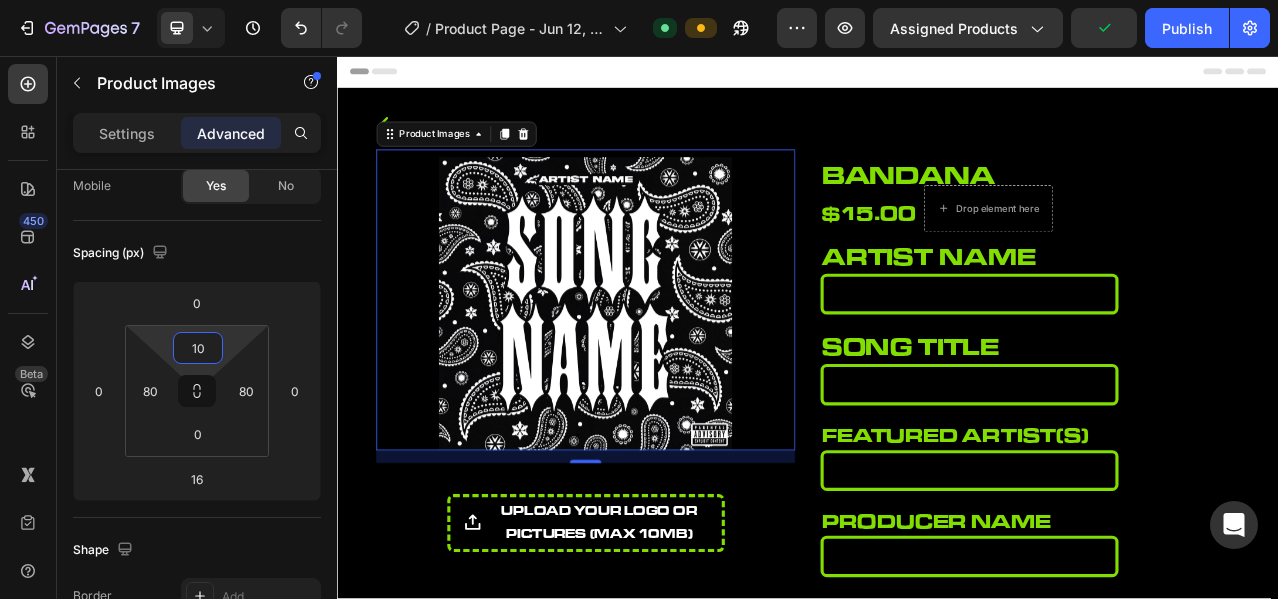 type on "12" 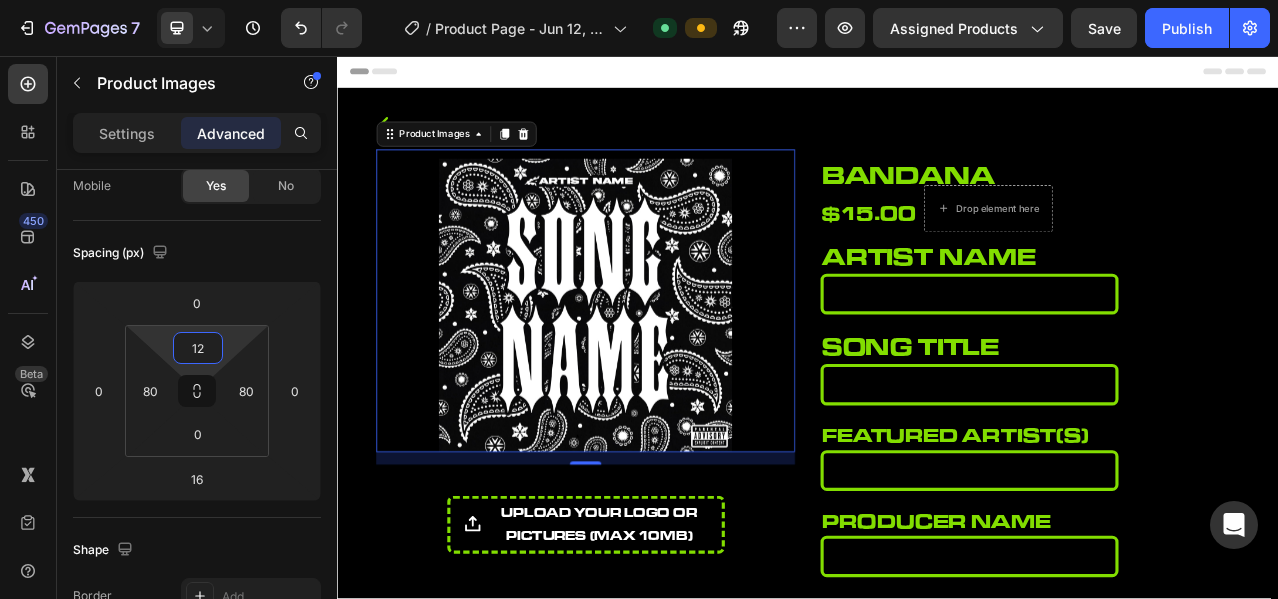 click on "7  Version history  /  Product Page - Jun 12, 07:39:47 Default Preview Assigned Products  Save   Publish  450 Beta Sections(18) Elements(84) Section Element Hero Section Product Detail Brands Trusted Badges Guarantee Product Breakdown How to use Testimonials Compare Bundle FAQs Social Proof Brand Story Product List Collection Blog List Contact Sticky Add to Cart Custom Footer Browse Library 450 Layout
Row
Row
Row
Row Text
Heading
Text Block Button
Button
Button Media
Image
Image" at bounding box center (639, 0) 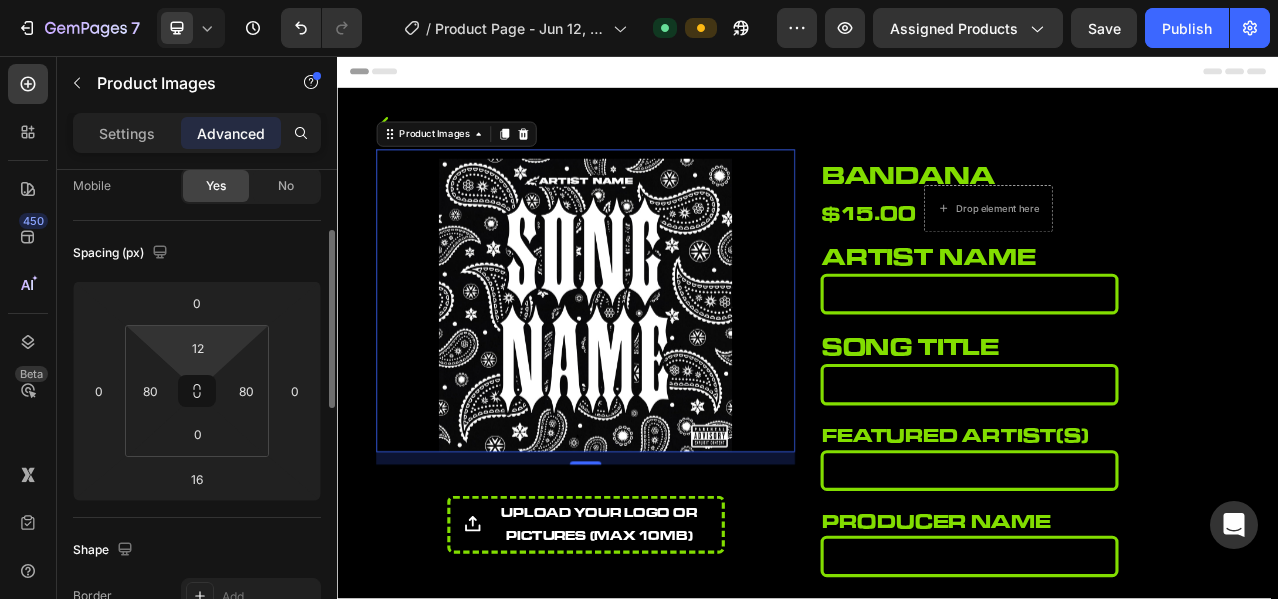 click on "Spacing (px)" at bounding box center [197, 253] 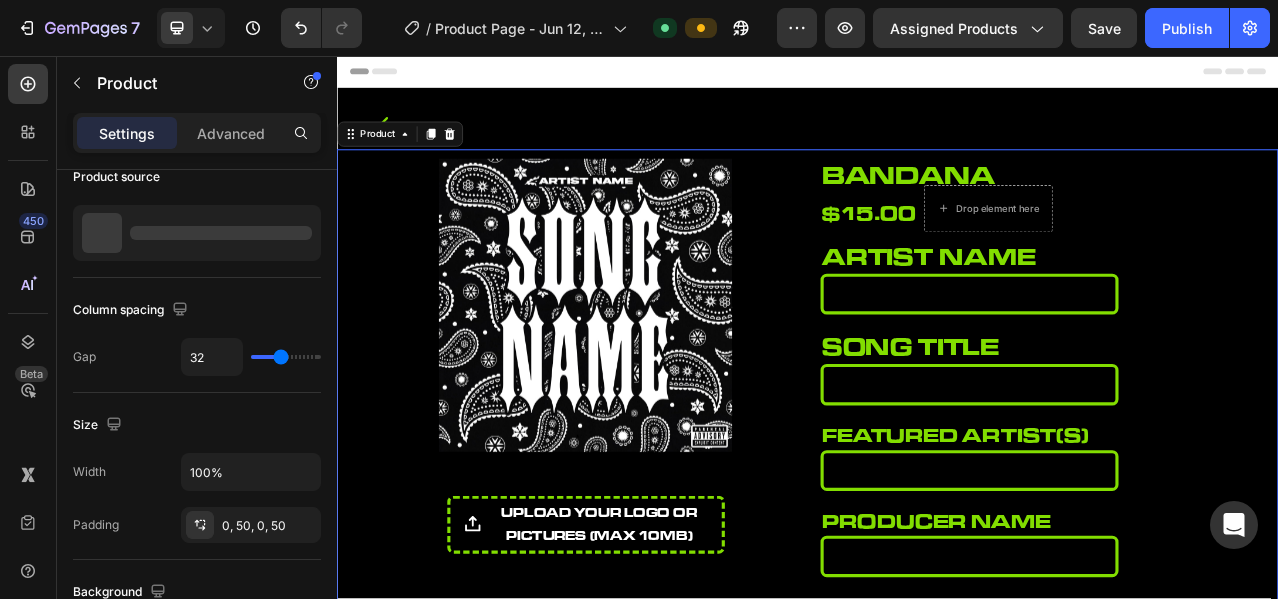 click on "Product Images
upload your logo or pictures (Max 10MB) Product File Upload bandana Product Title $15.00 Product Price Product Price
Drop element here Row artist name Heading Please enter or select a value Product Custom Field song title Heading Please enter or select a value Product Custom Field featured artist(s) Heading Product Custom Field producer name Heading Product Custom Field free track list Heading Product Custom Field
Add to cart Add to Cart Product   0" at bounding box center (937, 569) 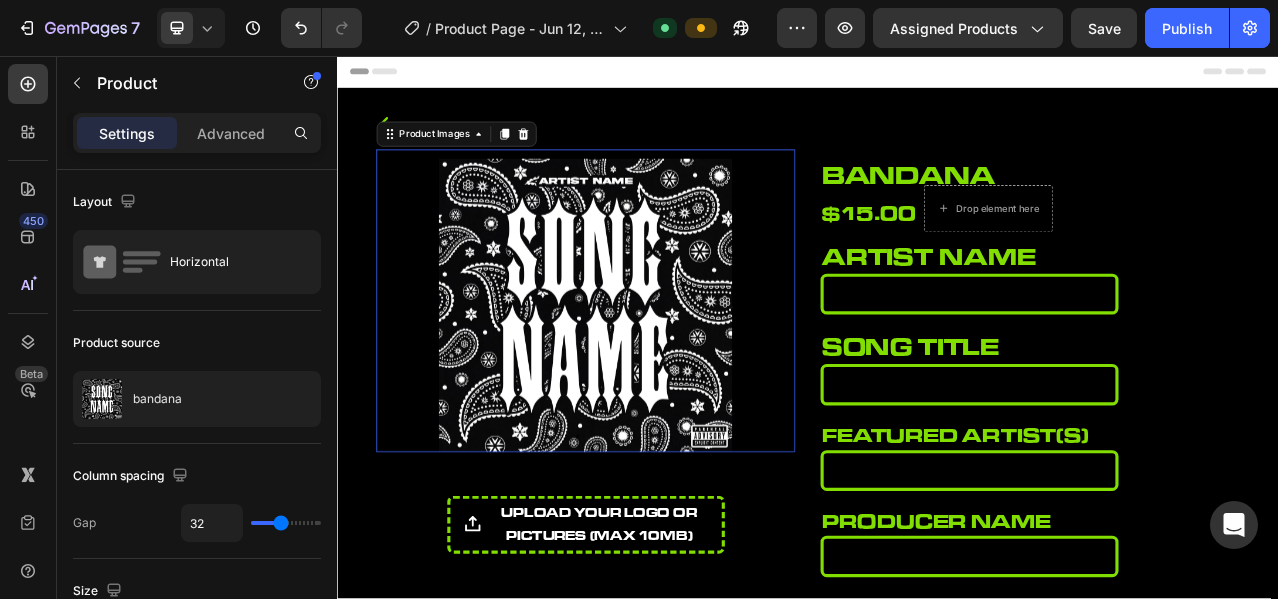 click at bounding box center (654, 374) 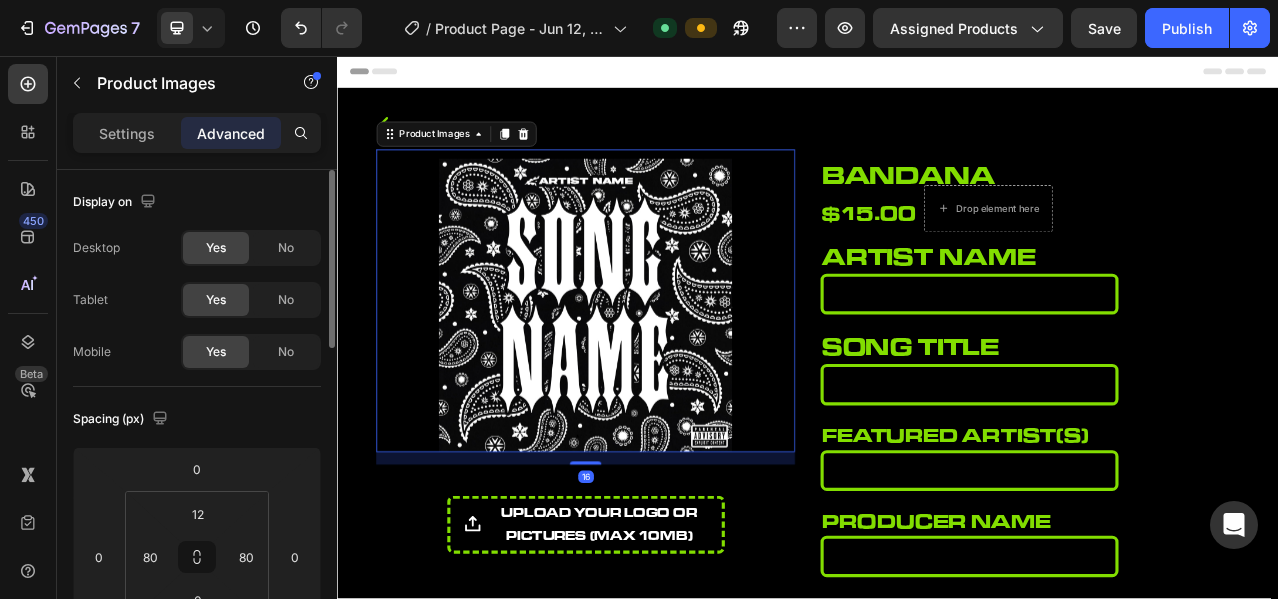 click on "Yes" 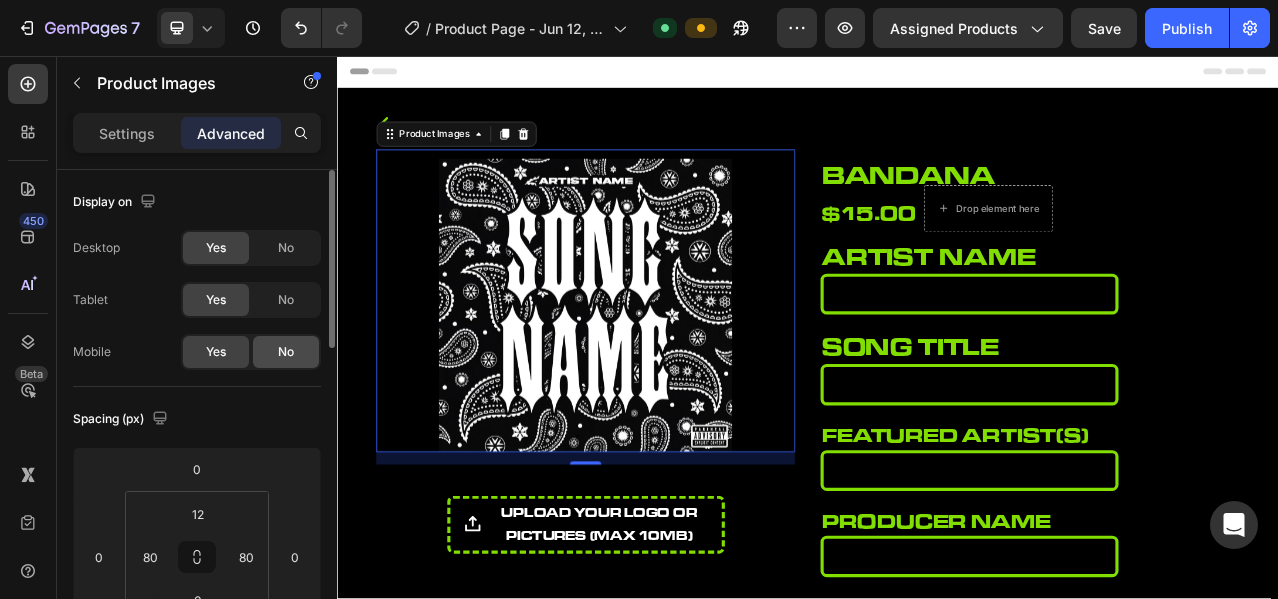 click on "No" 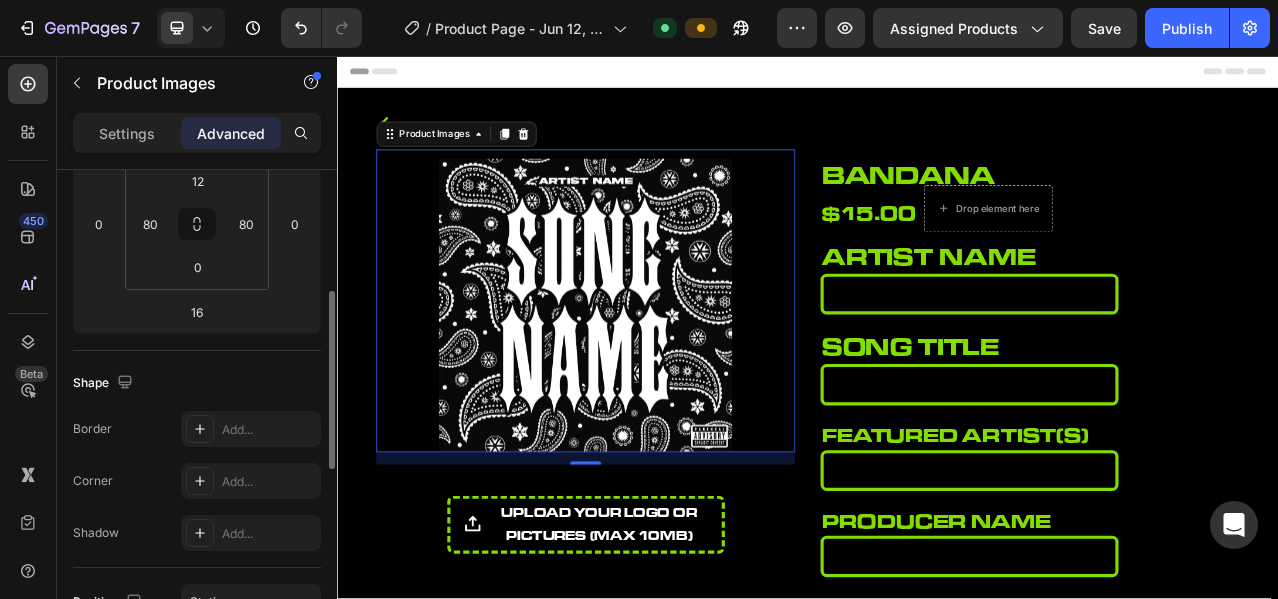 scroll, scrollTop: 500, scrollLeft: 0, axis: vertical 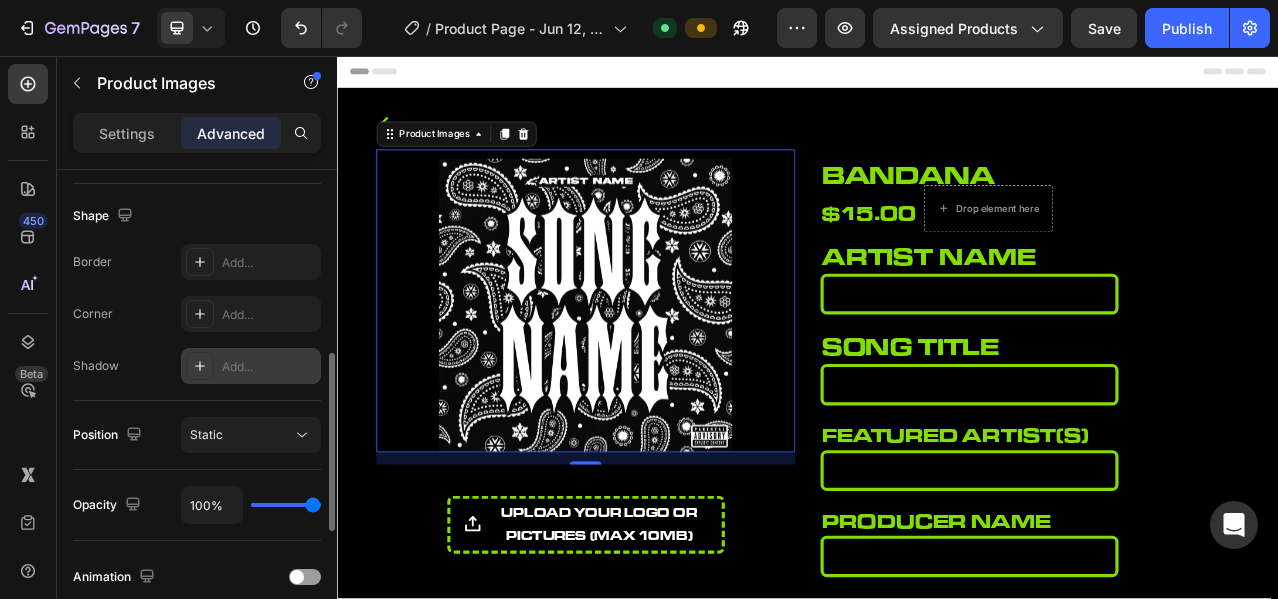 click on "Add..." at bounding box center (269, 367) 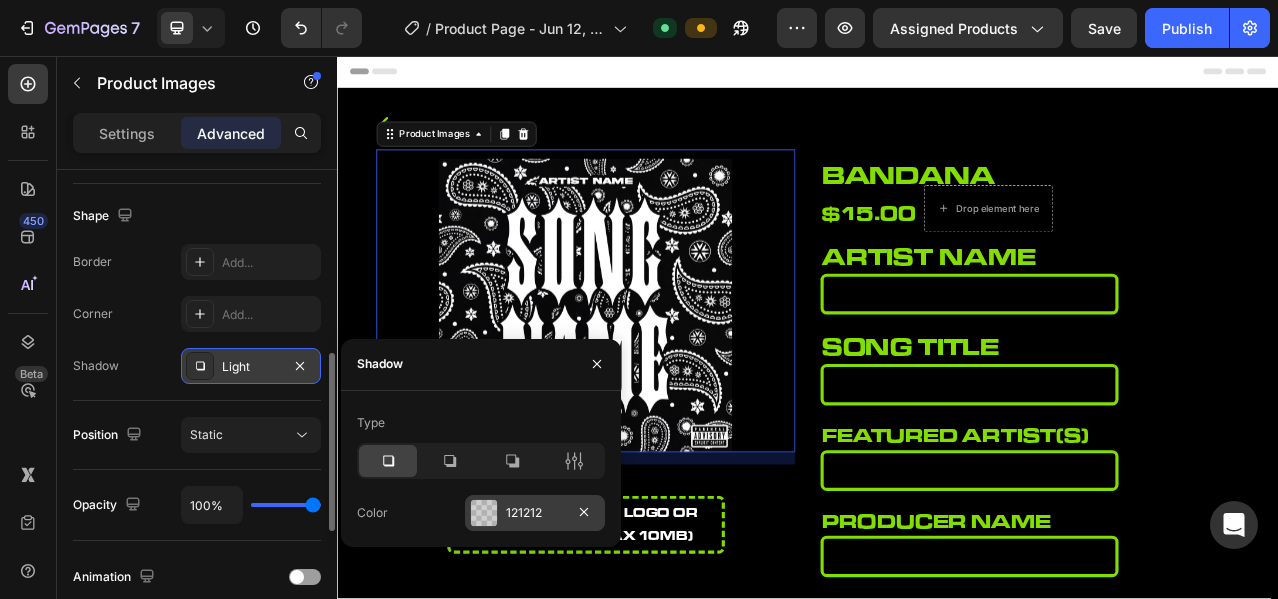 click at bounding box center [484, 513] 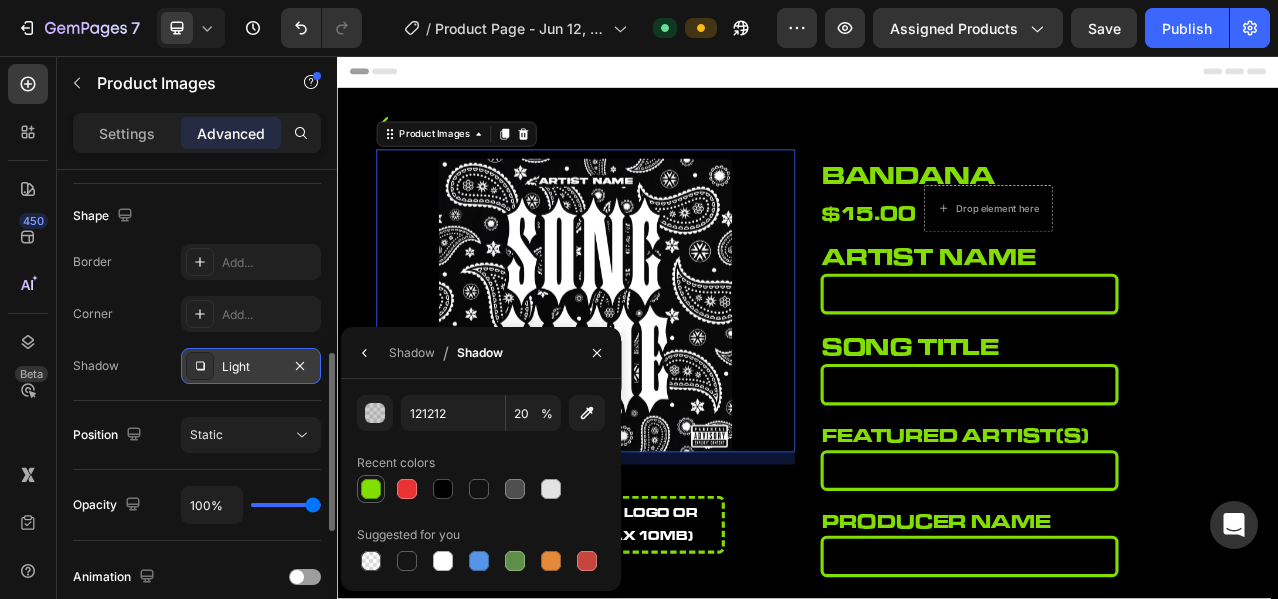 click at bounding box center (371, 489) 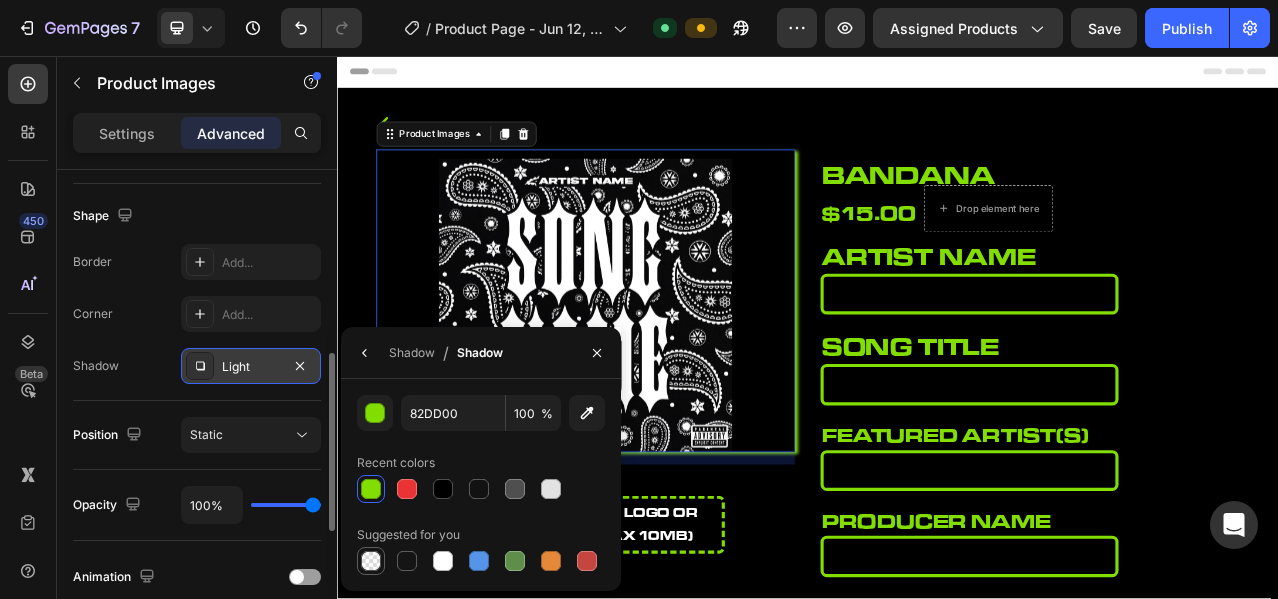 click at bounding box center (371, 561) 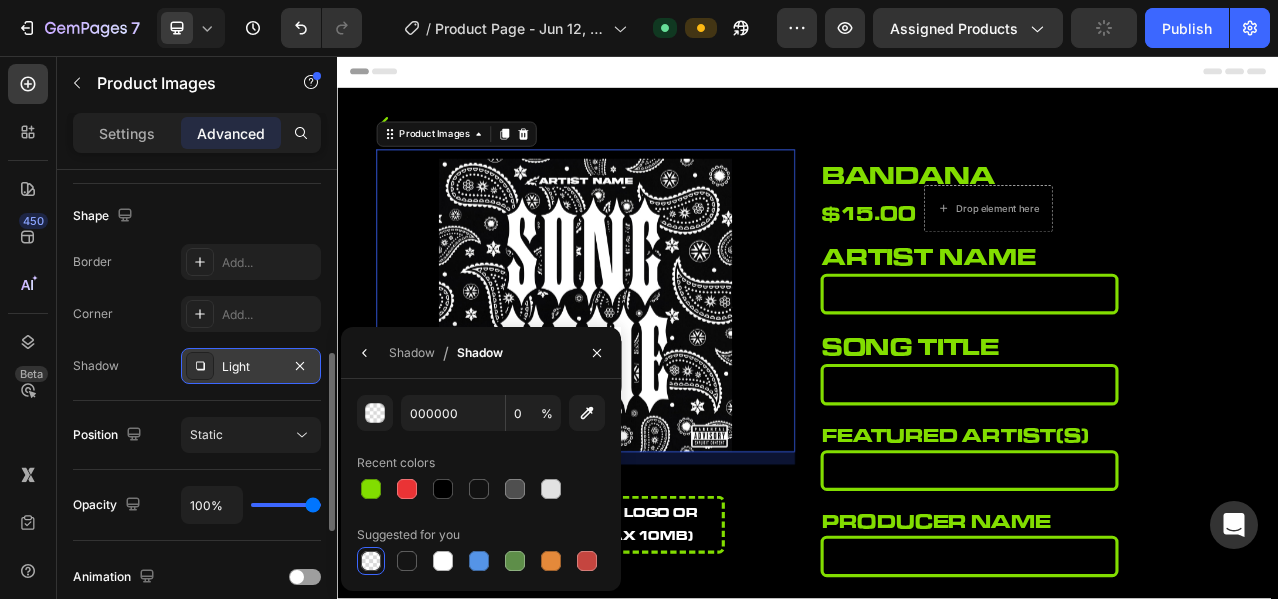 click on "Light" at bounding box center [251, 367] 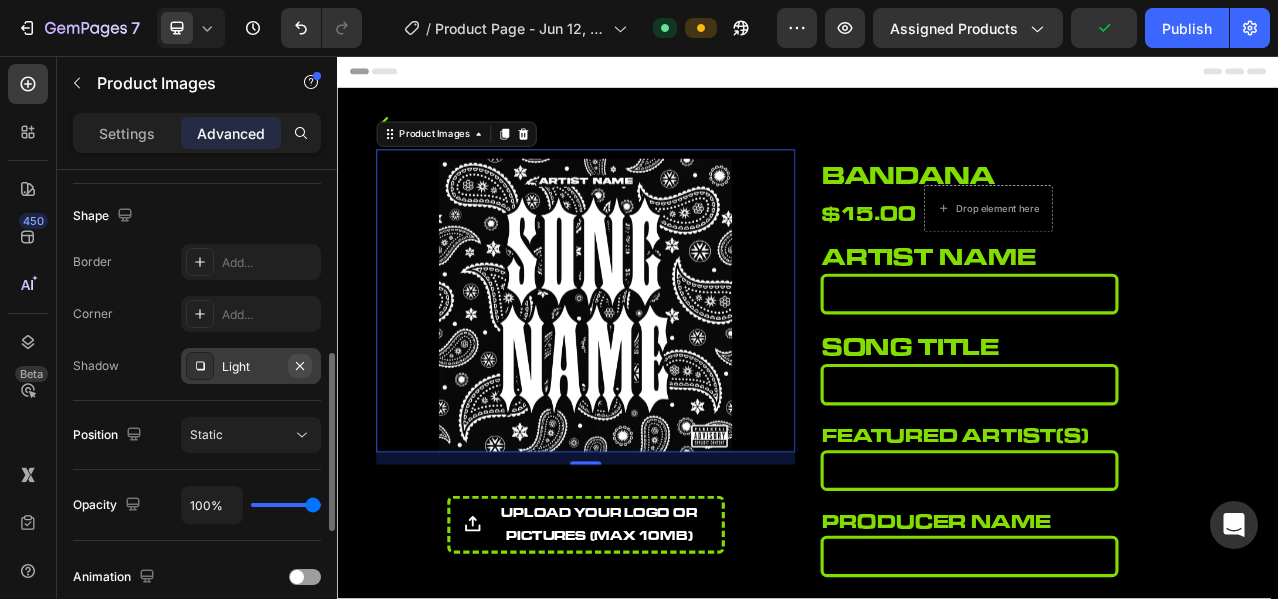 click 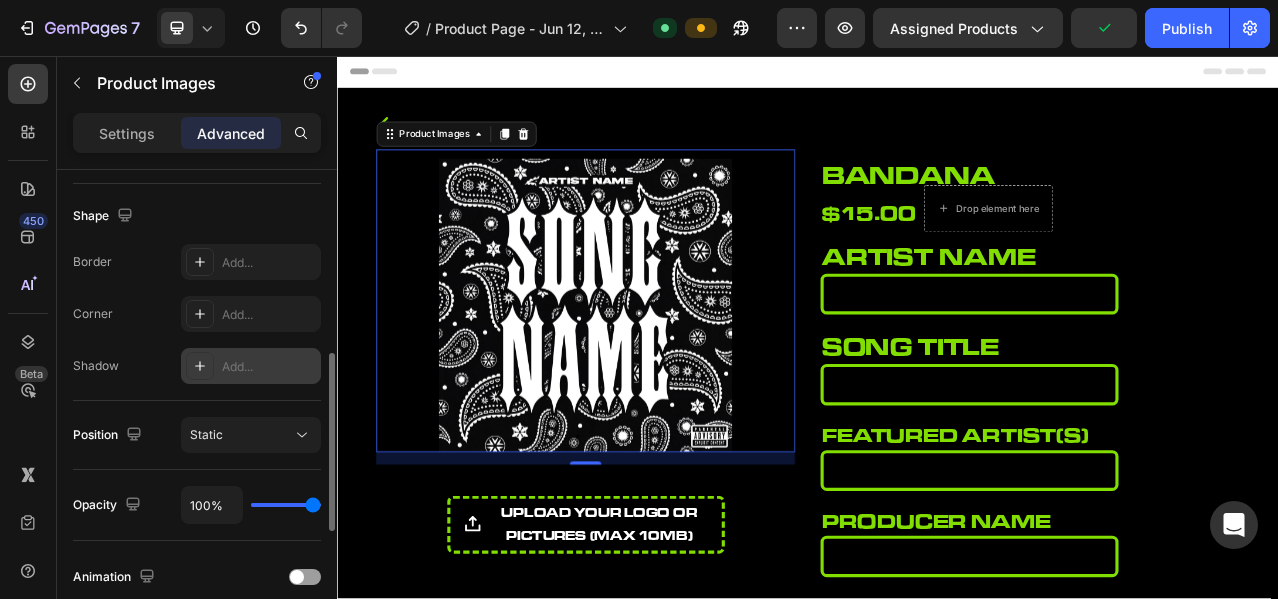 click on "Shape Border Add... Corner Add... Shadow Add..." 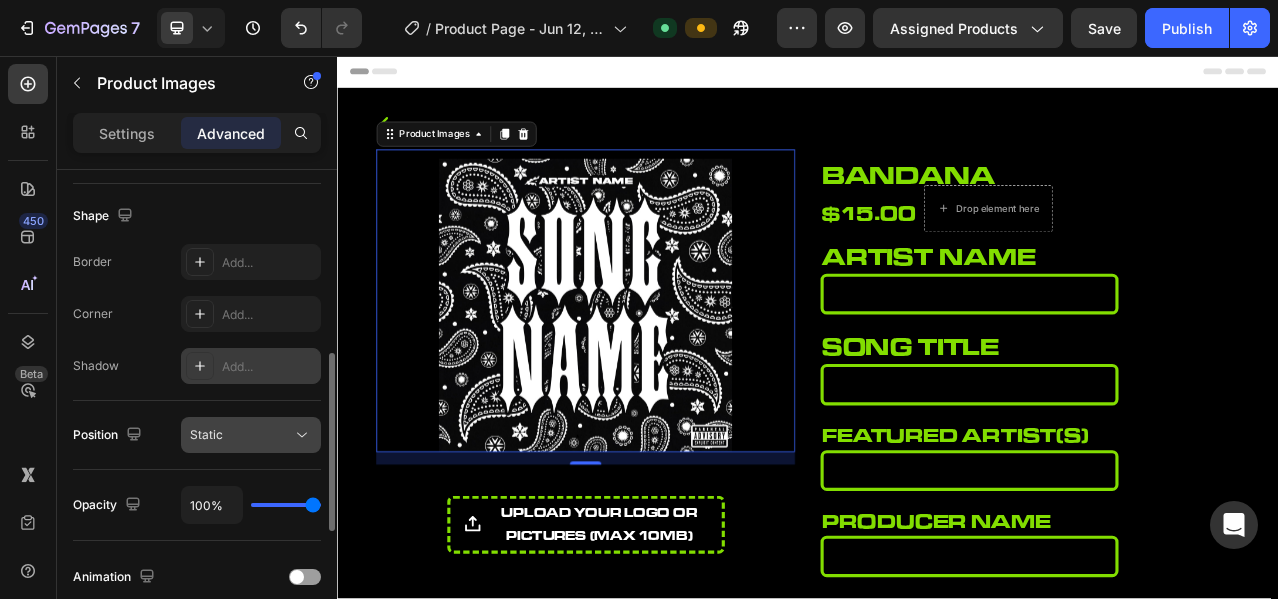 click on "Static" 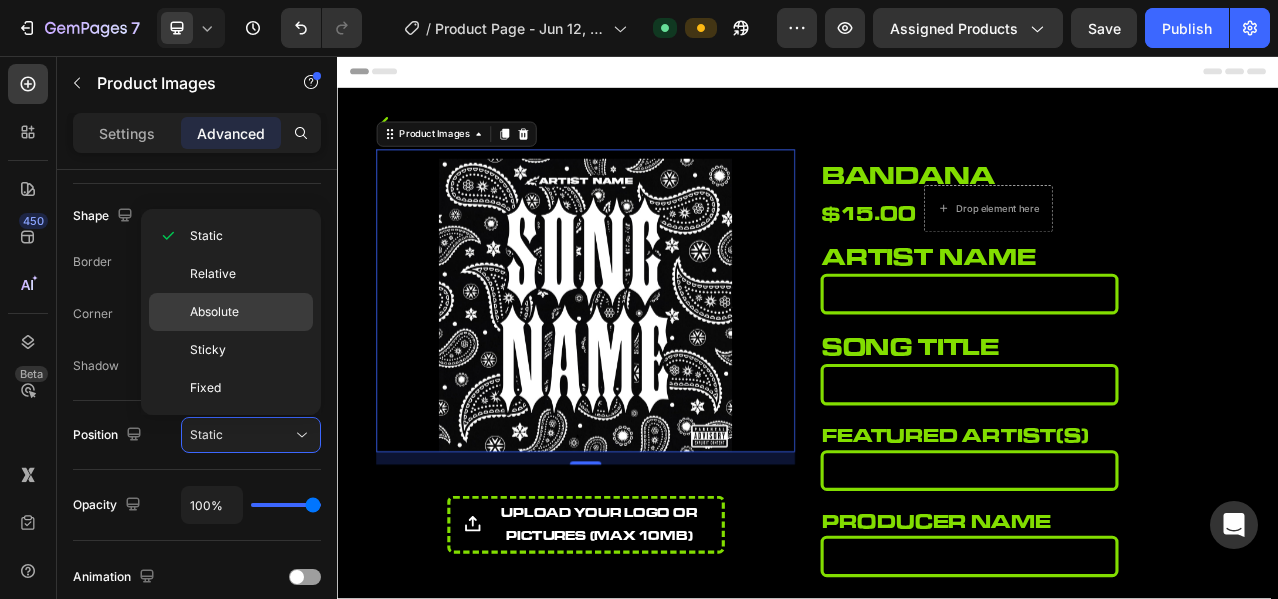 click on "Absolute" at bounding box center (214, 312) 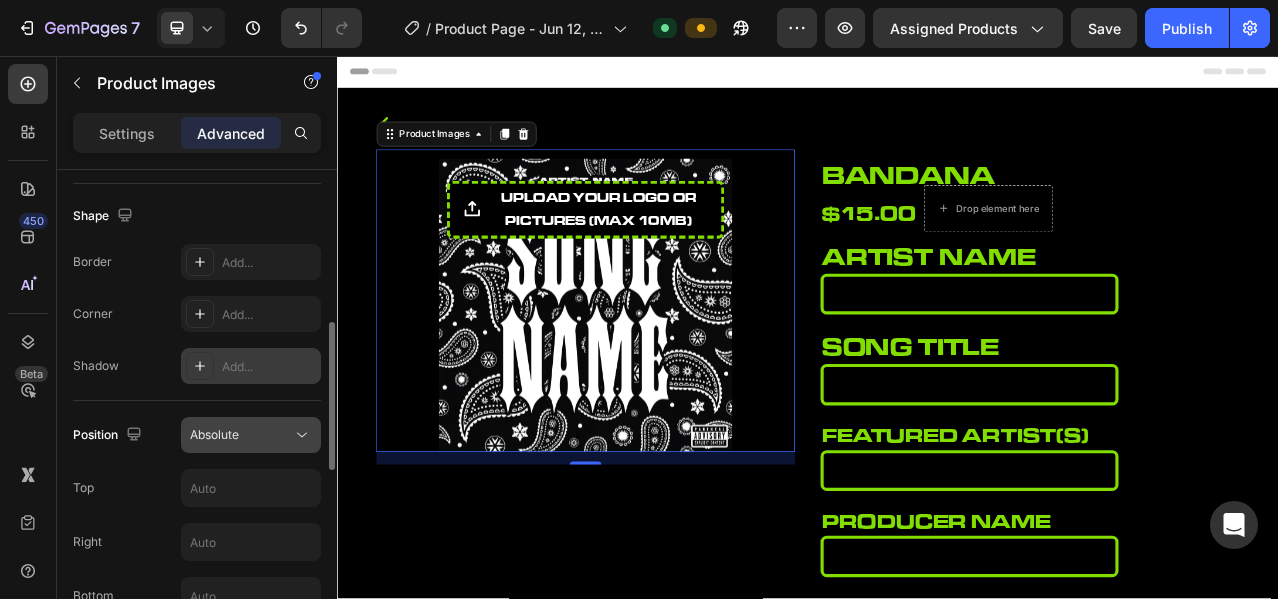 click on "Absolute" at bounding box center (214, 434) 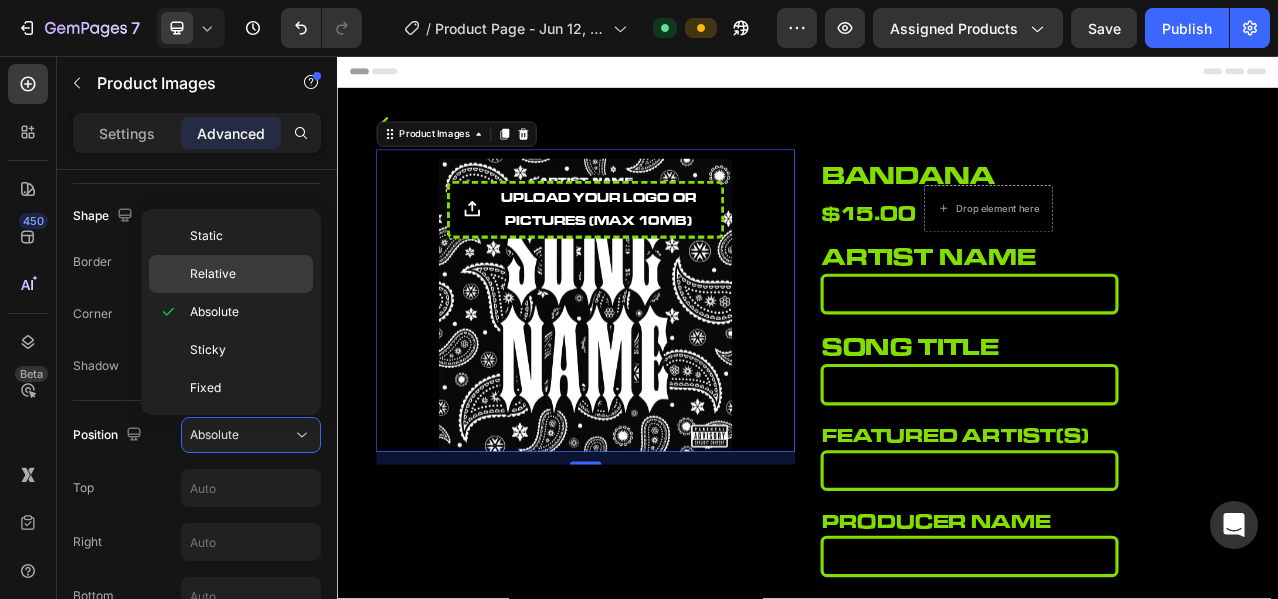 click on "Relative" at bounding box center [213, 274] 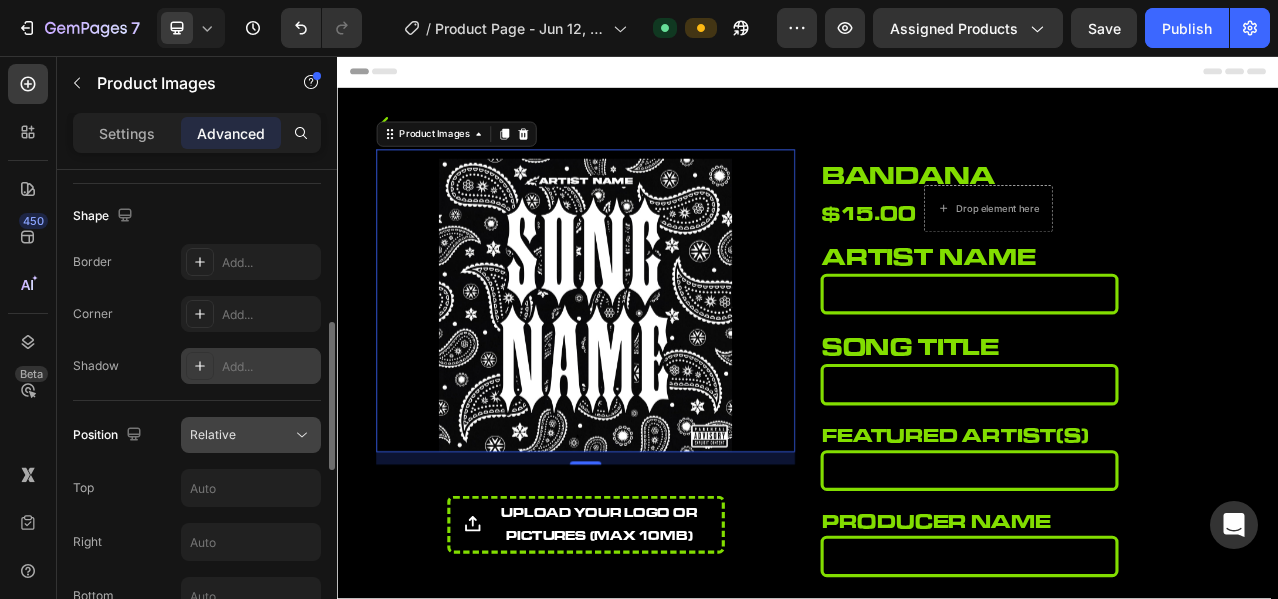 click on "Relative" at bounding box center (241, 435) 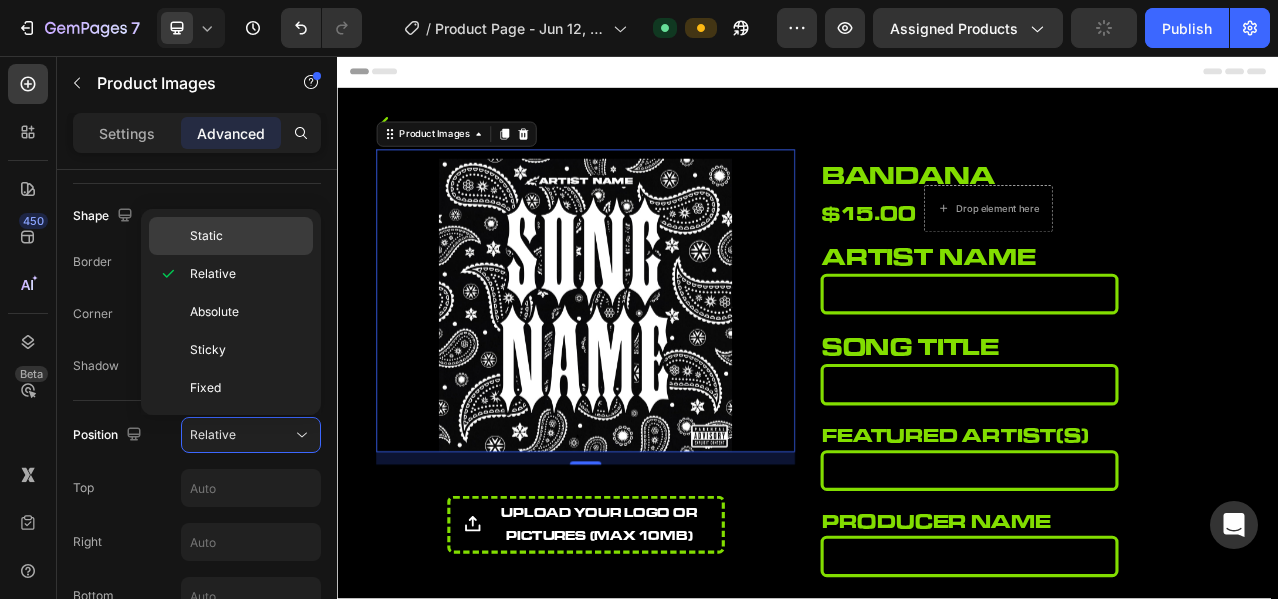 click on "Static" at bounding box center (206, 236) 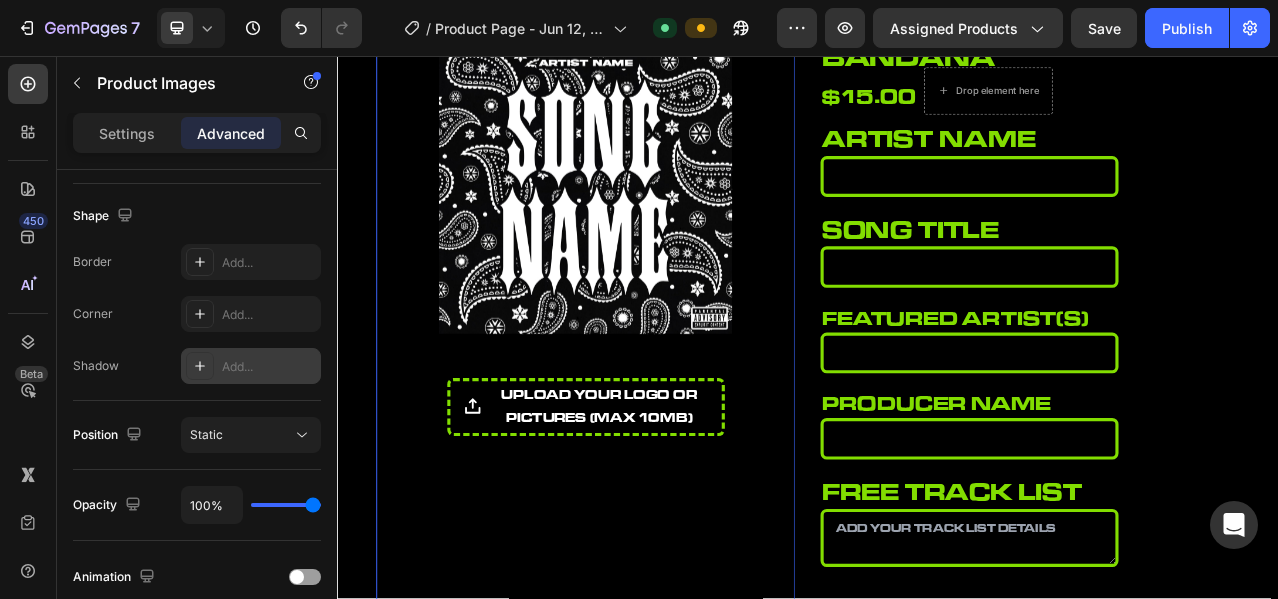 scroll, scrollTop: 333, scrollLeft: 0, axis: vertical 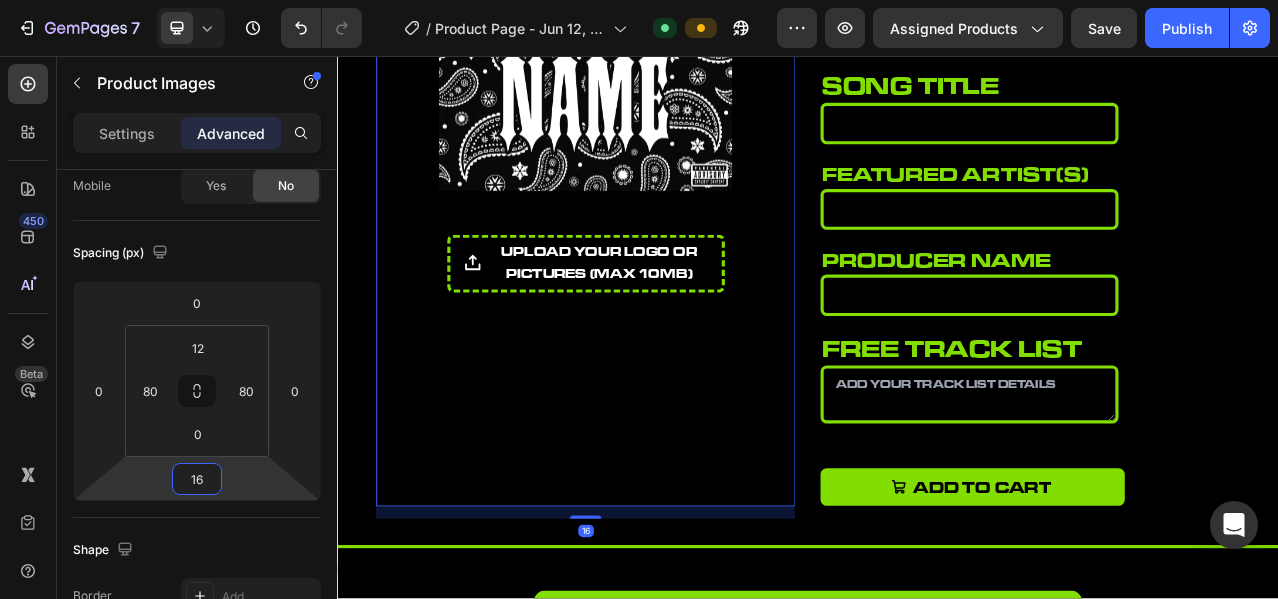 drag, startPoint x: 243, startPoint y: 477, endPoint x: 257, endPoint y: 477, distance: 14 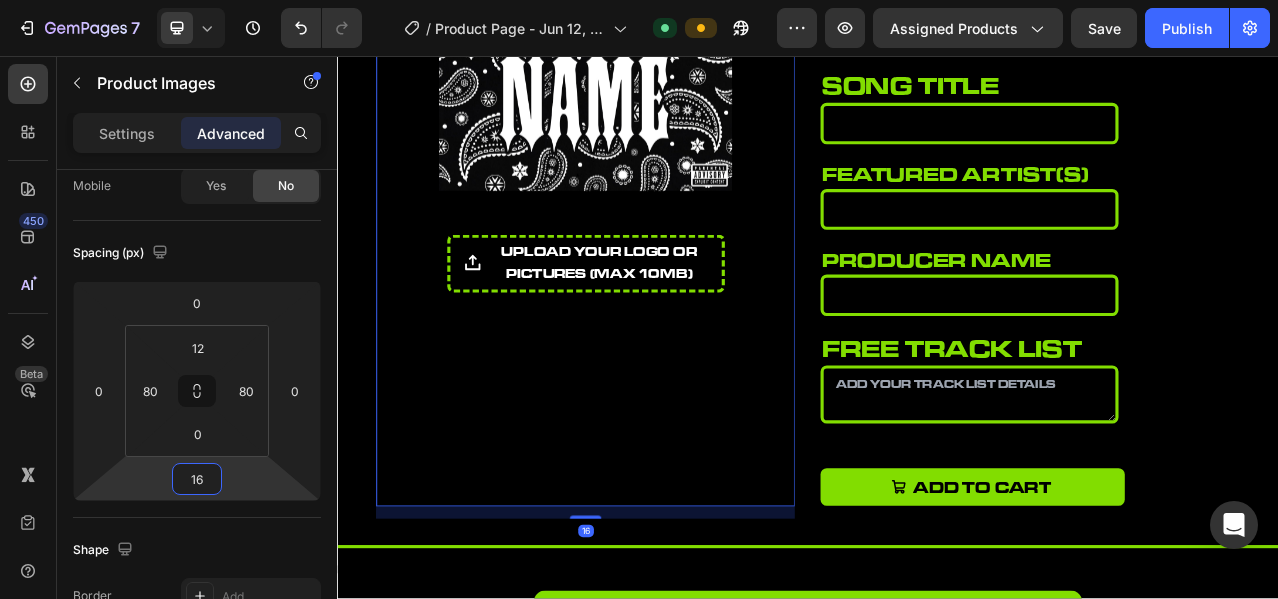 click on "7  Version history  /  Product Page - Jun 12, 07:39:47 Default Preview Assigned Products  Save   Publish  450 Beta Sections(18) Elements(84) Section Element Hero Section Product Detail Brands Trusted Badges Guarantee Product Breakdown How to use Testimonials Compare Bundle FAQs Social Proof Brand Story Product List Collection Blog List Contact Sticky Add to Cart Custom Footer Browse Library 450 Layout
Row
Row
Row
Row Text
Heading
Text Block Button
Button
Button Media
Image
Image" at bounding box center [639, 0] 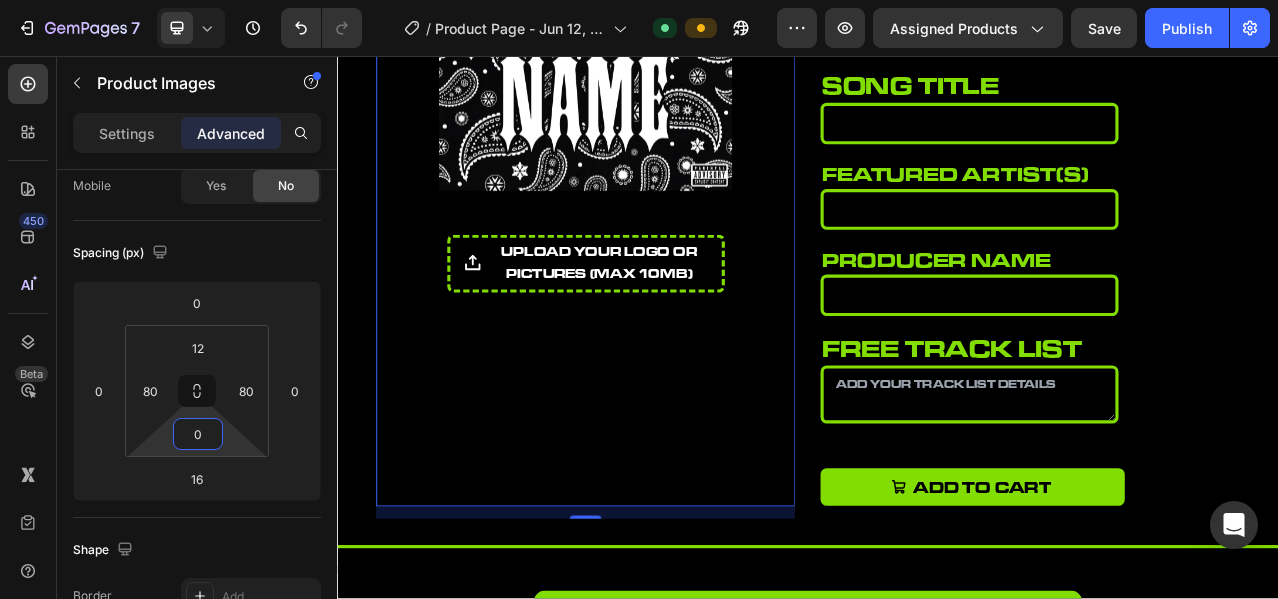 drag, startPoint x: 238, startPoint y: 434, endPoint x: 238, endPoint y: 449, distance: 15 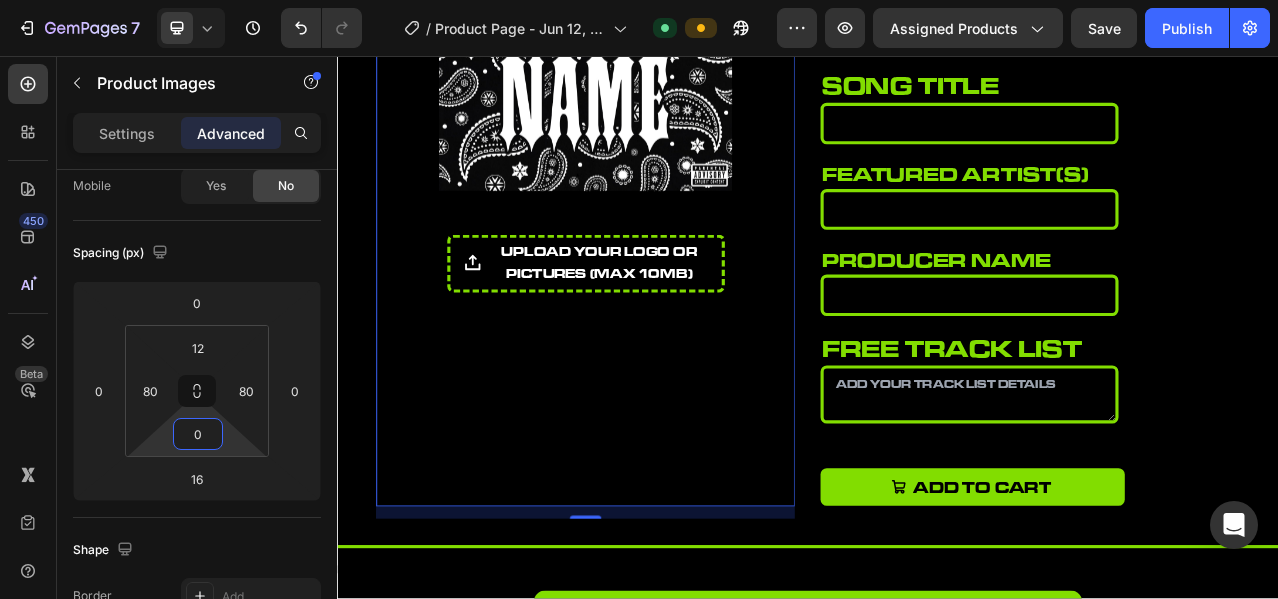 click on "7  Version history  /  Product Page - Jun 12, 07:39:47 Default Preview Assigned Products  Save   Publish  450 Beta Sections(18) Elements(84) Section Element Hero Section Product Detail Brands Trusted Badges Guarantee Product Breakdown How to use Testimonials Compare Bundle FAQs Social Proof Brand Story Product List Collection Blog List Contact Sticky Add to Cart Custom Footer Browse Library 450 Layout
Row
Row
Row
Row Text
Heading
Text Block Button
Button
Button Media
Image
Image" at bounding box center [639, 0] 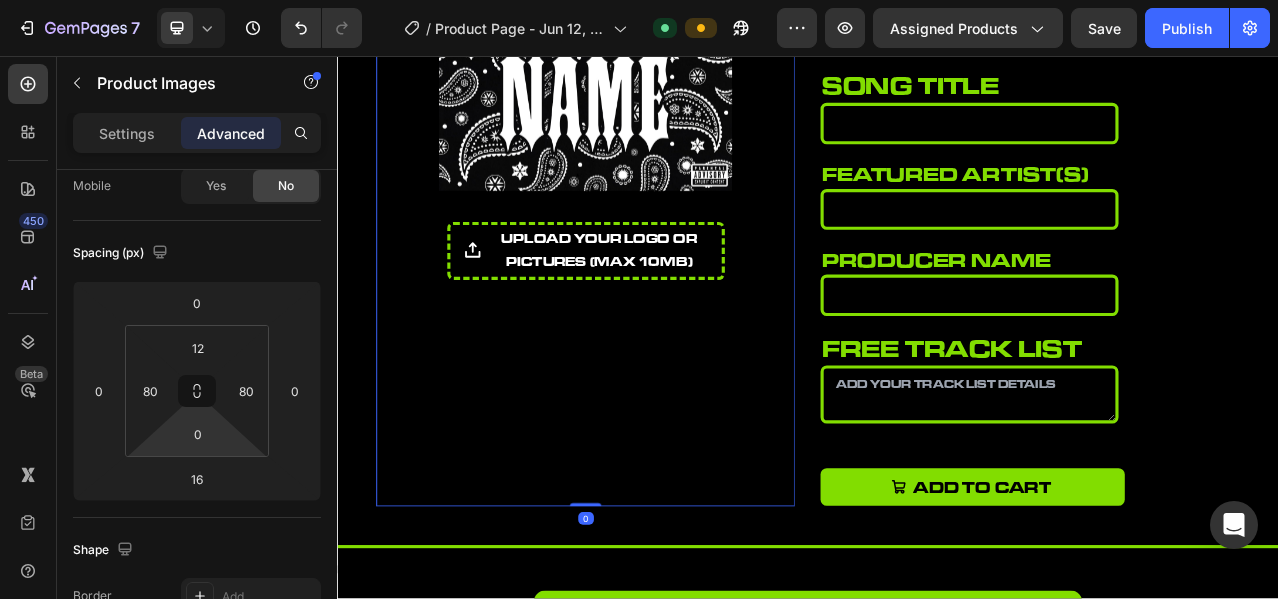 drag, startPoint x: 649, startPoint y: 641, endPoint x: 657, endPoint y: 491, distance: 150.21318 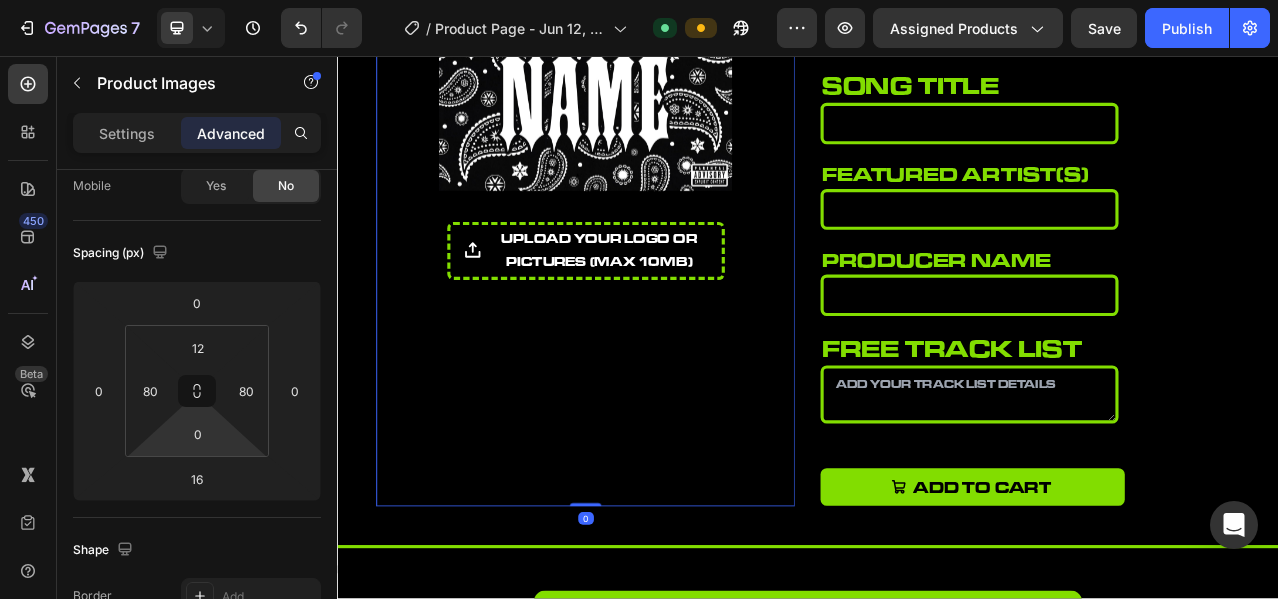 click on "Product Images   0
upload your logo or pictures (Max 10MB) Product File Upload" at bounding box center (654, 236) 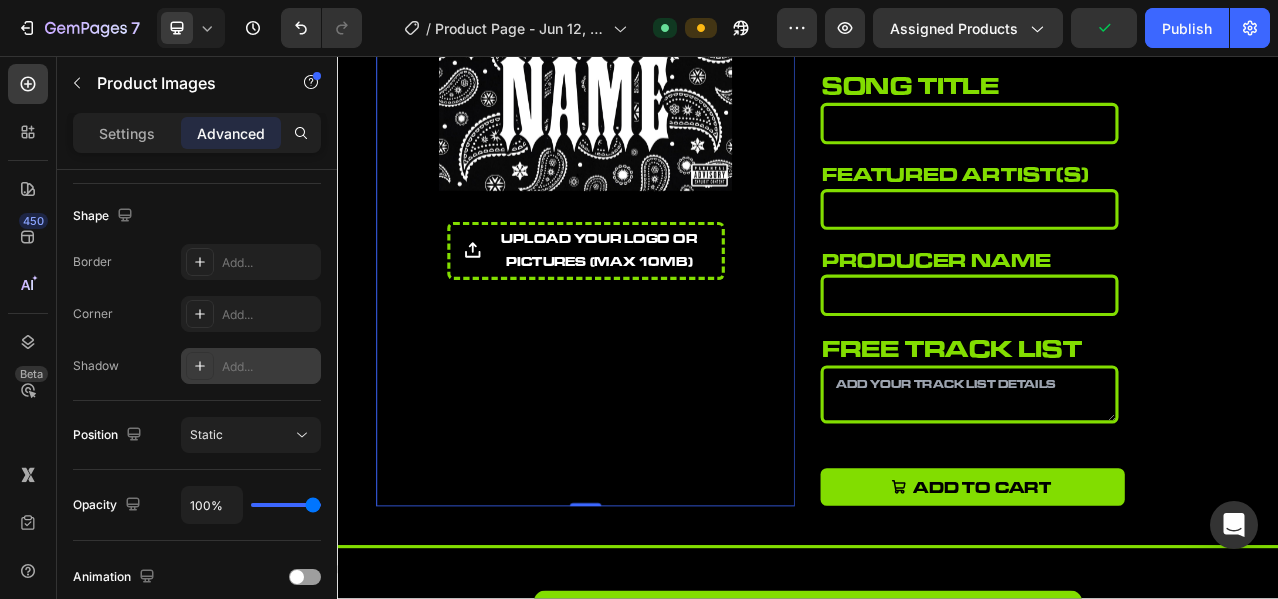 scroll, scrollTop: 833, scrollLeft: 0, axis: vertical 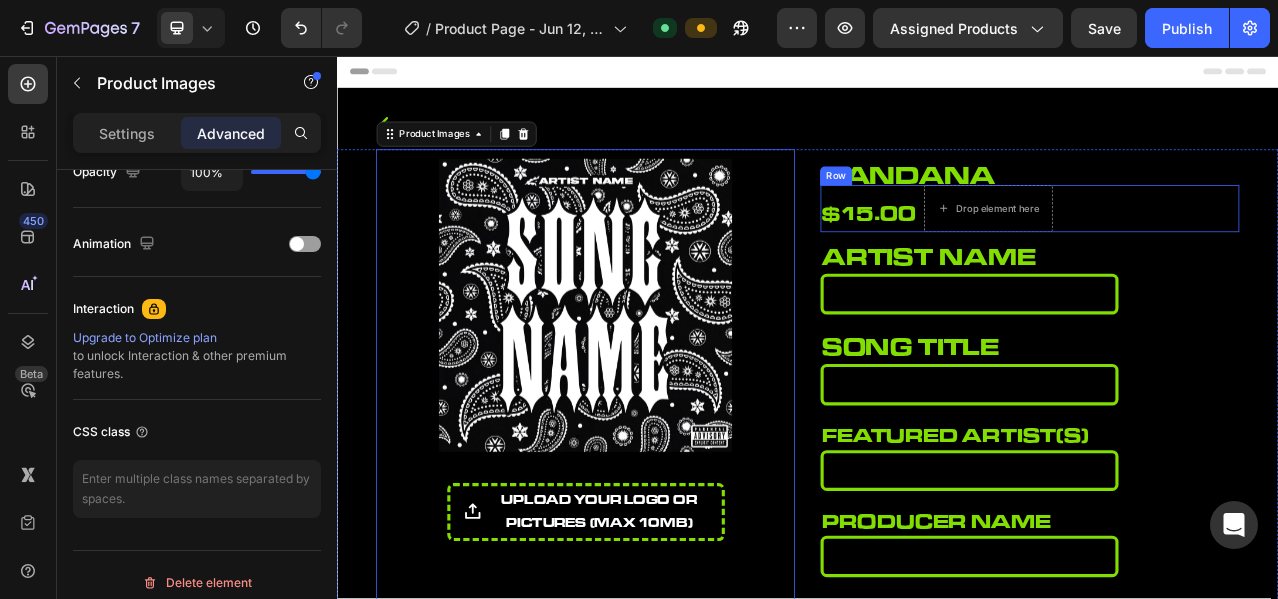 click on "$15.00 Product Price Product Price
Drop element here Row" at bounding box center (1220, 251) 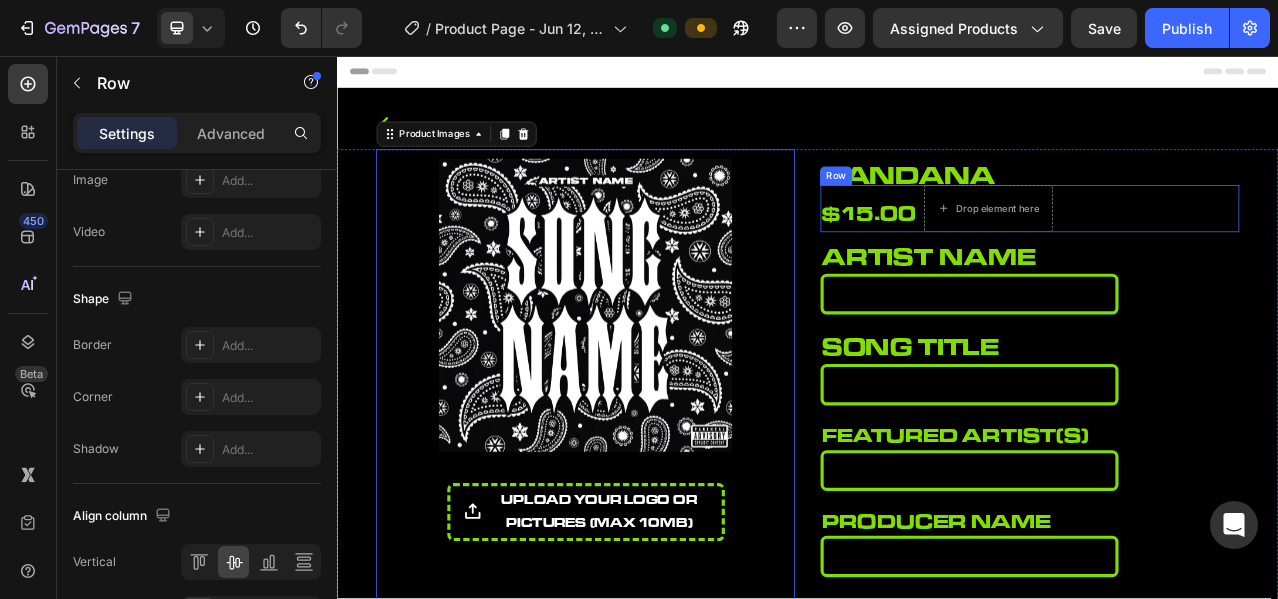 scroll, scrollTop: 0, scrollLeft: 0, axis: both 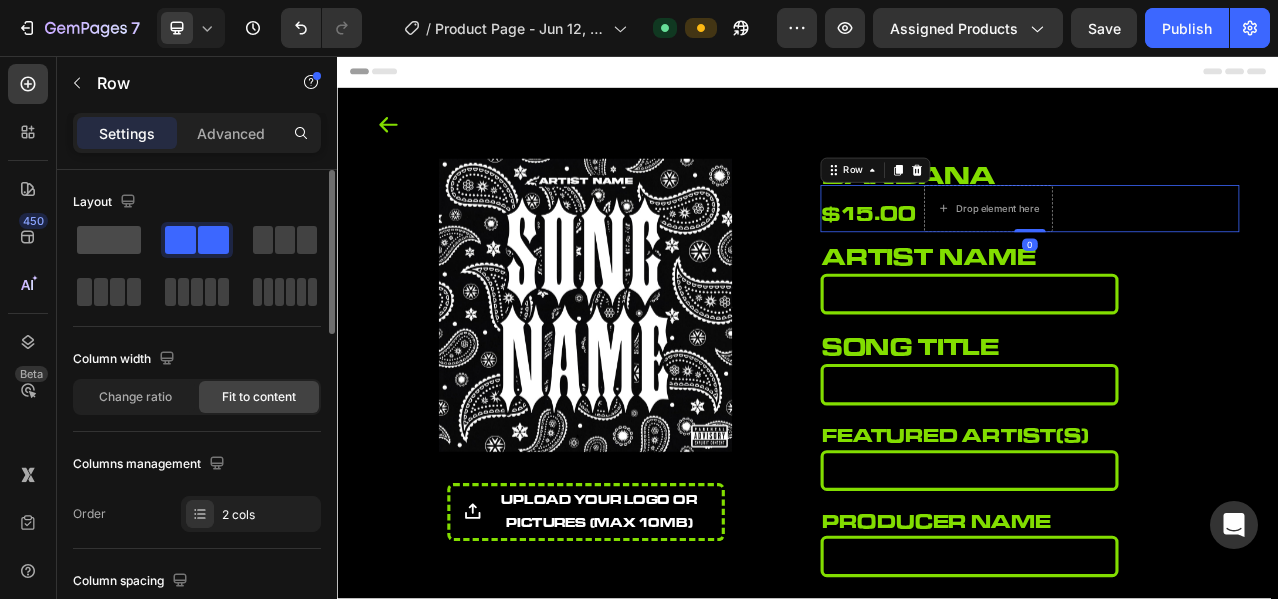 click 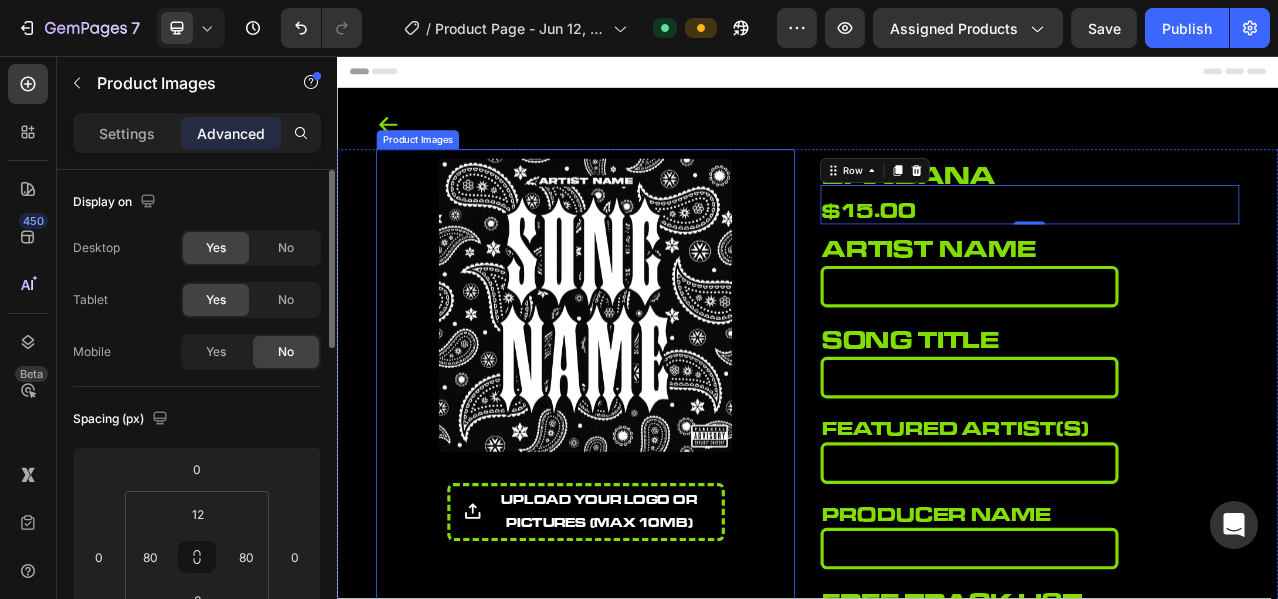 click on "Product Images" at bounding box center (654, 368) 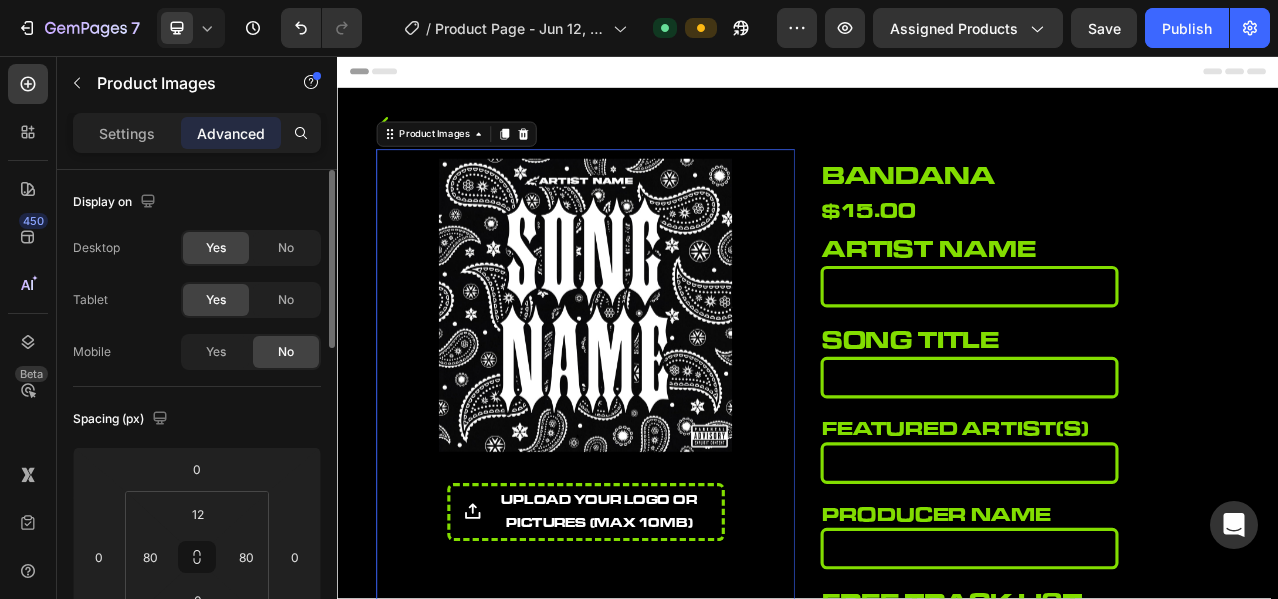 click at bounding box center [654, 374] 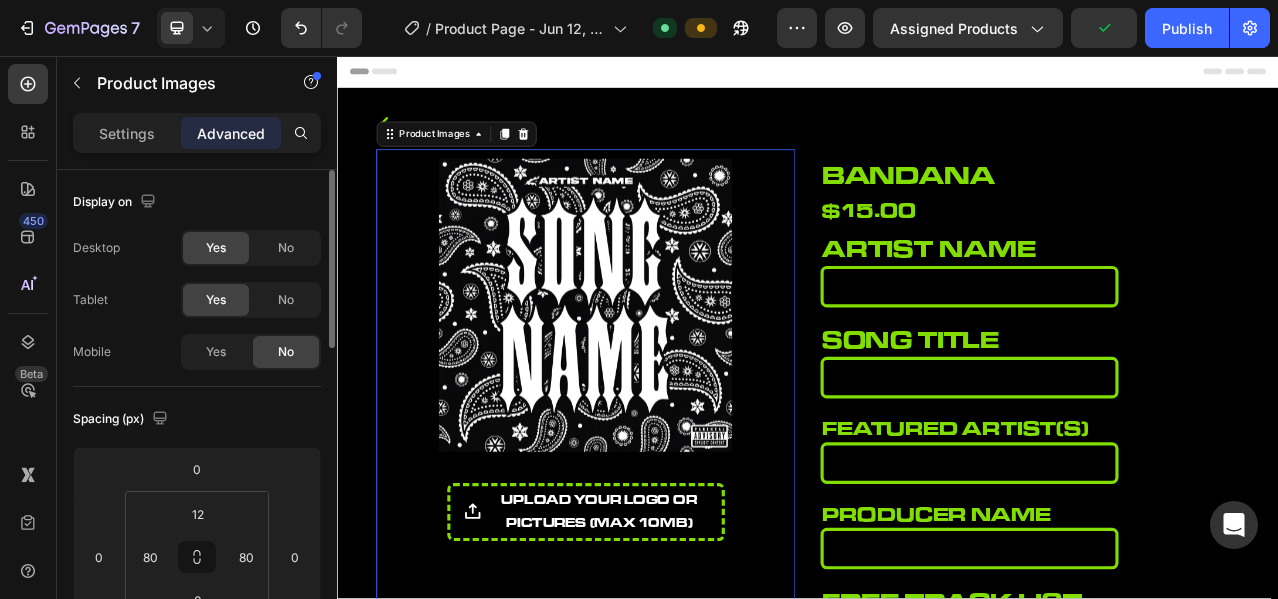 scroll, scrollTop: 166, scrollLeft: 0, axis: vertical 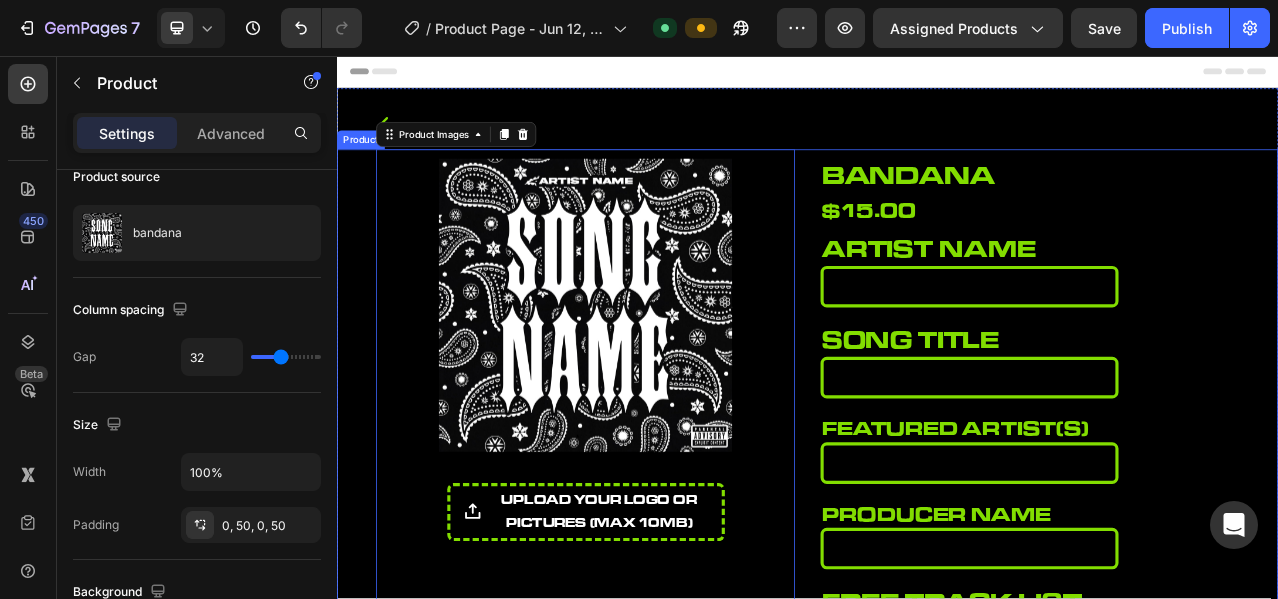 click on "Product Images   0
upload your logo or pictures (Max 10MB) Product File Upload bandana Product Title $15.00 Product Price Product Price Row artist name Heading Please enter or select a value Product Custom Field song title Heading Please enter or select a value Product Custom Field featured artist(s) Heading Product Custom Field producer name Heading Product Custom Field free track list Heading Product Custom Field
Add to cart Add to Cart Product" at bounding box center (937, 564) 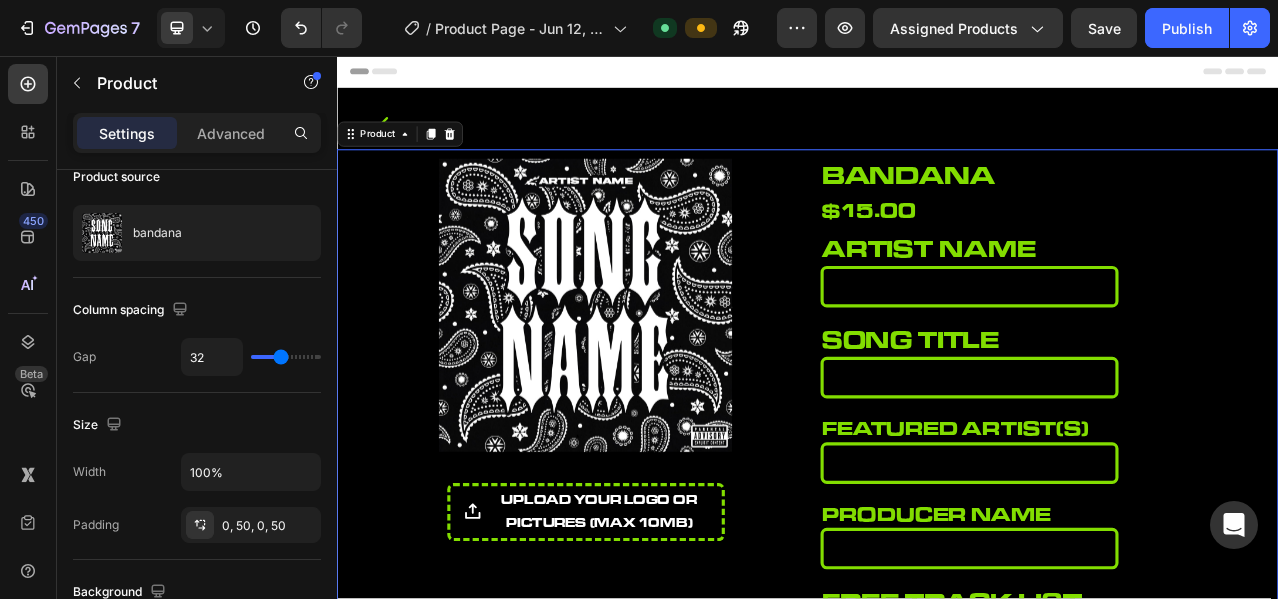 scroll, scrollTop: 0, scrollLeft: 0, axis: both 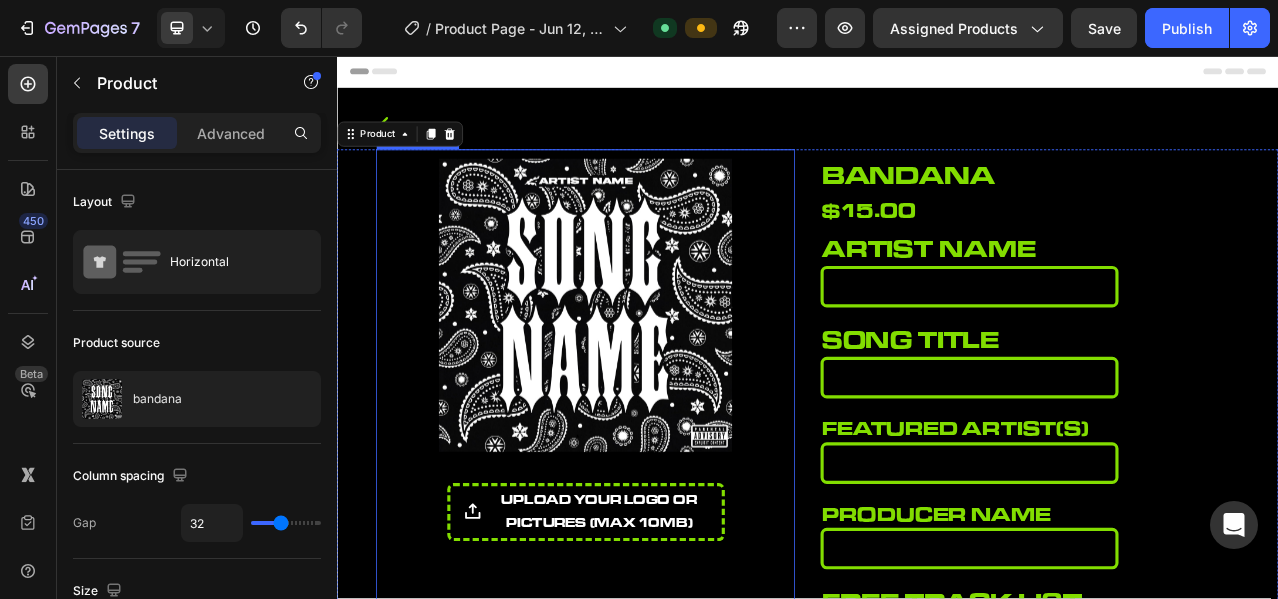 click on "Product Images" at bounding box center (654, 368) 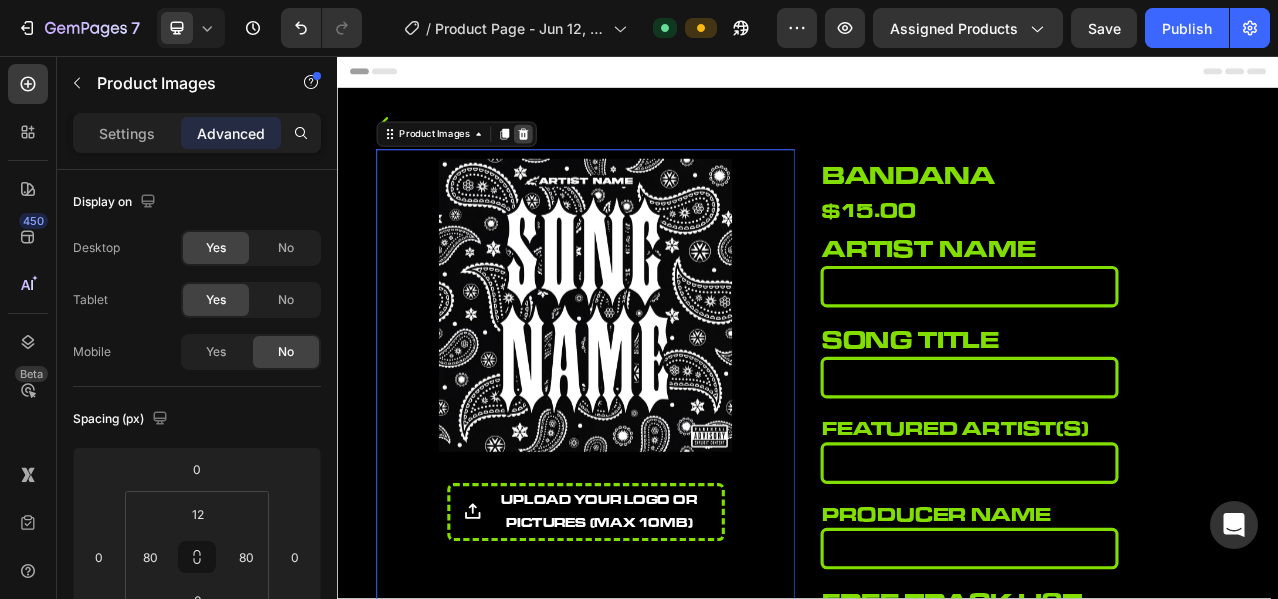 click 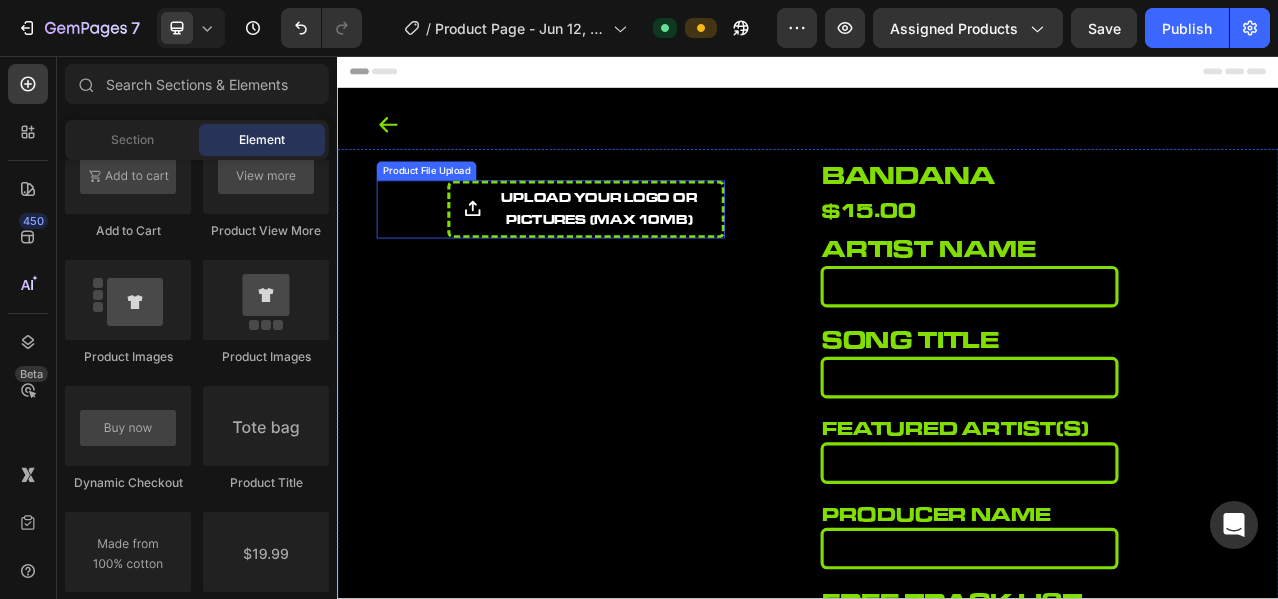 click on "upload your logo or pictures (Max 10MB) Product File Upload" at bounding box center (609, 252) 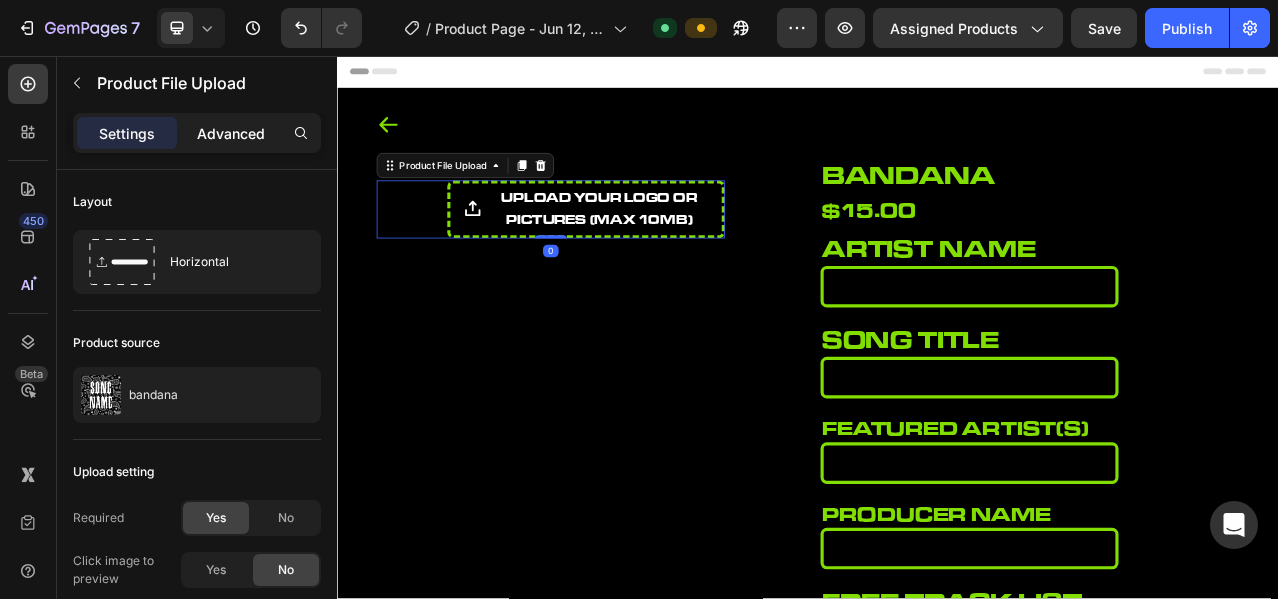 click on "Advanced" at bounding box center [231, 133] 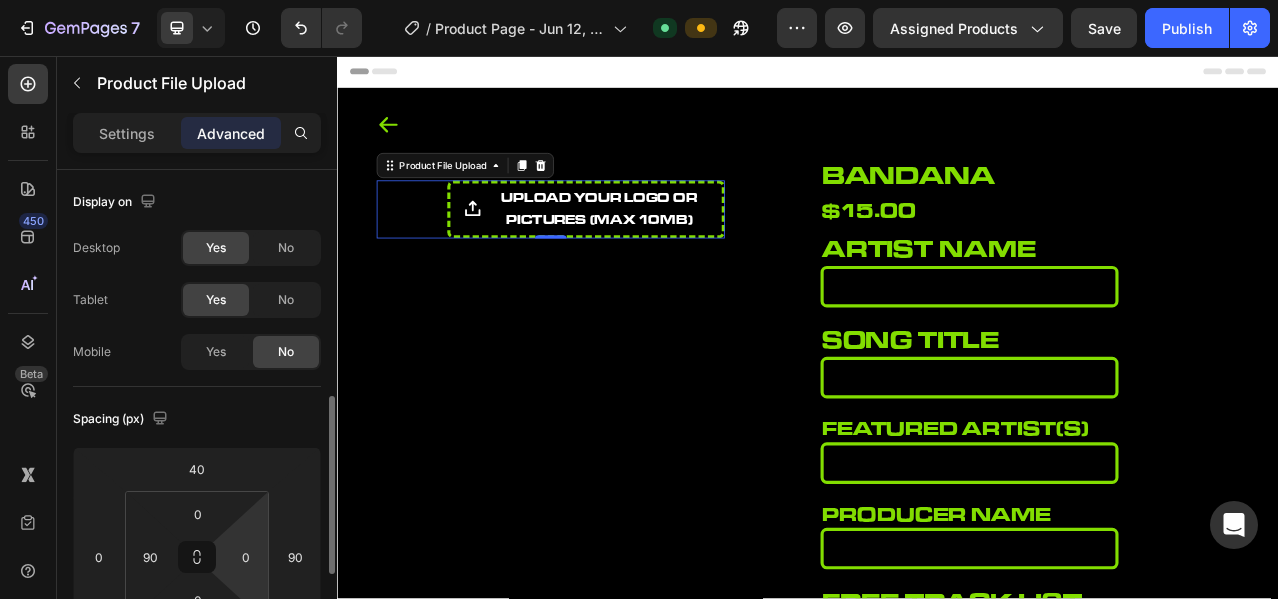 scroll, scrollTop: 166, scrollLeft: 0, axis: vertical 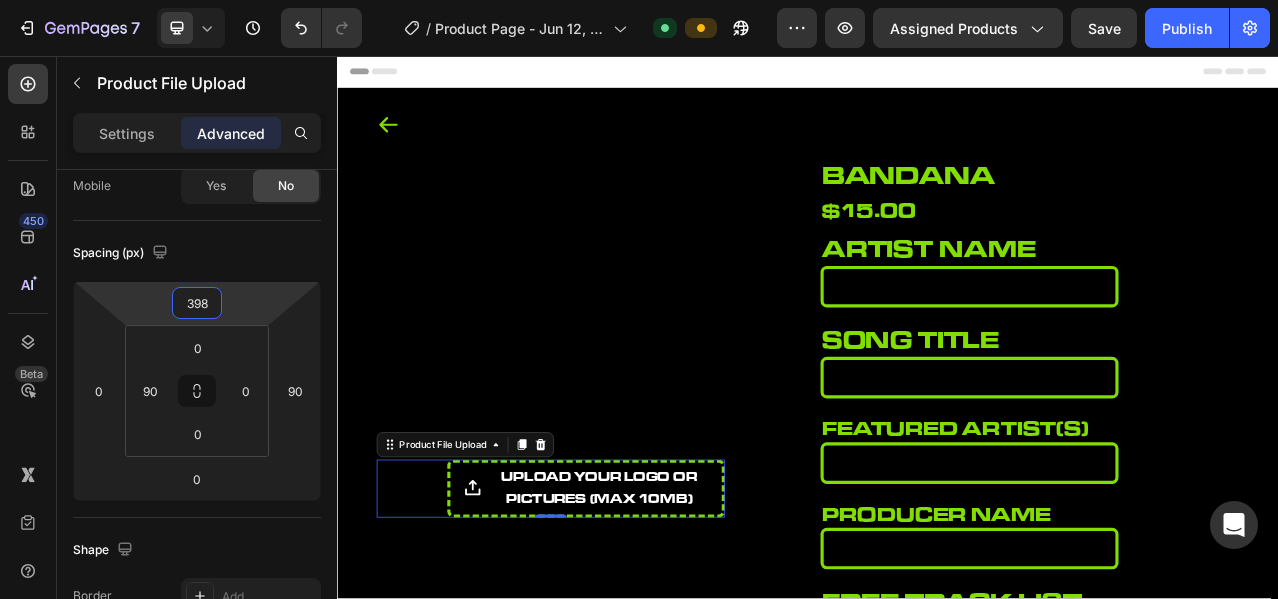 type on "400" 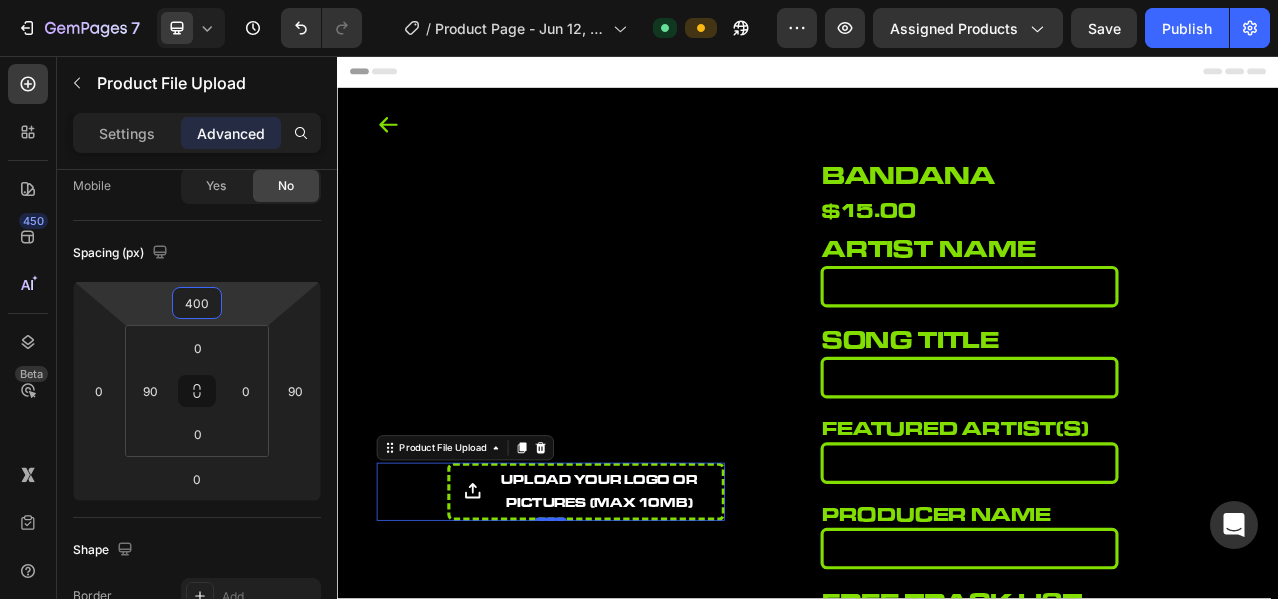 drag, startPoint x: 235, startPoint y: 299, endPoint x: 233, endPoint y: 119, distance: 180.01111 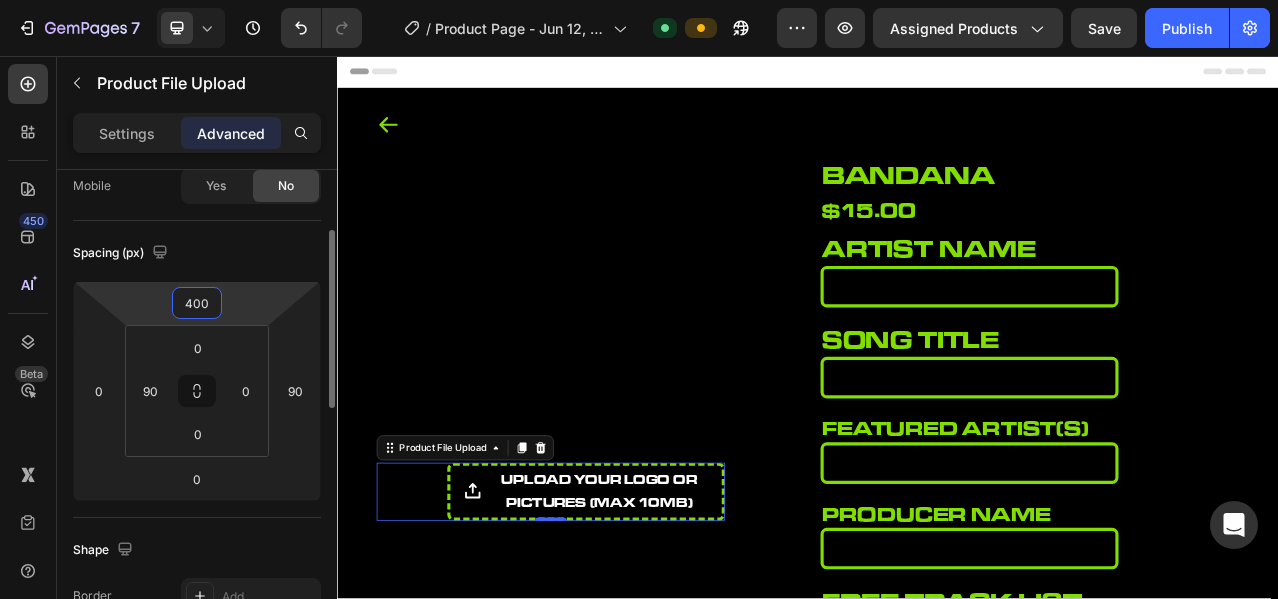 click on "Spacing (px)" at bounding box center (197, 253) 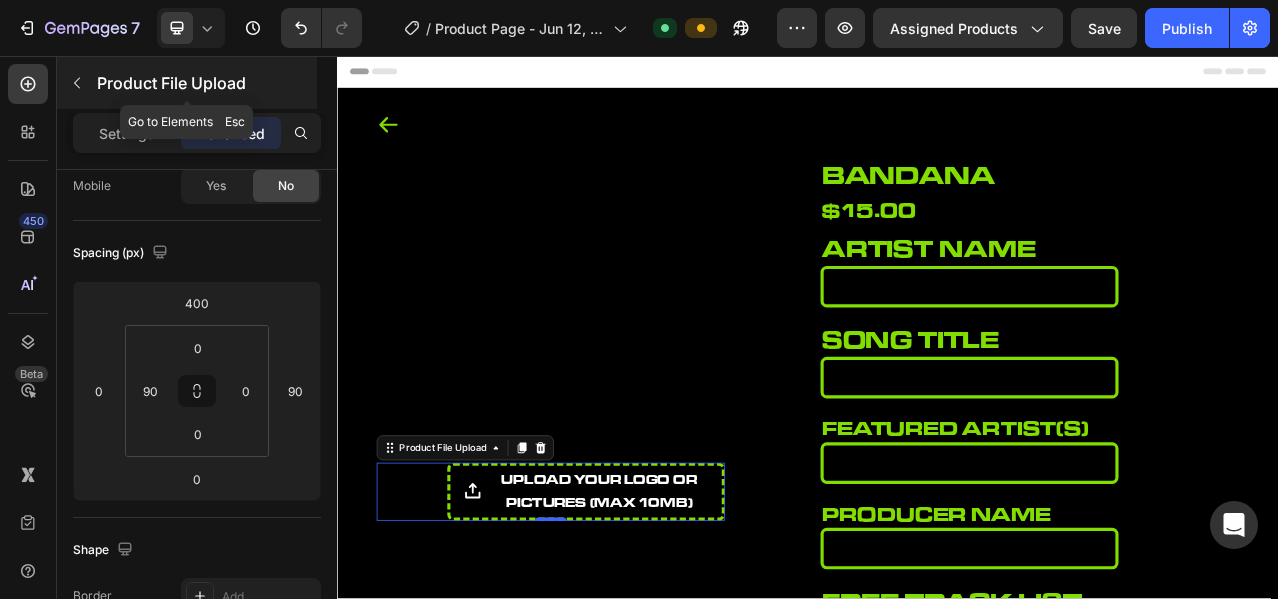 click 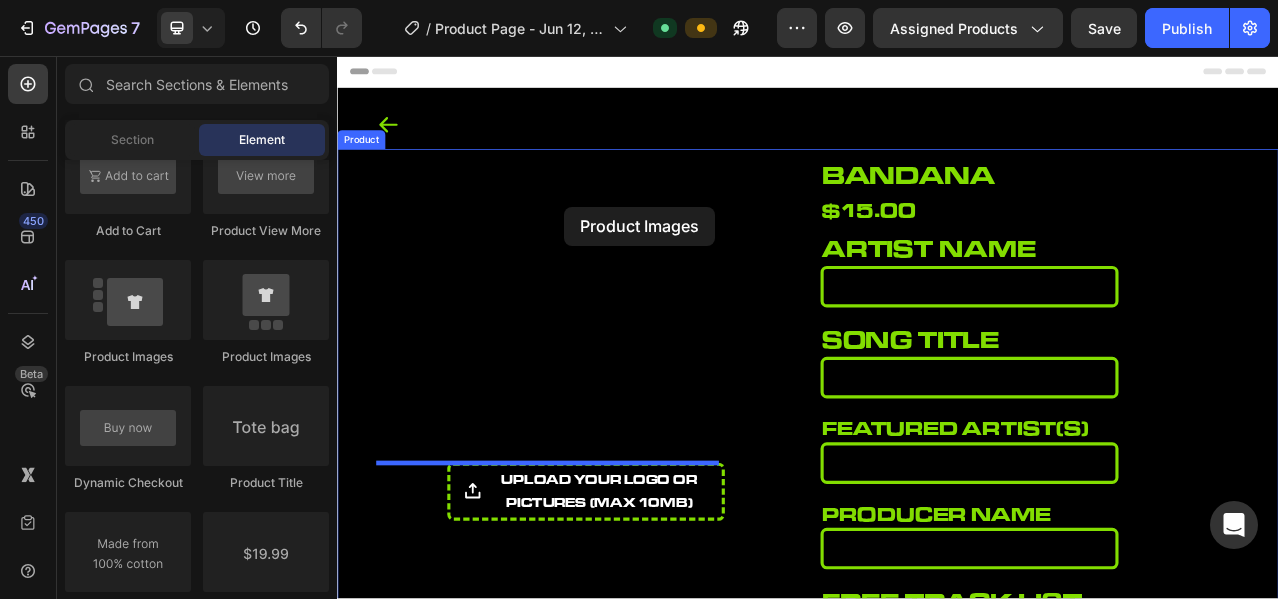 drag, startPoint x: 465, startPoint y: 363, endPoint x: 626, endPoint y: 248, distance: 197.85349 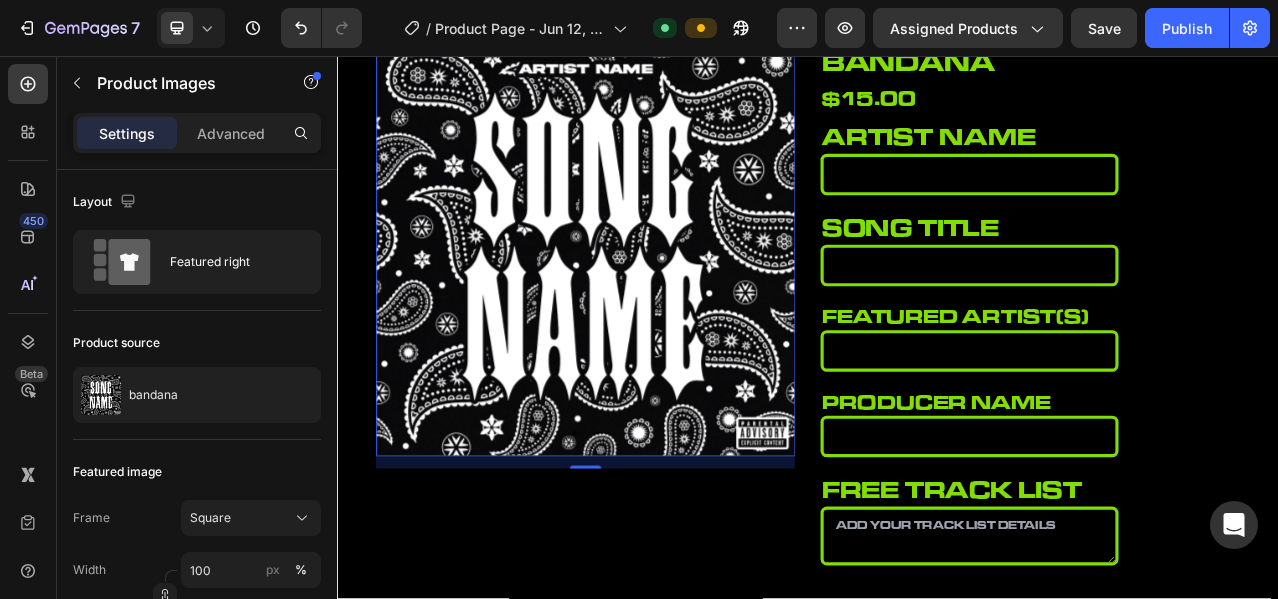 scroll, scrollTop: 166, scrollLeft: 0, axis: vertical 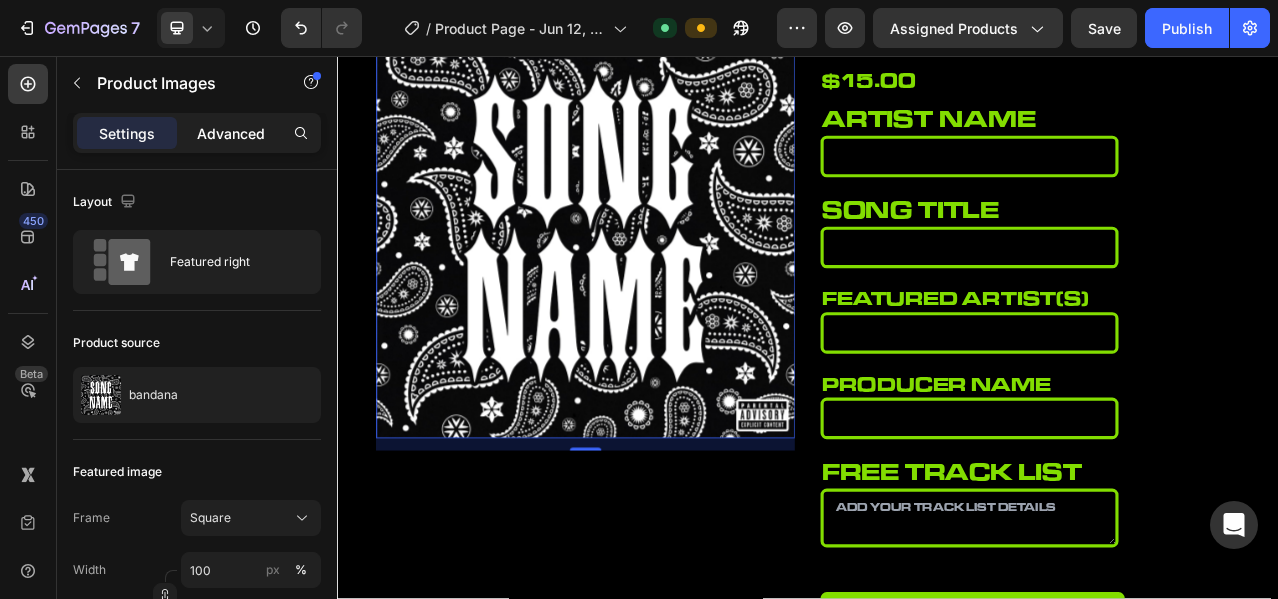 click on "Advanced" 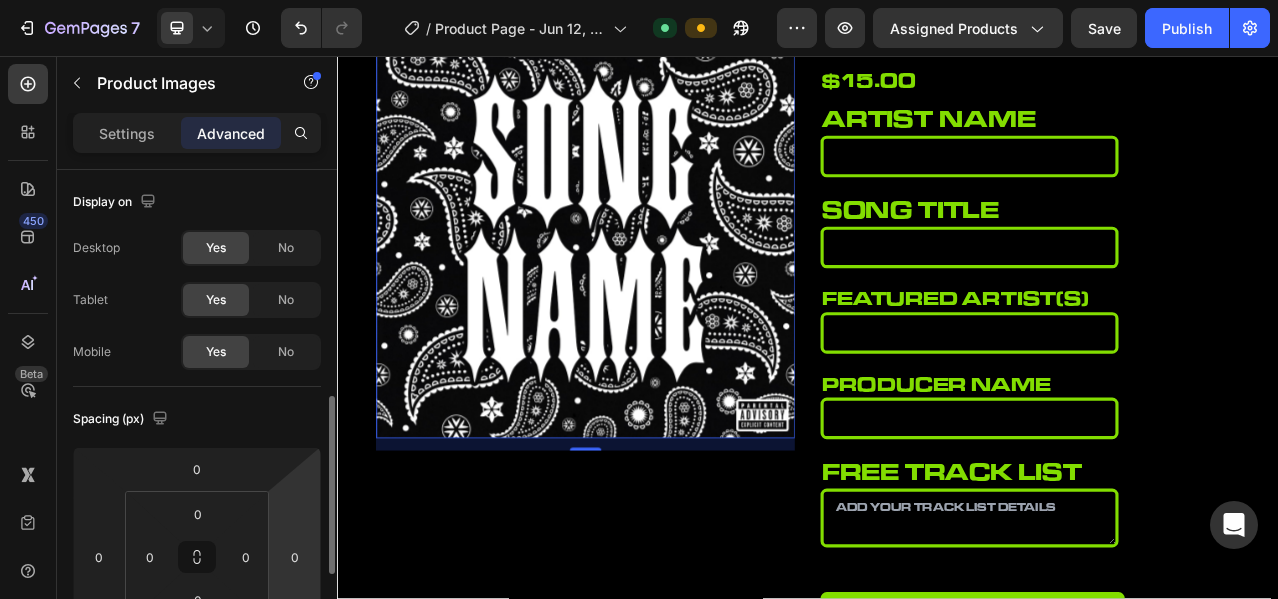 scroll, scrollTop: 166, scrollLeft: 0, axis: vertical 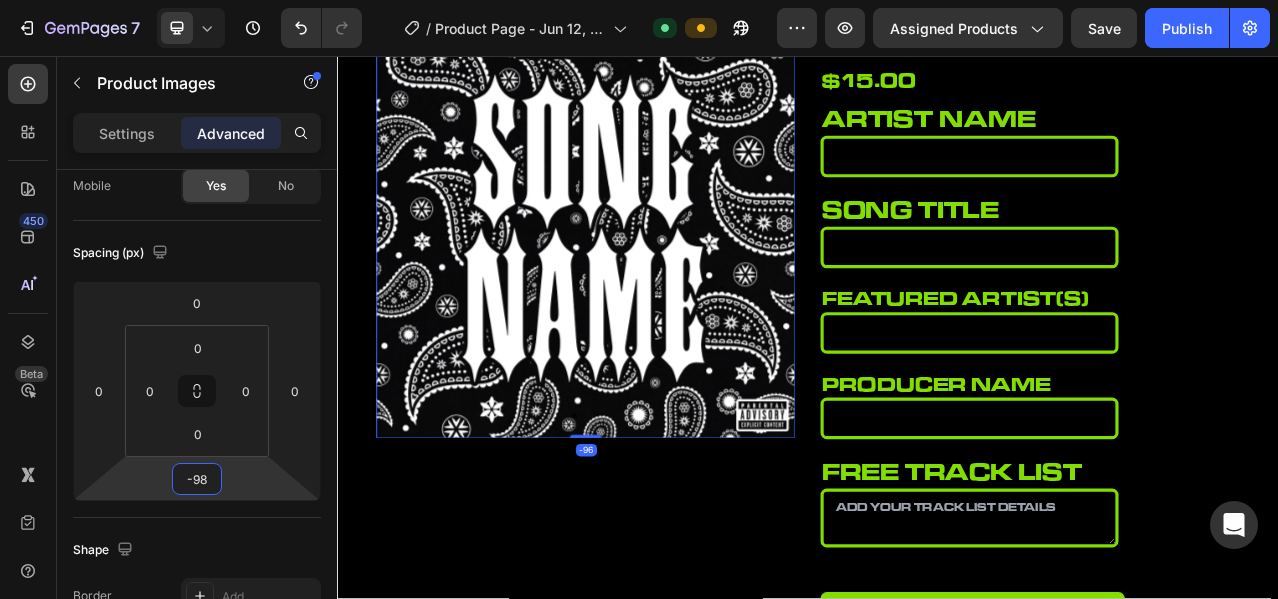type on "-100" 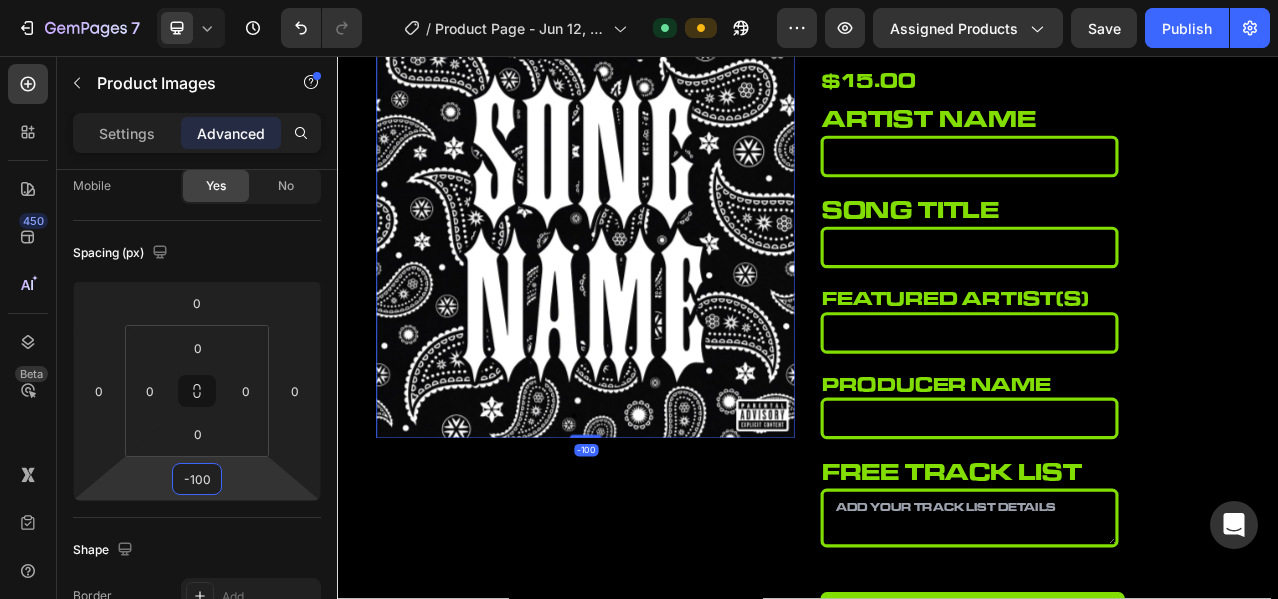 drag, startPoint x: 246, startPoint y: 474, endPoint x: 249, endPoint y: 532, distance: 58.077534 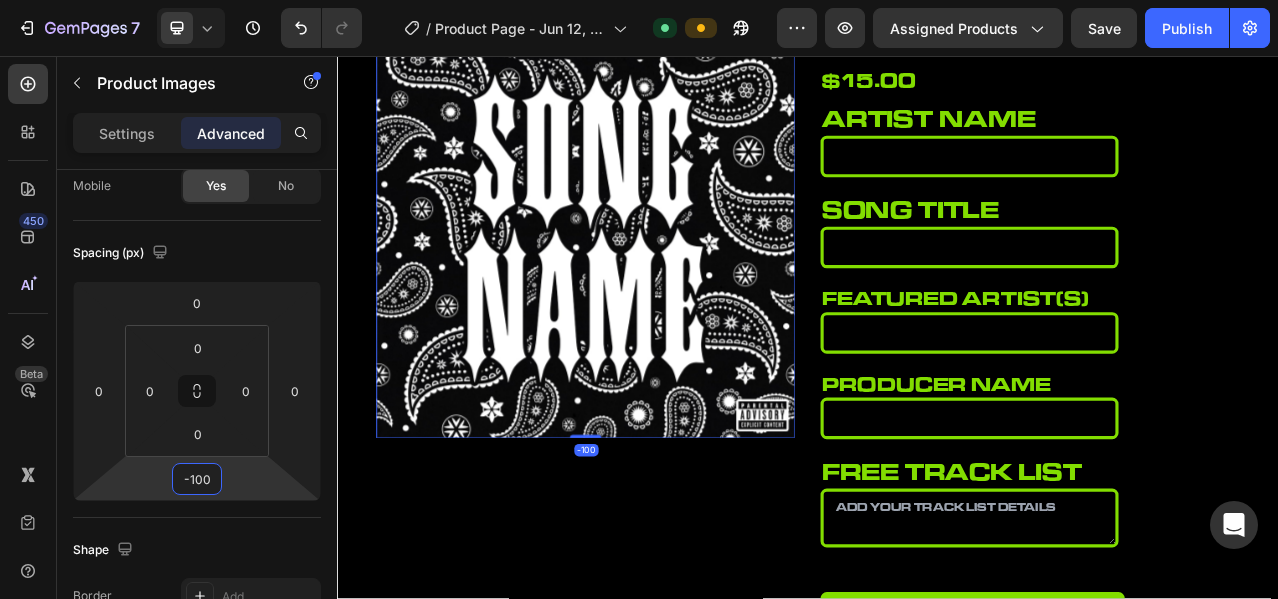 click on "7  Version history  /  Product Page - Jun 12, 07:39:47 Default Preview Assigned Products  Save   Publish  450 Beta Sections(18) Elements(84) Section Element Hero Section Product Detail Brands Trusted Badges Guarantee Product Breakdown How to use Testimonials Compare Bundle FAQs Social Proof Brand Story Product List Collection Blog List Contact Sticky Add to Cart Custom Footer Browse Library 450 Layout
Row
Row
Row
Row Text
Heading
Text Block Button
Button
Button Media
Image
Image" at bounding box center (639, 0) 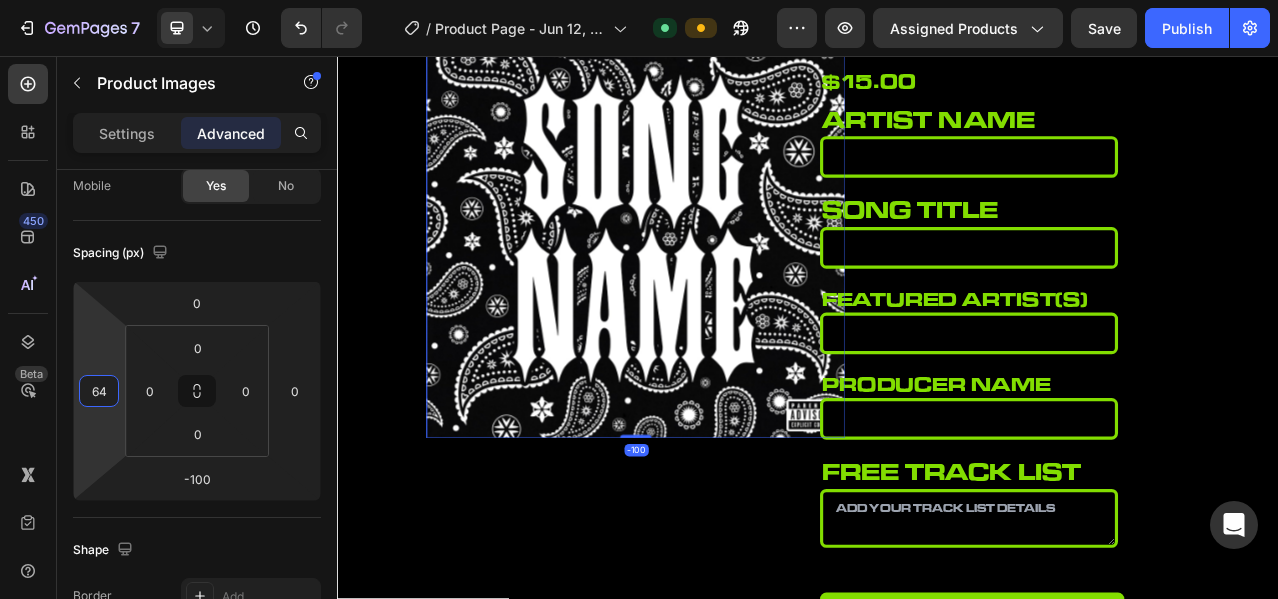 type on "68" 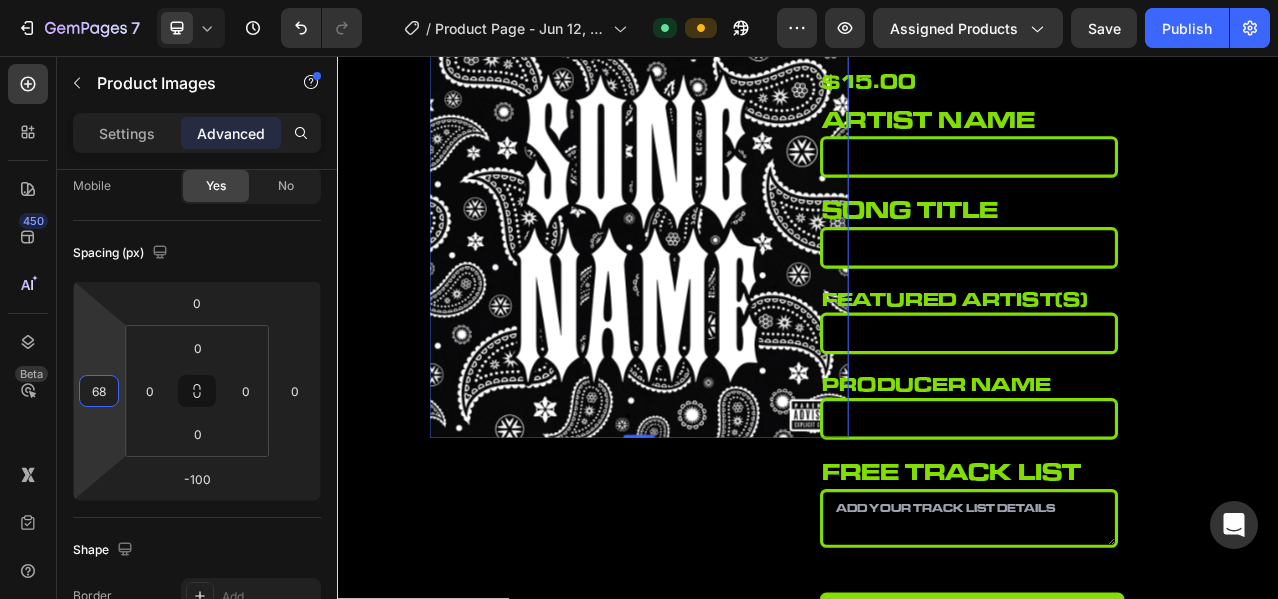 drag, startPoint x: 100, startPoint y: 415, endPoint x: 107, endPoint y: 381, distance: 34.713108 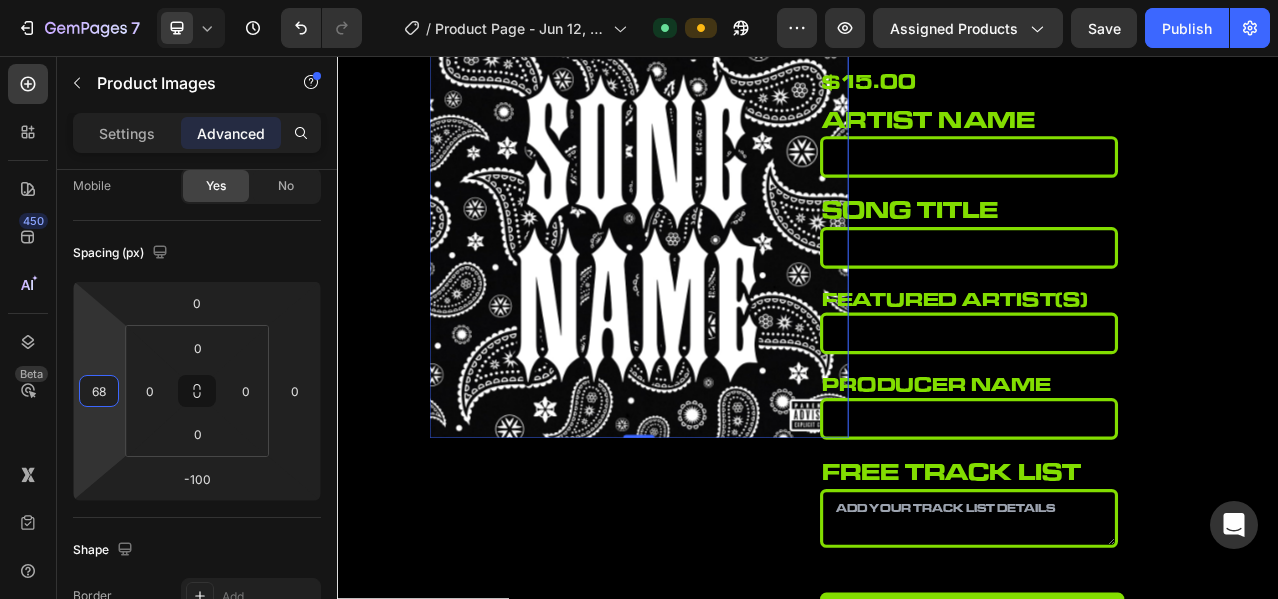 click on "7  Version history  /  Product Page - Jun 12, 07:39:47 Default Preview Assigned Products  Save   Publish  450 Beta Sections(18) Elements(84) Section Element Hero Section Product Detail Brands Trusted Badges Guarantee Product Breakdown How to use Testimonials Compare Bundle FAQs Social Proof Brand Story Product List Collection Blog List Contact Sticky Add to Cart Custom Footer Browse Library 450 Layout
Row
Row
Row
Row Text
Heading
Text Block Button
Button
Button Media
Image
Image" at bounding box center (639, 0) 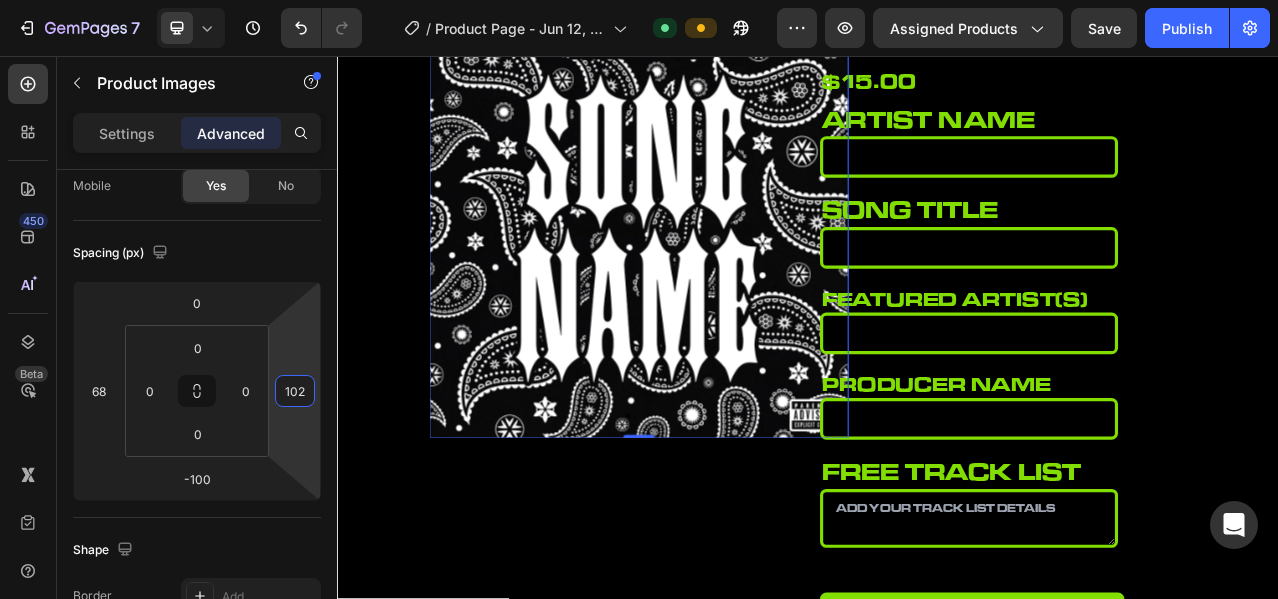 drag, startPoint x: 289, startPoint y: 372, endPoint x: 291, endPoint y: 321, distance: 51.0392 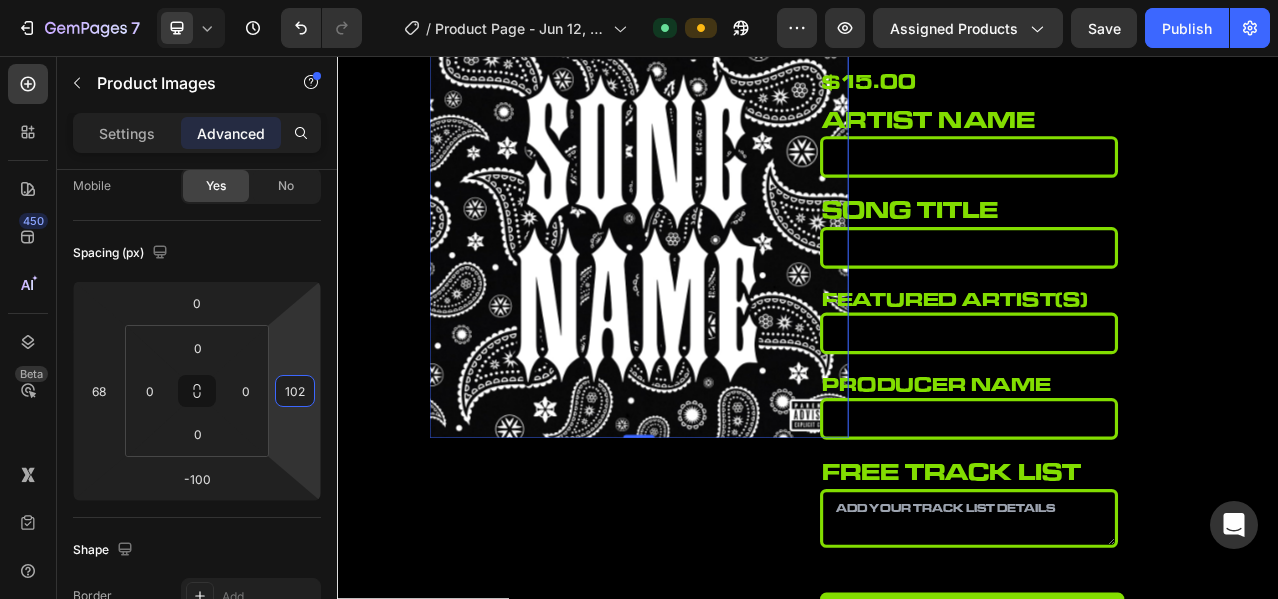 click on "7  Version history  /  Product Page - Jun 12, 07:39:47 Default Preview Assigned Products  Save   Publish  450 Beta Sections(18) Elements(84) Section Element Hero Section Product Detail Brands Trusted Badges Guarantee Product Breakdown How to use Testimonials Compare Bundle FAQs Social Proof Brand Story Product List Collection Blog List Contact Sticky Add to Cart Custom Footer Browse Library 450 Layout
Row
Row
Row
Row Text
Heading
Text Block Button
Button
Button Media
Image
Image" at bounding box center [639, 0] 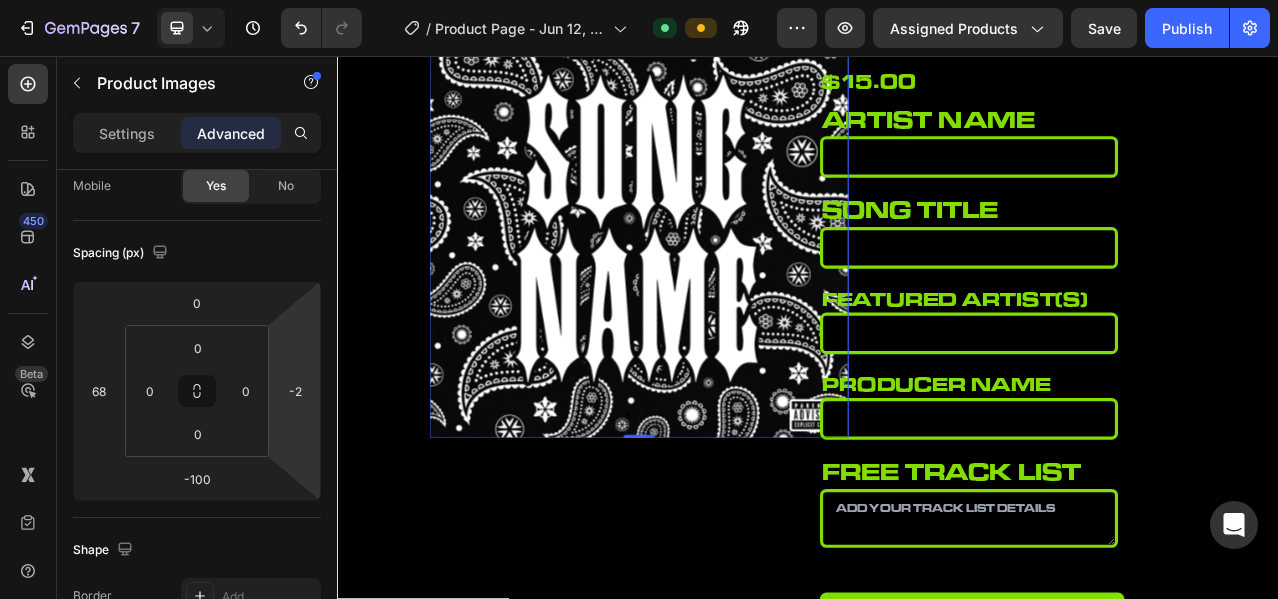 type on "0" 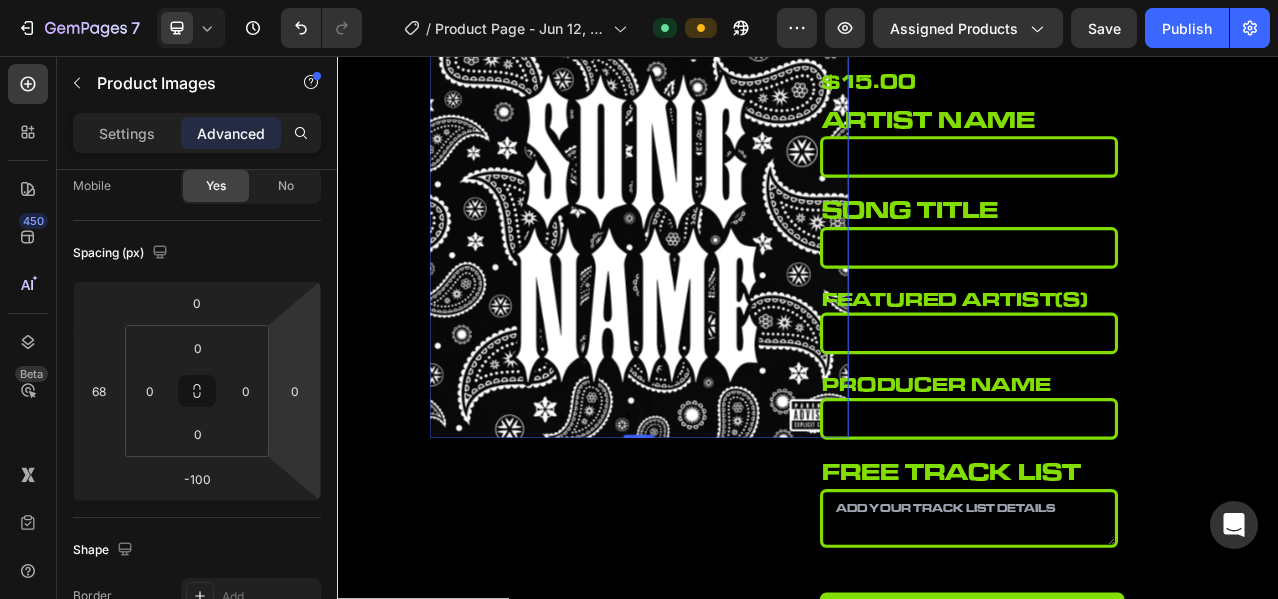 drag, startPoint x: 291, startPoint y: 321, endPoint x: 311, endPoint y: 372, distance: 54.781384 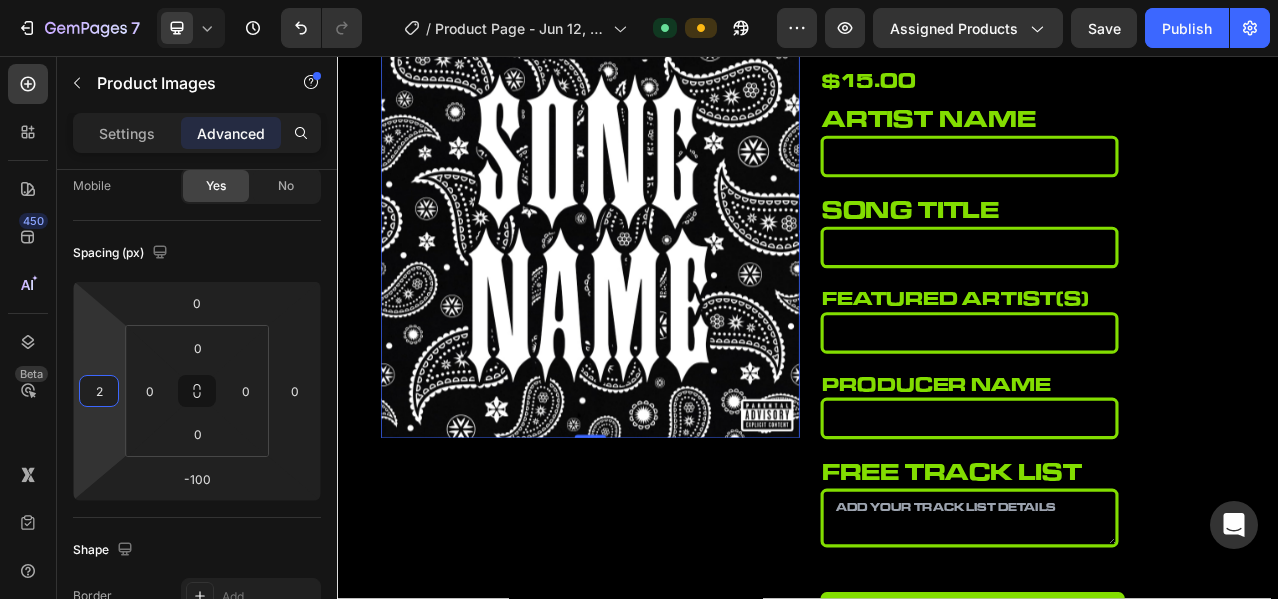 type on "0" 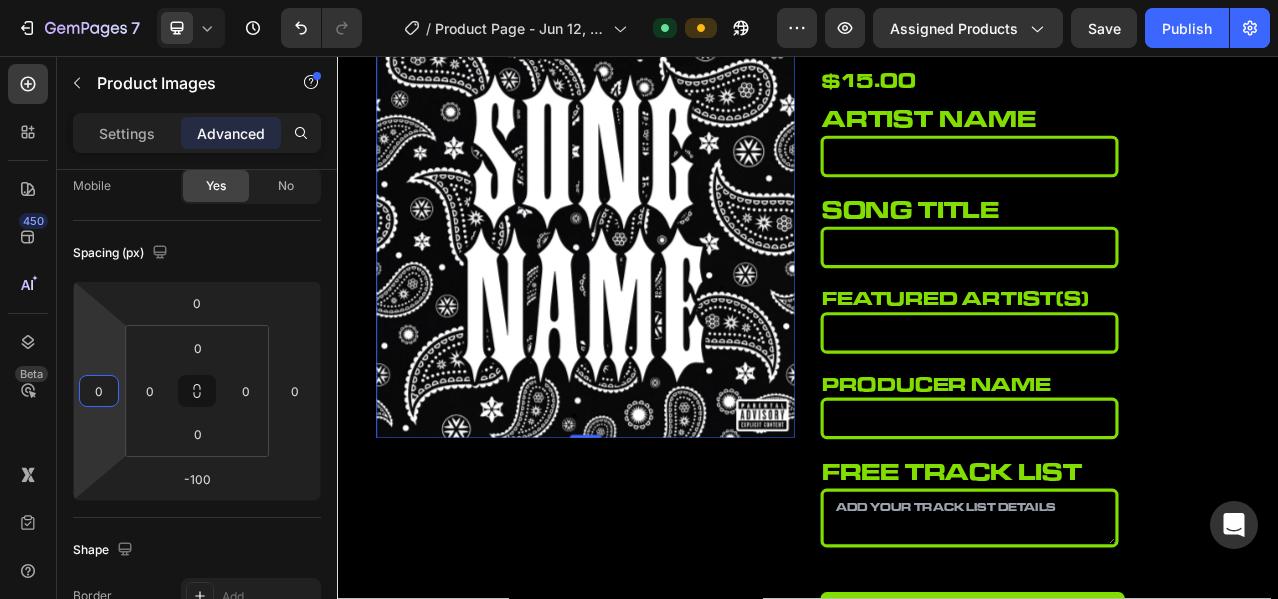 drag, startPoint x: 87, startPoint y: 355, endPoint x: 84, endPoint y: 389, distance: 34.132095 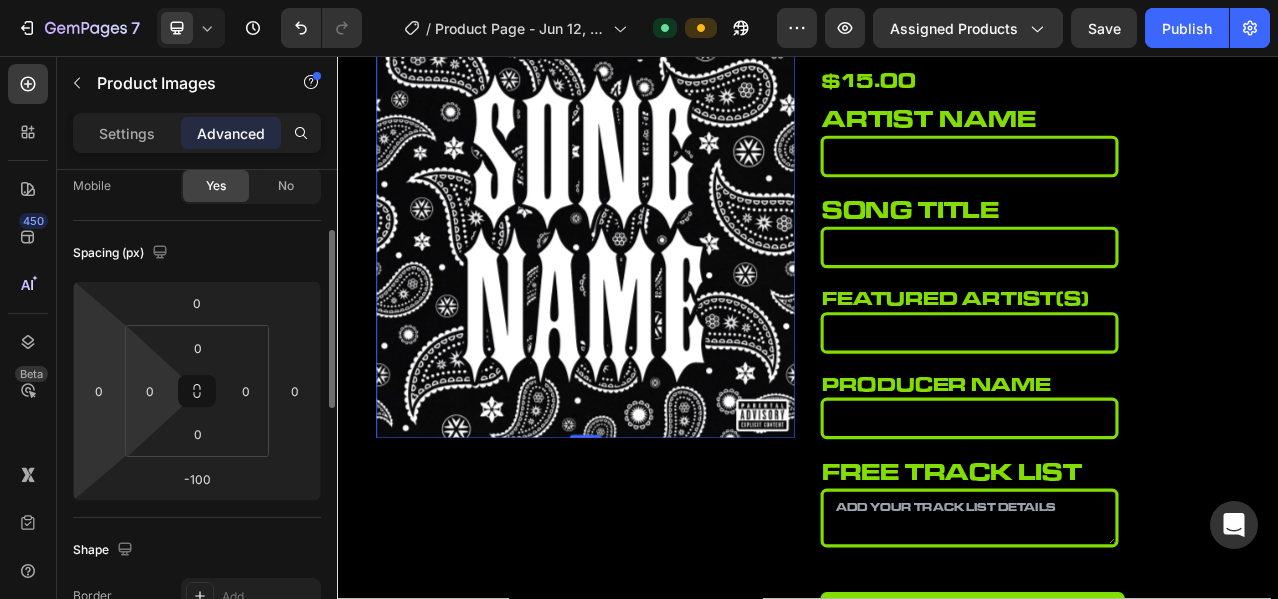 drag, startPoint x: 133, startPoint y: 375, endPoint x: 138, endPoint y: 341, distance: 34.36568 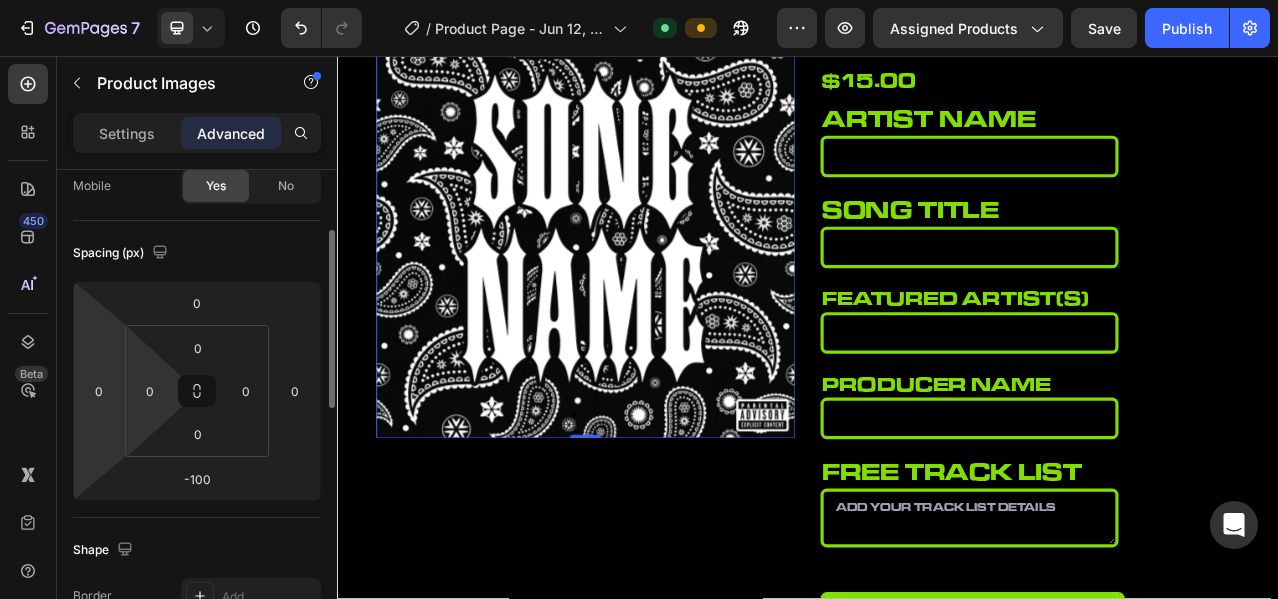 click on "0 0 0 0" at bounding box center [197, 391] 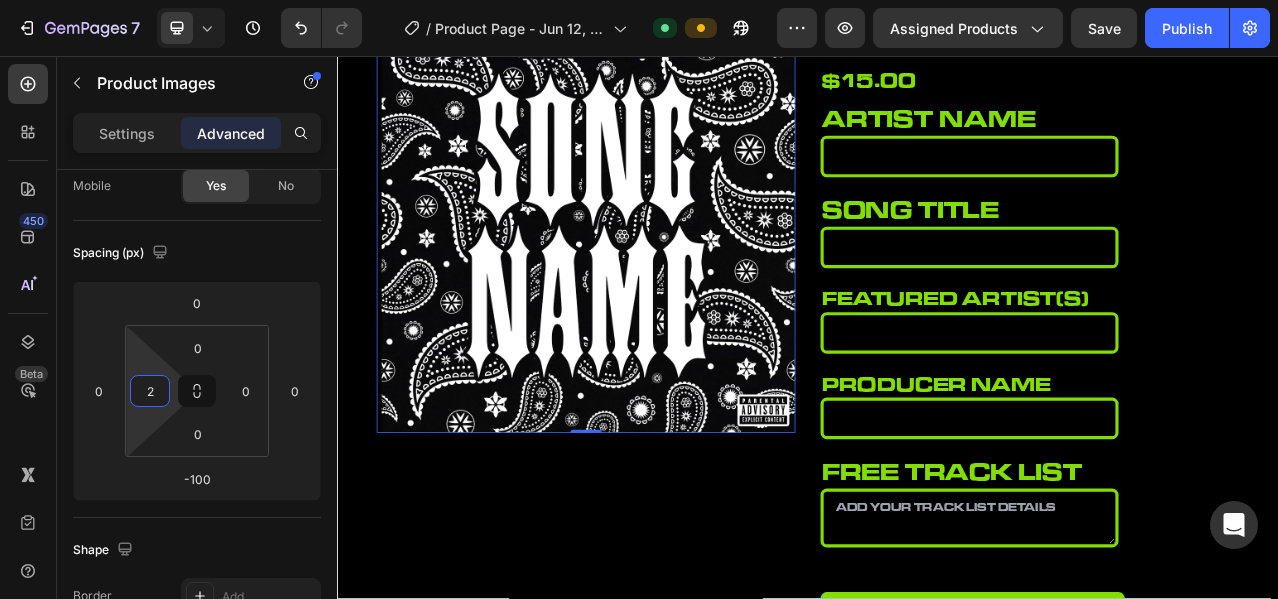 type on "0" 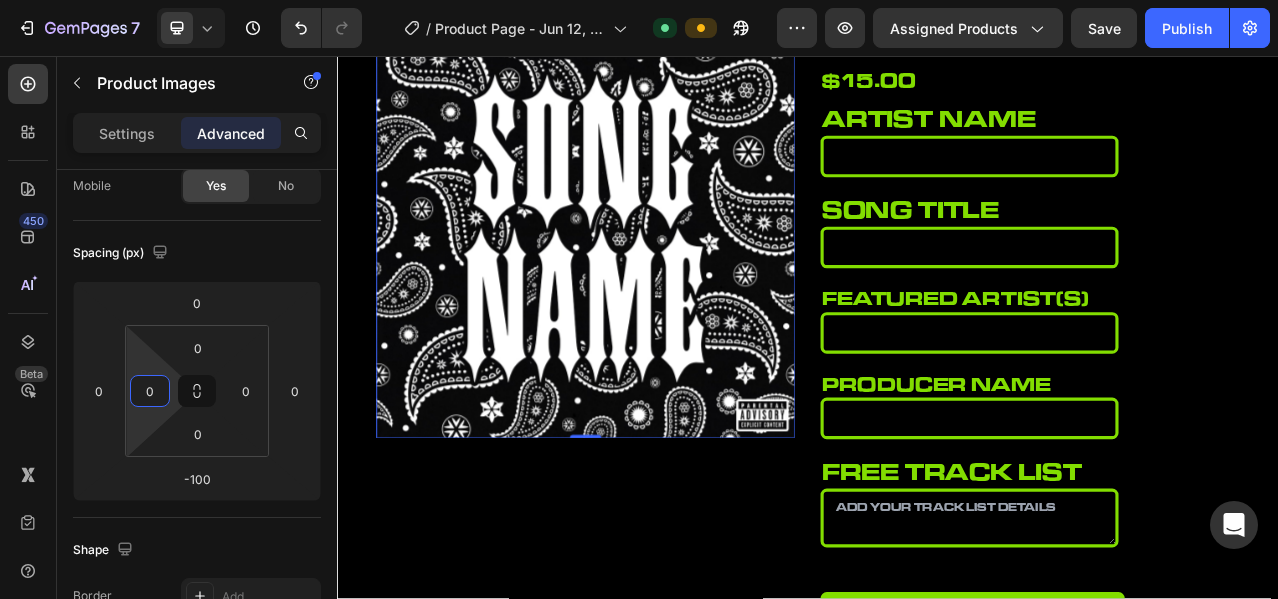 drag, startPoint x: 131, startPoint y: 368, endPoint x: 132, endPoint y: 379, distance: 11.045361 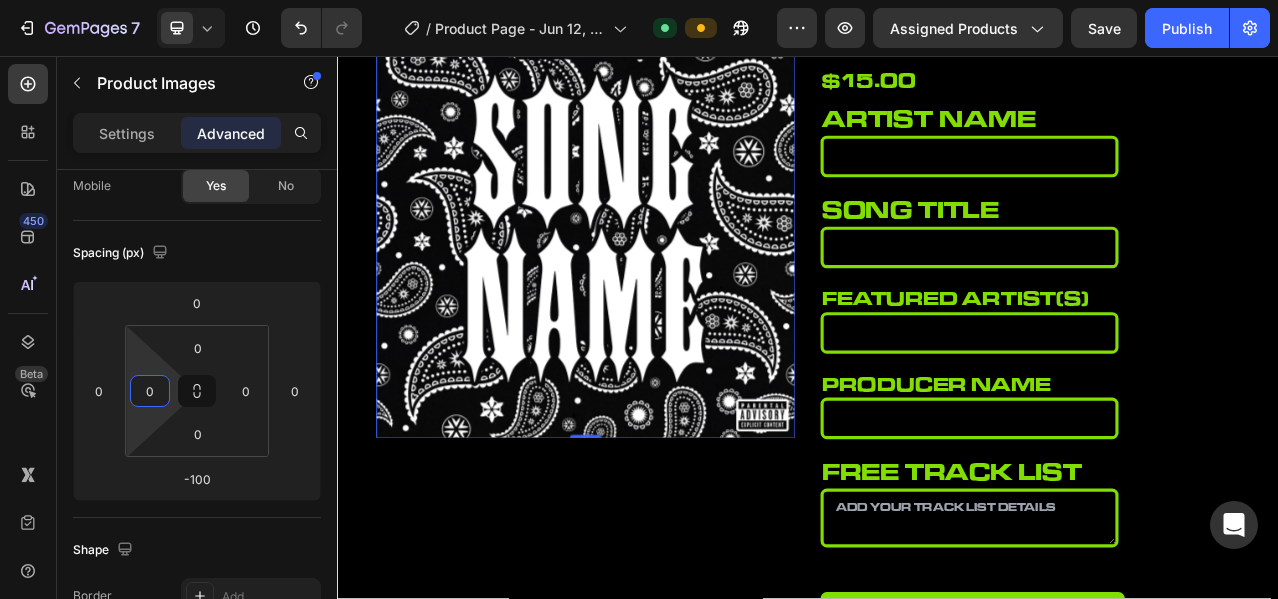 click on "7  Version history  /  Product Page - Jun 12, 07:39:47 Default Preview Assigned Products  Save   Publish  450 Beta Sections(18) Elements(84) Section Element Hero Section Product Detail Brands Trusted Badges Guarantee Product Breakdown How to use Testimonials Compare Bundle FAQs Social Proof Brand Story Product List Collection Blog List Contact Sticky Add to Cart Custom Footer Browse Library 450 Layout
Row
Row
Row
Row Text
Heading
Text Block Button
Button
Button Media
Image
Image" at bounding box center (639, 0) 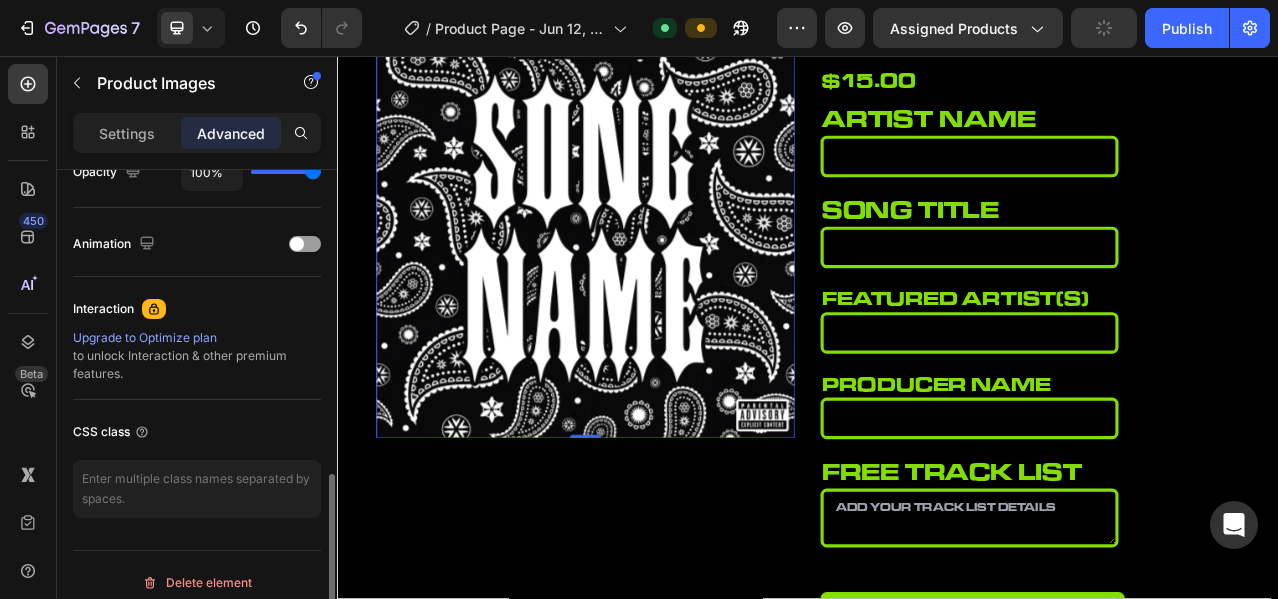 scroll, scrollTop: 844, scrollLeft: 0, axis: vertical 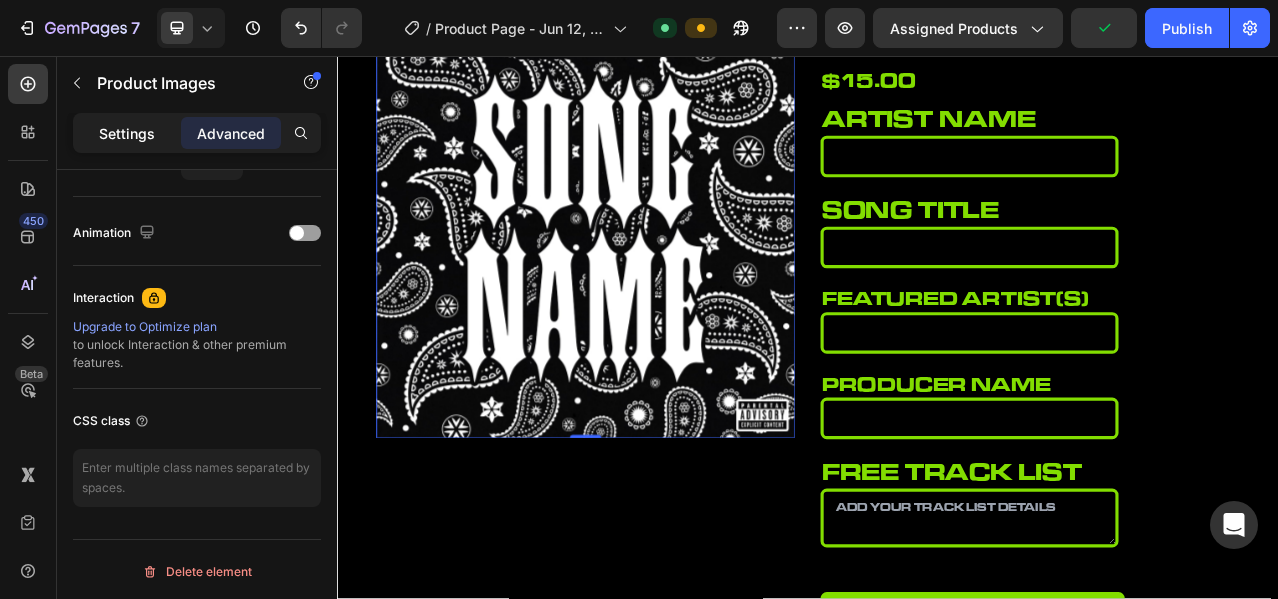 click on "Settings" at bounding box center [127, 133] 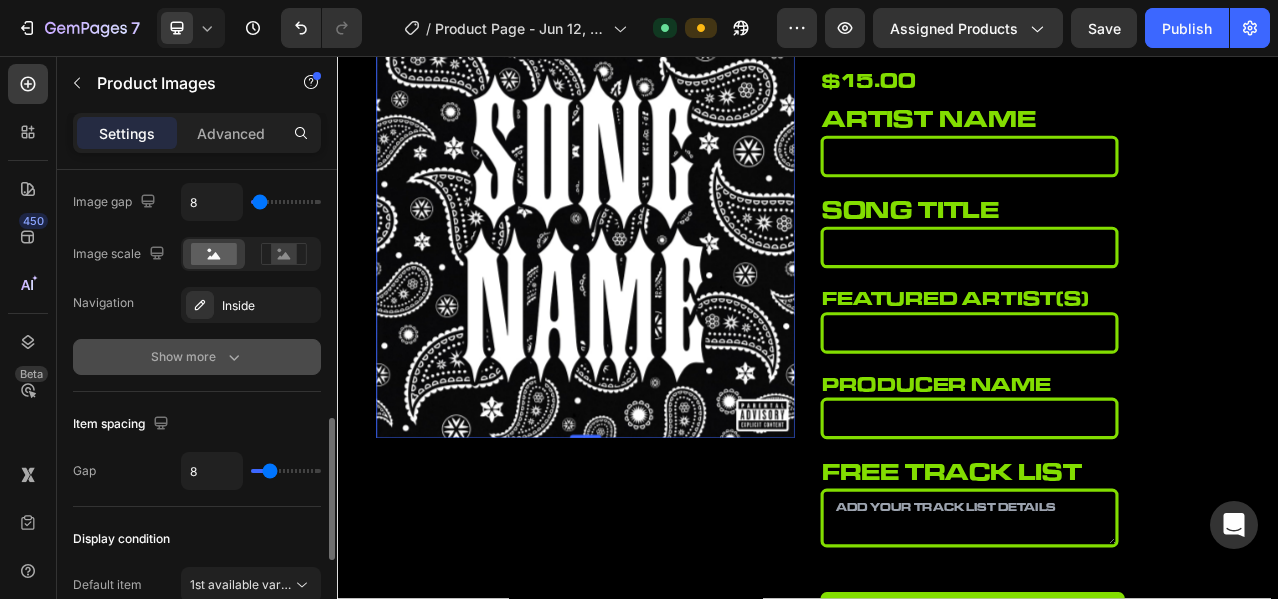 click on "Show more" at bounding box center [197, 357] 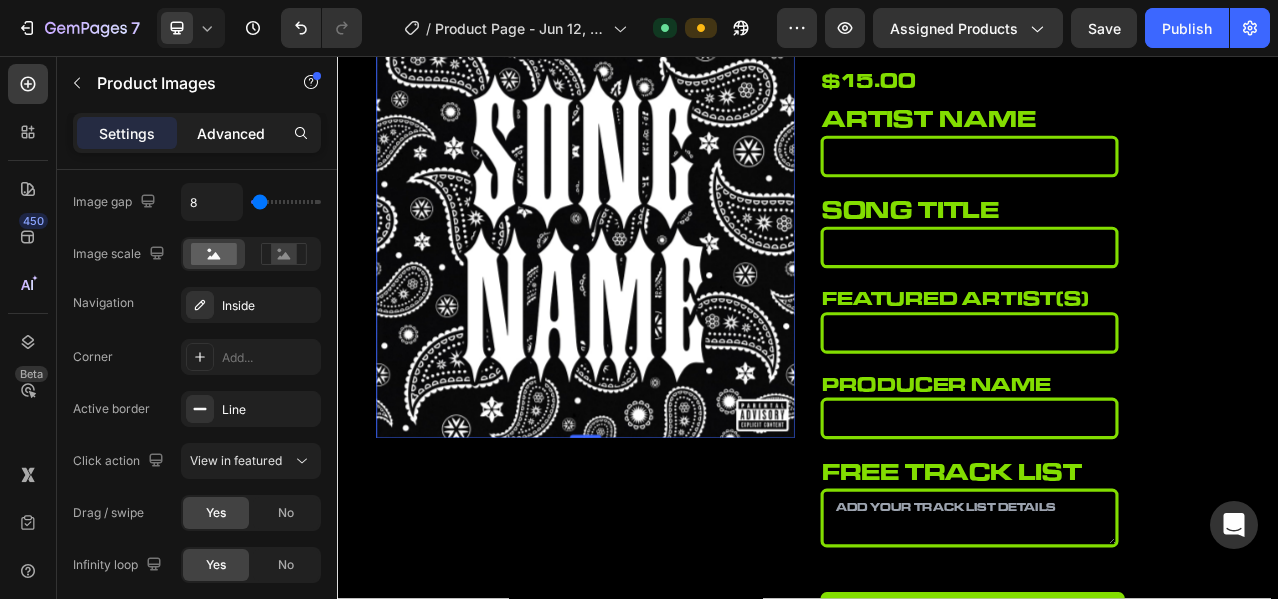 click on "Advanced" at bounding box center [231, 133] 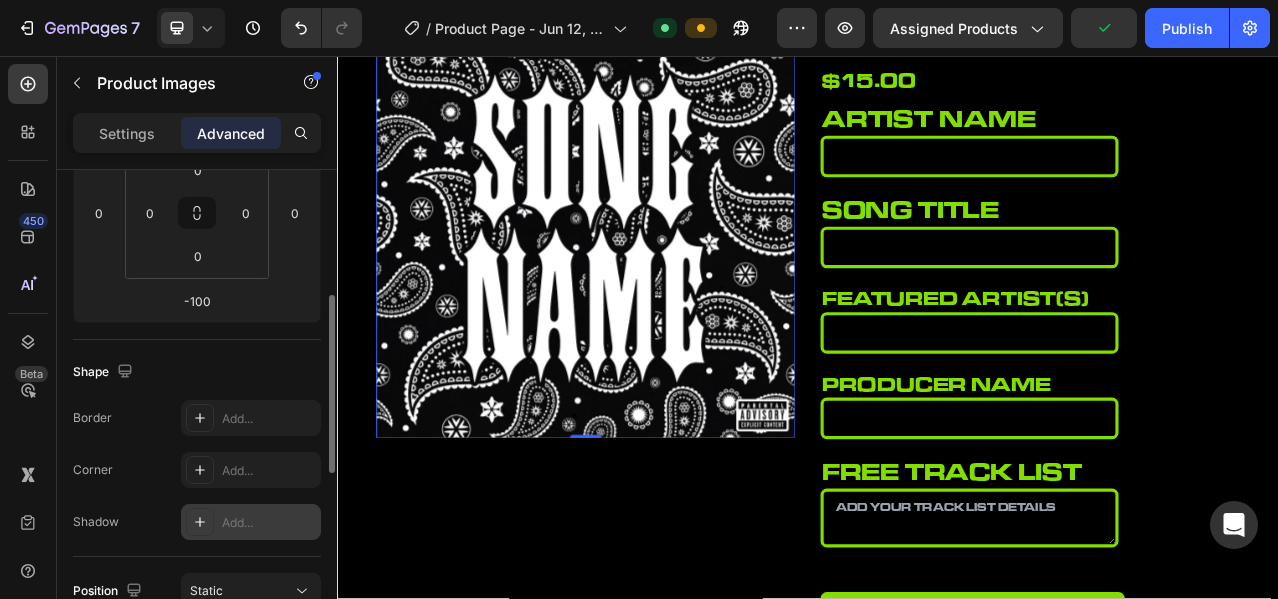 scroll, scrollTop: 178, scrollLeft: 0, axis: vertical 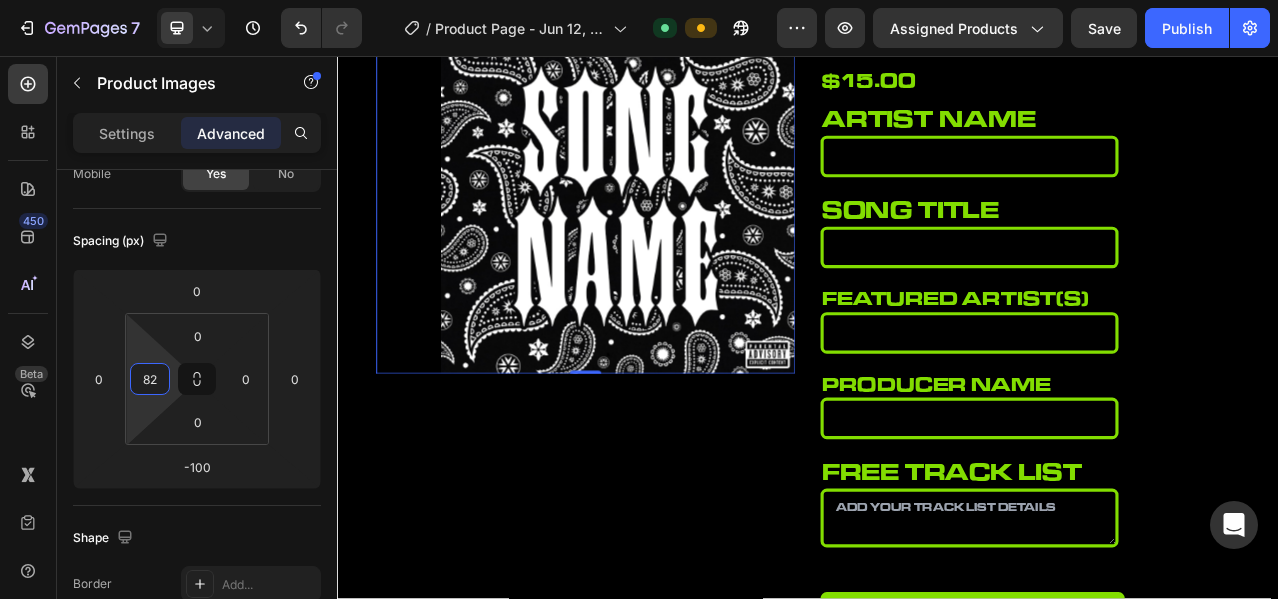 type on "80" 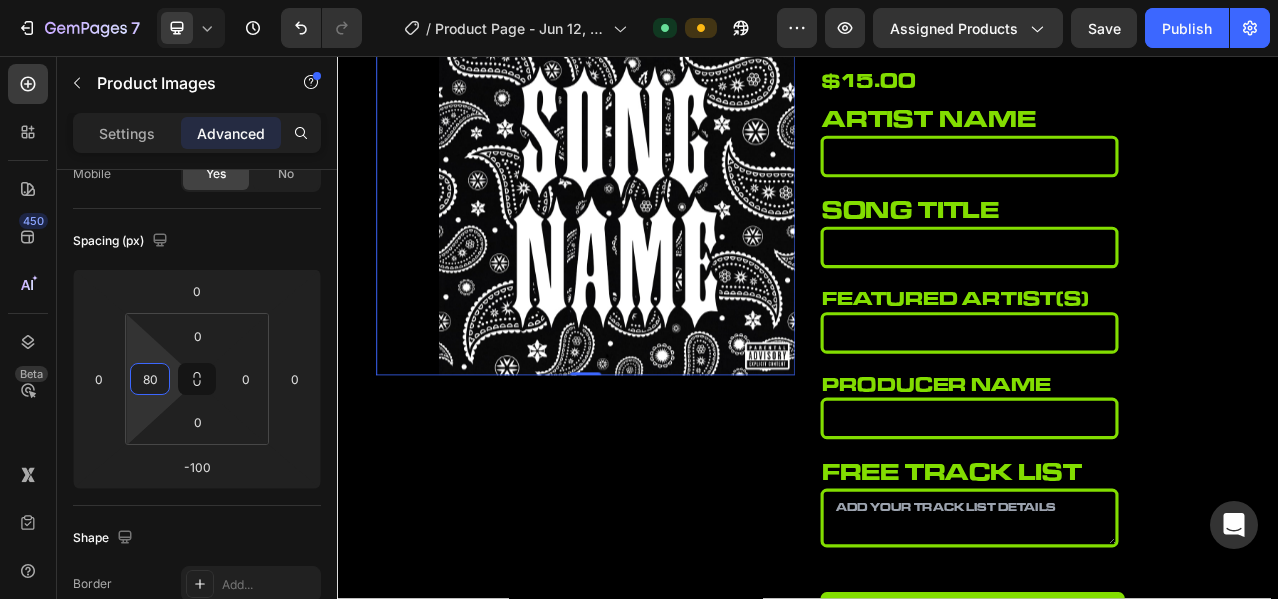 drag, startPoint x: 138, startPoint y: 405, endPoint x: 135, endPoint y: 365, distance: 40.112343 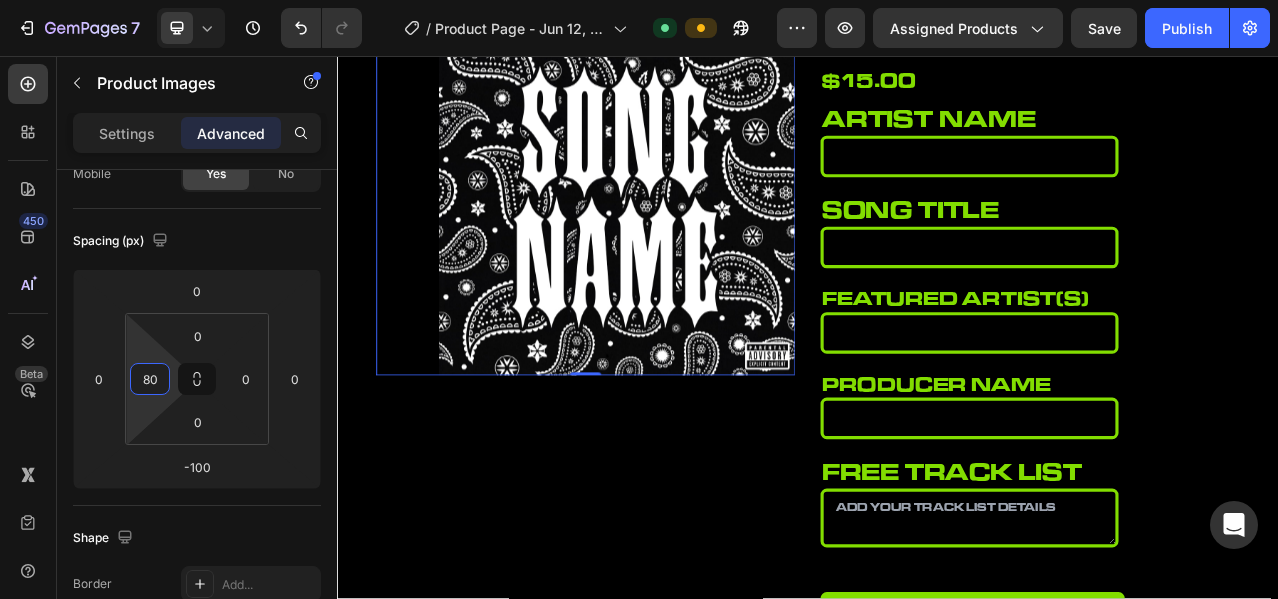 click on "7  Version history  /  Product Page - Jun 12, 07:39:47 Default Preview Assigned Products  Save   Publish  450 Beta Sections(18) Elements(84) Section Element Hero Section Product Detail Brands Trusted Badges Guarantee Product Breakdown How to use Testimonials Compare Bundle FAQs Social Proof Brand Story Product List Collection Blog List Contact Sticky Add to Cart Custom Footer Browse Library 450 Layout
Row
Row
Row
Row Text
Heading
Text Block Button
Button
Button Media
Image
Image" at bounding box center [639, 0] 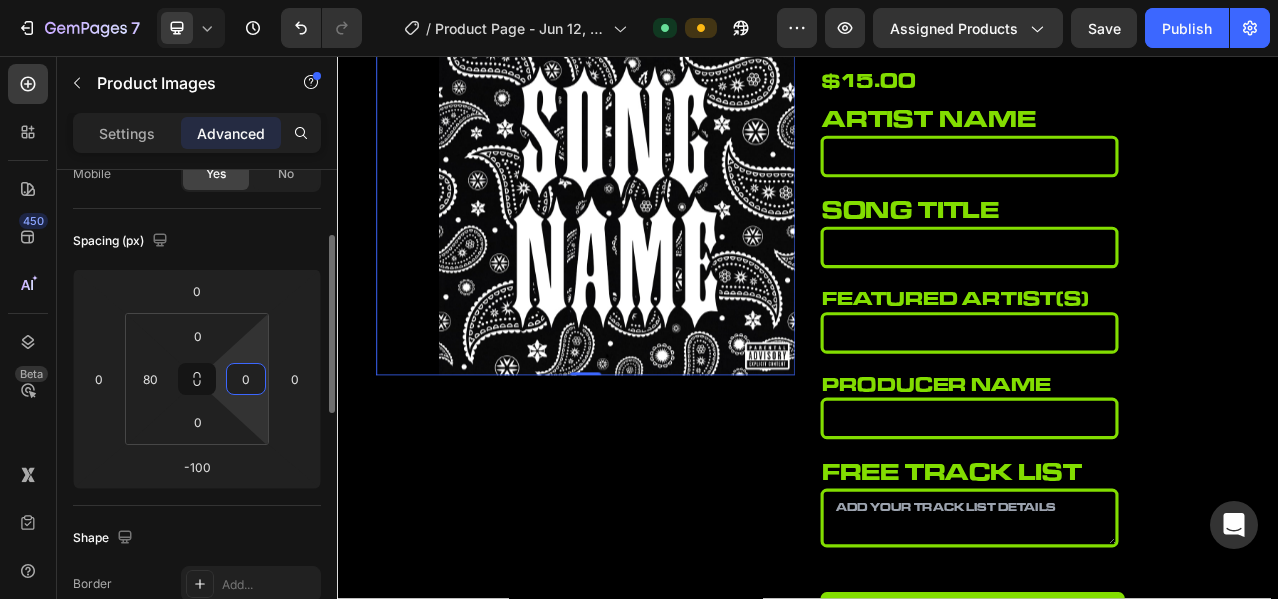 click on "0" at bounding box center (246, 379) 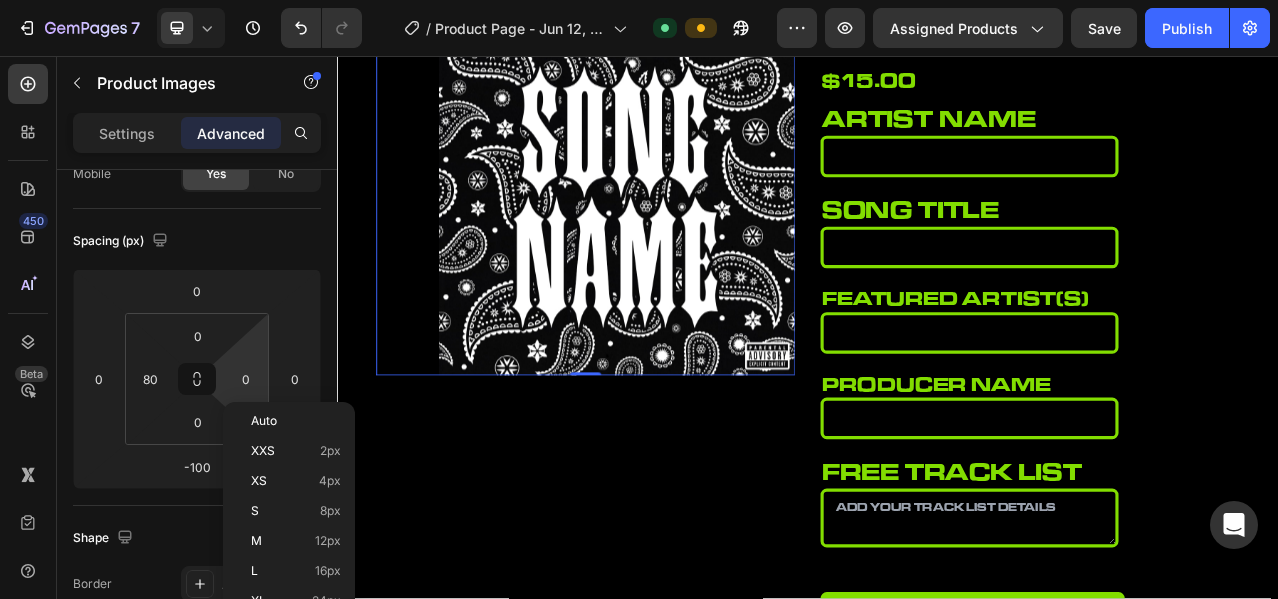 click on "Auto XXS 2px XS 4px S 8px M 12px L 16px XL 24px 2XL 32px 3XL 48px 4XL 80px 5XL 112px  Edit global style" 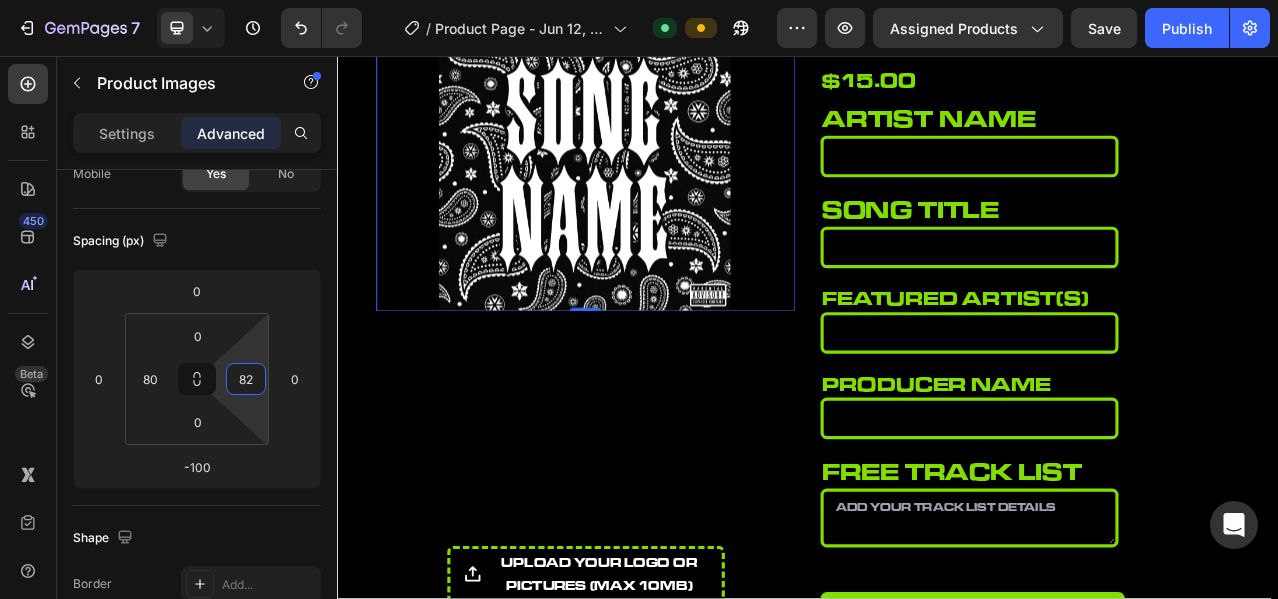 type on "80" 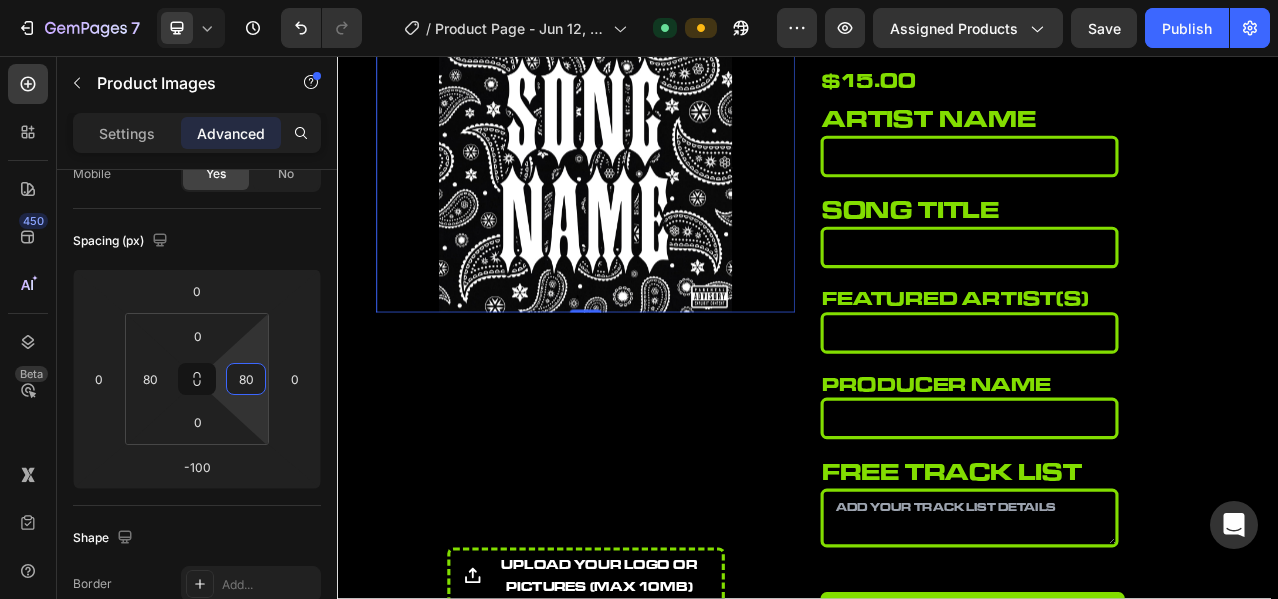 drag, startPoint x: 258, startPoint y: 399, endPoint x: 269, endPoint y: 359, distance: 41.484936 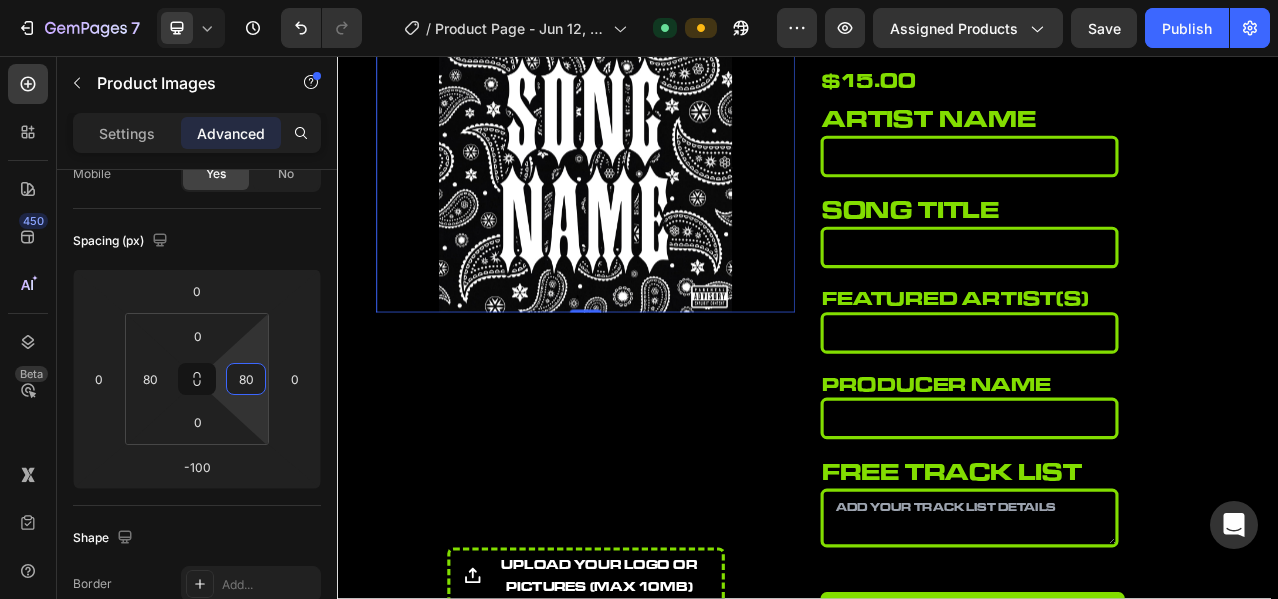 click on "7  Version history  /  Product Page - Jun 12, 07:39:47 Default Preview Assigned Products  Save   Publish  450 Beta Sections(18) Elements(84) Section Element Hero Section Product Detail Brands Trusted Badges Guarantee Product Breakdown How to use Testimonials Compare Bundle FAQs Social Proof Brand Story Product List Collection Blog List Contact Sticky Add to Cart Custom Footer Browse Library 450 Layout
Row
Row
Row
Row Text
Heading
Text Block Button
Button
Button Media
Image
Image" at bounding box center [639, 0] 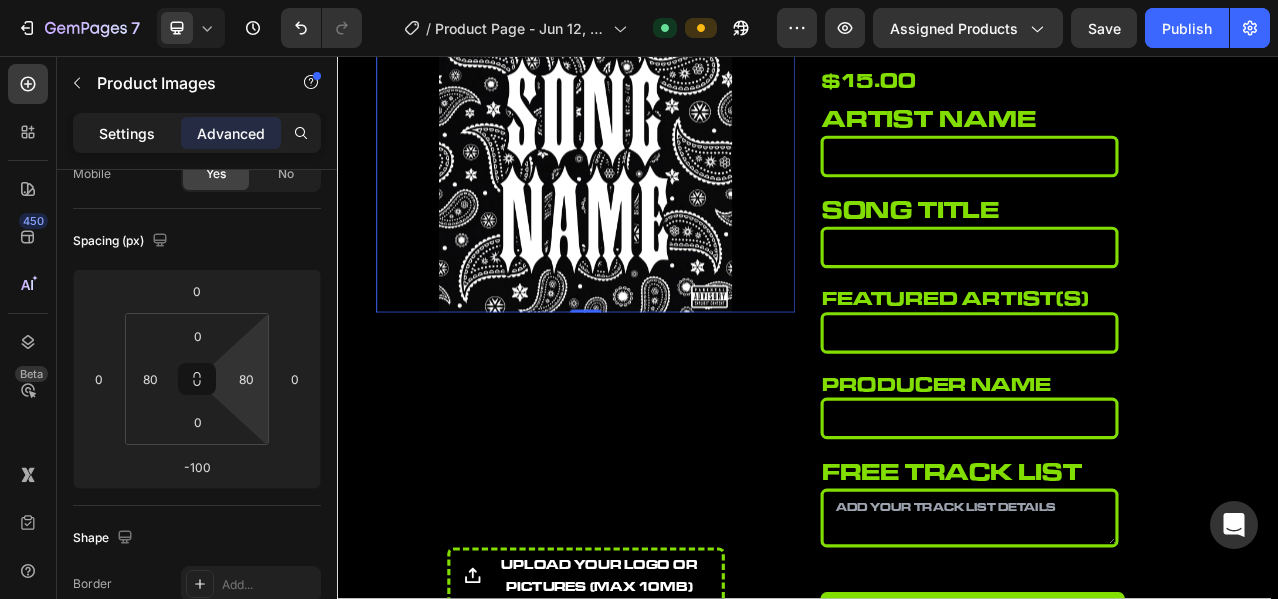 click on "Settings" at bounding box center (127, 133) 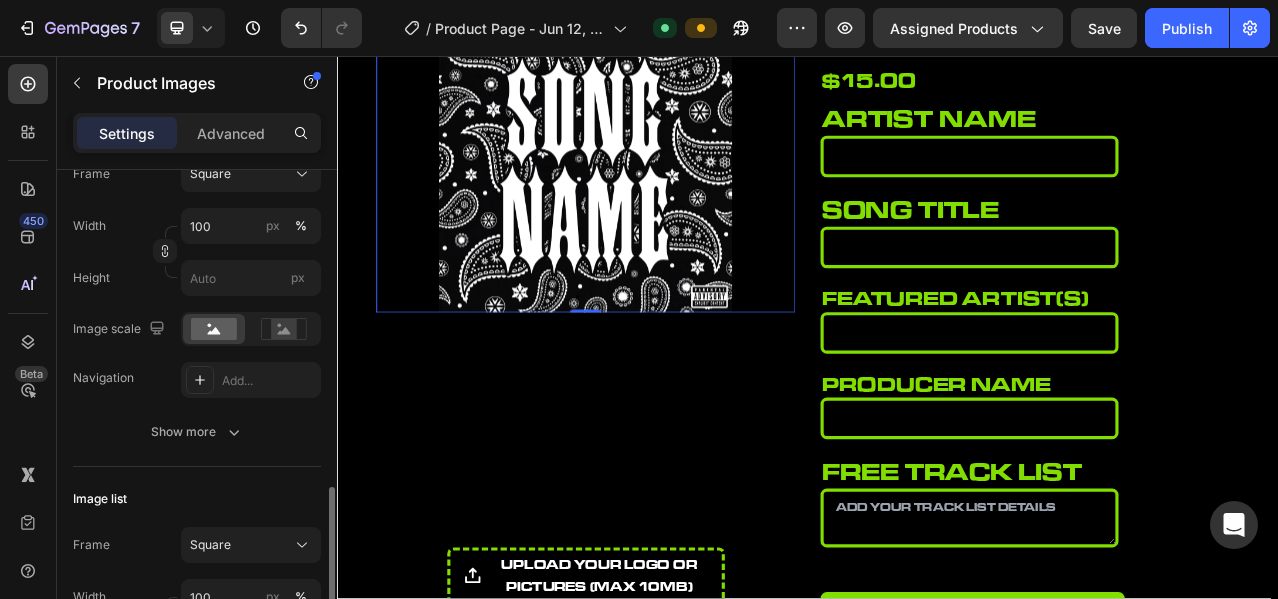 scroll, scrollTop: 511, scrollLeft: 0, axis: vertical 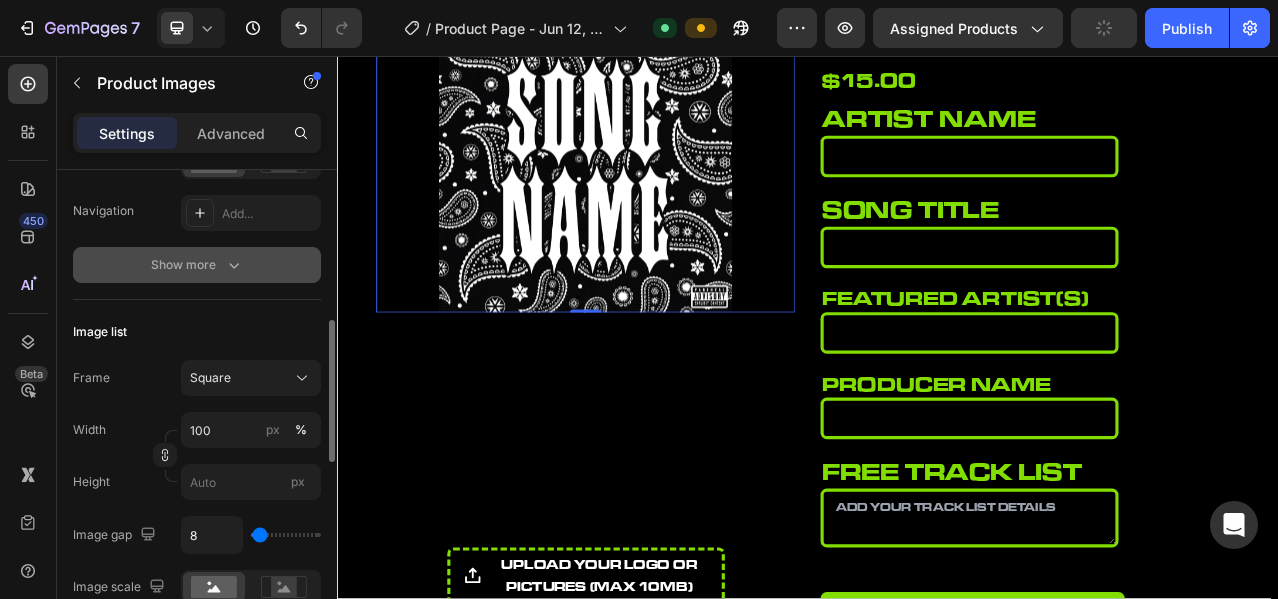 click on "Show more" at bounding box center (197, 265) 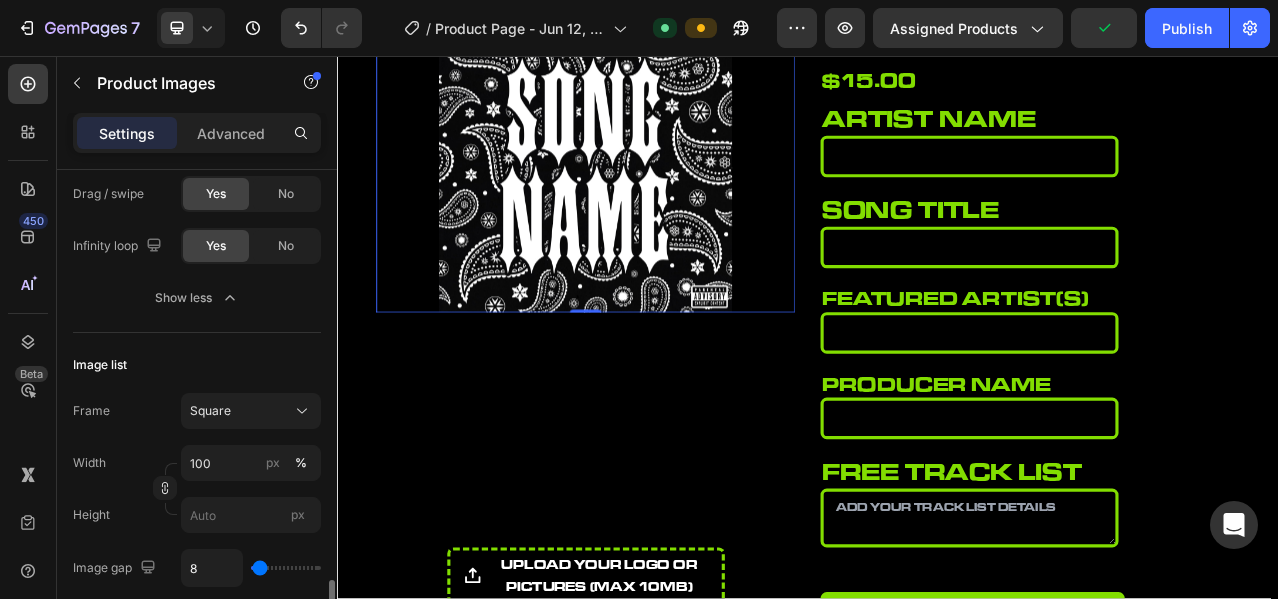 scroll, scrollTop: 1011, scrollLeft: 0, axis: vertical 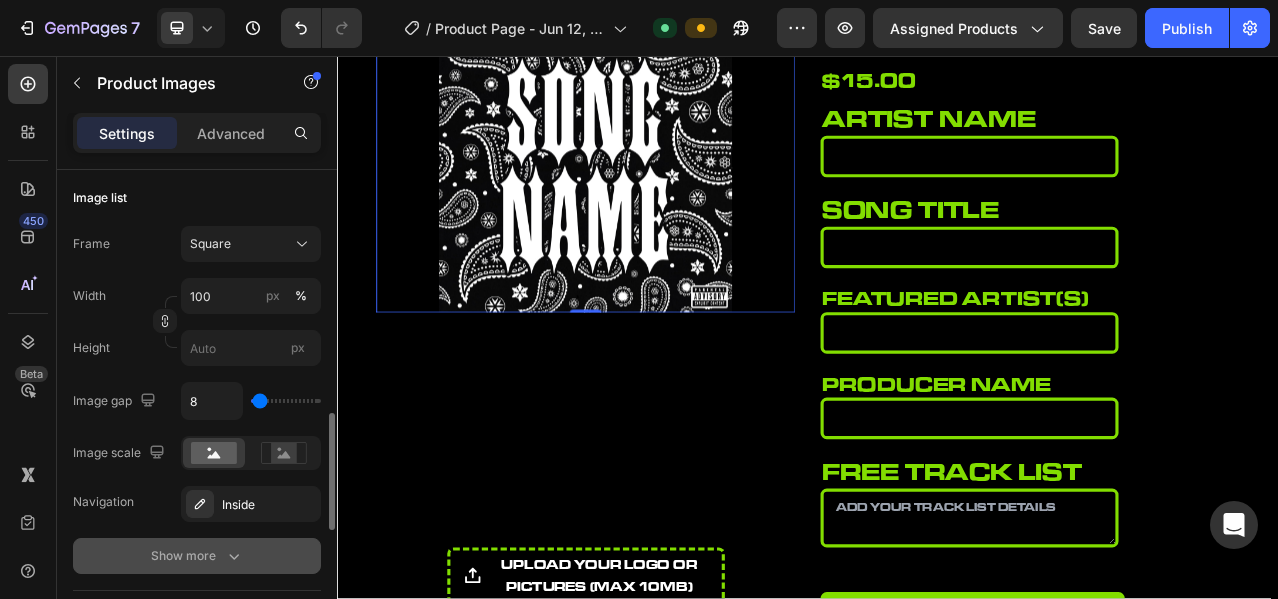 click on "Show more" at bounding box center (197, 556) 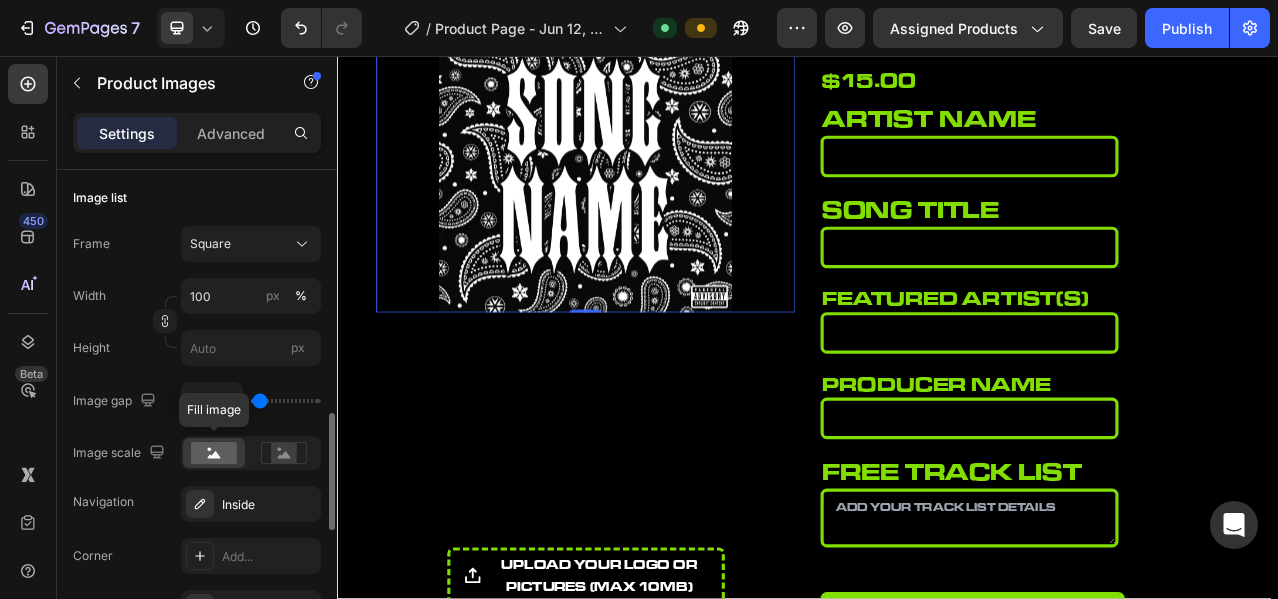 scroll, scrollTop: 1178, scrollLeft: 0, axis: vertical 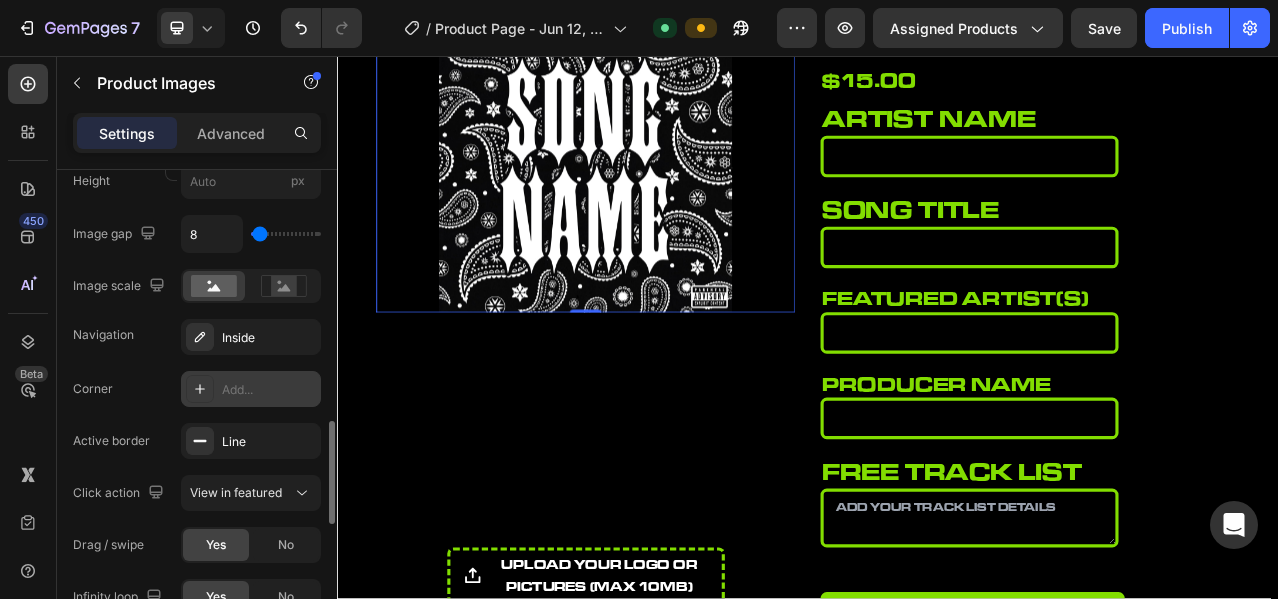 click on "Add..." at bounding box center (269, 390) 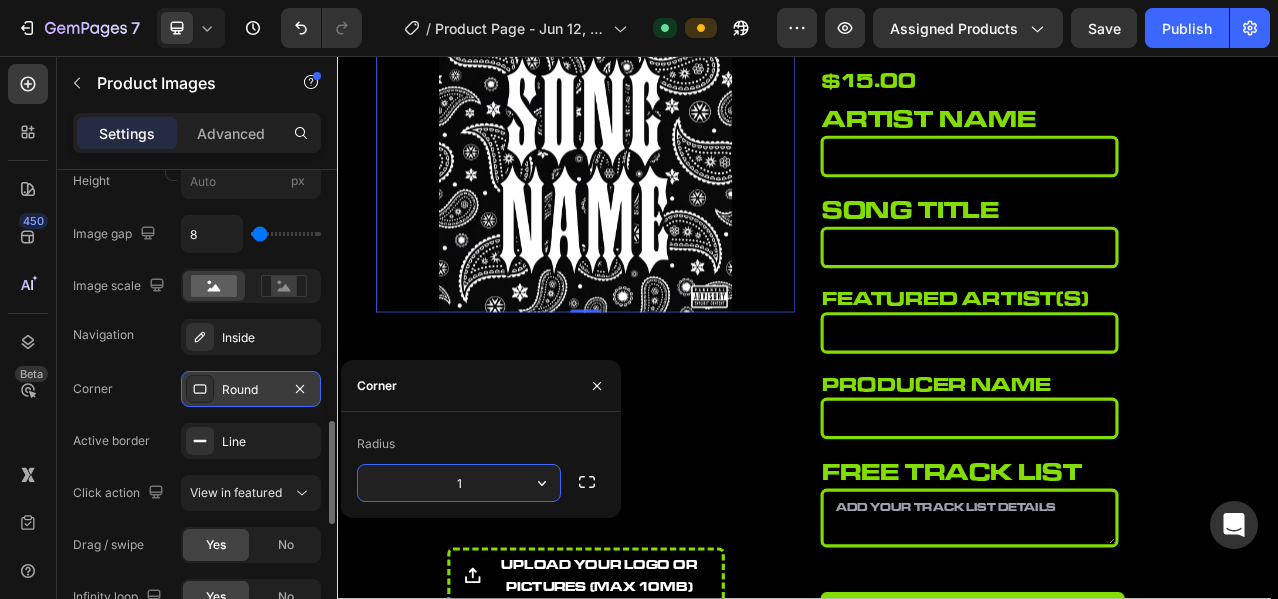 type on "15" 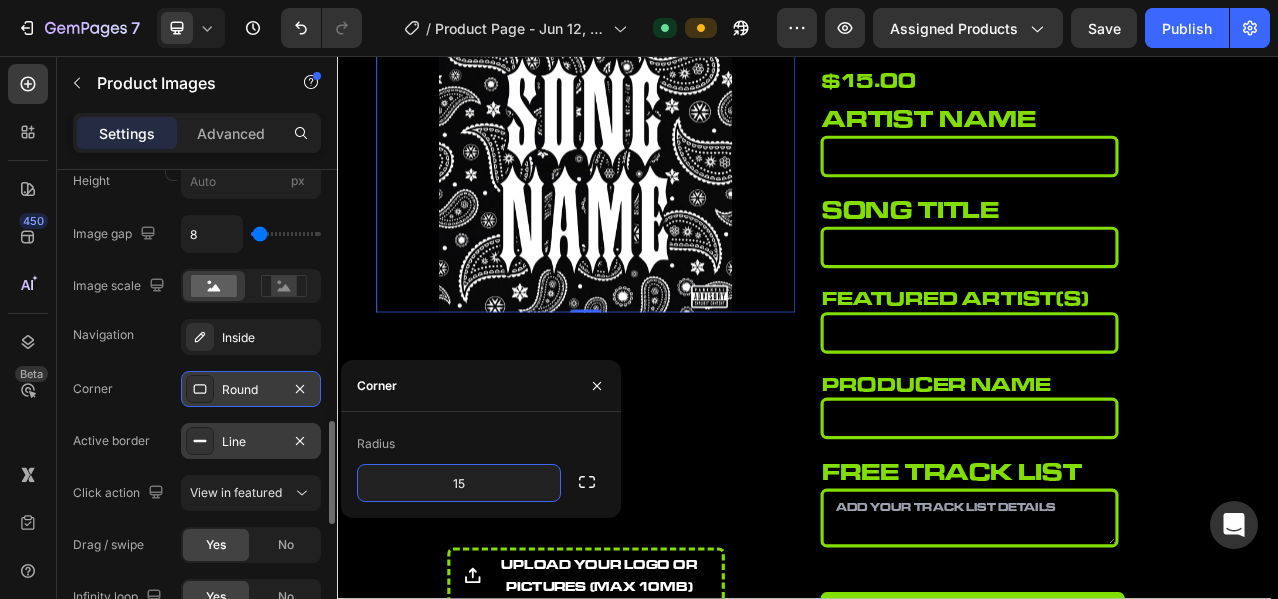 click on "Line" at bounding box center [251, 442] 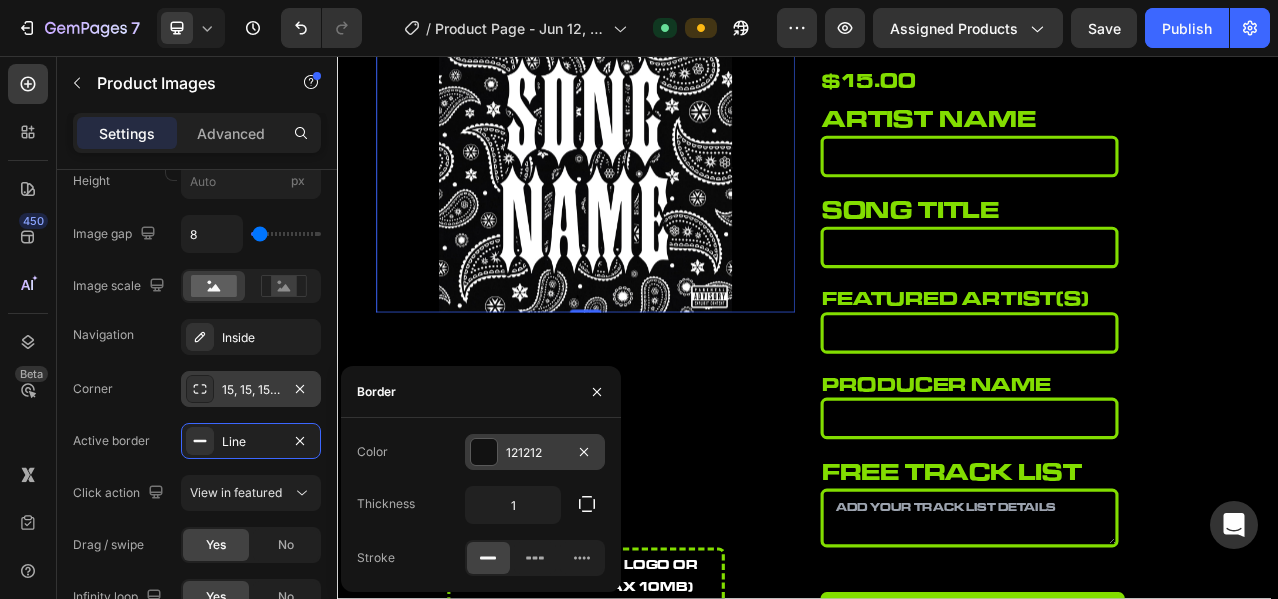 click at bounding box center (484, 452) 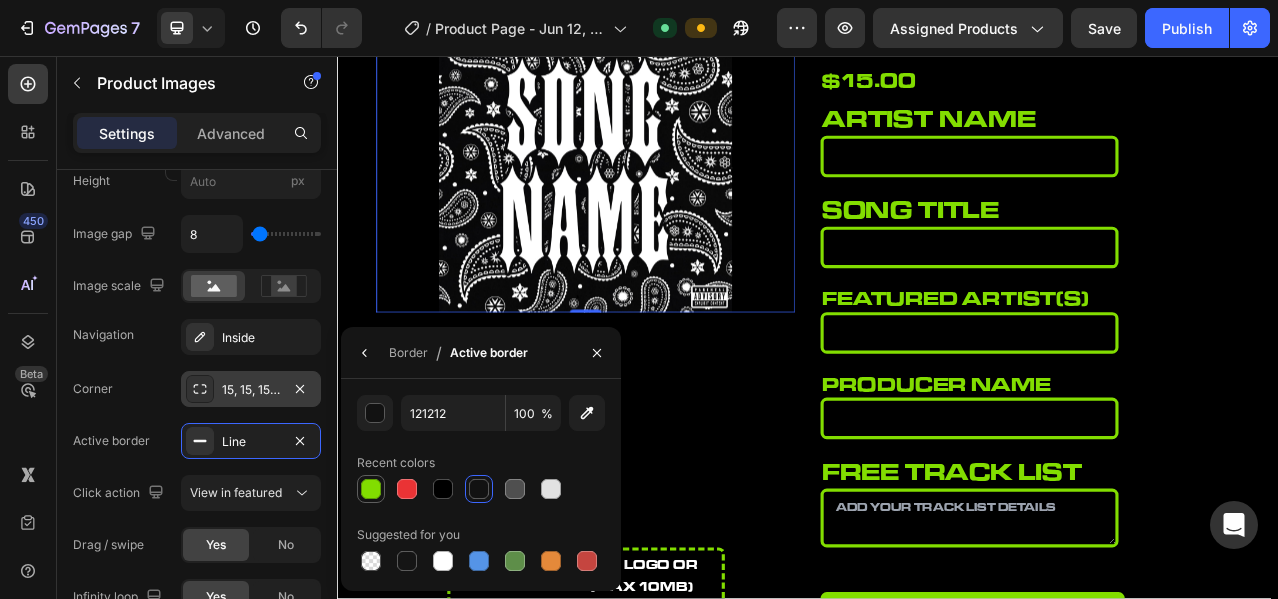 click at bounding box center (371, 489) 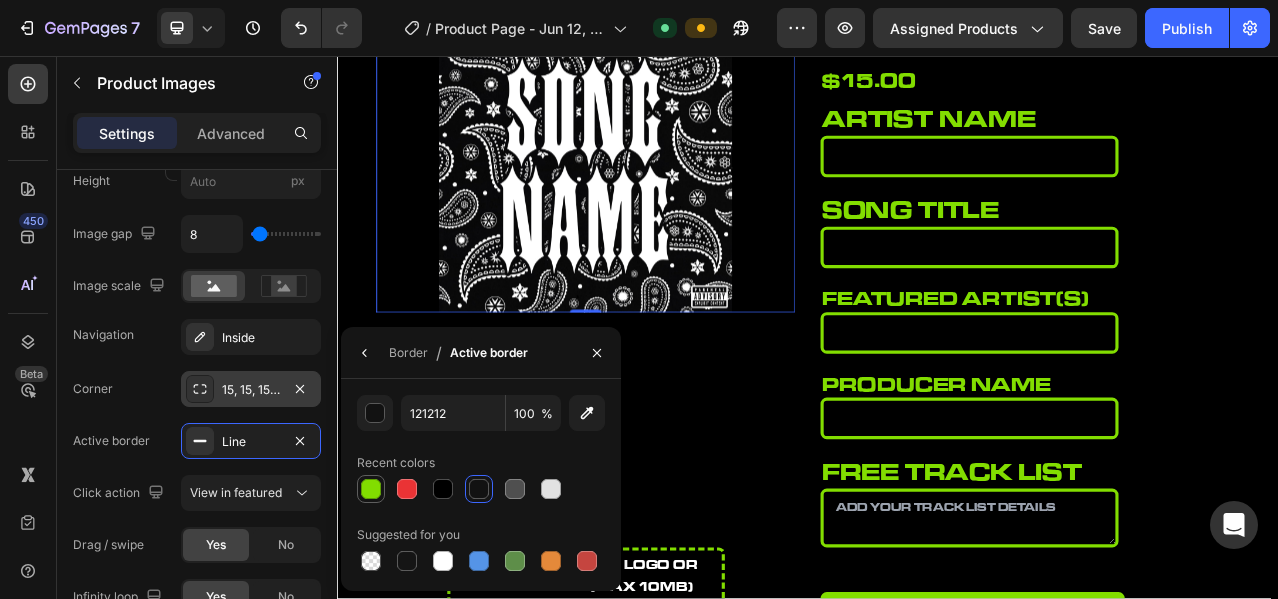 type on "82DD00" 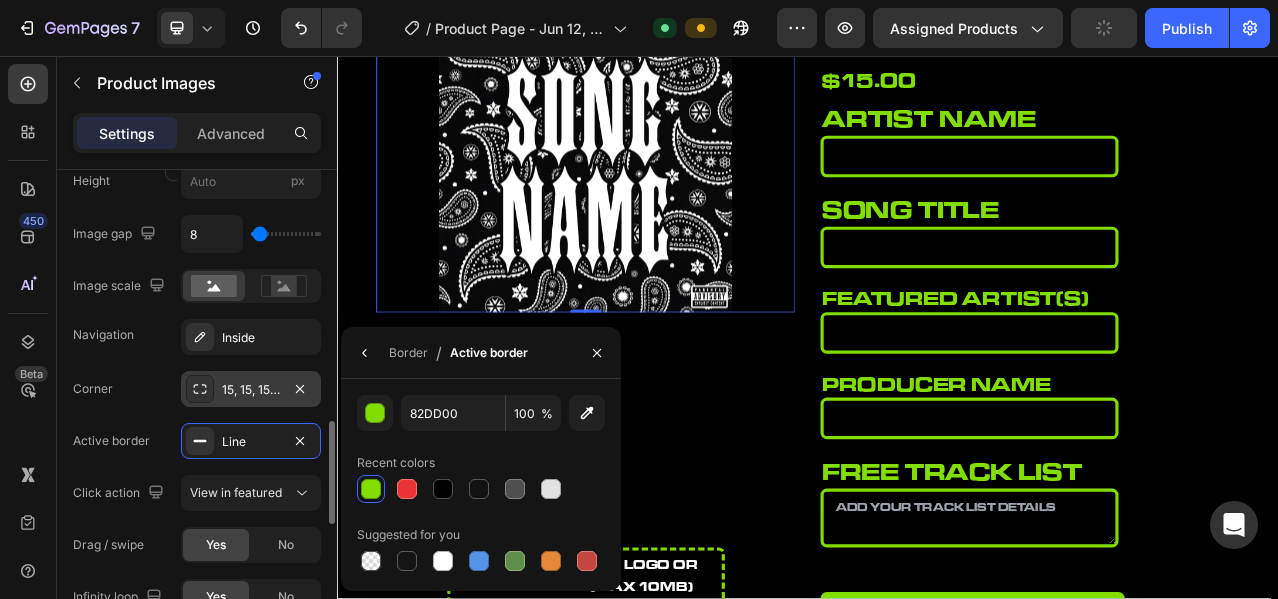 click on "Corner 15, 15, 15, 15 Active border Line Click action View in featured Drag / swipe Yes No Infinity loop Yes No" 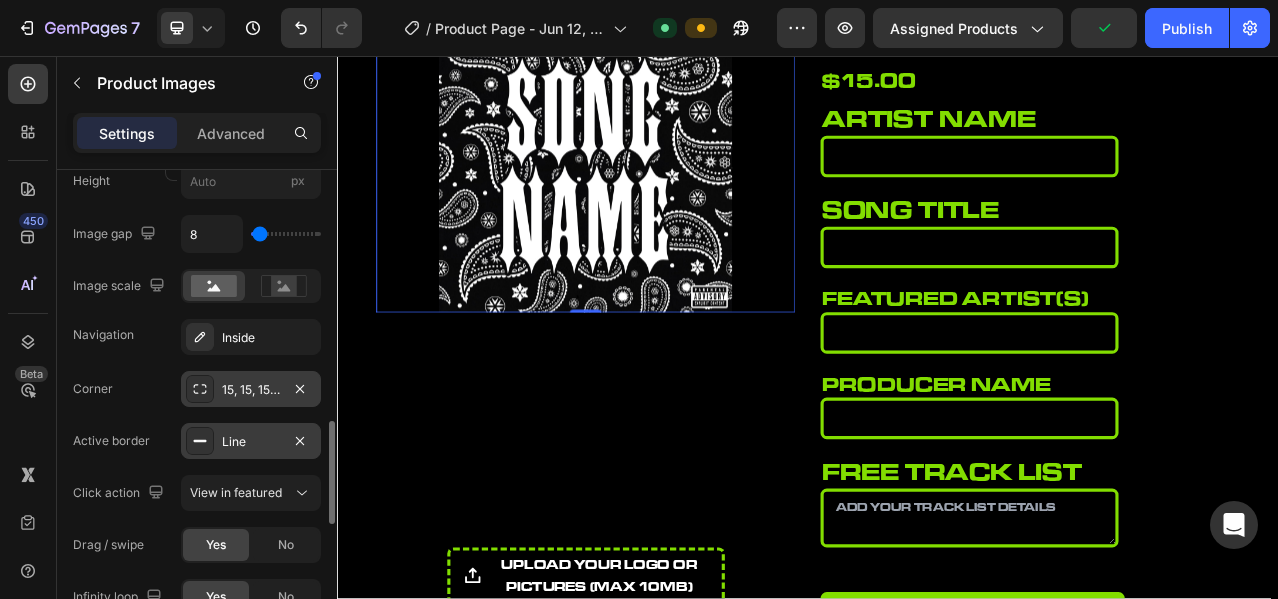 click on "Line" at bounding box center (251, 442) 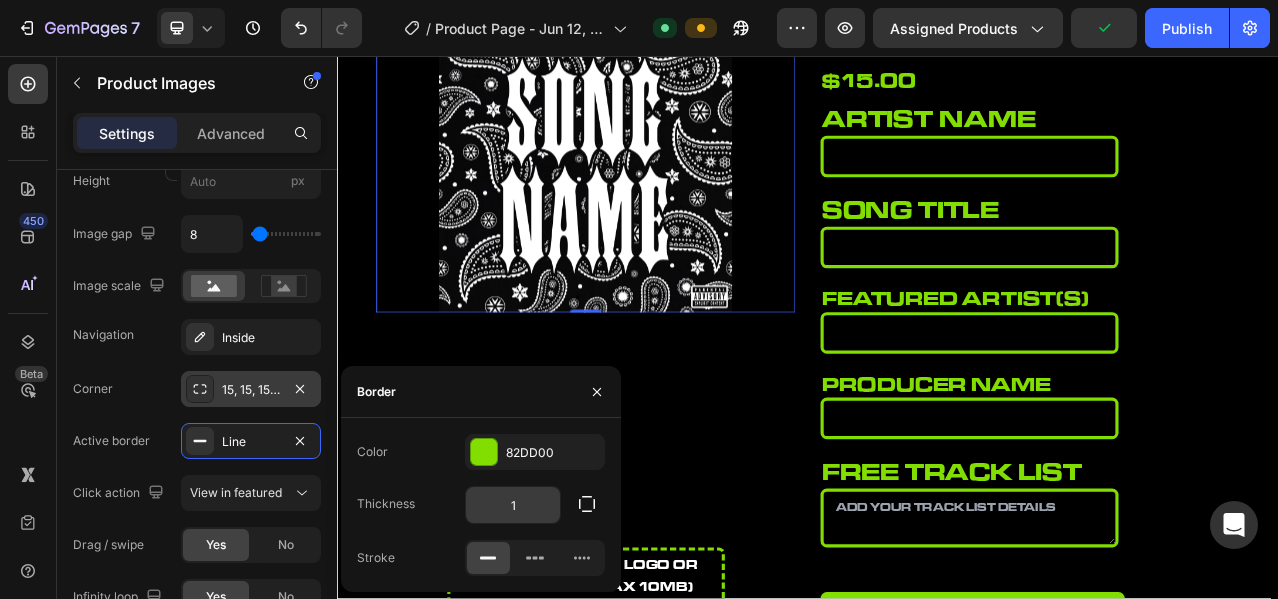 click on "1" at bounding box center [513, 505] 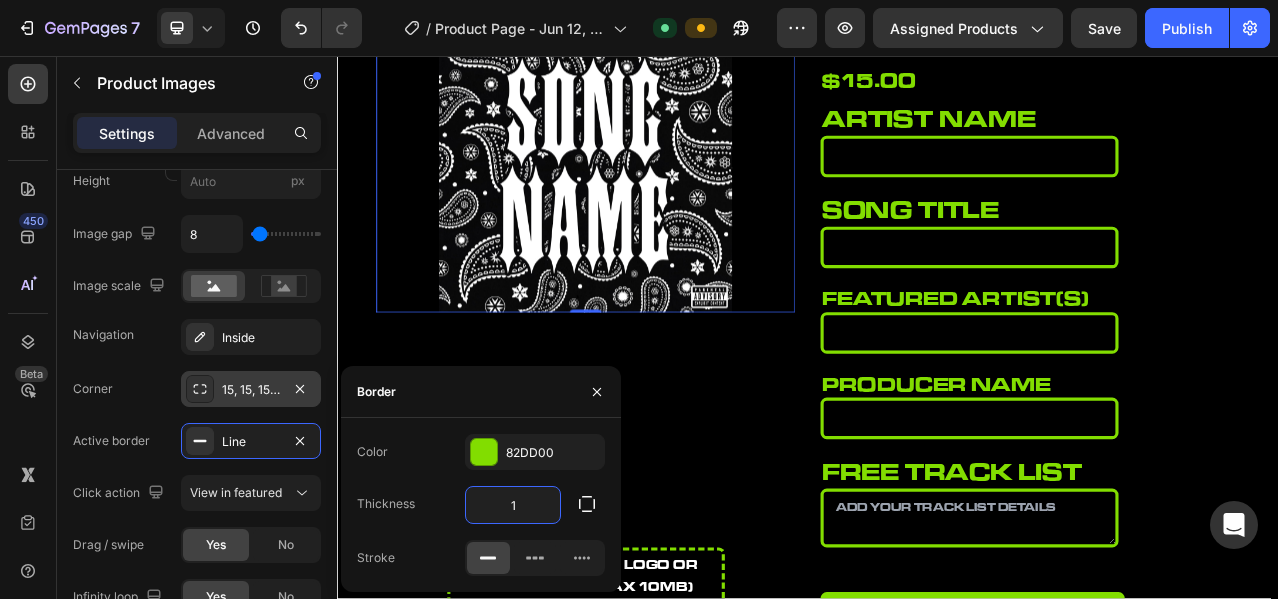 type on "5" 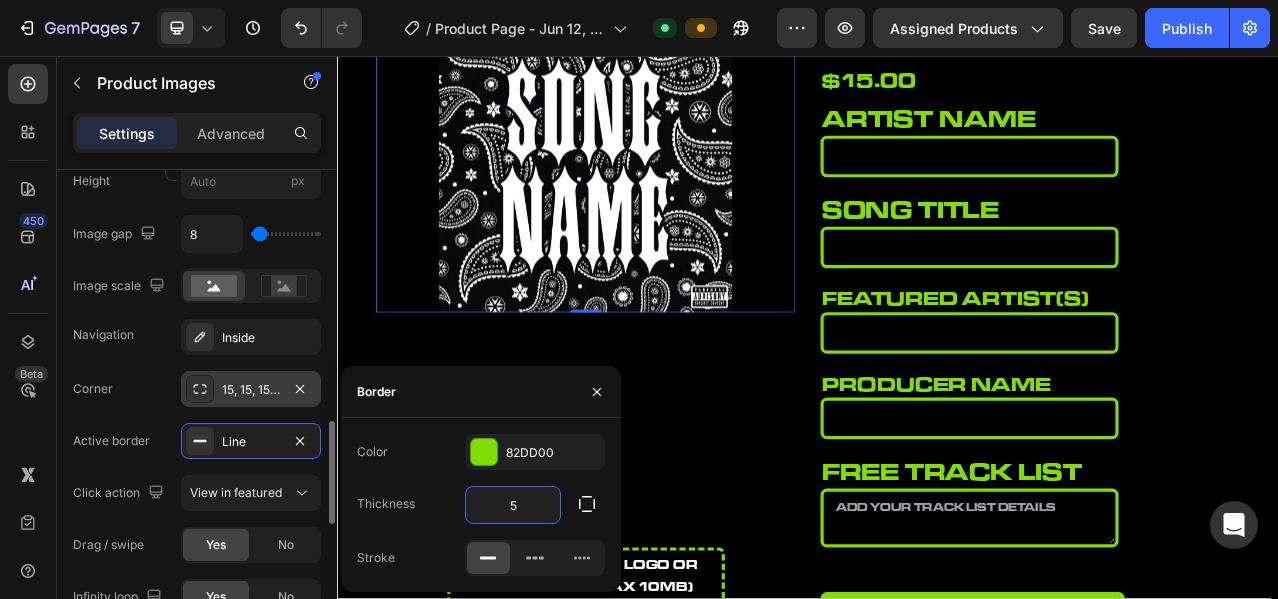 click on "Corner 15, 15, 15, 15 Active border Line Click action View in featured Drag / swipe Yes No Infinity loop Yes No" 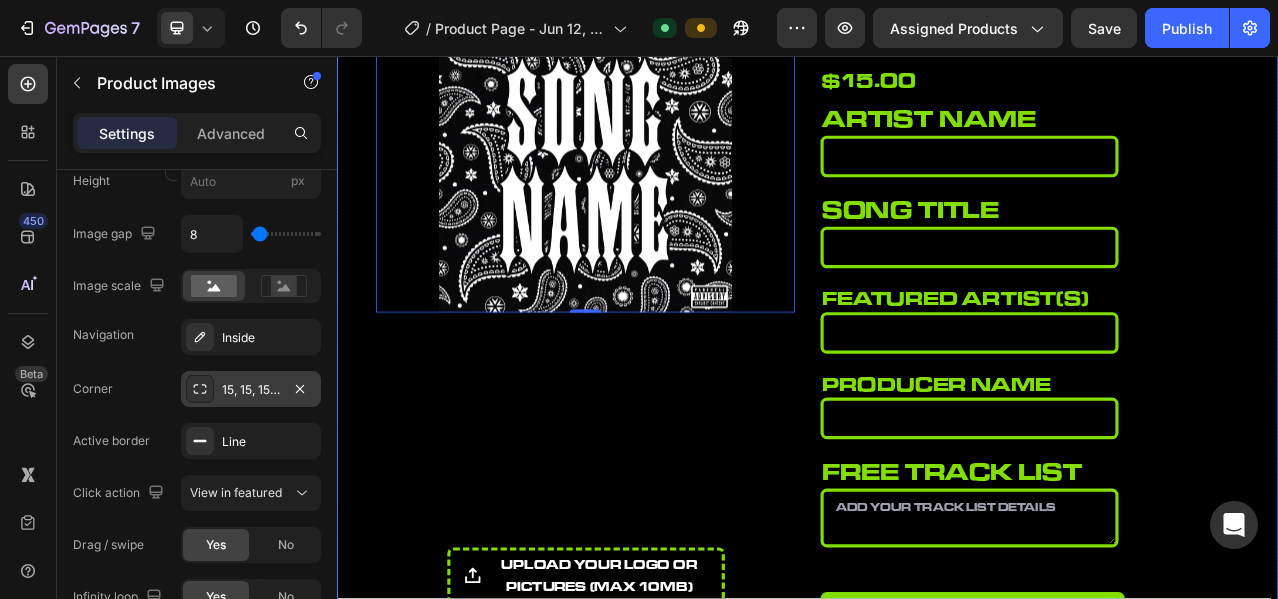 scroll, scrollTop: 0, scrollLeft: 0, axis: both 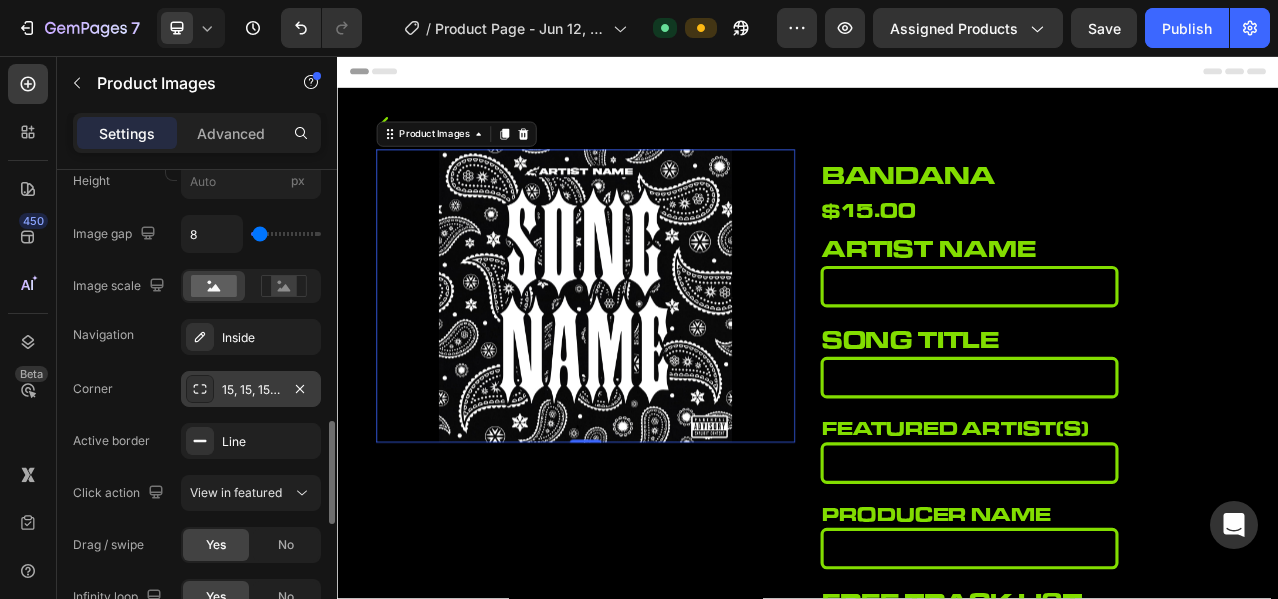 type on "0" 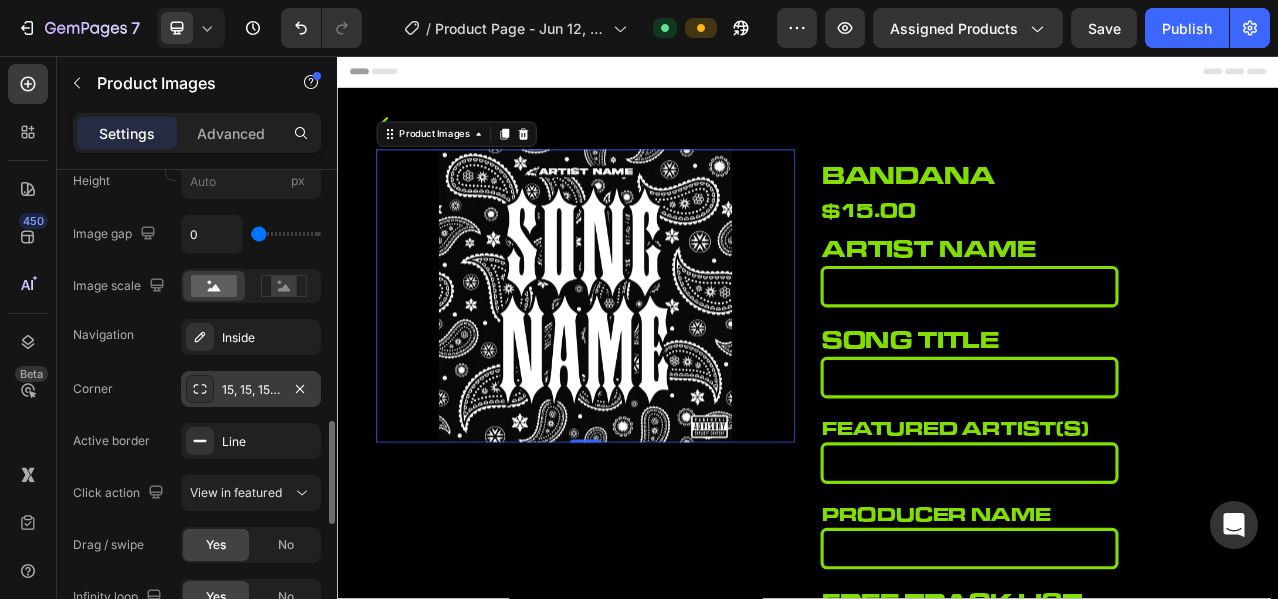 drag, startPoint x: 252, startPoint y: 230, endPoint x: 201, endPoint y: 229, distance: 51.009804 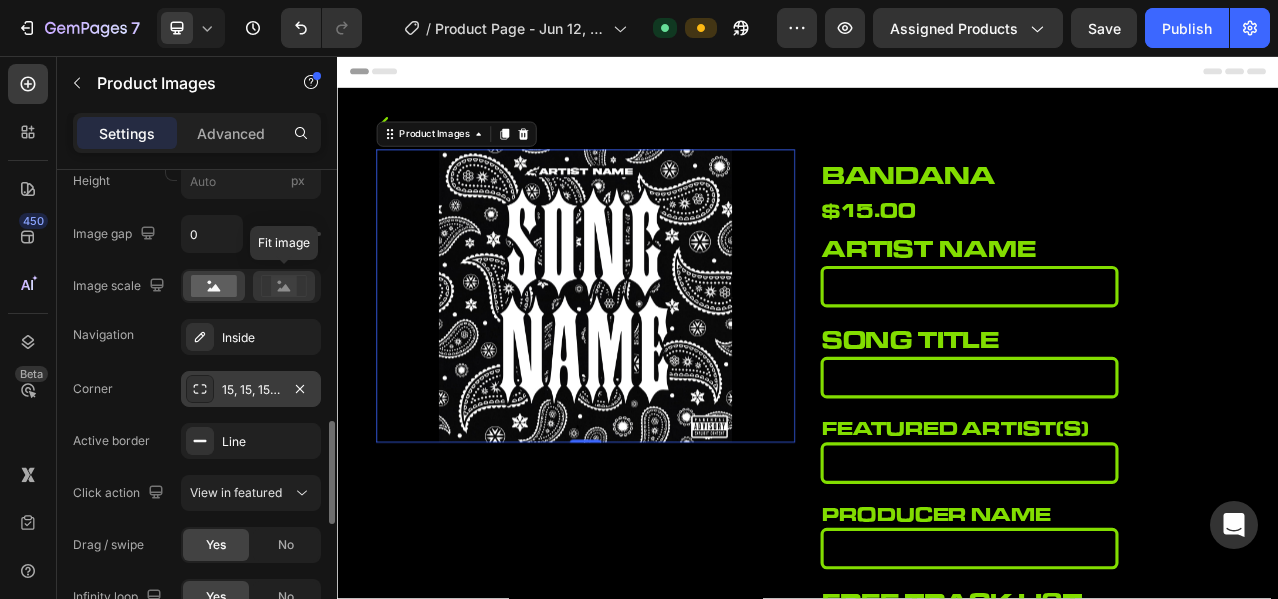 click 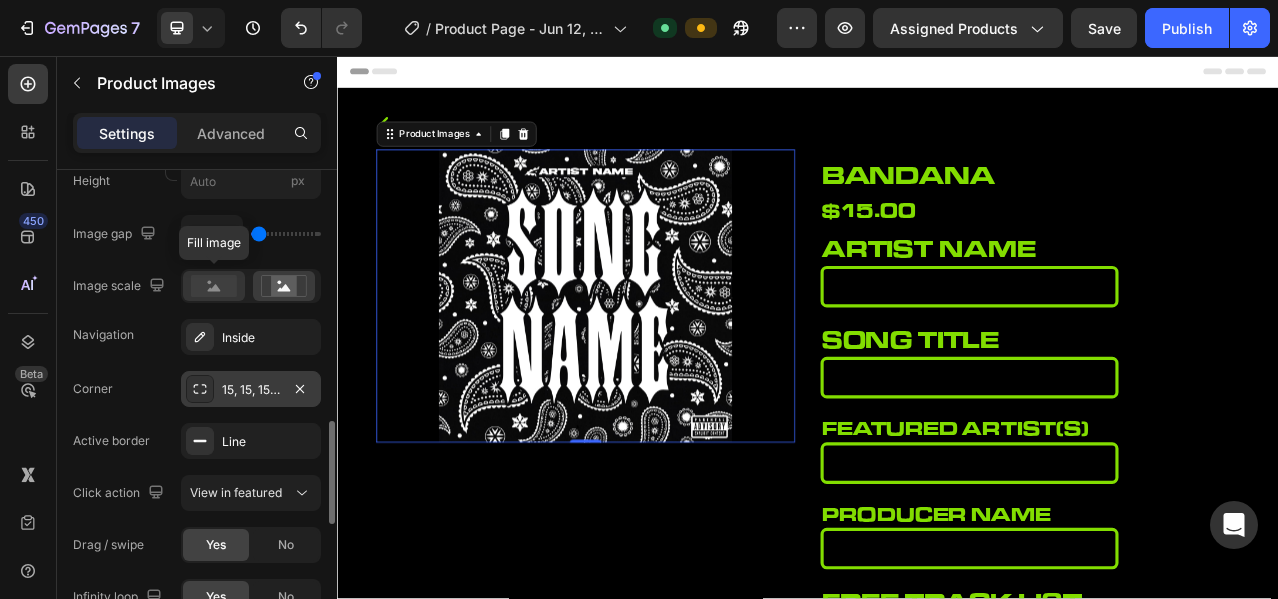 click 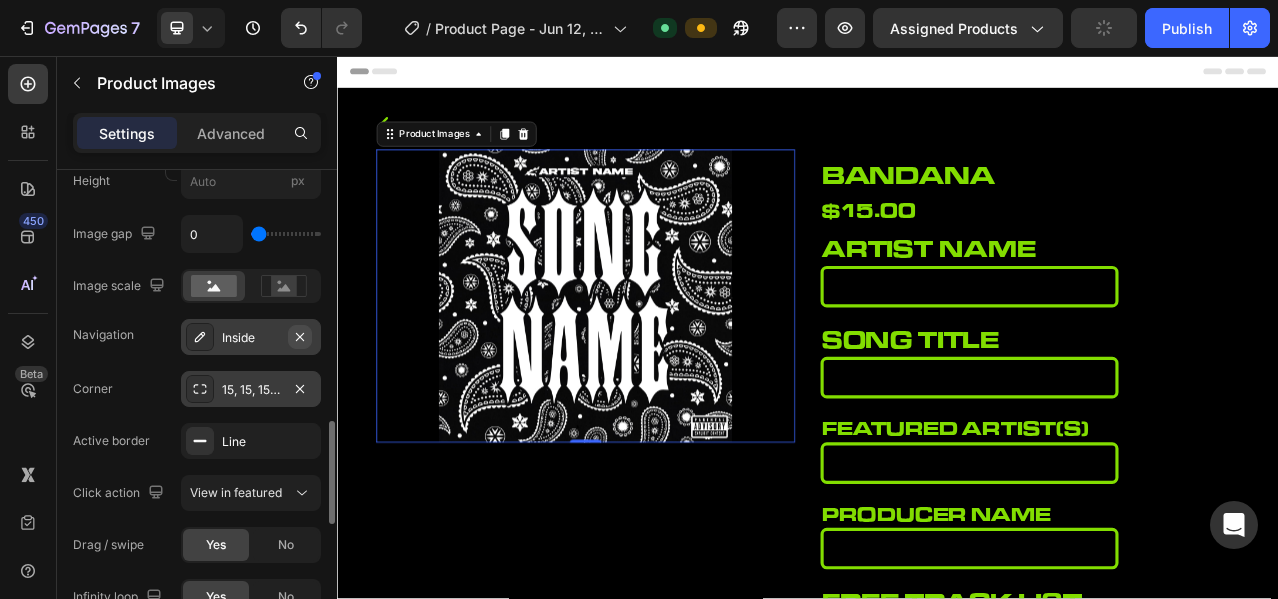 click 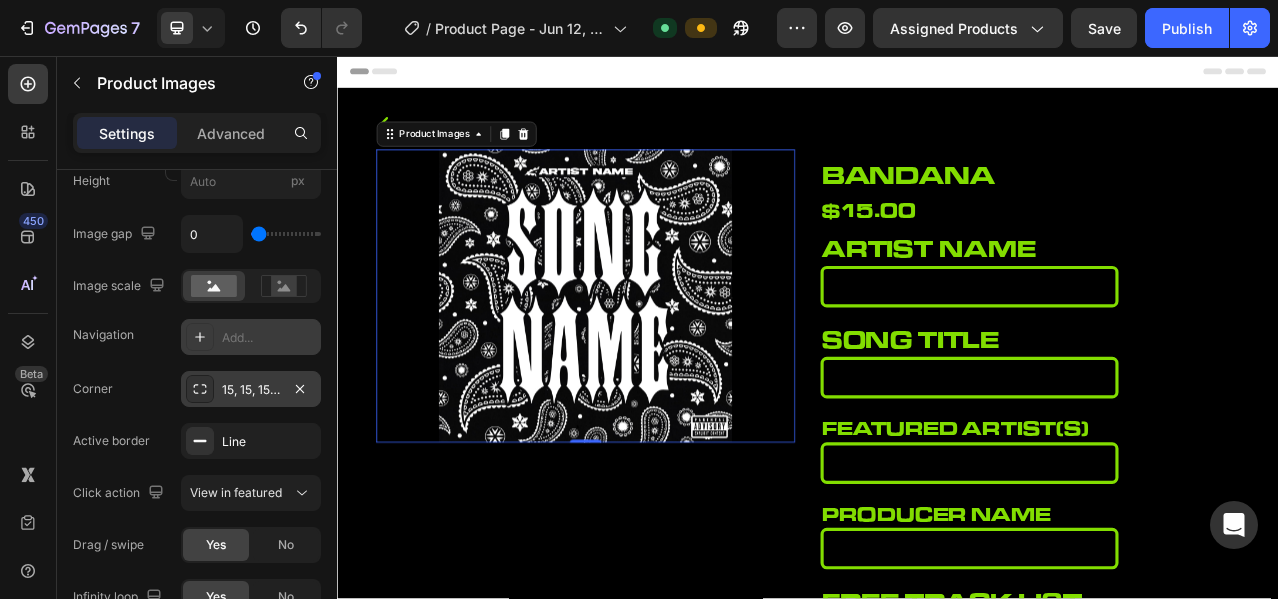 scroll, scrollTop: 1344, scrollLeft: 0, axis: vertical 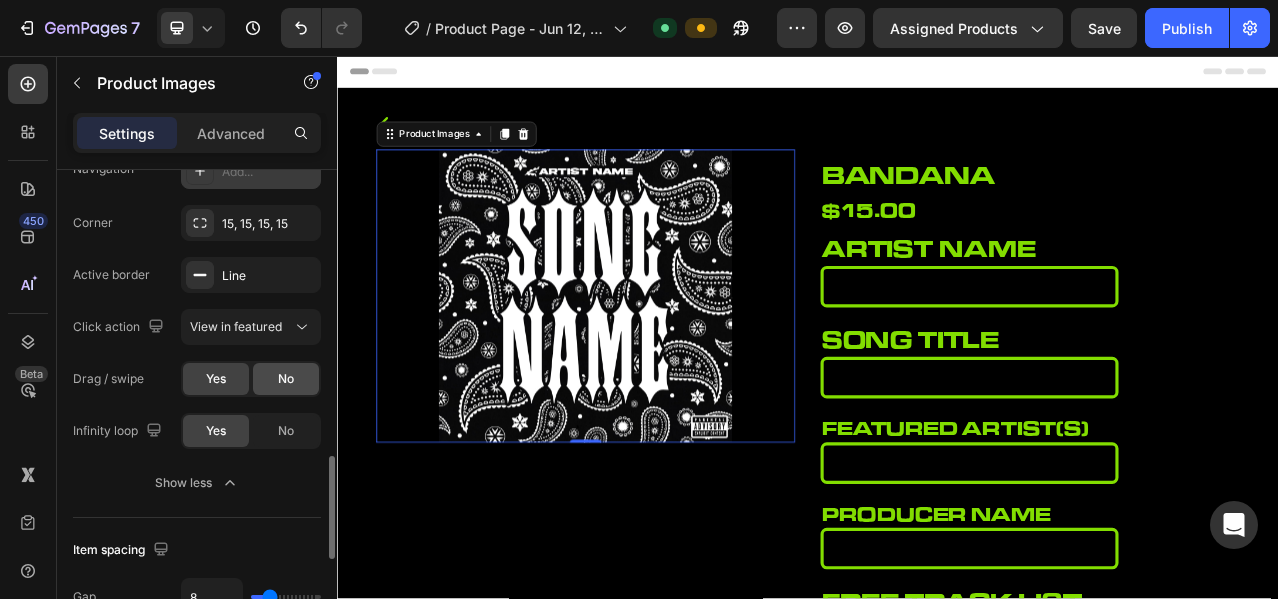 click on "No" 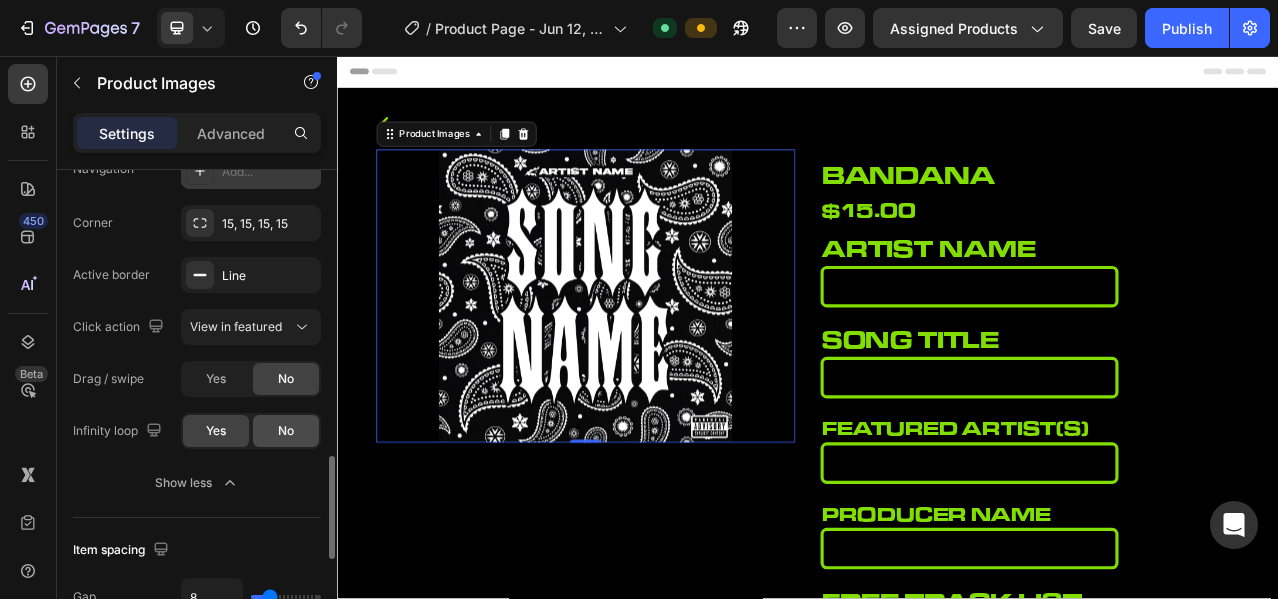 click on "No" 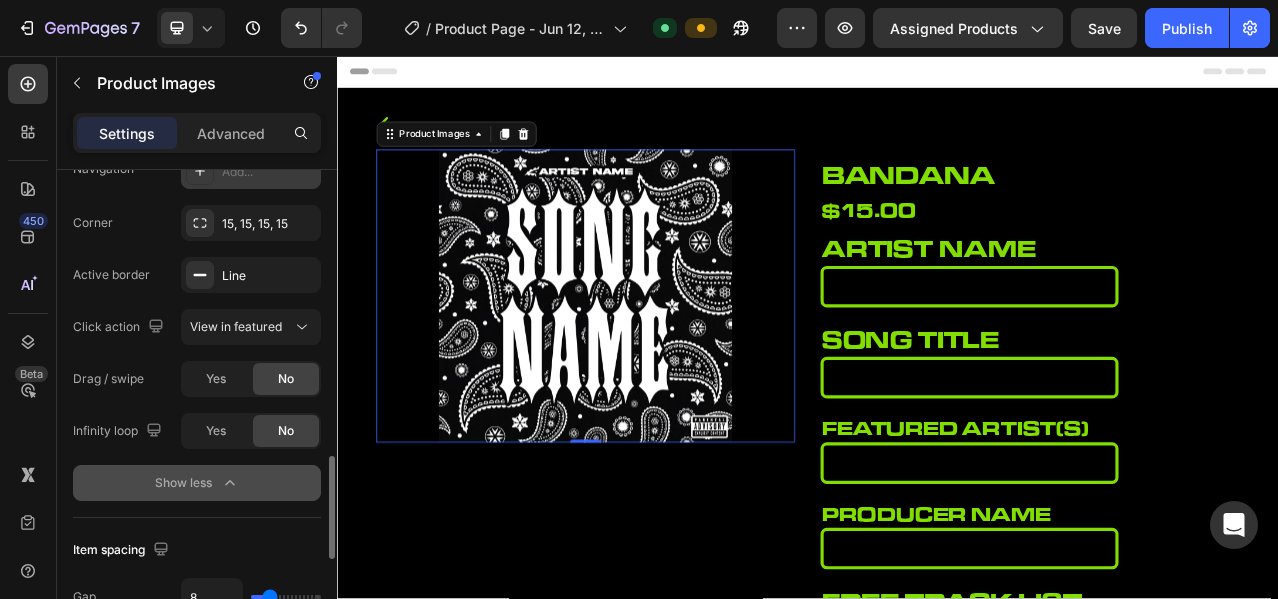 click on "Show less" 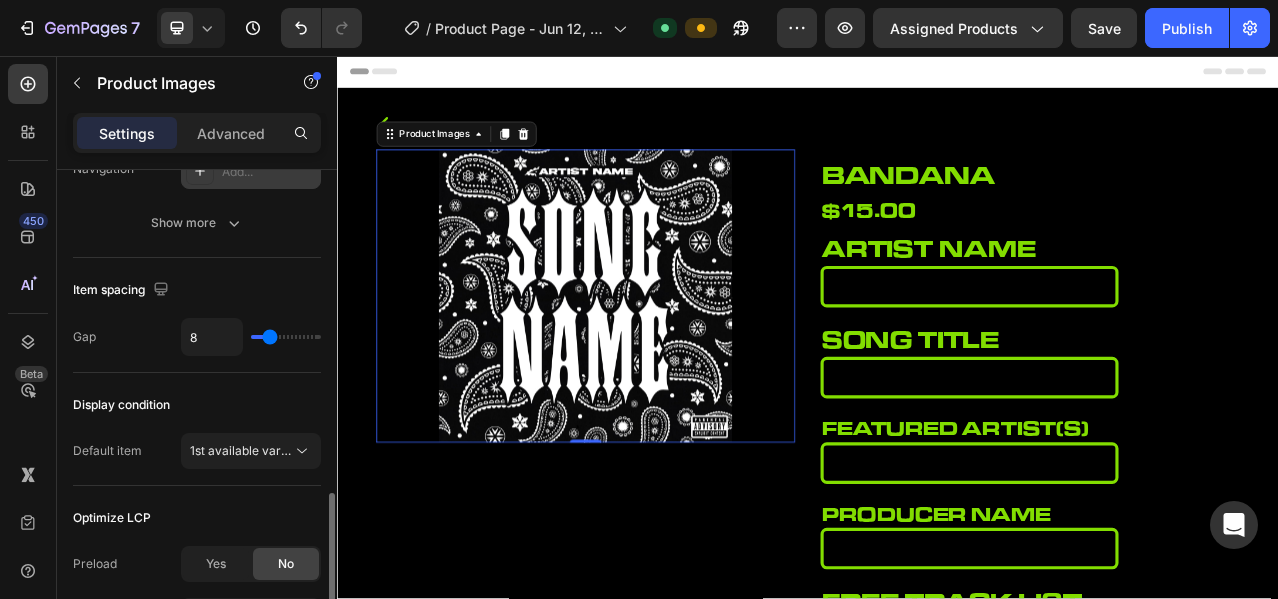 scroll, scrollTop: 1011, scrollLeft: 0, axis: vertical 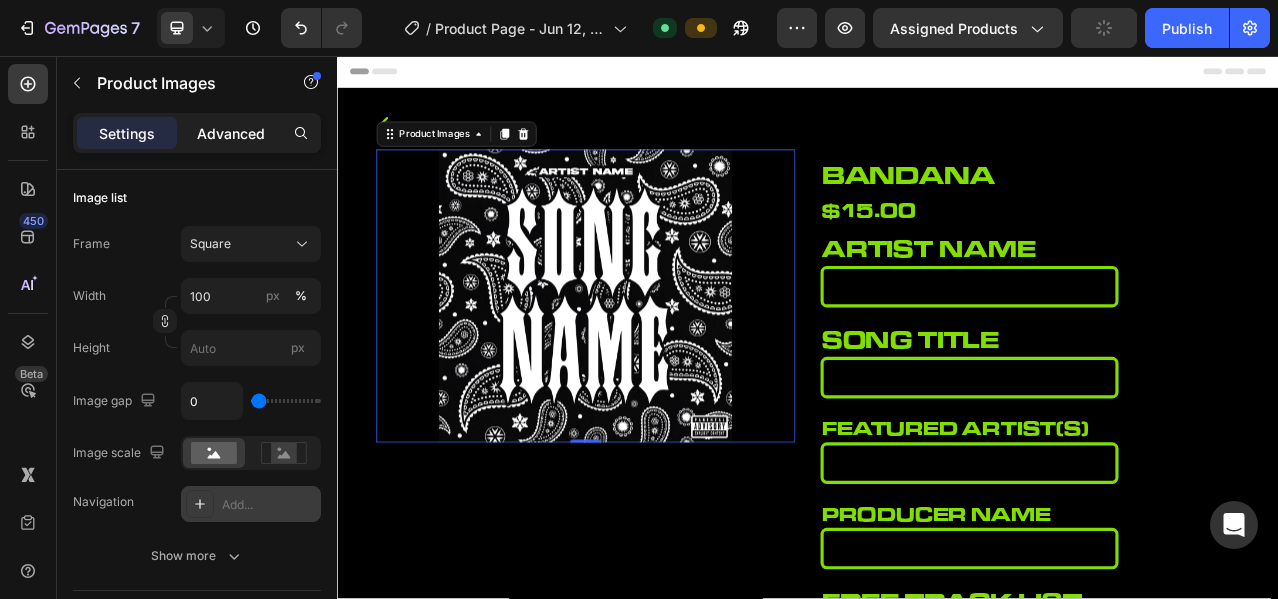click on "Advanced" at bounding box center [231, 133] 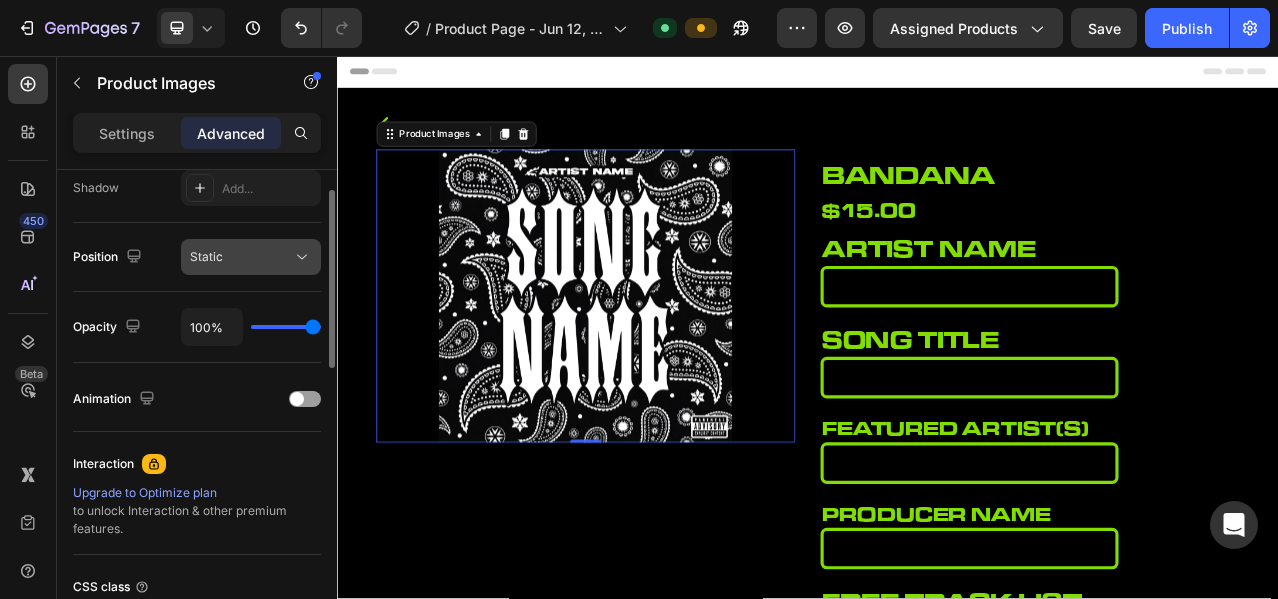 scroll, scrollTop: 511, scrollLeft: 0, axis: vertical 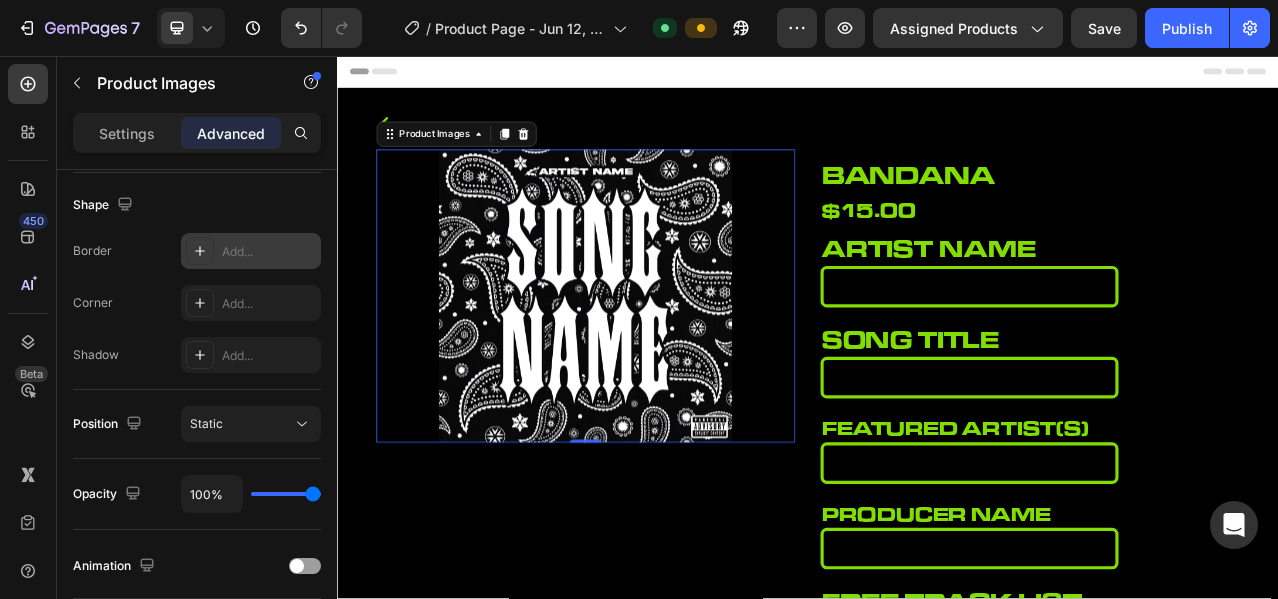 click on "Add..." at bounding box center [269, 252] 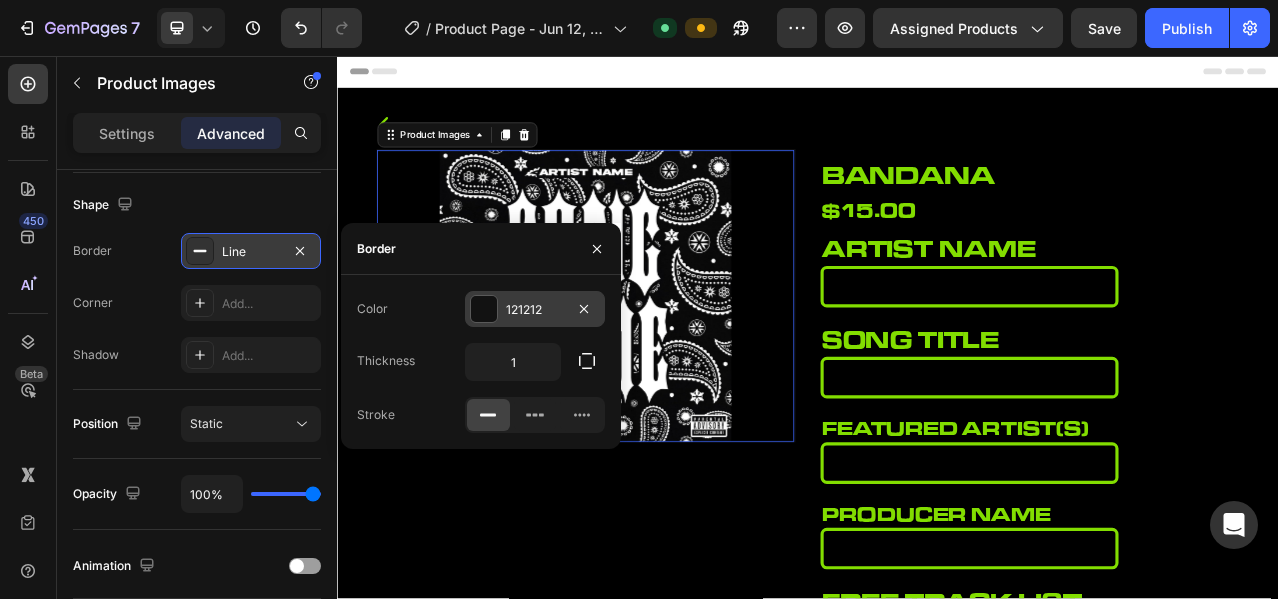 click at bounding box center (484, 309) 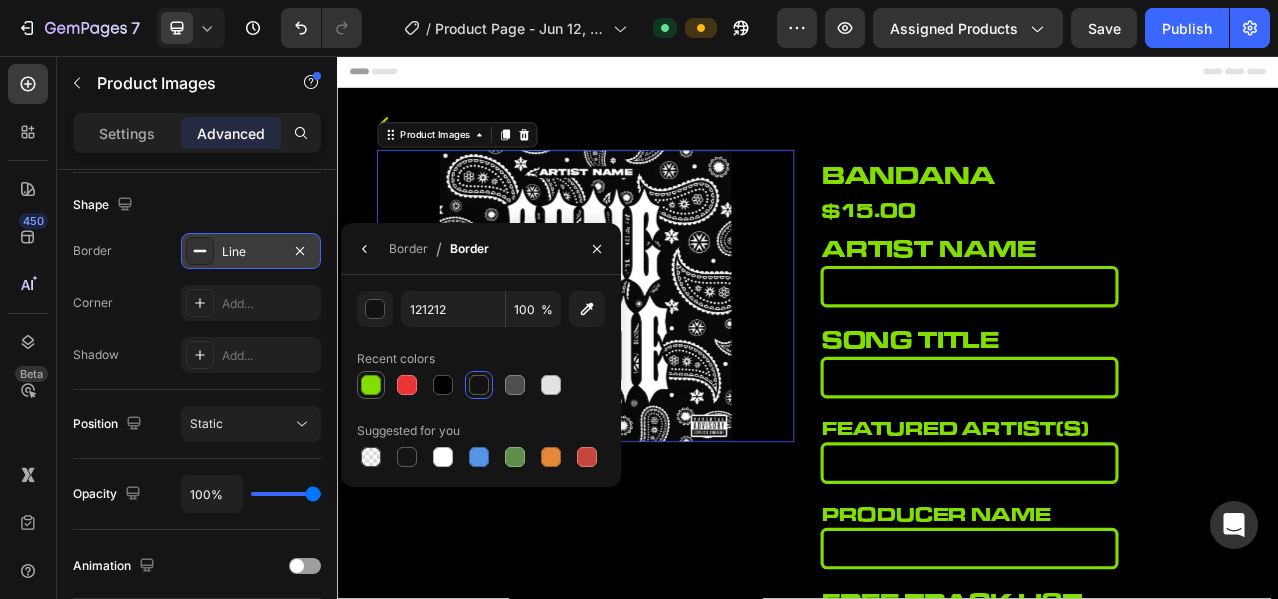 click at bounding box center [371, 385] 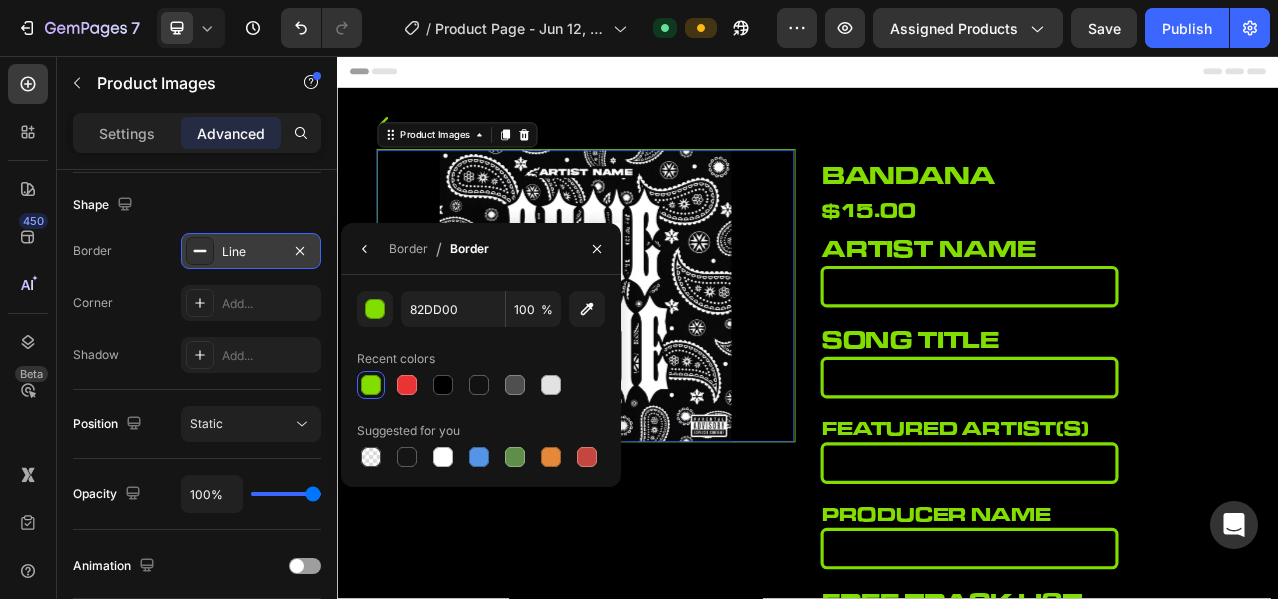 click on "Corner Add..." at bounding box center [197, 303] 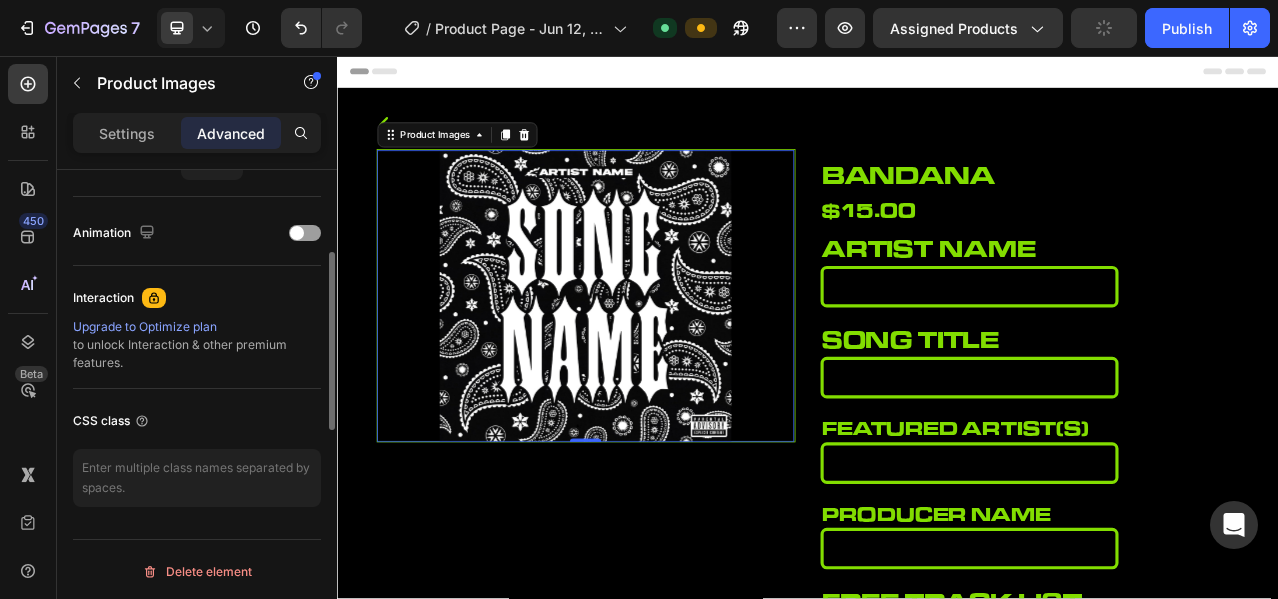 scroll, scrollTop: 511, scrollLeft: 0, axis: vertical 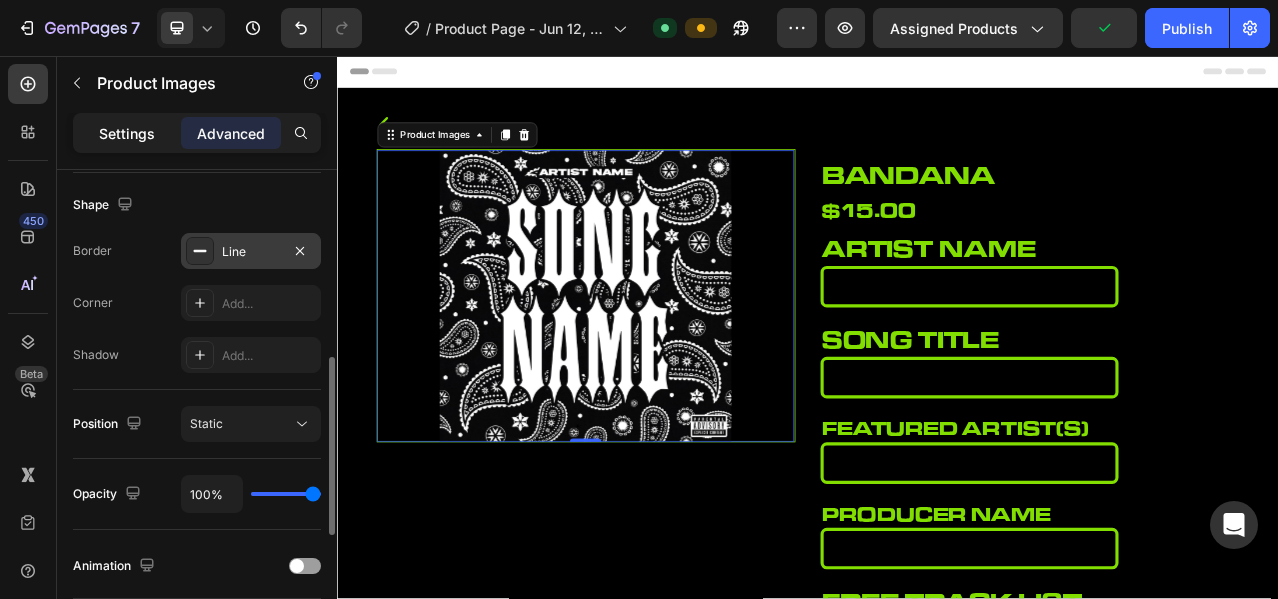 click on "Settings" at bounding box center [127, 133] 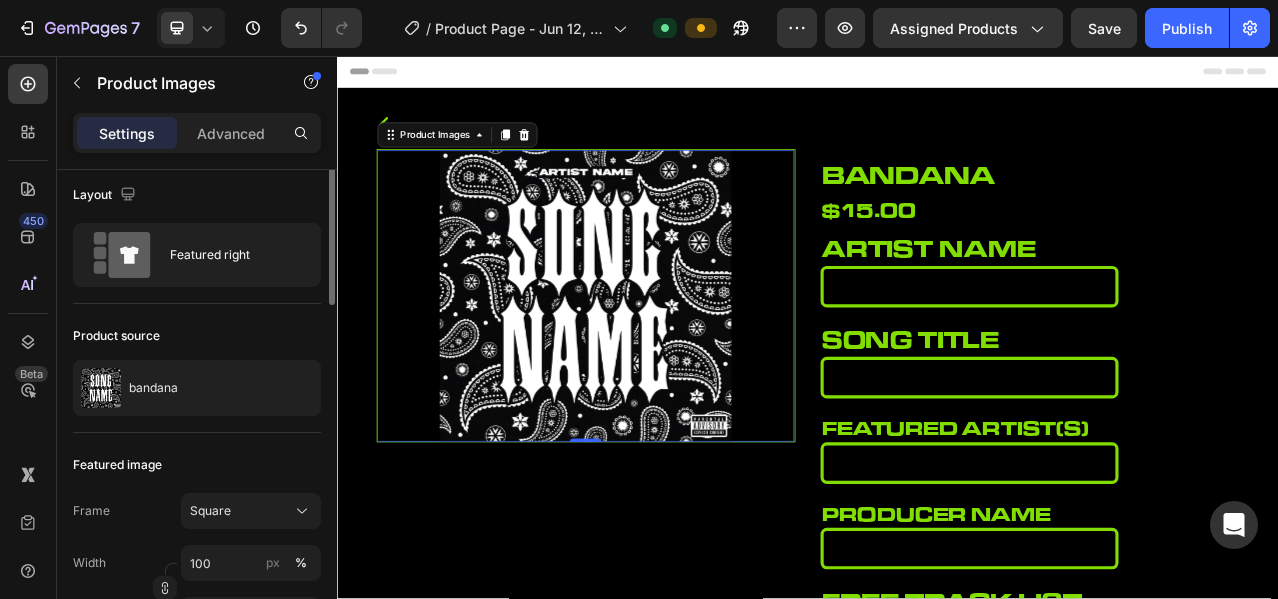 scroll, scrollTop: 0, scrollLeft: 0, axis: both 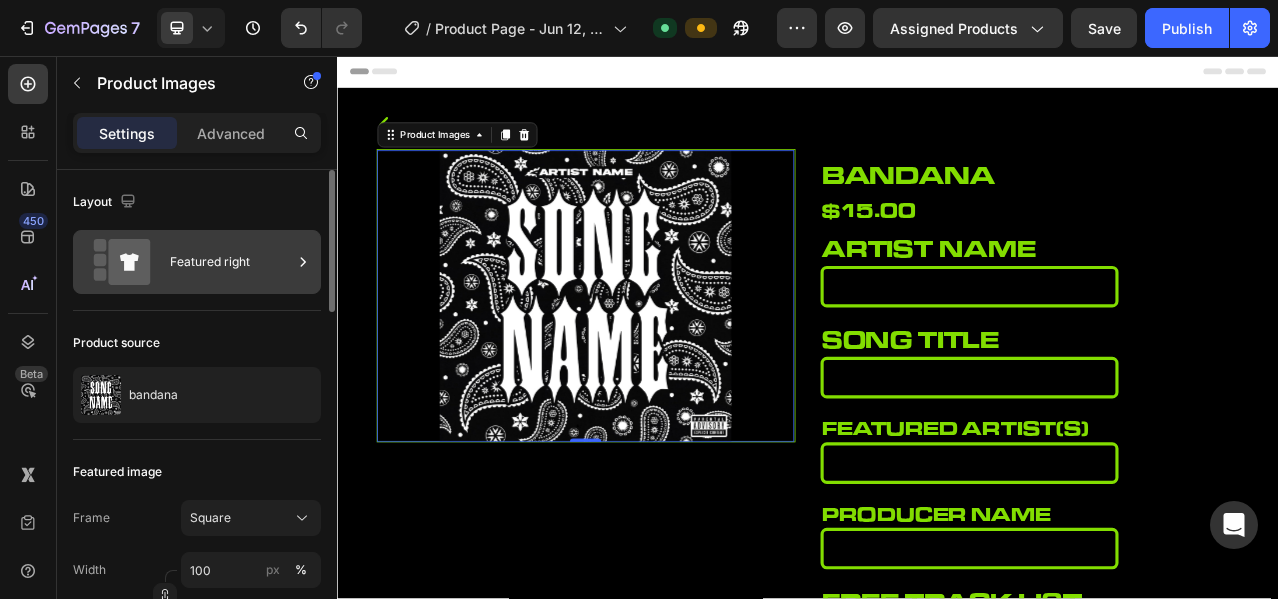 click on "Featured right" at bounding box center (231, 262) 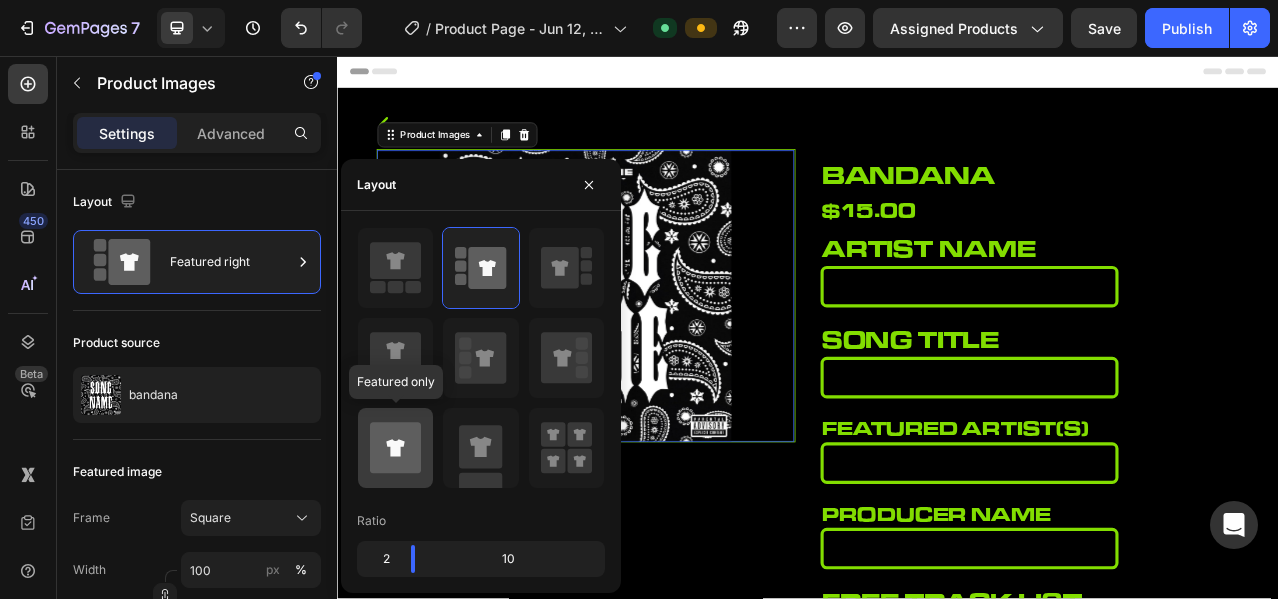click 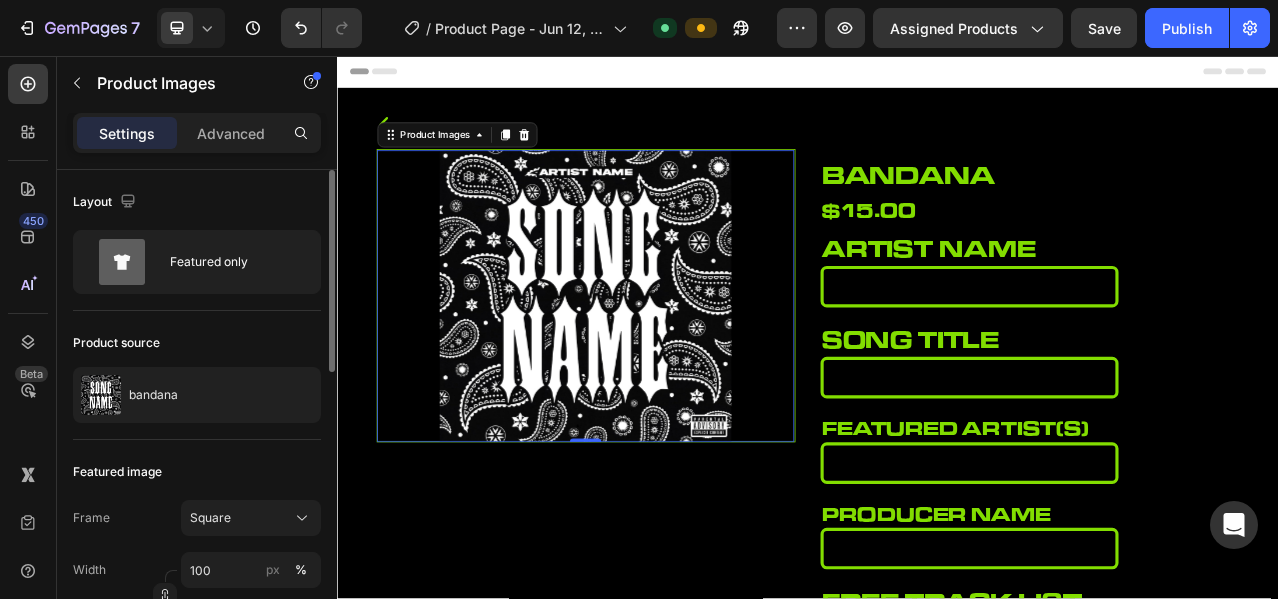 click on "Product source bandana" 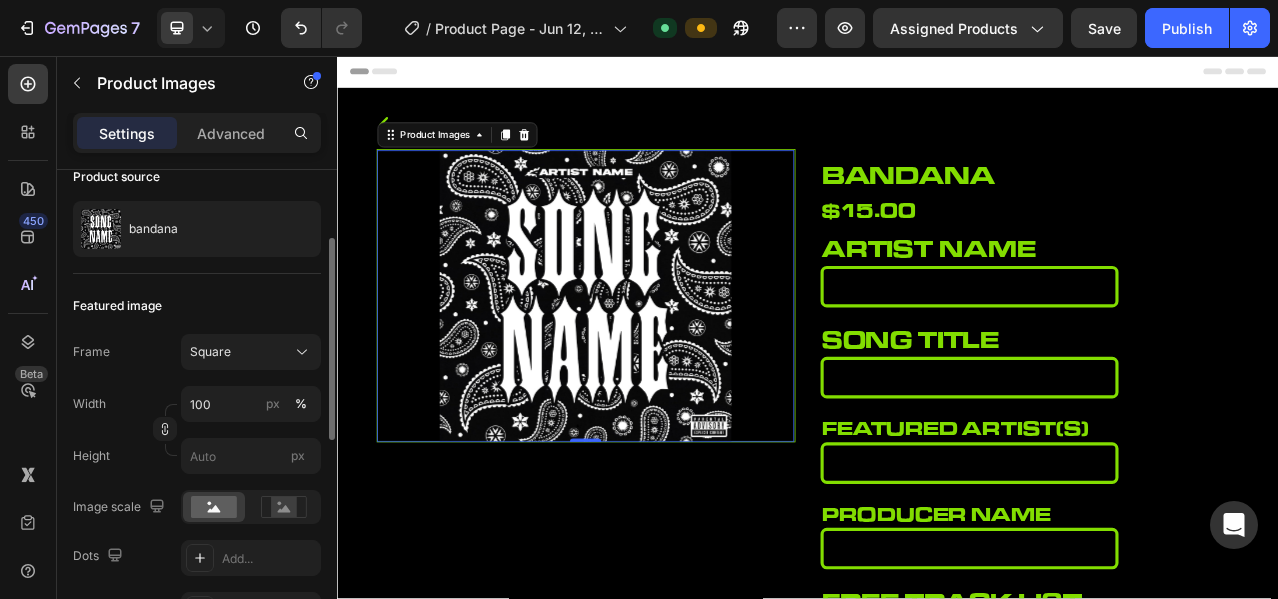 scroll, scrollTop: 333, scrollLeft: 0, axis: vertical 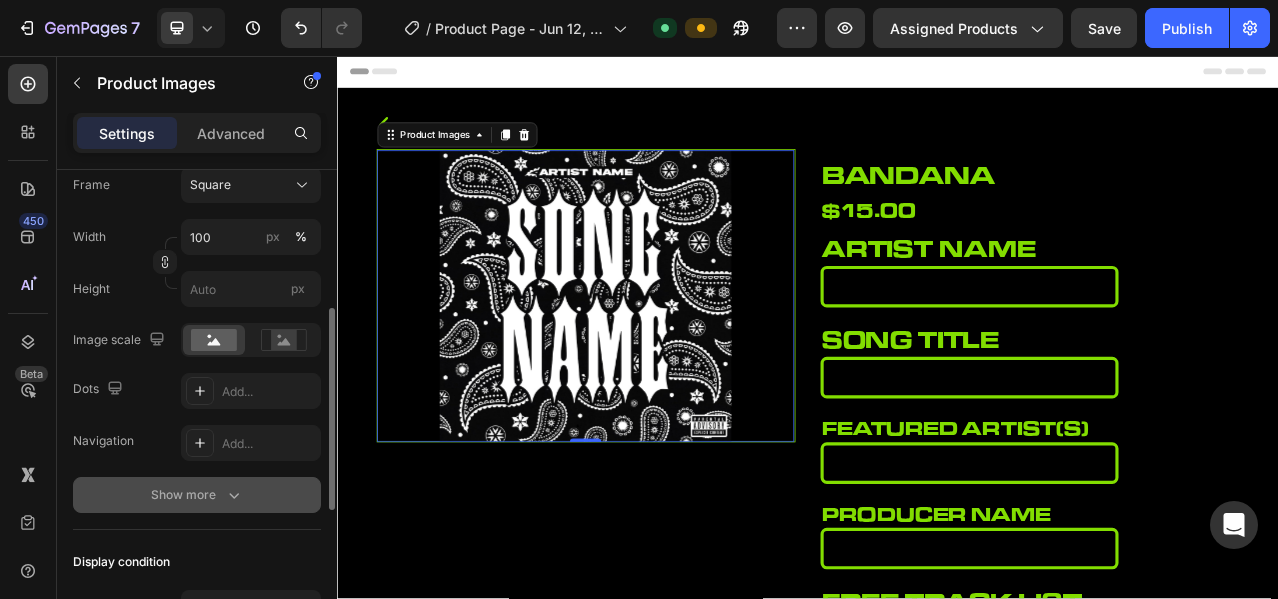 click on "Show more" at bounding box center [197, 495] 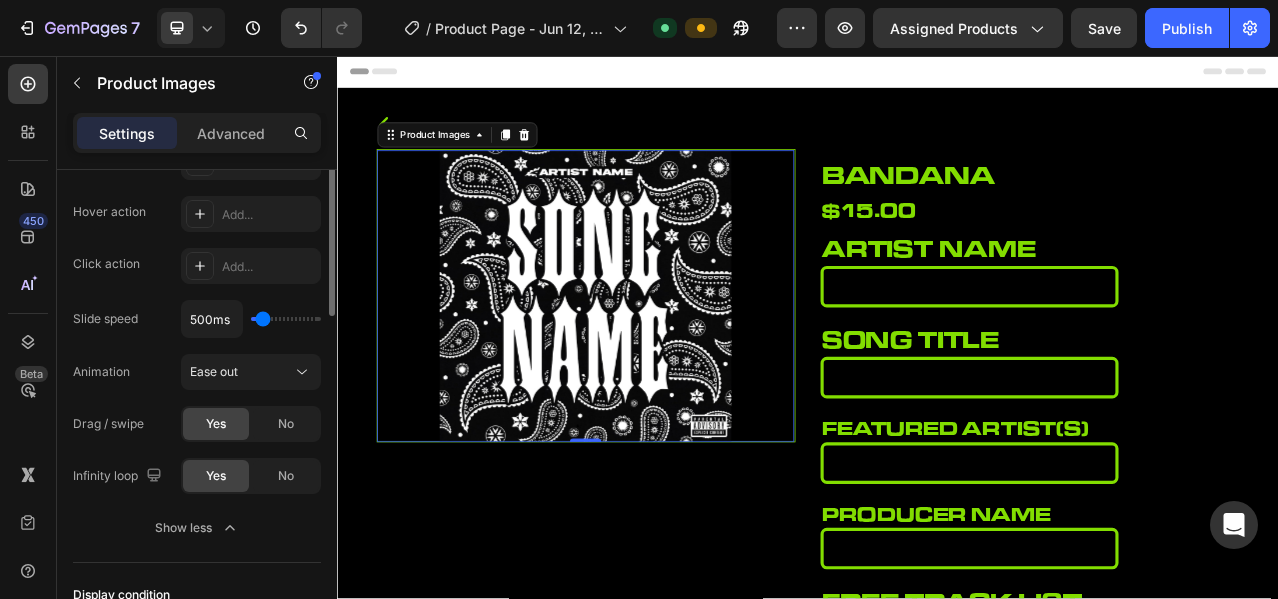 scroll, scrollTop: 500, scrollLeft: 0, axis: vertical 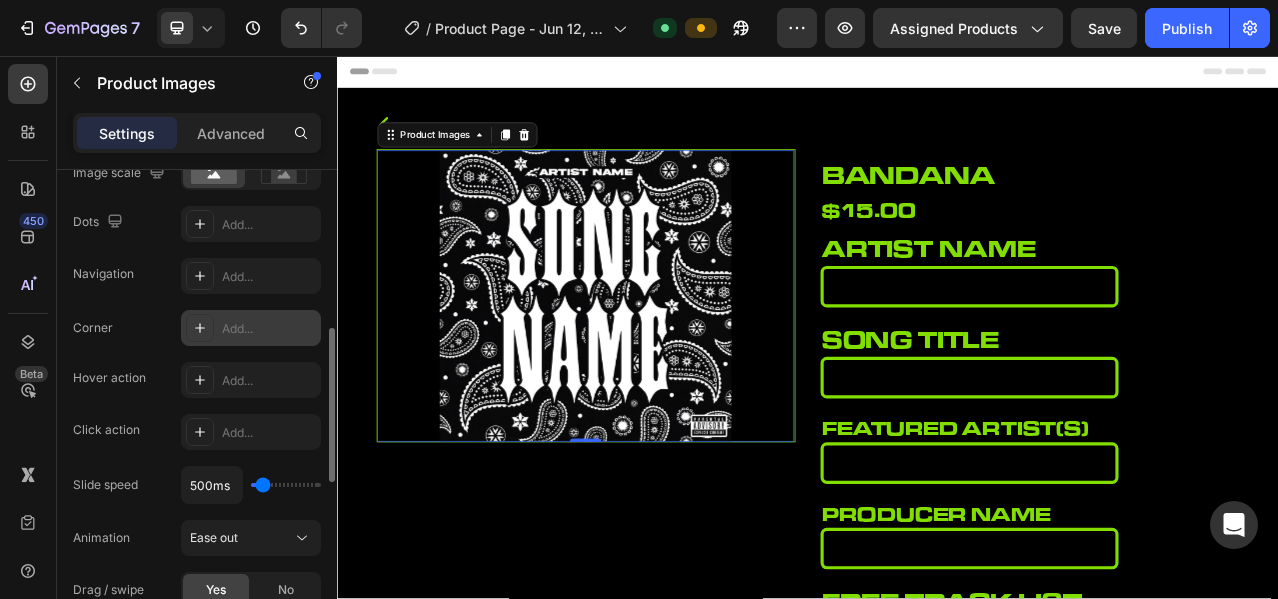click on "Add..." at bounding box center [269, 329] 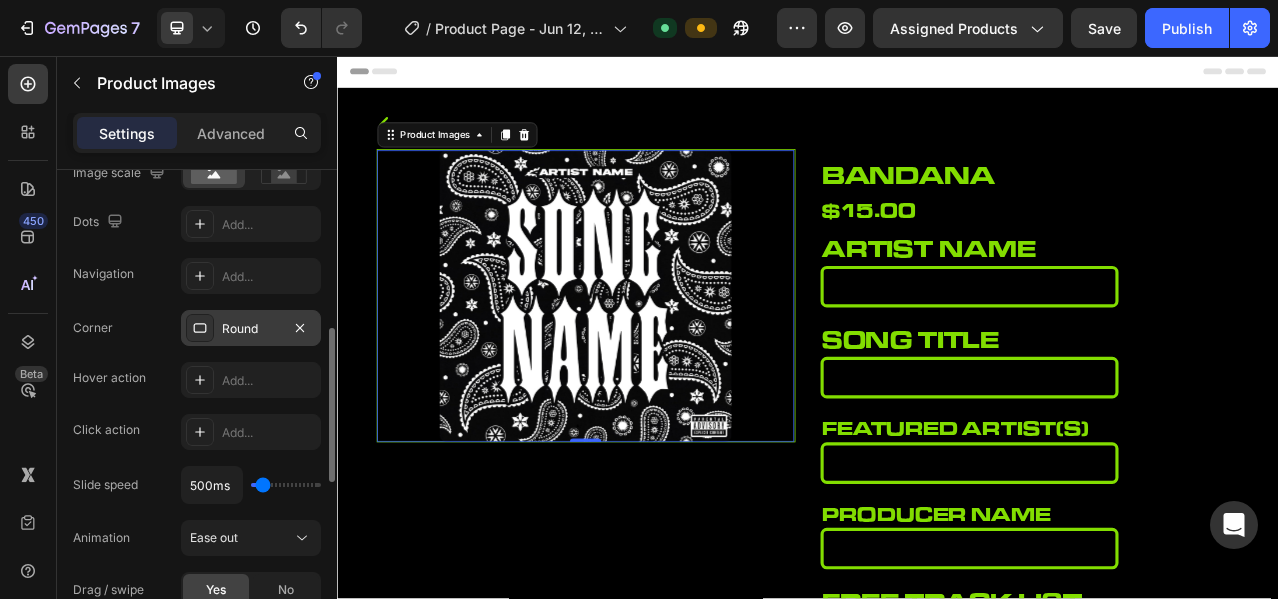 click on "Corner Round" at bounding box center [197, 328] 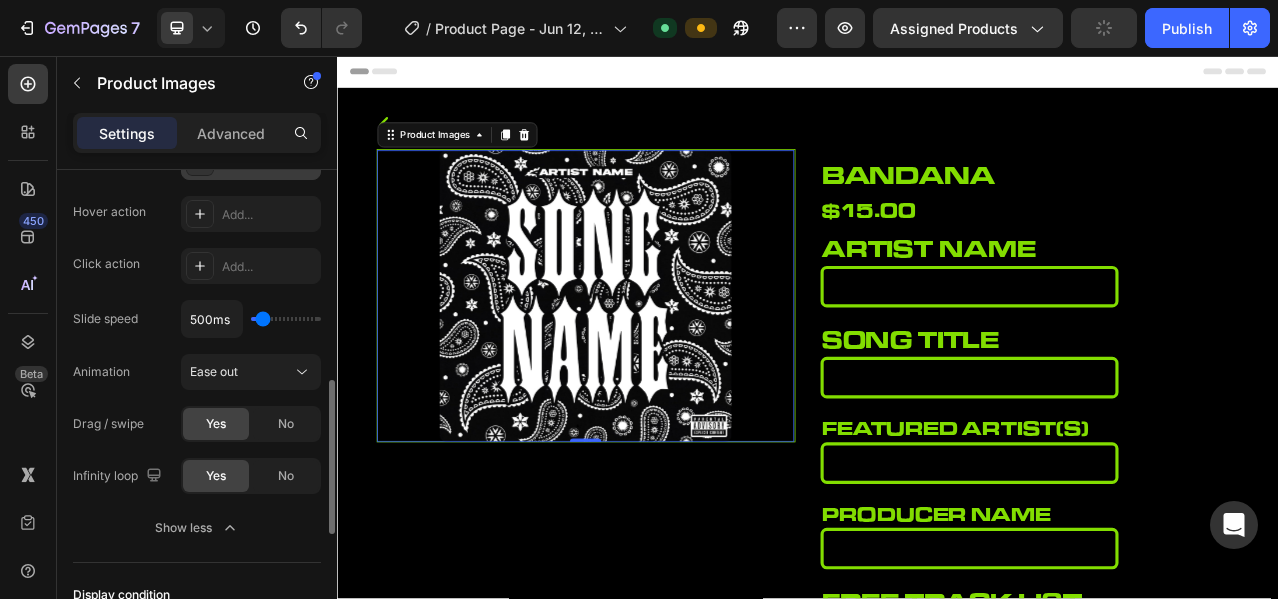 scroll, scrollTop: 666, scrollLeft: 0, axis: vertical 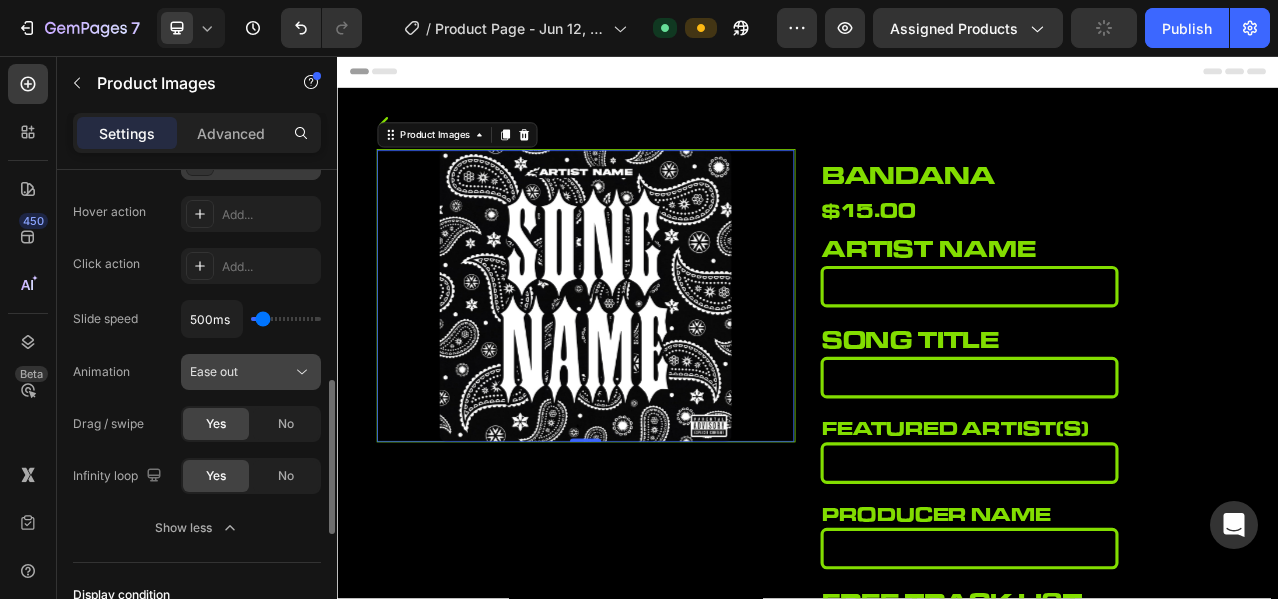 click on "Ease out" at bounding box center [214, 371] 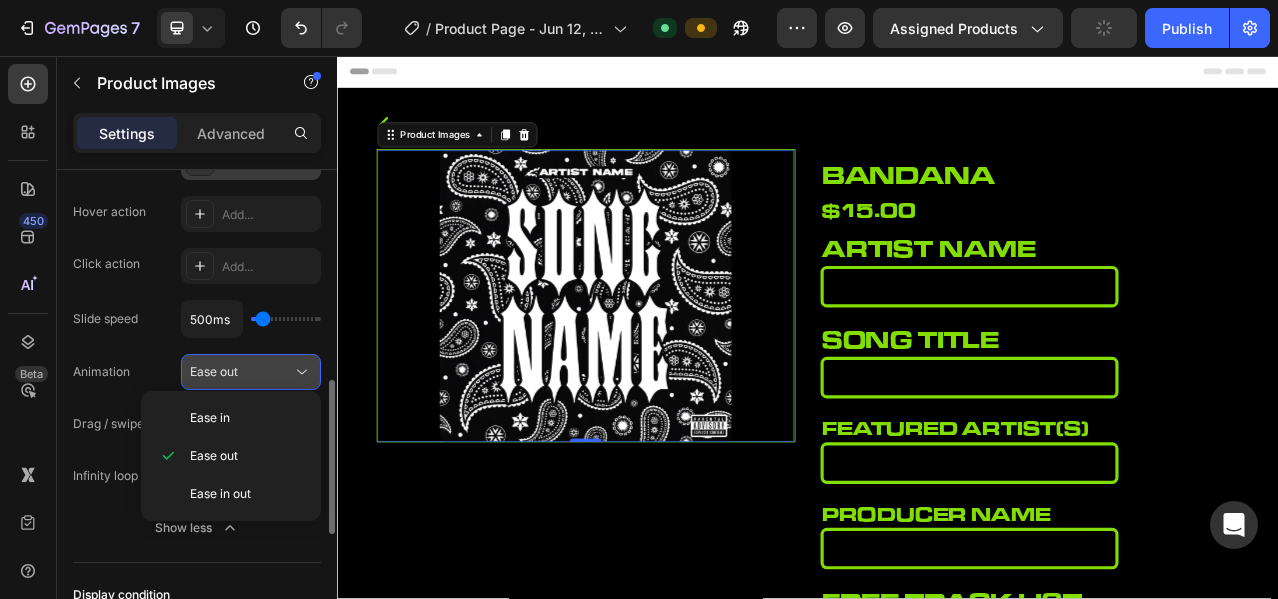 click on "Ease out" at bounding box center (214, 371) 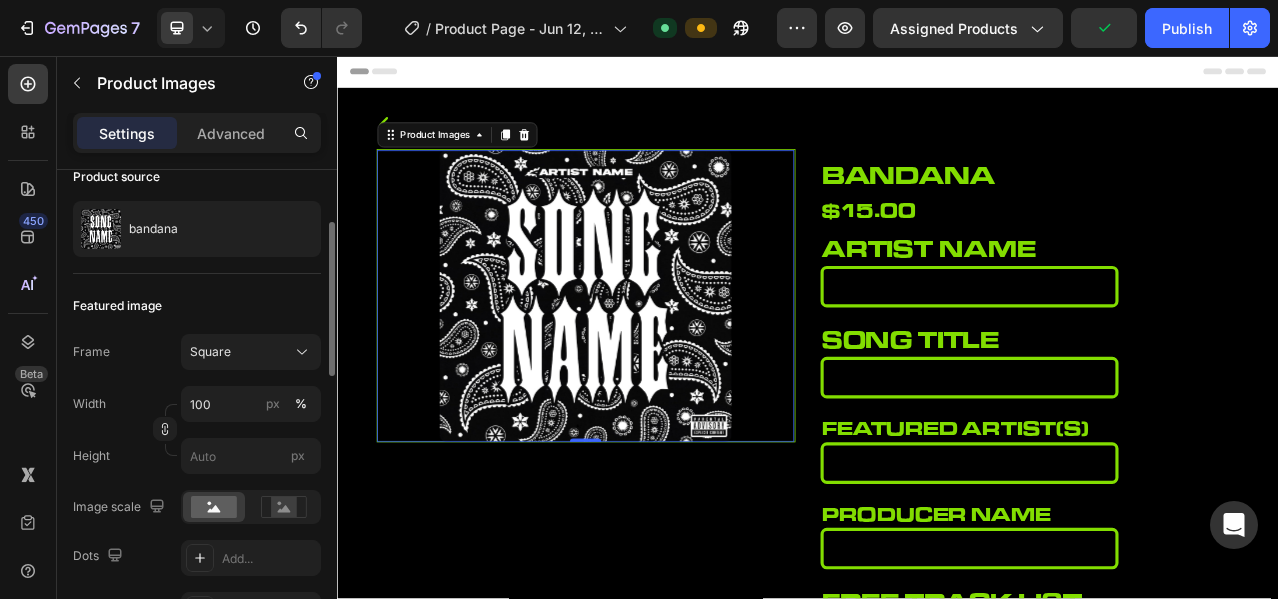 scroll, scrollTop: 0, scrollLeft: 0, axis: both 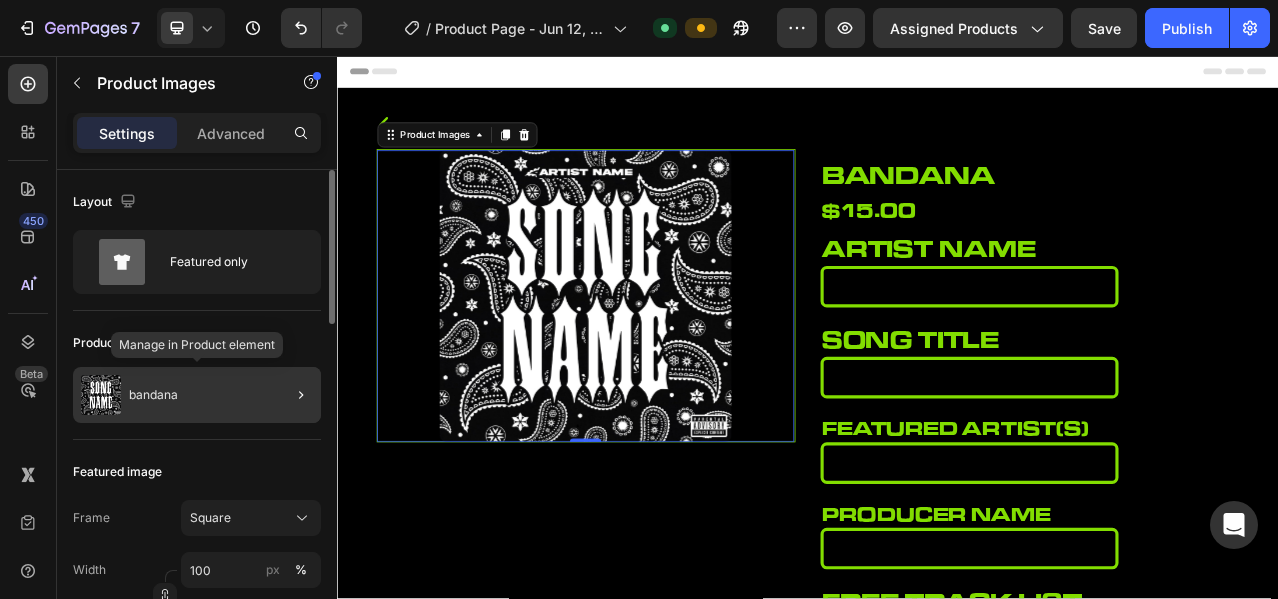 click on "bandana" 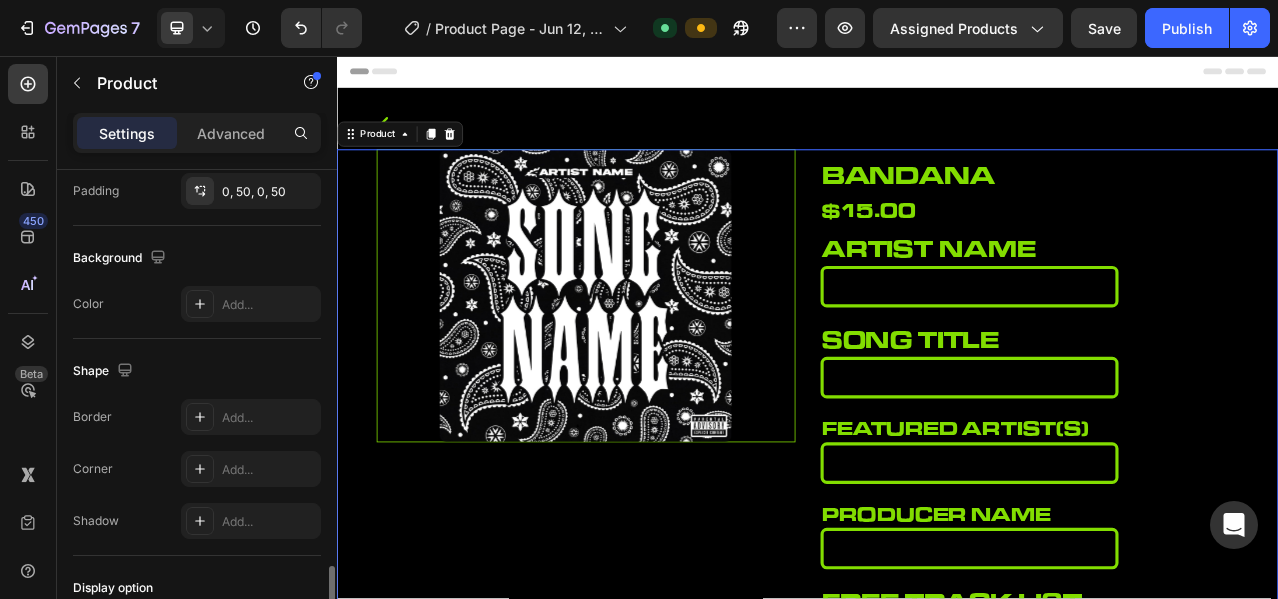 scroll, scrollTop: 666, scrollLeft: 0, axis: vertical 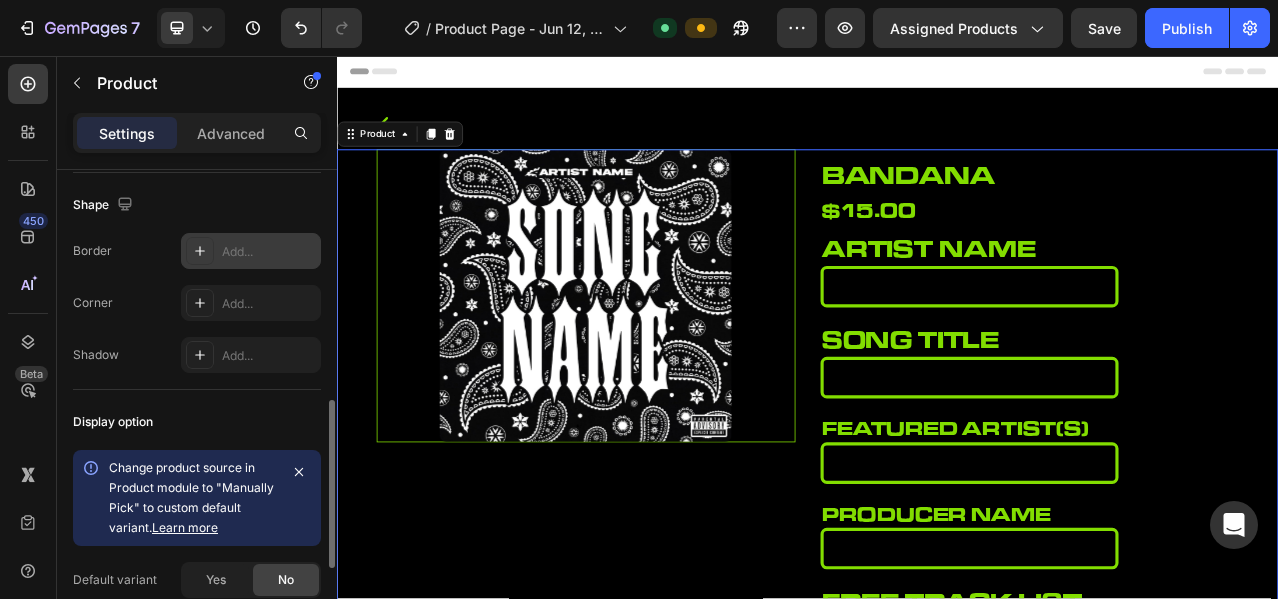 click on "Add..." at bounding box center [269, 252] 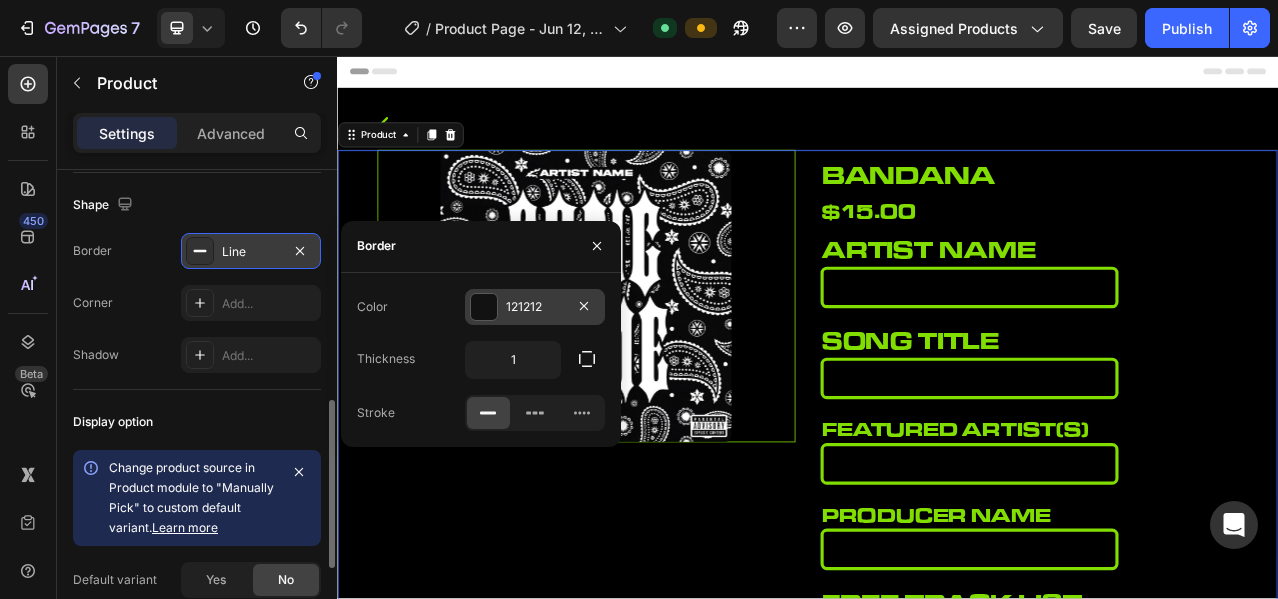 click at bounding box center [484, 307] 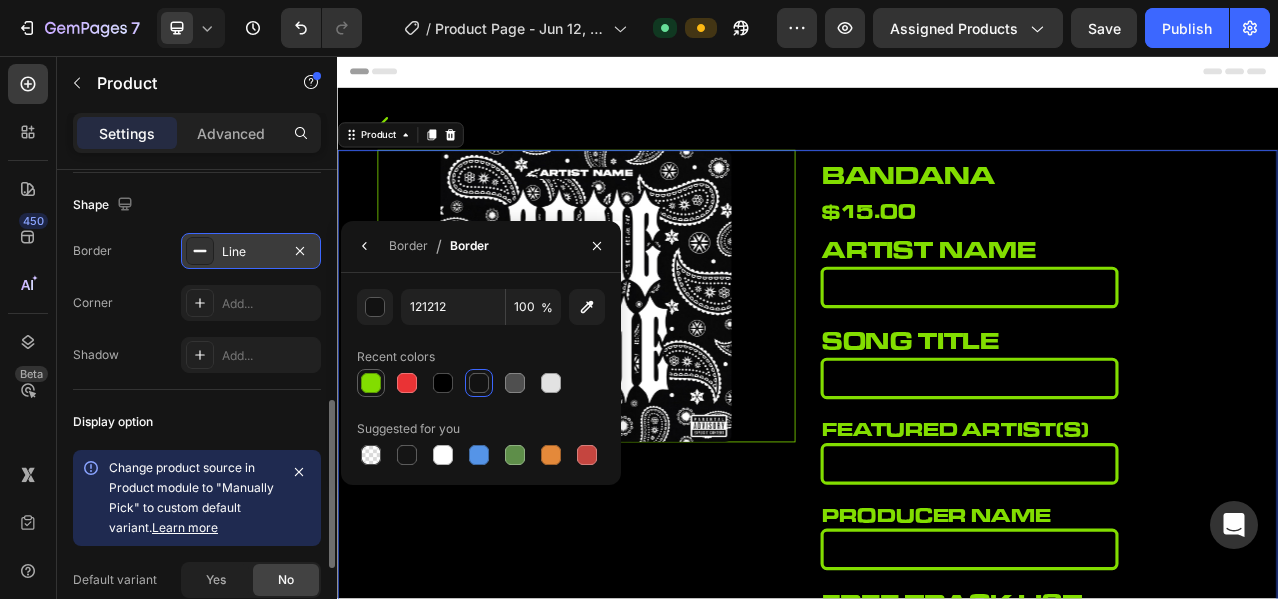 click at bounding box center [371, 383] 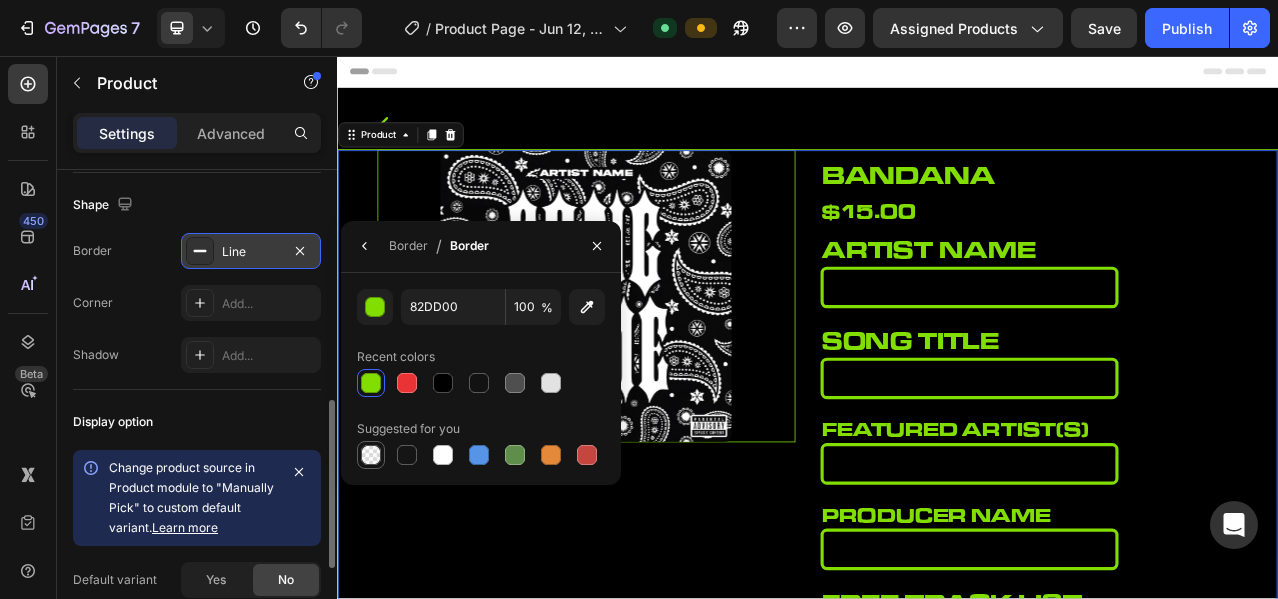 click at bounding box center (371, 455) 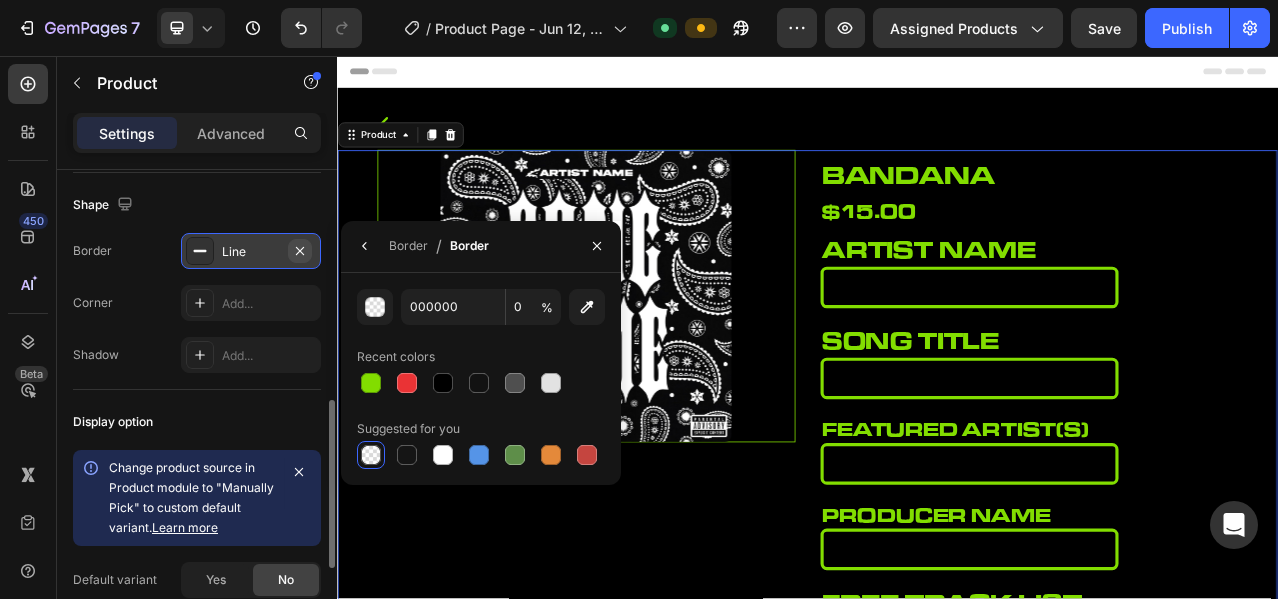 click 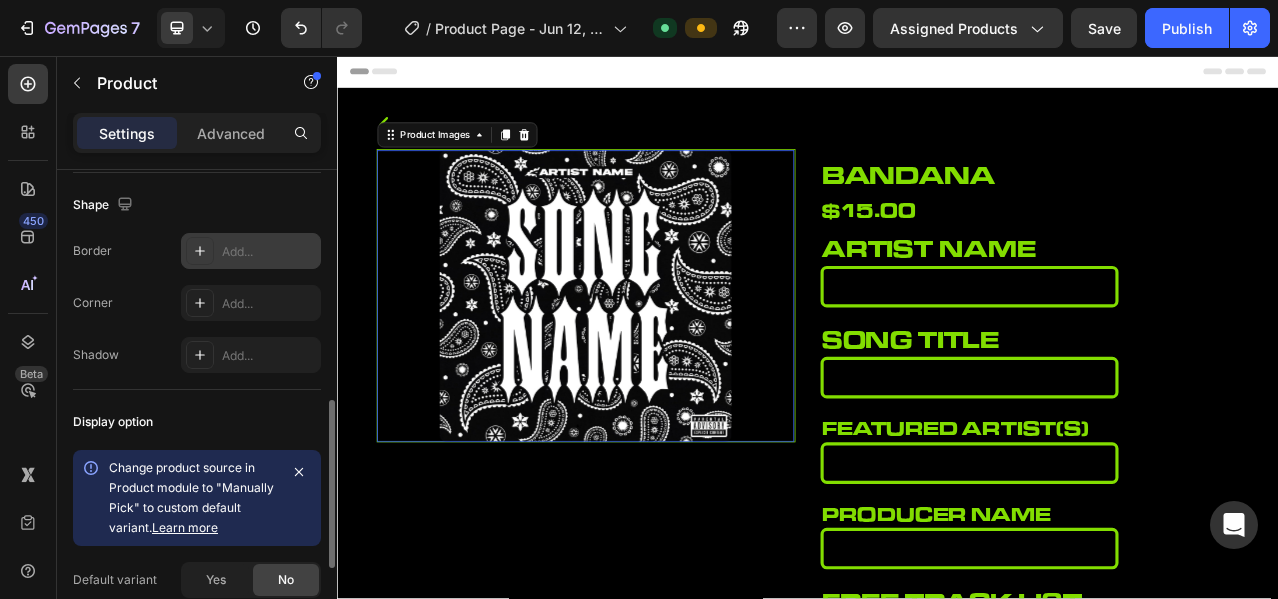 click at bounding box center (654, 362) 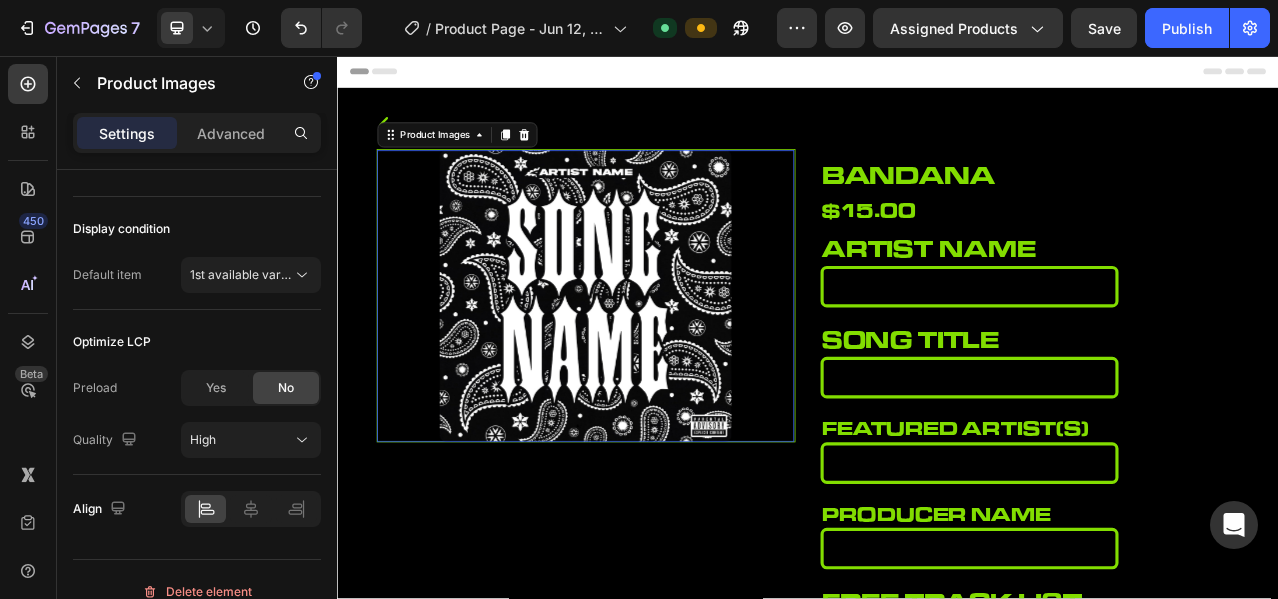 scroll, scrollTop: 0, scrollLeft: 0, axis: both 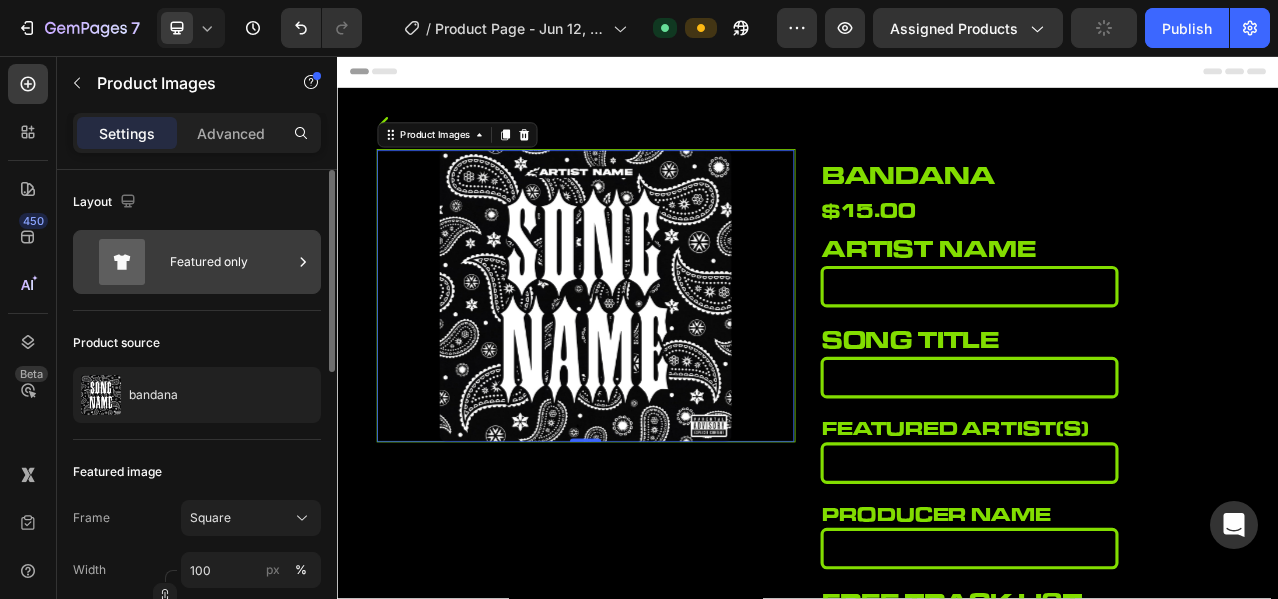 click on "Featured only" at bounding box center (231, 262) 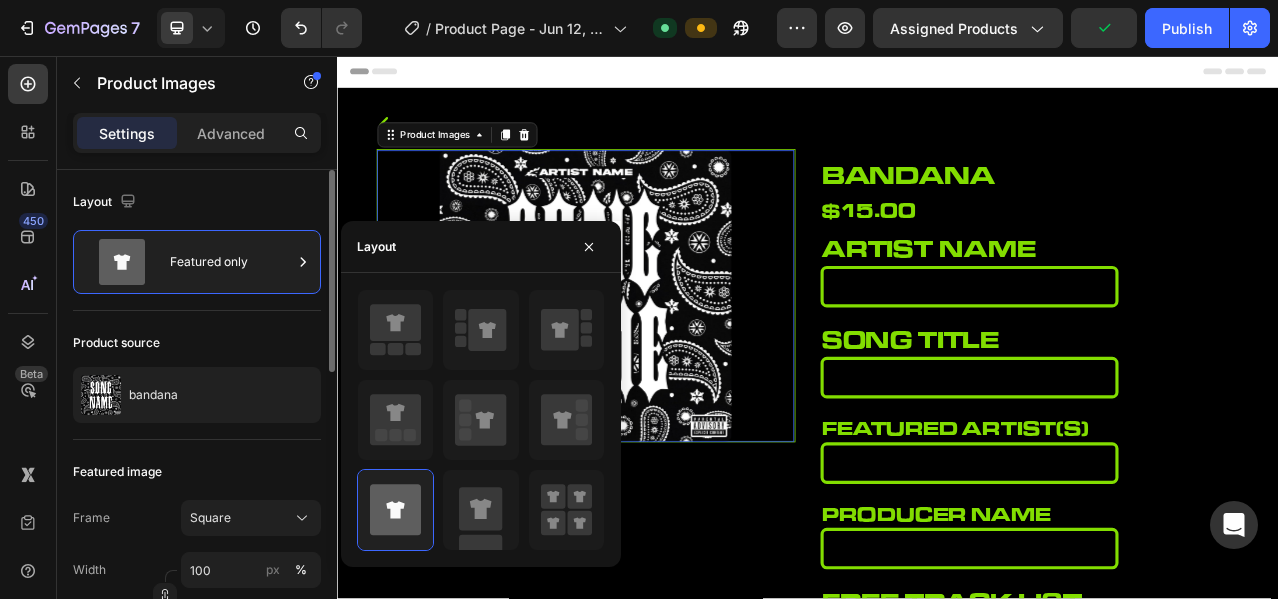 click on "Product source" at bounding box center (197, 343) 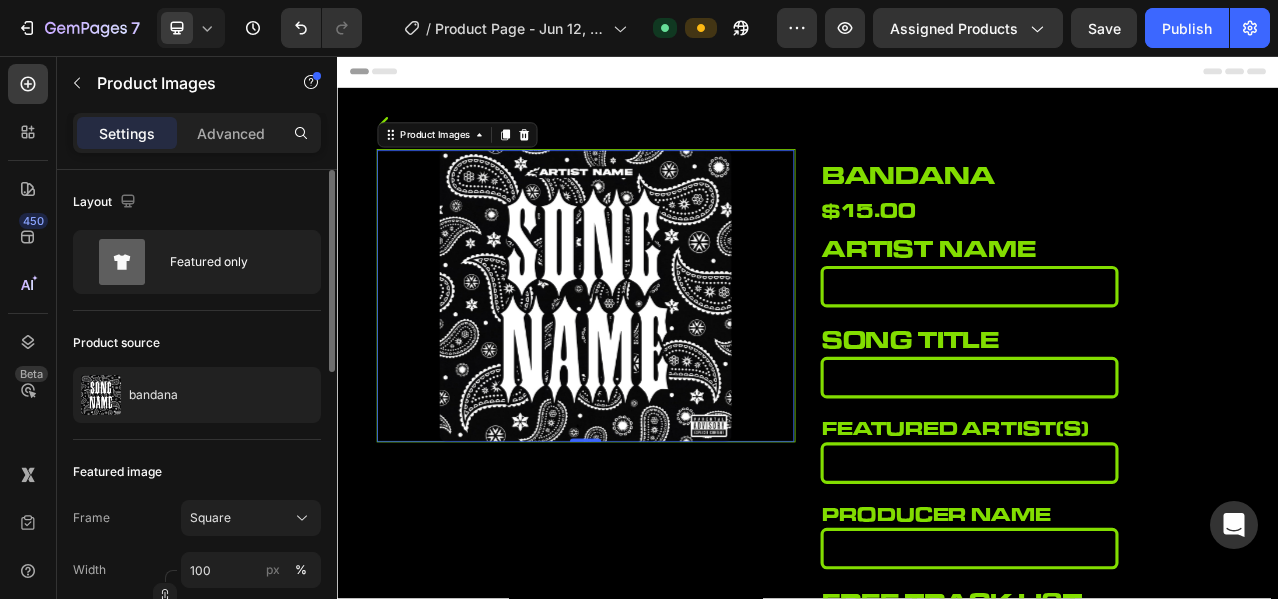 scroll, scrollTop: 166, scrollLeft: 0, axis: vertical 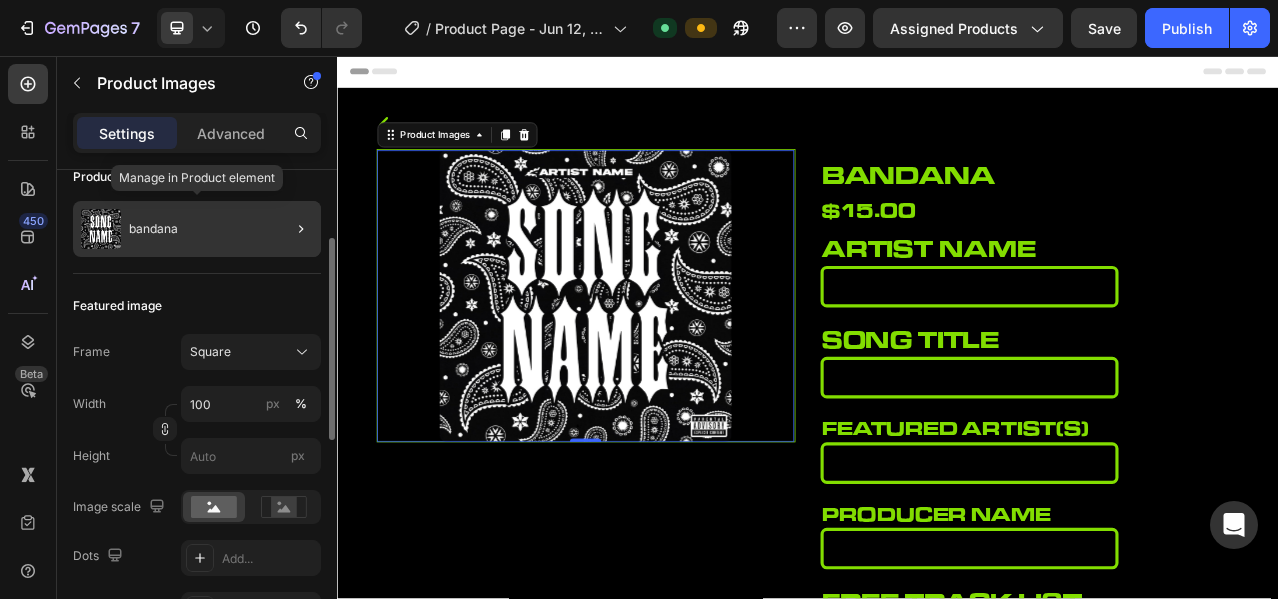 click on "bandana" at bounding box center (153, 229) 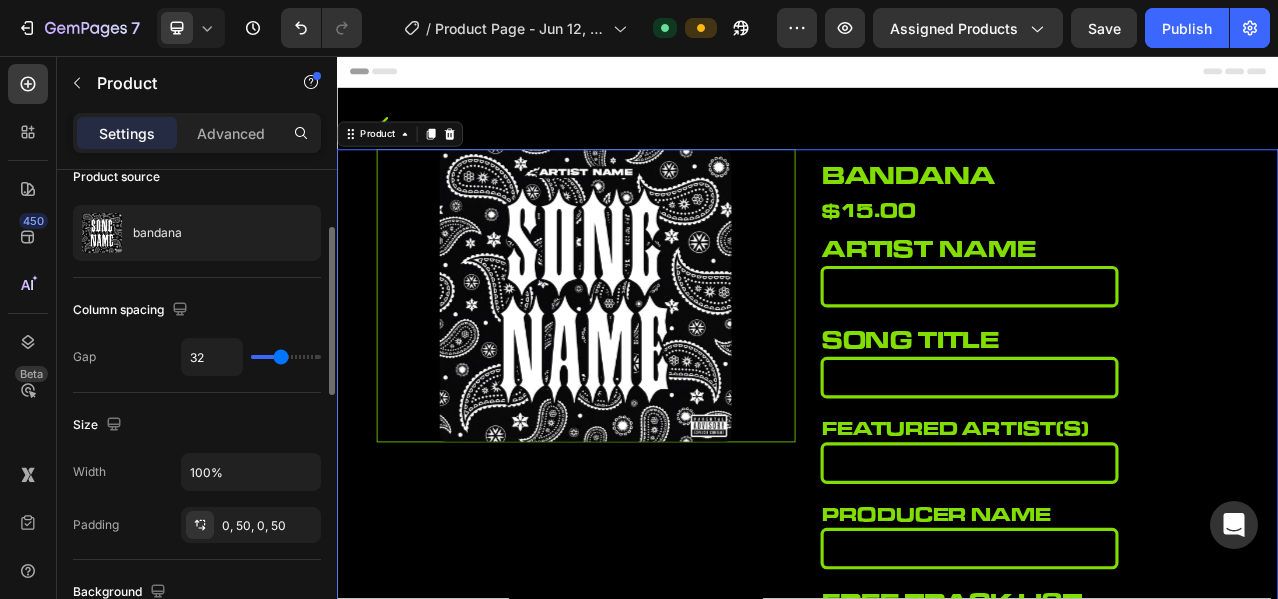 scroll, scrollTop: 0, scrollLeft: 0, axis: both 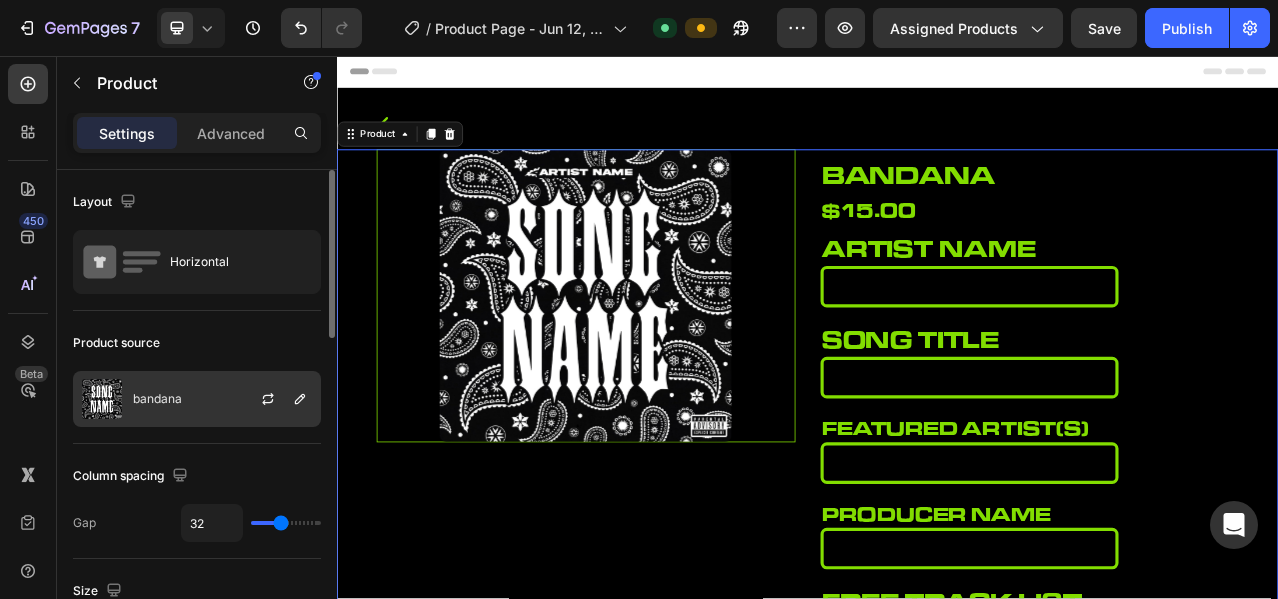 click on "bandana" 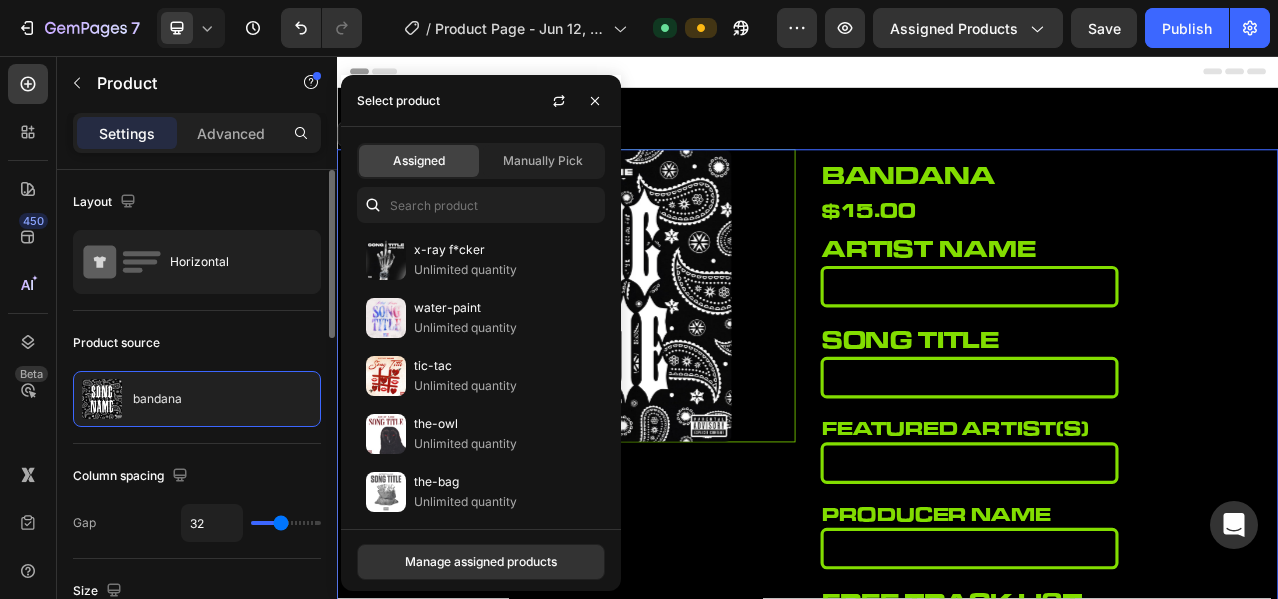 click on "Layout Horizontal" 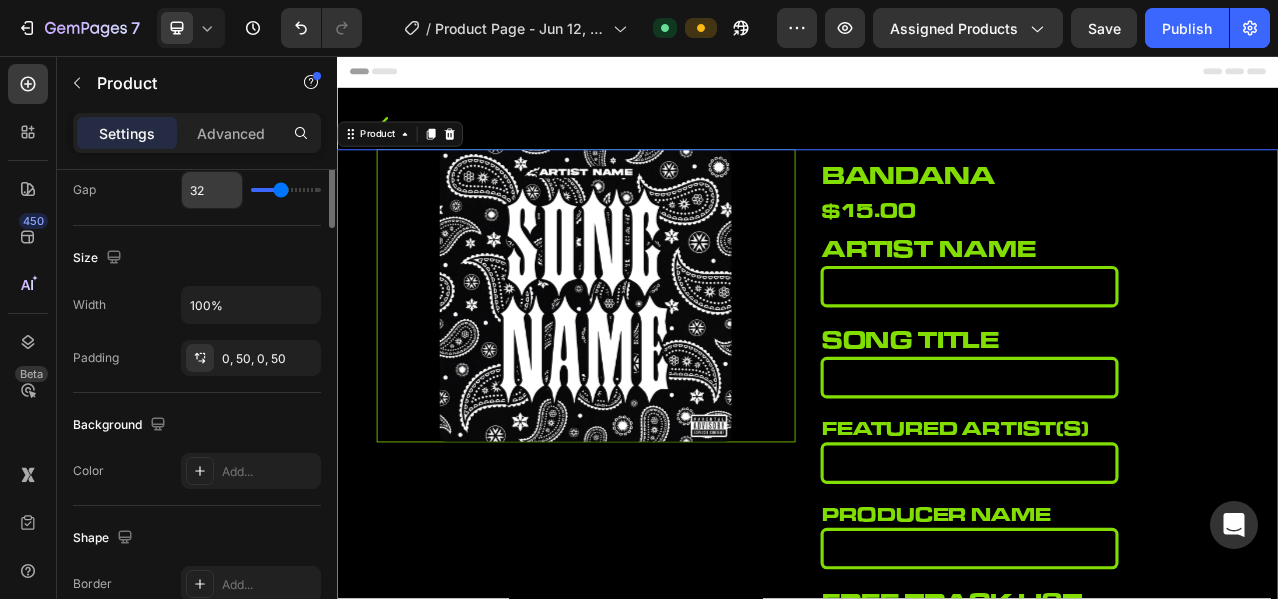 scroll, scrollTop: 166, scrollLeft: 0, axis: vertical 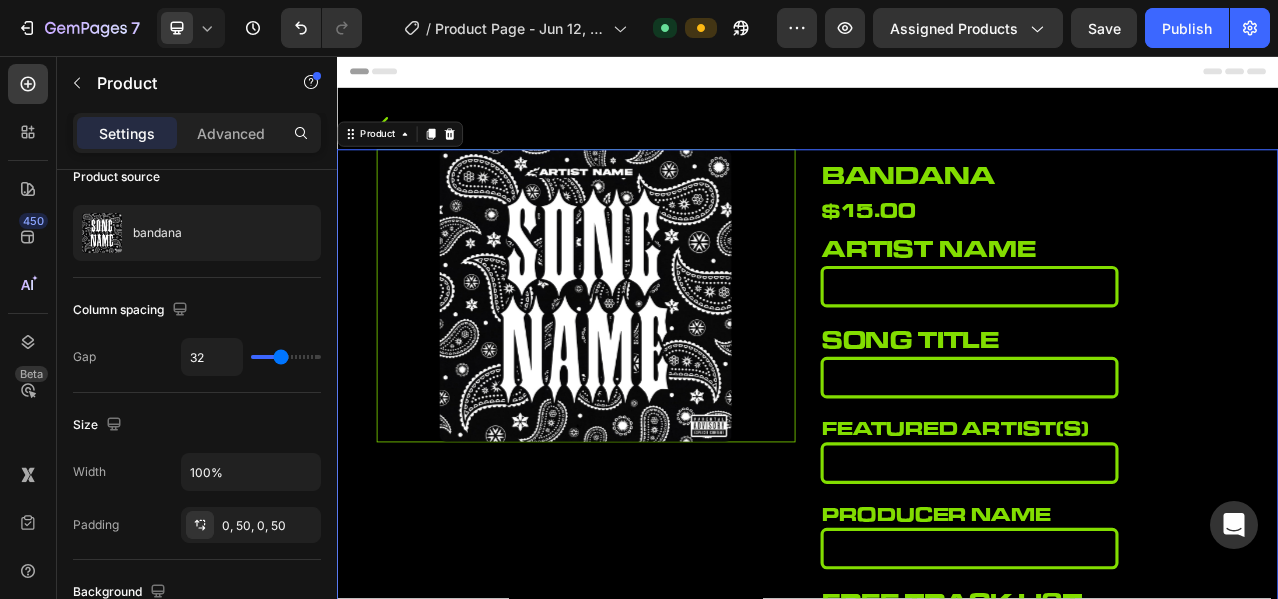 type on "30" 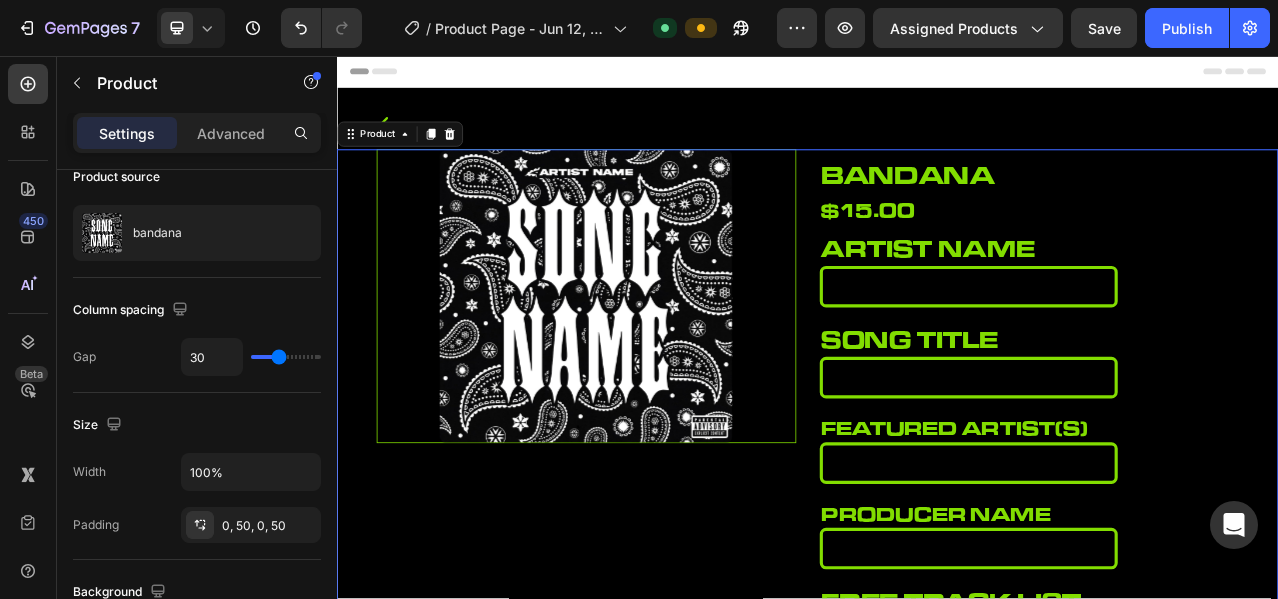 type on "29" 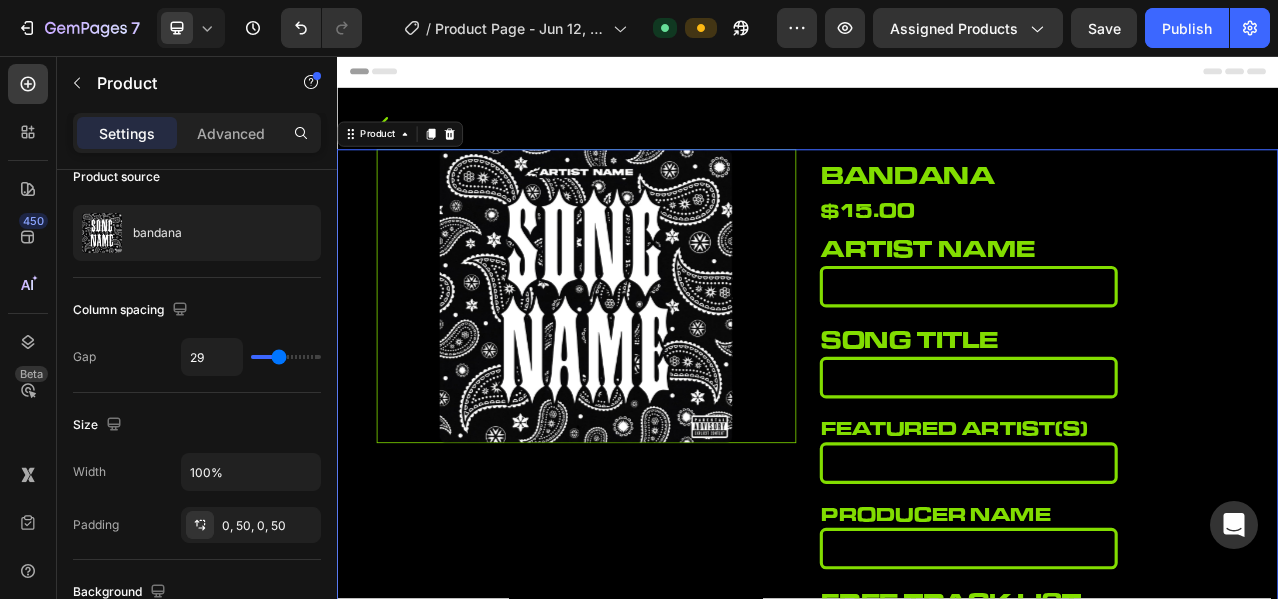 type on "17" 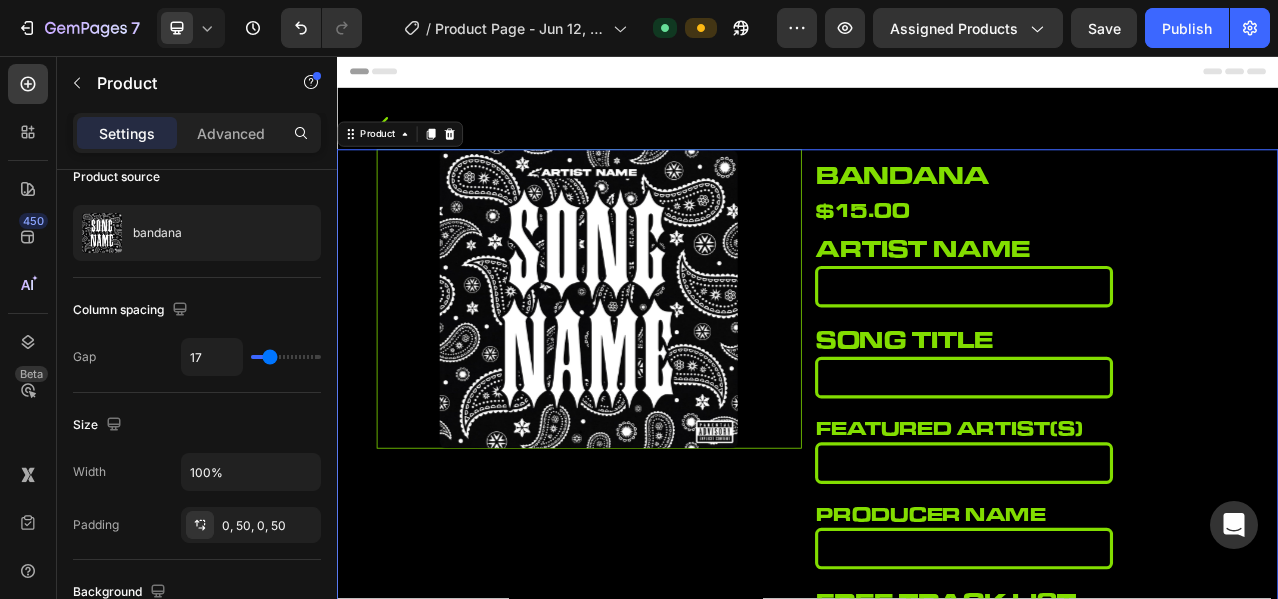 type on "4" 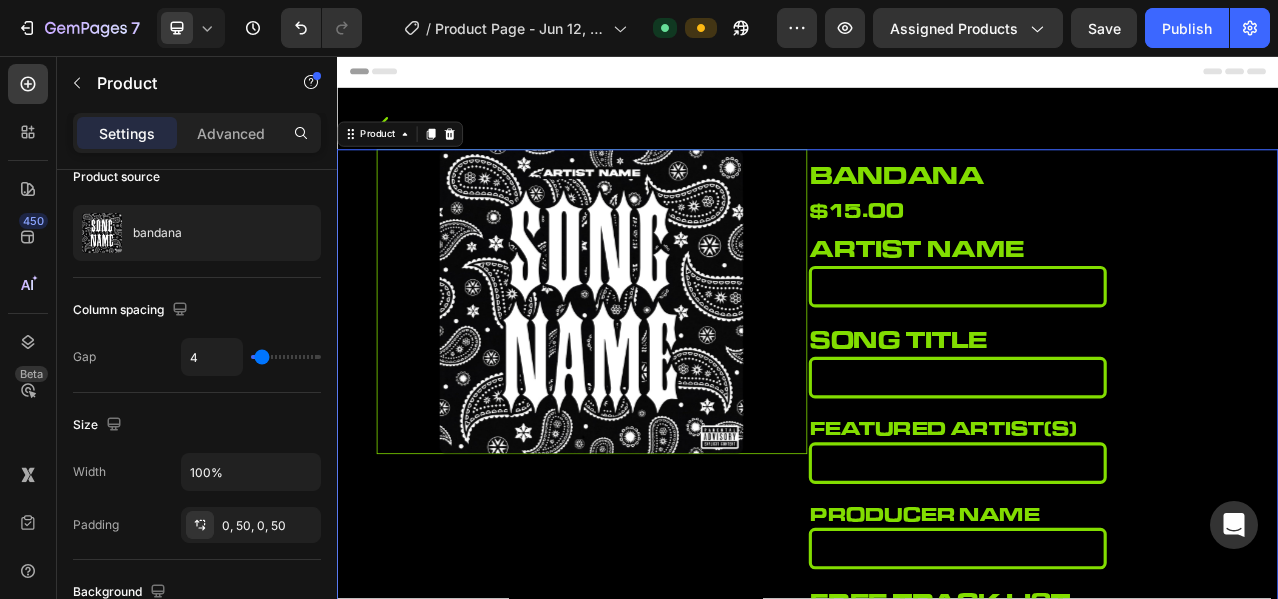 type on "2" 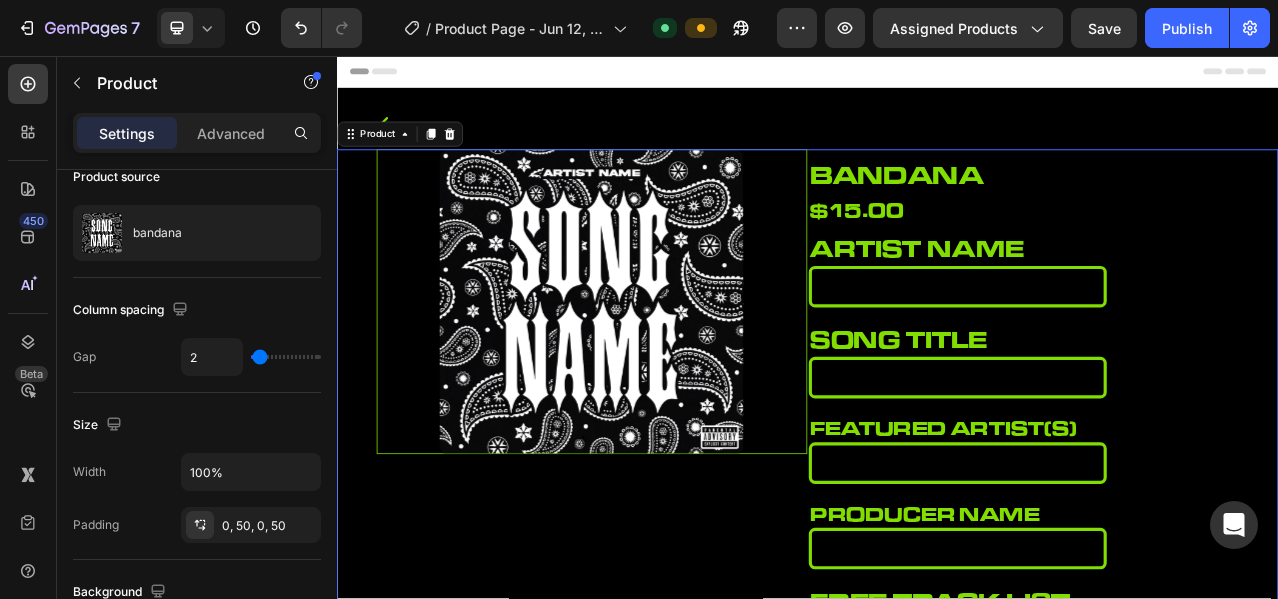 type on "0" 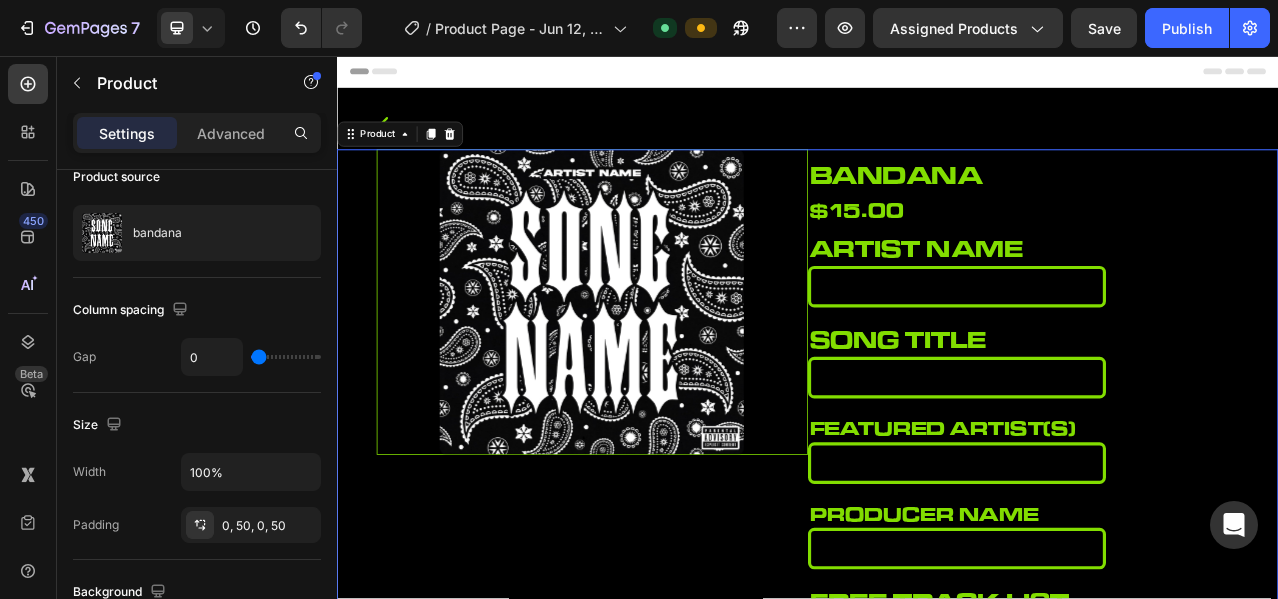 drag, startPoint x: 279, startPoint y: 353, endPoint x: 239, endPoint y: 354, distance: 40.012497 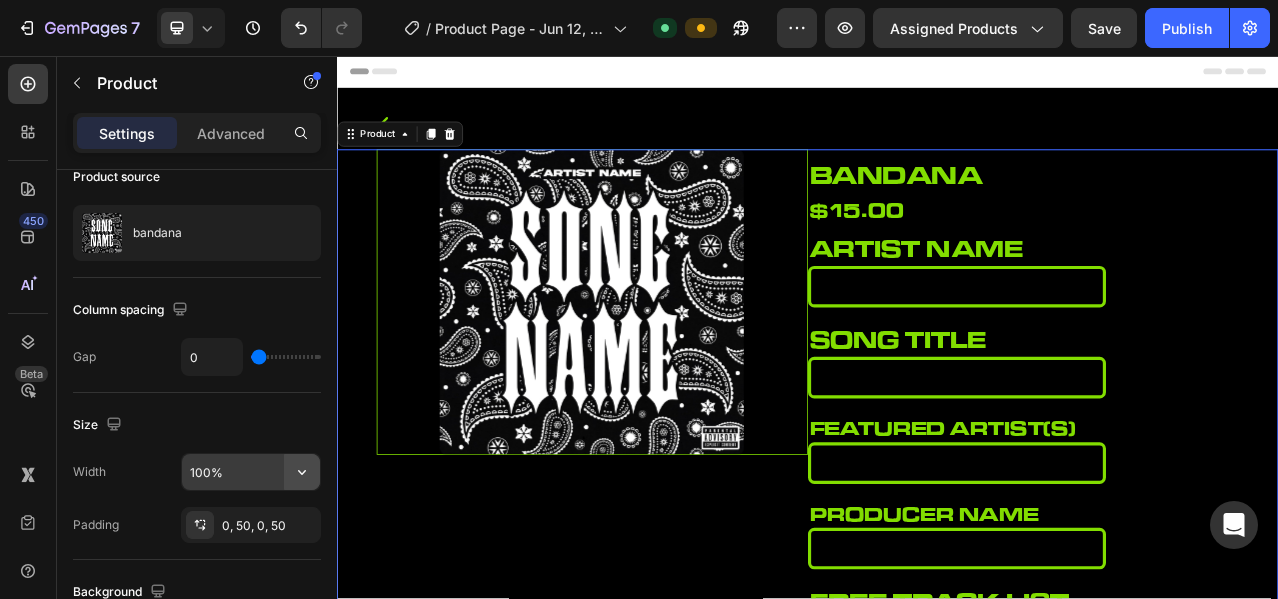 click 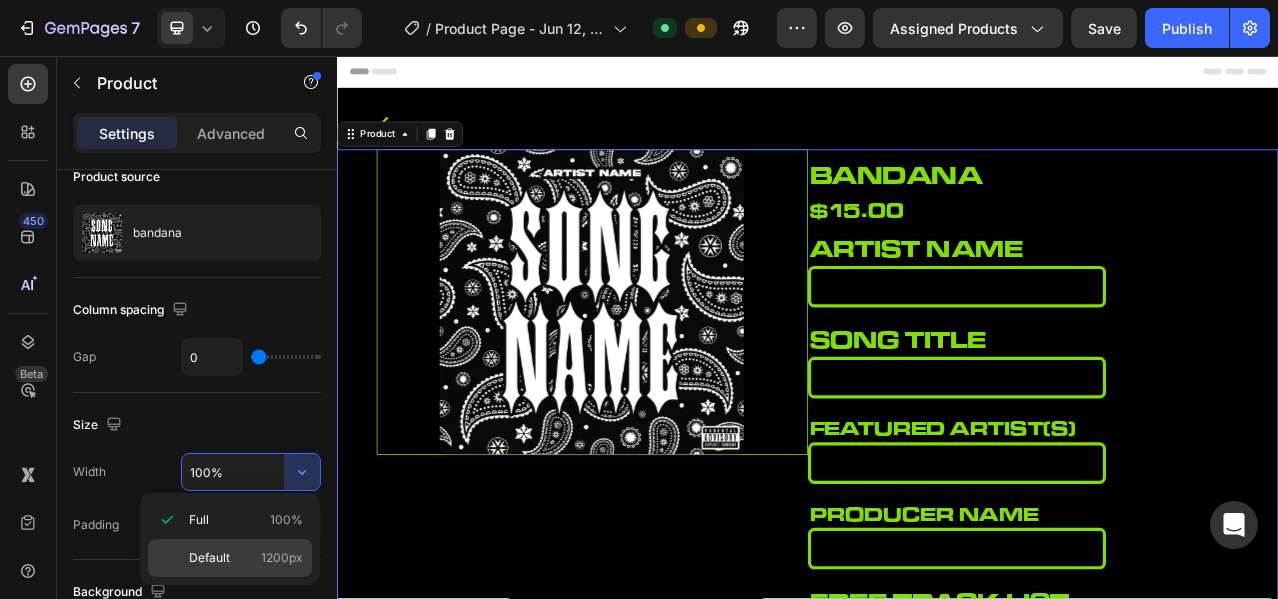 click on "Default 1200px" at bounding box center (246, 558) 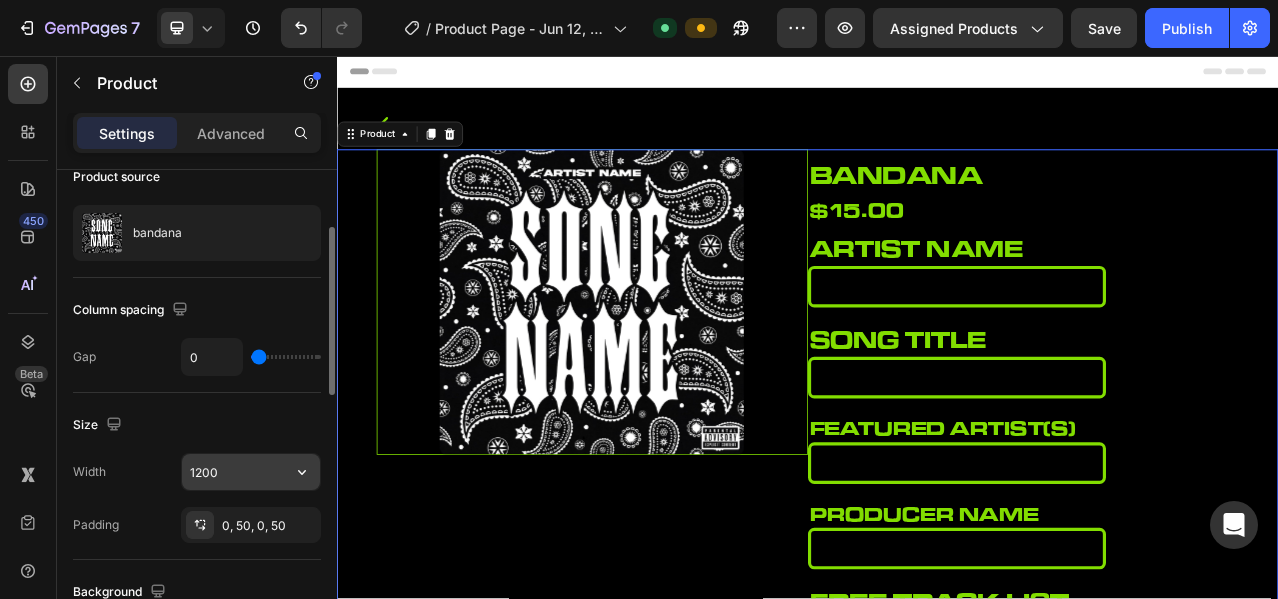 click on "1200" at bounding box center [251, 472] 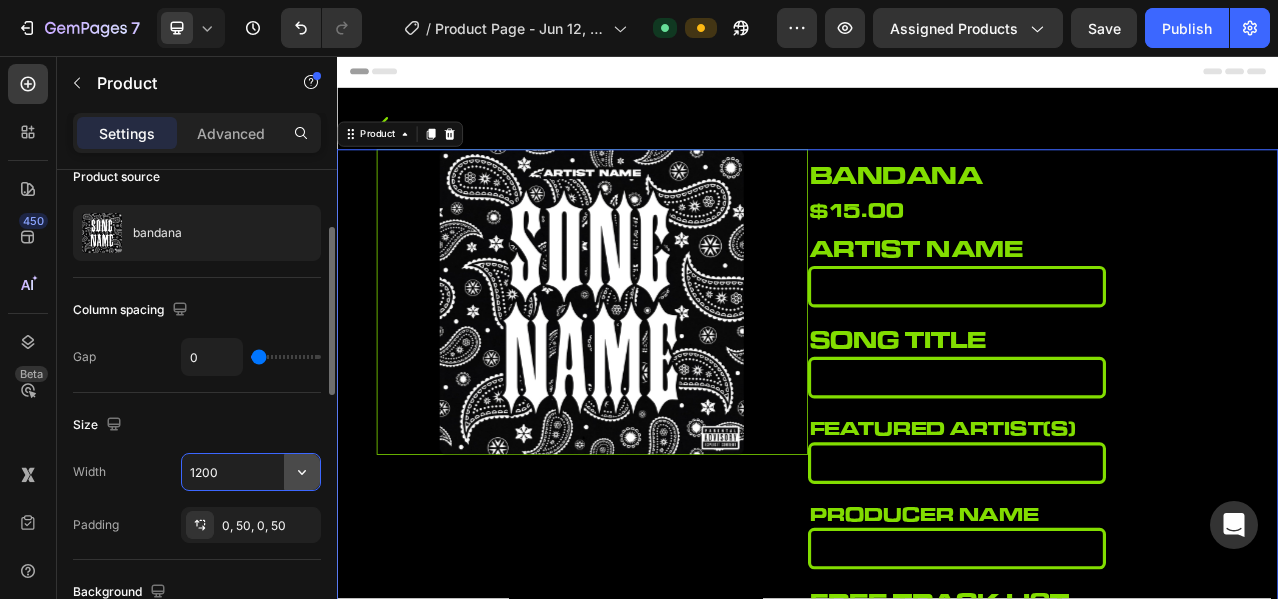 click 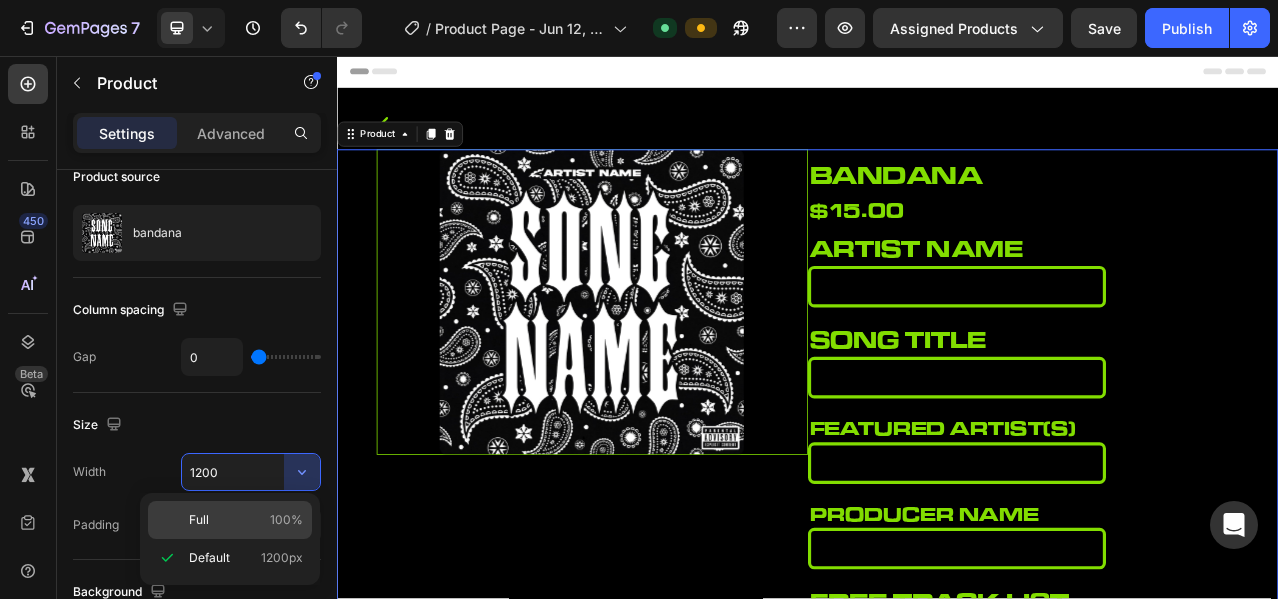 click on "Full 100%" 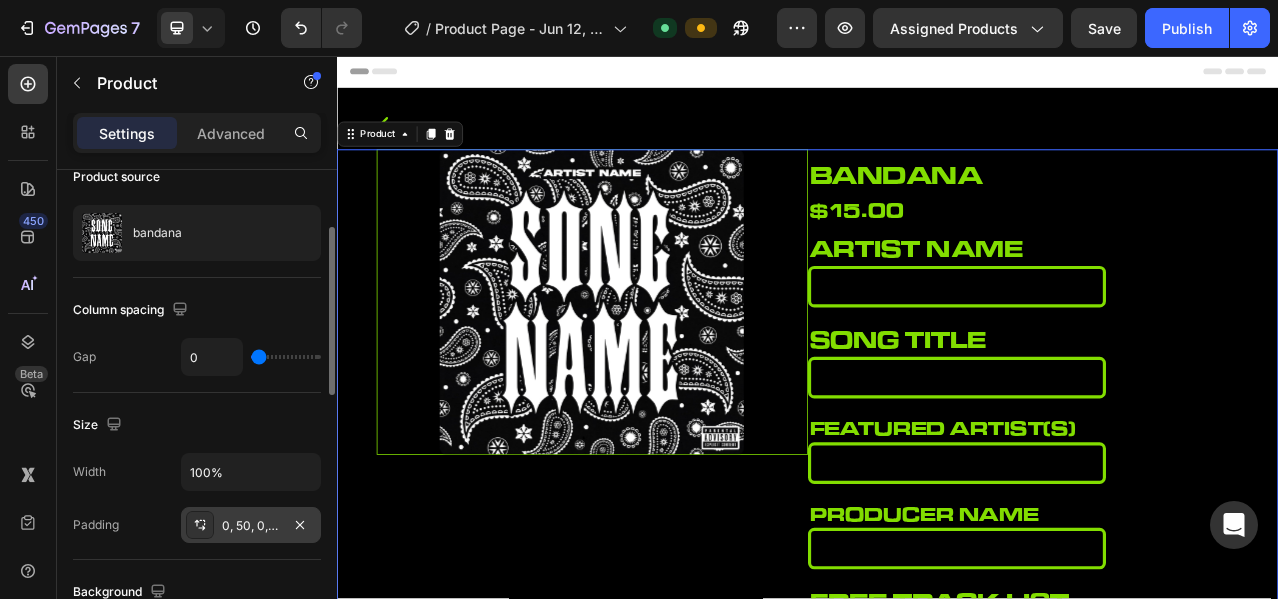 click on "0, 50, 0, 50" at bounding box center (251, 526) 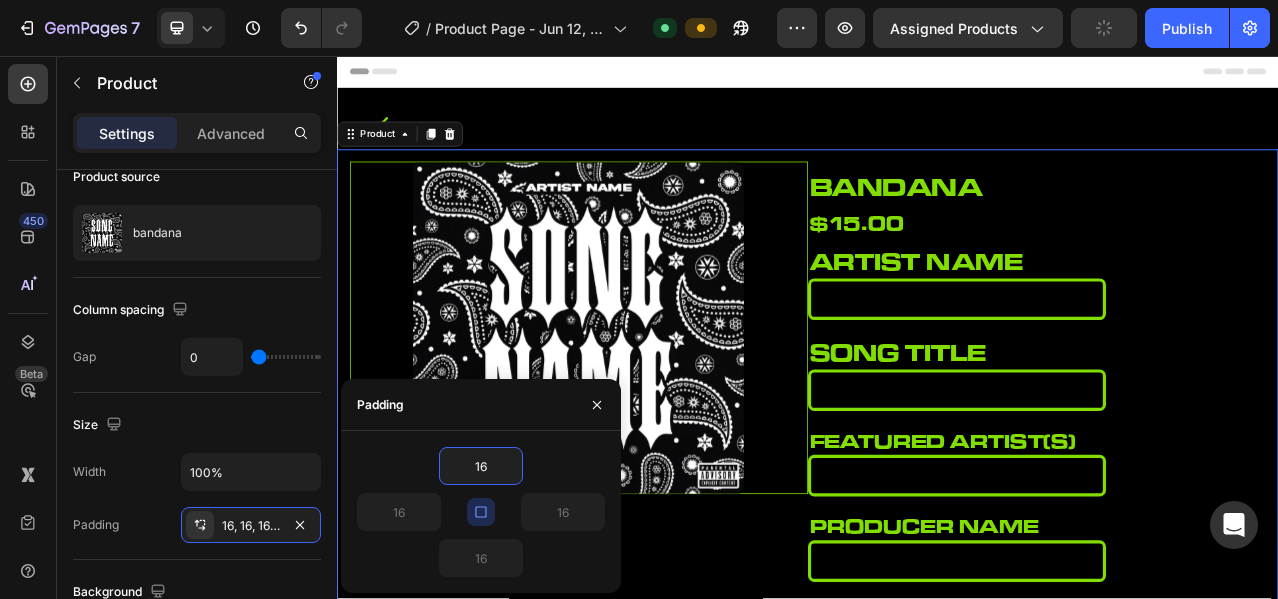 click 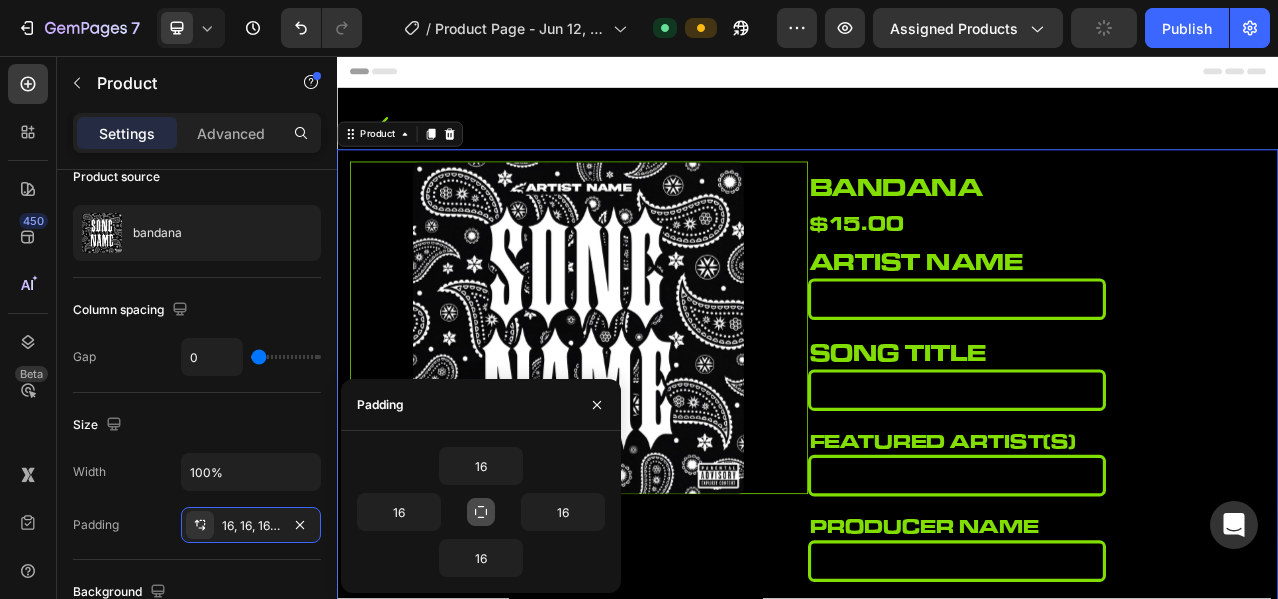 click 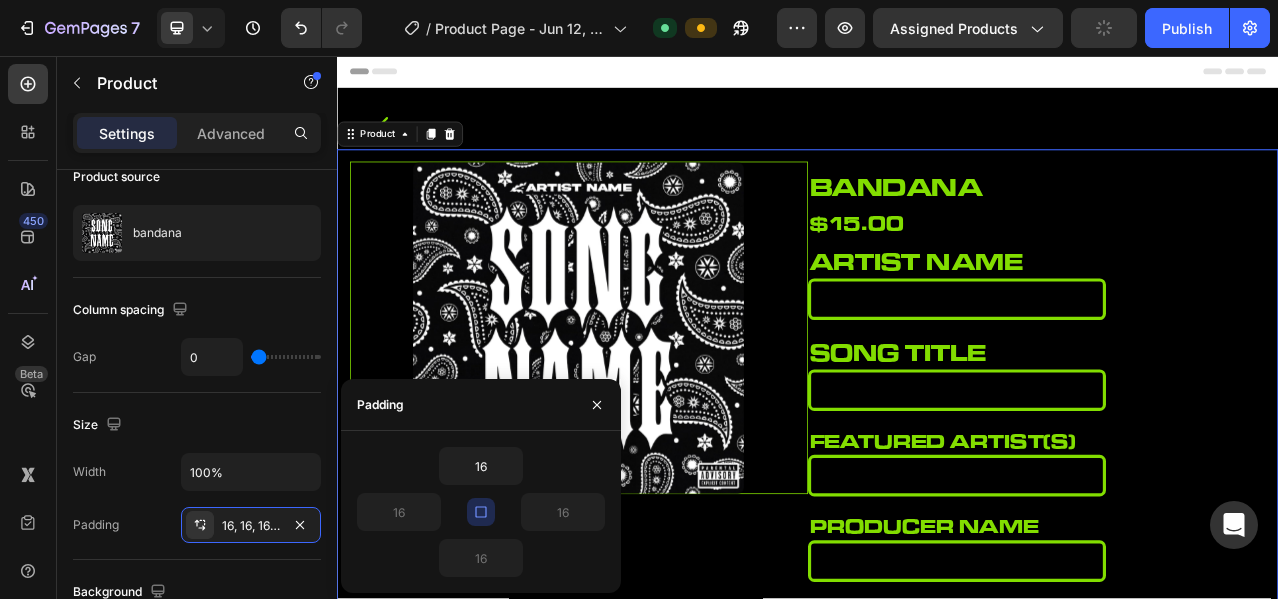 click 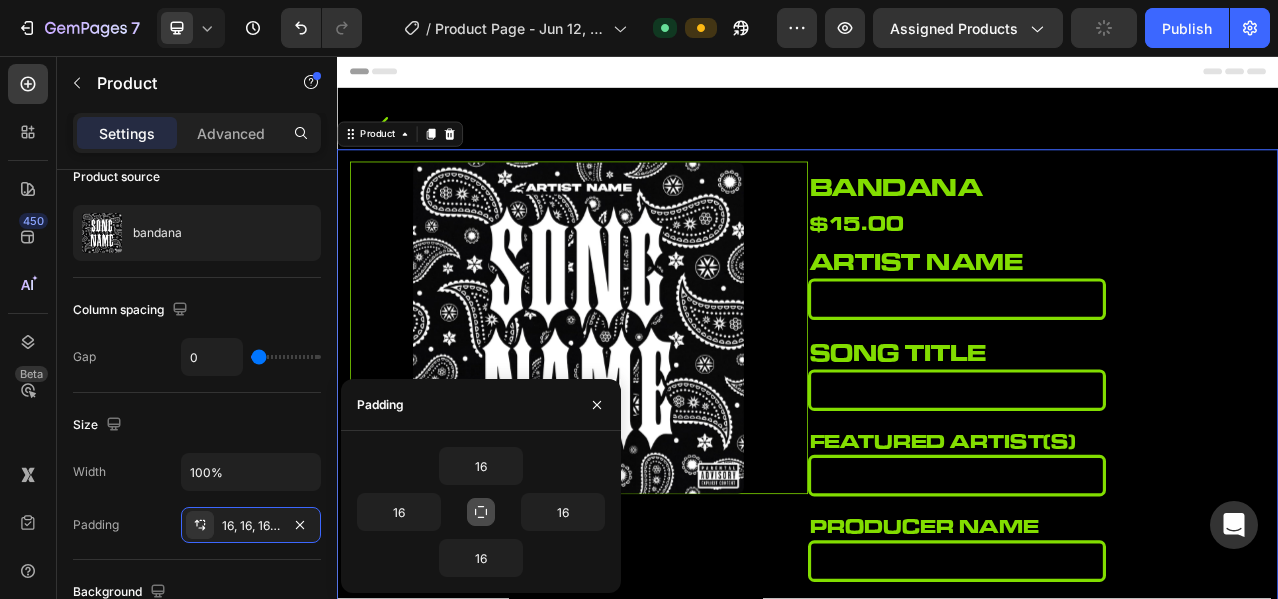 click 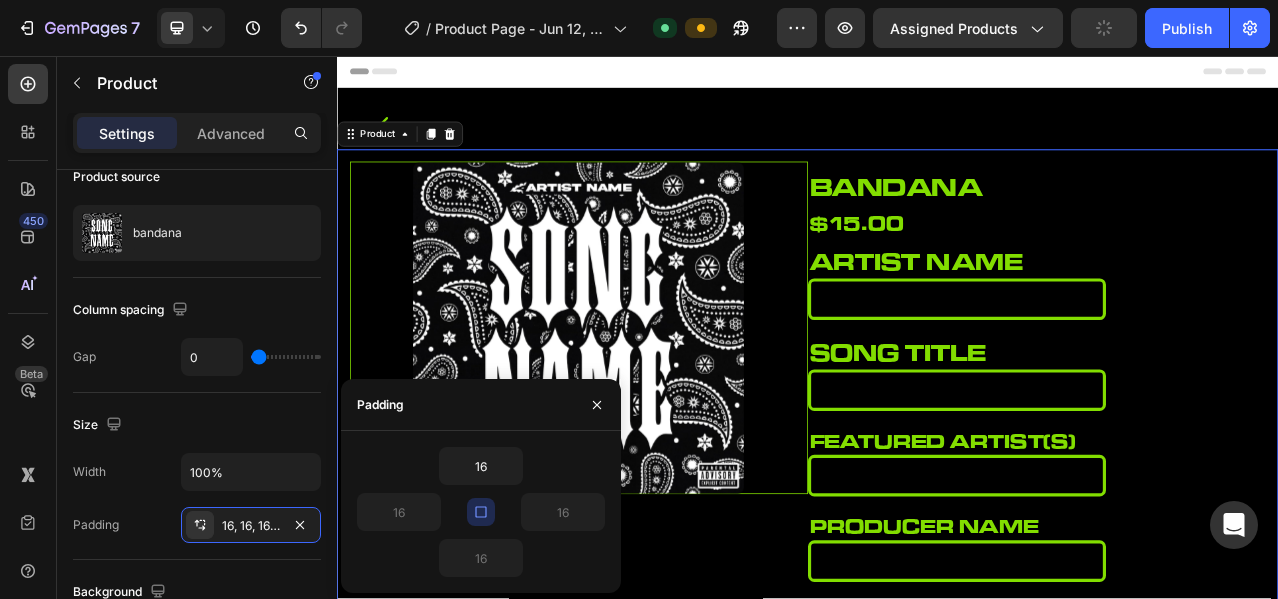 click 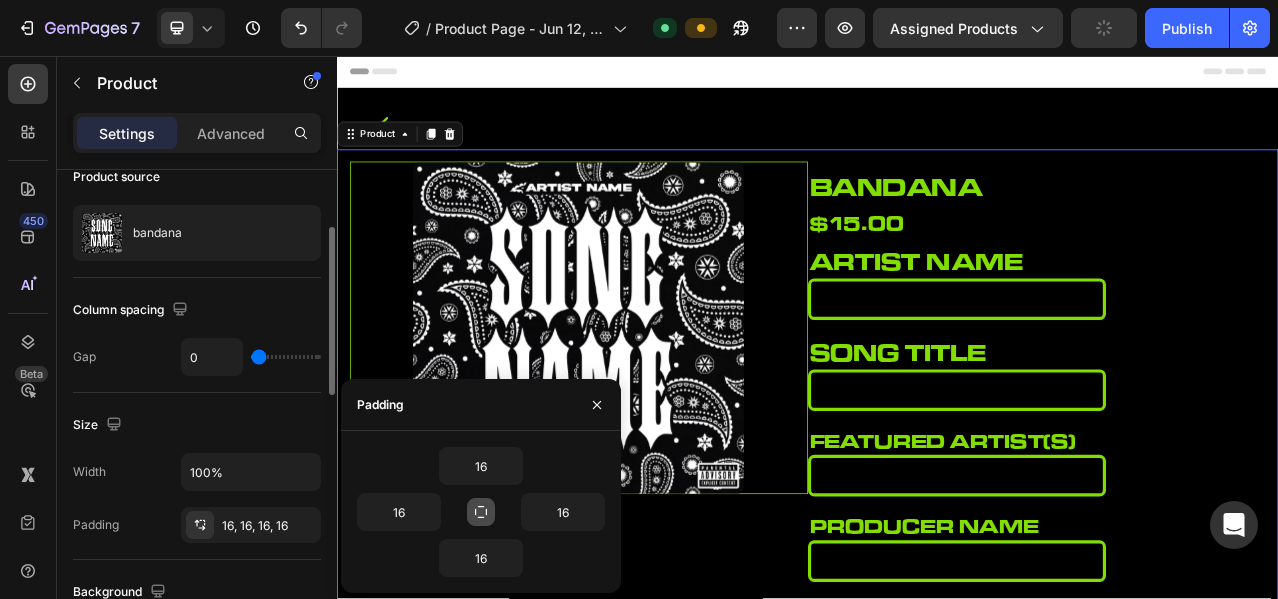 click on "Width 100% Padding 16, 16, 16, 16" at bounding box center [197, 498] 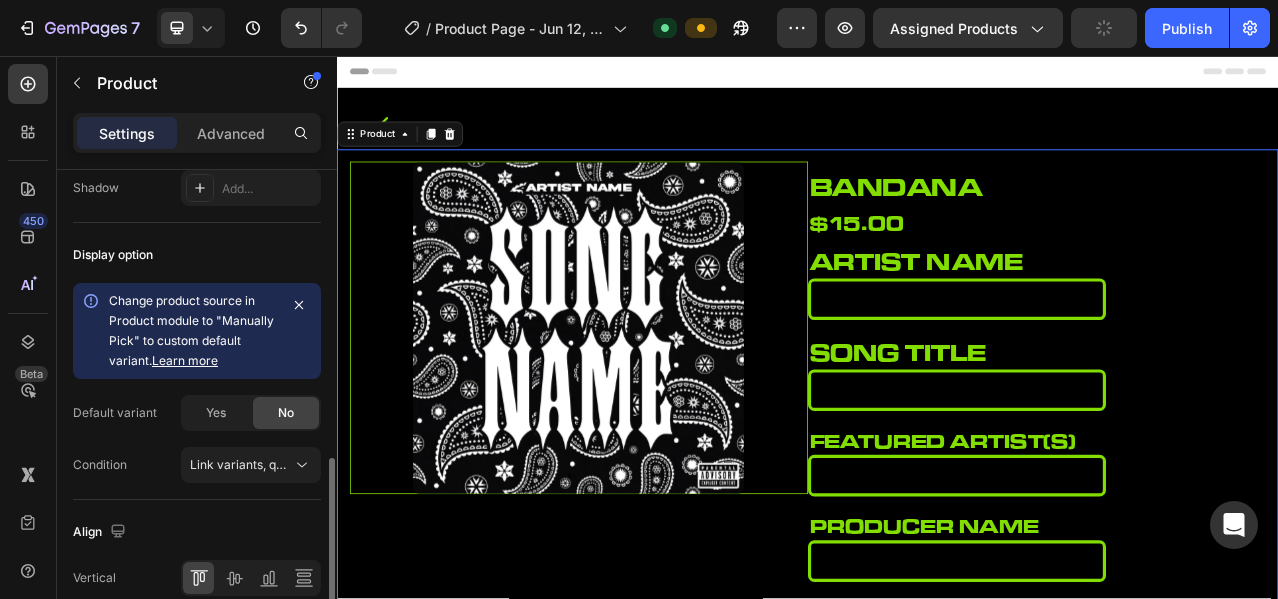 scroll, scrollTop: 922, scrollLeft: 0, axis: vertical 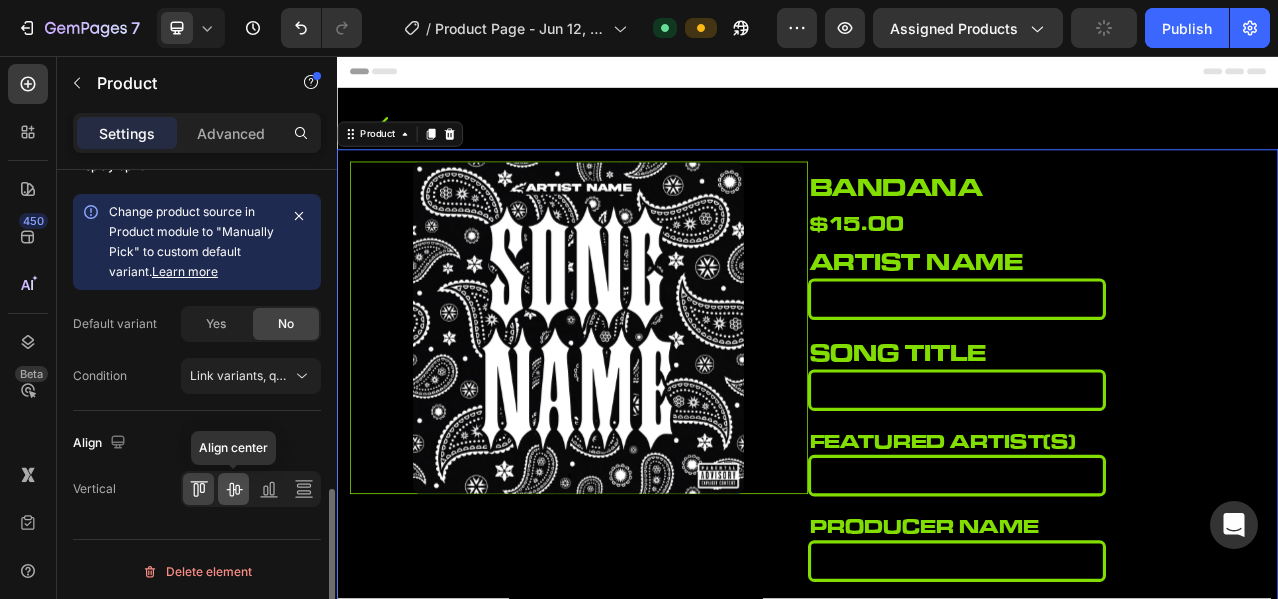 click 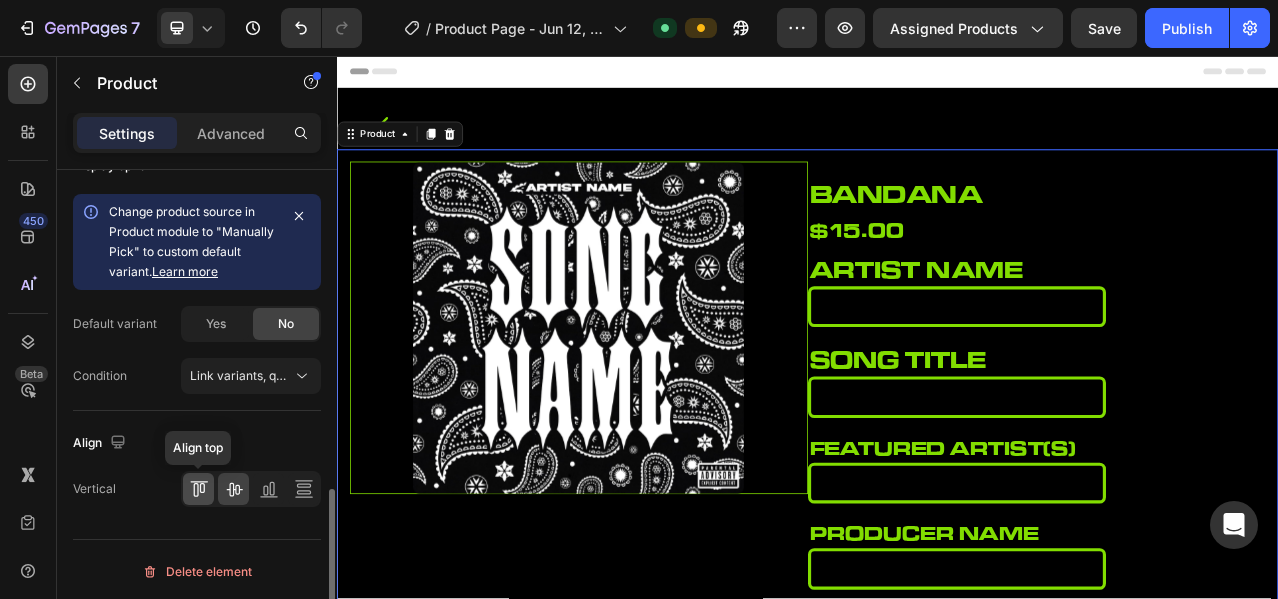 click 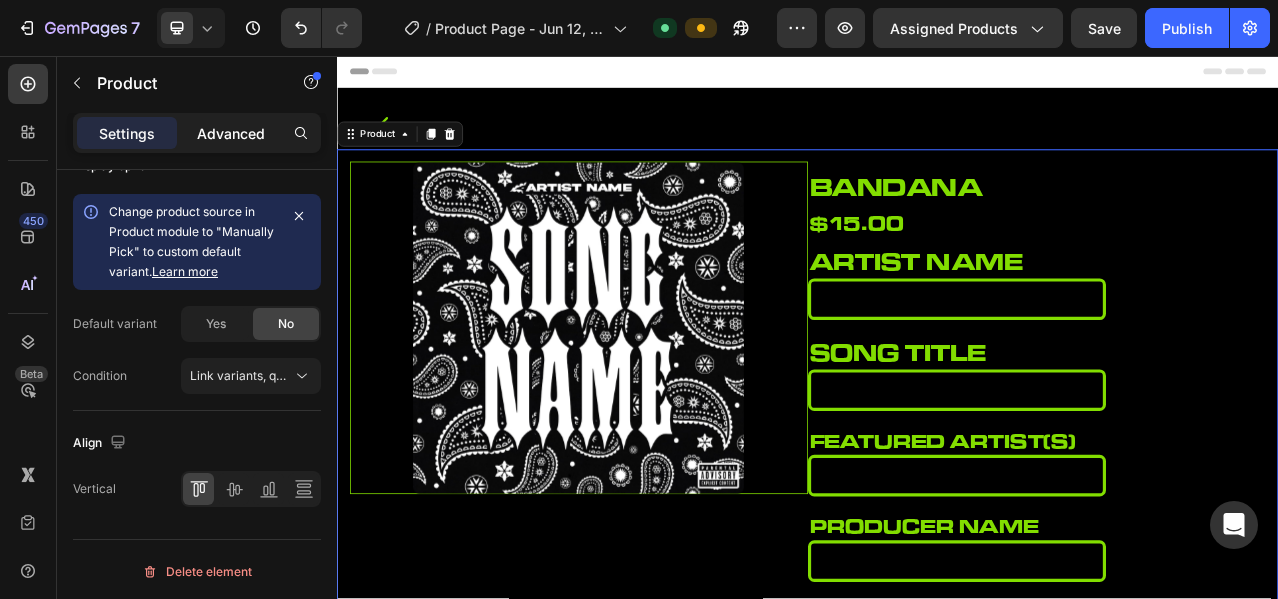 click on "Advanced" at bounding box center (231, 133) 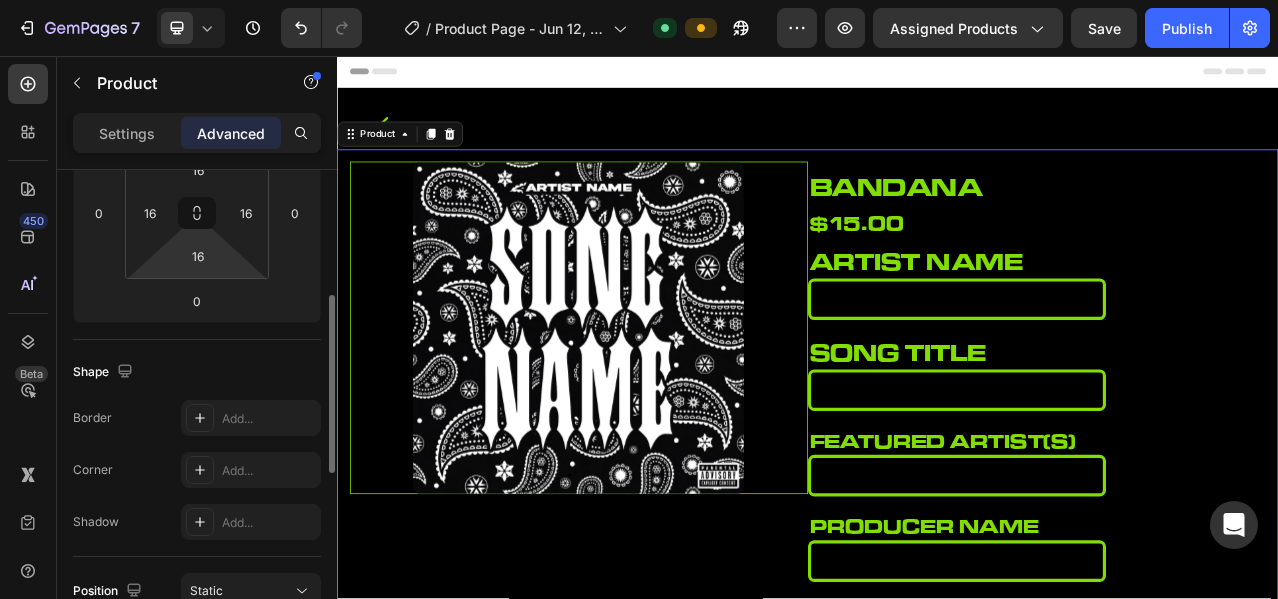 scroll, scrollTop: 178, scrollLeft: 0, axis: vertical 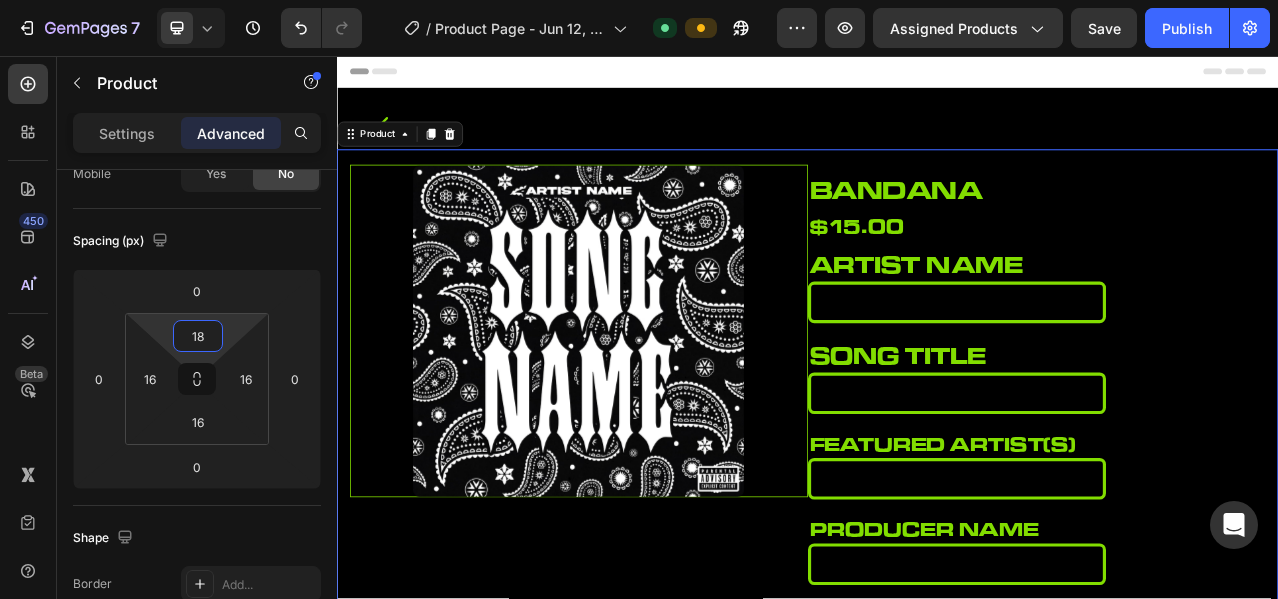 type on "16" 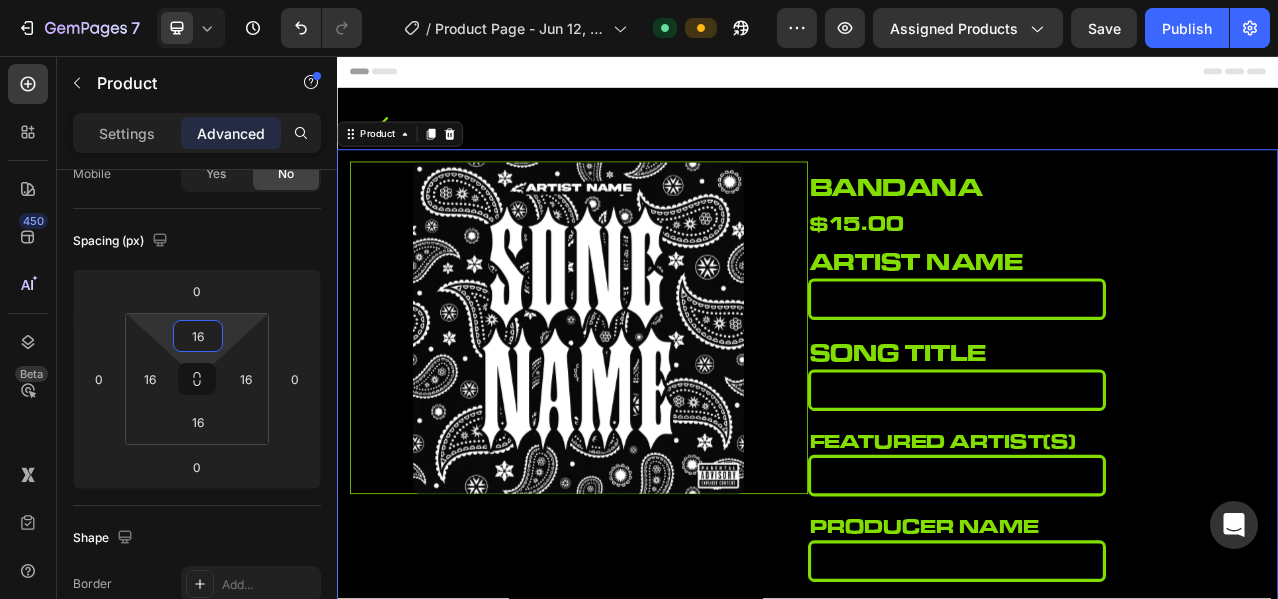click on "7  Version history  /  Product Page - Jun 12, 07:39:47 Default Preview Assigned Products  Save   Publish  450 Beta Sections(18) Elements(84) Section Element Hero Section Product Detail Brands Trusted Badges Guarantee Product Breakdown How to use Testimonials Compare Bundle FAQs Social Proof Brand Story Product List Collection Blog List Contact Sticky Add to Cart Custom Footer Browse Library 450 Layout
Row
Row
Row
Row Text
Heading
Text Block Button
Button
Button Media
Image
Image" at bounding box center (639, 0) 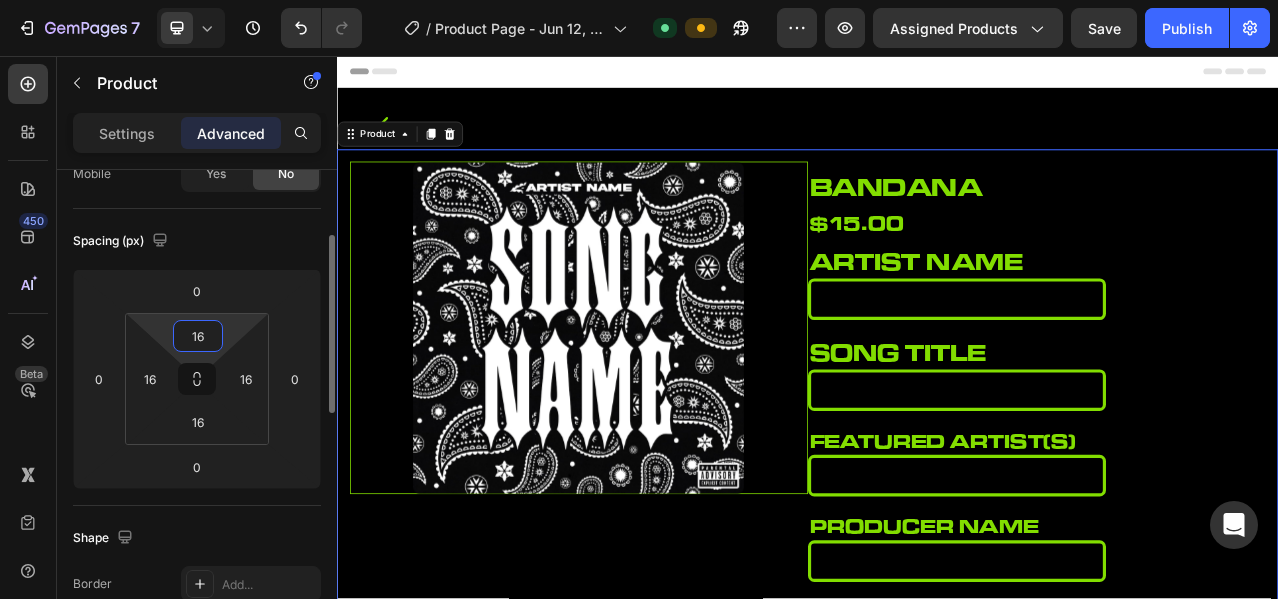click on "Spacing (px)" at bounding box center [197, 241] 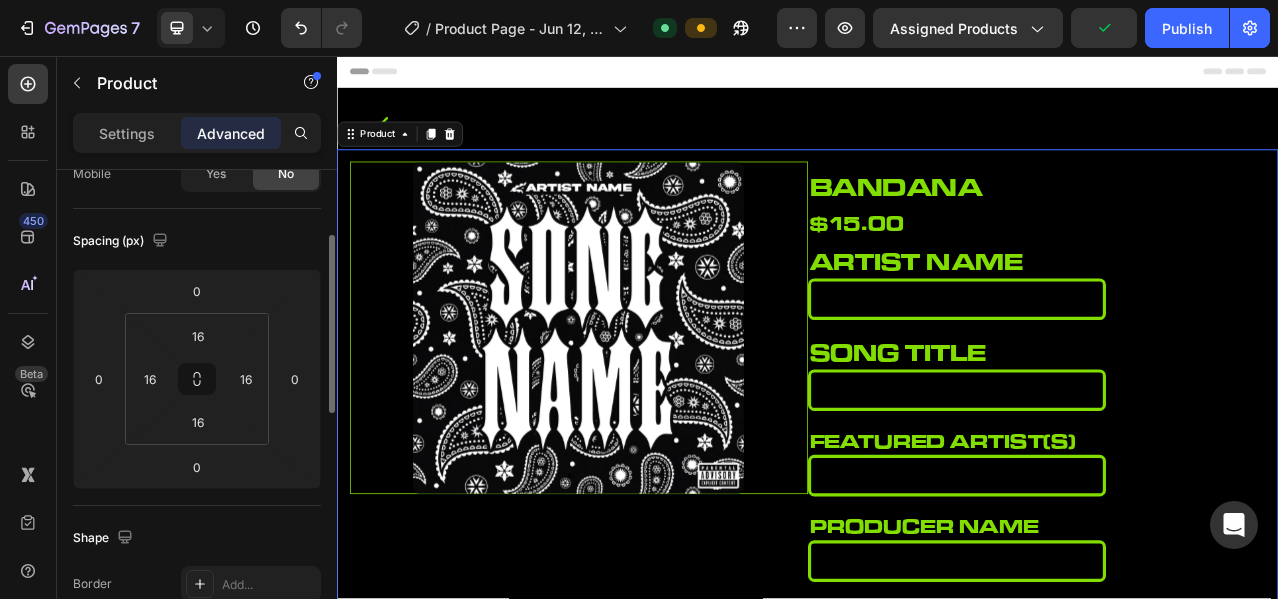 click on "Spacing (px)" at bounding box center (197, 241) 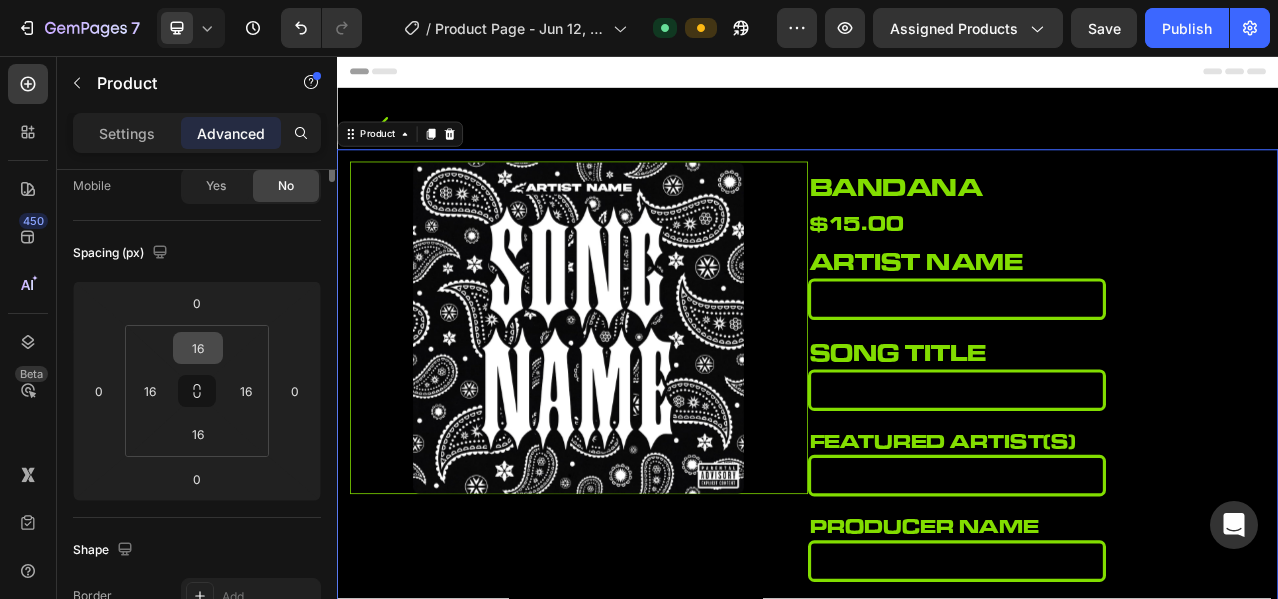 scroll, scrollTop: 0, scrollLeft: 0, axis: both 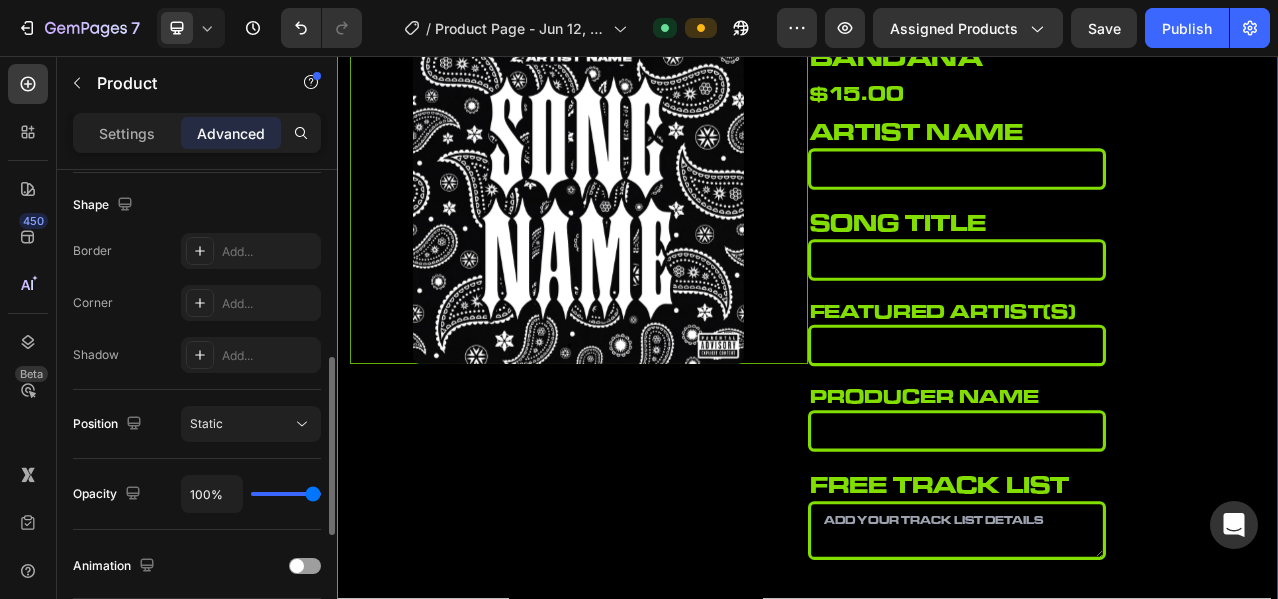 click on "Shape" at bounding box center (197, 205) 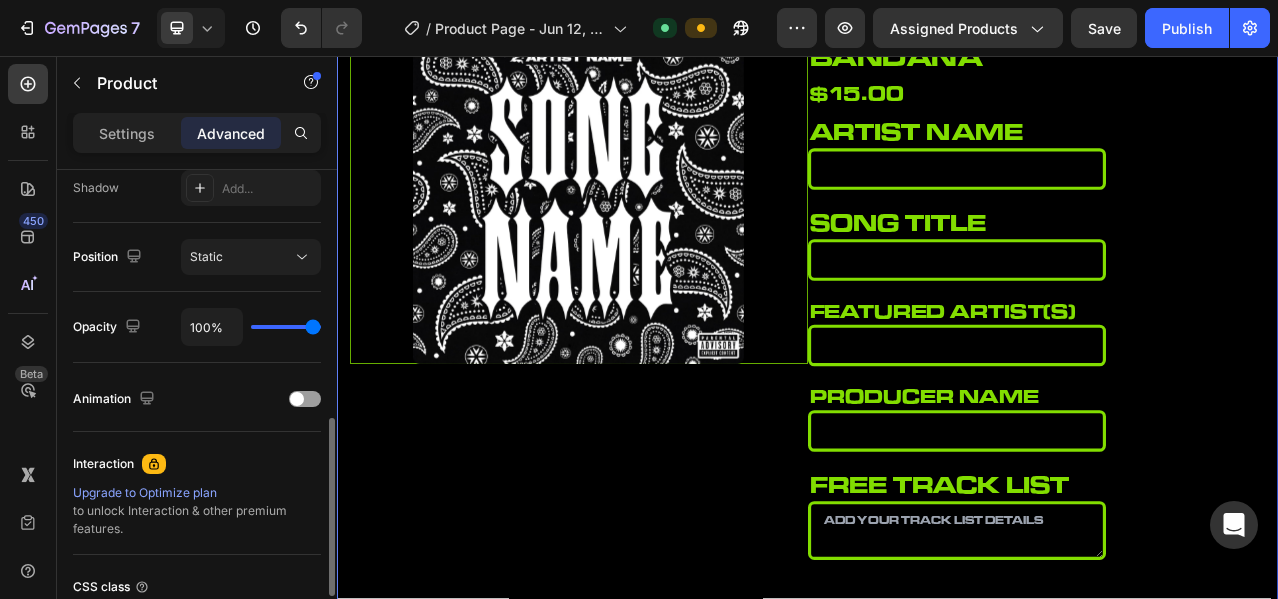 scroll, scrollTop: 844, scrollLeft: 0, axis: vertical 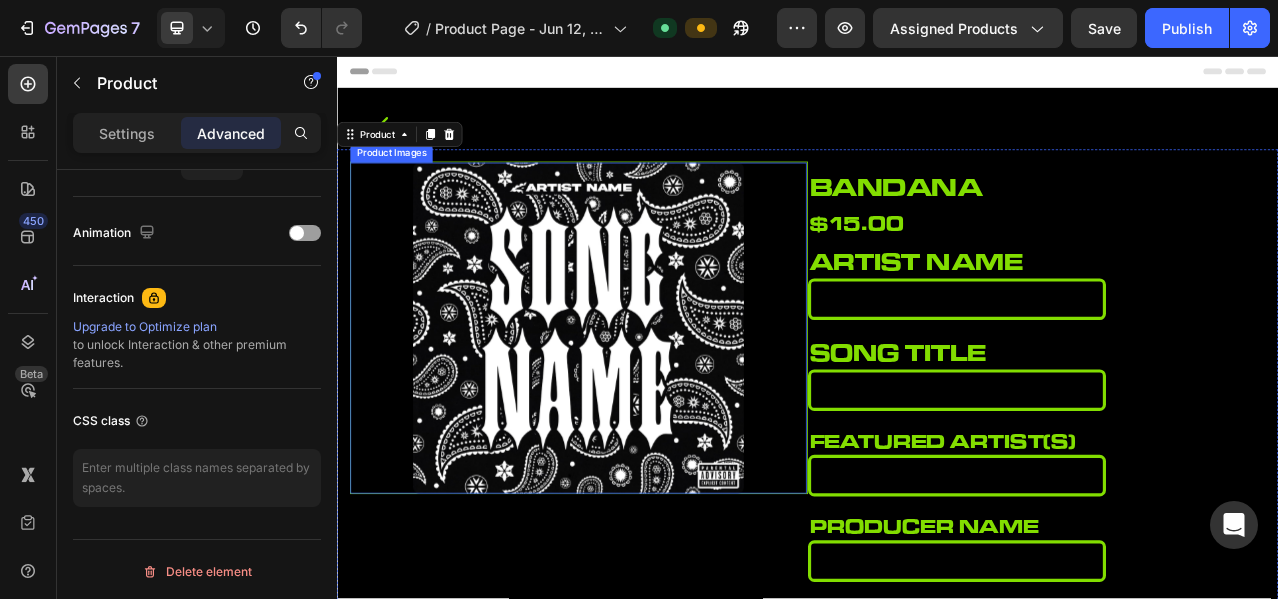 click at bounding box center (645, 403) 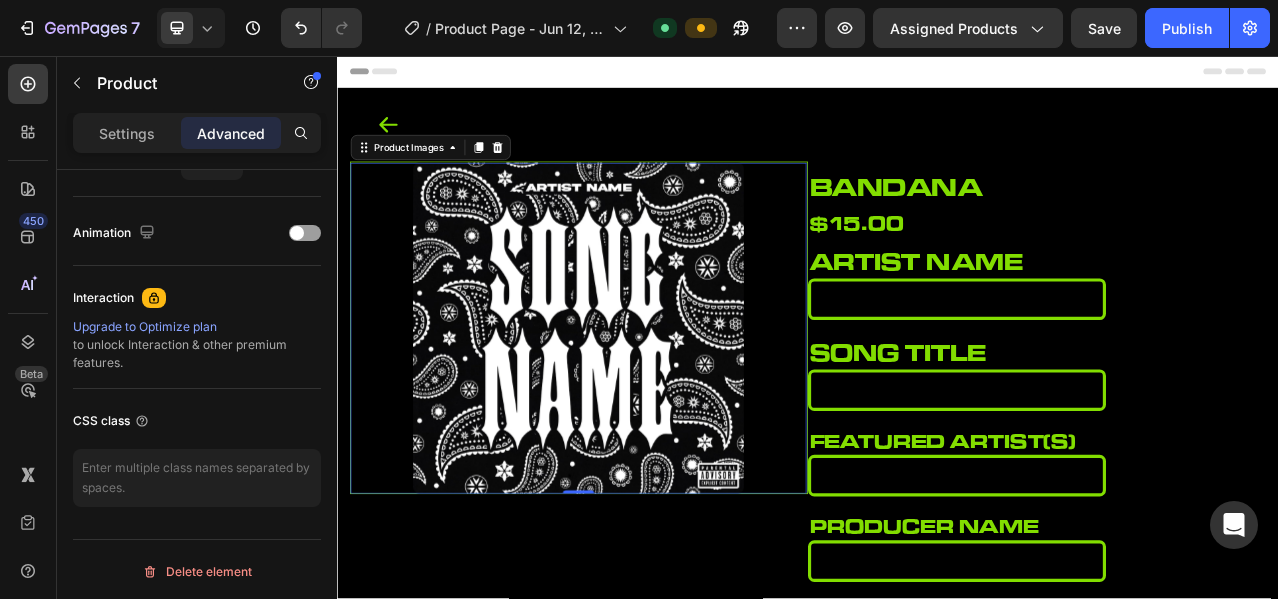 scroll, scrollTop: 0, scrollLeft: 0, axis: both 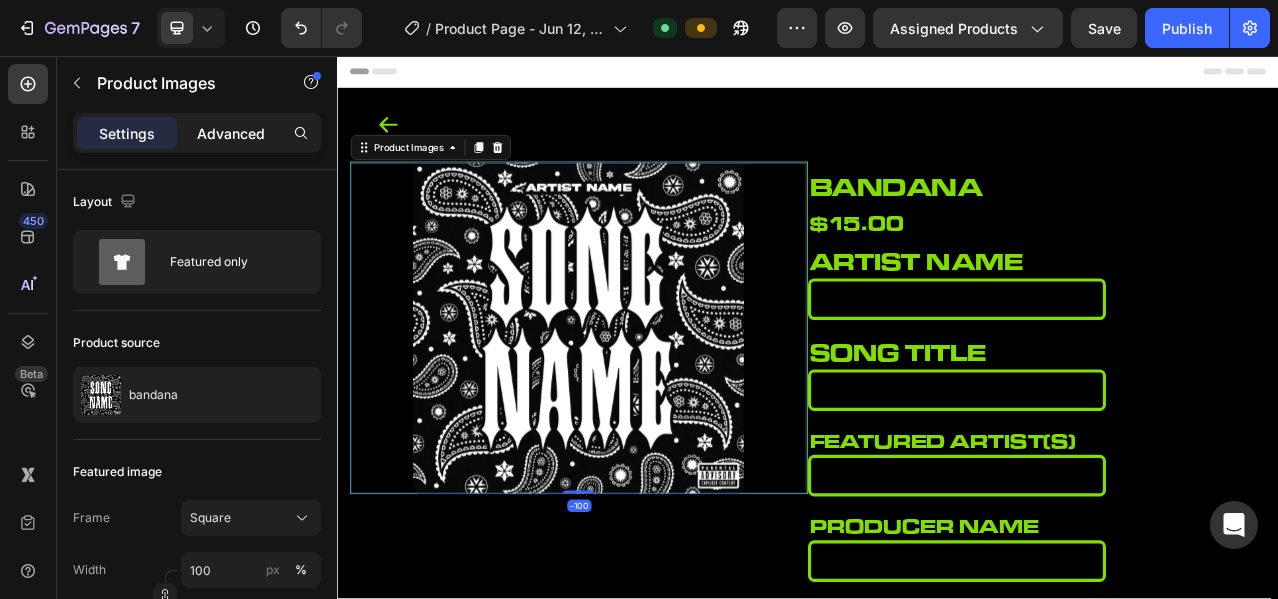 click on "Advanced" at bounding box center (231, 133) 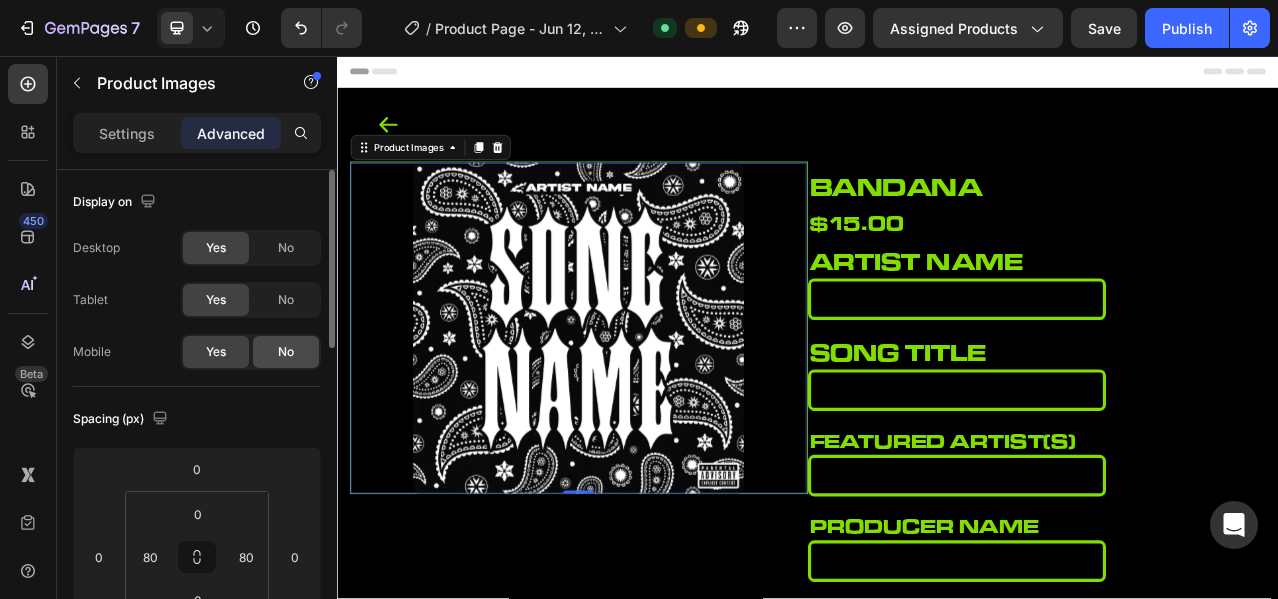 click on "No" 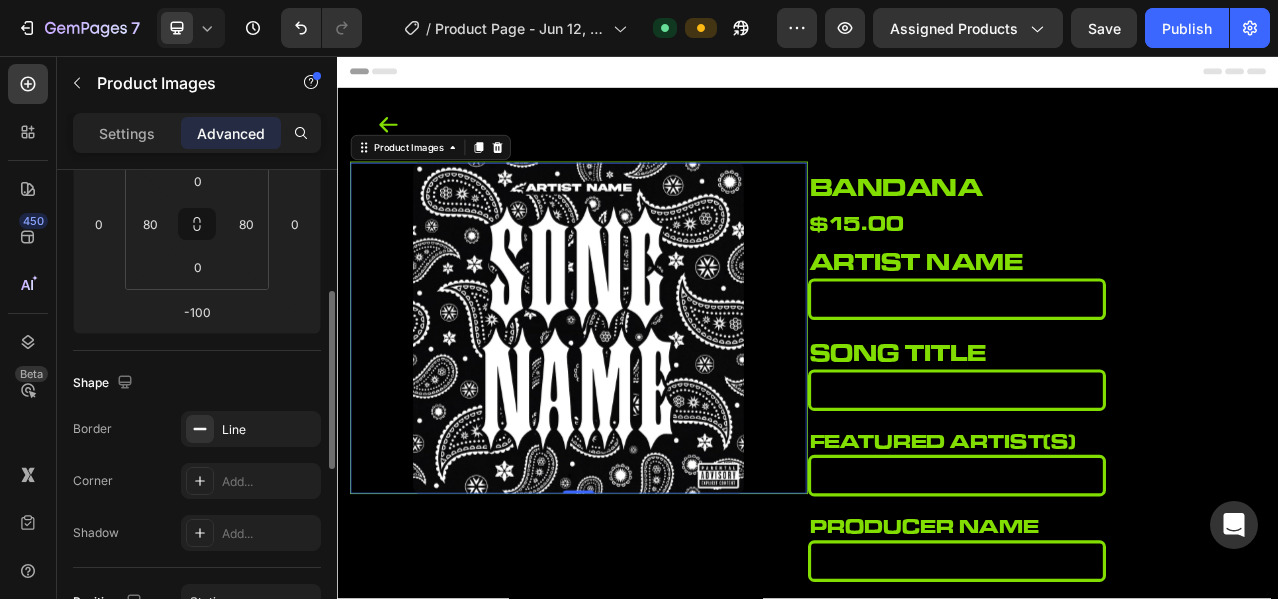 scroll, scrollTop: 500, scrollLeft: 0, axis: vertical 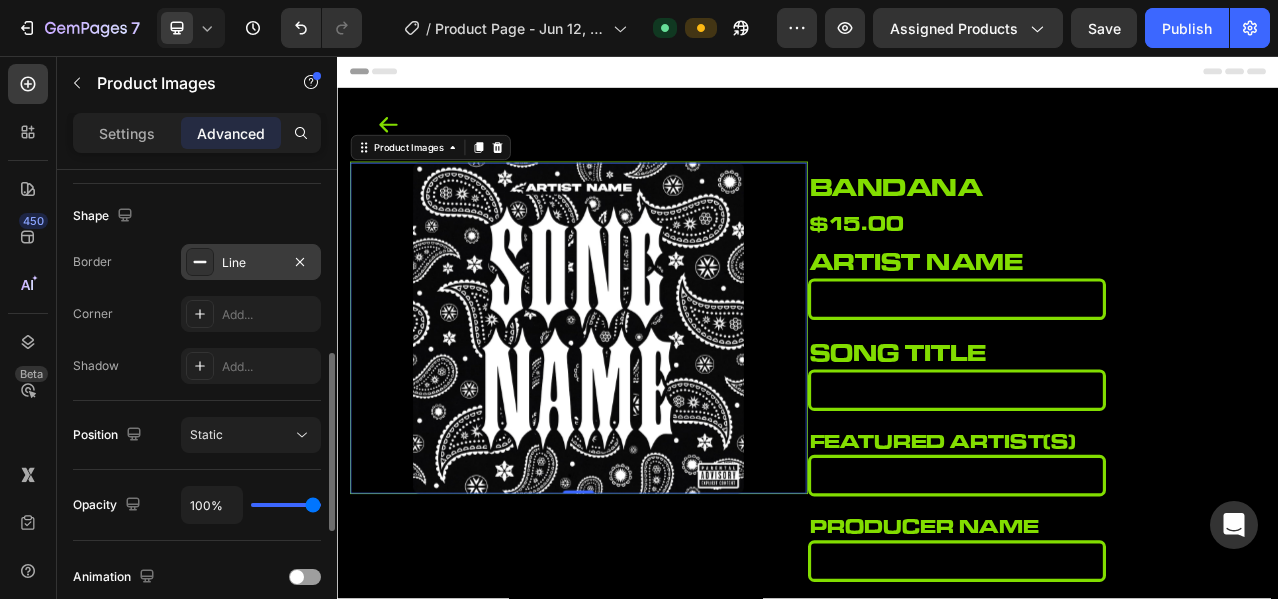 click on "Line" at bounding box center (251, 263) 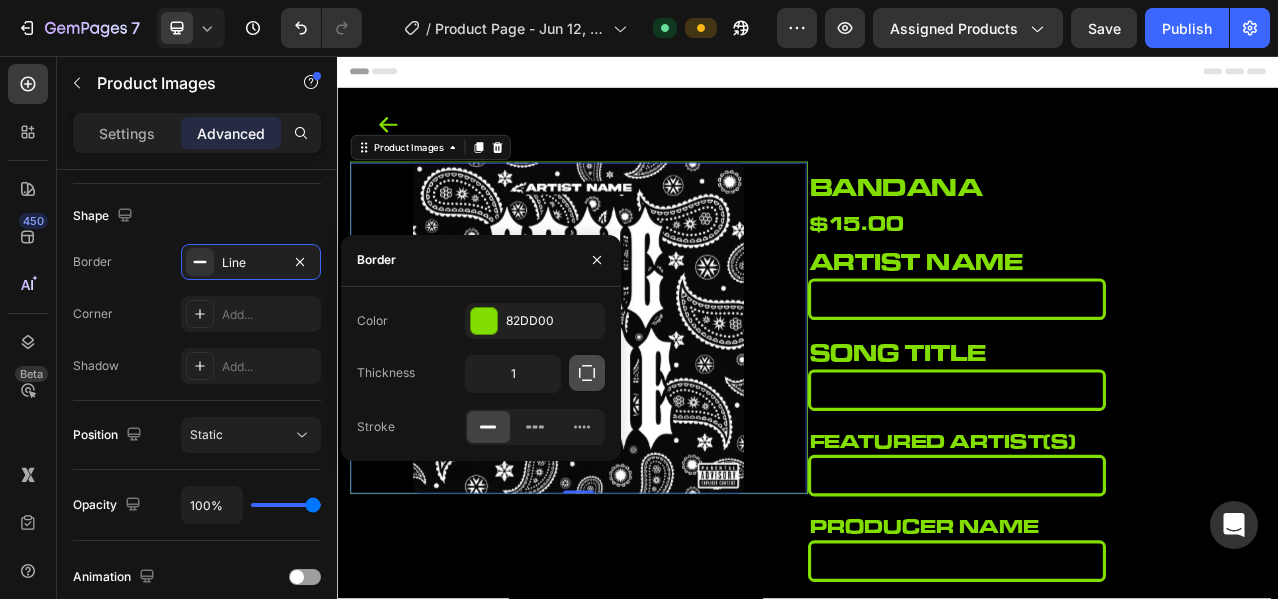click 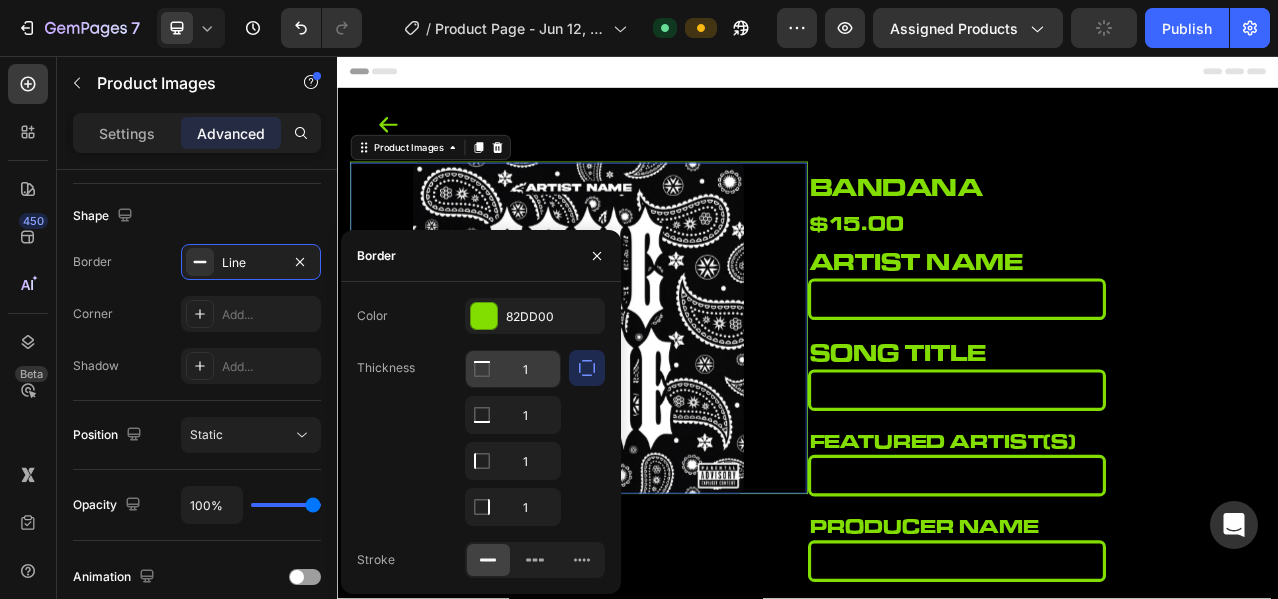 click on "1" at bounding box center [513, 369] 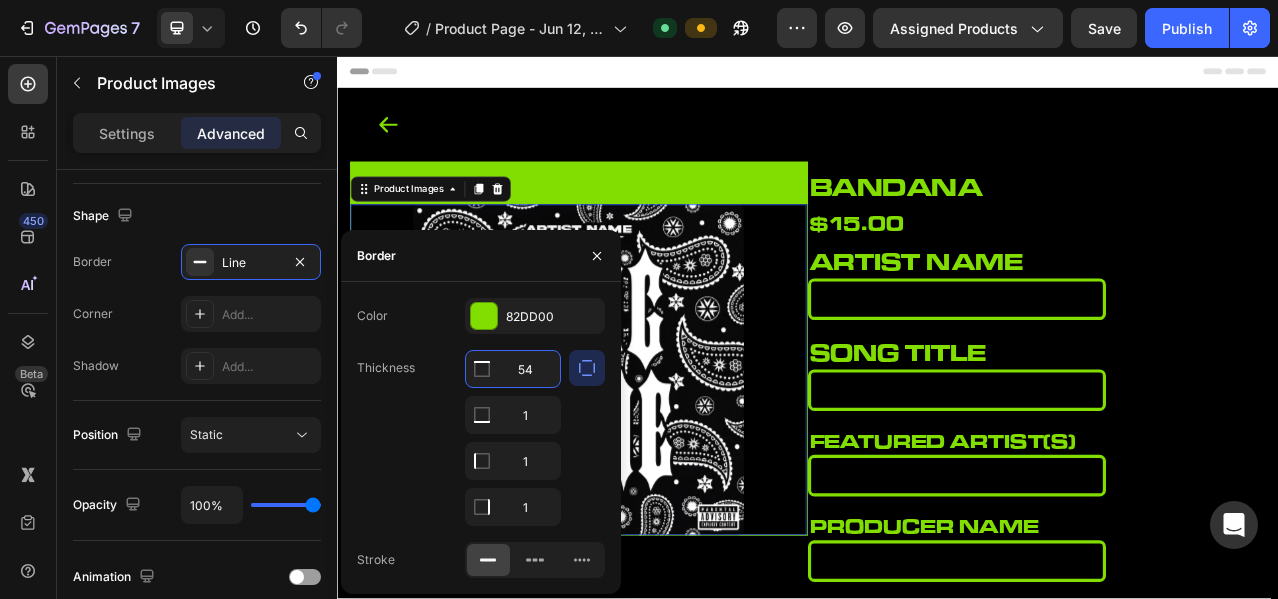 type on "54" 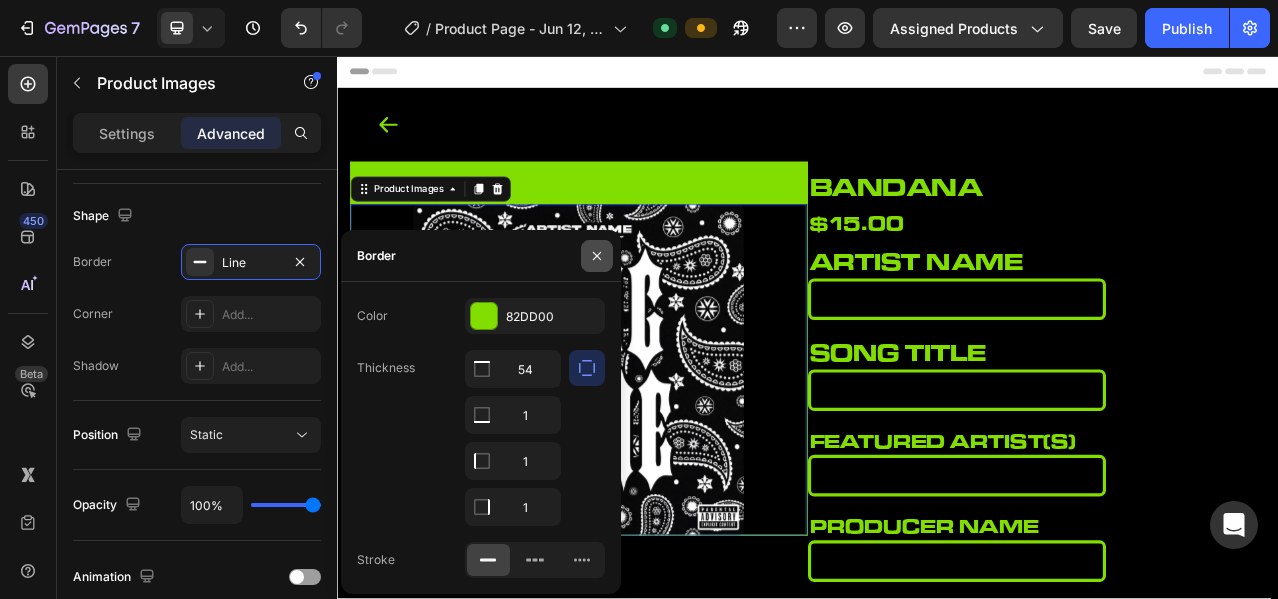 click 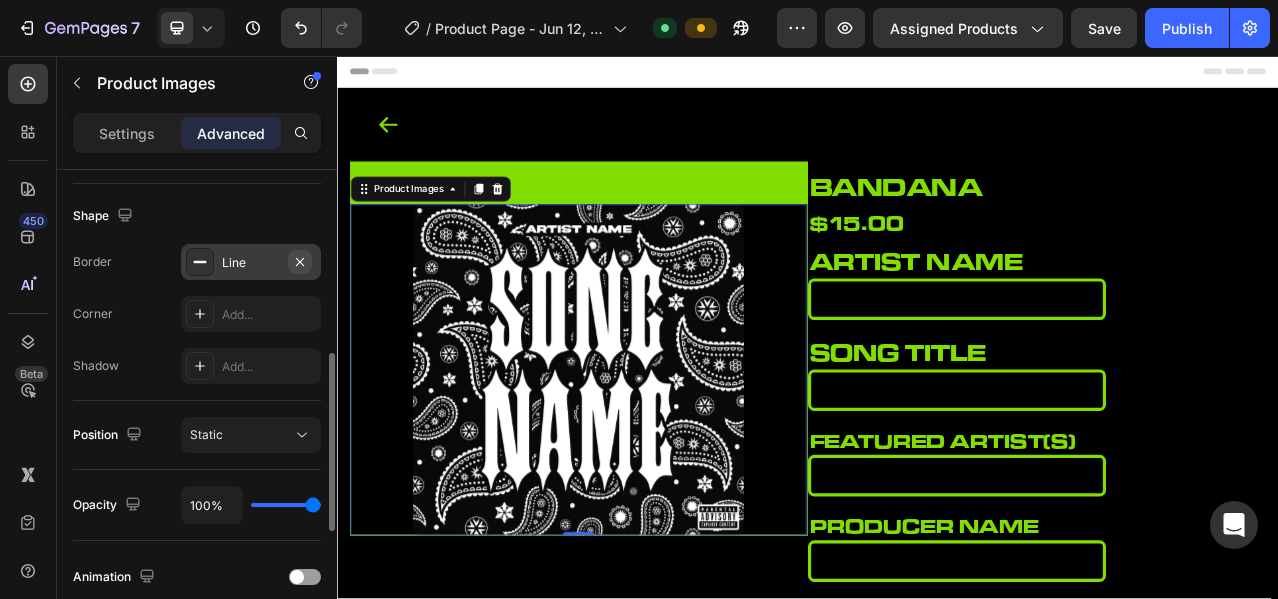 click 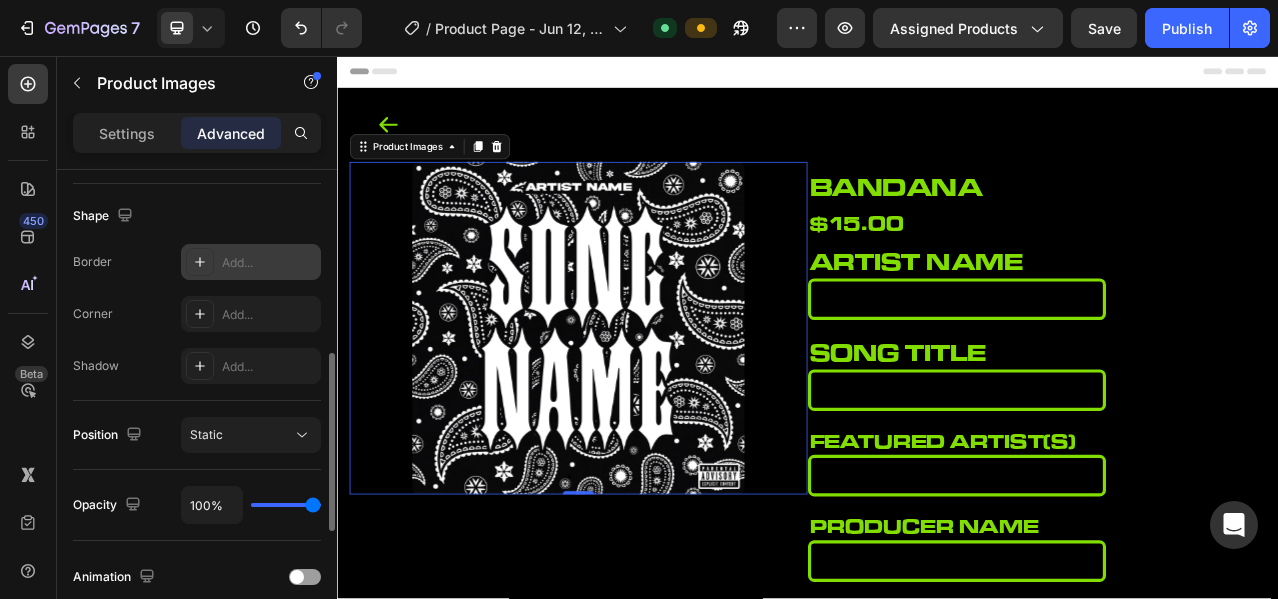 click on "Corner Add..." at bounding box center (197, 314) 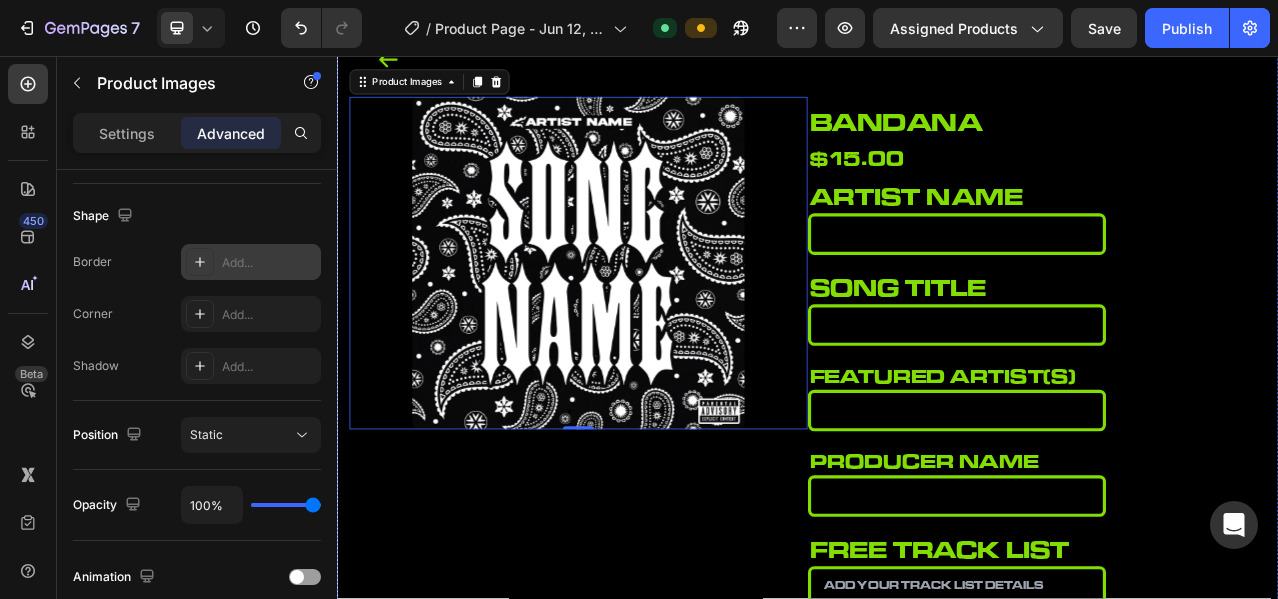 scroll, scrollTop: 0, scrollLeft: 0, axis: both 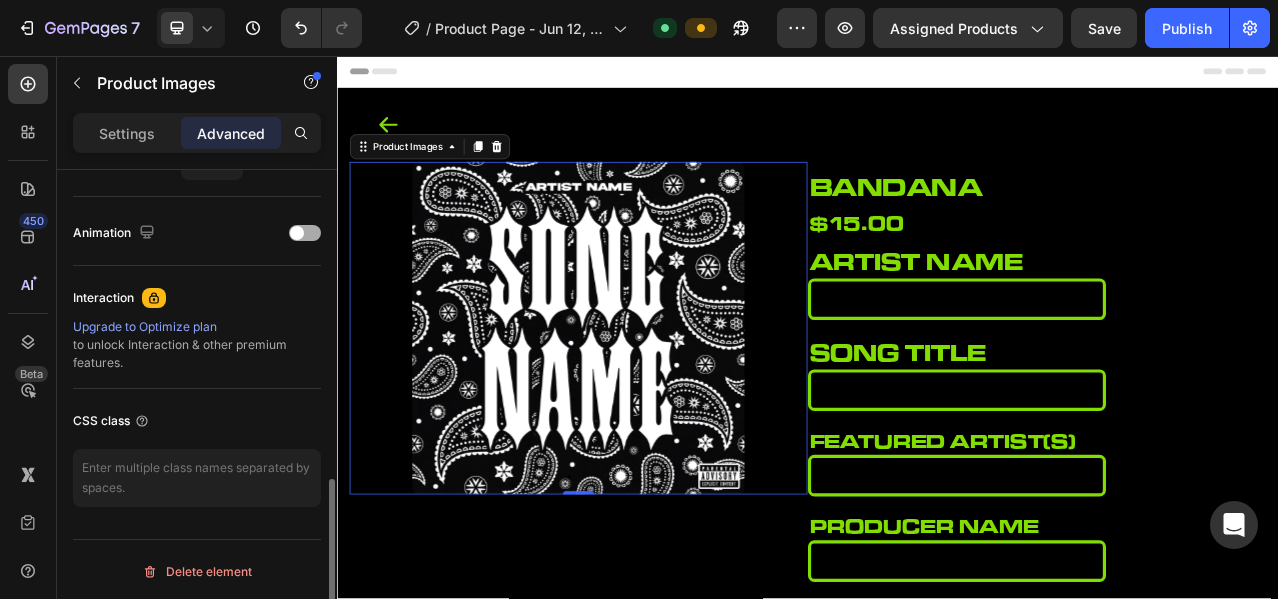 click at bounding box center [305, 233] 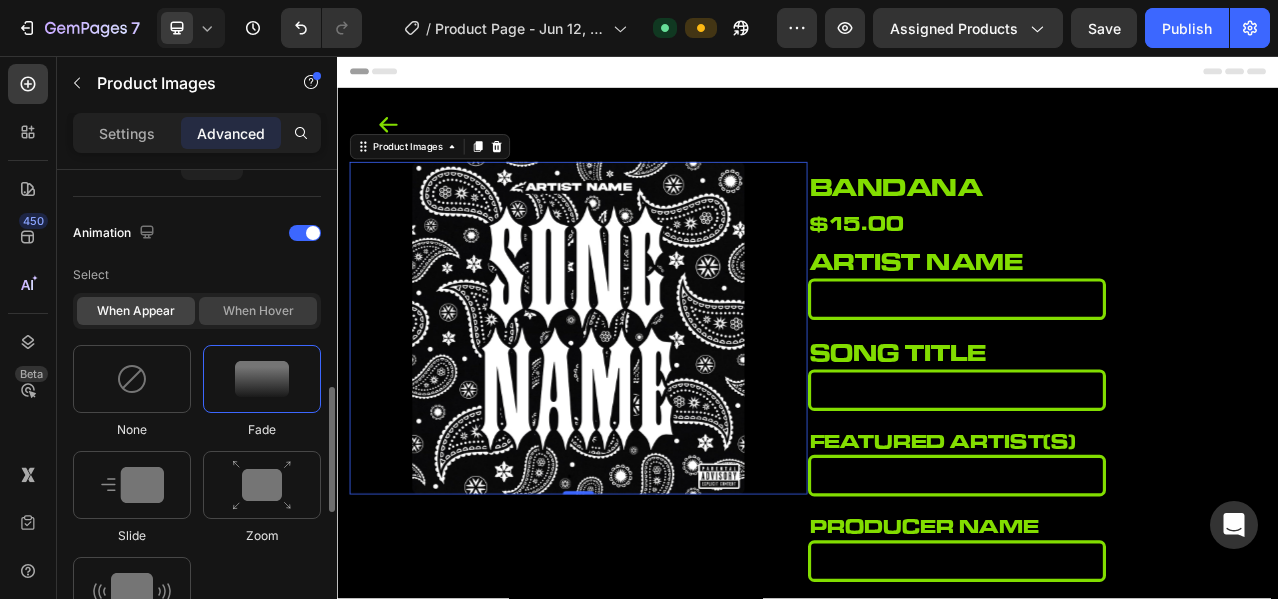scroll, scrollTop: 1011, scrollLeft: 0, axis: vertical 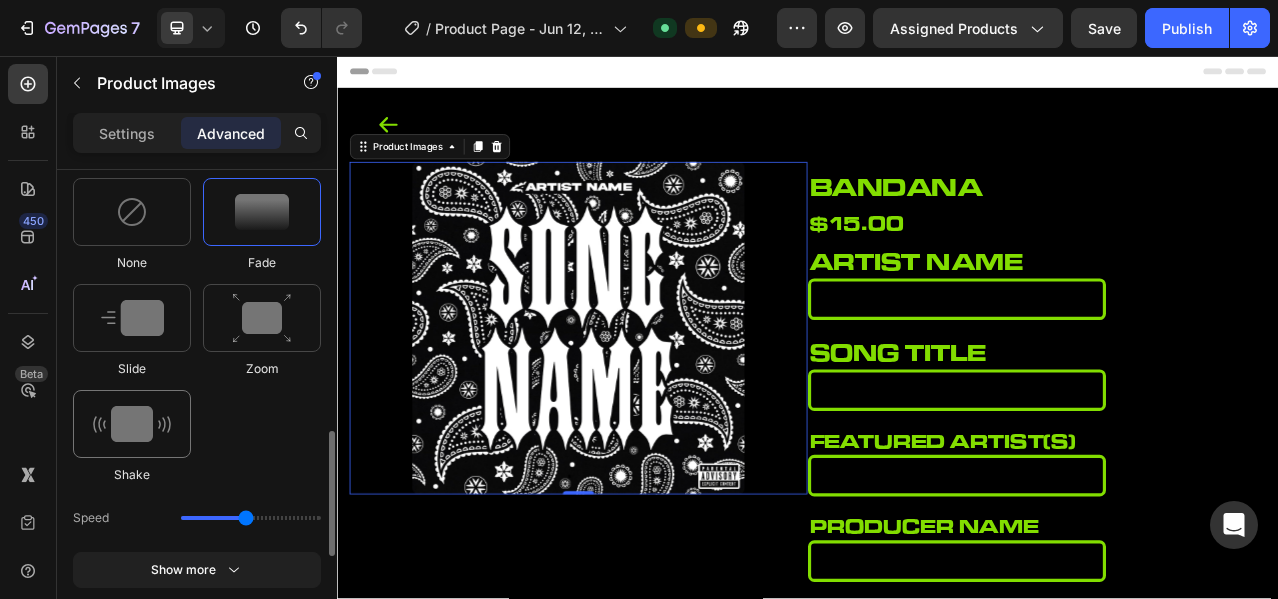 click at bounding box center [132, 424] 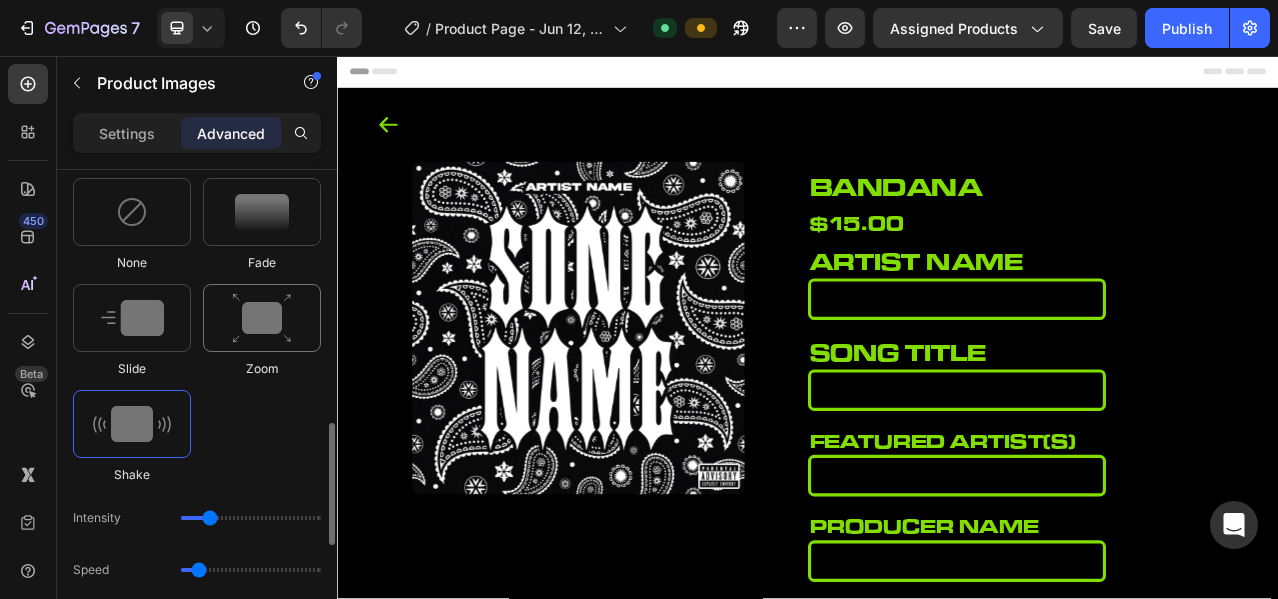 click at bounding box center [262, 318] 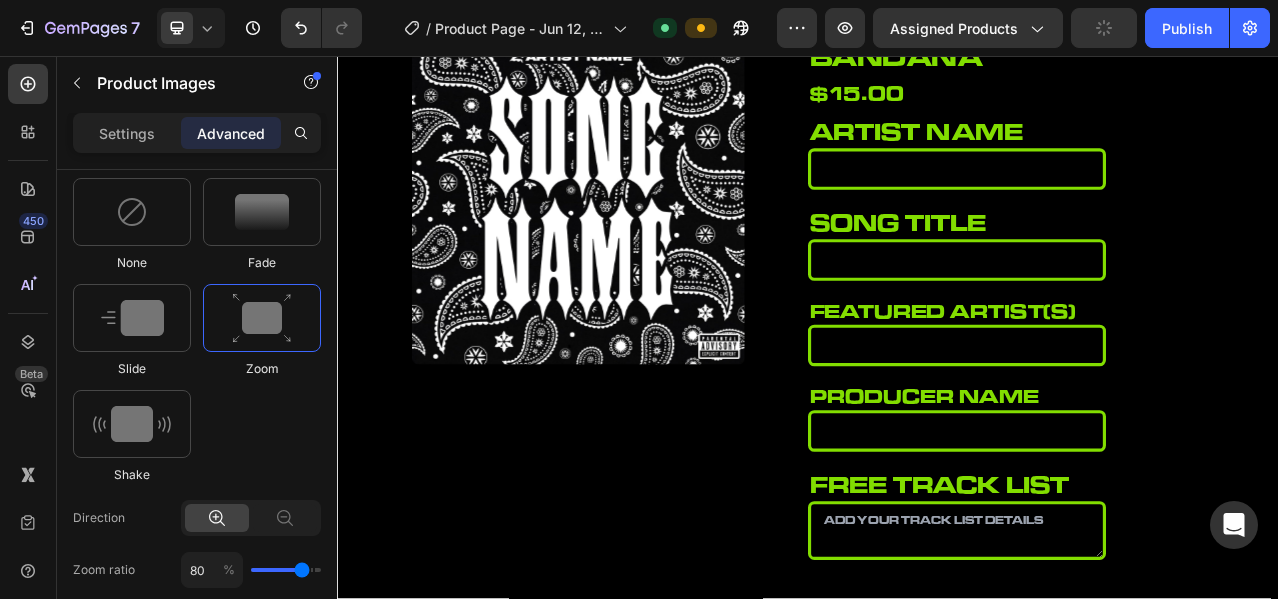 scroll, scrollTop: 0, scrollLeft: 0, axis: both 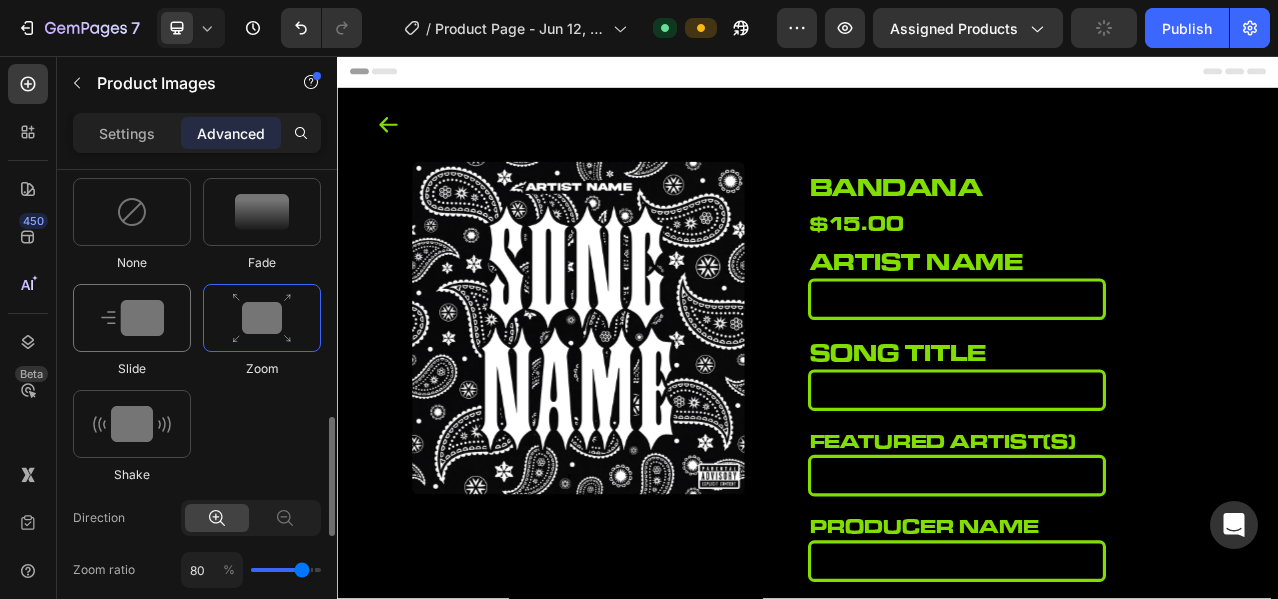 click at bounding box center (132, 318) 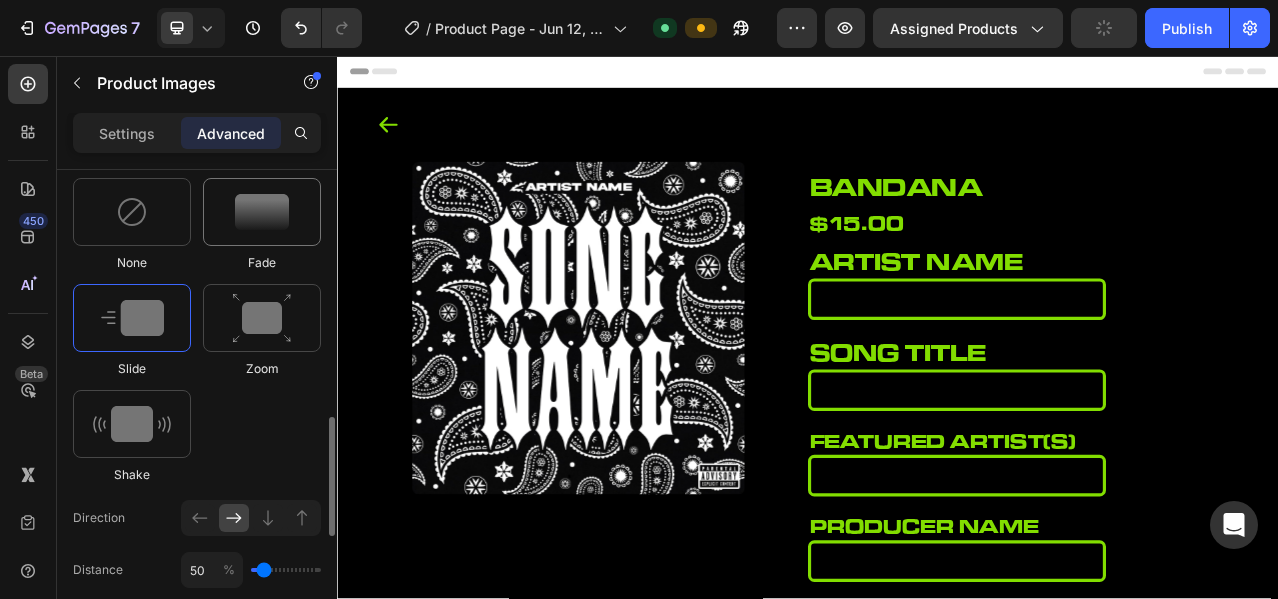 click at bounding box center [262, 212] 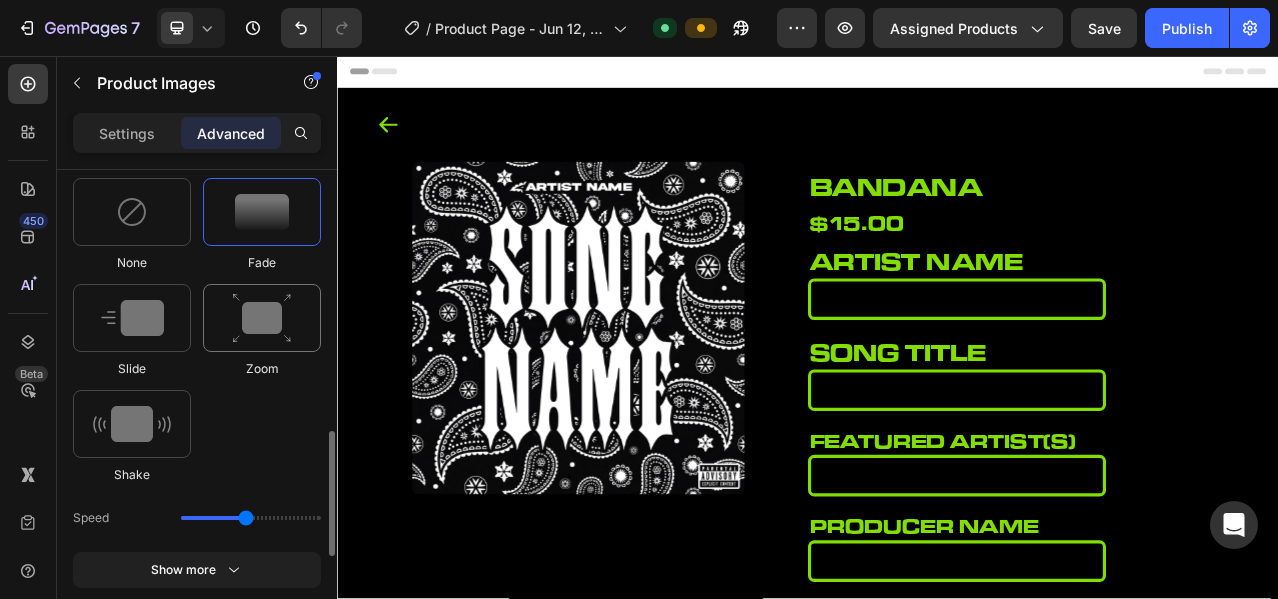 click at bounding box center (262, 318) 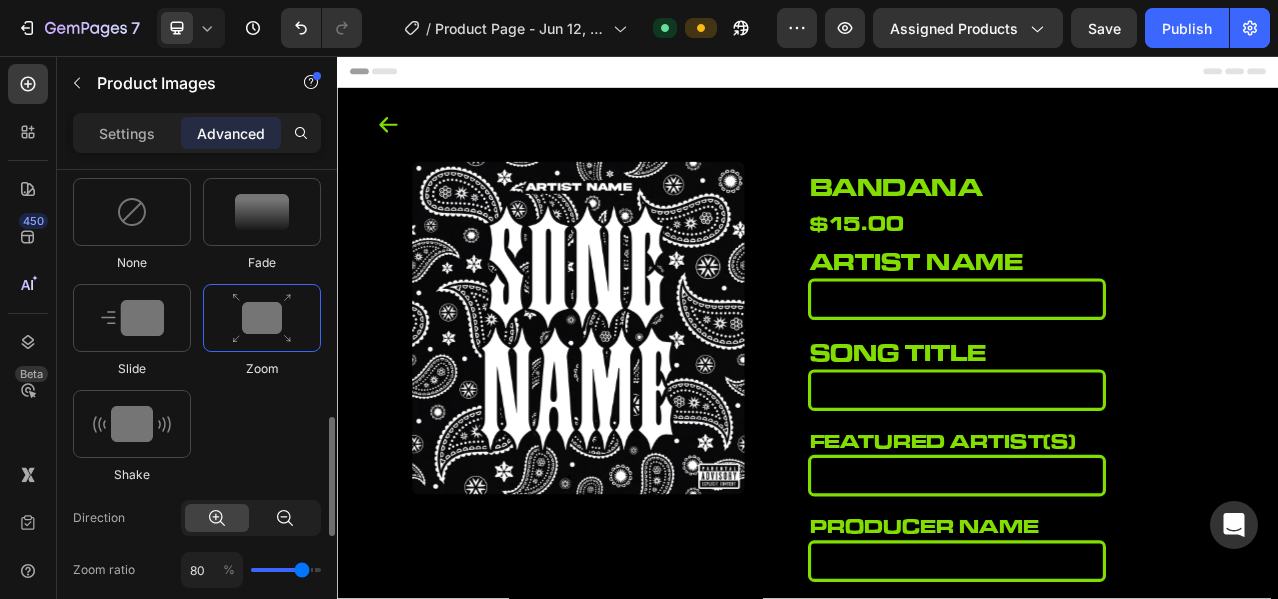 click 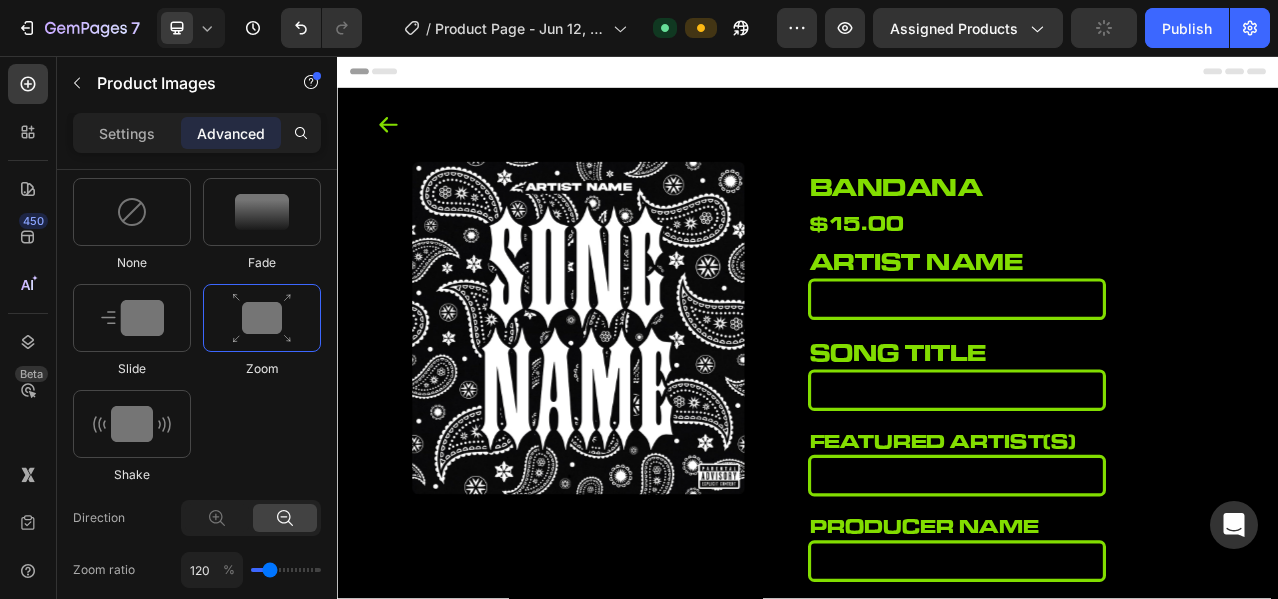 scroll, scrollTop: 1178, scrollLeft: 0, axis: vertical 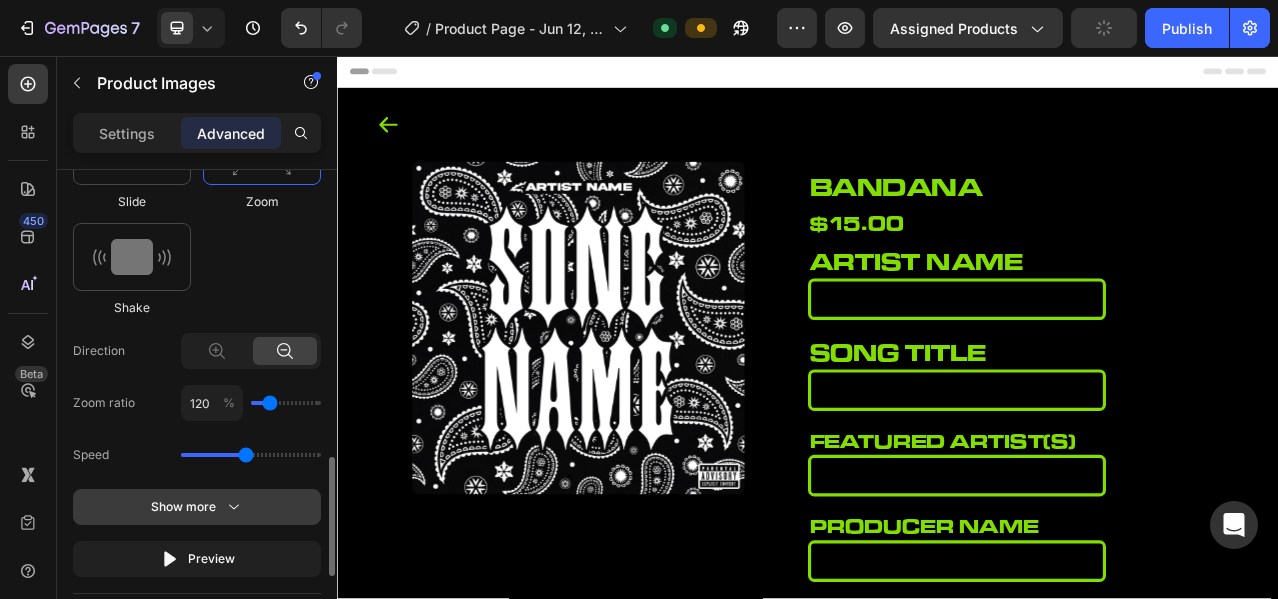 click on "Show more" 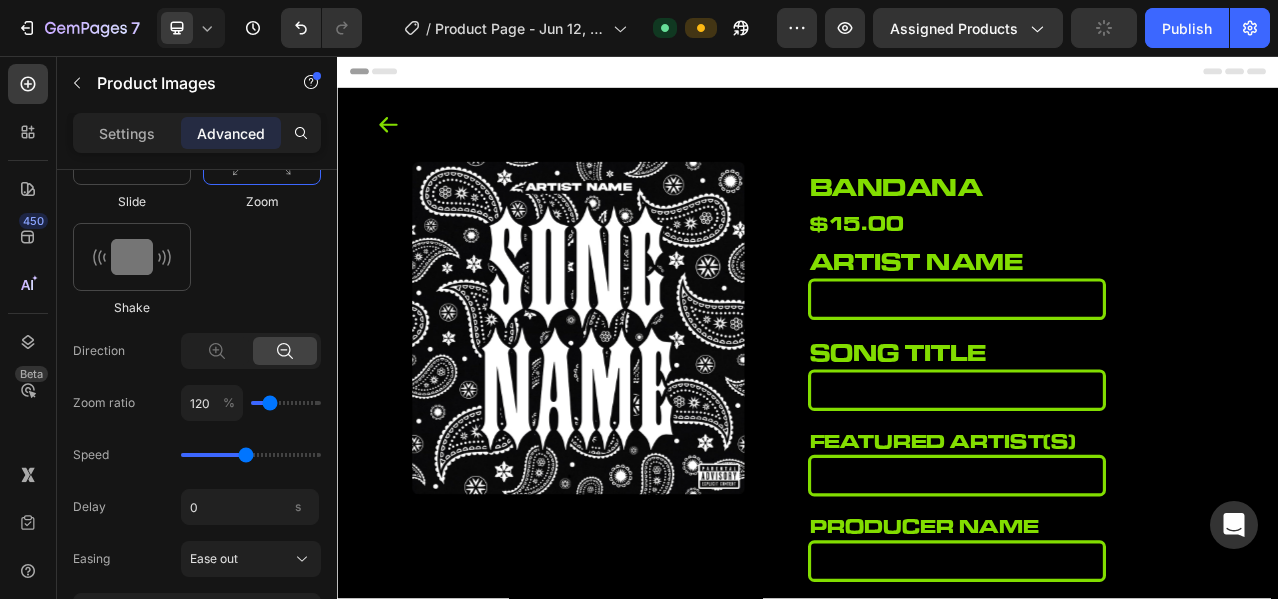 scroll, scrollTop: 1344, scrollLeft: 0, axis: vertical 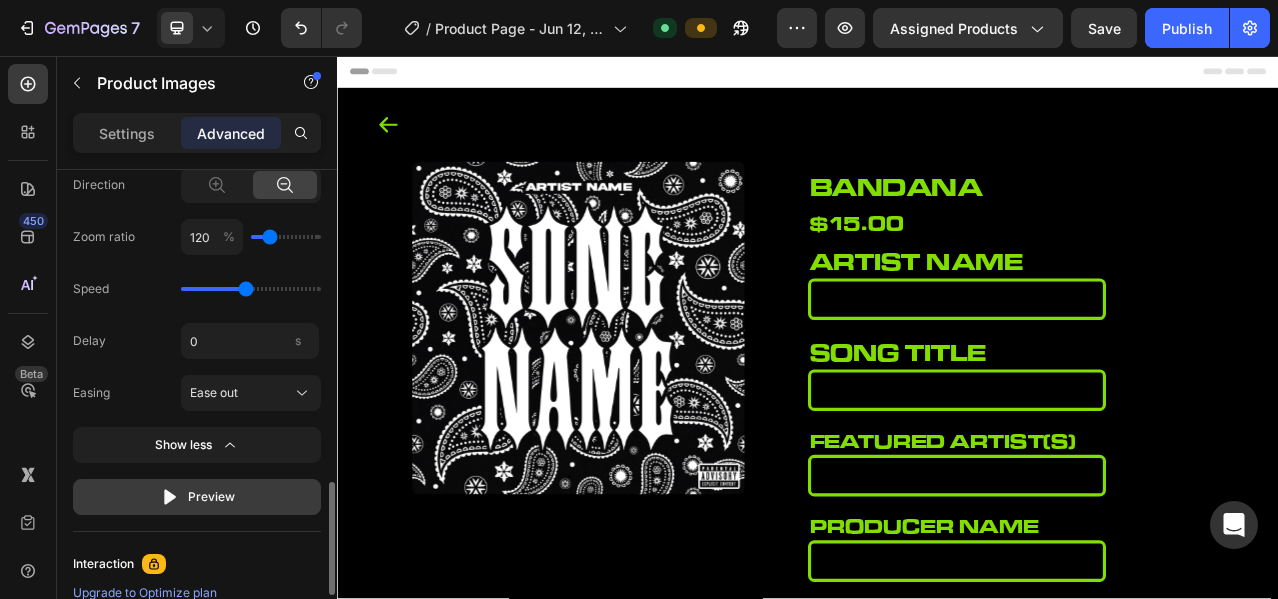 click on "Preview" at bounding box center [197, 497] 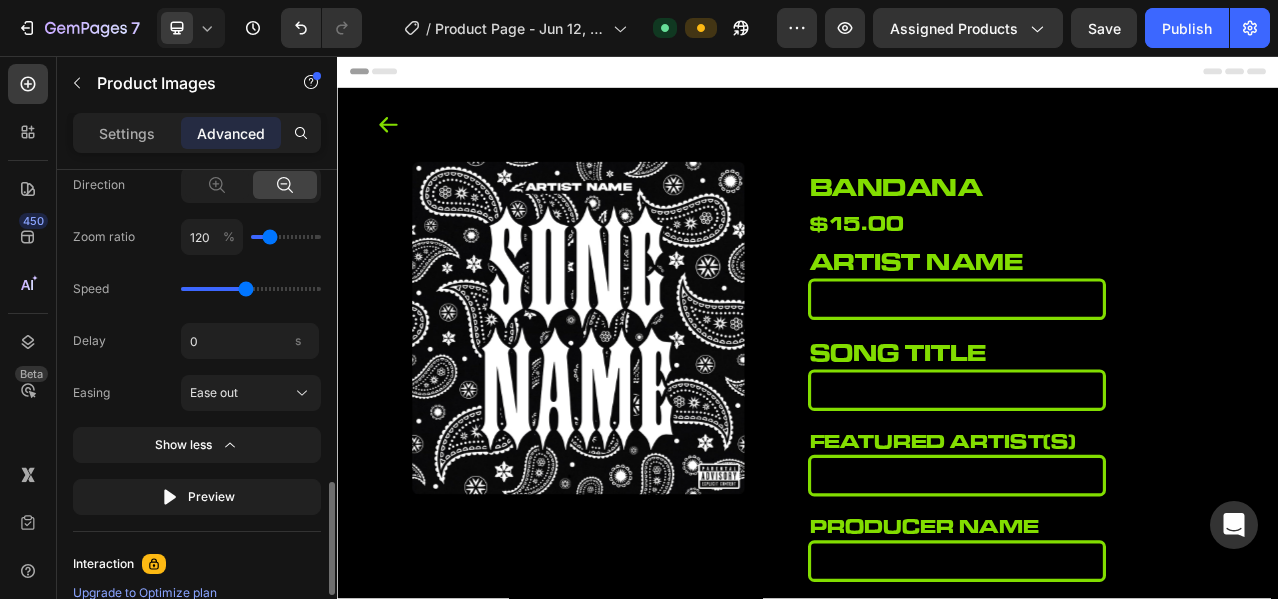 type on "130" 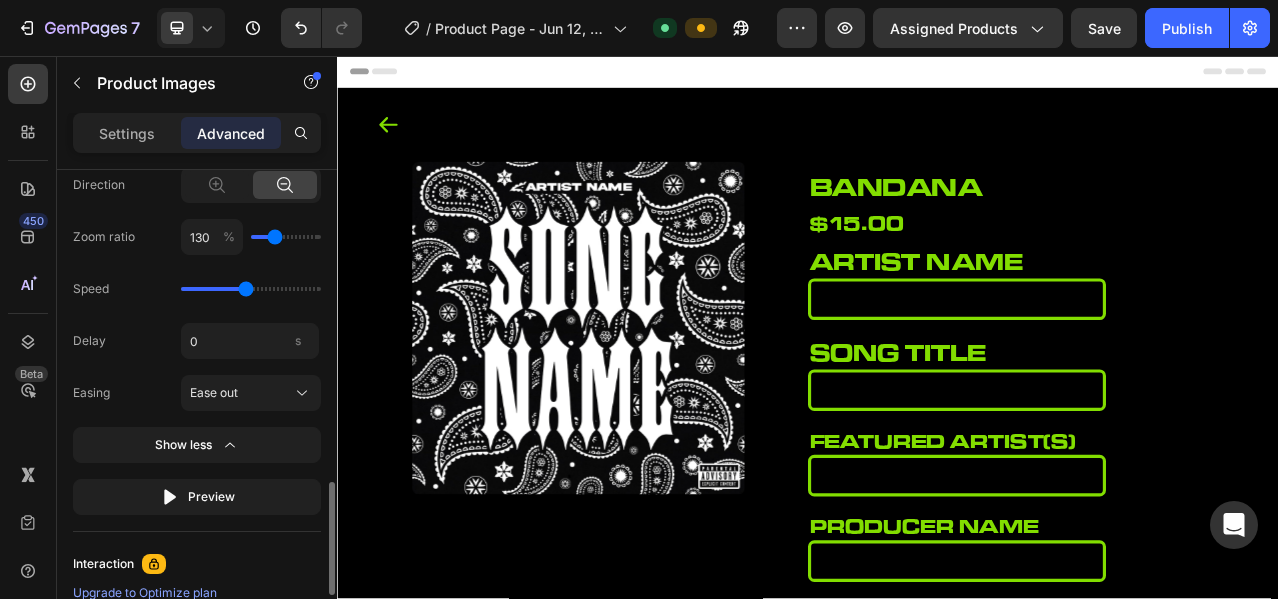 type on "140" 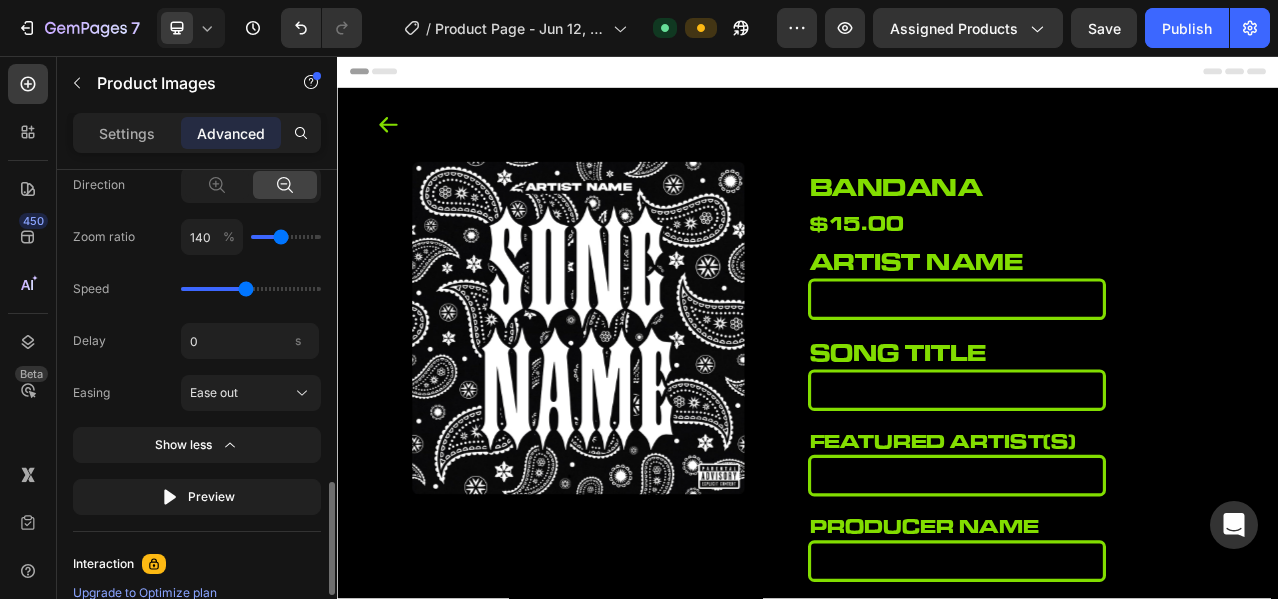 drag, startPoint x: 269, startPoint y: 232, endPoint x: 279, endPoint y: 233, distance: 10.049875 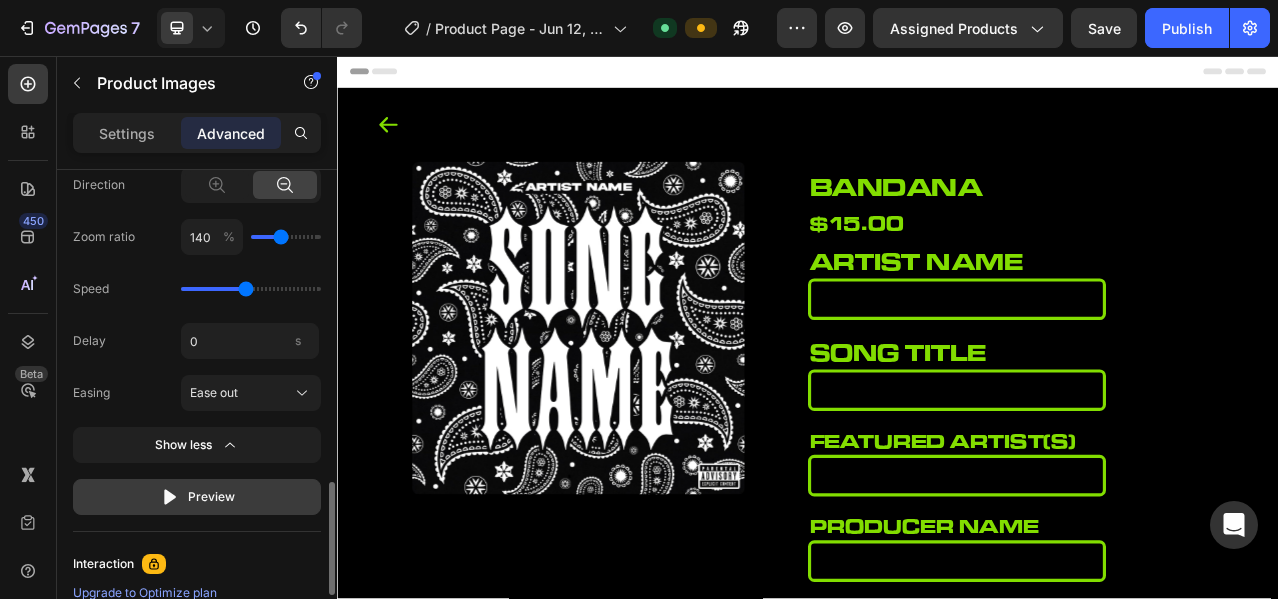 click on "Preview" at bounding box center (197, 497) 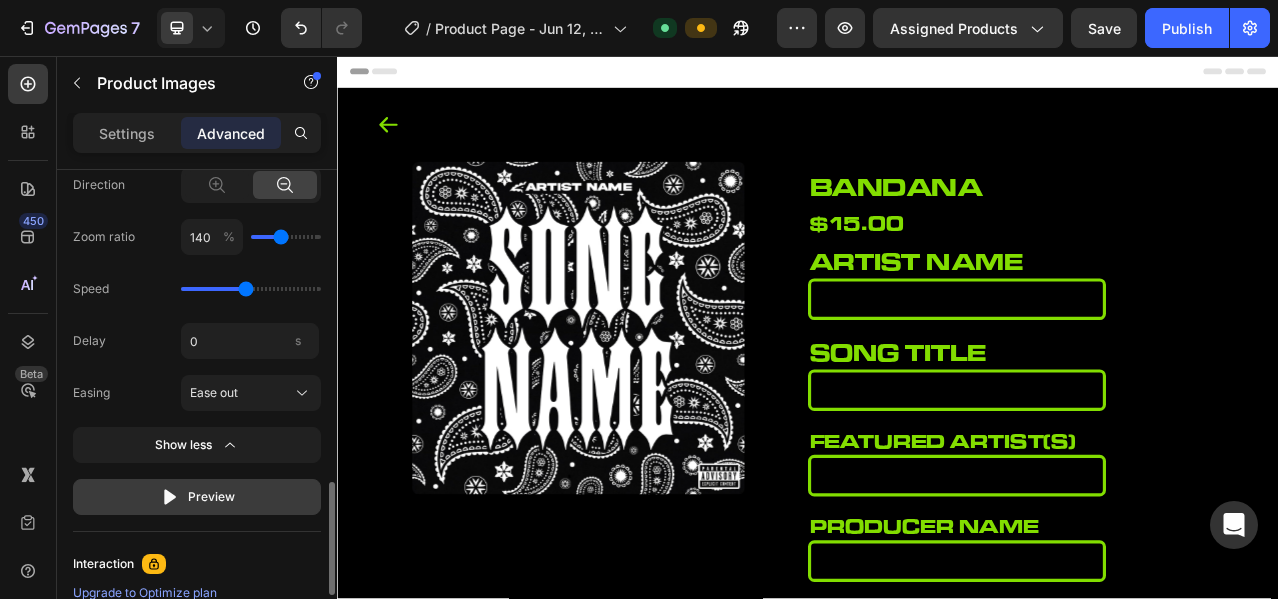 click on "Preview" at bounding box center (197, 497) 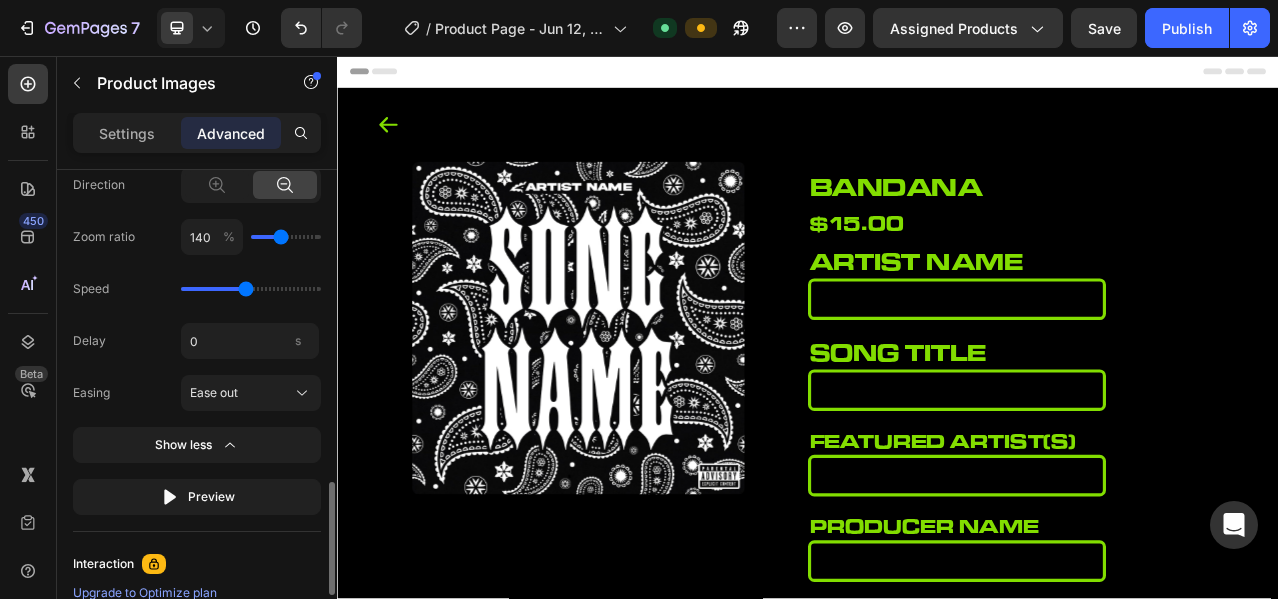 click on "Select When appear When hover None Fade Slide Zoom Shake  Direction
Zoom ratio  140 %  Speed   Delay  0 s  Easing  Ease out Show less Preview" at bounding box center (197, 136) 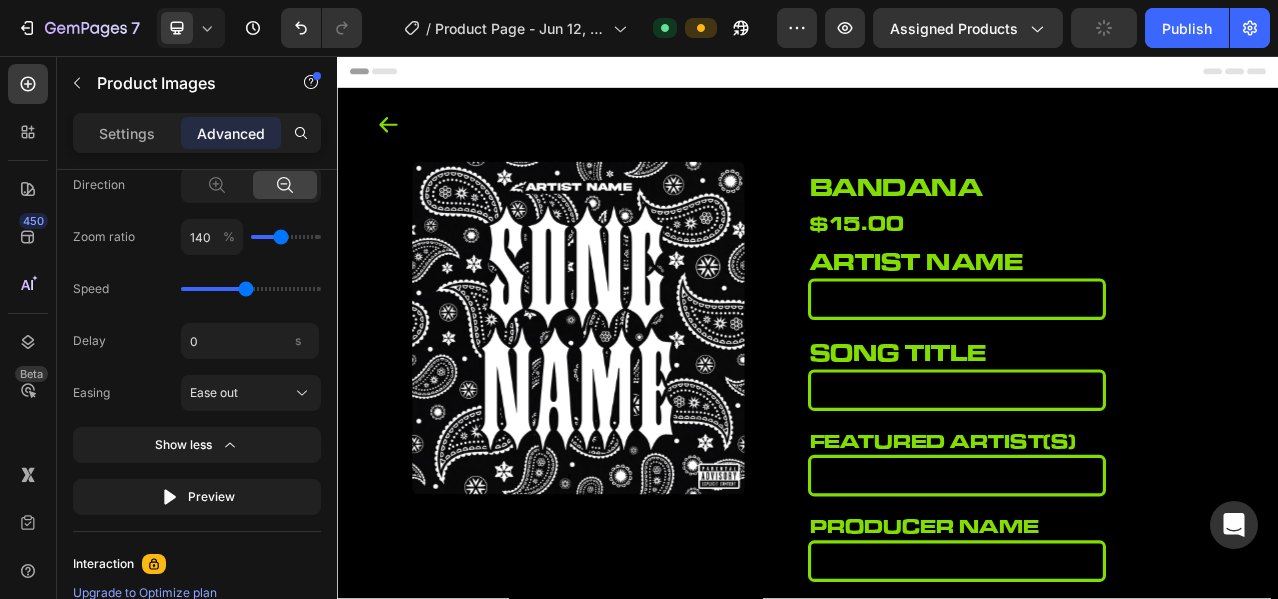 click at bounding box center [645, 403] 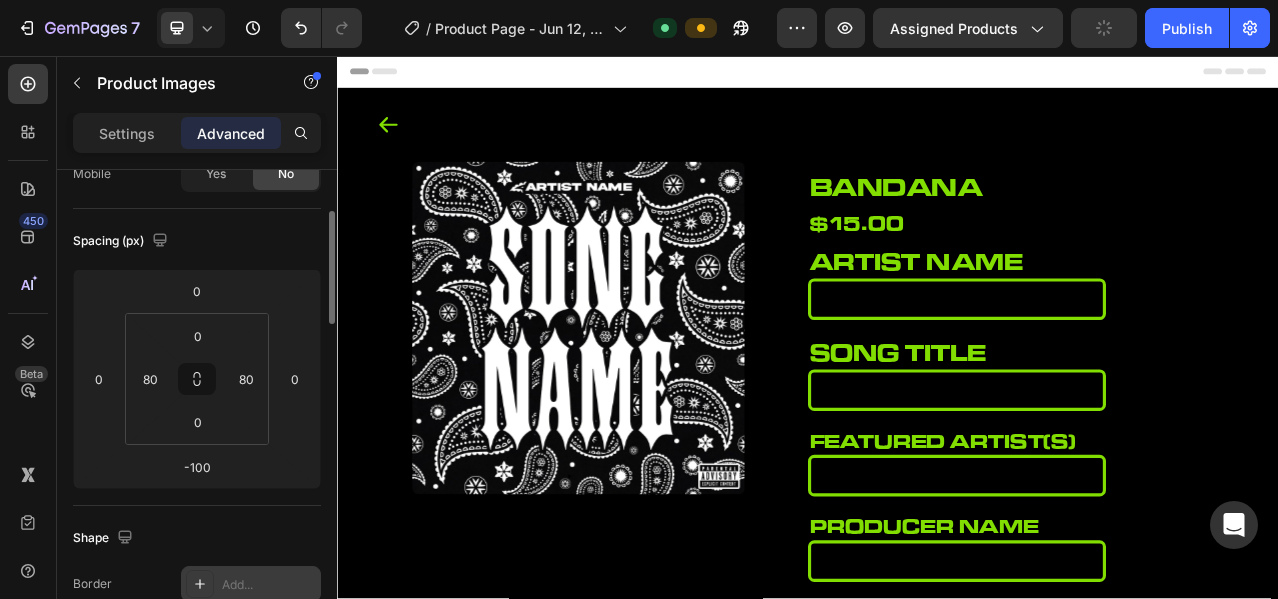 scroll, scrollTop: 0, scrollLeft: 0, axis: both 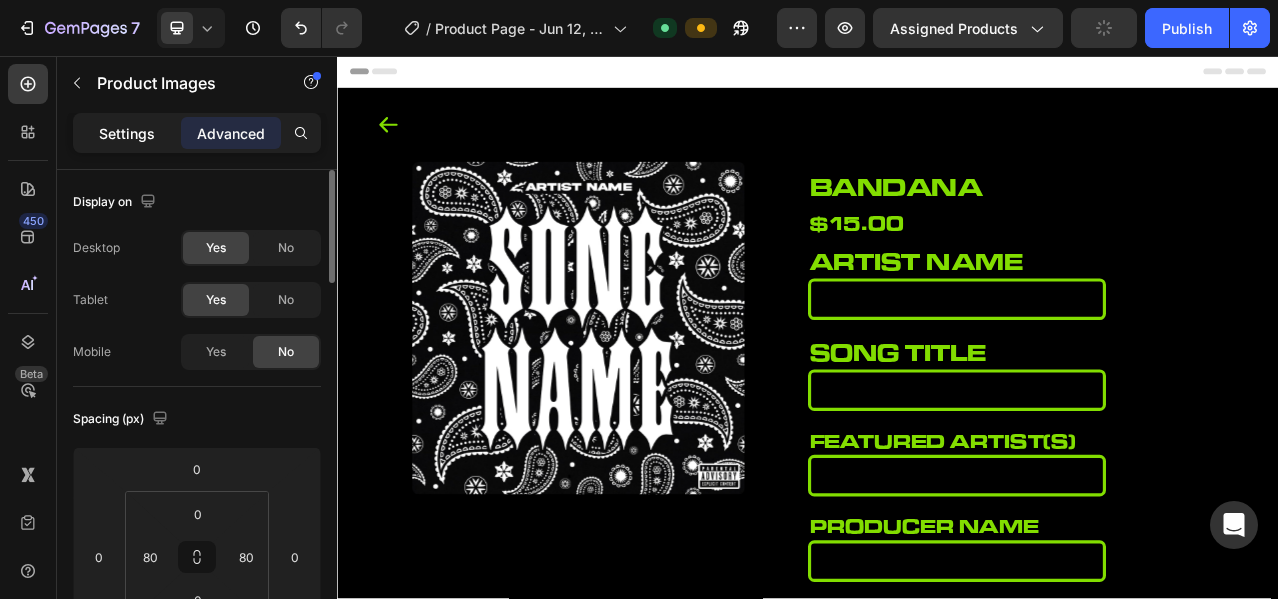 click on "Settings" 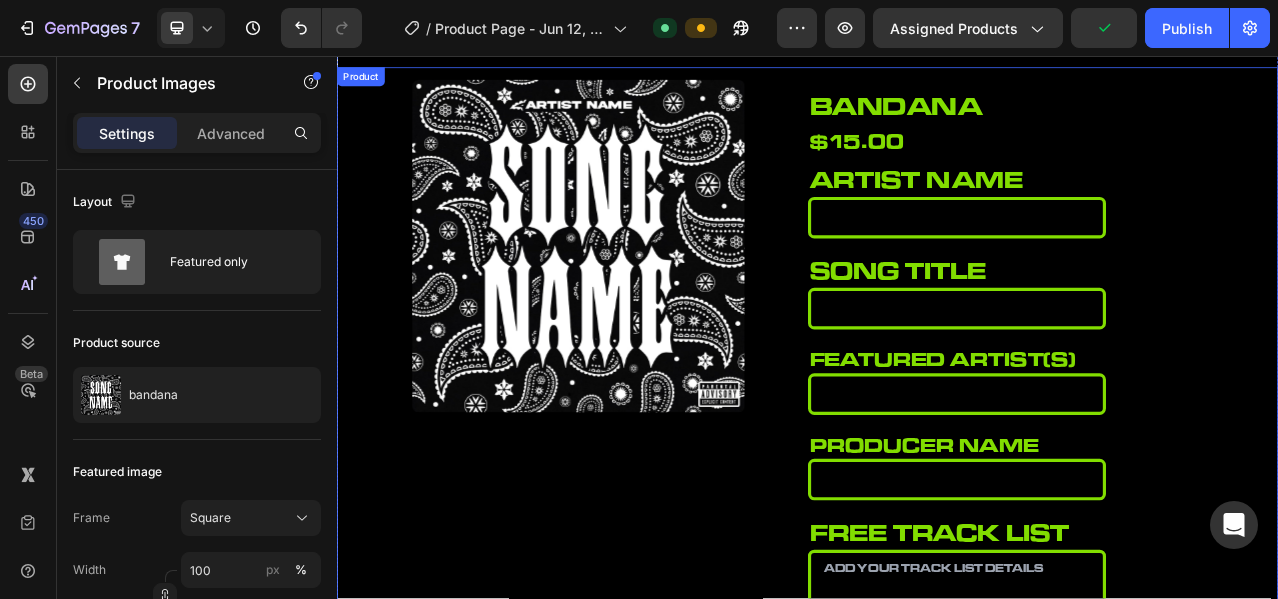 scroll, scrollTop: 0, scrollLeft: 0, axis: both 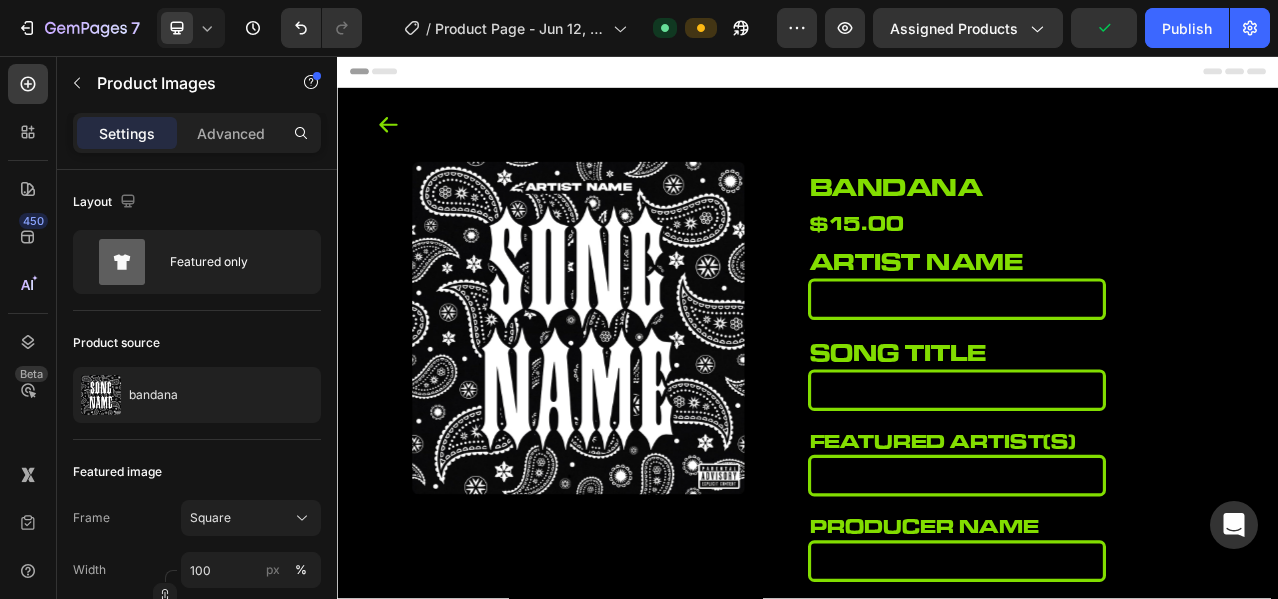 click at bounding box center [645, 403] 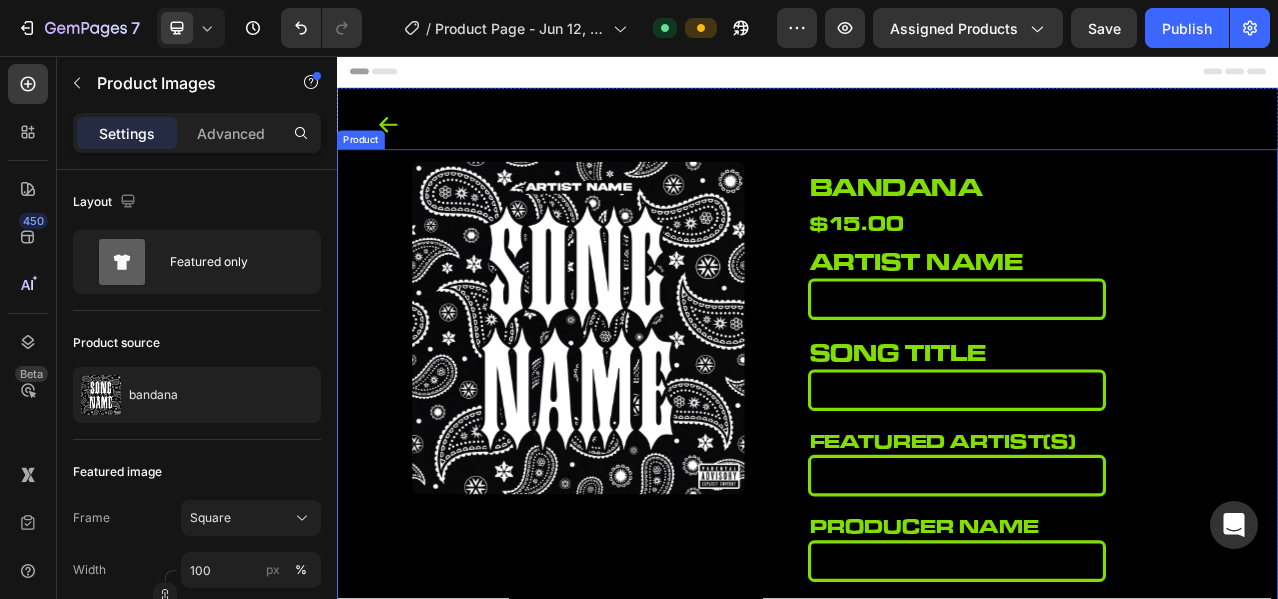 click on "Product Images
upload your logo or pictures (Max 10MB) Product File Upload bandana Product Title $15.00 Product Price Product Price Row artist name Heading Please enter or select a value Product Custom Field song title Heading Please enter or select a value Product Custom Field featured artist(s) Heading Product Custom Field producer name Heading Product Custom Field free track list Heading Product Custom Field
Add to cart Add to Cart Product" at bounding box center [937, 590] 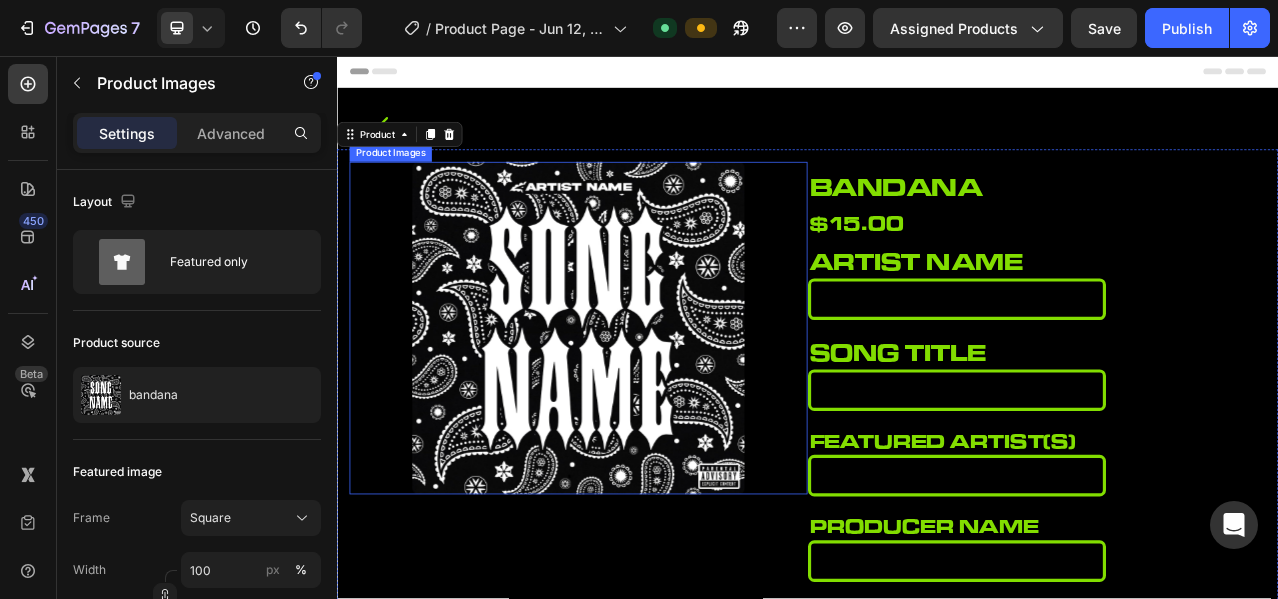 click at bounding box center (645, 403) 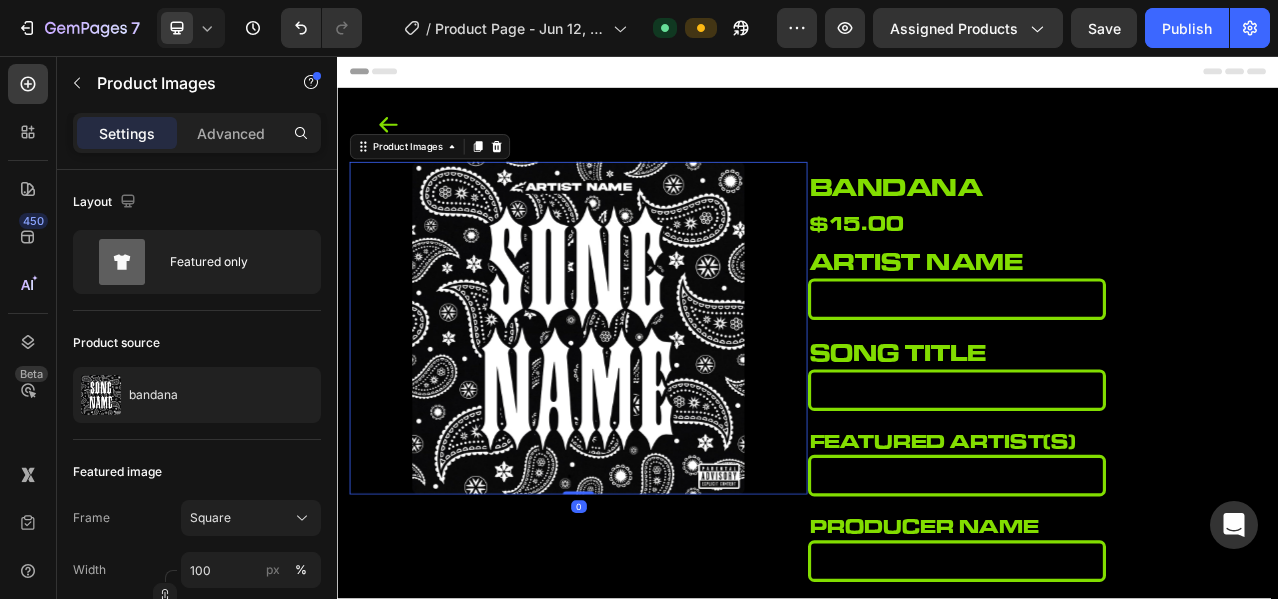 drag, startPoint x: 634, startPoint y: 604, endPoint x: 642, endPoint y: 565, distance: 39.812057 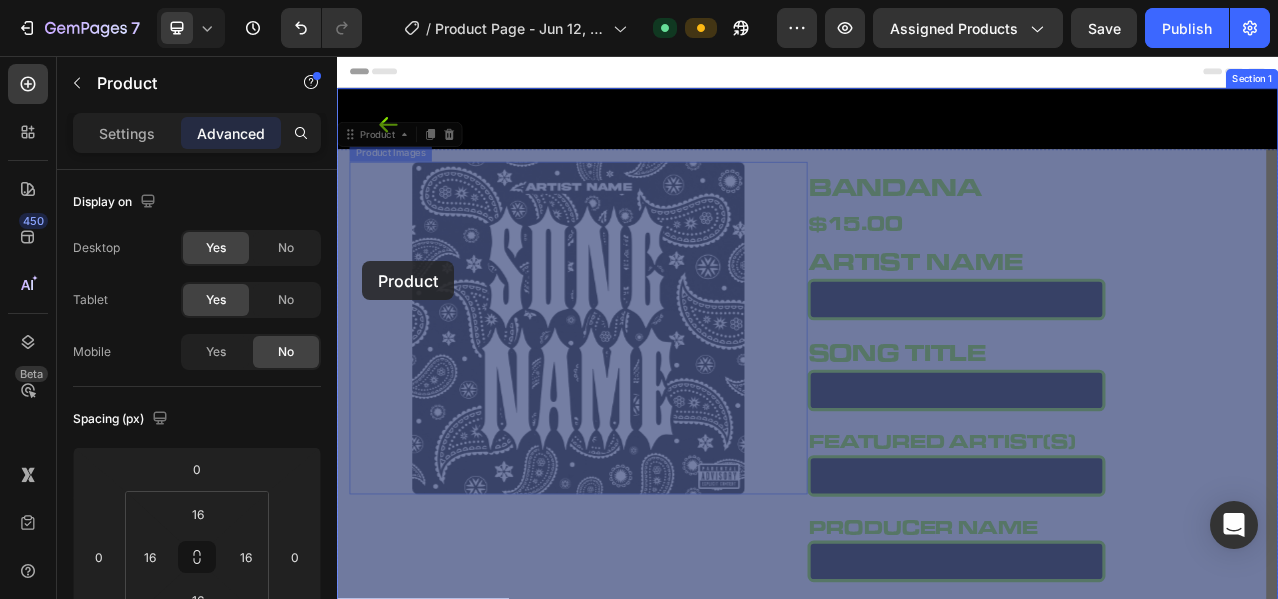 drag, startPoint x: 353, startPoint y: 314, endPoint x: 369, endPoint y: 318, distance: 16.492422 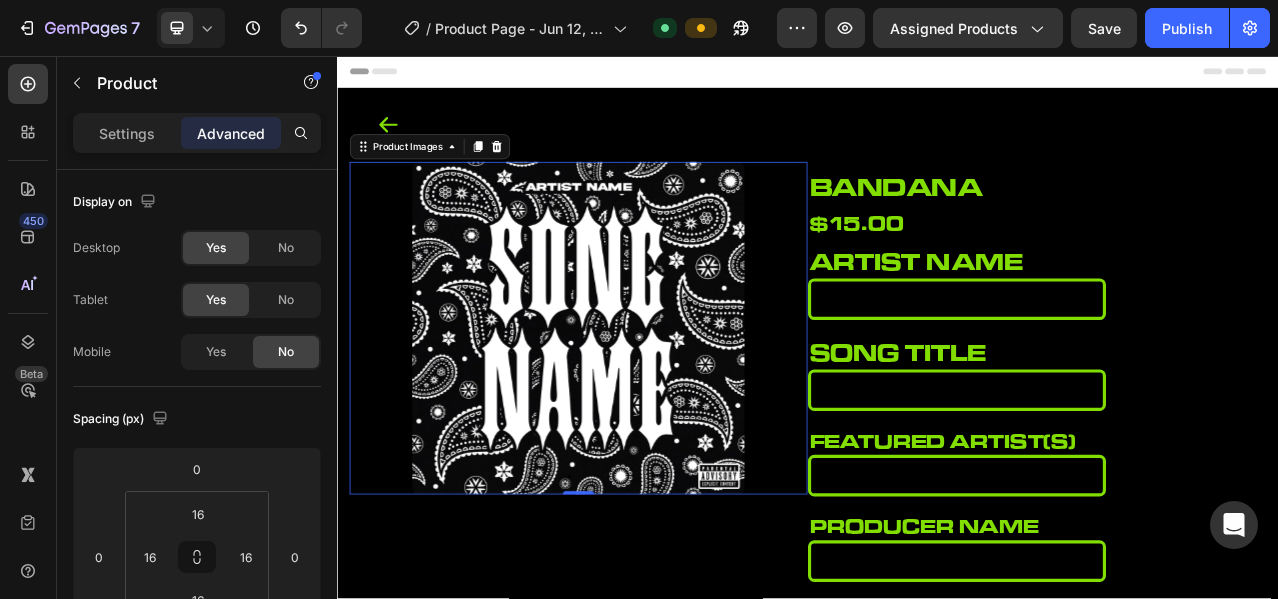 click on "Product Images   0" at bounding box center (645, 403) 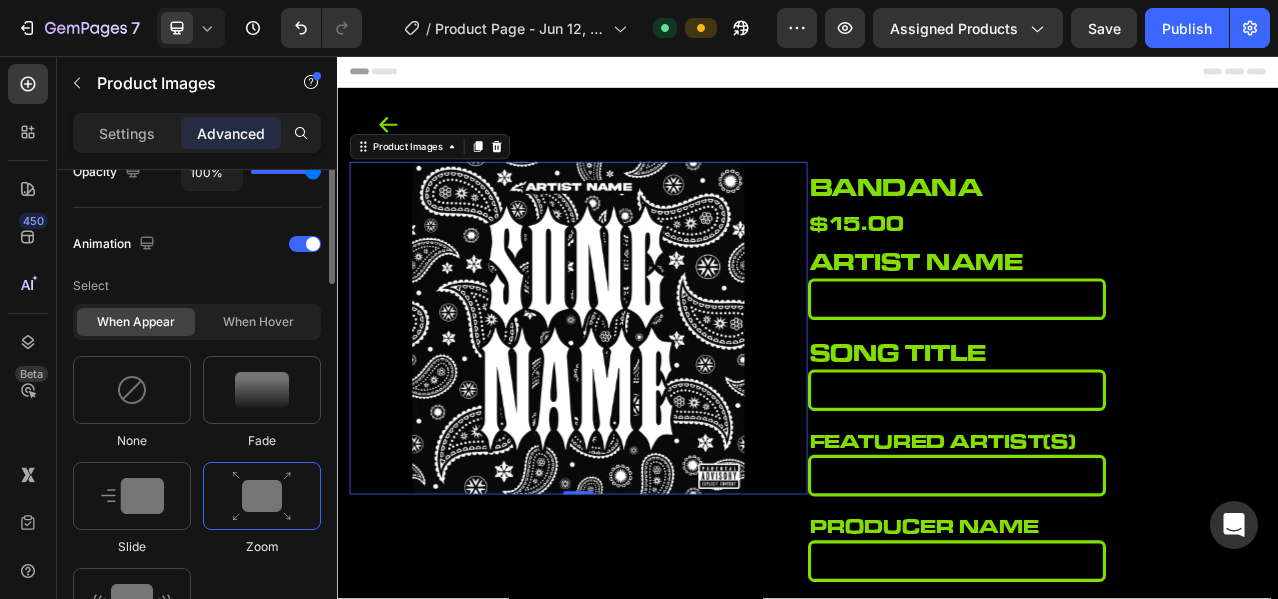 scroll, scrollTop: 666, scrollLeft: 0, axis: vertical 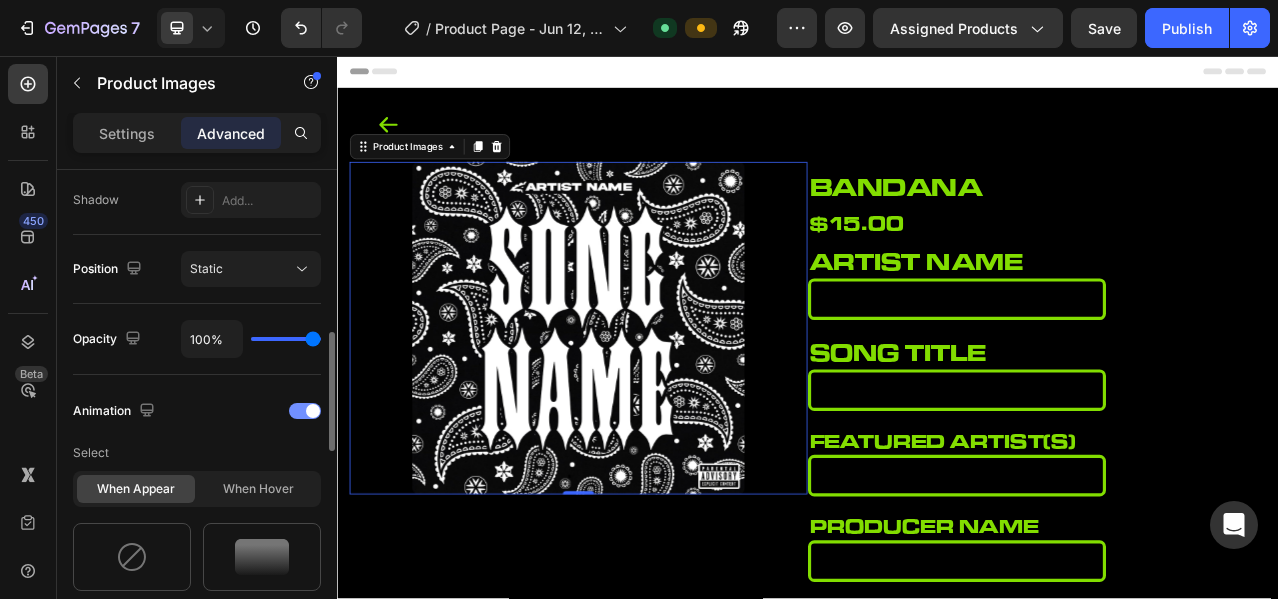 click at bounding box center (305, 411) 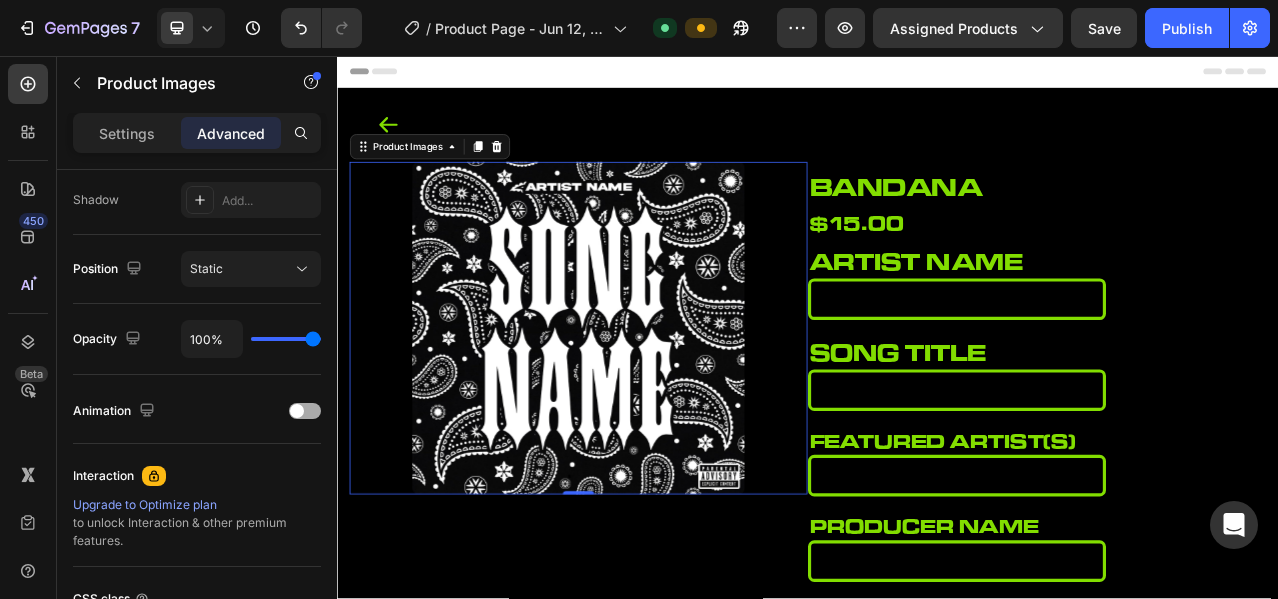 scroll, scrollTop: 833, scrollLeft: 0, axis: vertical 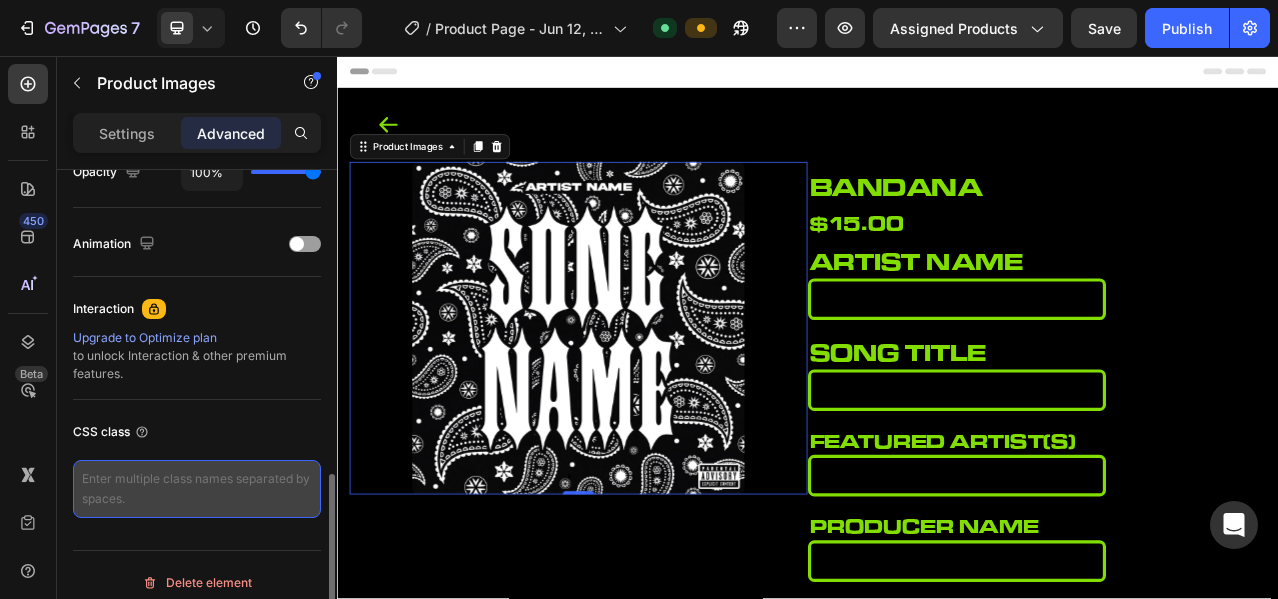 click at bounding box center [197, 489] 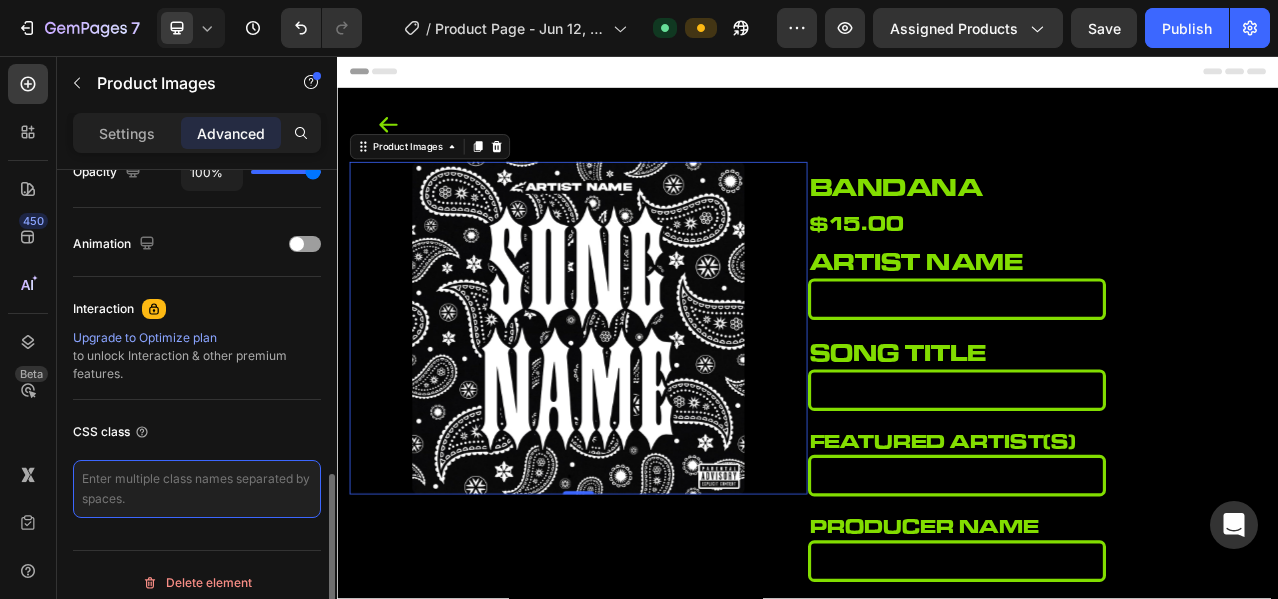 click at bounding box center (197, 489) 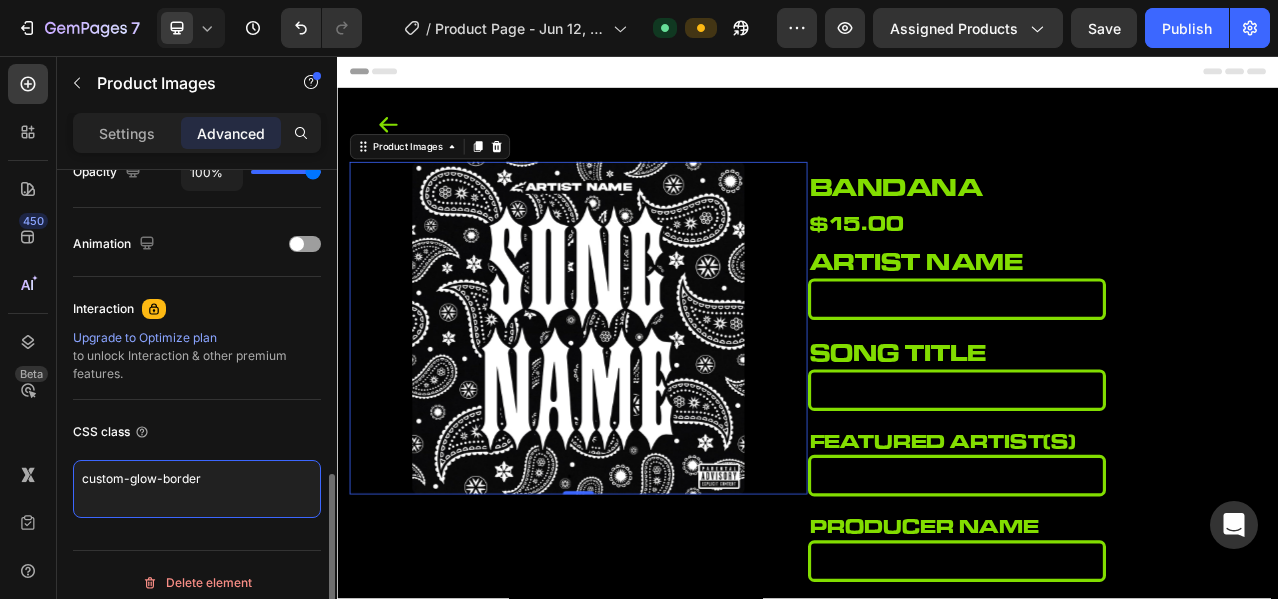 type on "custom-glow-border" 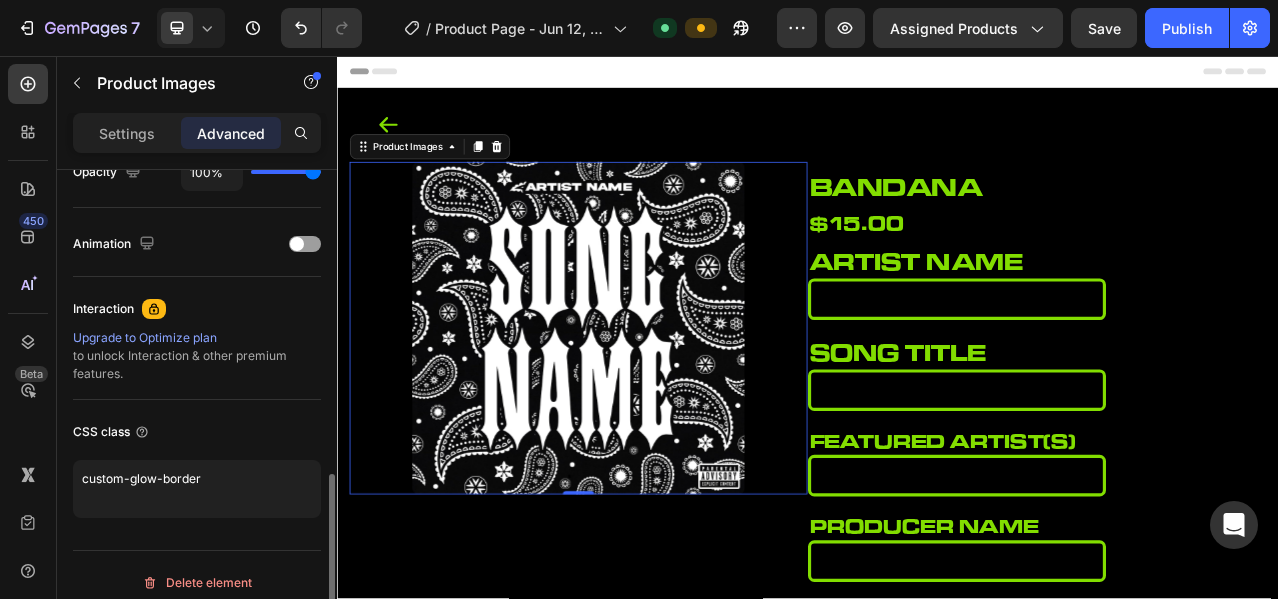 click on "CSS class" at bounding box center [197, 432] 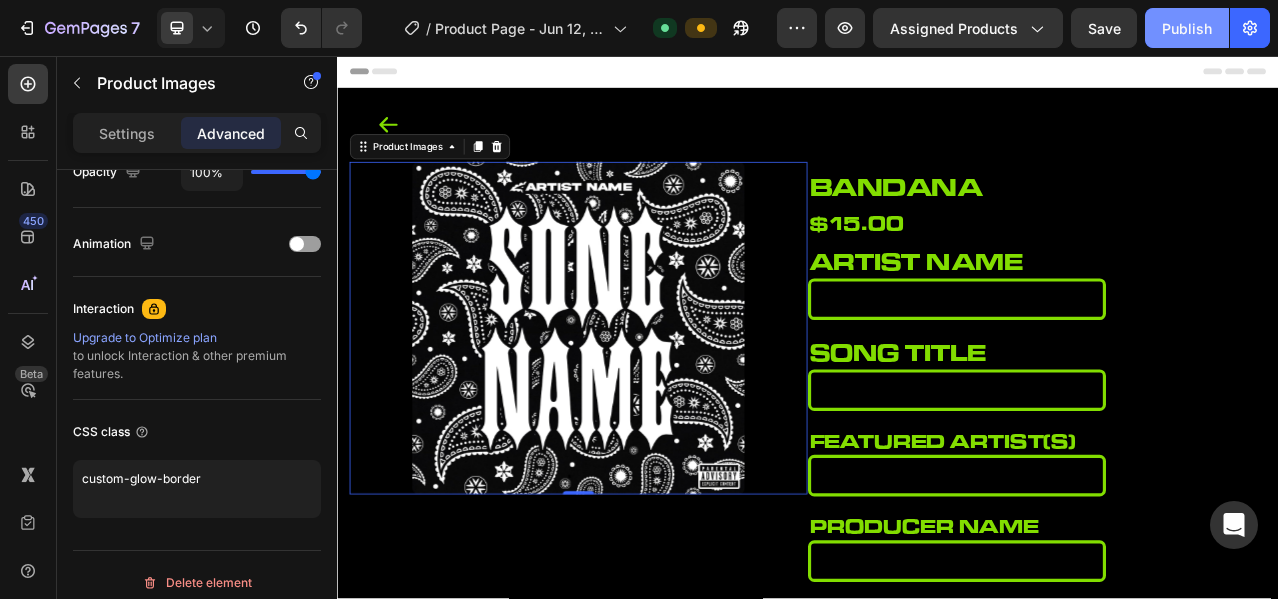 click on "Publish" at bounding box center [1187, 28] 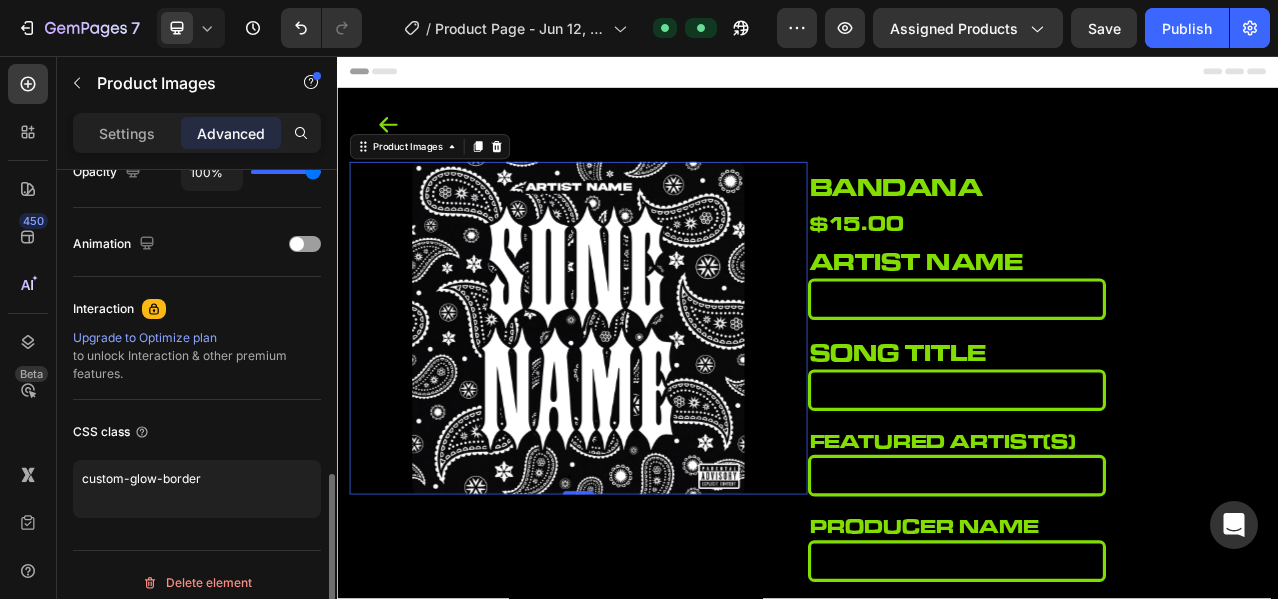 scroll, scrollTop: 844, scrollLeft: 0, axis: vertical 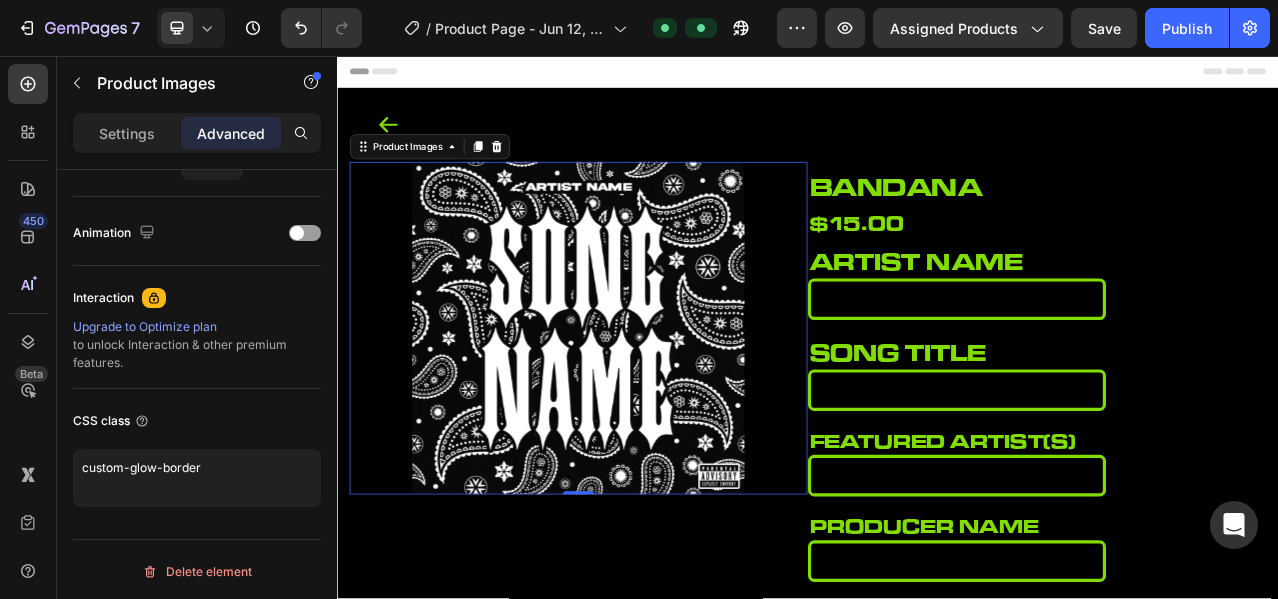 click at bounding box center (645, 403) 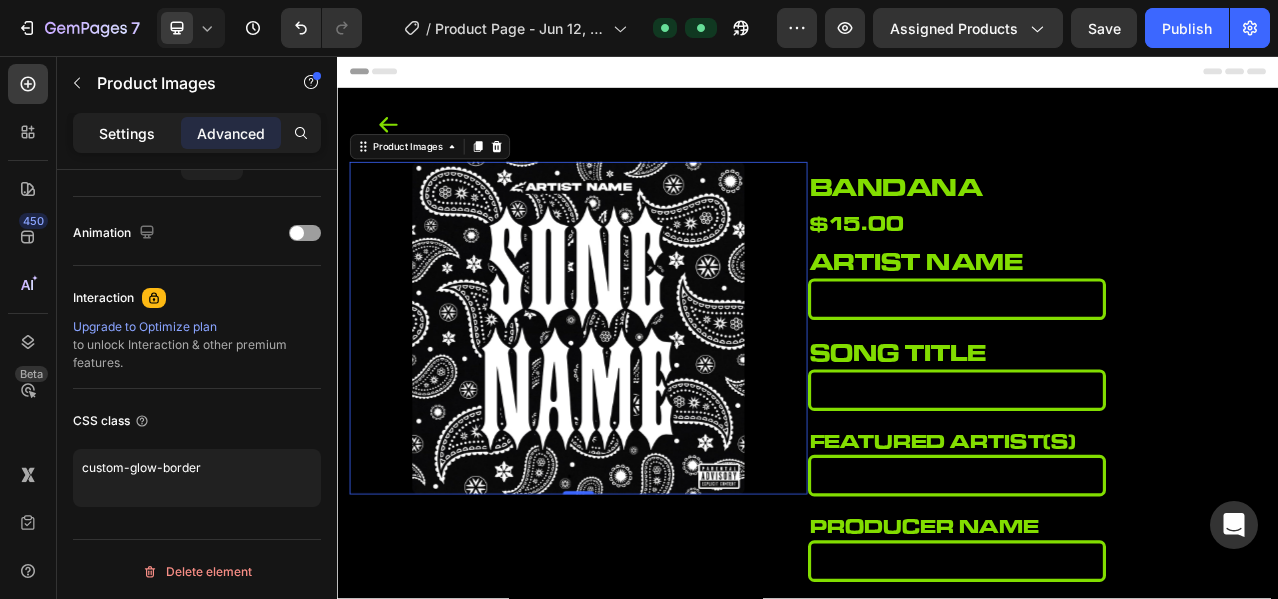 click on "Settings" at bounding box center (127, 133) 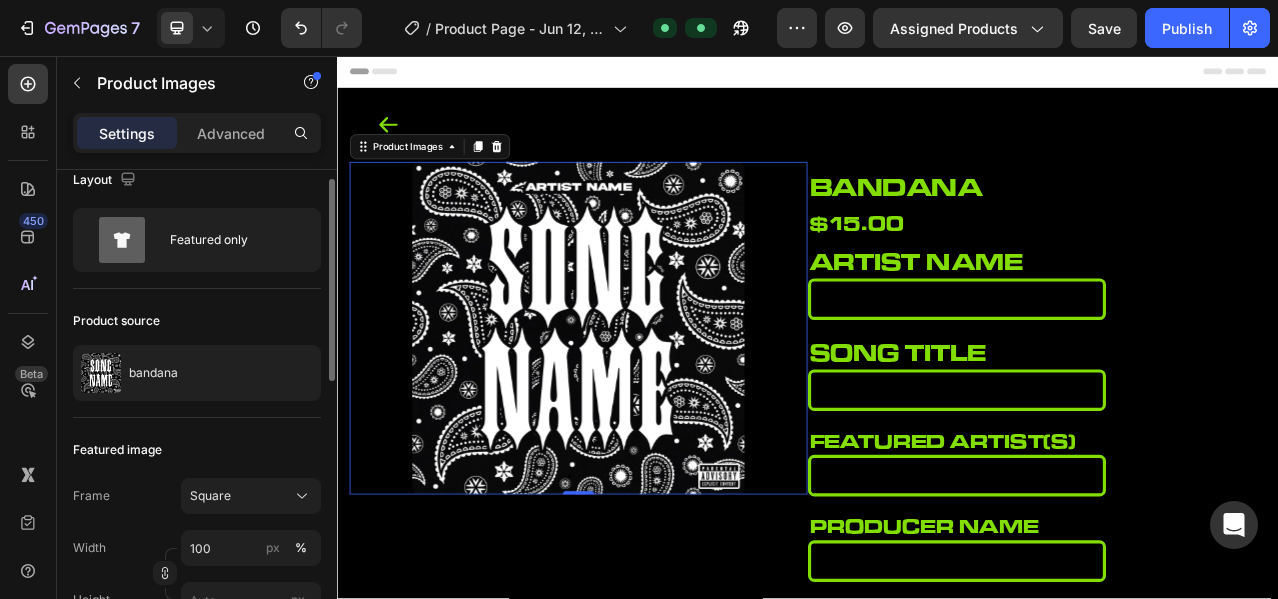 scroll, scrollTop: 0, scrollLeft: 0, axis: both 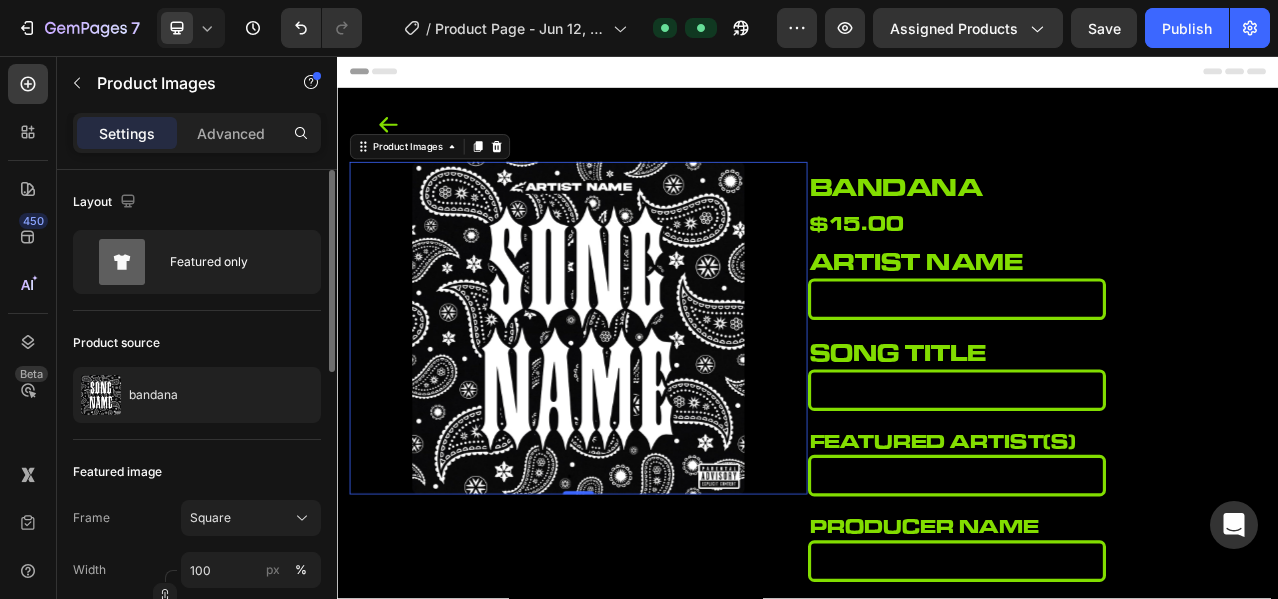 click on "Product source bandana" 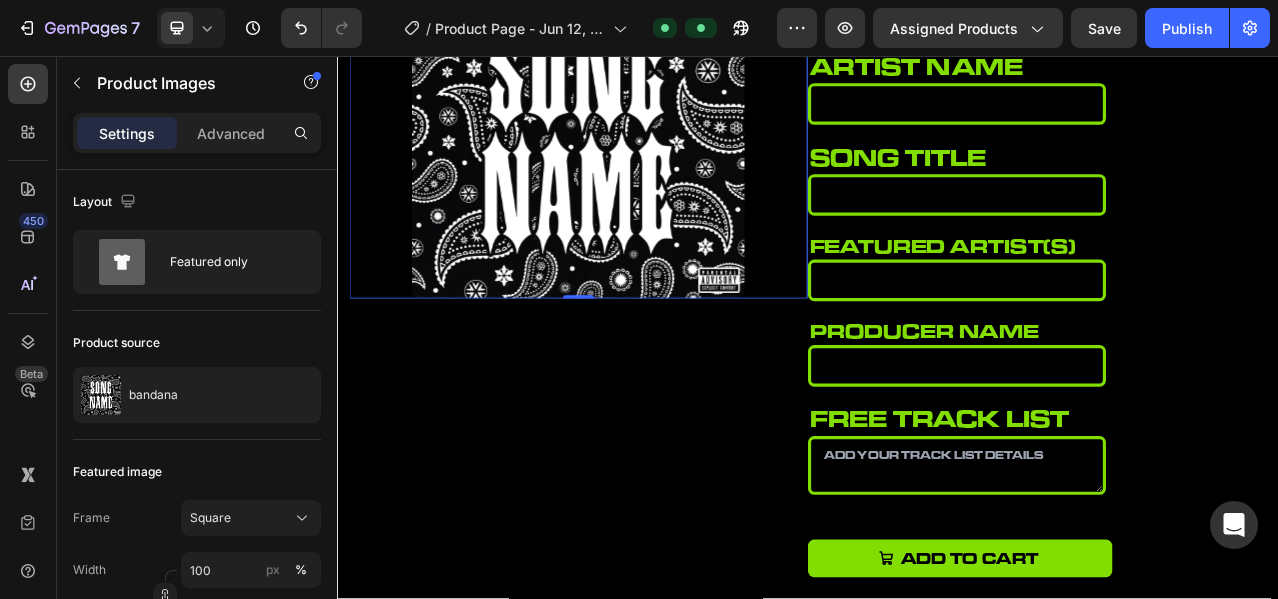 scroll, scrollTop: 333, scrollLeft: 0, axis: vertical 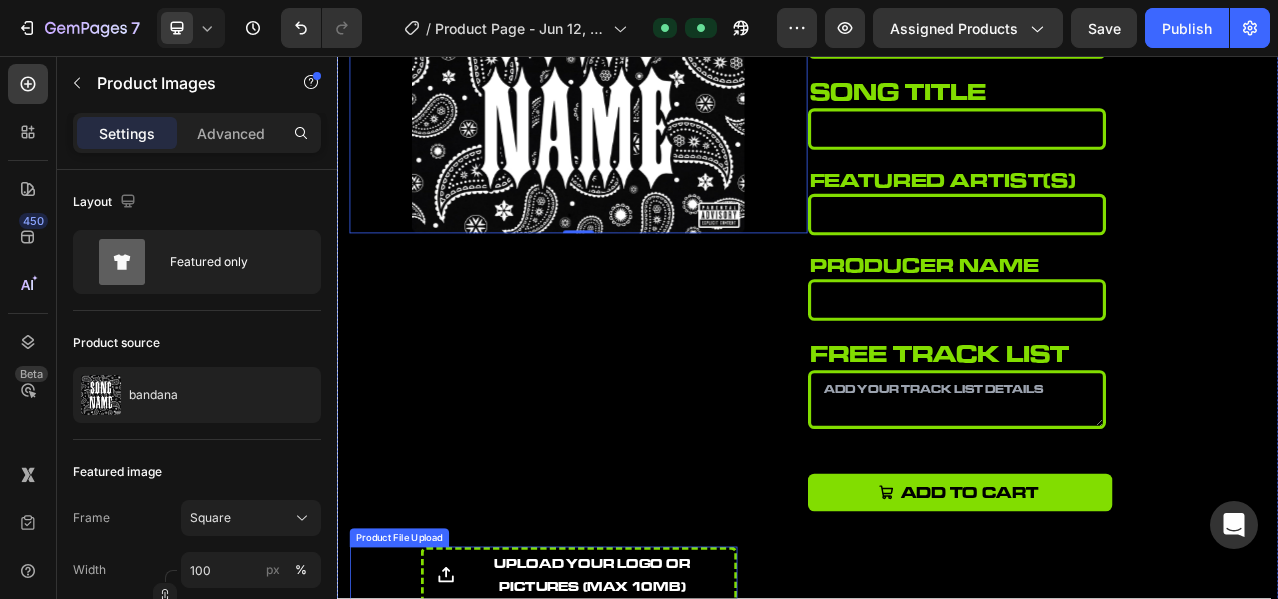 click on "upload your logo or pictures (Max 10MB)" at bounding box center (661, 719) 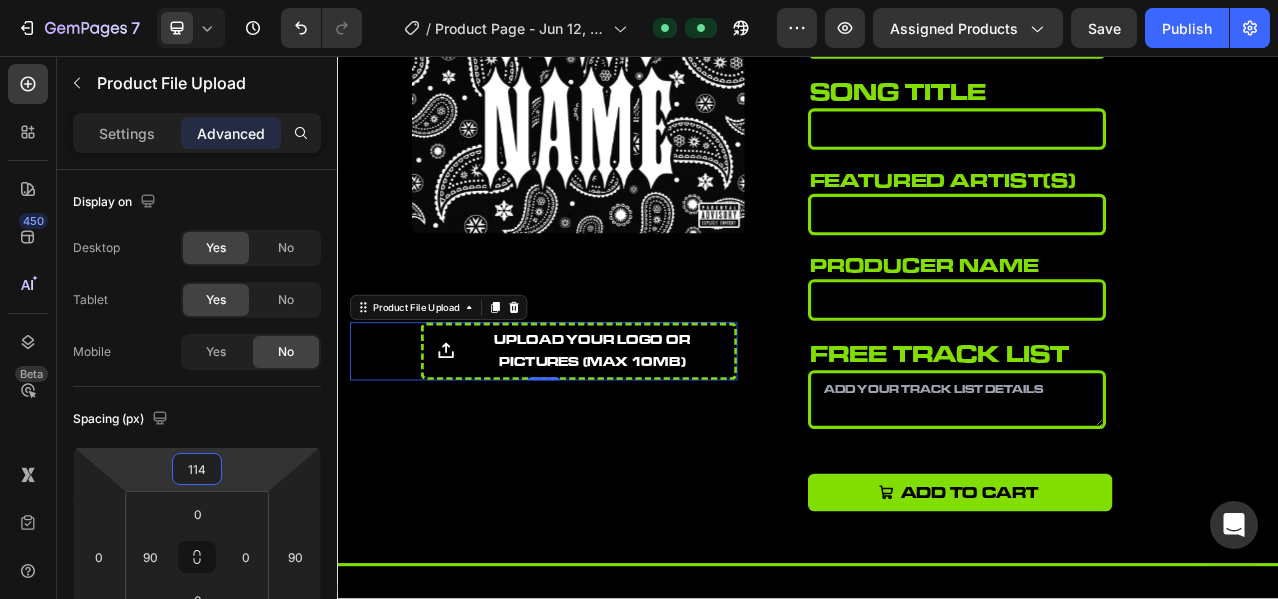 drag, startPoint x: 253, startPoint y: 457, endPoint x: 247, endPoint y: 600, distance: 143.12582 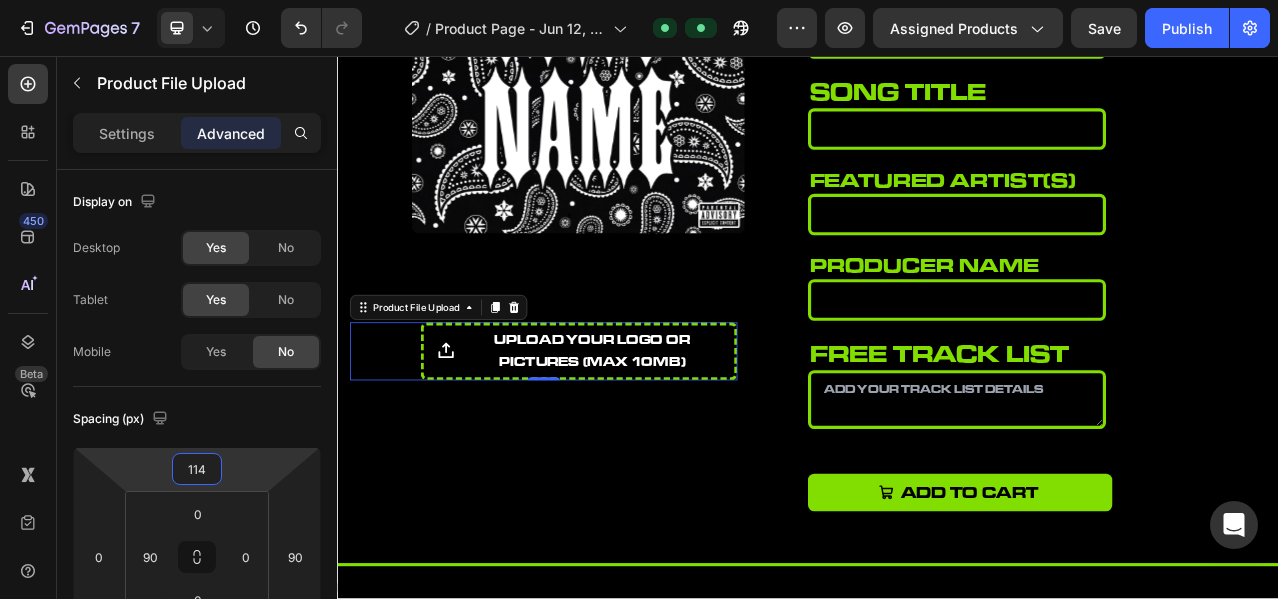 click on "7  Version history  /  Product Page - Jun 12, 07:39:47 Default Preview Assigned Products  Save   Publish  450 Beta Sections(18) Elements(84) Section Element Hero Section Product Detail Brands Trusted Badges Guarantee Product Breakdown How to use Testimonials Compare Bundle FAQs Social Proof Brand Story Product List Collection Blog List Contact Sticky Add to Cart Custom Footer Browse Library 450 Layout
Row
Row
Row
Row Text
Heading
Text Block Button
Button
Button Media
Image
Image" at bounding box center [639, 0] 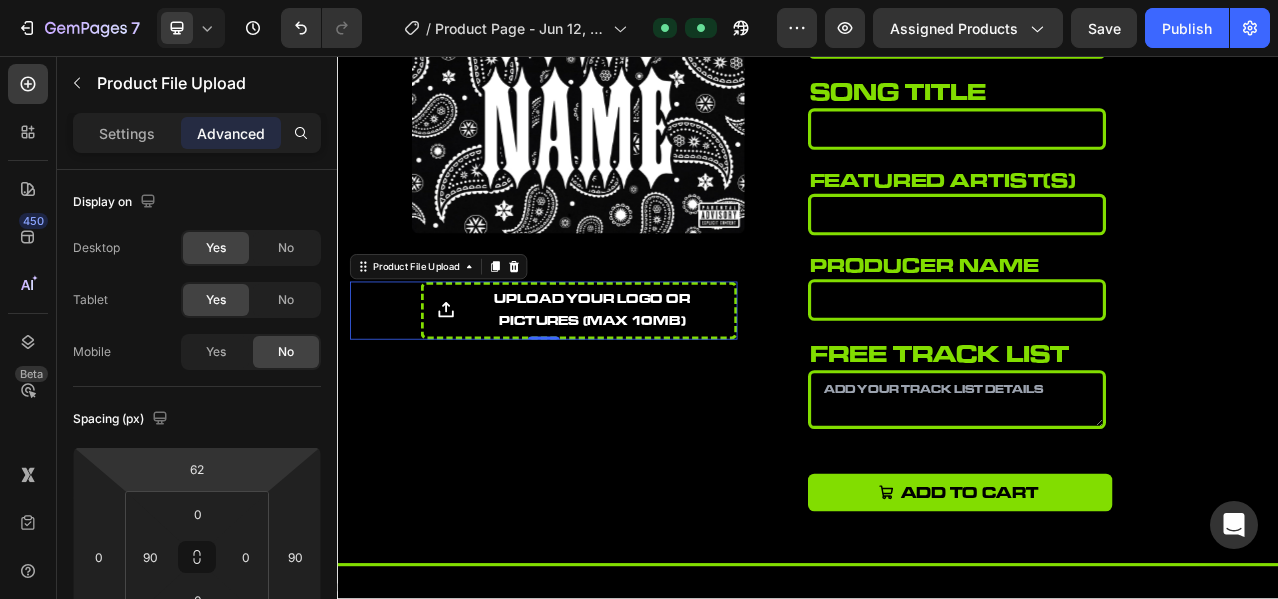 type on "60" 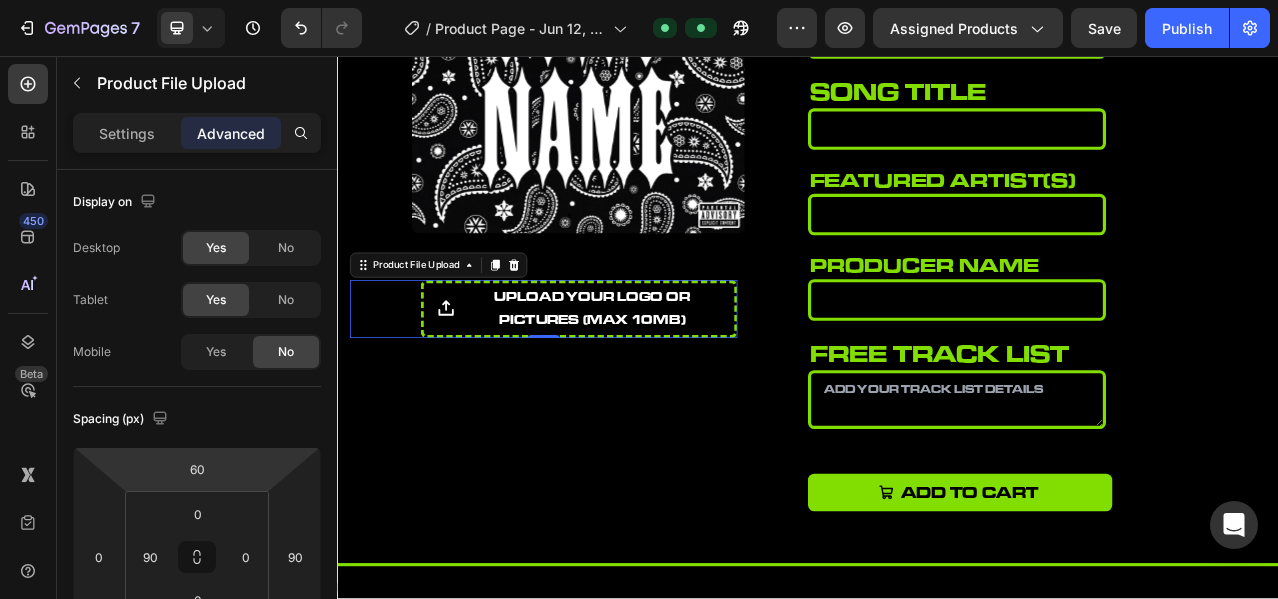 drag, startPoint x: 246, startPoint y: 458, endPoint x: 244, endPoint y: 485, distance: 27.073973 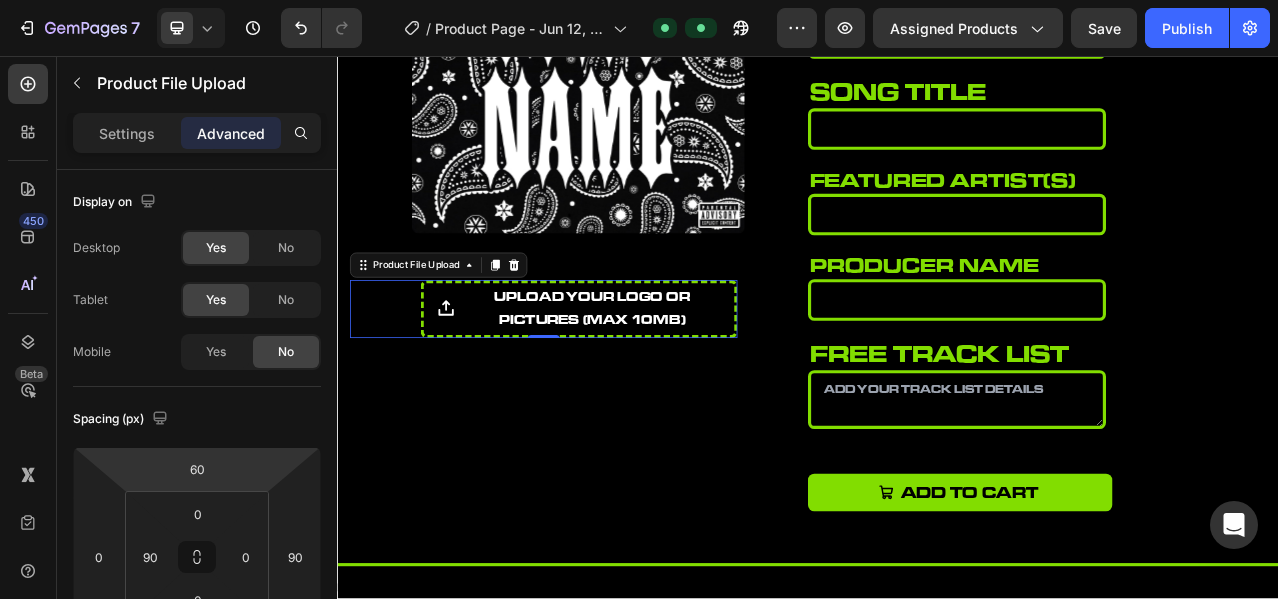 click on "7  Version history  /  Product Page - Jun 12, 07:39:47 Default Preview Assigned Products  Save   Publish  450 Beta Sections(18) Elements(84) Section Element Hero Section Product Detail Brands Trusted Badges Guarantee Product Breakdown How to use Testimonials Compare Bundle FAQs Social Proof Brand Story Product List Collection Blog List Contact Sticky Add to Cart Custom Footer Browse Library 450 Layout
Row
Row
Row
Row Text
Heading
Text Block Button
Button
Button Media
Image
Image" at bounding box center [639, 0] 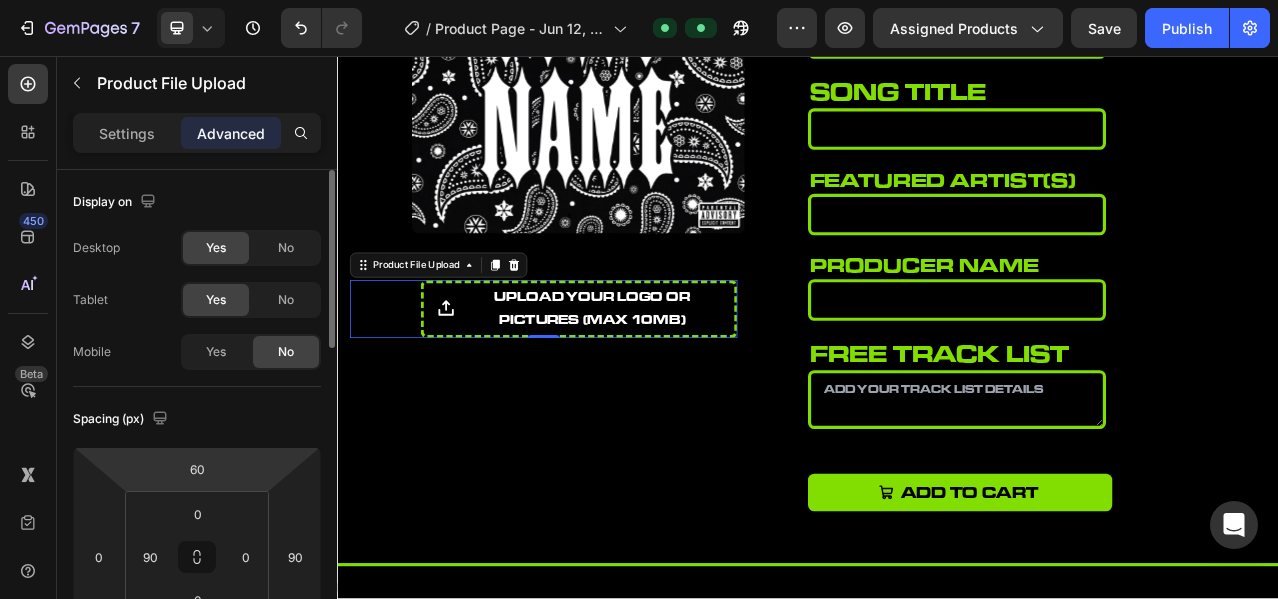 click on "Spacing (px)" at bounding box center (197, 419) 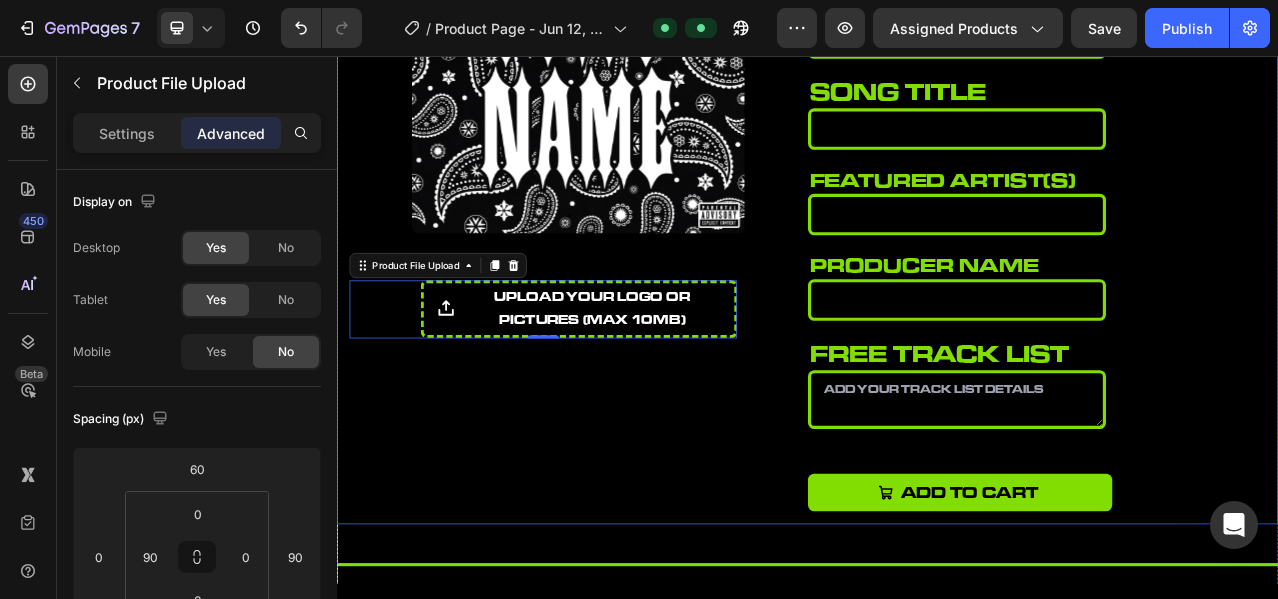 scroll, scrollTop: 0, scrollLeft: 0, axis: both 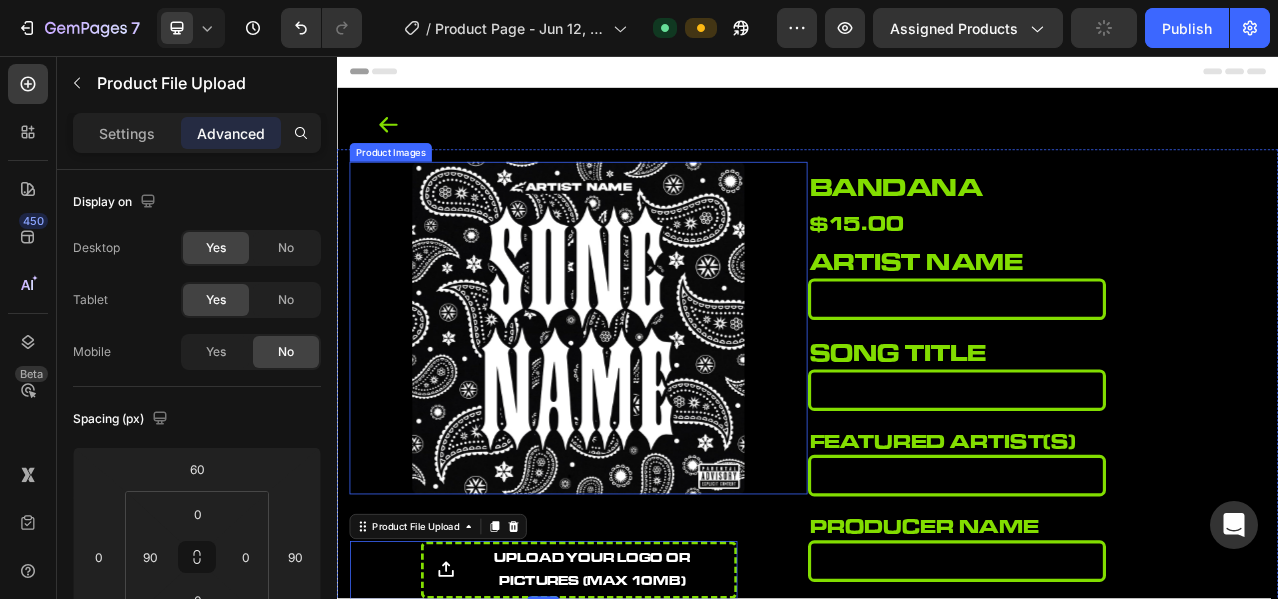 click at bounding box center (645, 403) 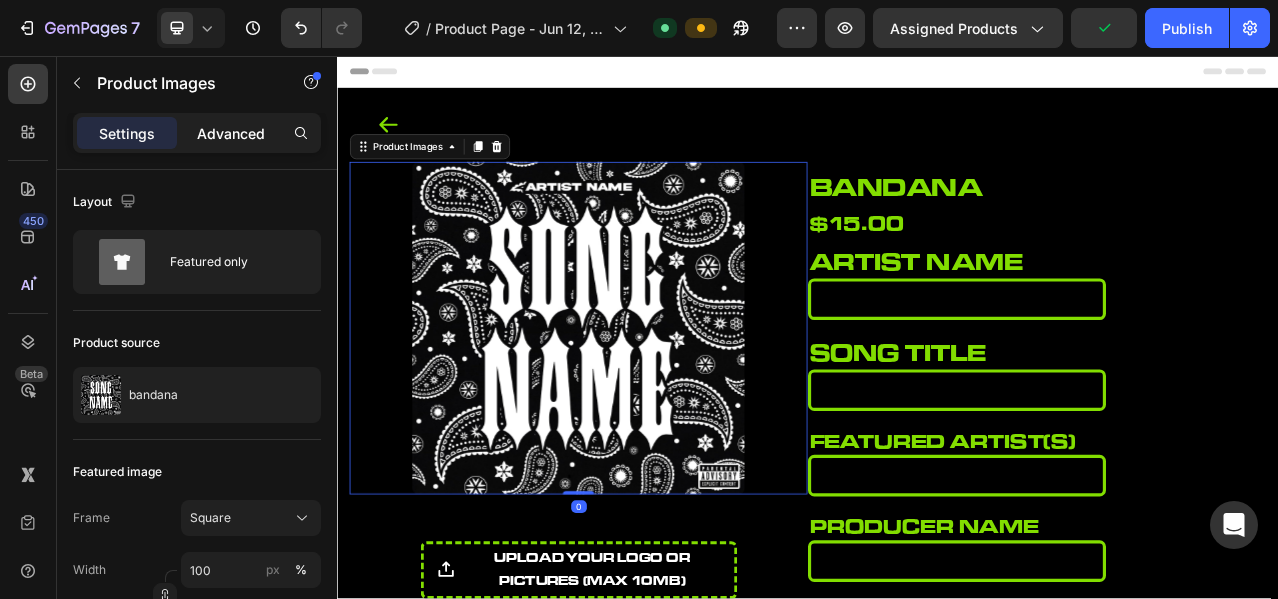 click on "Advanced" at bounding box center (231, 133) 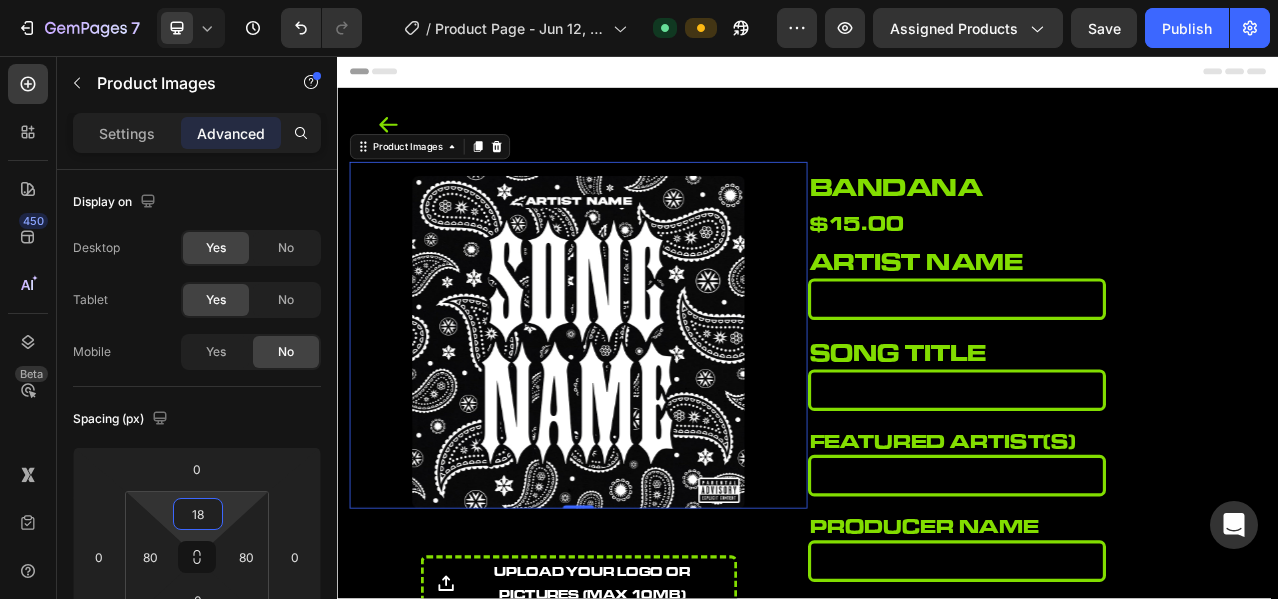 click on "7  Version history  /  Product Page - Jun 12, 07:39:47 Default Preview Assigned Products  Save   Publish  450 Beta Sections(18) Elements(84) Section Element Hero Section Product Detail Brands Trusted Badges Guarantee Product Breakdown How to use Testimonials Compare Bundle FAQs Social Proof Brand Story Product List Collection Blog List Contact Sticky Add to Cart Custom Footer Browse Library 450 Layout
Row
Row
Row
Row Text
Heading
Text Block Button
Button
Button Media
Image
Image" at bounding box center (639, 0) 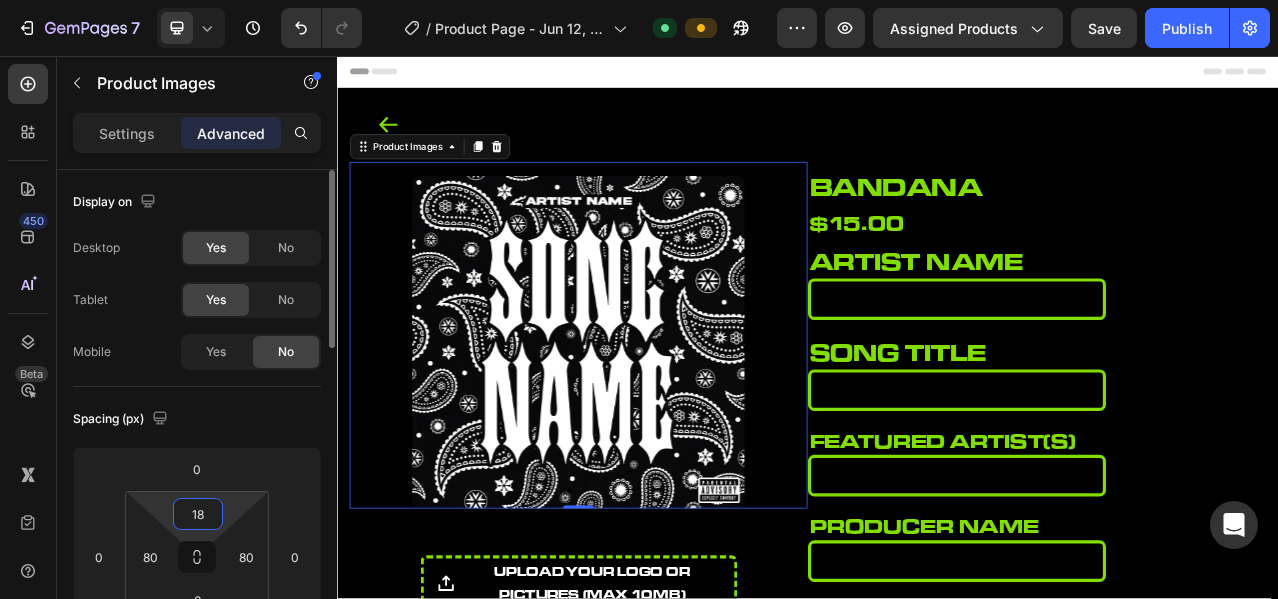 click on "Spacing (px)" at bounding box center [197, 419] 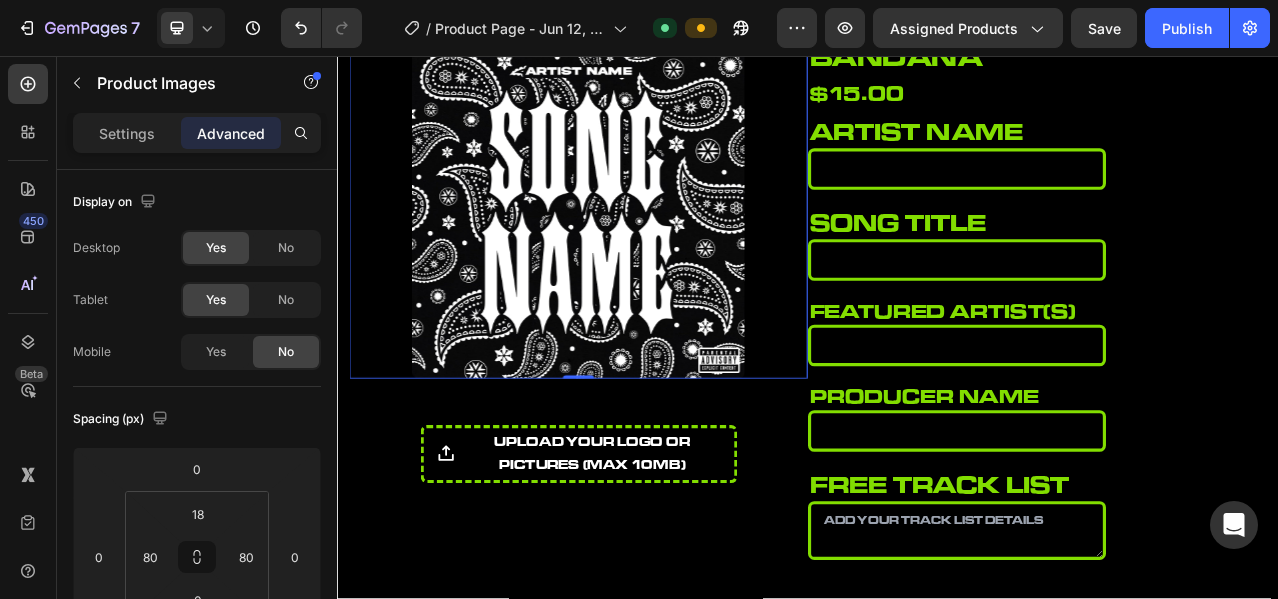 scroll, scrollTop: 0, scrollLeft: 0, axis: both 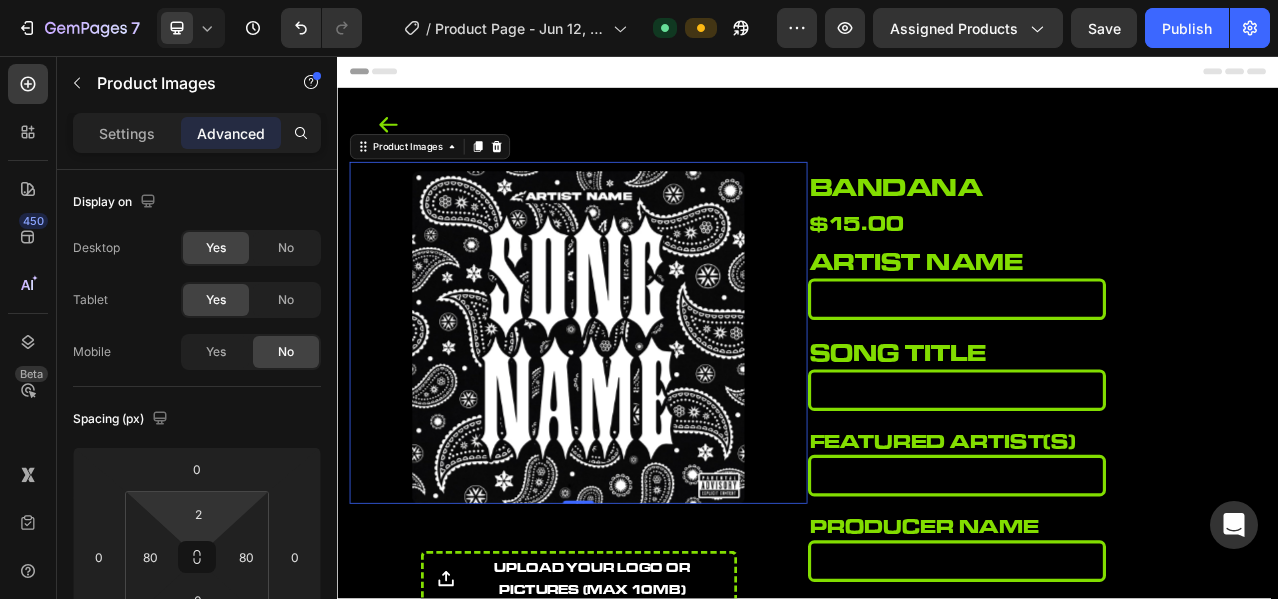 type on "0" 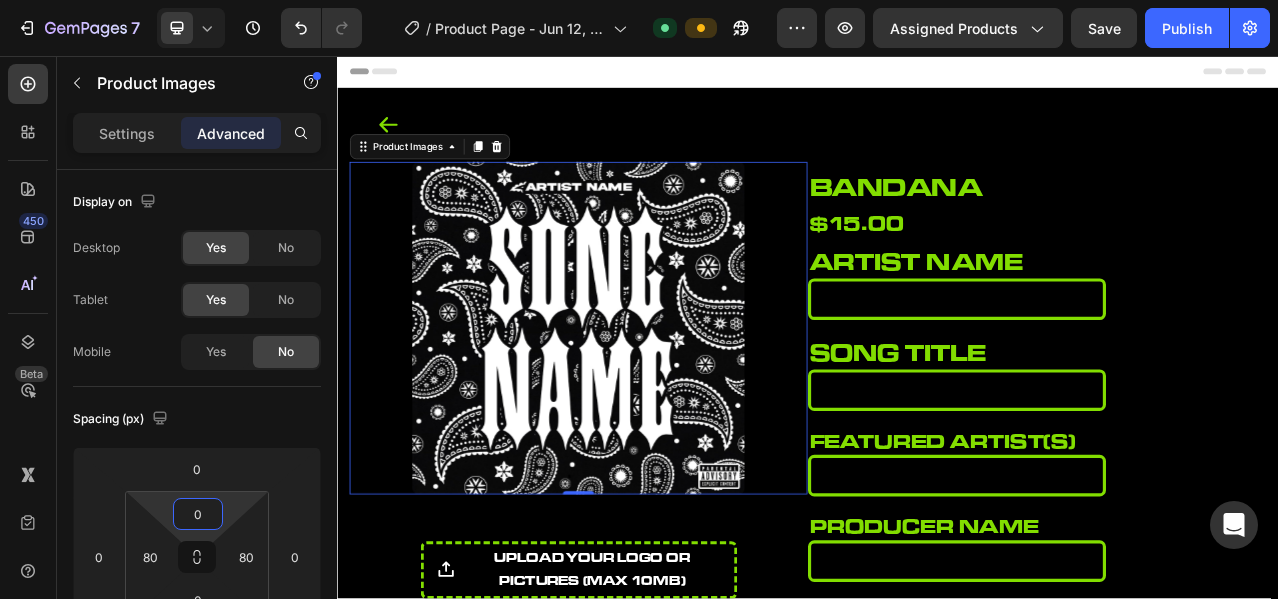 drag, startPoint x: 229, startPoint y: 505, endPoint x: 235, endPoint y: 517, distance: 13.416408 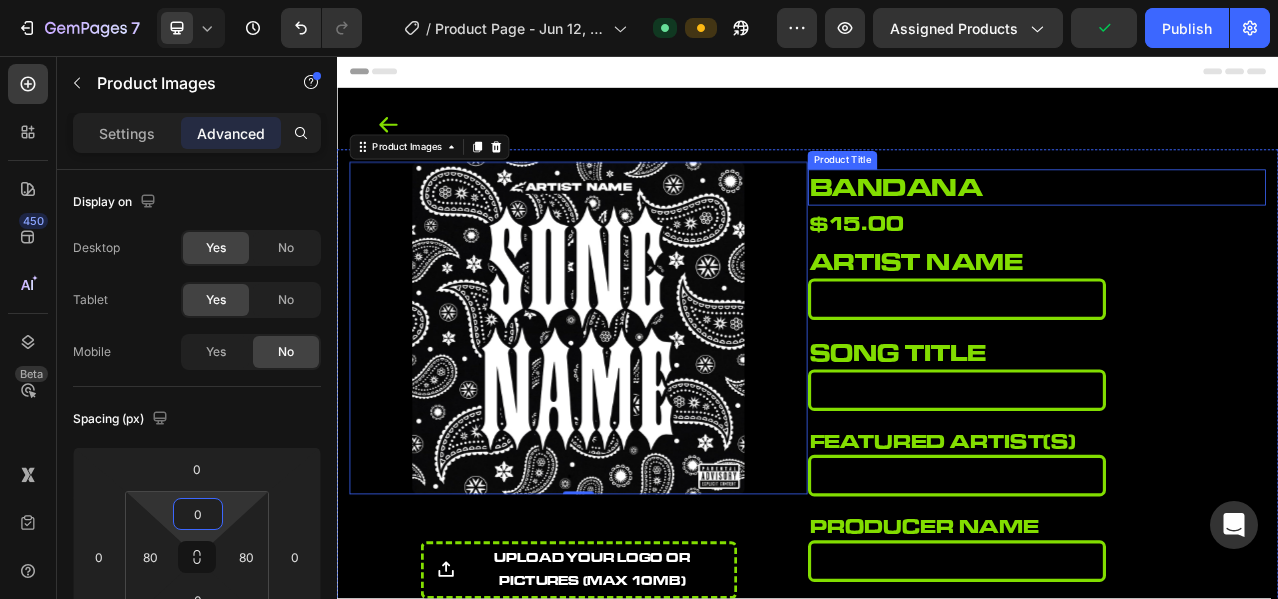 click on "bandana" at bounding box center [1229, 224] 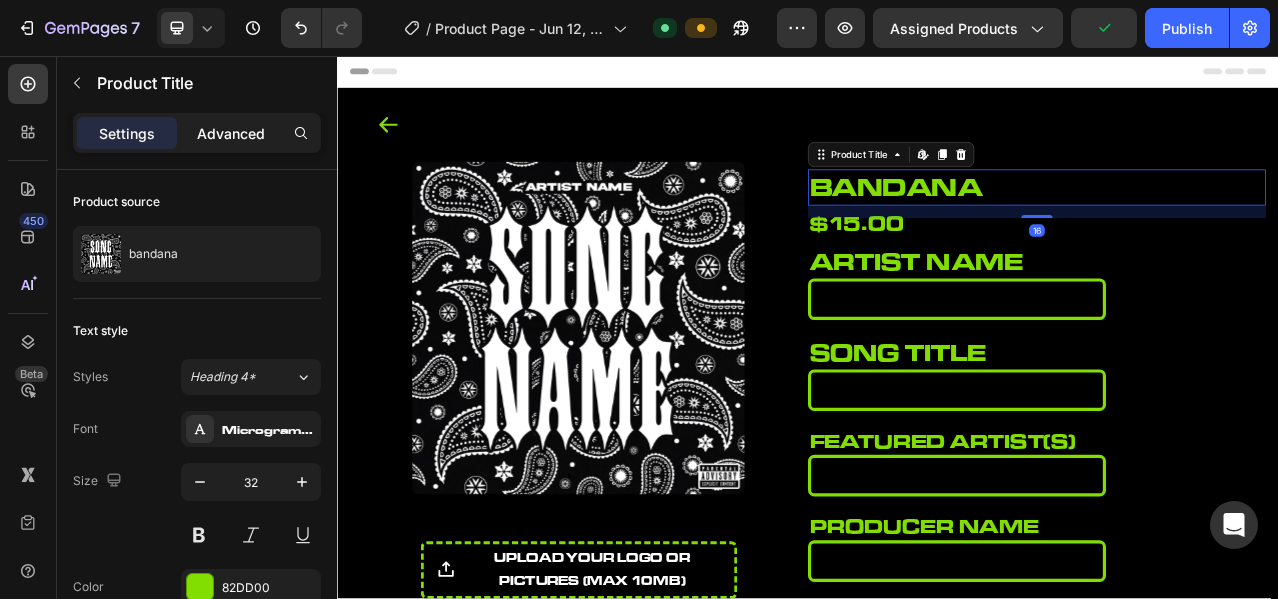 click on "Advanced" at bounding box center (231, 133) 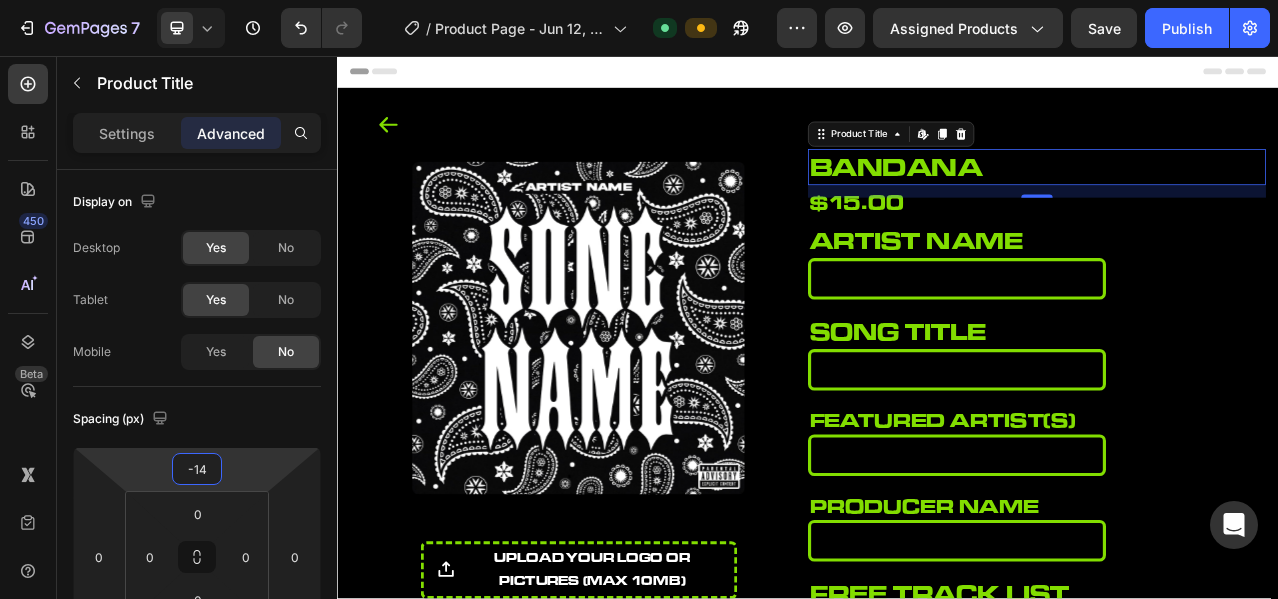 type on "-12" 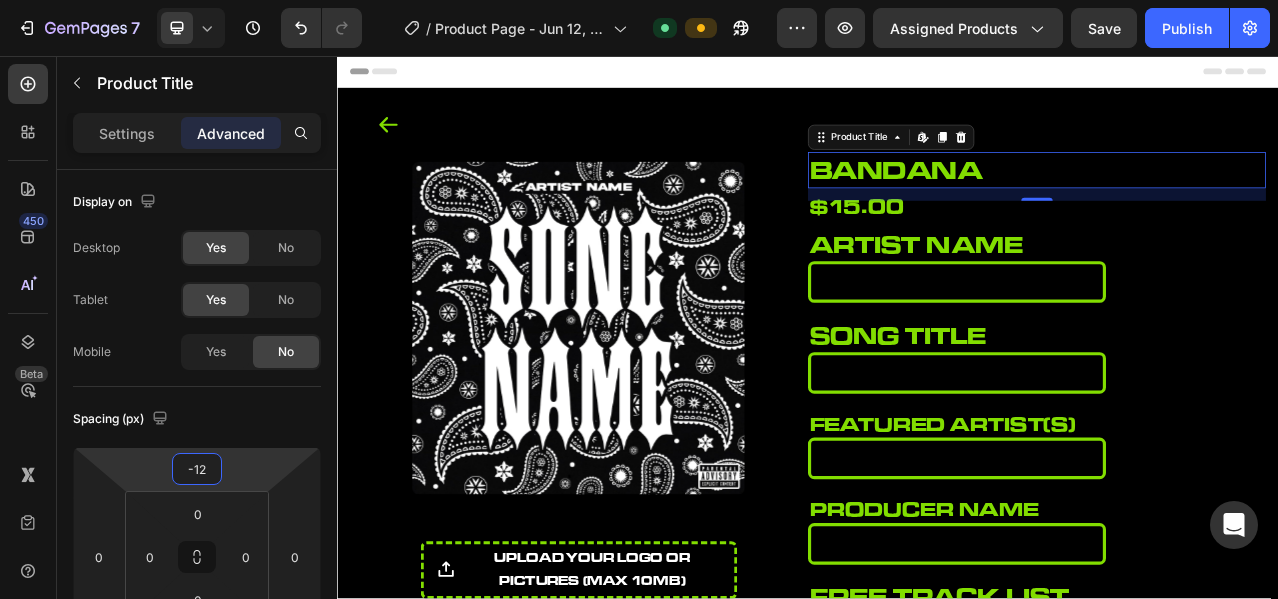 drag, startPoint x: 240, startPoint y: 472, endPoint x: 243, endPoint y: 483, distance: 11.401754 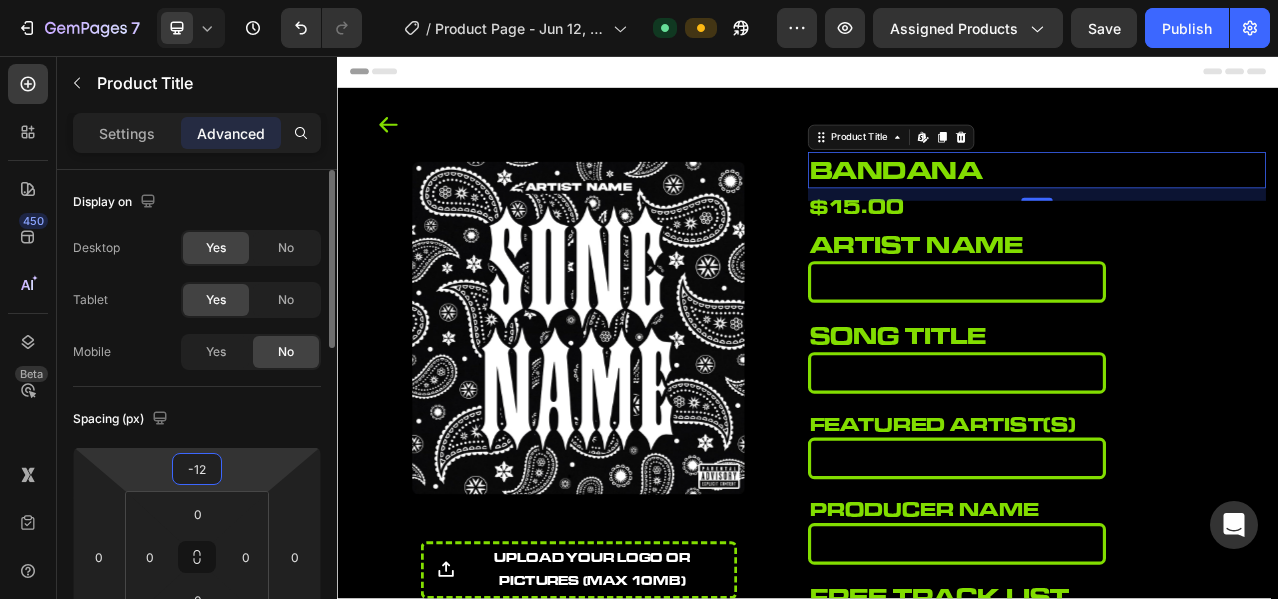 click on "Spacing (px)" at bounding box center (197, 419) 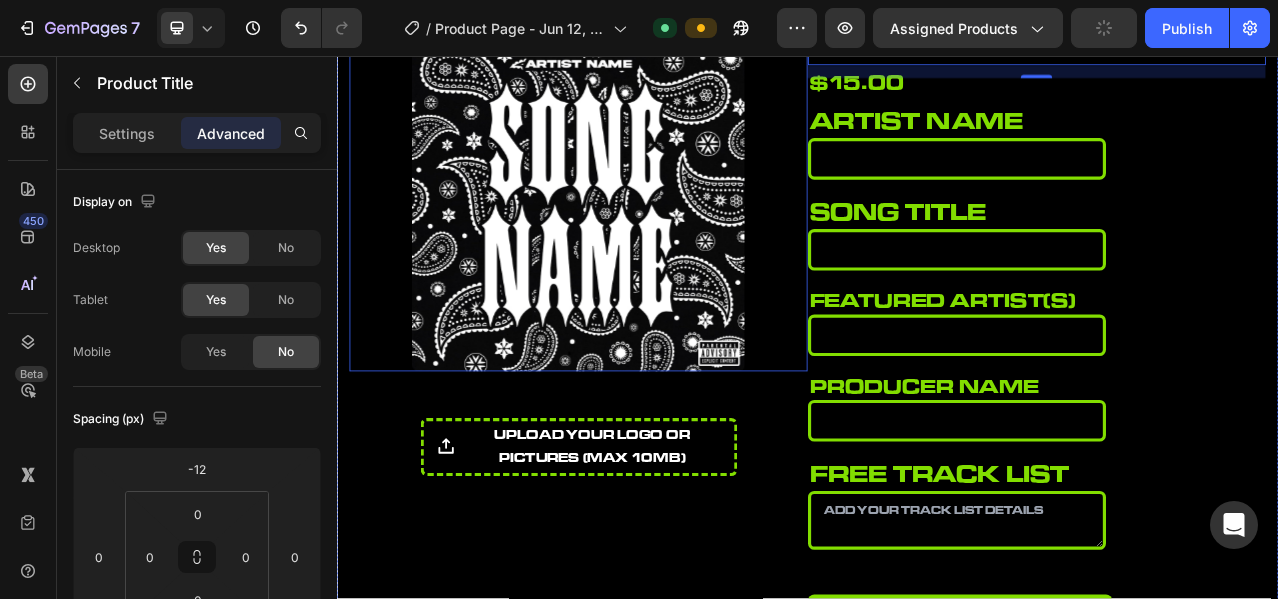scroll, scrollTop: 500, scrollLeft: 0, axis: vertical 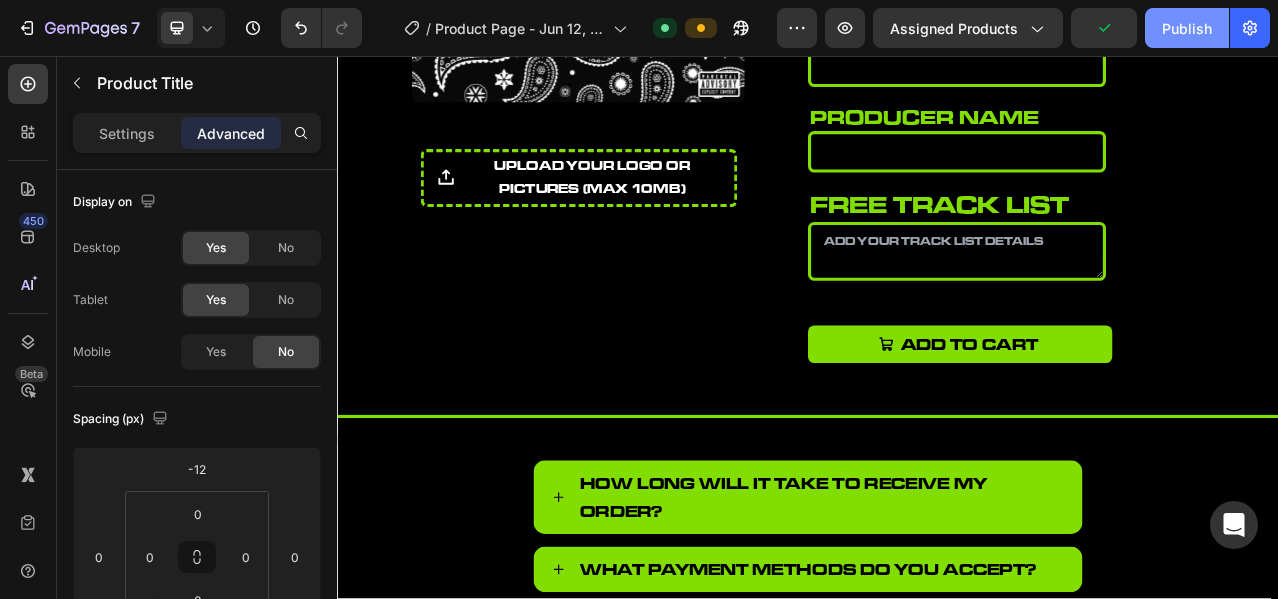 click on "Publish" at bounding box center [1187, 28] 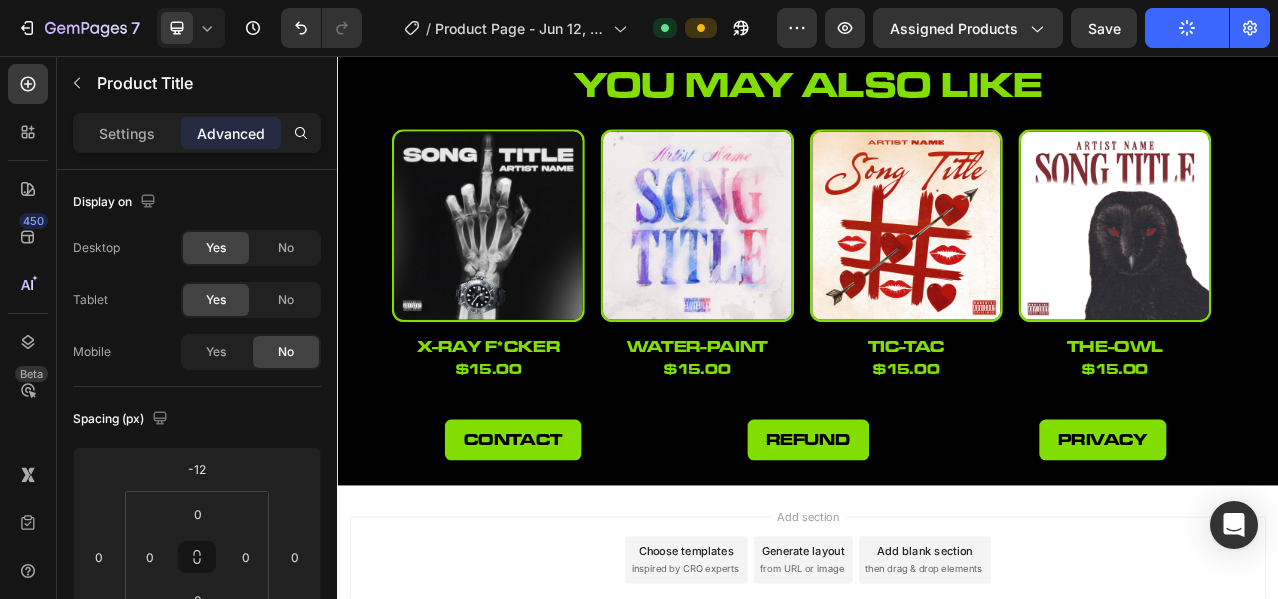 scroll, scrollTop: 1333, scrollLeft: 0, axis: vertical 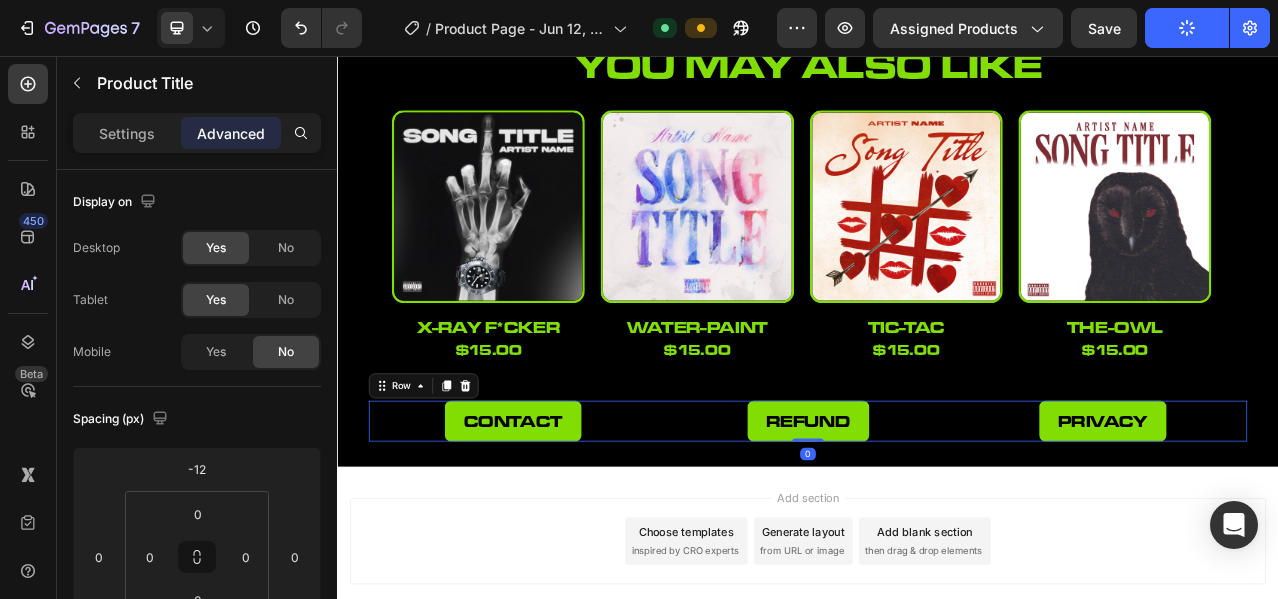 click on "contact Button refund Button privacy Button Row   0" at bounding box center [937, 522] 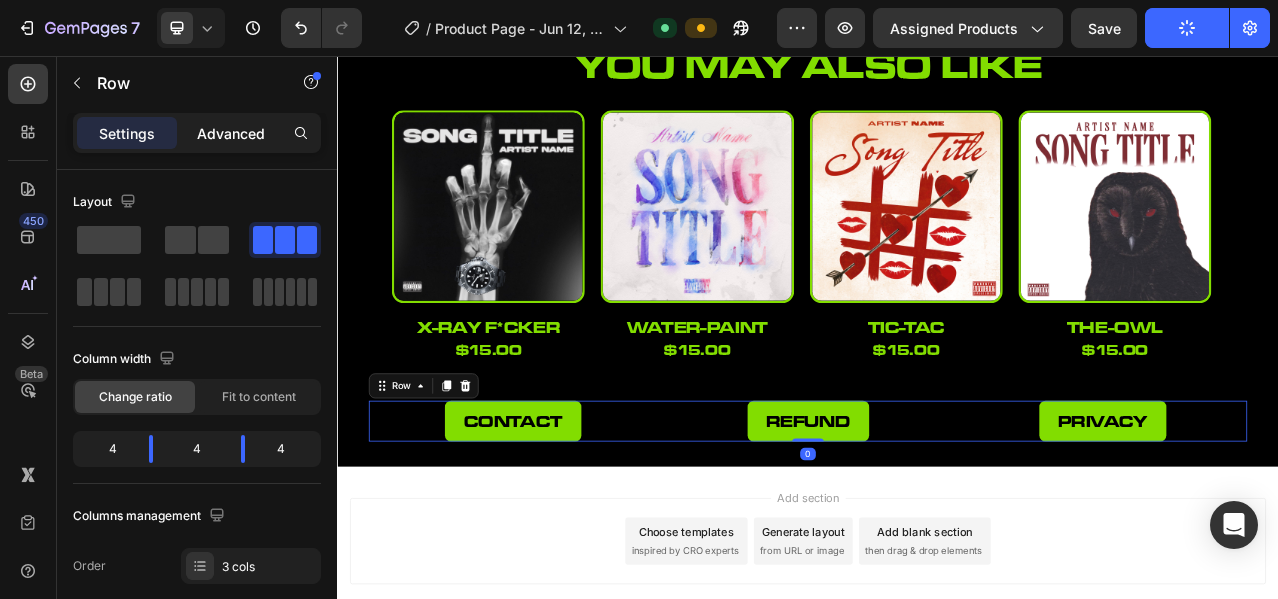 click on "Advanced" 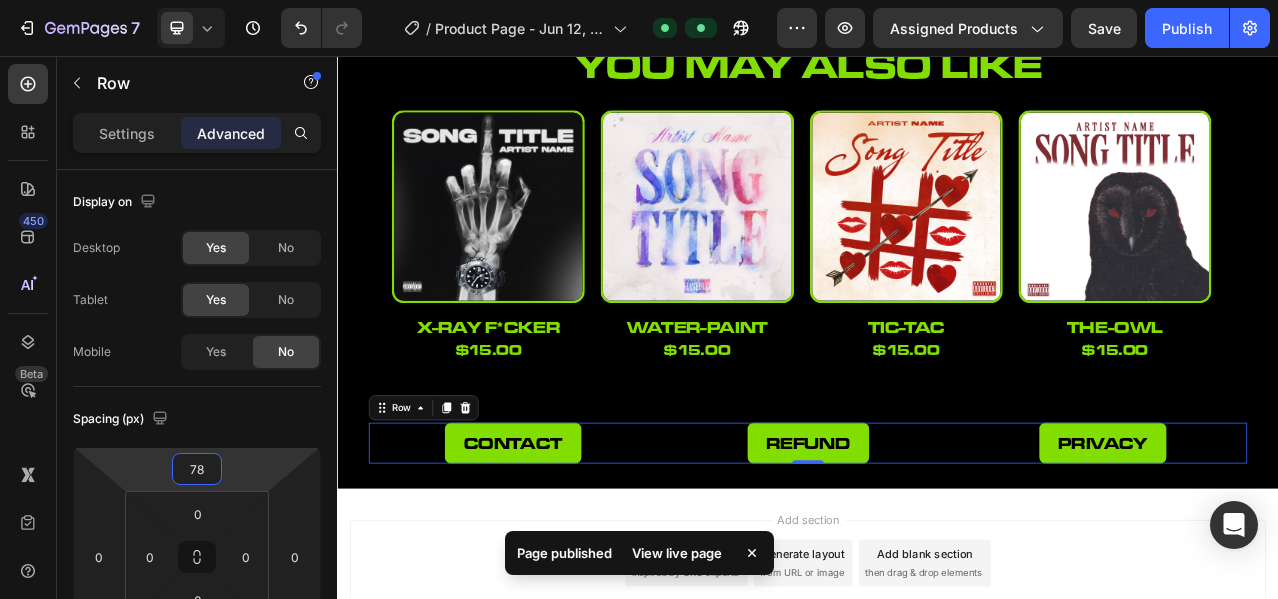 type on "80" 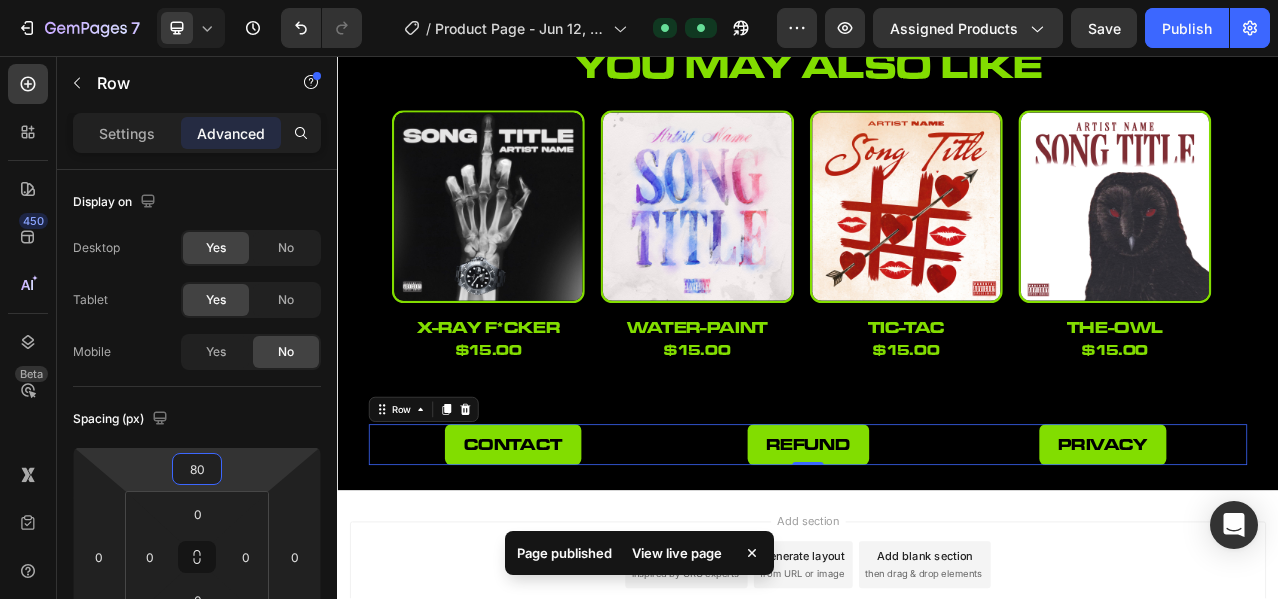 drag, startPoint x: 233, startPoint y: 464, endPoint x: 225, endPoint y: 449, distance: 17 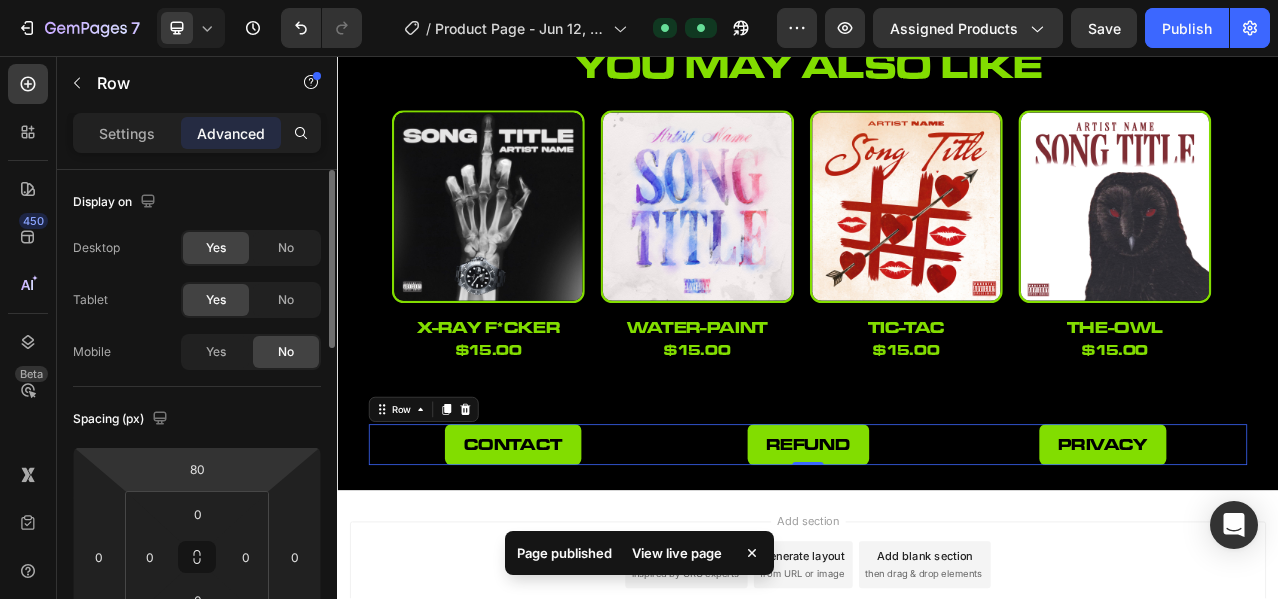 click on "Spacing (px)" at bounding box center [197, 419] 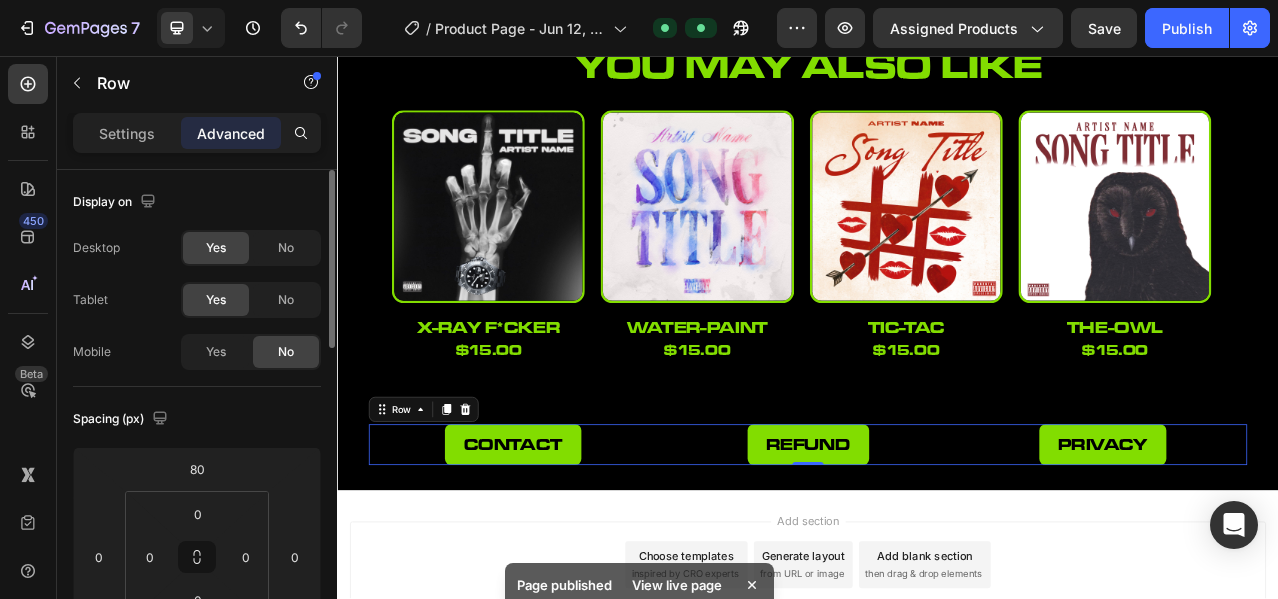 click on "Spacing (px)" at bounding box center (197, 419) 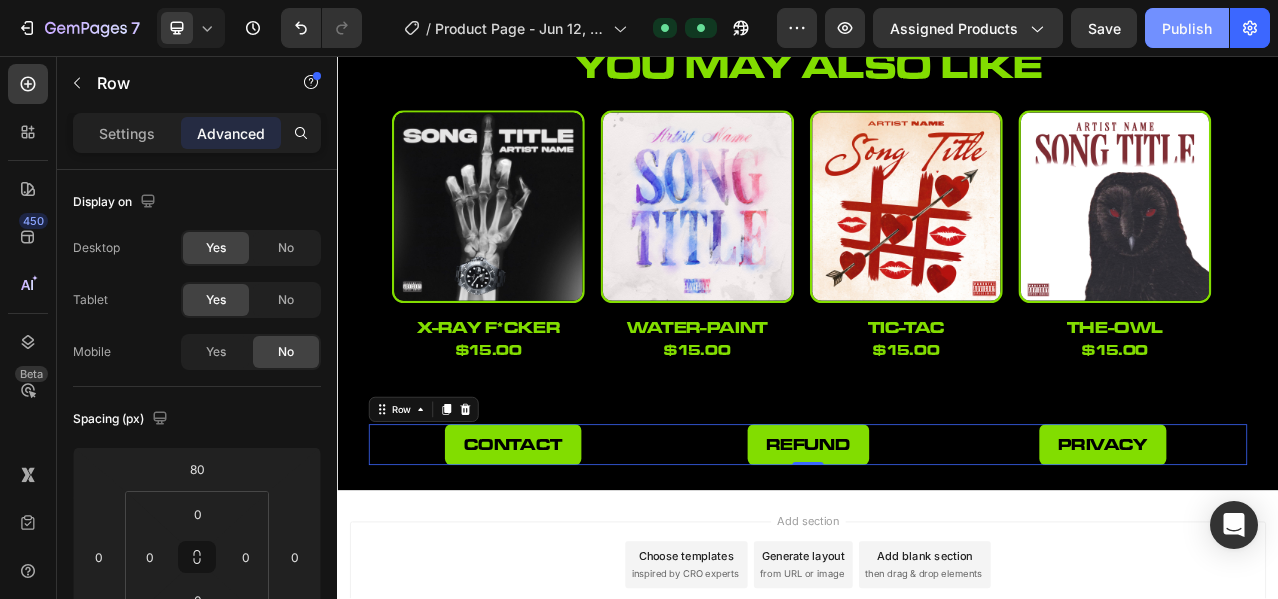 click on "Publish" at bounding box center (1187, 28) 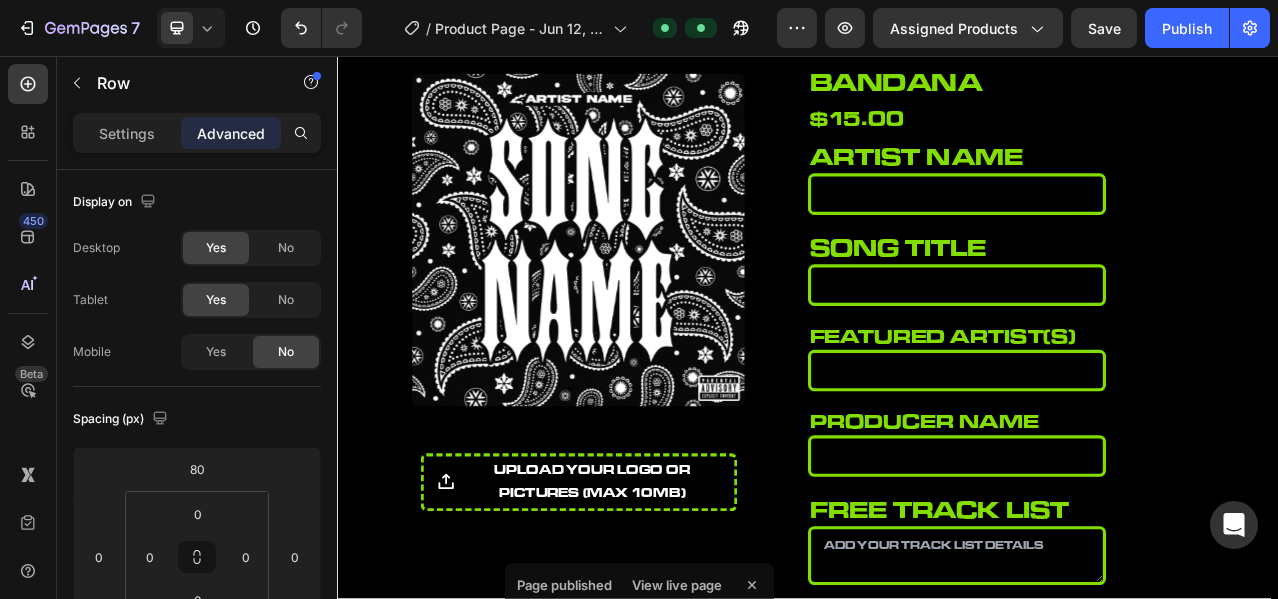 scroll, scrollTop: 0, scrollLeft: 0, axis: both 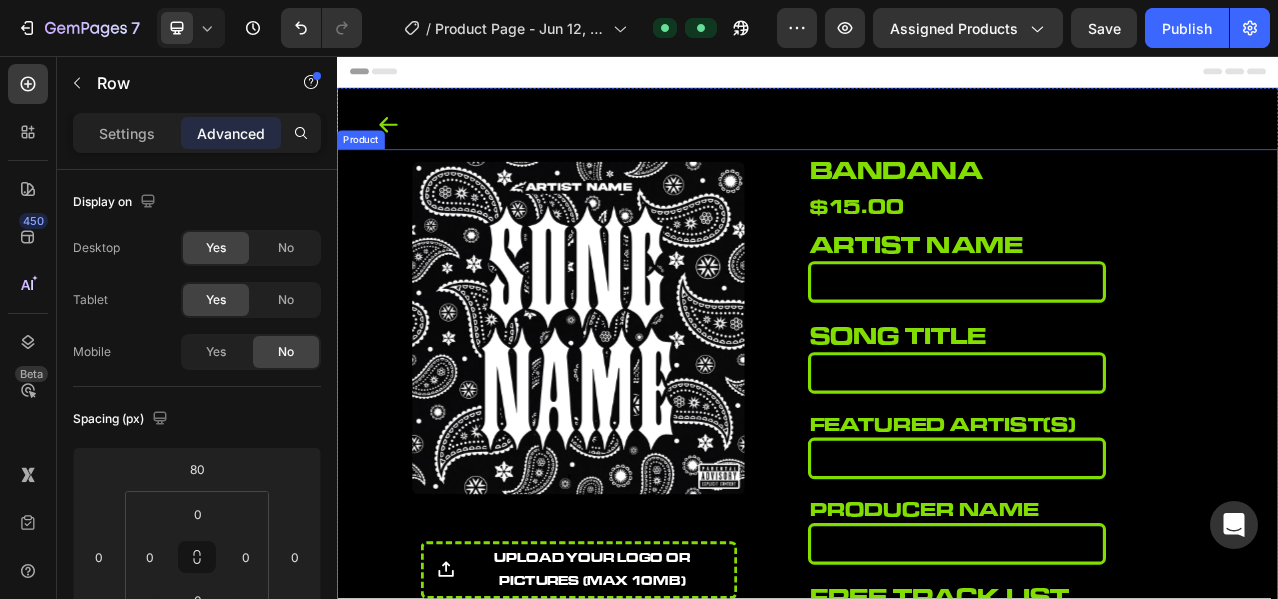 click on "Product Images
upload your logo or pictures (Max 10MB) Product File Upload bandana Product Title $15.00 Product Price Product Price Row artist name Heading Please enter or select a value Product Custom Field song title Heading Please enter or select a value Product Custom Field featured artist(s) Heading Product Custom Field producer name Heading Product Custom Field free track list Heading Product Custom Field
Add to cart Add to Cart Product" at bounding box center (937, 569) 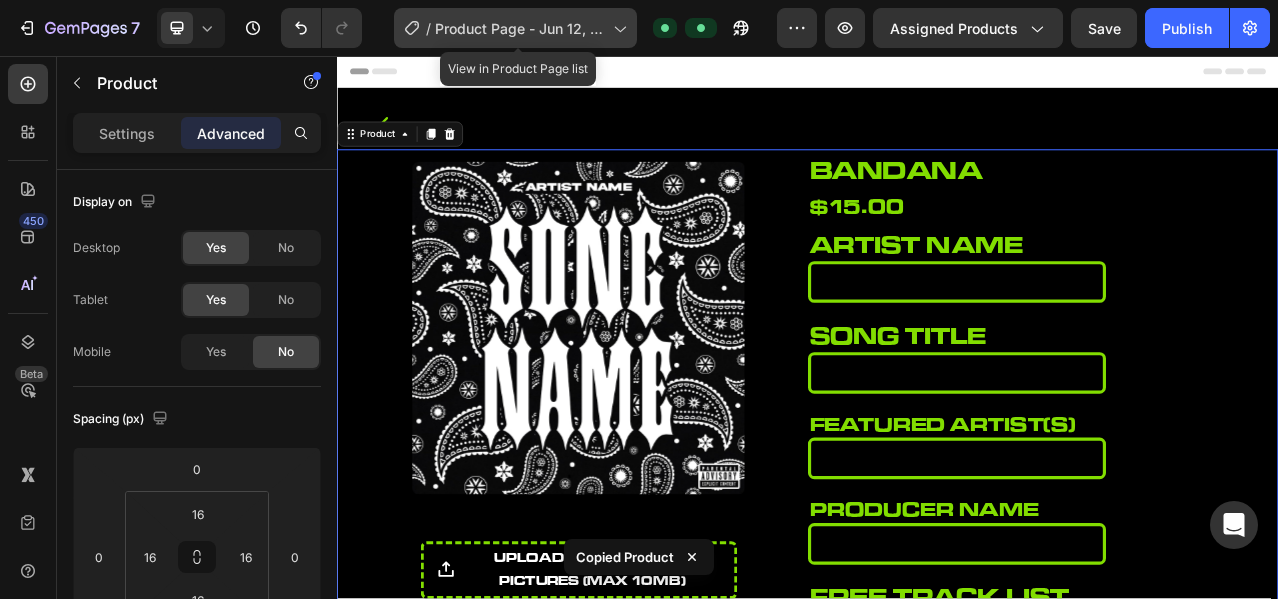 click on "Product Page - Jun 12, 07:39:47" at bounding box center [520, 28] 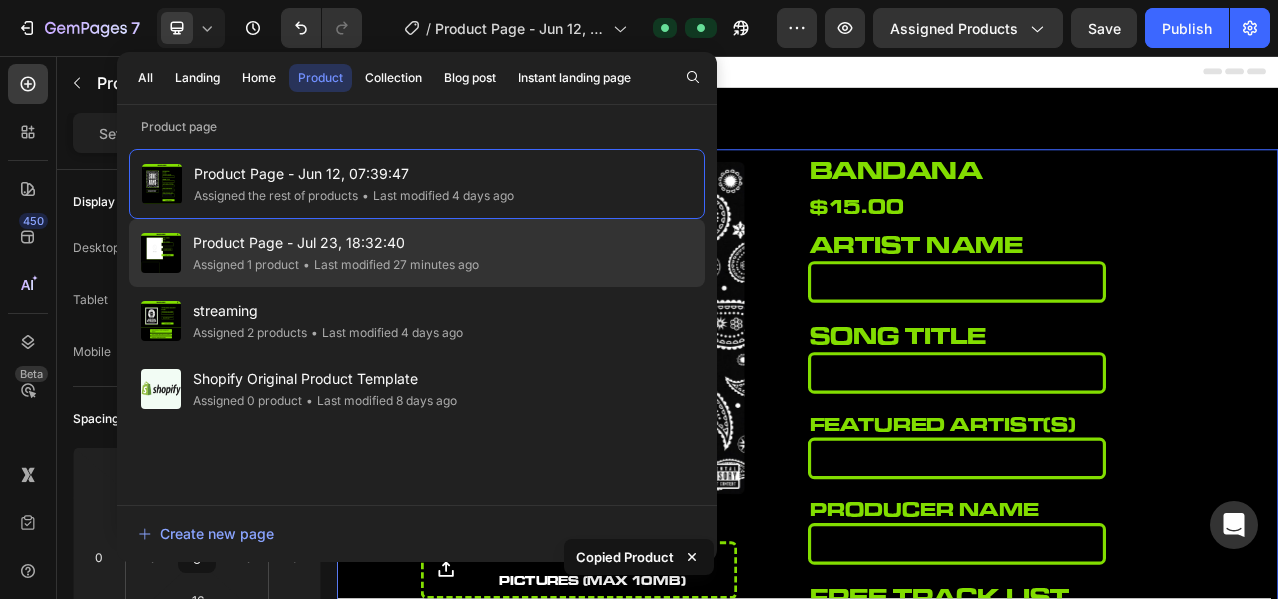 click on "• Last modified 27 minutes ago" 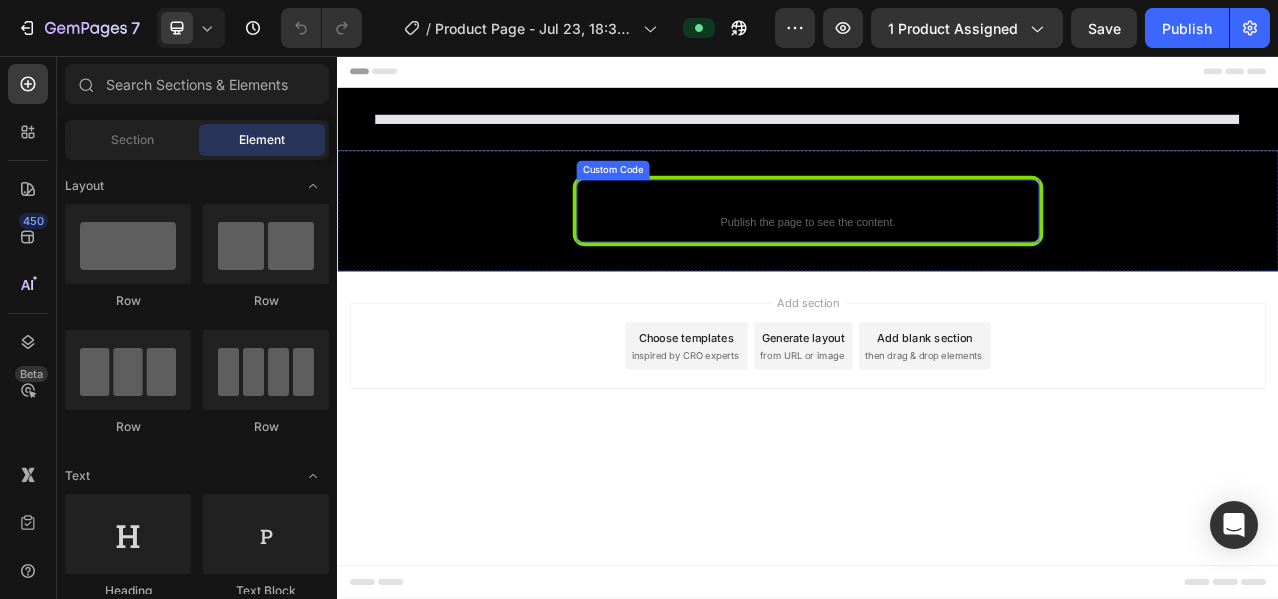 scroll, scrollTop: 0, scrollLeft: 0, axis: both 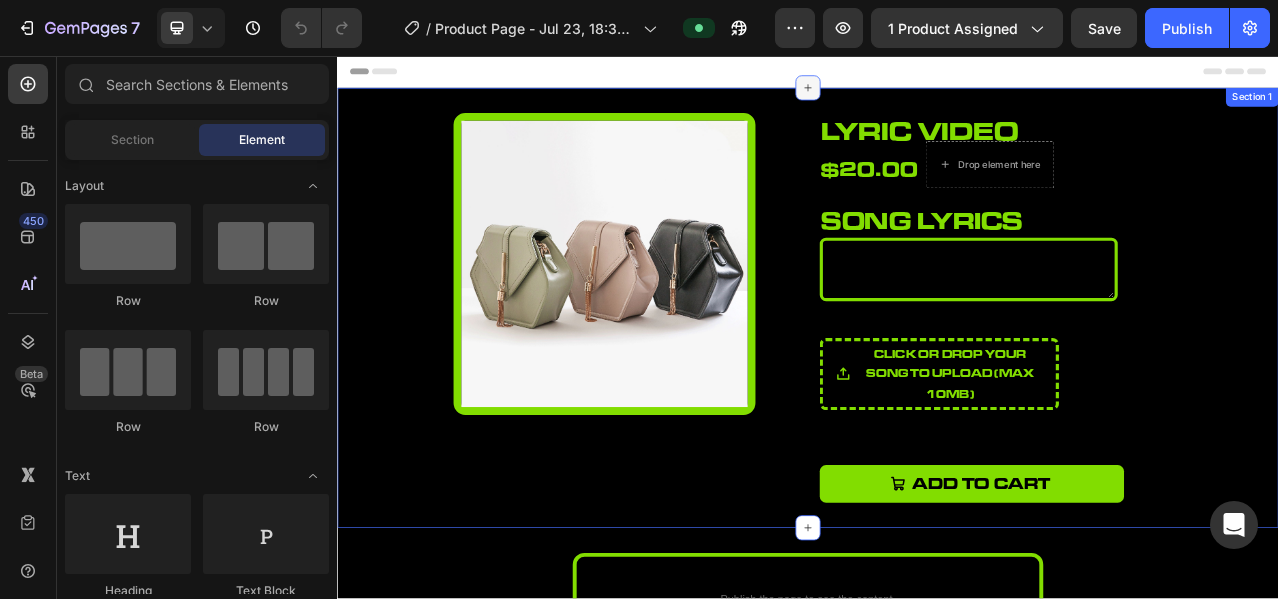 click 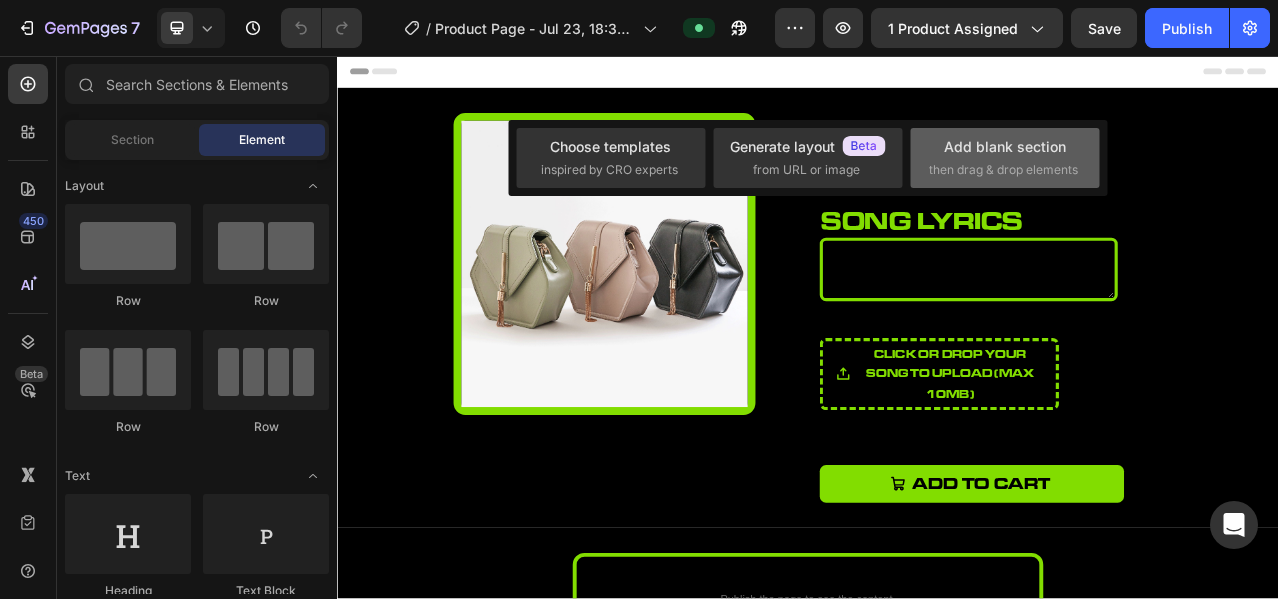 click on "Add blank section" at bounding box center [1005, 146] 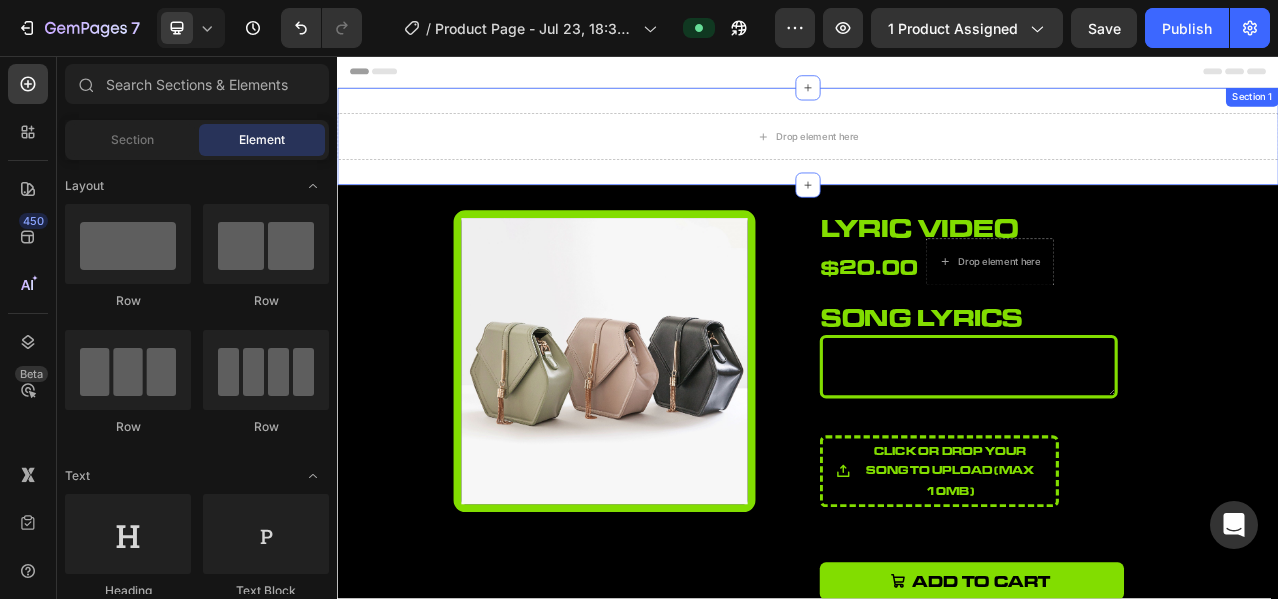 click on "Drop element here Section 1" at bounding box center (937, 159) 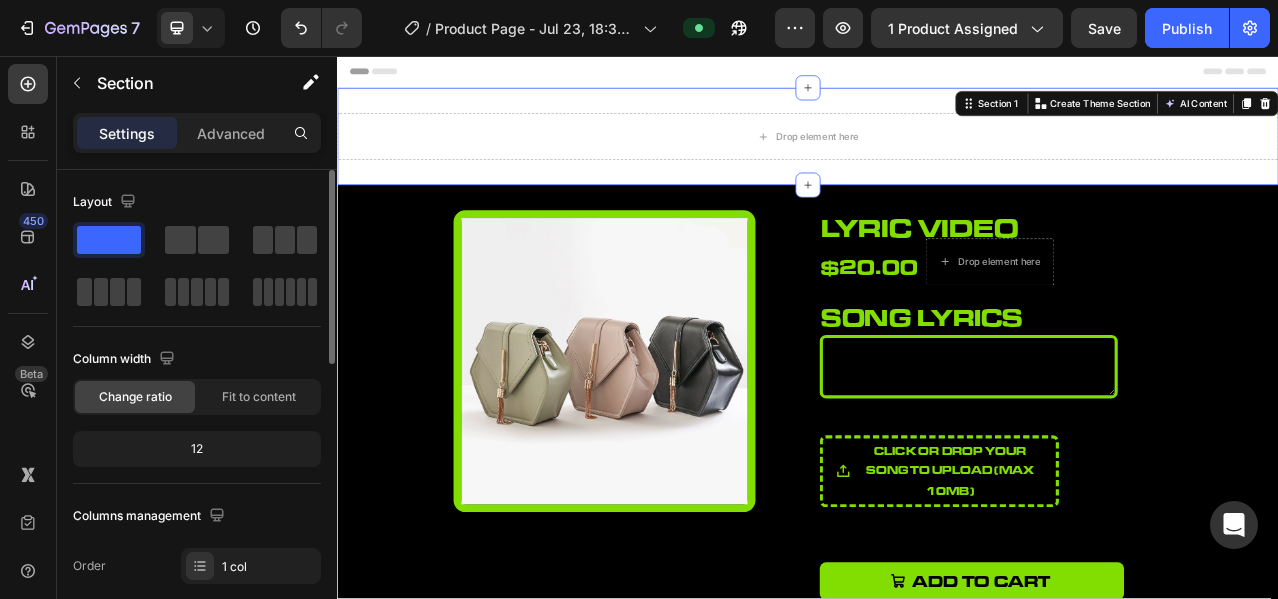 scroll, scrollTop: 731, scrollLeft: 0, axis: vertical 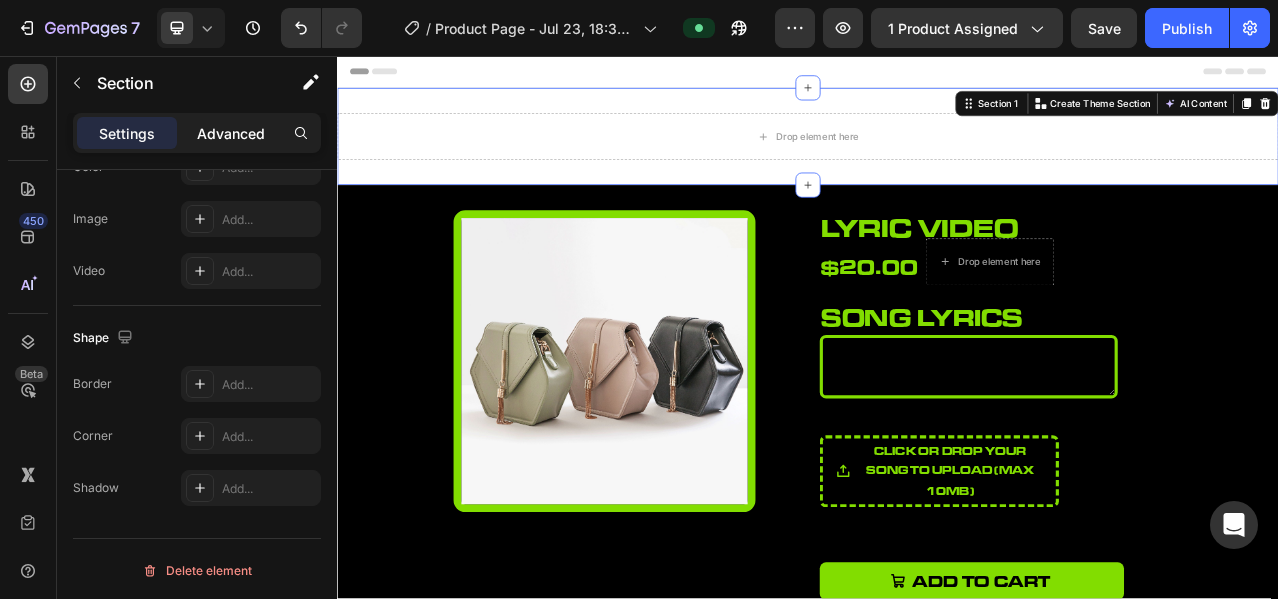 click on "Advanced" at bounding box center (231, 133) 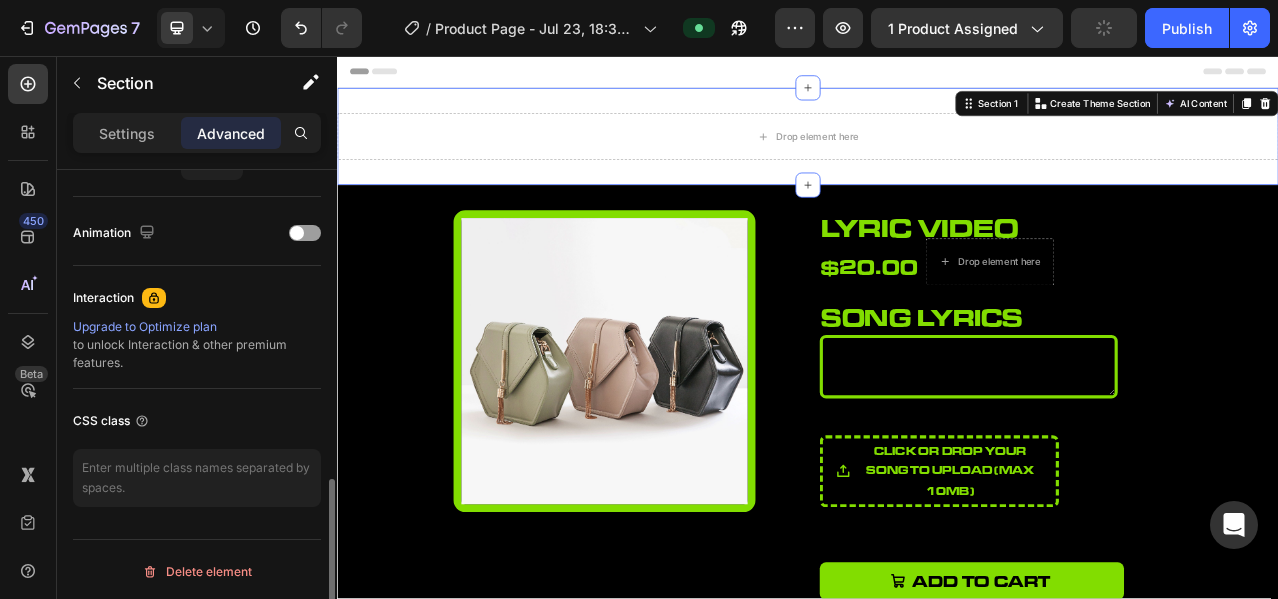 scroll, scrollTop: 678, scrollLeft: 0, axis: vertical 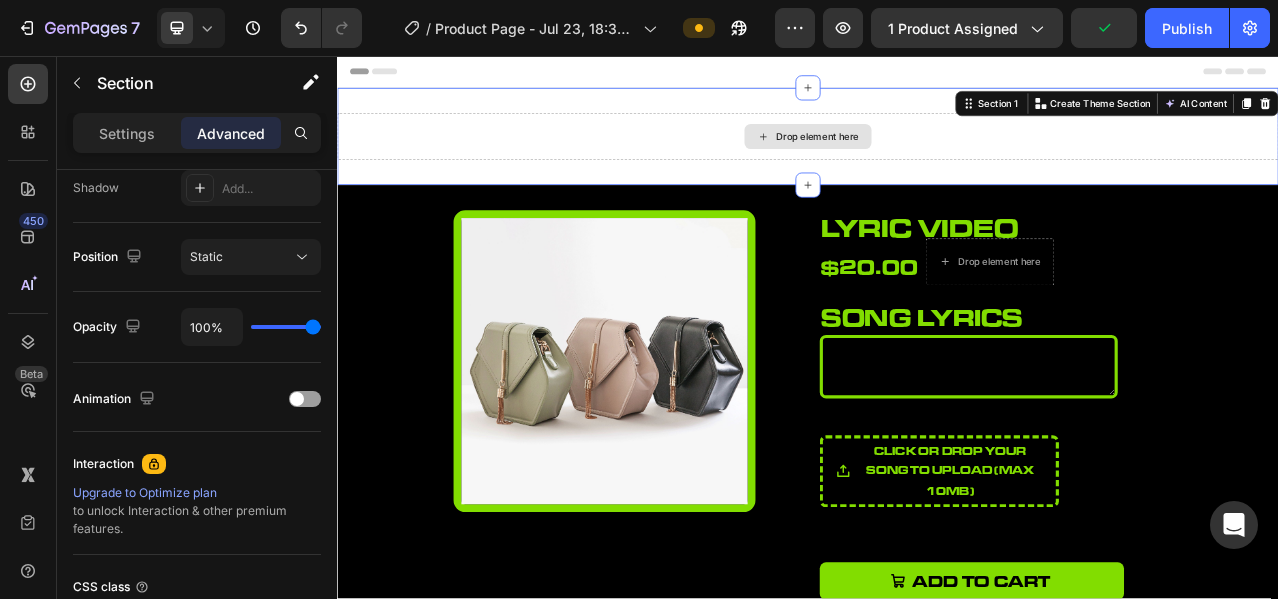 click on "Drop element here" at bounding box center [937, 159] 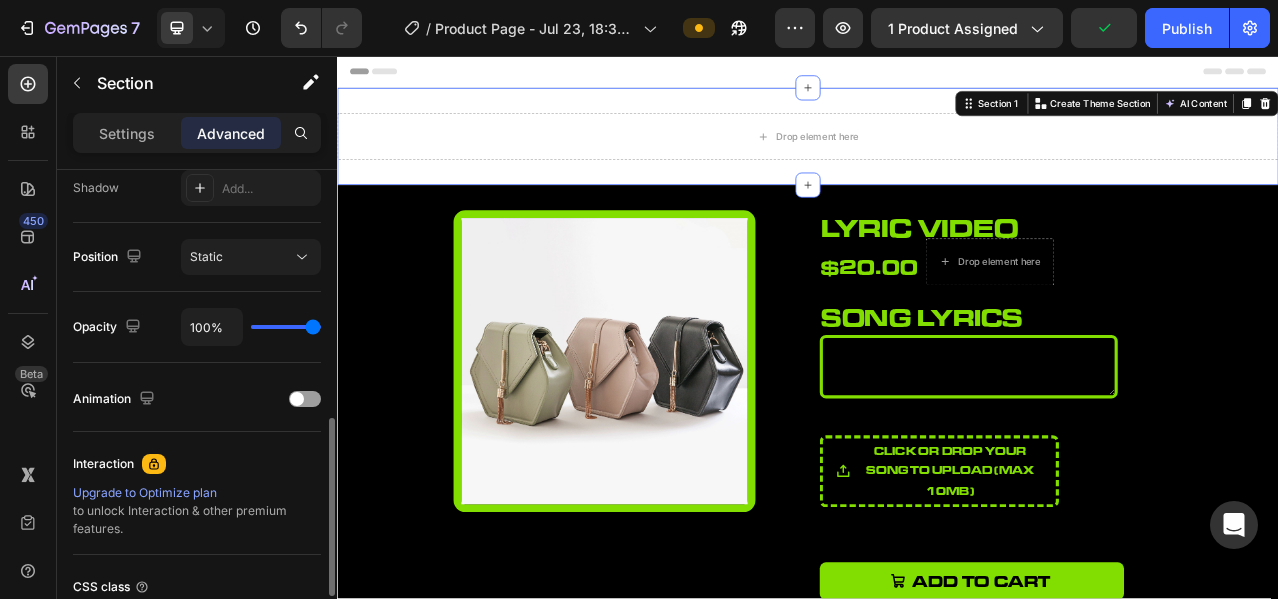 scroll, scrollTop: 511, scrollLeft: 0, axis: vertical 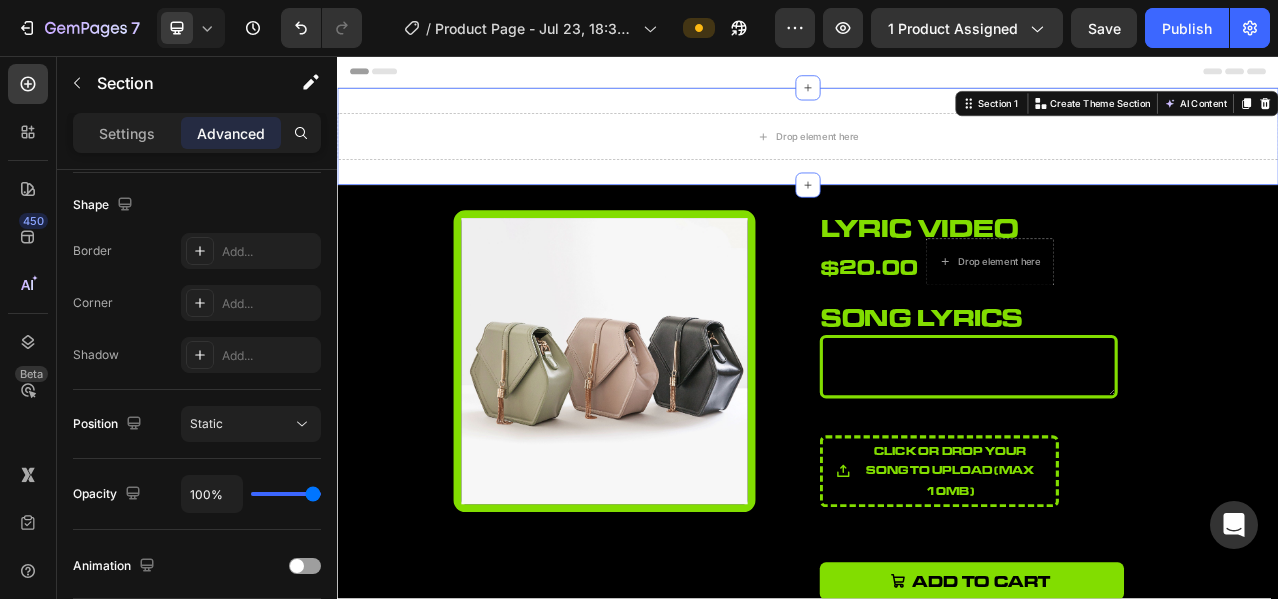 click on "Settings Advanced" at bounding box center [197, 133] 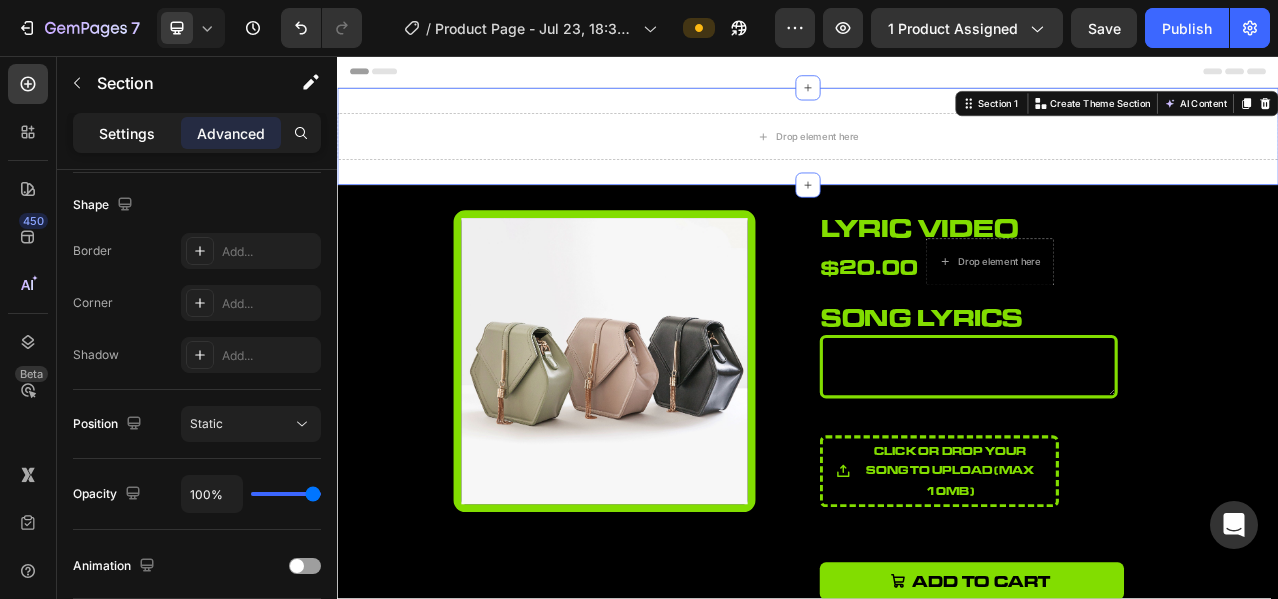 click on "Settings" 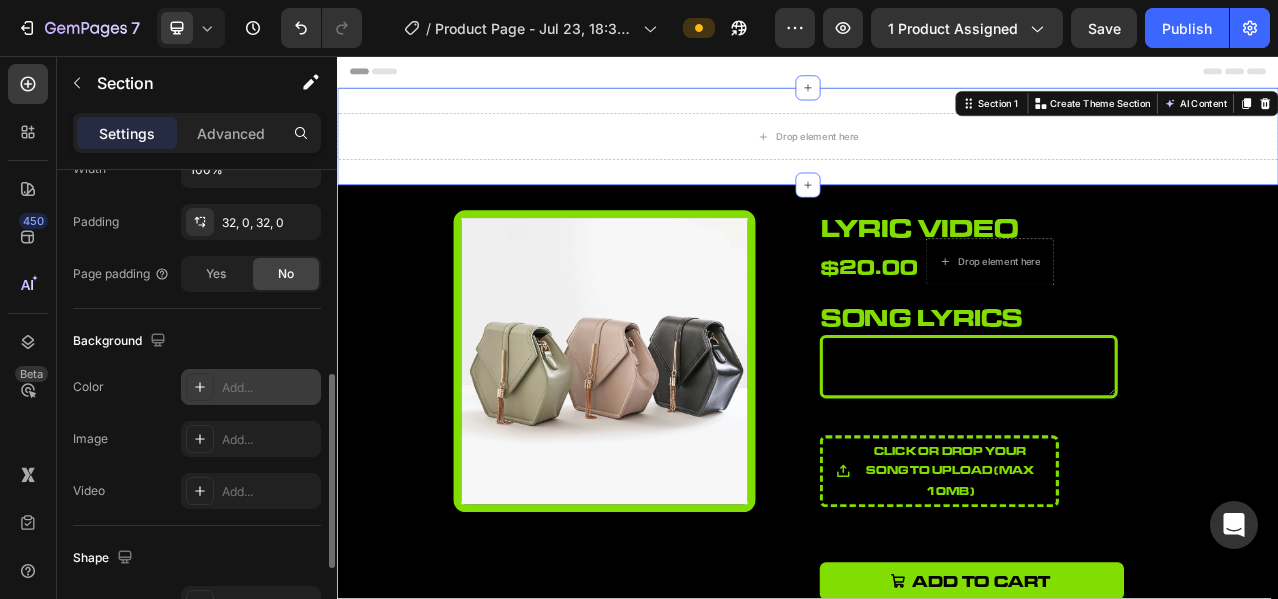 click on "Add..." at bounding box center (251, 387) 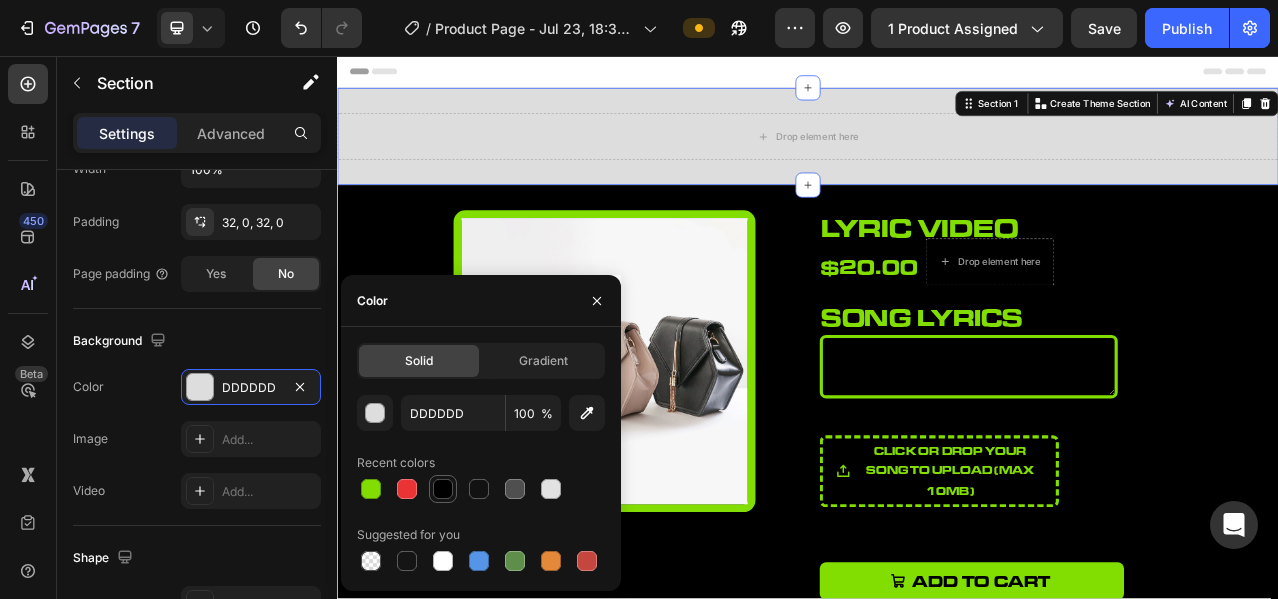 click at bounding box center (443, 489) 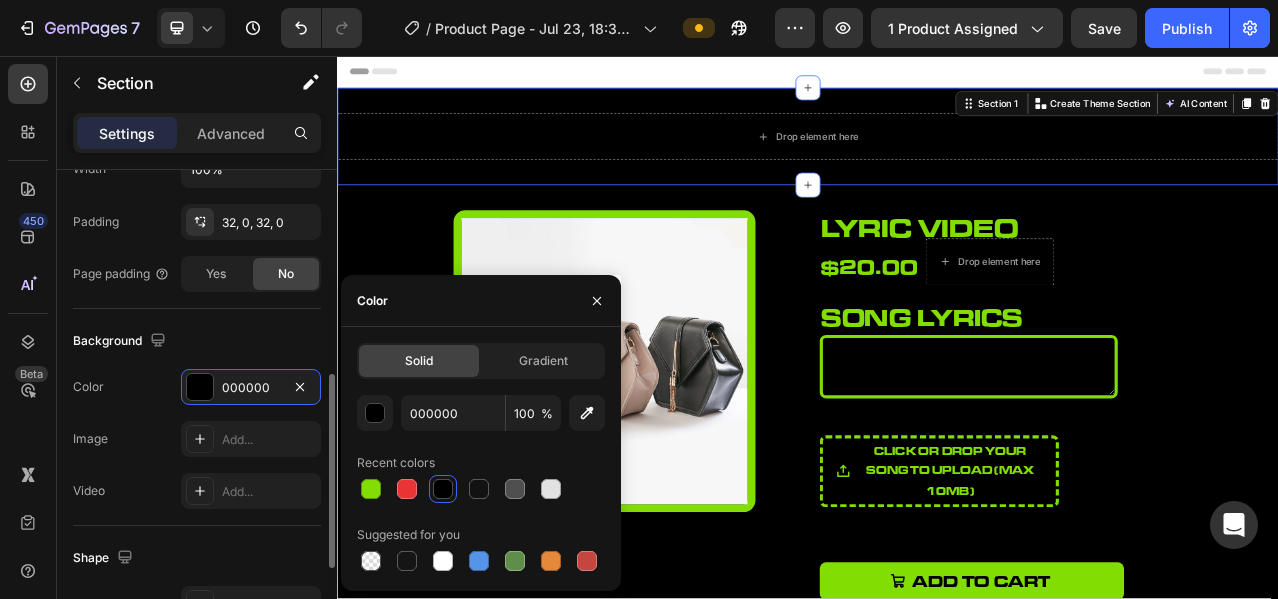 click on "Color 000000" at bounding box center (197, 387) 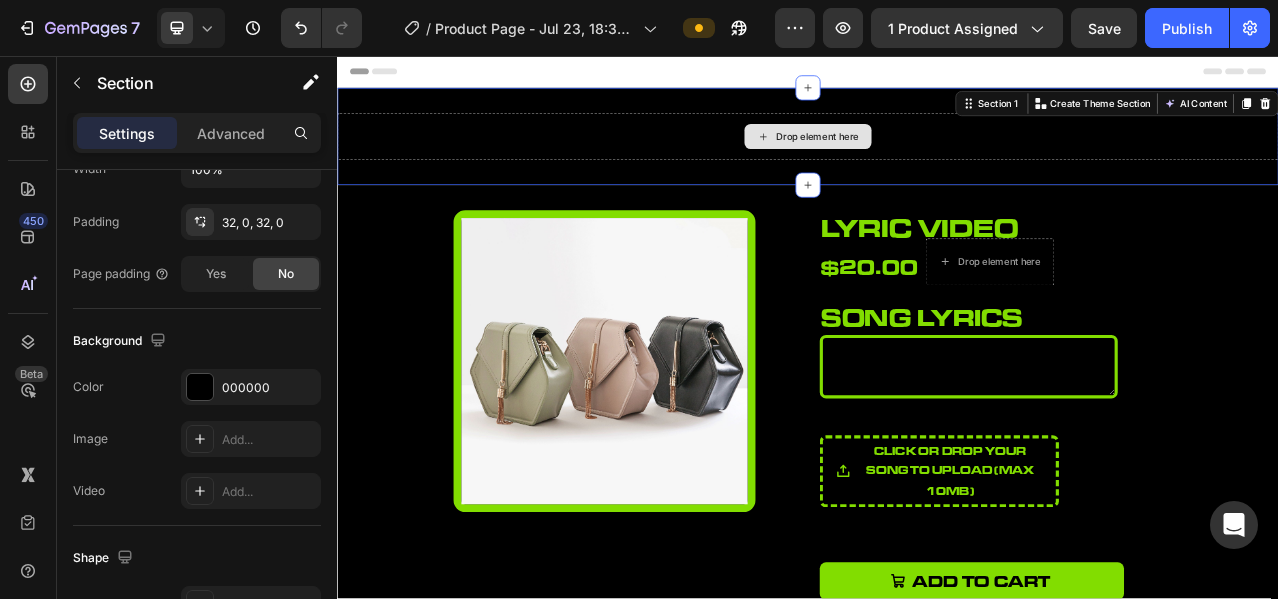 click on "Drop element here" at bounding box center [937, 159] 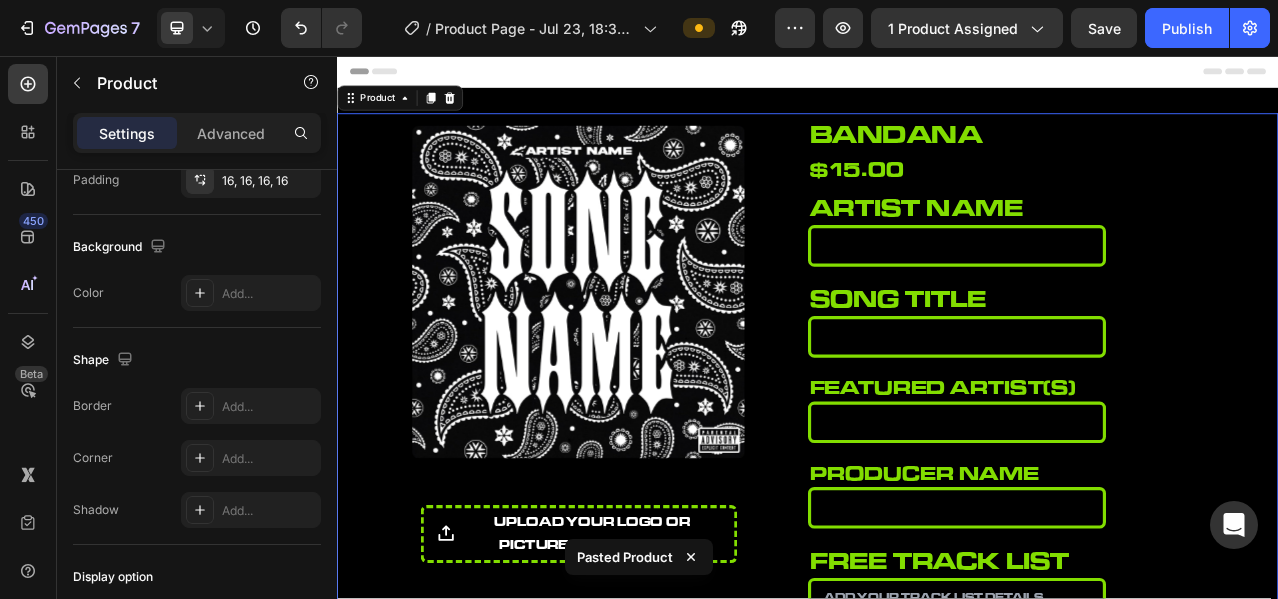 scroll, scrollTop: 0, scrollLeft: 0, axis: both 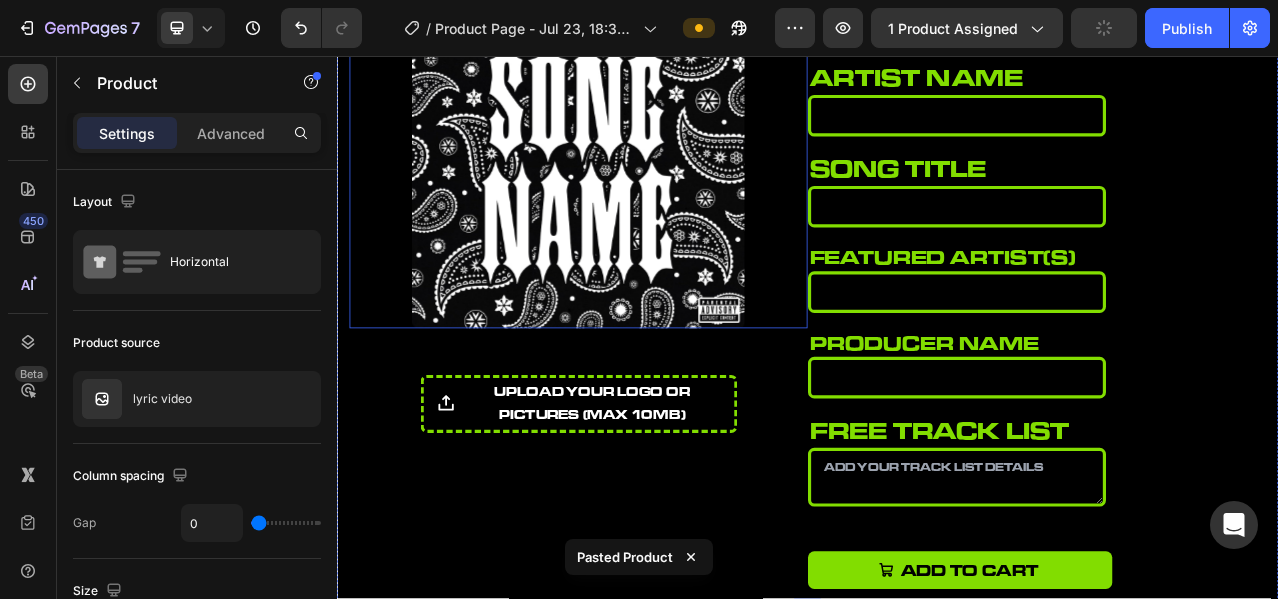 click at bounding box center [645, 191] 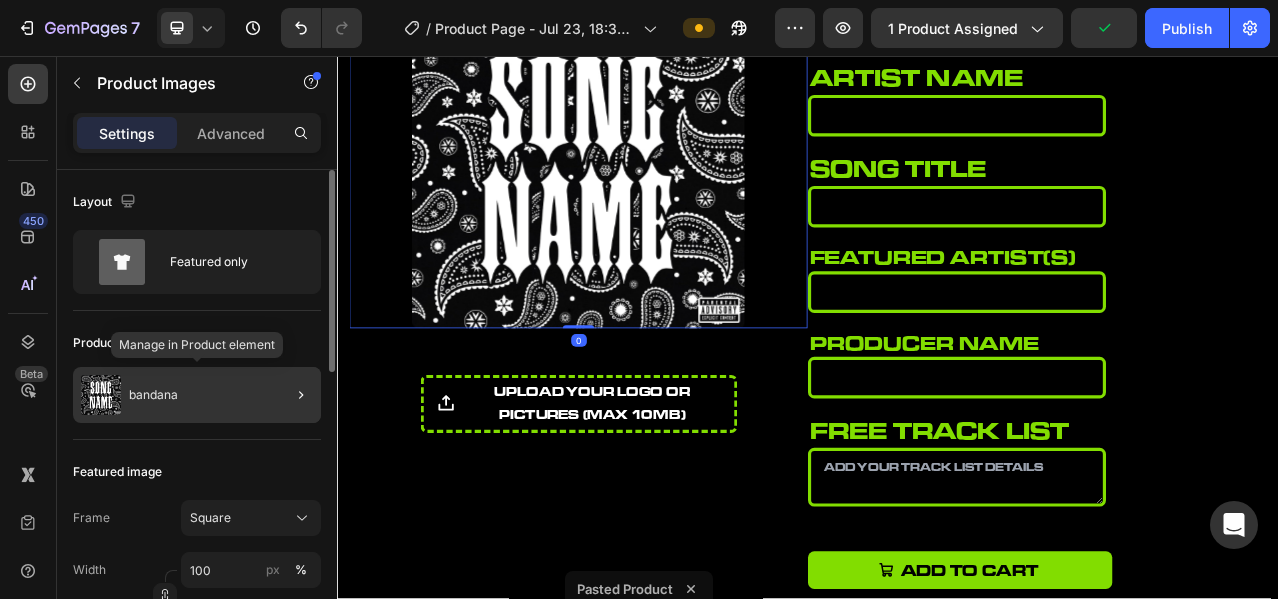 click on "bandana" 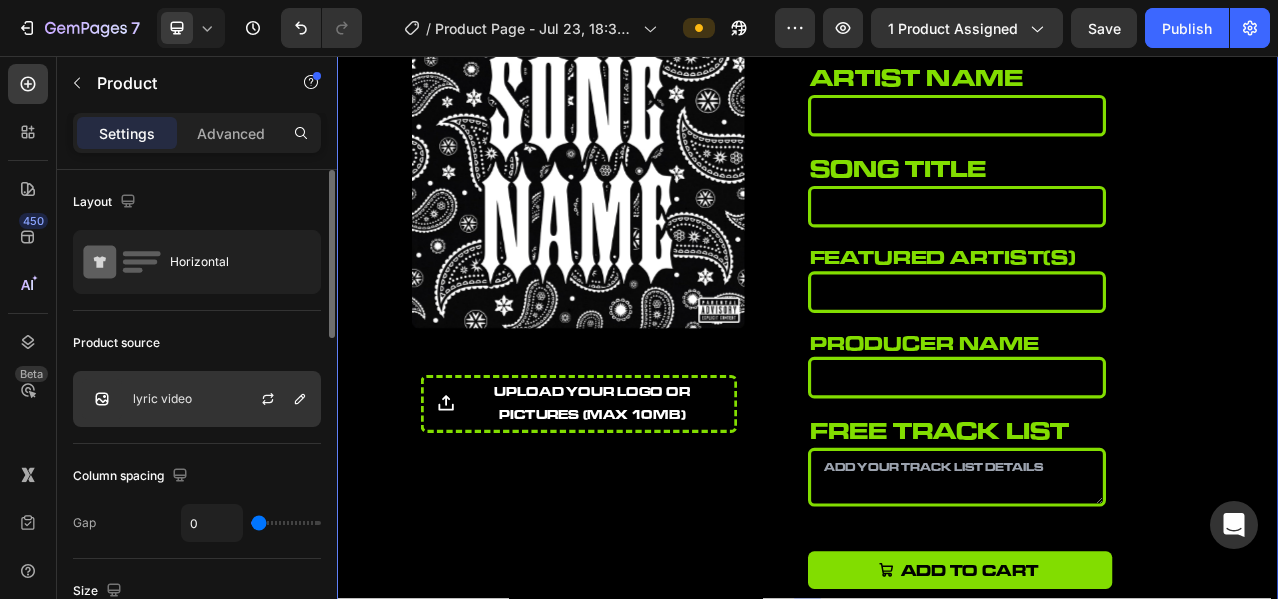 click on "lyric video" at bounding box center [162, 399] 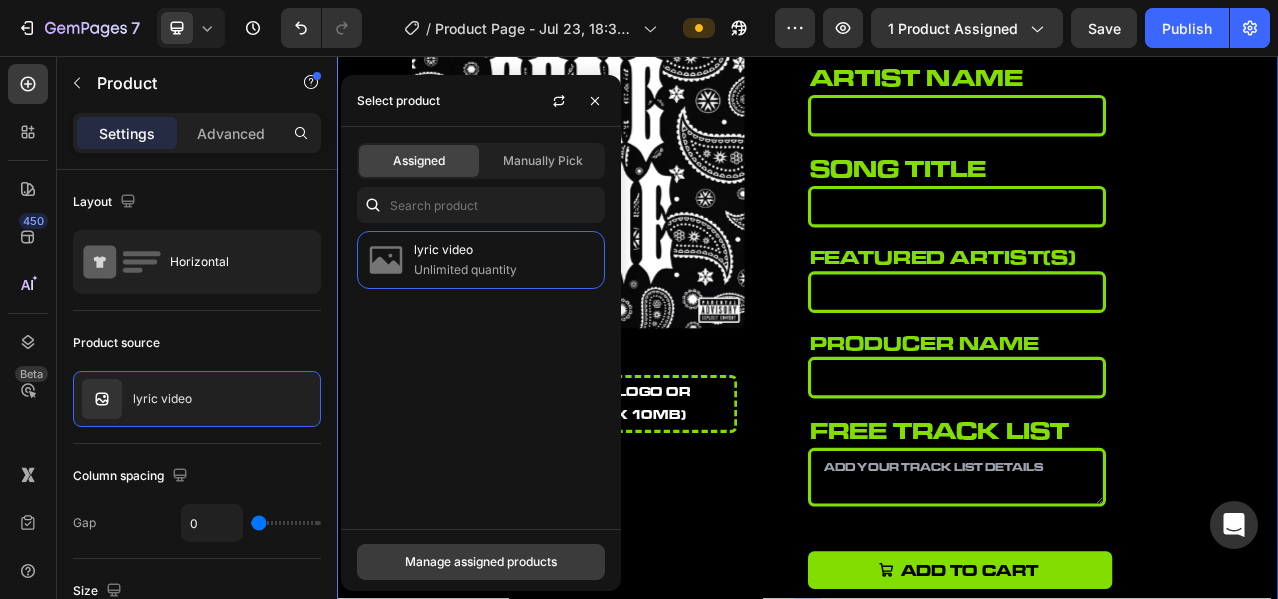 click on "Manage assigned products" at bounding box center [481, 562] 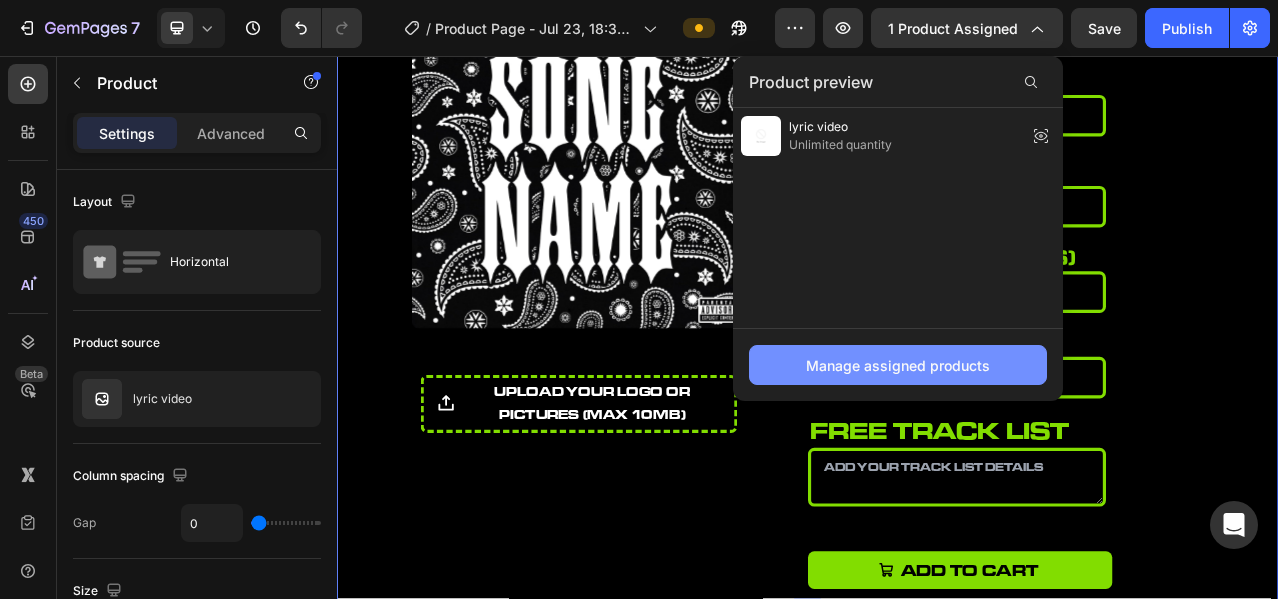click on "Manage assigned products" at bounding box center [898, 365] 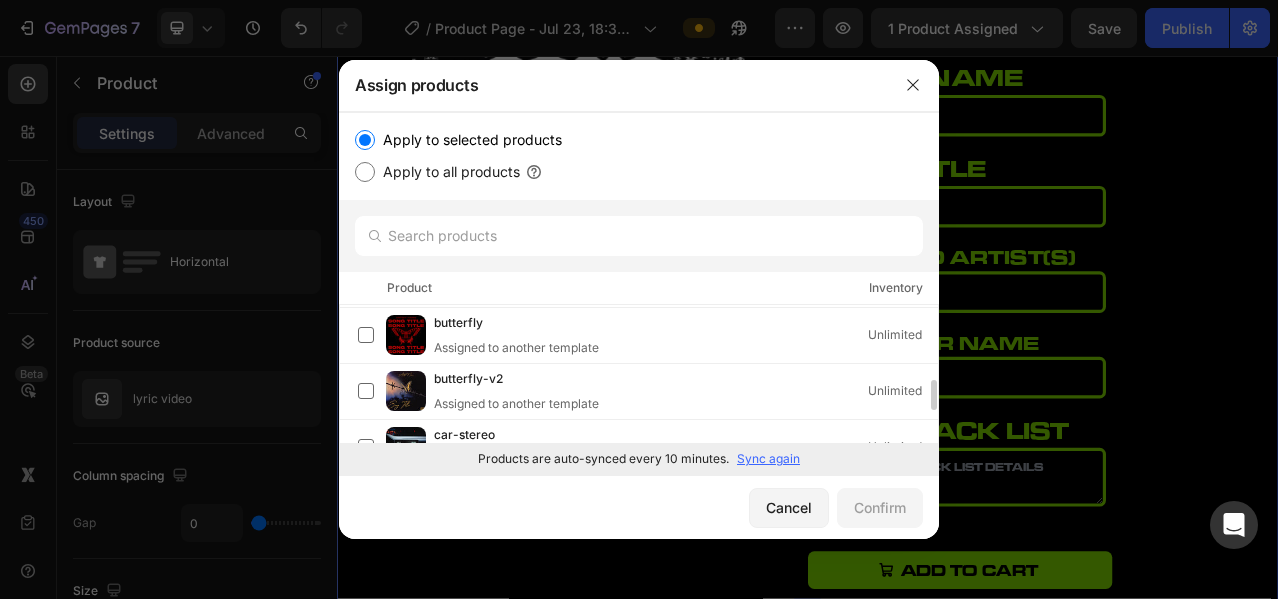 scroll, scrollTop: 0, scrollLeft: 0, axis: both 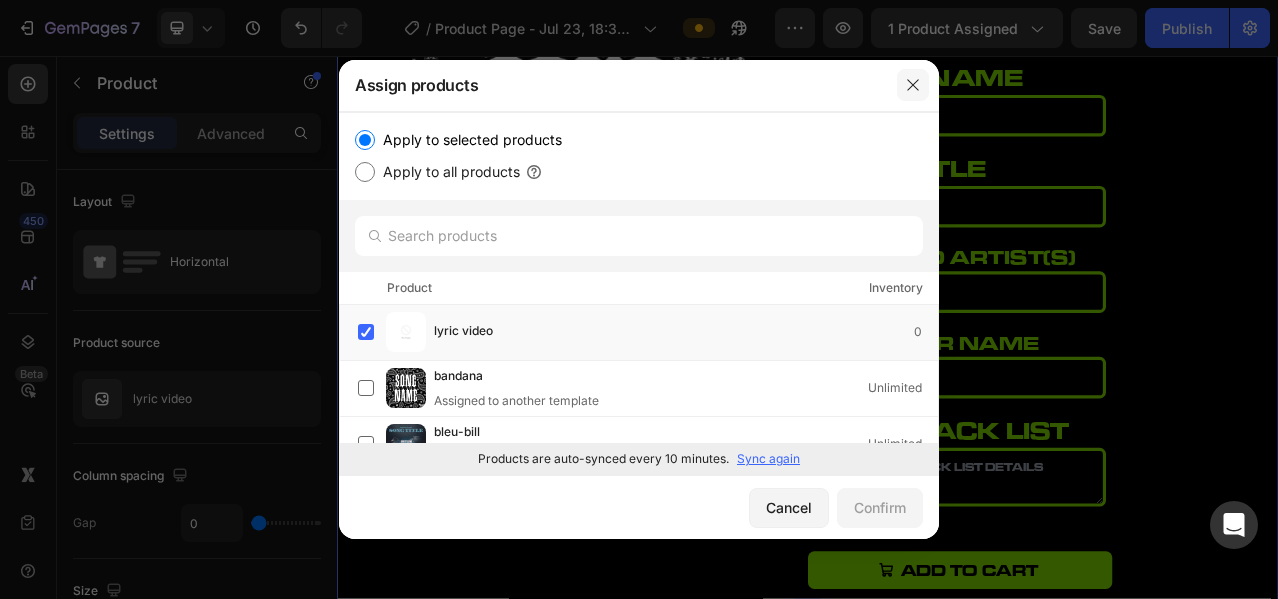 click 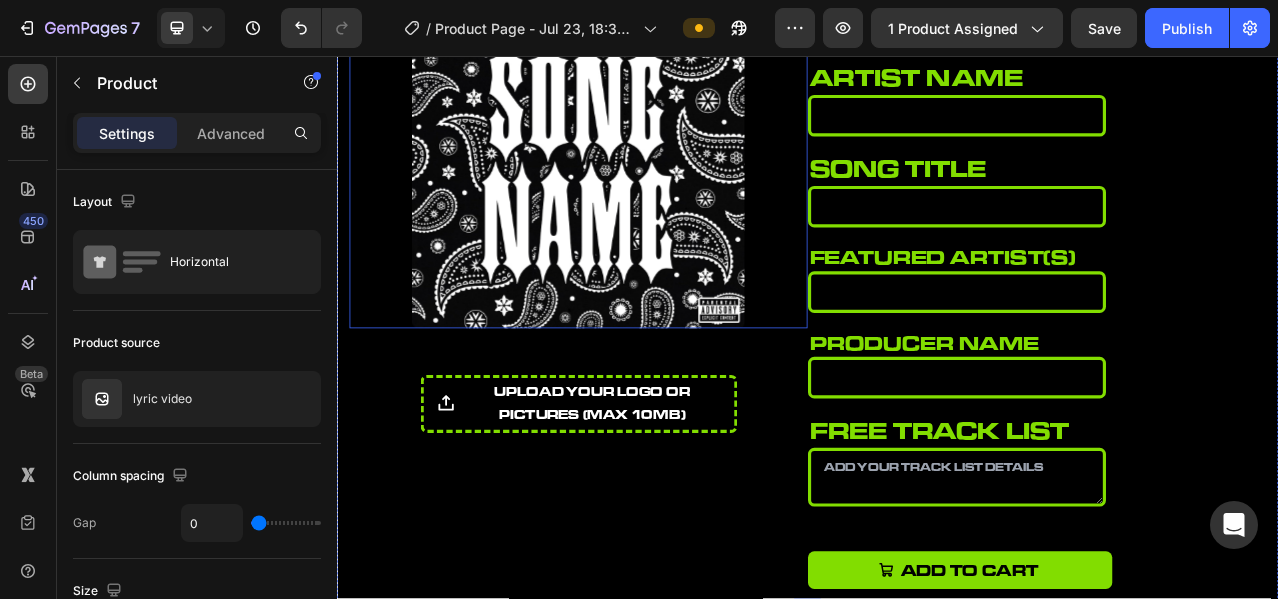 scroll, scrollTop: 0, scrollLeft: 0, axis: both 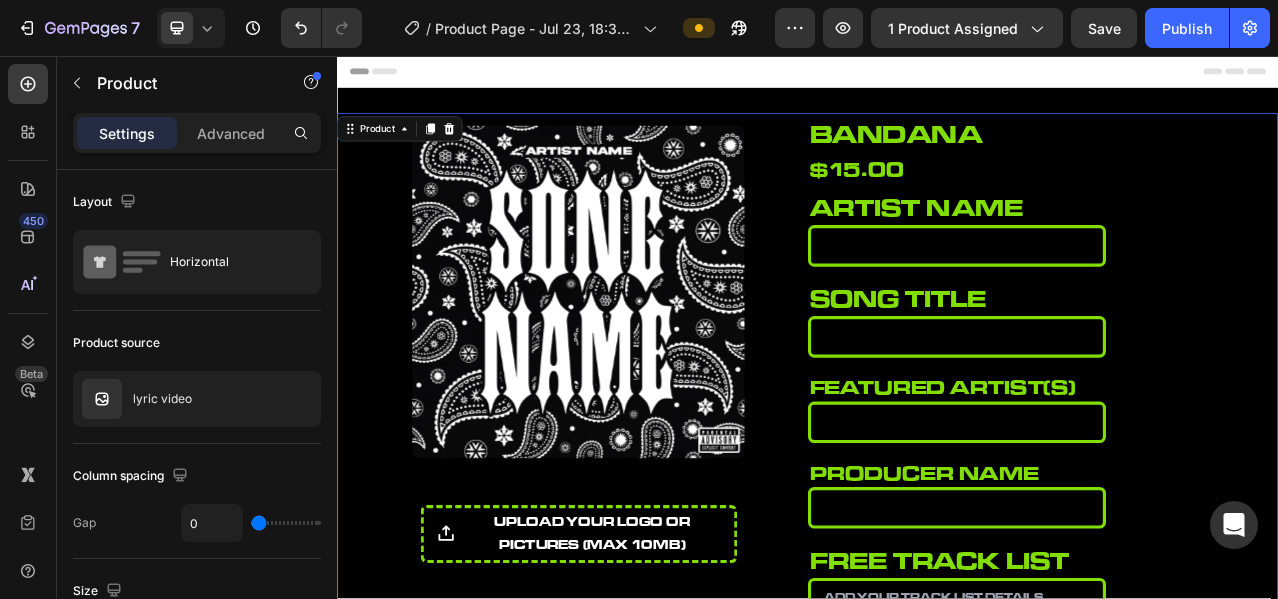 click on "Product Images
upload your logo or pictures (Max 10MB) Product File Upload bandana Product Title $15.00 Product Price Product Price Row artist name Heading Please enter or select a value Product Custom Field song title Heading Please enter or select a value Product Custom Field featured artist(s) Heading Product Custom Field producer name Heading Product Custom Field free track list Heading Product Custom Field
Add to cart Add to Cart Product   0" at bounding box center [937, 523] 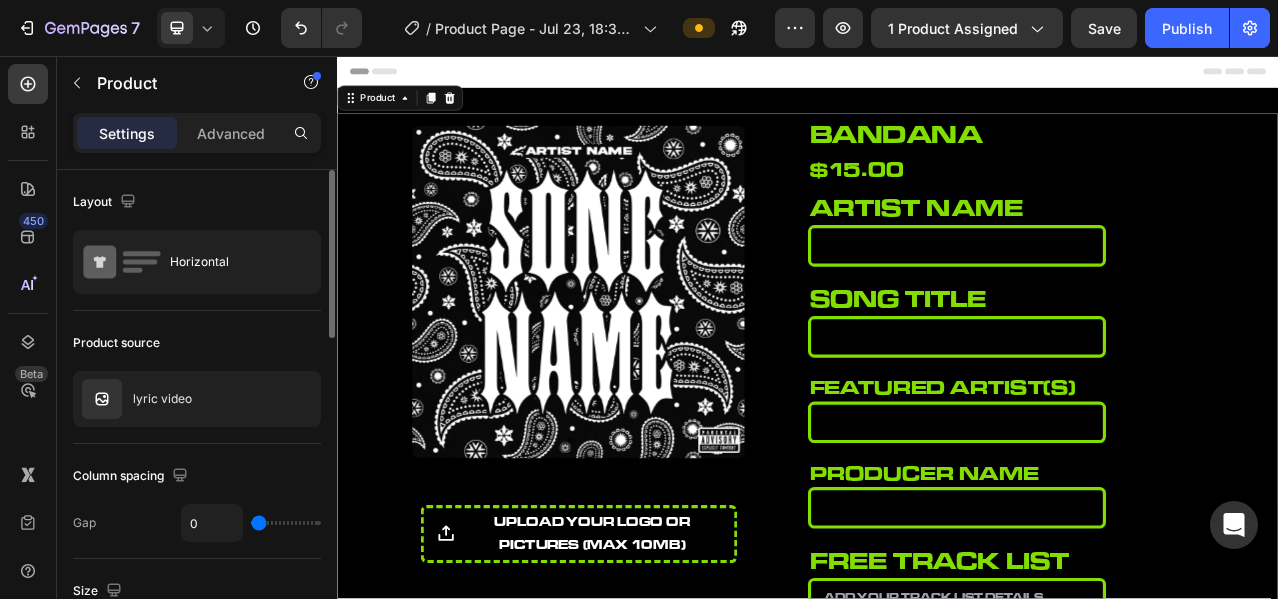 scroll, scrollTop: 166, scrollLeft: 0, axis: vertical 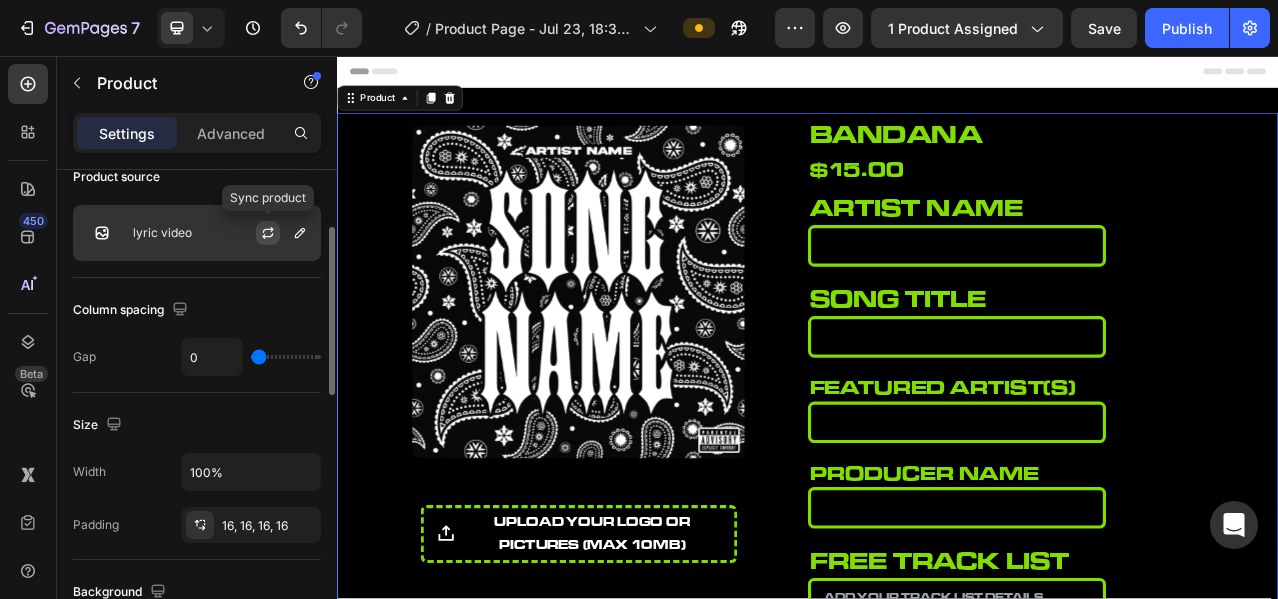 click 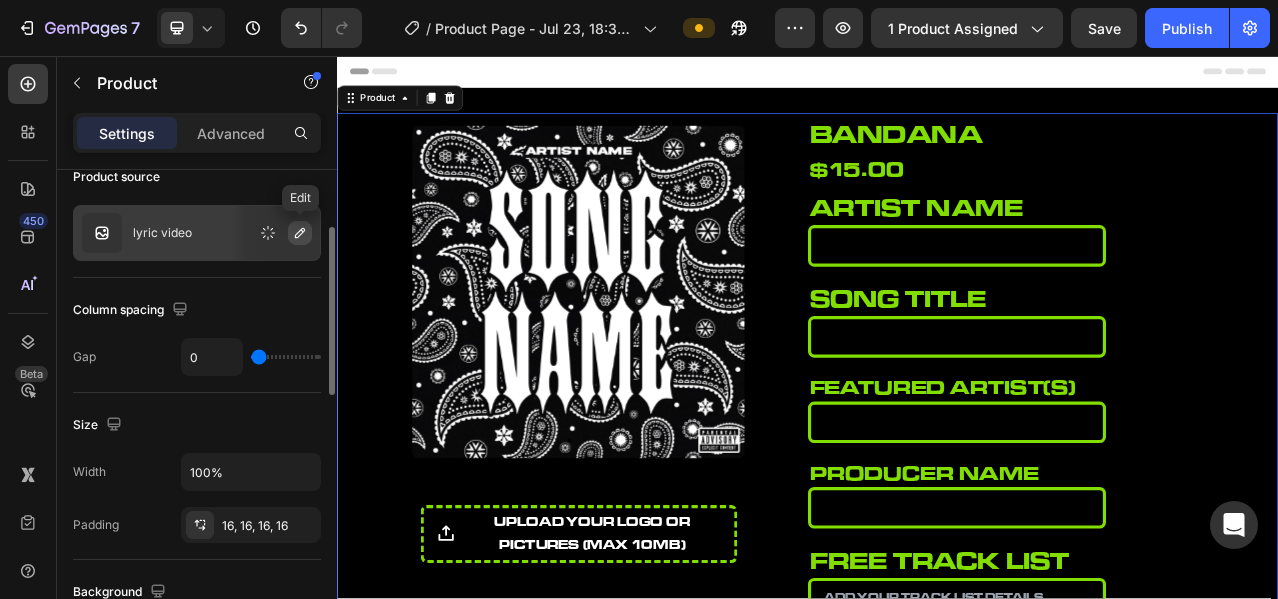 click 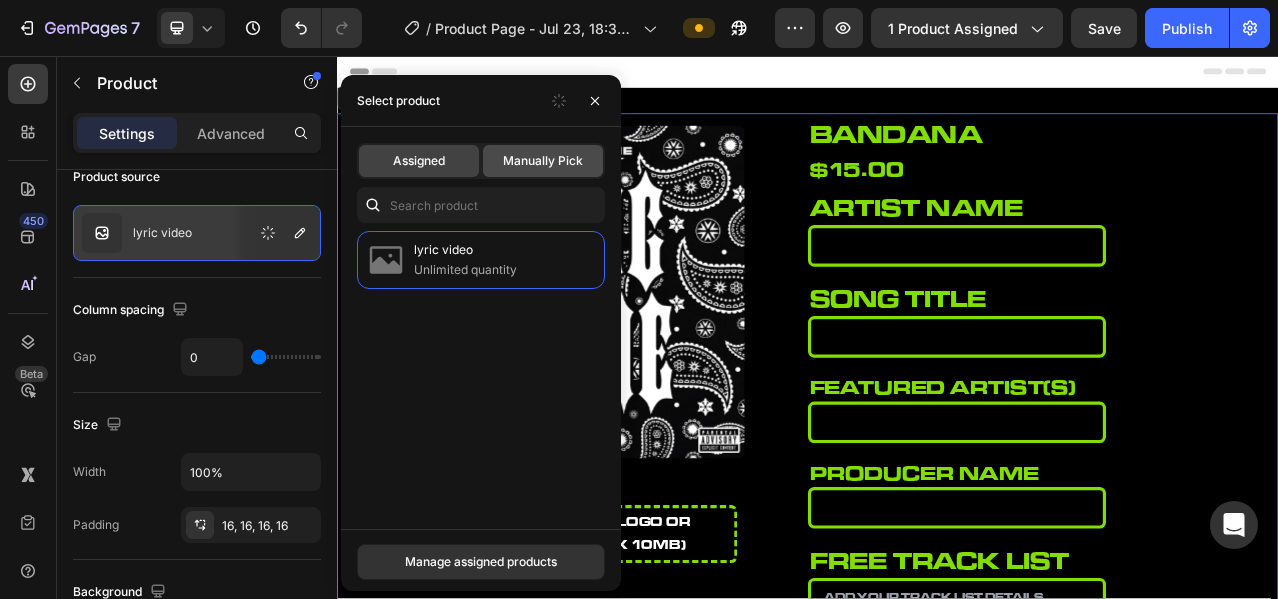 click on "Manually Pick" 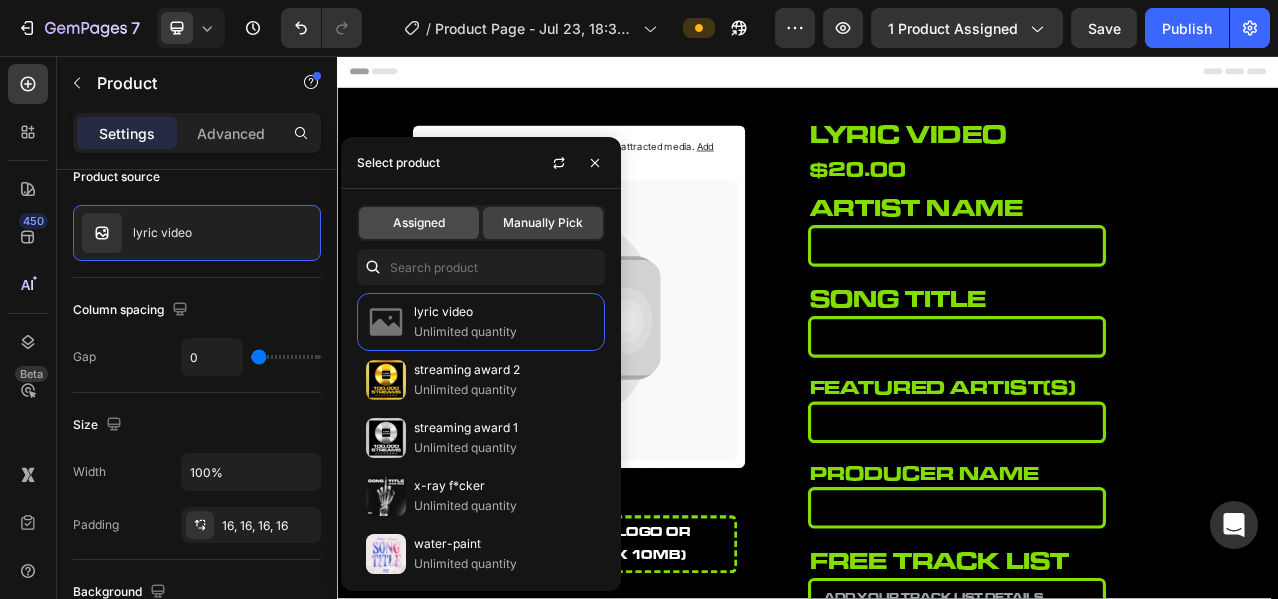 click on "Assigned" 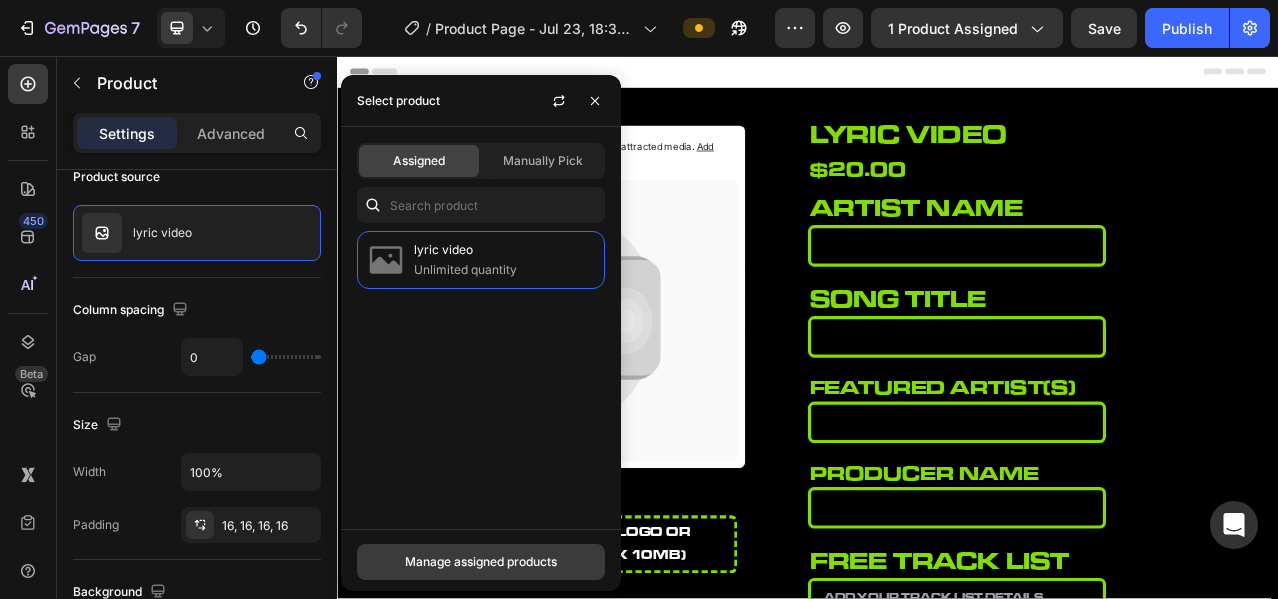 click on "Manage assigned products" at bounding box center [481, 562] 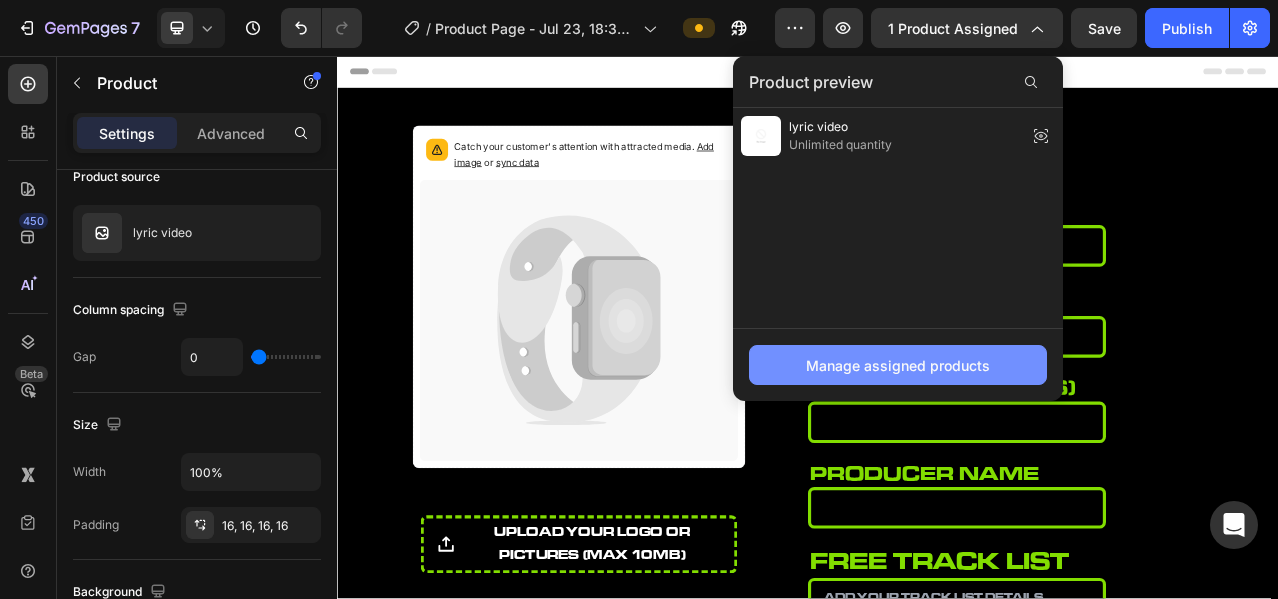 click on "Manage assigned products" at bounding box center [898, 365] 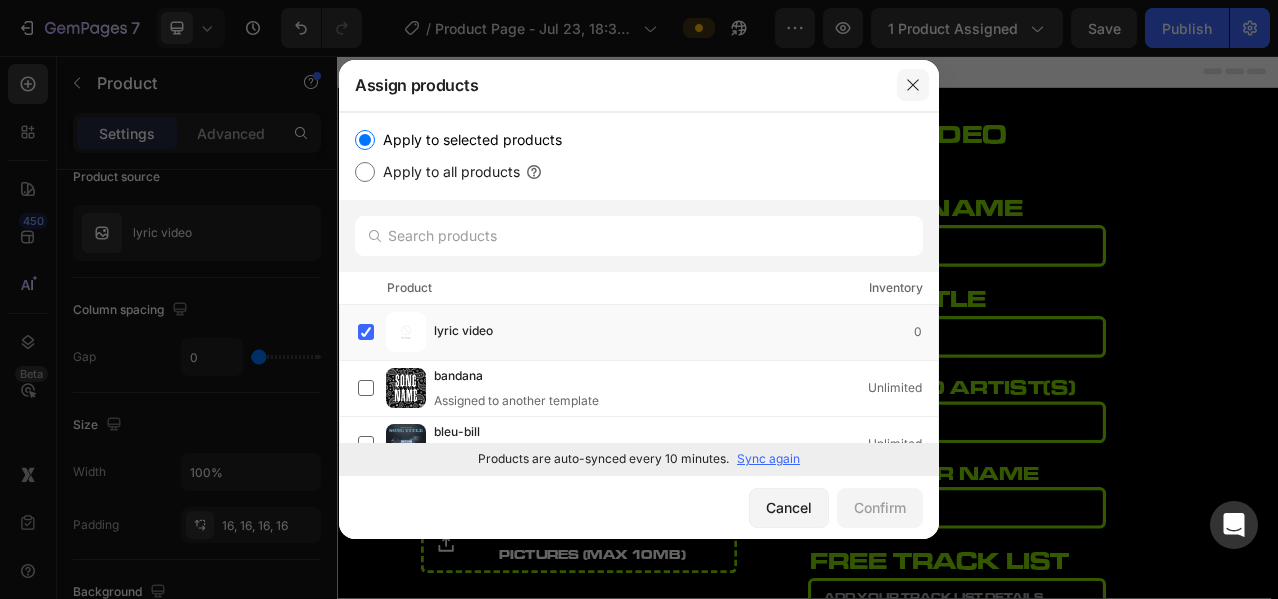 click at bounding box center [913, 85] 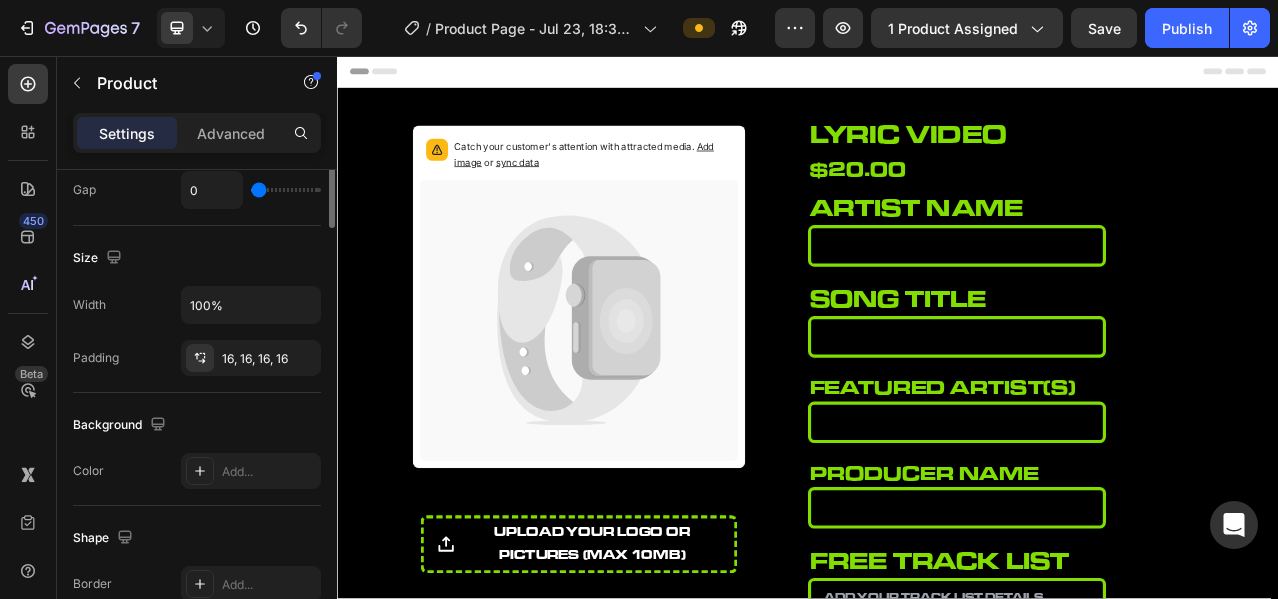 scroll, scrollTop: 0, scrollLeft: 0, axis: both 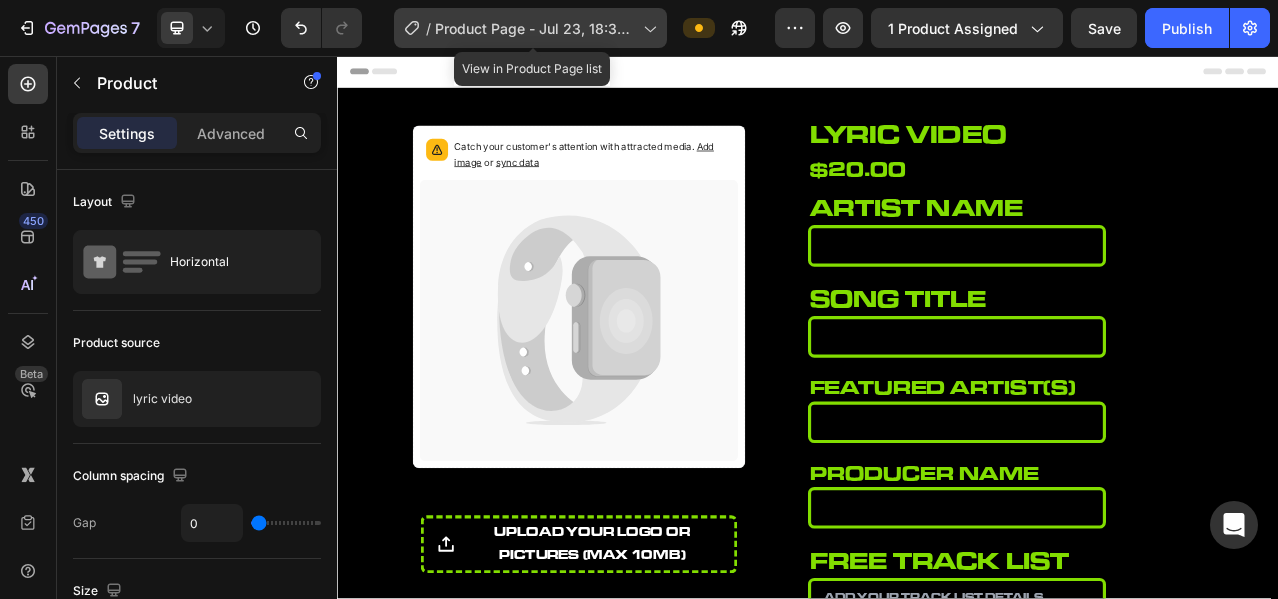 click on "Product Page - Jul 23, 18:32:40" at bounding box center (535, 28) 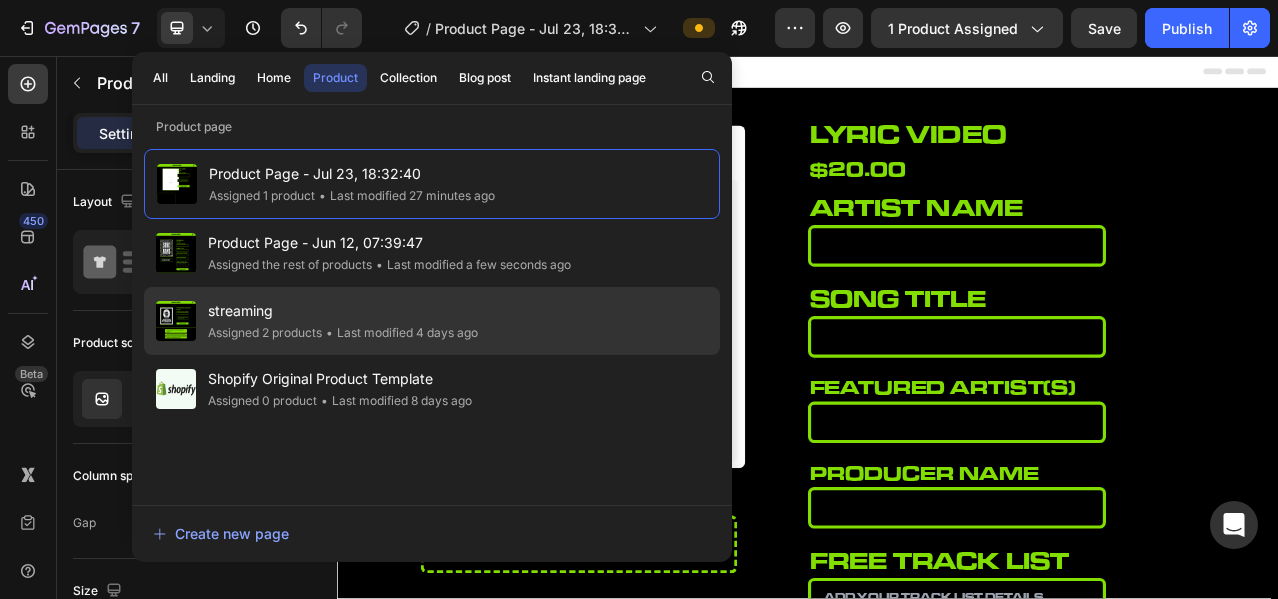 click on "streaming" at bounding box center (343, 311) 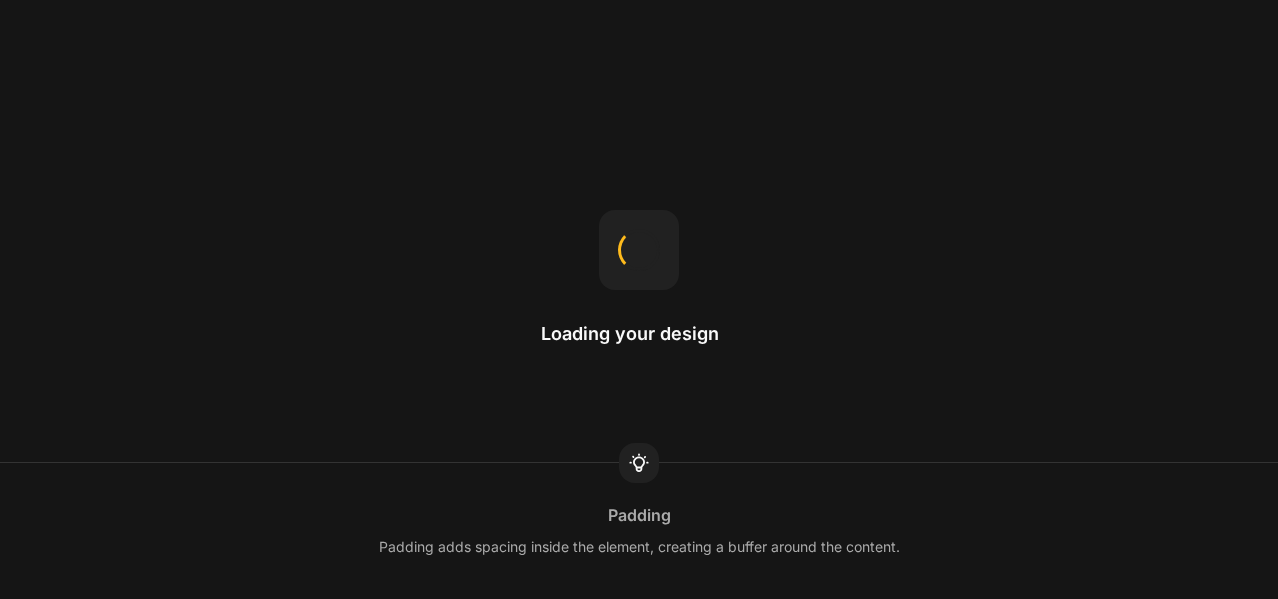 scroll, scrollTop: 0, scrollLeft: 0, axis: both 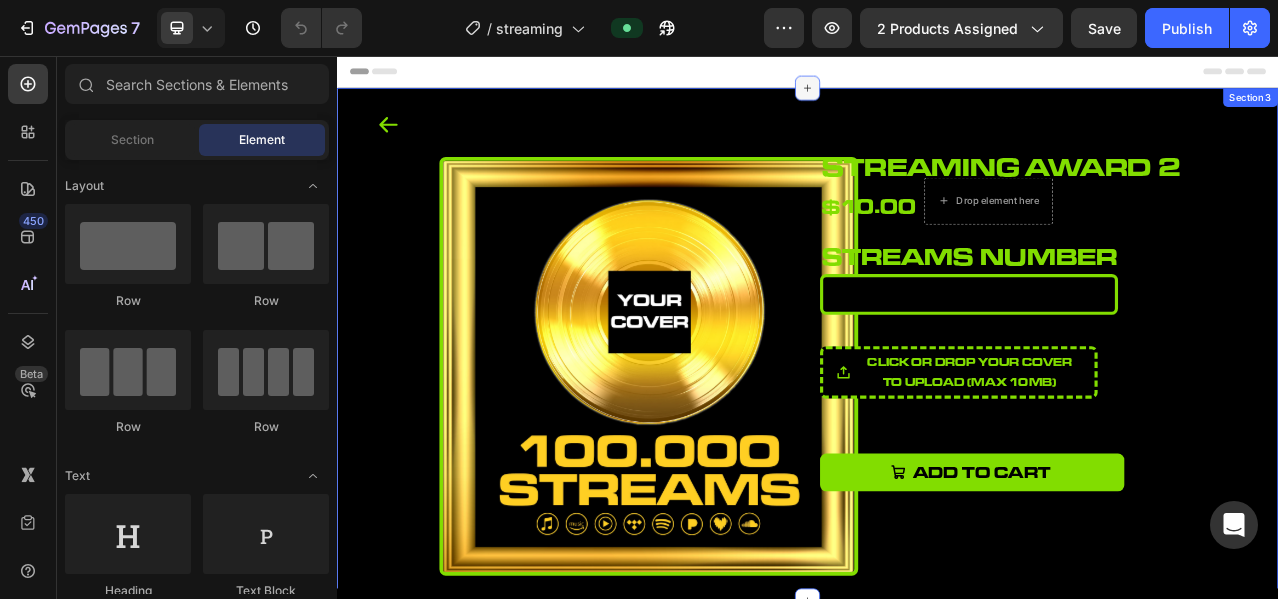 click 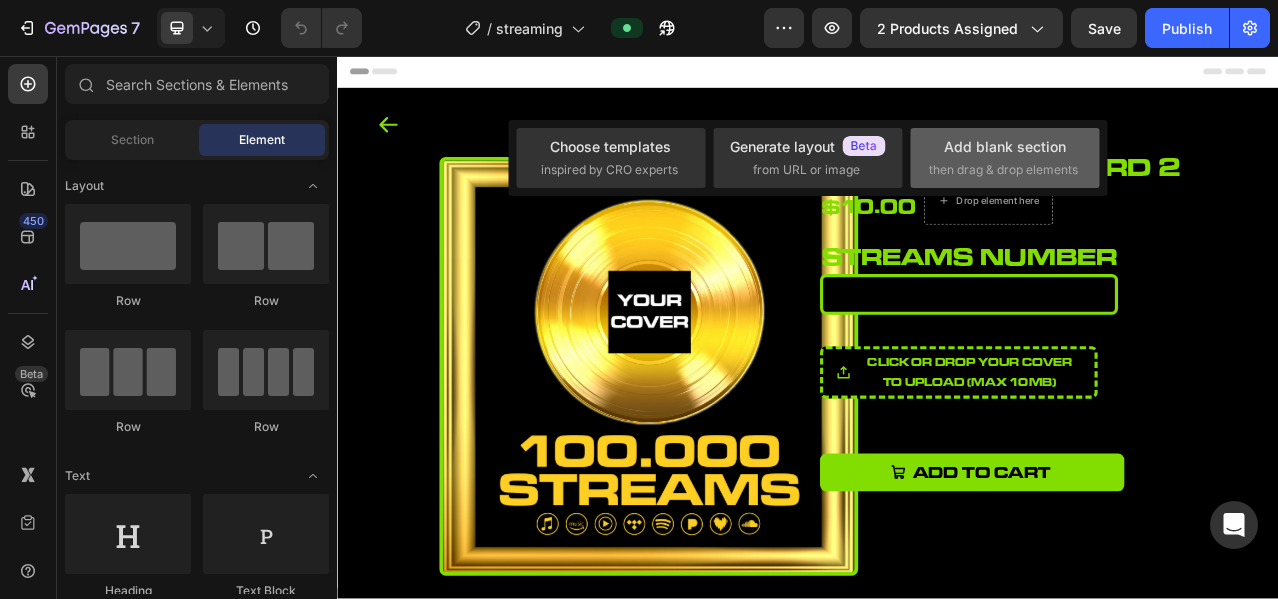 click on "Add blank section" at bounding box center (1005, 146) 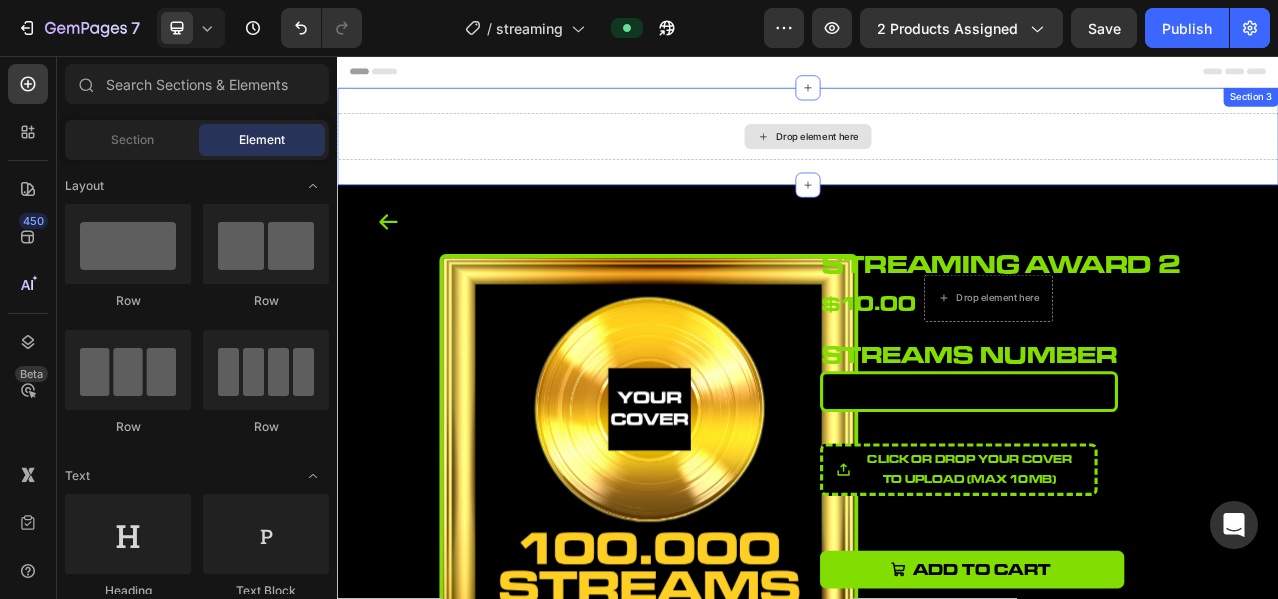 click on "Drop element here" at bounding box center [937, 159] 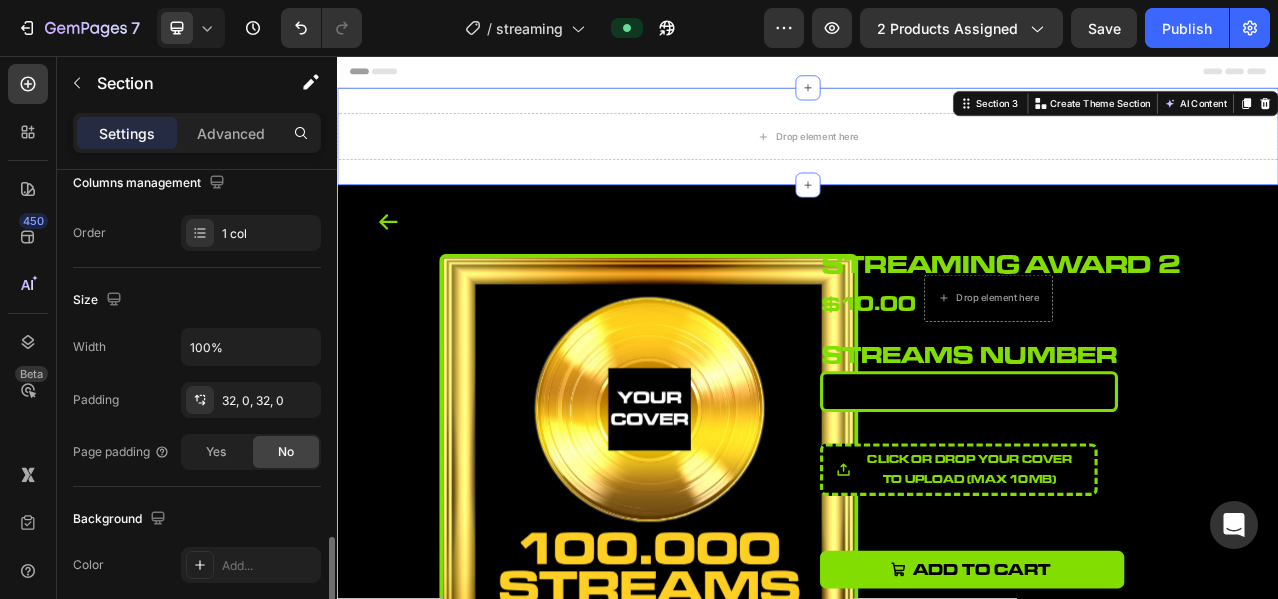 scroll, scrollTop: 500, scrollLeft: 0, axis: vertical 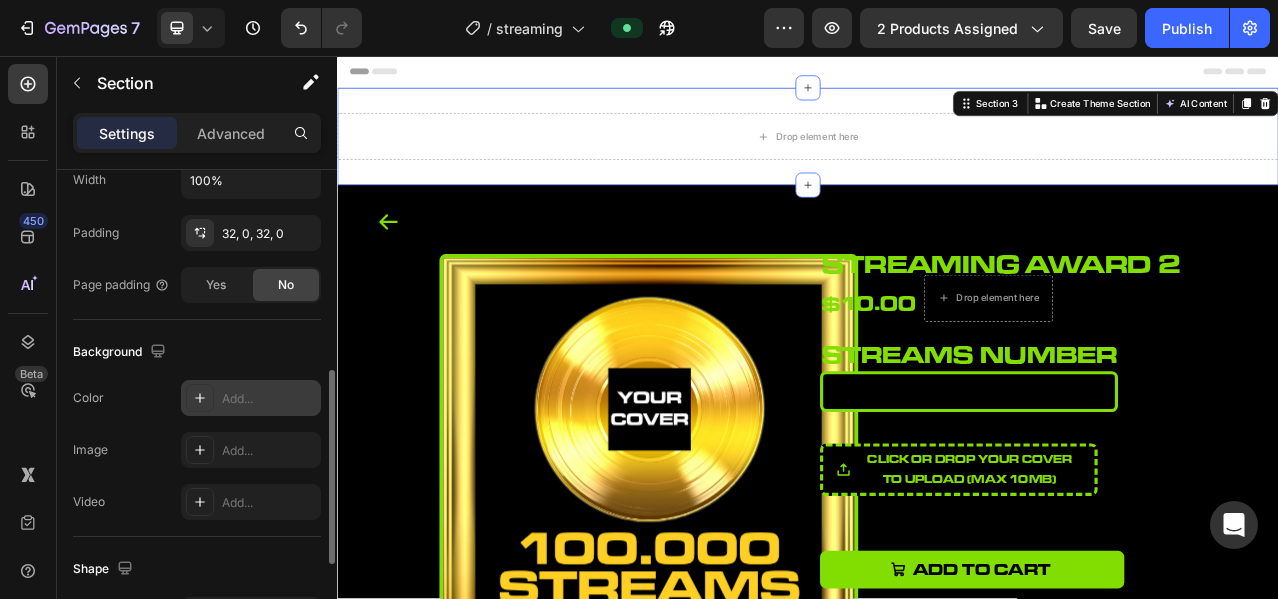 click at bounding box center [200, 398] 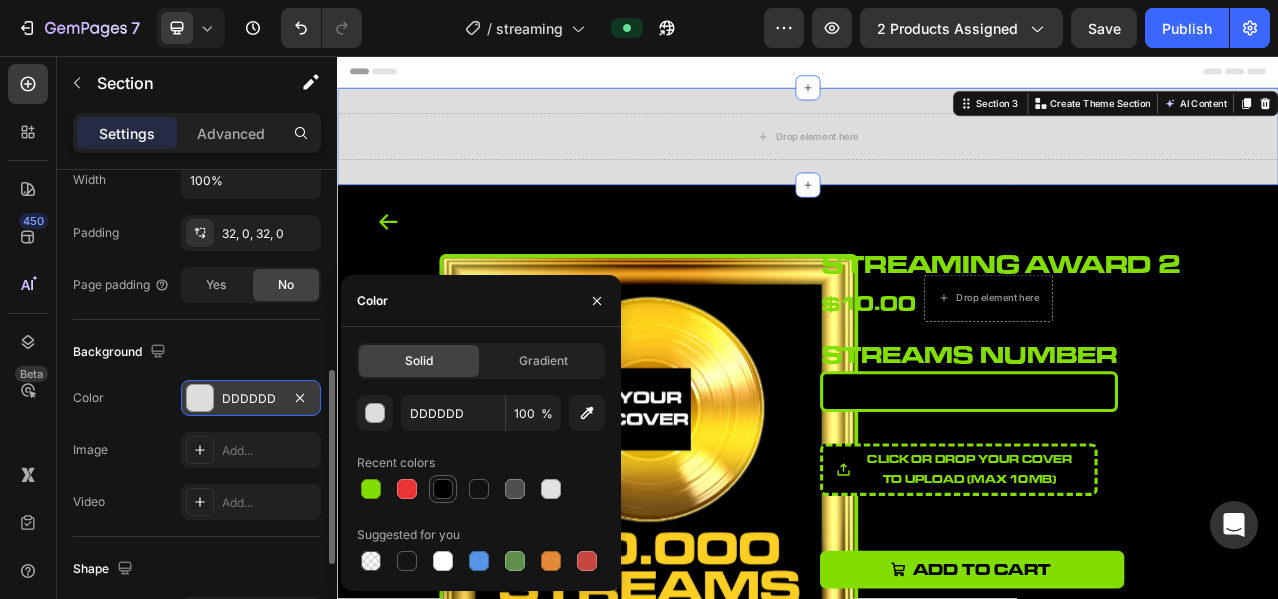 click at bounding box center [443, 489] 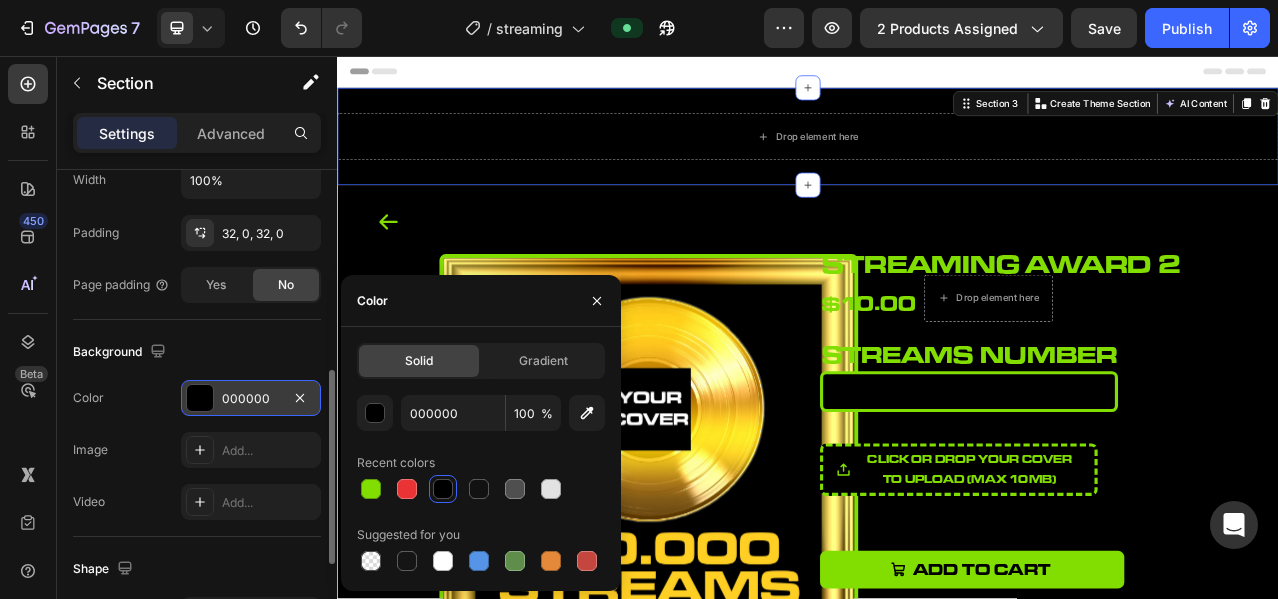click on "Color 000000" at bounding box center [197, 398] 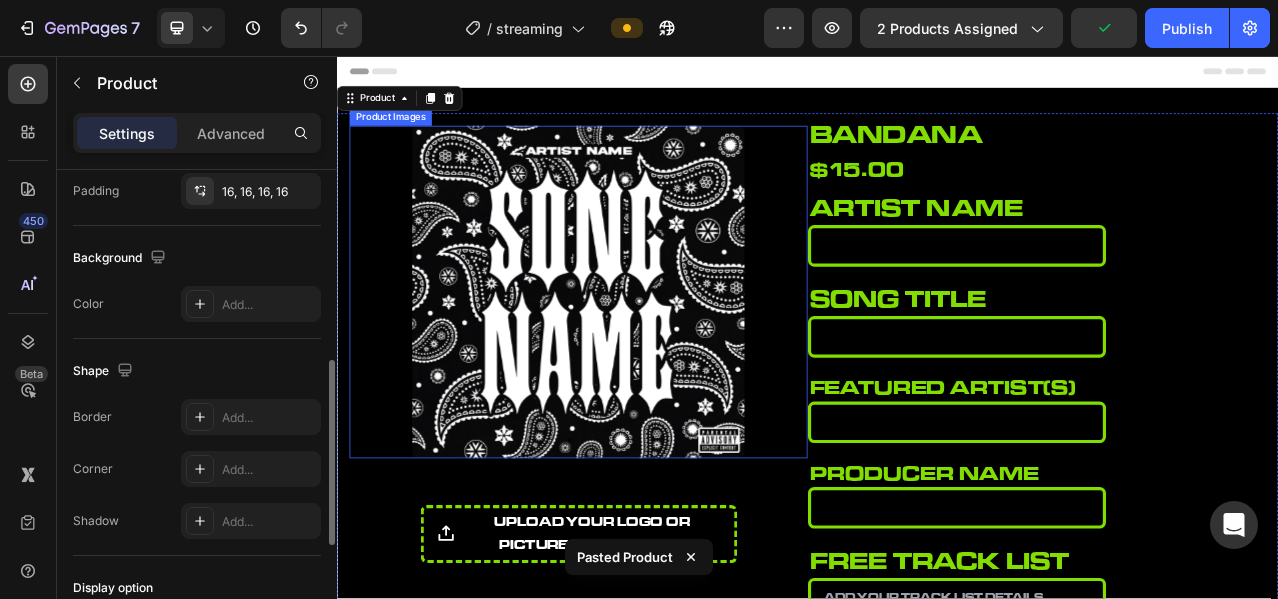scroll, scrollTop: 0, scrollLeft: 0, axis: both 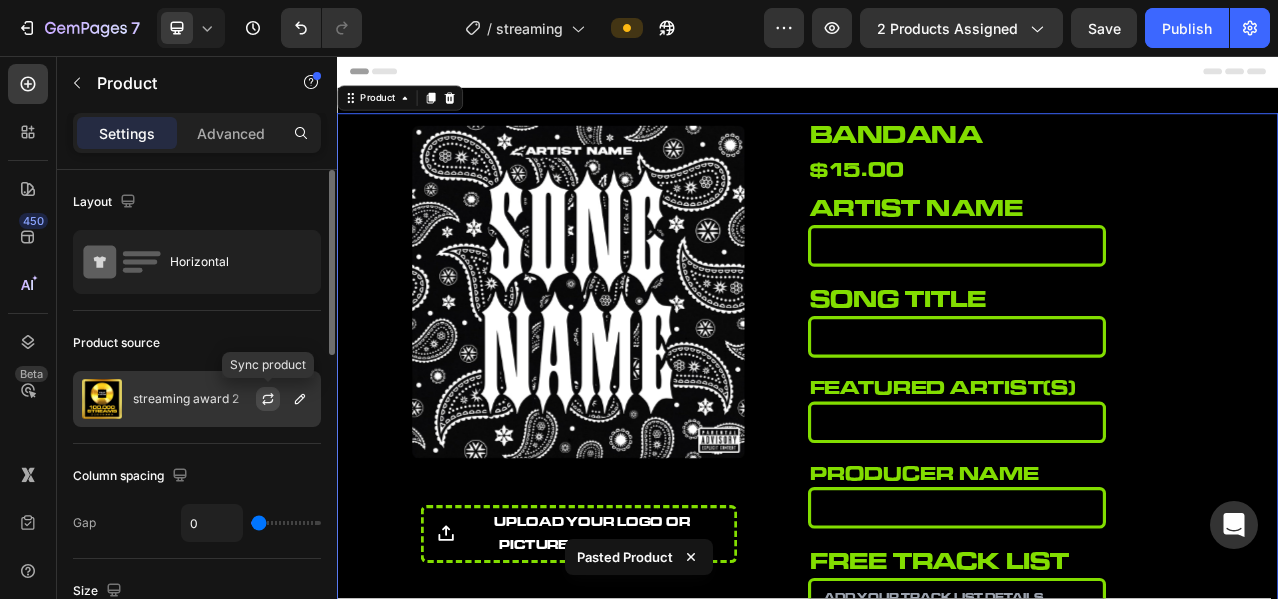 click 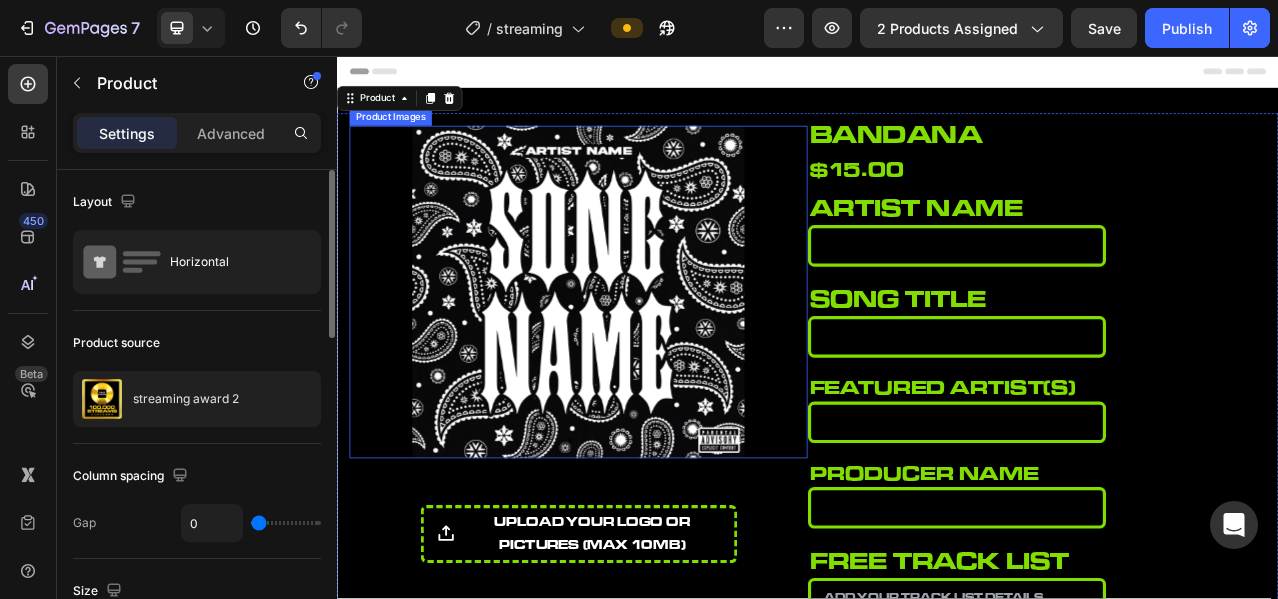 click at bounding box center (645, 357) 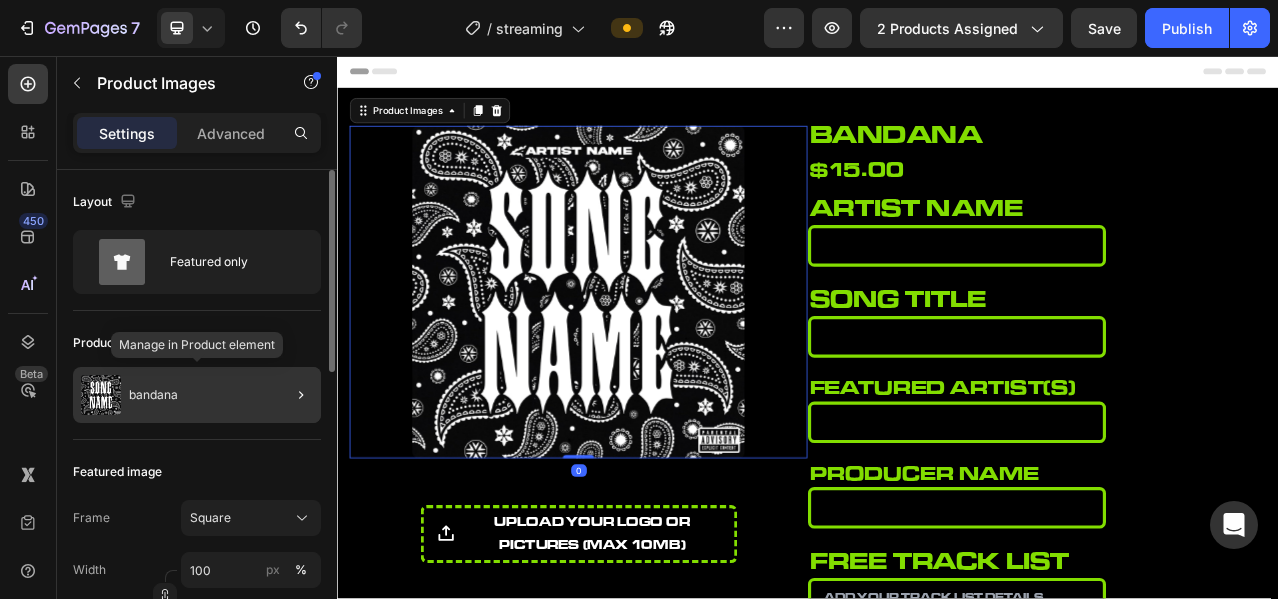 click on "bandana" 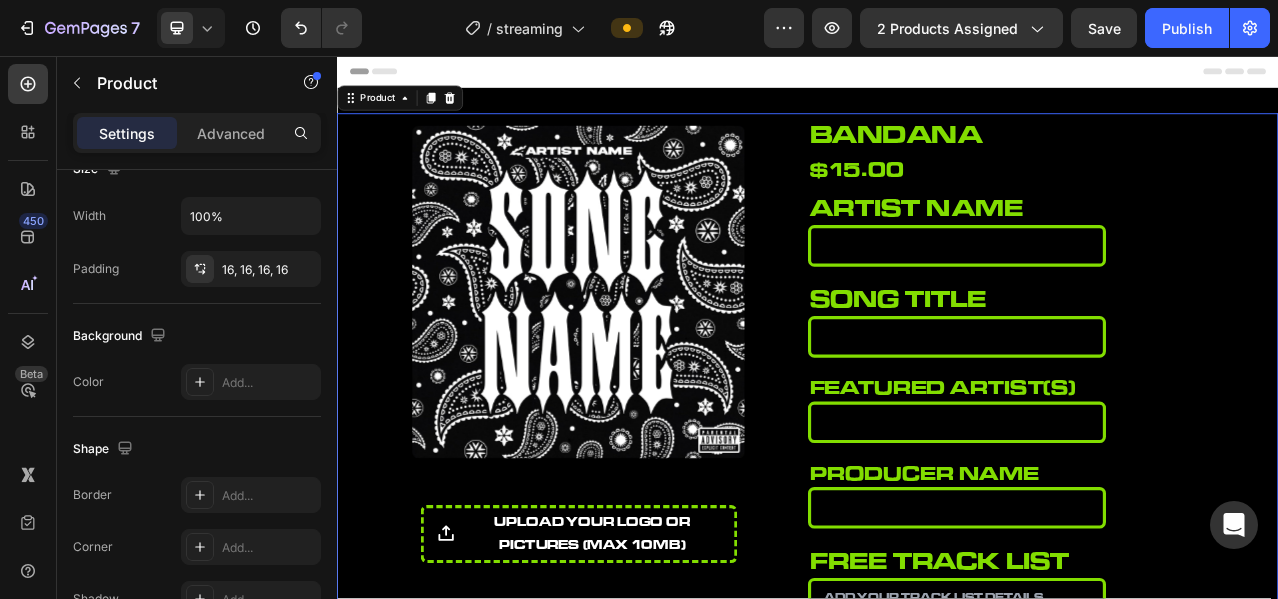 scroll, scrollTop: 166, scrollLeft: 0, axis: vertical 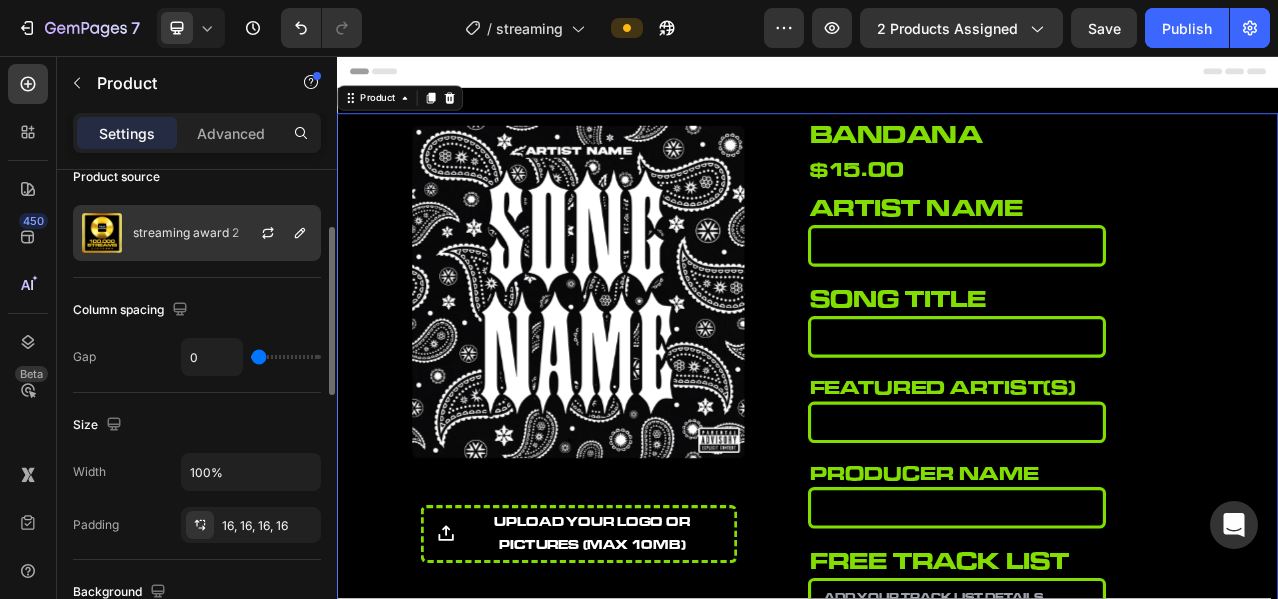click on "streaming award 2" 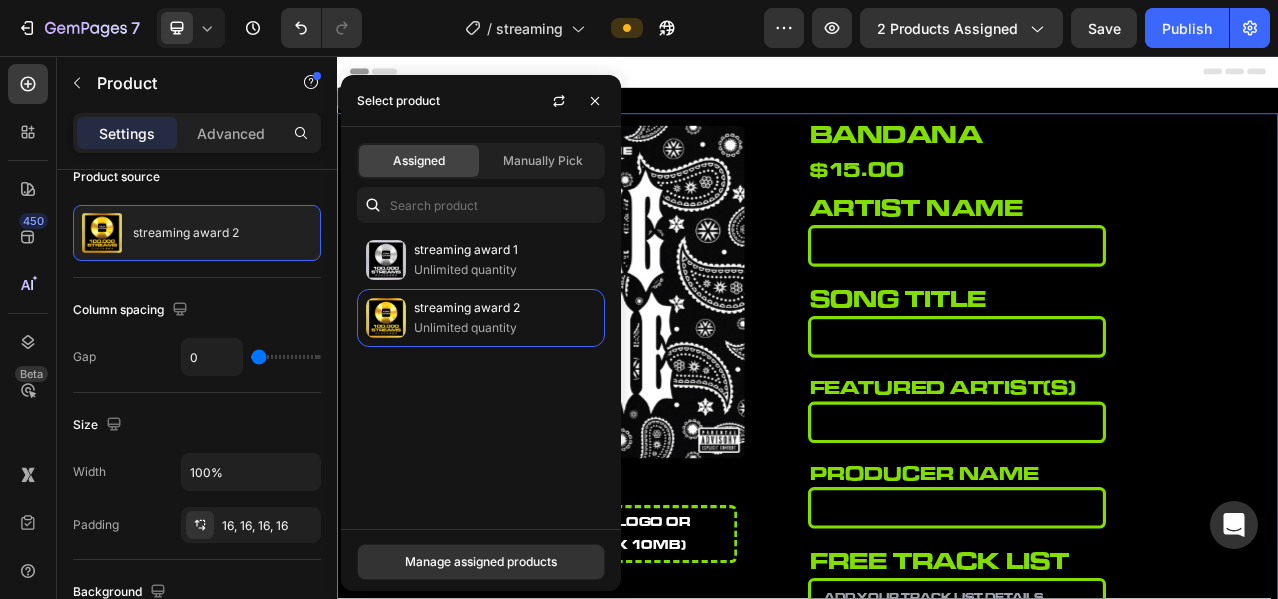click on "streaming award [NUMBER] Unlimited quantity streaming award [NUMBER] Unlimited quantity" at bounding box center [481, 372] 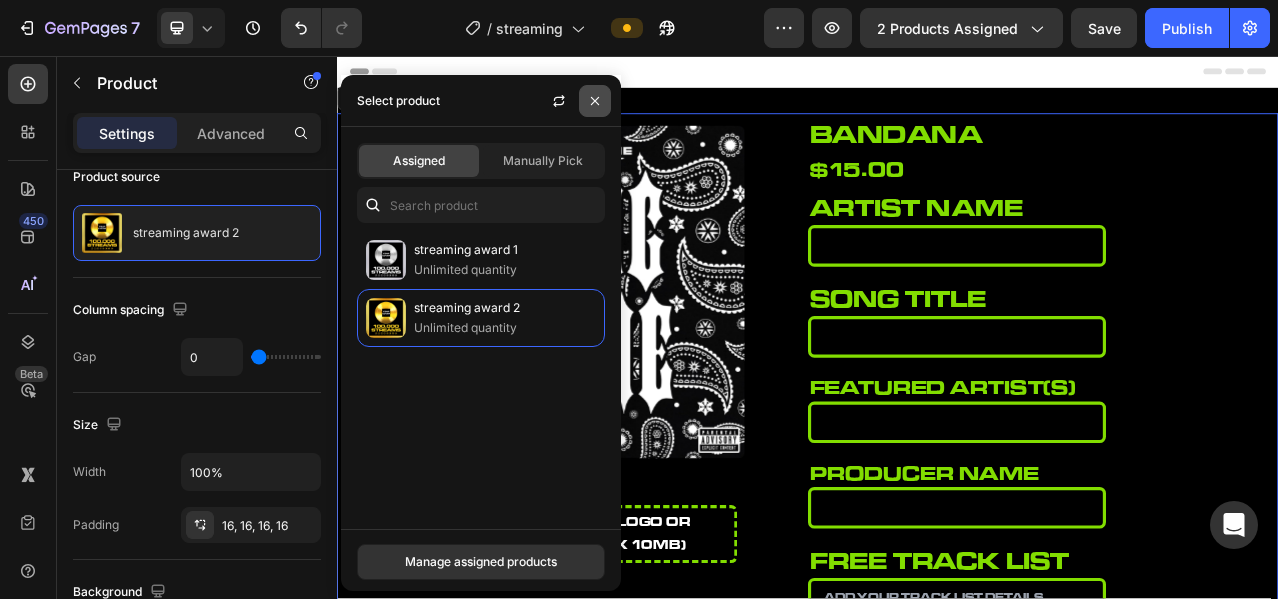 click 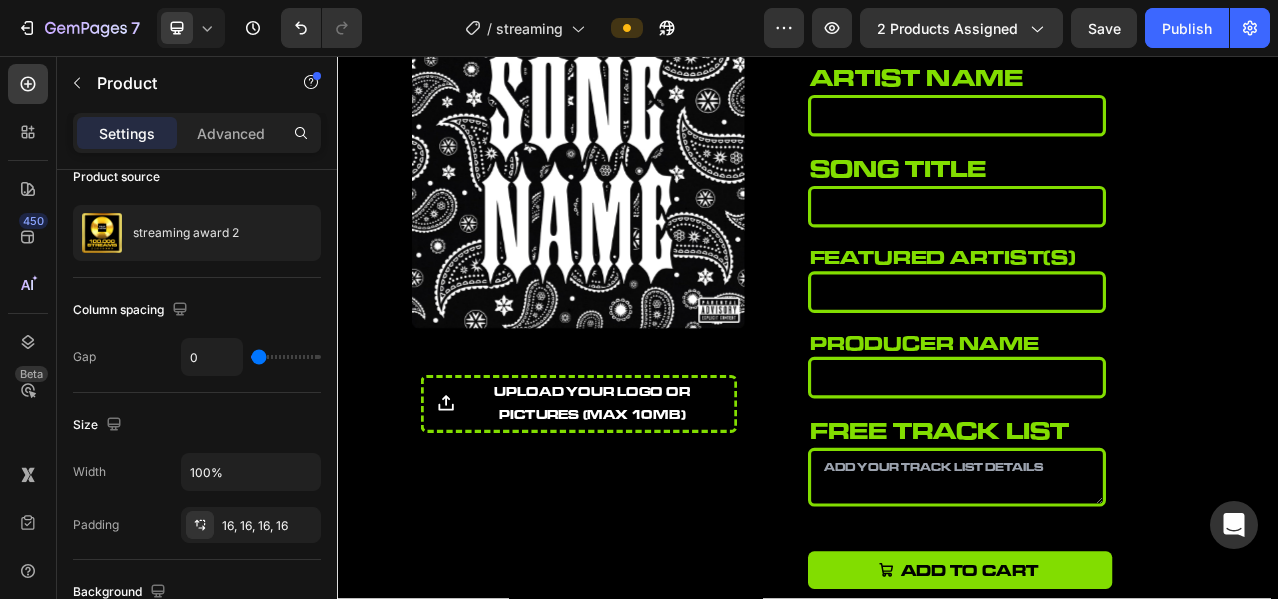 scroll, scrollTop: 0, scrollLeft: 0, axis: both 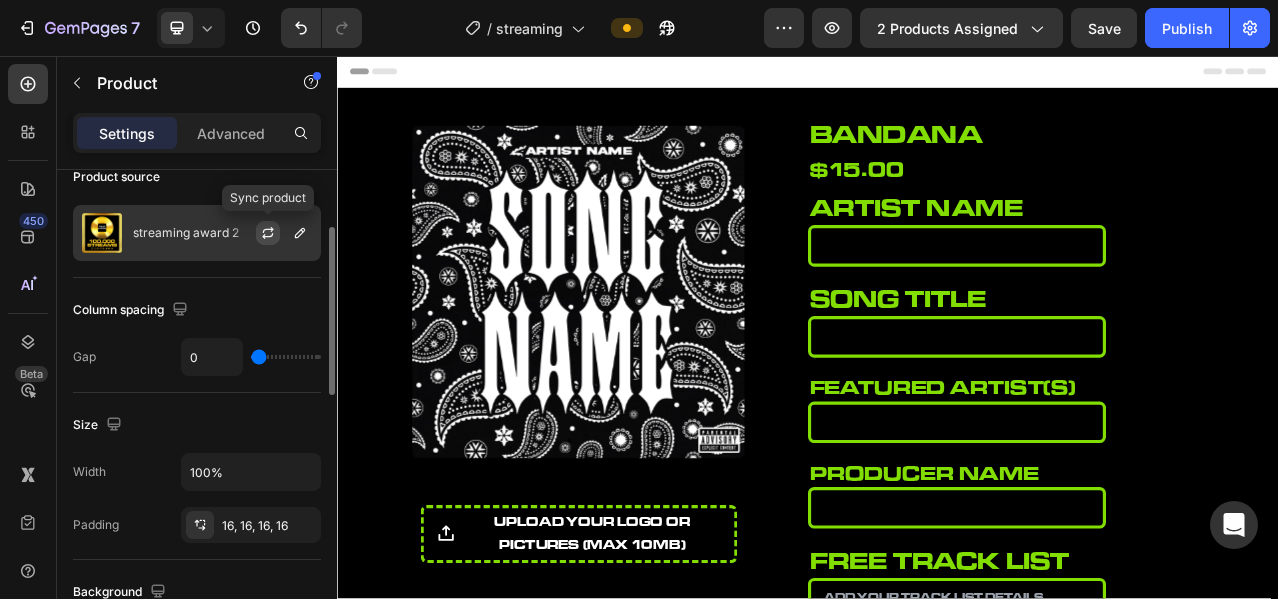 click 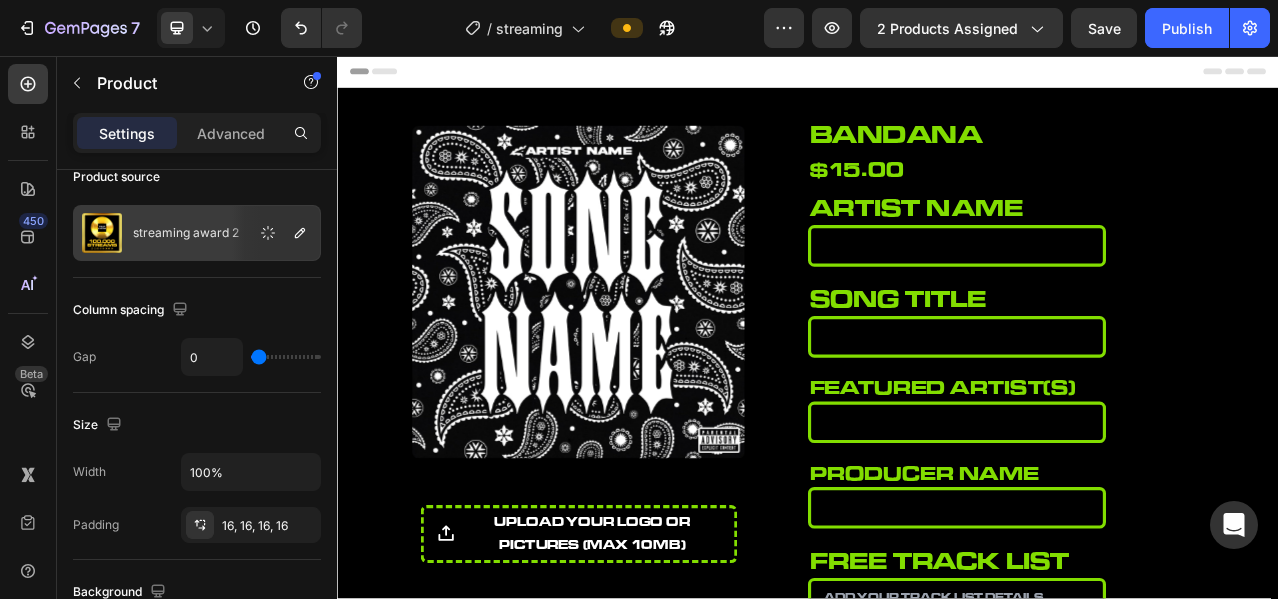 scroll, scrollTop: 0, scrollLeft: 0, axis: both 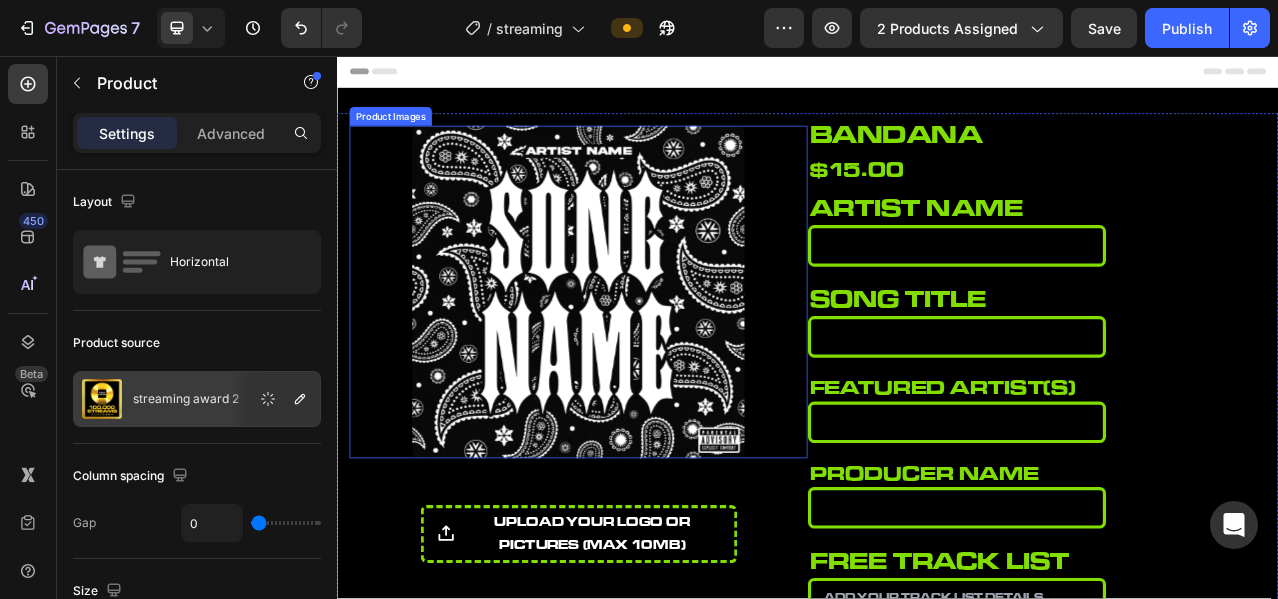 click at bounding box center (645, 357) 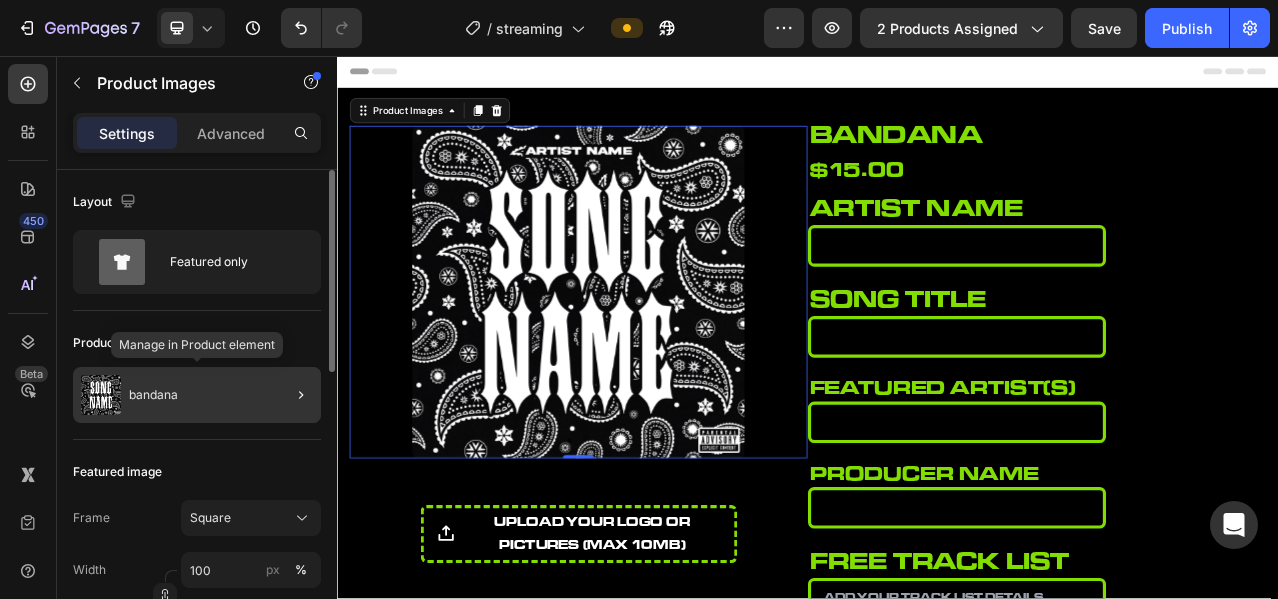 click on "bandana" 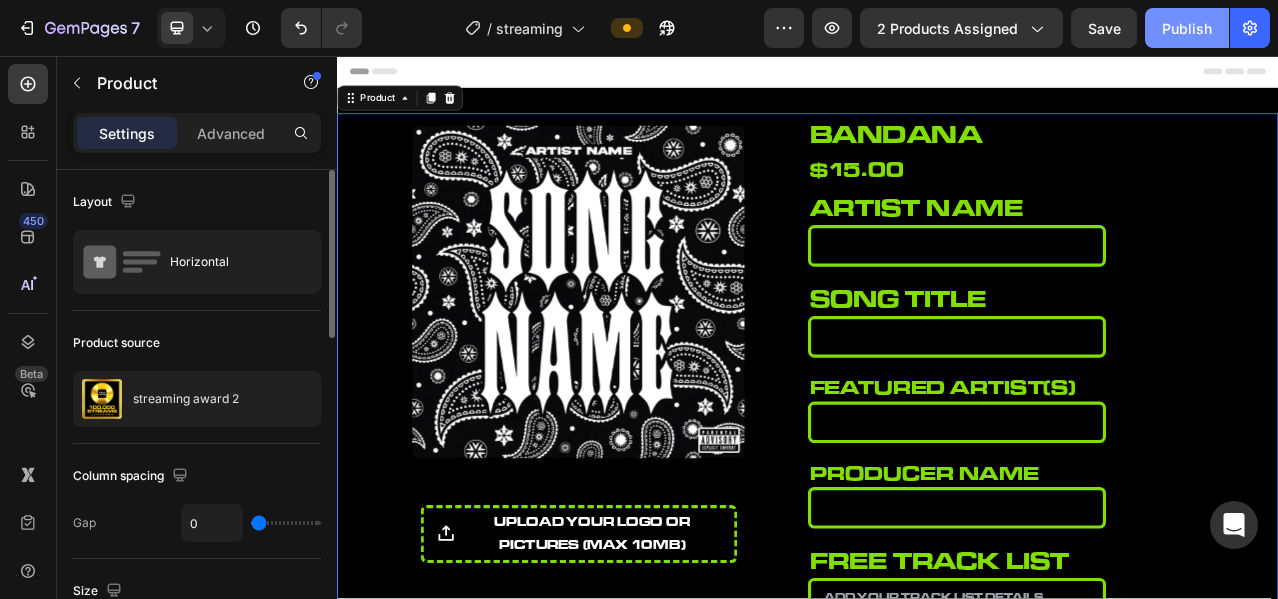 click on "Publish" at bounding box center (1187, 28) 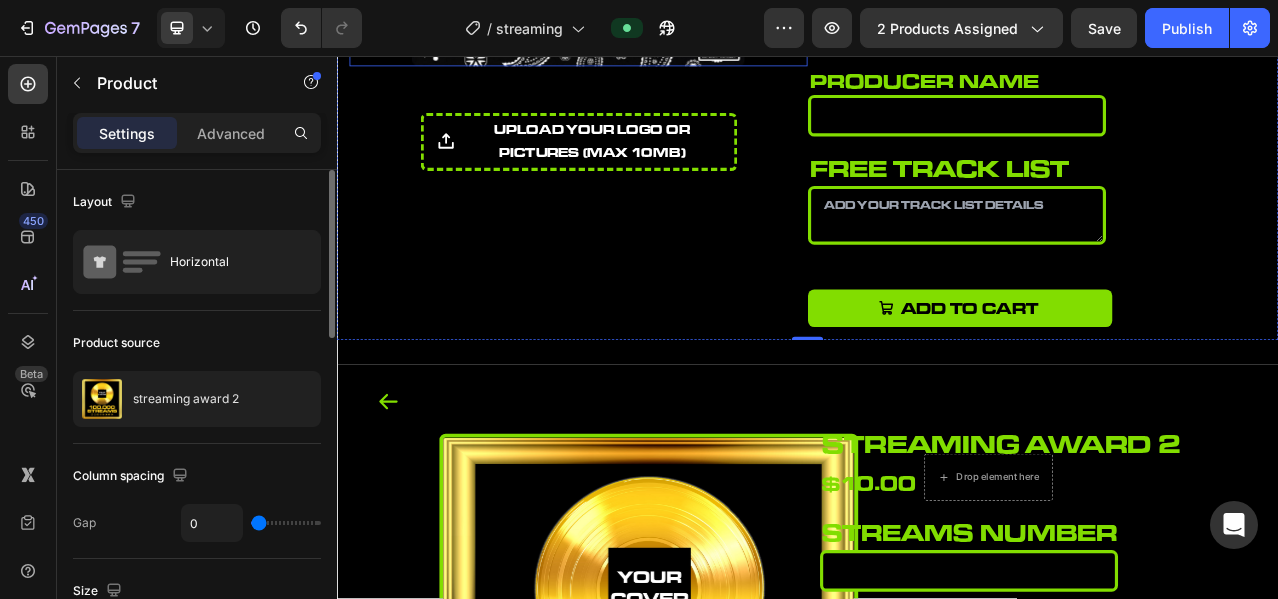 scroll, scrollTop: 666, scrollLeft: 0, axis: vertical 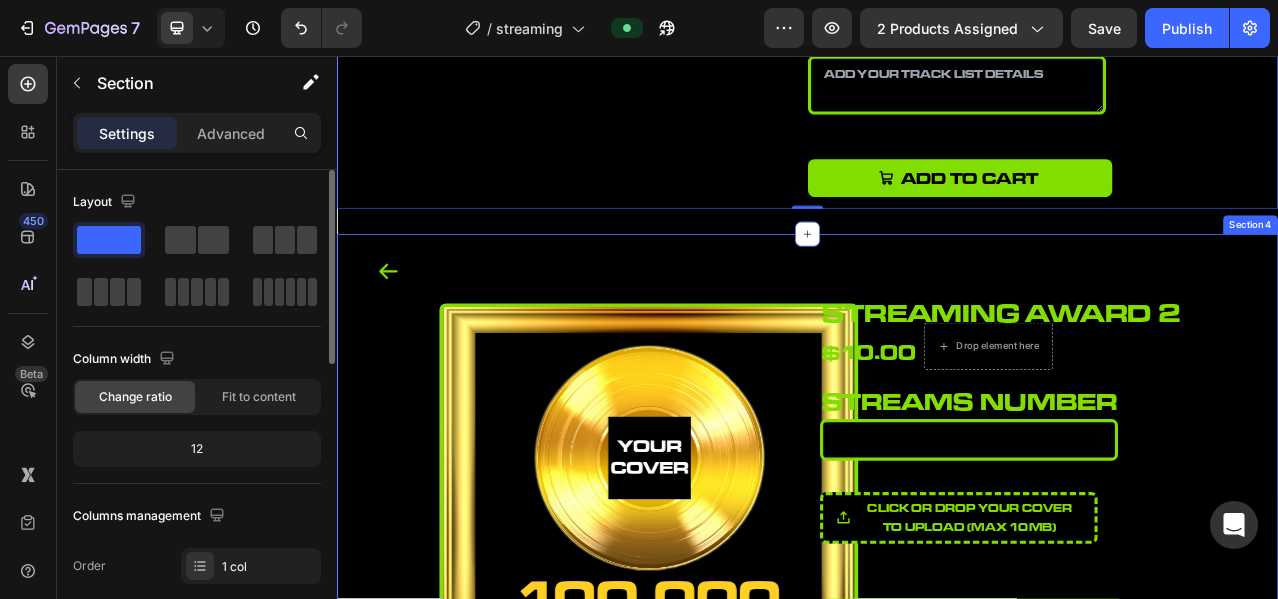 click on "Icon Product Images streaming award [NUMBER] Product Title $[NUMBER] Product Price Product Price
Drop element here Row streams number Heading Product Custom Field
Click or drop your cover to upload (Max 10MB) Product File Upload
Add to cart Add to Cart Product Section [NUMBER]" at bounding box center [937, 611] 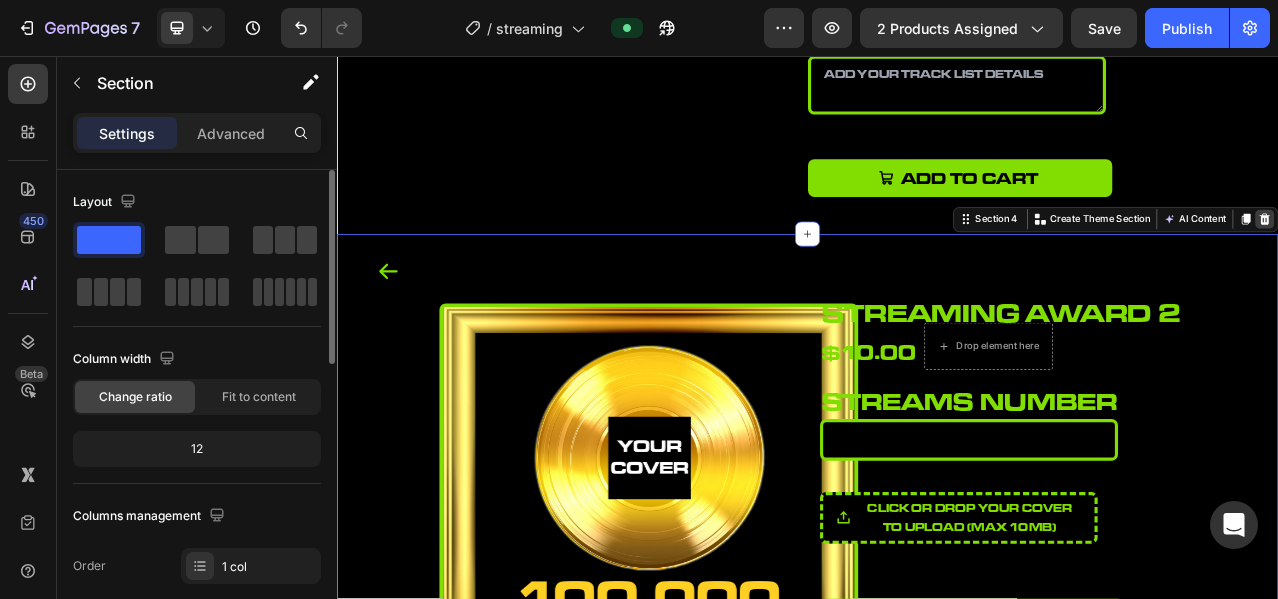 click 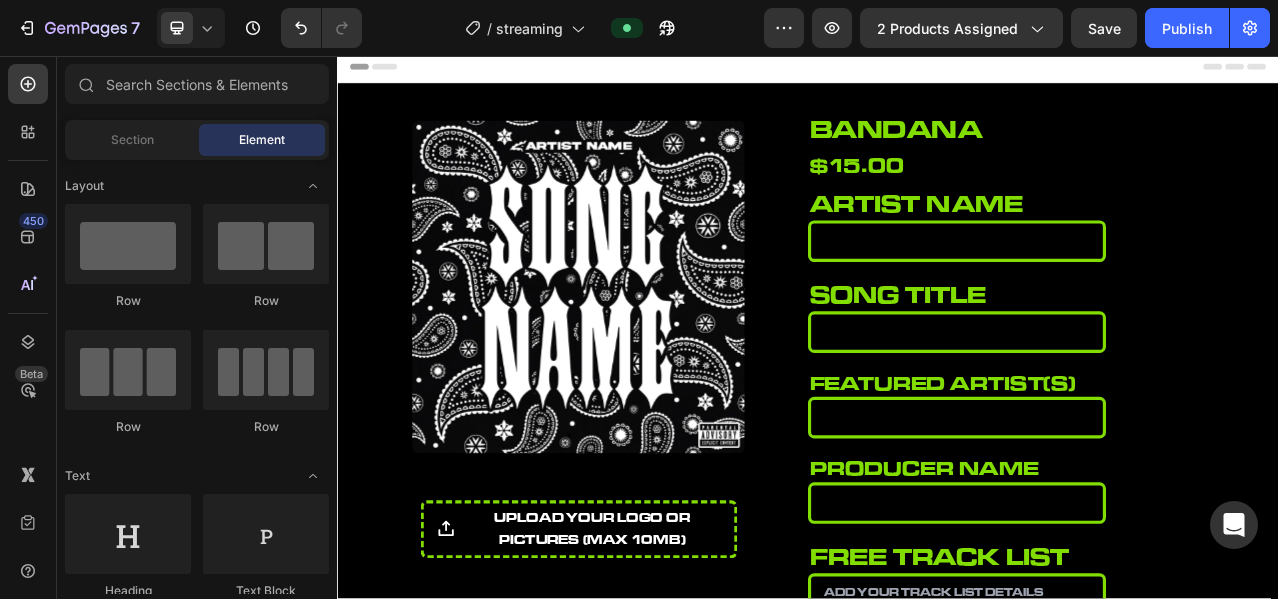 scroll, scrollTop: 0, scrollLeft: 0, axis: both 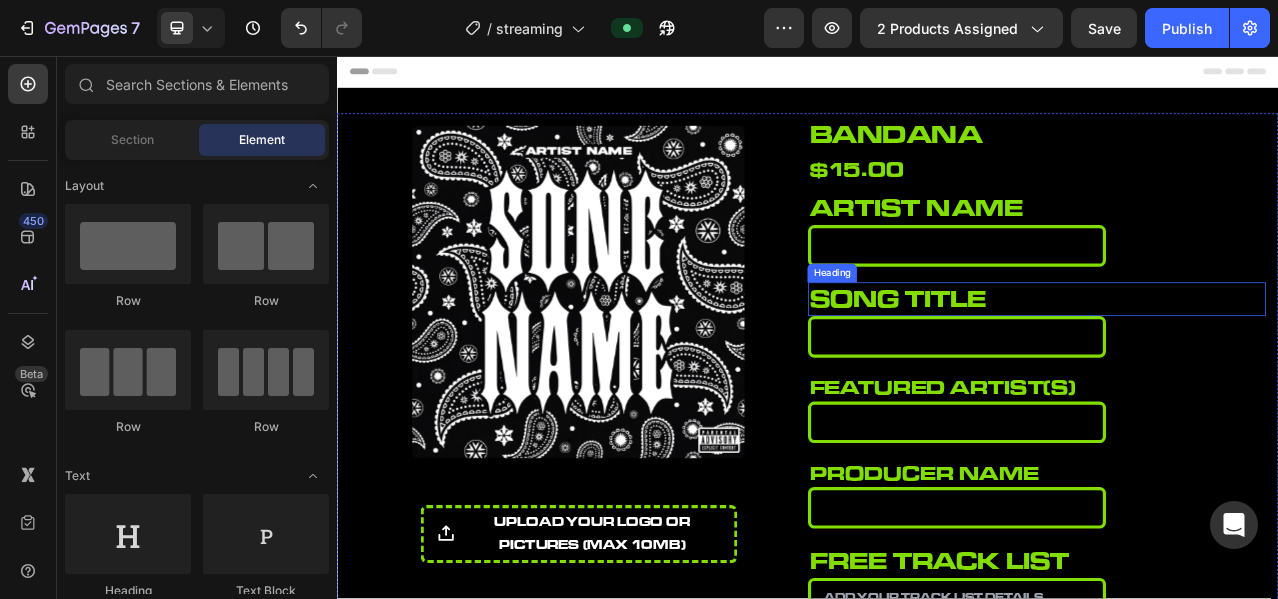 click on "song title" at bounding box center (1229, 366) 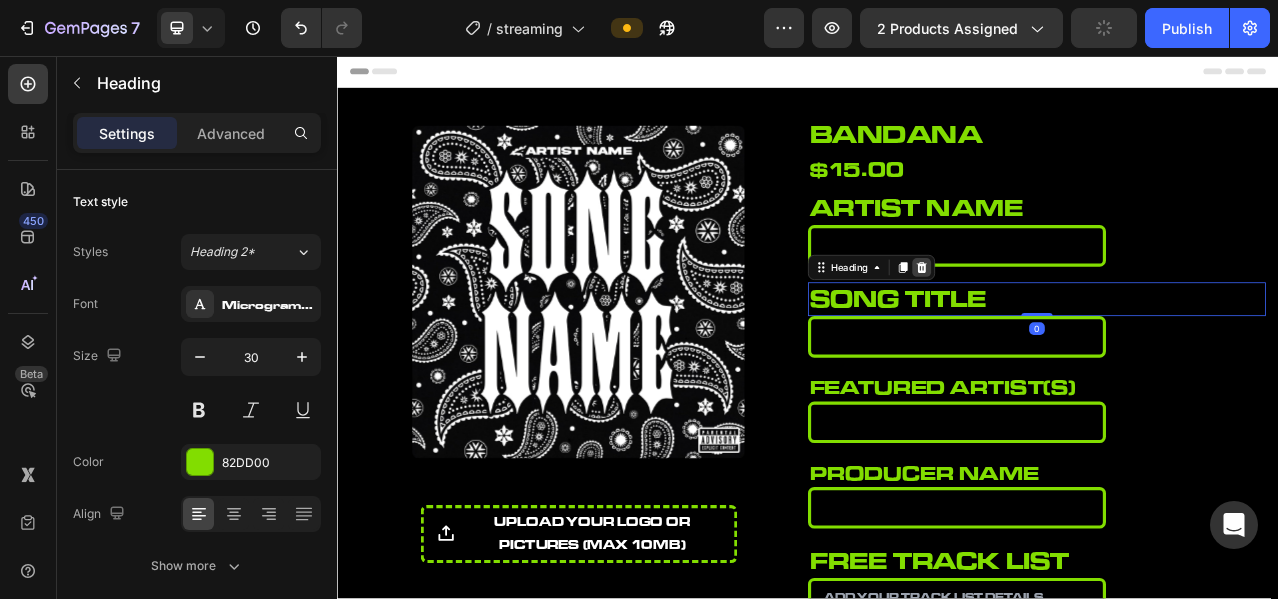 click 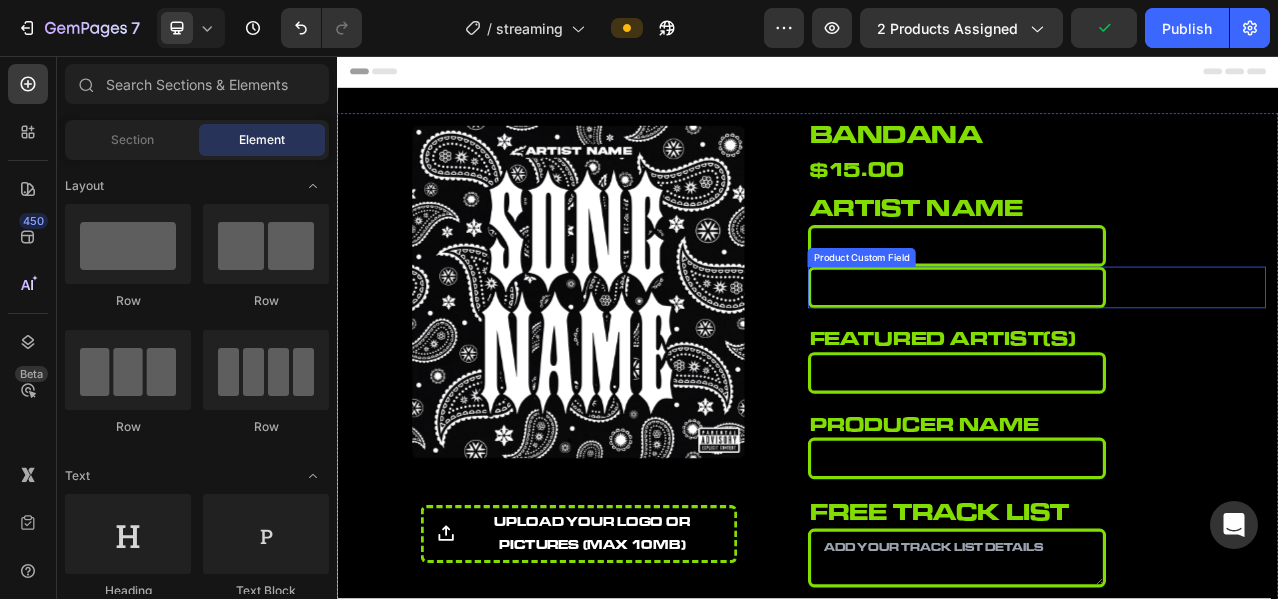 click at bounding box center (1127, 351) 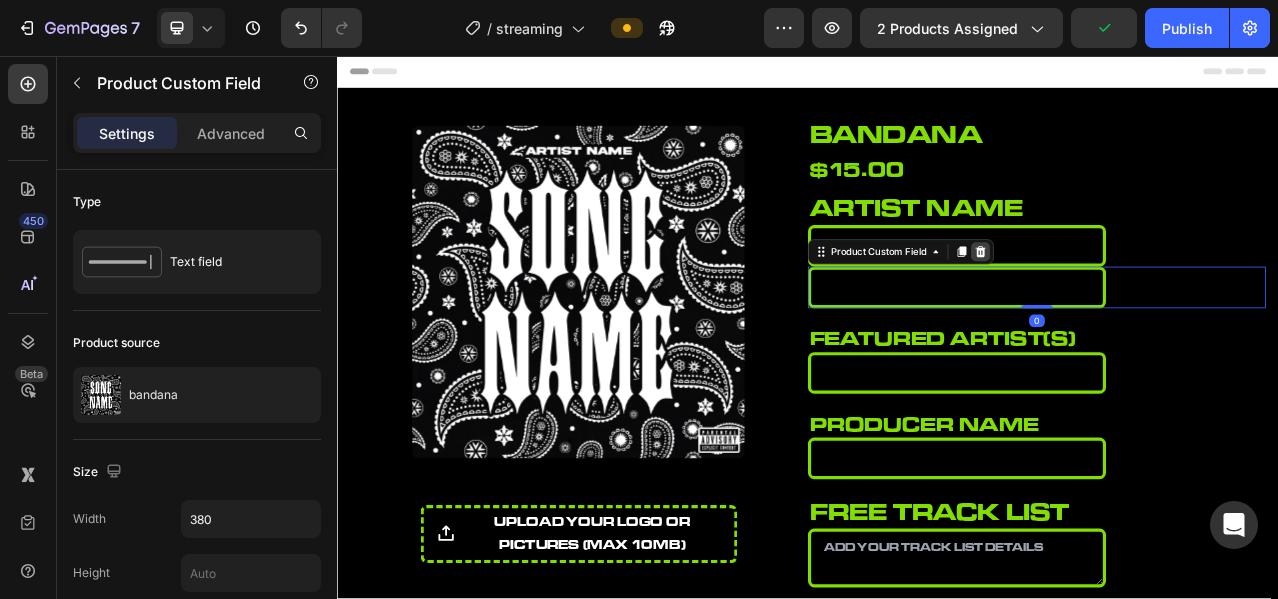 click 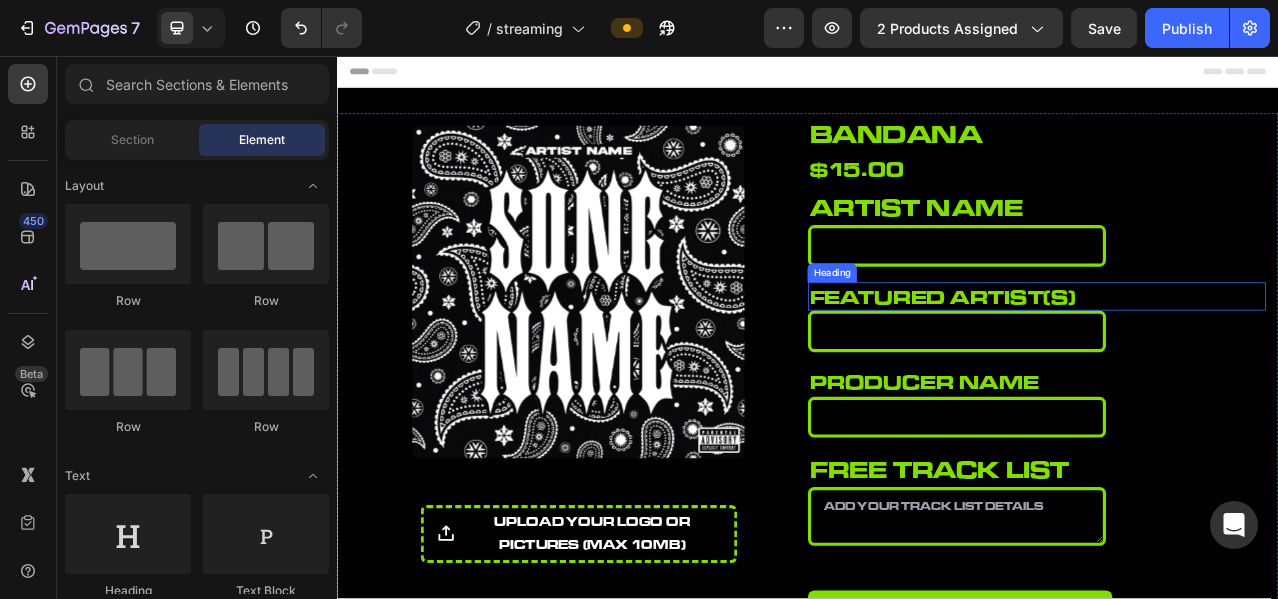 click on "featured artist(s)" at bounding box center (1229, 363) 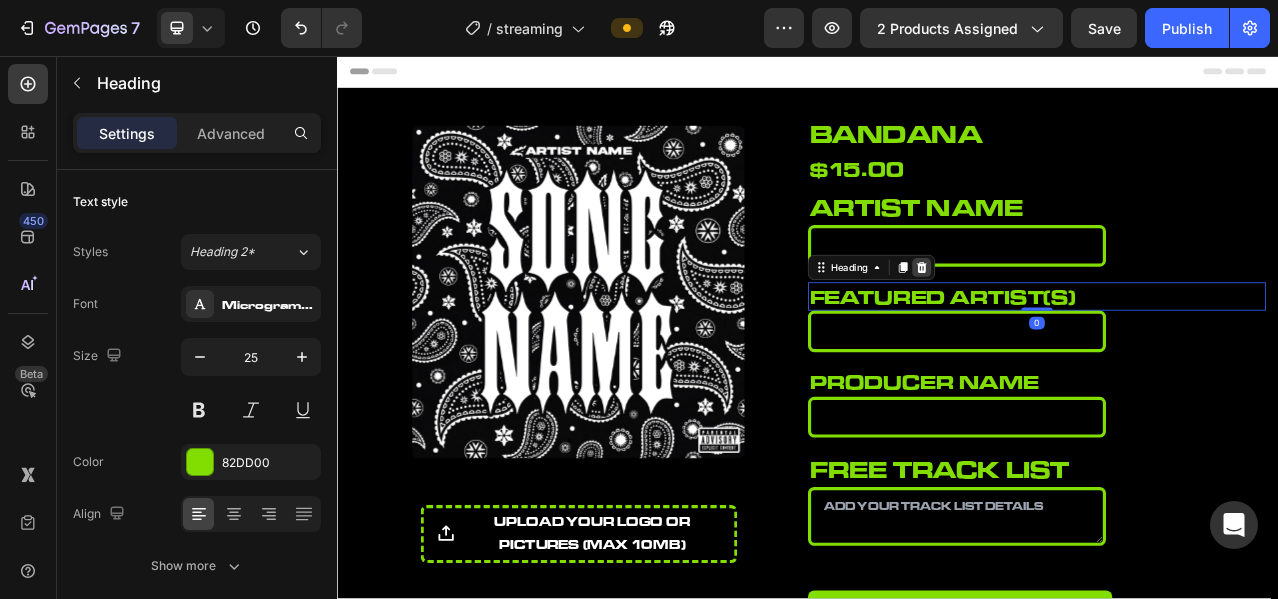 click 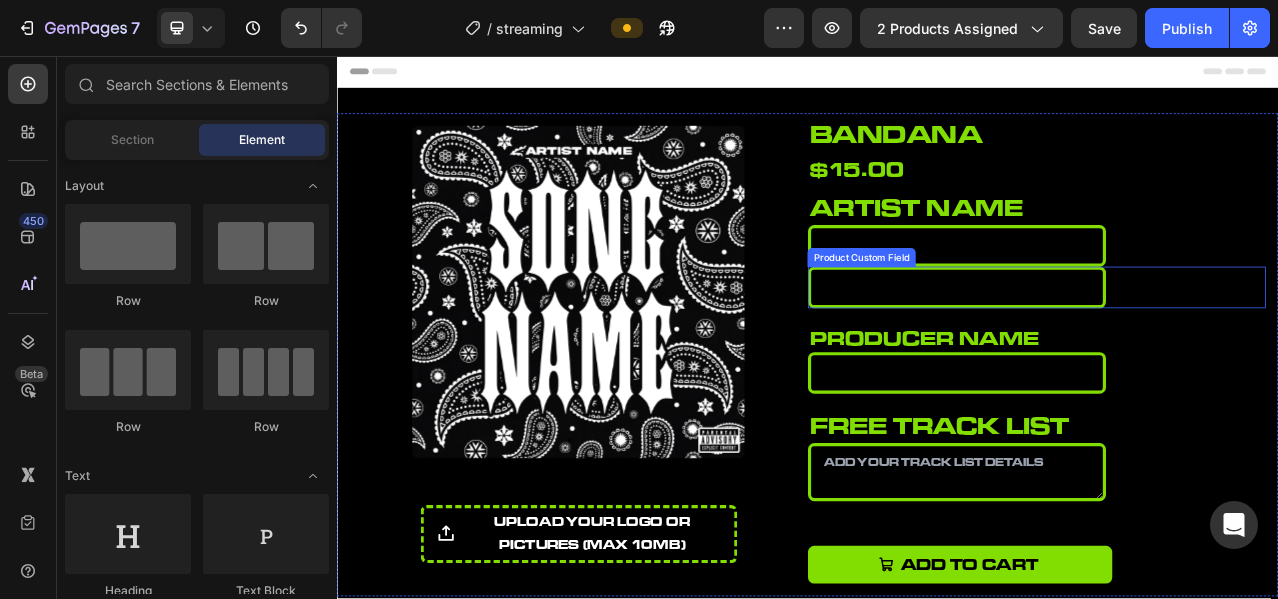 click at bounding box center [1127, 351] 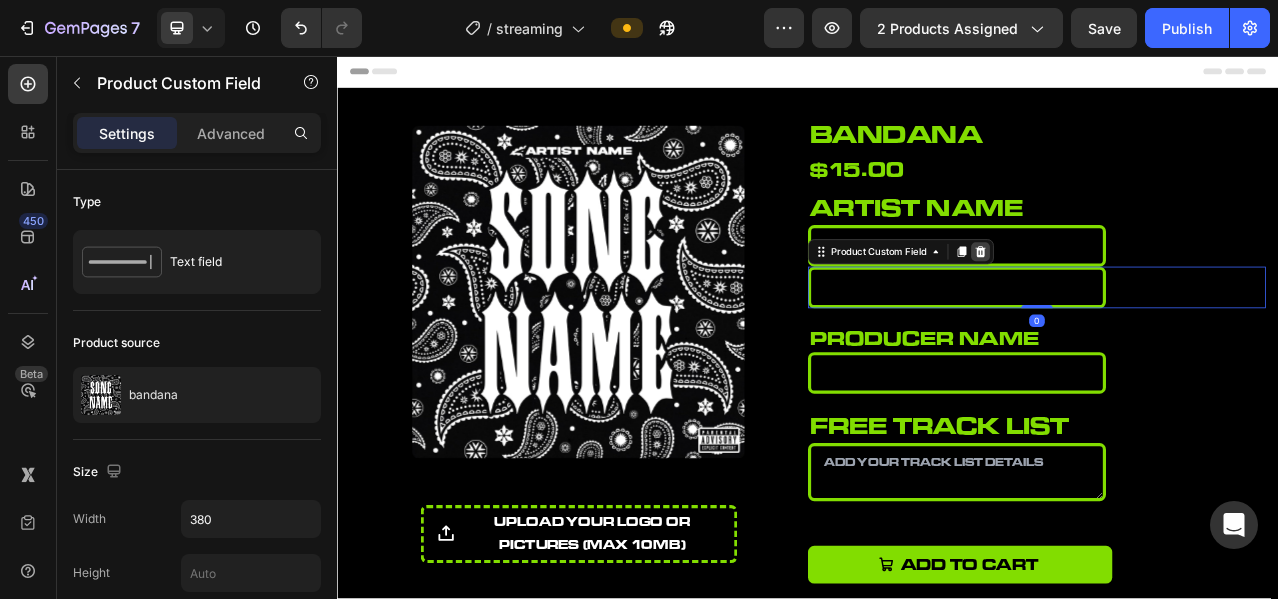 click 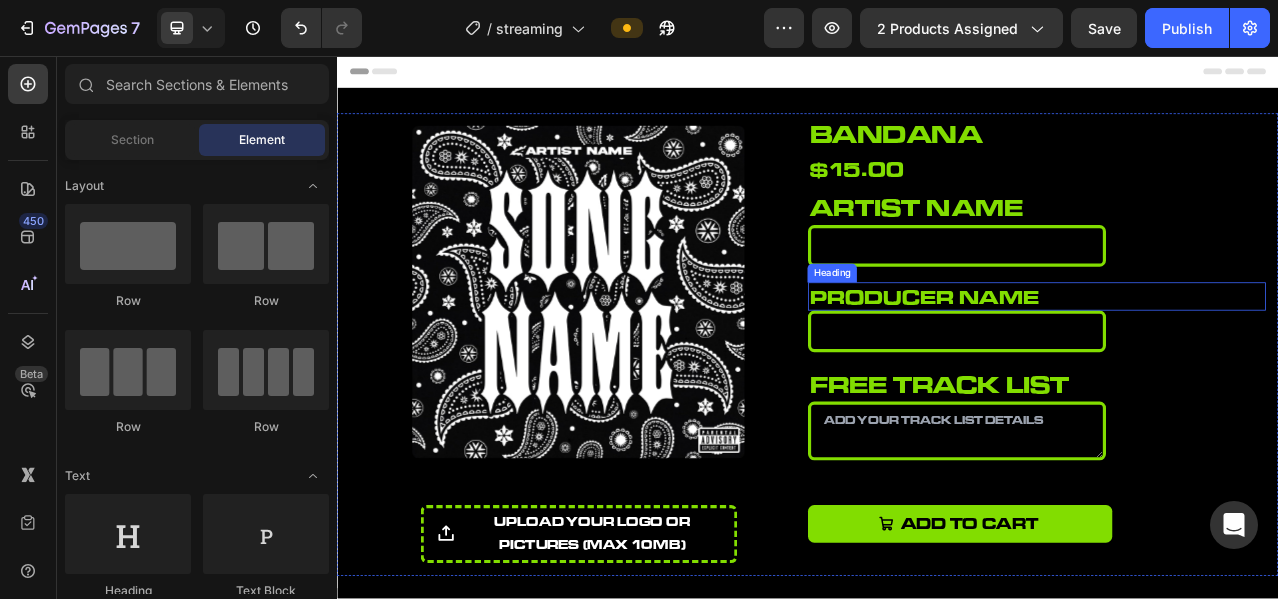click on "producer name" at bounding box center (1229, 363) 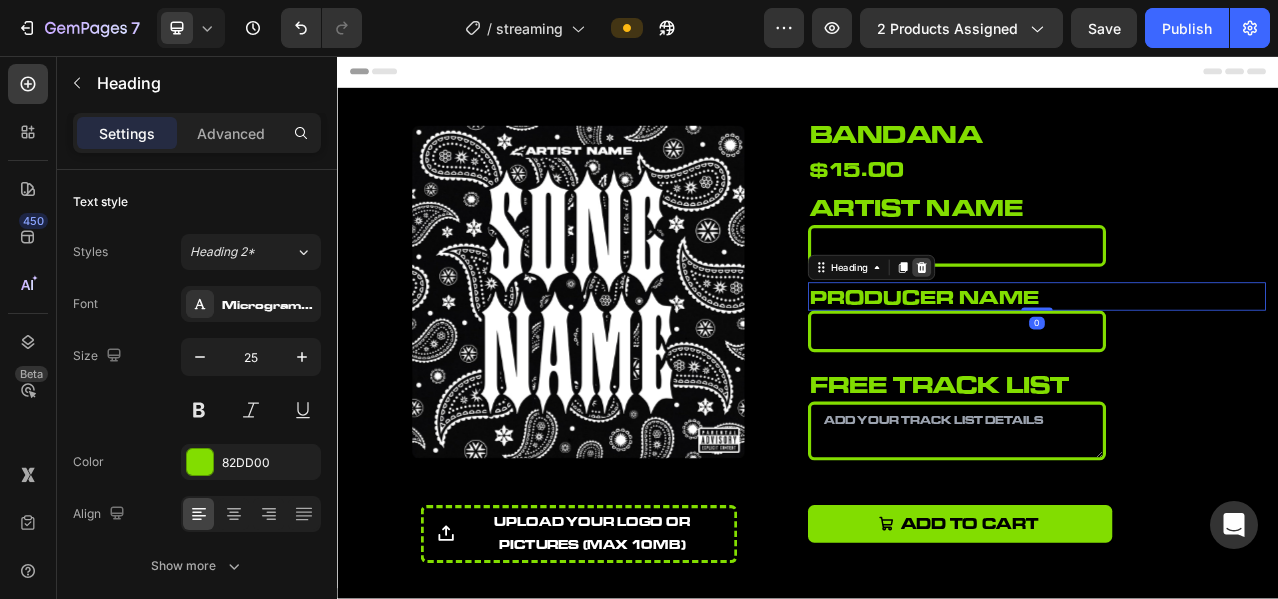 click 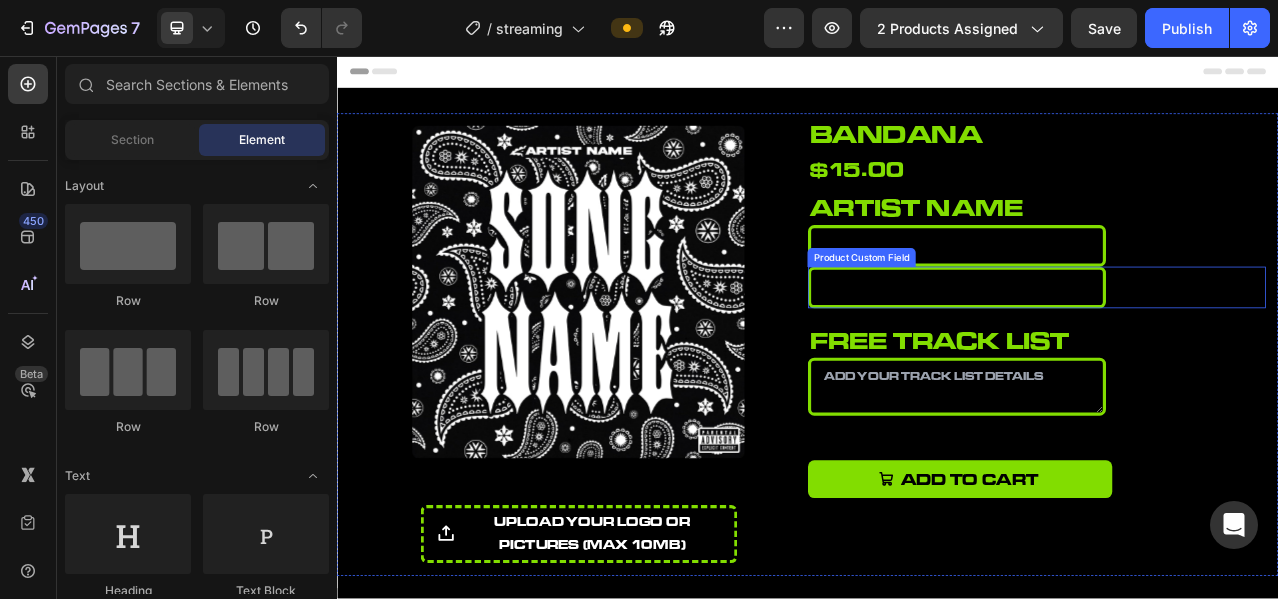 click at bounding box center (1127, 351) 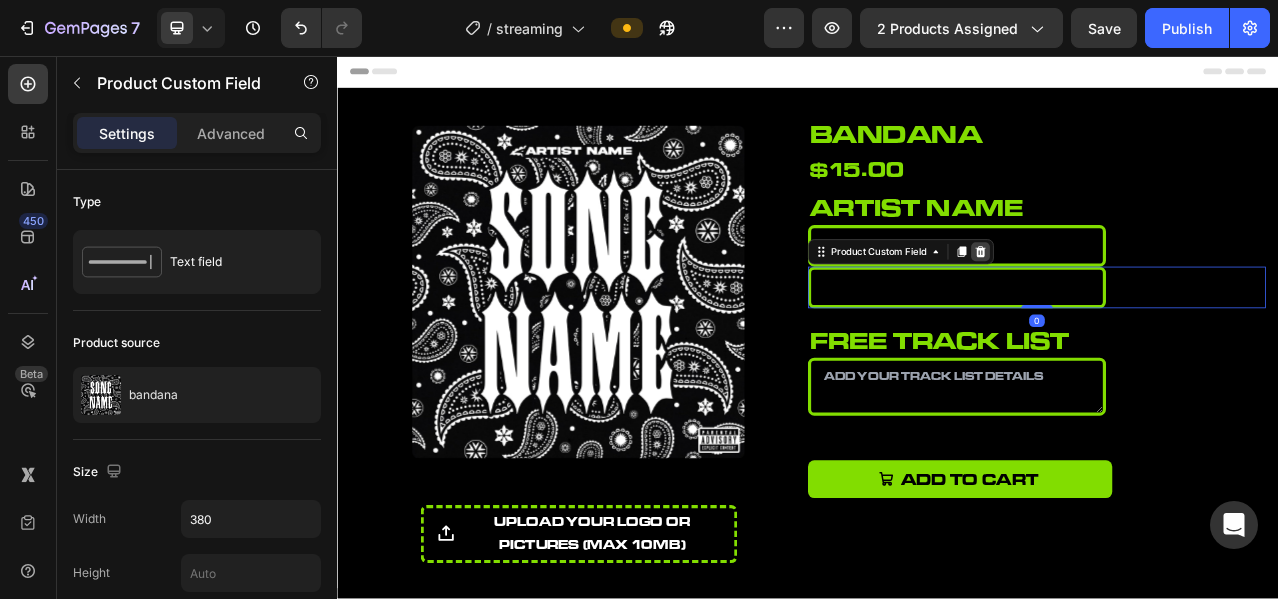 click at bounding box center (1157, 306) 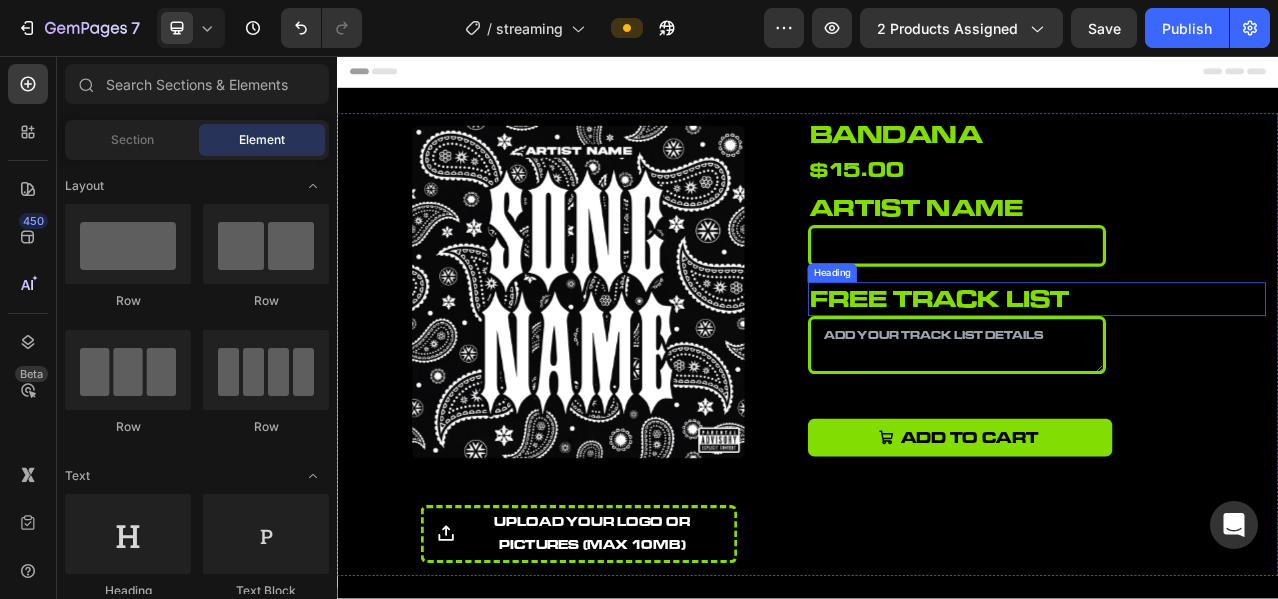 click on "free track list" at bounding box center [1229, 366] 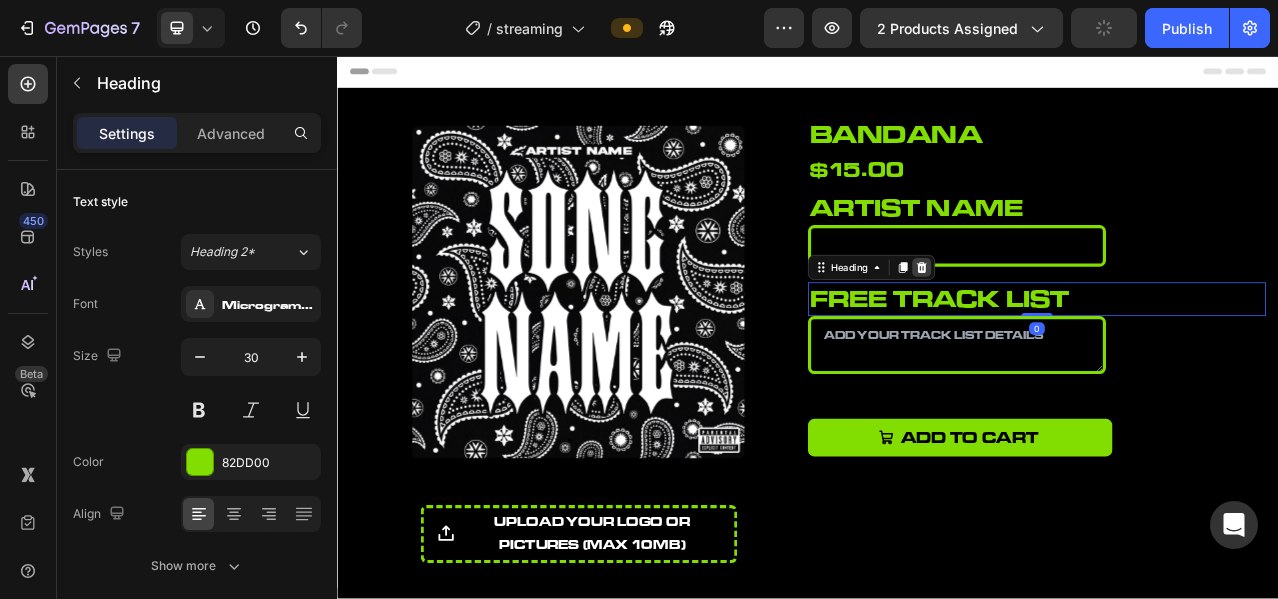 click 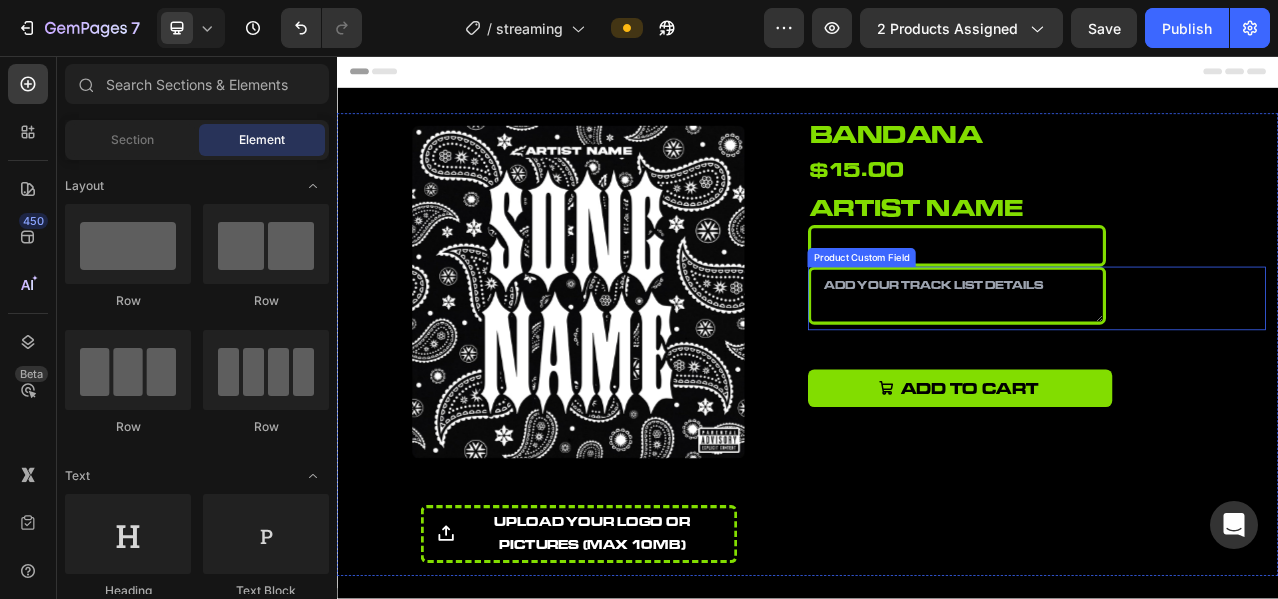 click at bounding box center (1127, 362) 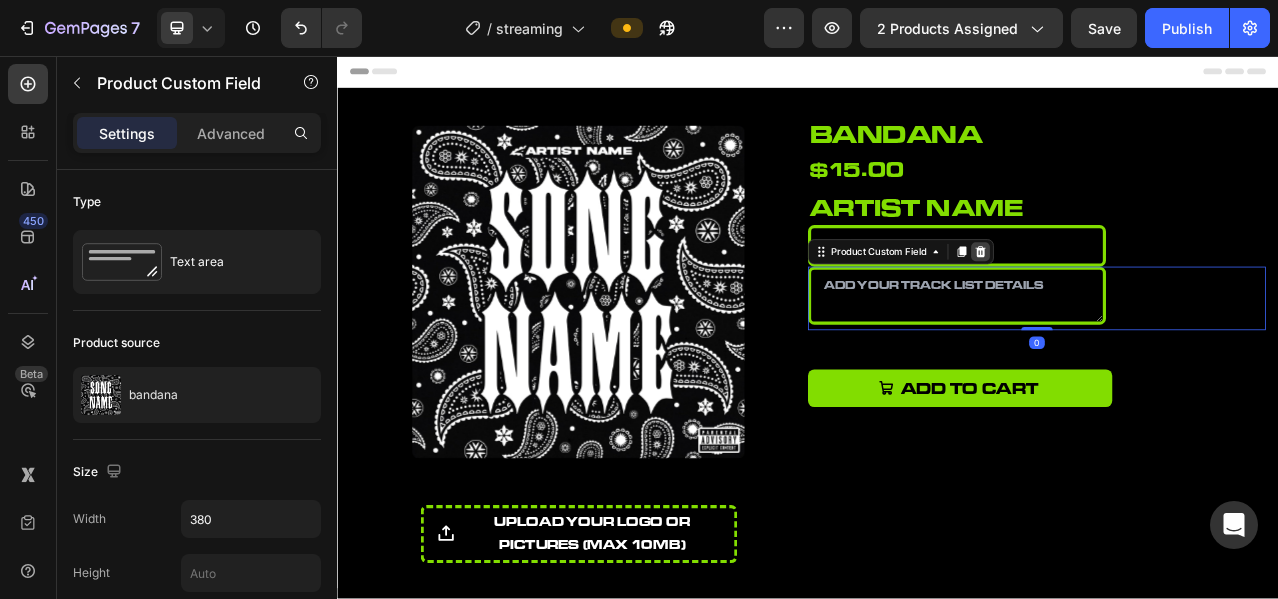 click 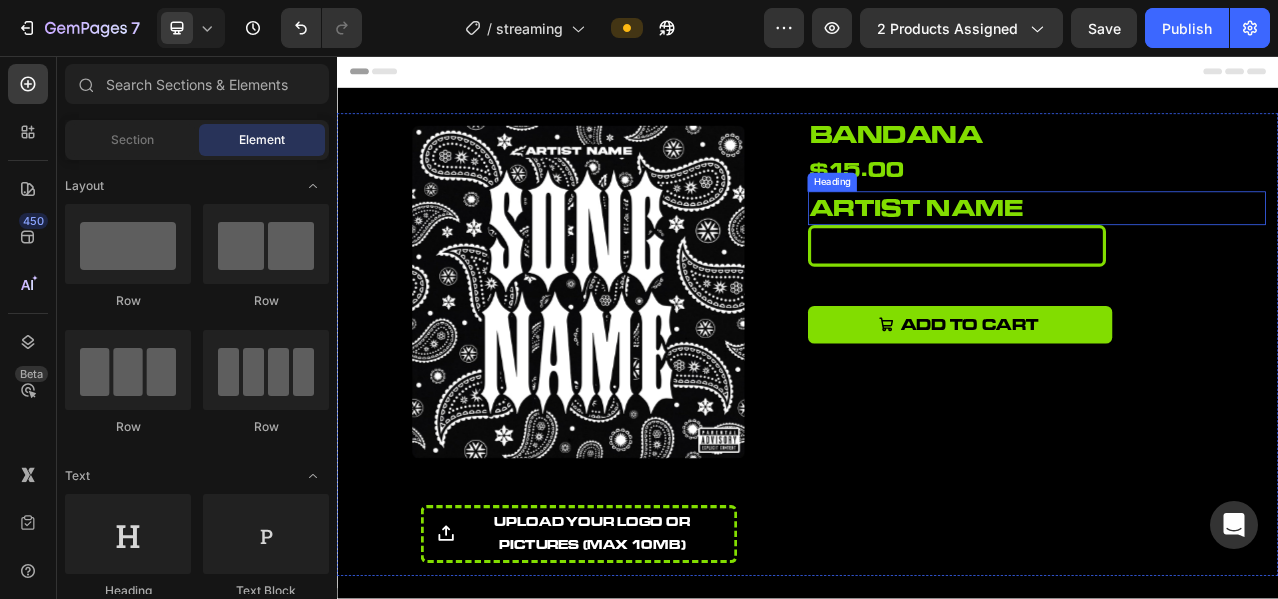 click on "artist name" at bounding box center (1229, 250) 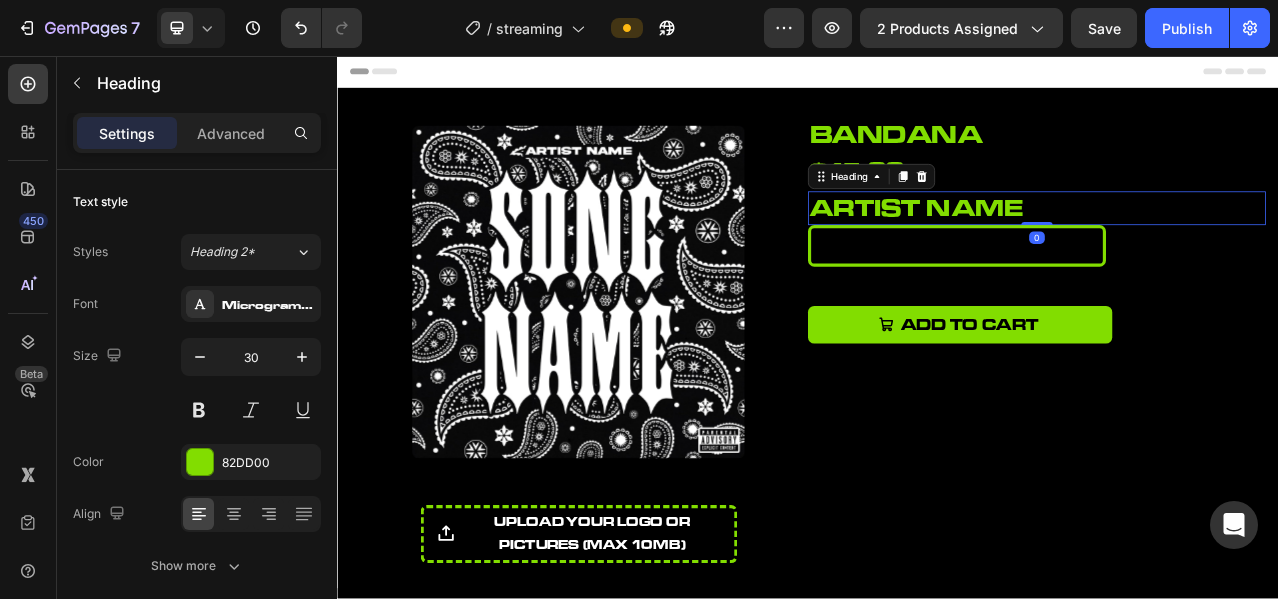 click on "artist name" at bounding box center (1229, 250) 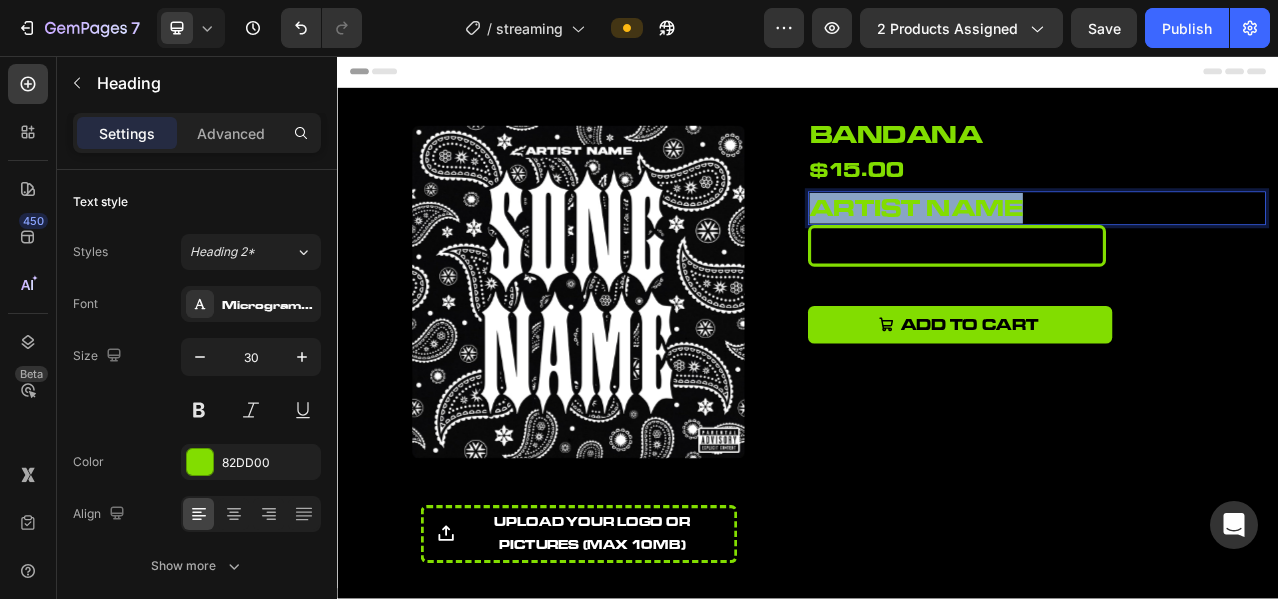 drag, startPoint x: 1196, startPoint y: 251, endPoint x: 932, endPoint y: 268, distance: 264.54678 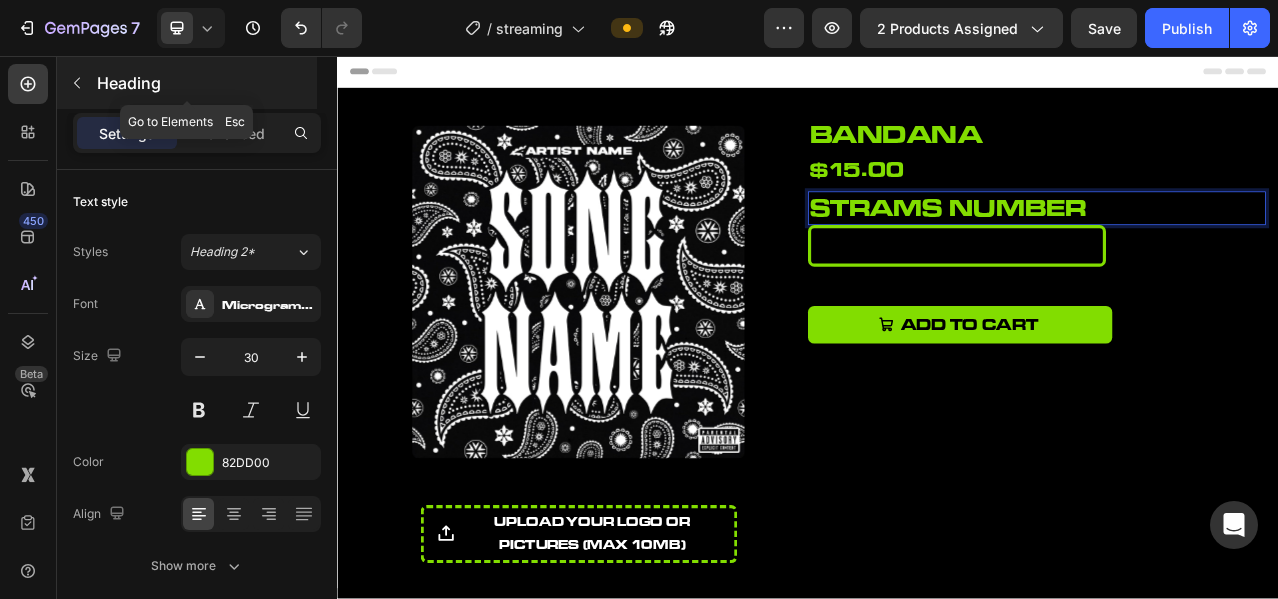 click 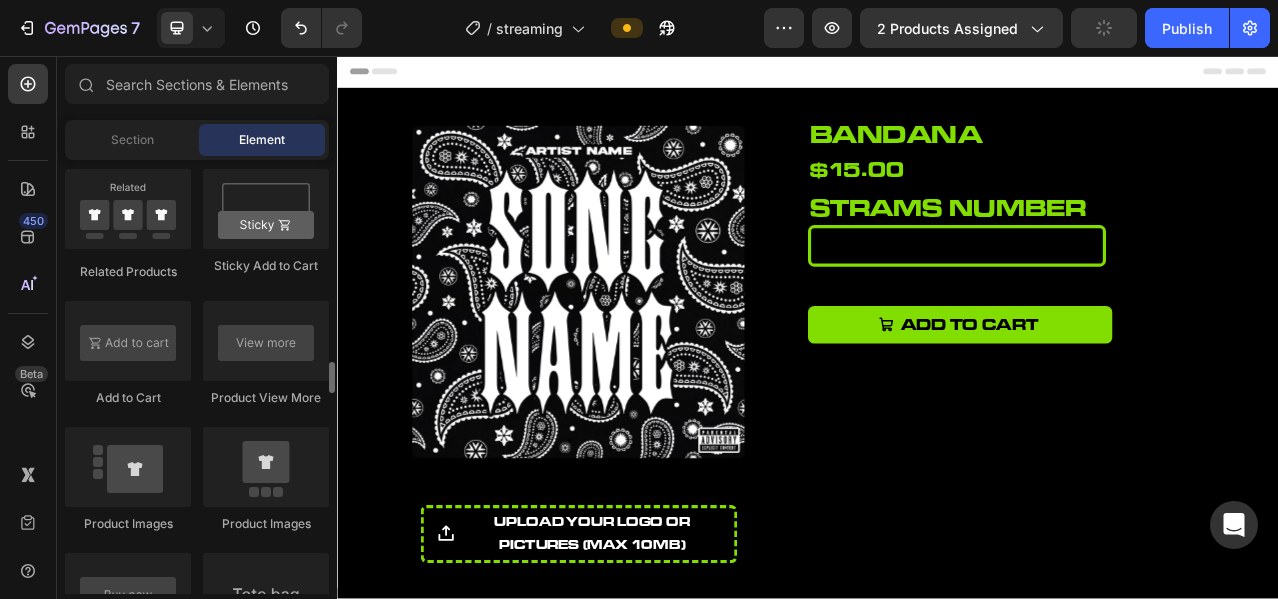 scroll, scrollTop: 3166, scrollLeft: 0, axis: vertical 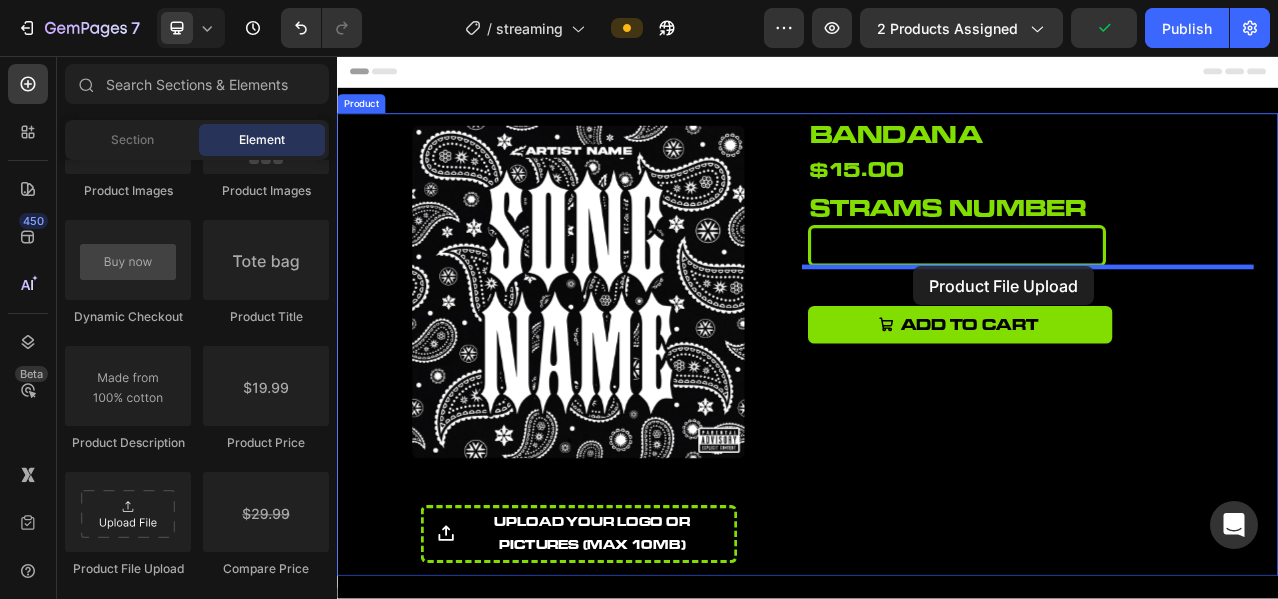 drag, startPoint x: 444, startPoint y: 585, endPoint x: 1072, endPoint y: 324, distance: 680.0772 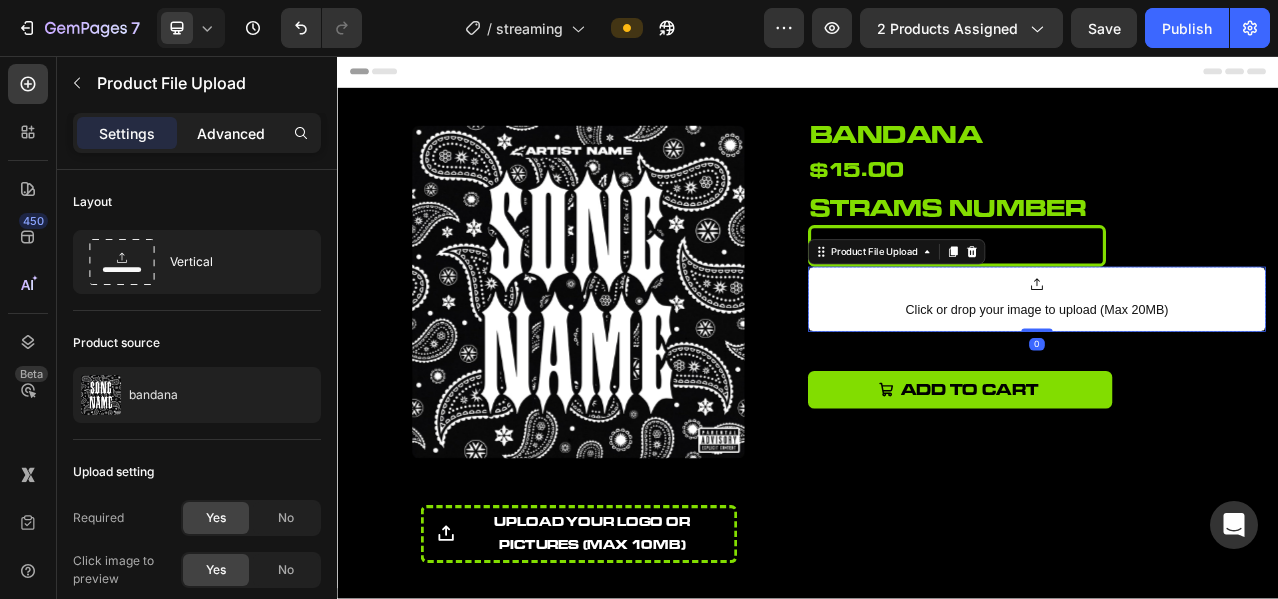 click on "Advanced" 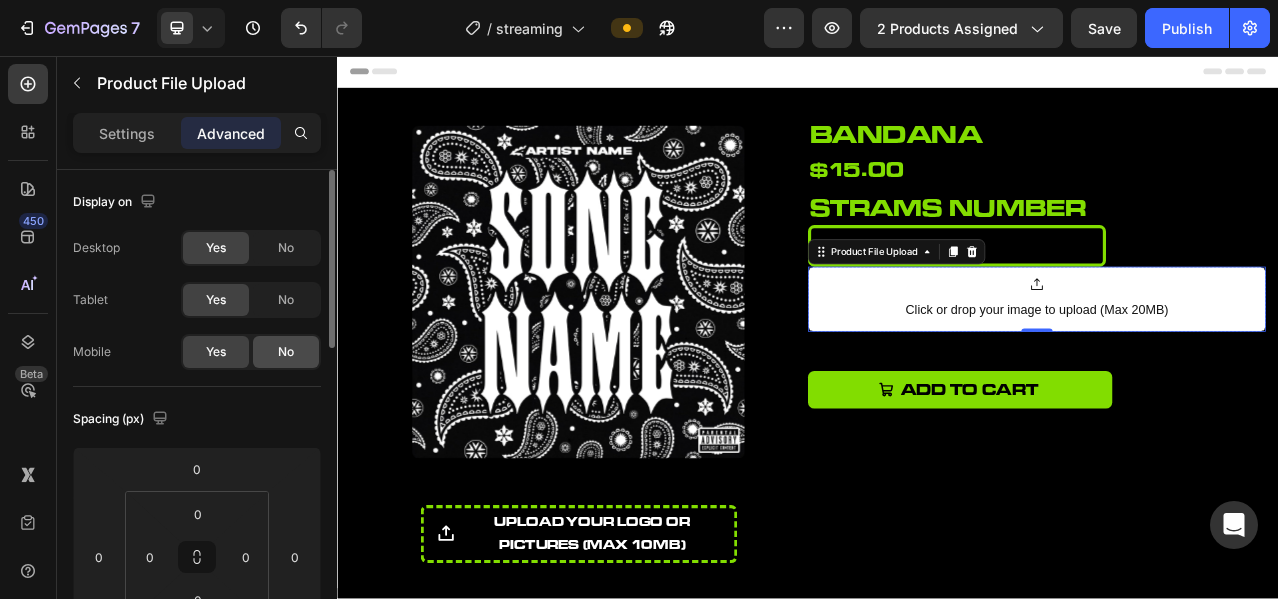 click on "No" 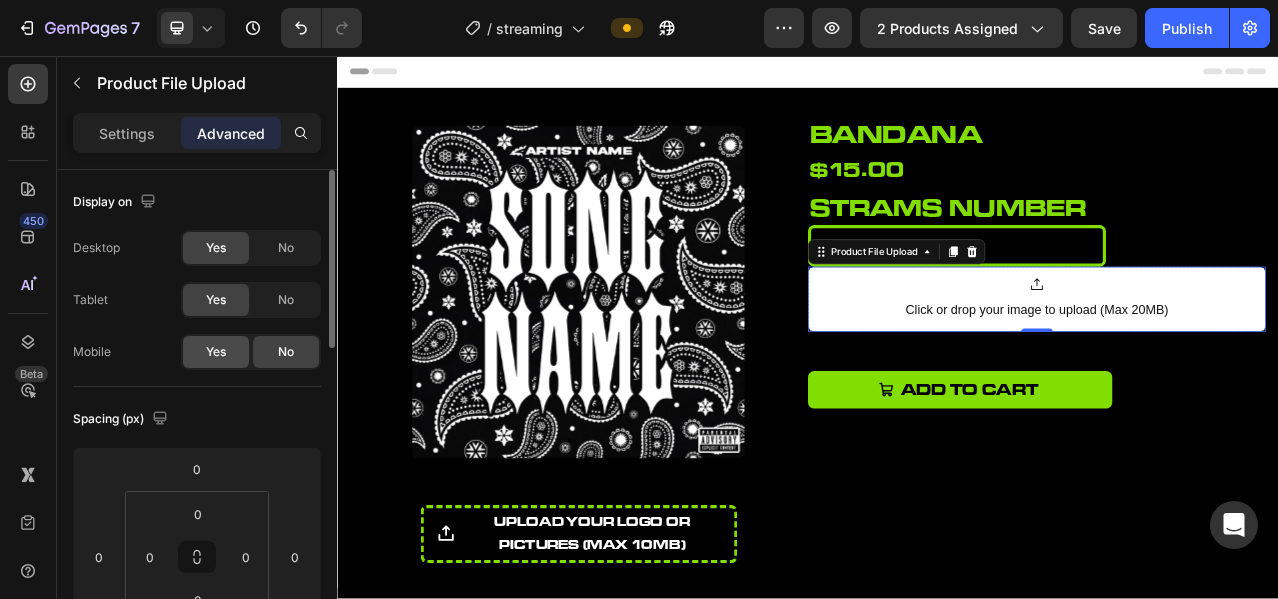 scroll, scrollTop: 166, scrollLeft: 0, axis: vertical 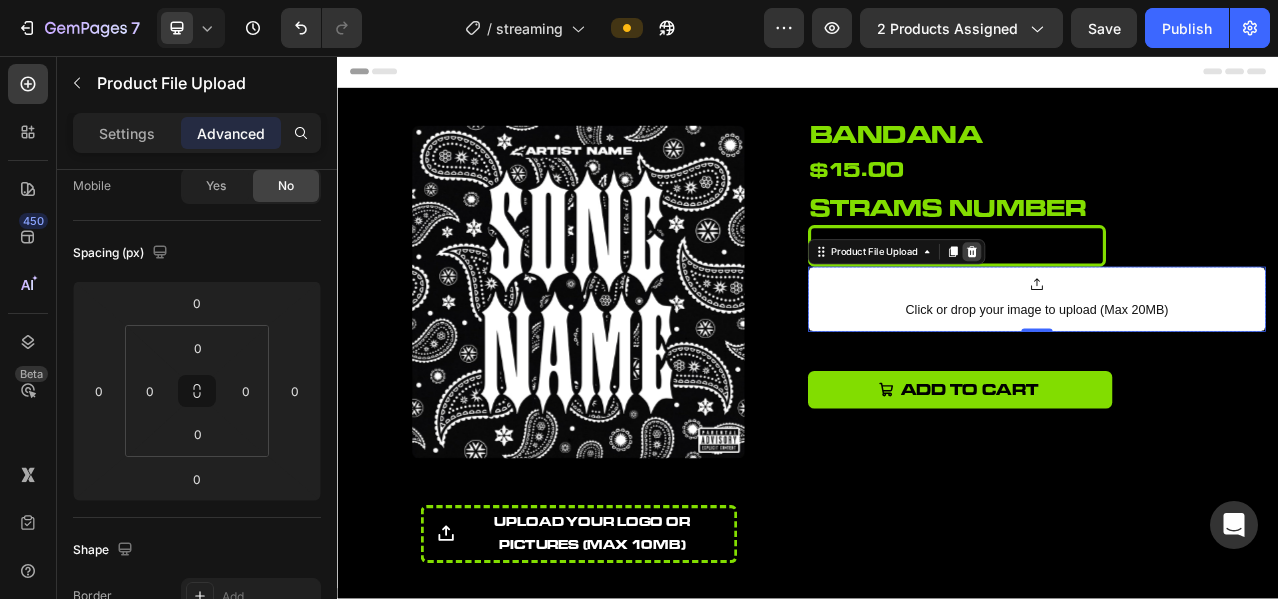 click 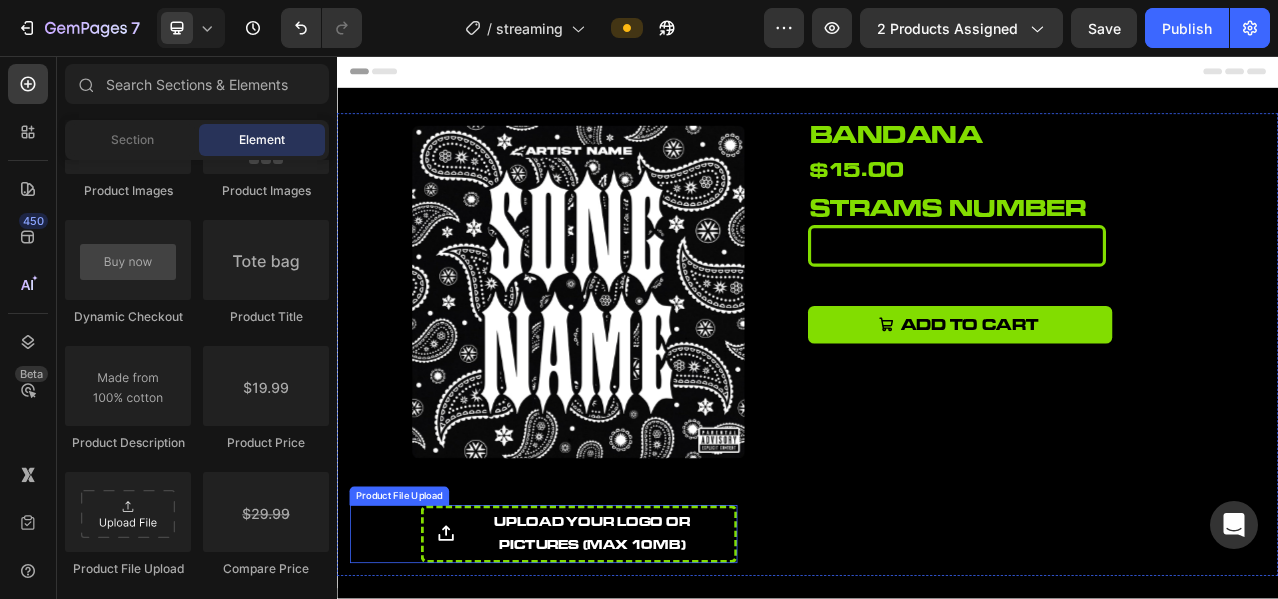 click on "upload your logo or pictures (Max 10MB)" at bounding box center [661, 666] 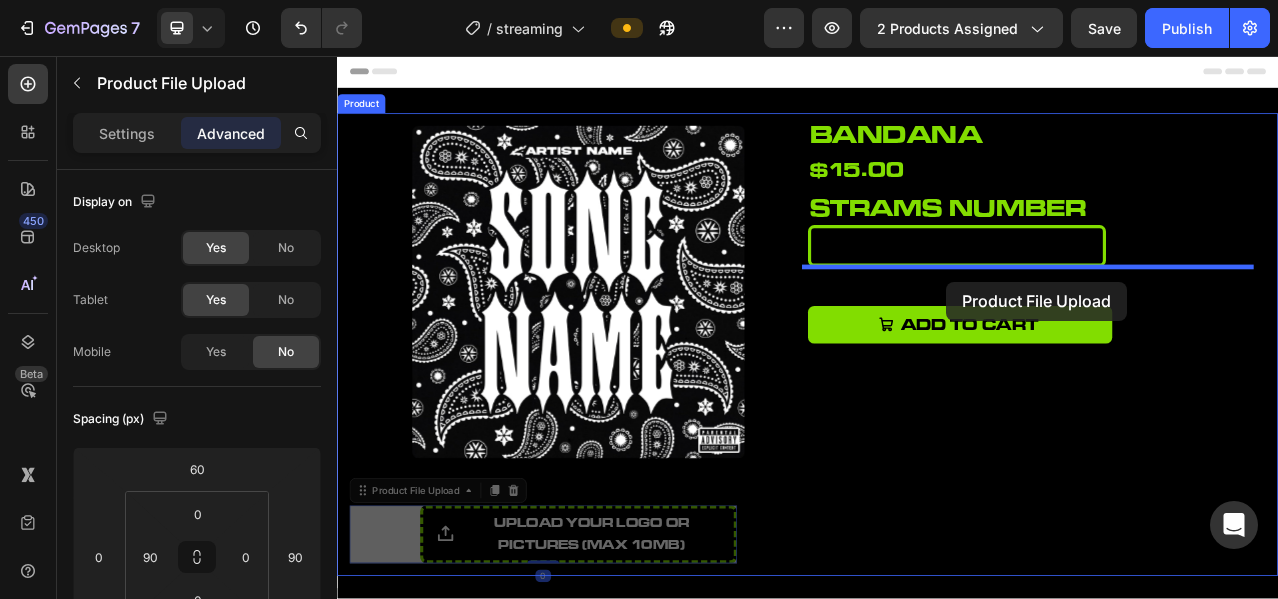 drag, startPoint x: 639, startPoint y: 654, endPoint x: 1113, endPoint y: 344, distance: 566.3709 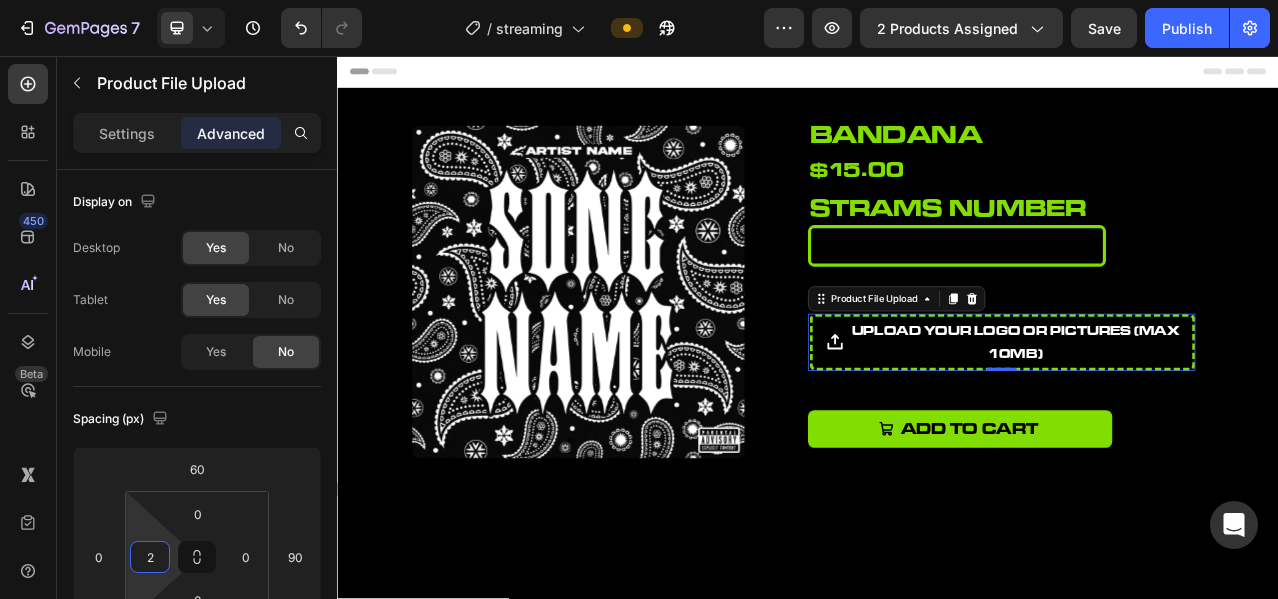 type on "0" 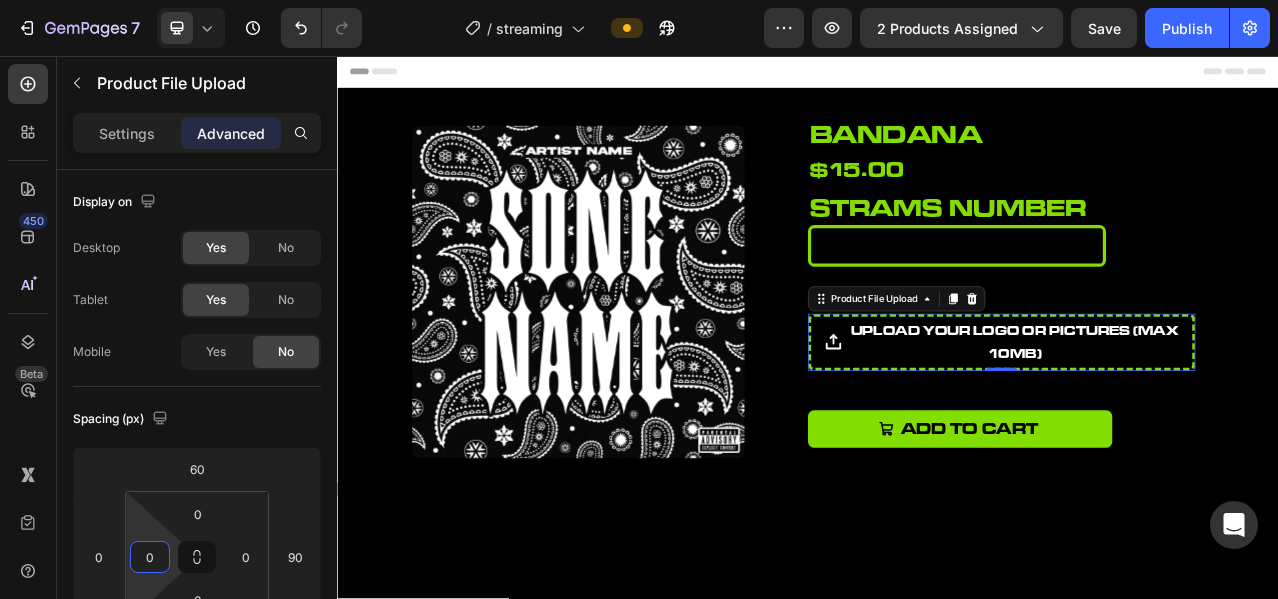 drag, startPoint x: 147, startPoint y: 519, endPoint x: 141, endPoint y: 567, distance: 48.373547 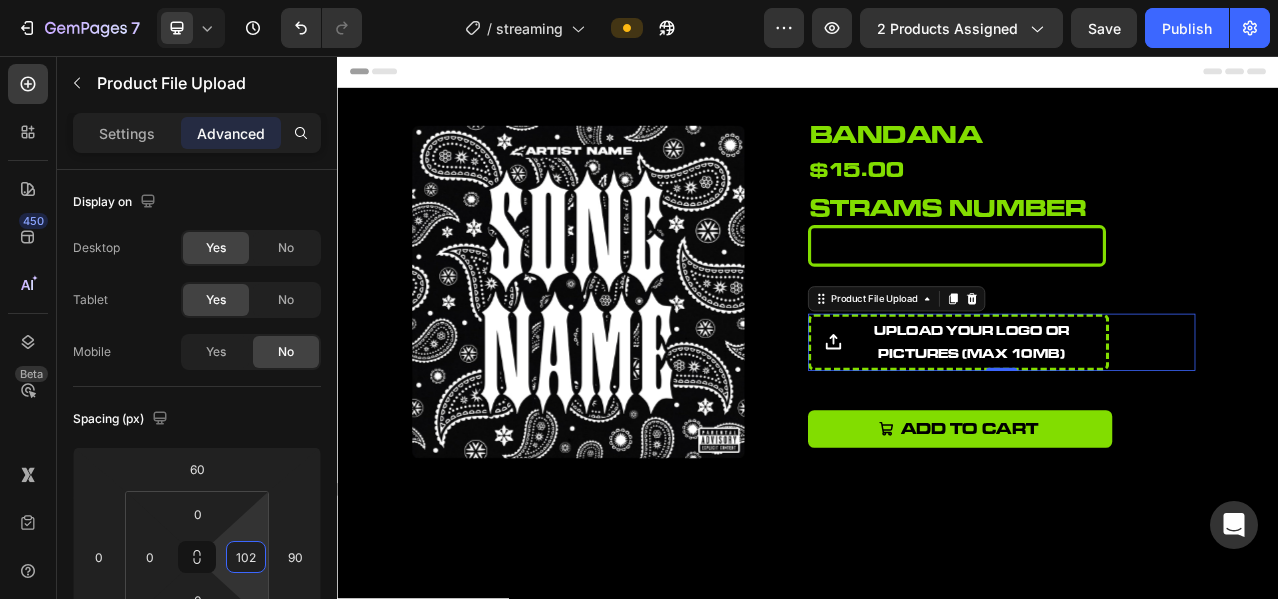 type on "100" 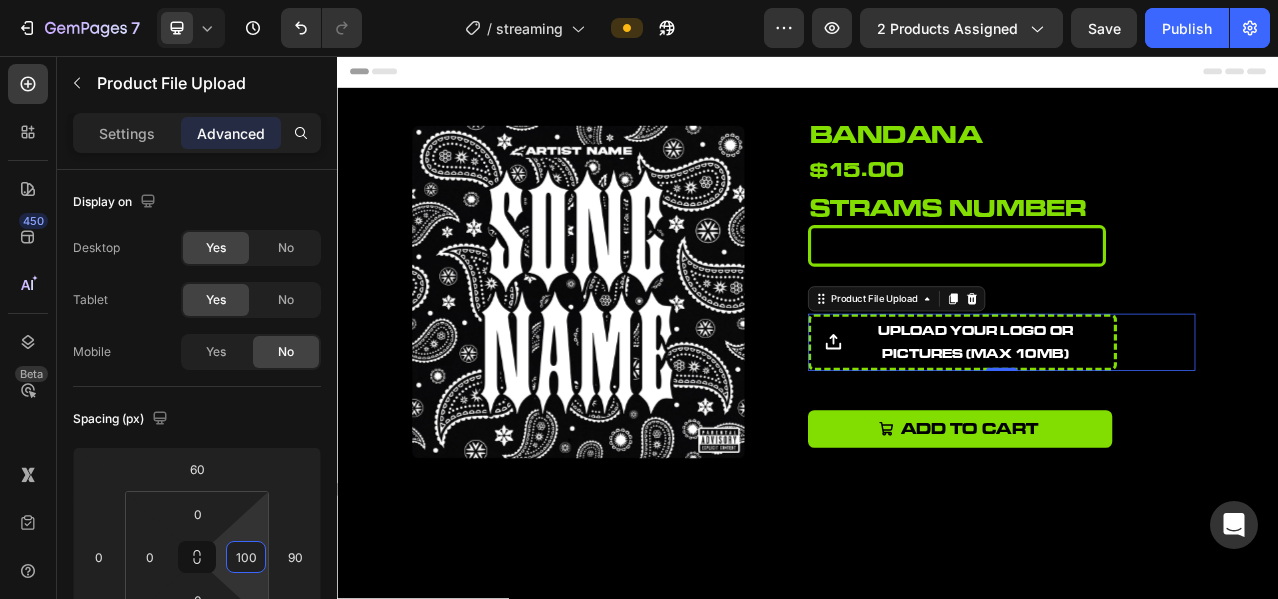 drag, startPoint x: 258, startPoint y: 535, endPoint x: 267, endPoint y: 485, distance: 50.803543 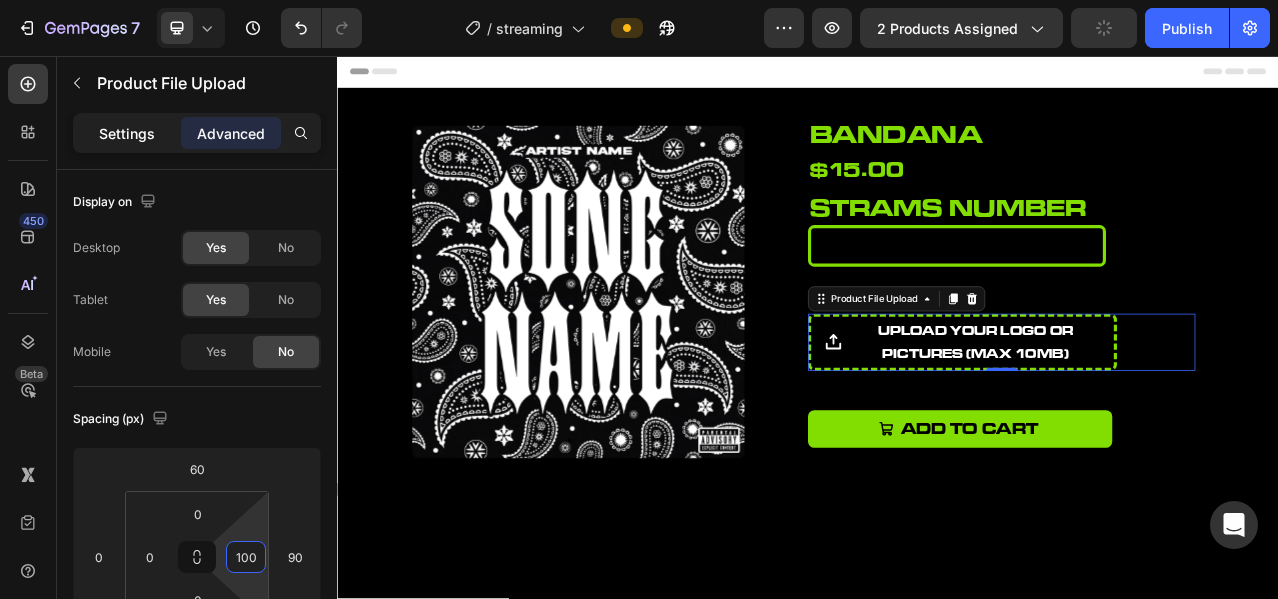 click on "Settings" at bounding box center (127, 133) 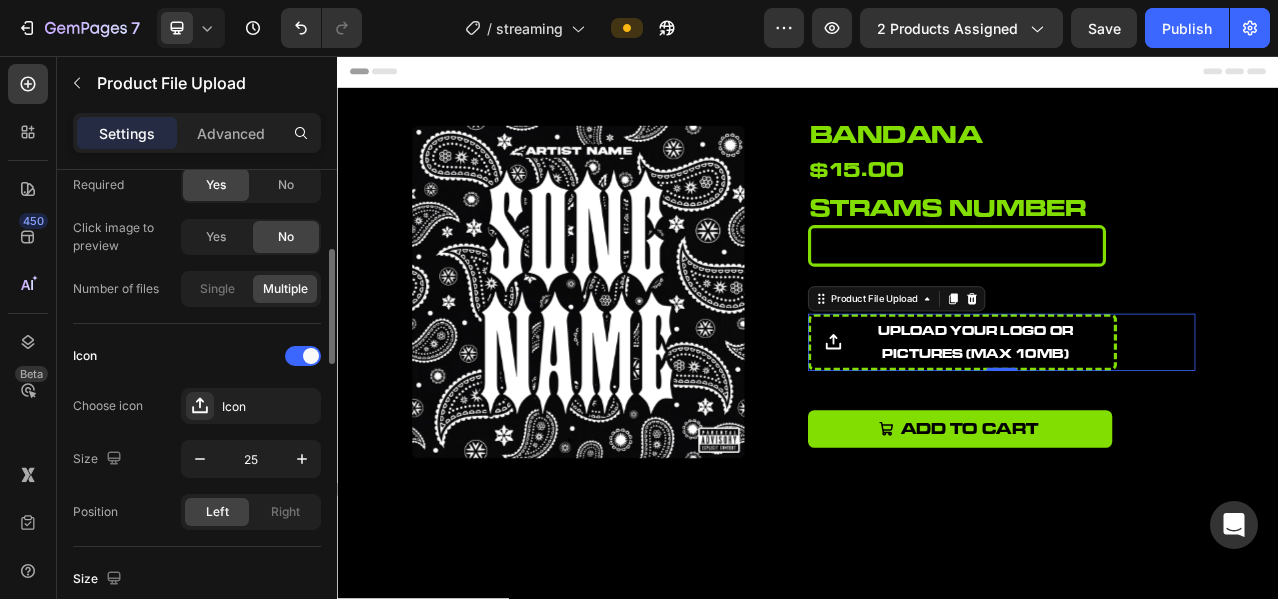 scroll, scrollTop: 166, scrollLeft: 0, axis: vertical 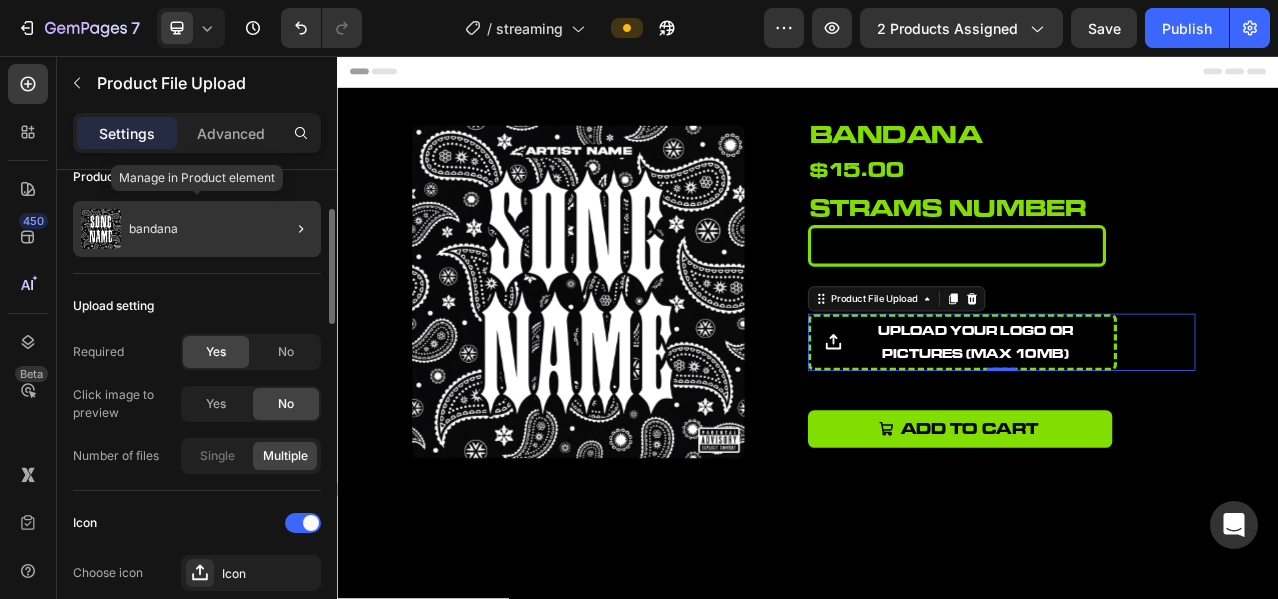 click on "bandana" 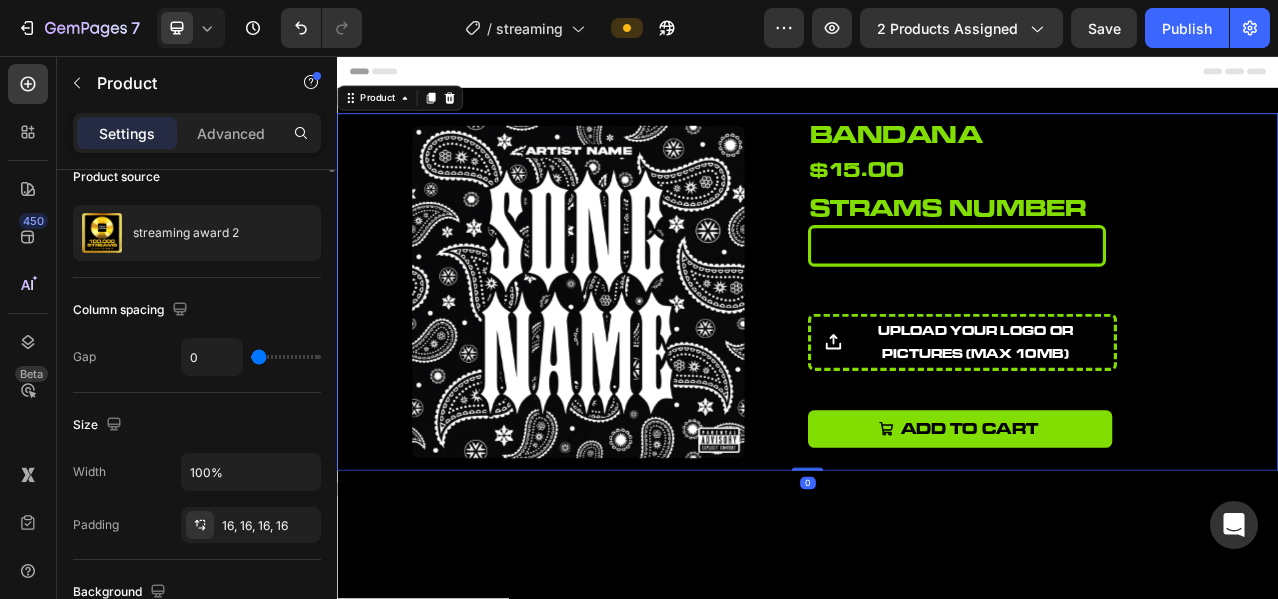 scroll, scrollTop: 0, scrollLeft: 0, axis: both 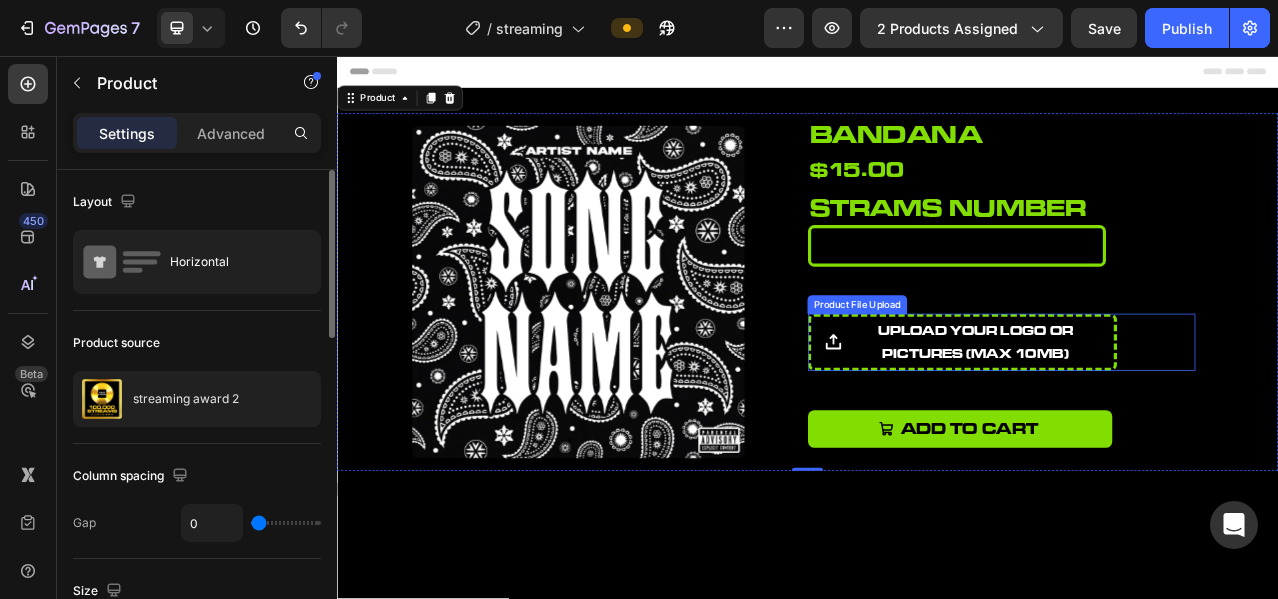 click on "upload your logo or pictures (Max 10MB)" at bounding box center [1150, 422] 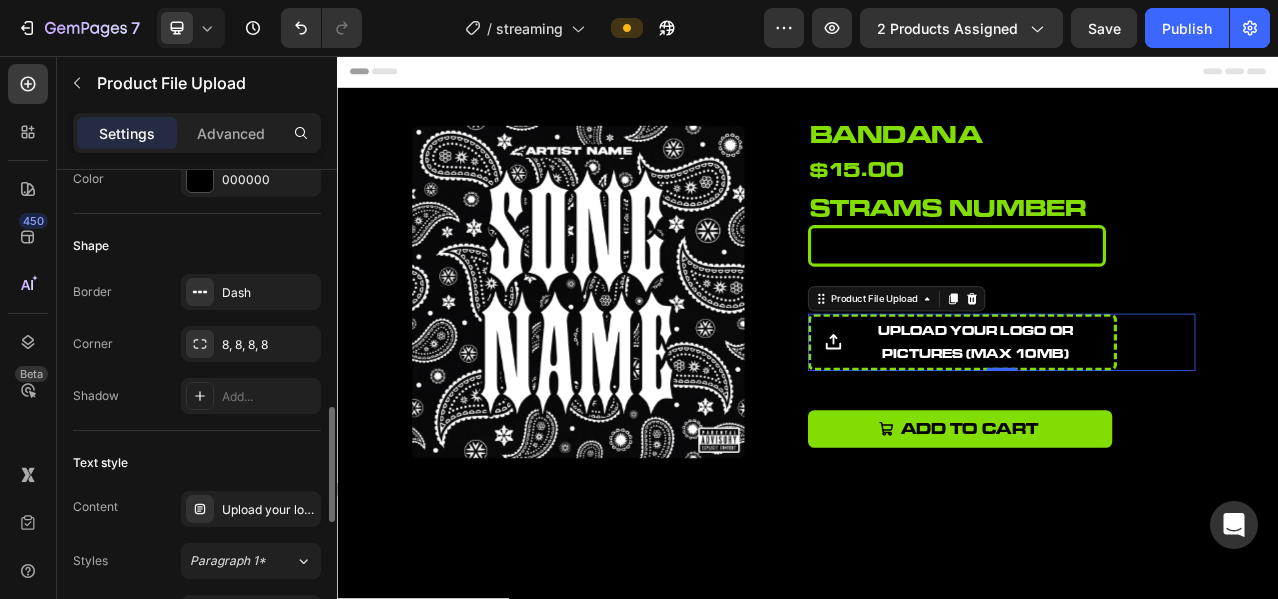 scroll, scrollTop: 1166, scrollLeft: 0, axis: vertical 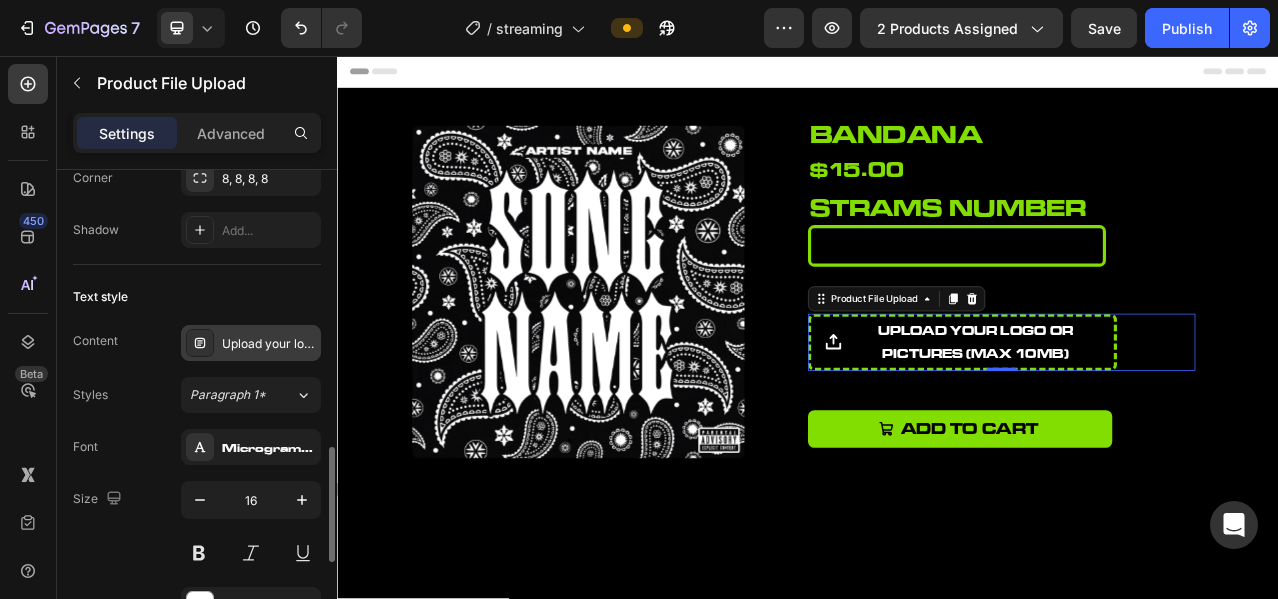 click on "Upload your logo or pictures (Max 10MB)" at bounding box center [269, 344] 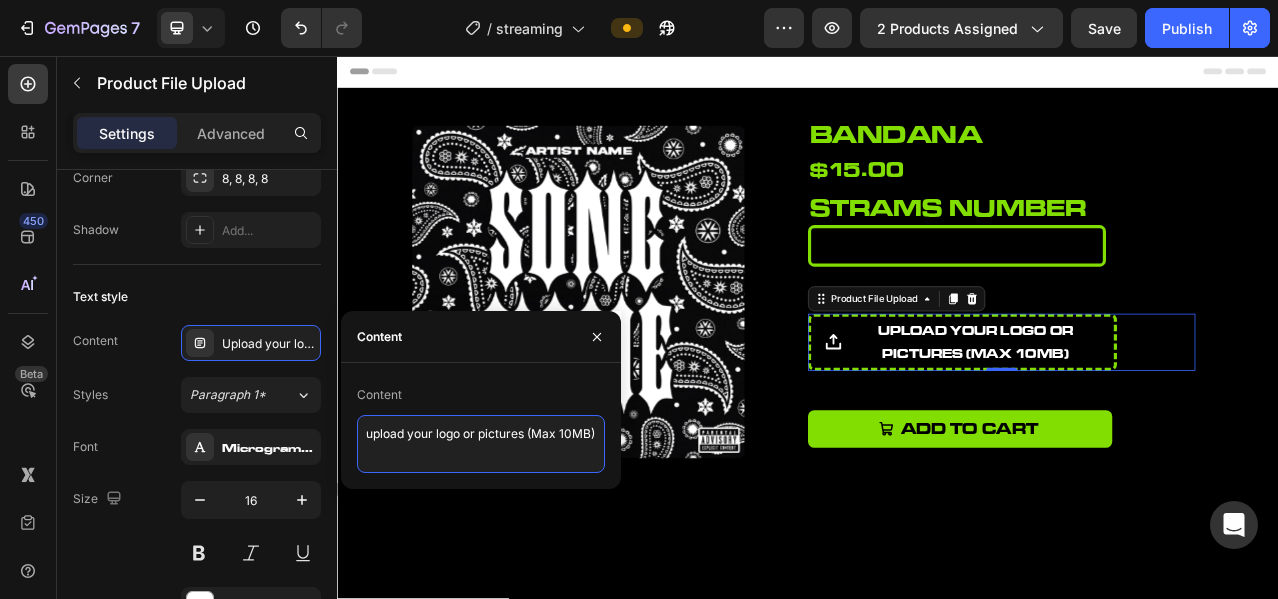 drag, startPoint x: 434, startPoint y: 434, endPoint x: 523, endPoint y: 434, distance: 89 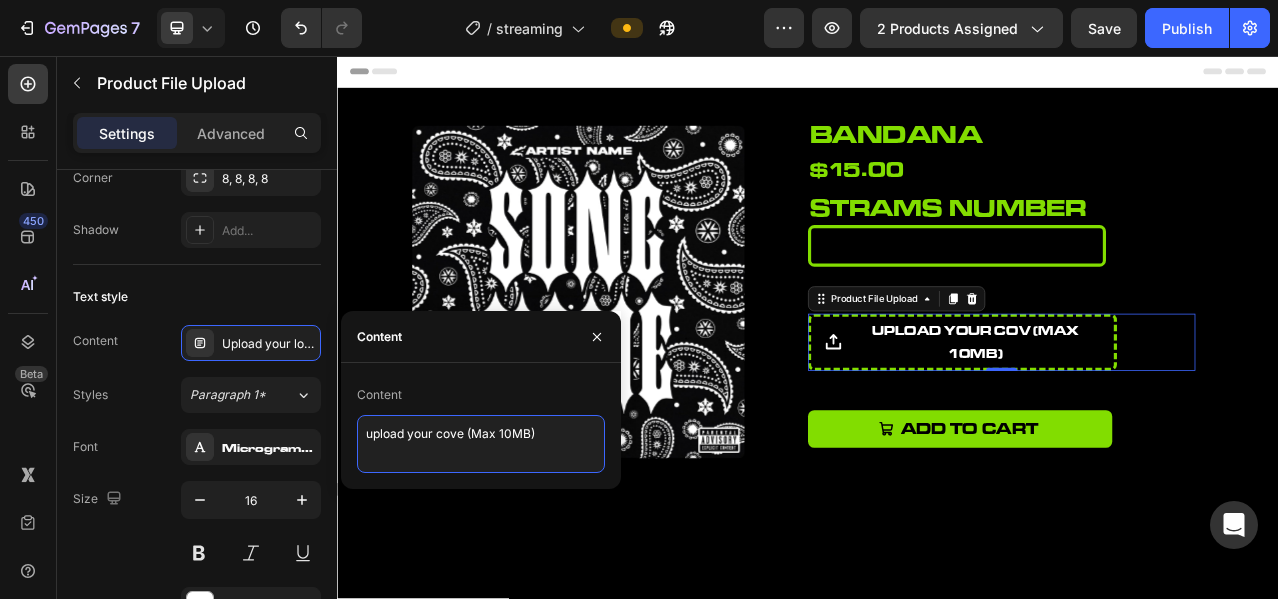 type on "upload your cover (Max 10MB)" 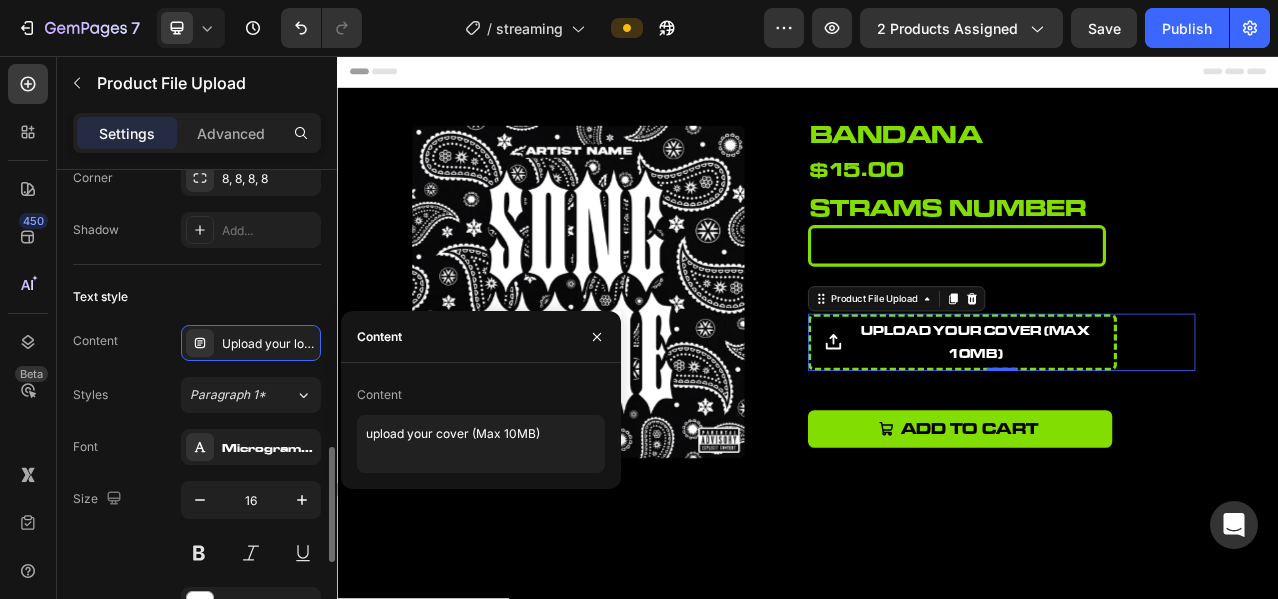 click on "Size 16" at bounding box center (197, 526) 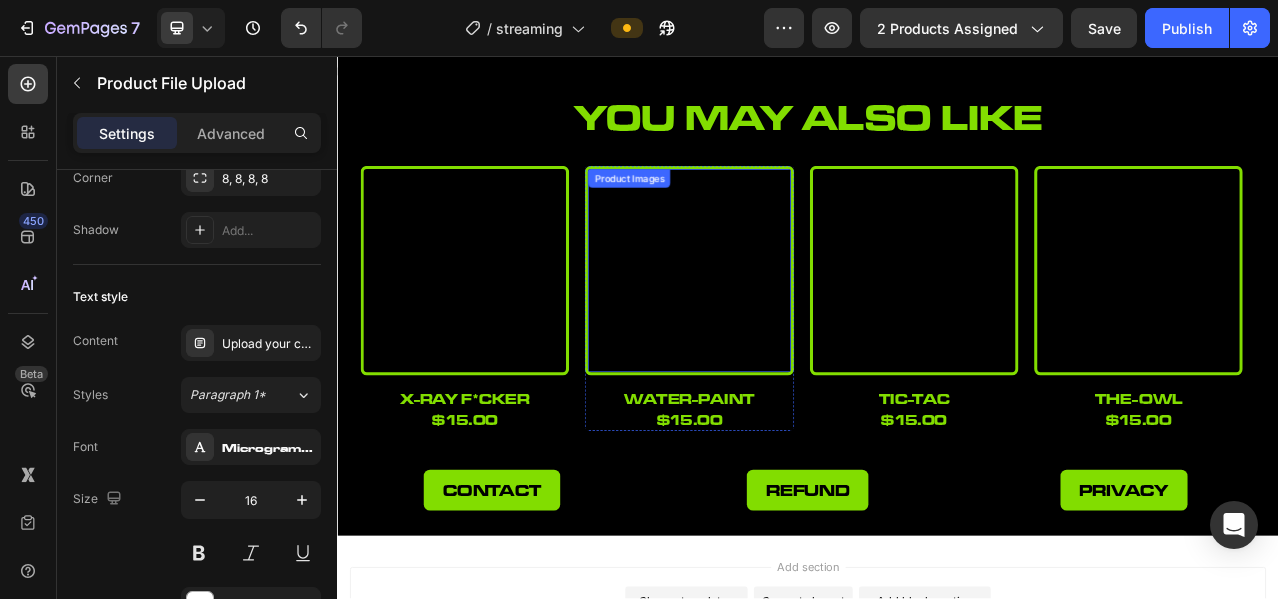 scroll, scrollTop: 1000, scrollLeft: 0, axis: vertical 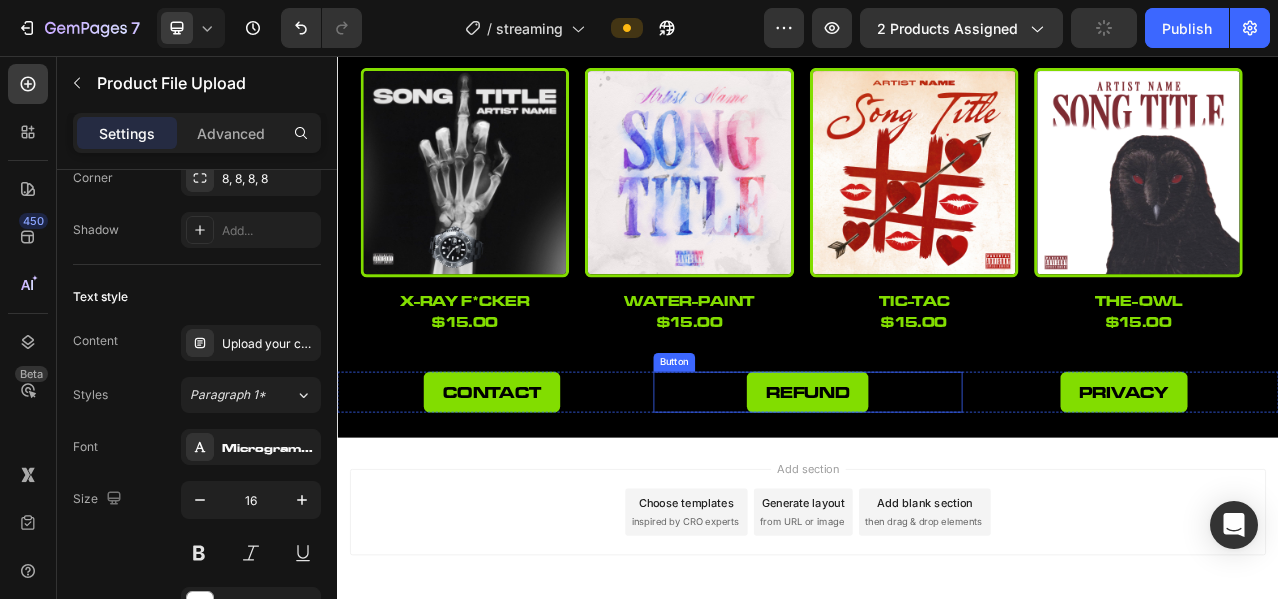 click on "refund Button" at bounding box center (937, 485) 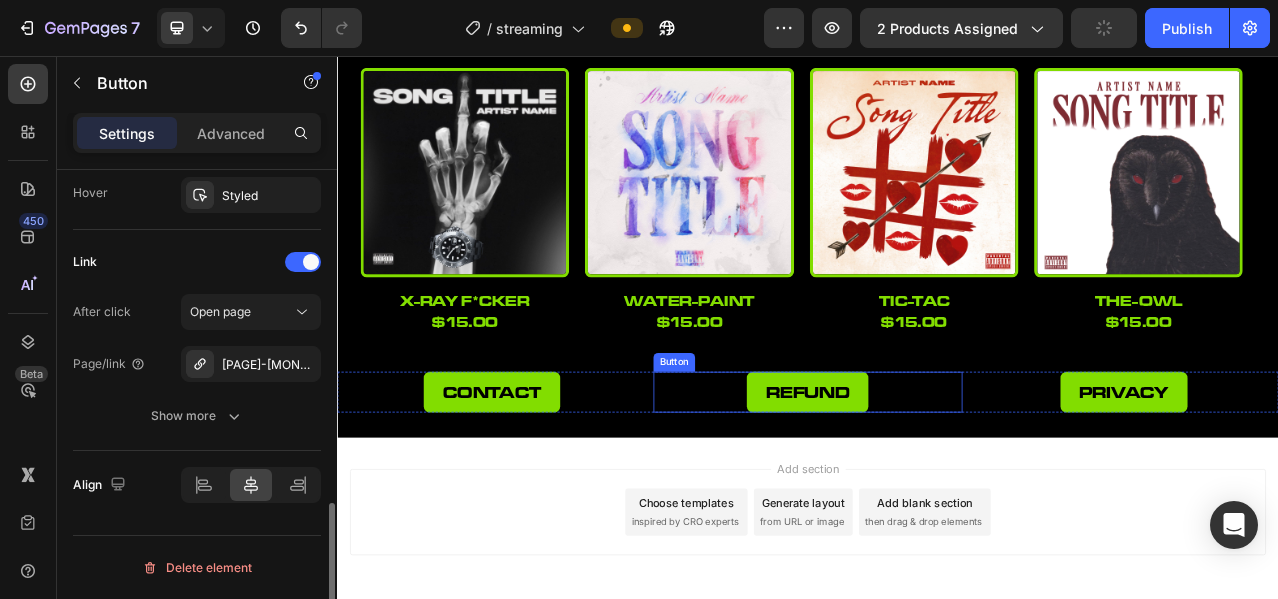 scroll, scrollTop: 0, scrollLeft: 0, axis: both 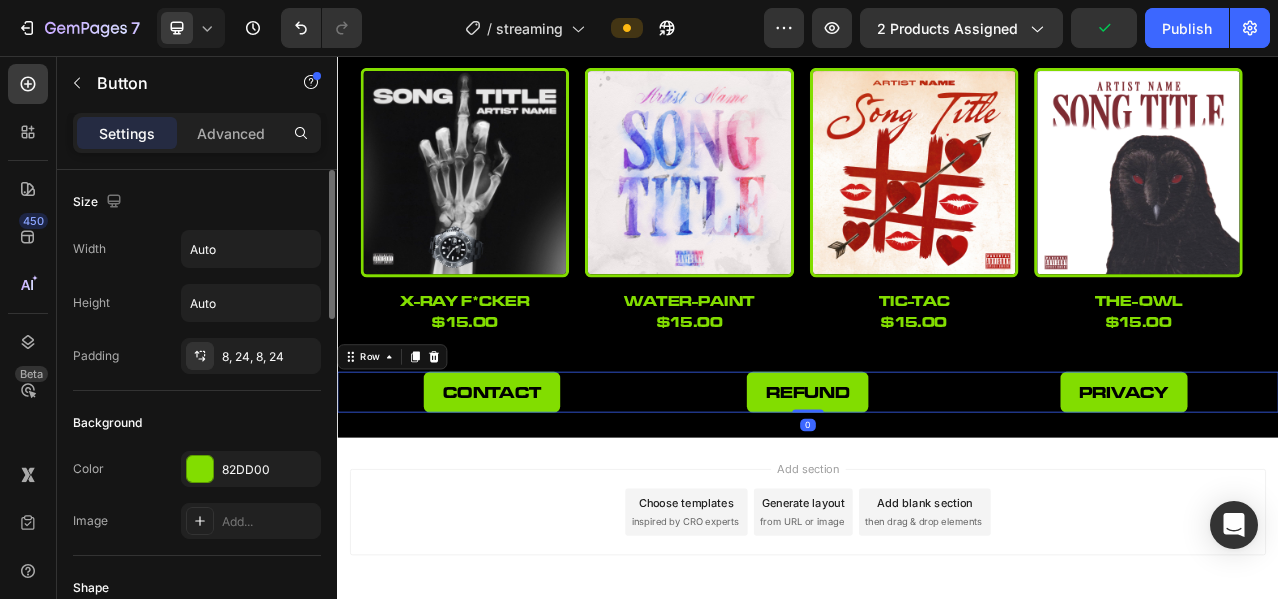 click on "contact Button refund Button privacy Button Row   0" at bounding box center [937, 485] 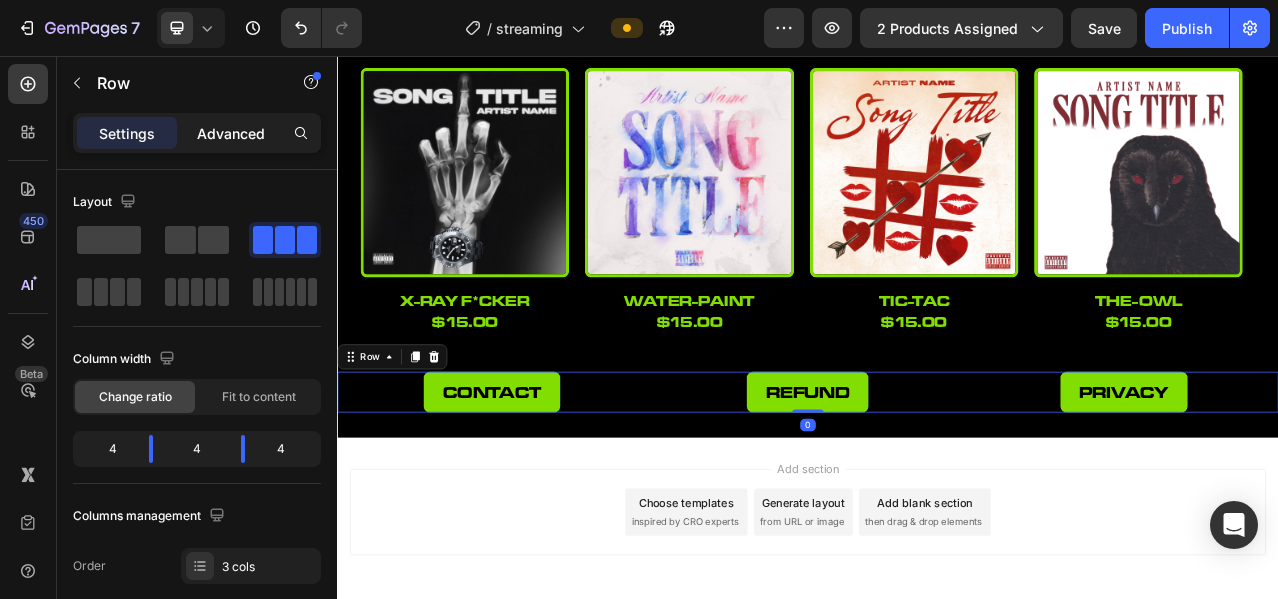 click on "Advanced" at bounding box center (231, 133) 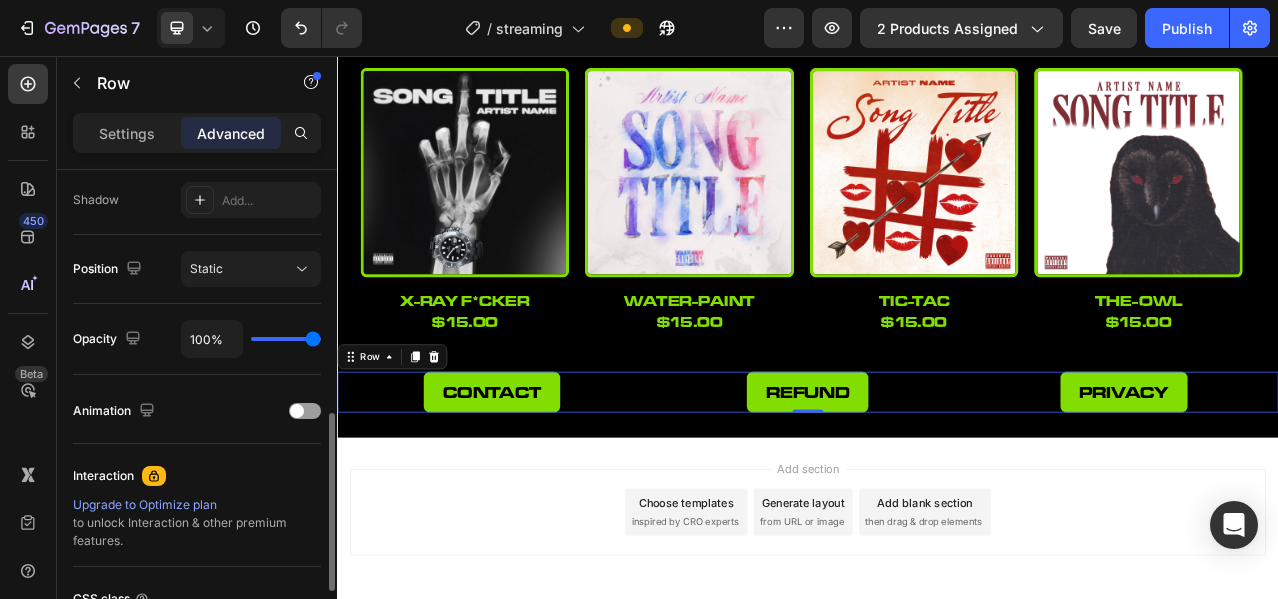 scroll, scrollTop: 166, scrollLeft: 0, axis: vertical 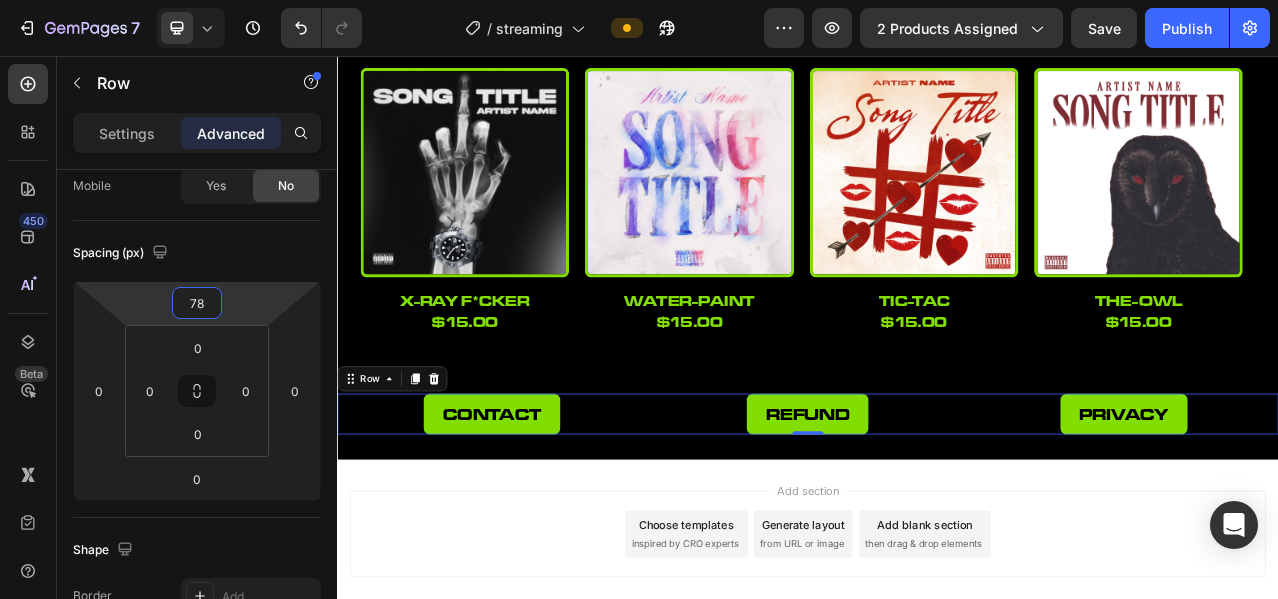 type on "80" 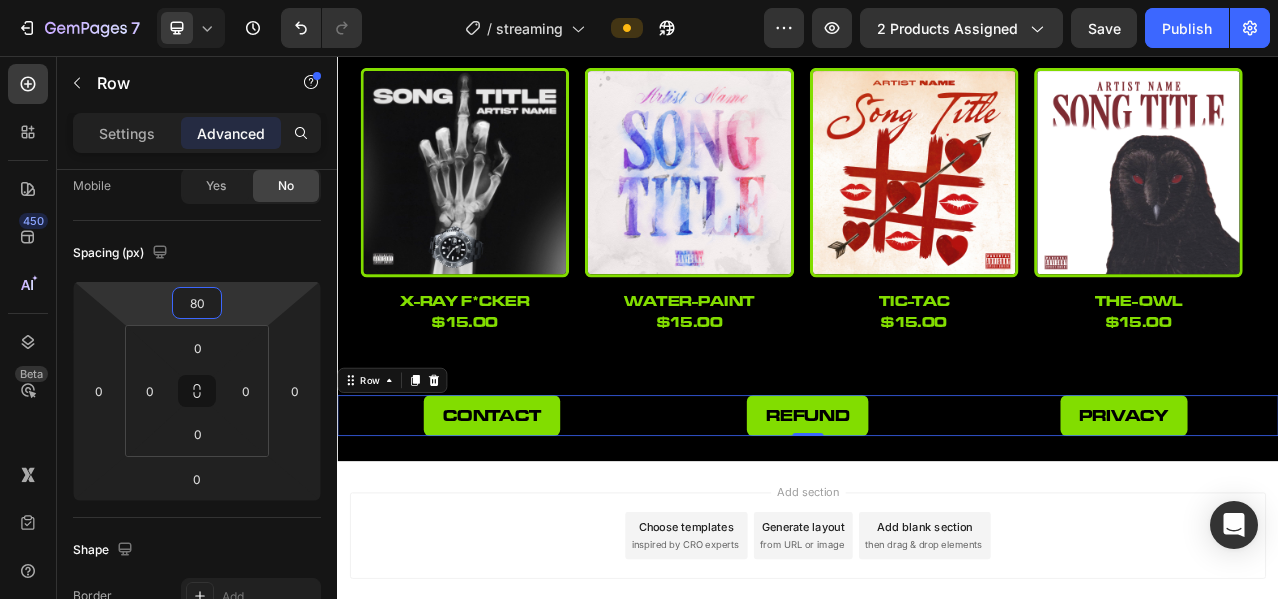 drag, startPoint x: 235, startPoint y: 307, endPoint x: 235, endPoint y: 292, distance: 15 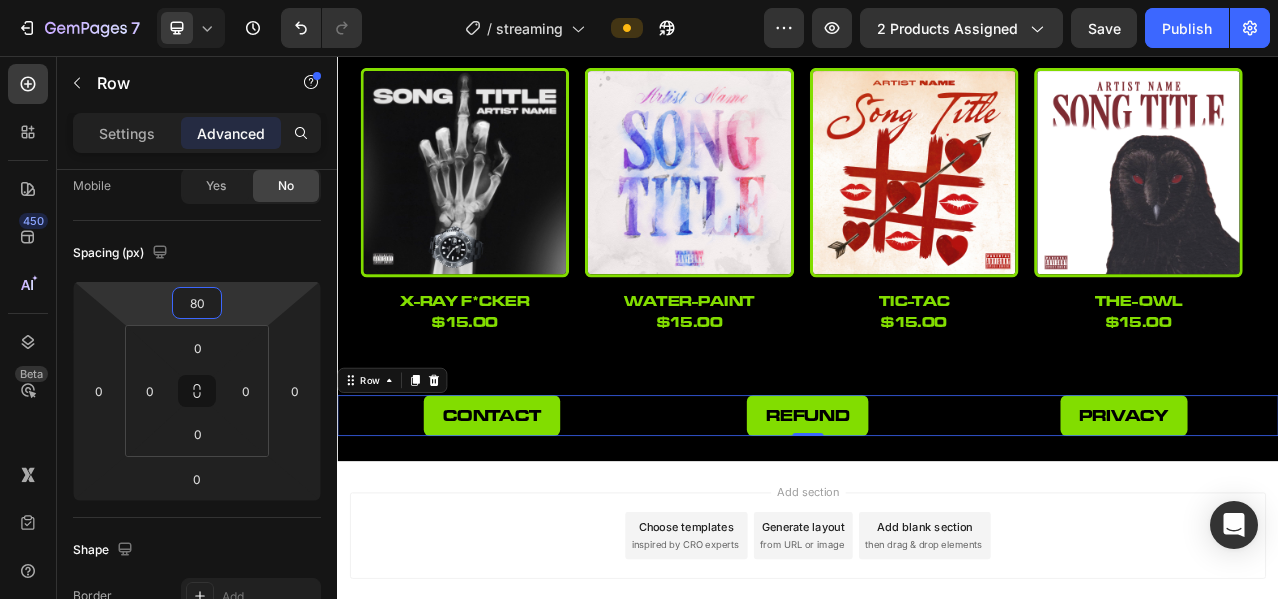 click on "7  Version history  /  streaming Preview 2 products assigned  Save   Publish  450 Beta Sections(18) Elements(84) Section Element Hero Section Product Detail Brands Trusted Badges Guarantee Product Breakdown How to use Testimonials Compare Bundle FAQs Social Proof Brand Story Product List Collection Blog List Contact Sticky Add to Cart Custom Footer Browse Library 450 Layout
Row
Row
Row
Row Text
Heading
Text Block Button
Button
Button Media
Image
Image
Video" at bounding box center [639, 0] 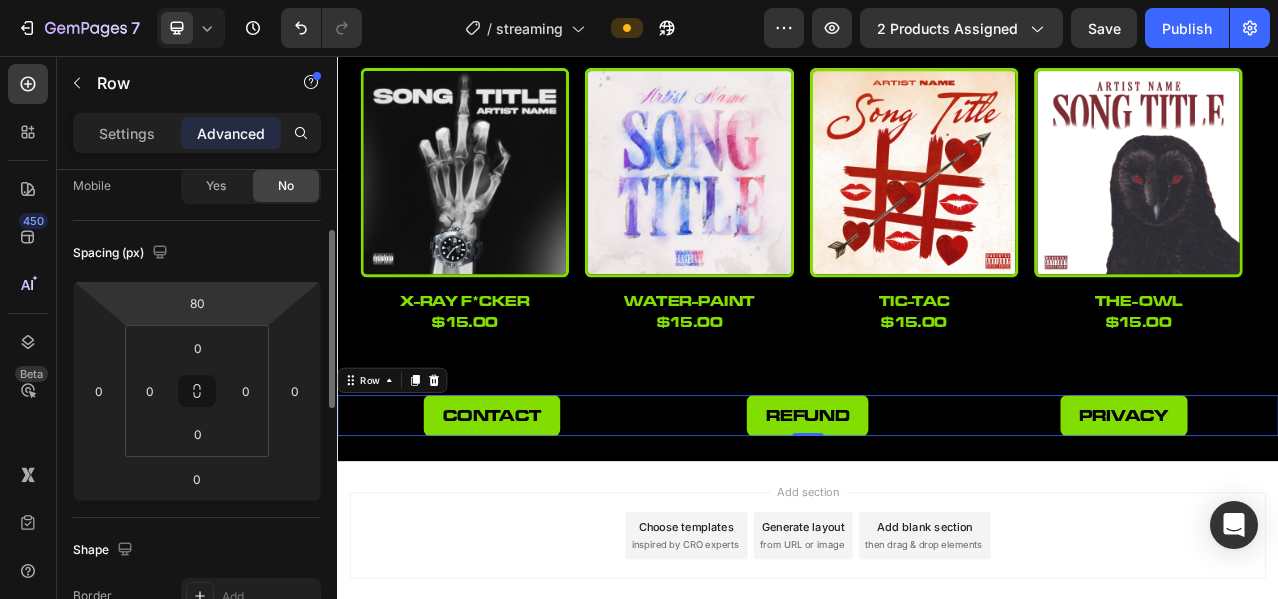 click on "Spacing (px)" at bounding box center (197, 253) 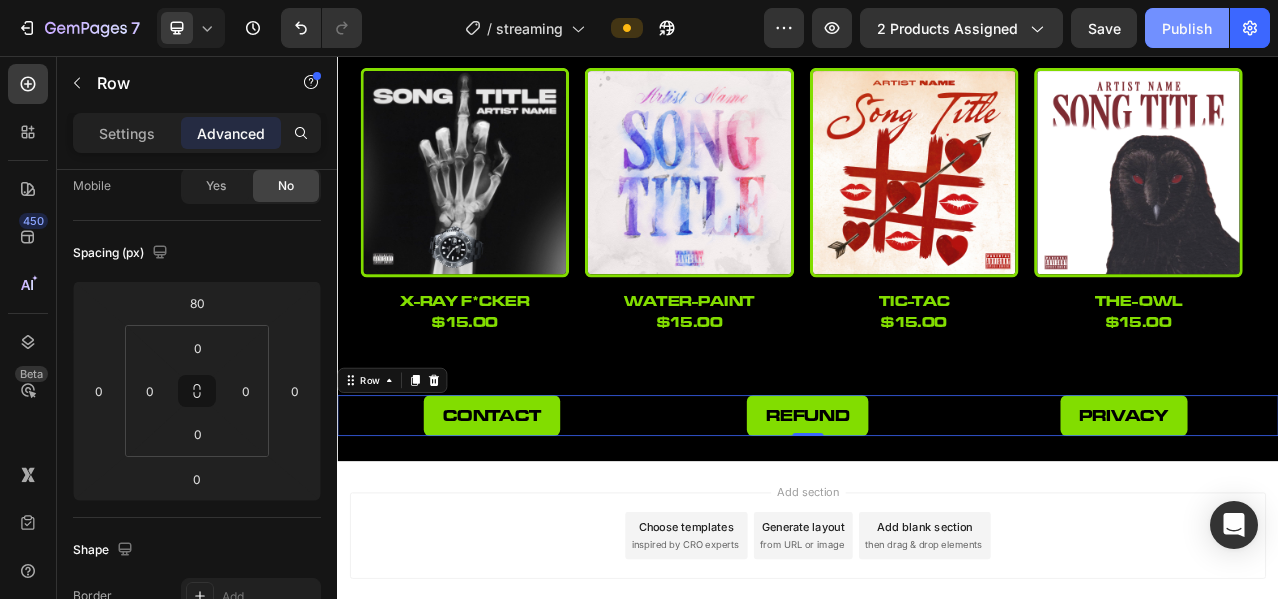 click on "Publish" at bounding box center [1187, 28] 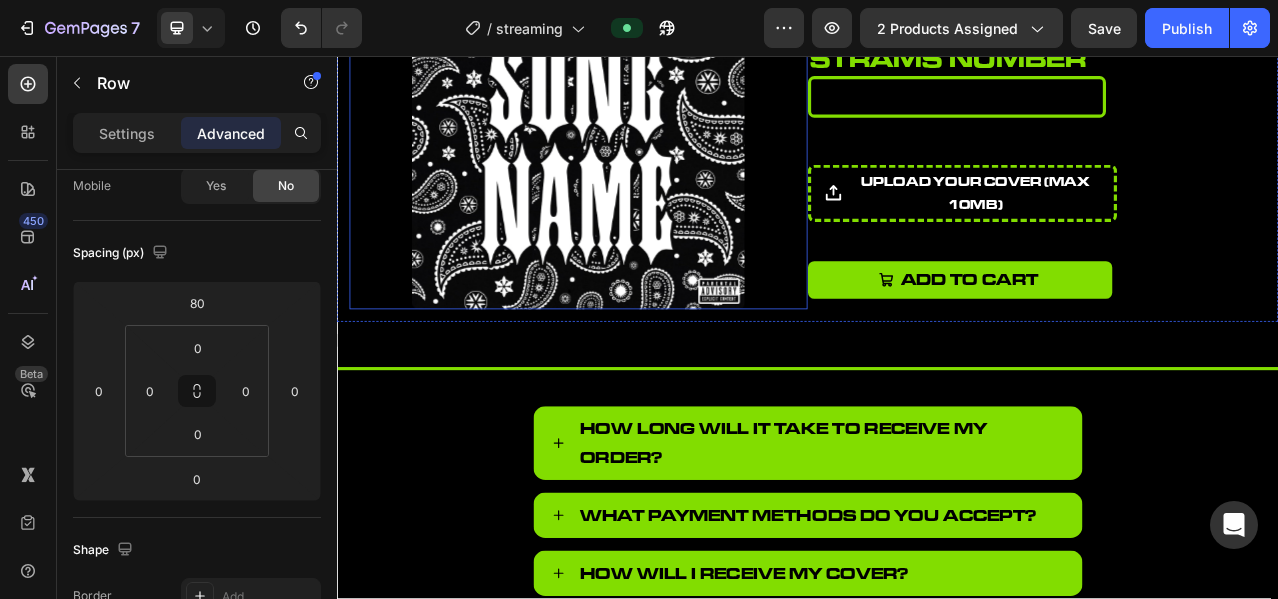 scroll, scrollTop: 166, scrollLeft: 0, axis: vertical 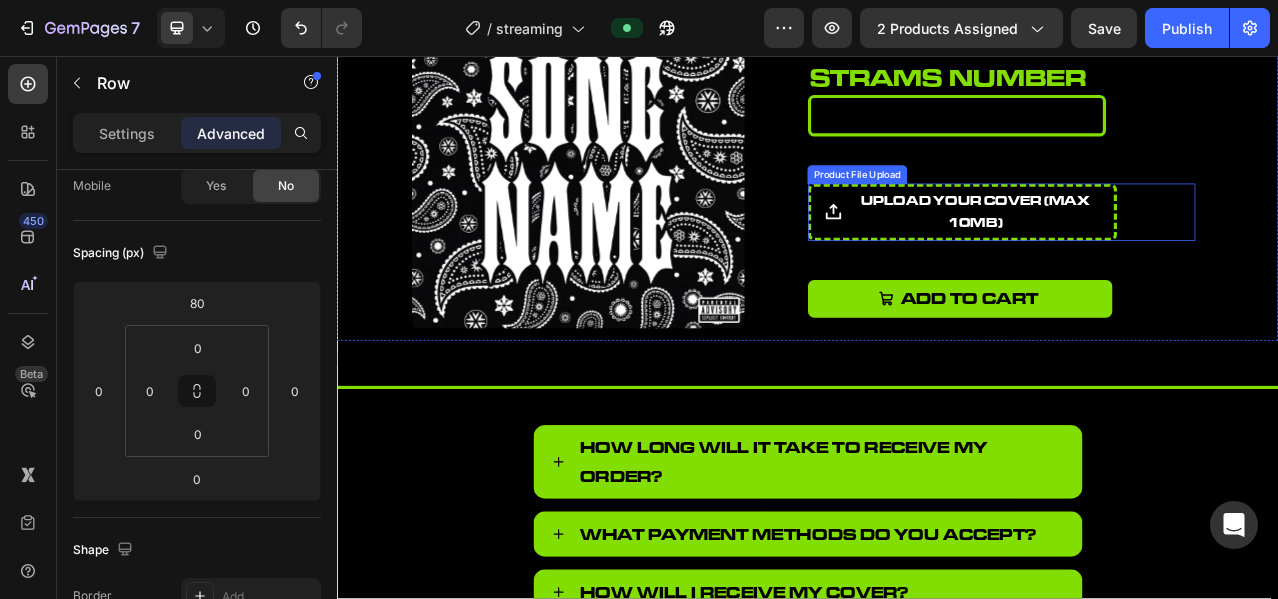 click on "upload your cover (Max 10MB)" at bounding box center [1134, 256] 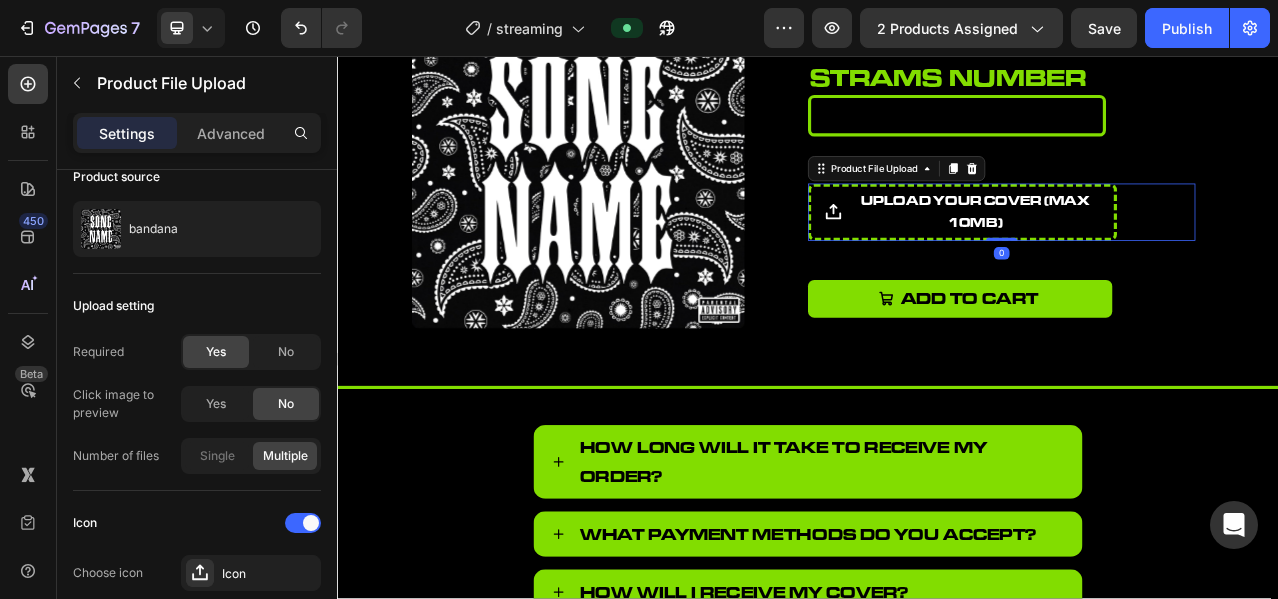 scroll, scrollTop: 0, scrollLeft: 0, axis: both 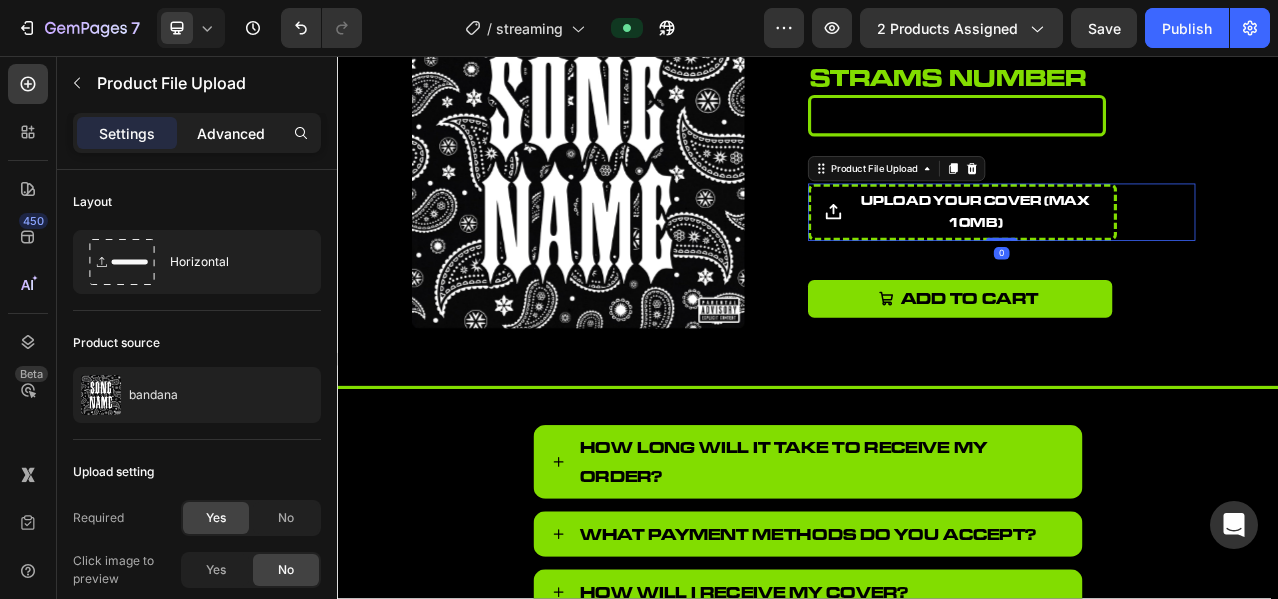 click on "Advanced" at bounding box center [231, 133] 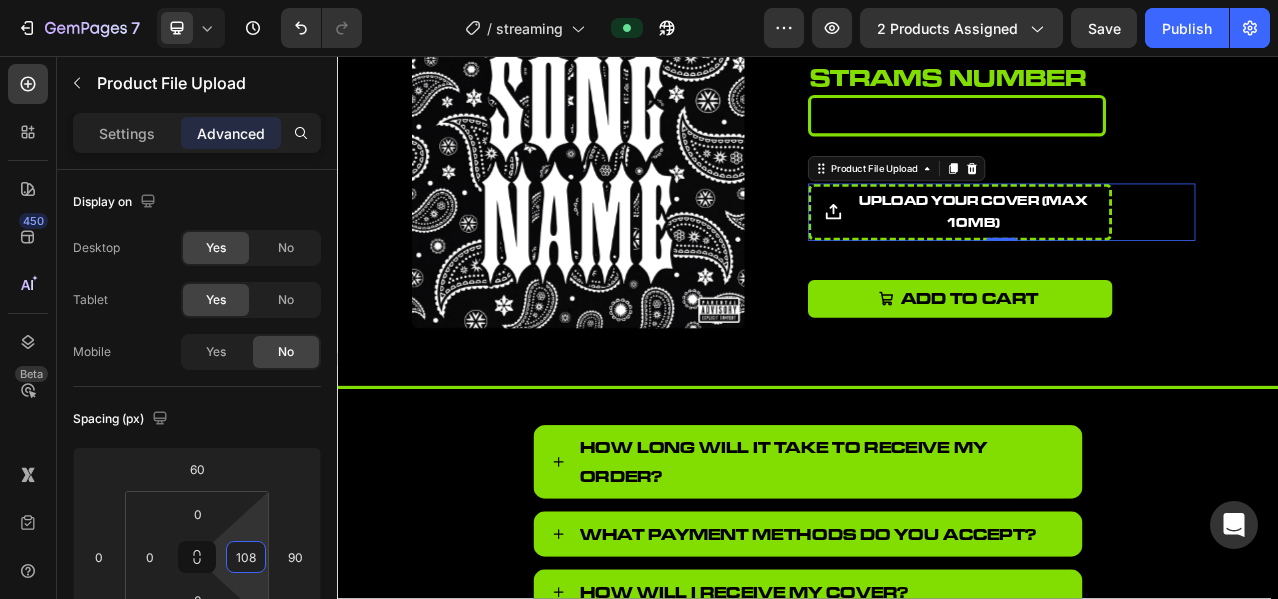 type on "110" 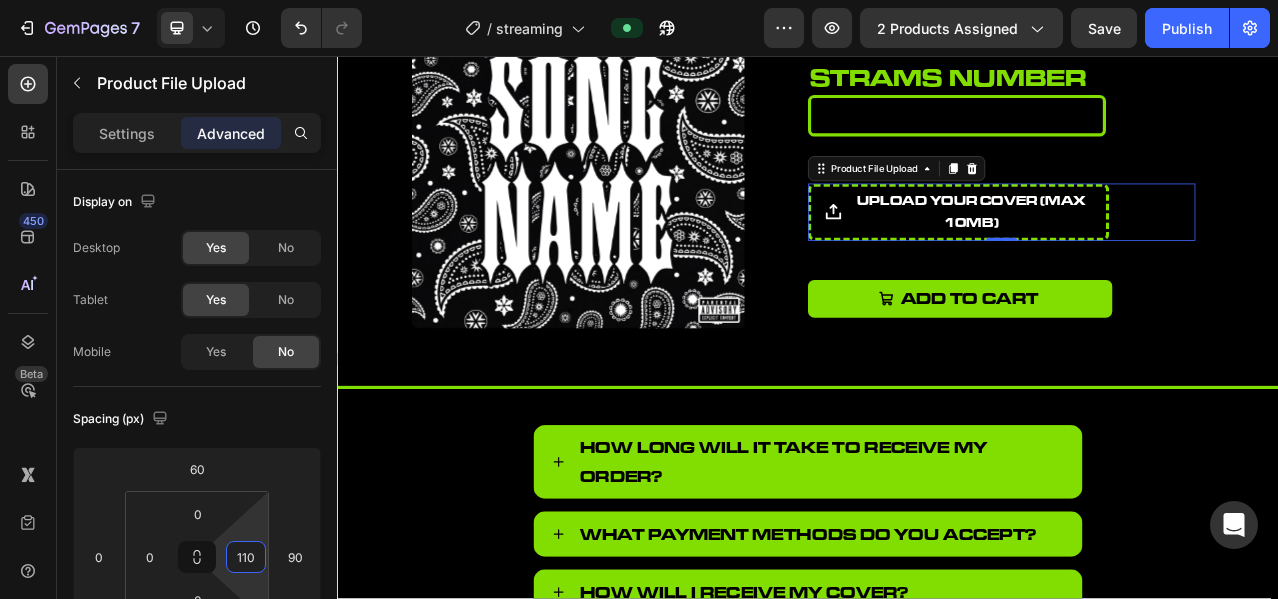 click on "7  Version history  /  streaming Preview 2 products assigned  Save   Publish  450 Beta Sections(18) Elements(84) Section Element Hero Section Product Detail Brands Trusted Badges Guarantee Product Breakdown How to use Testimonials Compare Bundle FAQs Social Proof Brand Story Product List Collection Blog List Contact Sticky Add to Cart Custom Footer Browse Library 450 Layout
Row
Row
Row
Row Text
Heading
Text Block Button
Button
Button Media
Image
Image
Video" at bounding box center [639, 0] 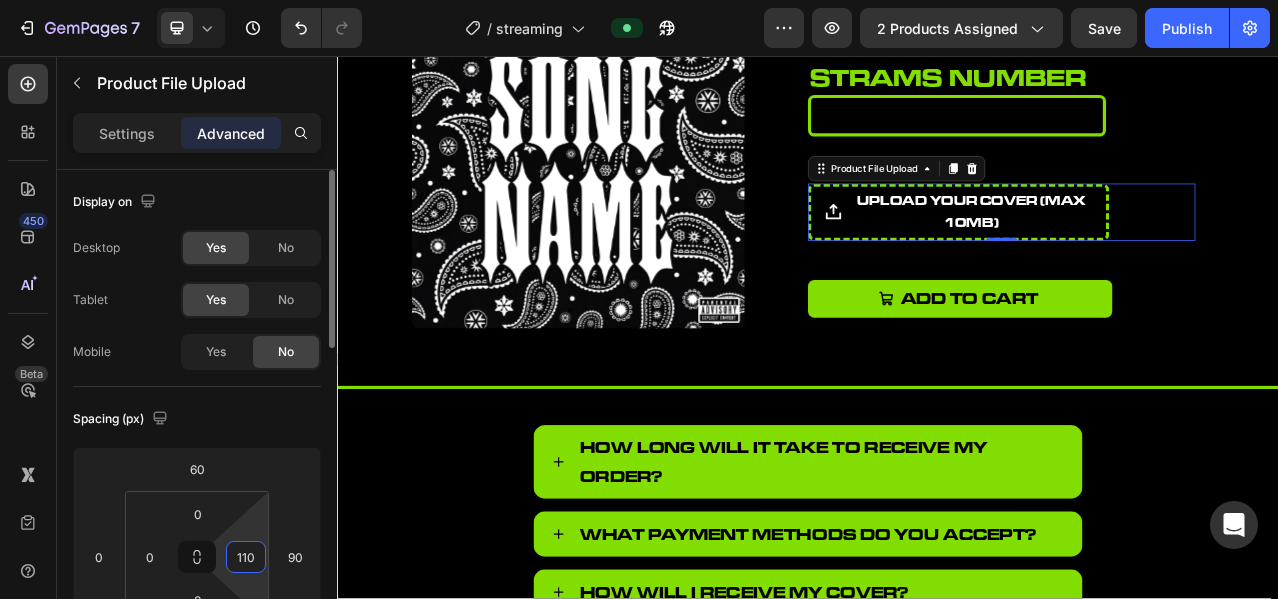 click on "Spacing (px) 60 0 0 90 0 0 0 110" 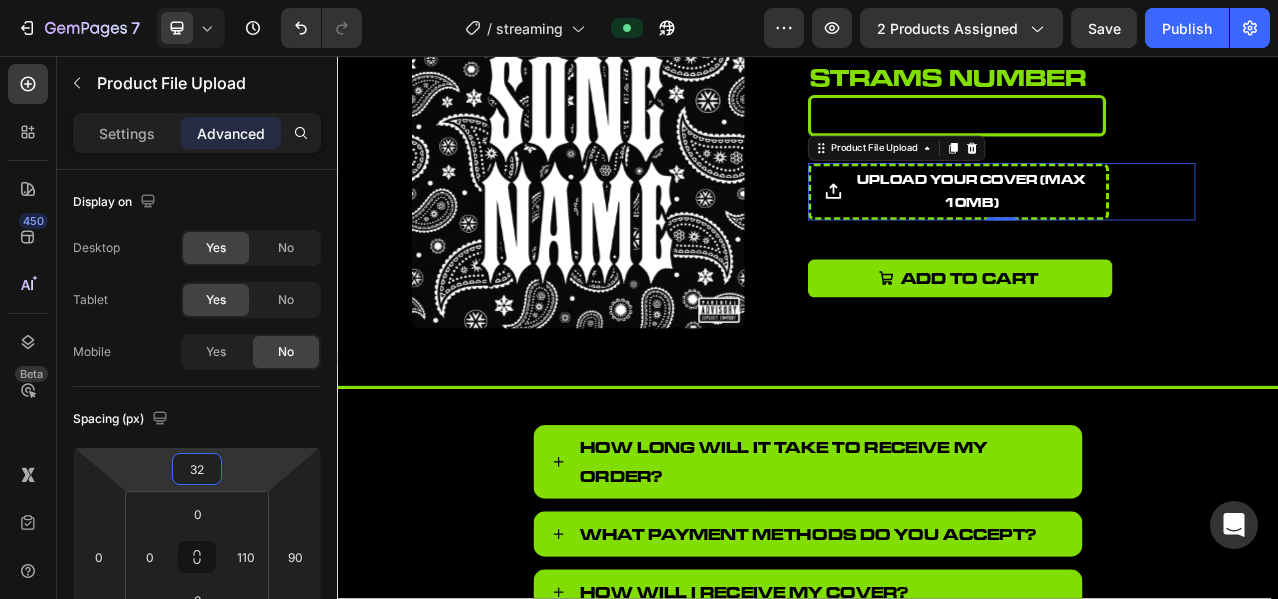 type on "30" 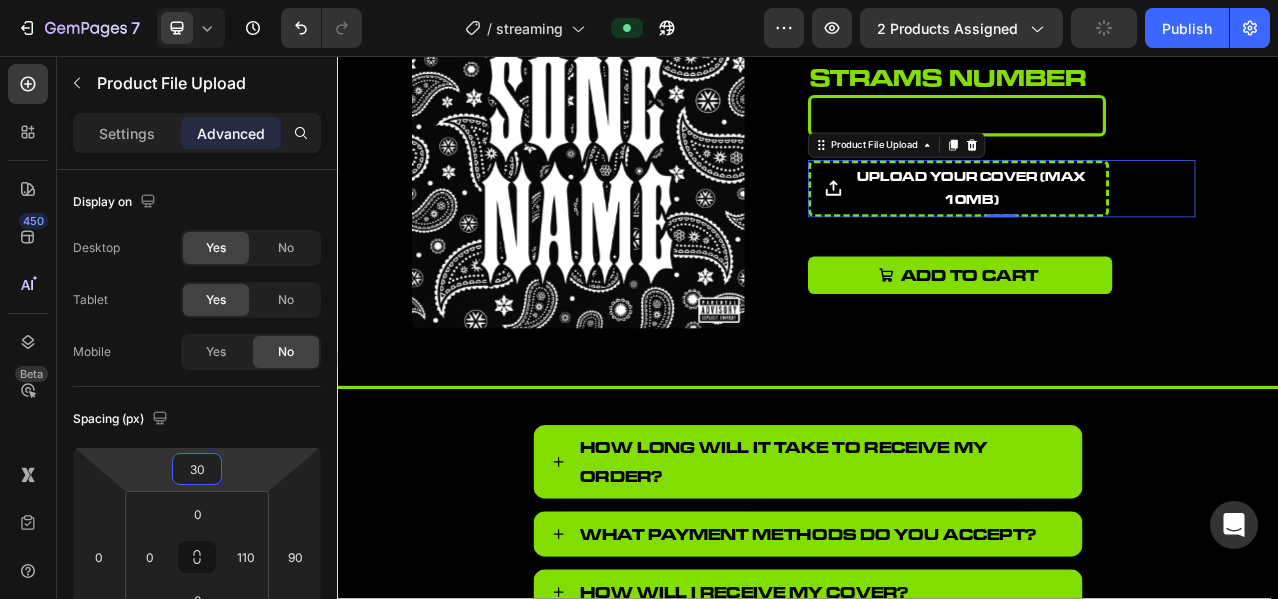 drag, startPoint x: 243, startPoint y: 463, endPoint x: 245, endPoint y: 478, distance: 15.132746 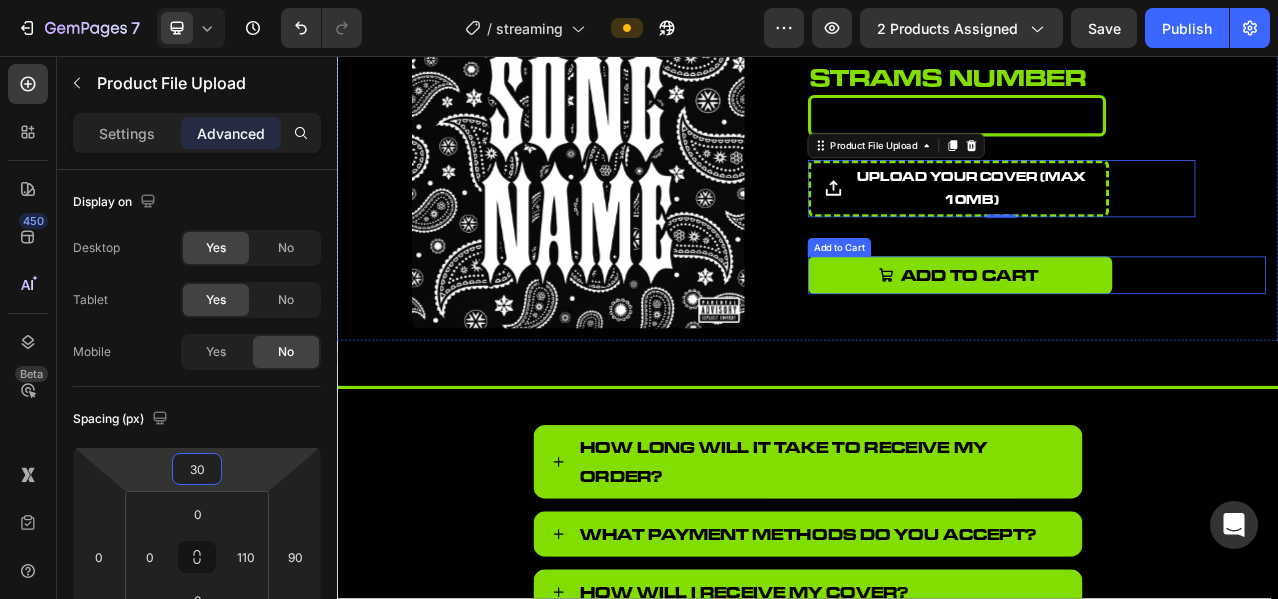 click on "Add to cart Add to Cart" at bounding box center [1229, 336] 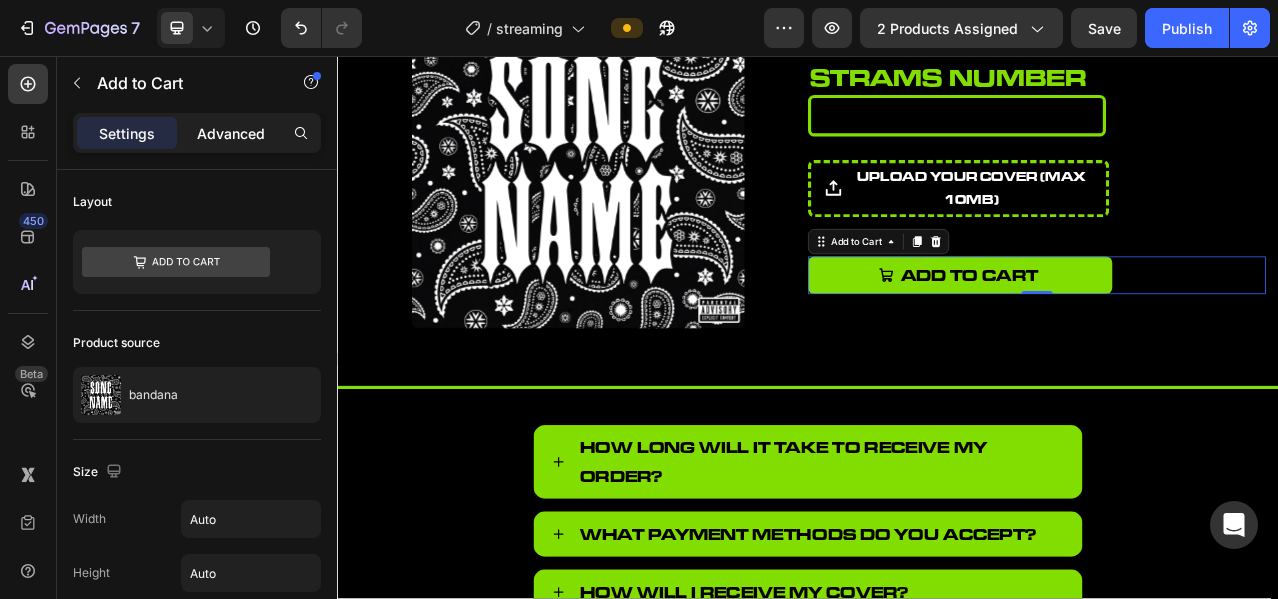 click on "Advanced" at bounding box center [231, 133] 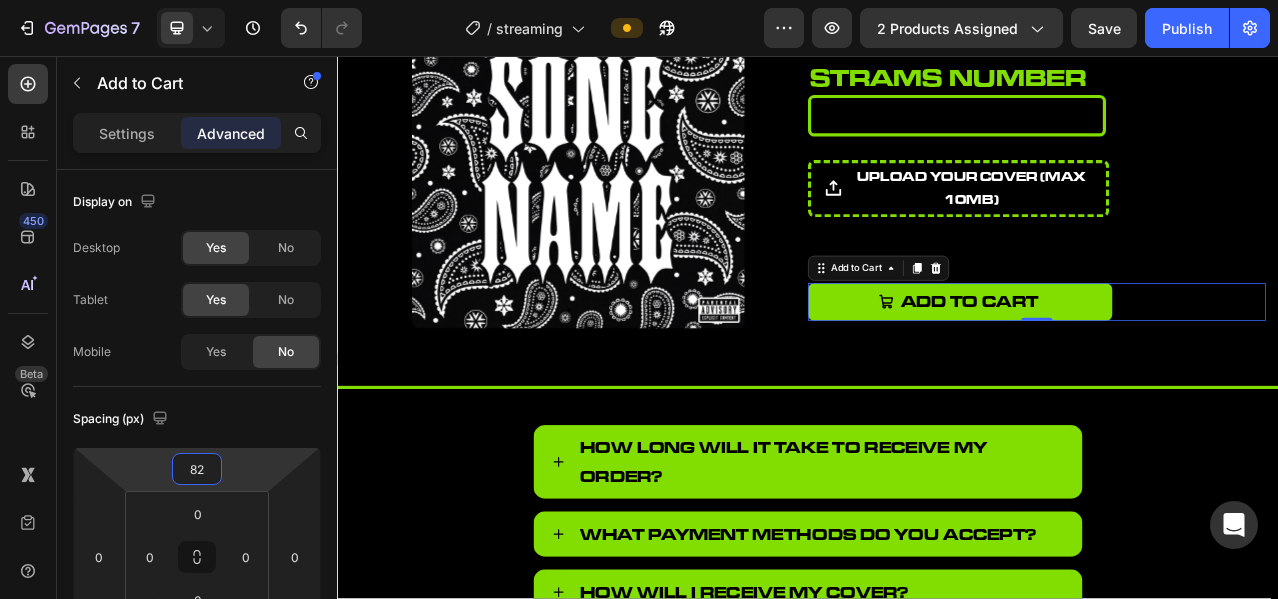 type on "80" 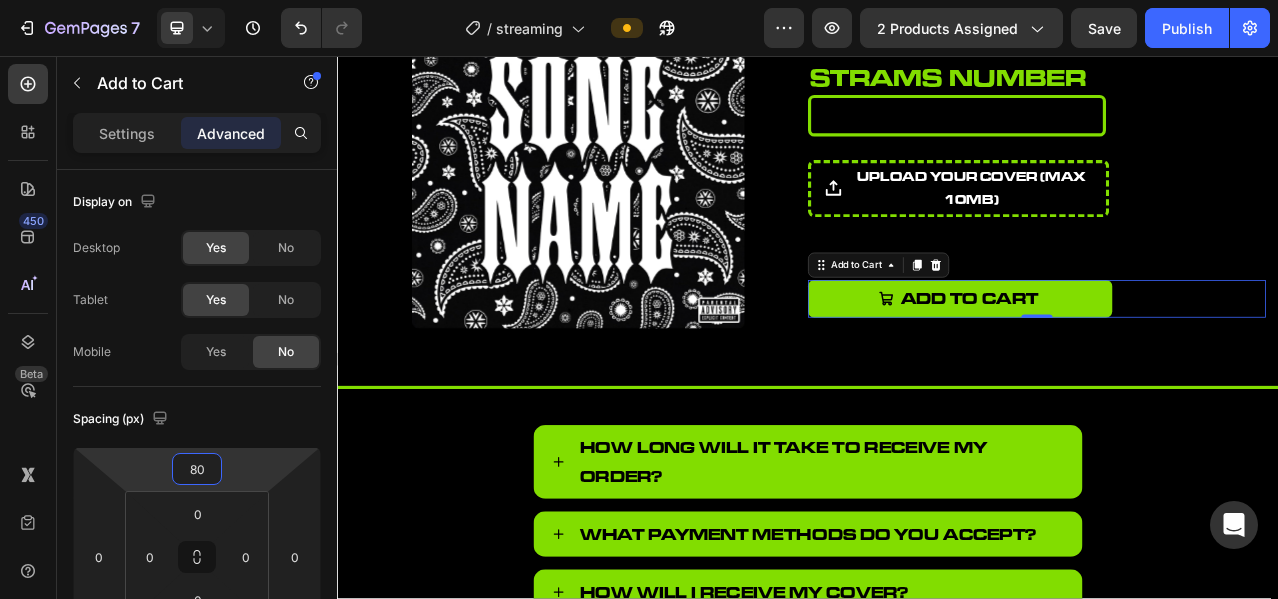 drag, startPoint x: 250, startPoint y: 462, endPoint x: 243, endPoint y: 447, distance: 16.552946 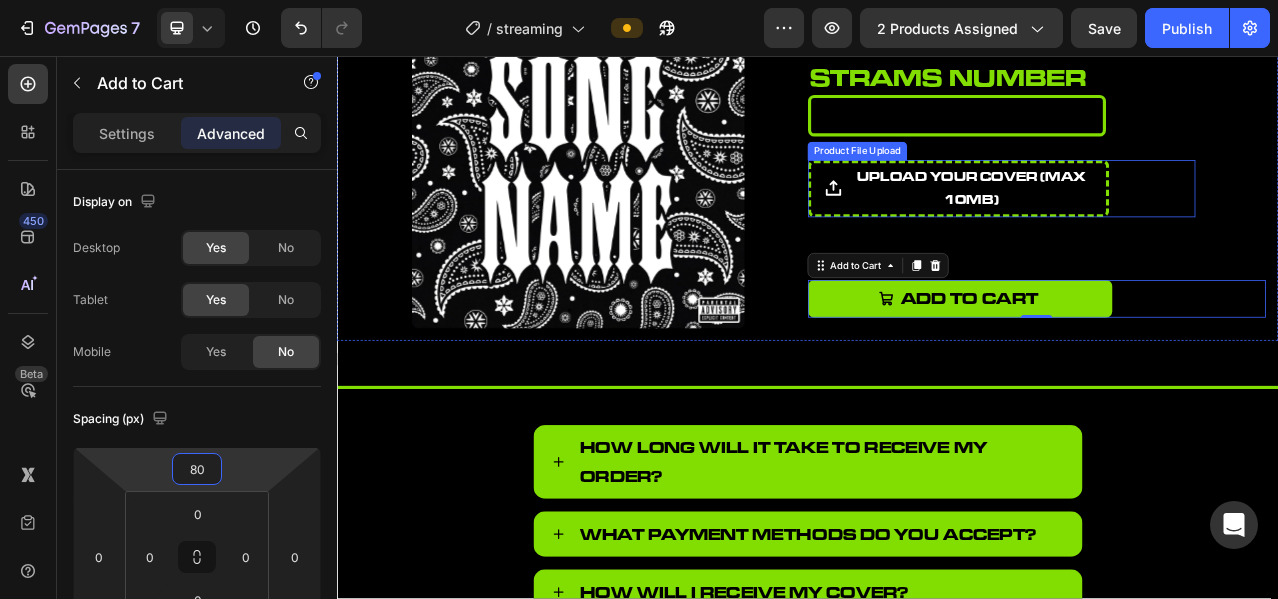click on "upload your cover (Max 10MB)" at bounding box center (1129, 226) 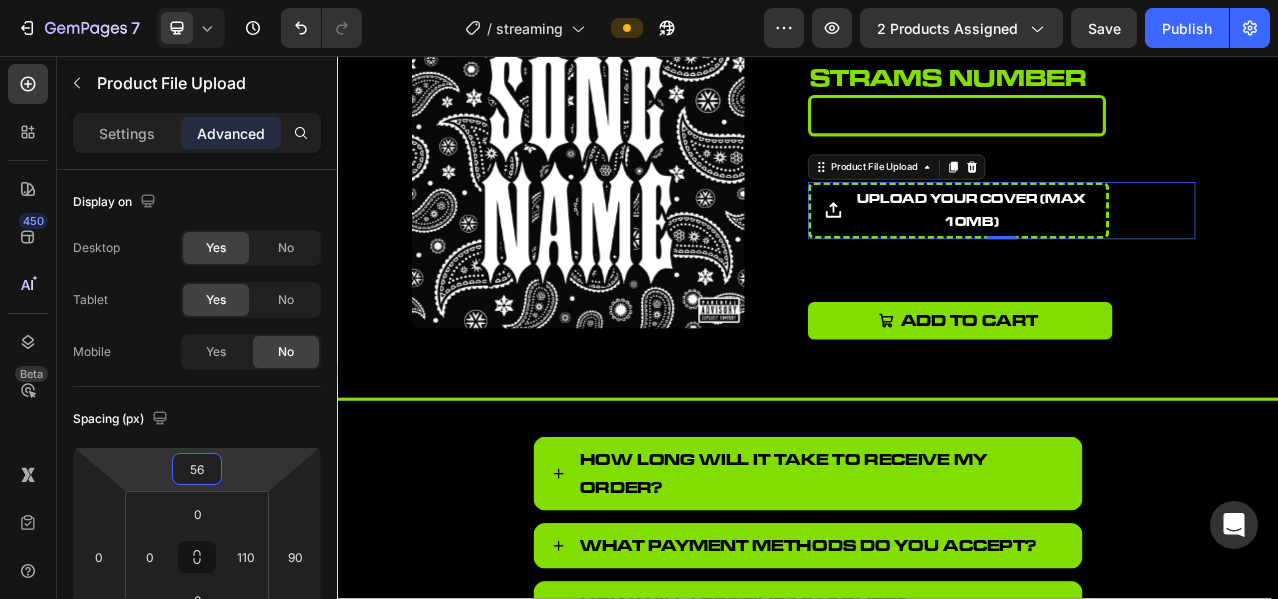 type on "54" 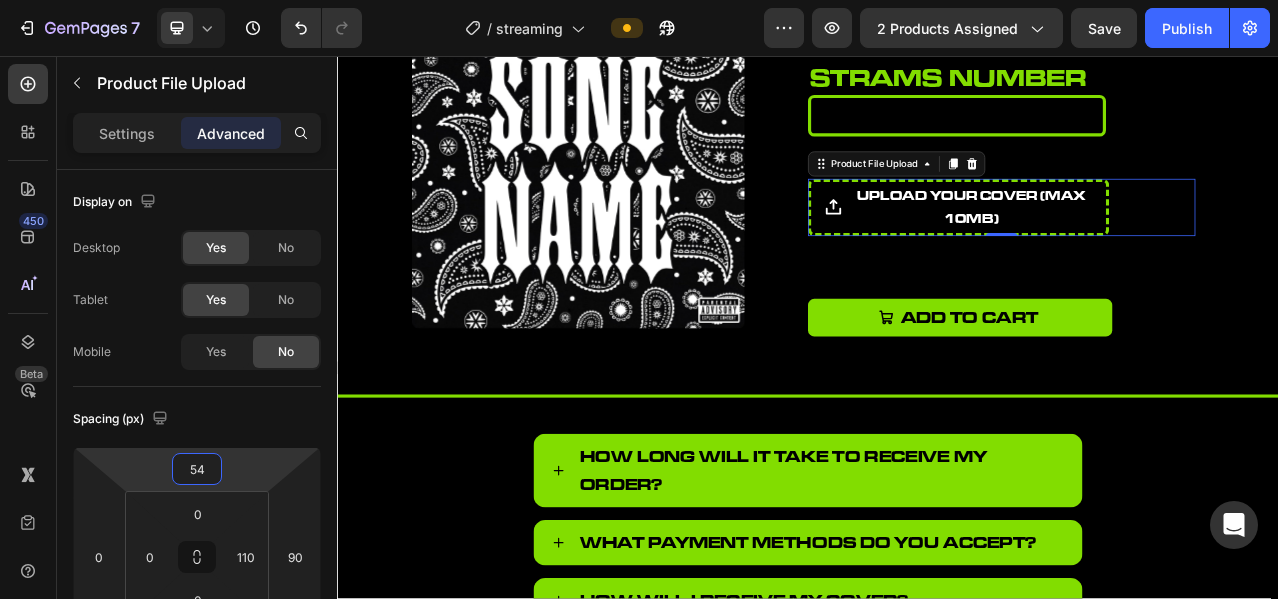 drag, startPoint x: 254, startPoint y: 461, endPoint x: 239, endPoint y: 449, distance: 19.209373 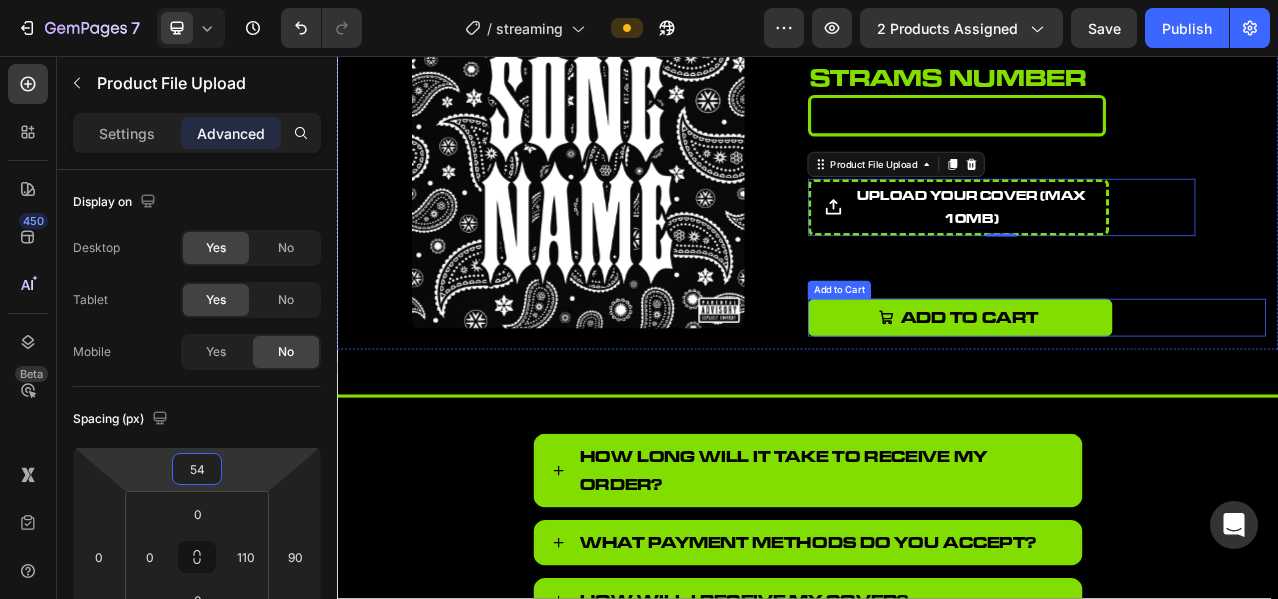 click on "Add to cart Add to Cart" at bounding box center (1229, 390) 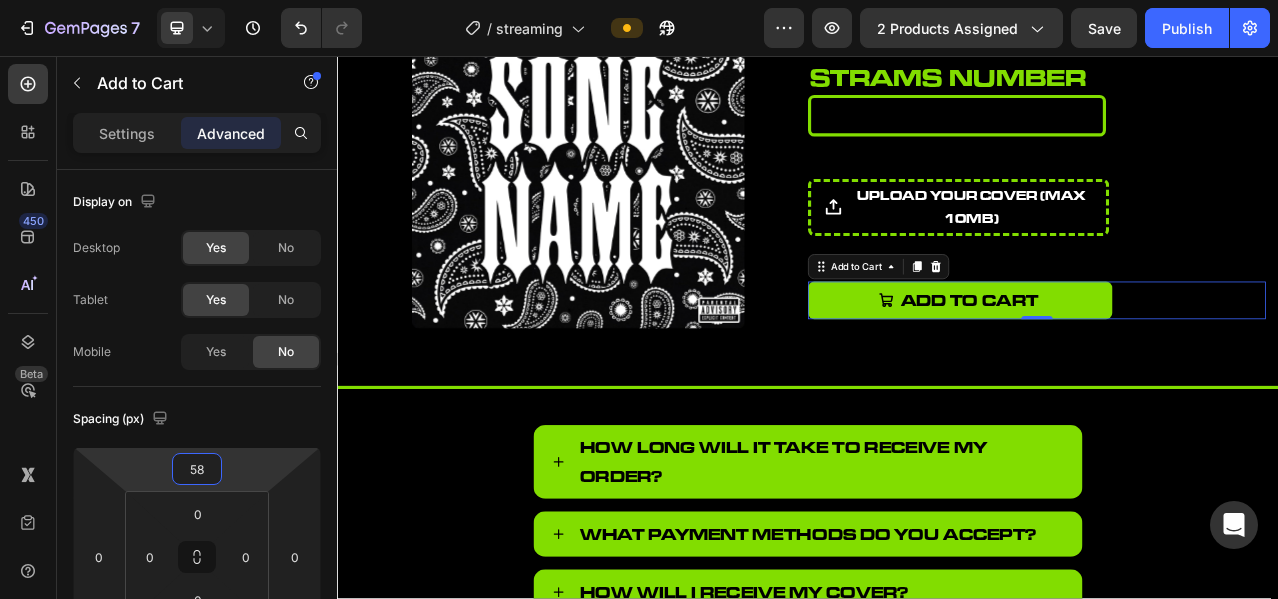 type on "60" 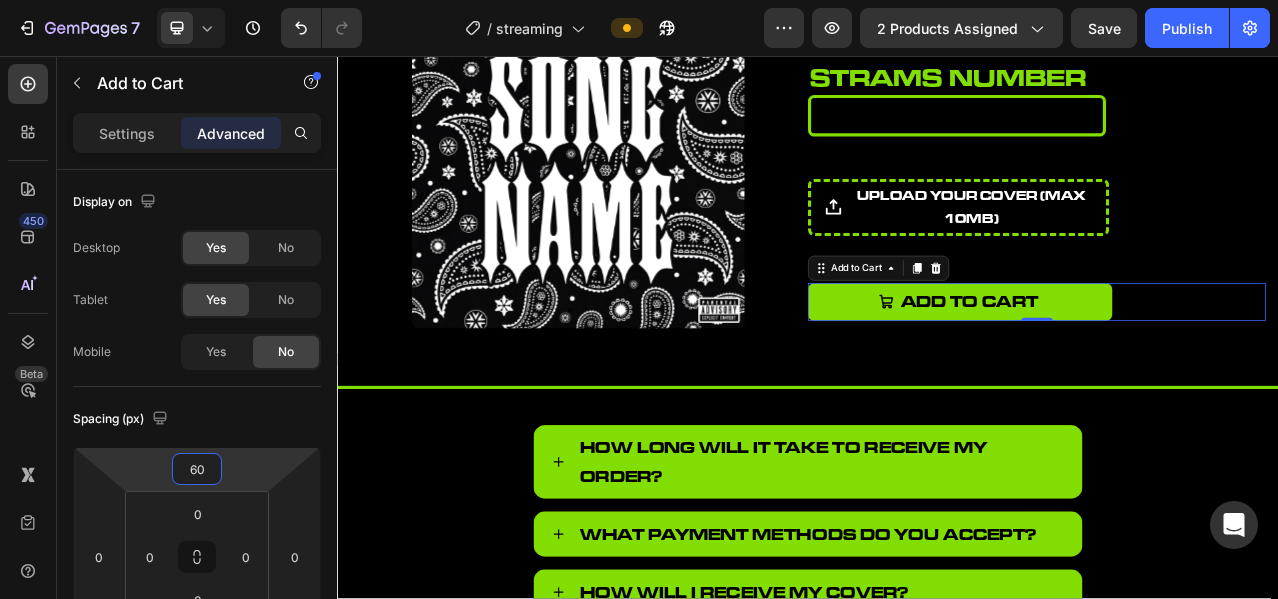 drag, startPoint x: 269, startPoint y: 459, endPoint x: 261, endPoint y: 469, distance: 12.806249 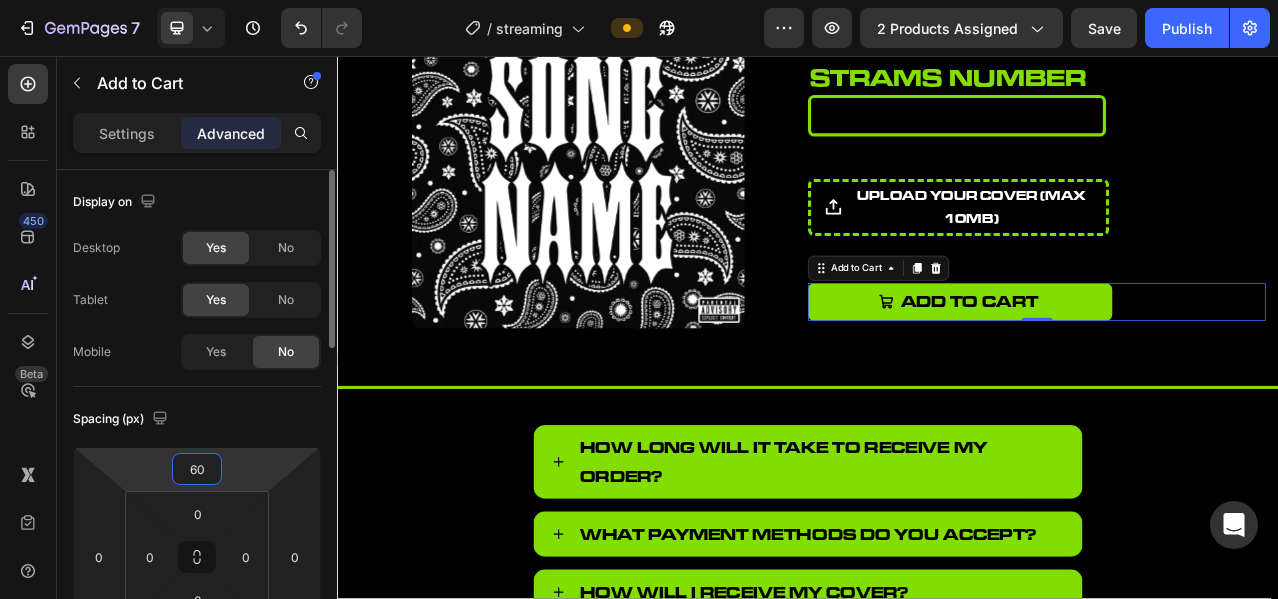 click on "Spacing (px)" at bounding box center [197, 419] 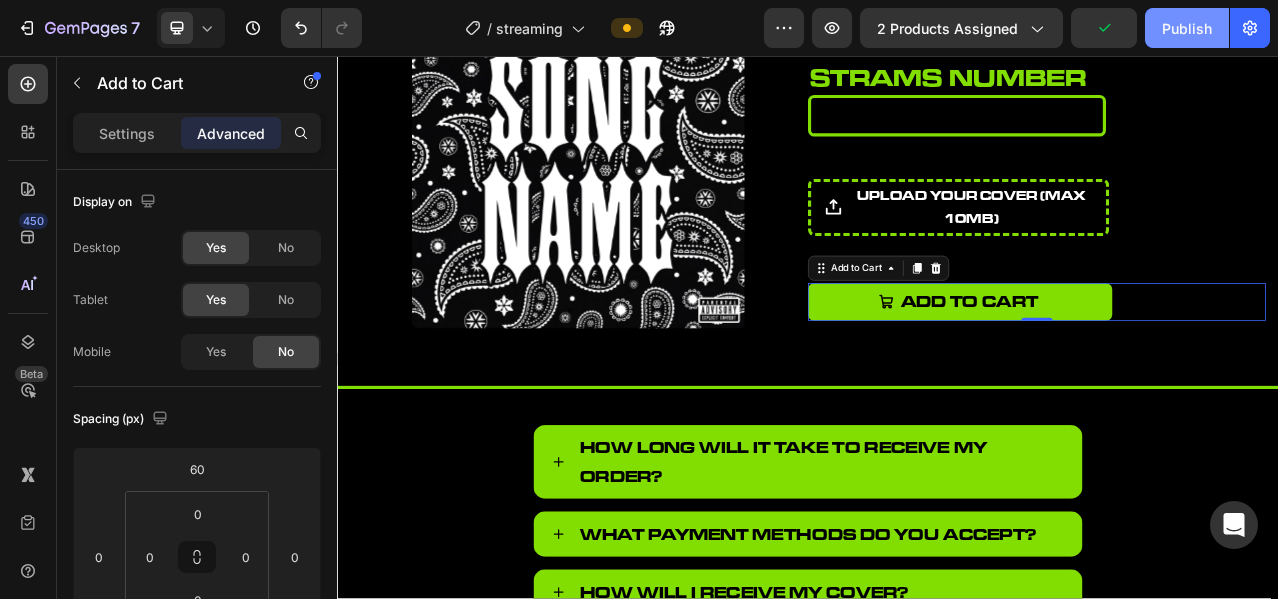 click on "Publish" 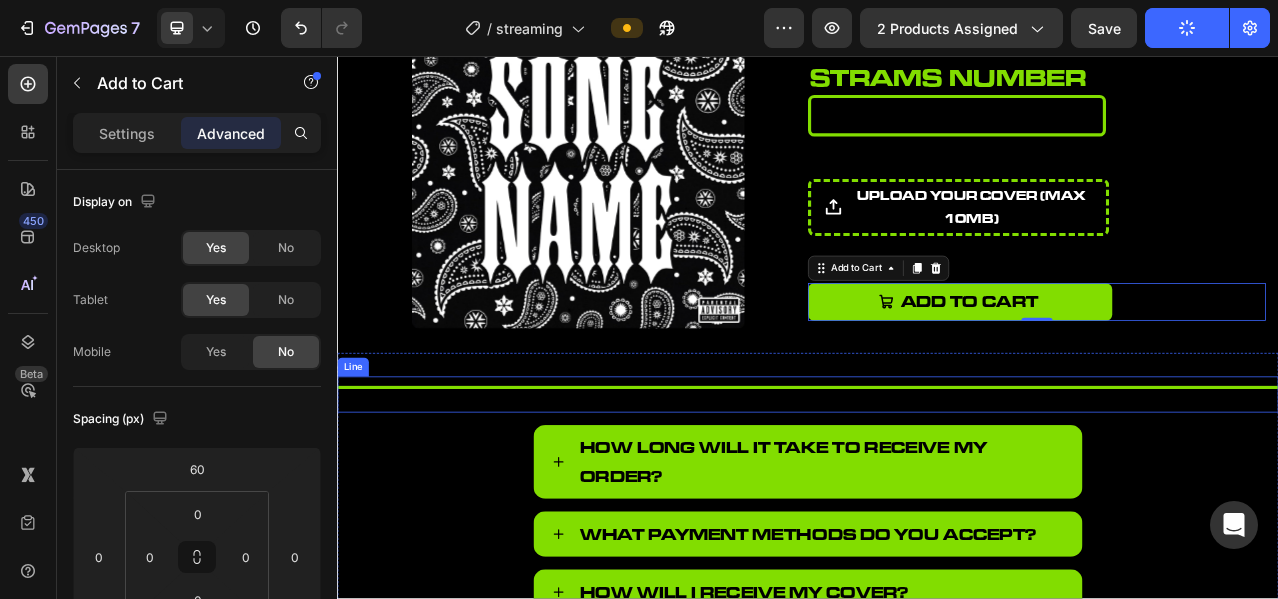 click on "Title Line" at bounding box center [937, 488] 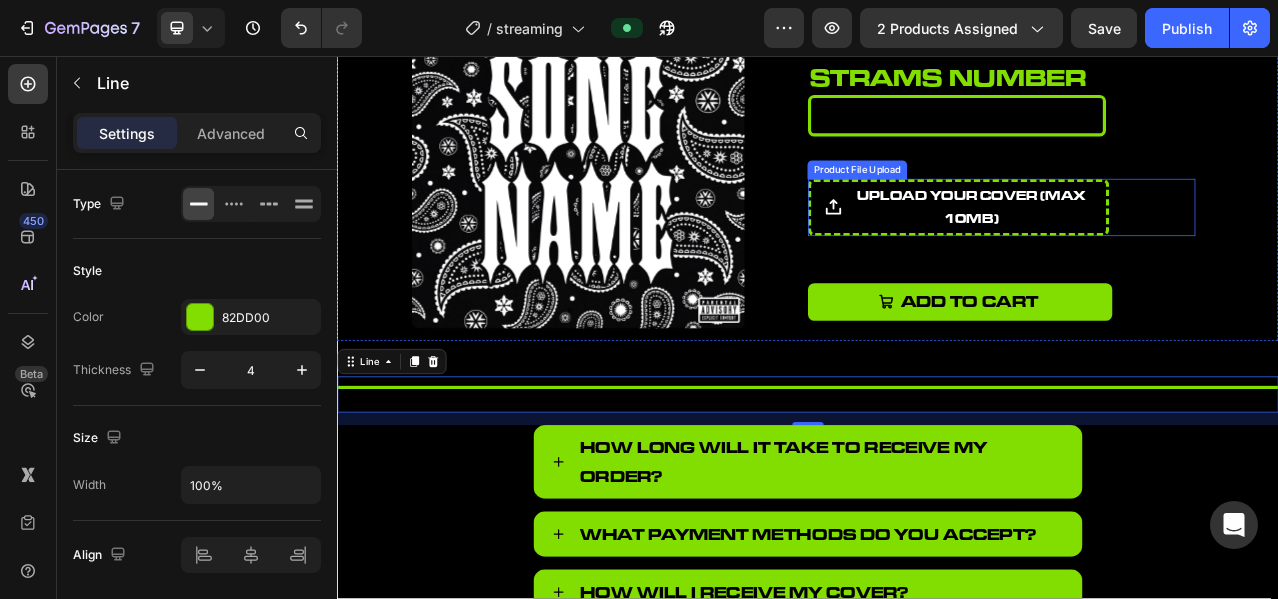 click on "upload your cover (Max 10MB)" at bounding box center [1145, 250] 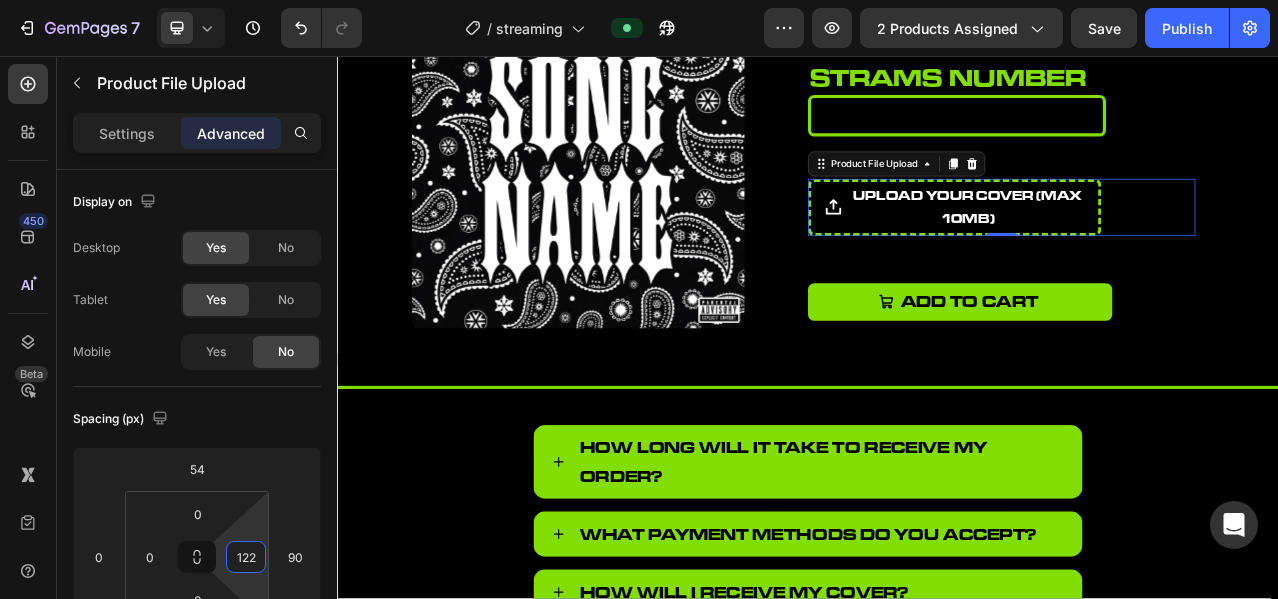 type on "126" 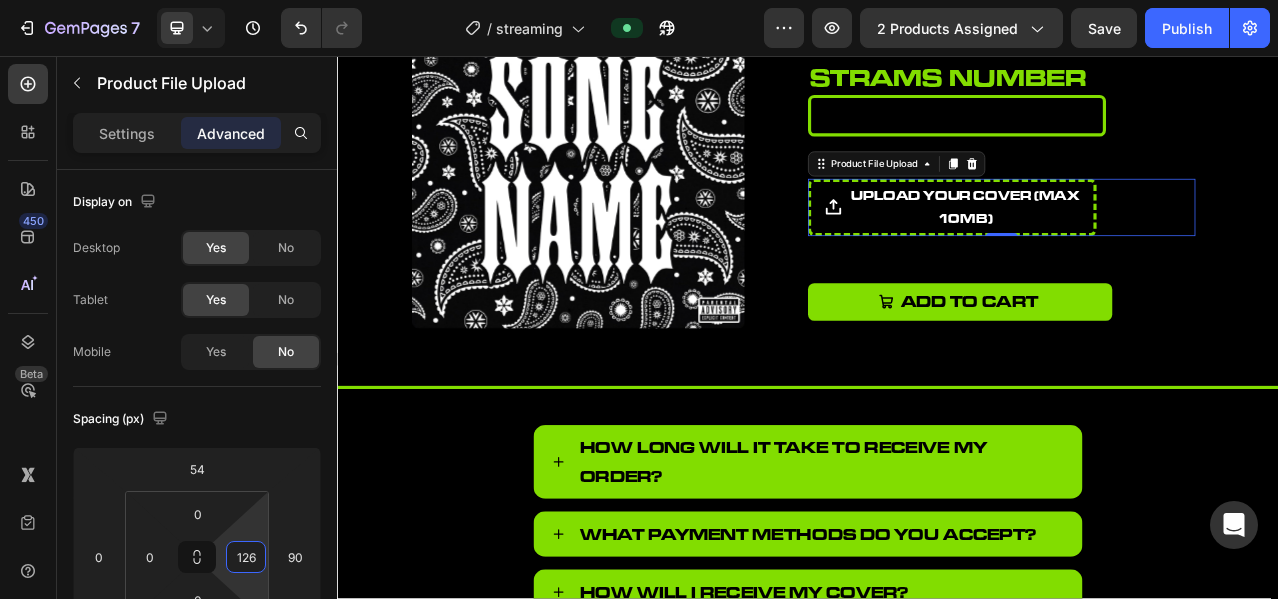 drag, startPoint x: 256, startPoint y: 523, endPoint x: 248, endPoint y: 515, distance: 11.313708 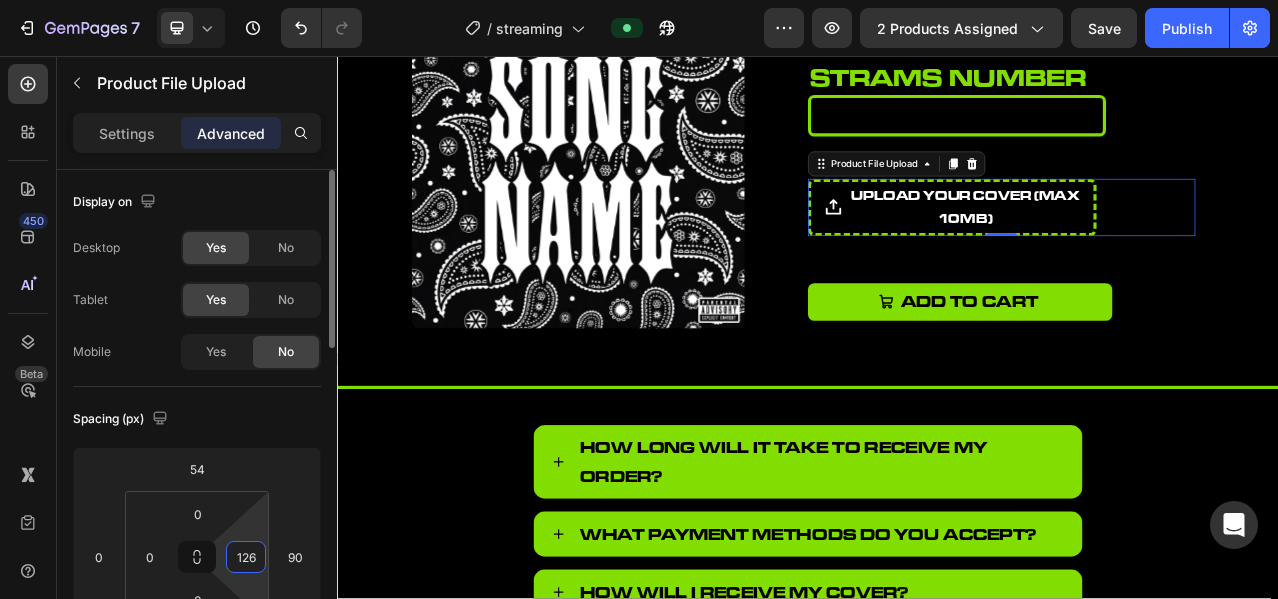 click on "Spacing (px)" at bounding box center (197, 419) 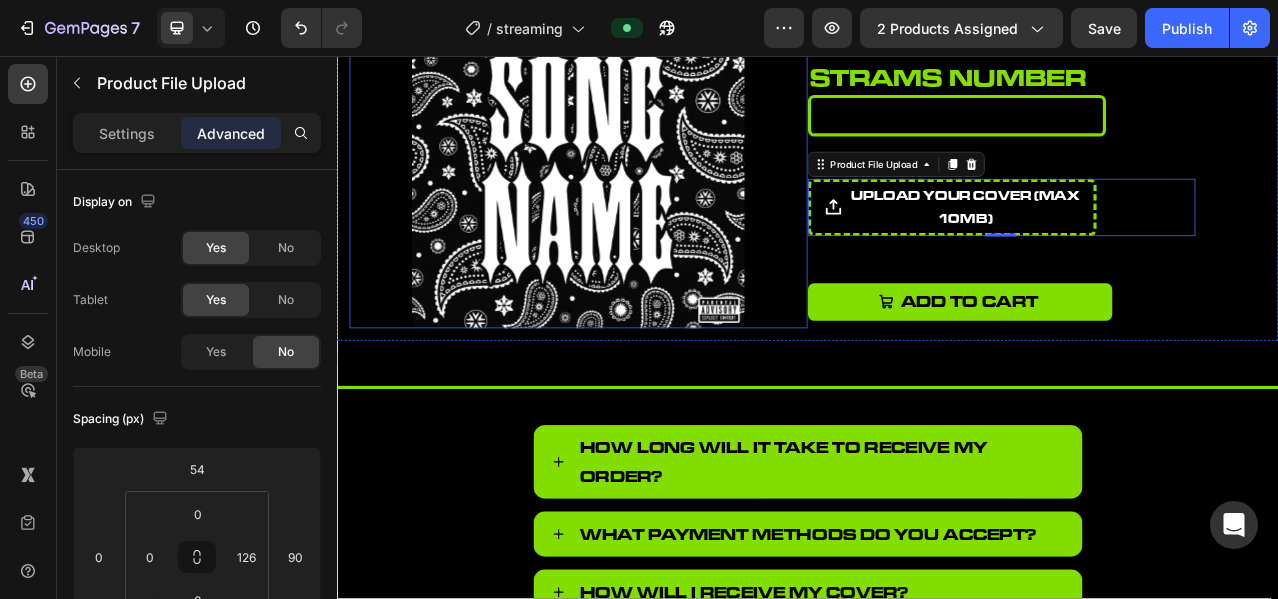 click at bounding box center [645, 191] 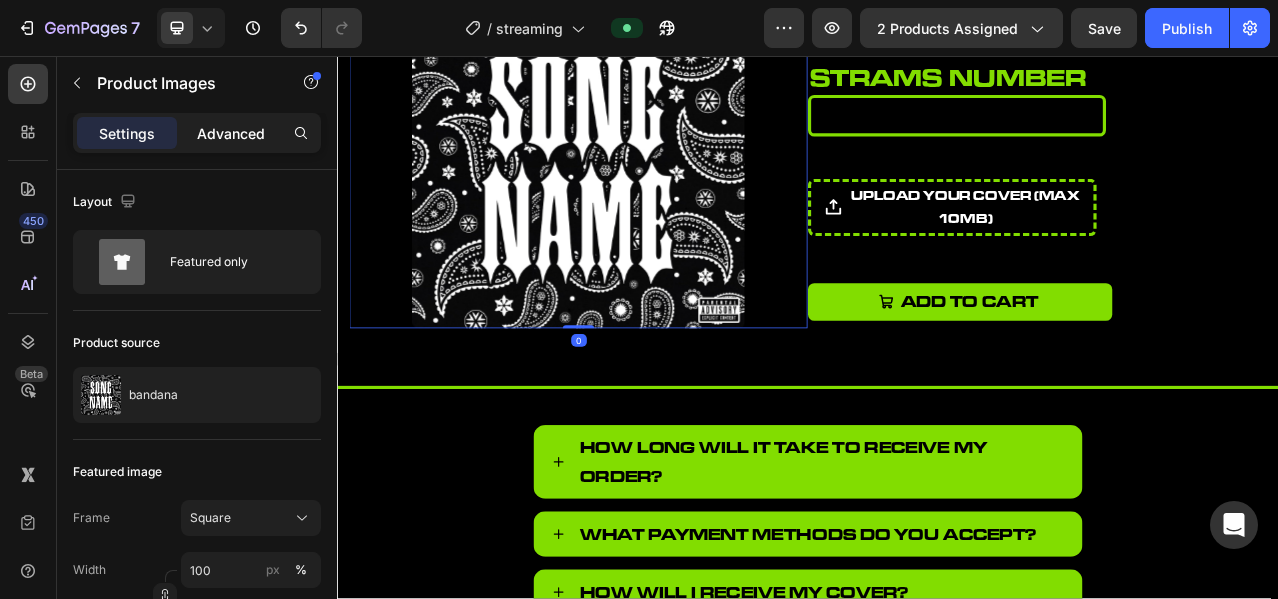 click on "Advanced" 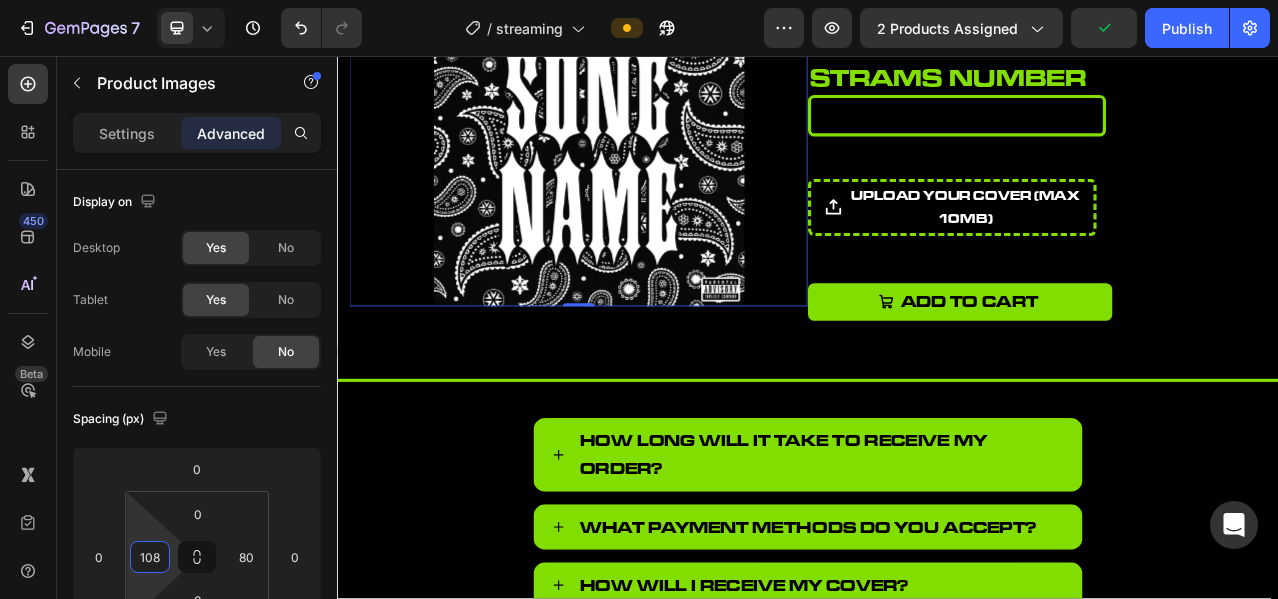 type on "110" 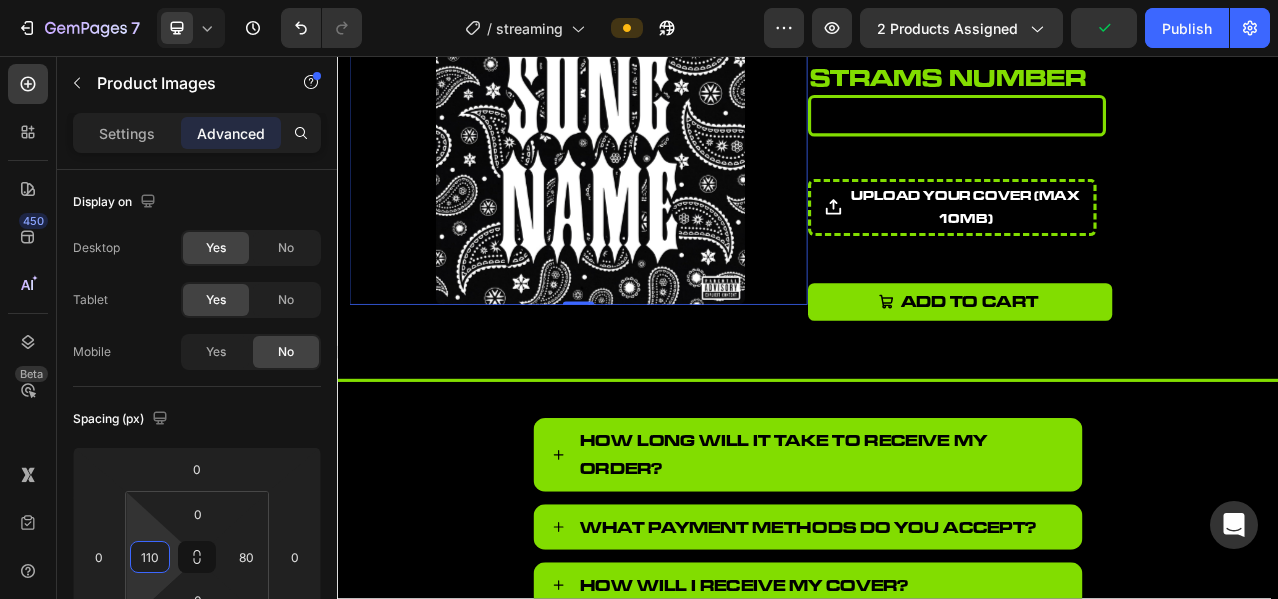 drag, startPoint x: 142, startPoint y: 523, endPoint x: 141, endPoint y: 508, distance: 15.033297 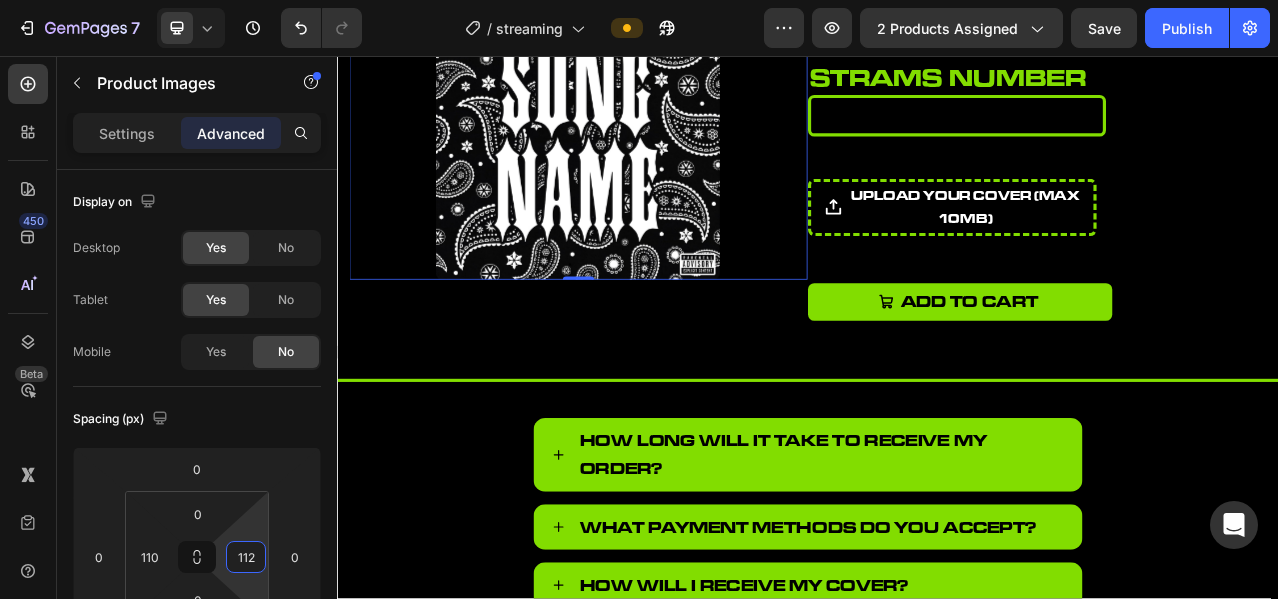 type on "110" 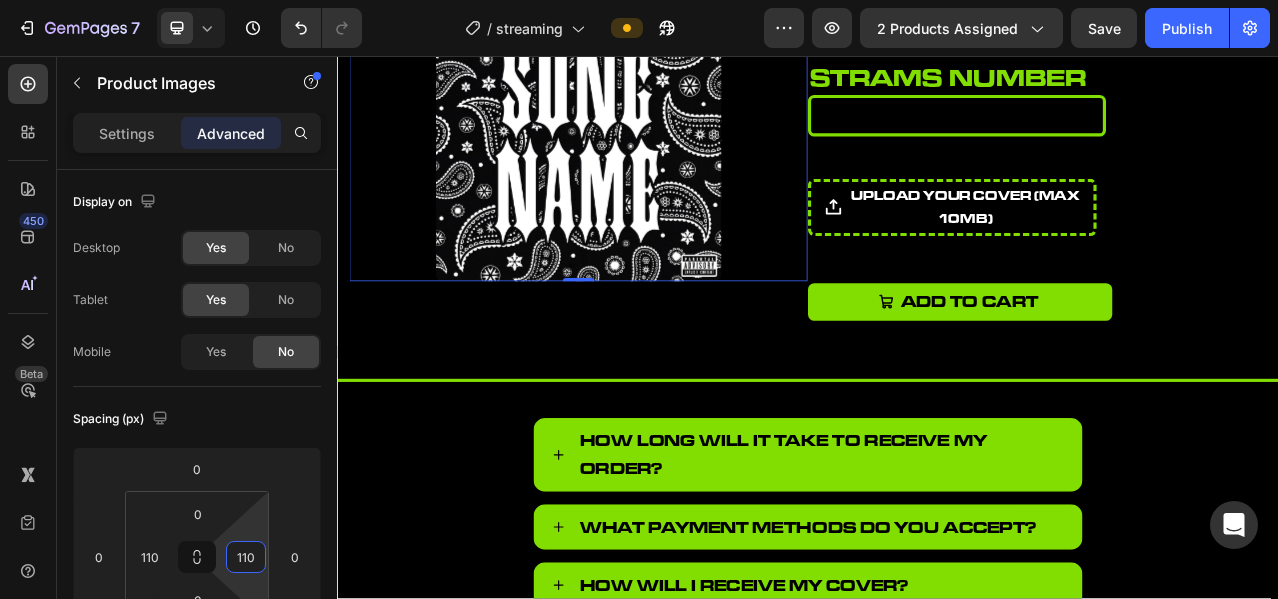 drag, startPoint x: 247, startPoint y: 533, endPoint x: 243, endPoint y: 518, distance: 15.524175 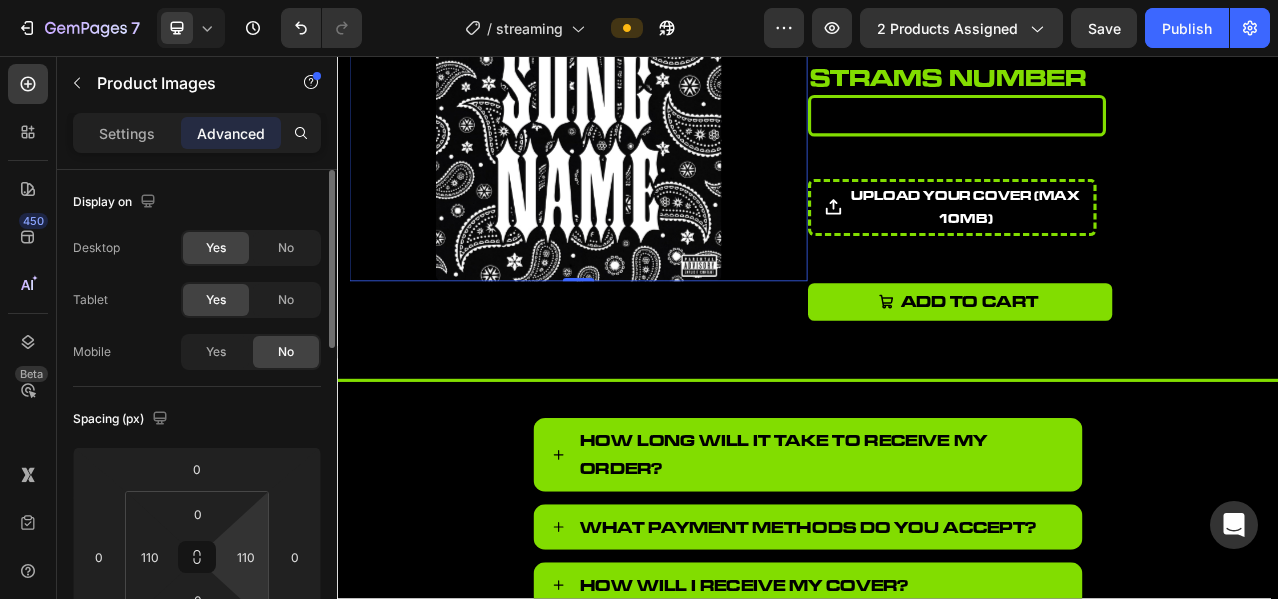 click on "Spacing (px)" at bounding box center (197, 419) 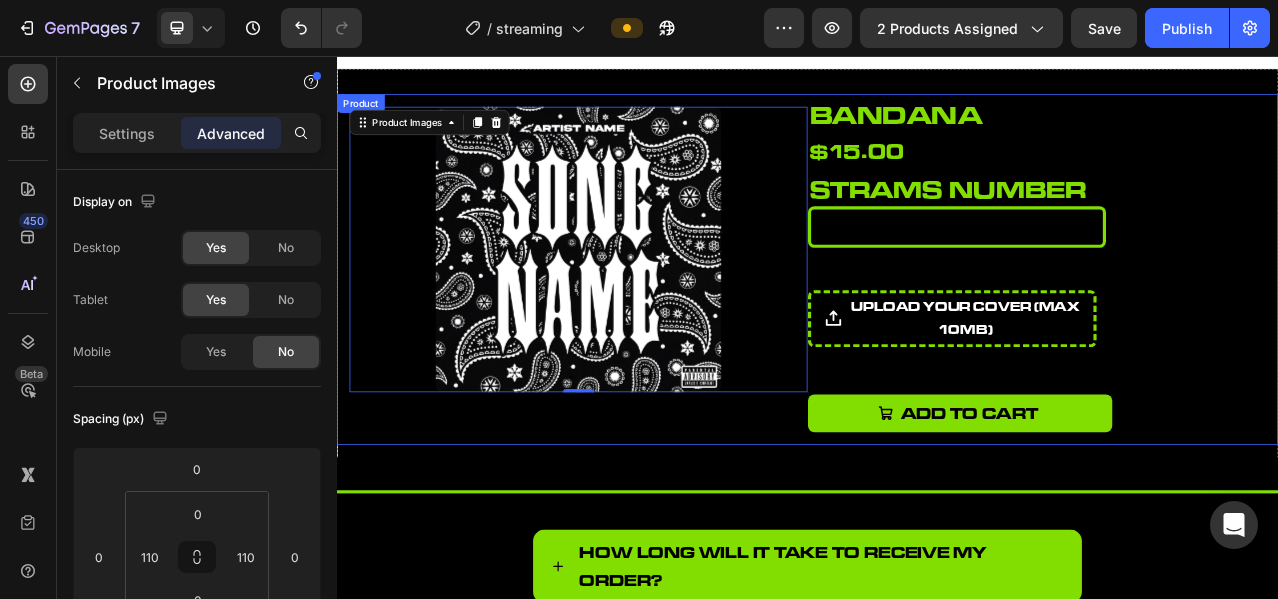 scroll, scrollTop: 0, scrollLeft: 0, axis: both 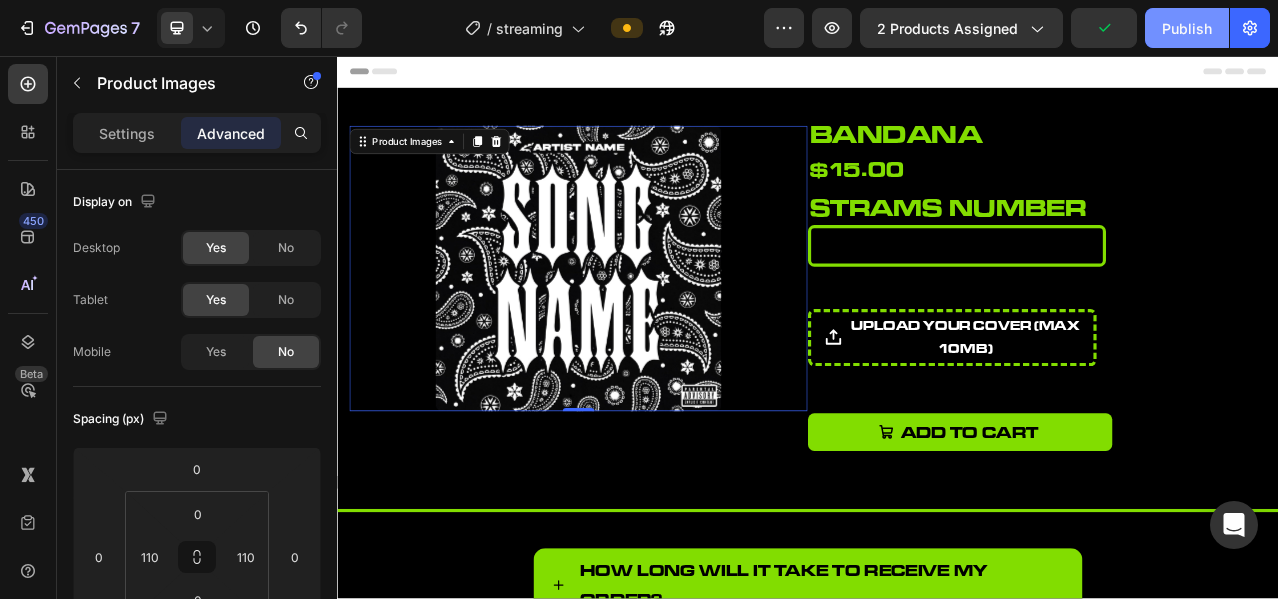 click on "Publish" at bounding box center (1187, 28) 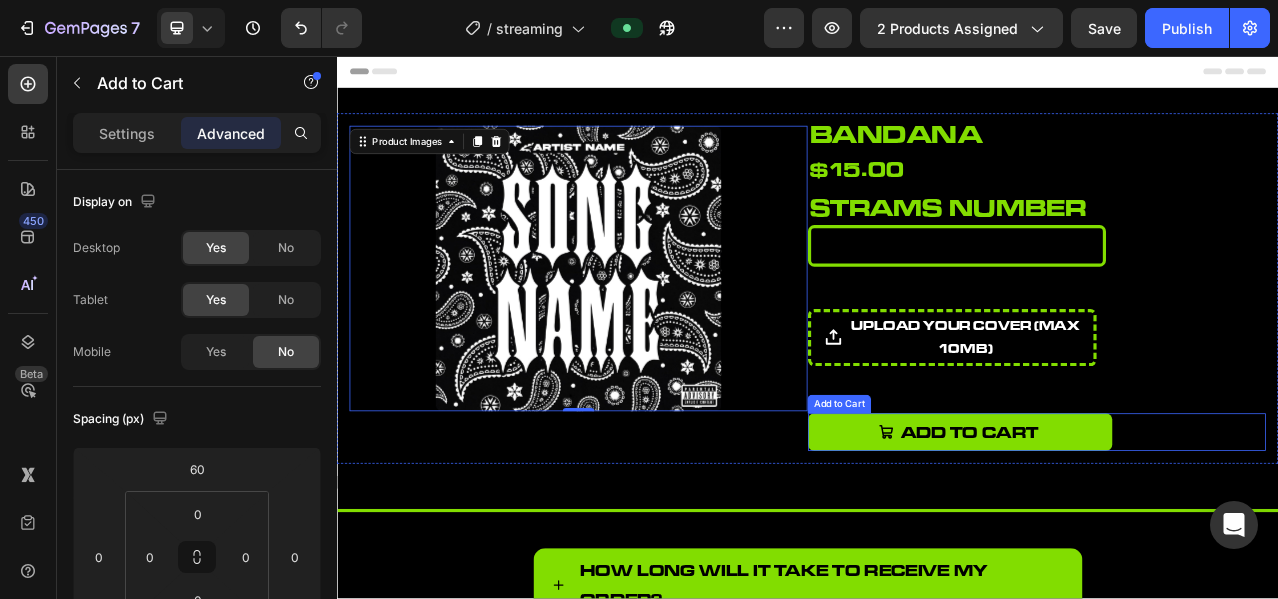 click on "Add to cart" at bounding box center [1131, 536] 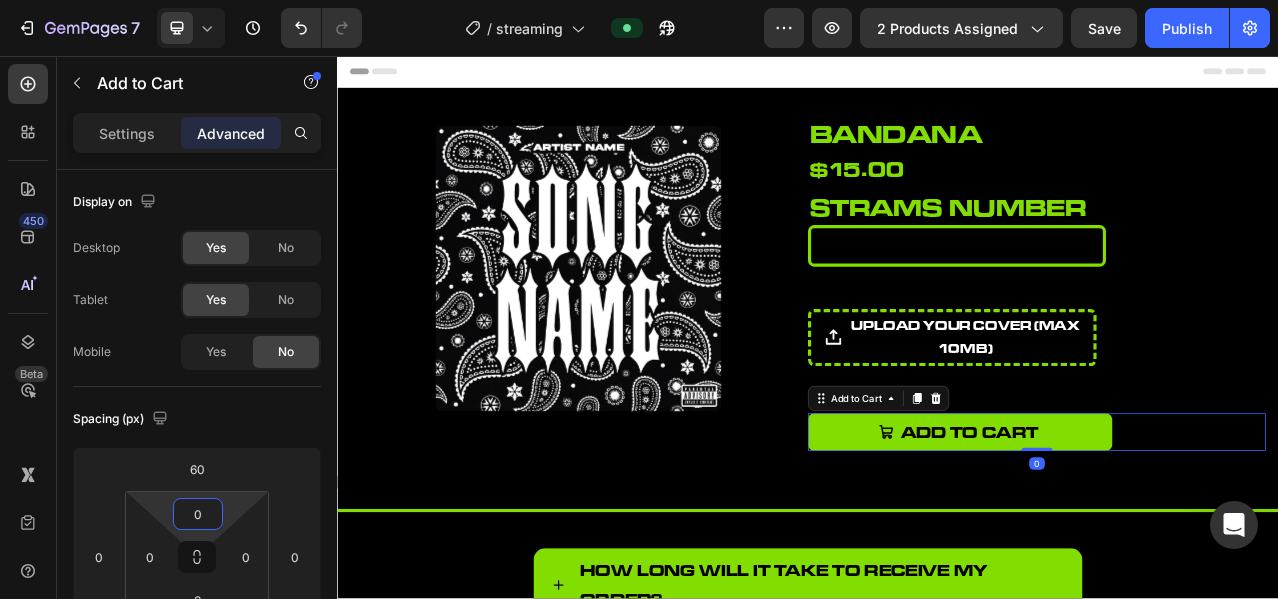 click on "7  Version history  /  streaming Preview 2 products assigned  Save   Publish  450 Beta Sections(18) Elements(84) Section Element Hero Section Product Detail Brands Trusted Badges Guarantee Product Breakdown How to use Testimonials Compare Bundle FAQs Social Proof Brand Story Product List Collection Blog List Contact Sticky Add to Cart Custom Footer Browse Library 450 Layout
Row
Row
Row
Row Text
Heading
Text Block Button
Button
Button Media
Image
Image
Video" at bounding box center (639, 0) 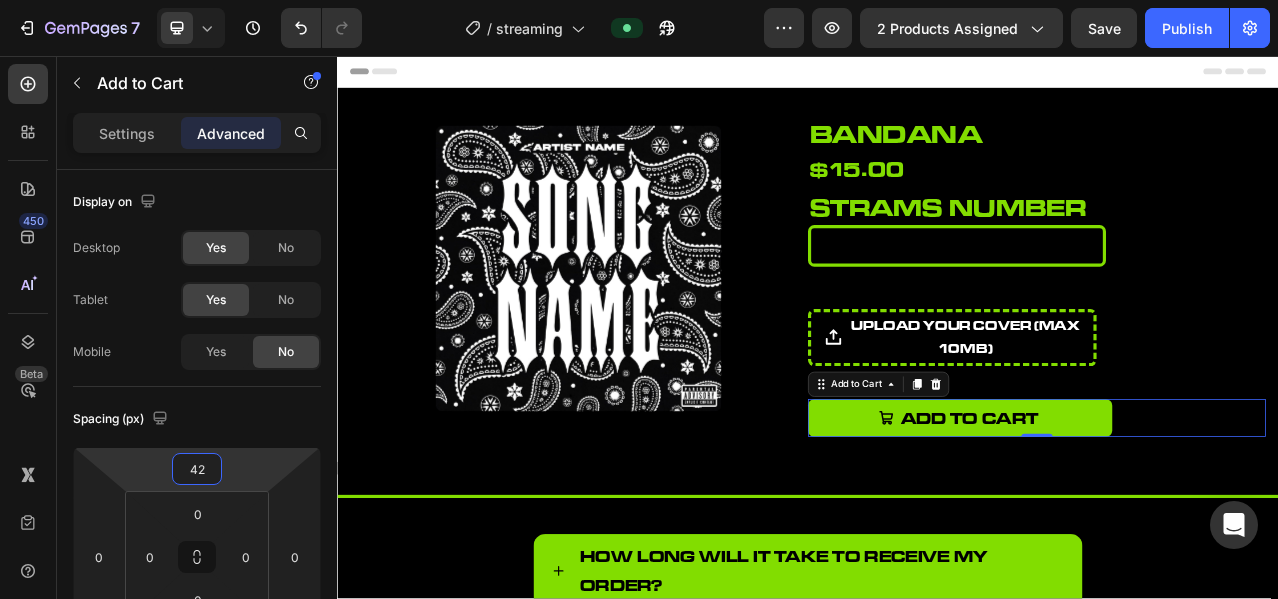 type on "40" 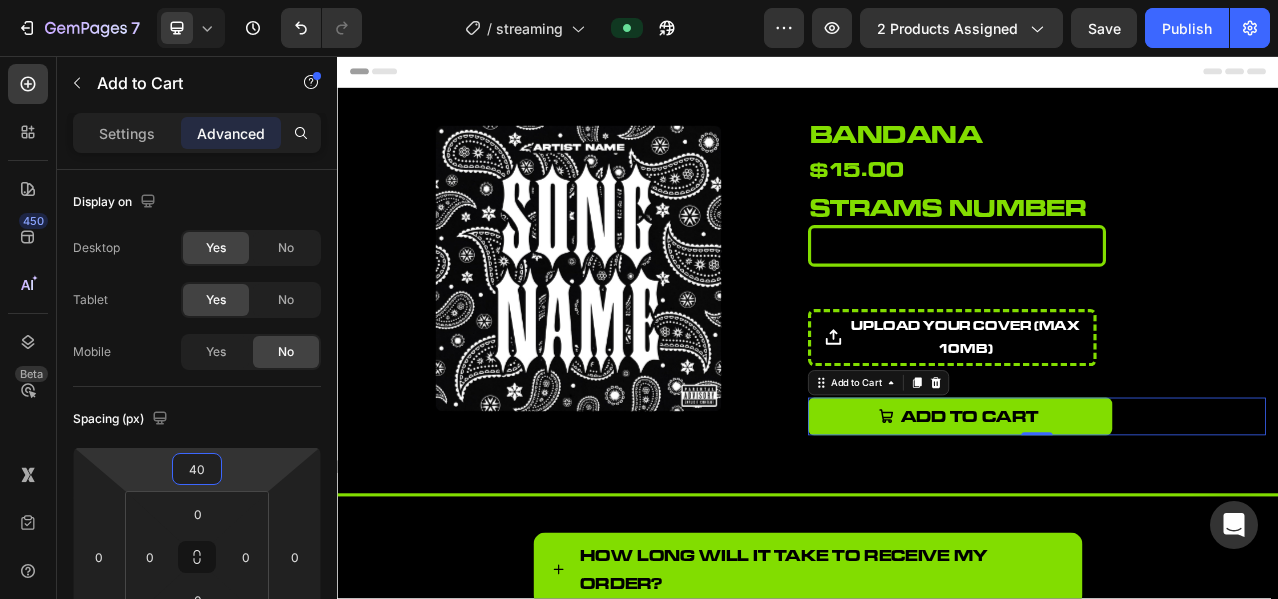drag, startPoint x: 238, startPoint y: 461, endPoint x: 245, endPoint y: 471, distance: 12.206555 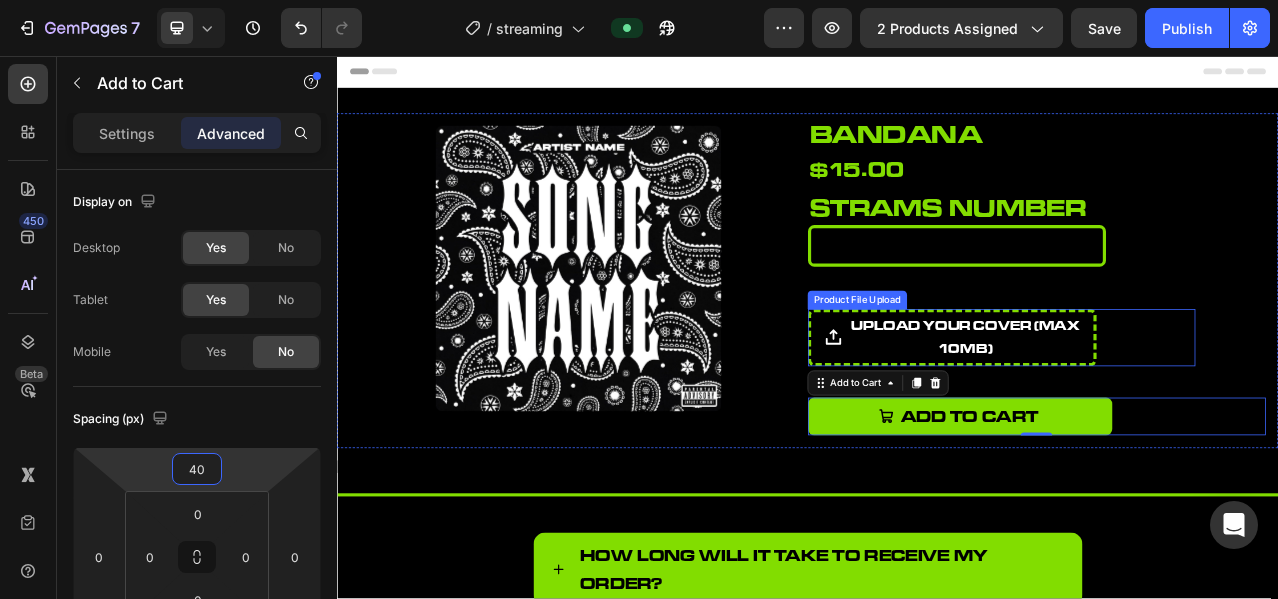 click on "upload your cover (Max 10MB)" at bounding box center (1137, 416) 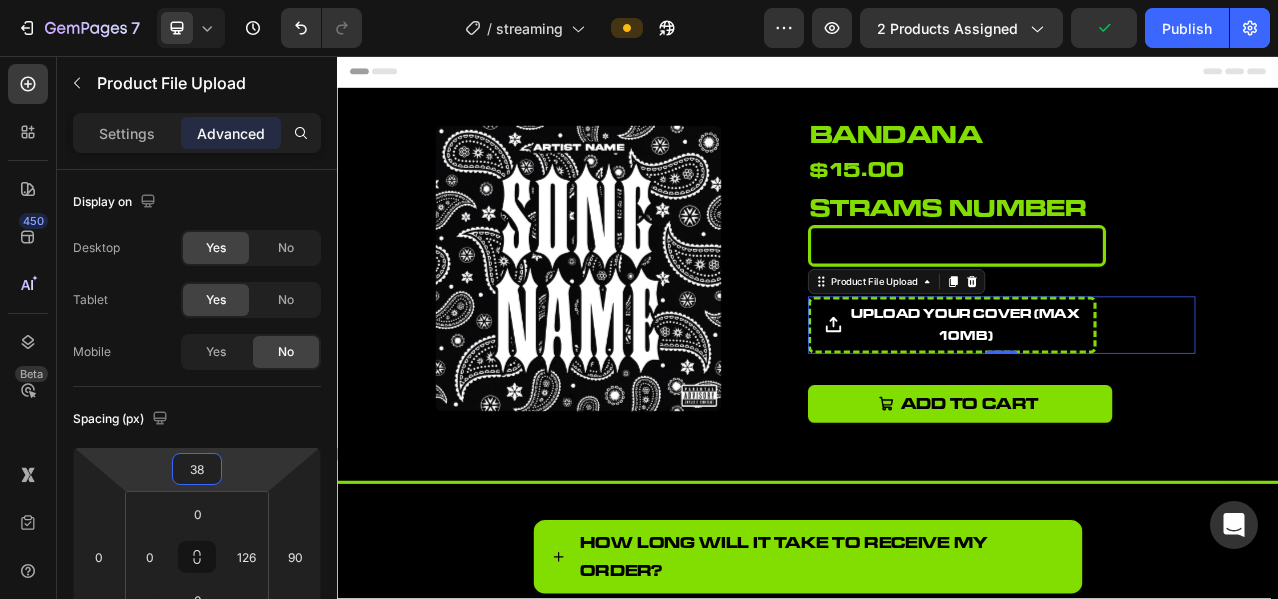 type on "40" 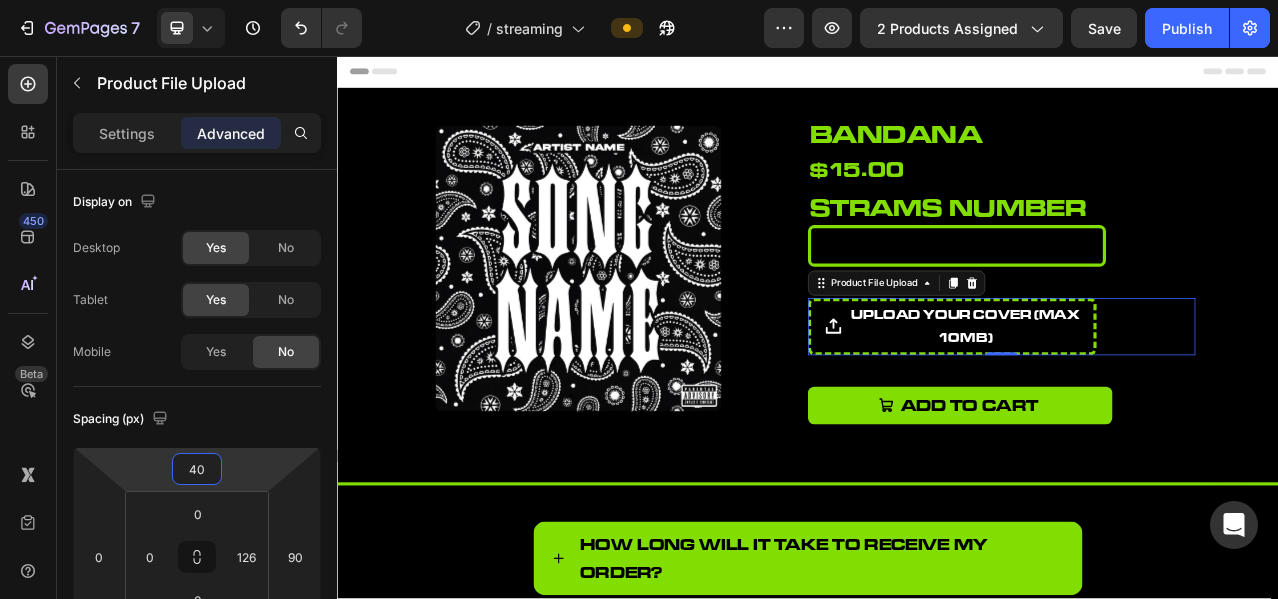drag, startPoint x: 238, startPoint y: 457, endPoint x: 228, endPoint y: 464, distance: 12.206555 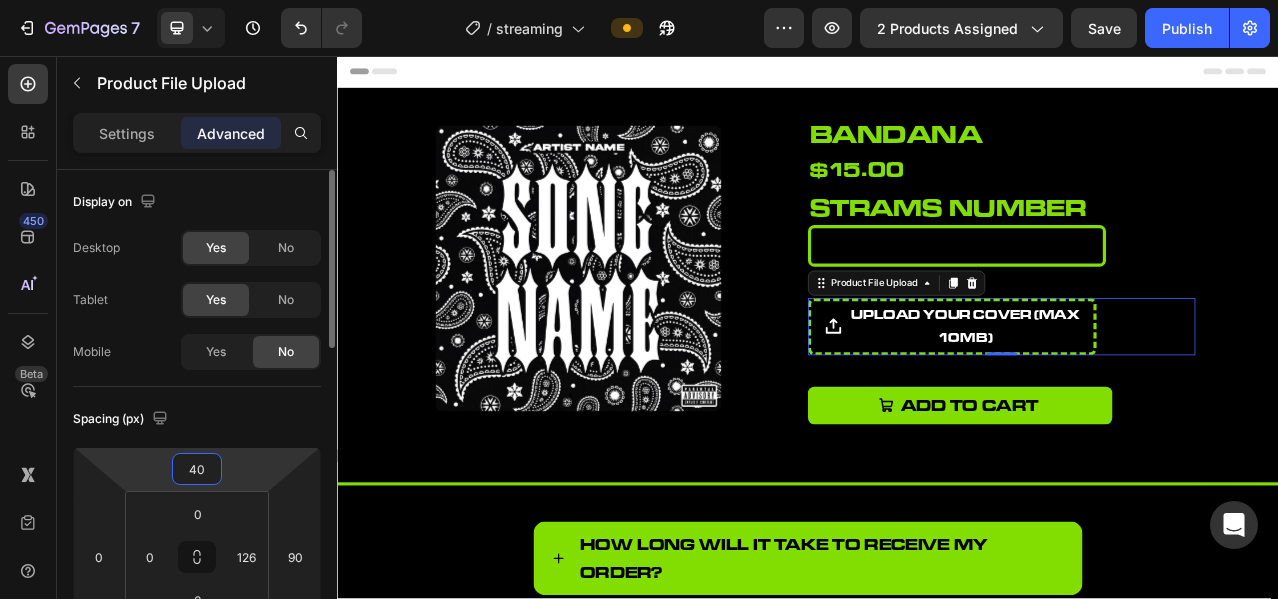 click on "Spacing (px) 40 0 0 90 0 0 0 126" 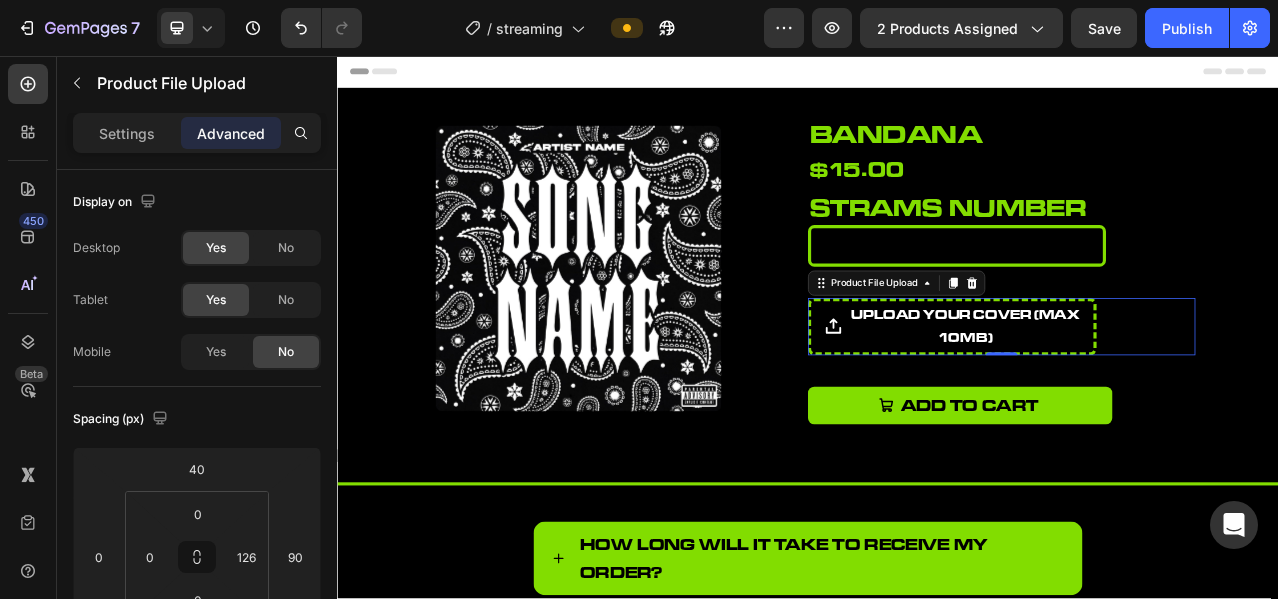 click on "7  Version history  /  streaming Preview 2 products assigned  Save   Publish" 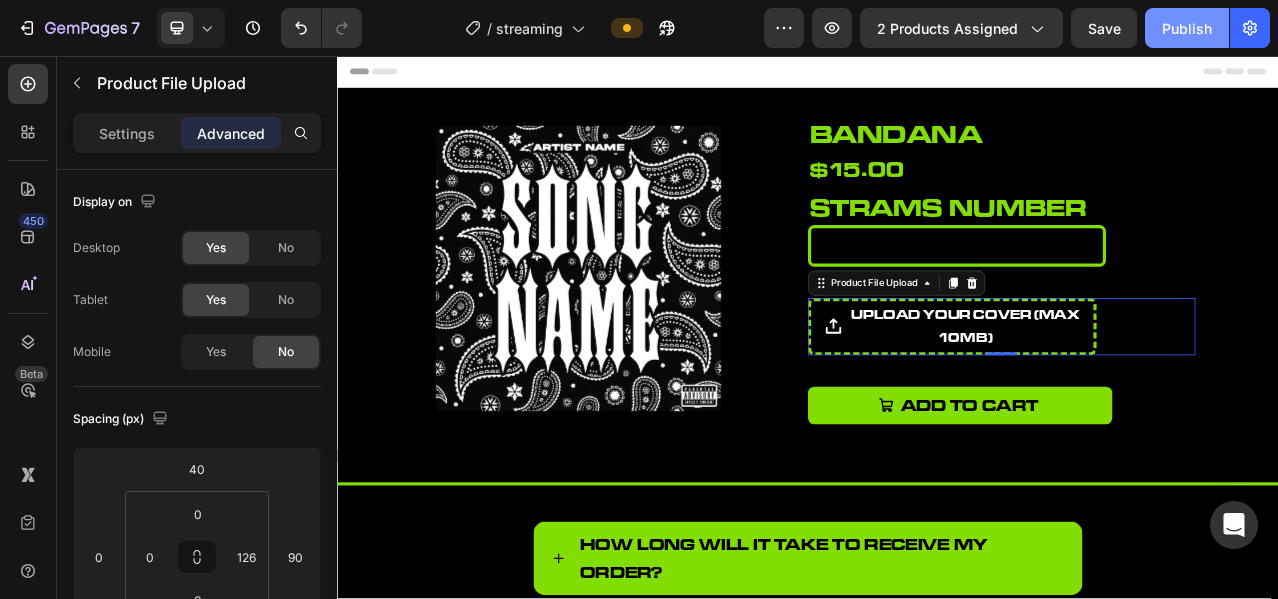 click on "Publish" at bounding box center (1187, 28) 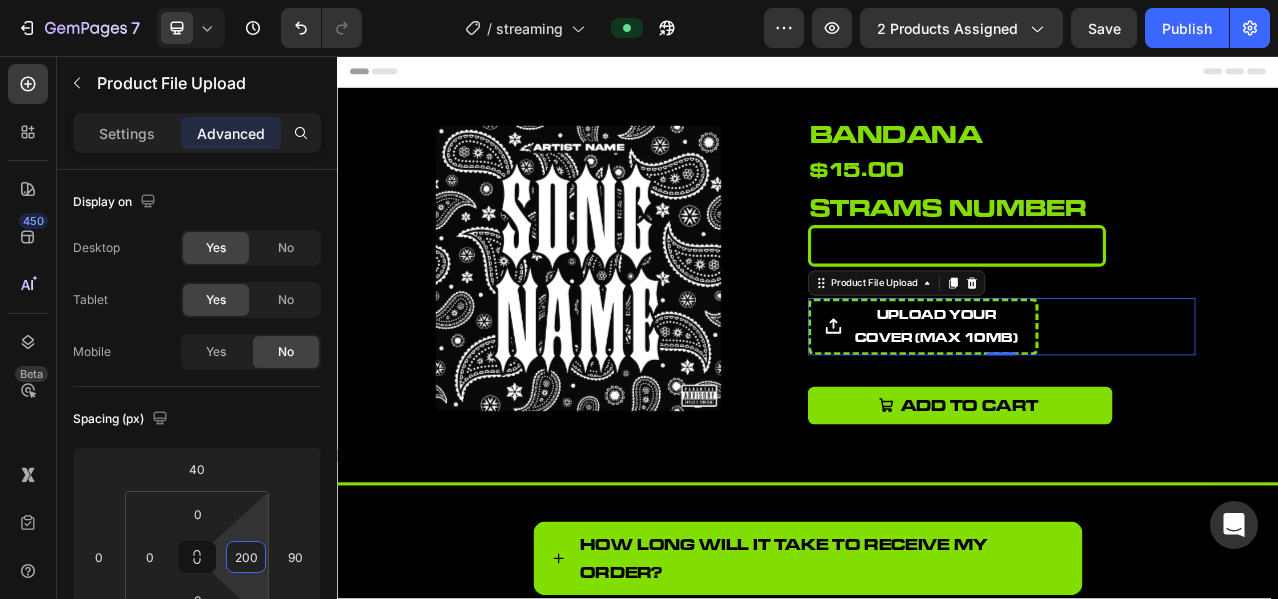 drag, startPoint x: 253, startPoint y: 517, endPoint x: 250, endPoint y: 480, distance: 37.12142 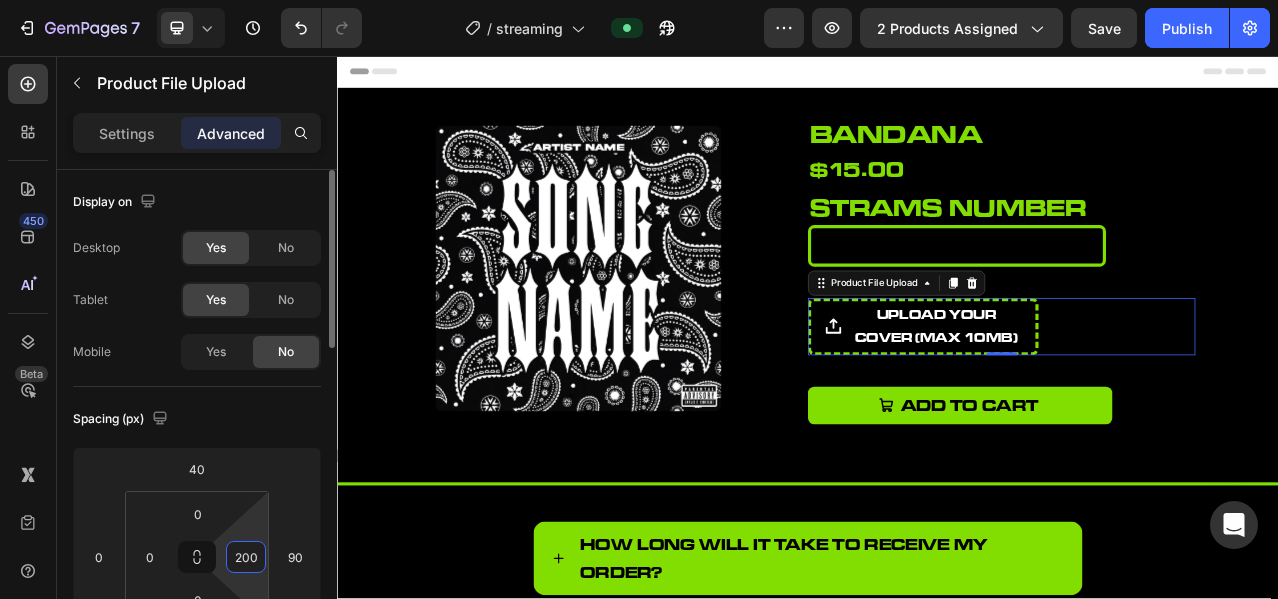 click on "Spacing (px)" at bounding box center [197, 419] 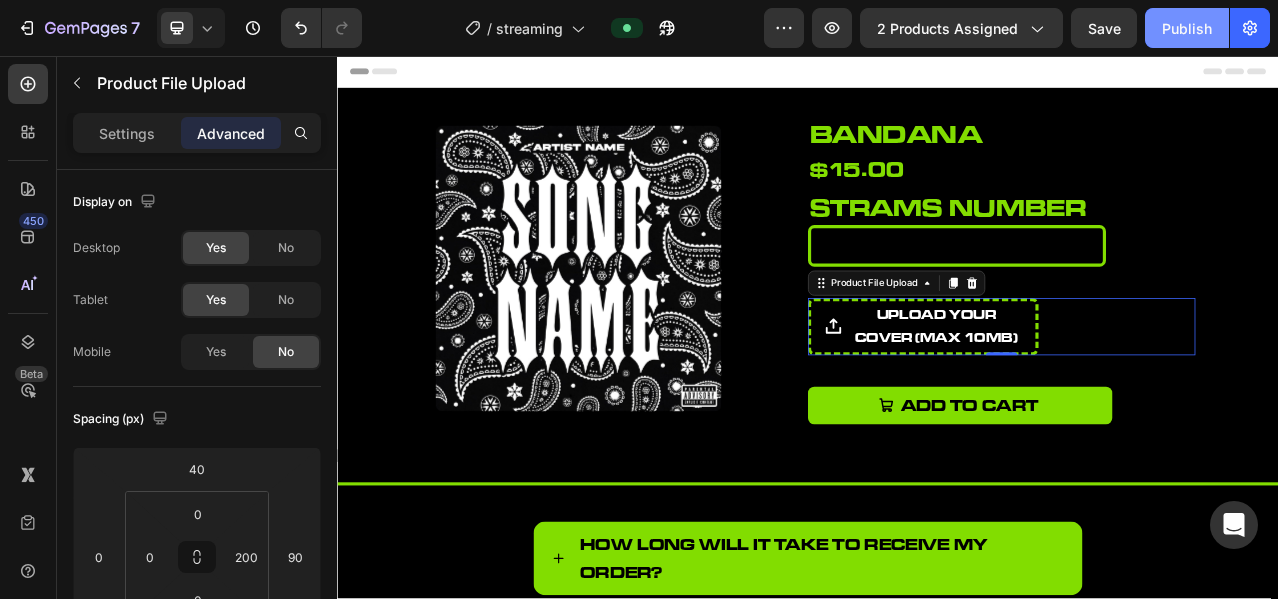 click on "Publish" at bounding box center [1187, 28] 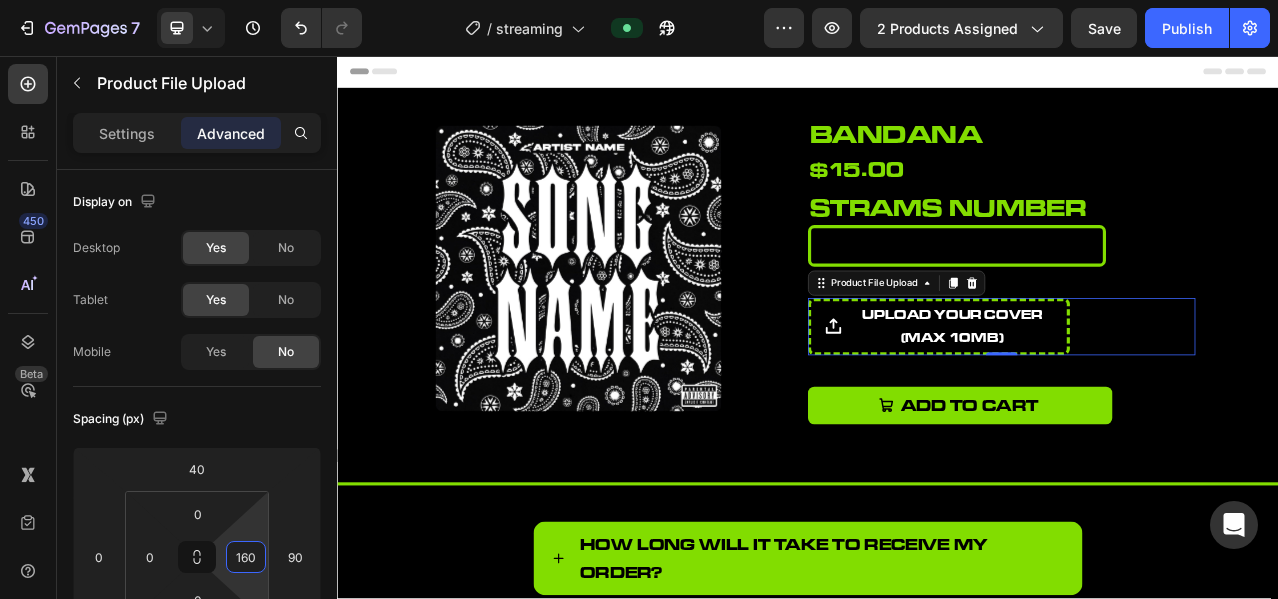 drag, startPoint x: 258, startPoint y: 531, endPoint x: 267, endPoint y: 551, distance: 21.931713 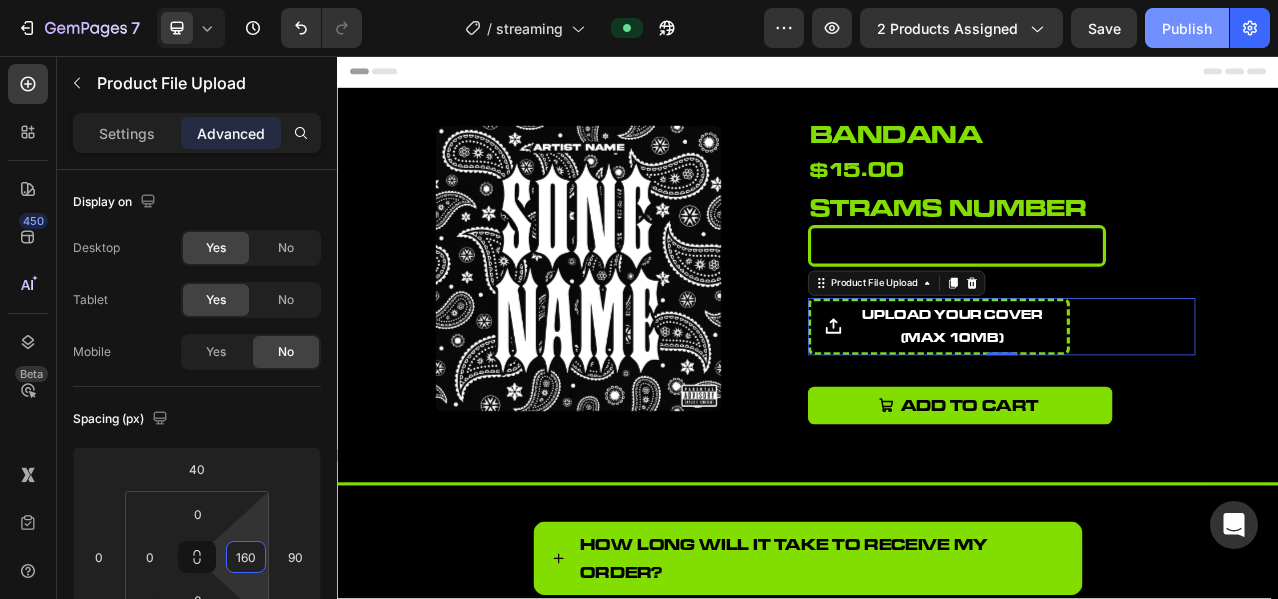 click on "Publish" at bounding box center [1187, 28] 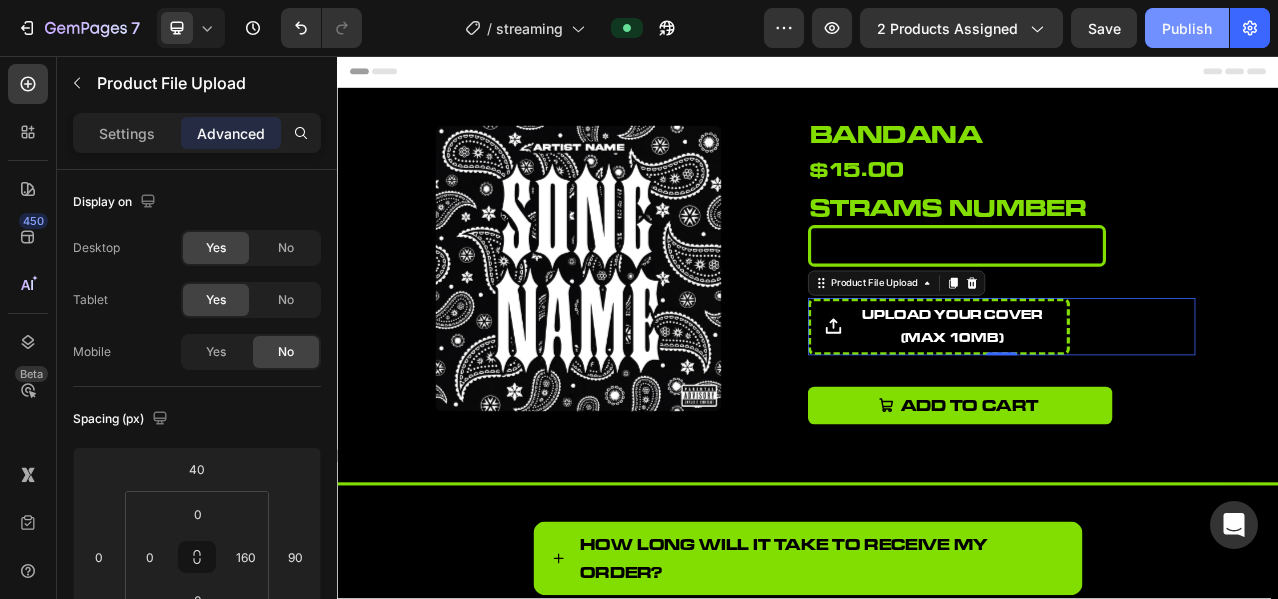 click on "Publish" at bounding box center (1187, 28) 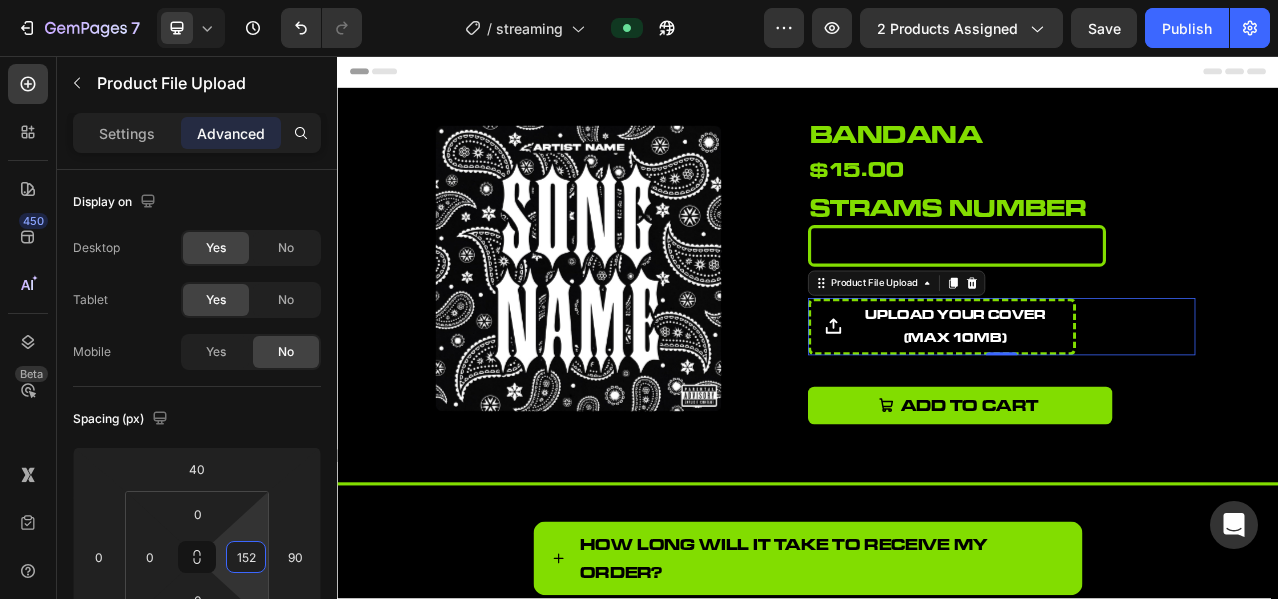 type on "150" 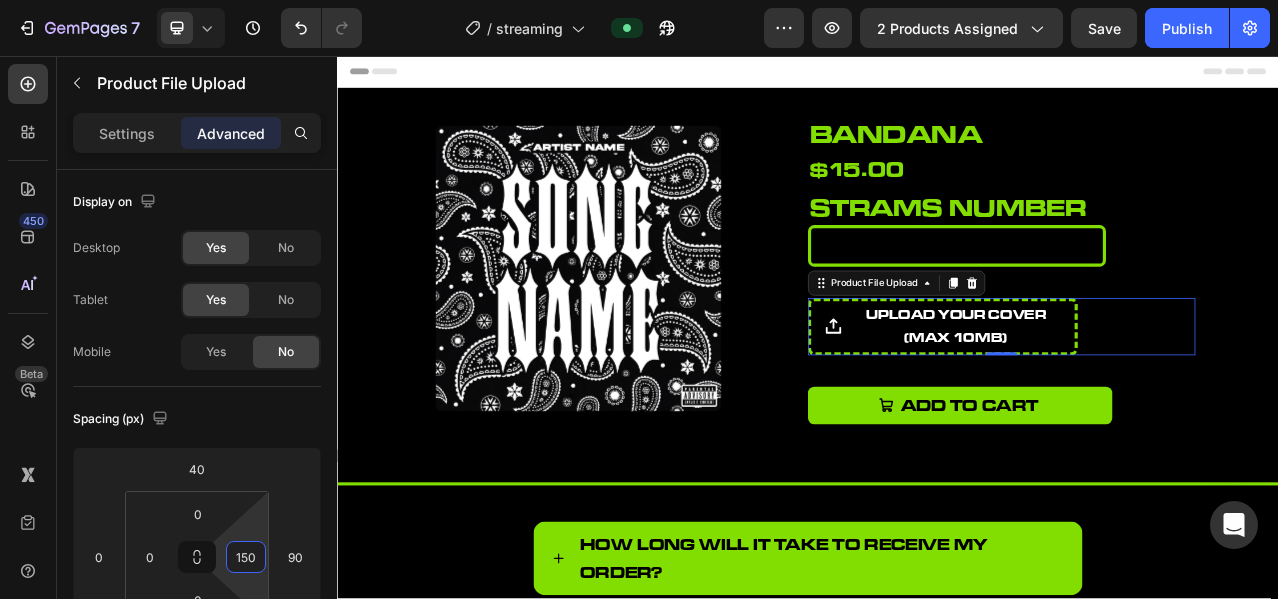drag, startPoint x: 251, startPoint y: 529, endPoint x: 260, endPoint y: 534, distance: 10.29563 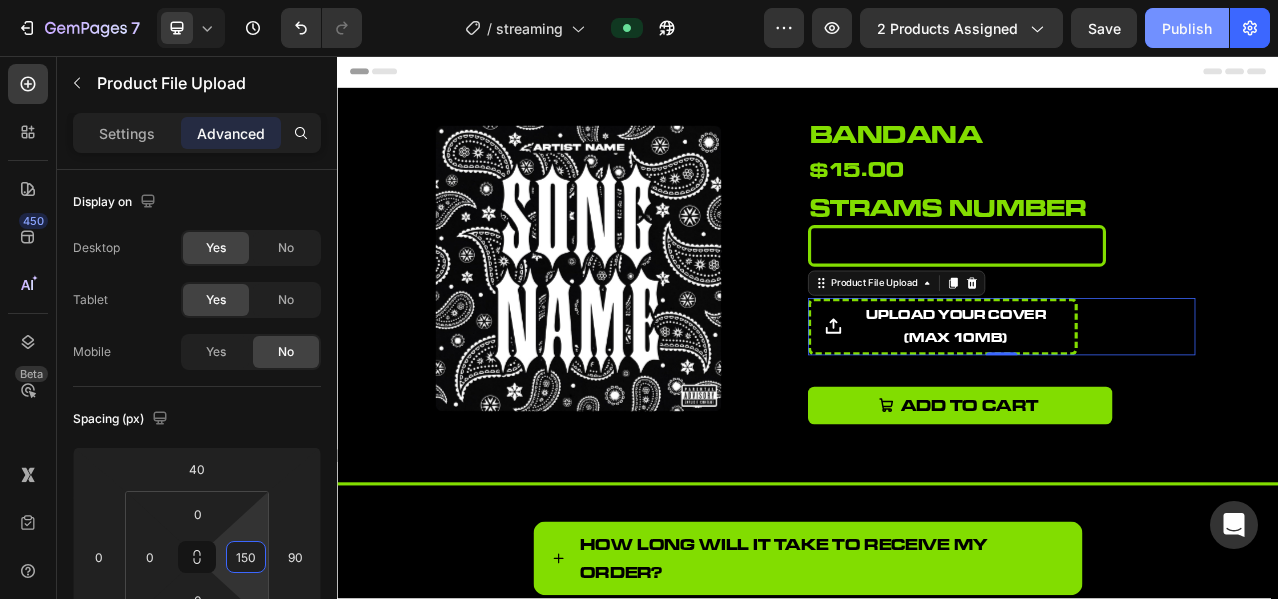 click on "Publish" 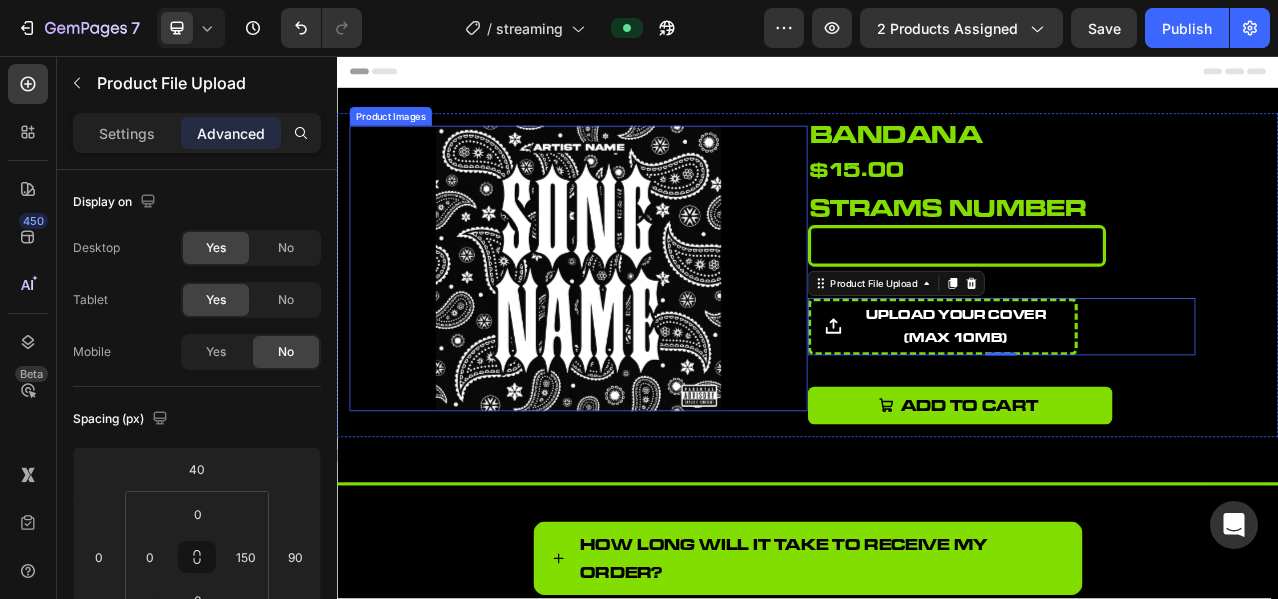 click at bounding box center [645, 327] 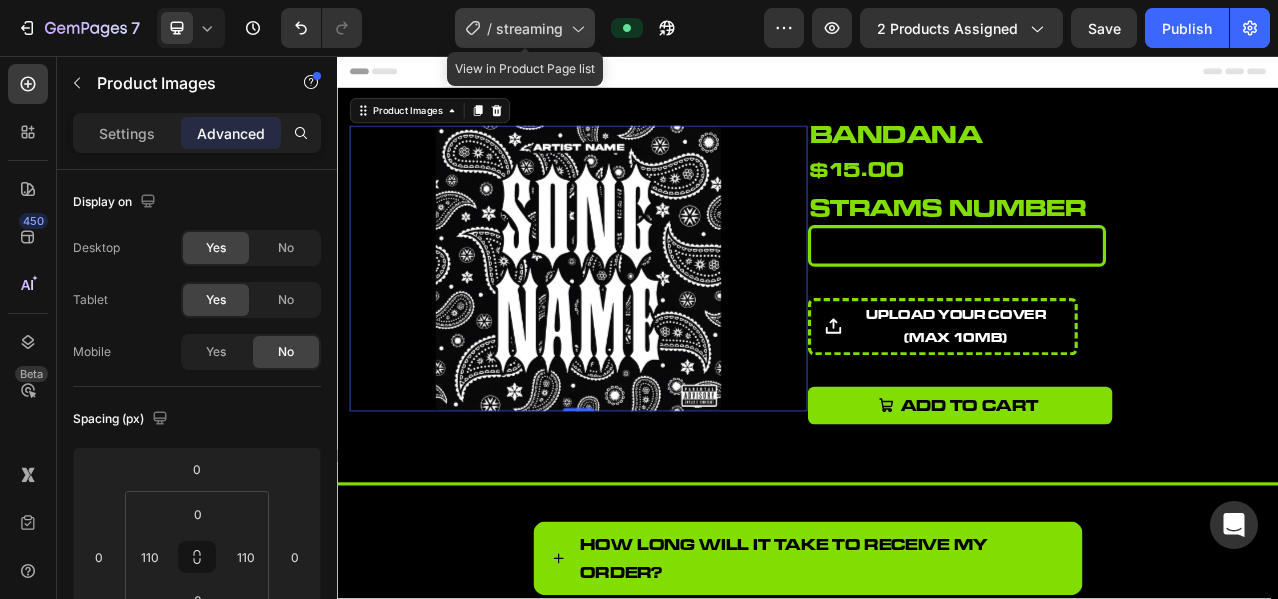 click 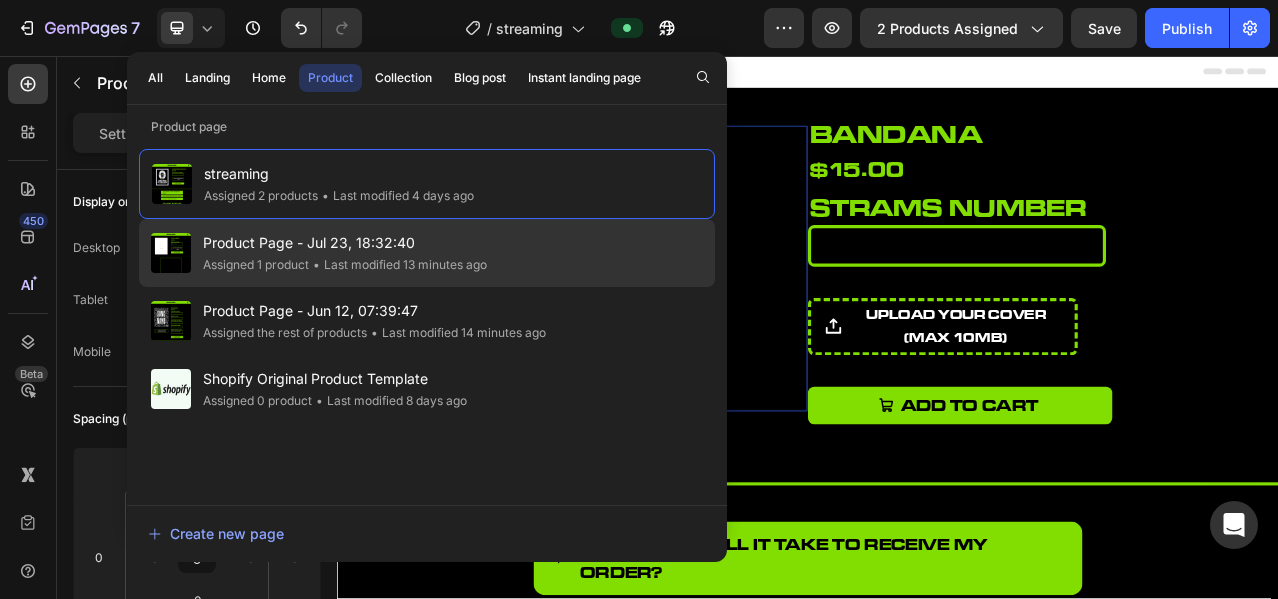 click on "Product Page - Jul 23, 18:32:40 Assigned 1 product • Last modified 13 minutes ago" 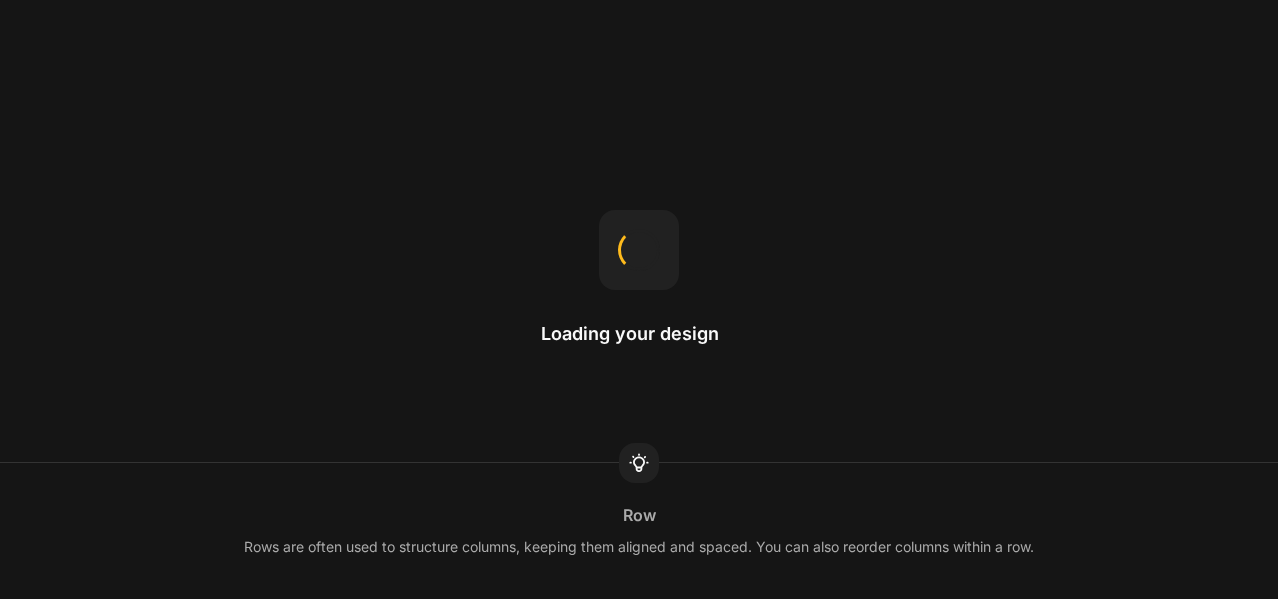 scroll, scrollTop: 0, scrollLeft: 0, axis: both 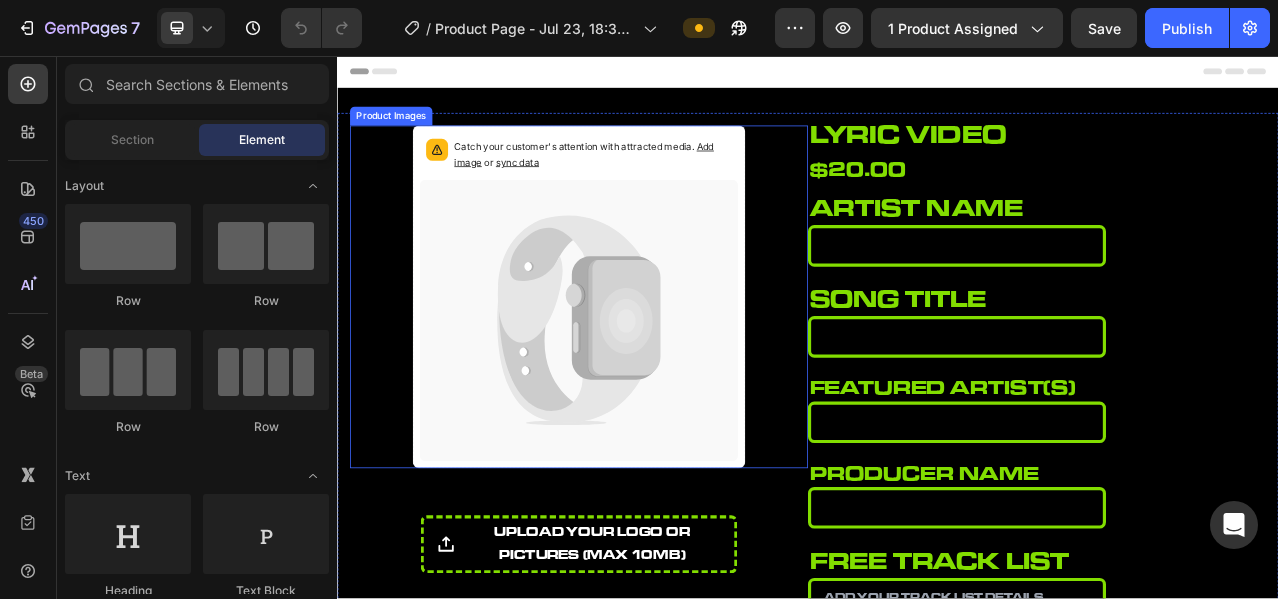click 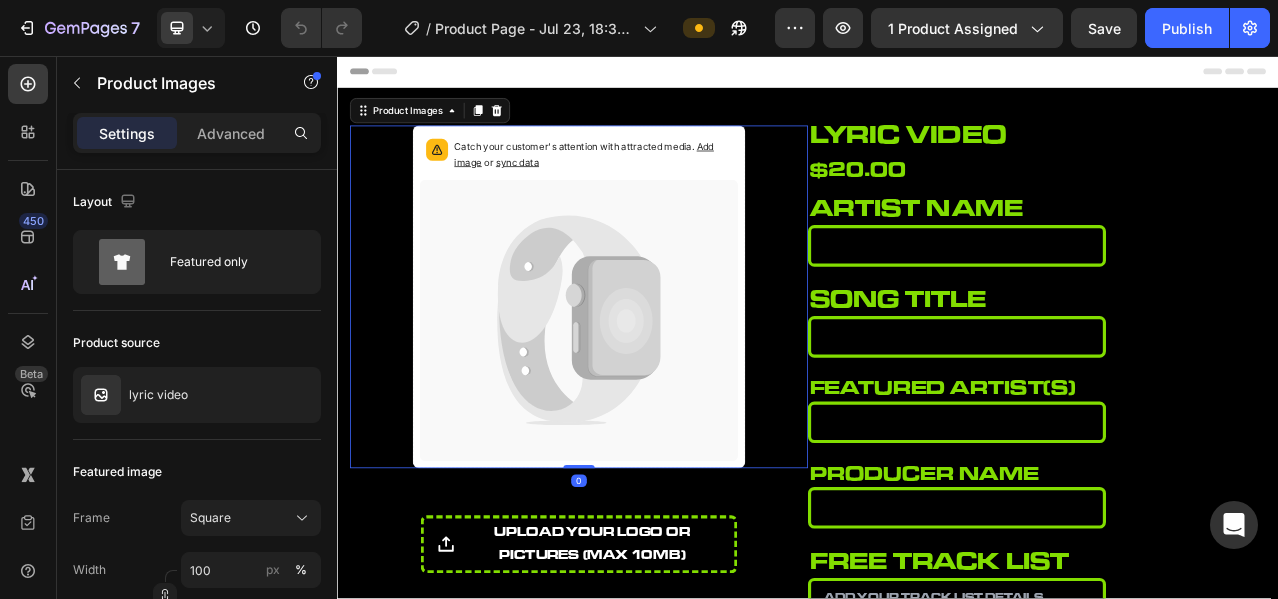 click on "Settings Advanced" at bounding box center (197, 133) 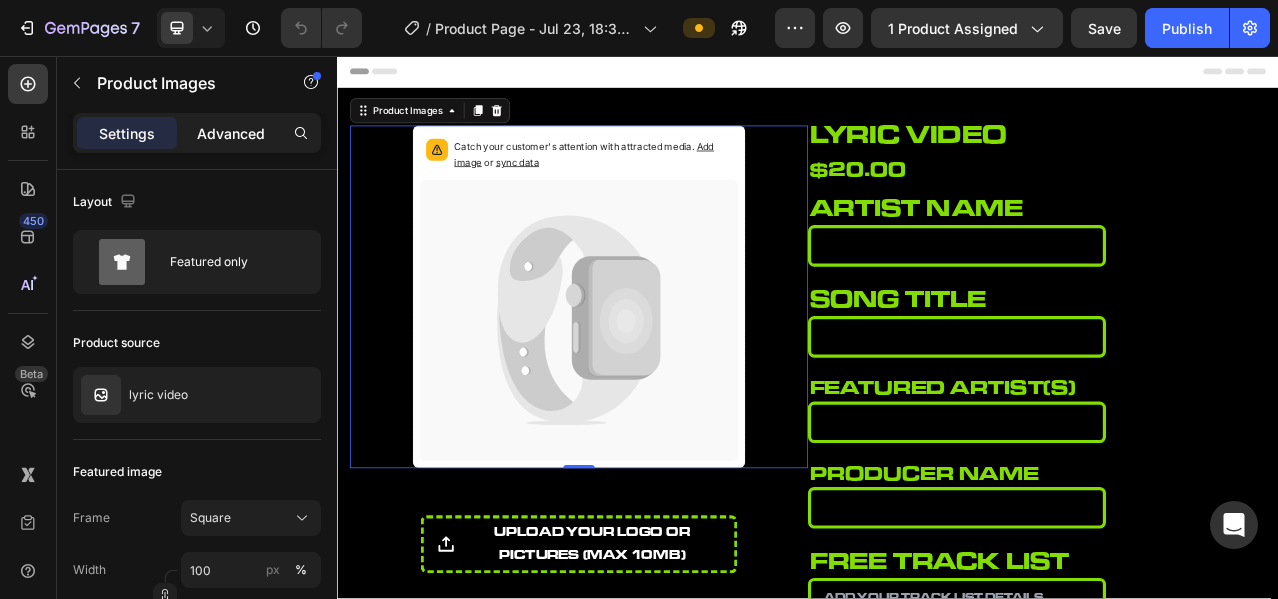 click on "Advanced" at bounding box center [231, 133] 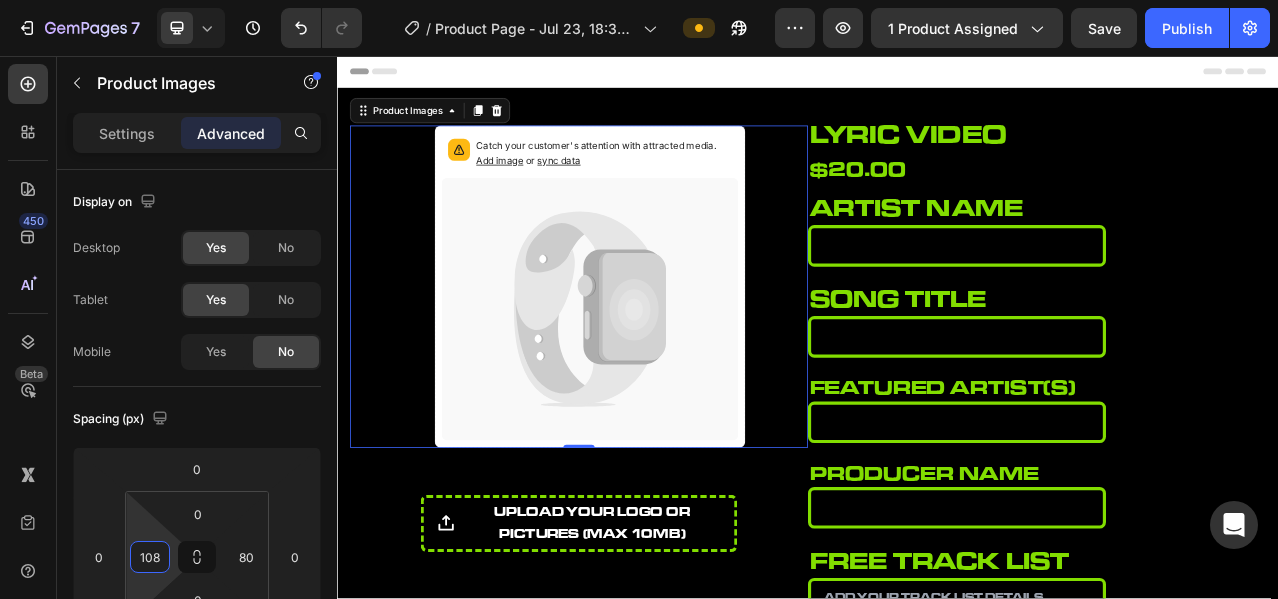type on "110" 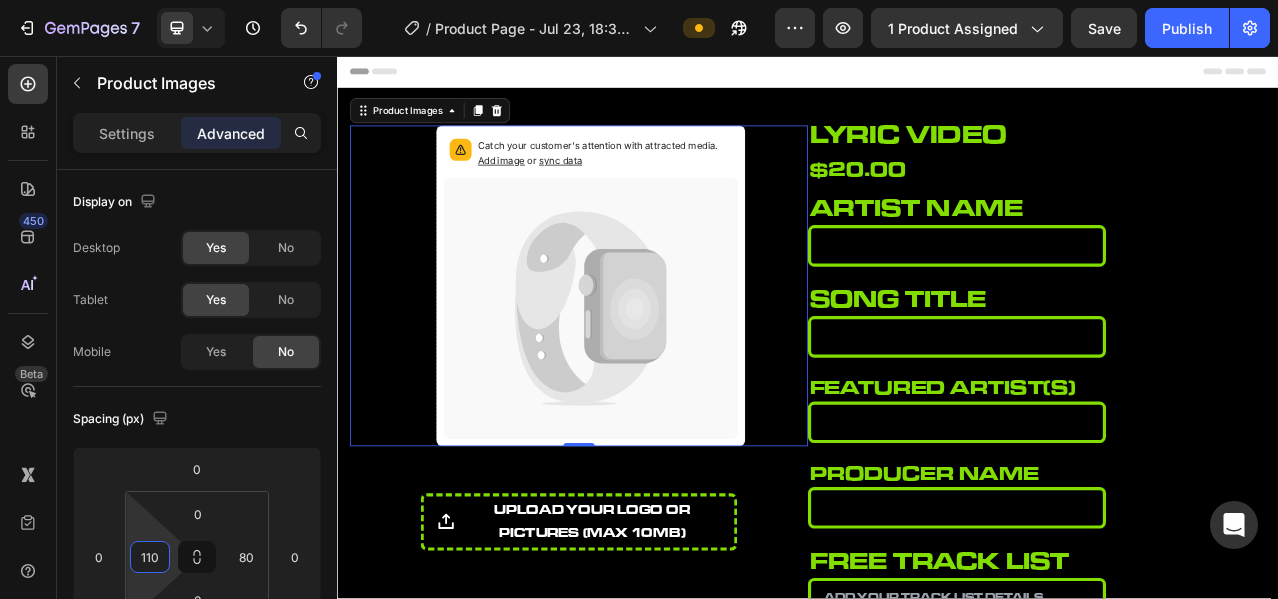 drag, startPoint x: 141, startPoint y: 529, endPoint x: 143, endPoint y: 514, distance: 15.132746 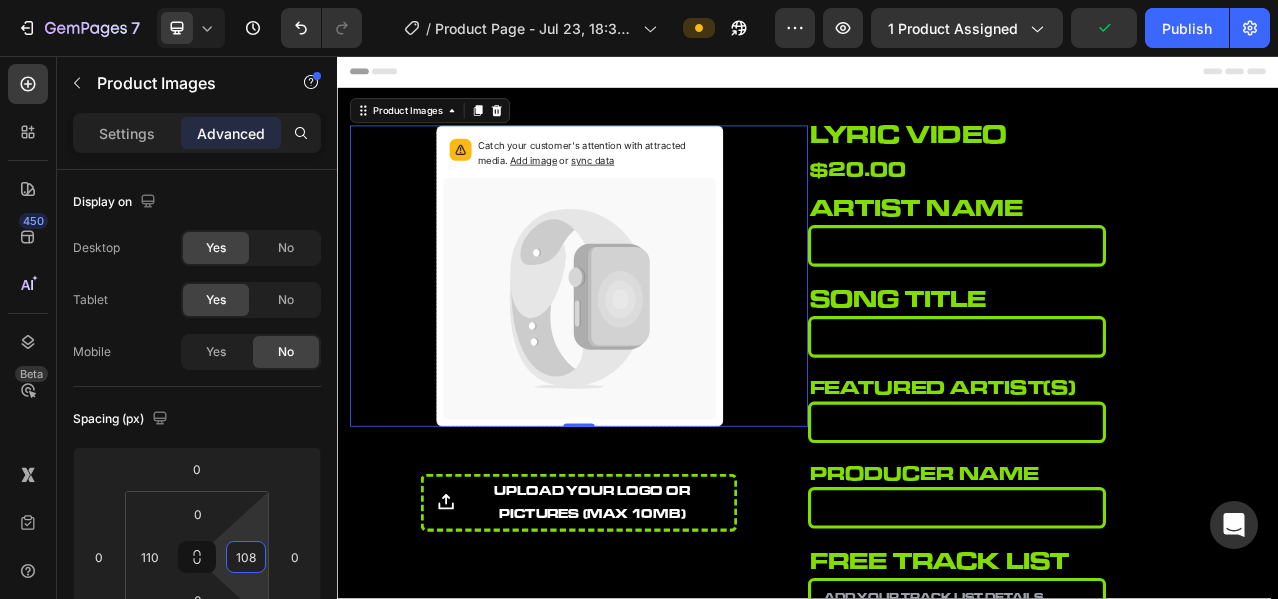 type on "110" 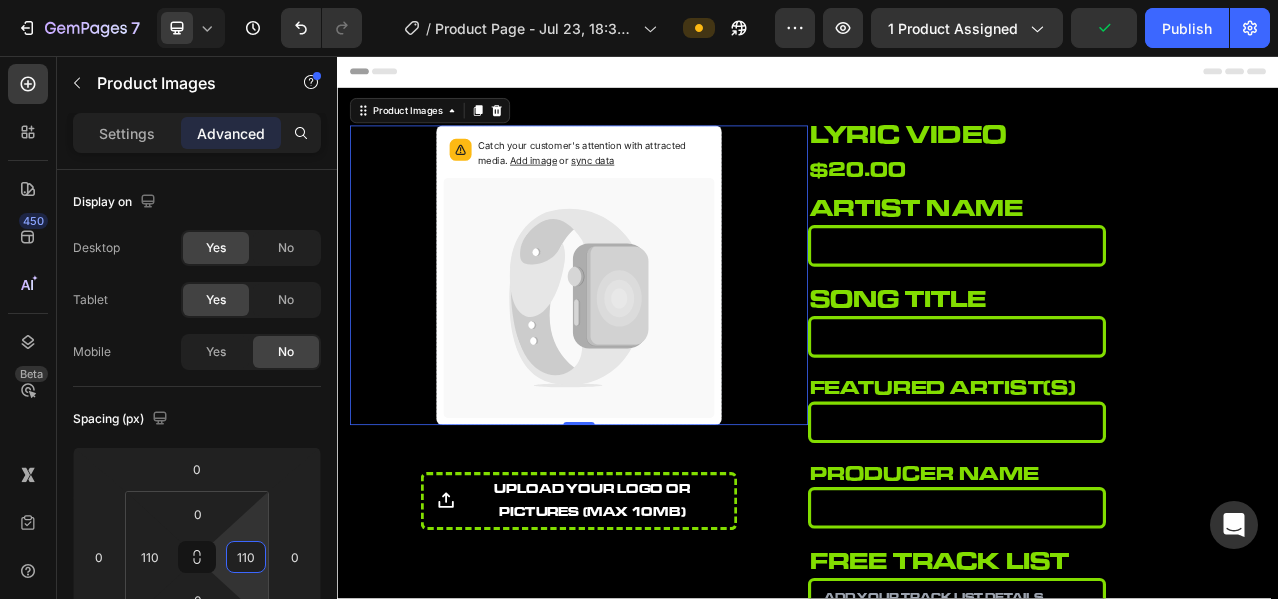 drag, startPoint x: 264, startPoint y: 535, endPoint x: 255, endPoint y: 520, distance: 17.492855 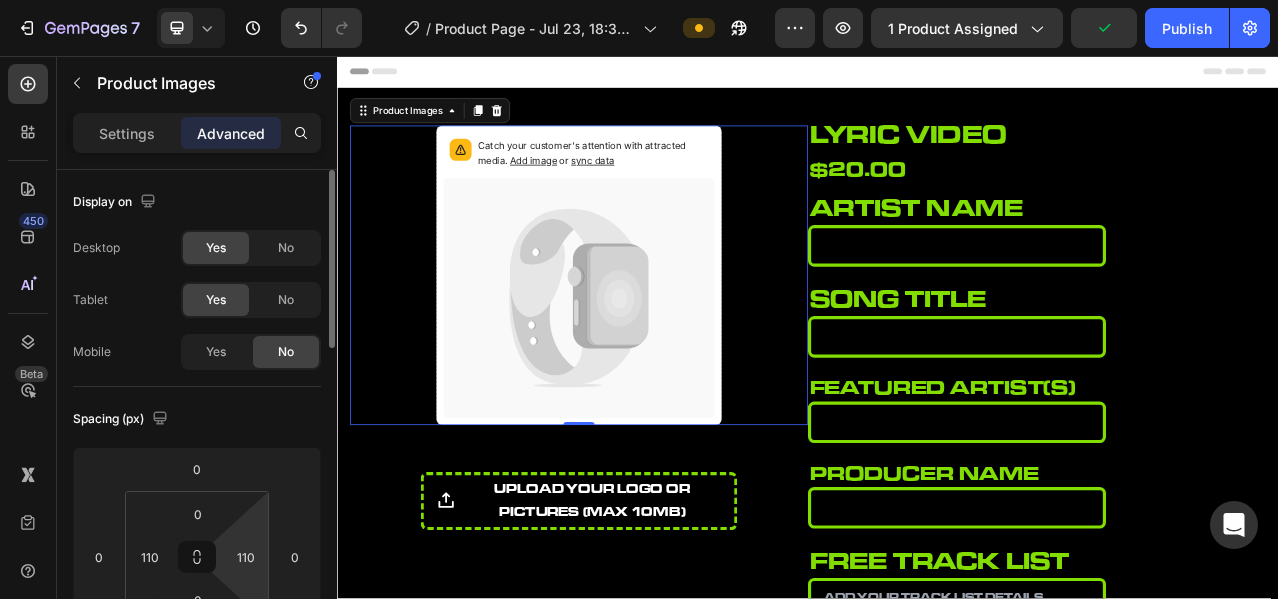 click on "Spacing (px)" at bounding box center (197, 419) 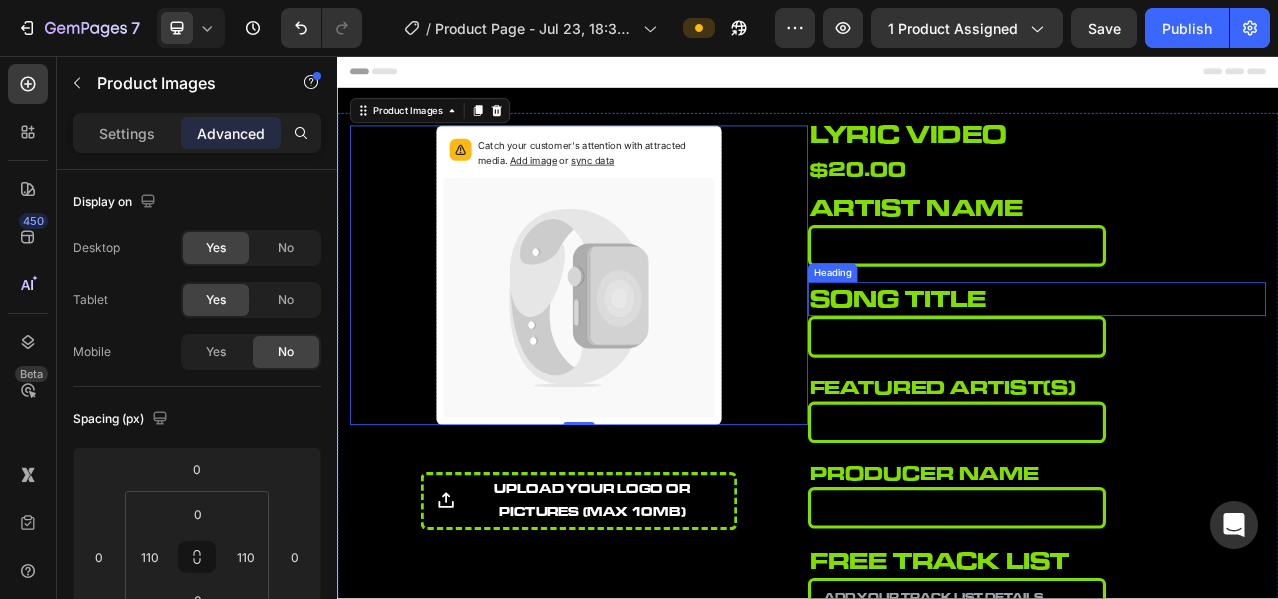 click on "song title" at bounding box center [1229, 366] 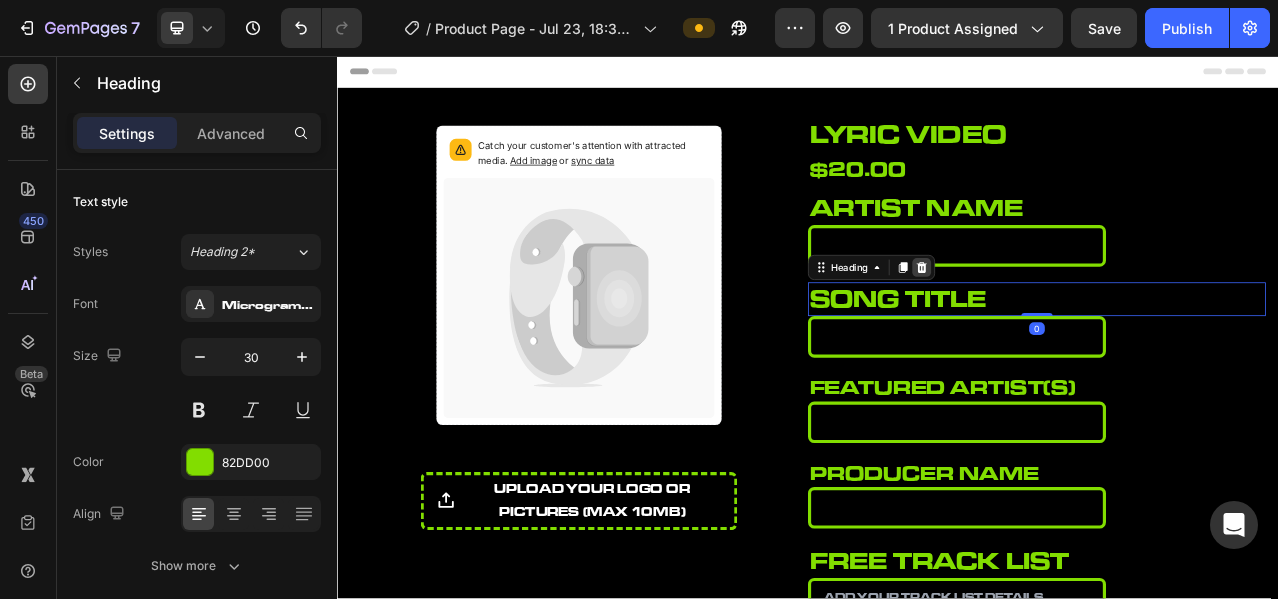 click 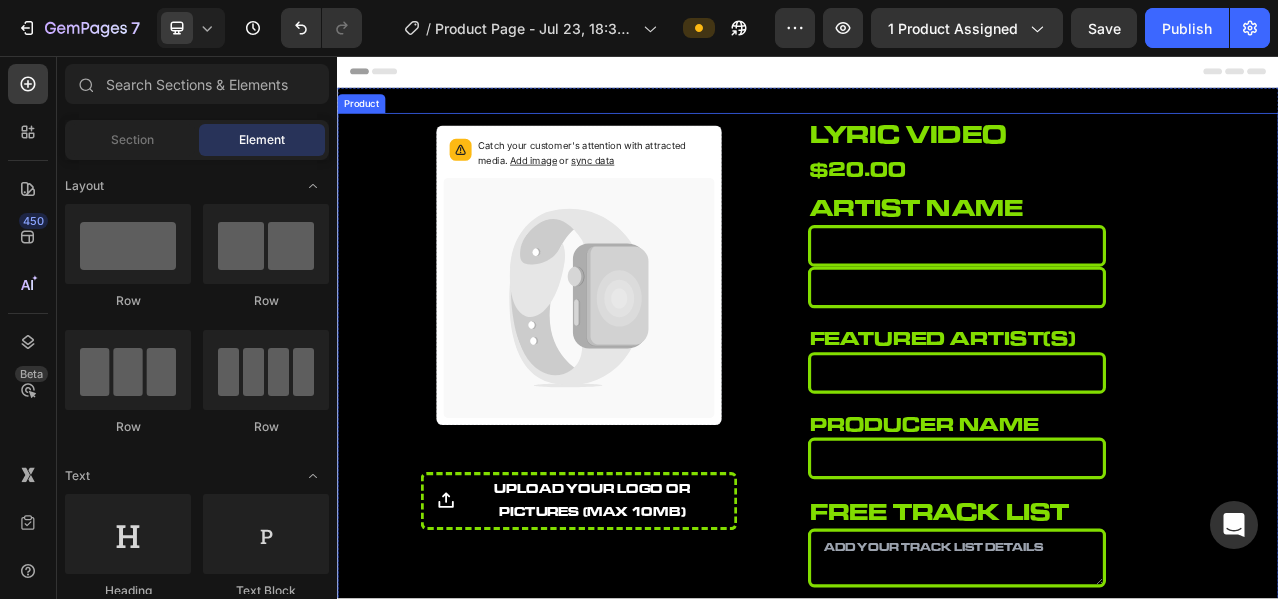 click at bounding box center [1127, 351] 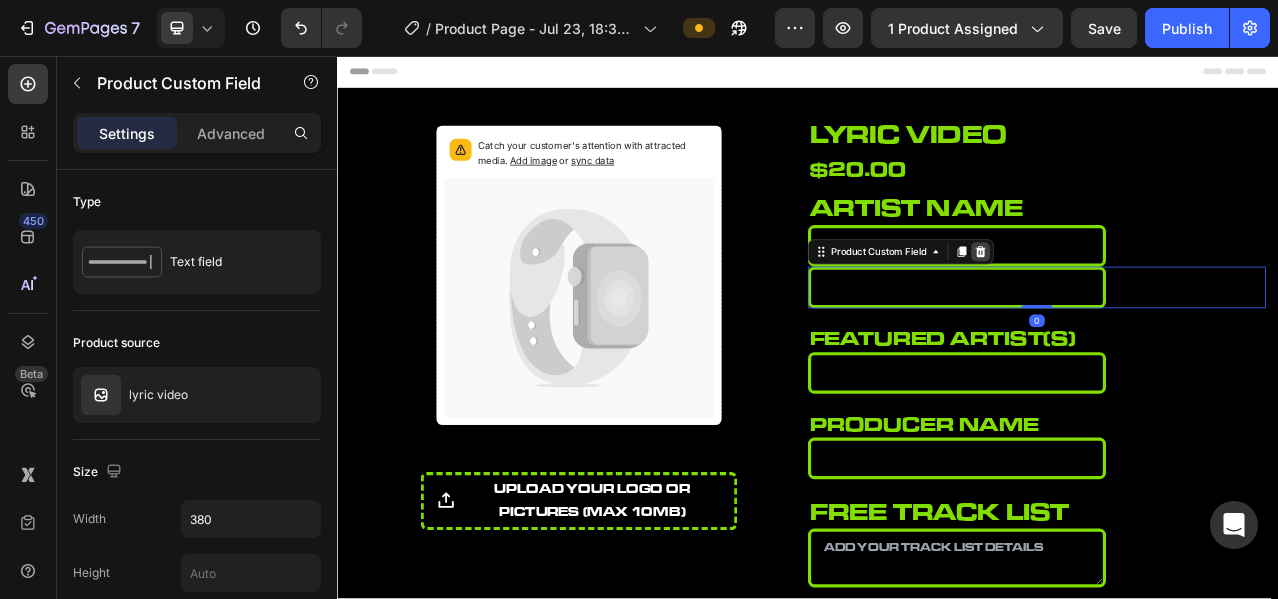 click at bounding box center [1157, 306] 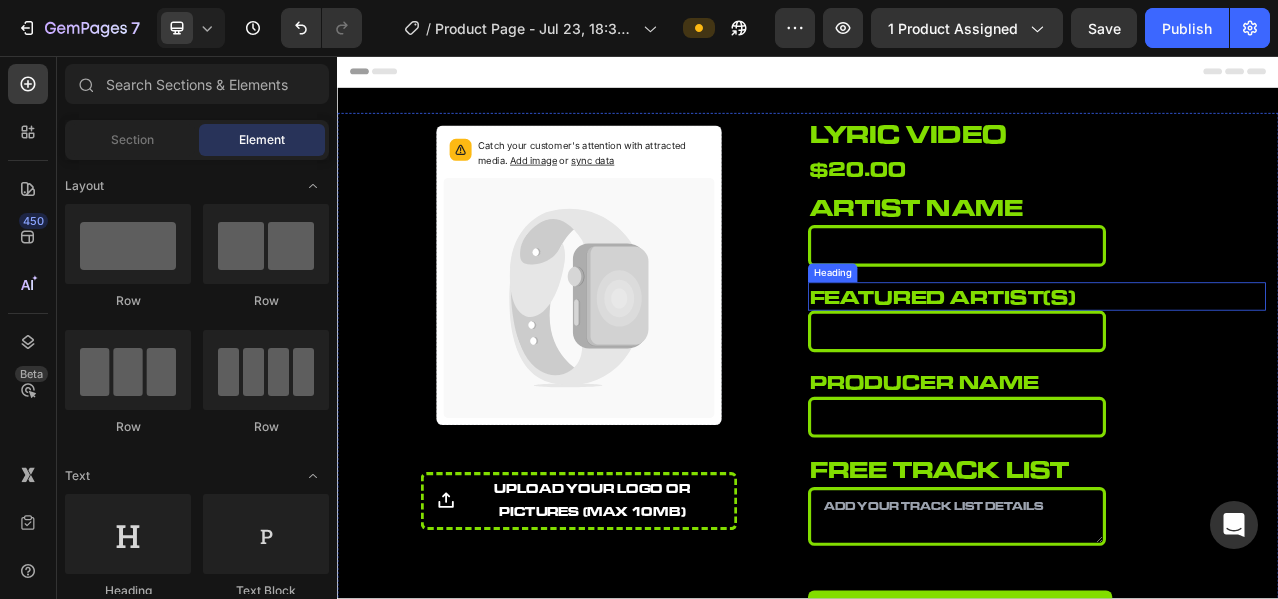click on "featured artist(s)" at bounding box center [1229, 363] 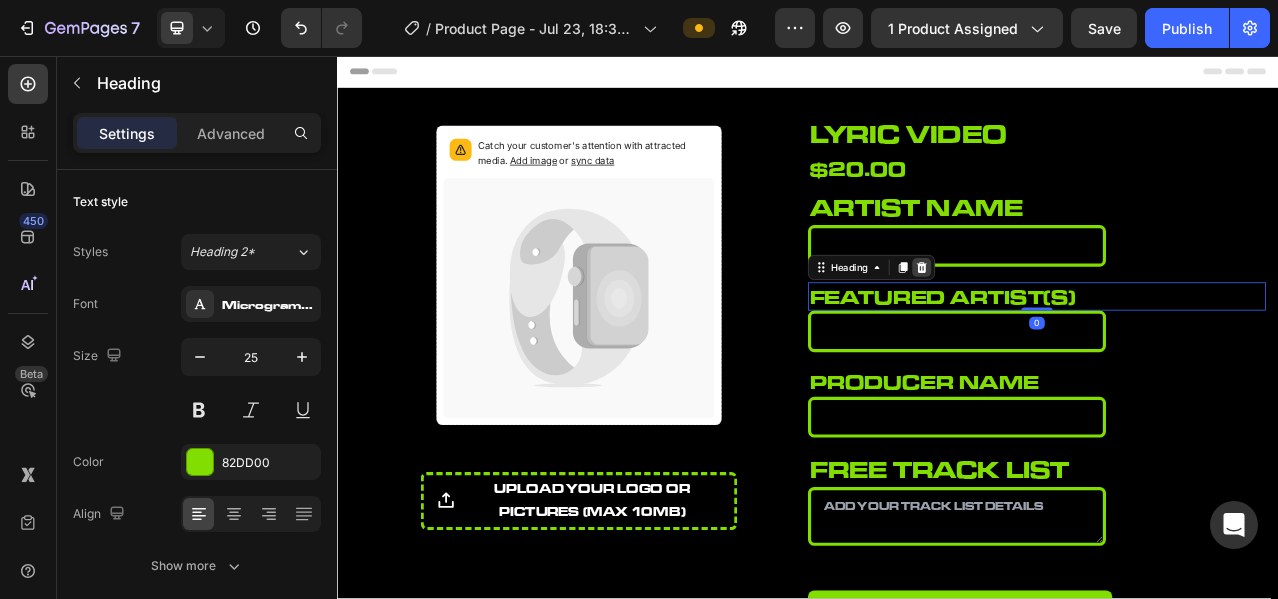click 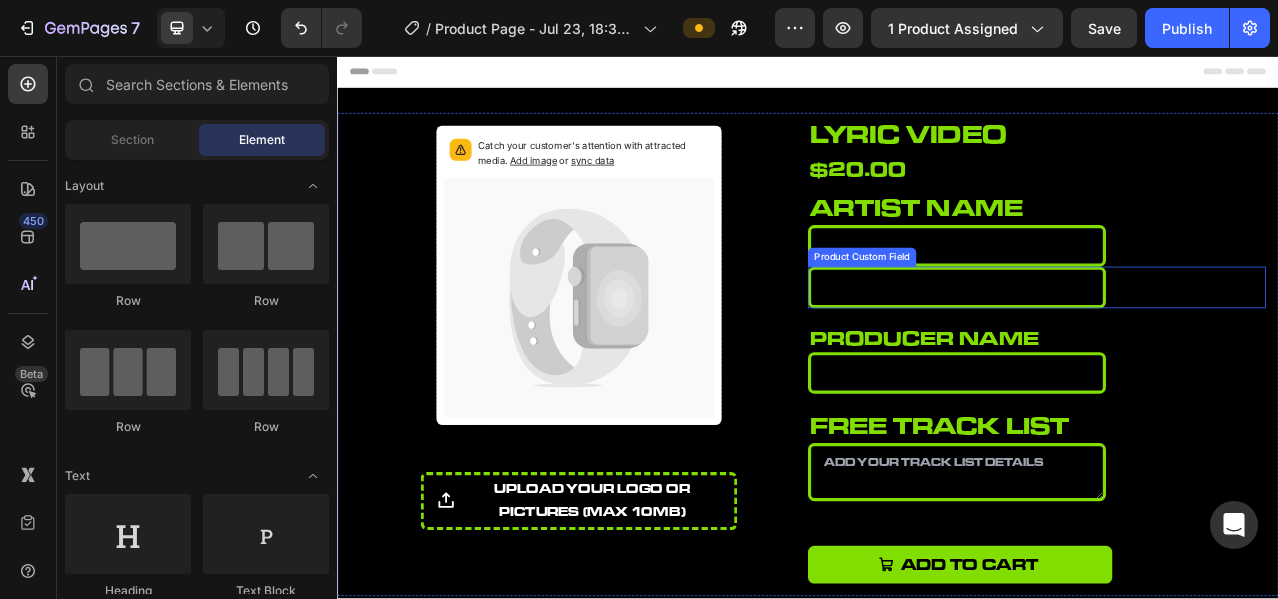click at bounding box center (1127, 351) 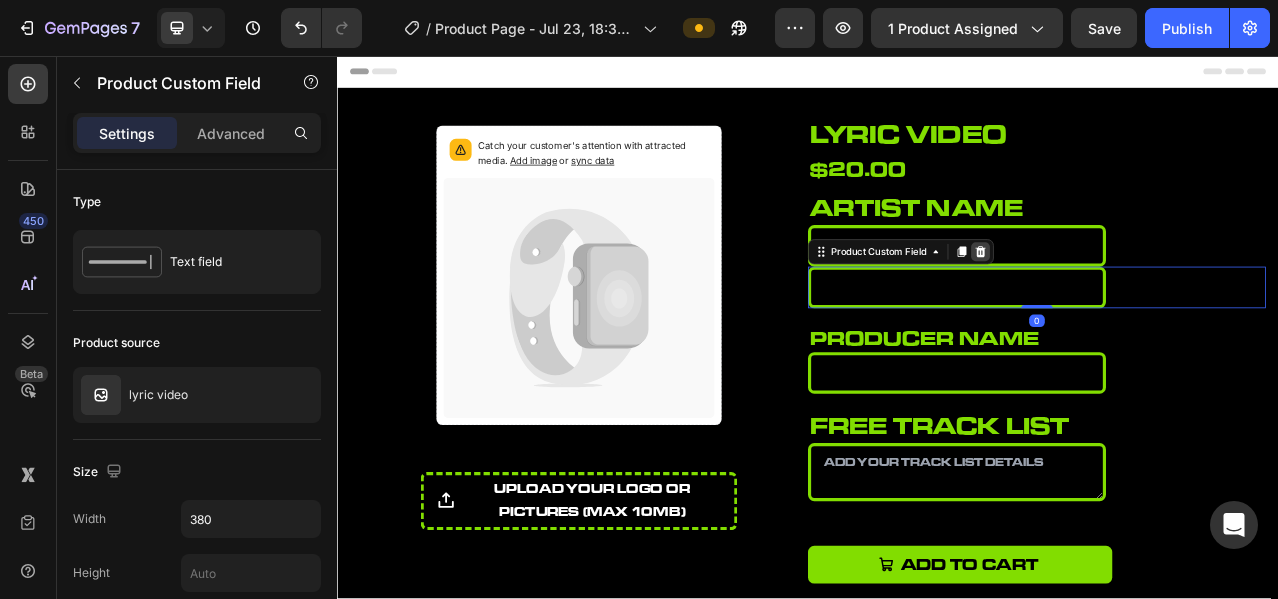 click 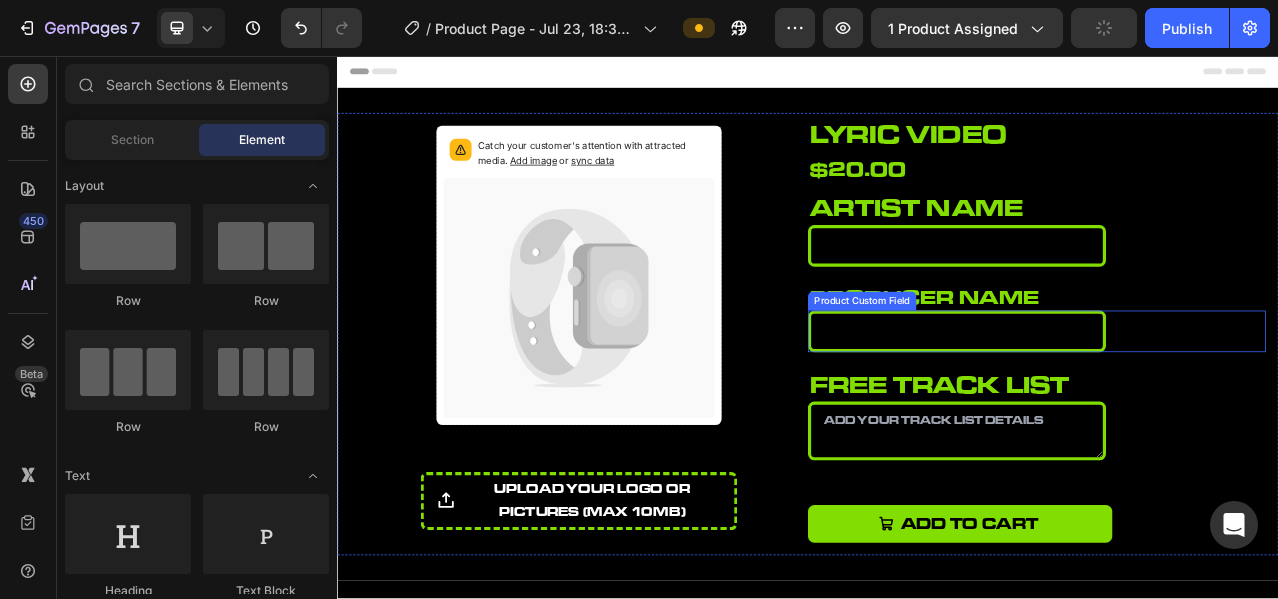 click on "producer name" at bounding box center (1229, 363) 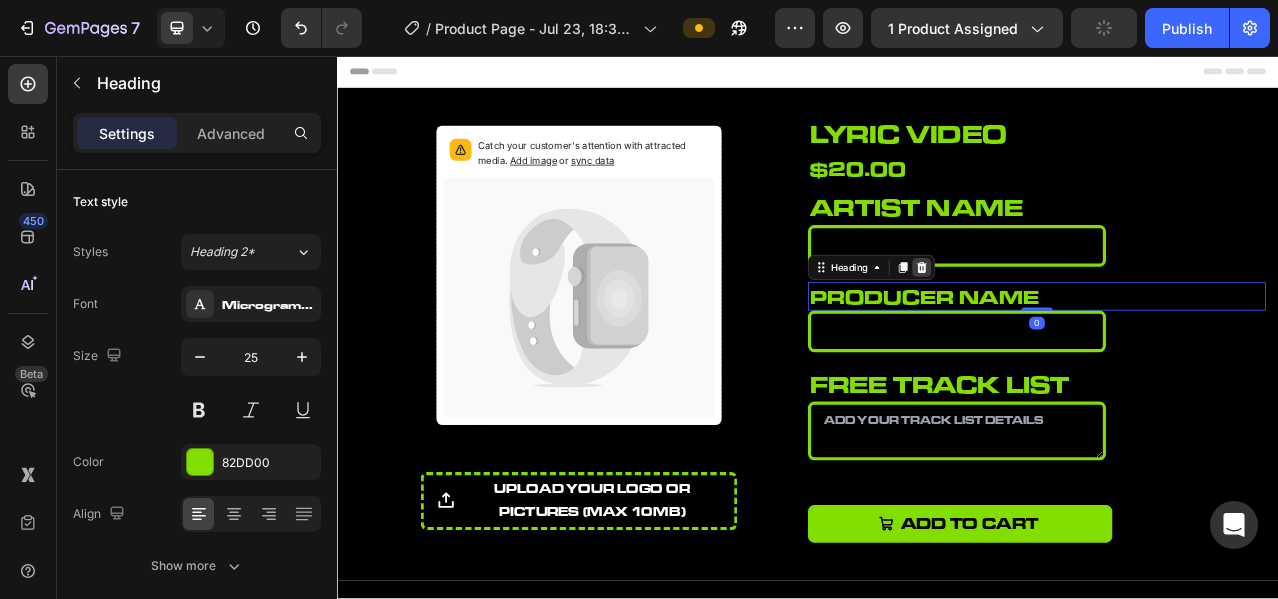 click 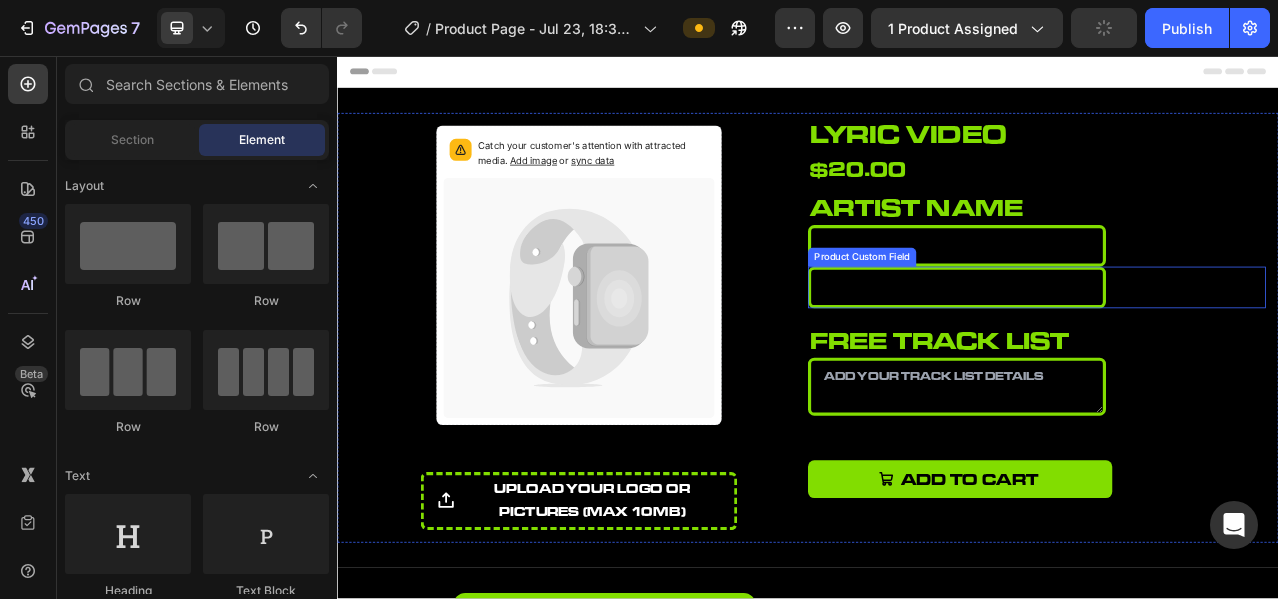 click at bounding box center [1127, 351] 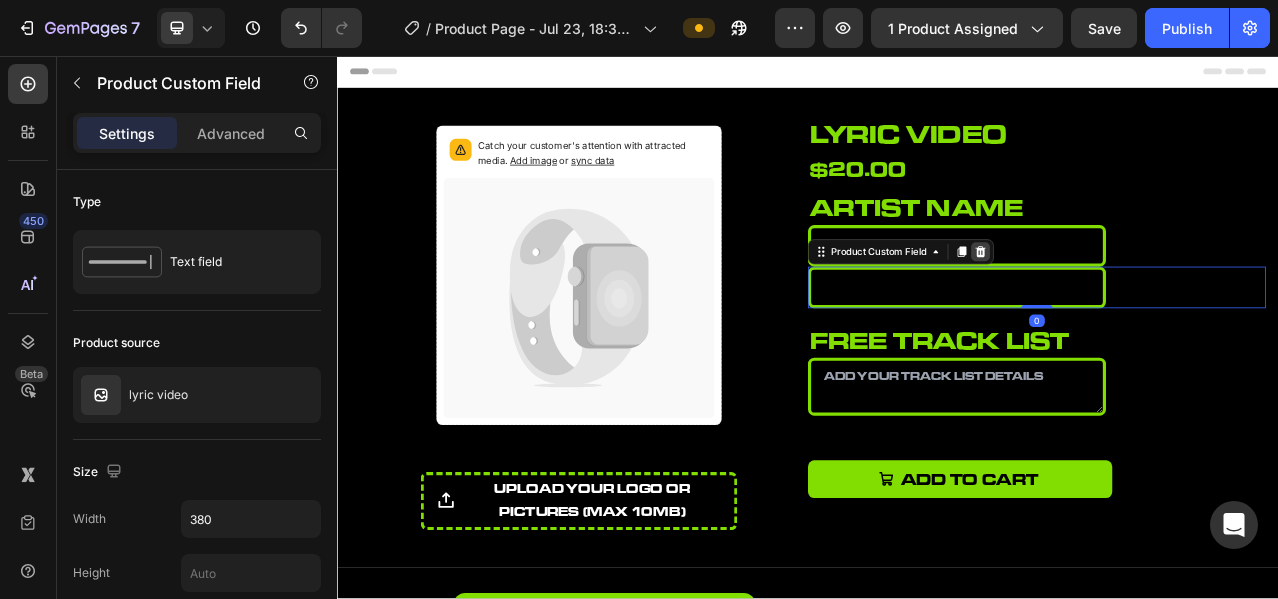 click 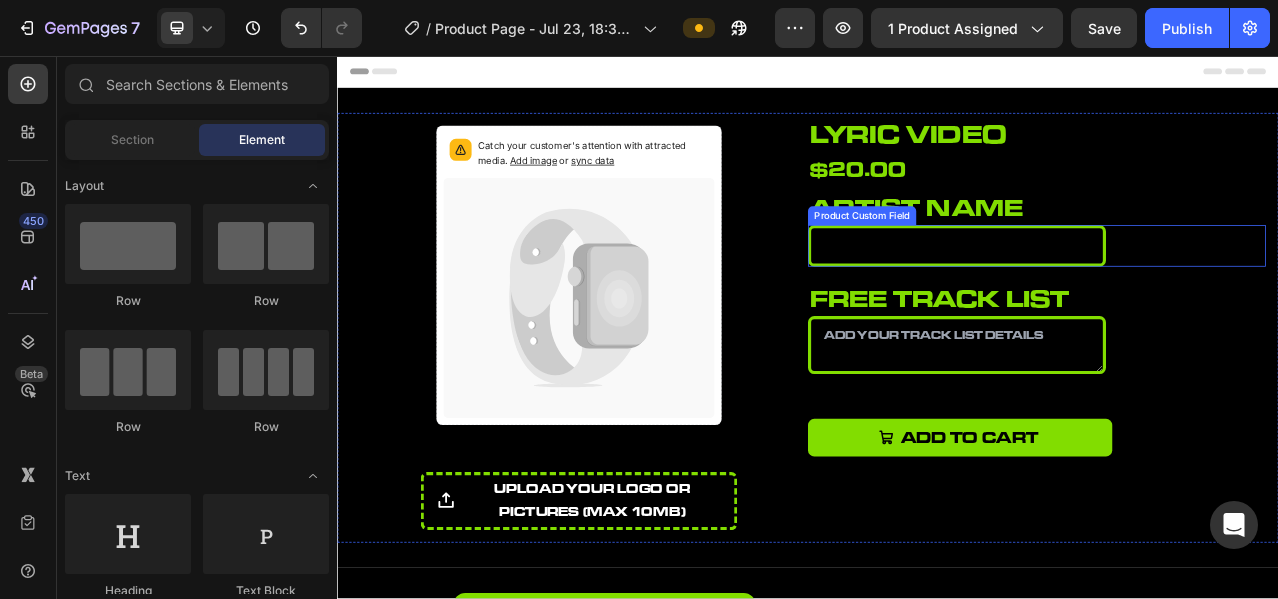 click at bounding box center [1127, 298] 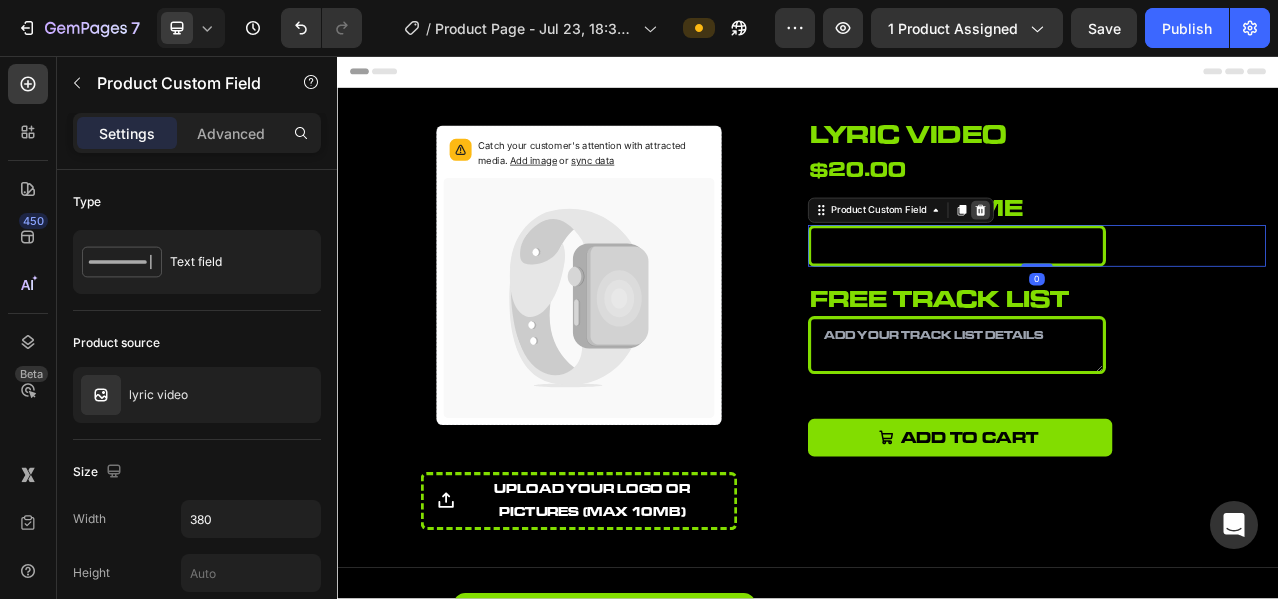 click 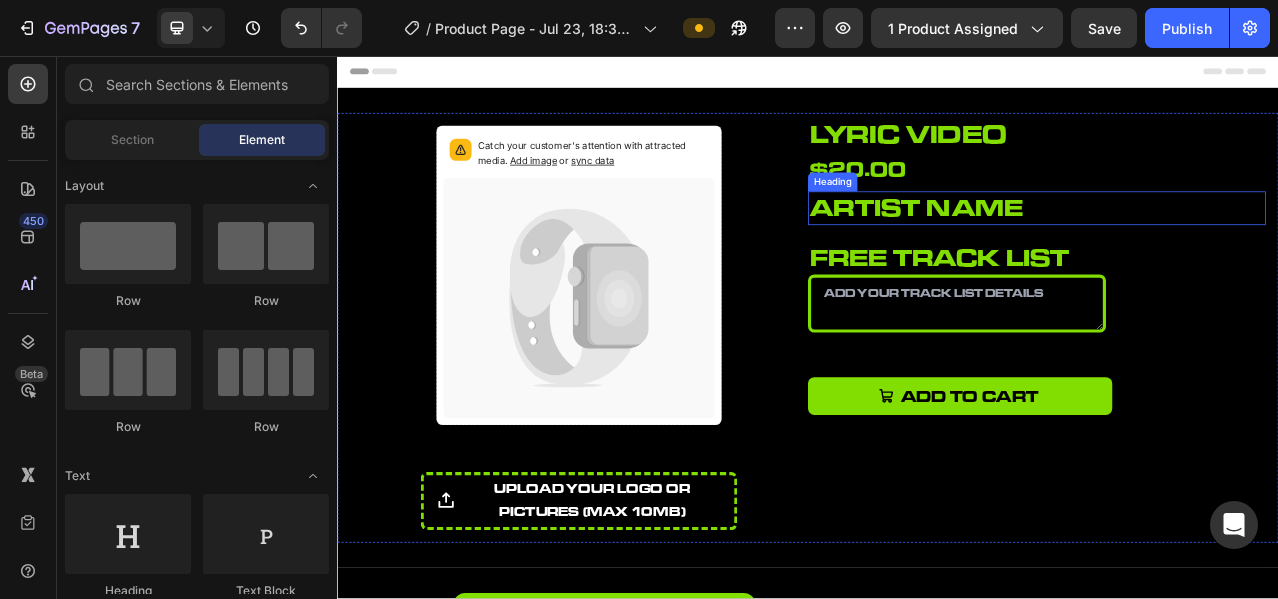 click on "artist name" at bounding box center [1229, 250] 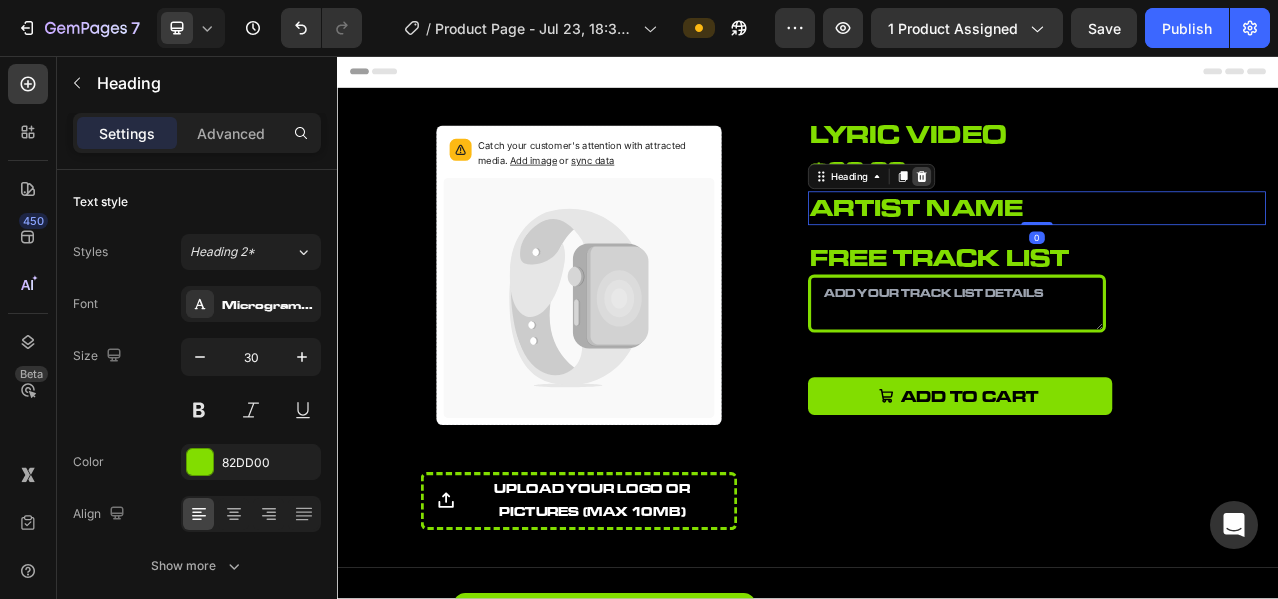 click 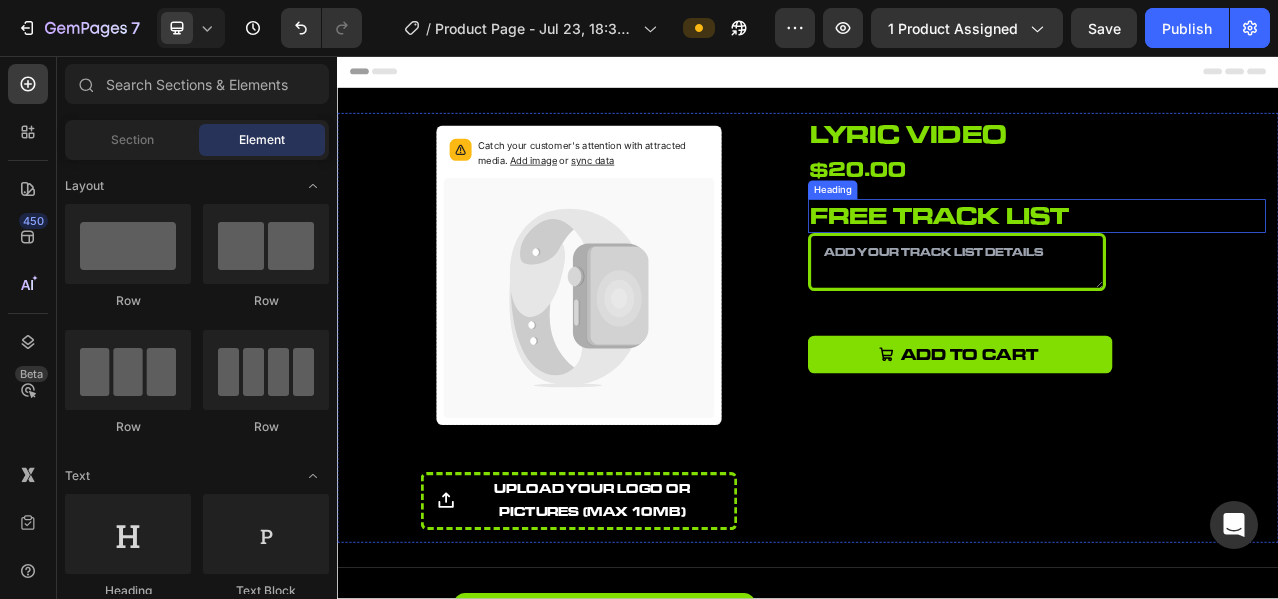 click on "free track list" at bounding box center (1229, 260) 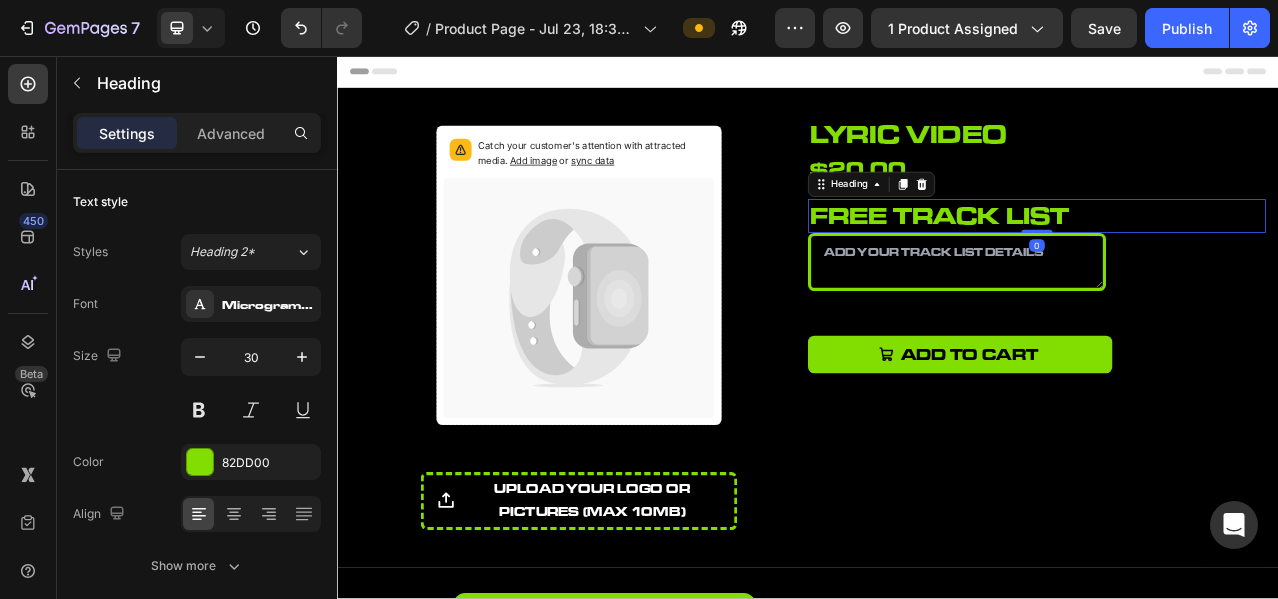 click on "free track list" at bounding box center (1229, 260) 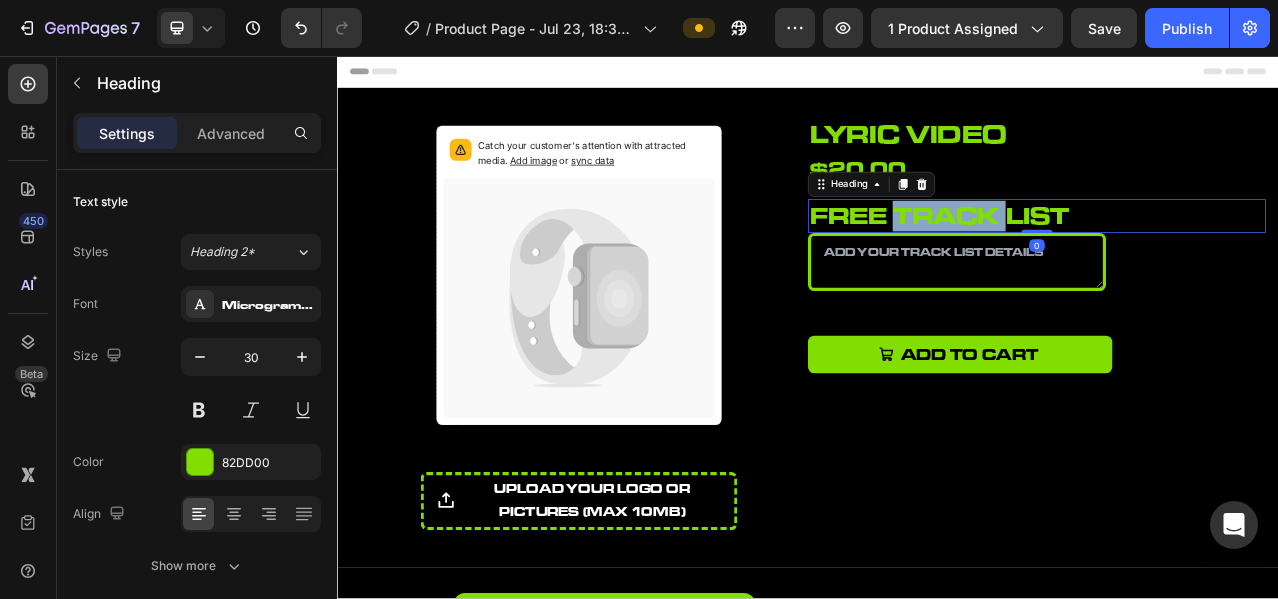 click on "free track list" at bounding box center [1229, 260] 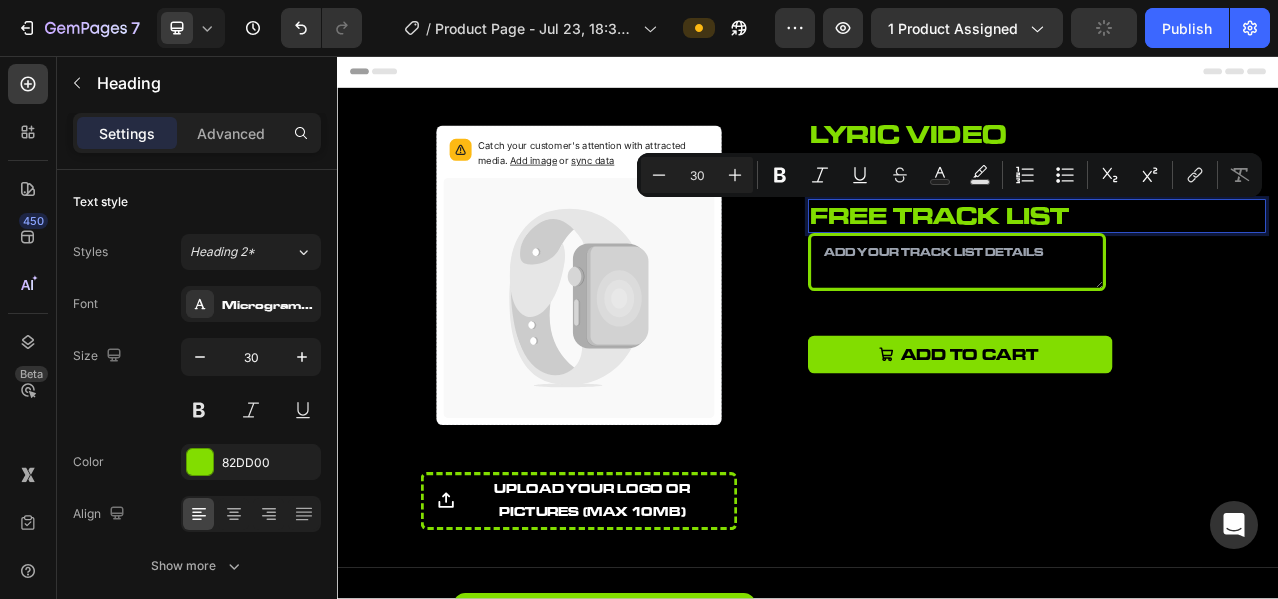 click on "free track list" at bounding box center (1229, 260) 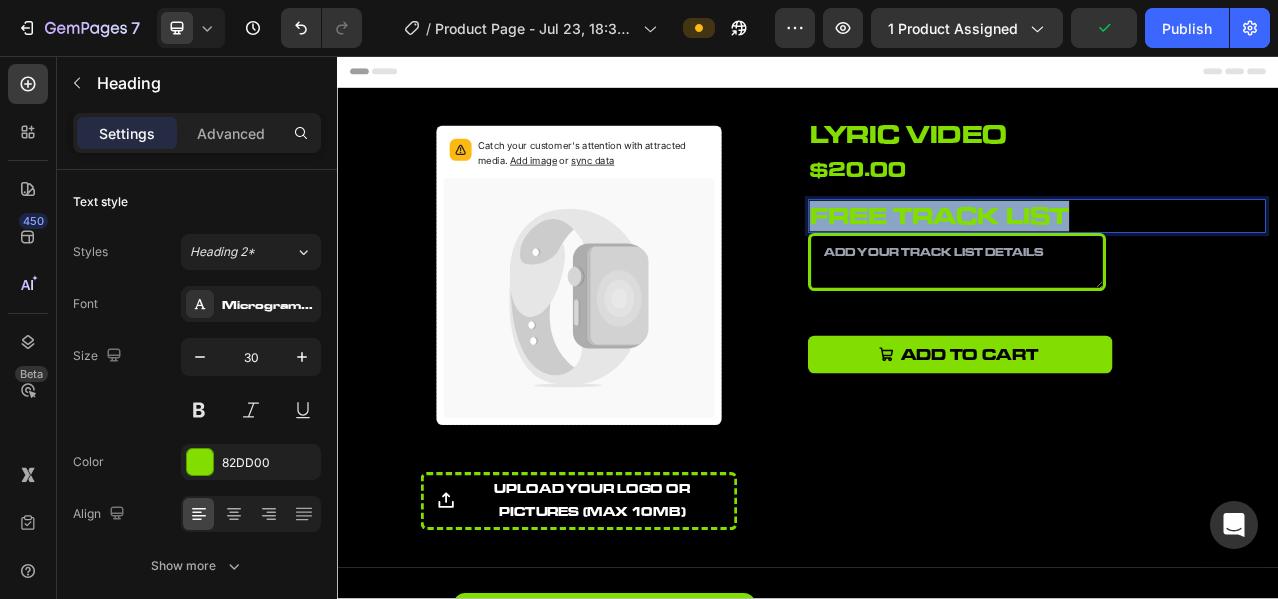 drag, startPoint x: 1267, startPoint y: 257, endPoint x: 938, endPoint y: 258, distance: 329.00153 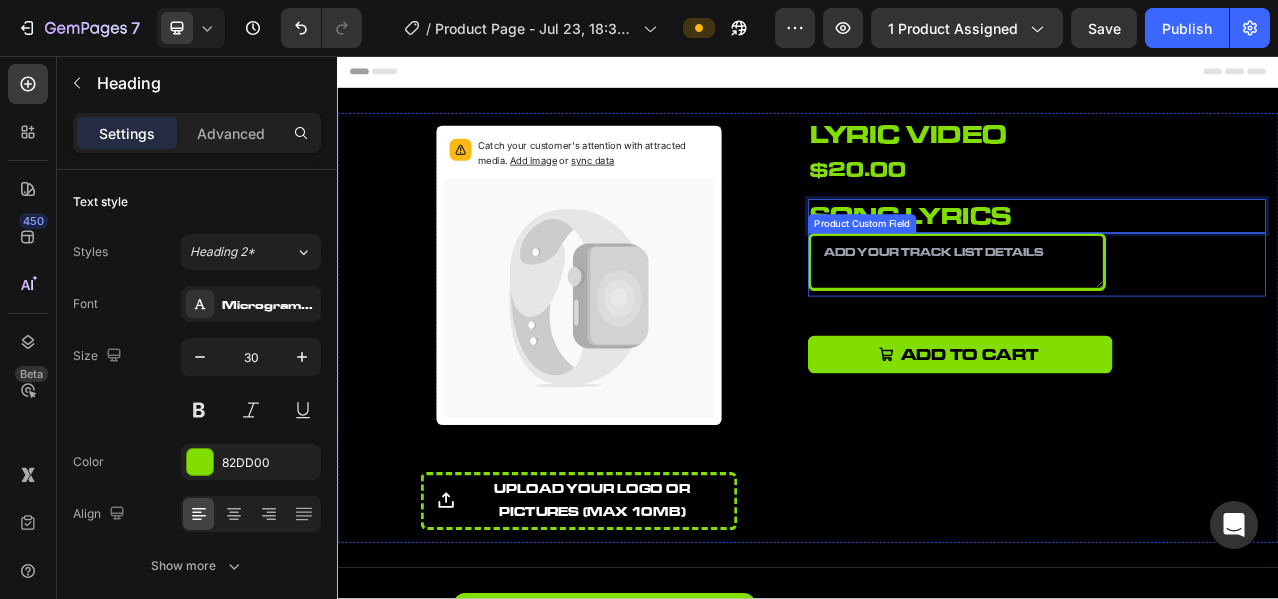 click at bounding box center [1127, 319] 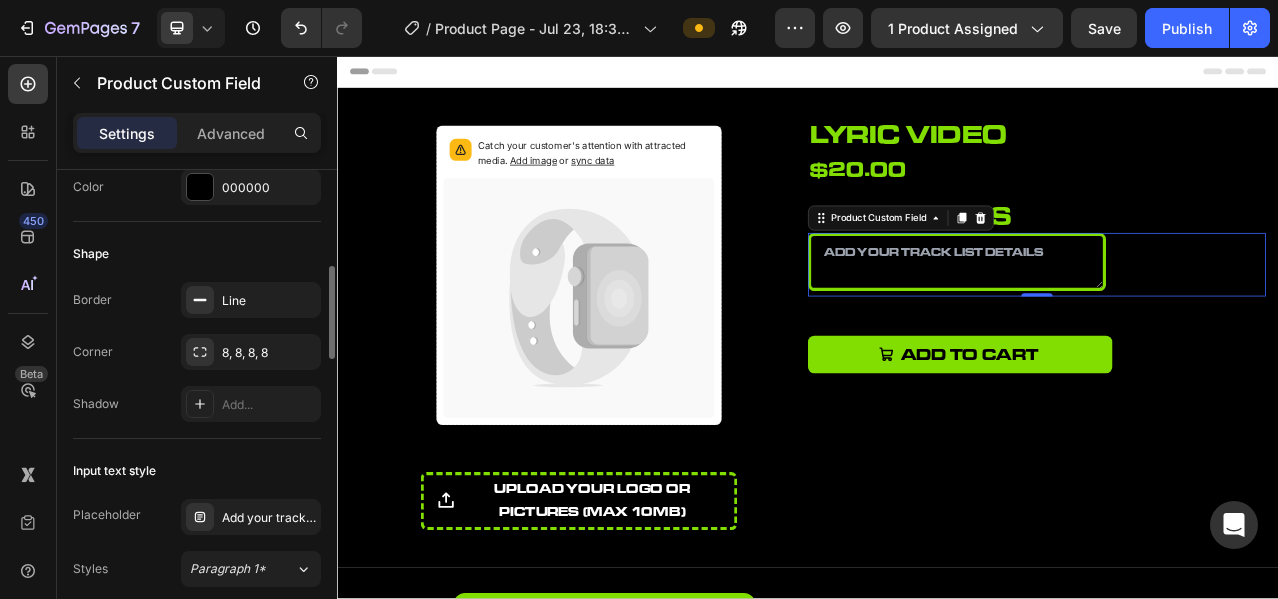 scroll, scrollTop: 666, scrollLeft: 0, axis: vertical 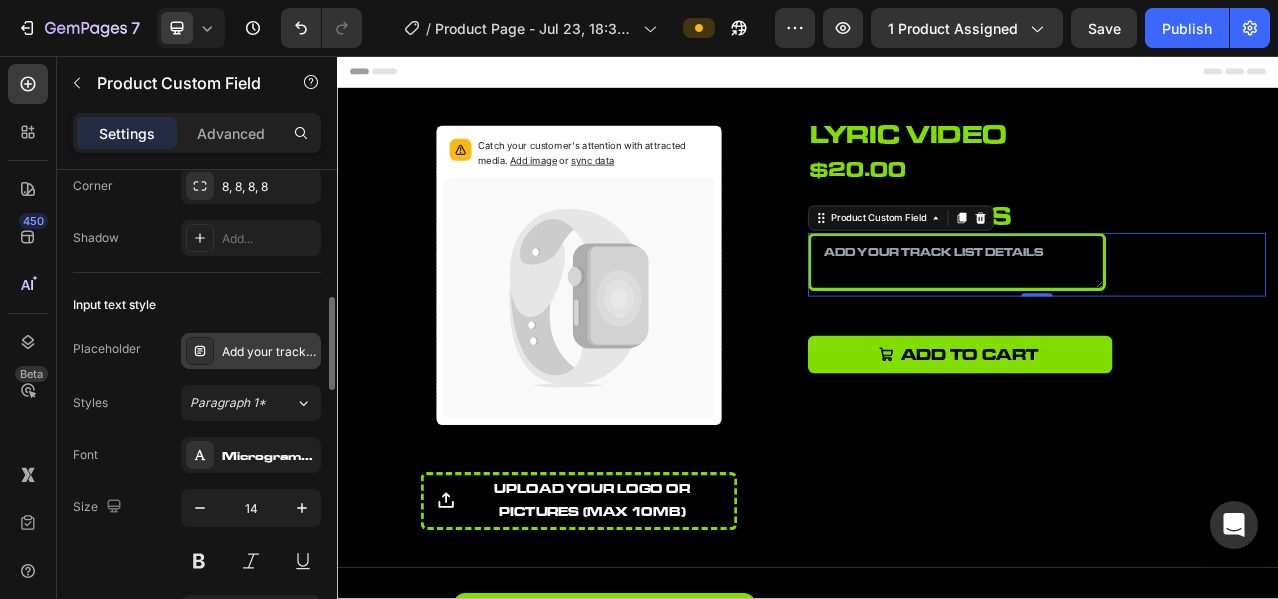 click on "Add your track list details" at bounding box center [251, 351] 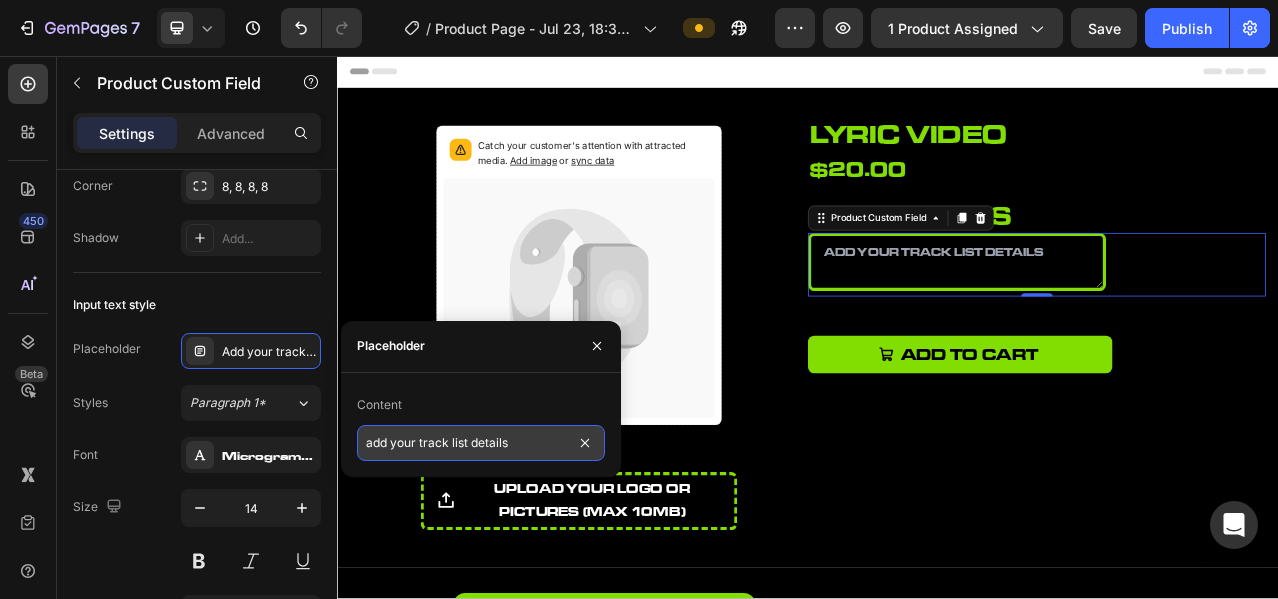 click on "add your track list details" at bounding box center [481, 443] 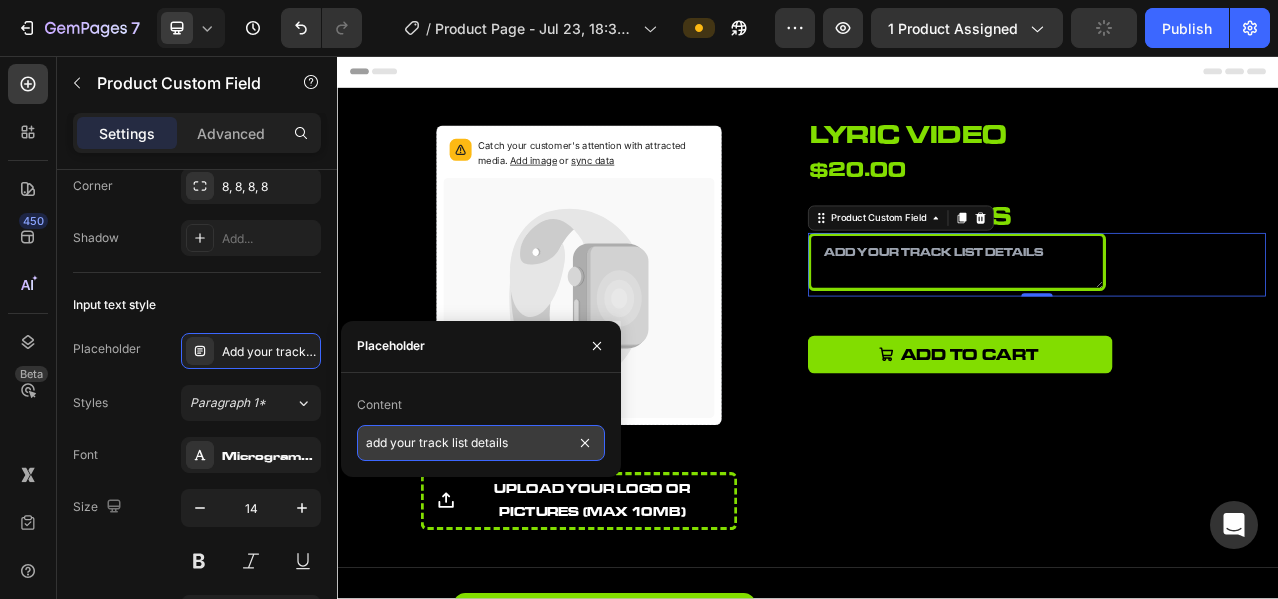 click on "add your track list details" at bounding box center [481, 443] 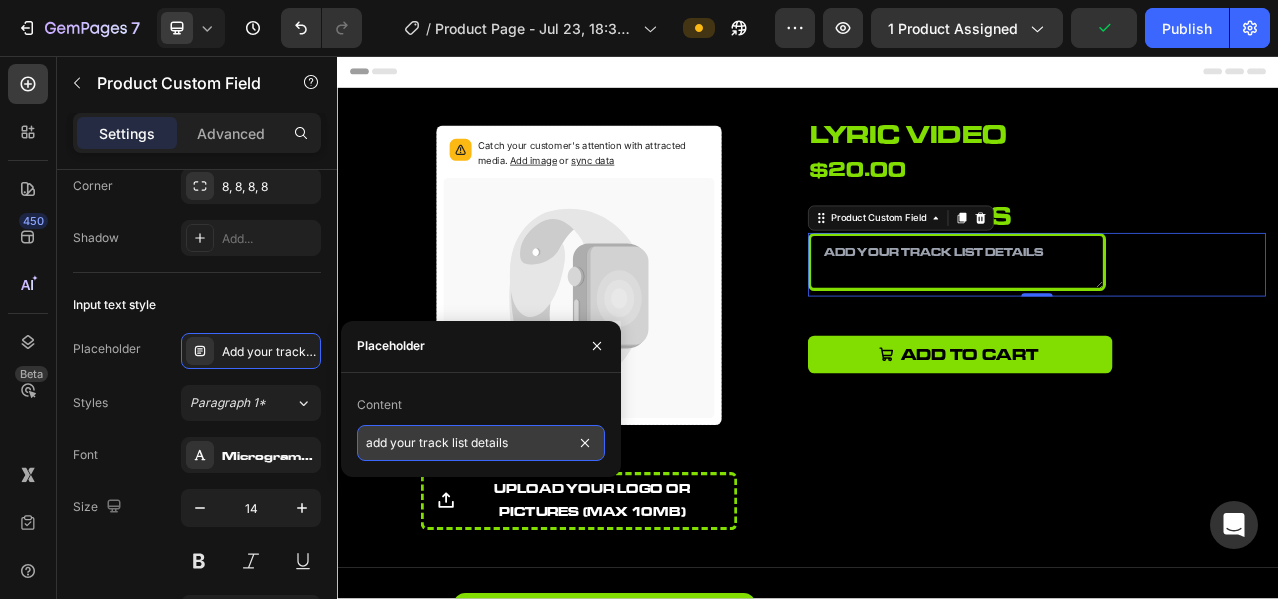 drag, startPoint x: 417, startPoint y: 442, endPoint x: 483, endPoint y: 445, distance: 66.068146 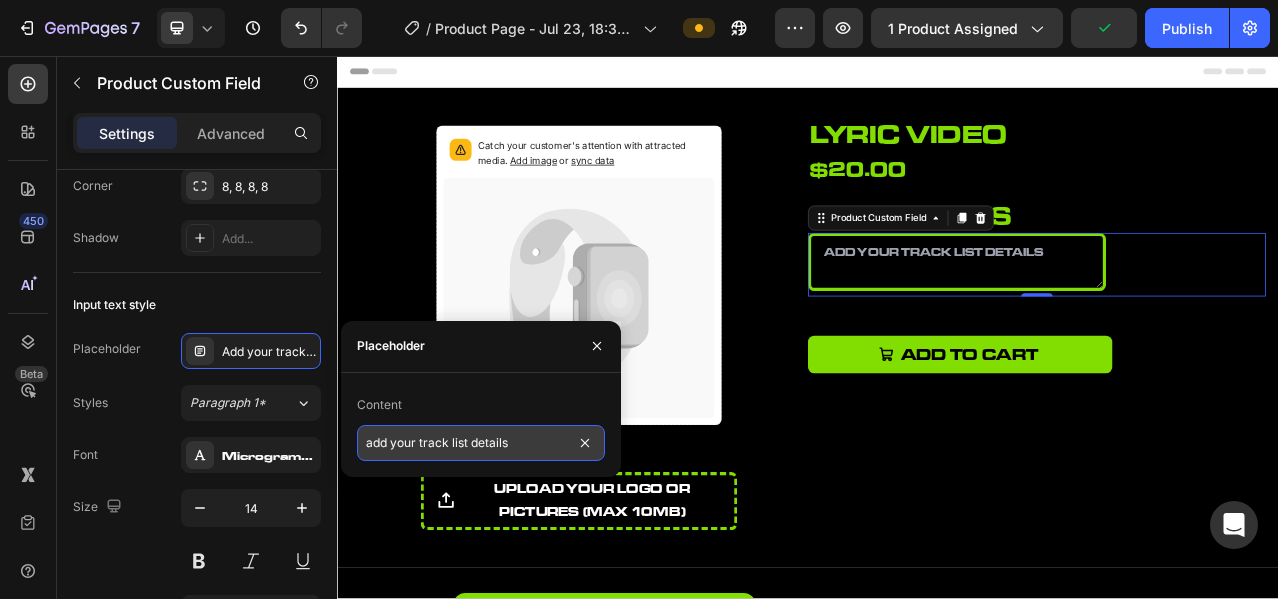 click on "add your track list details" at bounding box center (481, 443) 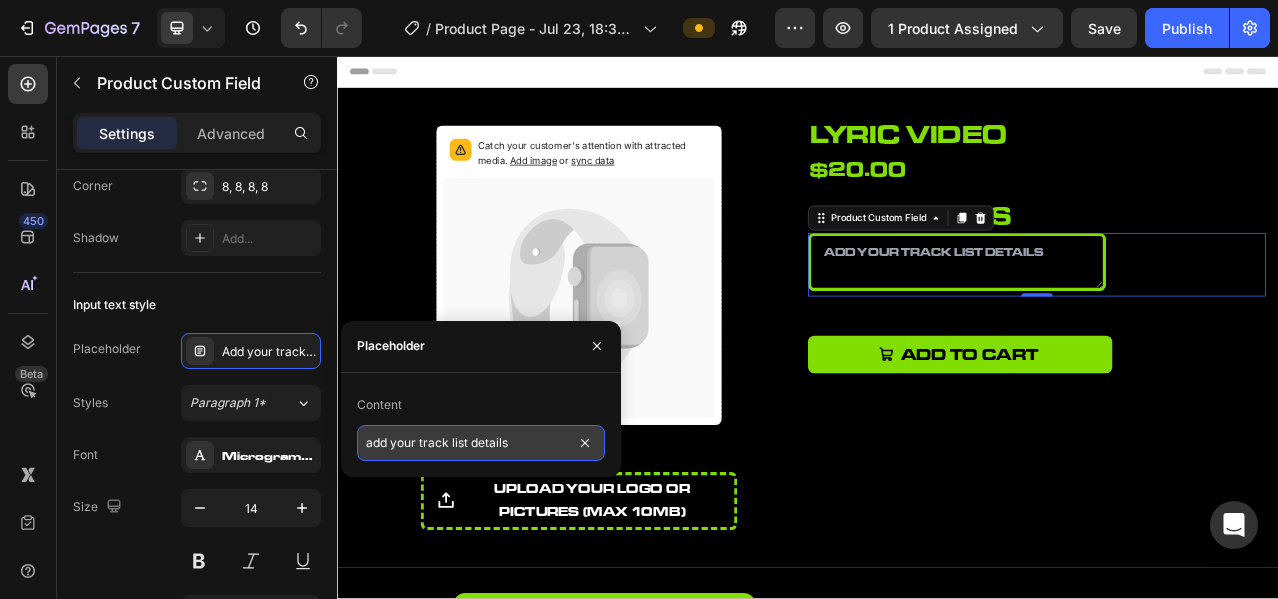 drag, startPoint x: 515, startPoint y: 445, endPoint x: 417, endPoint y: 445, distance: 98 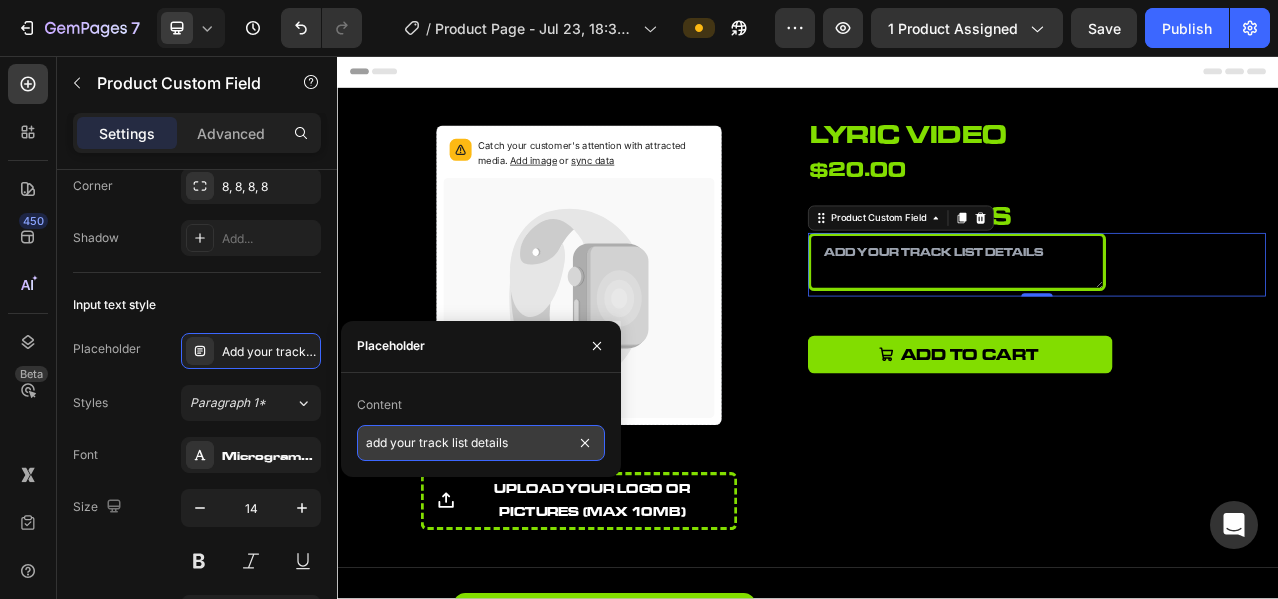 click on "add your track list details" at bounding box center (481, 443) 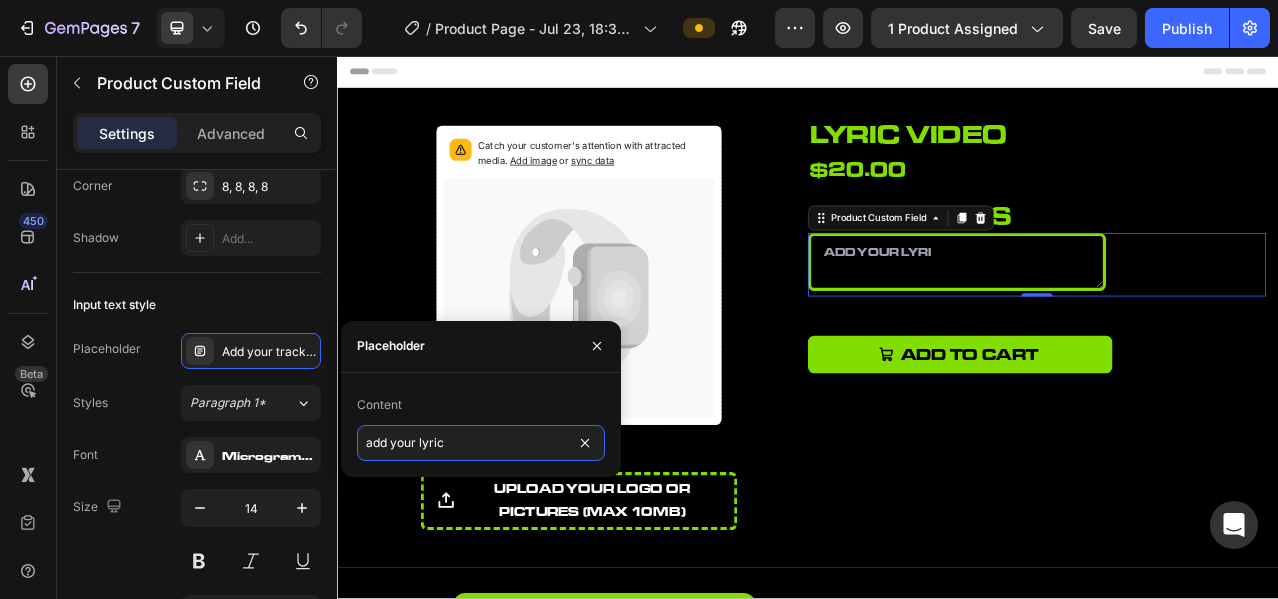 type on "add your lyrics" 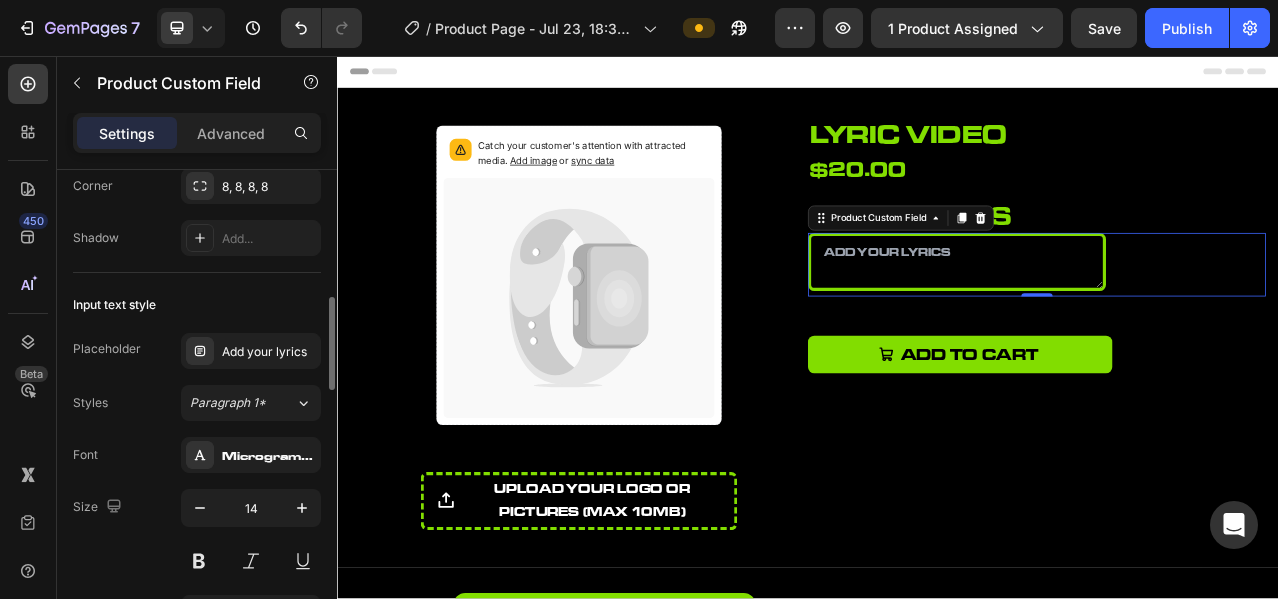 click on "Styles Paragraph 1* Font Microgramma D Extended Bold Size 14 Color 82DD00 Show more" at bounding box center (197, 534) 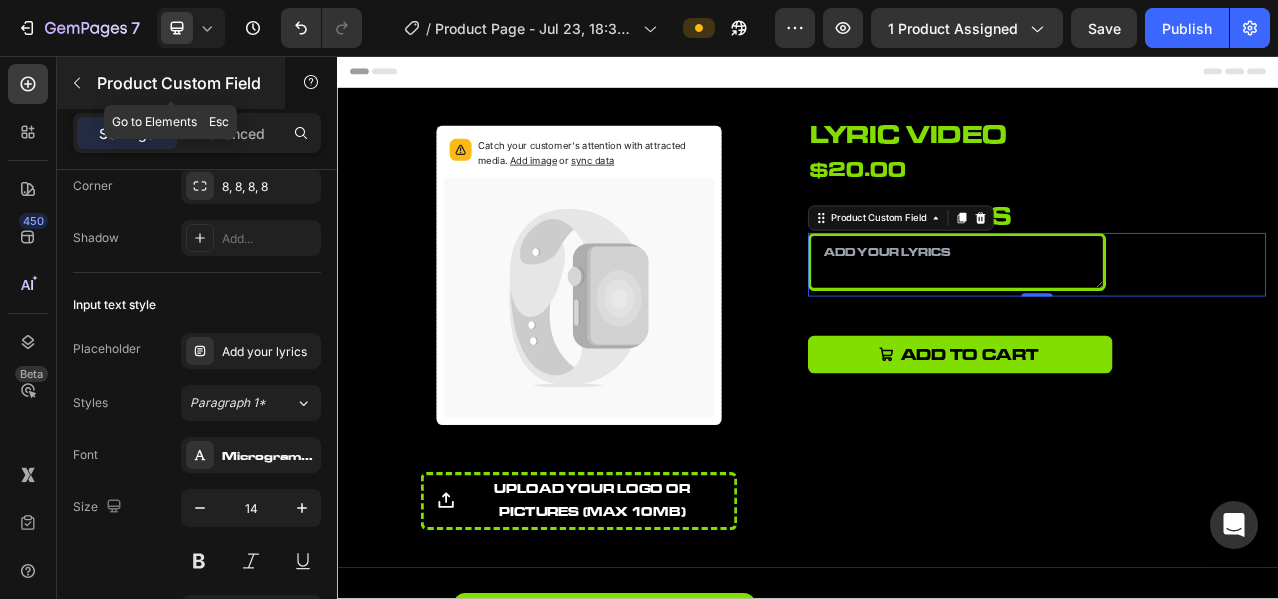 click 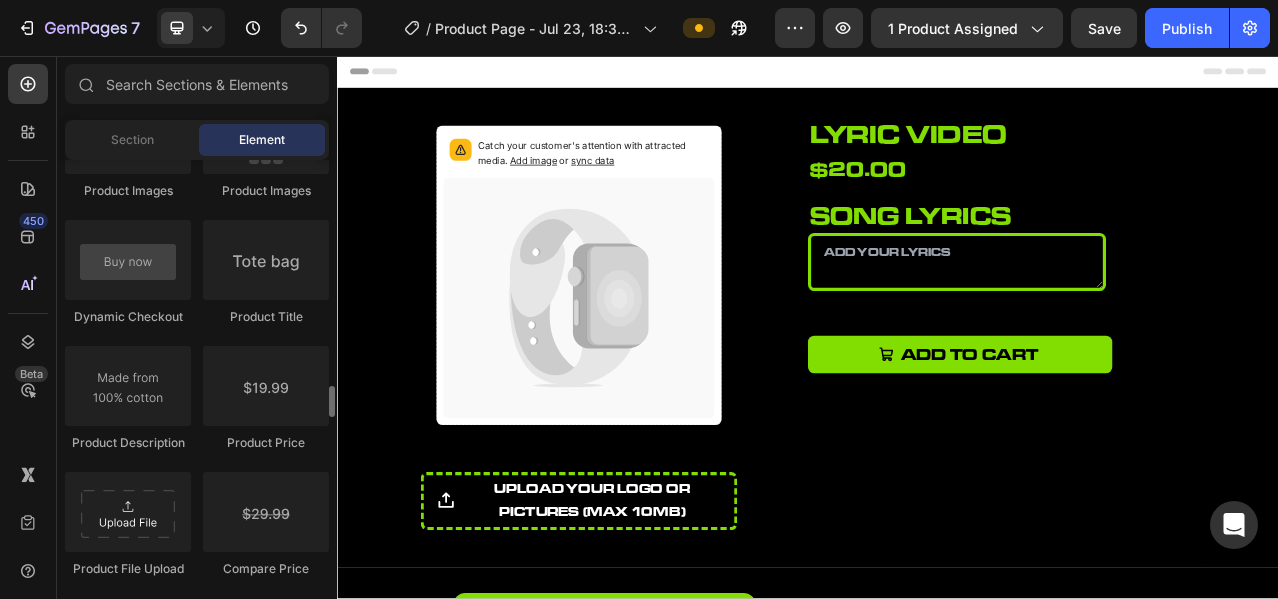 scroll, scrollTop: 3500, scrollLeft: 0, axis: vertical 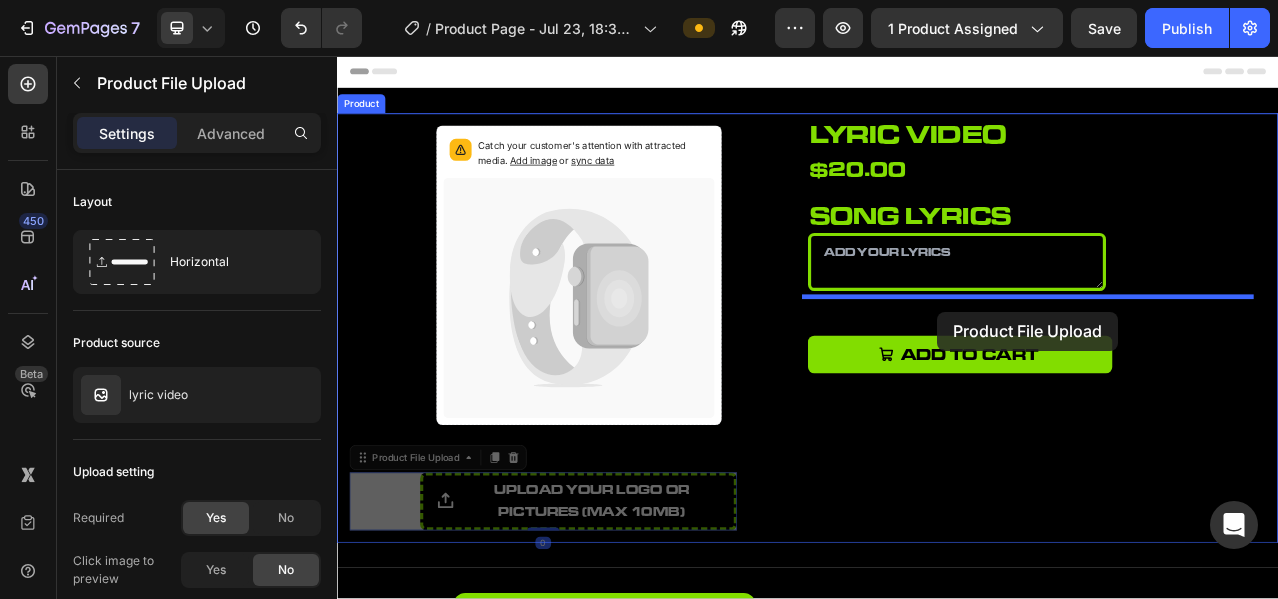 drag, startPoint x: 633, startPoint y: 607, endPoint x: 1102, endPoint y: 382, distance: 520.17883 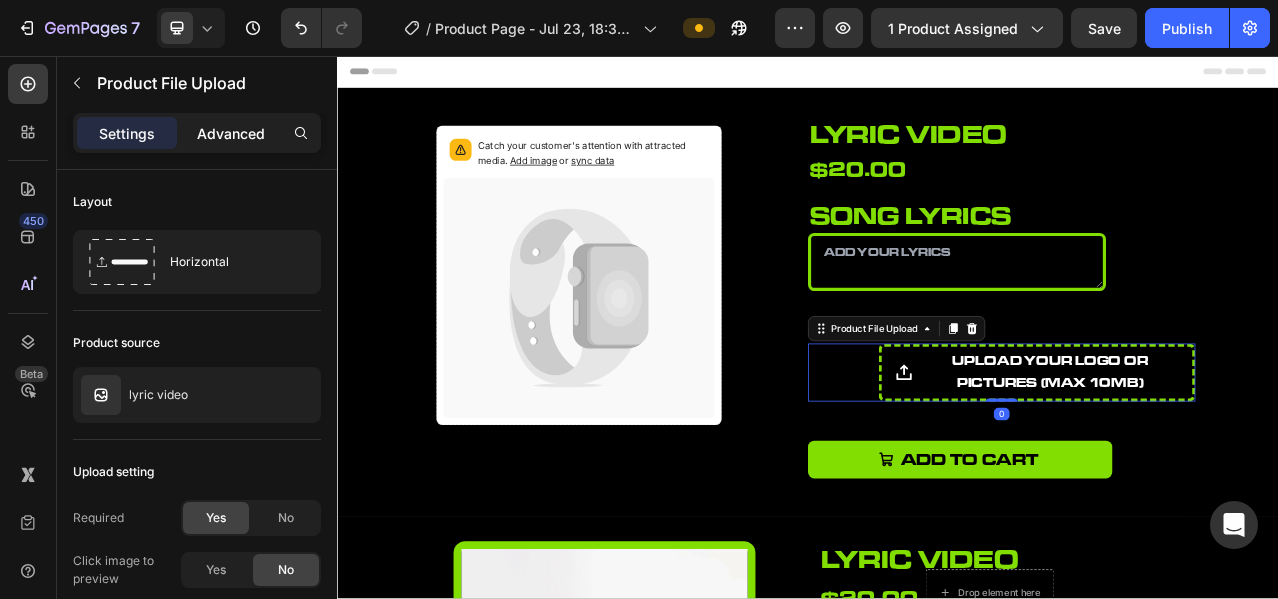click on "Advanced" at bounding box center (231, 133) 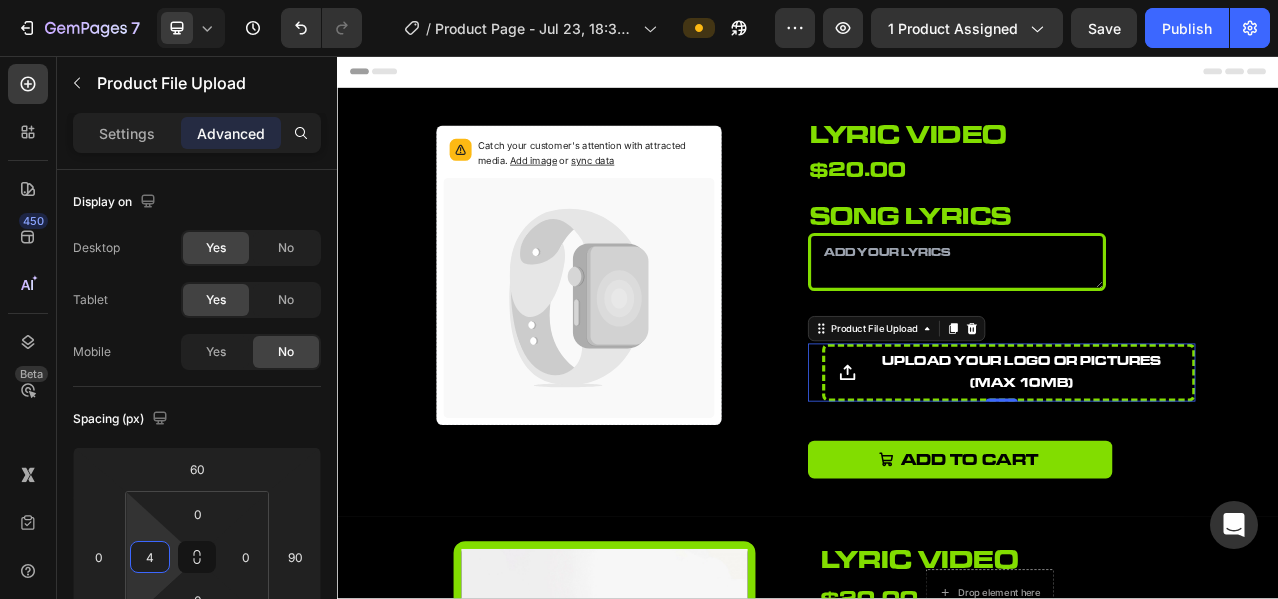 type on "0" 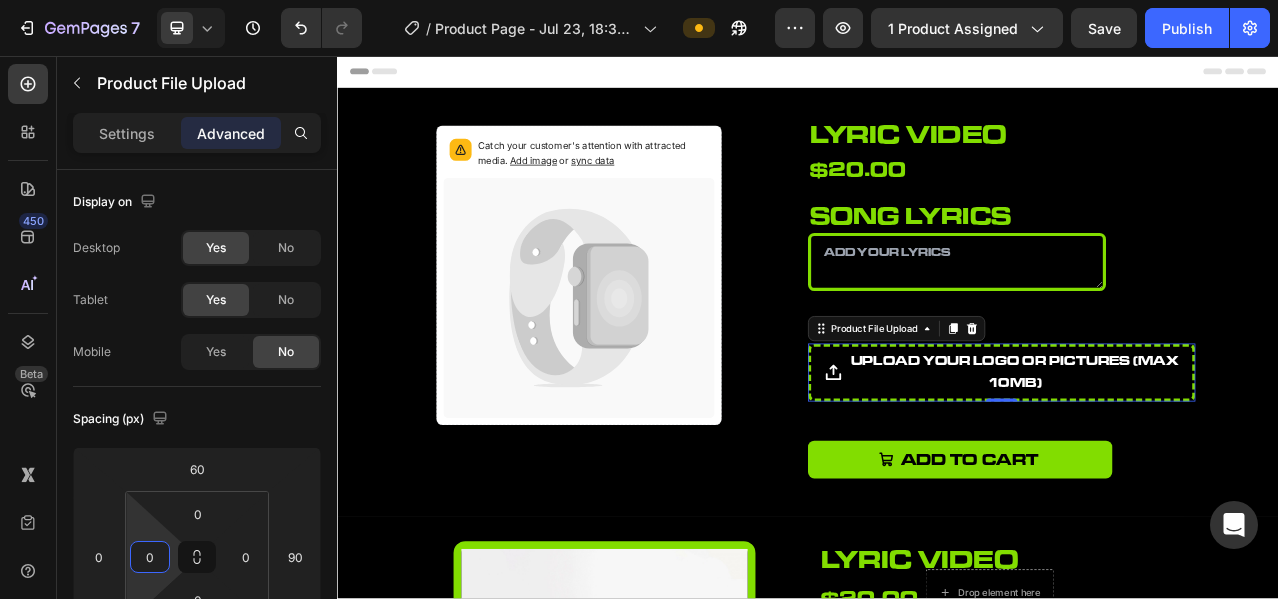 drag, startPoint x: 141, startPoint y: 524, endPoint x: 131, endPoint y: 579, distance: 55.9017 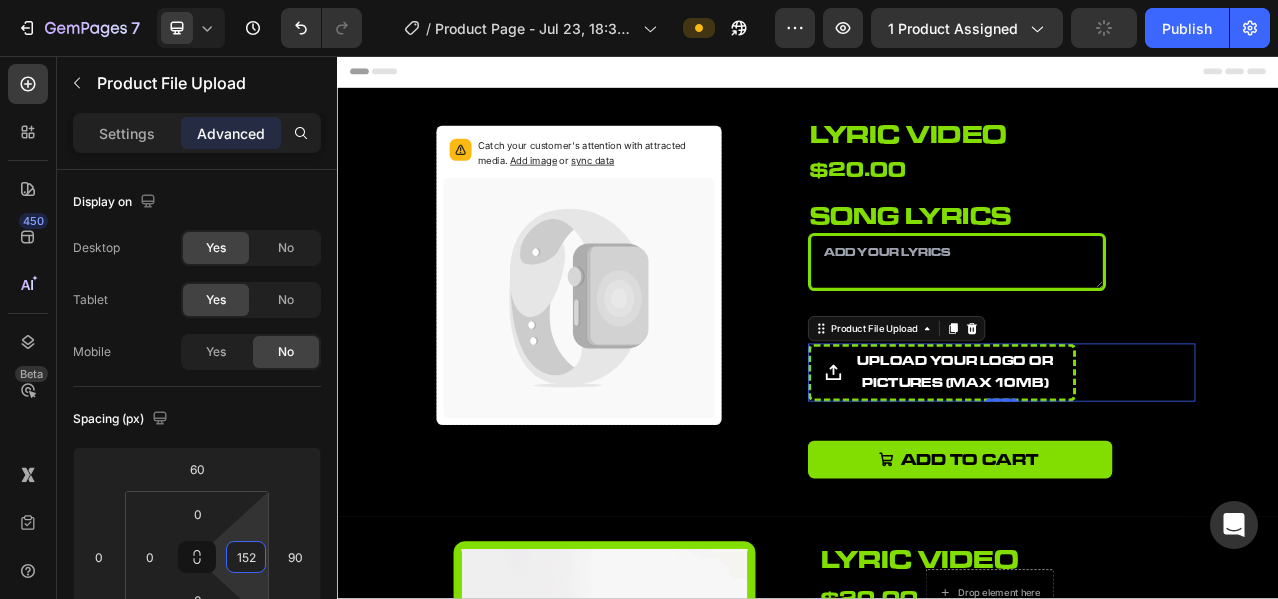 type on "150" 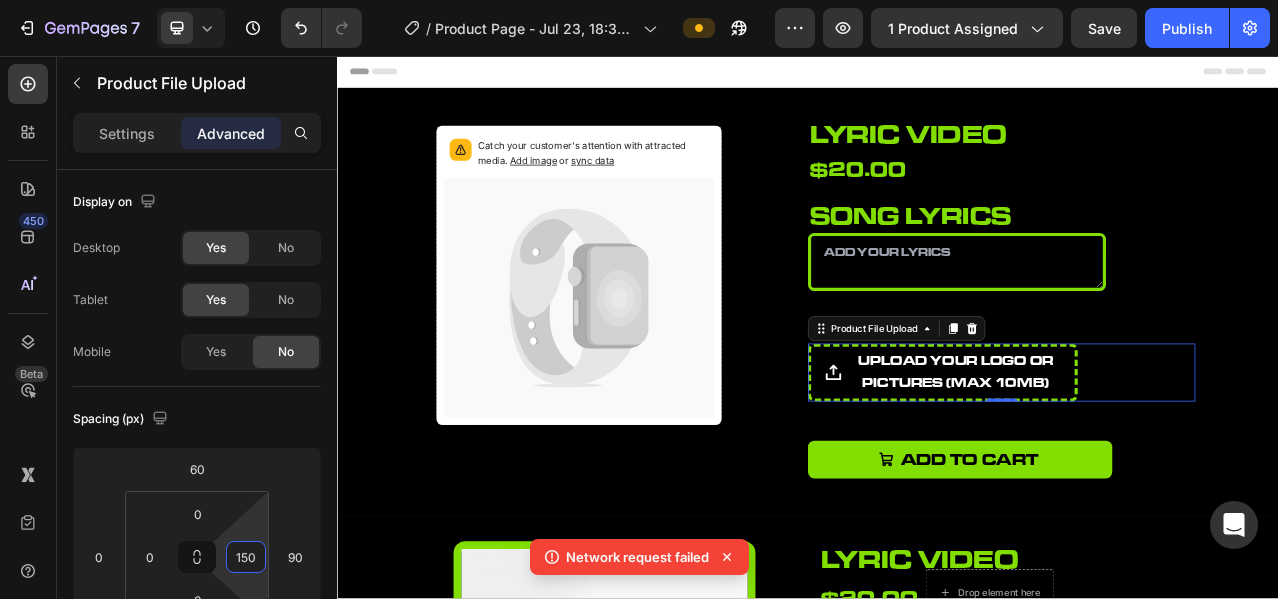 drag, startPoint x: 261, startPoint y: 529, endPoint x: 265, endPoint y: 454, distance: 75.10659 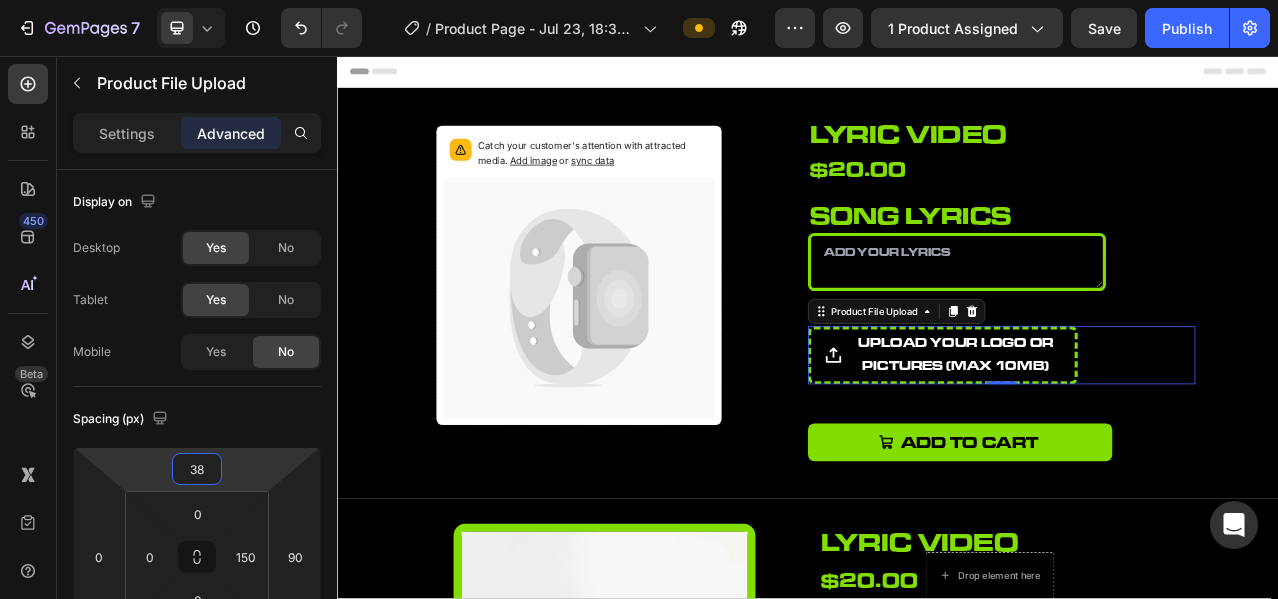 type on "40" 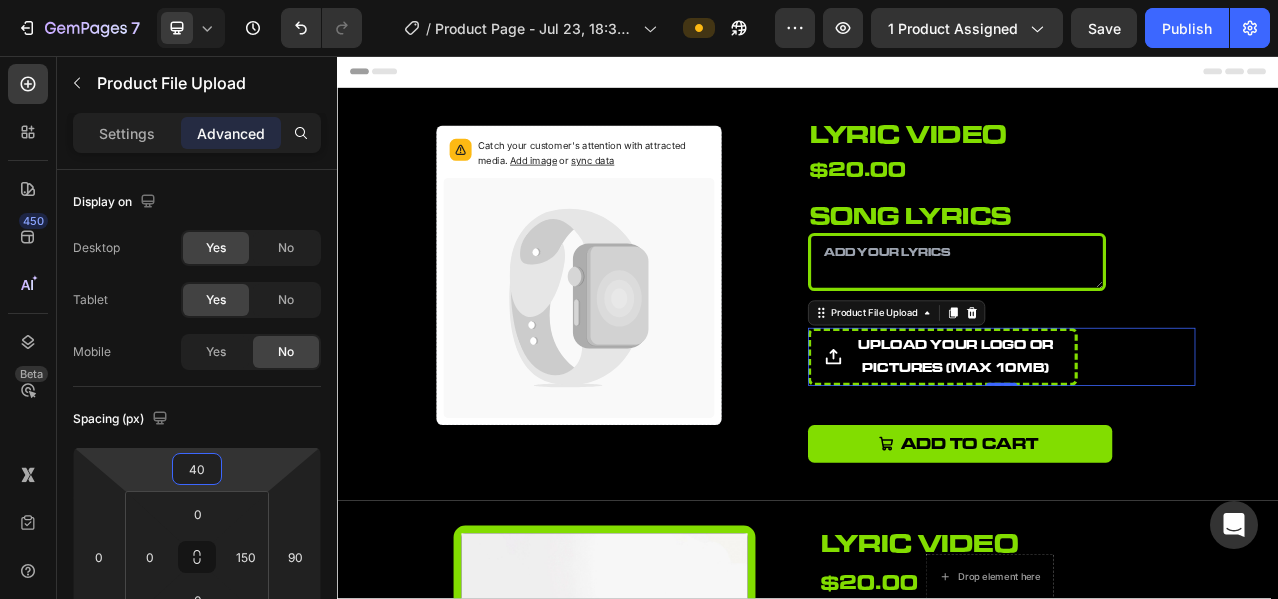 drag, startPoint x: 245, startPoint y: 471, endPoint x: 236, endPoint y: 481, distance: 13.453624 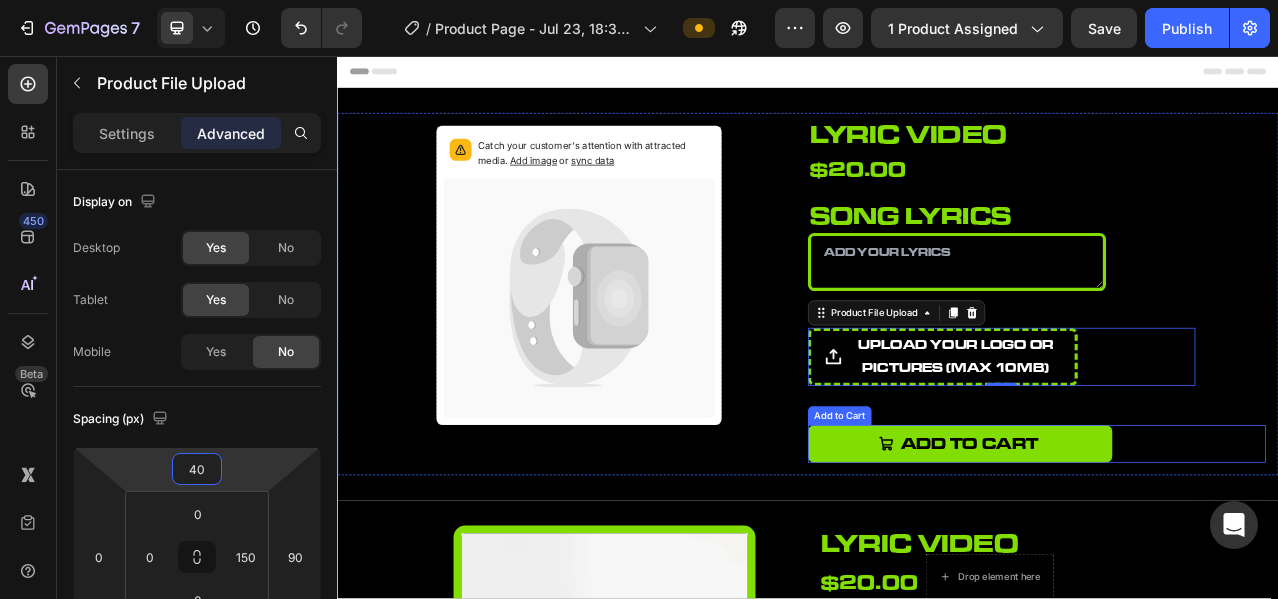 click on "Add to cart Add to Cart" at bounding box center (1229, 551) 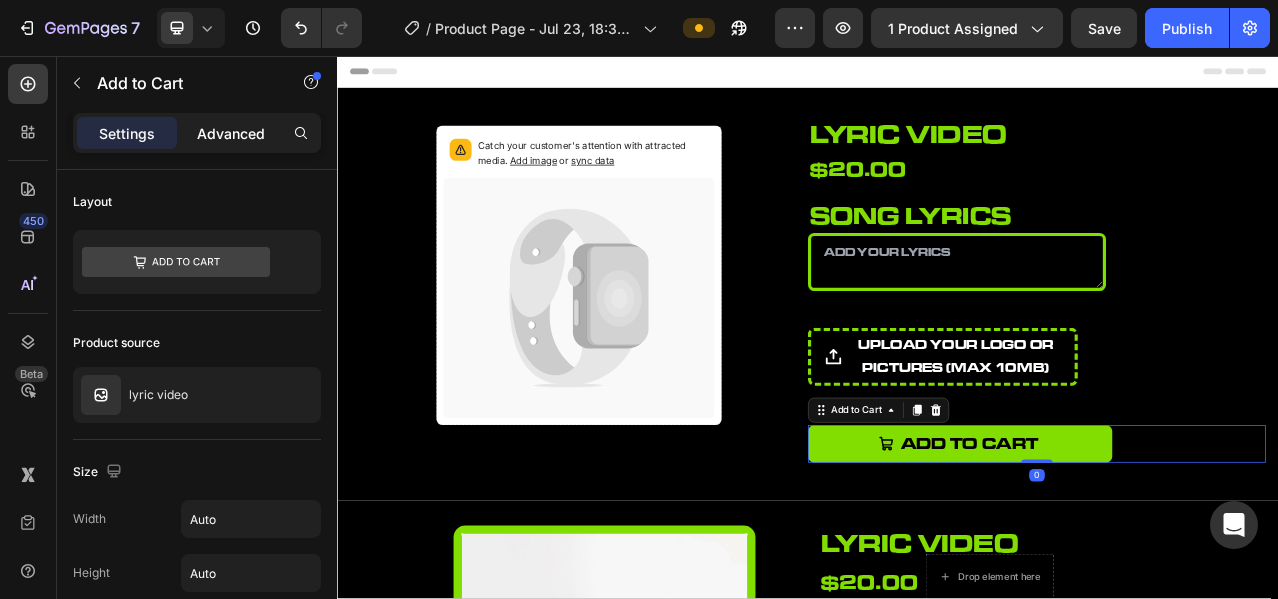 click on "Advanced" at bounding box center [231, 133] 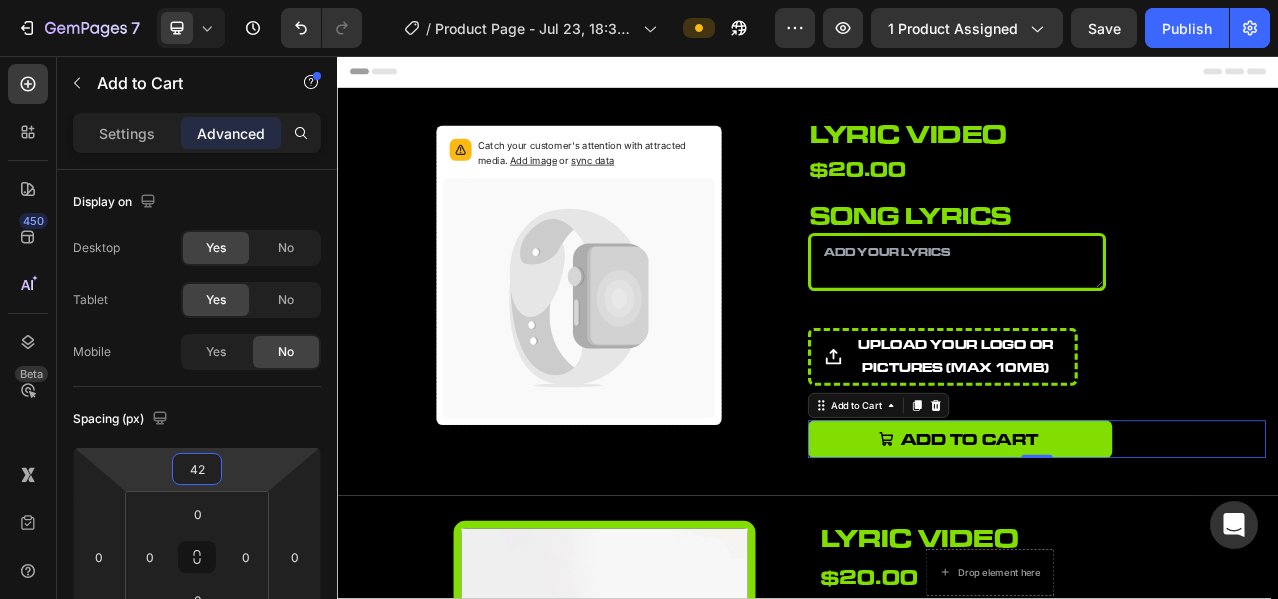 type on "40" 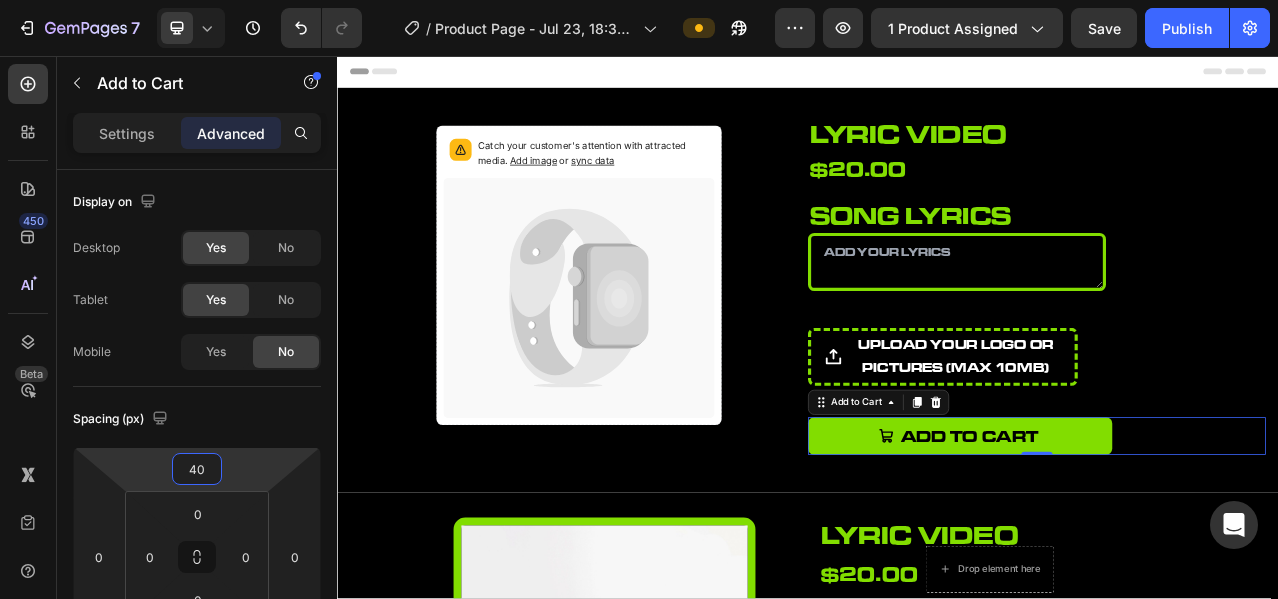 click on "7  Version history  /  Product Page - [DATE] [TIME] Preview 1 product assigned  Save   Publish  450 Beta Sections(18) Elements(84) Section Element Hero Section Product Detail Brands Trusted Badges Guarantee Product Breakdown How to use Testimonials Compare Bundle FAQs Social Proof Brand Story Product List Collection Blog List Contact Sticky Add to Cart Custom Footer Browse Library 450 Layout
Row
Row
Row
Row Text
Heading
Text Block Button
Button
Button Media
Image
Image
Video" at bounding box center [639, 0] 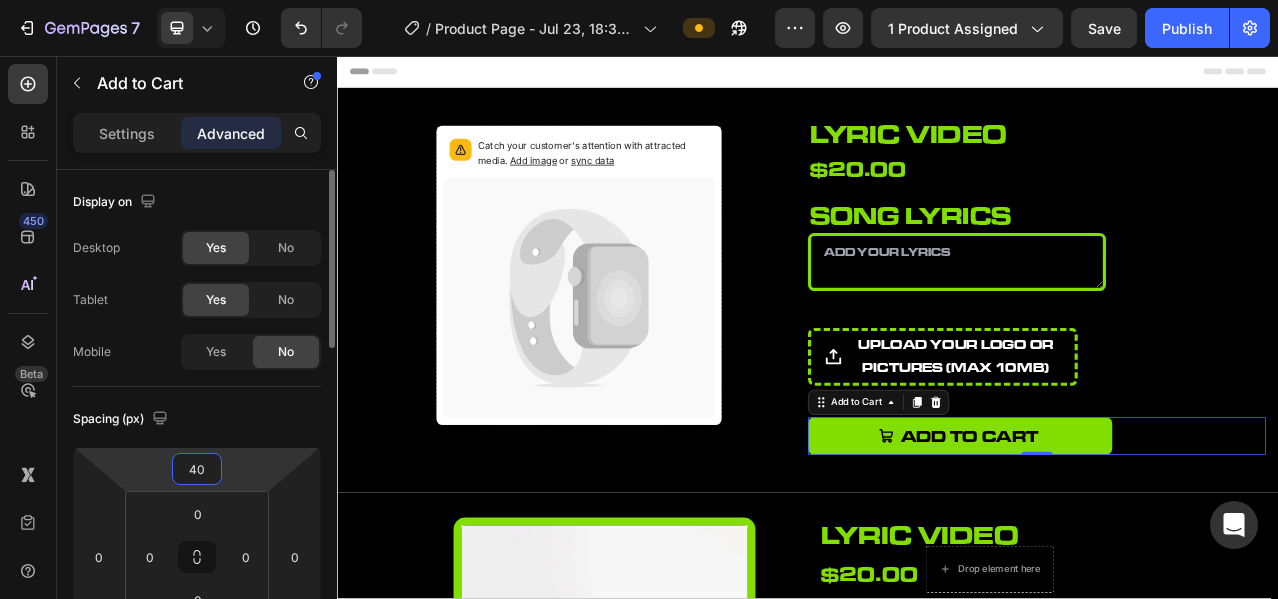 click on "Spacing (px)" at bounding box center [197, 419] 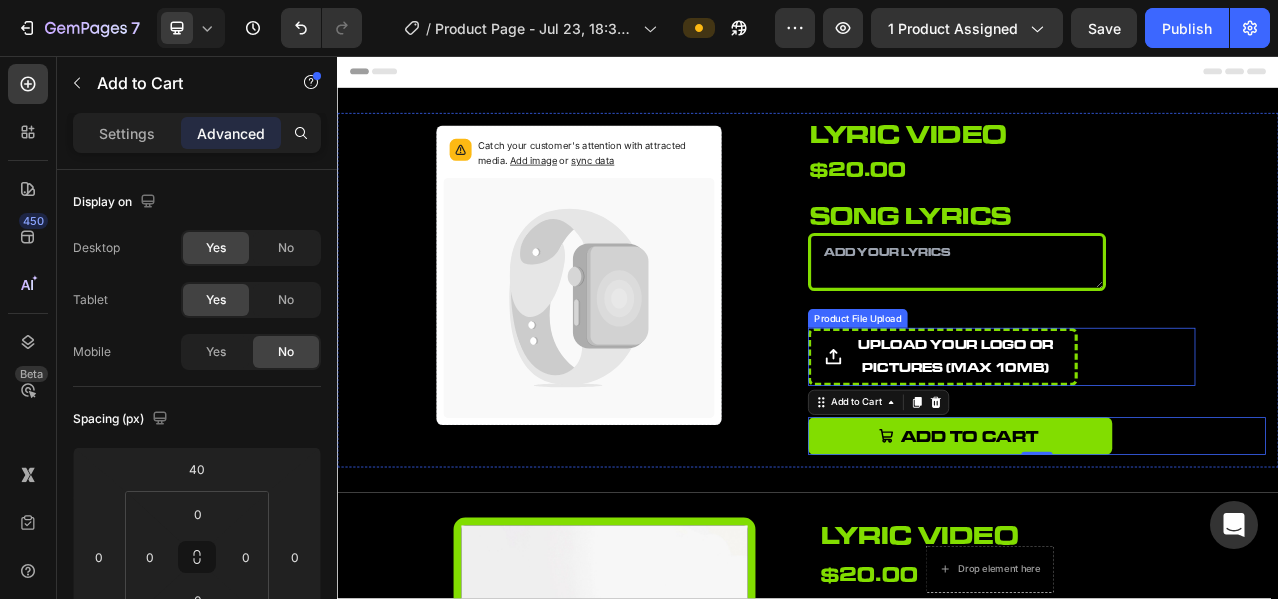 click on "upload your logo or pictures (Max 10MB)" at bounding box center [1125, 440] 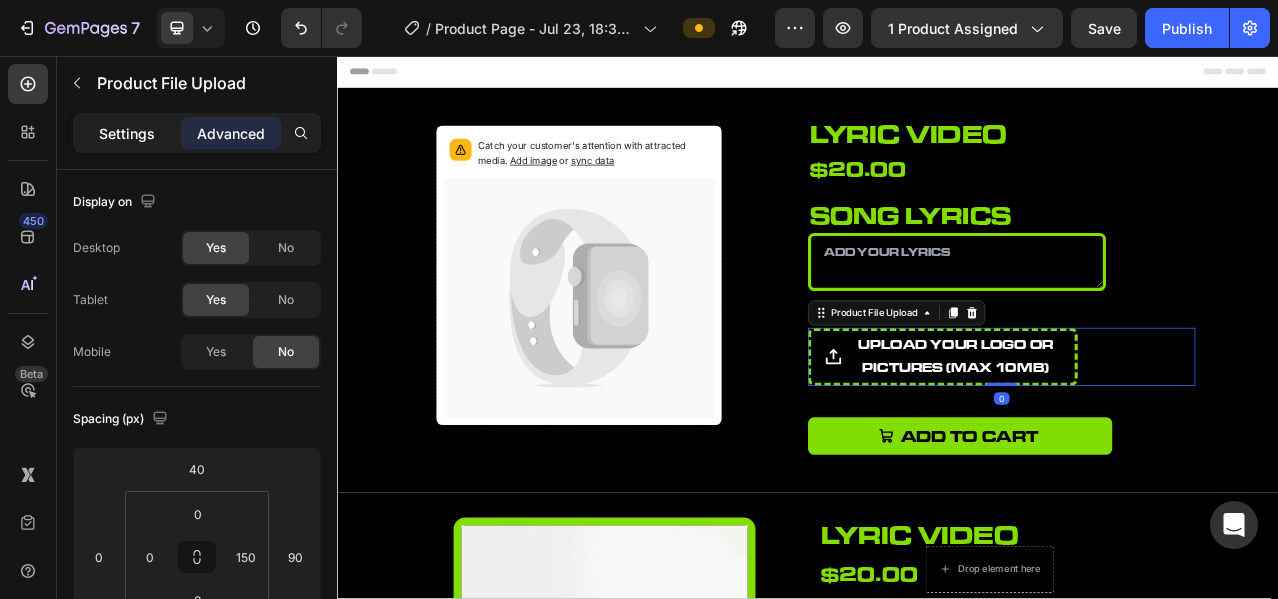click on "Settings" at bounding box center [127, 133] 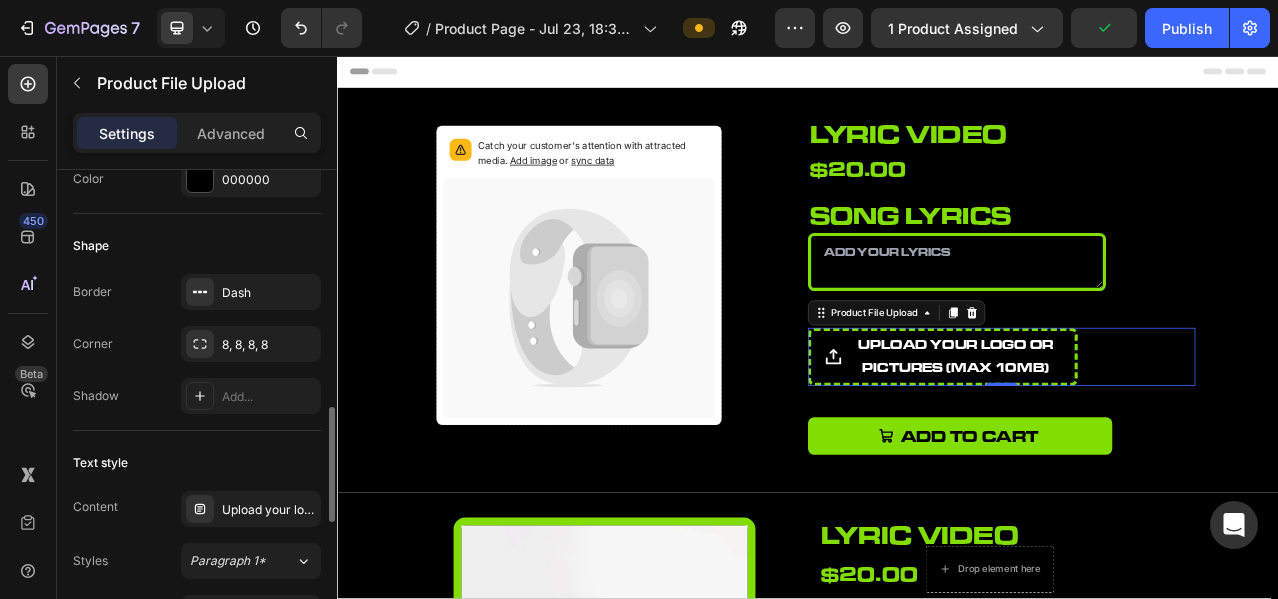 scroll, scrollTop: 1166, scrollLeft: 0, axis: vertical 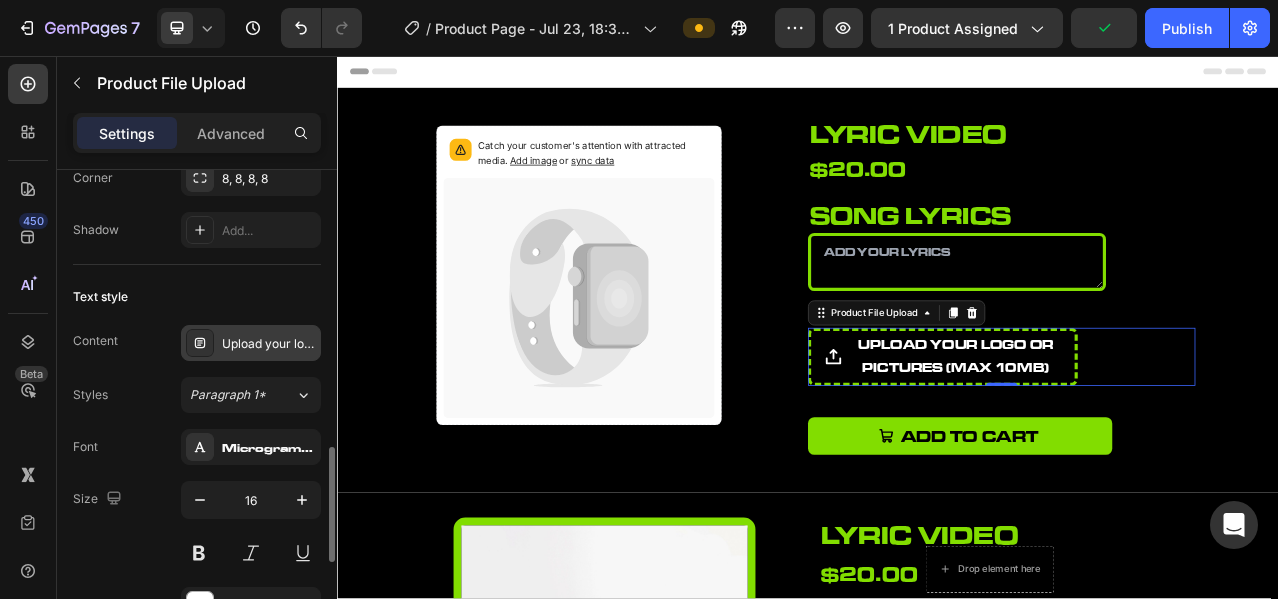 click on "Upload your logo or pictures (Max 10MB)" at bounding box center (269, 344) 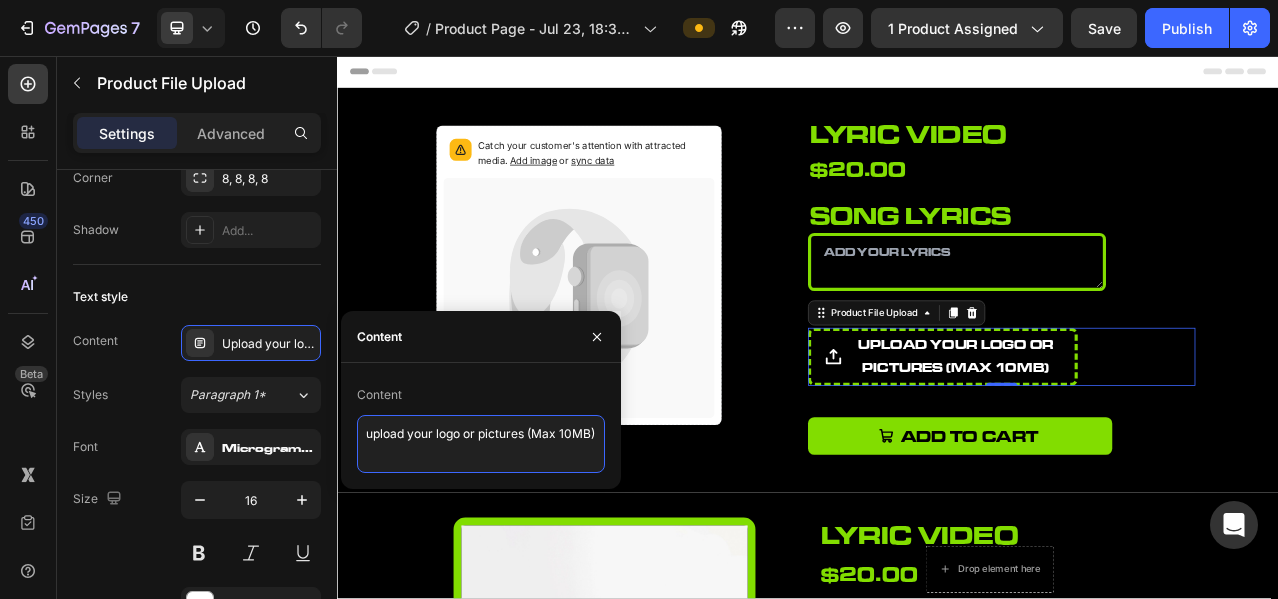 drag, startPoint x: 435, startPoint y: 432, endPoint x: 522, endPoint y: 434, distance: 87.02299 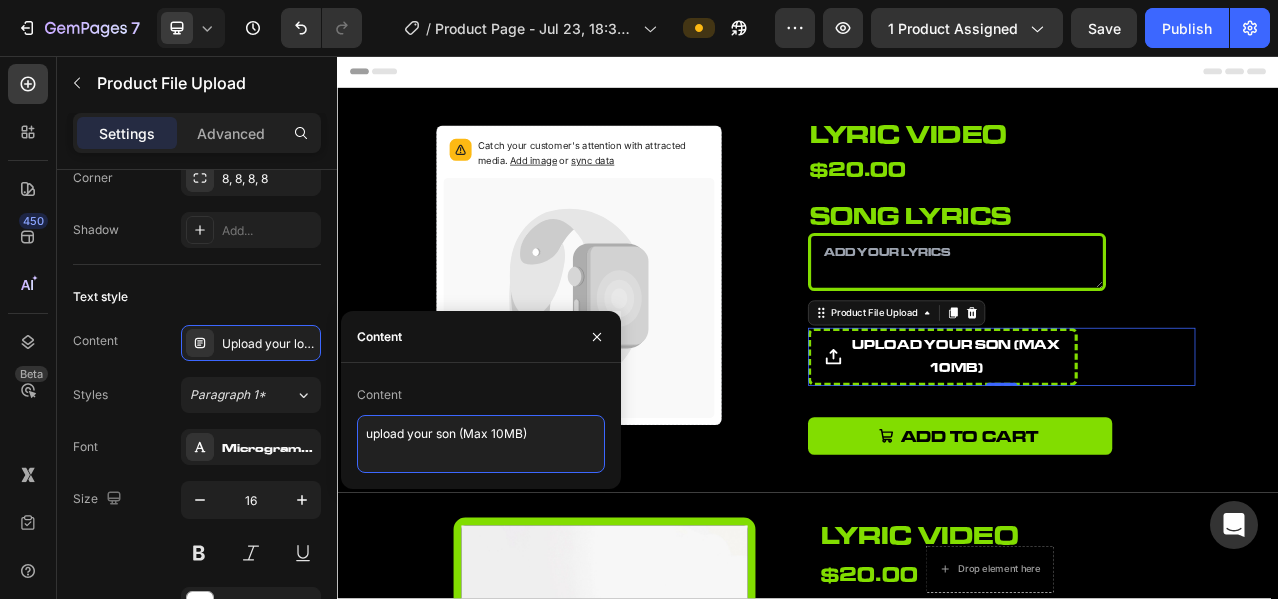 type on "upload your song (Max 10MB)" 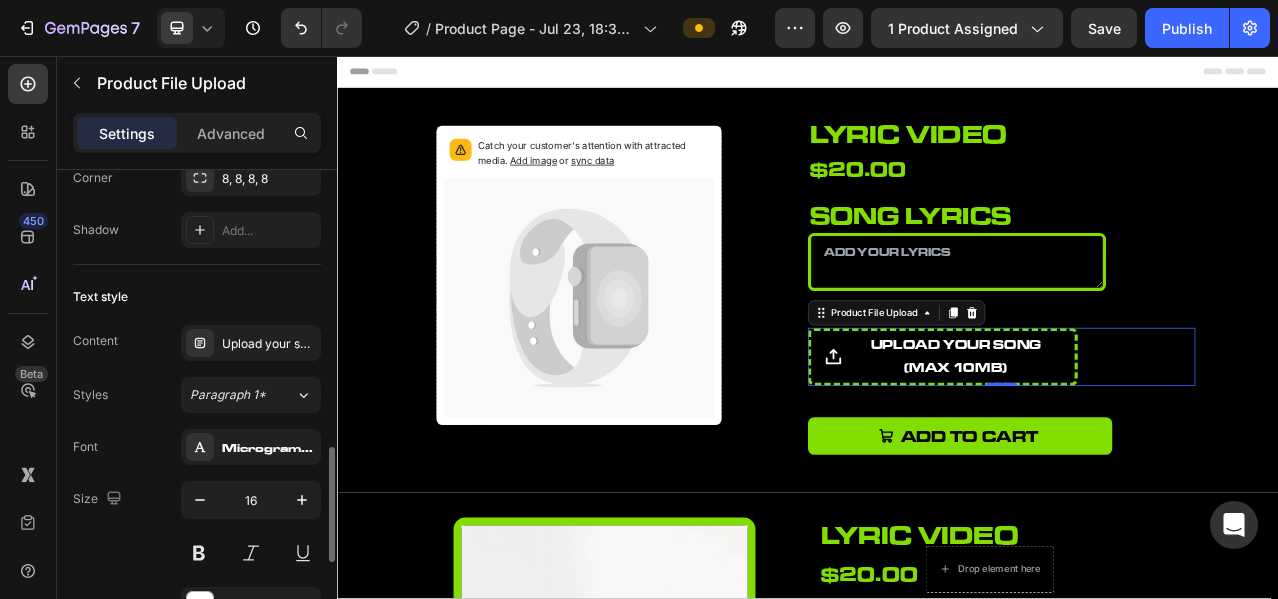 click on "Size 16" at bounding box center (197, 526) 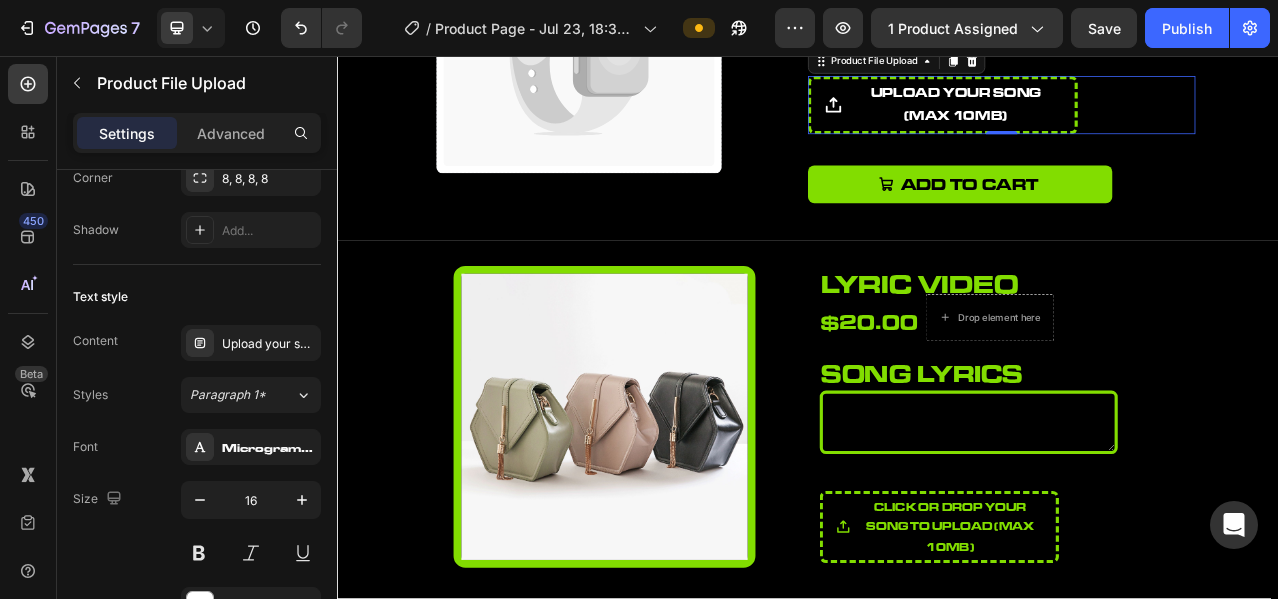 scroll, scrollTop: 333, scrollLeft: 0, axis: vertical 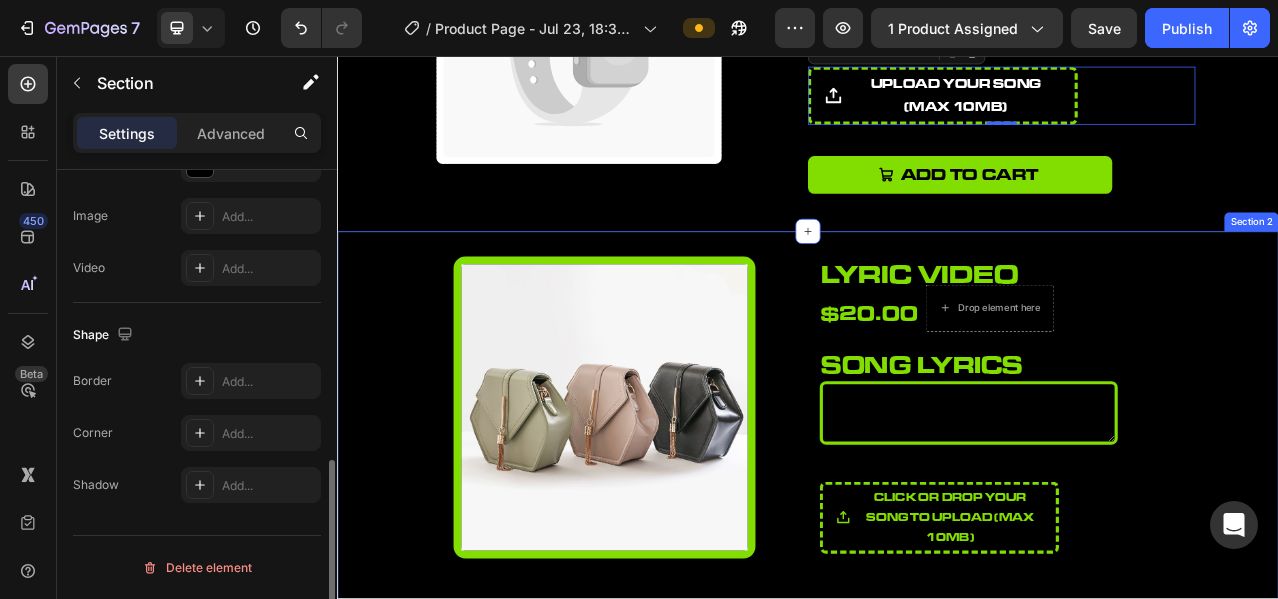 click on "Image lyric video Product Title $20.00 Product Price Product Price
Drop element here Row SONG LYRICS Heading Product Custom Field
Click or drop your SONG to upload (Max 10MB) Product File Upload
Add to cart Add to Cart Product Section 2" at bounding box center [937, 560] 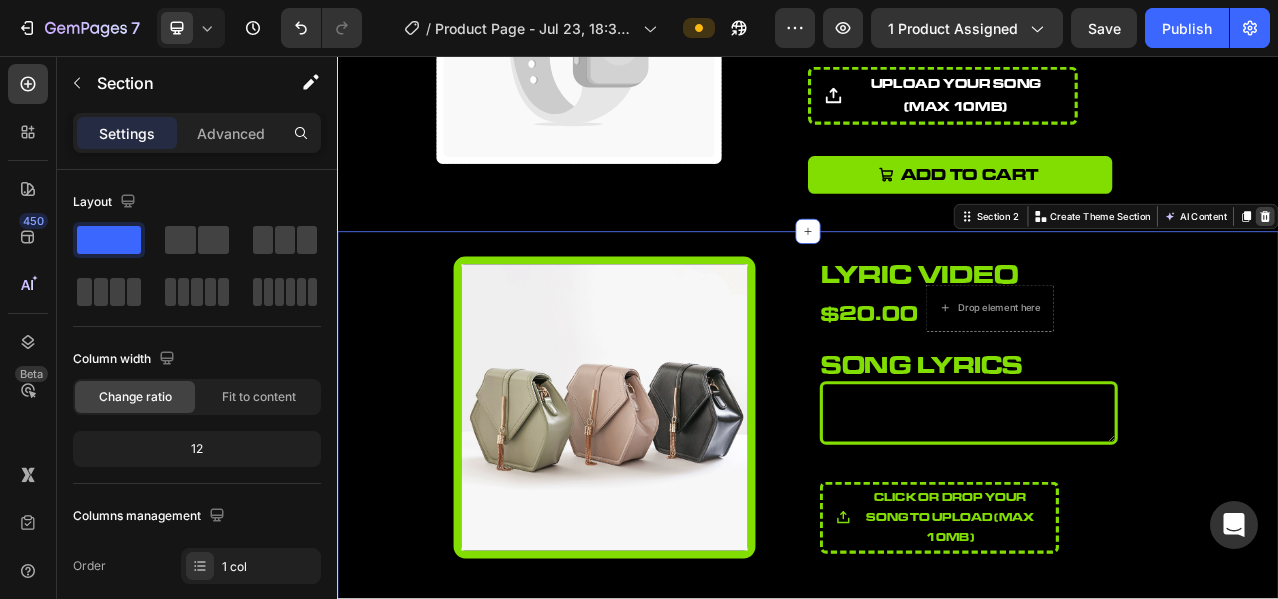 click 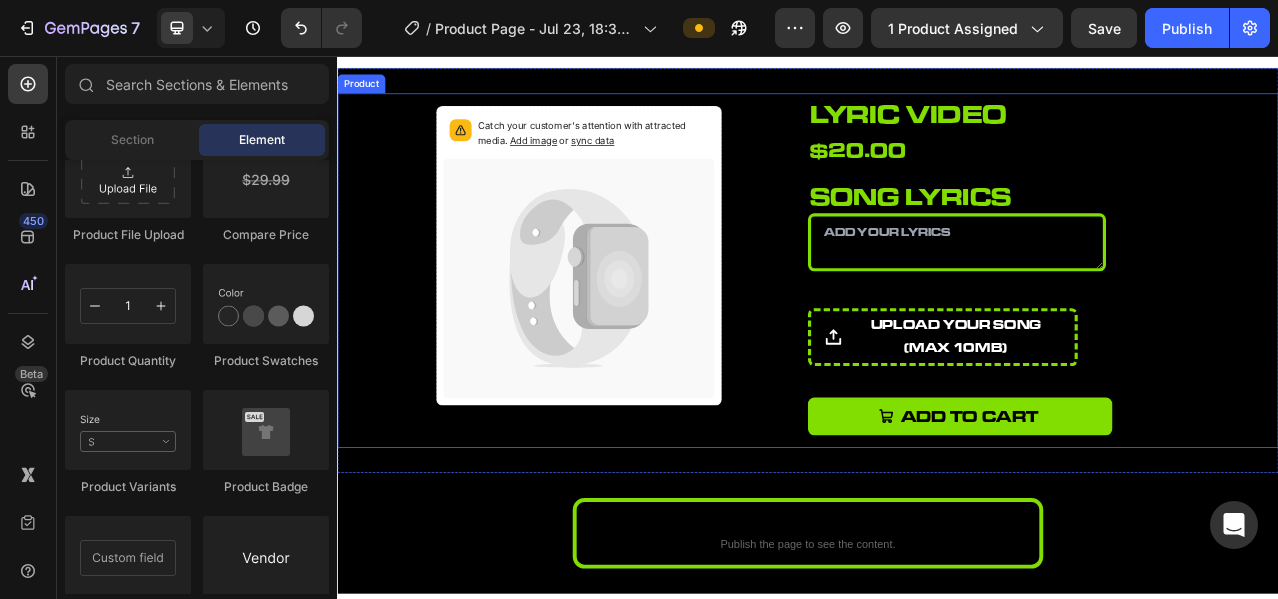 scroll, scrollTop: 0, scrollLeft: 0, axis: both 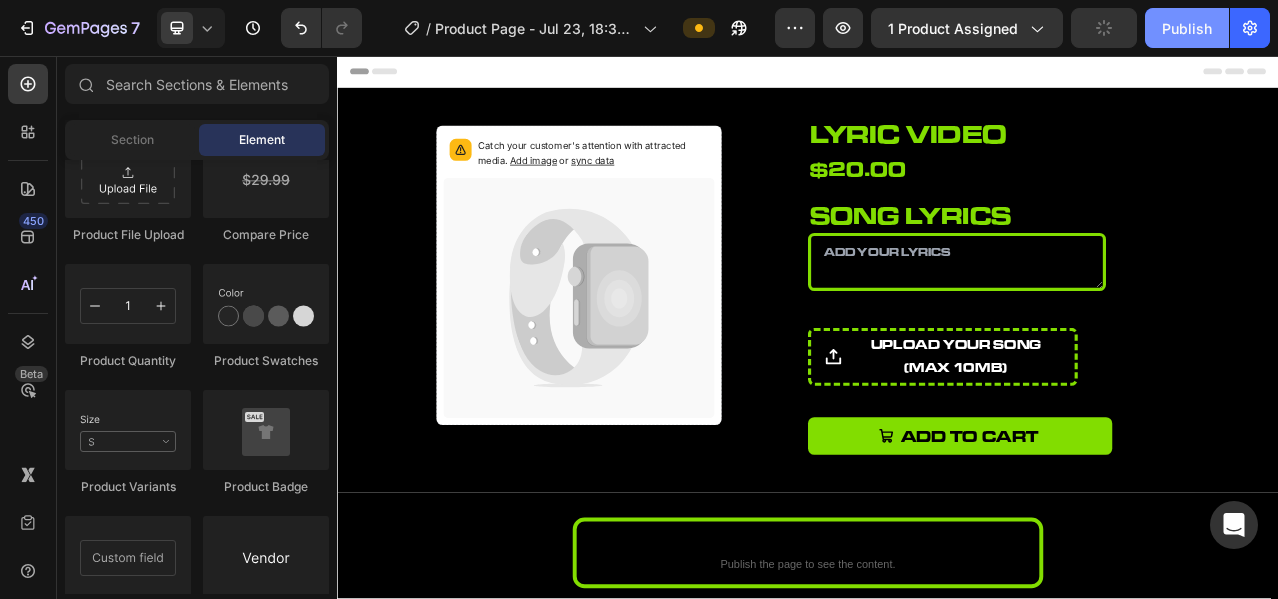 click on "Publish" at bounding box center [1187, 28] 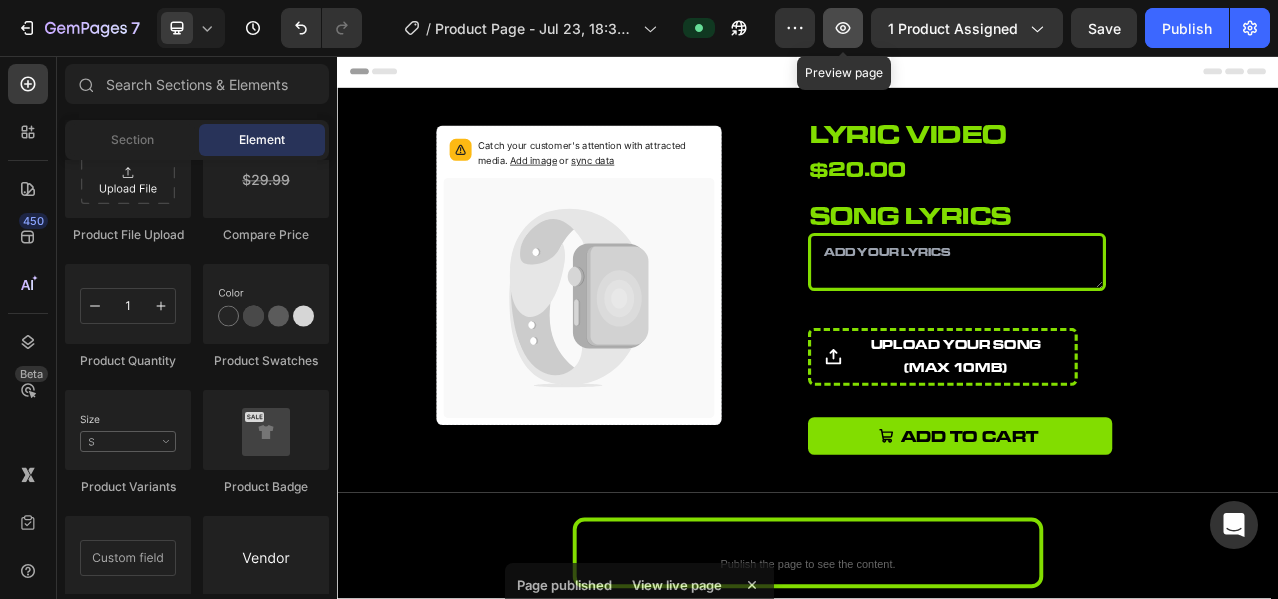 click 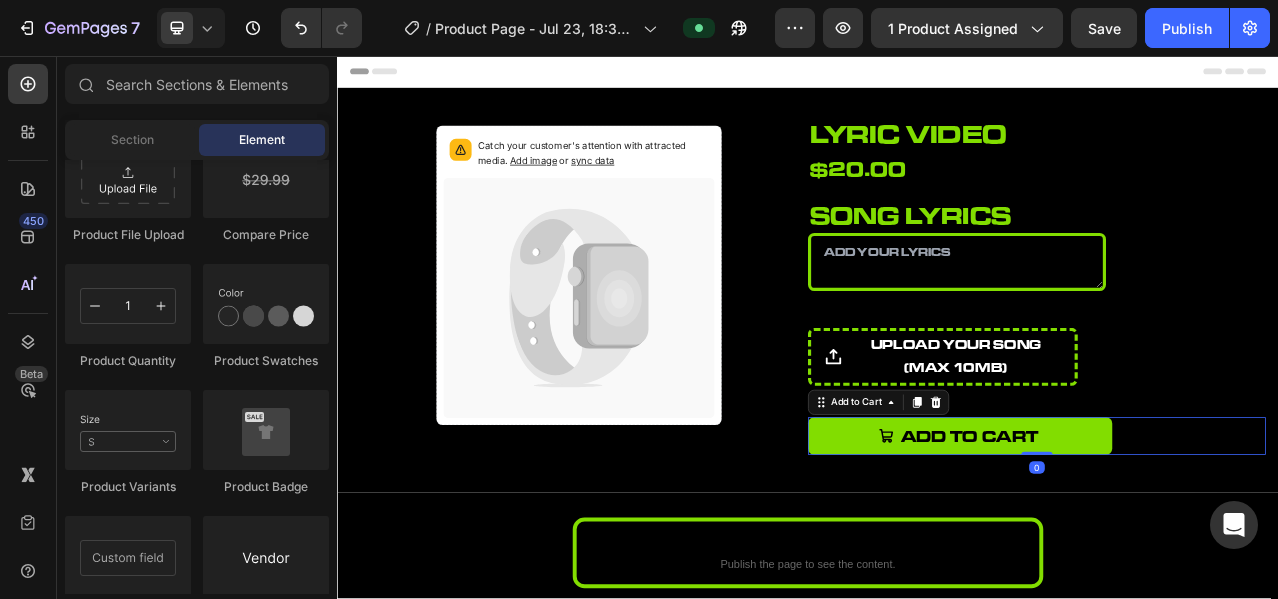 click on "Add to cart" at bounding box center [1131, 541] 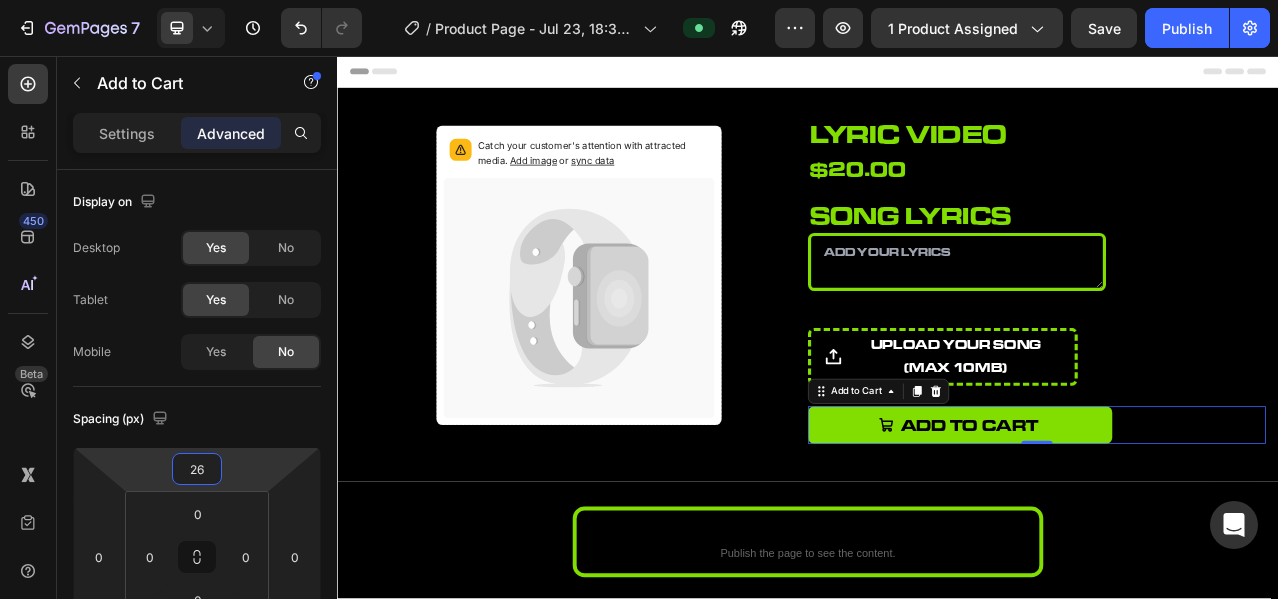 type on "24" 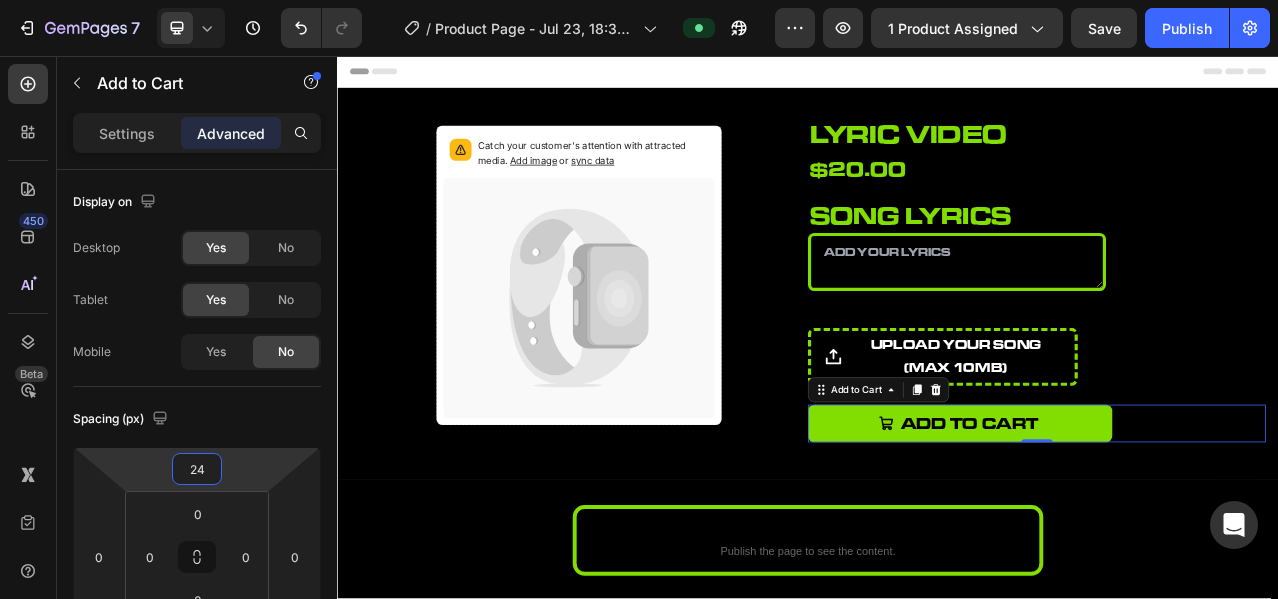 click on "7  Version history  /  Product Page - Jul 23, 18:32:40 Preview 1 product assigned  Save   Publish  450 Beta Sections(18) Elements(84) Section Element Hero Section Product Detail Brands Trusted Badges Guarantee Product Breakdown How to use Testimonials Compare Bundle FAQs Social Proof Brand Story Product List Collection Blog List Contact Sticky Add to Cart Custom Footer Browse Library 450 Layout
Row
Row
Row
Row Text
Heading
Text Block Button
Button
Button Media
Image
Image
Video" at bounding box center (639, 0) 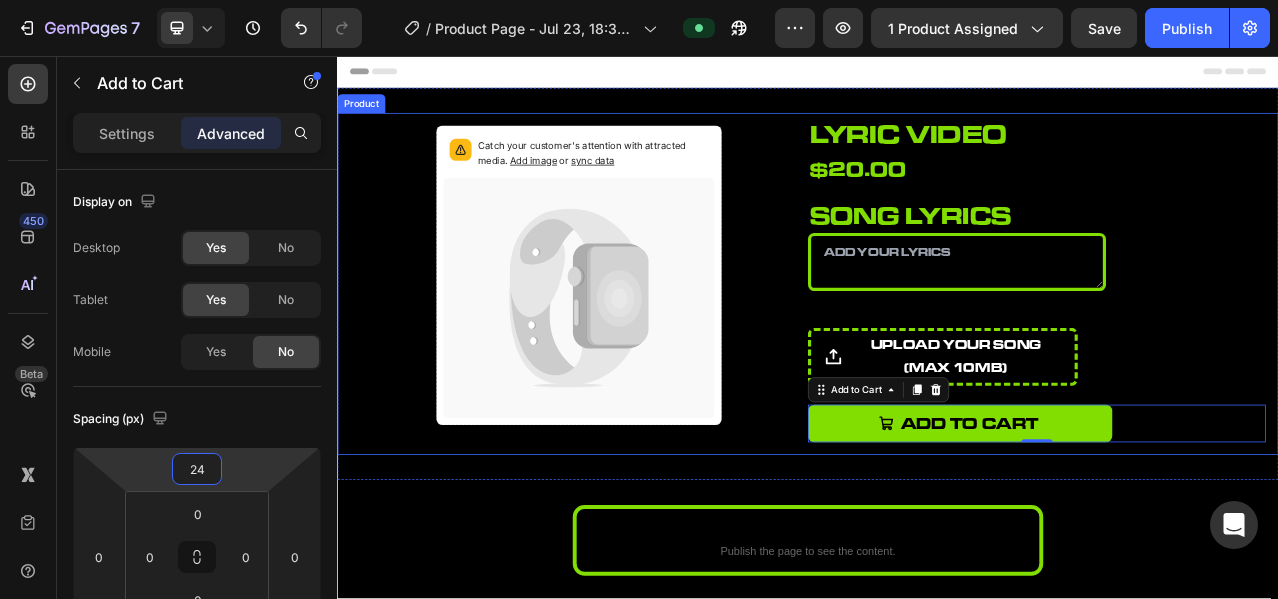 click on "upload your song (Max 10MB)" at bounding box center [1109, 440] 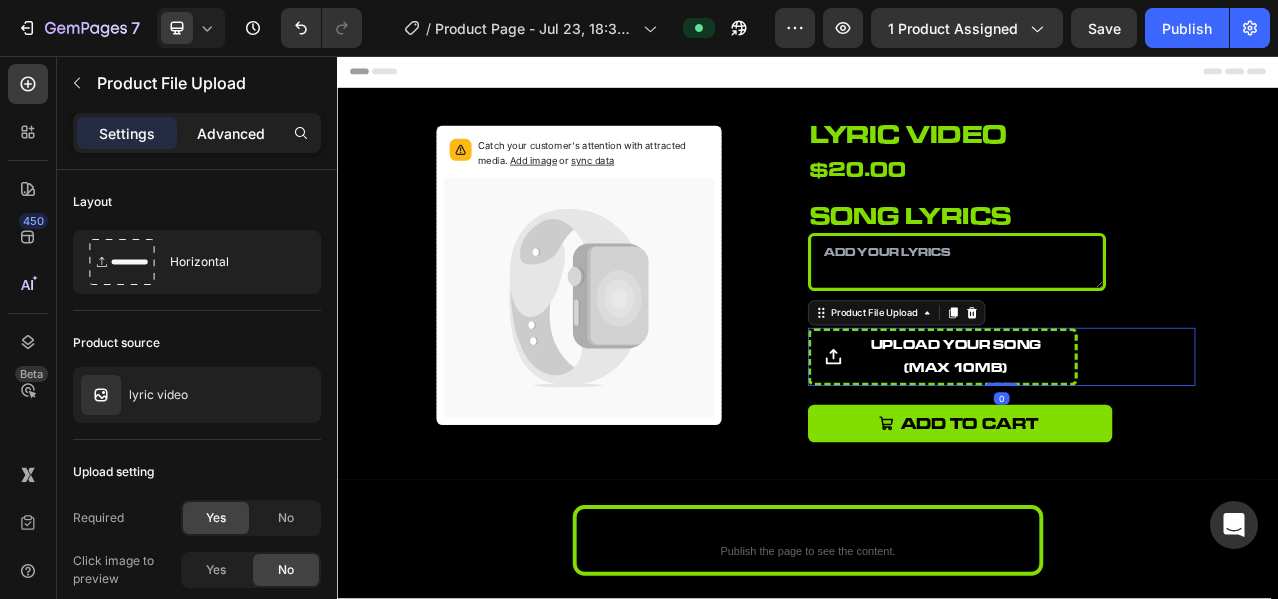 click on "Advanced" at bounding box center (231, 133) 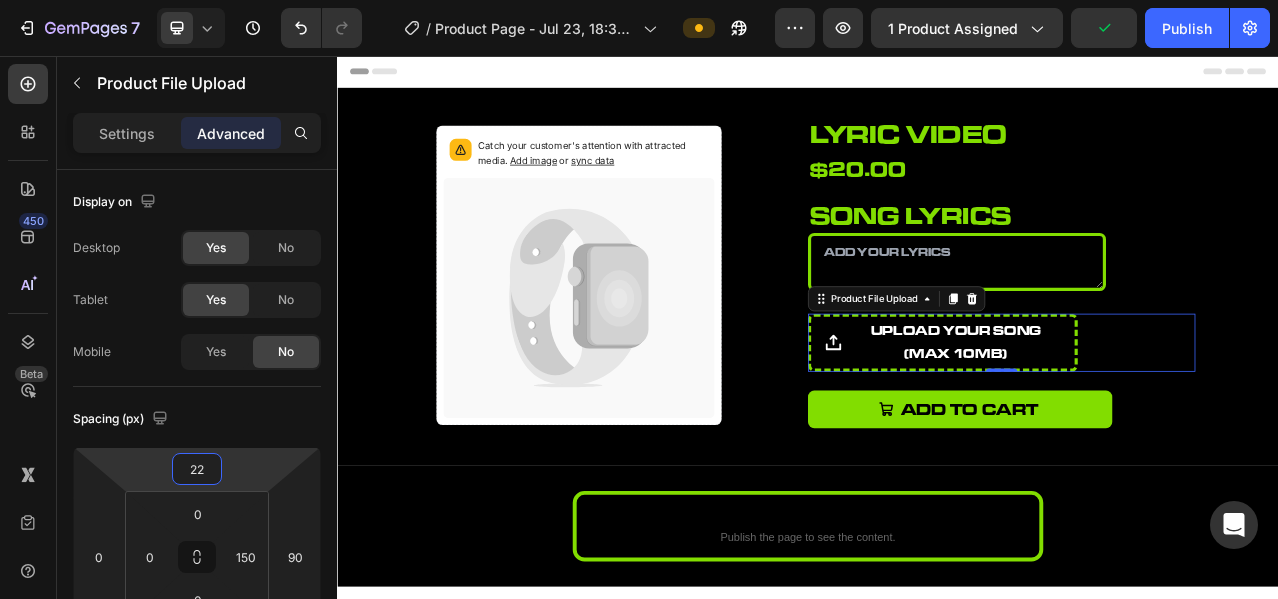 type on "20" 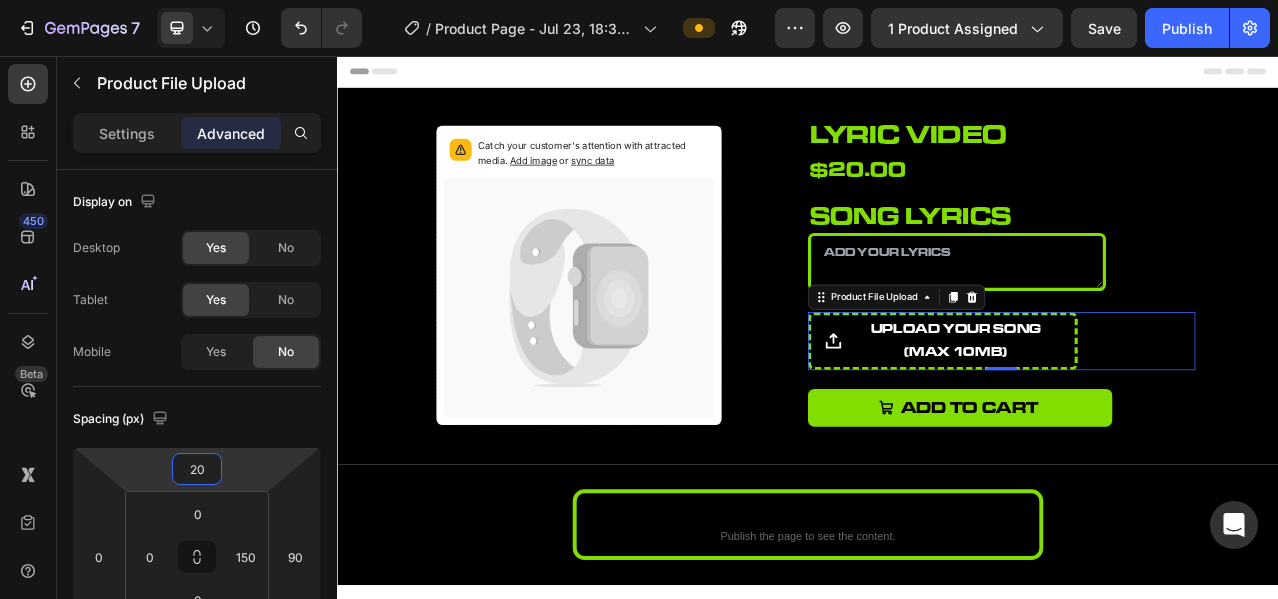 drag, startPoint x: 234, startPoint y: 476, endPoint x: 242, endPoint y: 486, distance: 12.806249 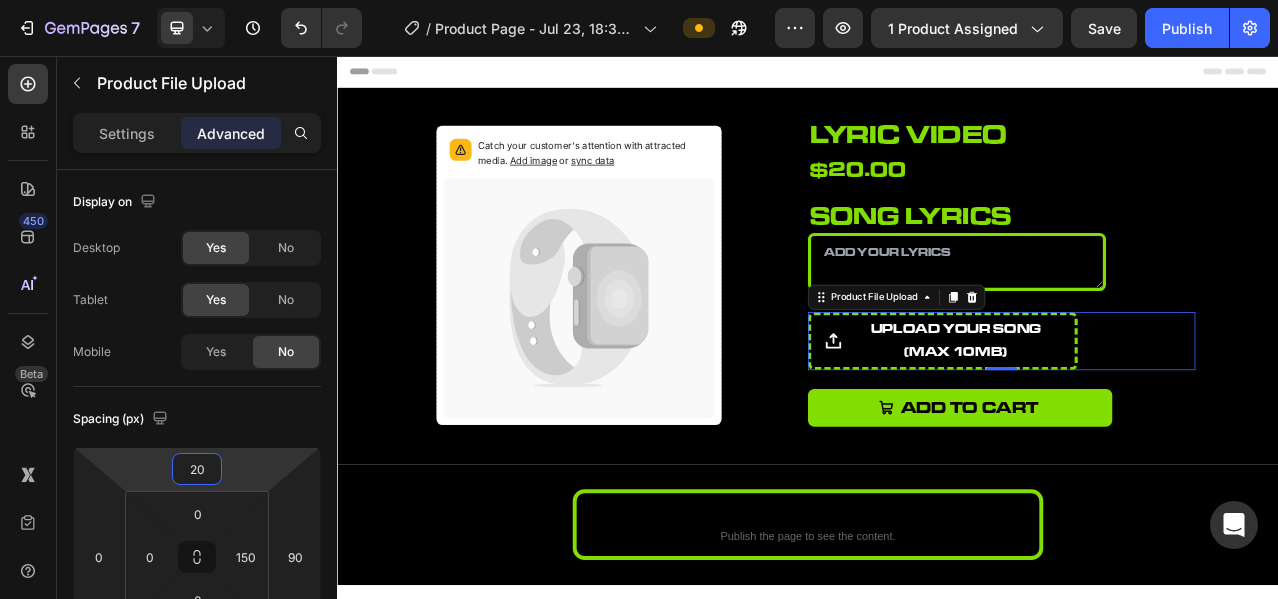 click on "7  Version history  /  Product Page - Jul 23, 18:32:40 Preview 1 product assigned  Save   Publish  450 Beta Sections(18) Elements(84) Section Element Hero Section Product Detail Brands Trusted Badges Guarantee Product Breakdown How to use Testimonials Compare Bundle FAQs Social Proof Brand Story Product List Collection Blog List Contact Sticky Add to Cart Custom Footer Browse Library 450 Layout
Row
Row
Row
Row Text
Heading
Text Block Button
Button
Button Media
Image
Image
Video" at bounding box center [639, 0] 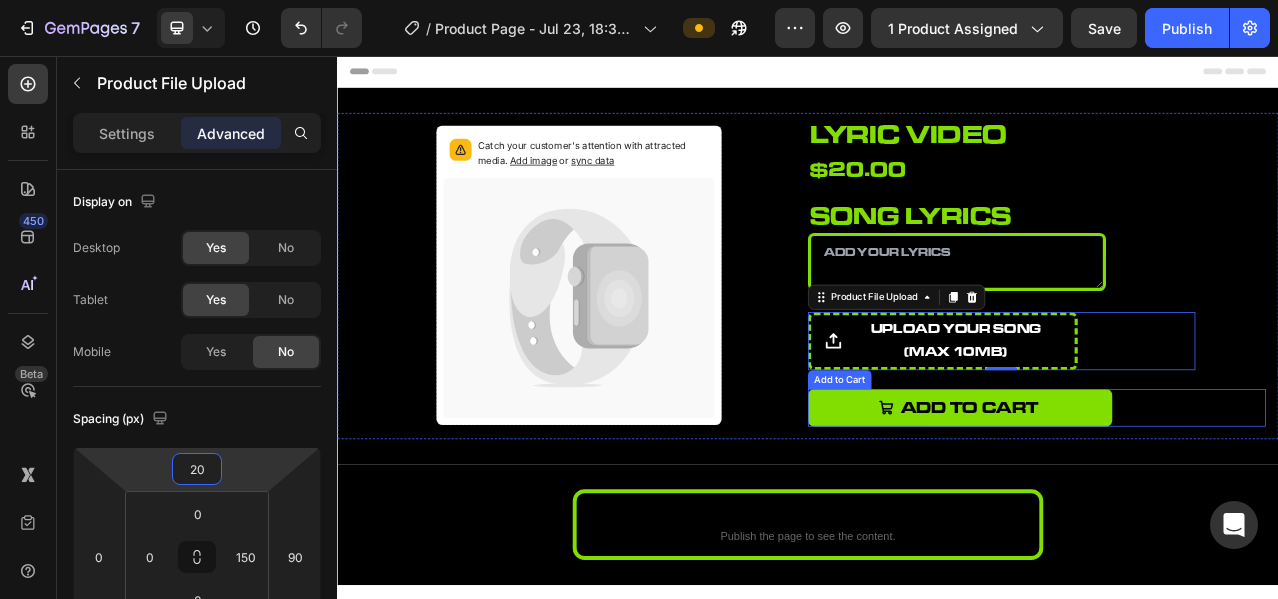 click on "Add to cart Add to Cart" at bounding box center (1229, 505) 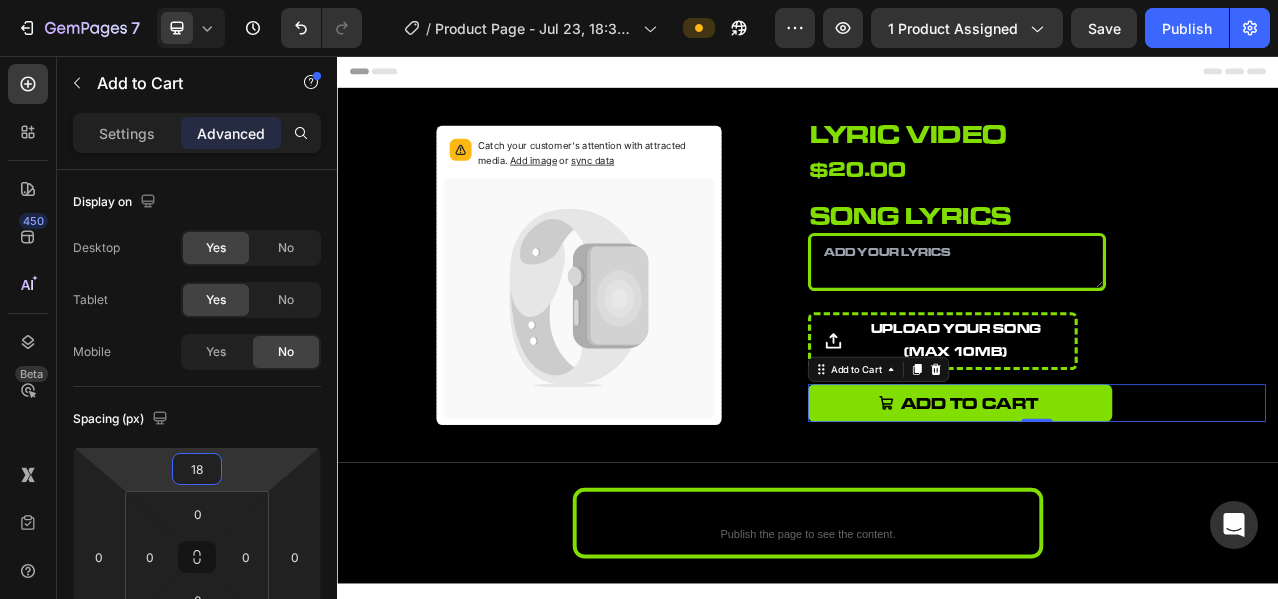 type on "20" 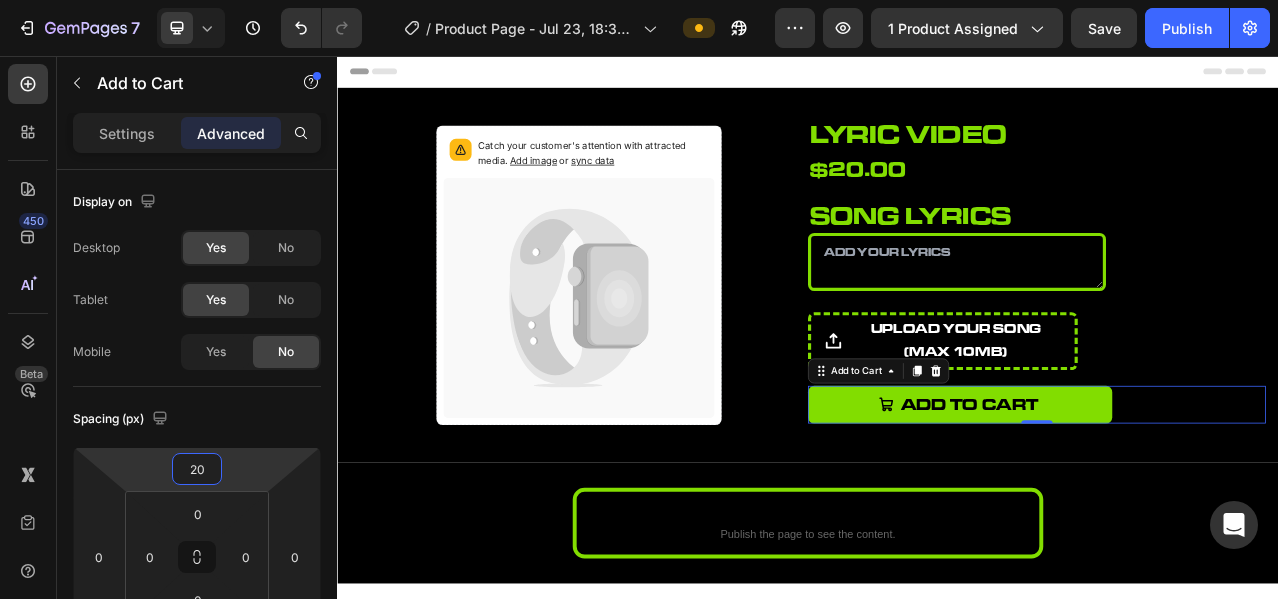 click on "7  Version history  /  Product Page - Jul 23, 18:32:40 Preview 1 product assigned  Save   Publish  450 Beta Sections(18) Elements(84) Section Element Hero Section Product Detail Brands Trusted Badges Guarantee Product Breakdown How to use Testimonials Compare Bundle FAQs Social Proof Brand Story Product List Collection Blog List Contact Sticky Add to Cart Custom Footer Browse Library 450 Layout
Row
Row
Row
Row Text
Heading
Text Block Button
Button
Button Media
Image
Image
Video" at bounding box center (639, 0) 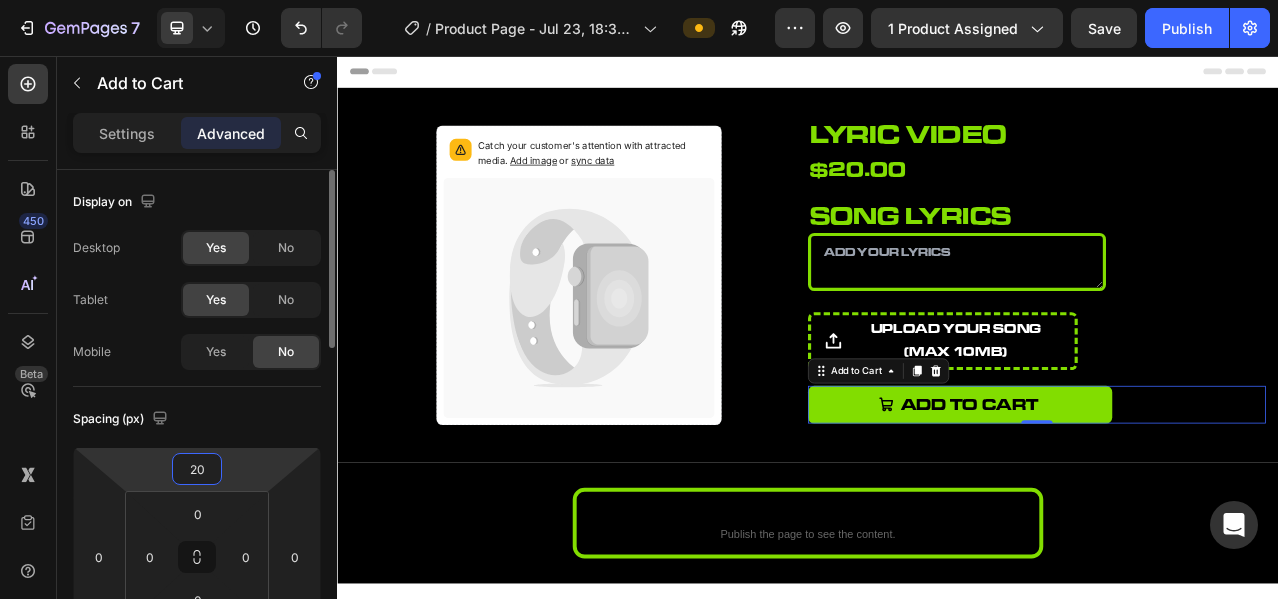 click on "Spacing (px)" at bounding box center (197, 419) 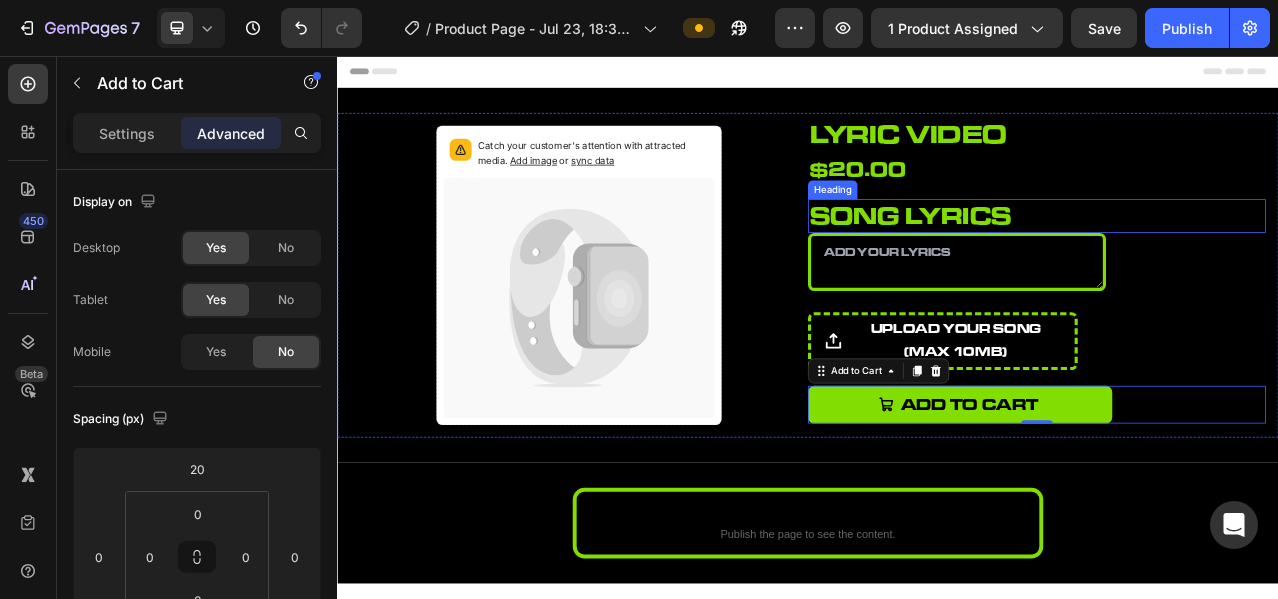 click on "song lyrics" at bounding box center (1229, 260) 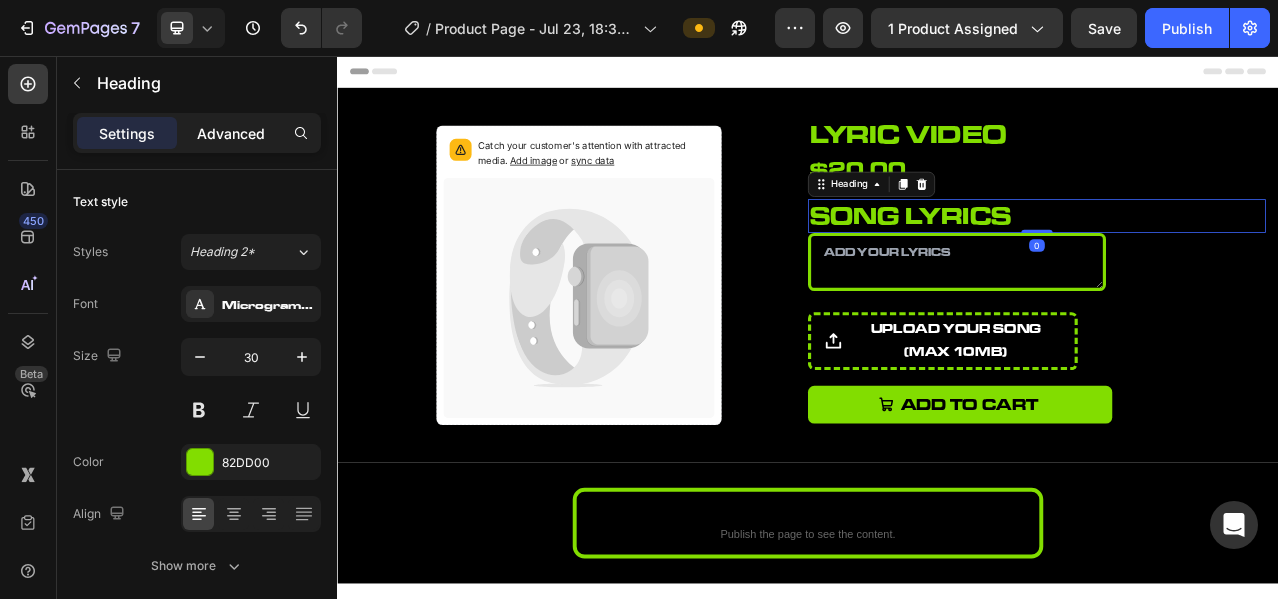 click on "Advanced" at bounding box center [231, 133] 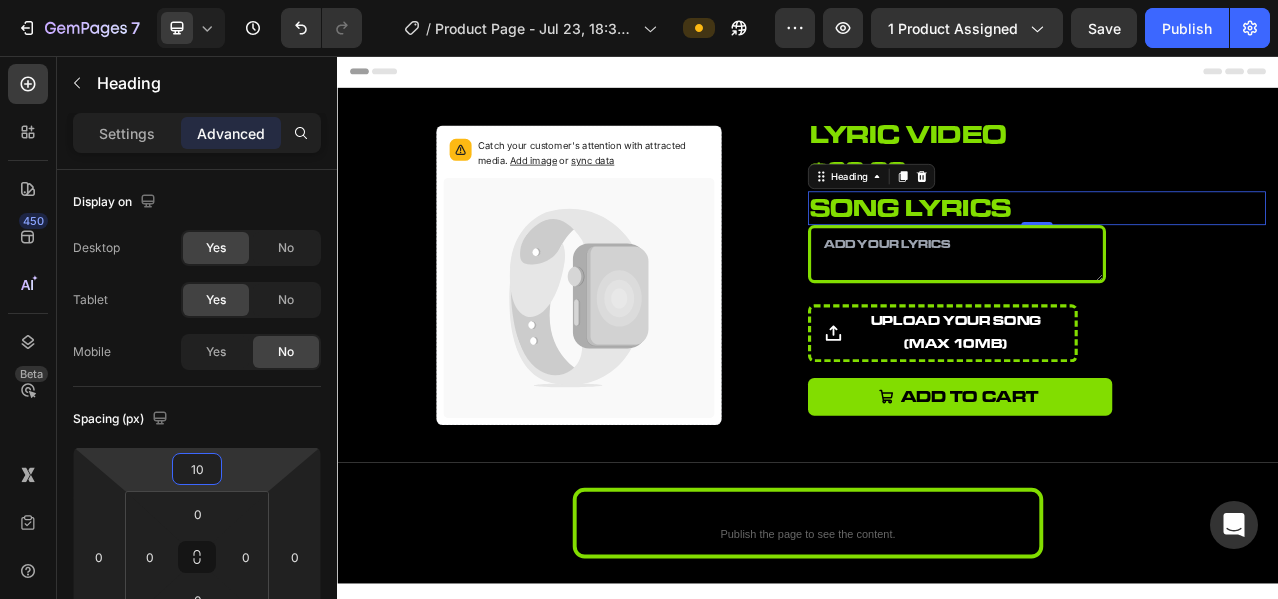type on "12" 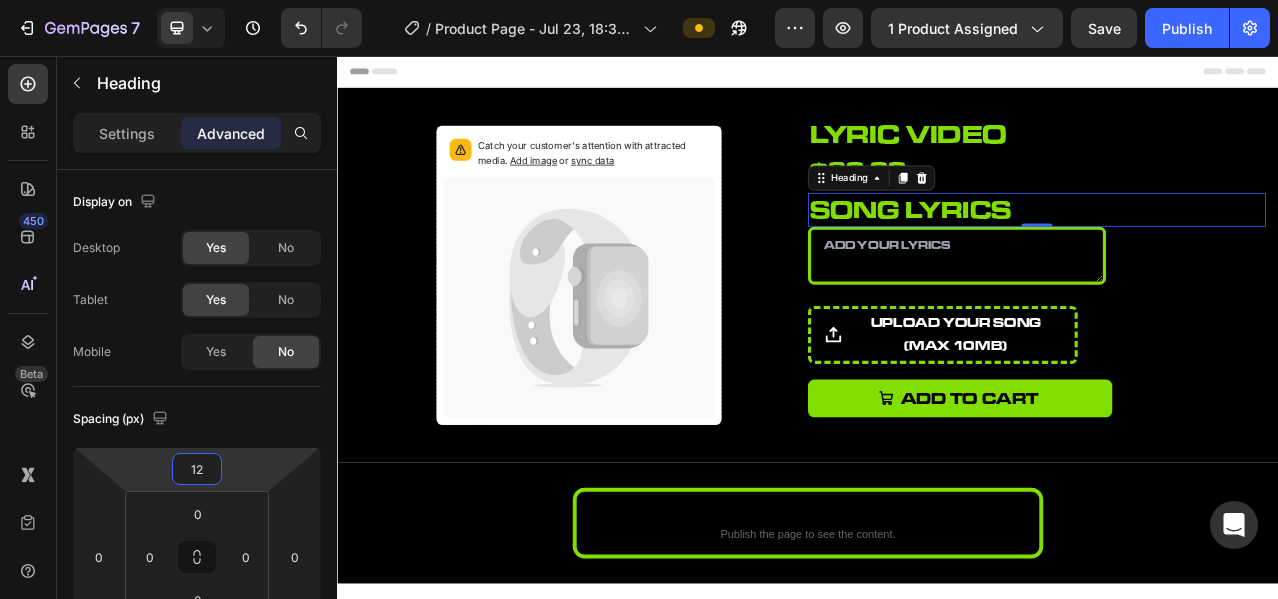 click on "7  Version history  /  Product Page - Jul 23, 18:32:40 Preview 1 product assigned  Save   Publish  450 Beta Sections(18) Elements(84) Section Element Hero Section Product Detail Brands Trusted Badges Guarantee Product Breakdown How to use Testimonials Compare Bundle FAQs Social Proof Brand Story Product List Collection Blog List Contact Sticky Add to Cart Custom Footer Browse Library 450 Layout
Row
Row
Row
Row Text
Heading
Text Block Button
Button
Button Media
Image
Image
Video" at bounding box center [639, 0] 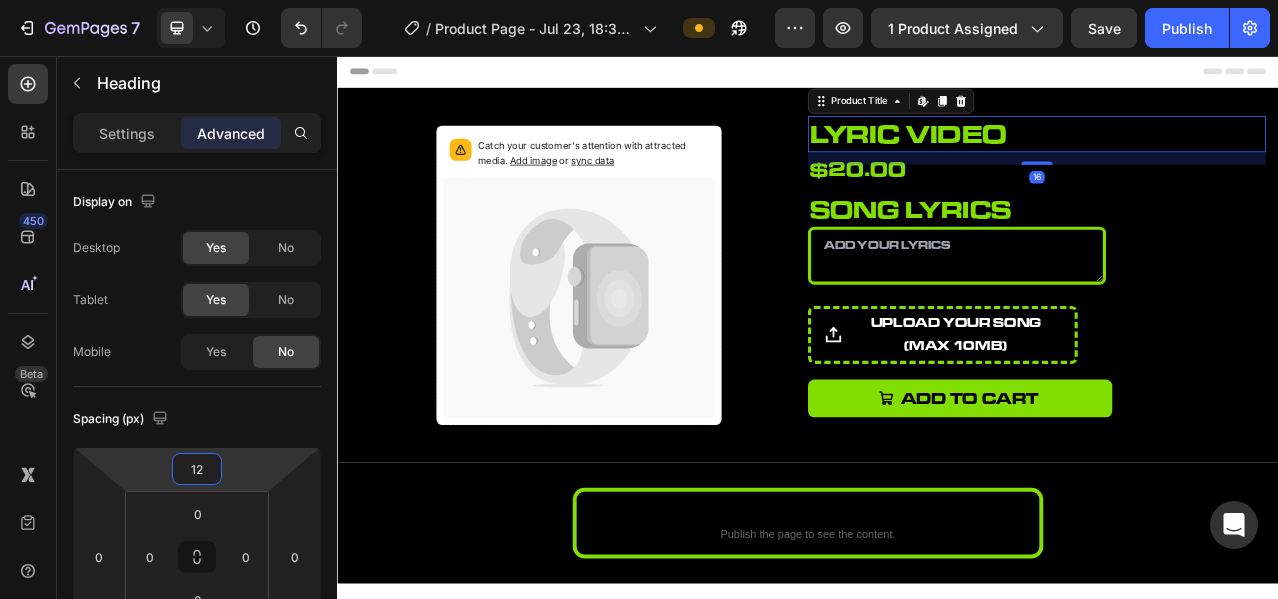click on "lyric video" at bounding box center (1229, 156) 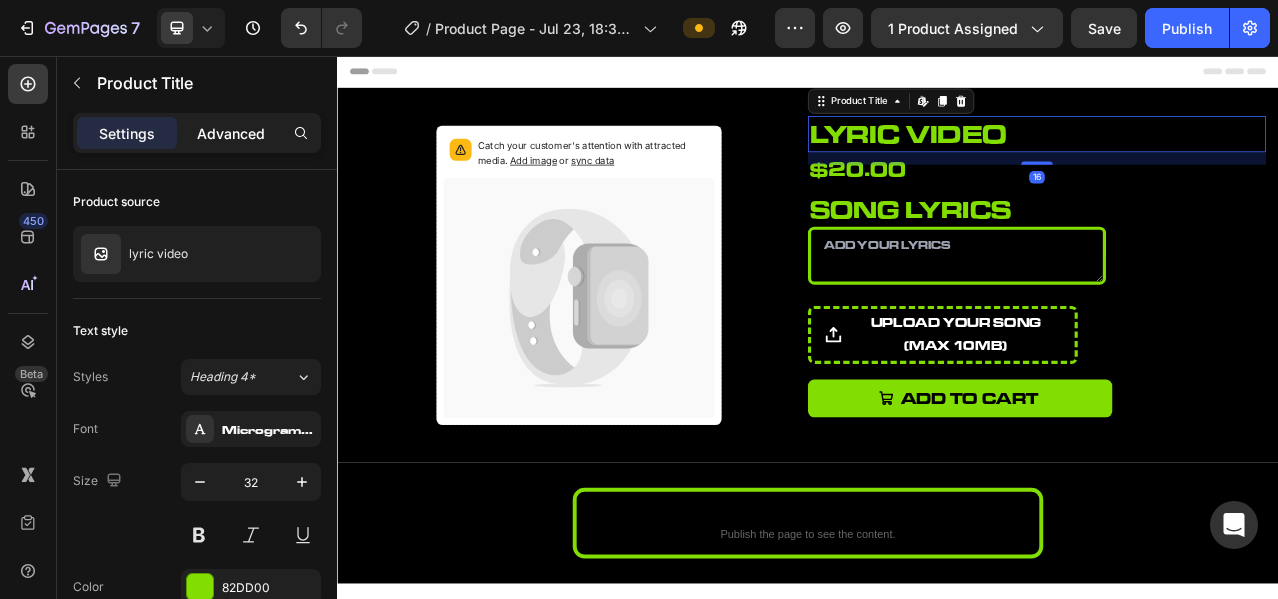 click on "Advanced" at bounding box center [231, 133] 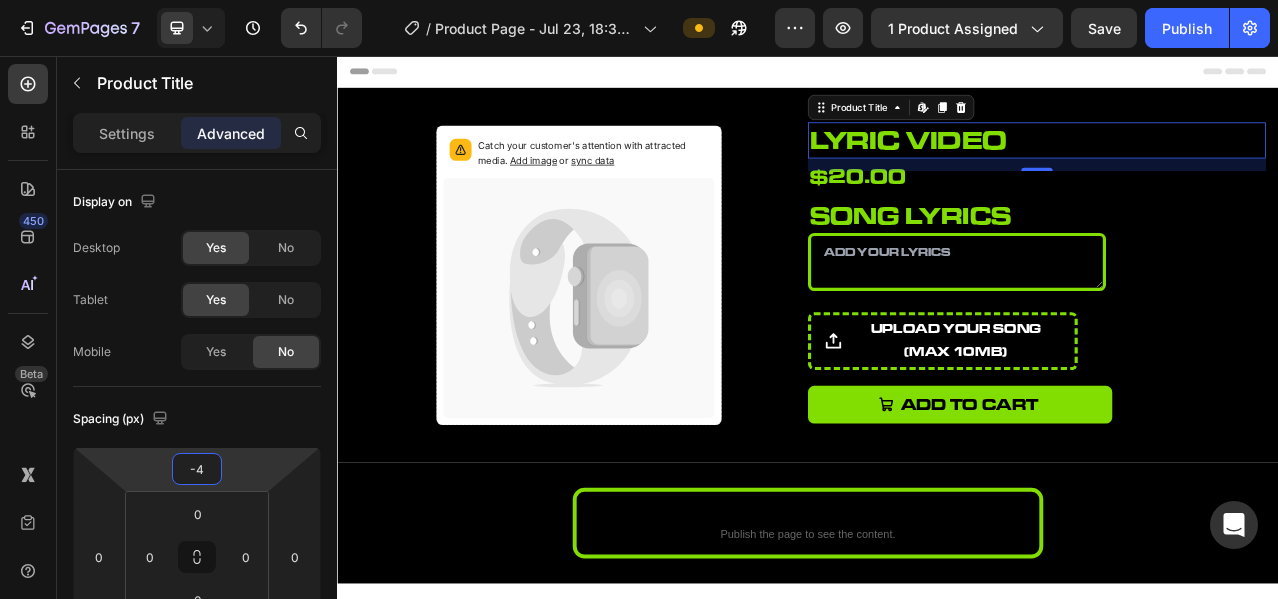 type on "-6" 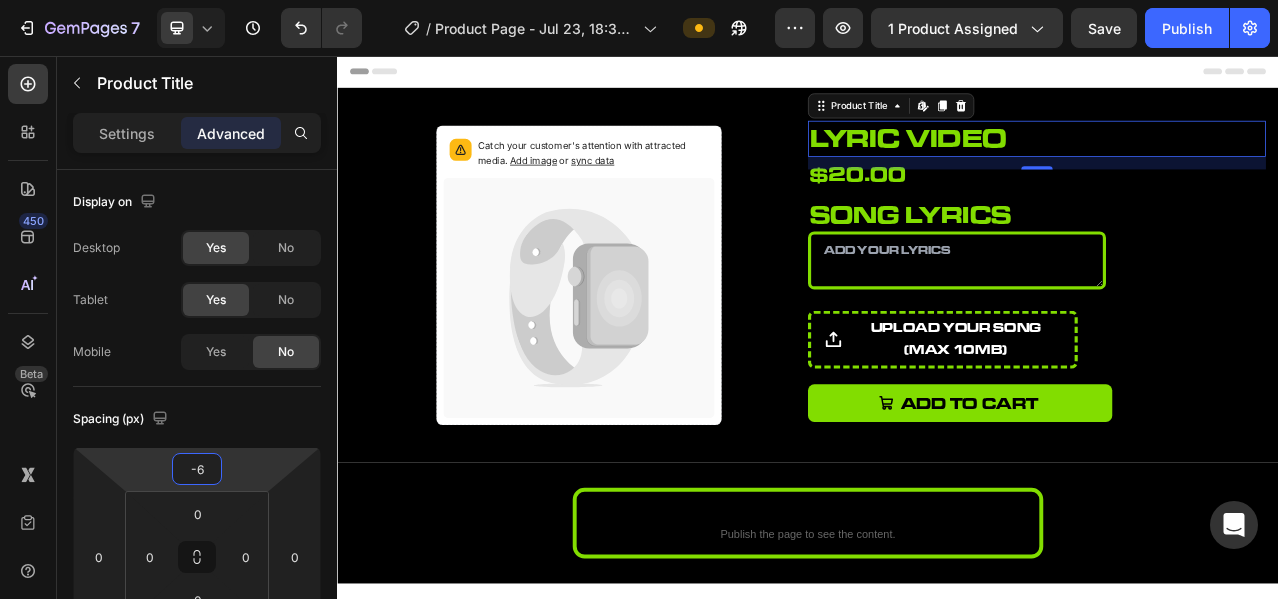 click on "7  Version history  /  Product Page - Jul 23, 18:32:40 Preview 1 product assigned  Save   Publish  450 Beta Sections(18) Elements(84) Section Element Hero Section Product Detail Brands Trusted Badges Guarantee Product Breakdown How to use Testimonials Compare Bundle FAQs Social Proof Brand Story Product List Collection Blog List Contact Sticky Add to Cart Custom Footer Browse Library 450 Layout
Row
Row
Row
Row Text
Heading
Text Block Button
Button
Button Media
Image
Image
Video" at bounding box center (639, 0) 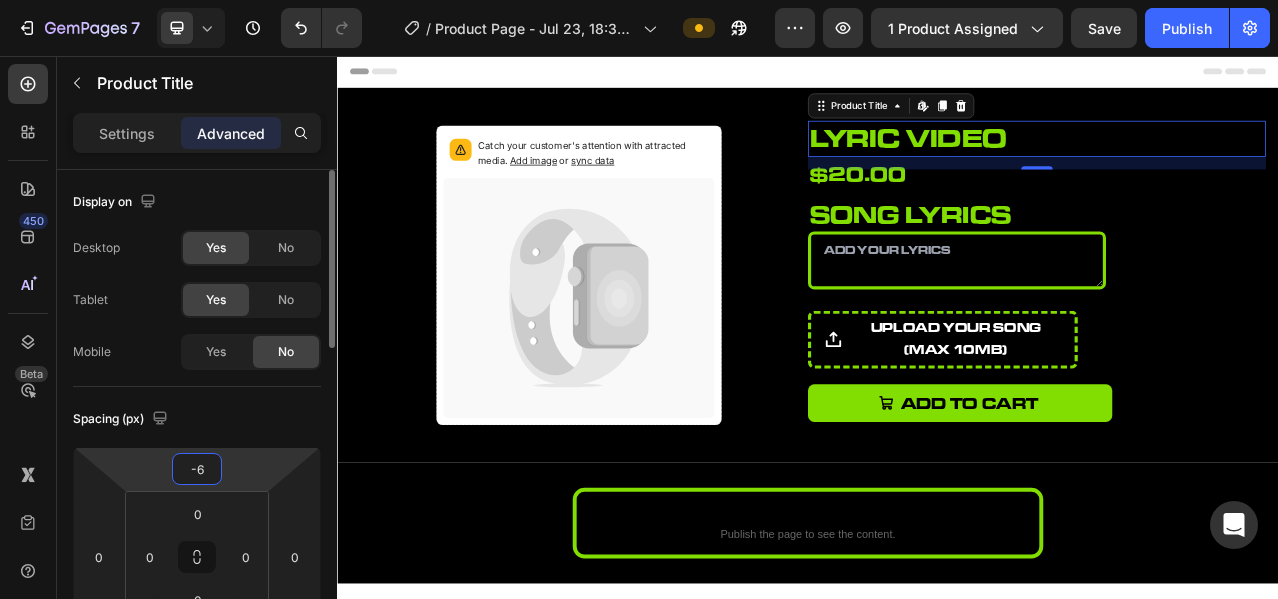 click on "Spacing (px)" at bounding box center [197, 419] 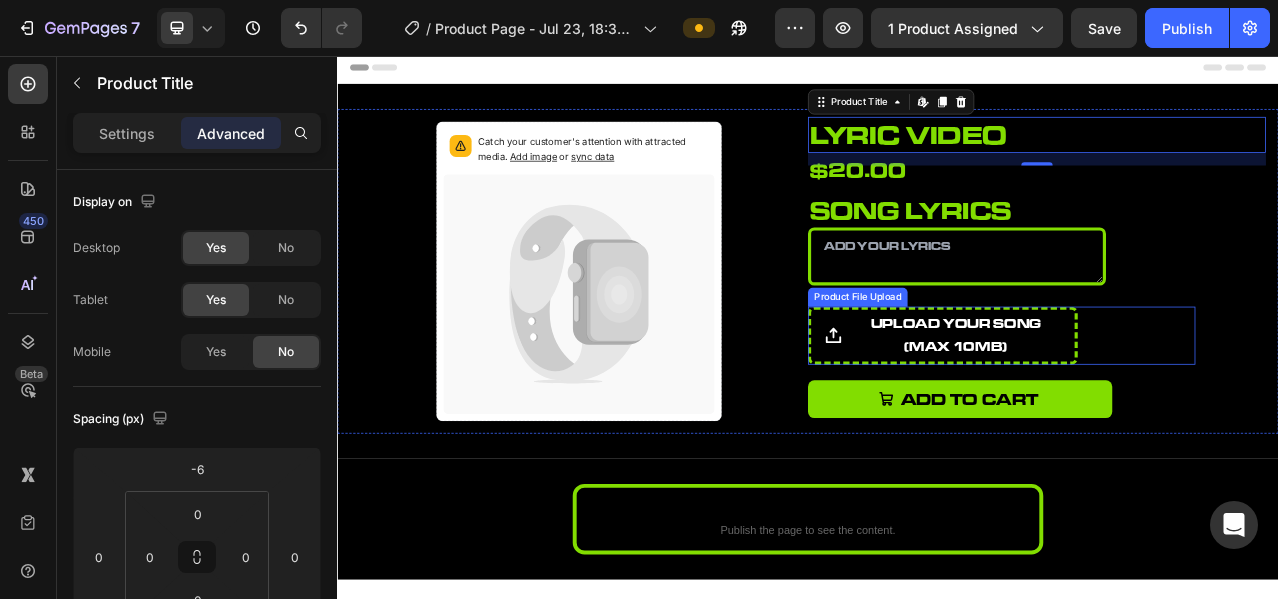 scroll, scrollTop: 0, scrollLeft: 0, axis: both 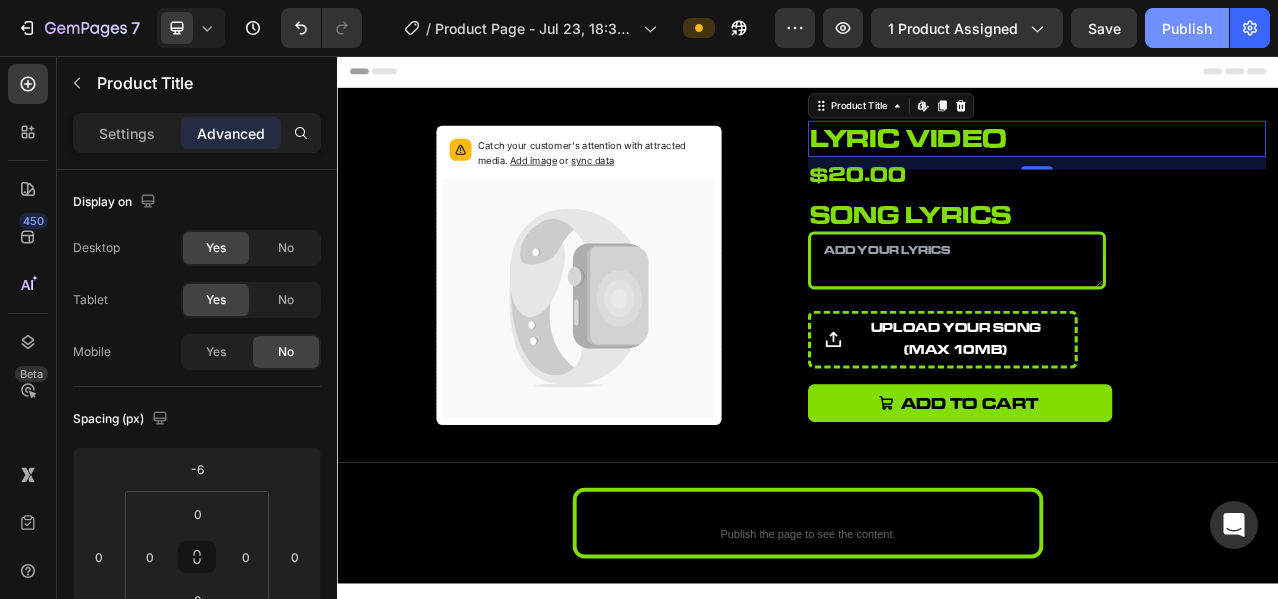 click on "Publish" at bounding box center (1187, 28) 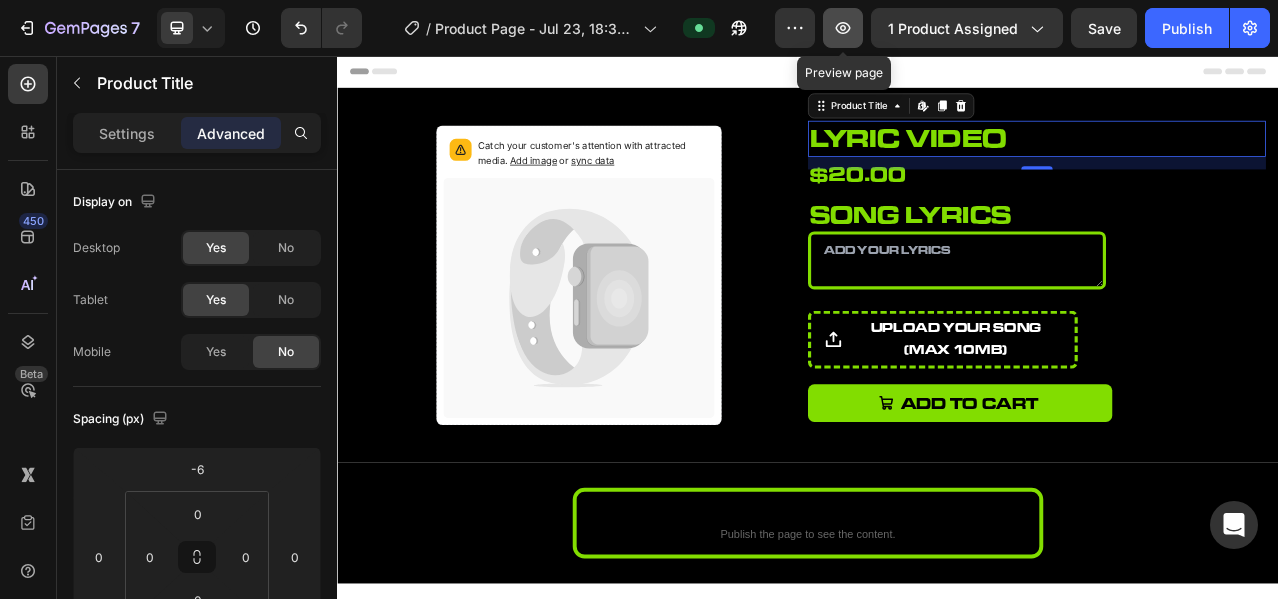 click 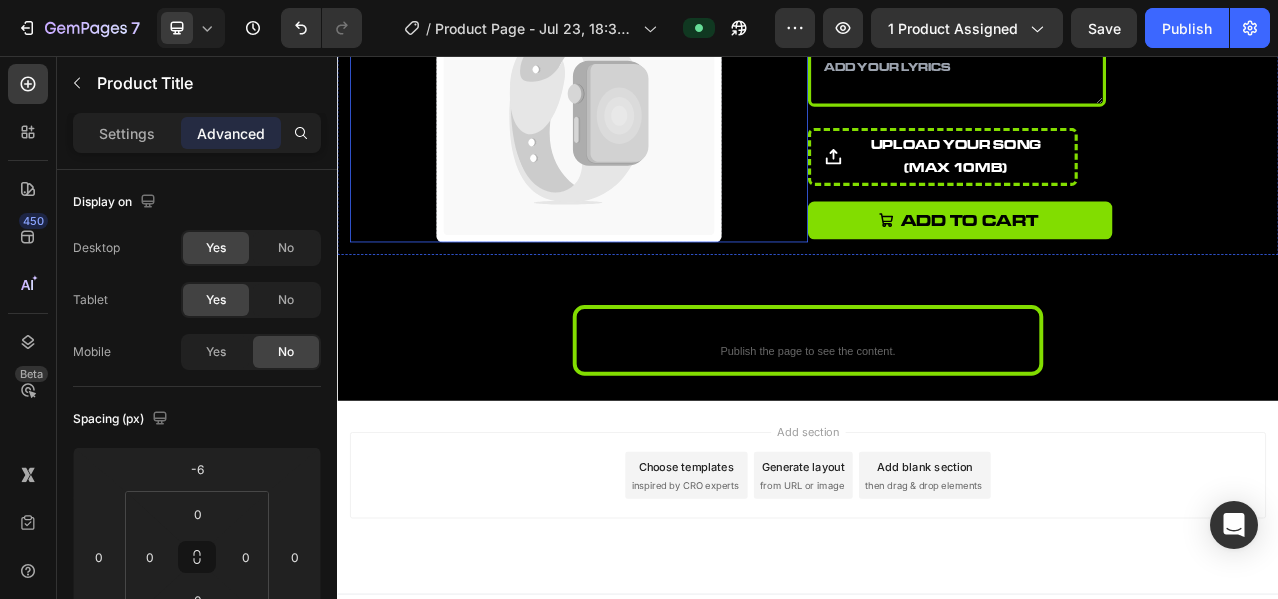 scroll, scrollTop: 262, scrollLeft: 0, axis: vertical 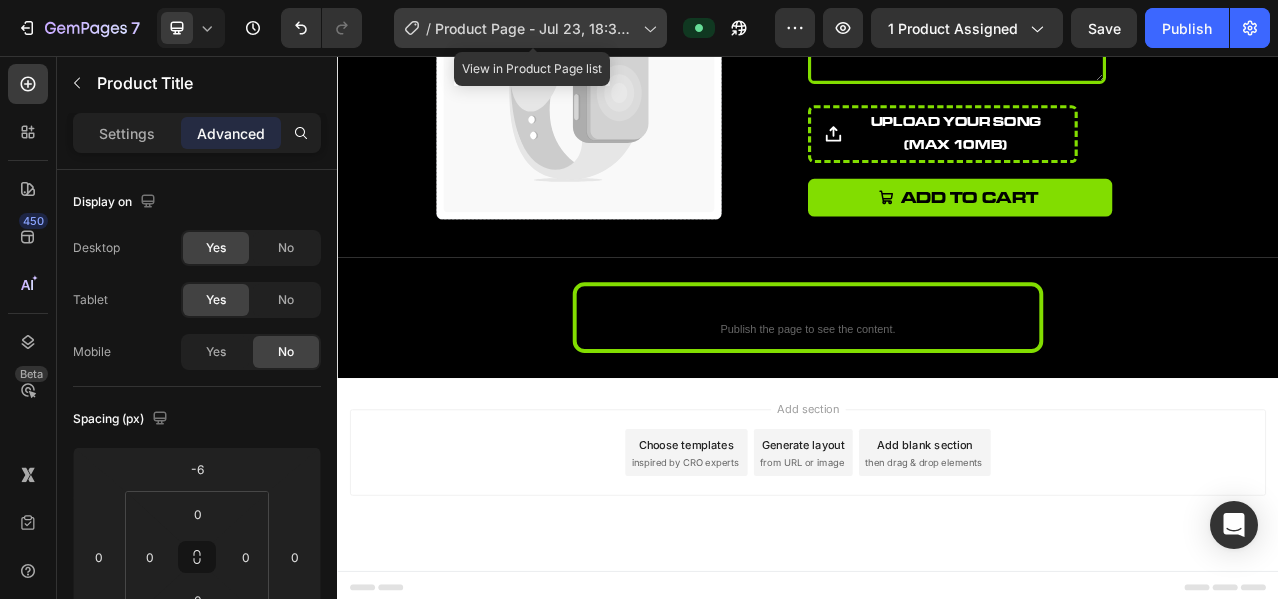click on "Product Page - Jul 23, 18:32:40" at bounding box center (535, 28) 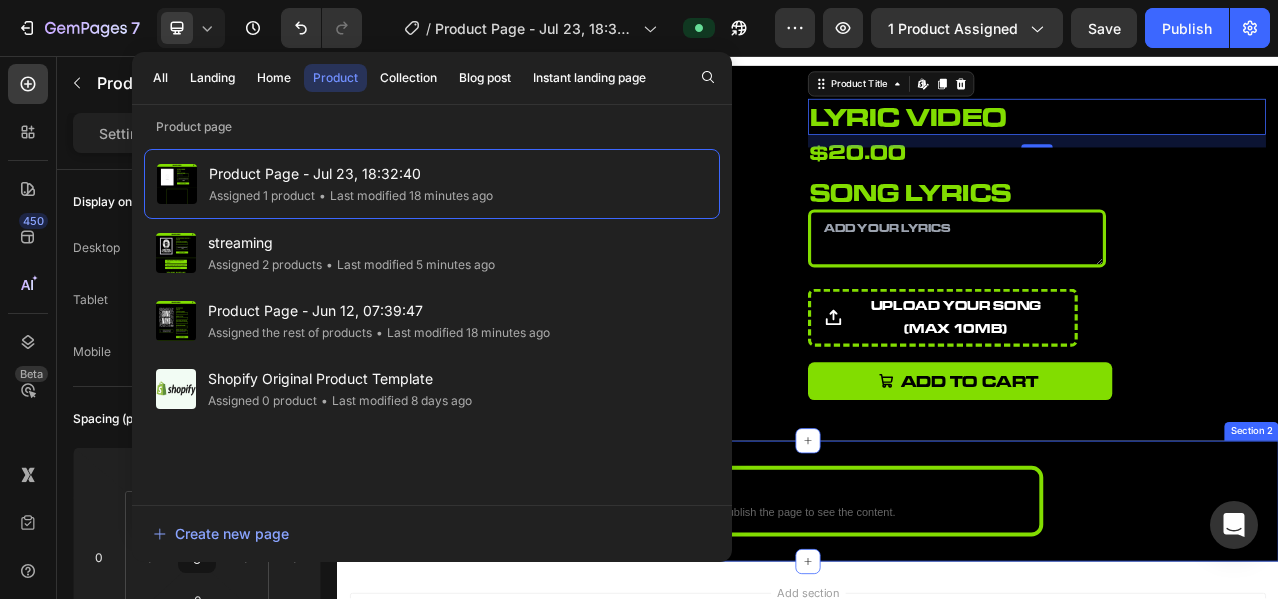 scroll, scrollTop: 0, scrollLeft: 0, axis: both 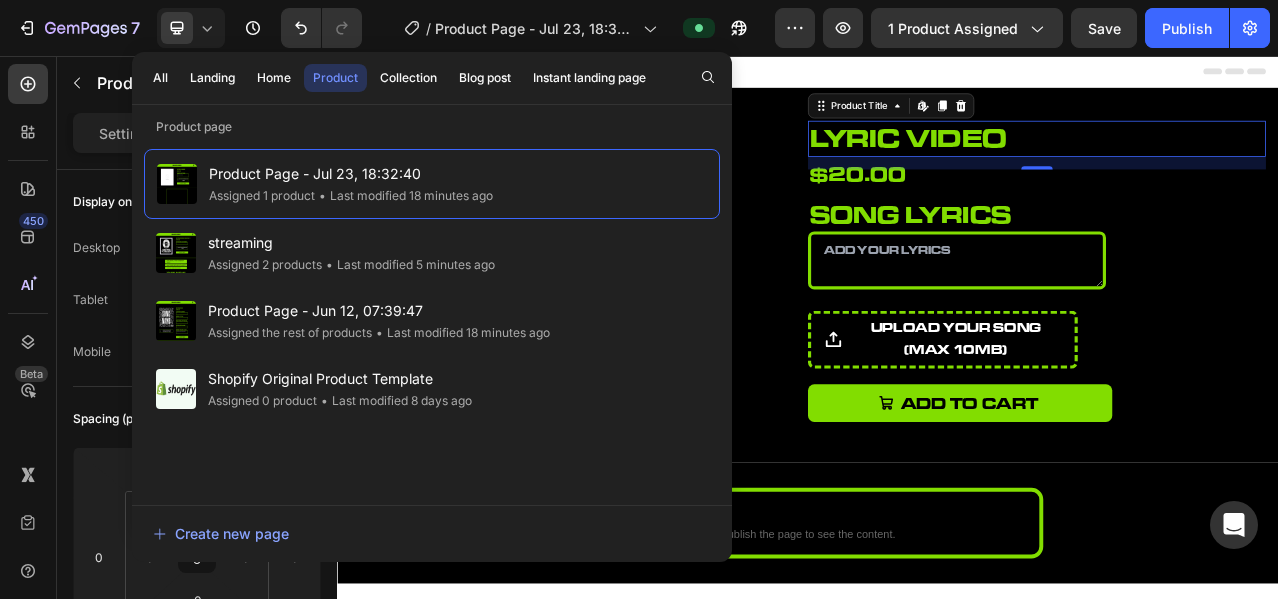 click on "lyric video" at bounding box center (1229, 162) 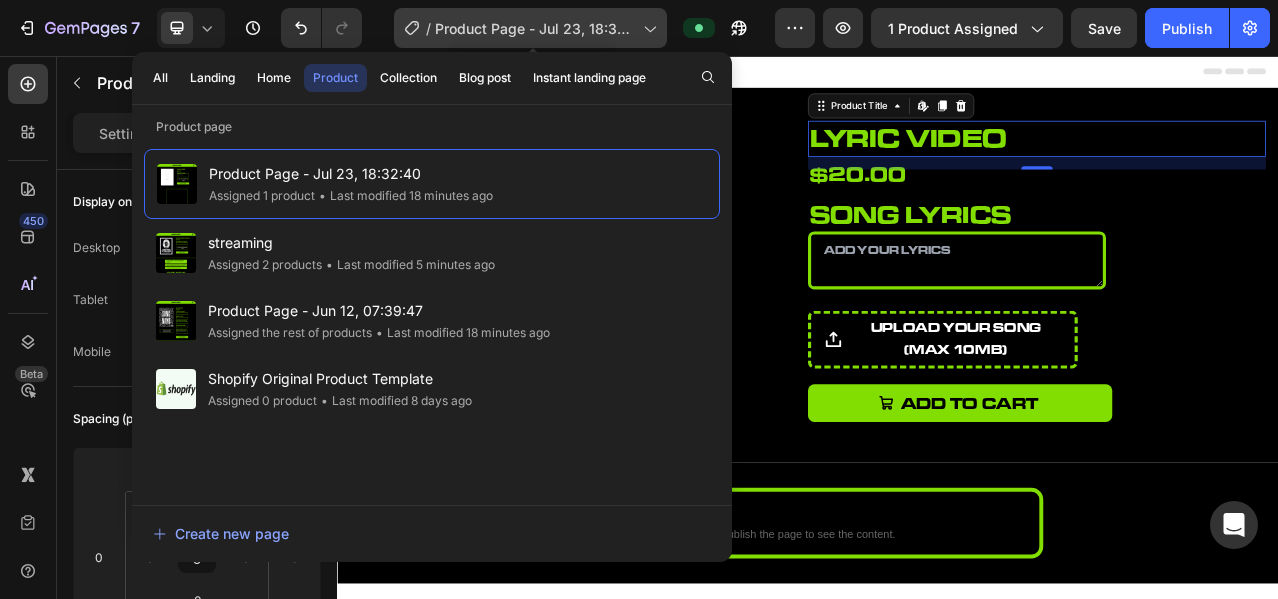 click on "Product Page - Jul 23, 18:32:40" at bounding box center (535, 28) 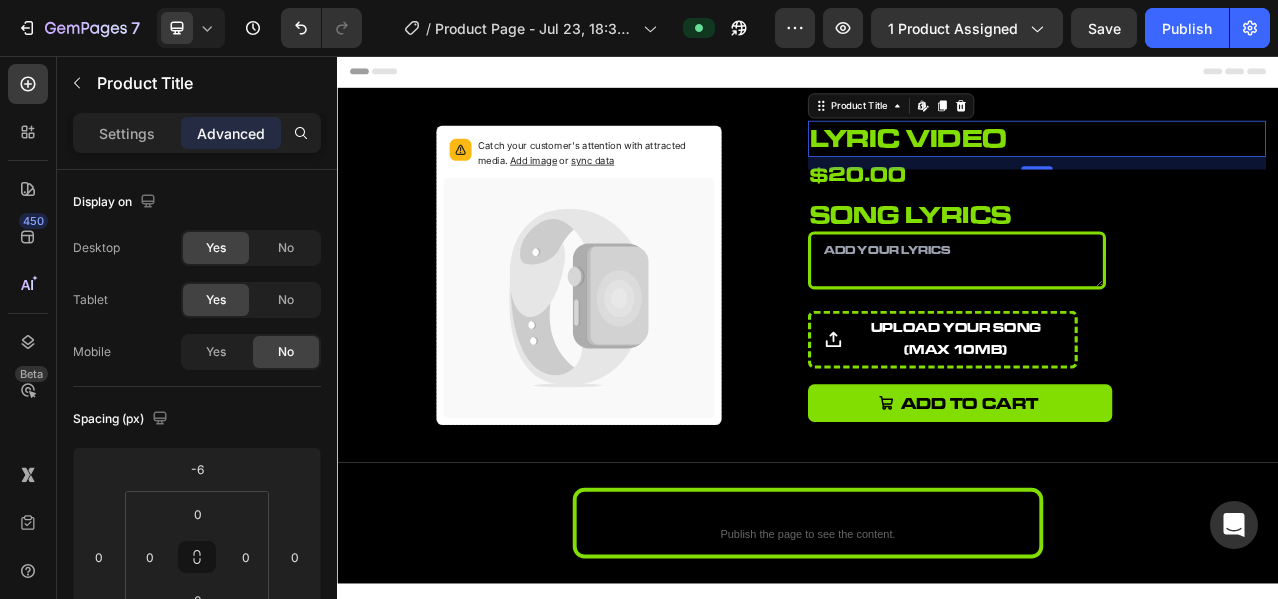 click on "lyric video" at bounding box center [1229, 162] 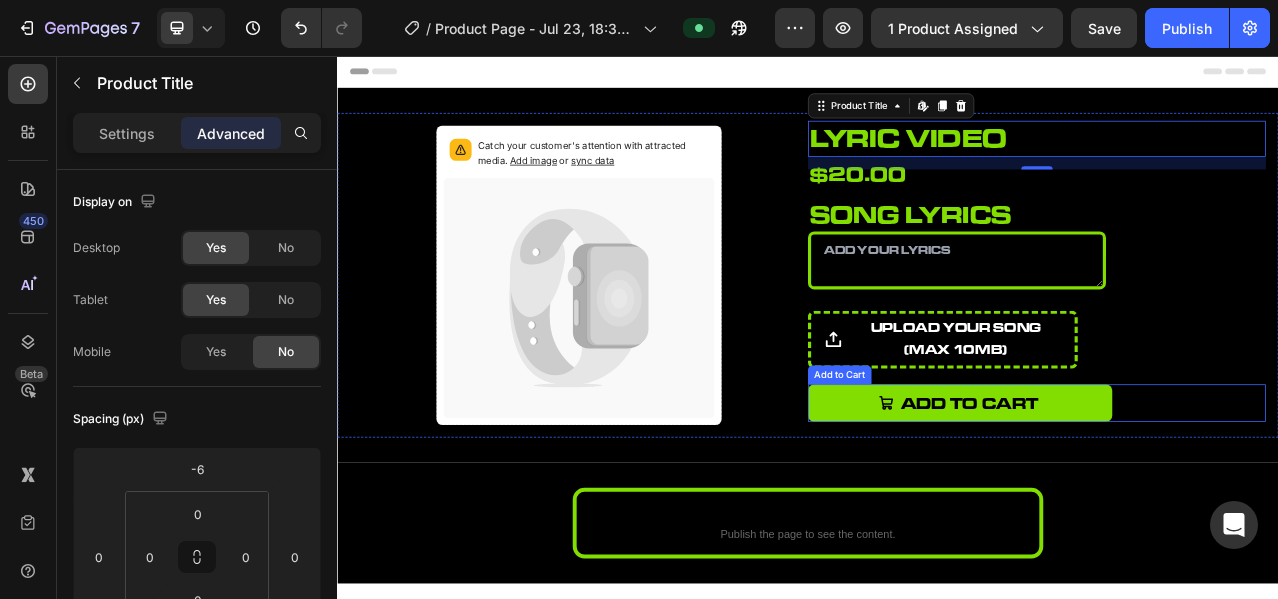 click on "Add to cart Add to Cart" at bounding box center [1229, 499] 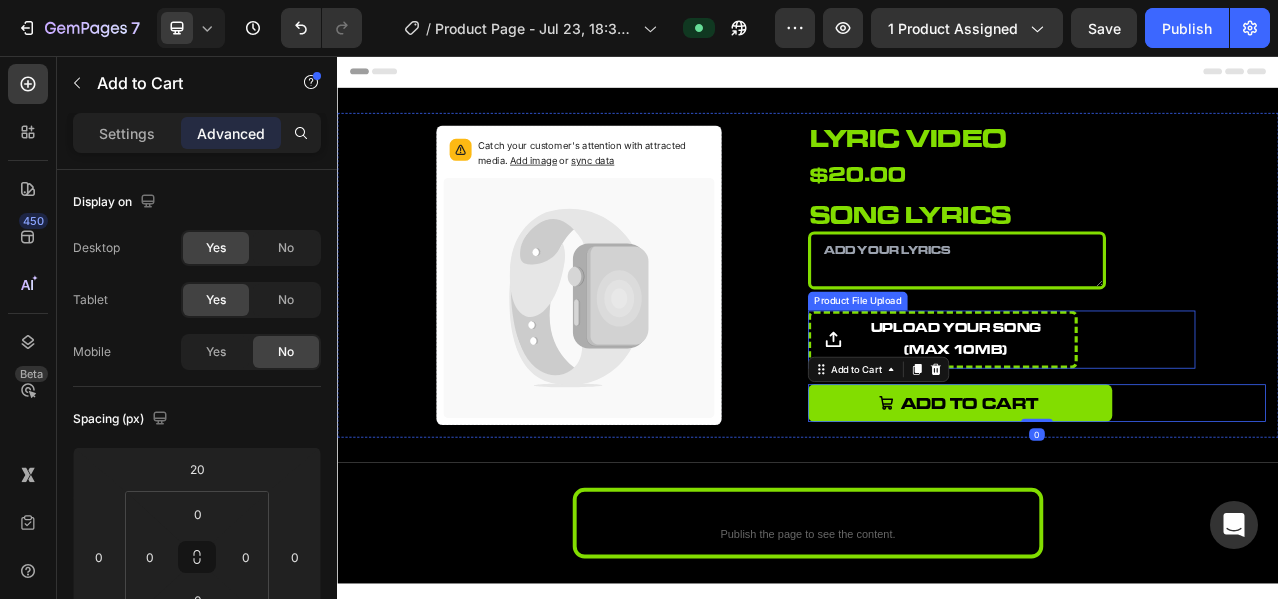 click on "upload your song (Max 10MB) Product File Upload" at bounding box center (1184, 418) 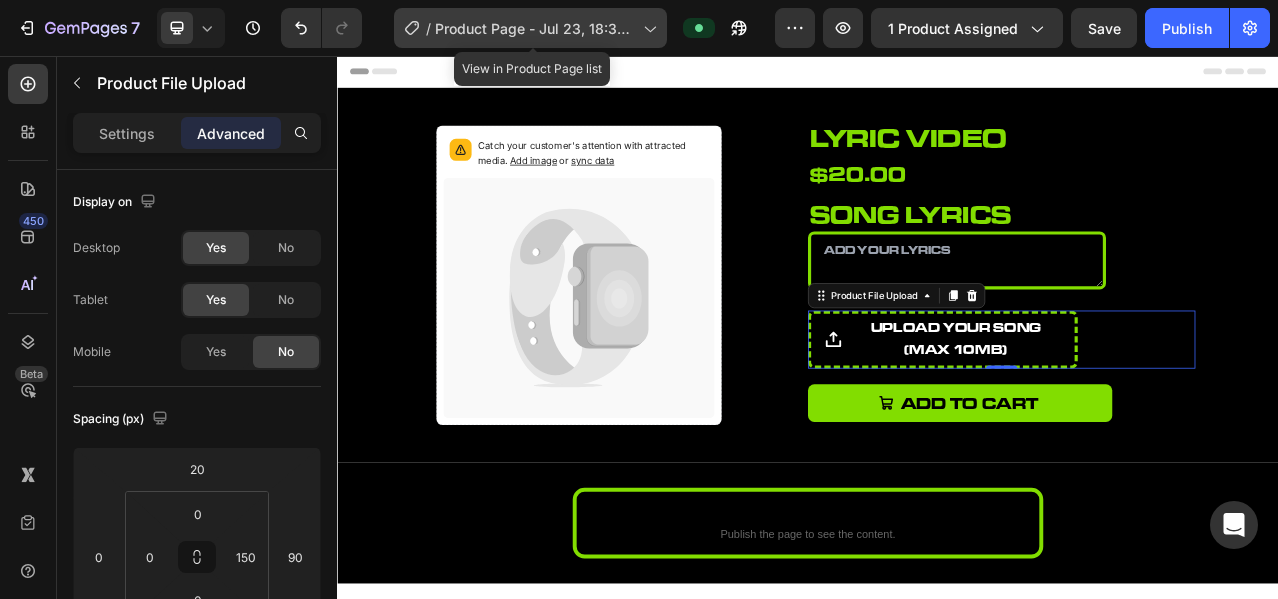 click on "Product Page - Jul 23, 18:32:40" at bounding box center [535, 28] 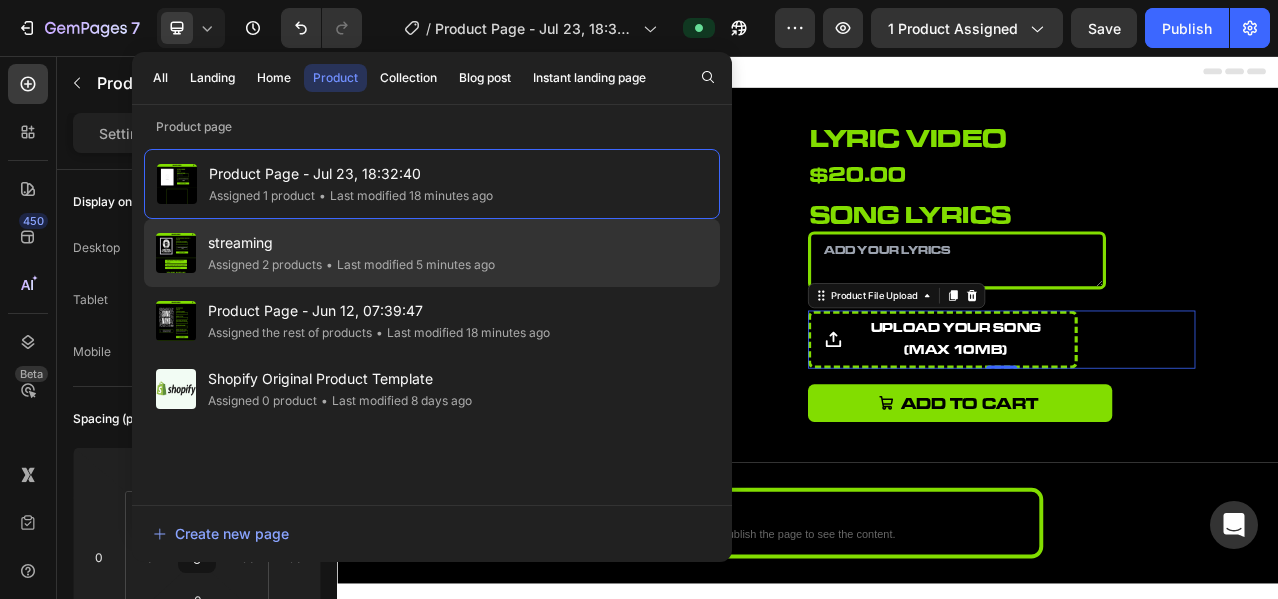 click on "streaming" at bounding box center [351, 243] 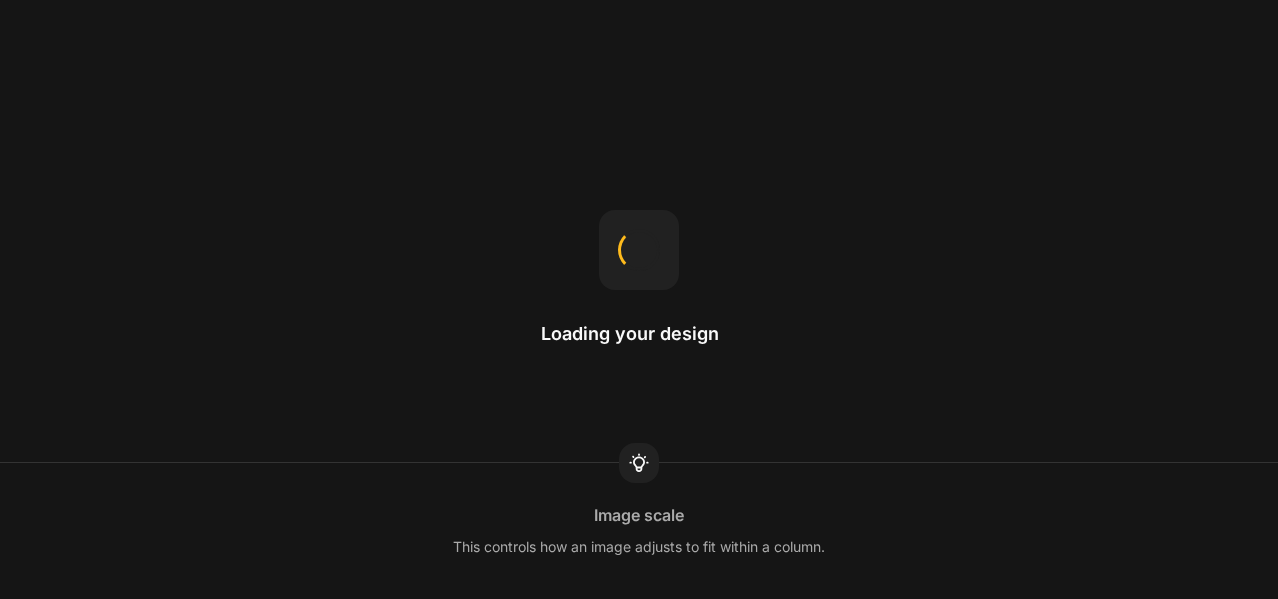 scroll, scrollTop: 0, scrollLeft: 0, axis: both 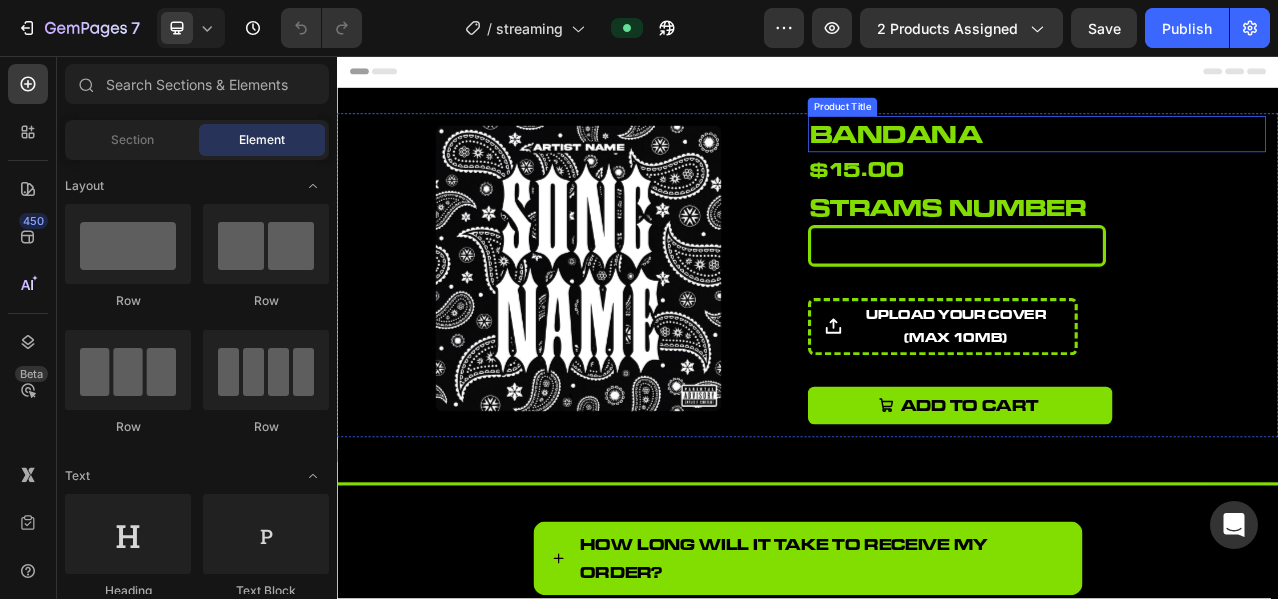 click on "bandana" at bounding box center [1229, 156] 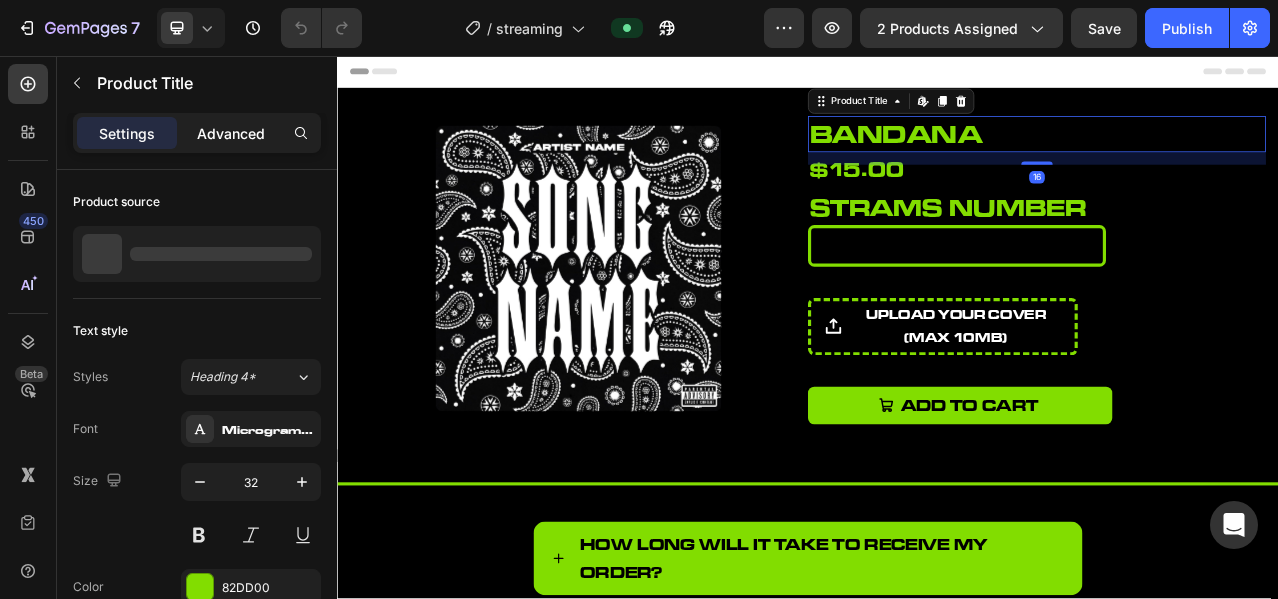 click on "Advanced" at bounding box center [231, 133] 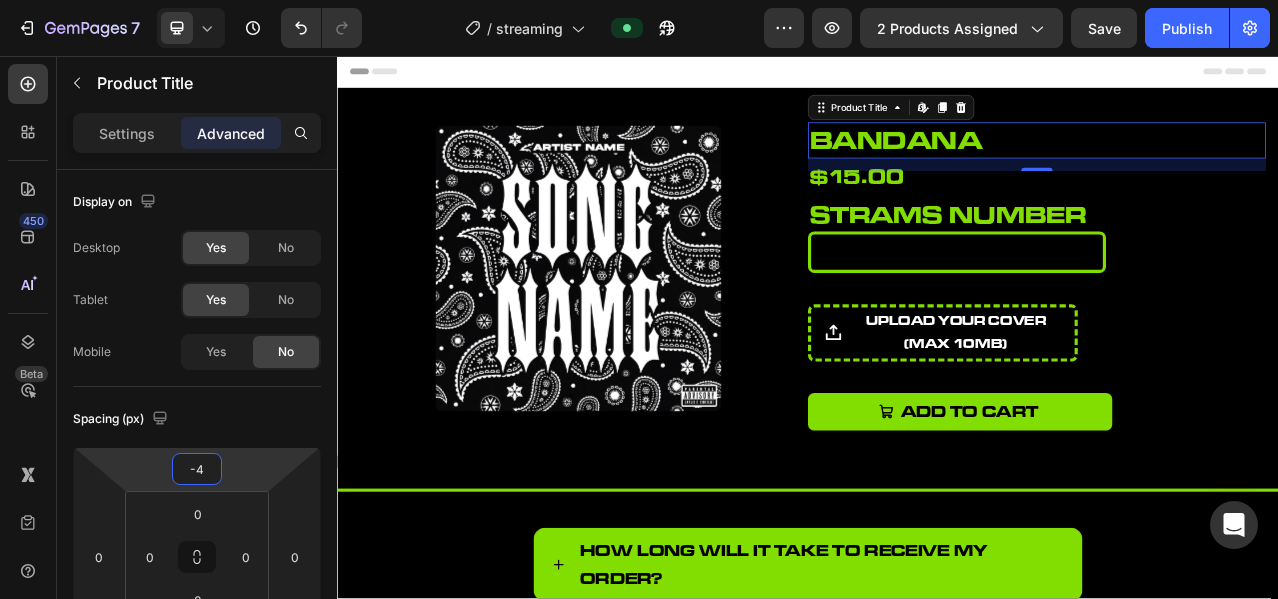 type on "-6" 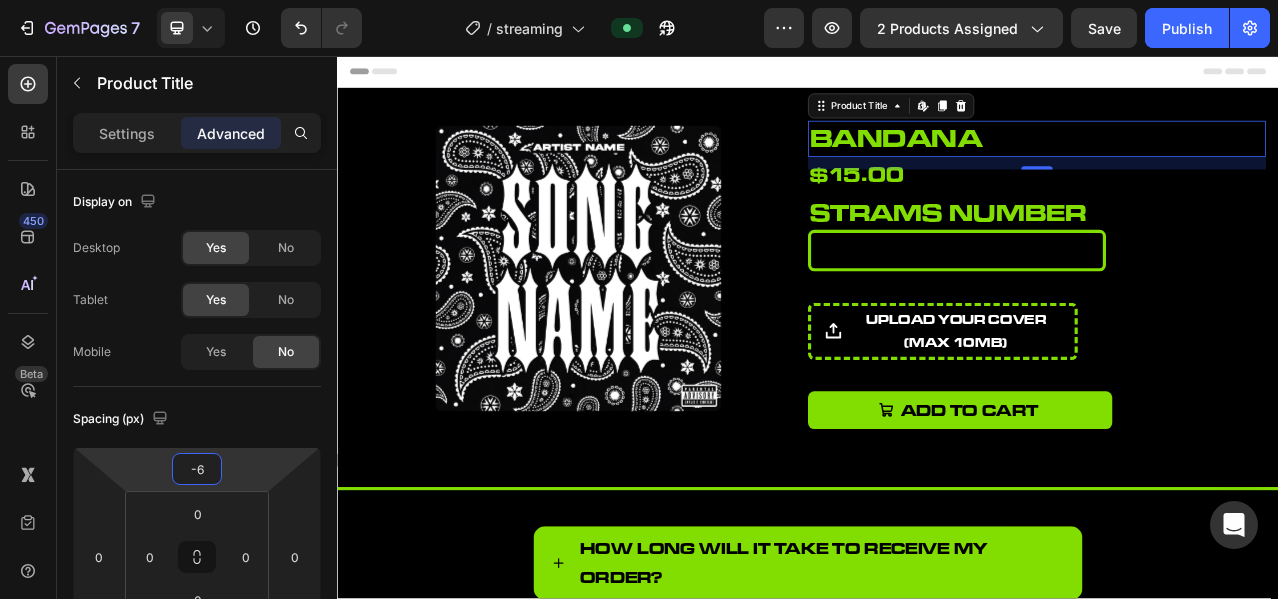 click on "7  Version history  /  streaming Preview 2 products assigned  Save   Publish  450 Beta Sections(18) Elements(84) Section Element Hero Section Product Detail Brands Trusted Badges Guarantee Product Breakdown How to use Testimonials Compare Bundle FAQs Social Proof Brand Story Product List Collection Blog List Contact Sticky Add to Cart Custom Footer Browse Library 450 Layout
Row
Row
Row
Row Text
Heading
Text Block Button
Button
Button Media
Image
Image
Video" at bounding box center (639, 0) 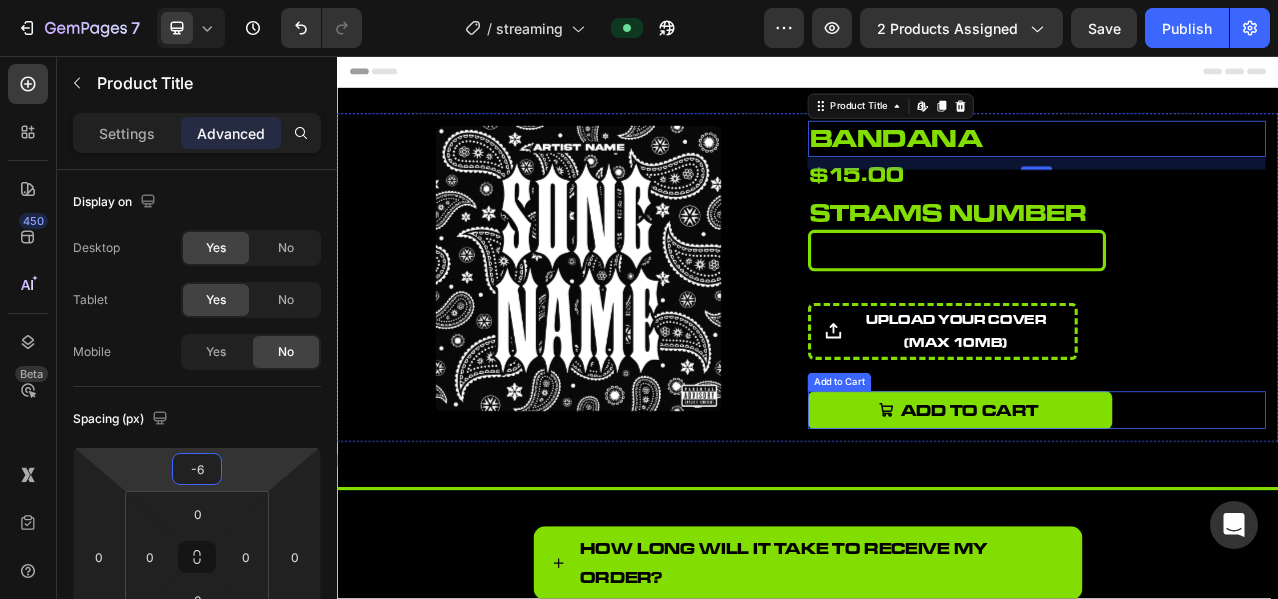click on "Add to cart" at bounding box center (1131, 508) 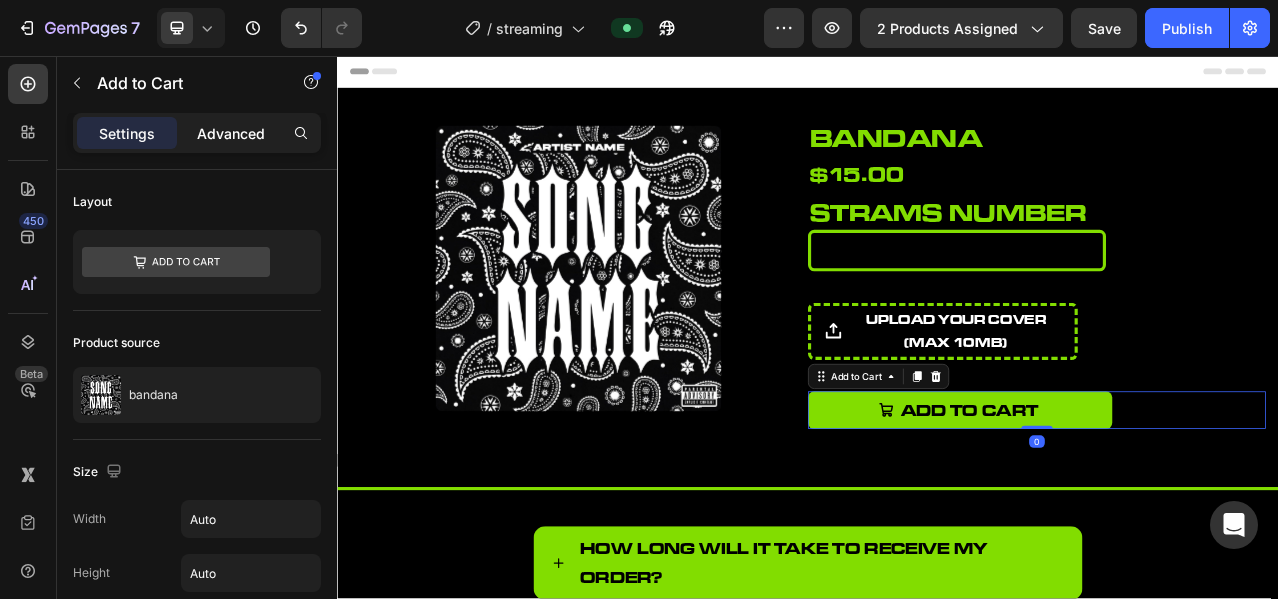 click on "Advanced" at bounding box center [231, 133] 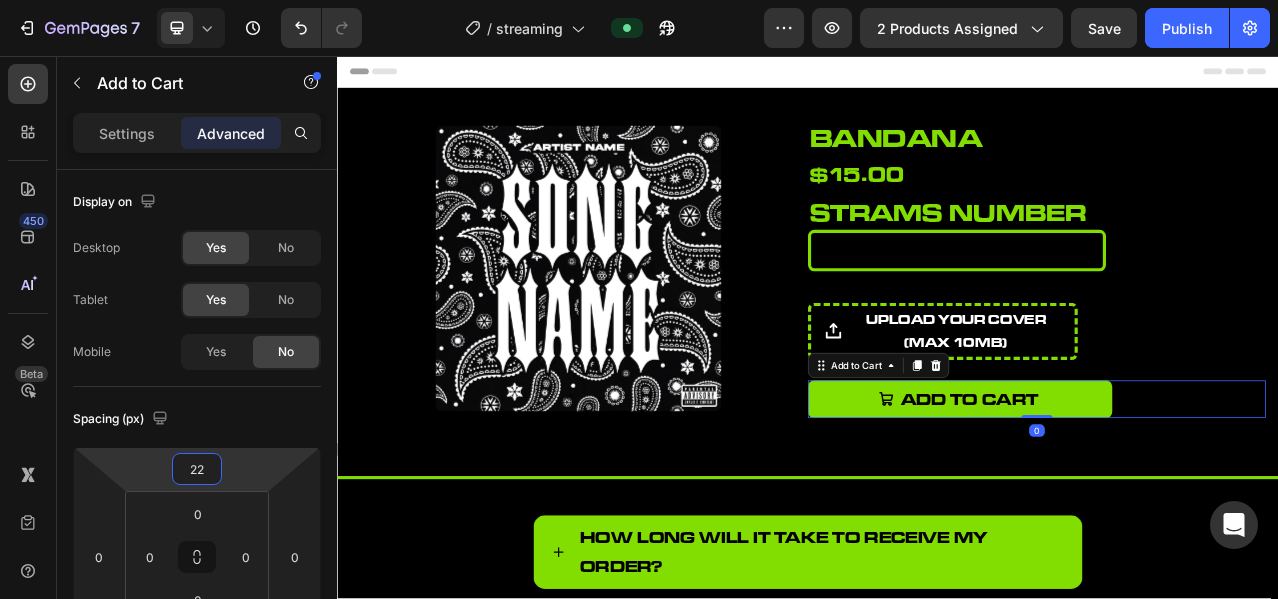 type on "20" 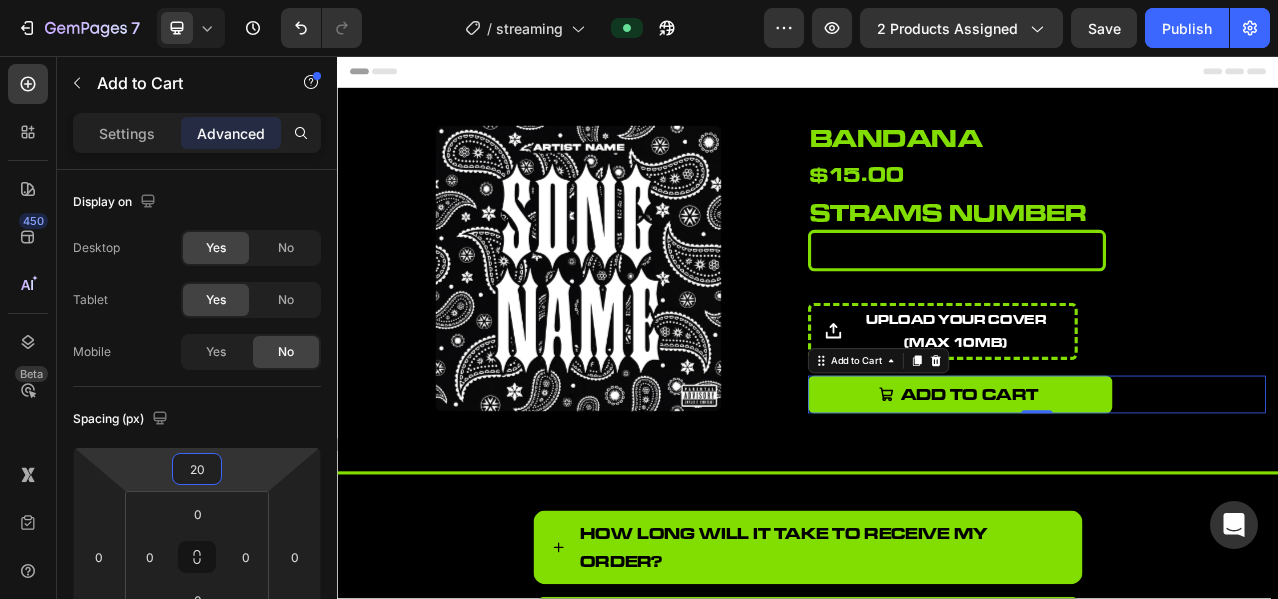 drag, startPoint x: 257, startPoint y: 469, endPoint x: 261, endPoint y: 479, distance: 10.770329 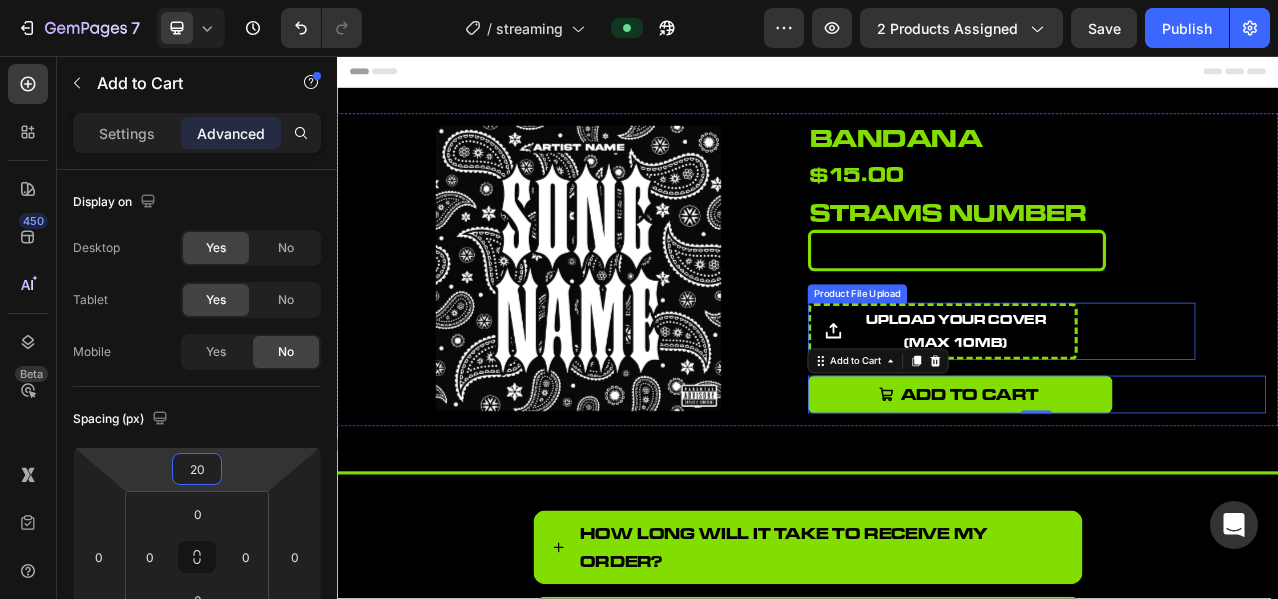 click on "upload your cover (Max 10MB)" at bounding box center (1125, 408) 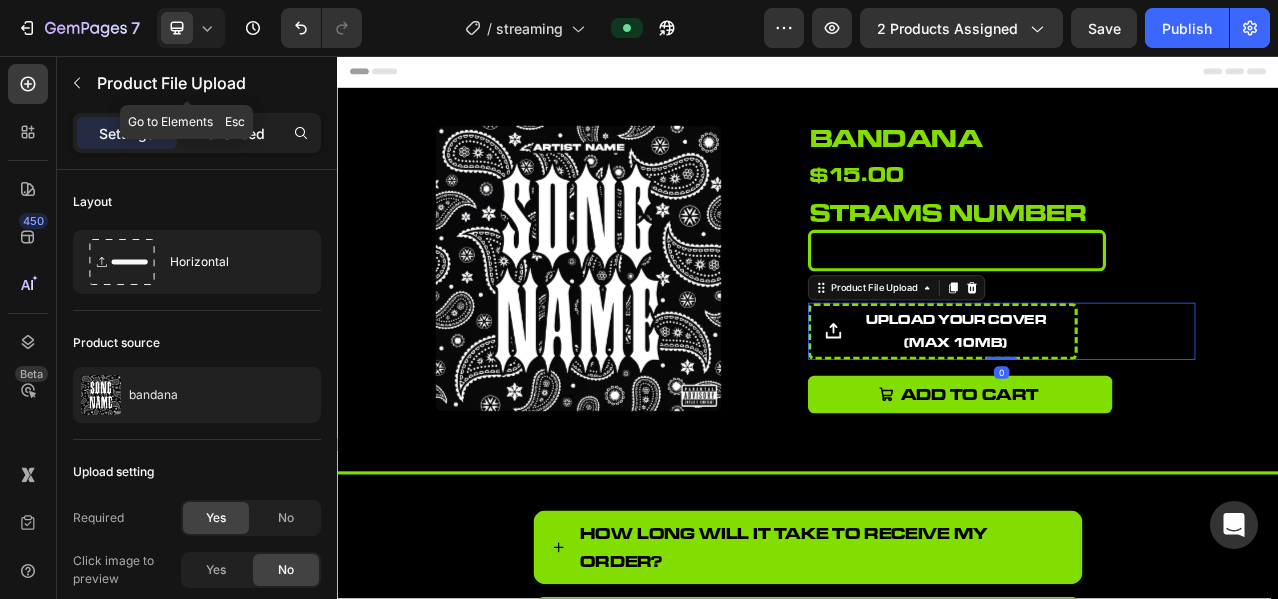 click on "Advanced" at bounding box center [231, 133] 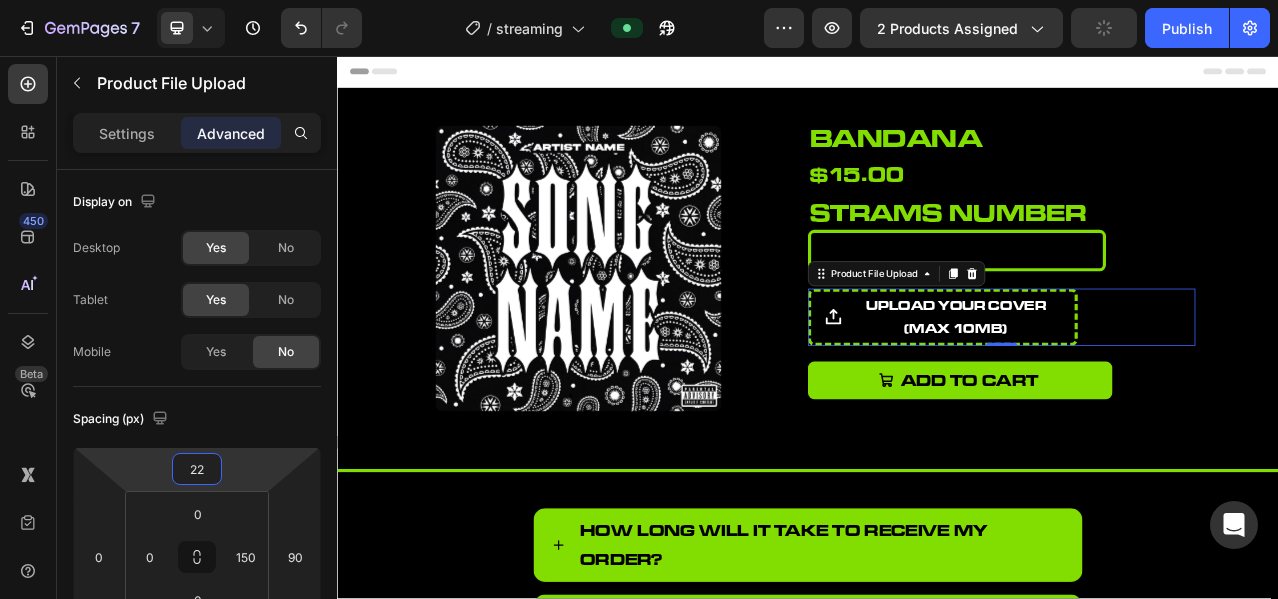 type on "20" 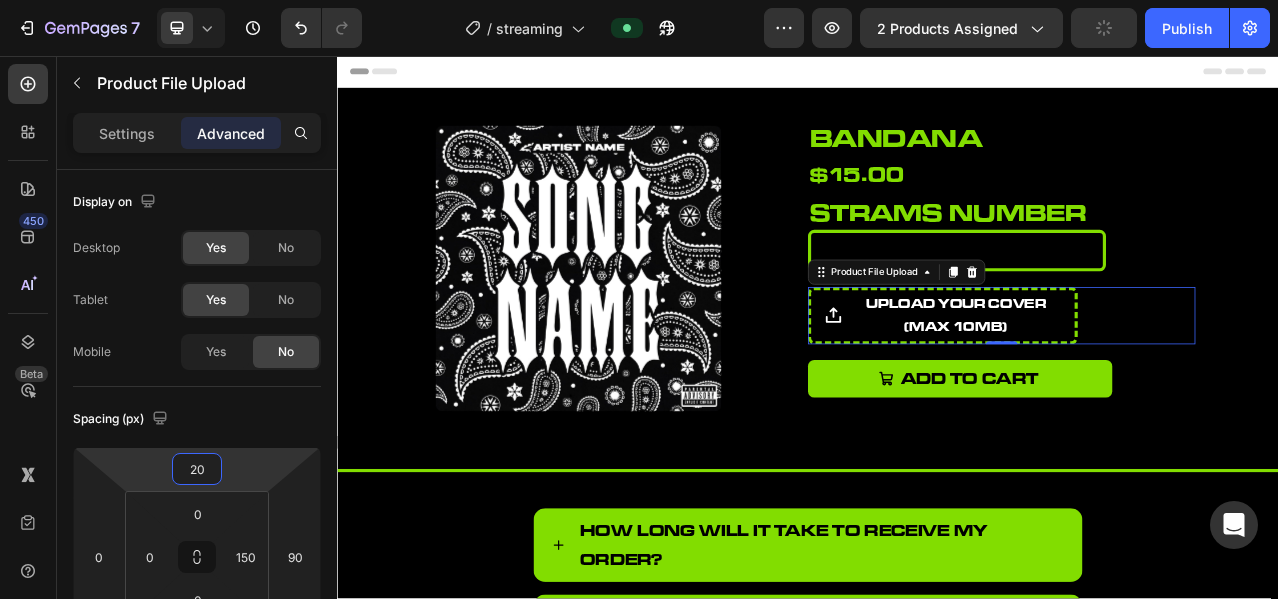 drag, startPoint x: 225, startPoint y: 461, endPoint x: 238, endPoint y: 471, distance: 16.40122 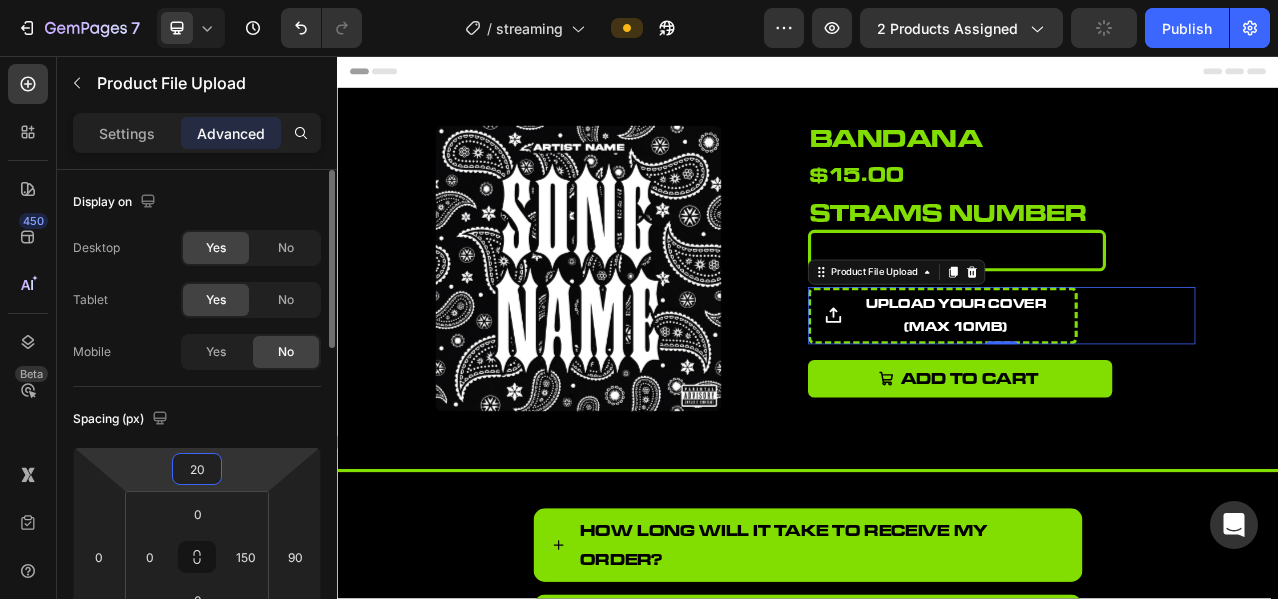 click on "Spacing (px)" at bounding box center [197, 419] 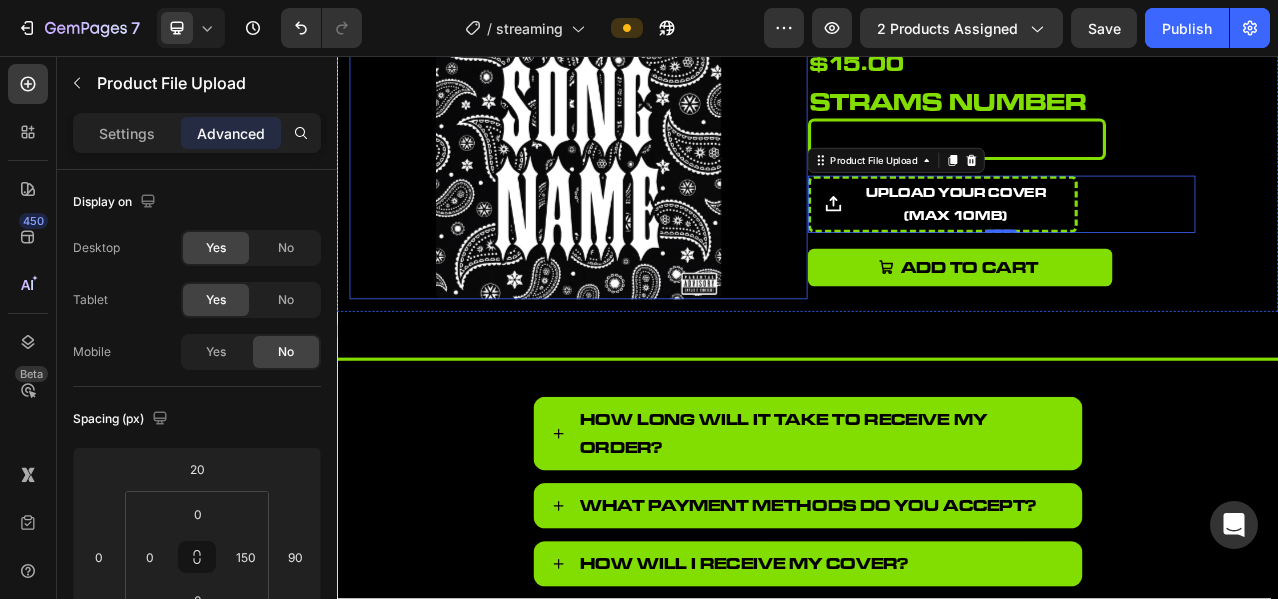 scroll, scrollTop: 166, scrollLeft: 0, axis: vertical 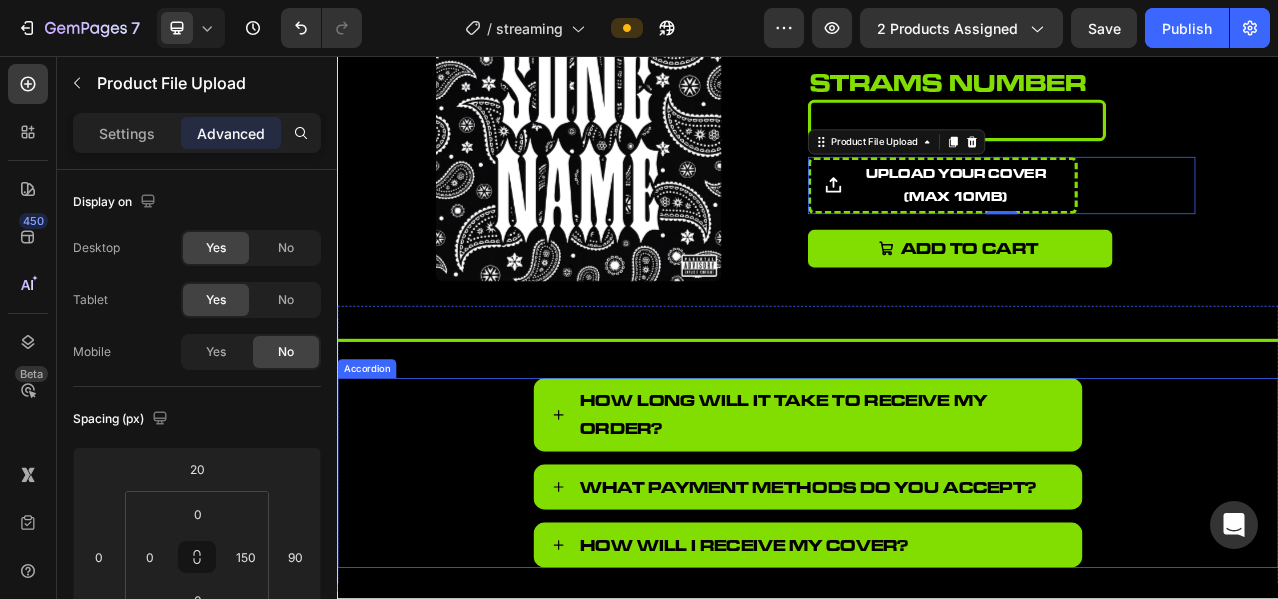 click on "How long will it take to receive my order?" at bounding box center [937, 514] 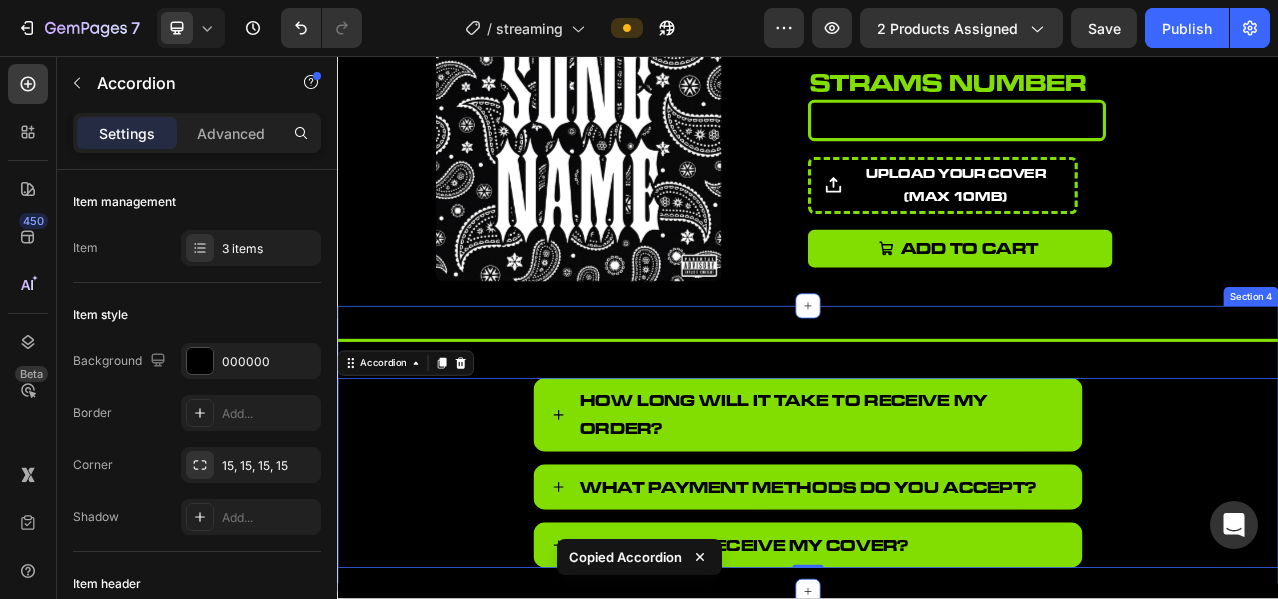 click on "Title Line
How long will it take to receive my order?
What payment methods do you accept?
How will I receive my Cover? Accordion   0" at bounding box center [937, 557] 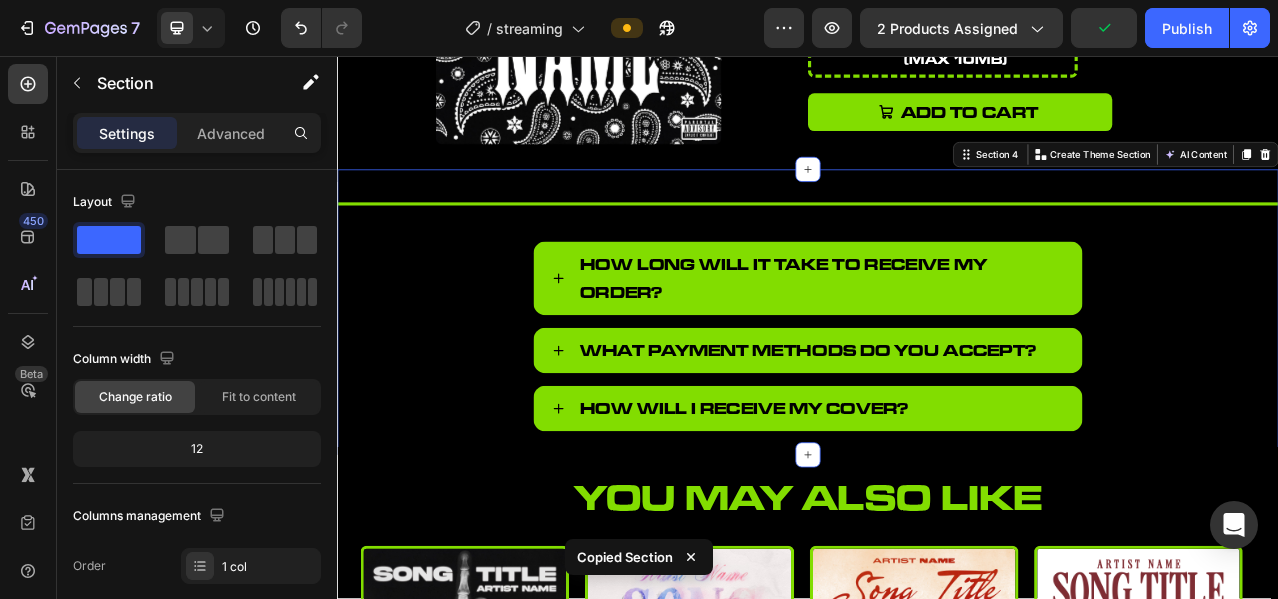scroll, scrollTop: 333, scrollLeft: 0, axis: vertical 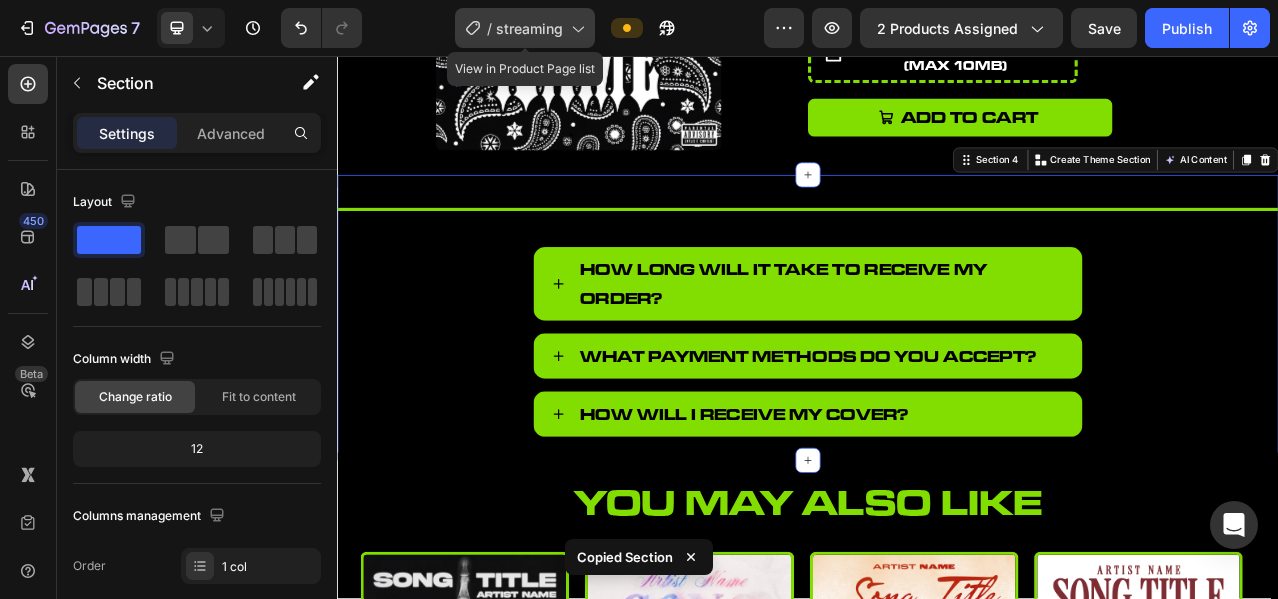 click on "streaming" at bounding box center (529, 28) 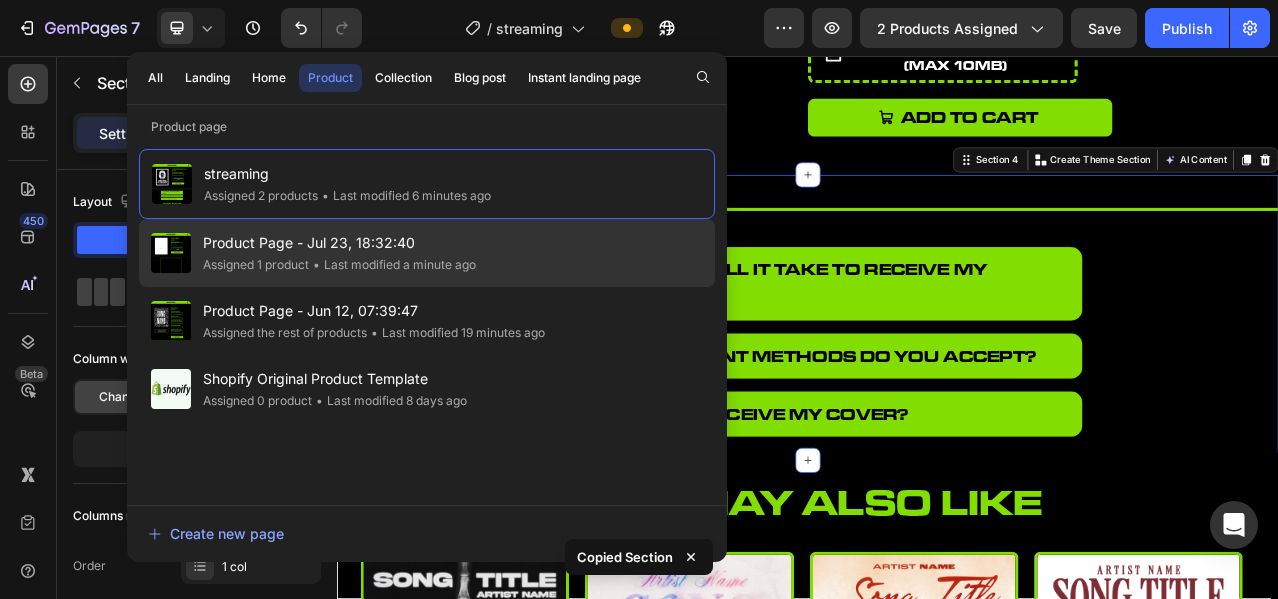 click on "Product Page - Jul 23, 18:32:40" at bounding box center [339, 243] 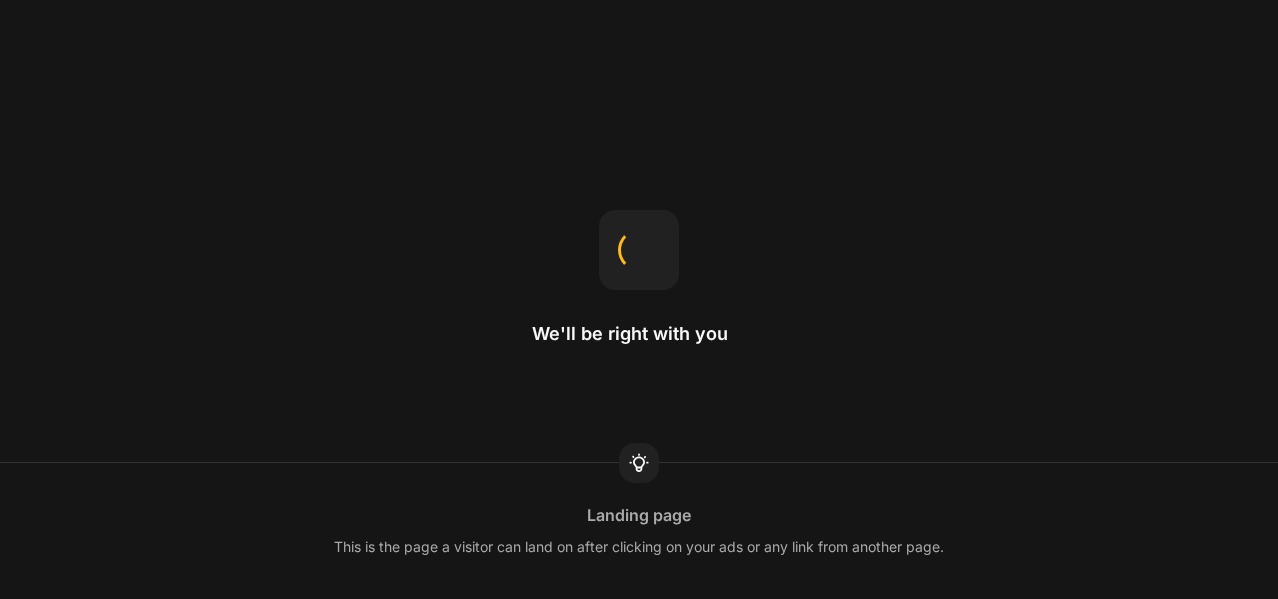 scroll, scrollTop: 0, scrollLeft: 0, axis: both 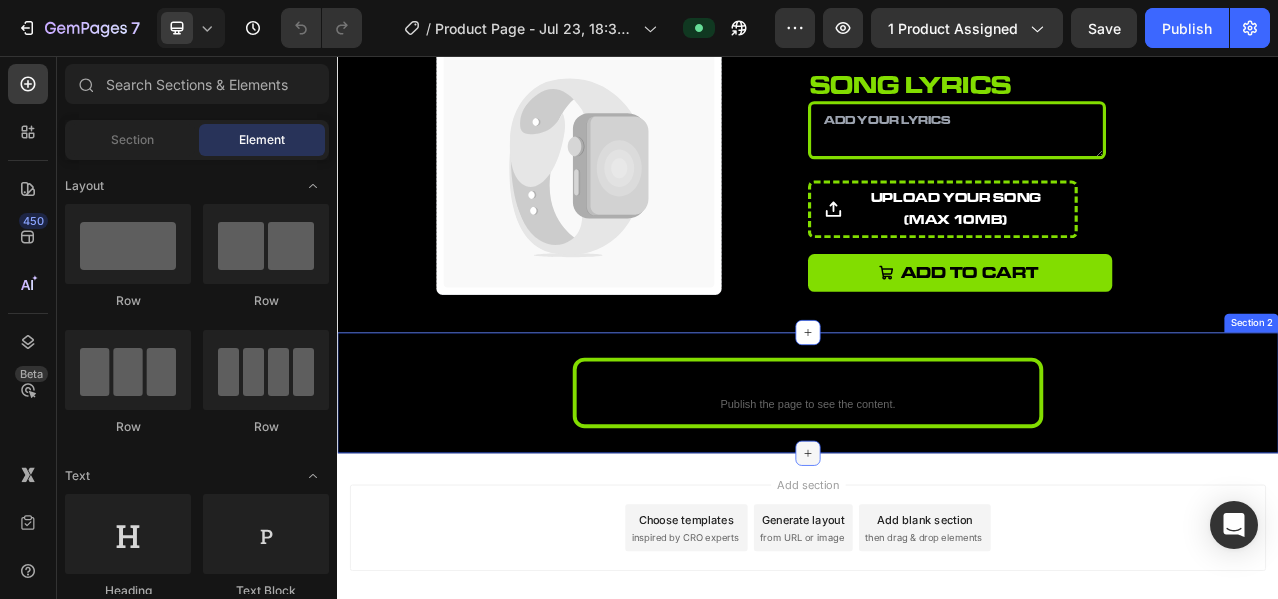 click 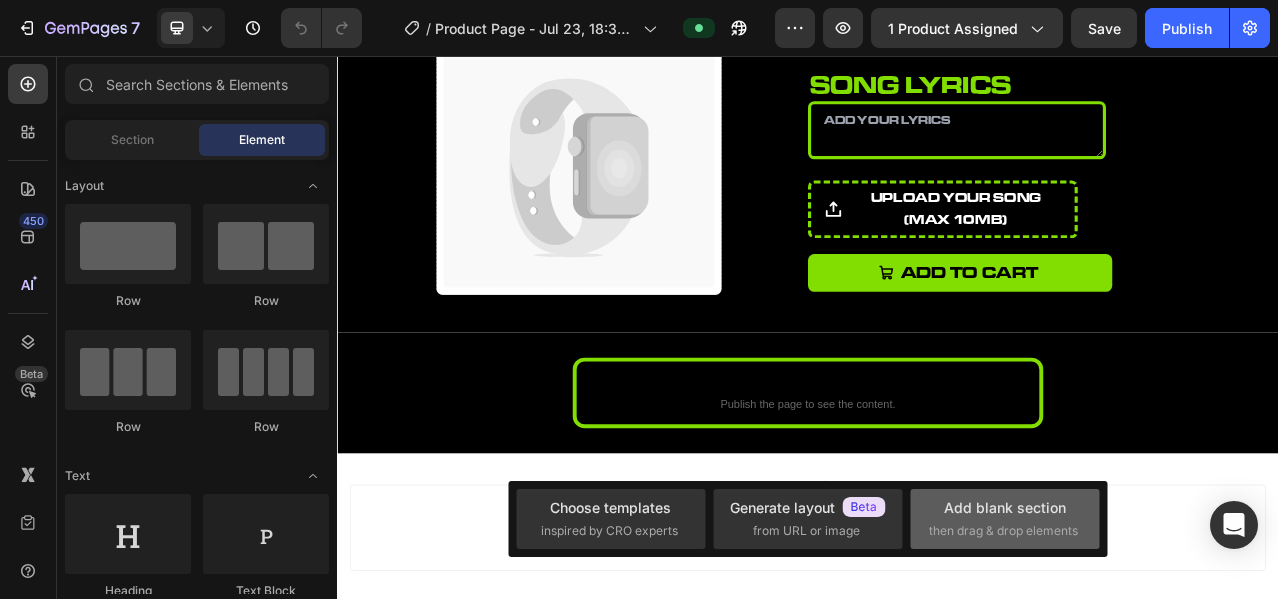 click on "Add blank section" at bounding box center (1005, 507) 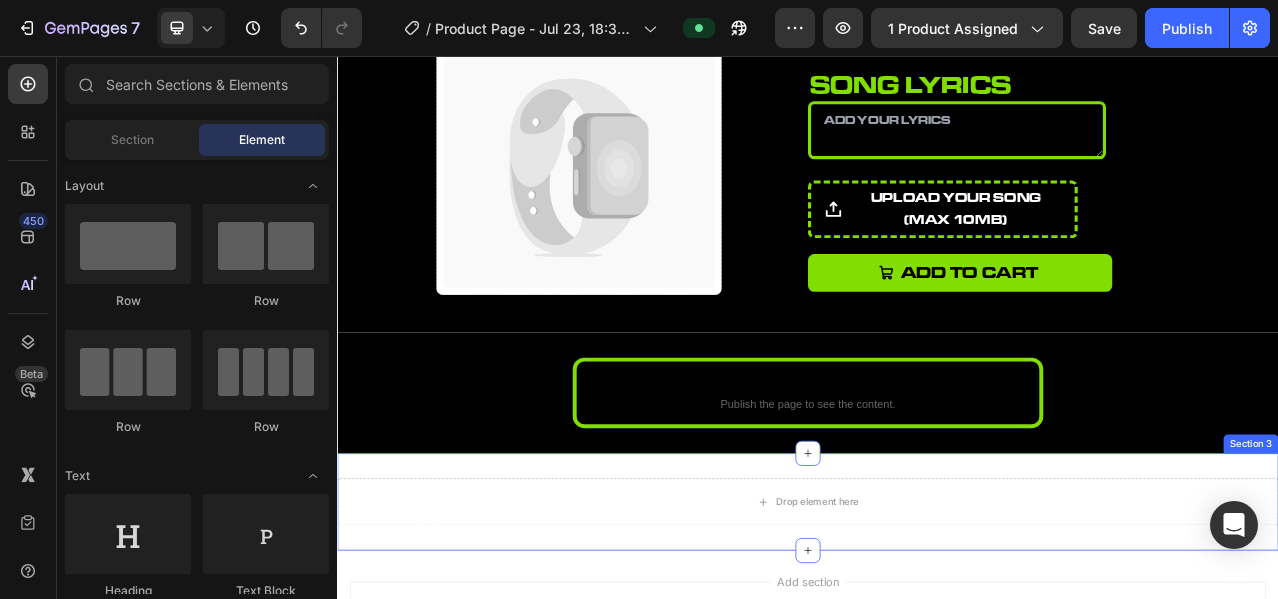 click on "Drop element here Section 3" at bounding box center [937, 625] 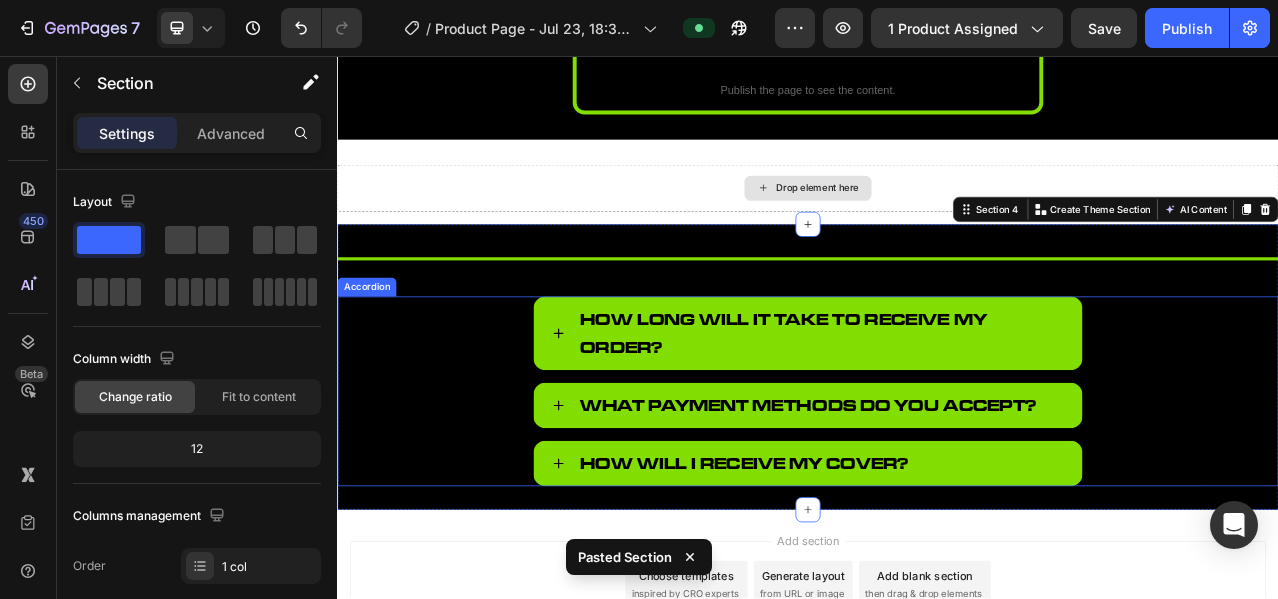 scroll, scrollTop: 538, scrollLeft: 0, axis: vertical 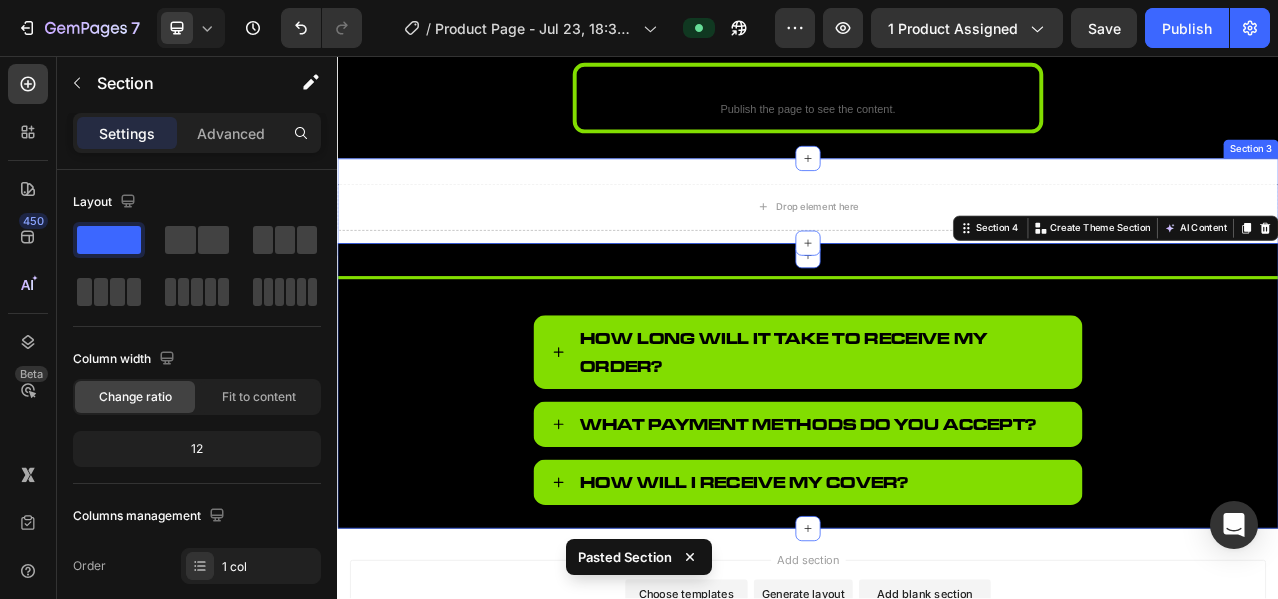 click on "Drop element here Section 3" at bounding box center [937, 249] 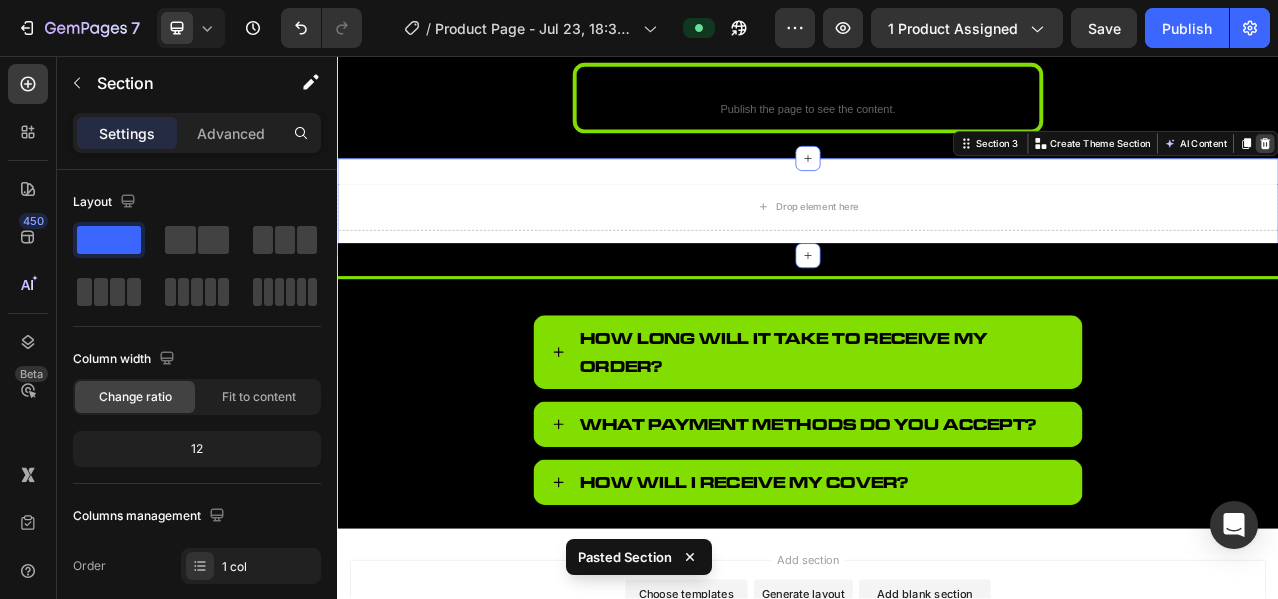 click 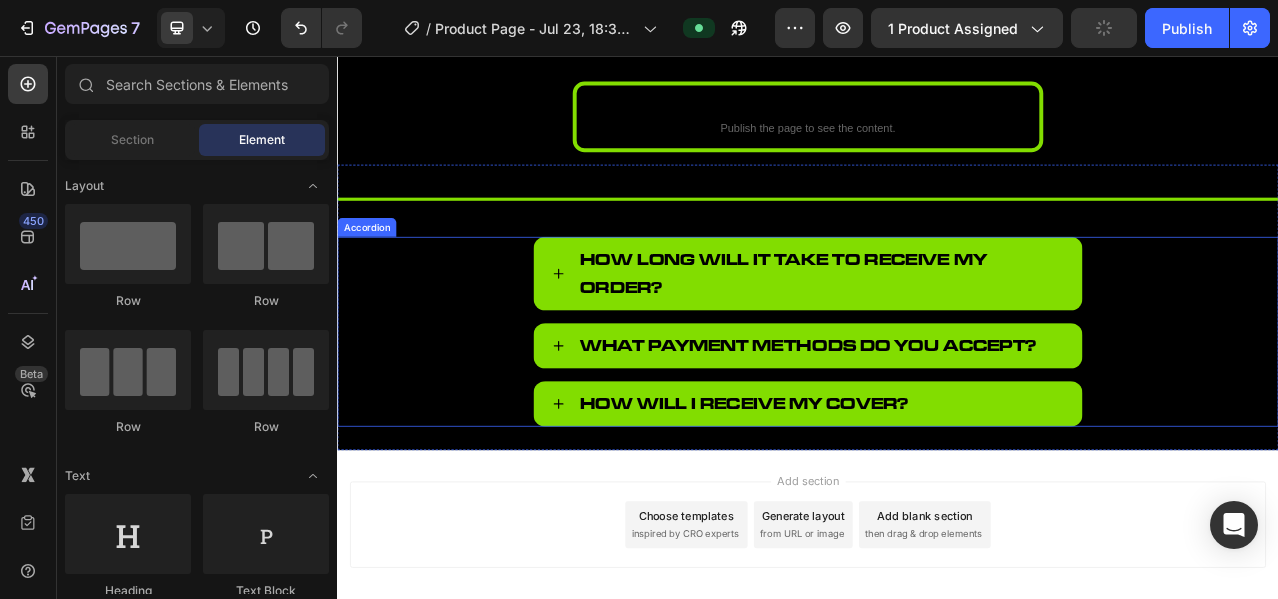 scroll, scrollTop: 538, scrollLeft: 0, axis: vertical 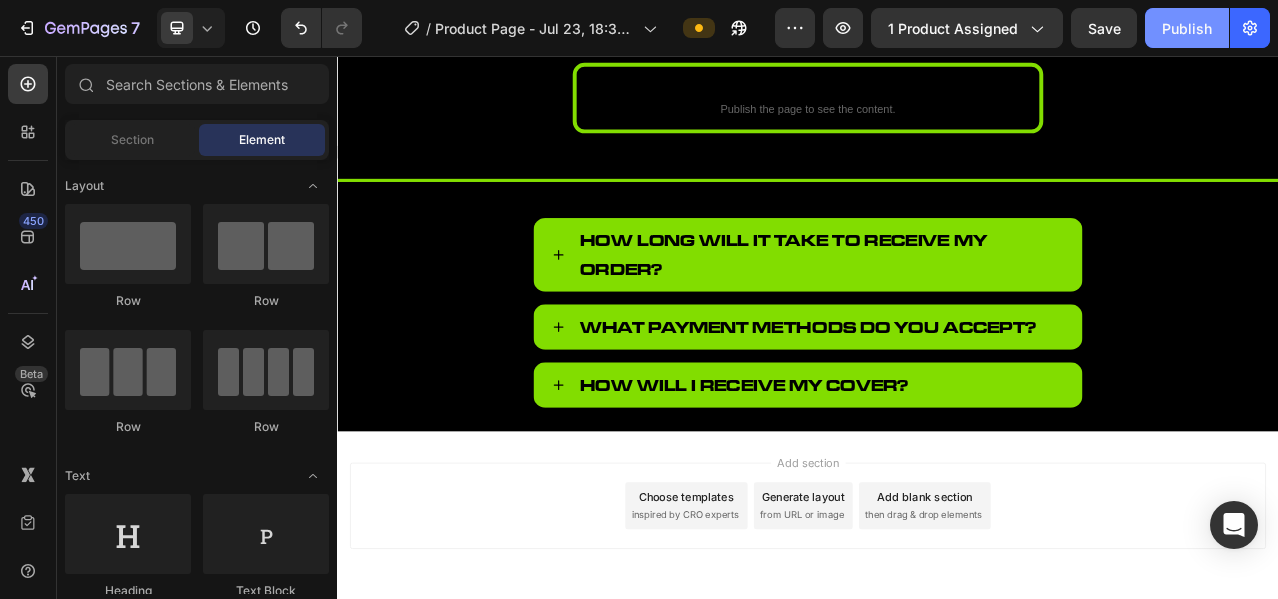 click on "Publish" at bounding box center [1187, 28] 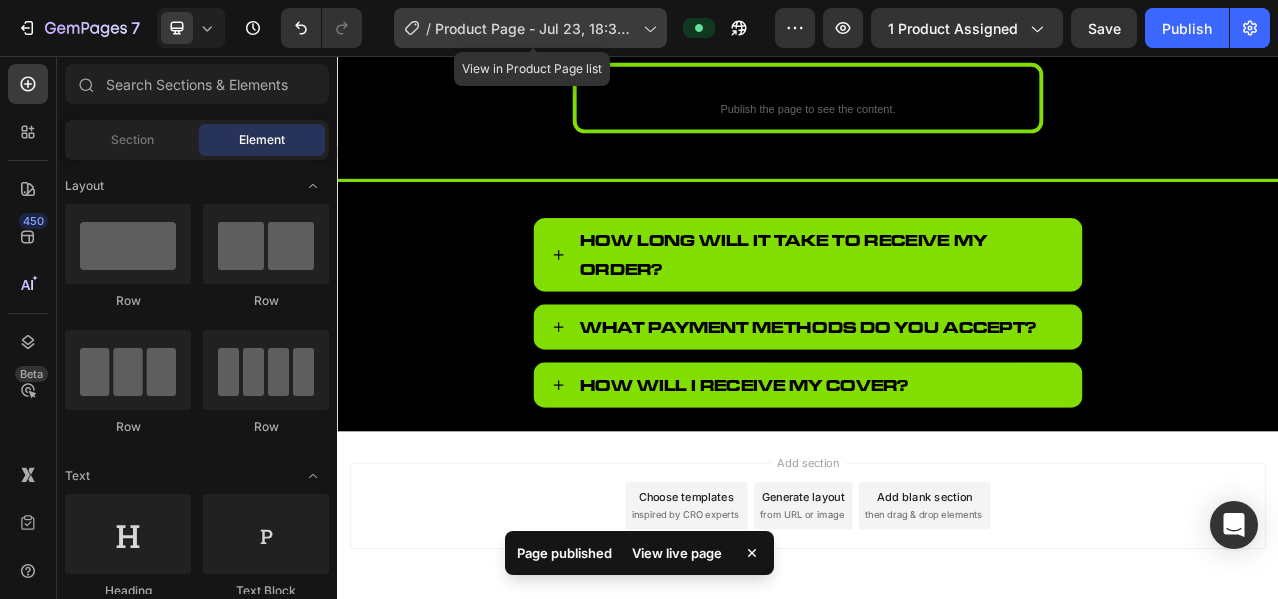 click on "Product Page - Jul 23, 18:32:40" at bounding box center [535, 28] 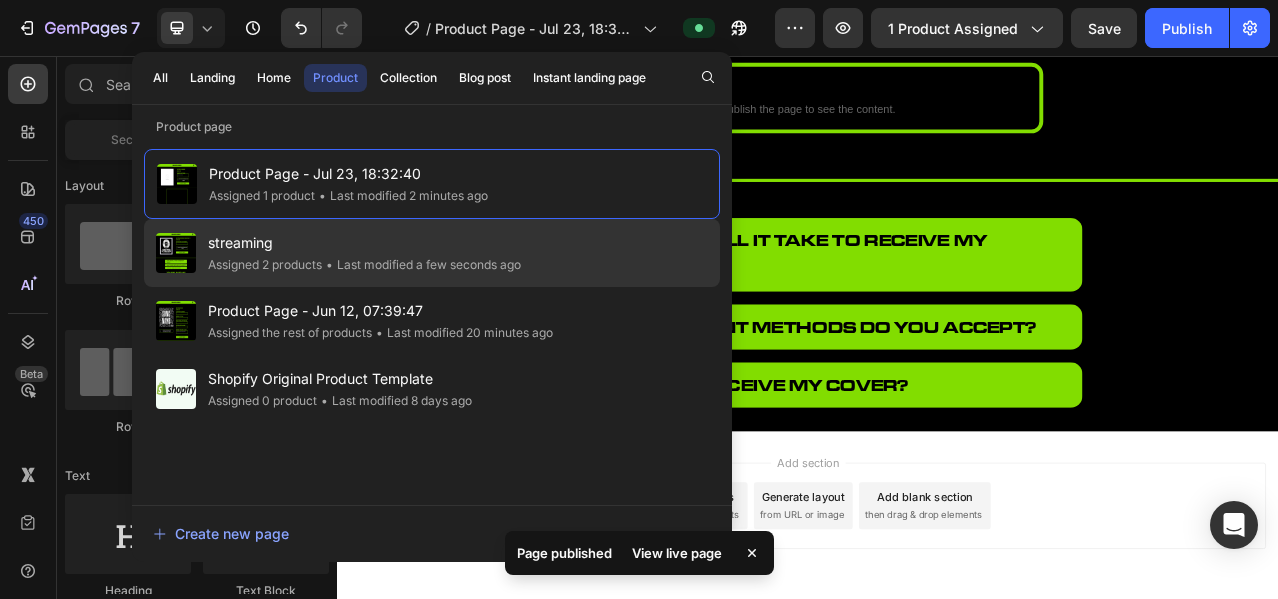 click on "streaming" at bounding box center (364, 243) 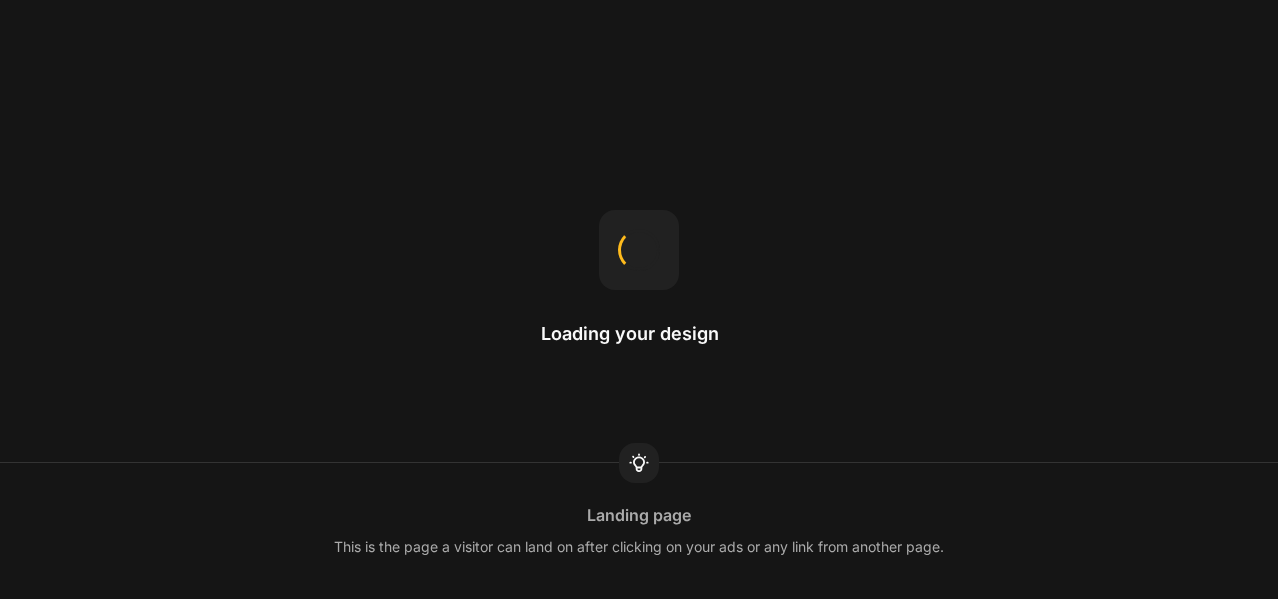 scroll, scrollTop: 0, scrollLeft: 0, axis: both 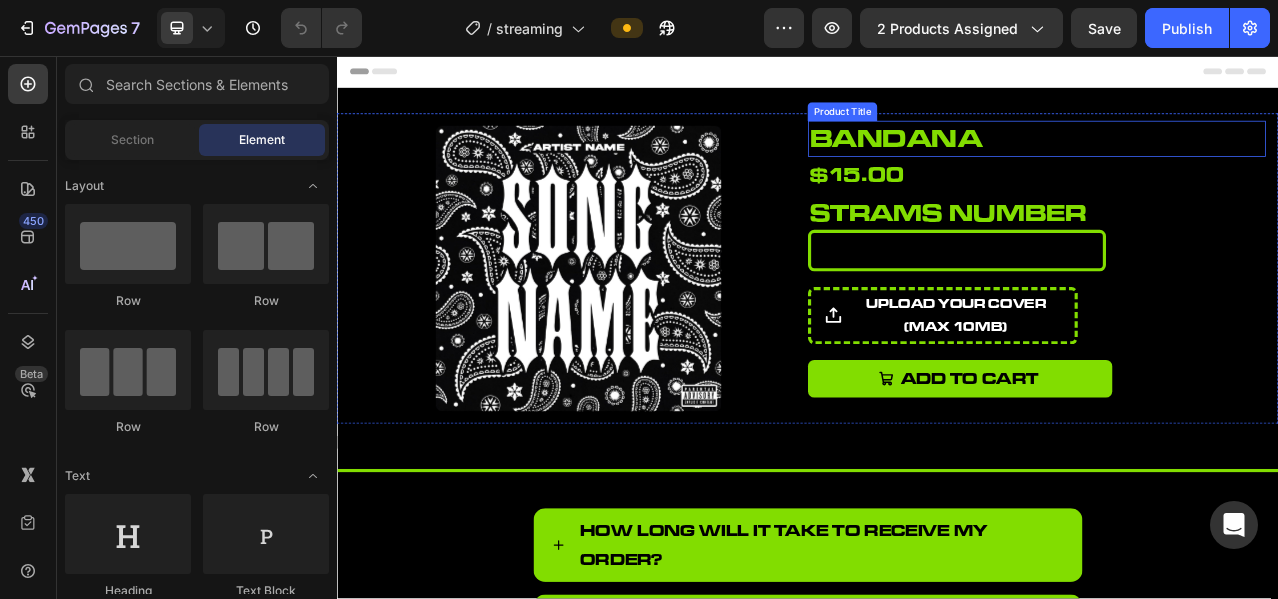 click on "bandana" at bounding box center [1229, 162] 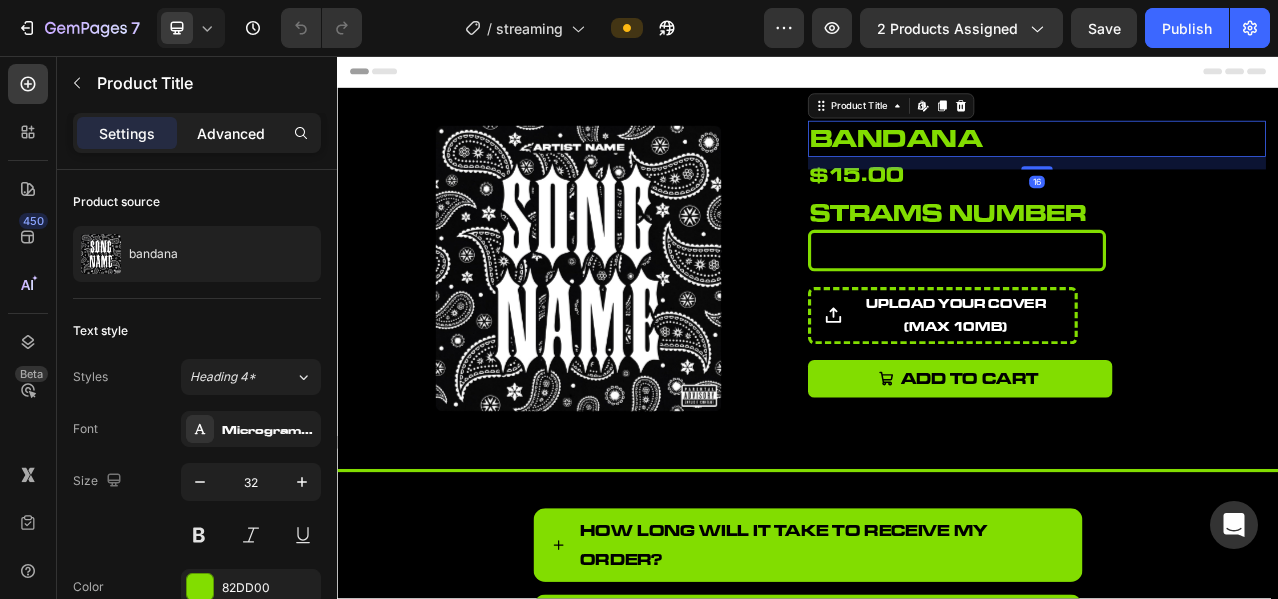 click on "Advanced" at bounding box center [231, 133] 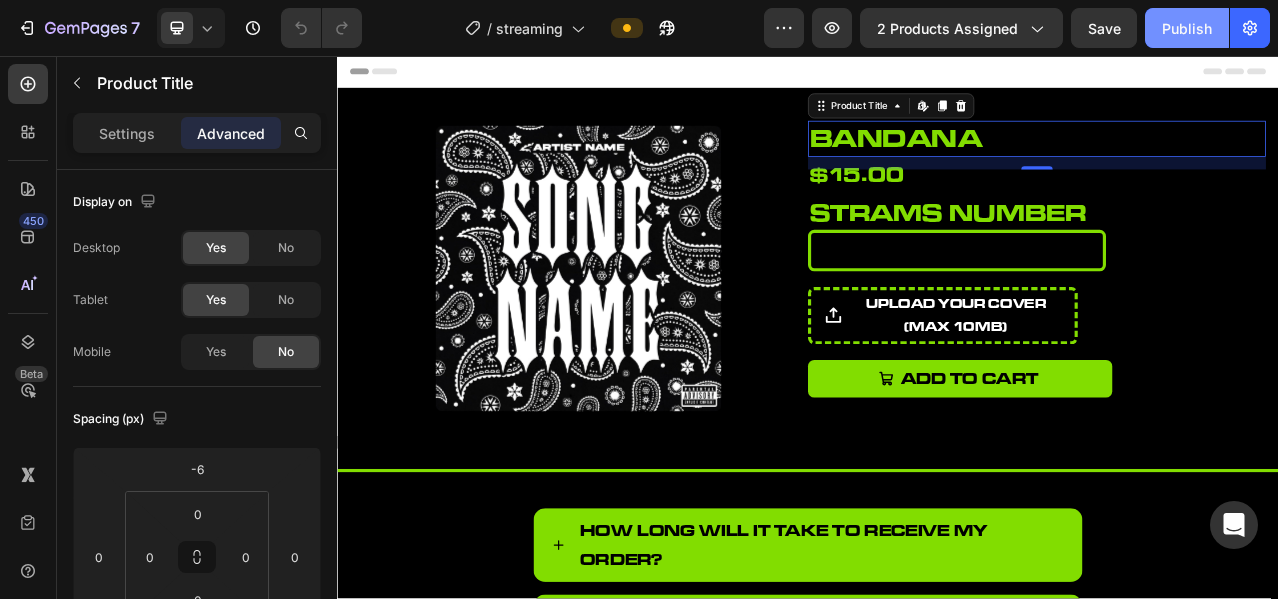 click on "Publish" at bounding box center [1187, 28] 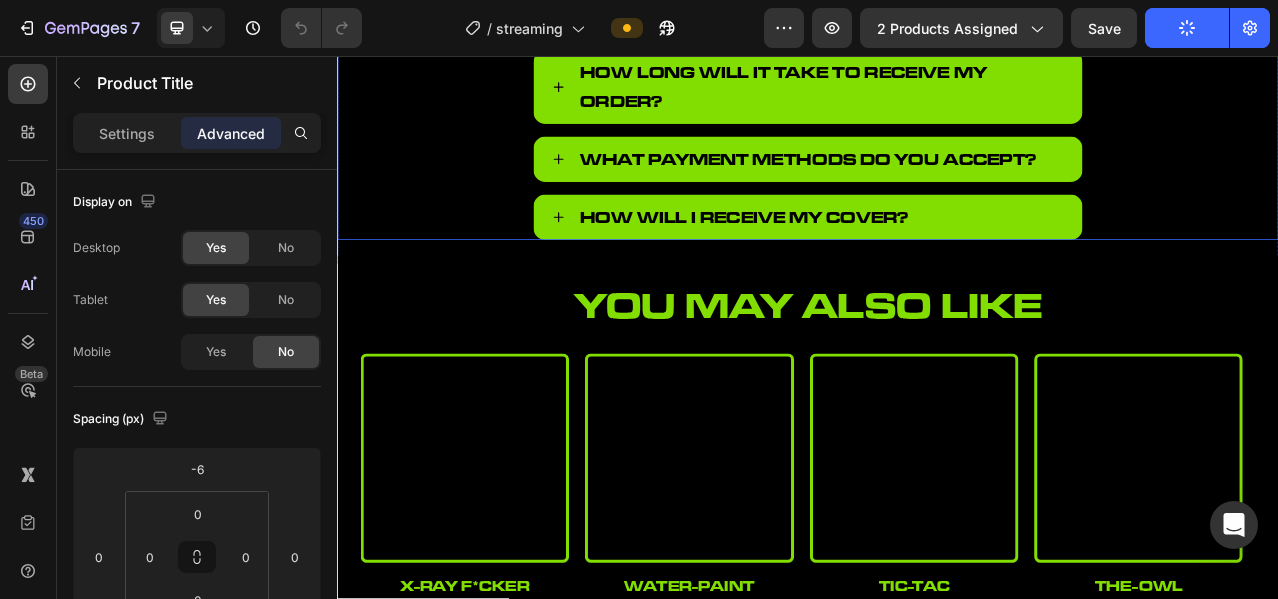 scroll, scrollTop: 666, scrollLeft: 0, axis: vertical 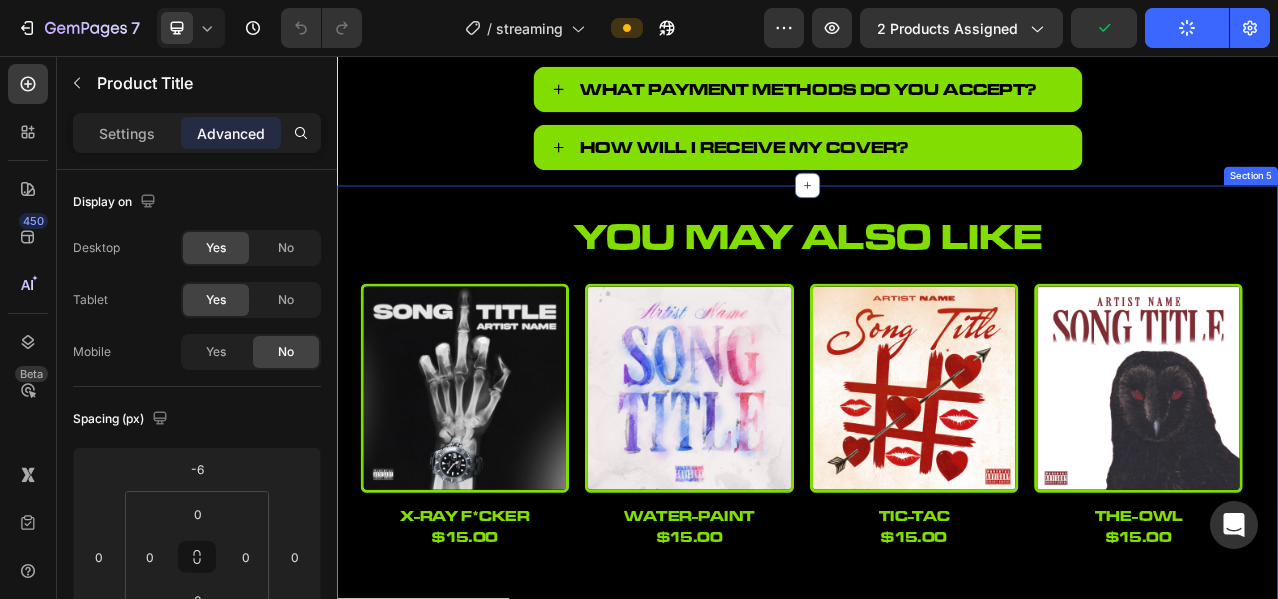 click on "you may also like Heading Product Images x-ray f*cker Product Title $15.00 Product Price Product Price Row Product List Product Images water-paint Product Title $15.00 Product Price Product Price Row Product List Product Images tic-tac Product Title $15.00 Product Price Product Price Row Product List Product Images the-owl Product Title $15.00 Product Price Product Price Row Product List Product Images the-bag Product Title $15.00 Product Price Product Price Row Product List Product Images suspect Product Title $15.00 Product Price Product Price Row Product List Product Images super-car Product Title $15.00 Product Price Product Price Row Product List Product Images studio-mic Product Title $15.00 Product Price Product Price Row Product List Product List contact Button refund Button privacy Button Row Section 5" at bounding box center (937, 535) 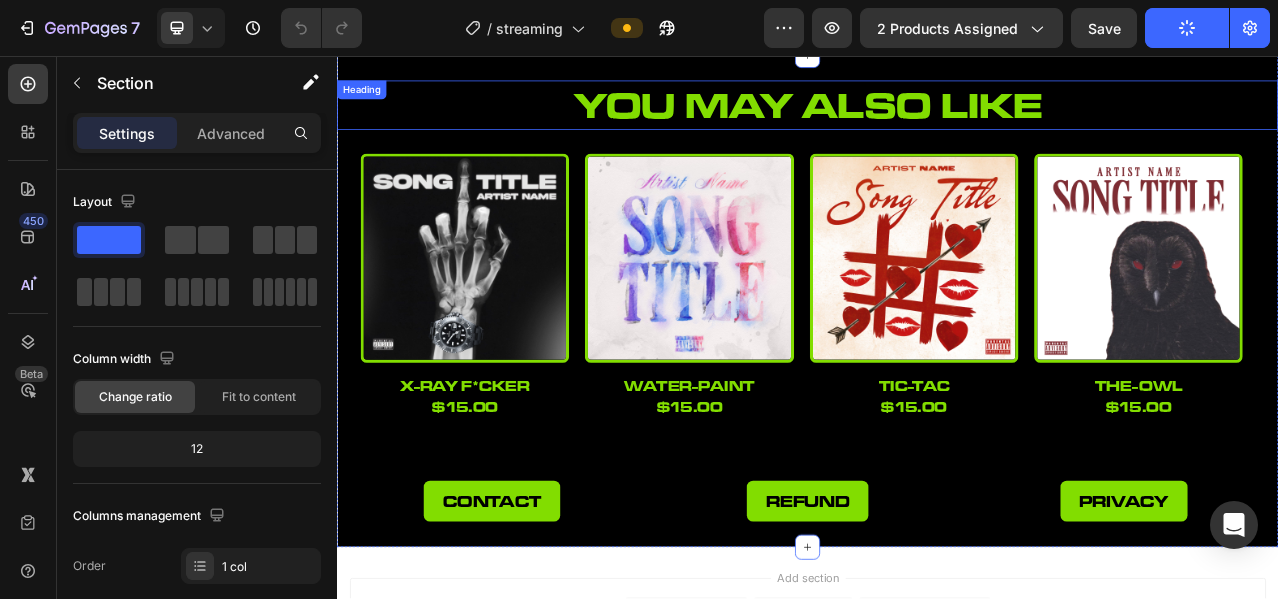 scroll, scrollTop: 666, scrollLeft: 0, axis: vertical 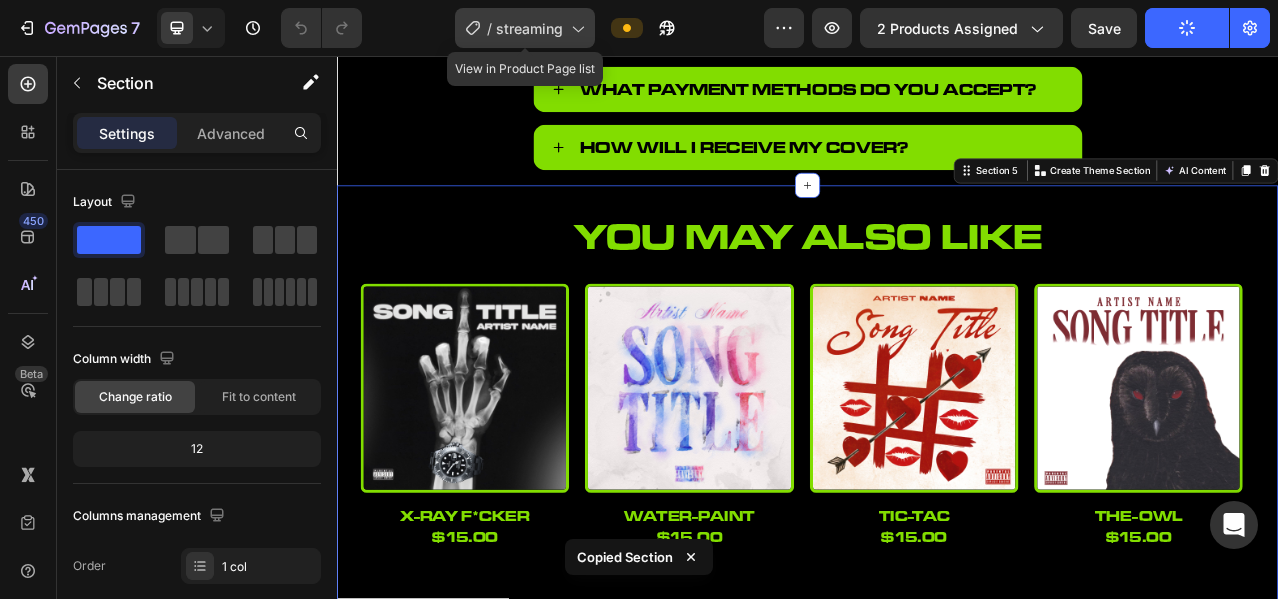 click on "streaming" at bounding box center [529, 28] 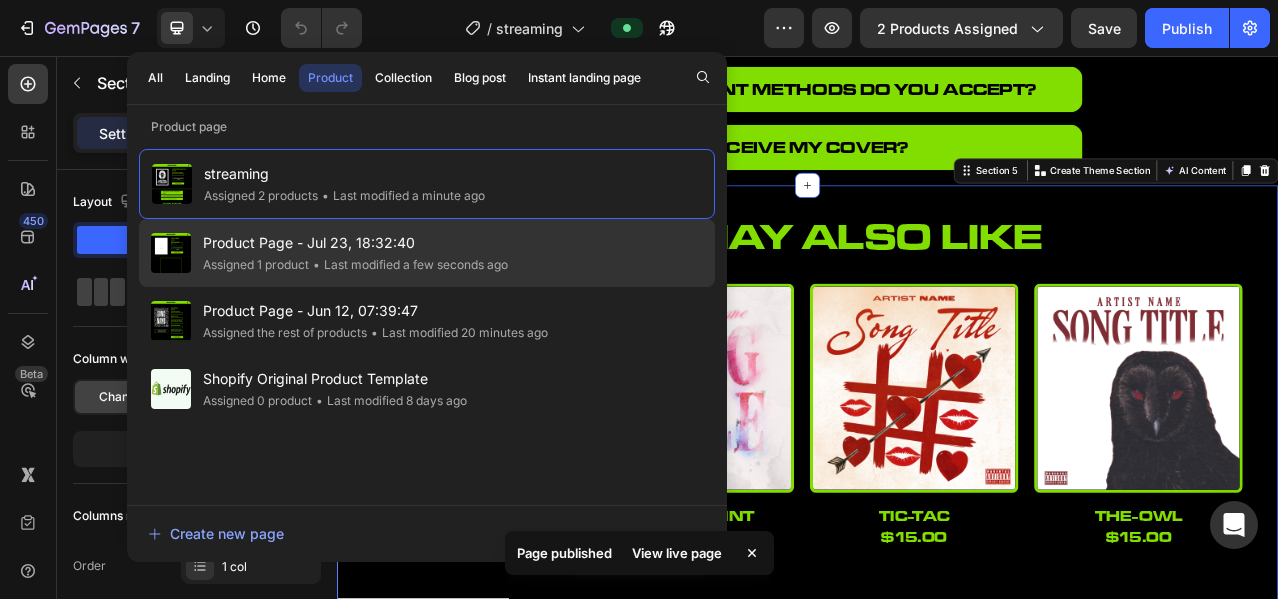 click on "Product Page - Jul 23, 18:32:40" at bounding box center (355, 243) 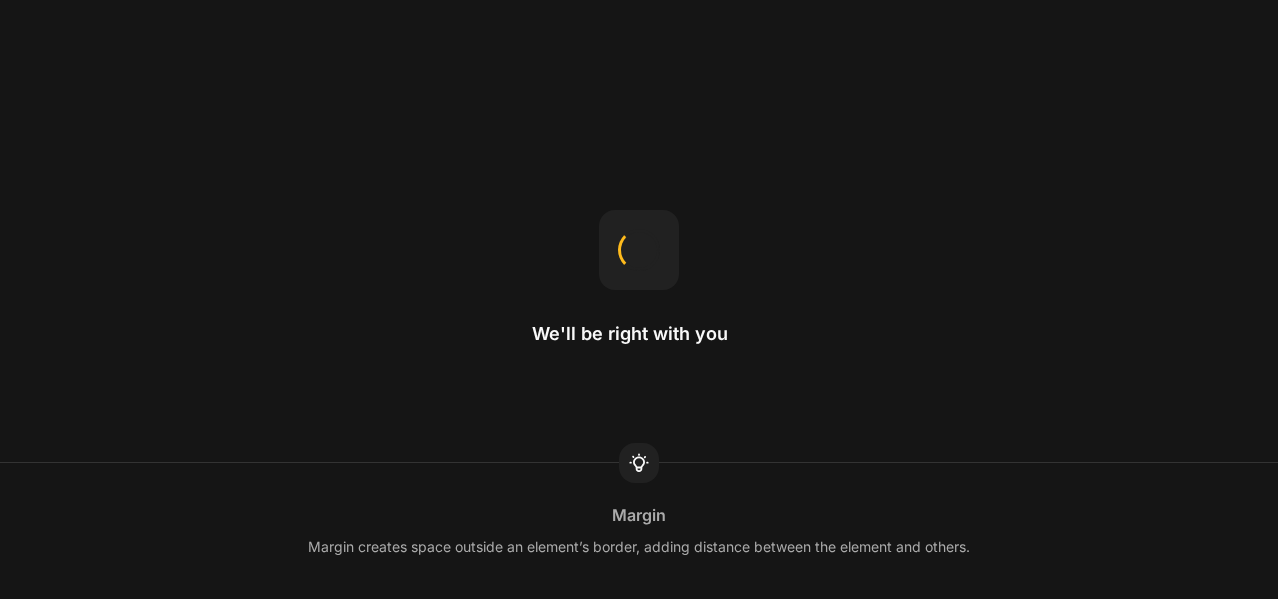 scroll, scrollTop: 0, scrollLeft: 0, axis: both 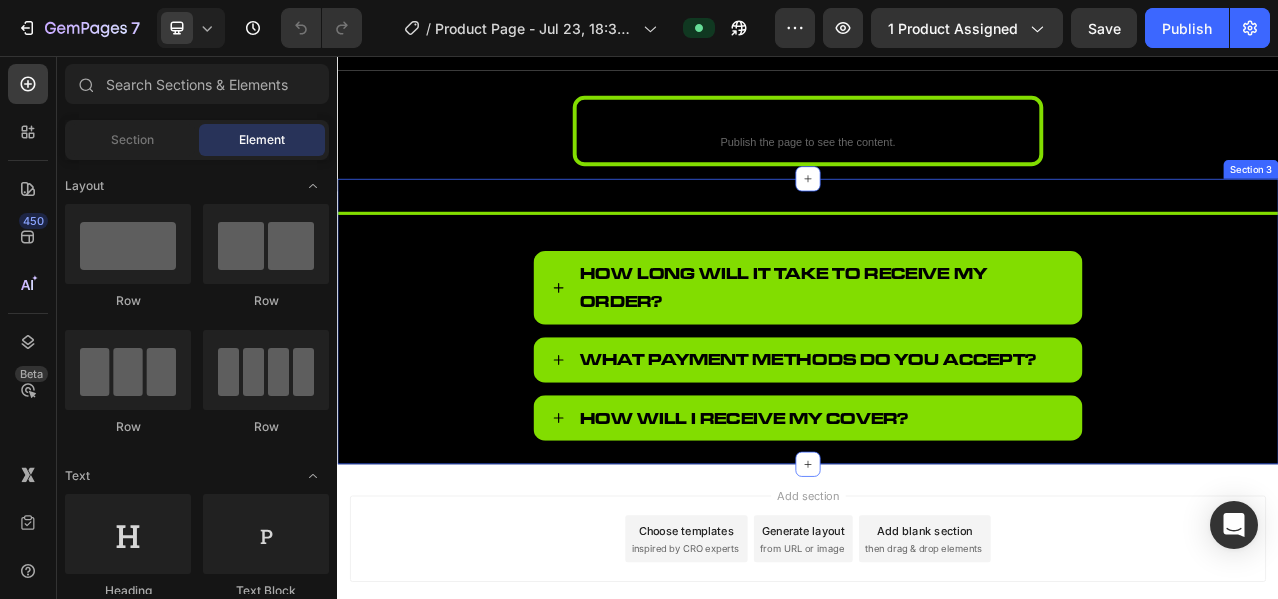 click on "Title Line
How long will it take to receive my order?
What payment methods do you accept?
How will I receive my Cover? Accordion Section 3" at bounding box center [937, 395] 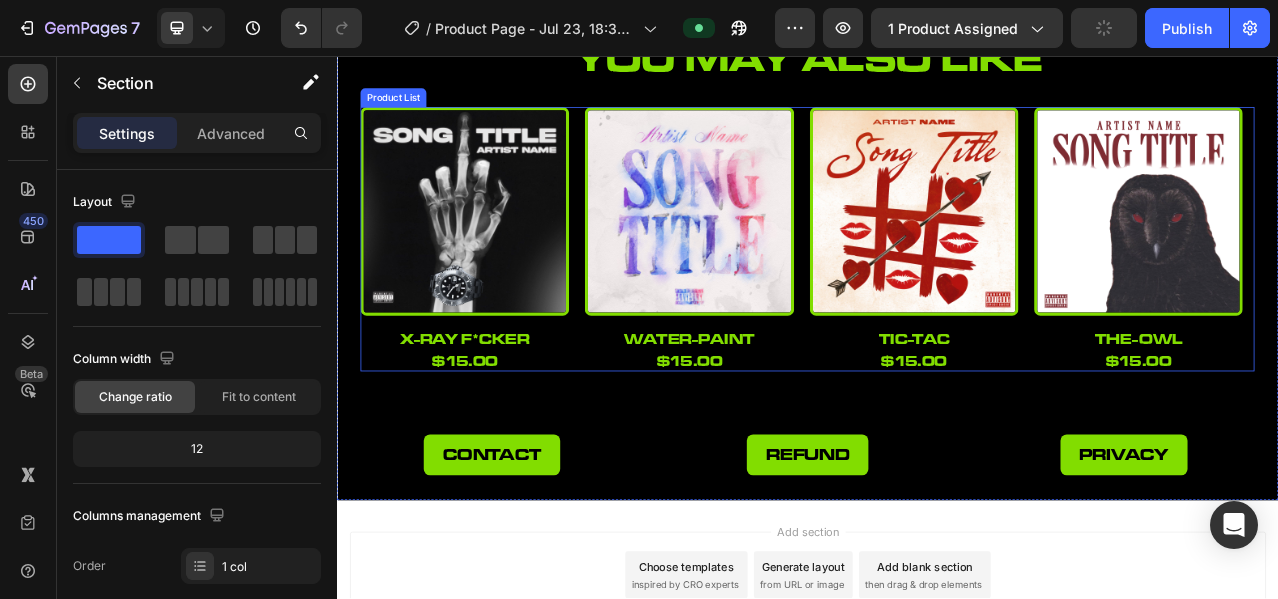 scroll, scrollTop: 1224, scrollLeft: 0, axis: vertical 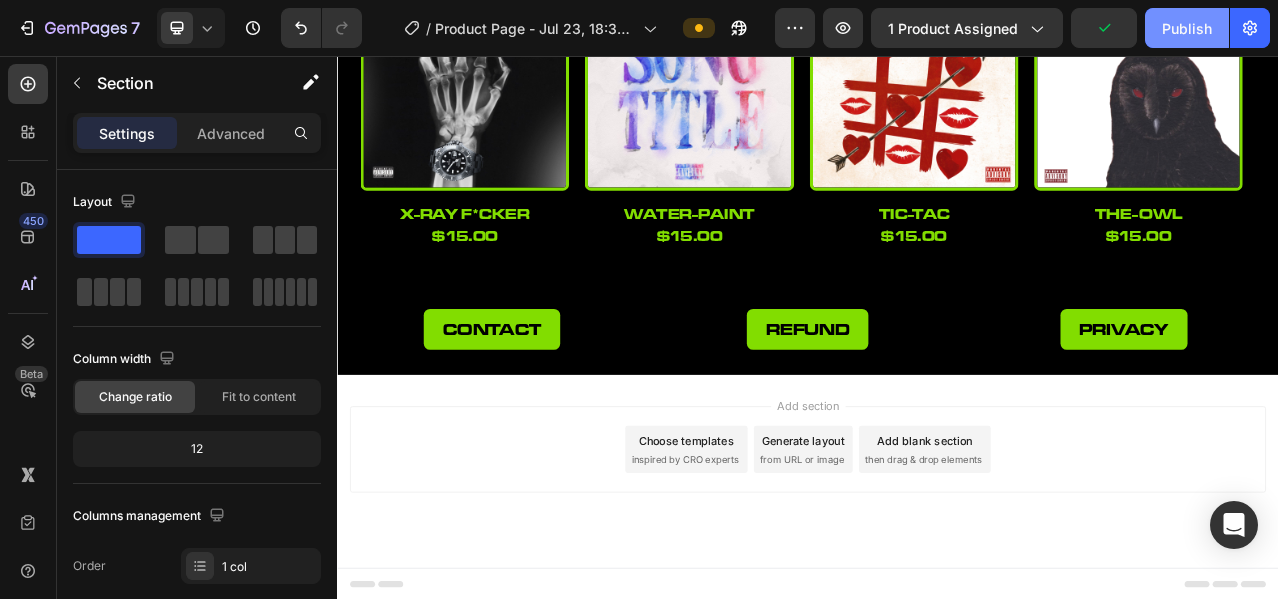 click on "Publish" at bounding box center (1187, 28) 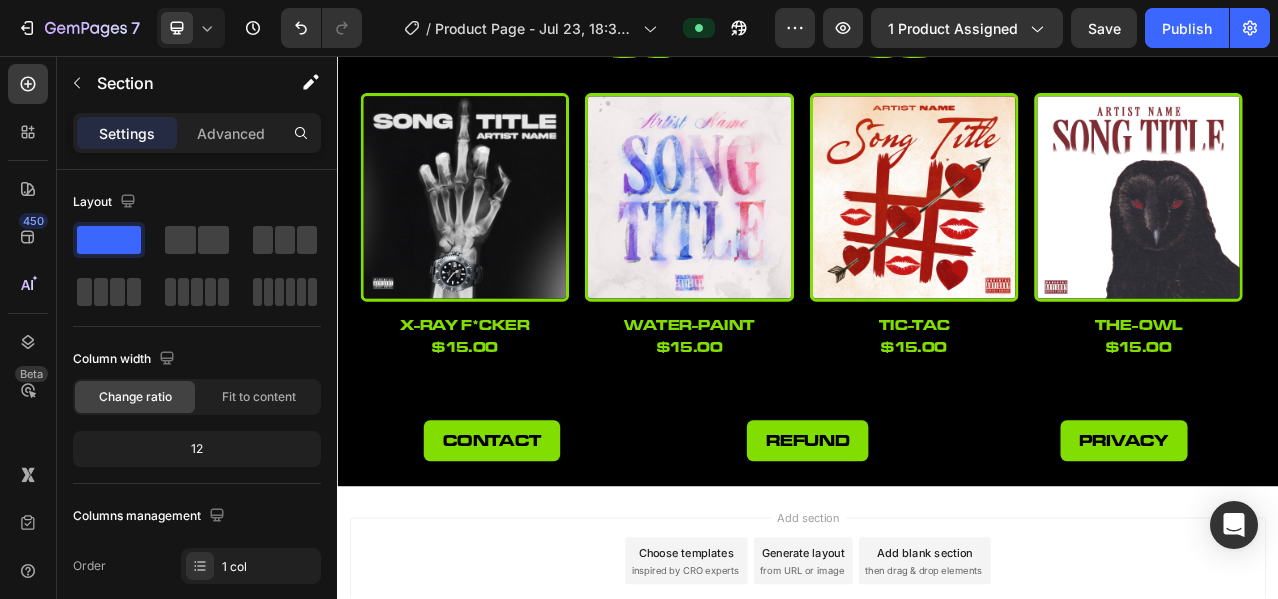 scroll, scrollTop: 1058, scrollLeft: 0, axis: vertical 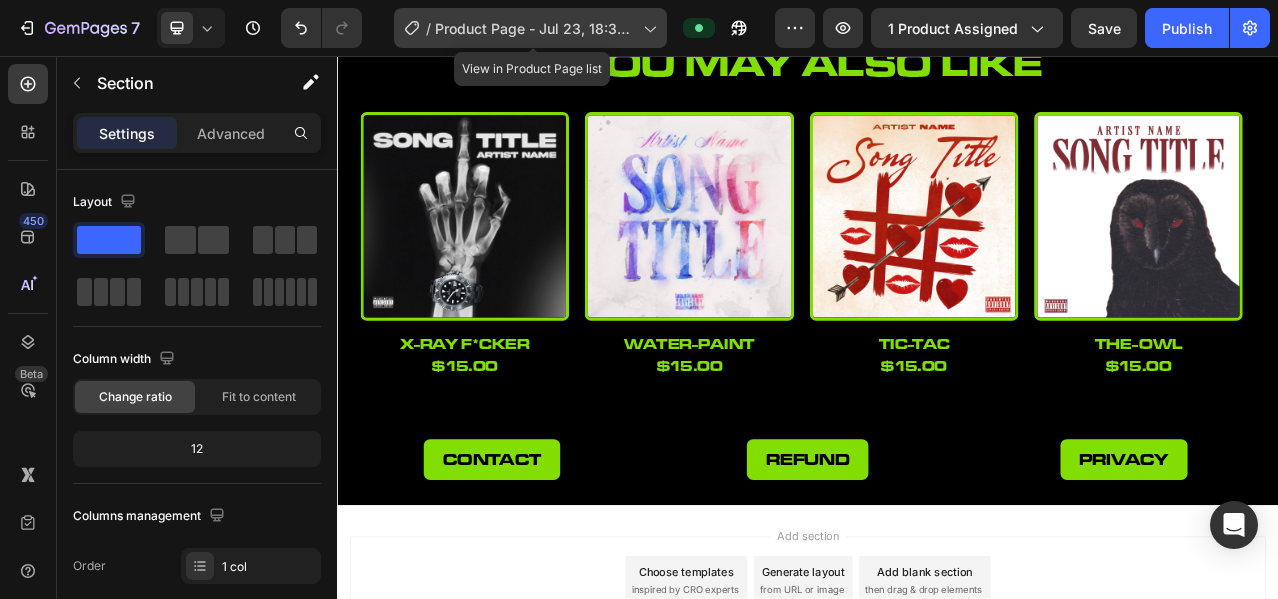 click on "/  Product Page - [DATE] [TIME]" 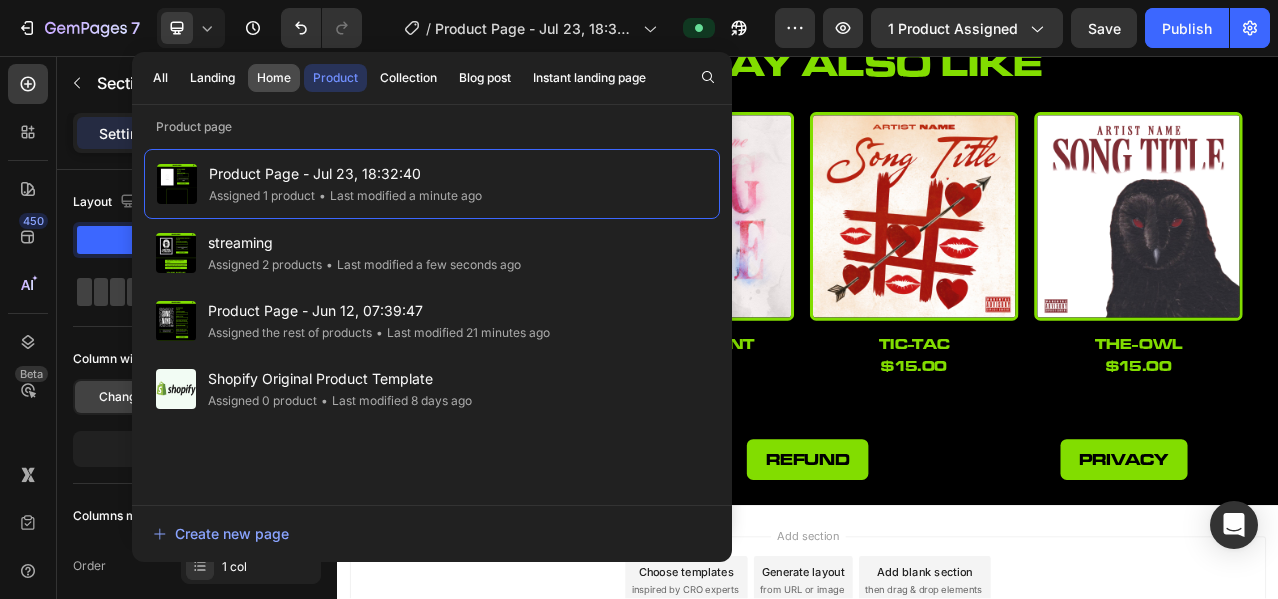 click on "Home" at bounding box center [274, 78] 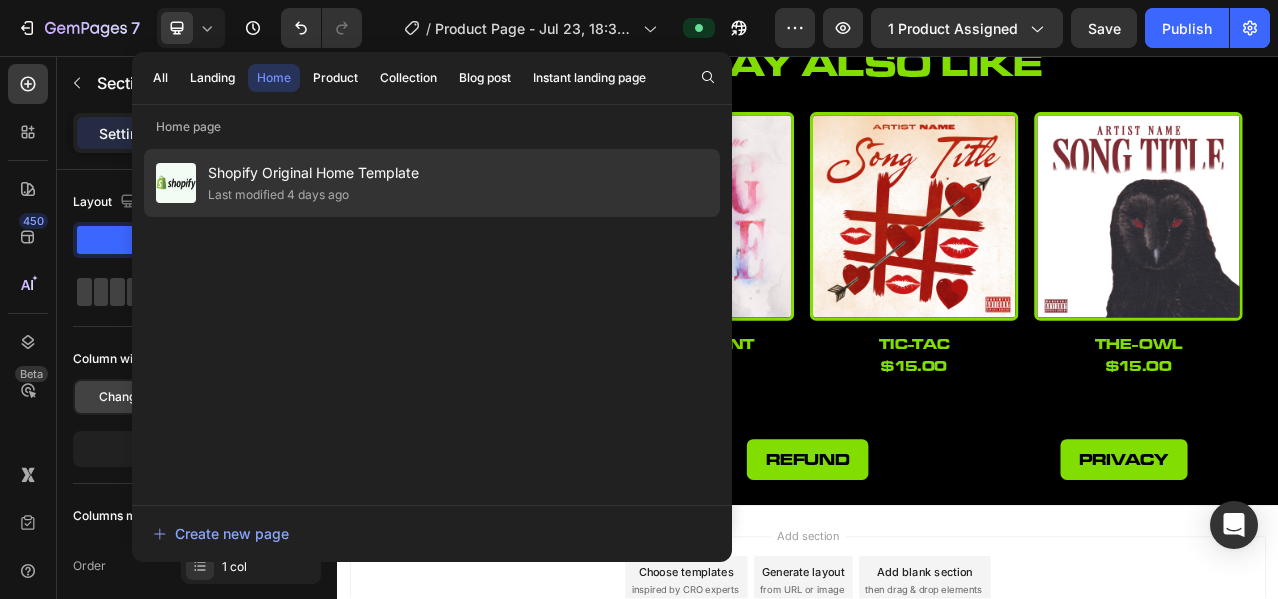 click on "Last modified 4 days ago" 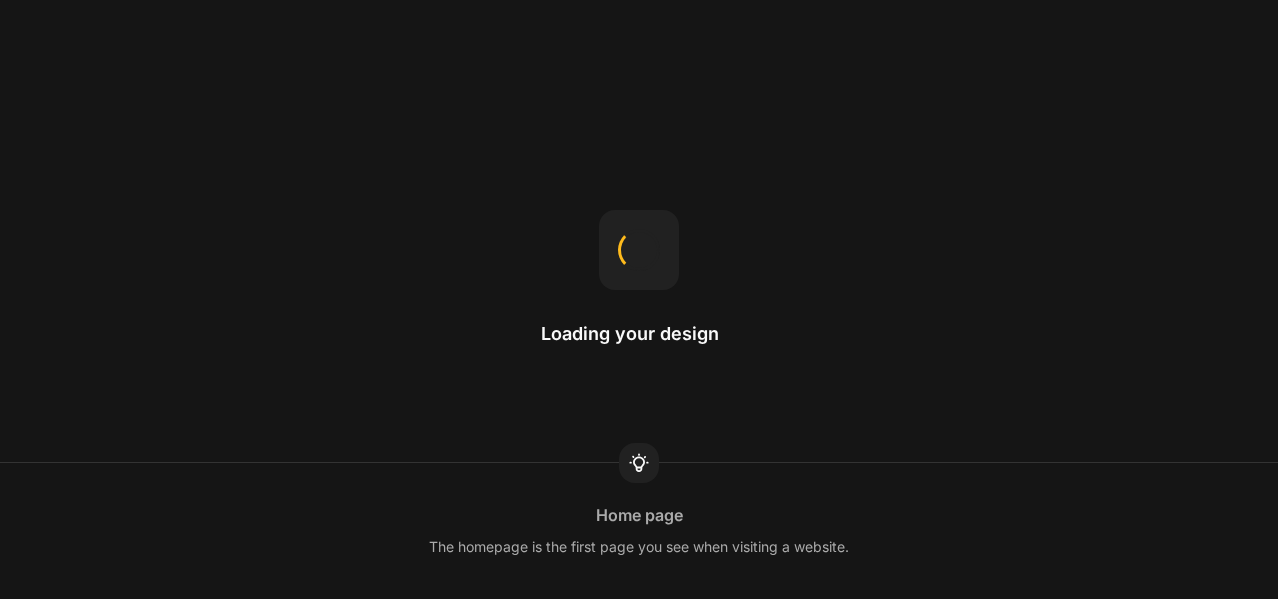 scroll, scrollTop: 0, scrollLeft: 0, axis: both 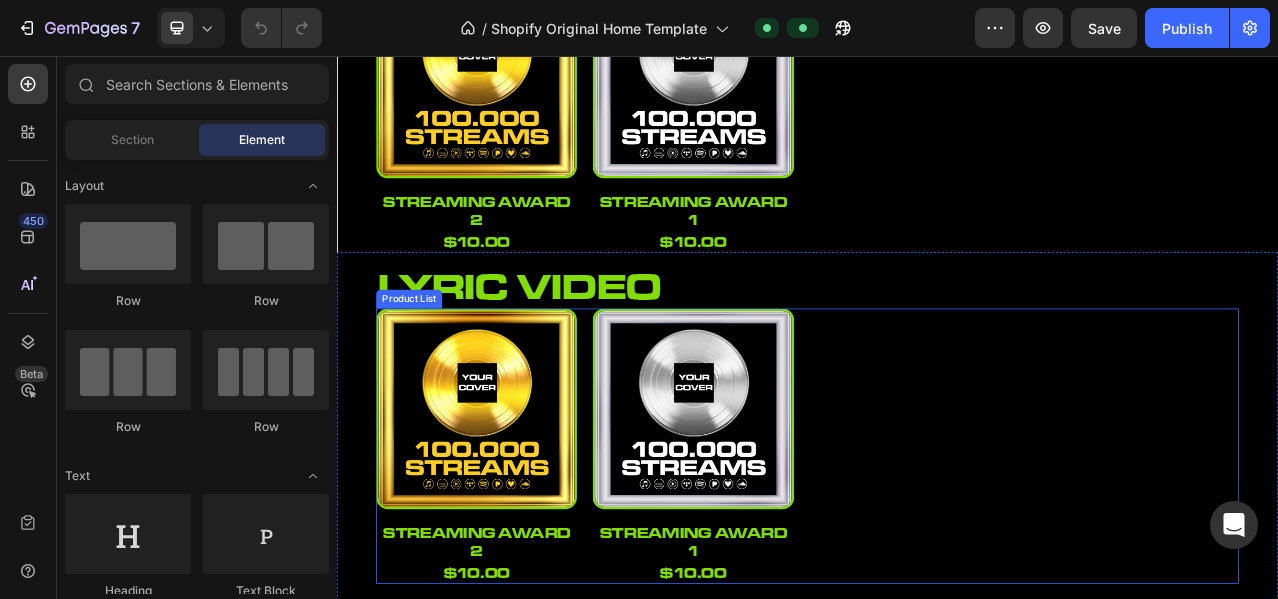 click on "Product Images streaming award 2 Product Title $10.00 Product Price Product Price Row Product List Product Images streaming award 1 Product Title $10.00 Product Price Product Price Row Product List" at bounding box center (937, 554) 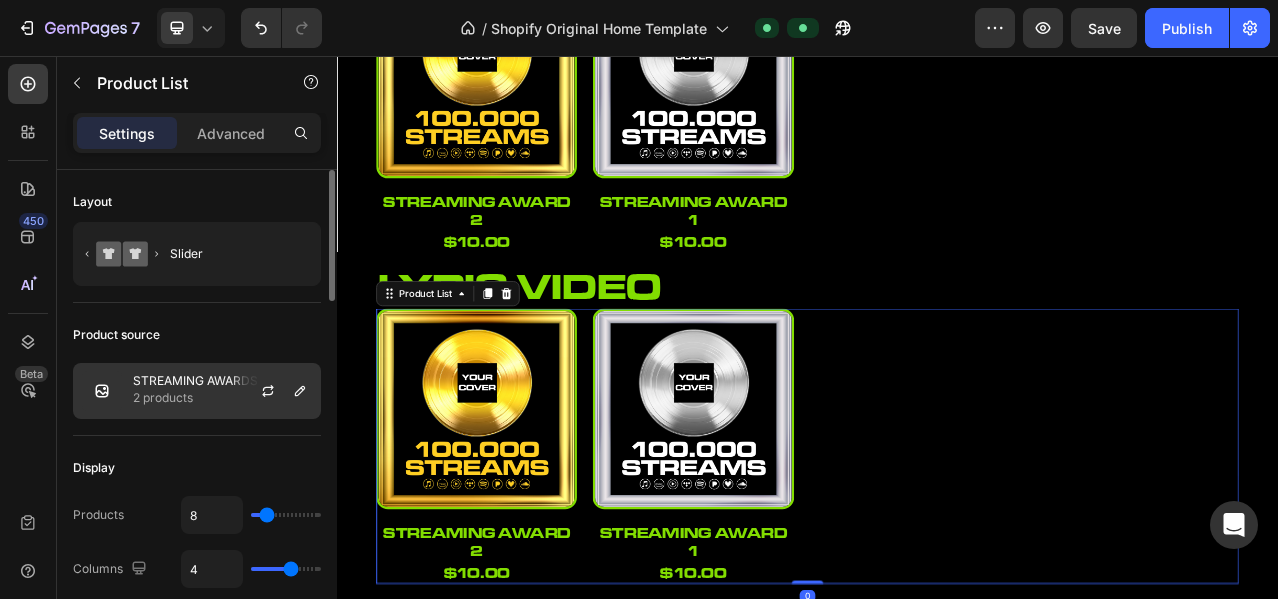 click on "2 products" at bounding box center [195, 398] 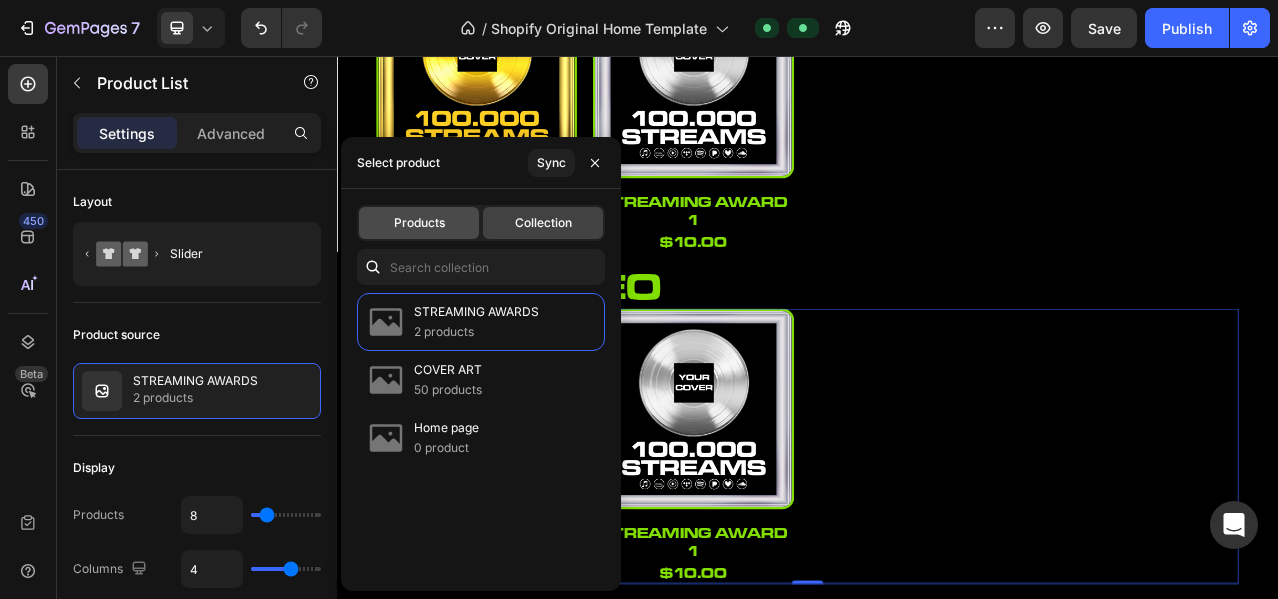 click on "Products" 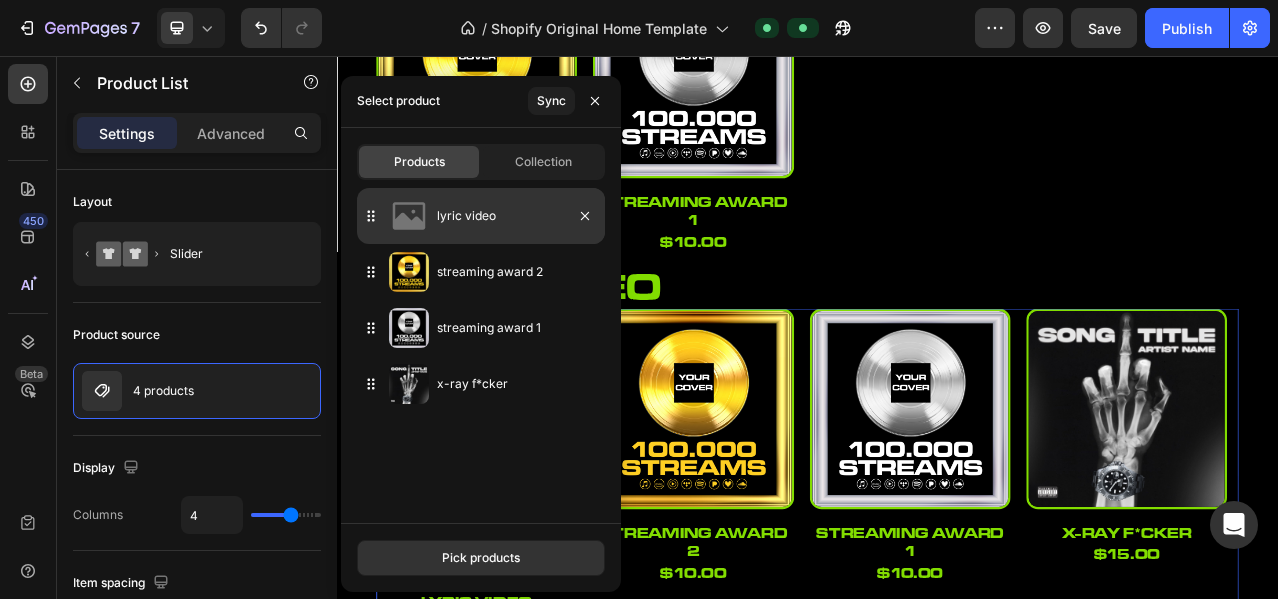 click on "lyric video" at bounding box center [517, 216] 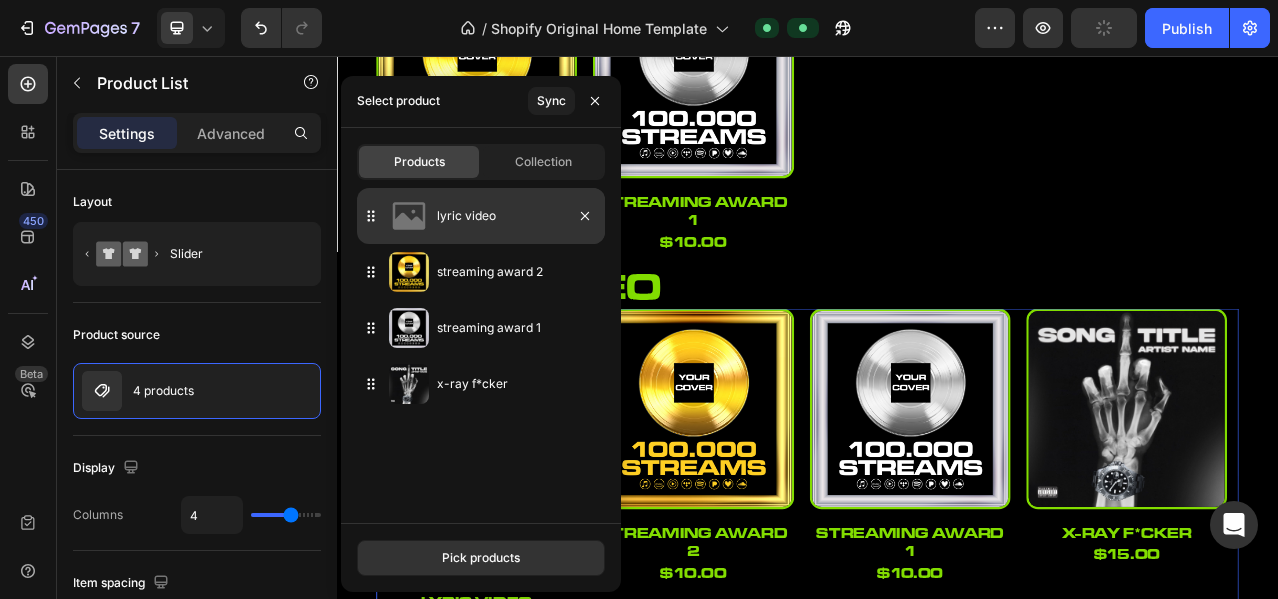 click at bounding box center (409, 216) 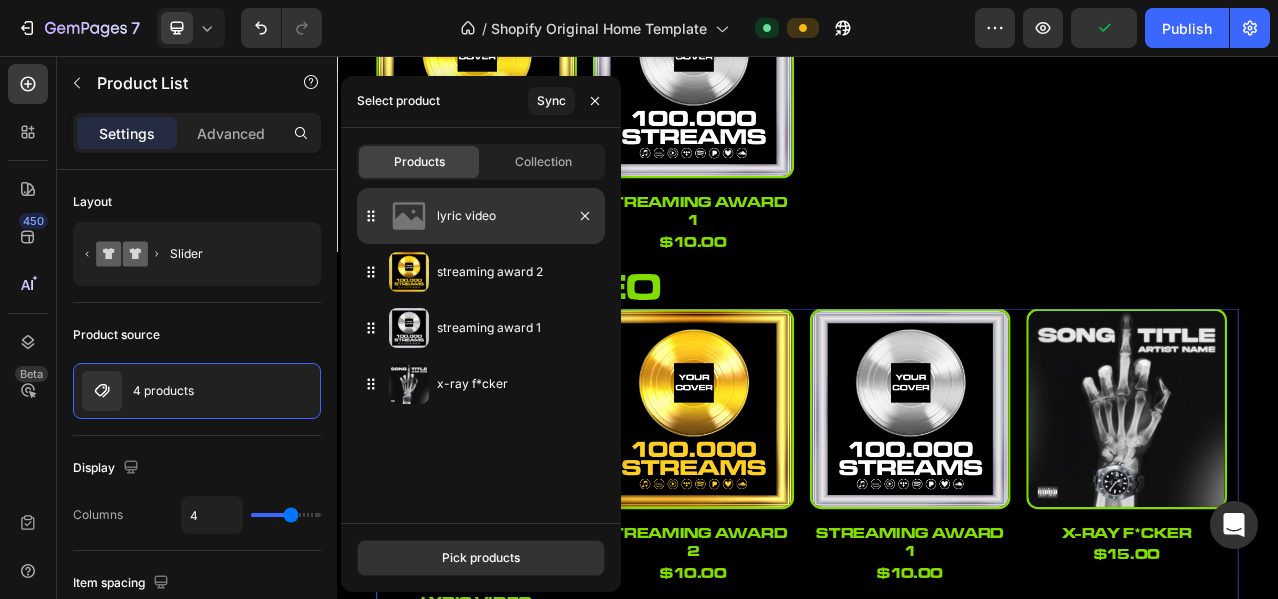 click on "lyric video" 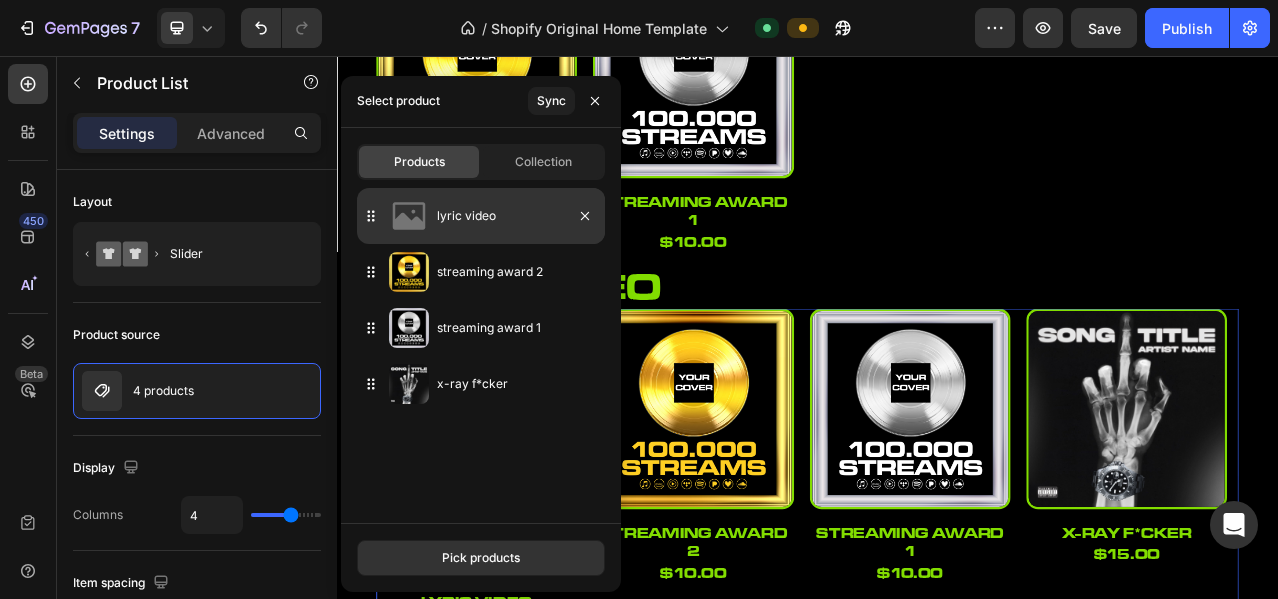 click on "lyric video" at bounding box center (517, 216) 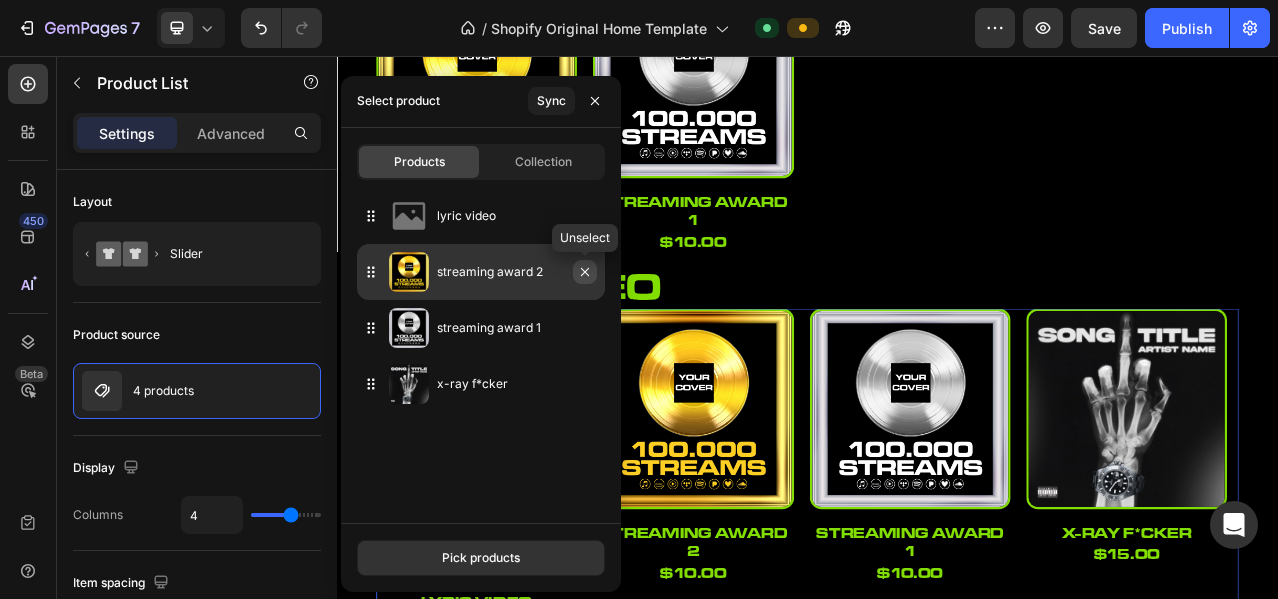 click 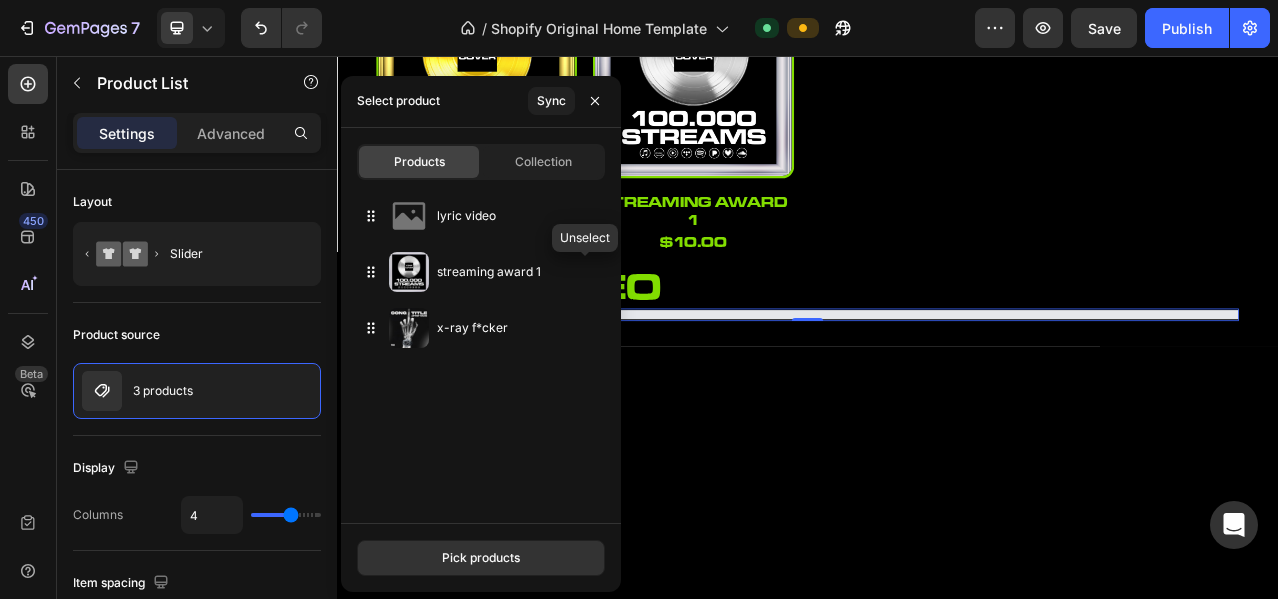 click 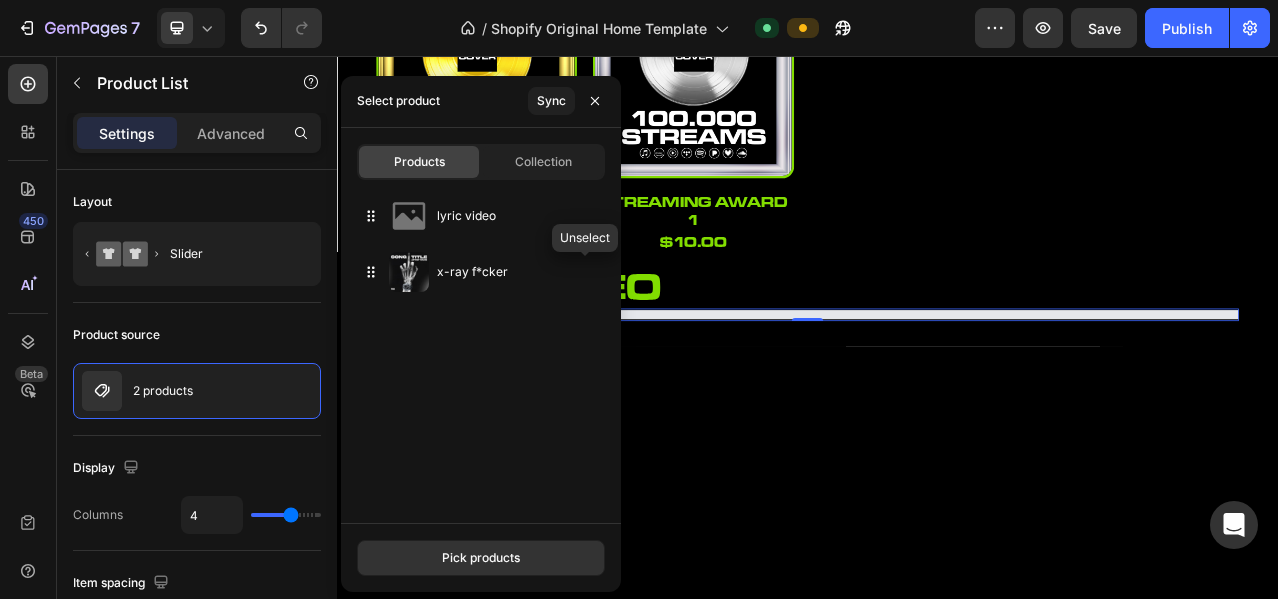 click 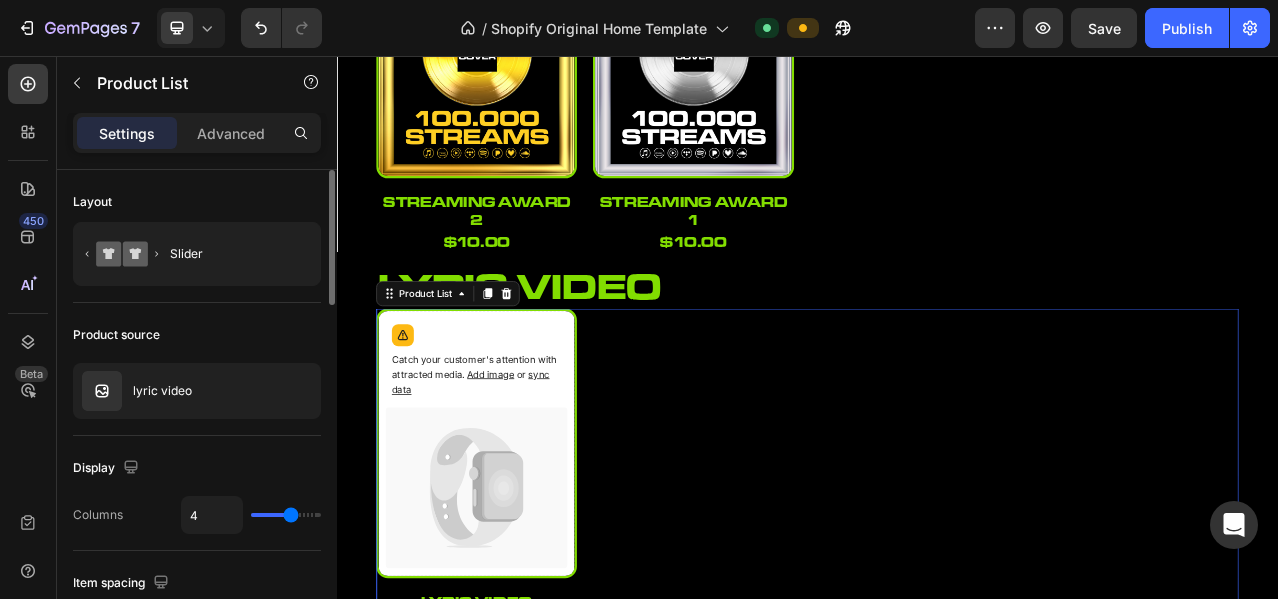 click on "Product source" at bounding box center (197, 335) 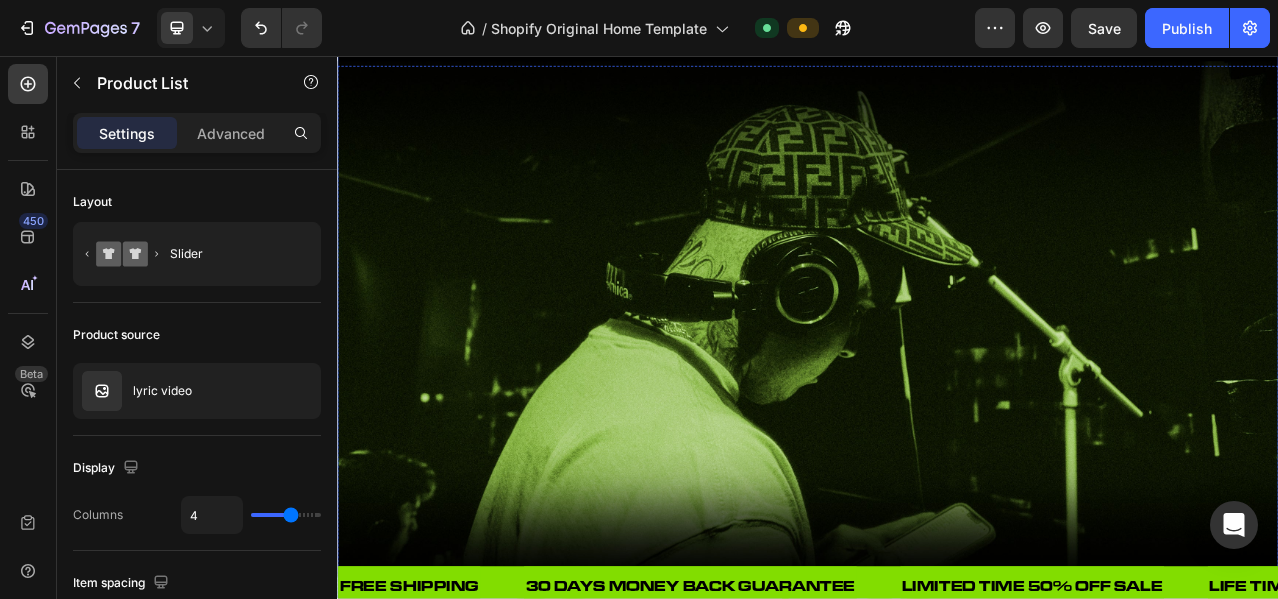 scroll, scrollTop: 0, scrollLeft: 0, axis: both 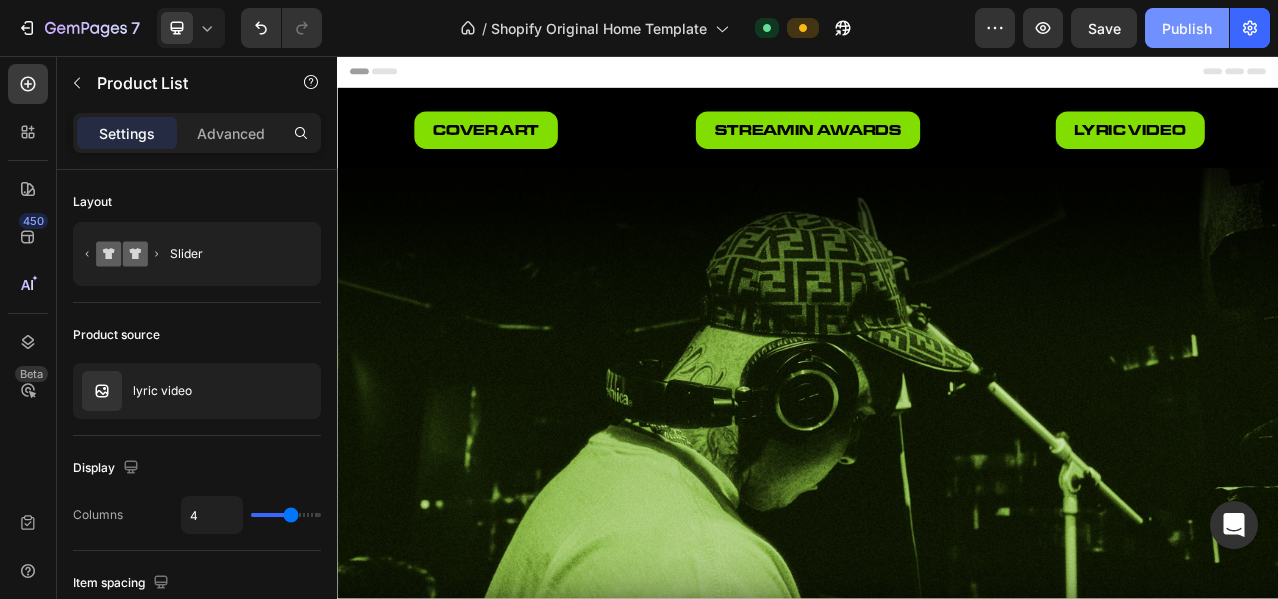click on "Publish" at bounding box center (1187, 28) 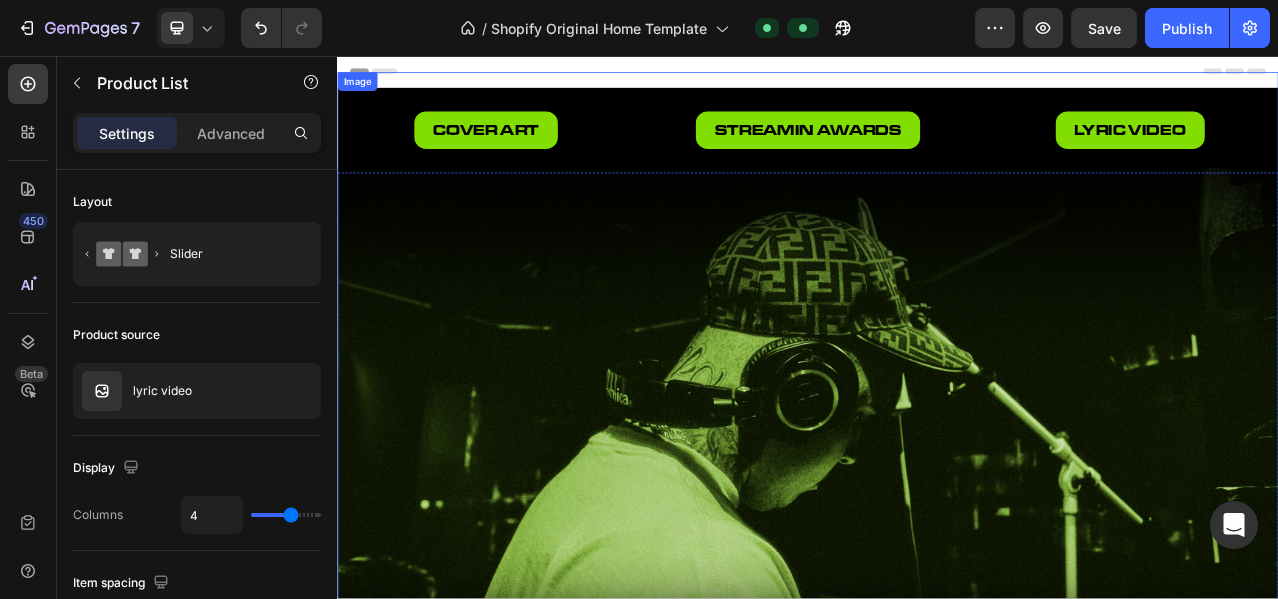 click at bounding box center (937, 527) 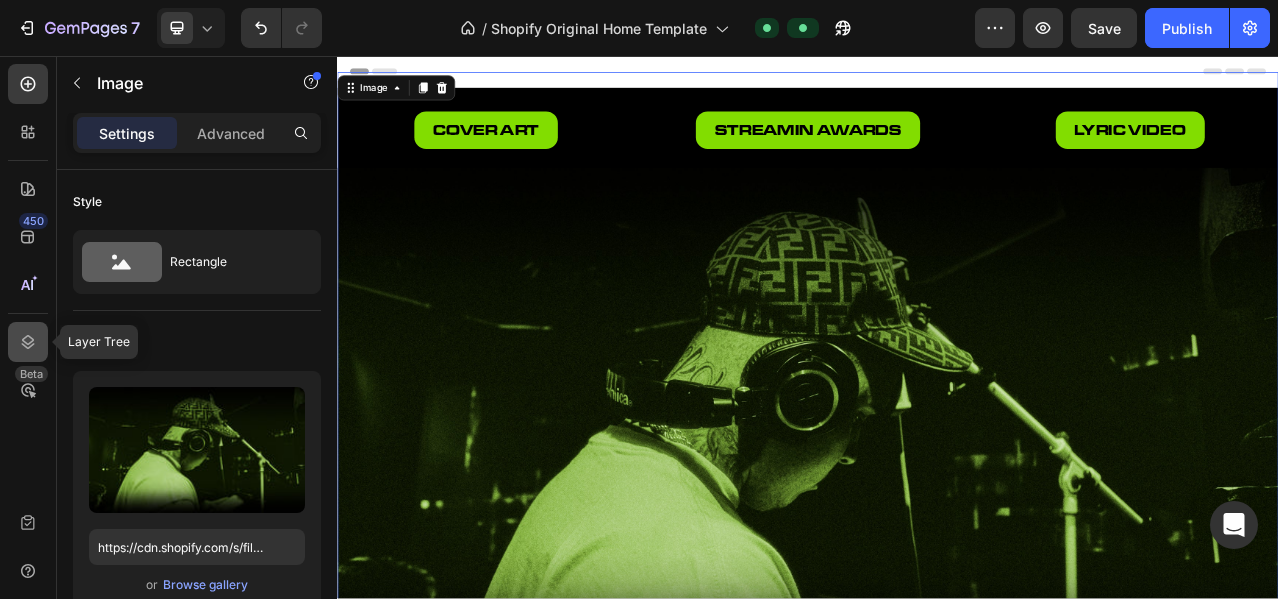 click 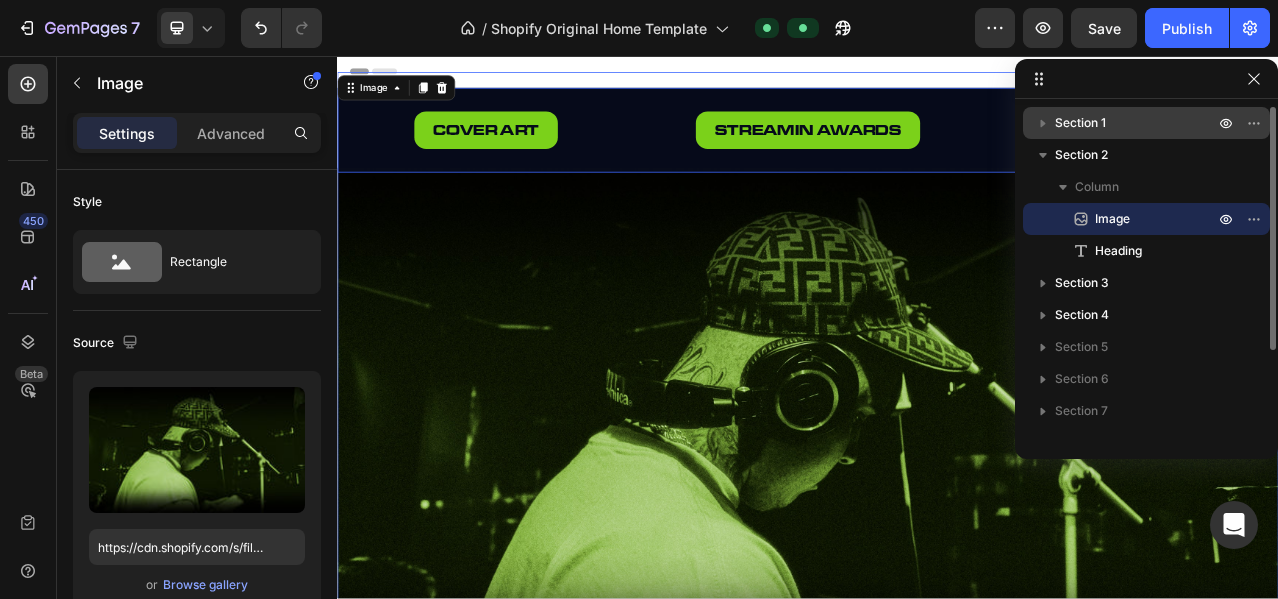 click 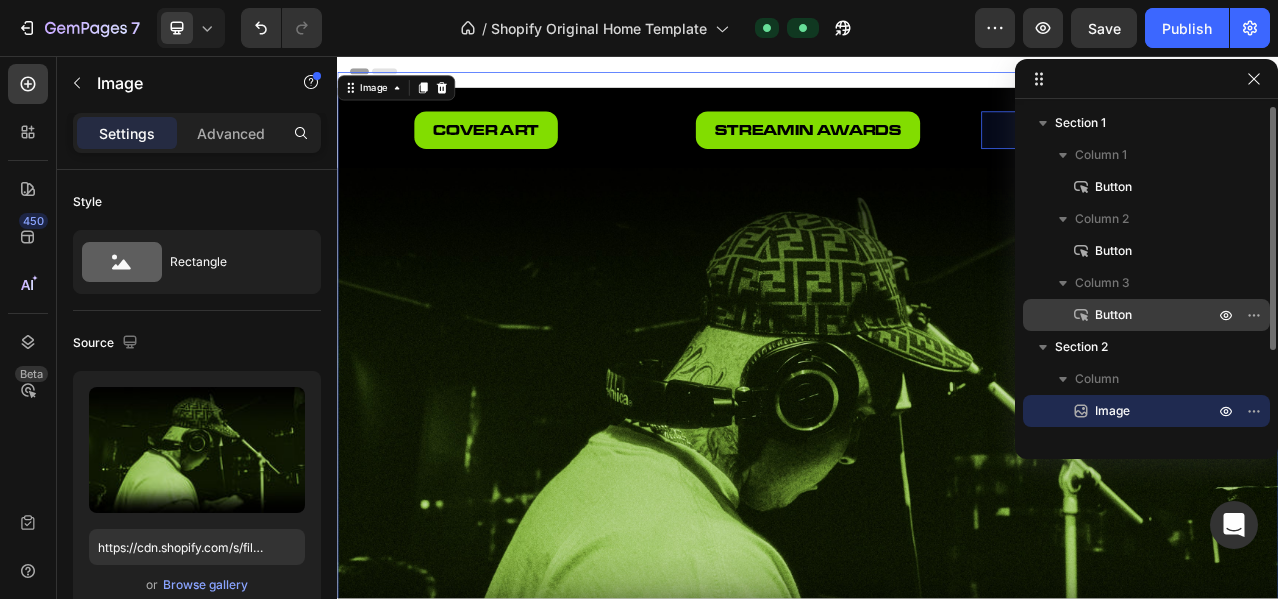 click on "Button" at bounding box center [1113, 315] 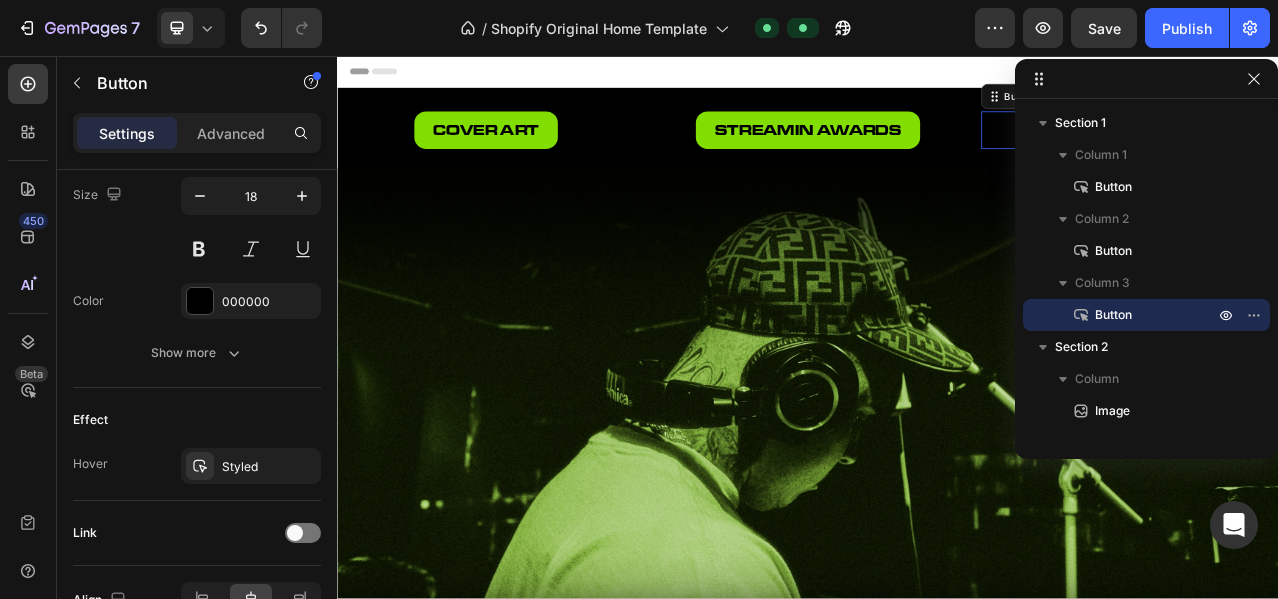 scroll, scrollTop: 943, scrollLeft: 0, axis: vertical 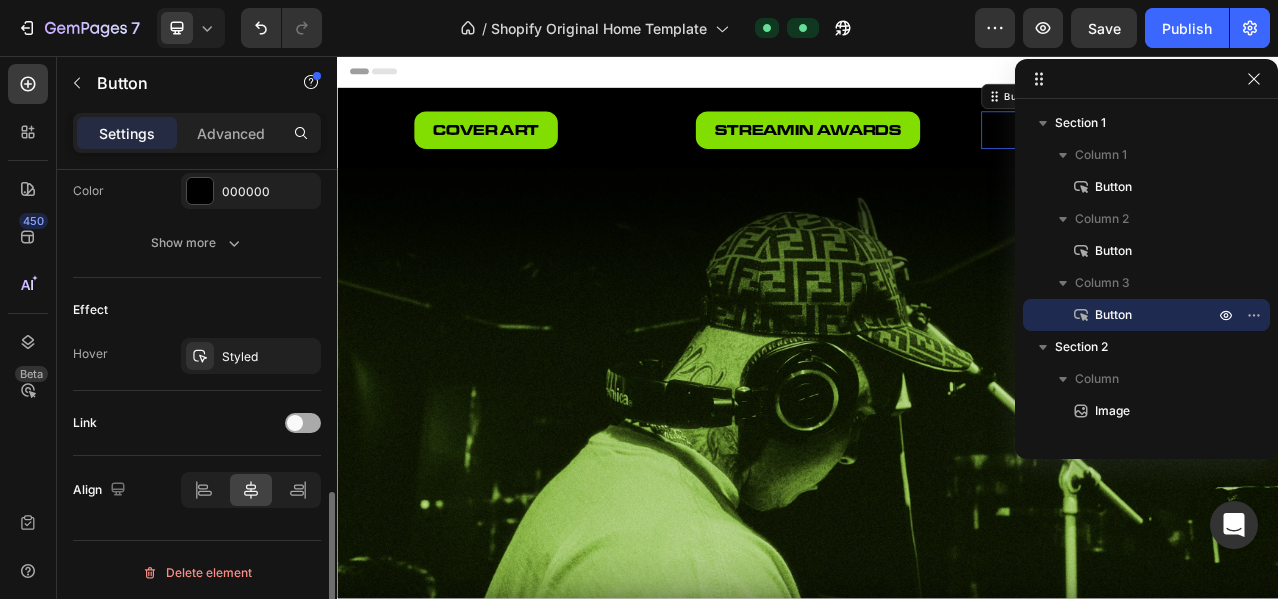 click at bounding box center (303, 423) 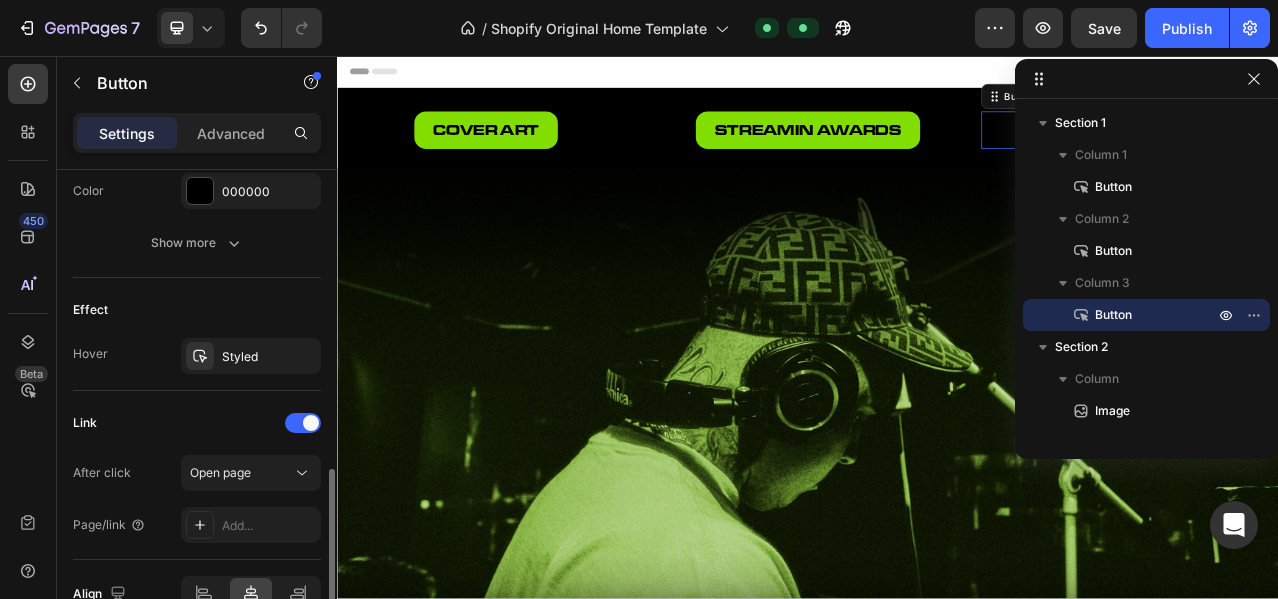 scroll, scrollTop: 1047, scrollLeft: 0, axis: vertical 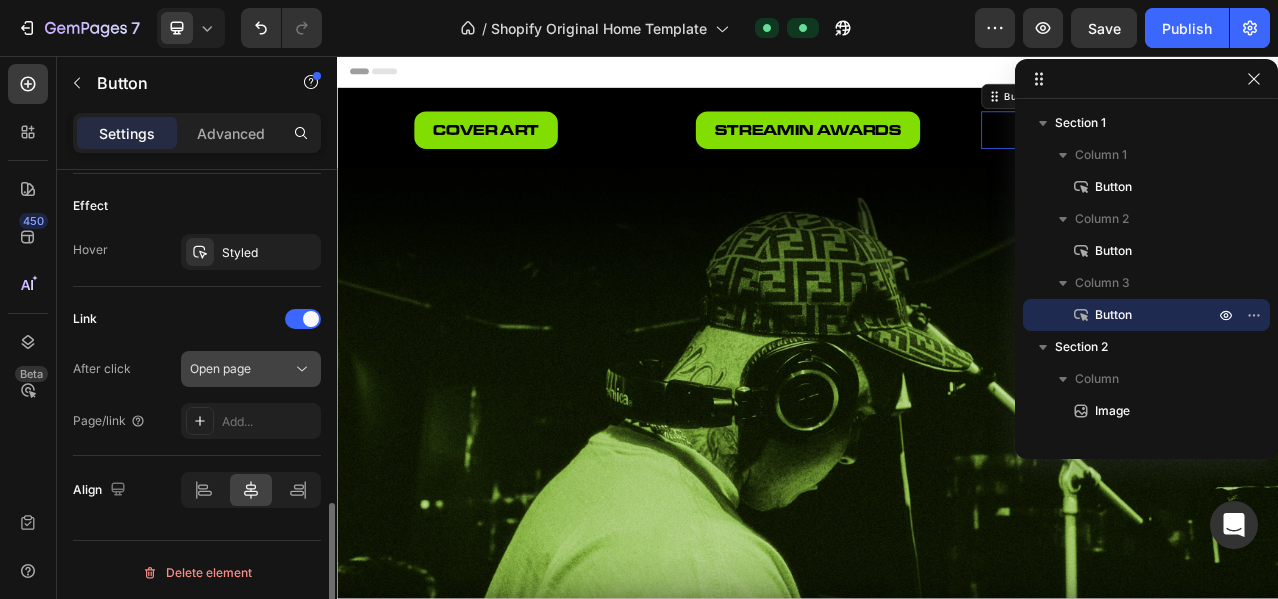 click on "Open page" at bounding box center (241, 369) 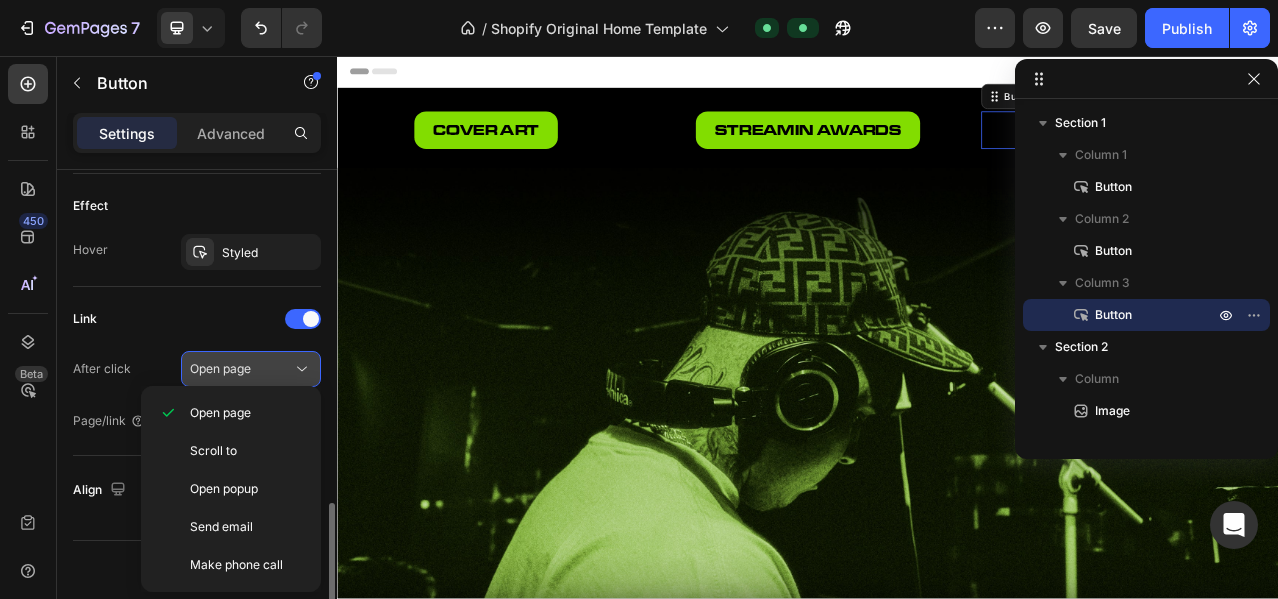 click on "Open page" at bounding box center [241, 369] 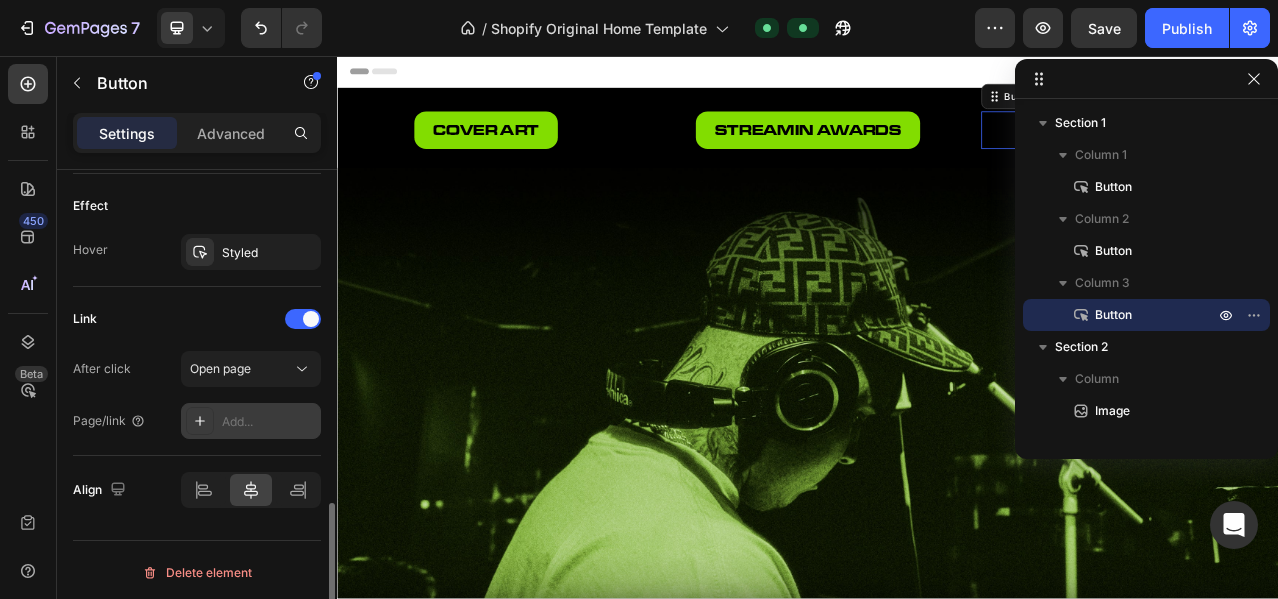 click on "Add..." at bounding box center (269, 422) 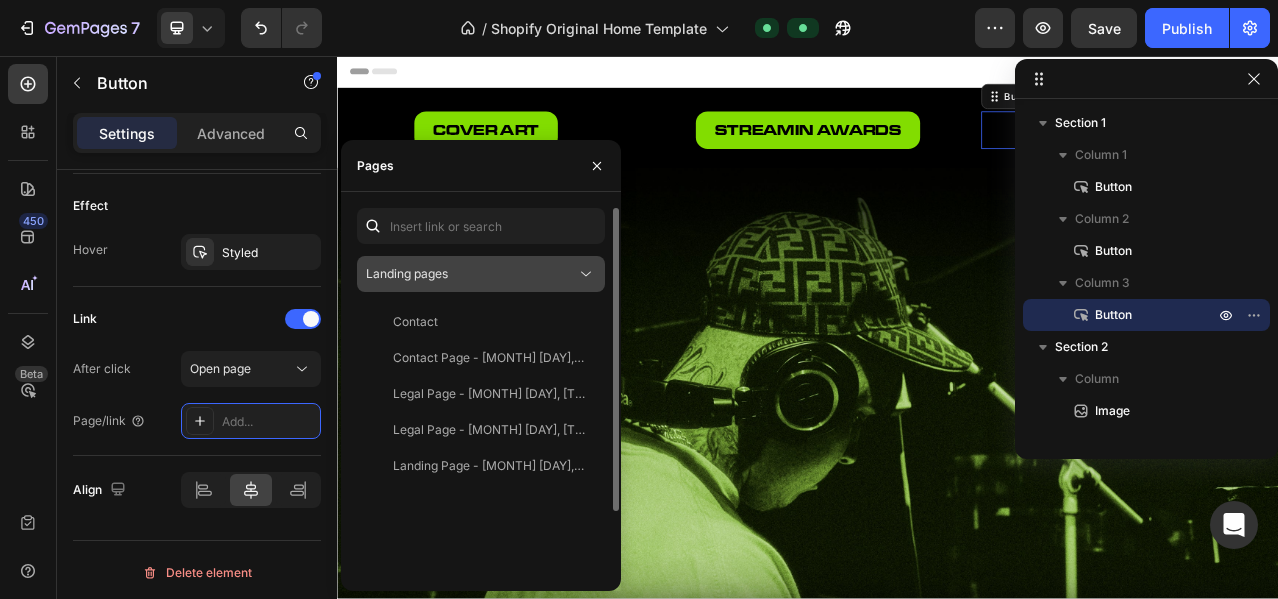 click on "Landing pages" 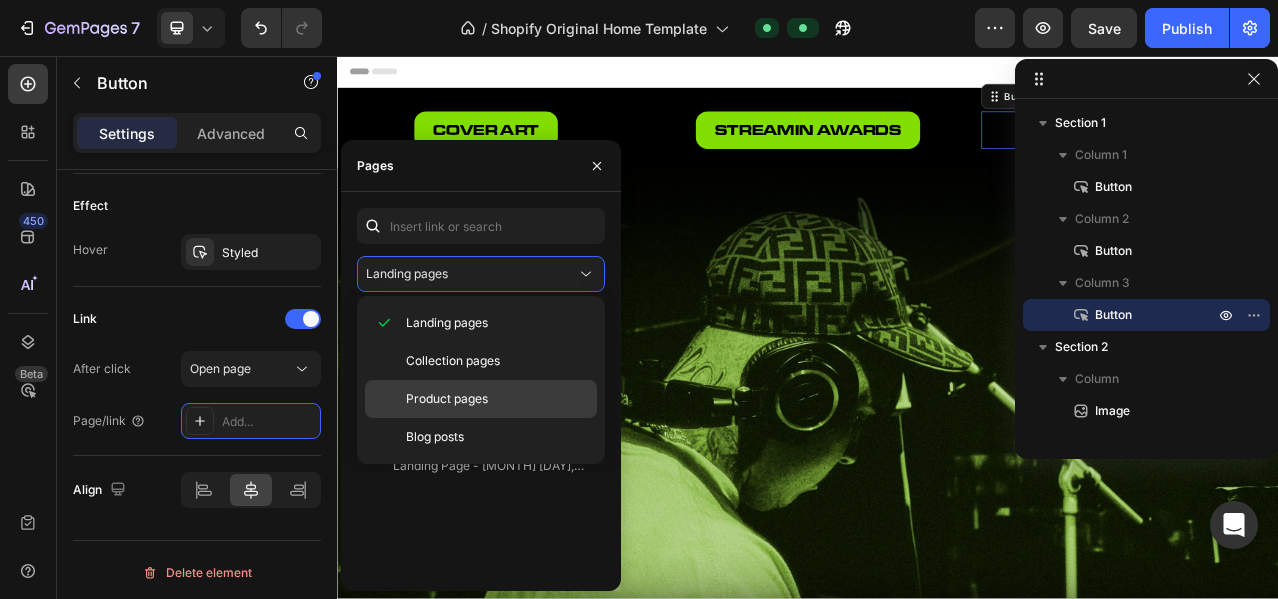 click on "Product pages" at bounding box center [447, 399] 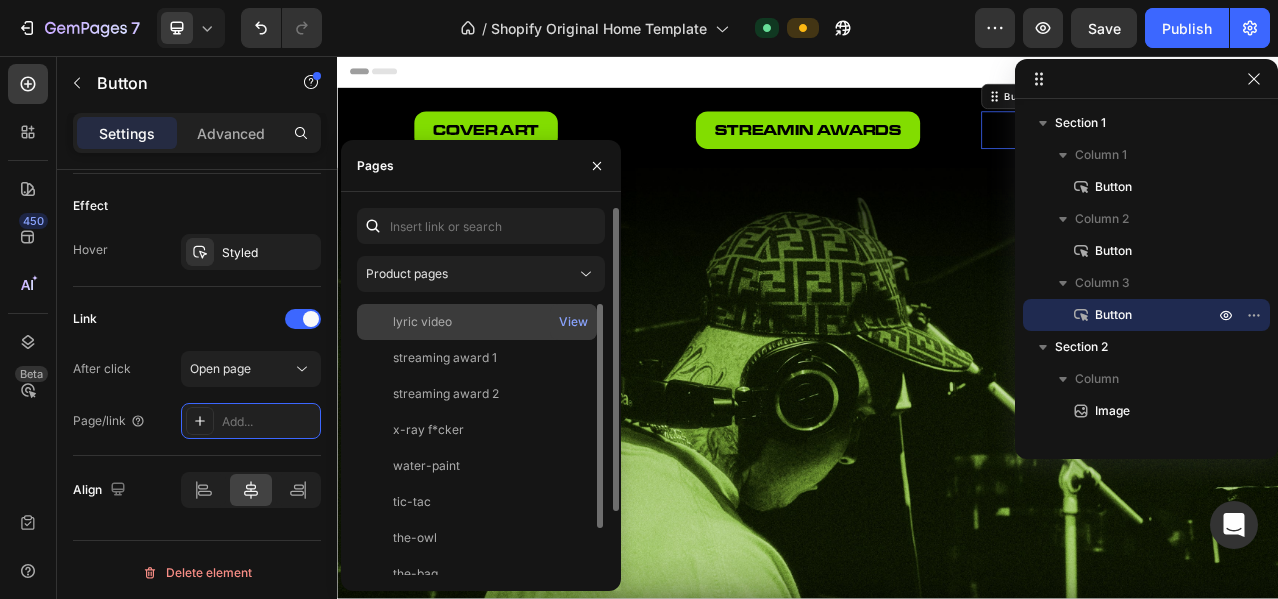 click on "lyric video" at bounding box center (477, 322) 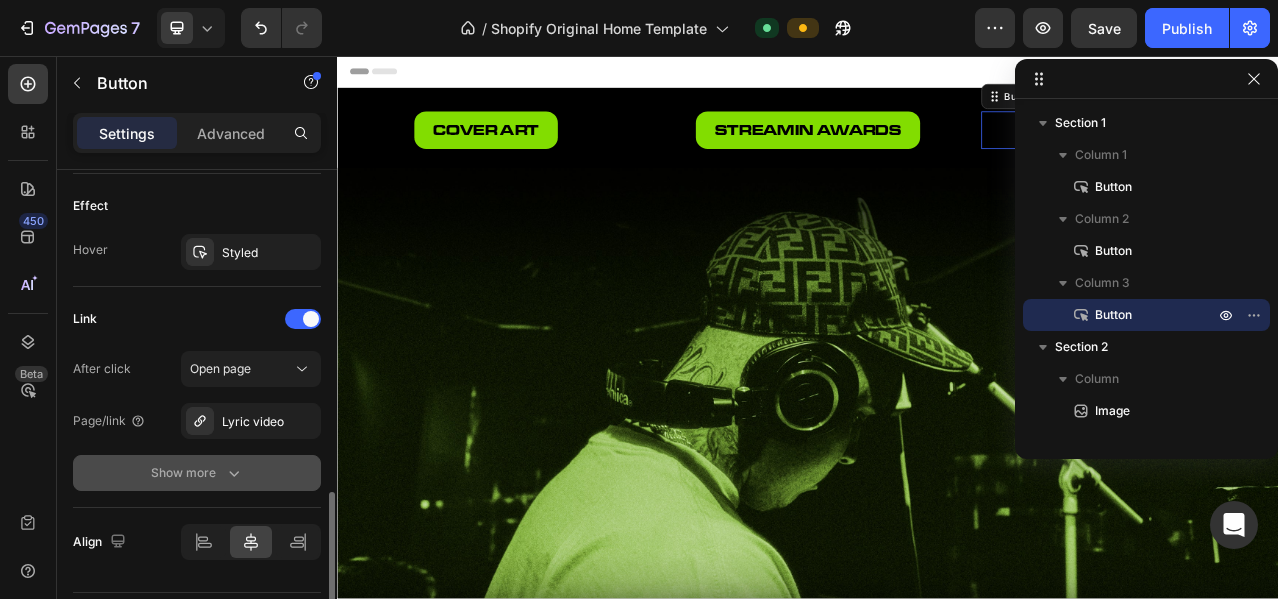 click on "Show more" 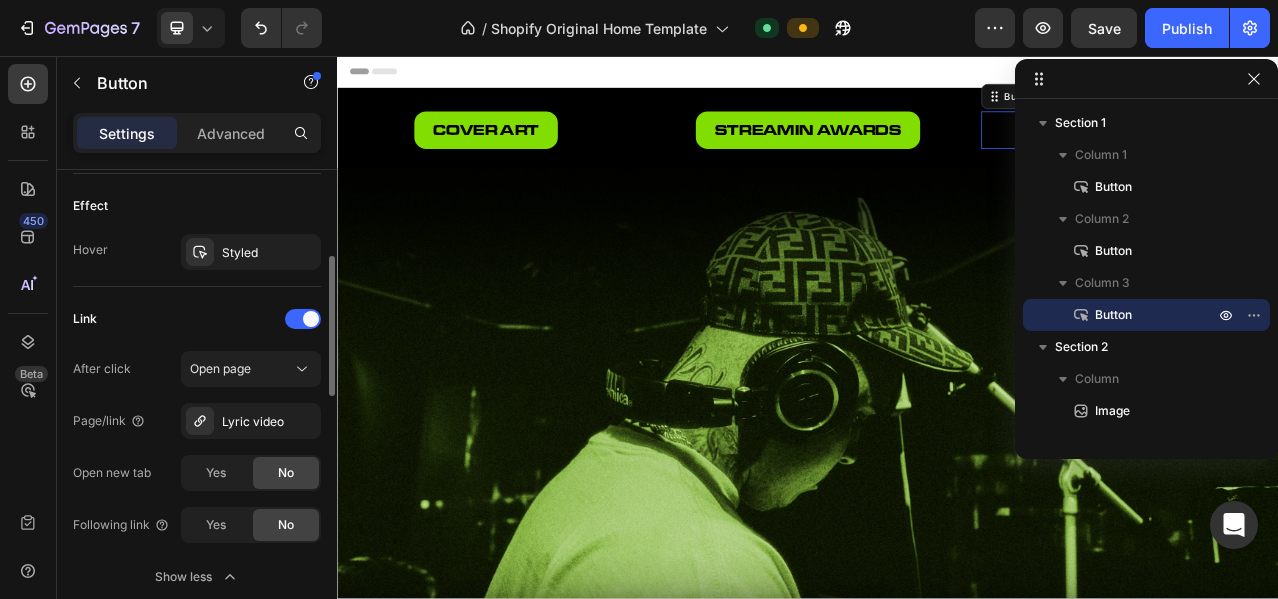 scroll, scrollTop: 714, scrollLeft: 0, axis: vertical 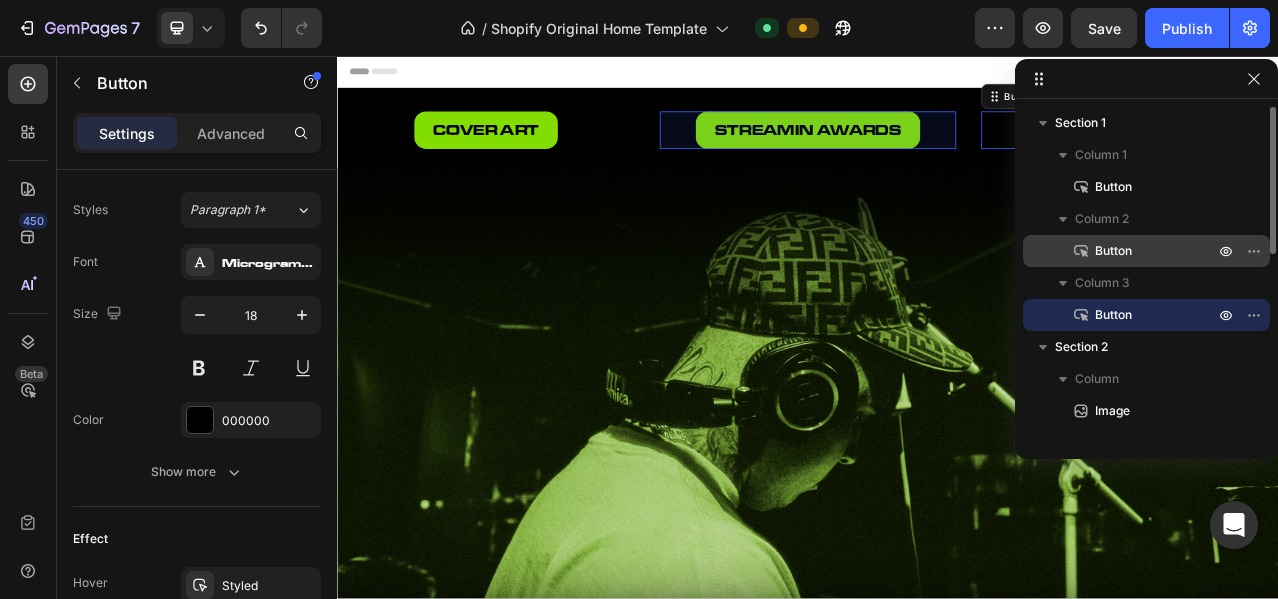 click on "Button" at bounding box center (1113, 251) 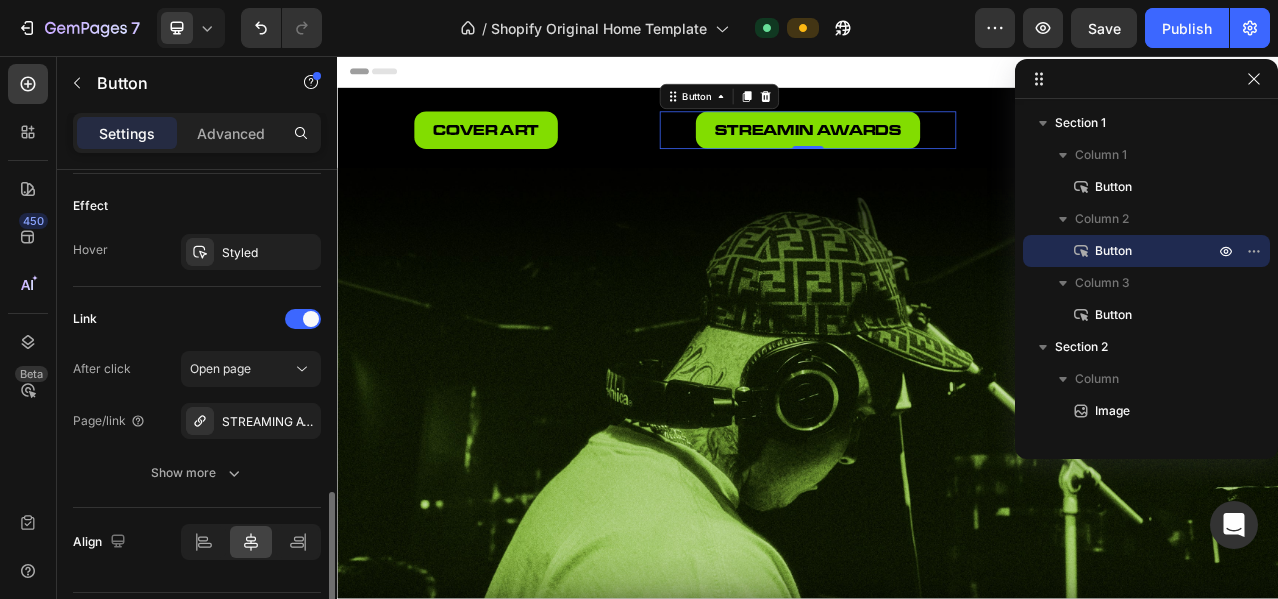 scroll, scrollTop: 1099, scrollLeft: 0, axis: vertical 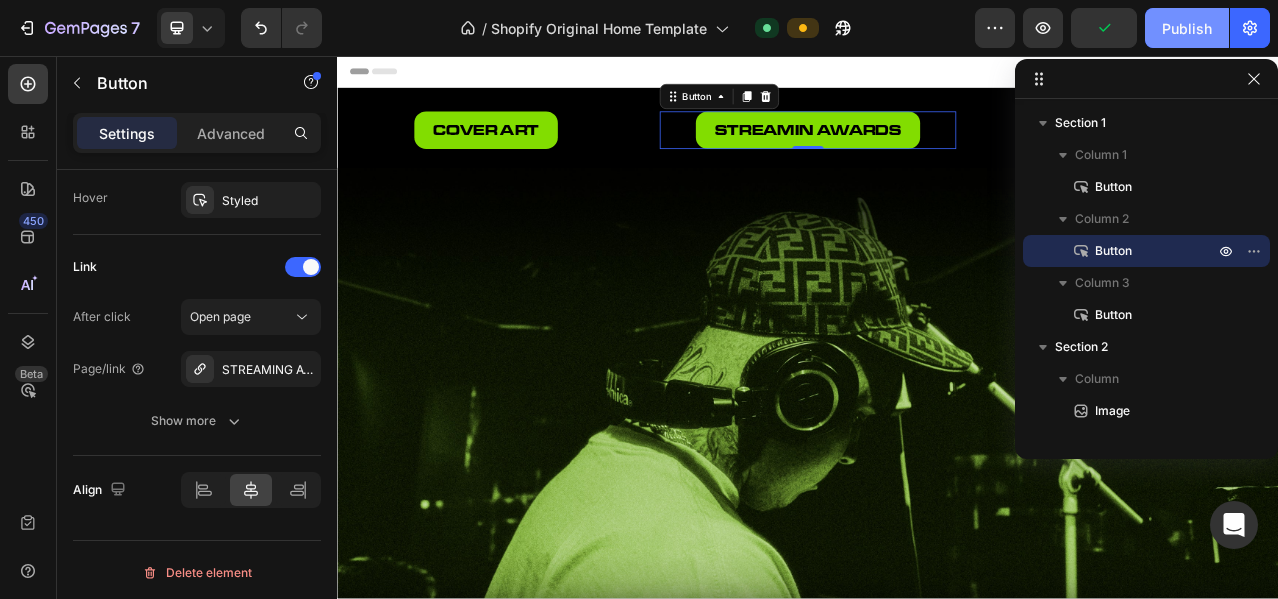 click on "Publish" 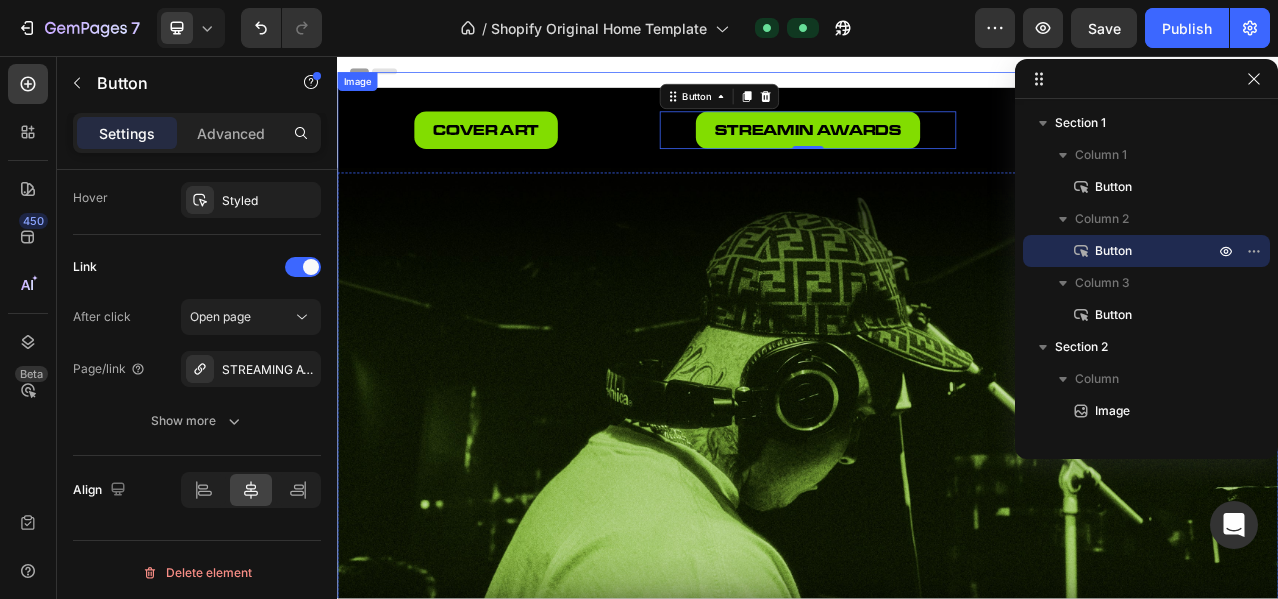 click at bounding box center [937, 527] 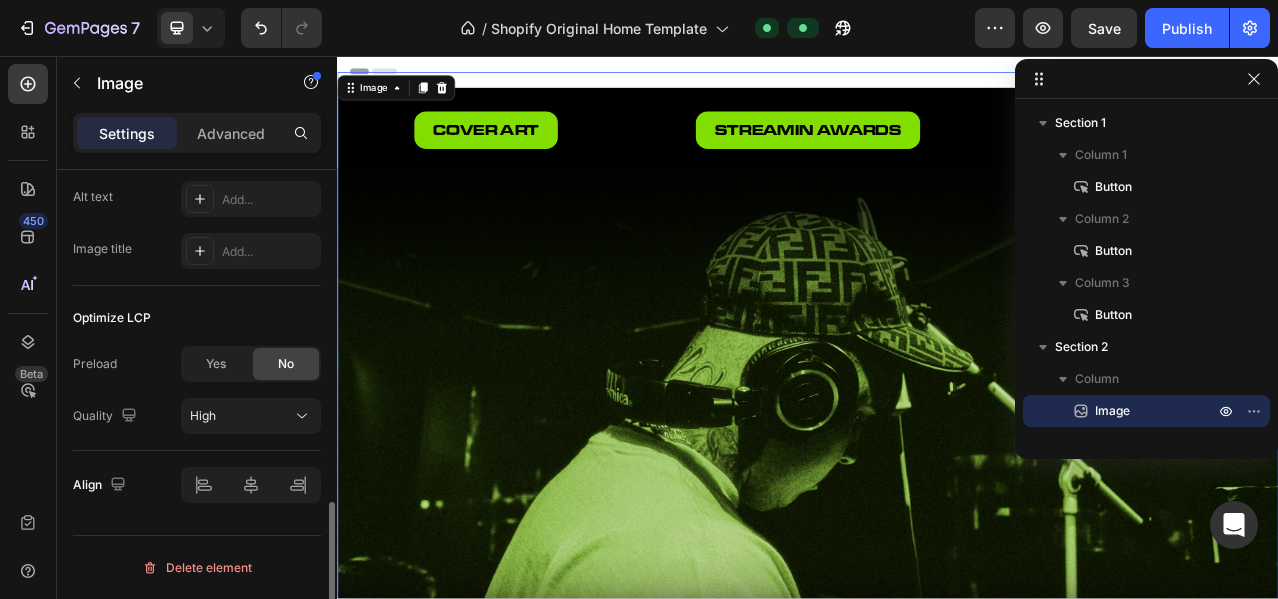 scroll, scrollTop: 0, scrollLeft: 0, axis: both 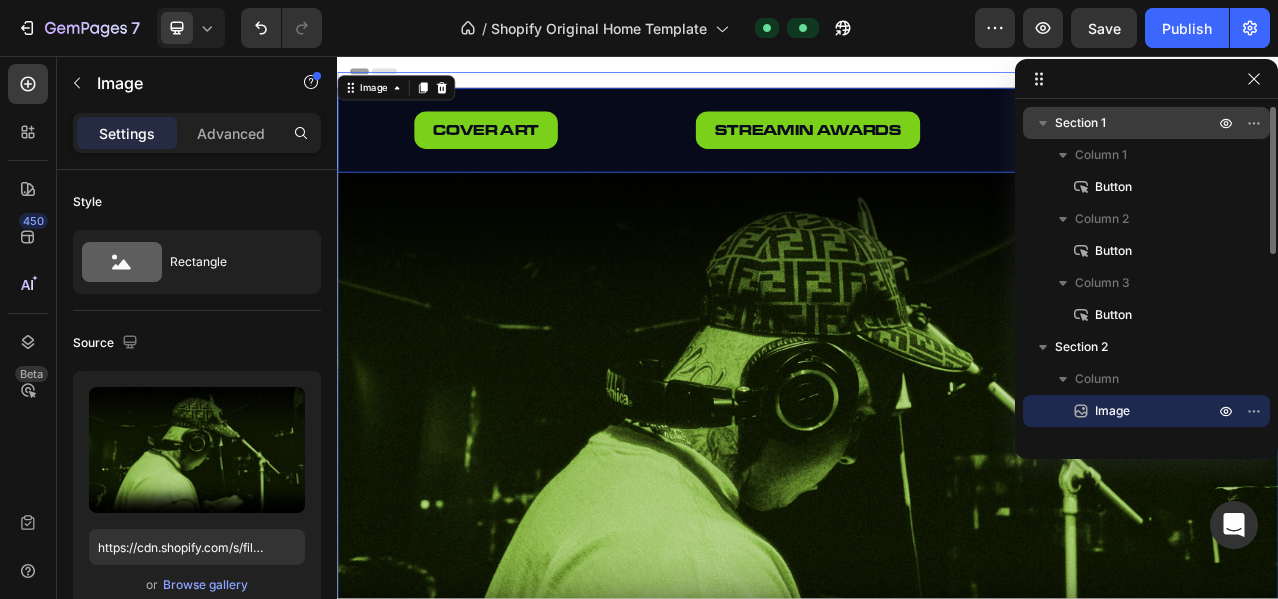 click 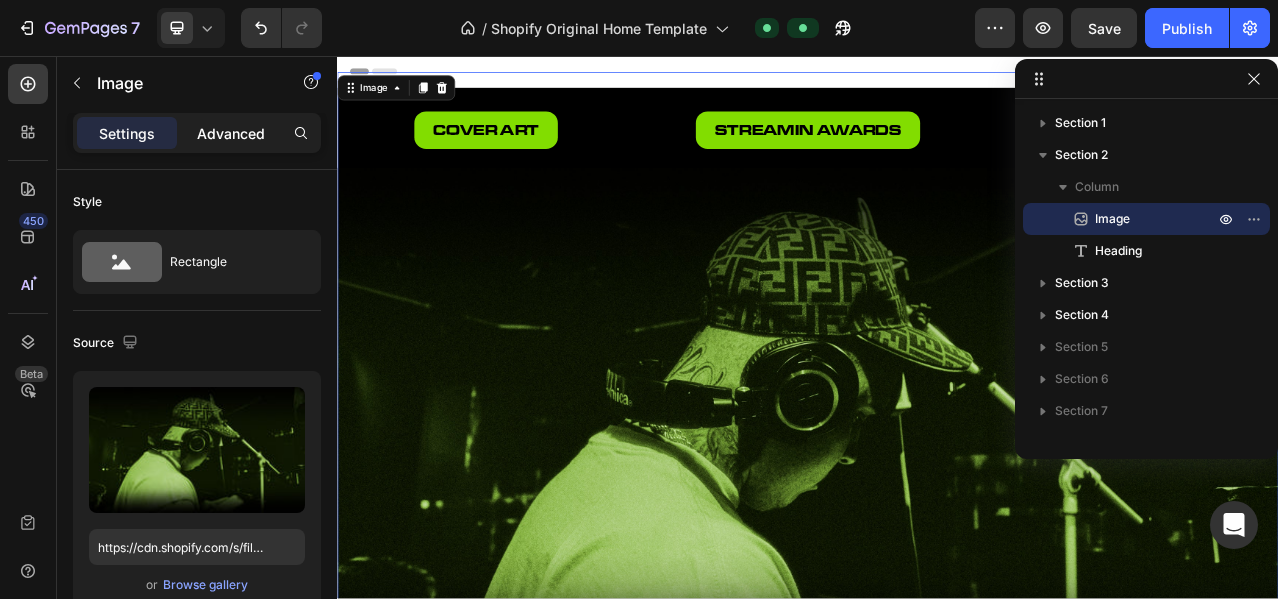 click on "Advanced" at bounding box center (231, 133) 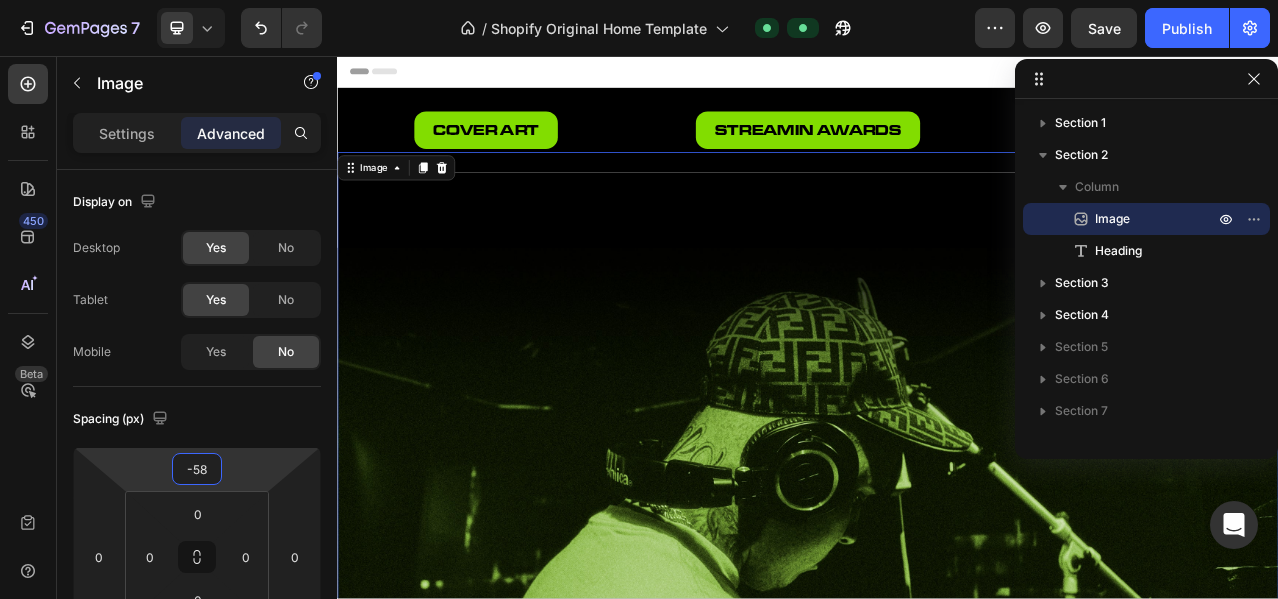 type on "-60" 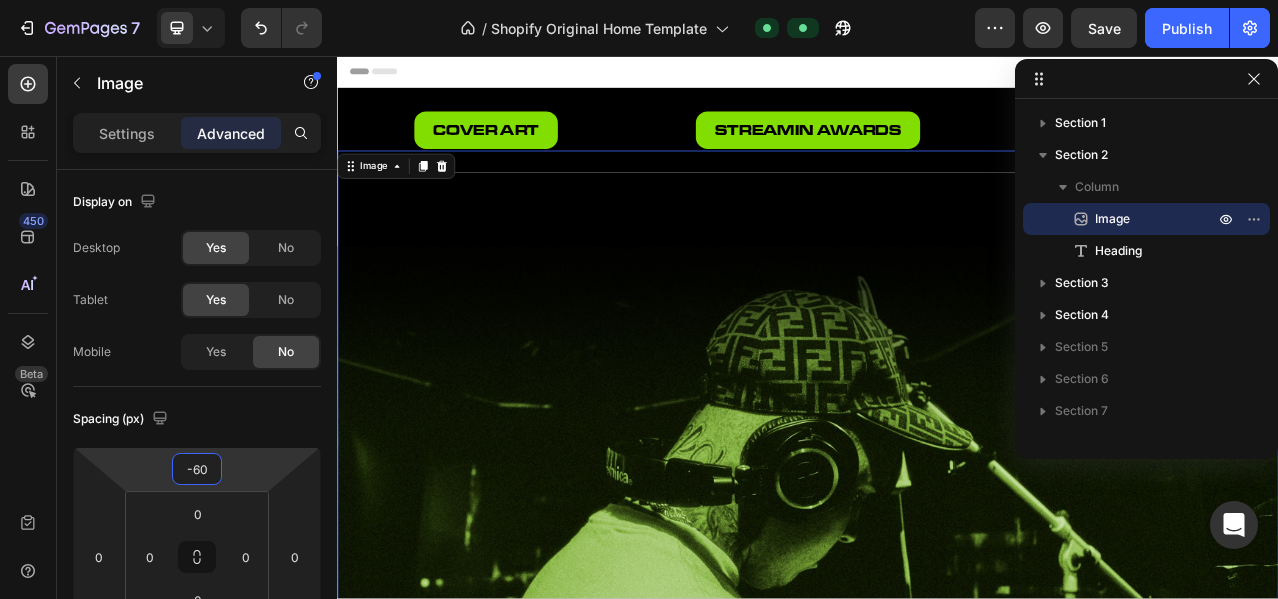 drag, startPoint x: 240, startPoint y: 464, endPoint x: 247, endPoint y: 414, distance: 50.48762 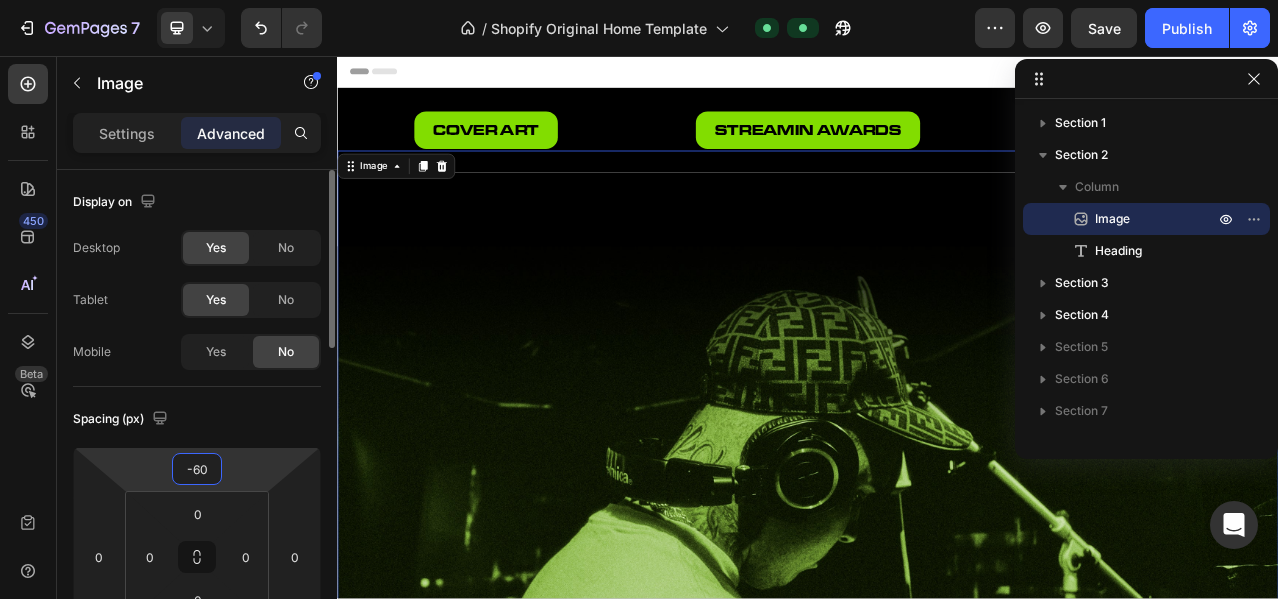 click on "Spacing (px)" at bounding box center (197, 419) 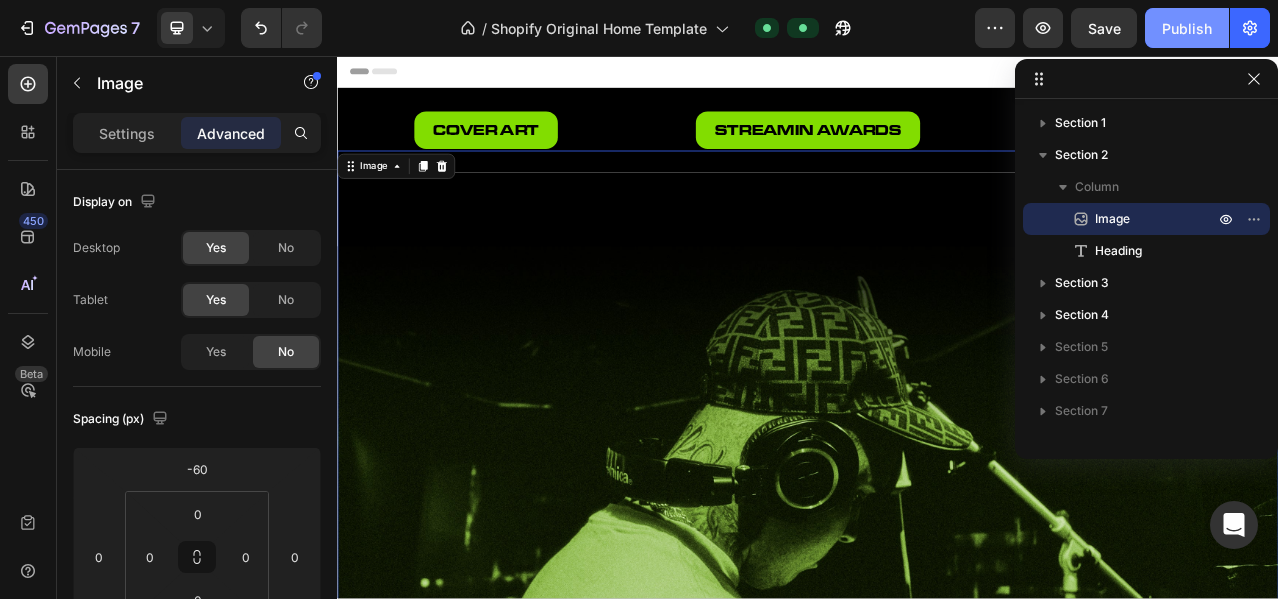 click on "Publish" 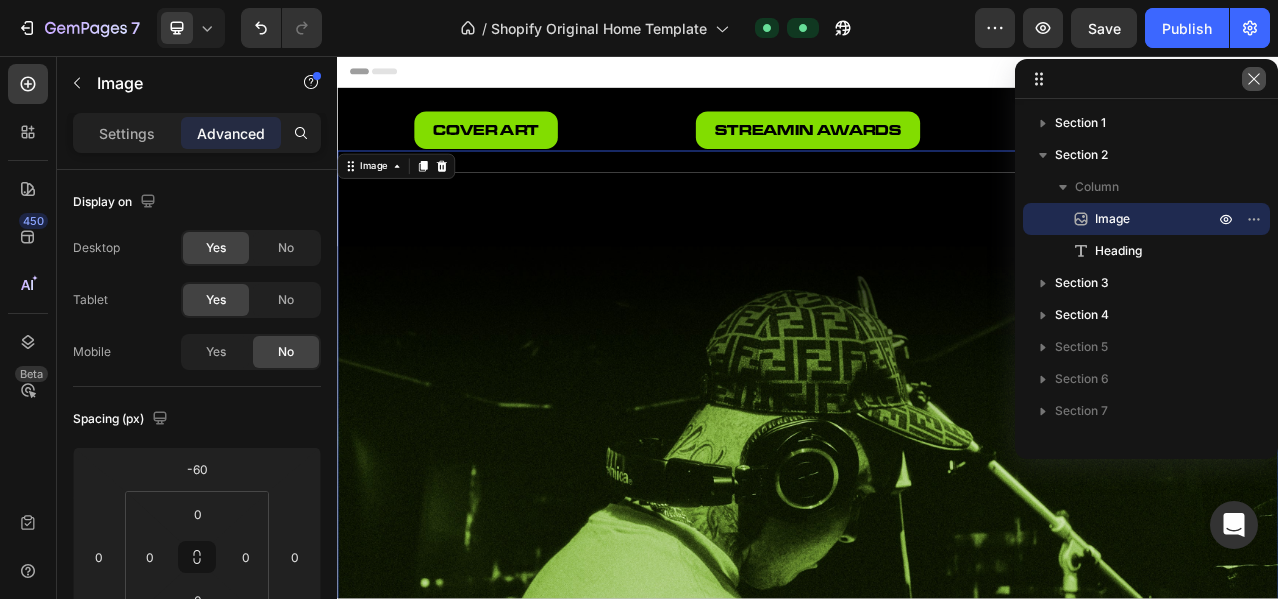 click 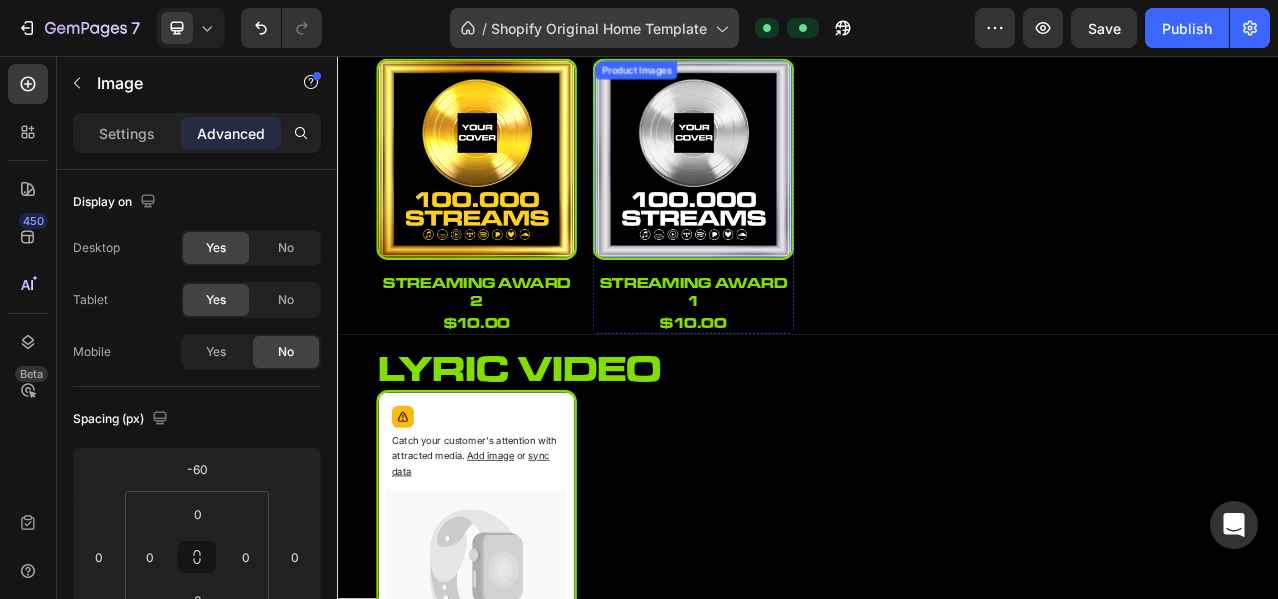 scroll, scrollTop: 1333, scrollLeft: 0, axis: vertical 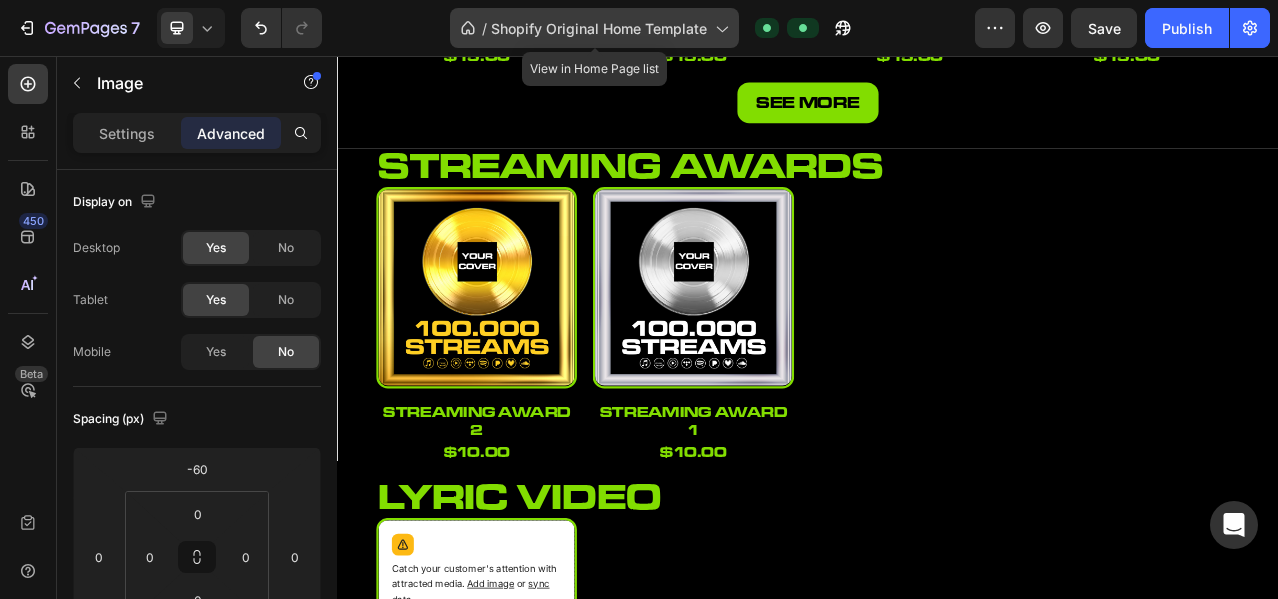 click on "Shopify Original Home Template" at bounding box center (599, 28) 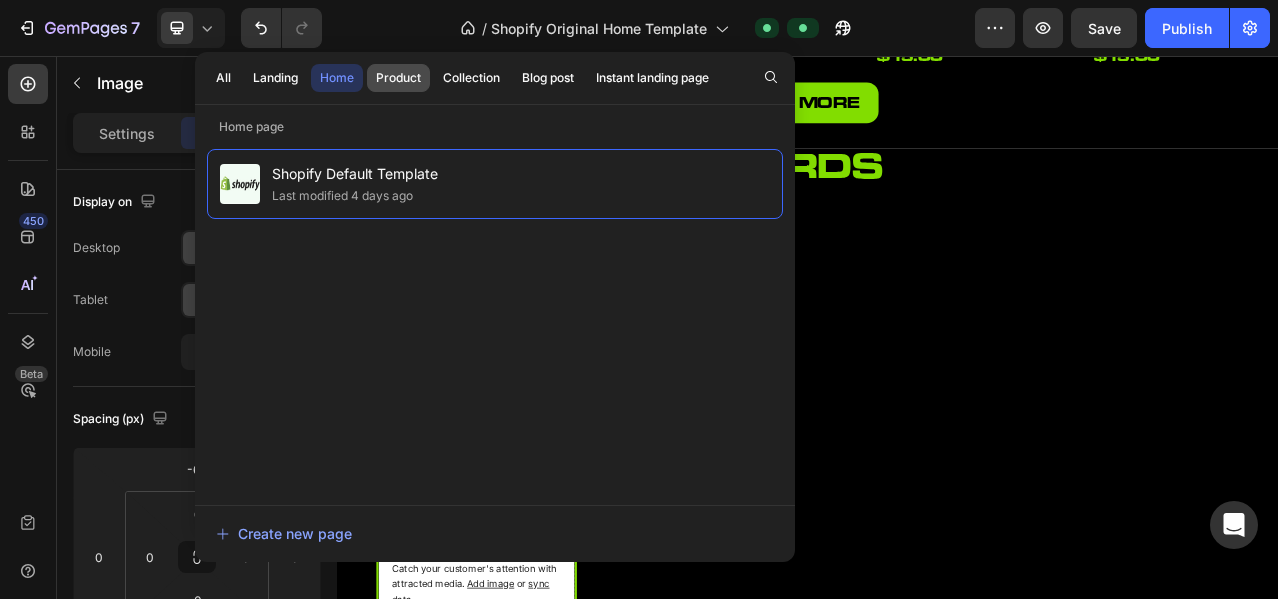 click on "Product" at bounding box center (398, 78) 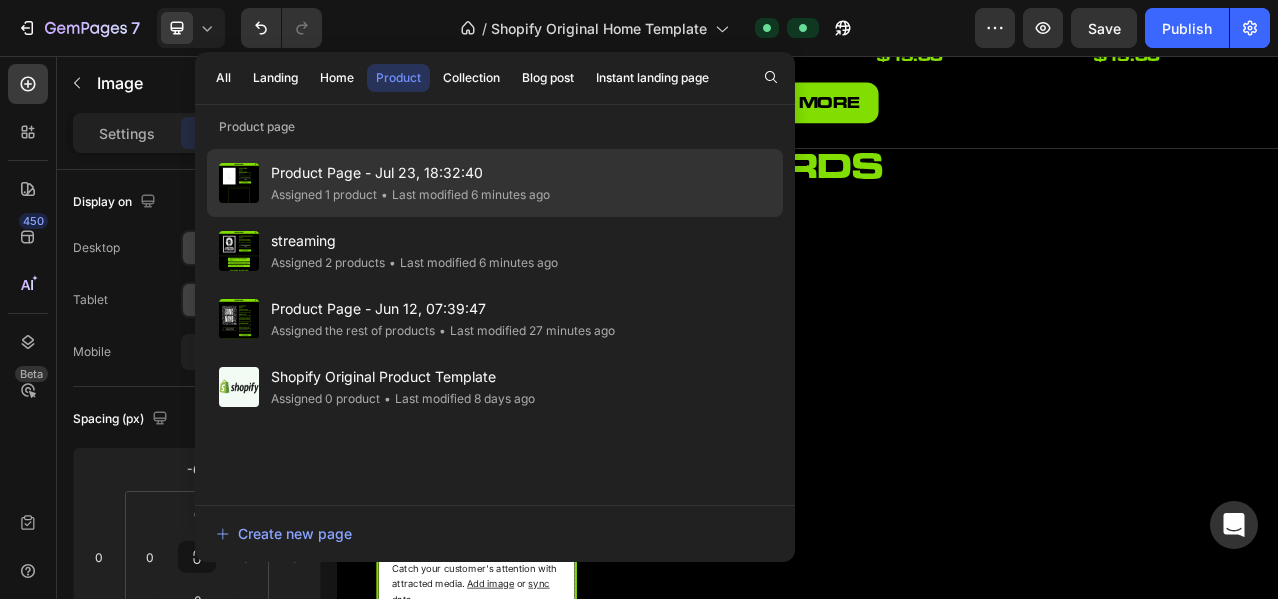 click on "Product Page - Jul 23, 18:32:40" at bounding box center [410, 173] 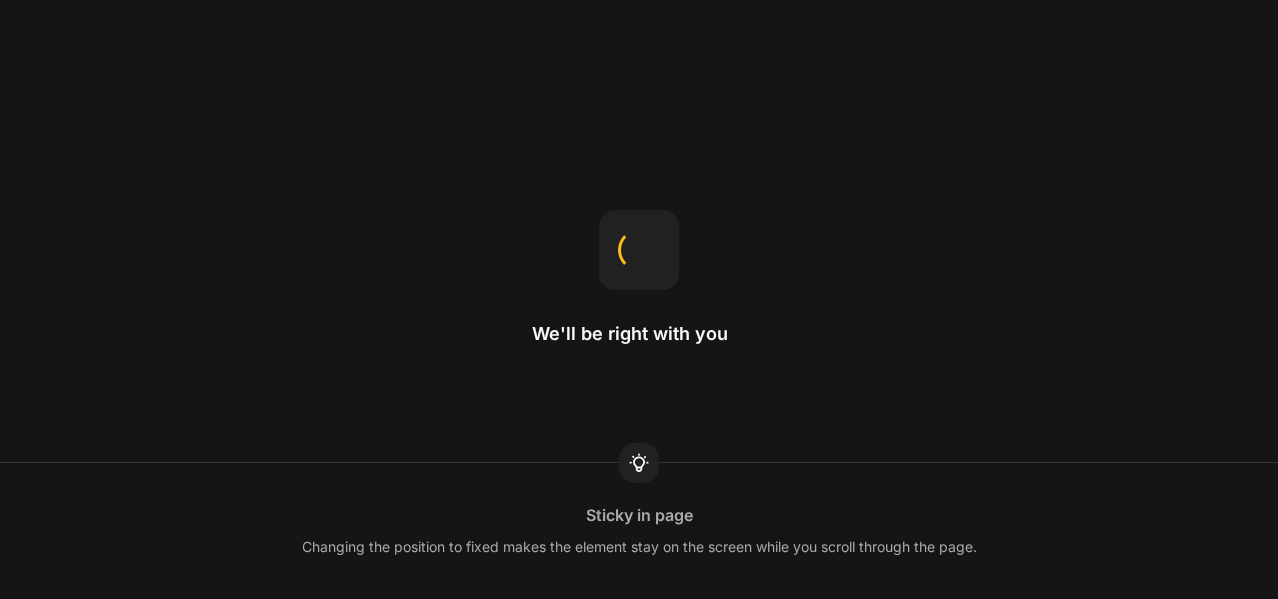 scroll, scrollTop: 0, scrollLeft: 0, axis: both 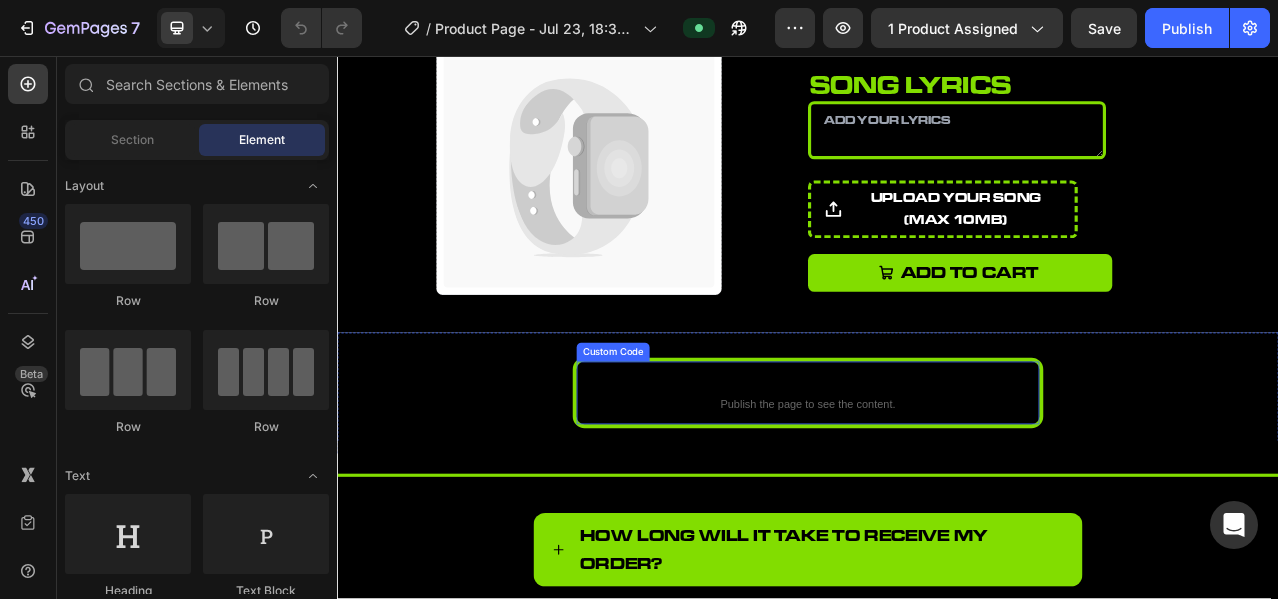 click on "Custom code
Publish the page to see the content." at bounding box center (937, 486) 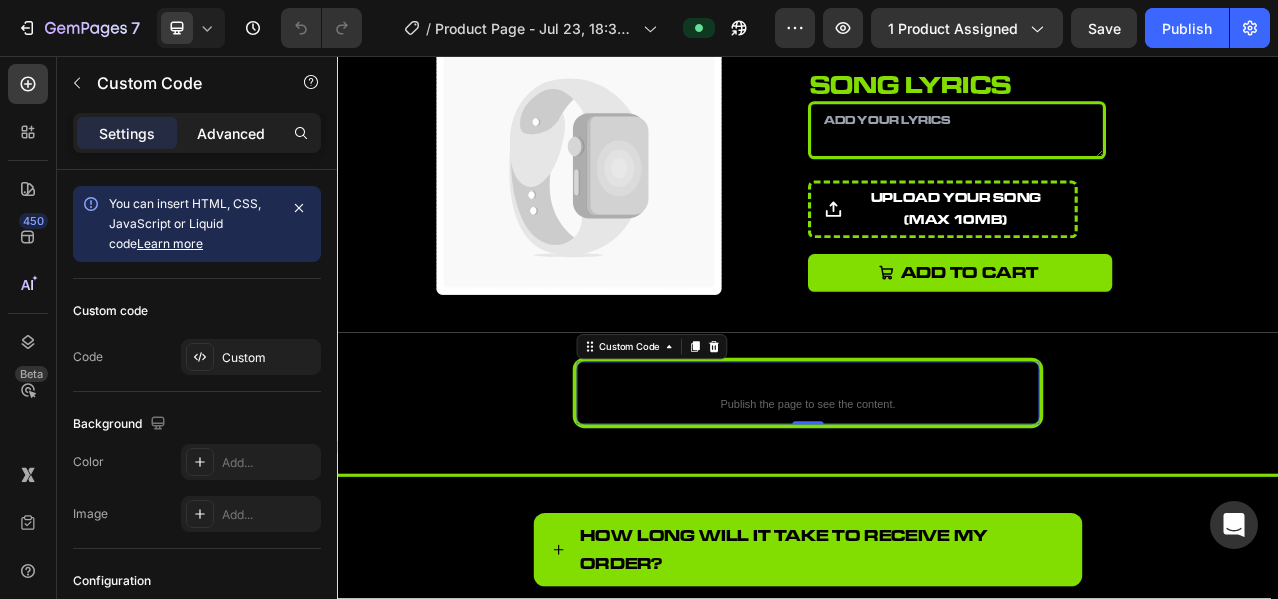 click on "Advanced" at bounding box center (231, 133) 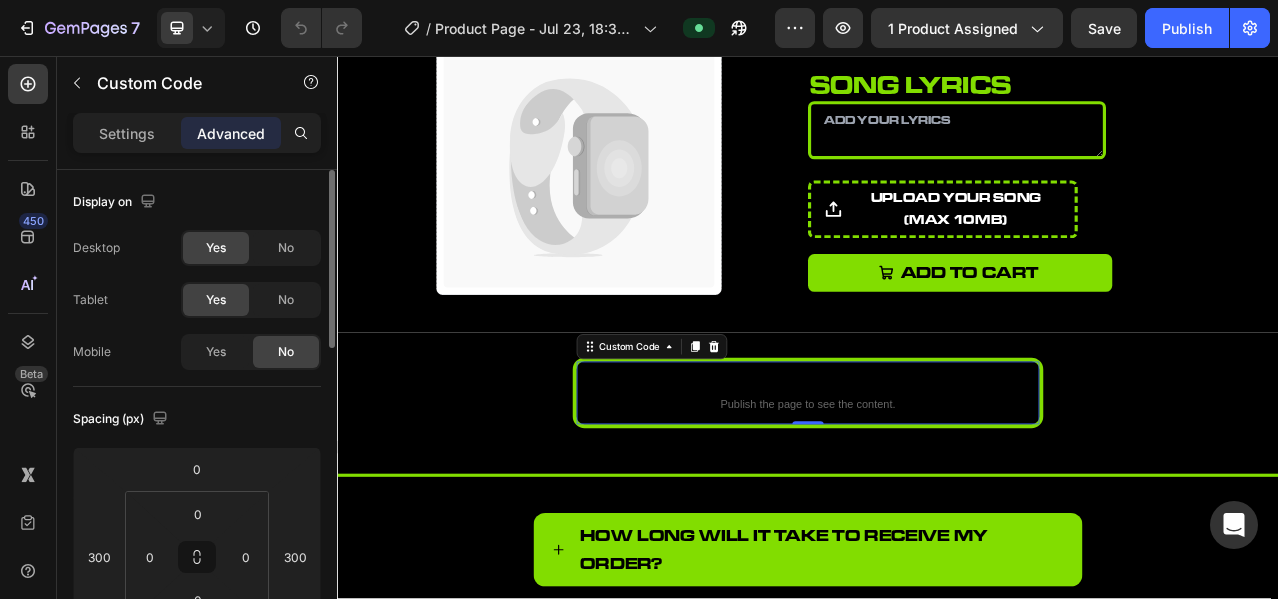 scroll, scrollTop: 166, scrollLeft: 0, axis: vertical 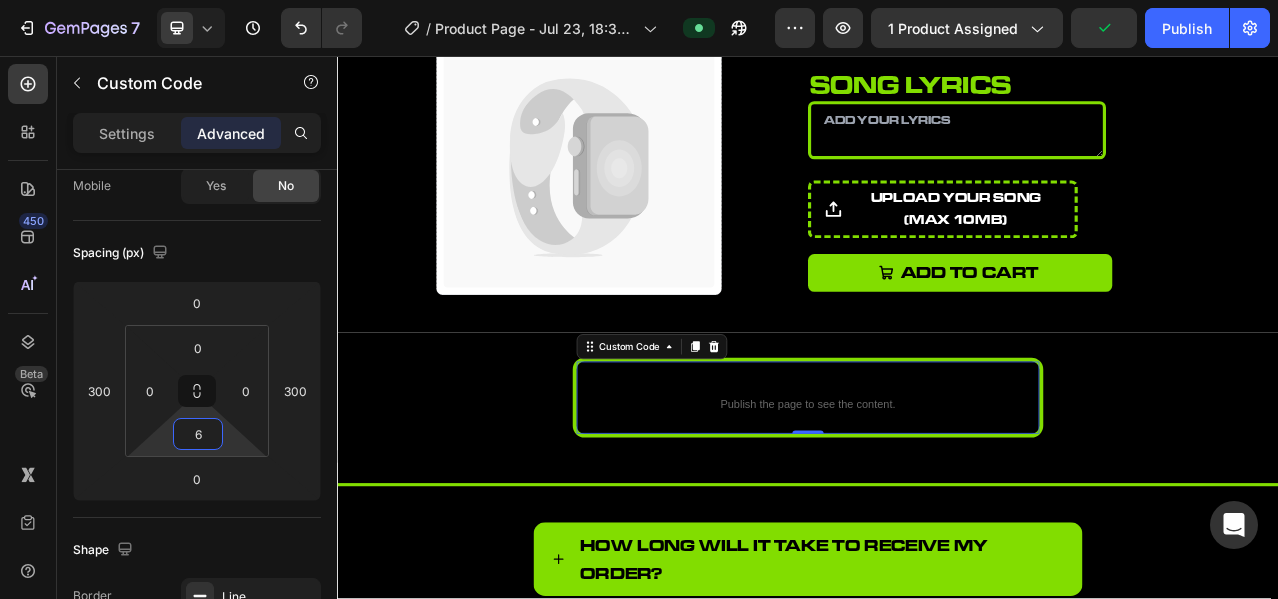 type on "0" 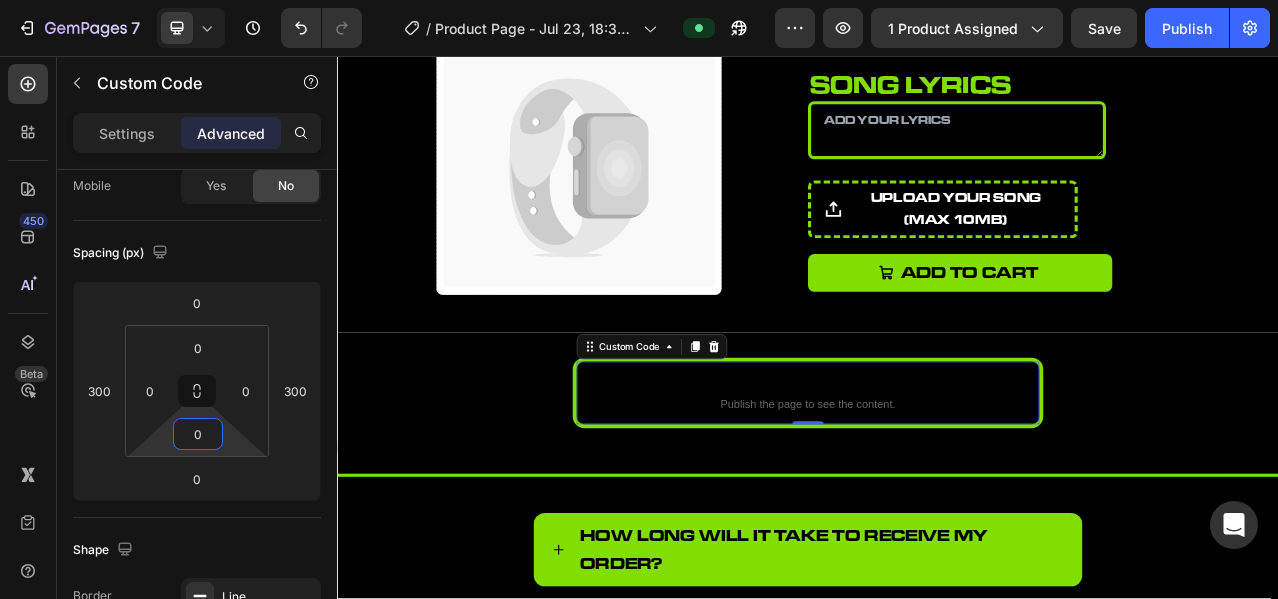 click on "7  Version history  /  Product Page - Jul 23, 18:32:40 Preview 1 product assigned  Save   Publish  450 Beta Sections(18) Elements(84) Section Element Hero Section Product Detail Brands Trusted Badges Guarantee Product Breakdown How to use Testimonials Compare Bundle FAQs Social Proof Brand Story Product List Collection Blog List Contact Sticky Add to Cart Custom Footer Browse Library 450 Layout
Row
Row
Row
Row Text
Heading
Text Block Button
Button
Button Media
Image
Image
Video" at bounding box center (639, 0) 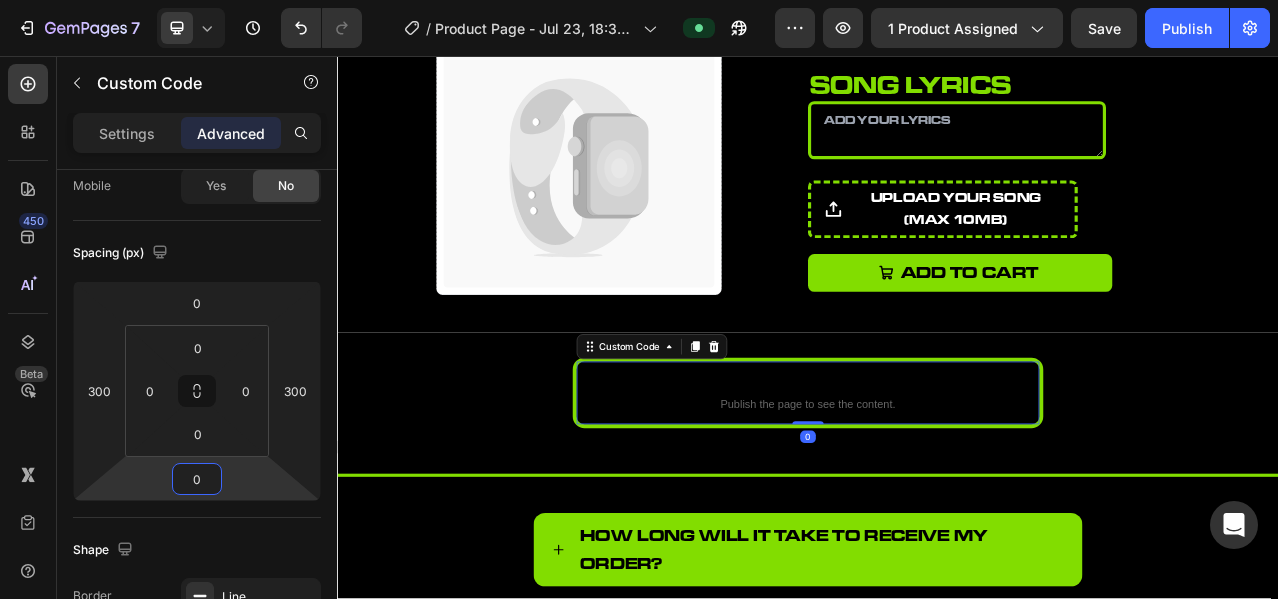 type on "2" 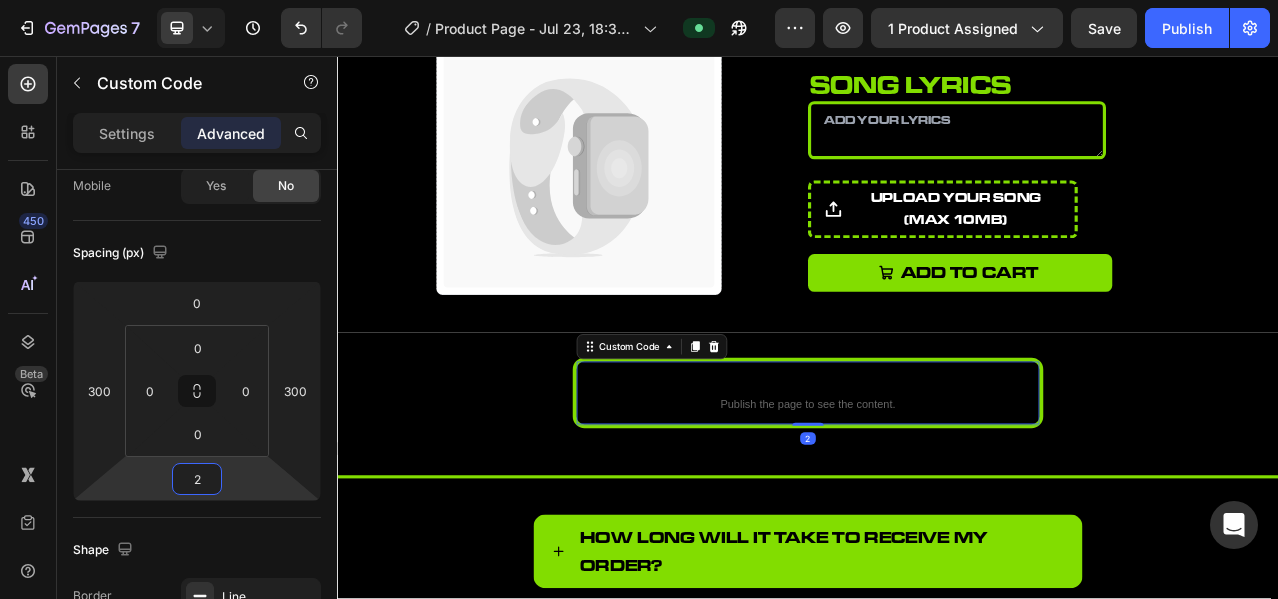click on "7  Version history  /  Product Page - Jul 23, 18:32:40 Preview 1 product assigned  Save   Publish  450 Beta Sections(18) Elements(84) Section Element Hero Section Product Detail Brands Trusted Badges Guarantee Product Breakdown How to use Testimonials Compare Bundle FAQs Social Proof Brand Story Product List Collection Blog List Contact Sticky Add to Cart Custom Footer Browse Library 450 Layout
Row
Row
Row
Row Text
Heading
Text Block Button
Button
Button Media
Image
Image
Video" at bounding box center (639, 0) 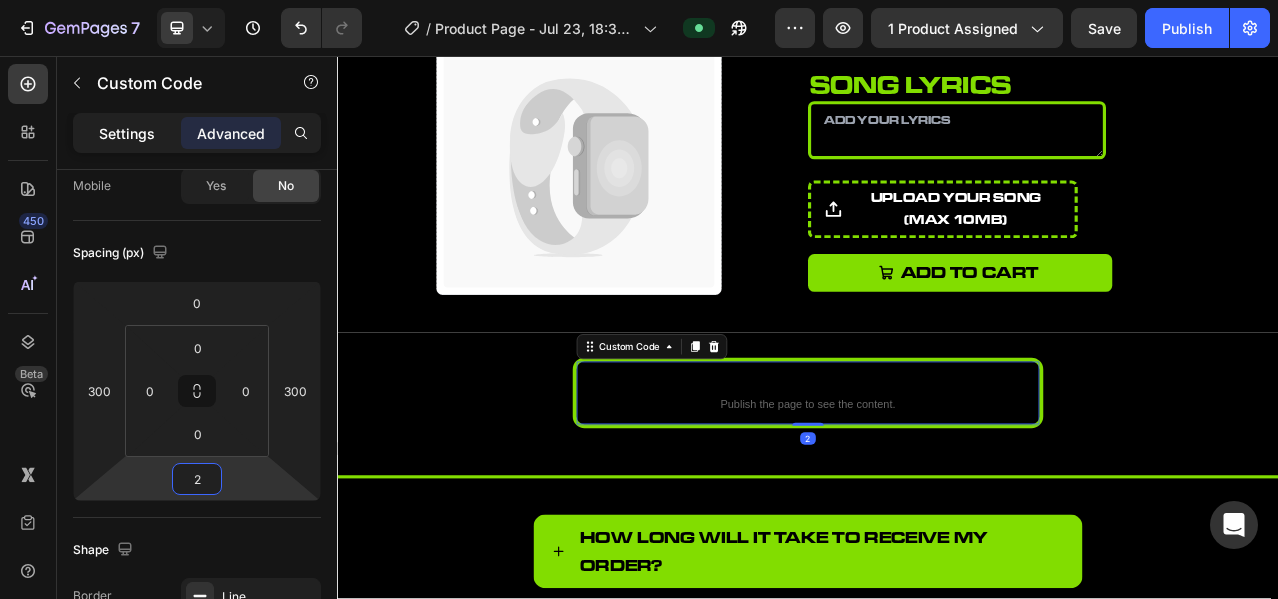 click on "Settings" at bounding box center (127, 133) 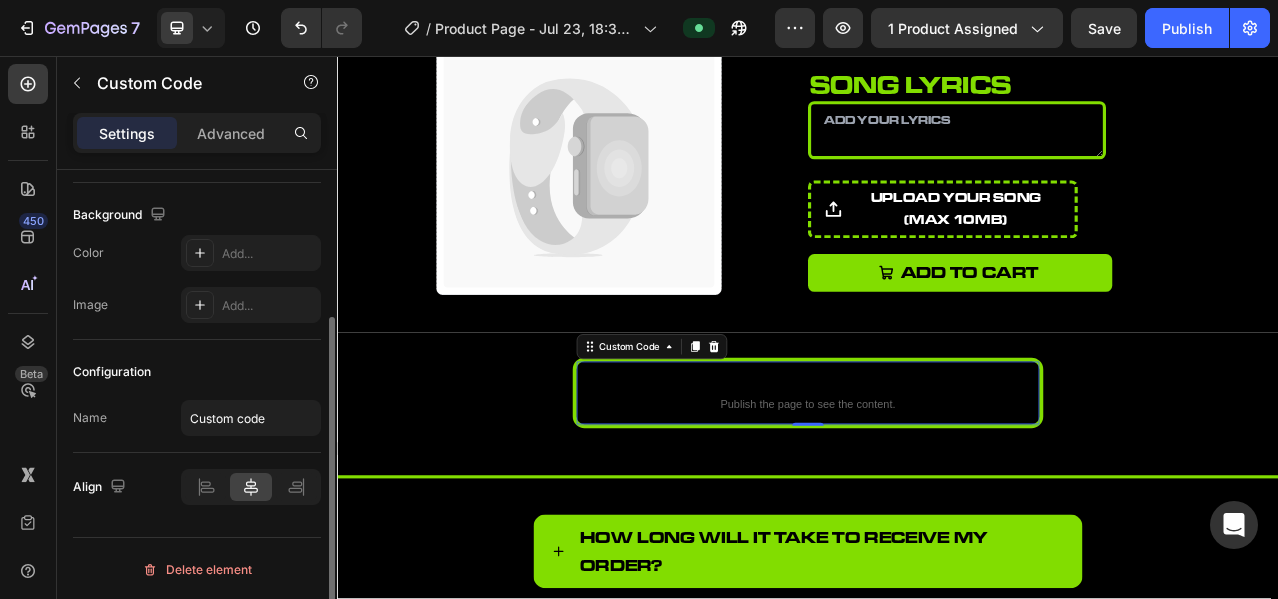 scroll, scrollTop: 0, scrollLeft: 0, axis: both 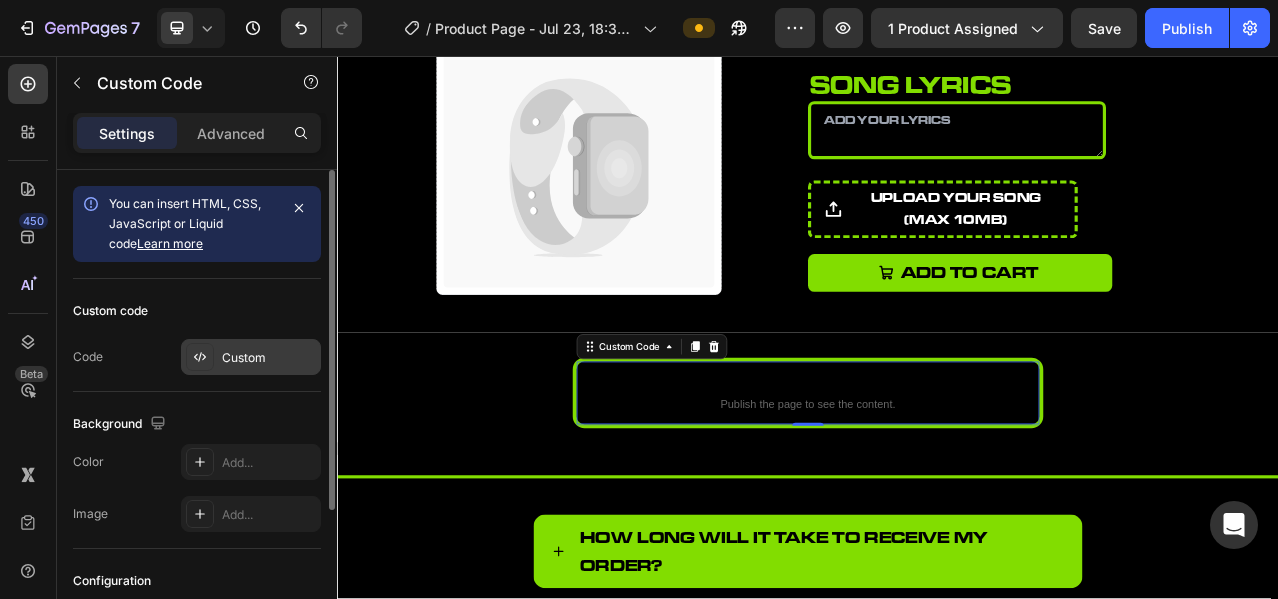 click on "Custom" at bounding box center [269, 358] 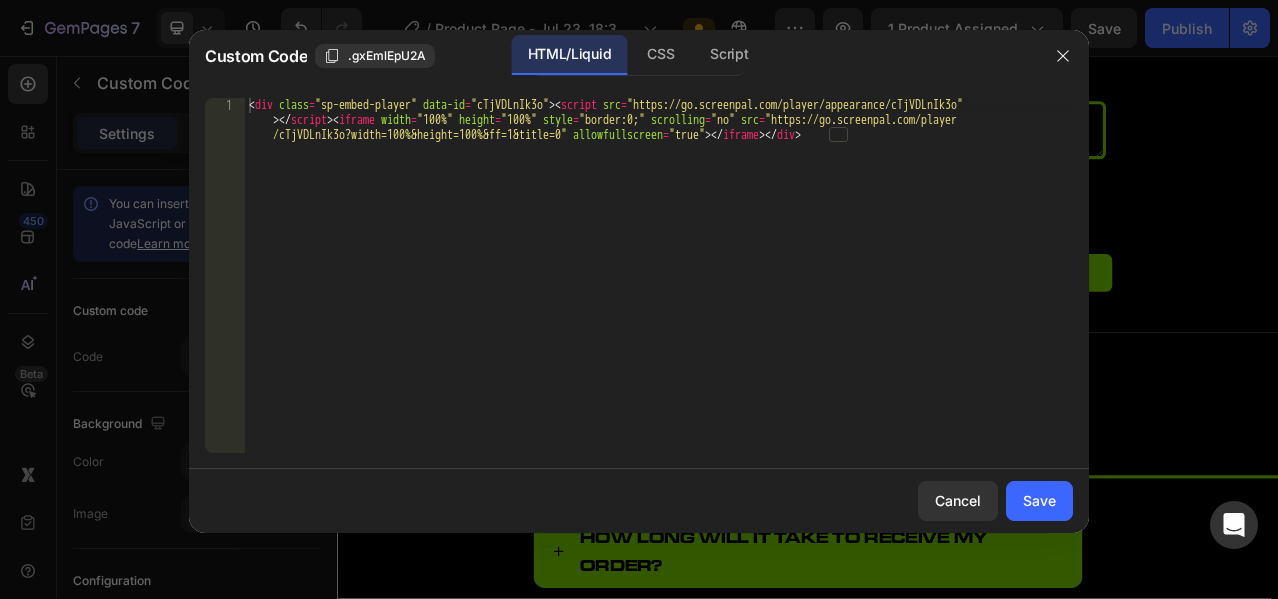 type on "<div class="sp-embed-player" data-id="cTjVDLnIk3o"><script src="https://go.screenpal.com/player/appearance/cTjVDLnIk3o"></script><iframe width="100%" height="100%" style="border:0;" scrolling="no" src="https://go.screenpal.com/player/cTjVDLnIk3o?width=100%&height=100%&ff=1&title=0" allowfullscreen="true"></iframe></div>" 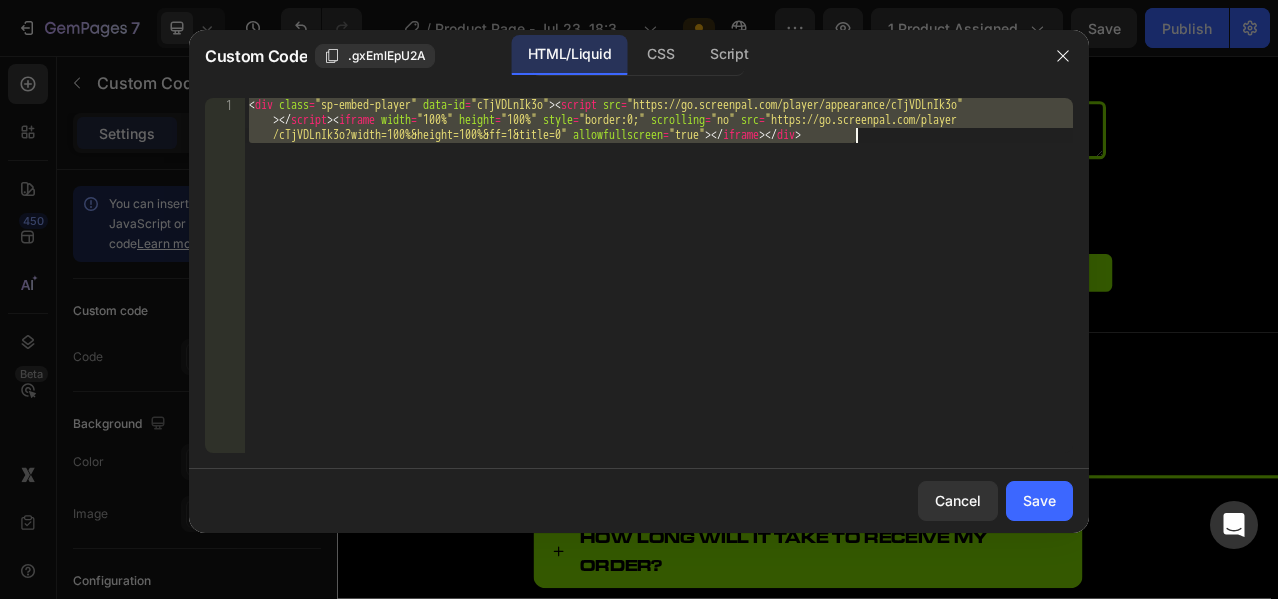 drag, startPoint x: 249, startPoint y: 105, endPoint x: 905, endPoint y: 161, distance: 658.3859 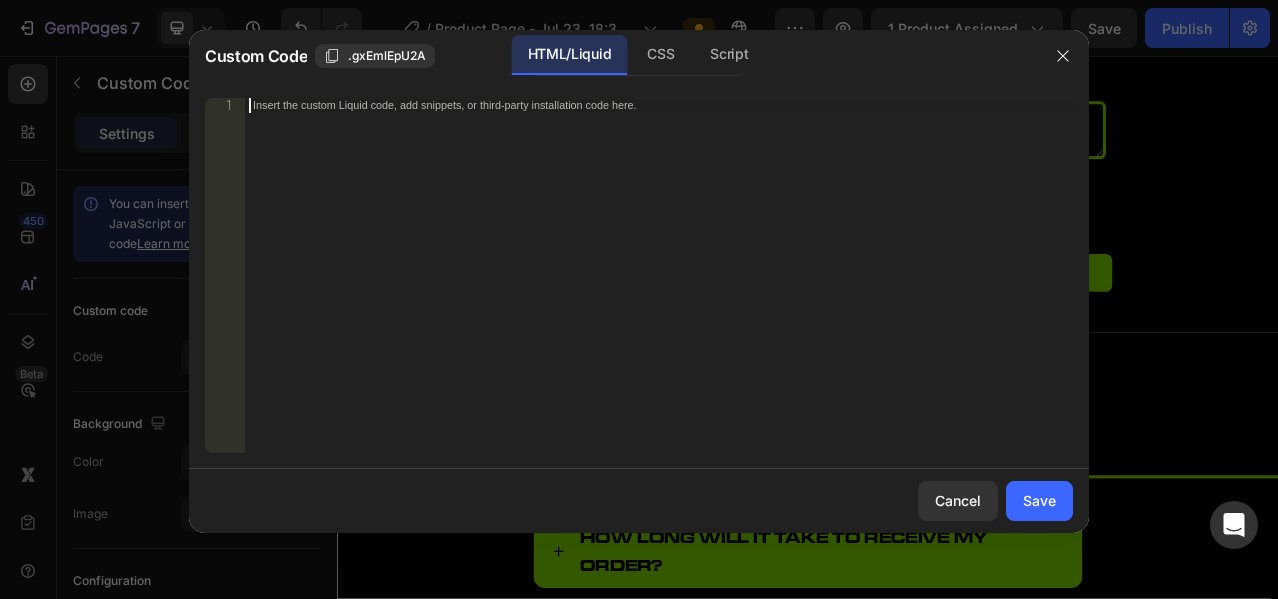 paste on "<script src="https://go.screenpal.com/player/appearance/cTjVDLnIk3o"></script>" 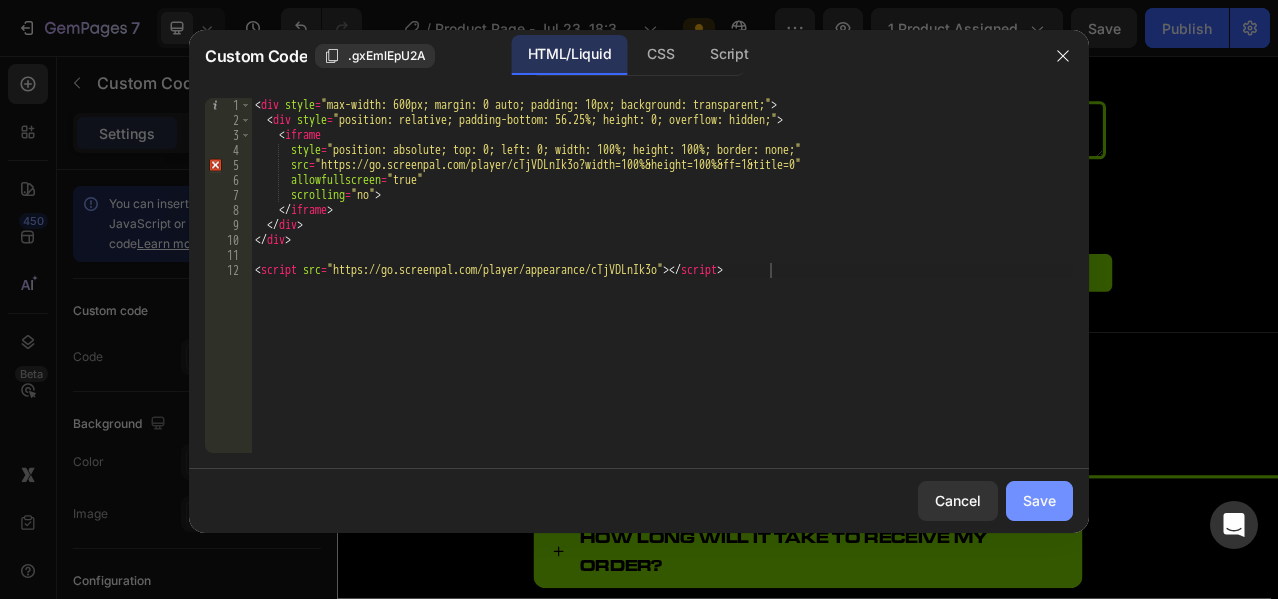 click on "Save" at bounding box center (1039, 500) 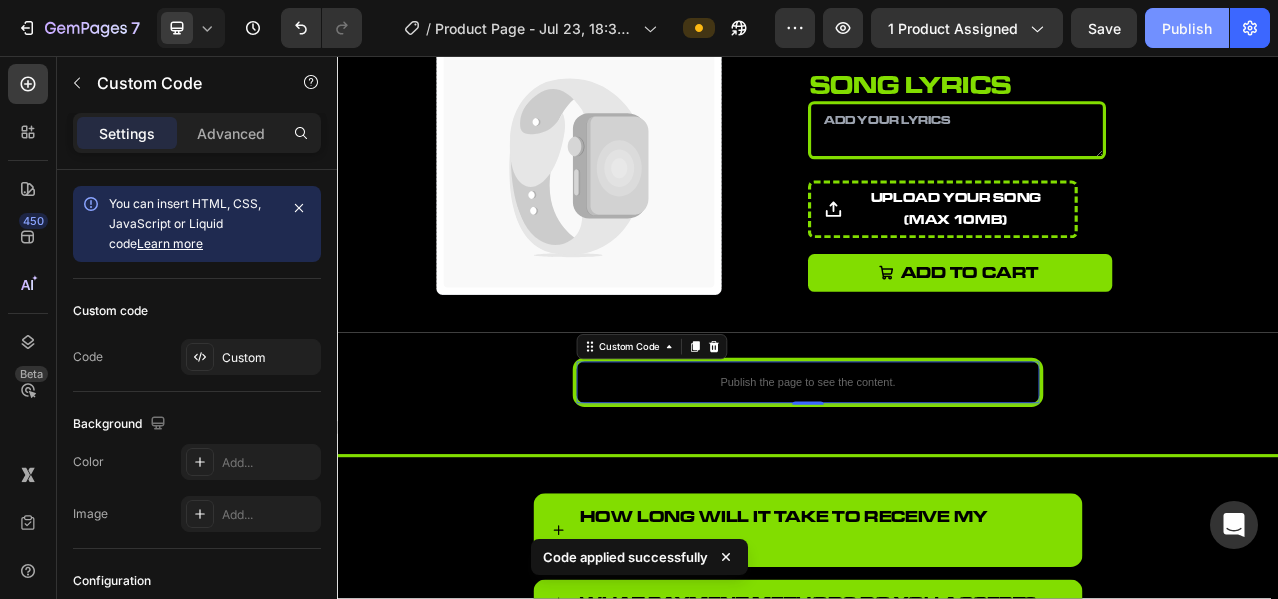 click on "Publish" at bounding box center [1187, 28] 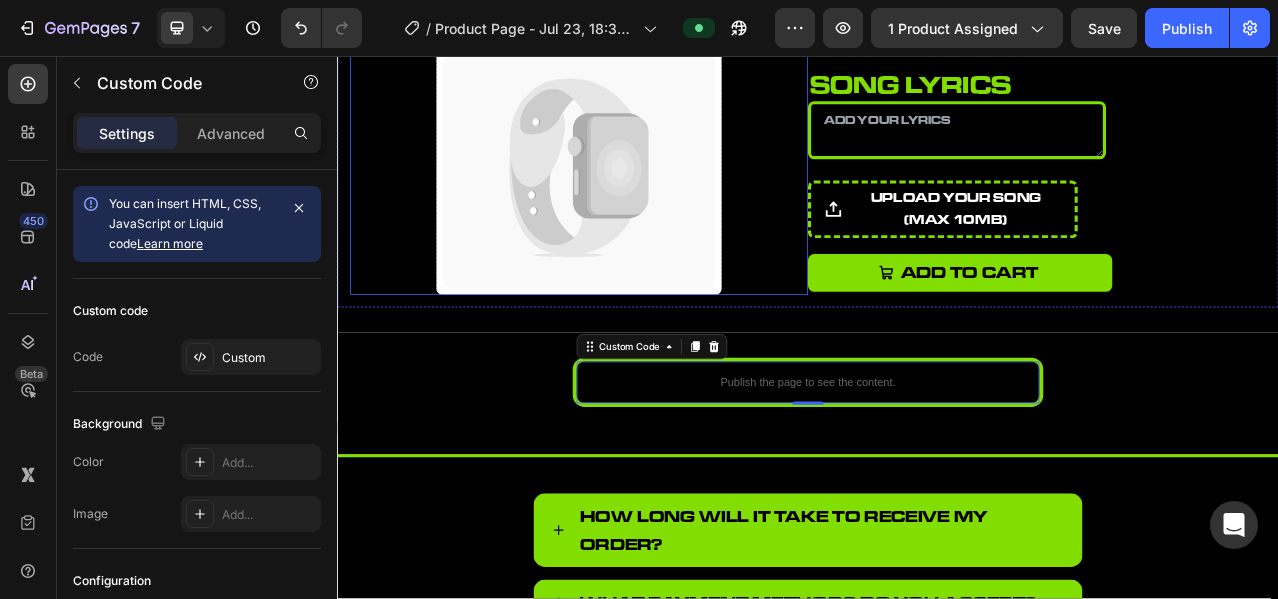 scroll, scrollTop: 0, scrollLeft: 0, axis: both 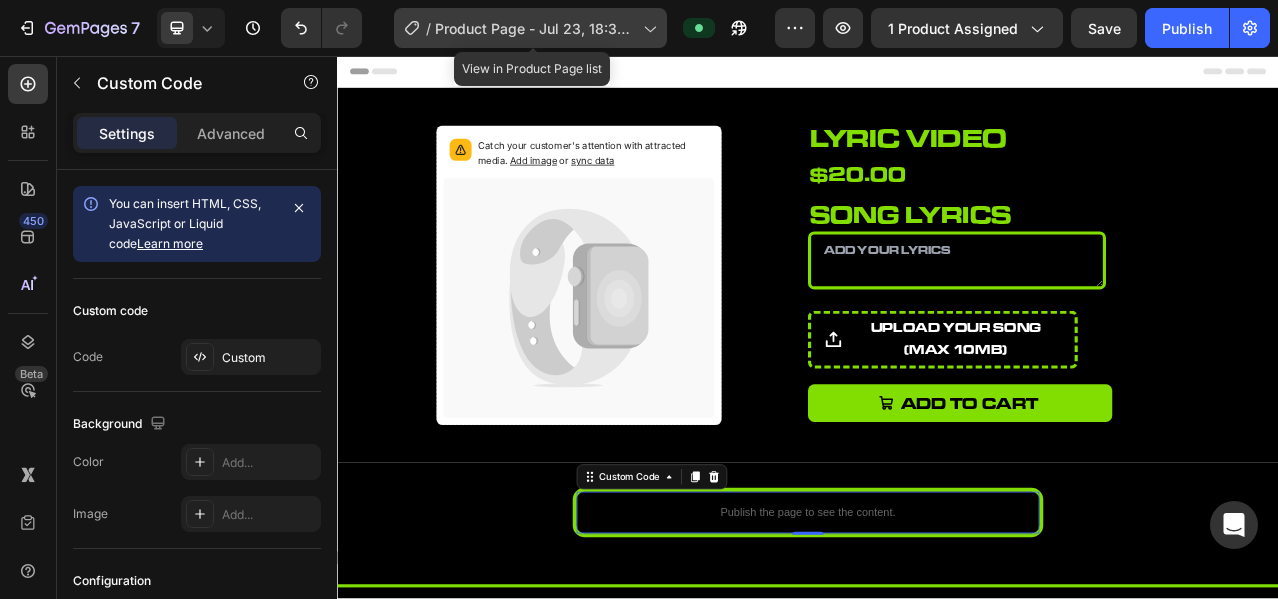 click on "Product Page - Jul 23, 18:32:40" at bounding box center (535, 28) 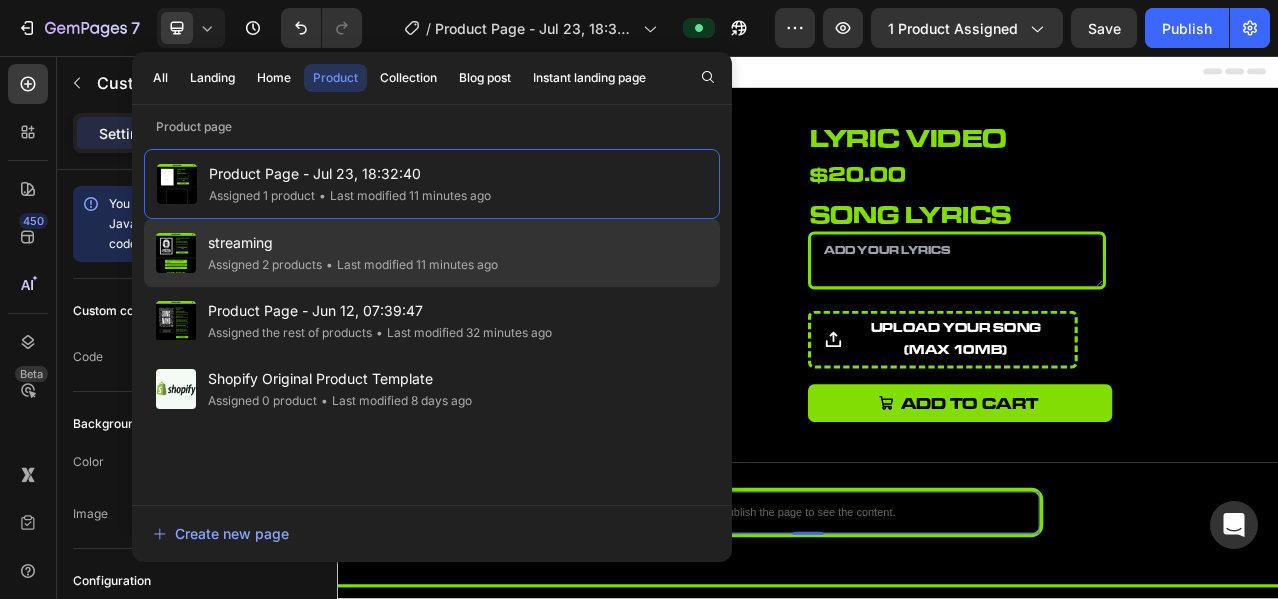 click on "• Last modified 11 minutes ago" 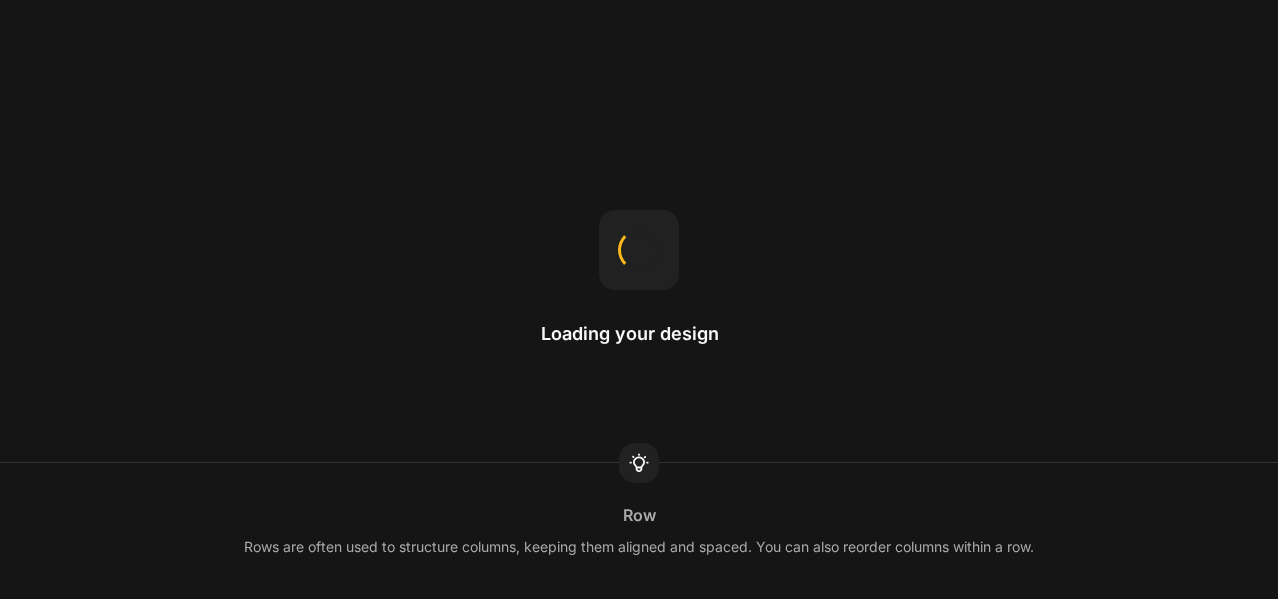 scroll, scrollTop: 0, scrollLeft: 0, axis: both 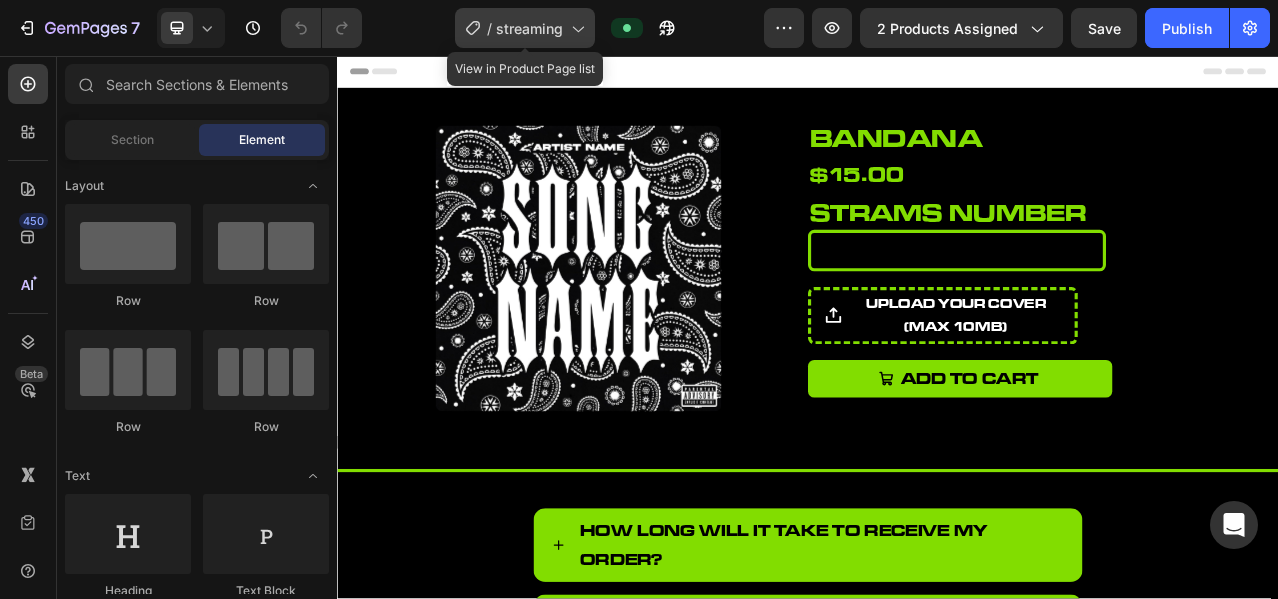 click on "streaming" at bounding box center [529, 28] 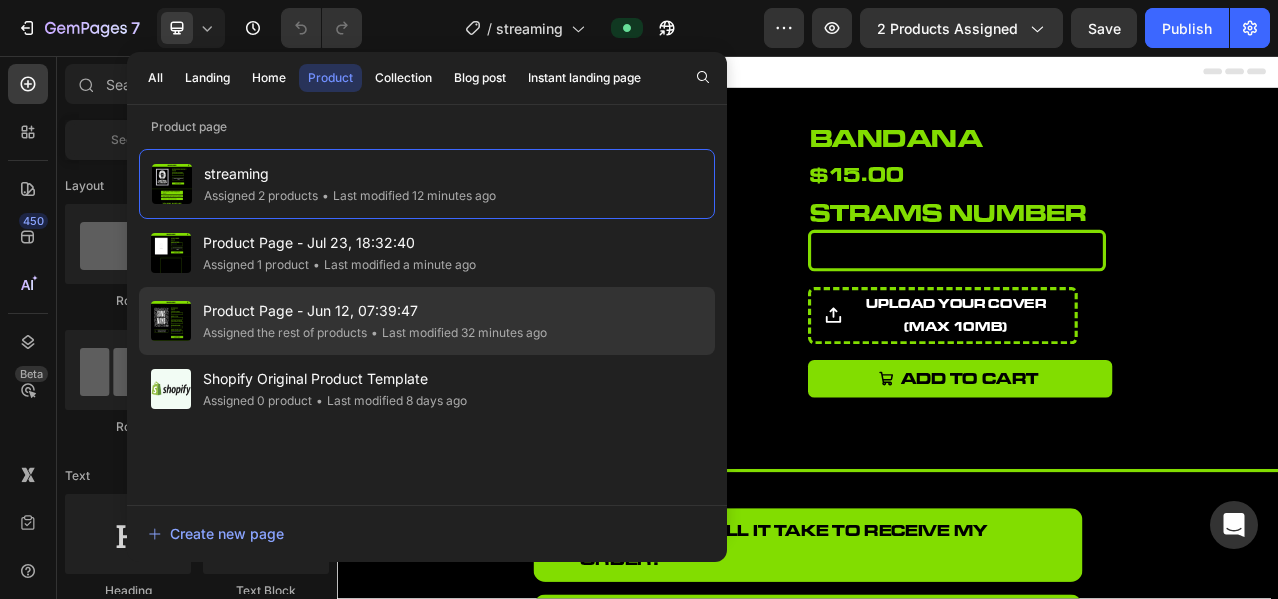 click on "Product Page - Jun 12, 07:39:47" at bounding box center (375, 311) 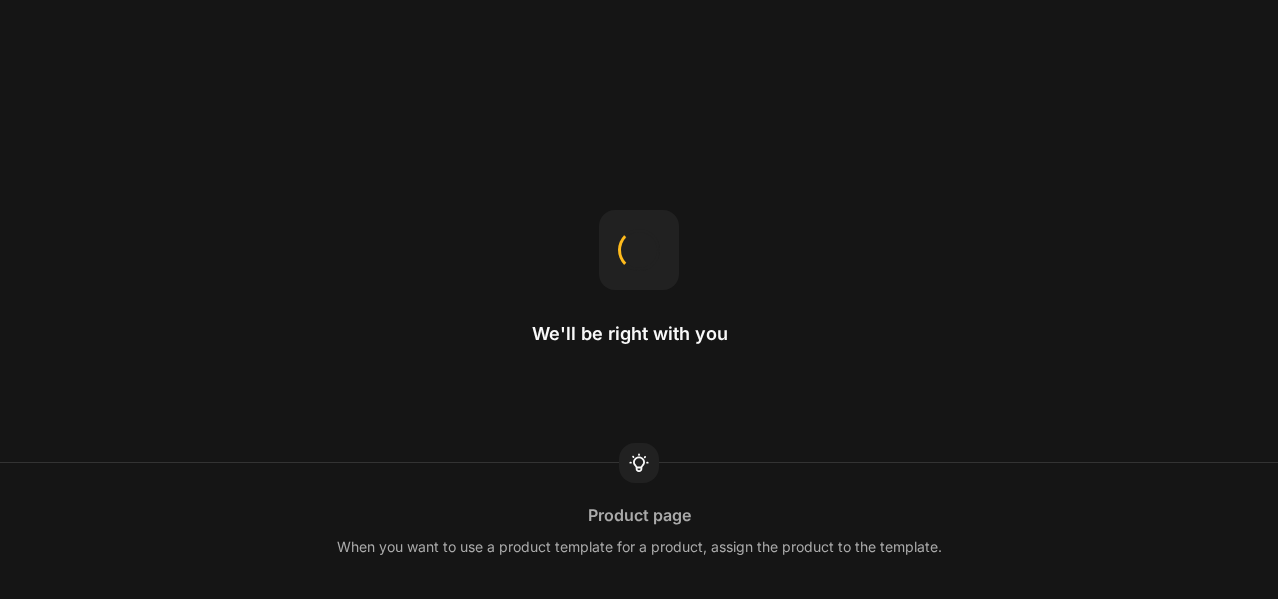 scroll, scrollTop: 0, scrollLeft: 0, axis: both 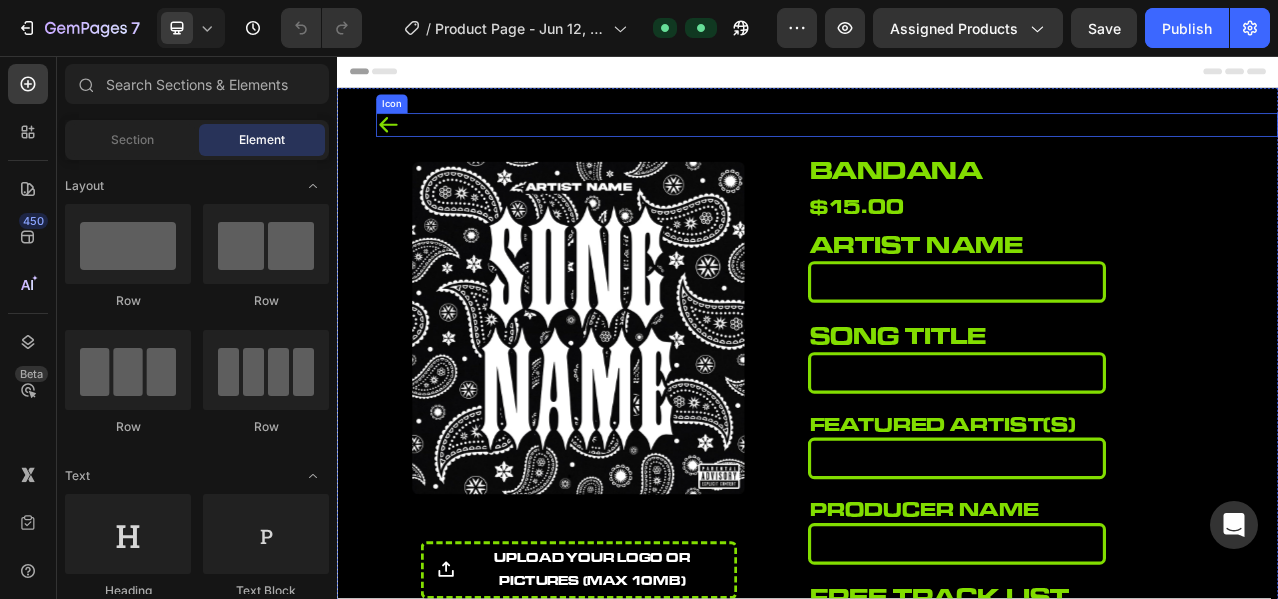 click on "Icon" at bounding box center (962, 144) 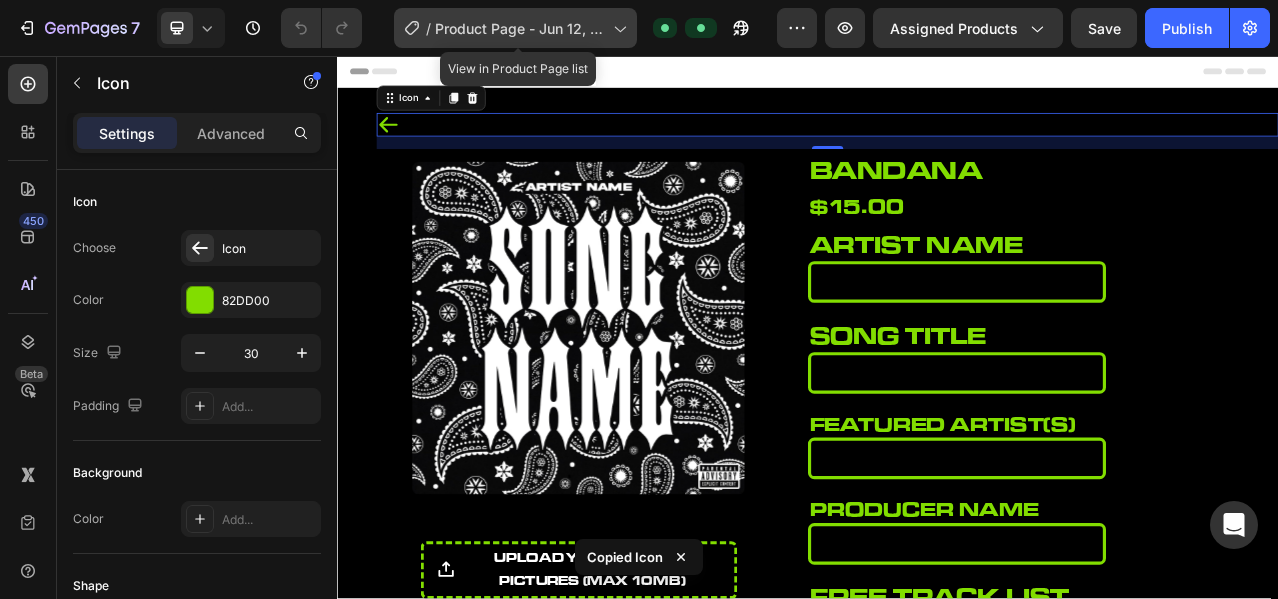 click on "Product Page - Jun 12, 07:39:47" at bounding box center (520, 28) 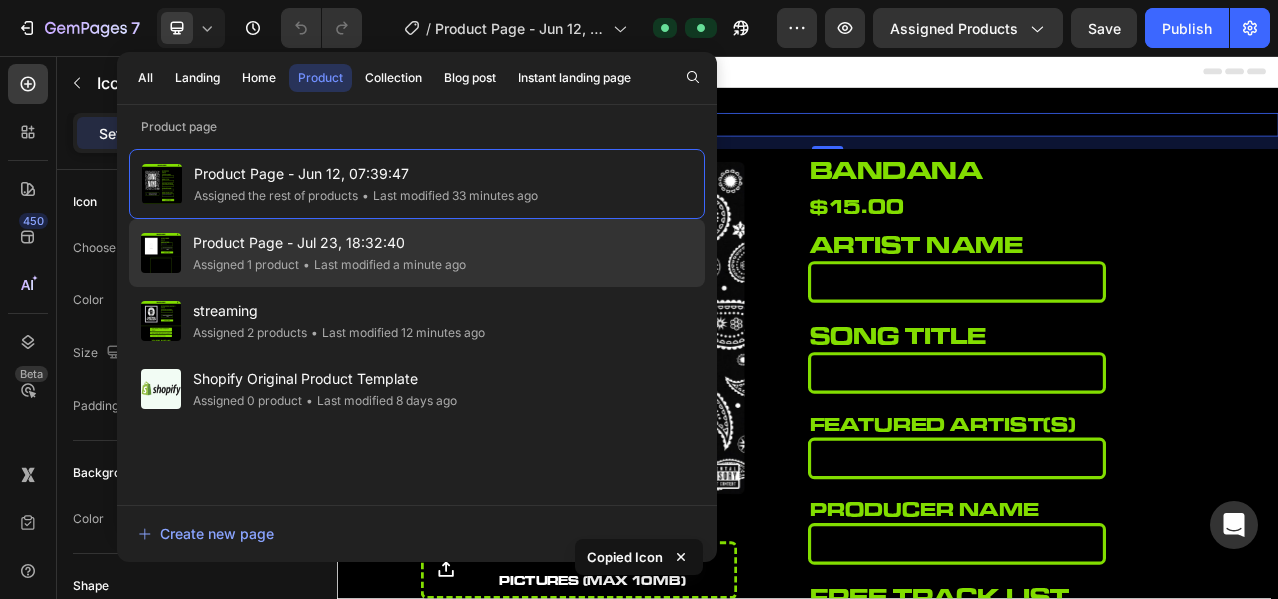 click on "Product Page - Jul 23, 18:32:40" at bounding box center [329, 243] 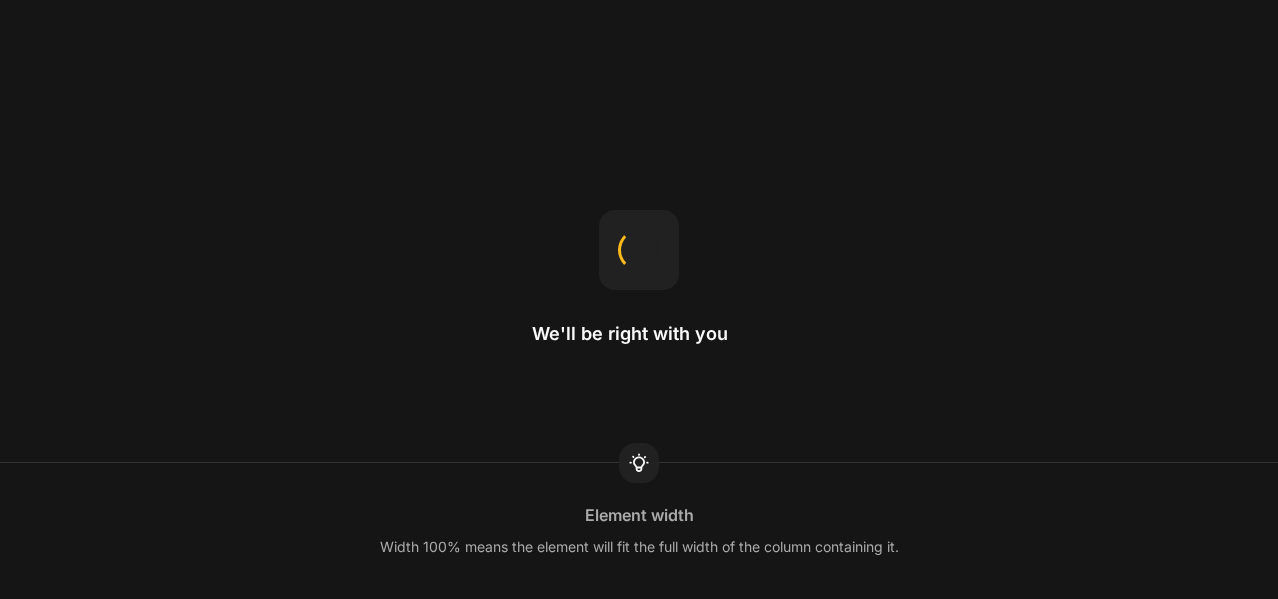 scroll, scrollTop: 0, scrollLeft: 0, axis: both 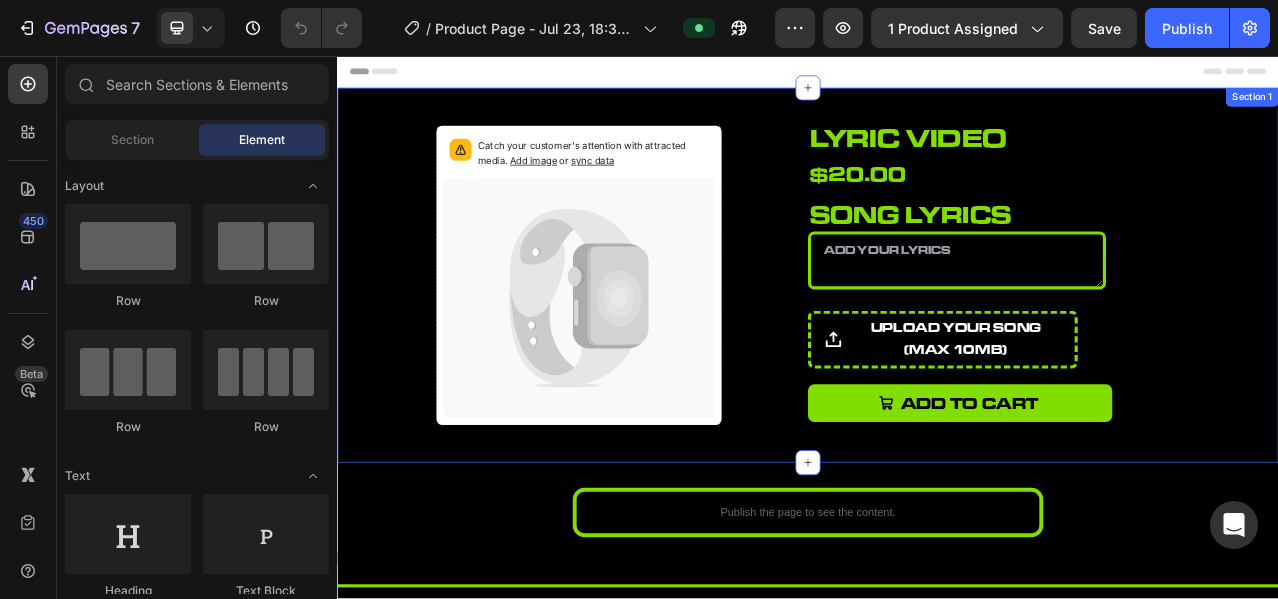 click on "Catch your customer's attention with attracted media.       Add image   or   sync data
Product Images lyric video Product Title $20.00 Product Price Product Price Row song lyrics Heading Product Custom Field
upload your song (Max 10MB) Product File Upload
Add to cart Add to Cart Product Section 1" at bounding box center [937, 336] 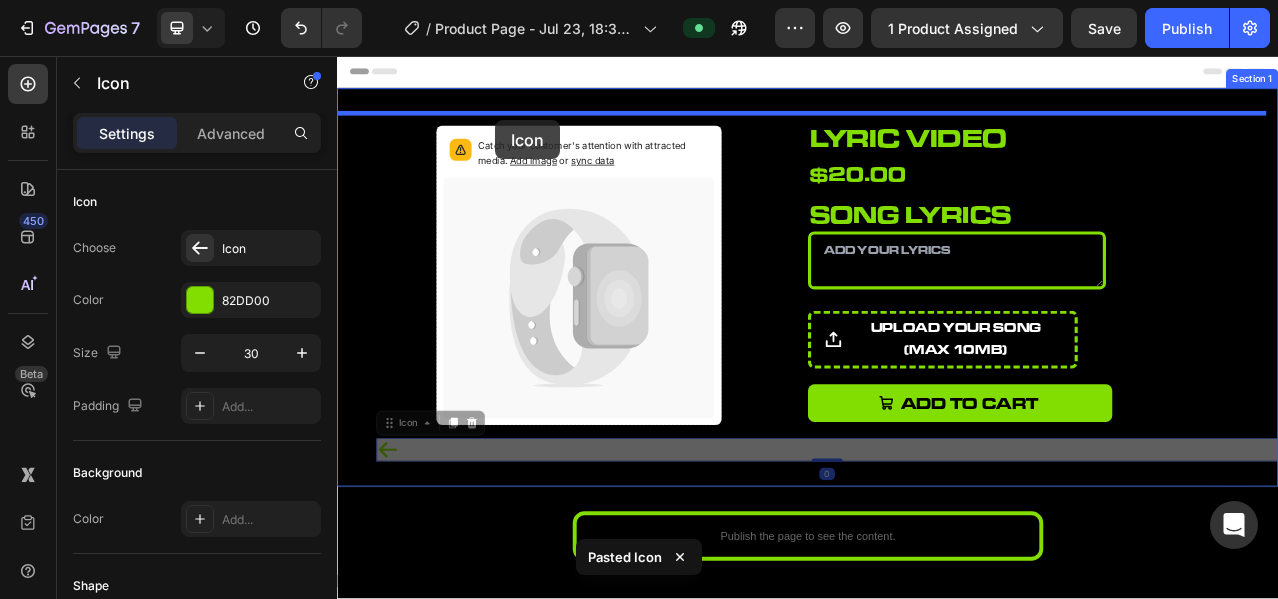 drag, startPoint x: 522, startPoint y: 558, endPoint x: 539, endPoint y: 138, distance: 420.3439 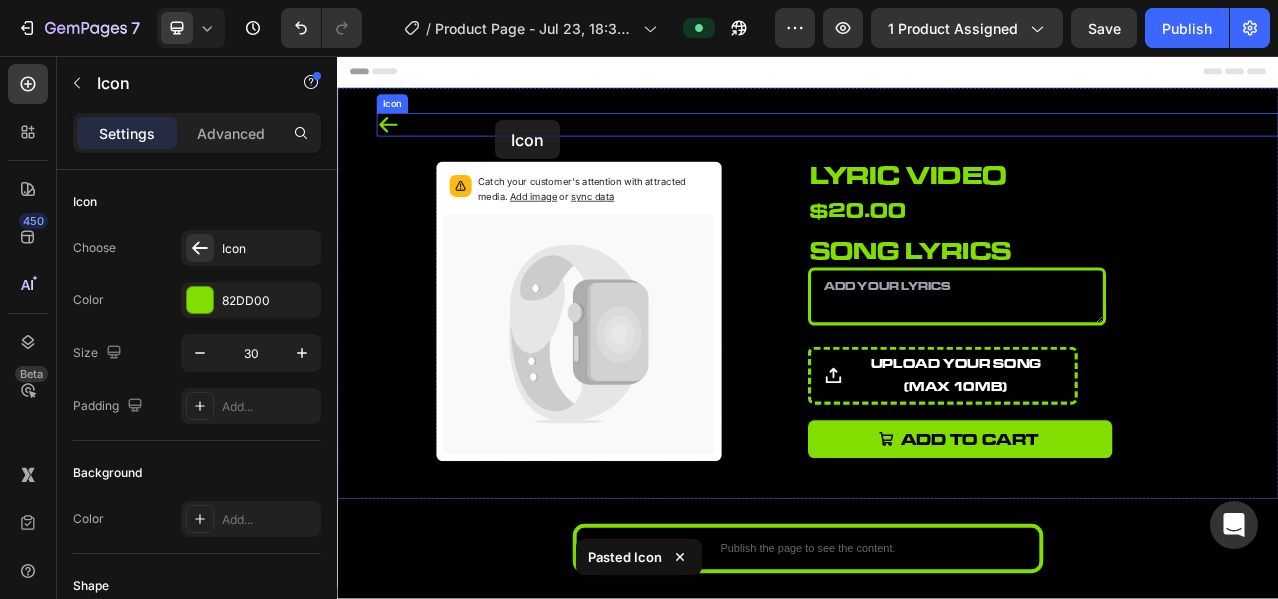 click on "Icon   0" at bounding box center (962, 144) 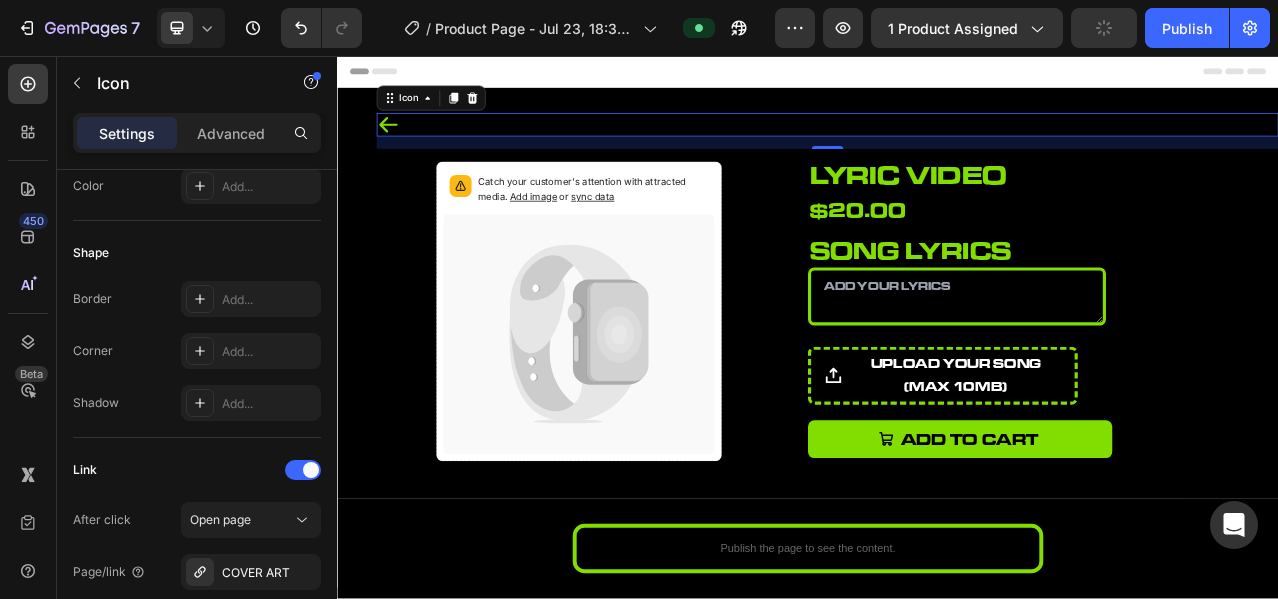scroll, scrollTop: 538, scrollLeft: 0, axis: vertical 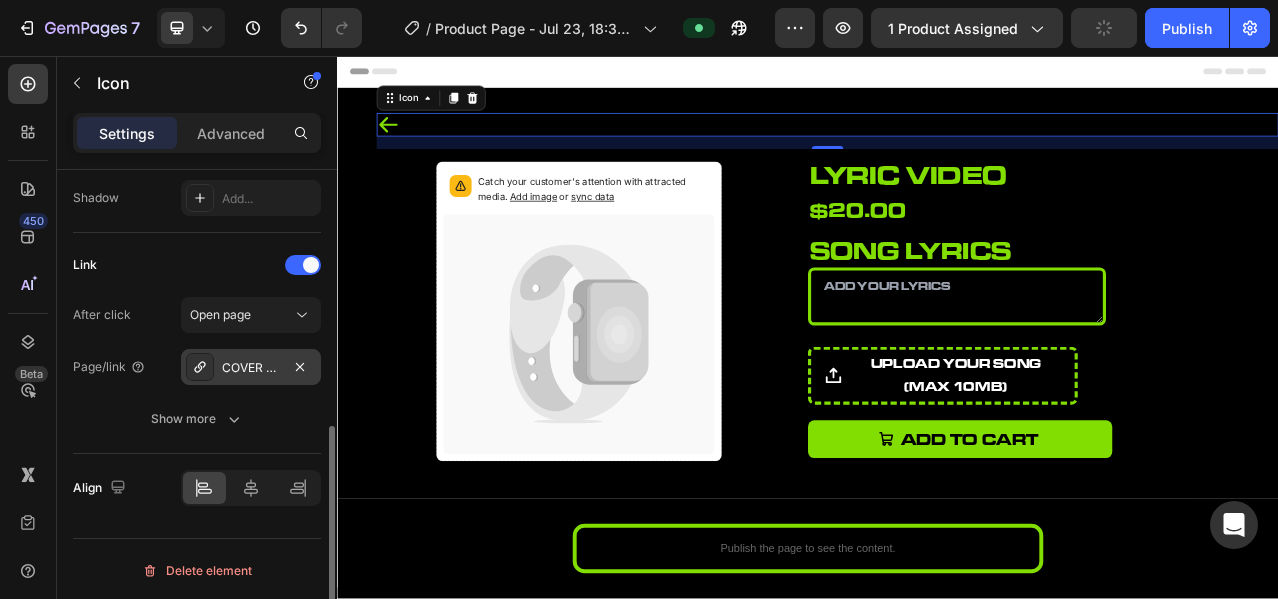 click on "COVER ART" at bounding box center [251, 368] 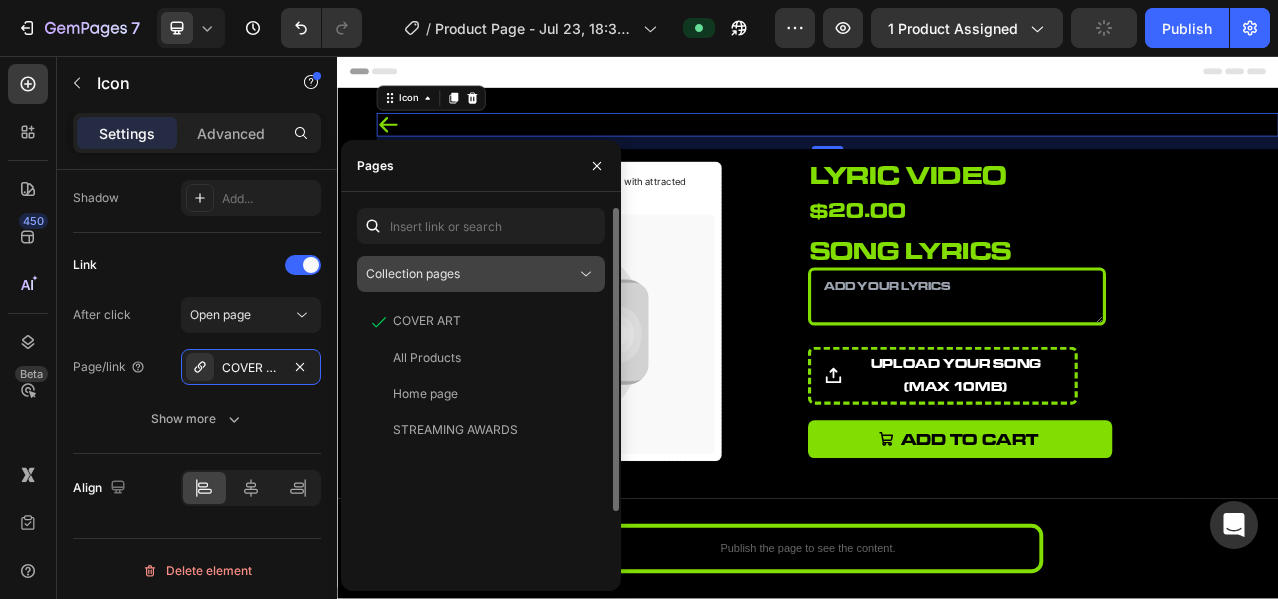 click on "Collection pages" at bounding box center (413, 273) 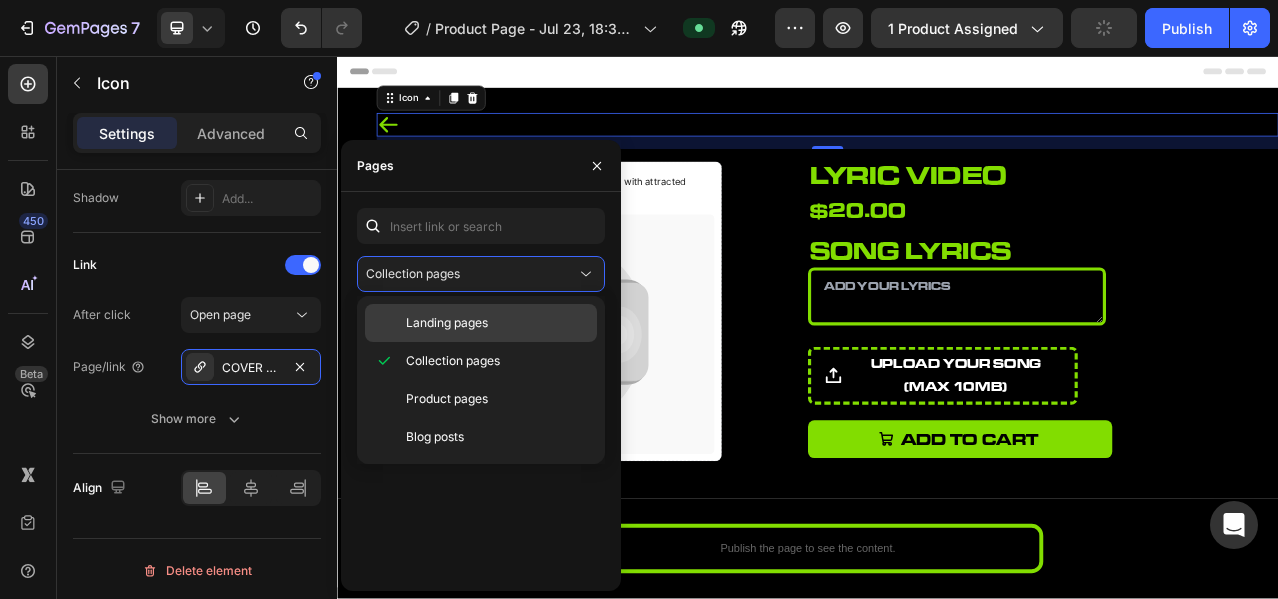 click on "Landing pages" at bounding box center [447, 323] 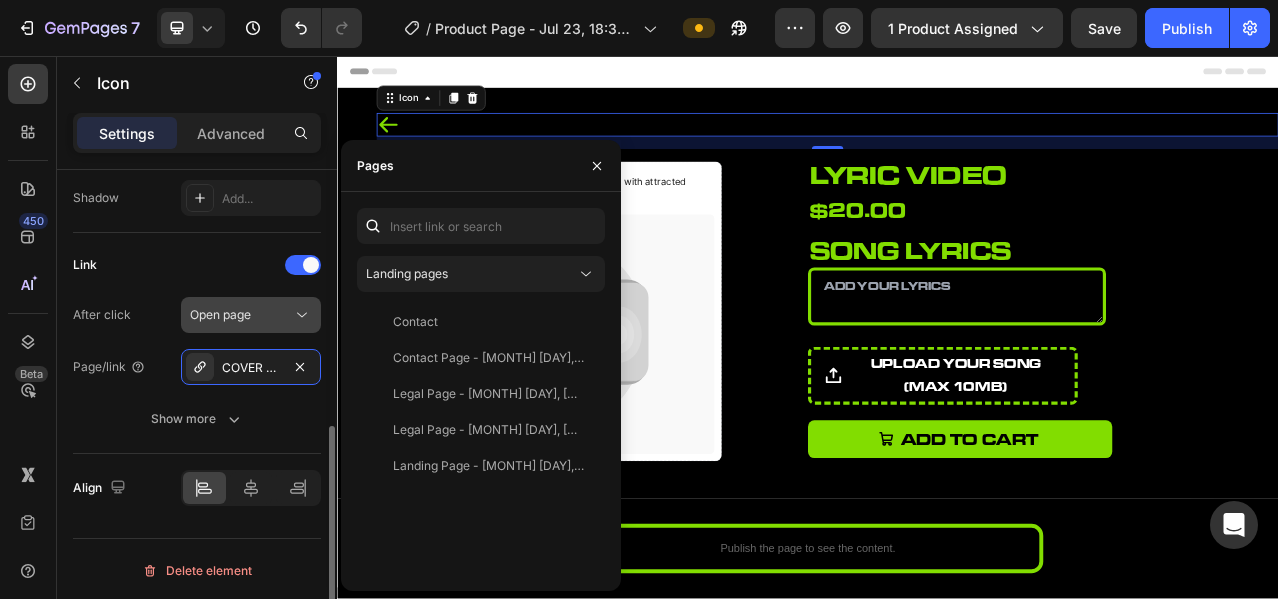 click on "Open page" 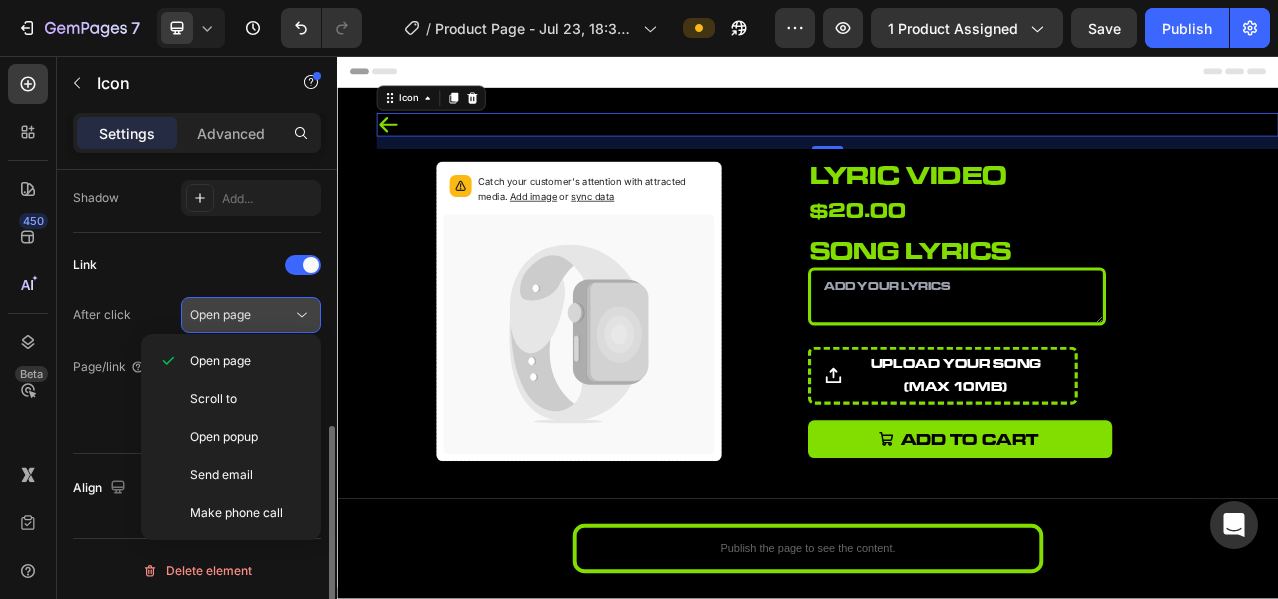 click on "Open page" at bounding box center (241, 315) 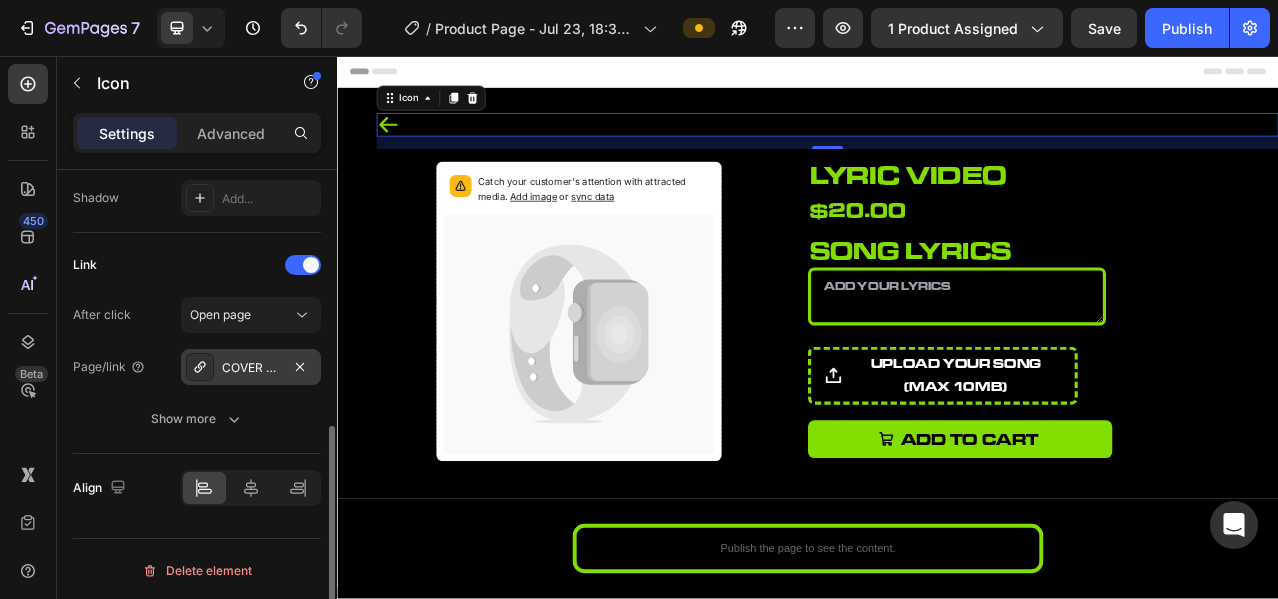 click on "COVER ART" at bounding box center (251, 367) 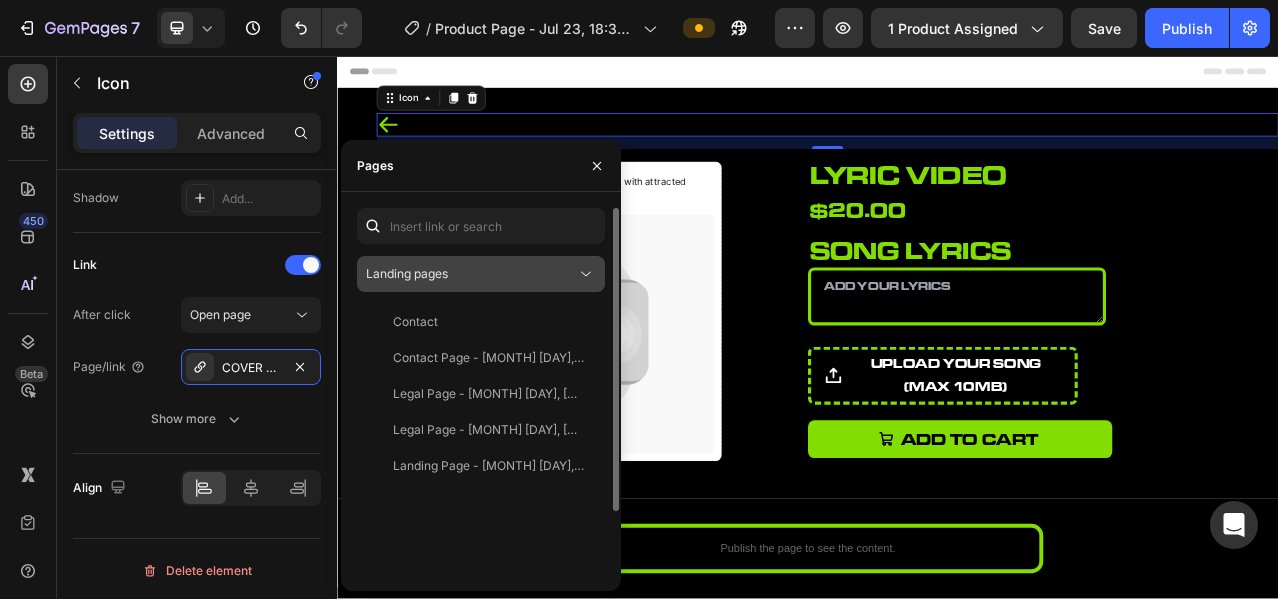 click on "Landing pages" at bounding box center (471, 274) 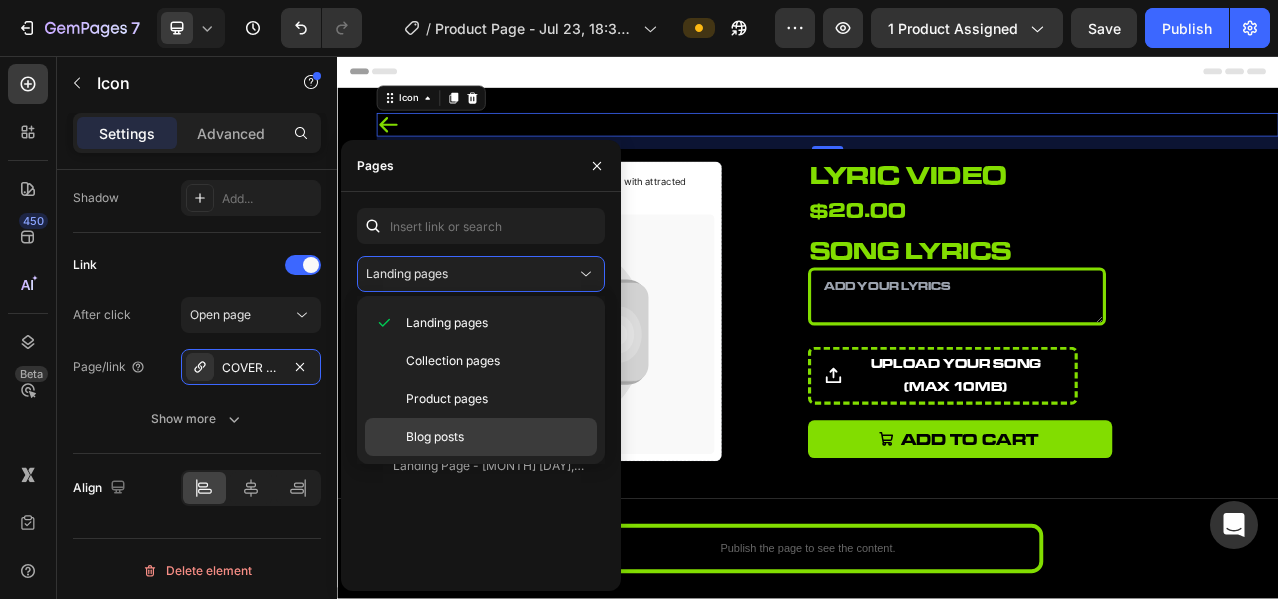 click on "Blog posts" at bounding box center [435, 437] 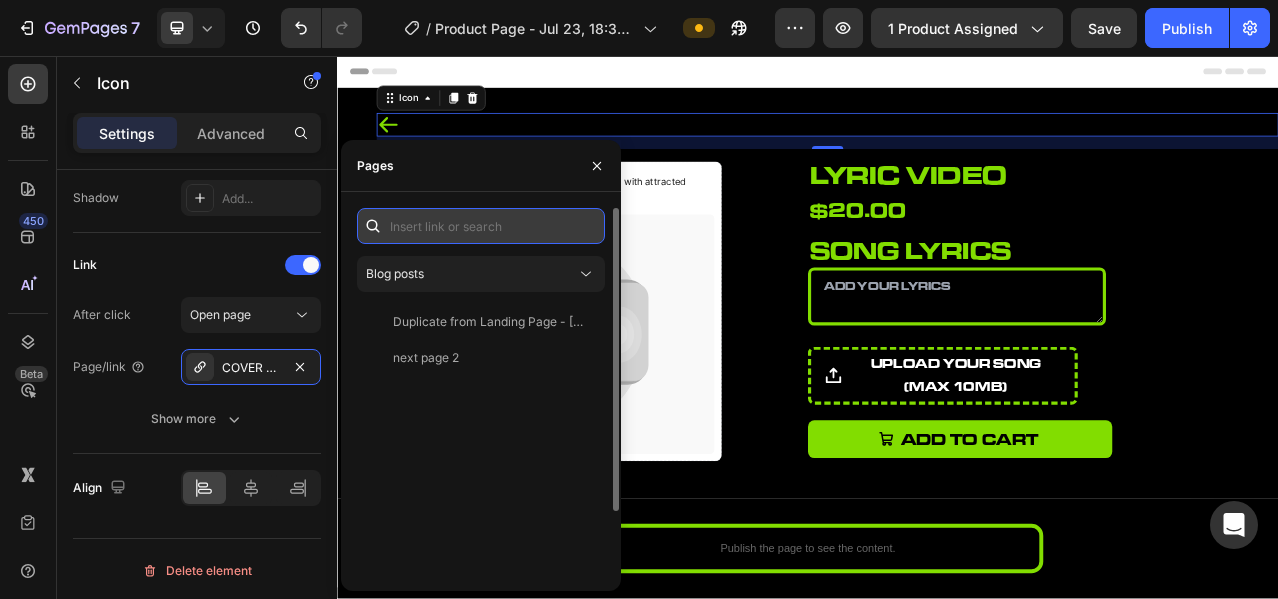 click at bounding box center [481, 226] 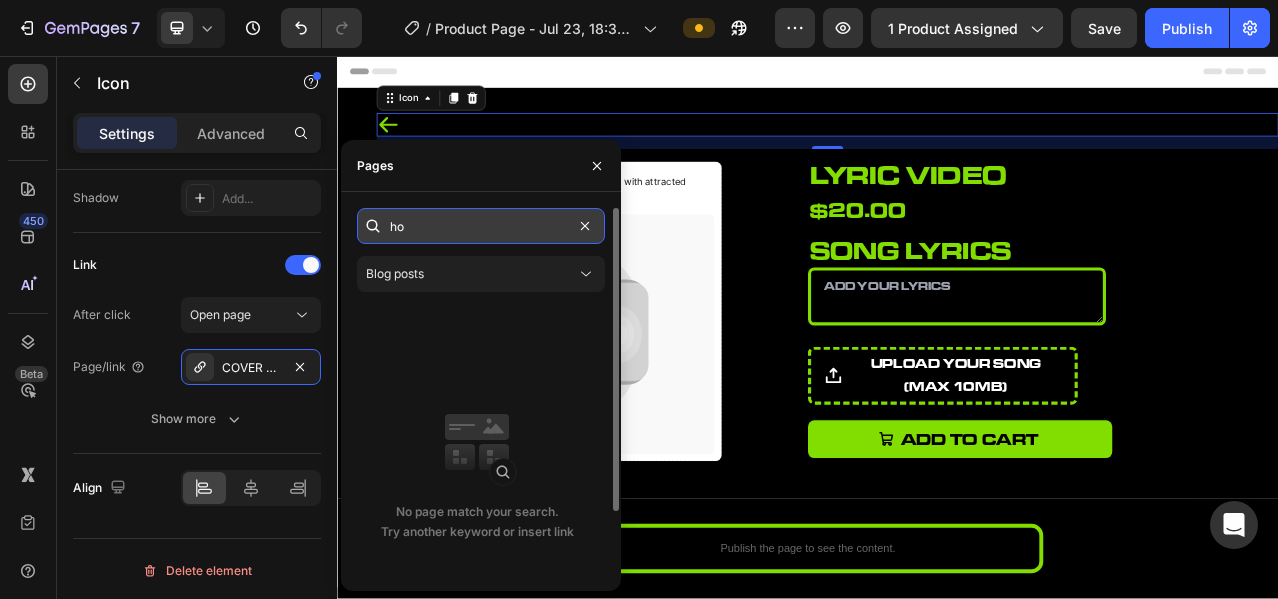 type on "h" 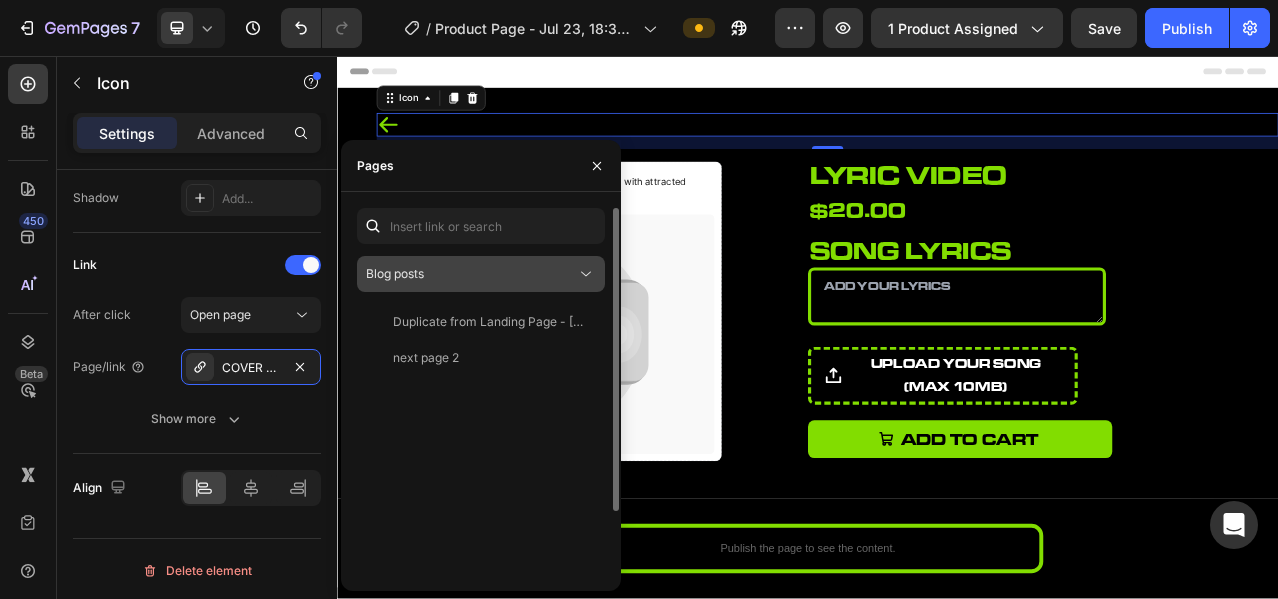 click on "Blog posts" at bounding box center (471, 274) 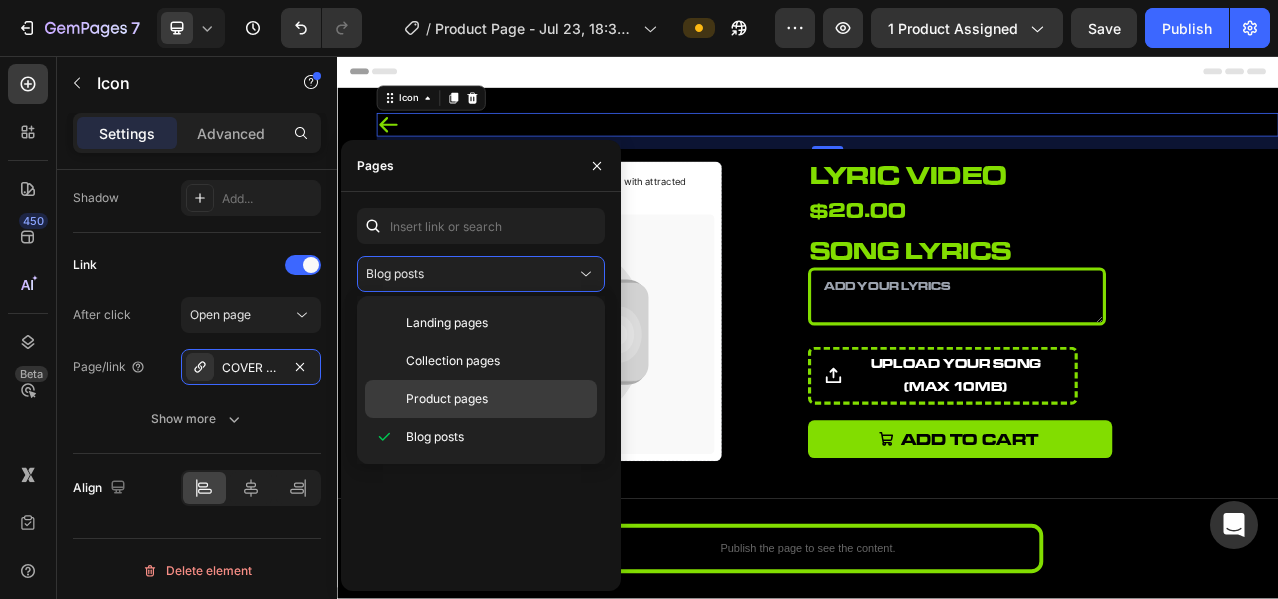 click on "Product pages" at bounding box center [497, 399] 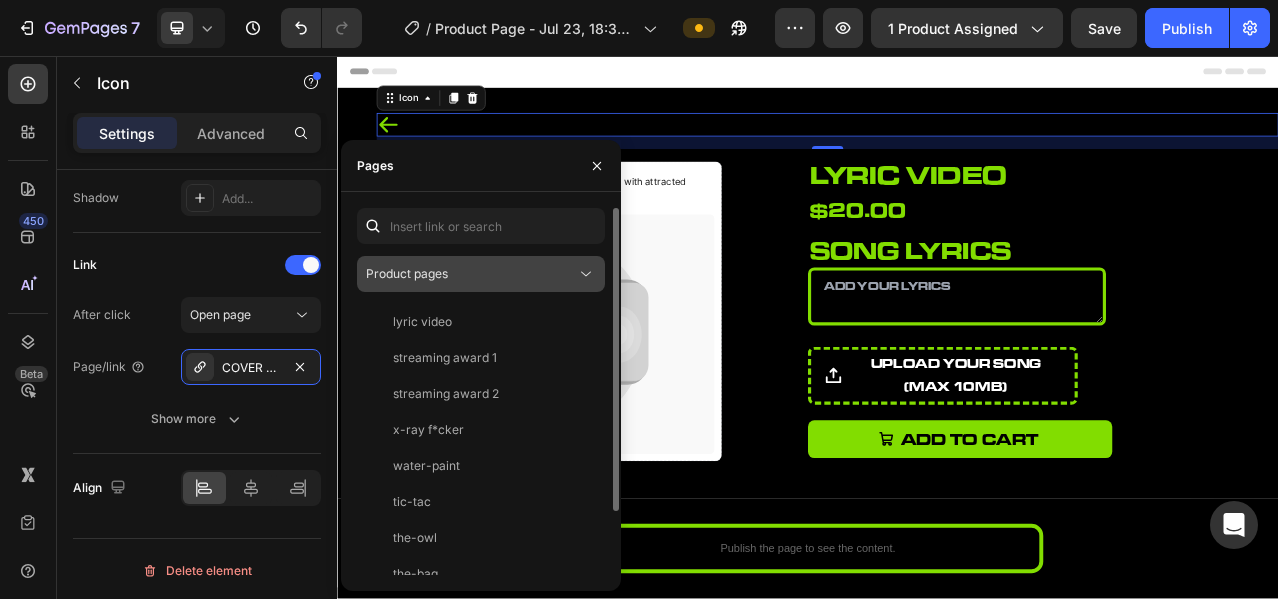 click on "Product pages" at bounding box center (471, 274) 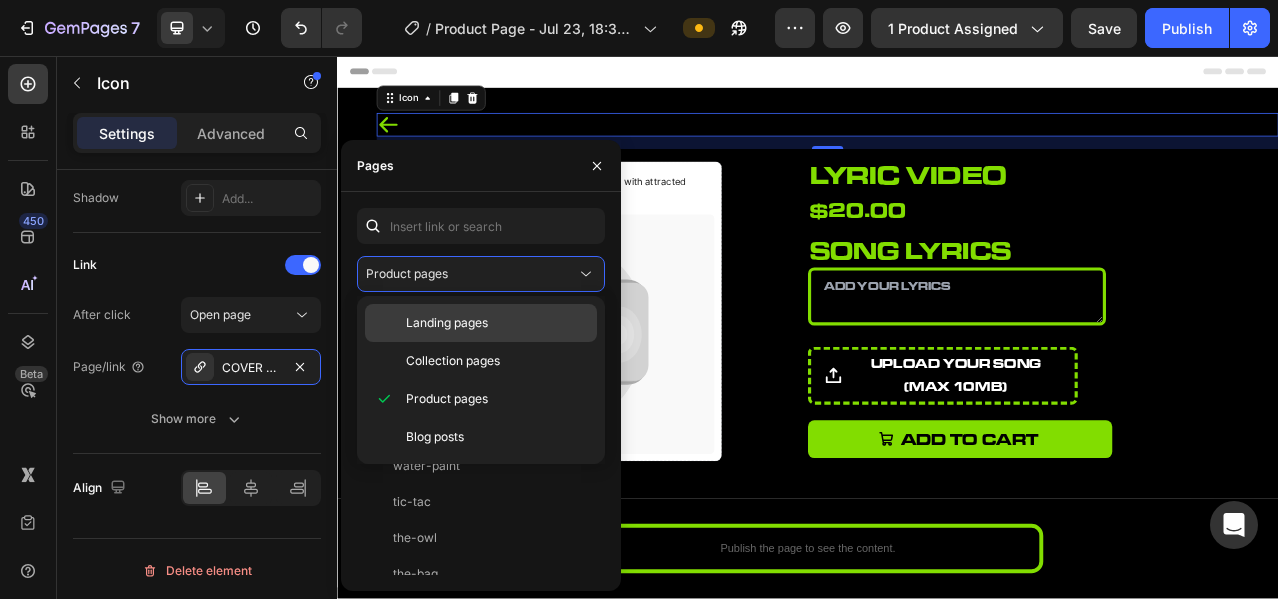click on "Landing pages" at bounding box center (447, 323) 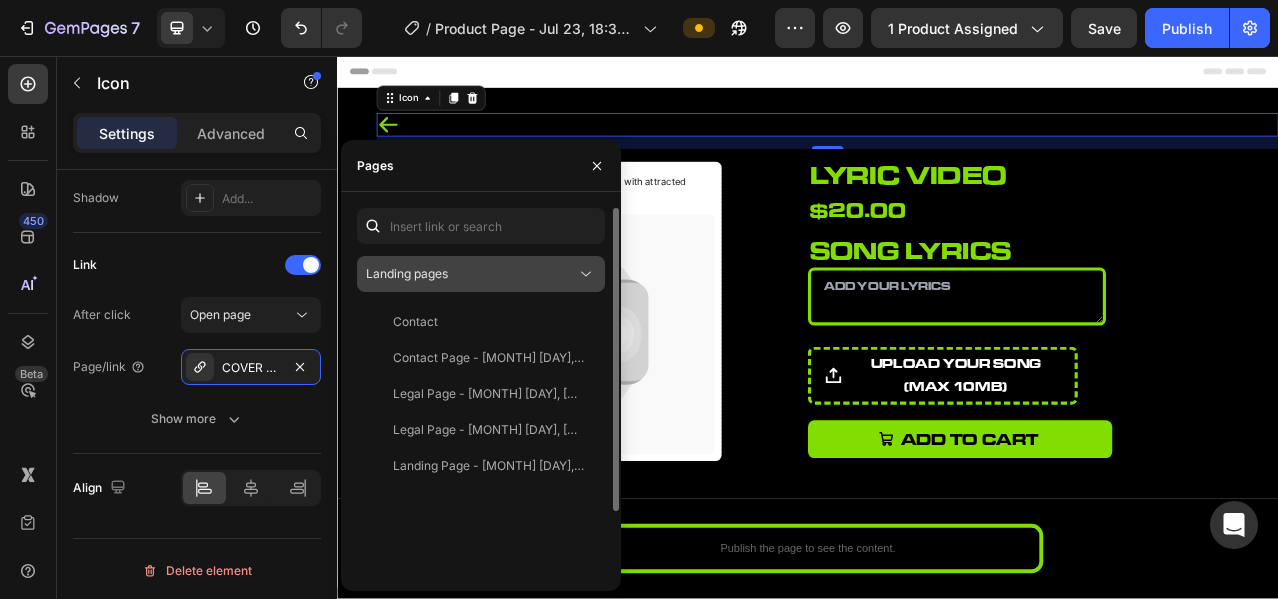 click on "Landing pages" at bounding box center [471, 274] 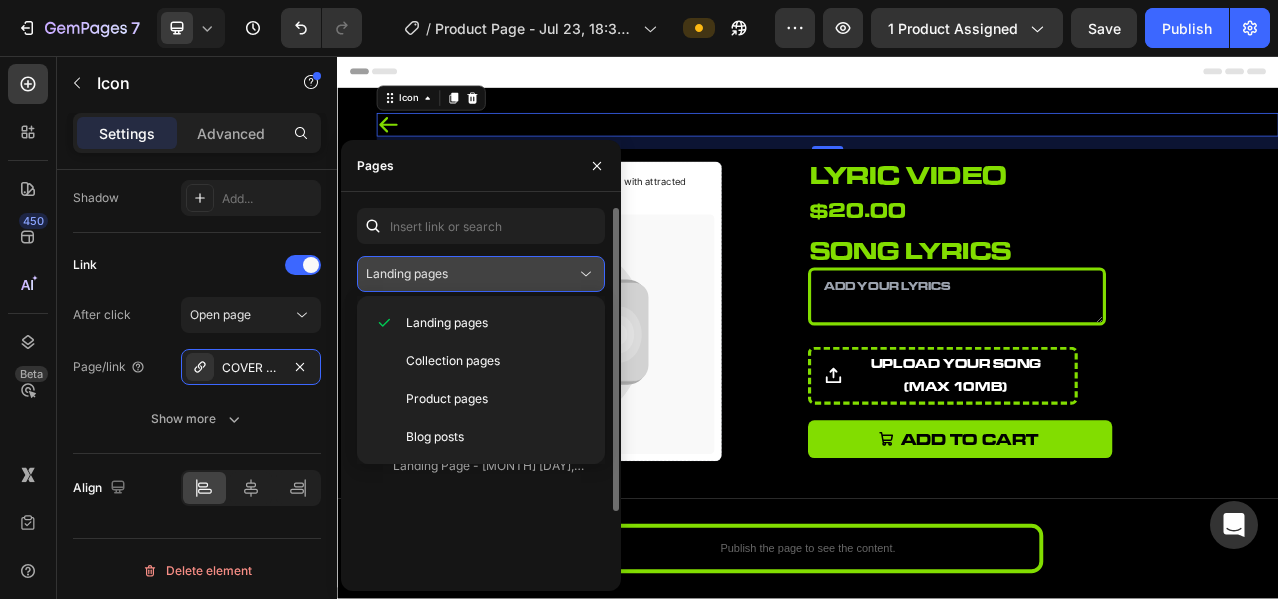 click on "Landing pages" at bounding box center (471, 274) 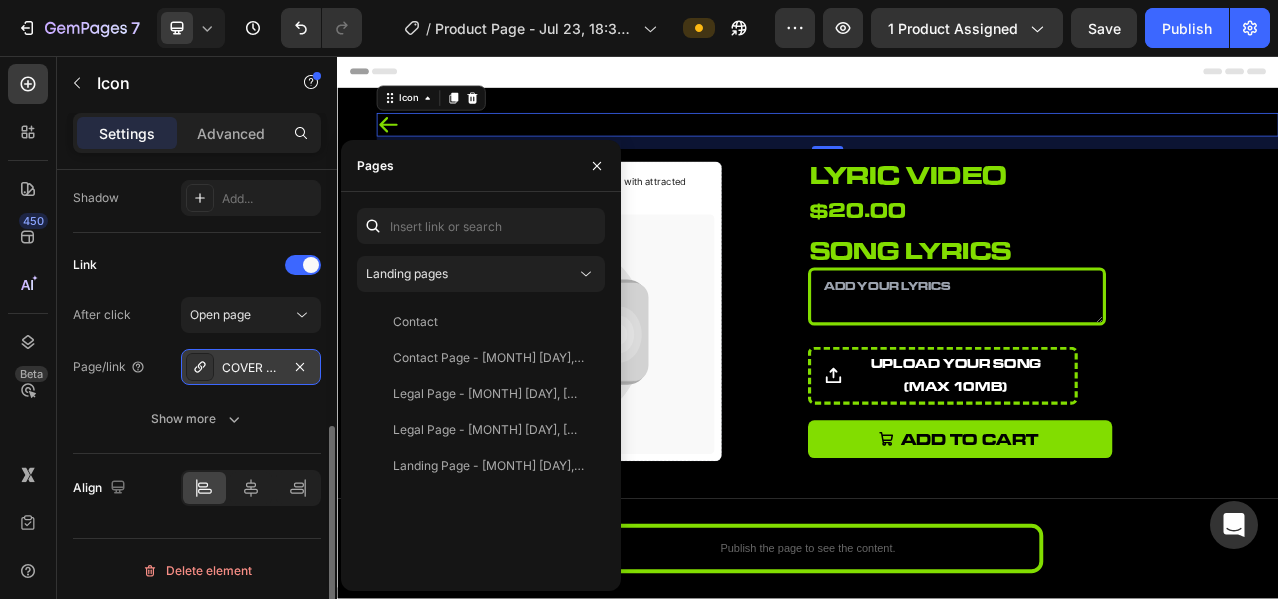 click on "COVER ART" at bounding box center [251, 367] 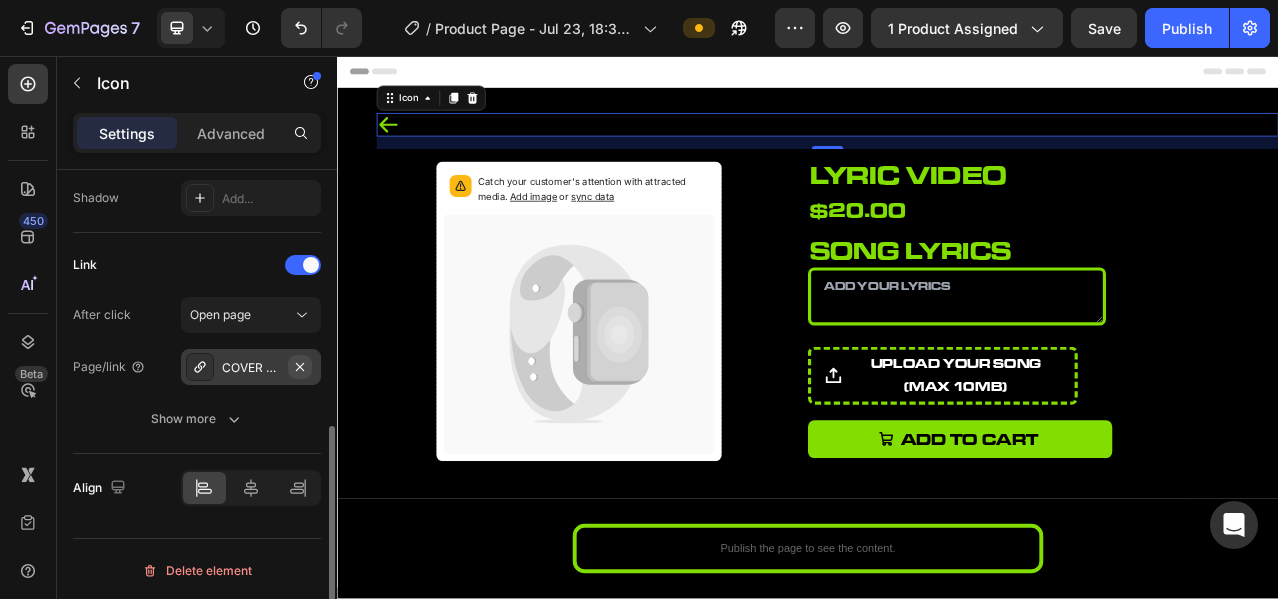 click 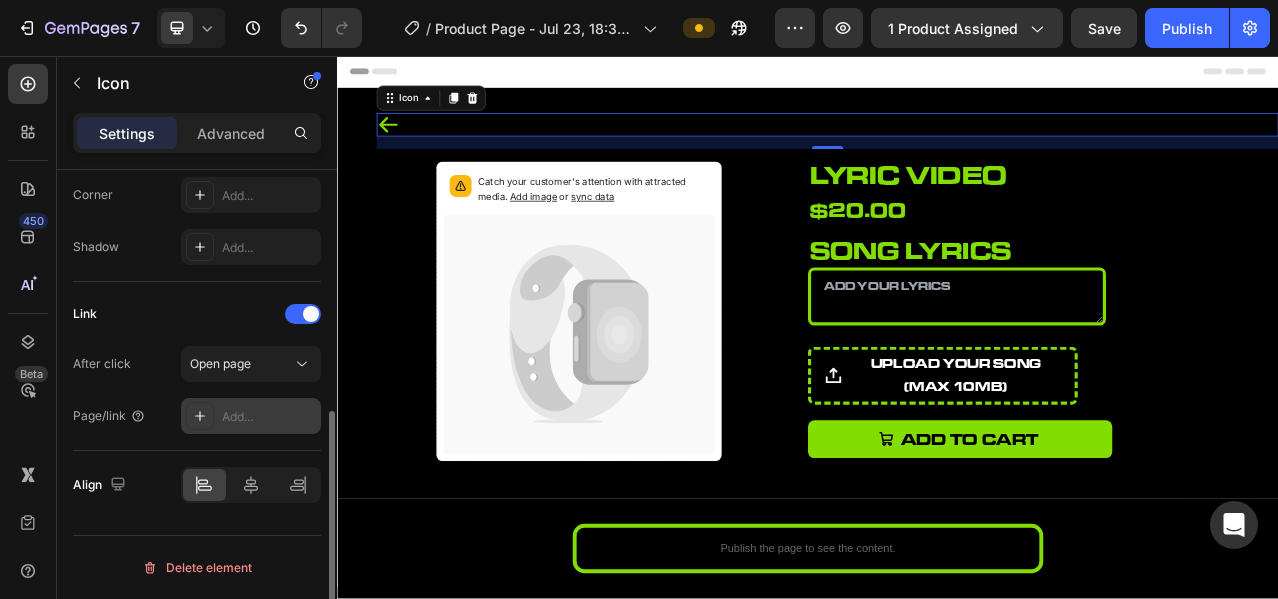 scroll, scrollTop: 486, scrollLeft: 0, axis: vertical 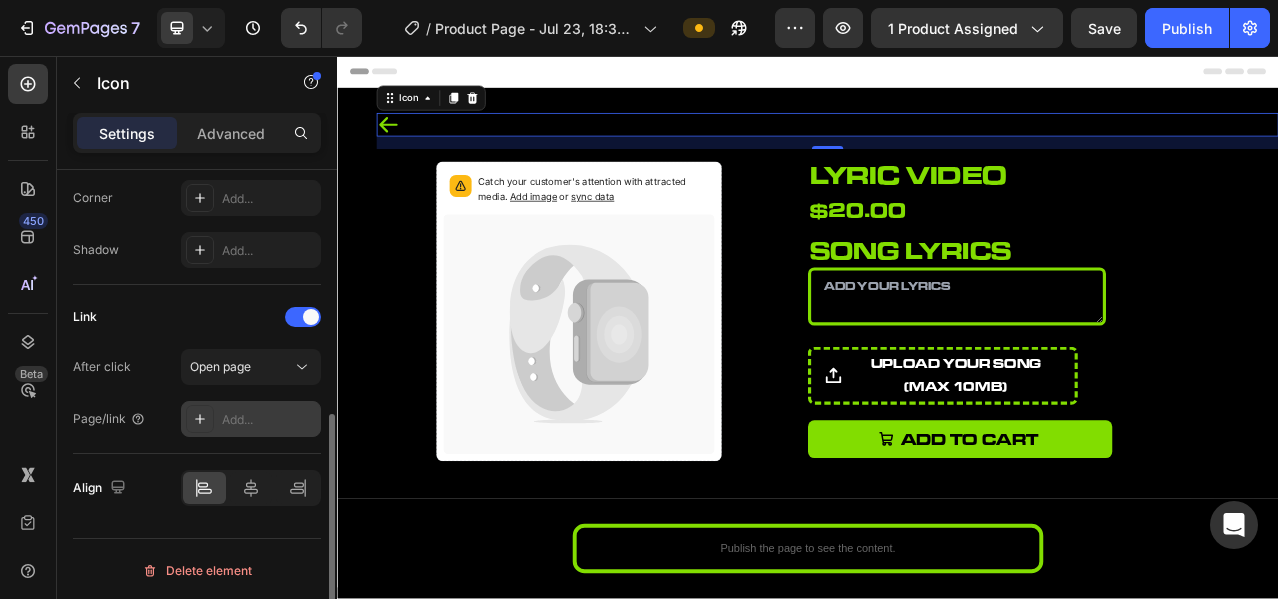 click 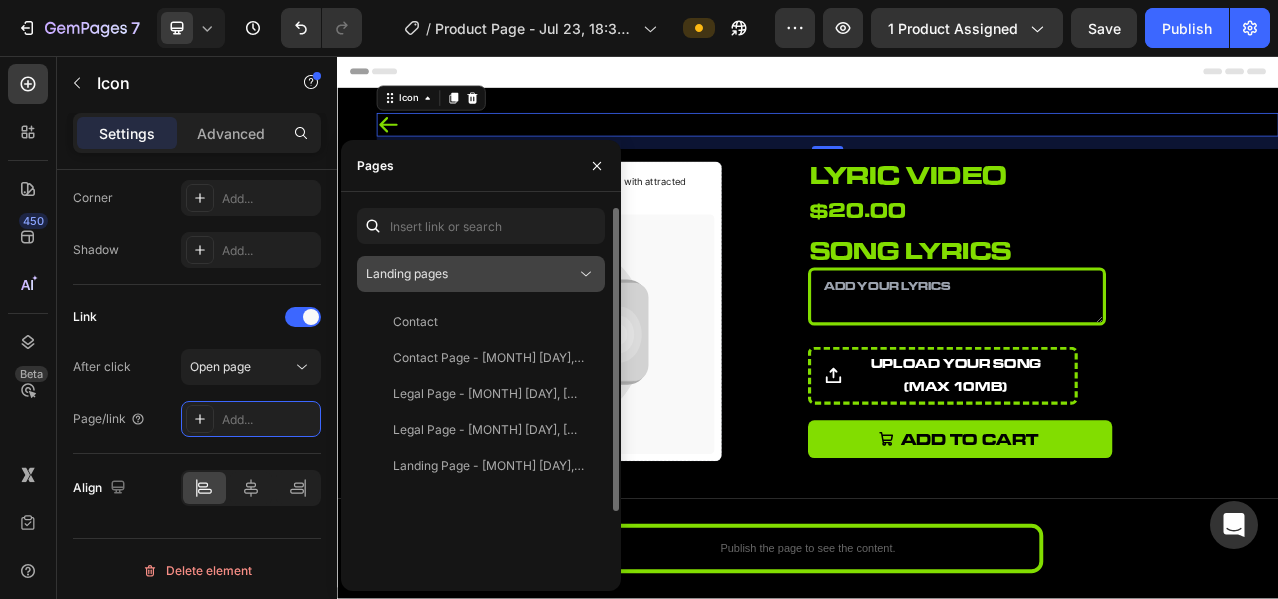 click on "Landing pages" at bounding box center [407, 274] 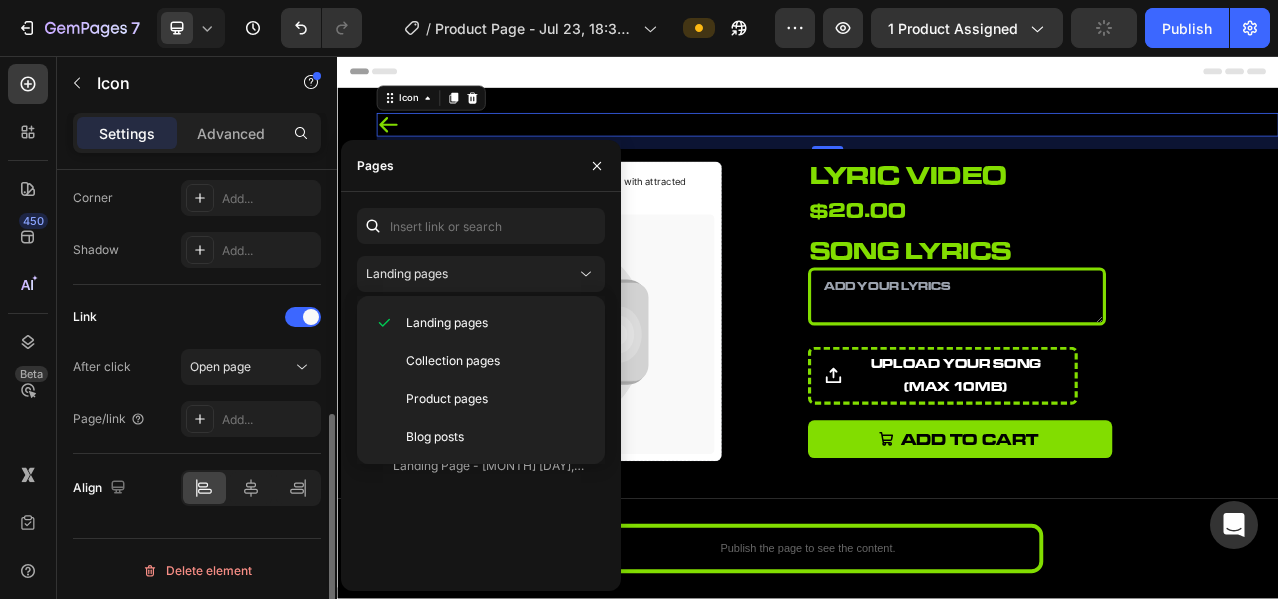 click on "Link After click Open page Page/link Add..." at bounding box center (197, 369) 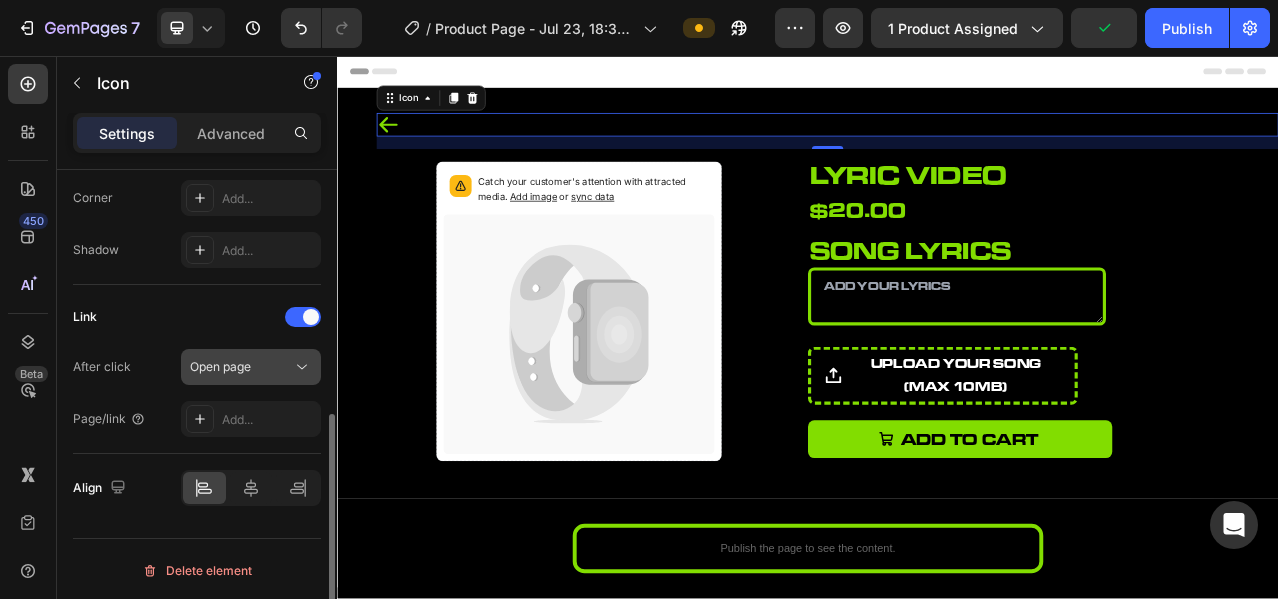 click on "Open page" at bounding box center [241, 367] 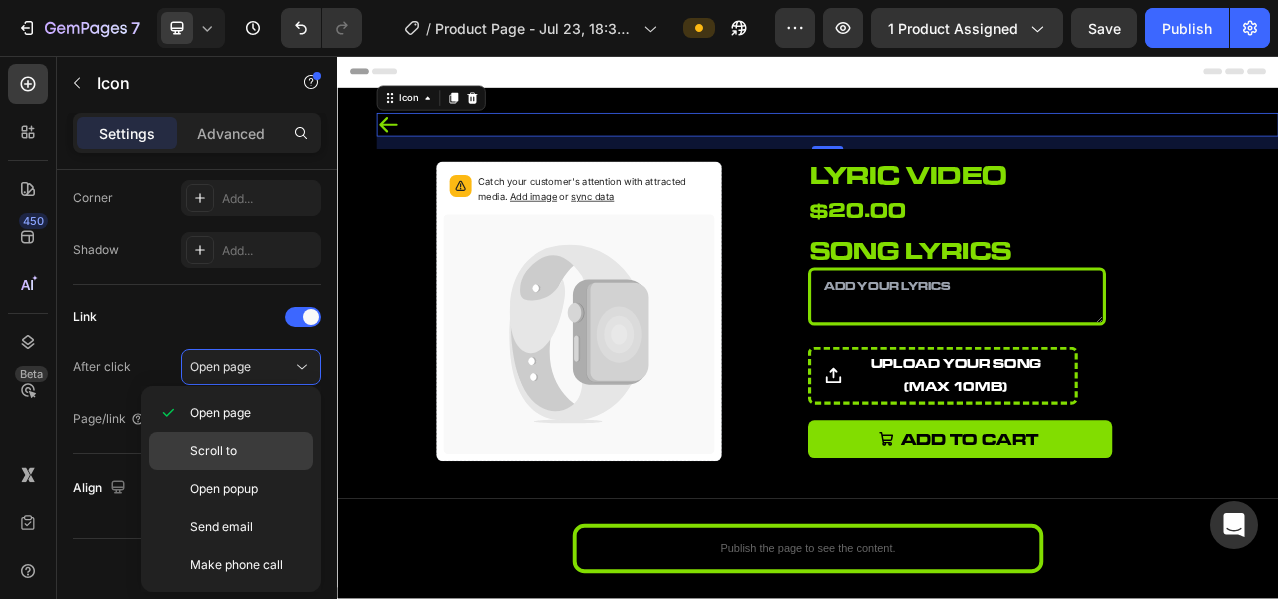 click on "Scroll to" at bounding box center (213, 451) 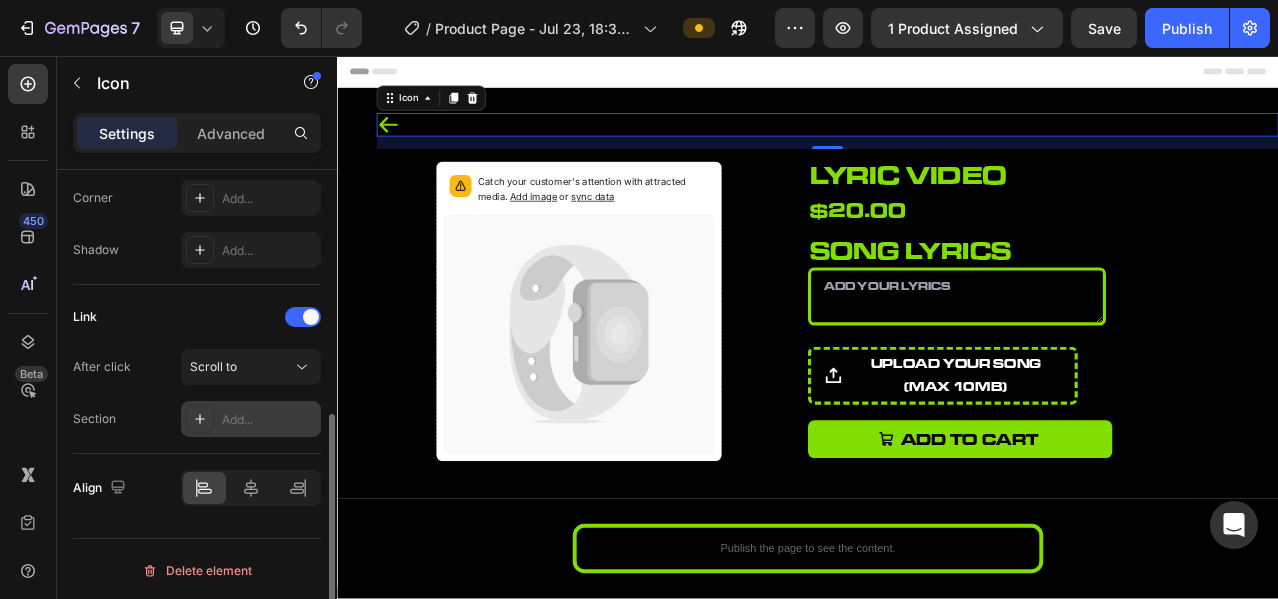 click on "Add..." at bounding box center (269, 420) 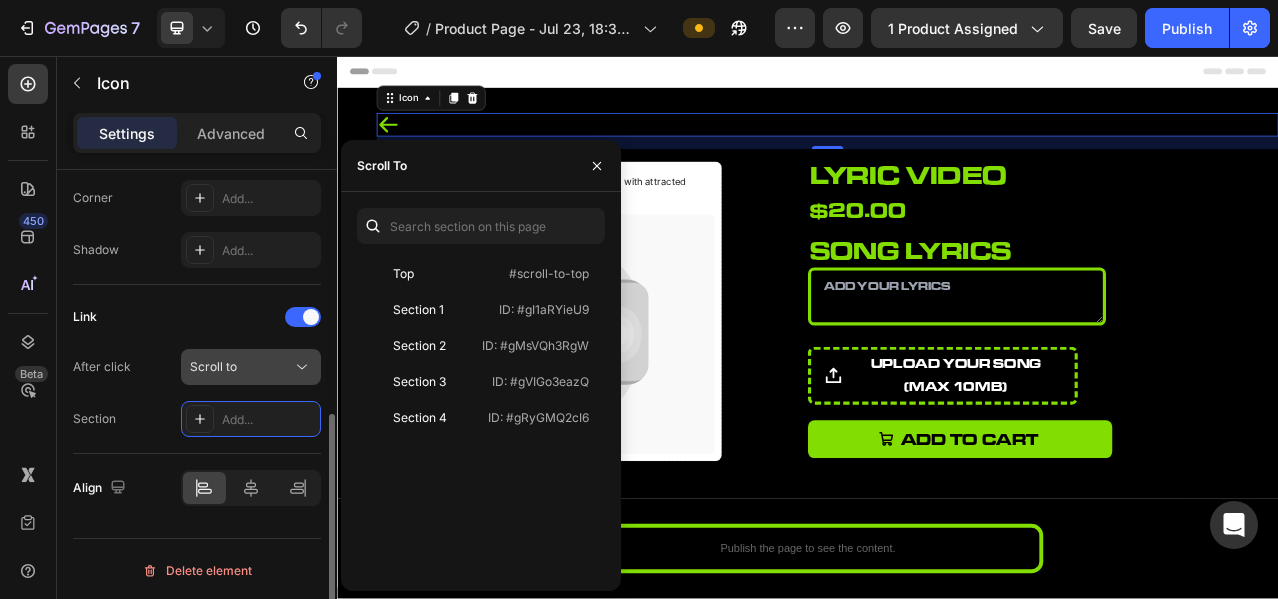 click on "Scroll to" at bounding box center (251, 367) 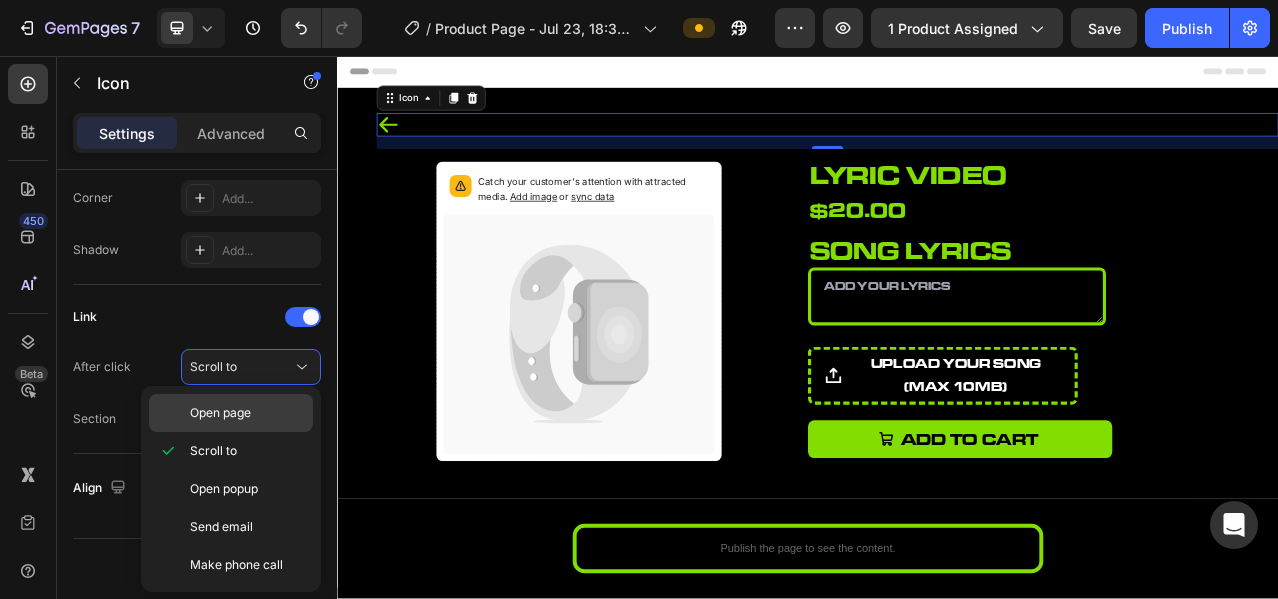 click on "Open page" at bounding box center (220, 413) 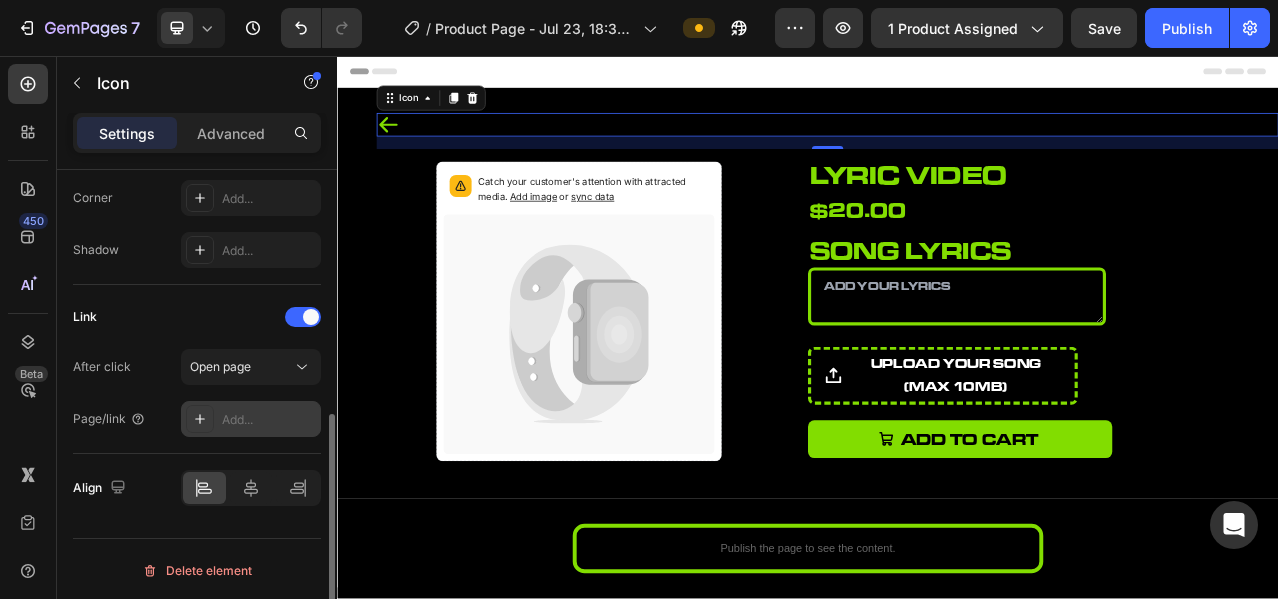 click on "Add..." at bounding box center [269, 420] 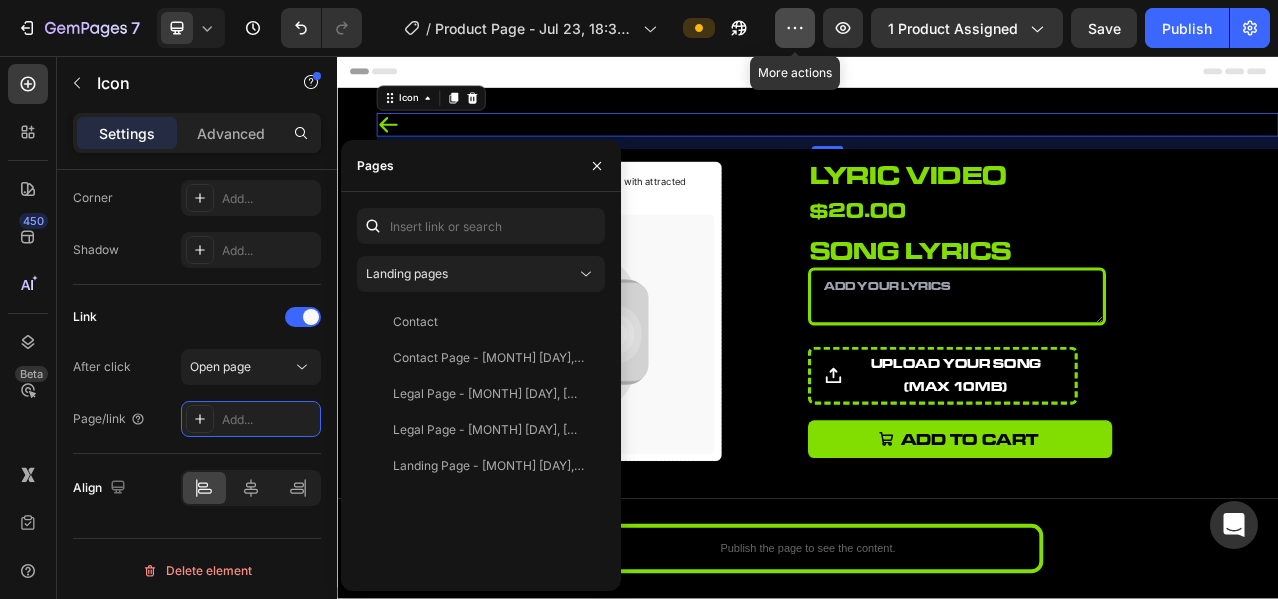 click 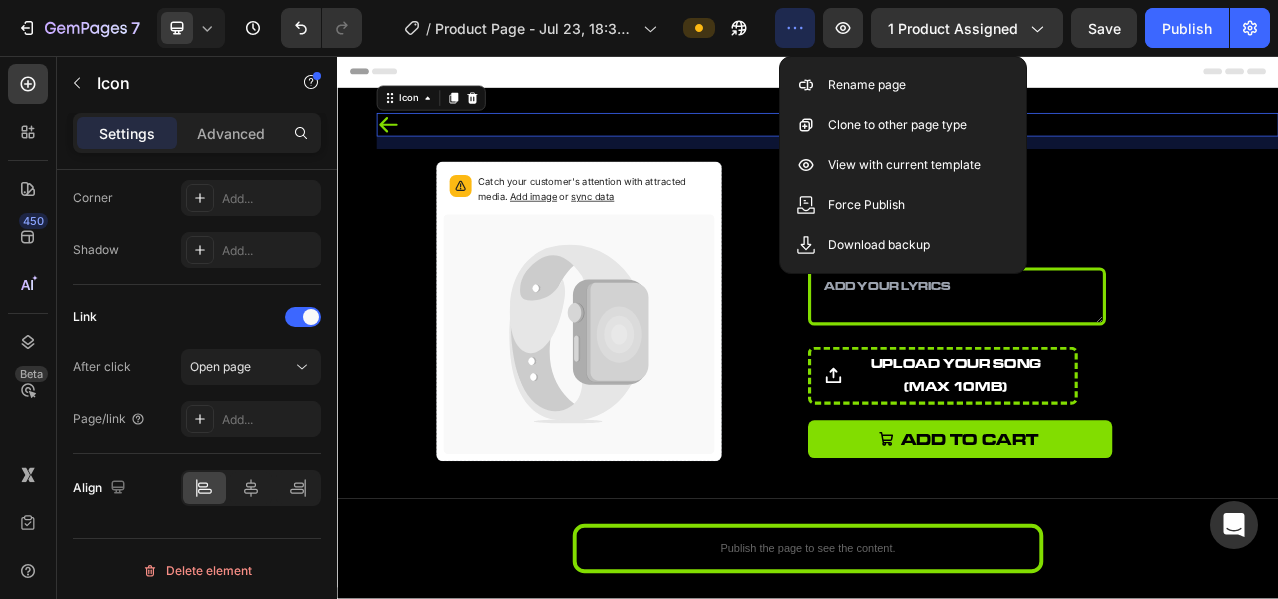 click 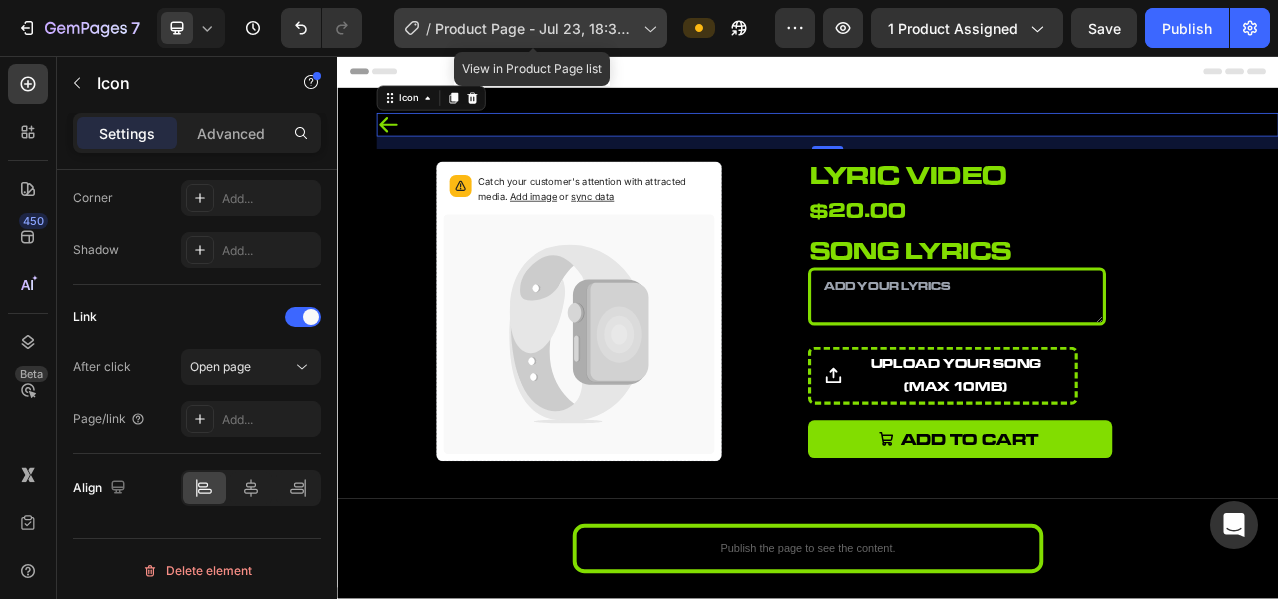 click on "Product Page - Jul 23, 18:32:40" at bounding box center (535, 28) 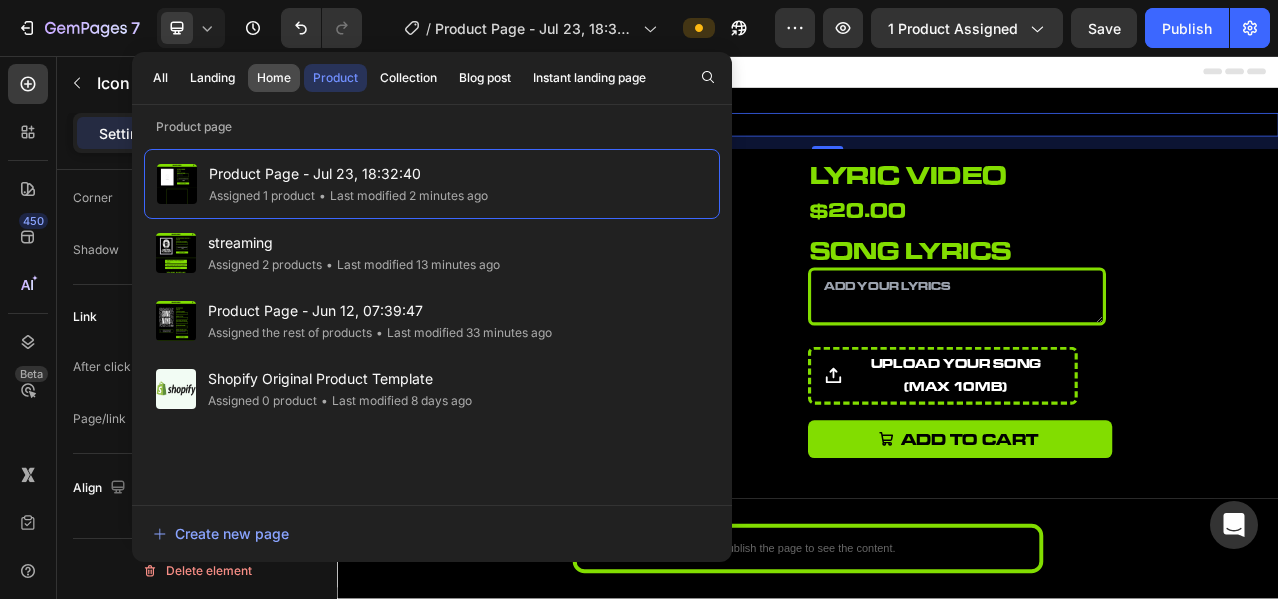 click on "Home" at bounding box center (274, 78) 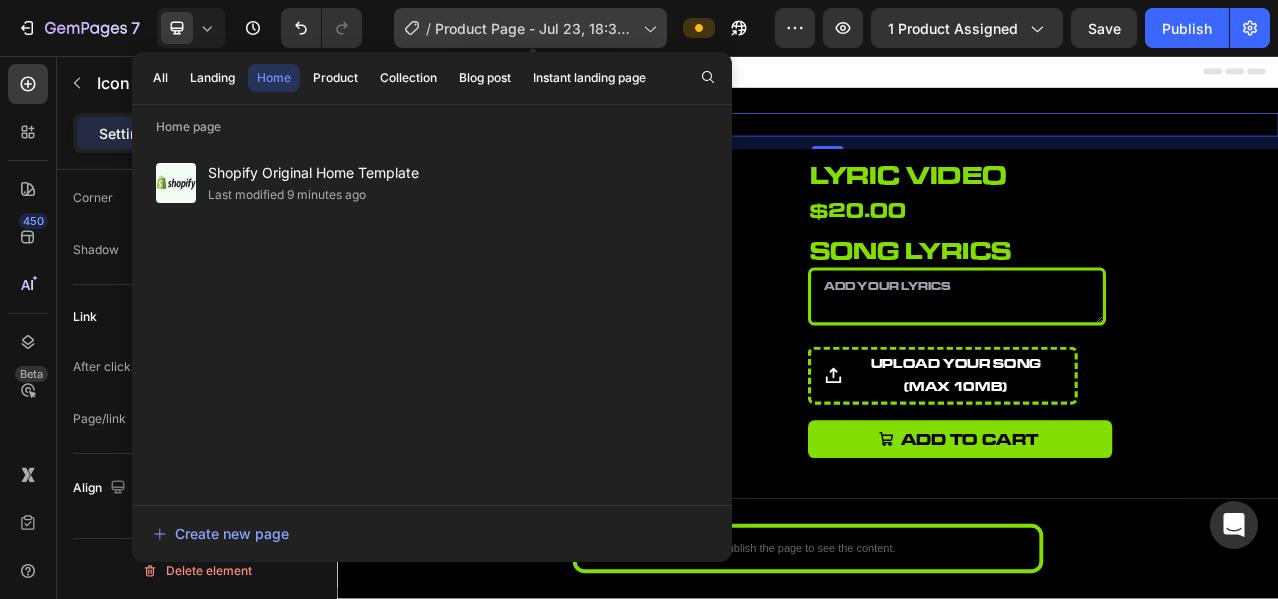 click 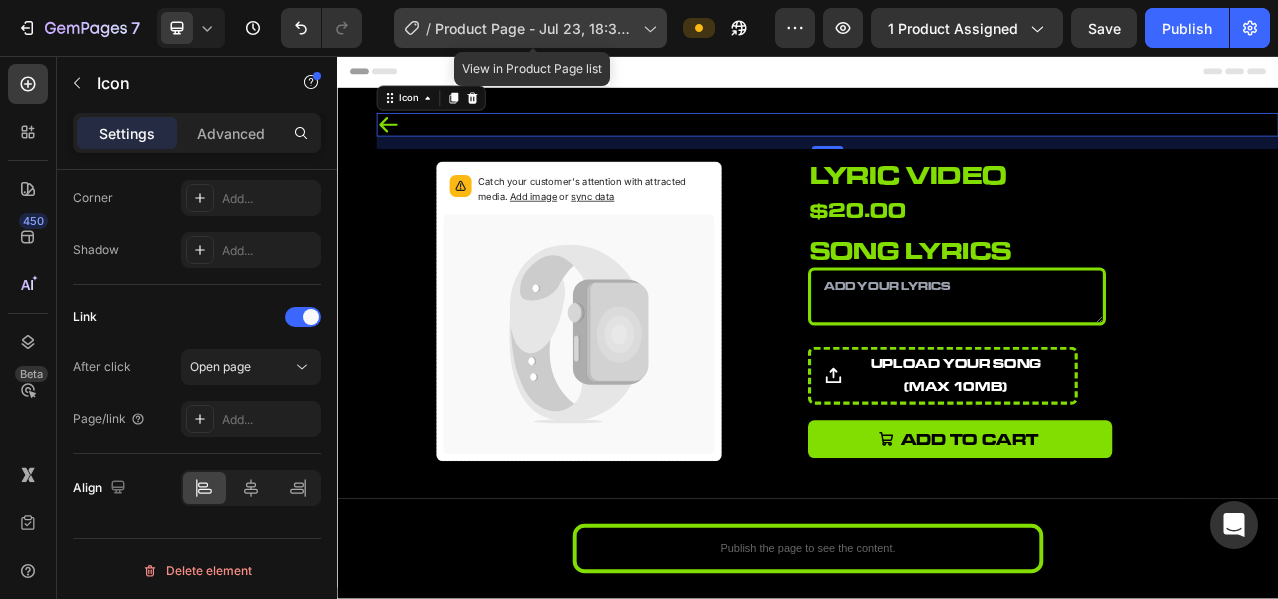 drag, startPoint x: 439, startPoint y: 25, endPoint x: 417, endPoint y: 25, distance: 22 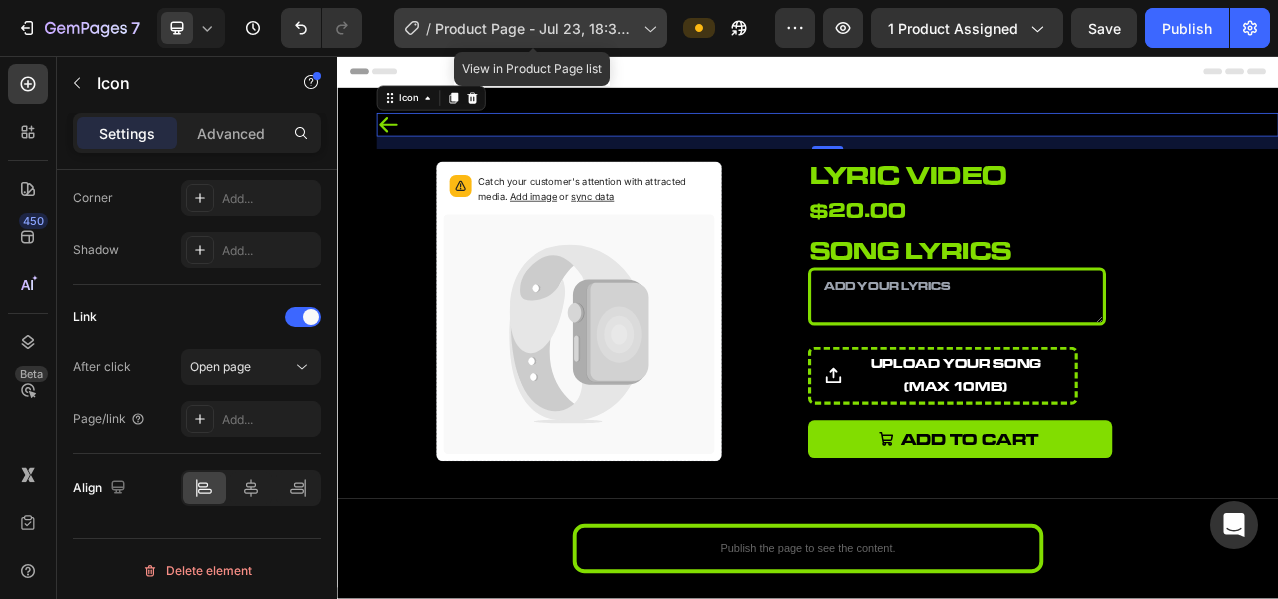 click 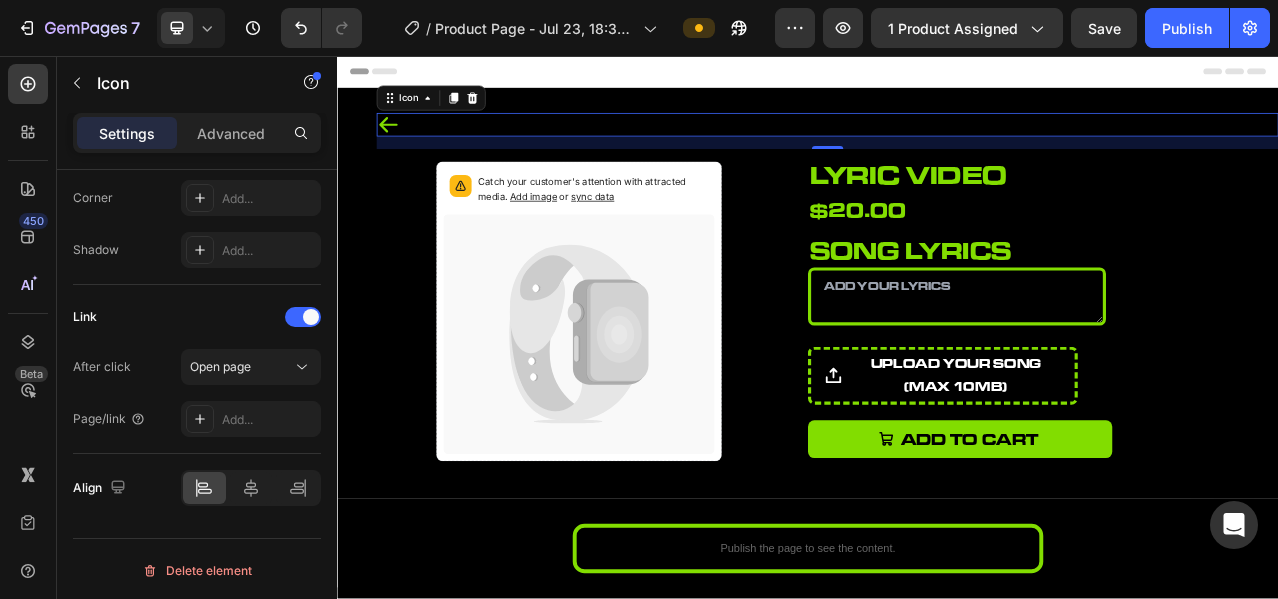 click on "/  Product Page - Jul 23, 18:32:40" 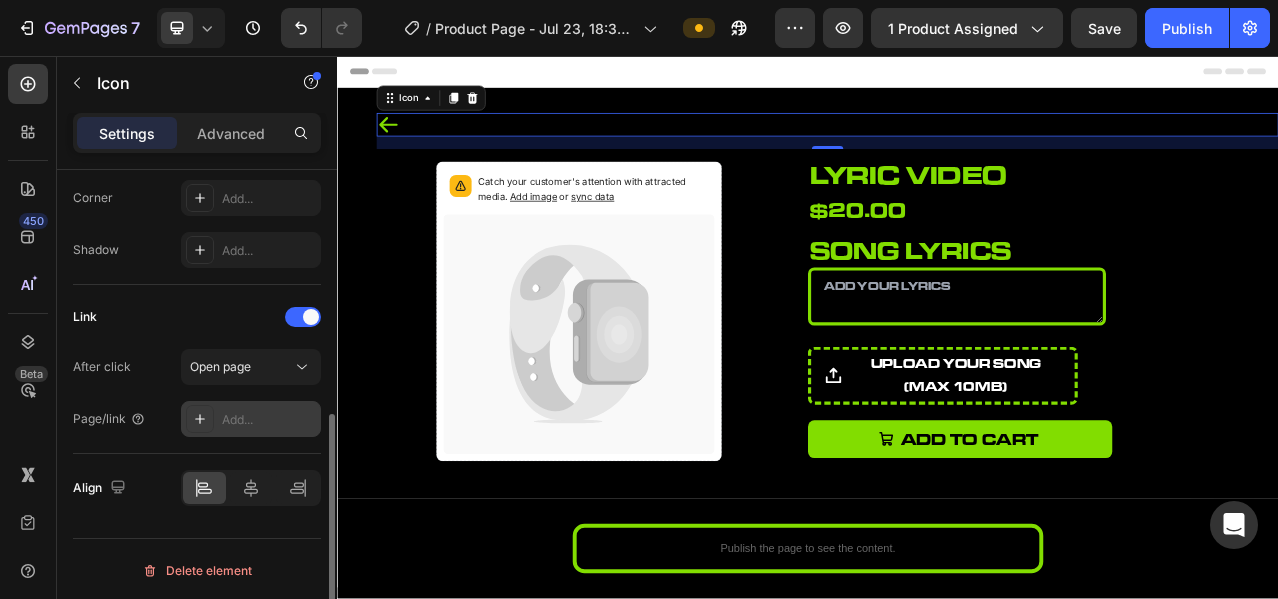 click on "Add..." at bounding box center [269, 420] 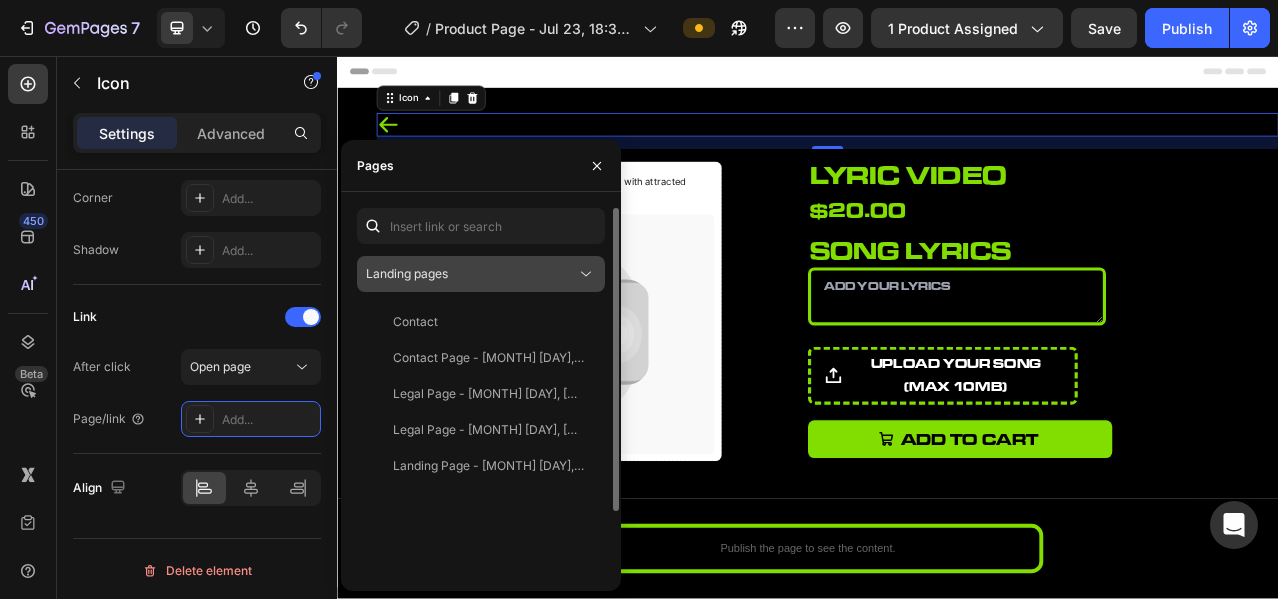 click on "Landing pages" at bounding box center [471, 274] 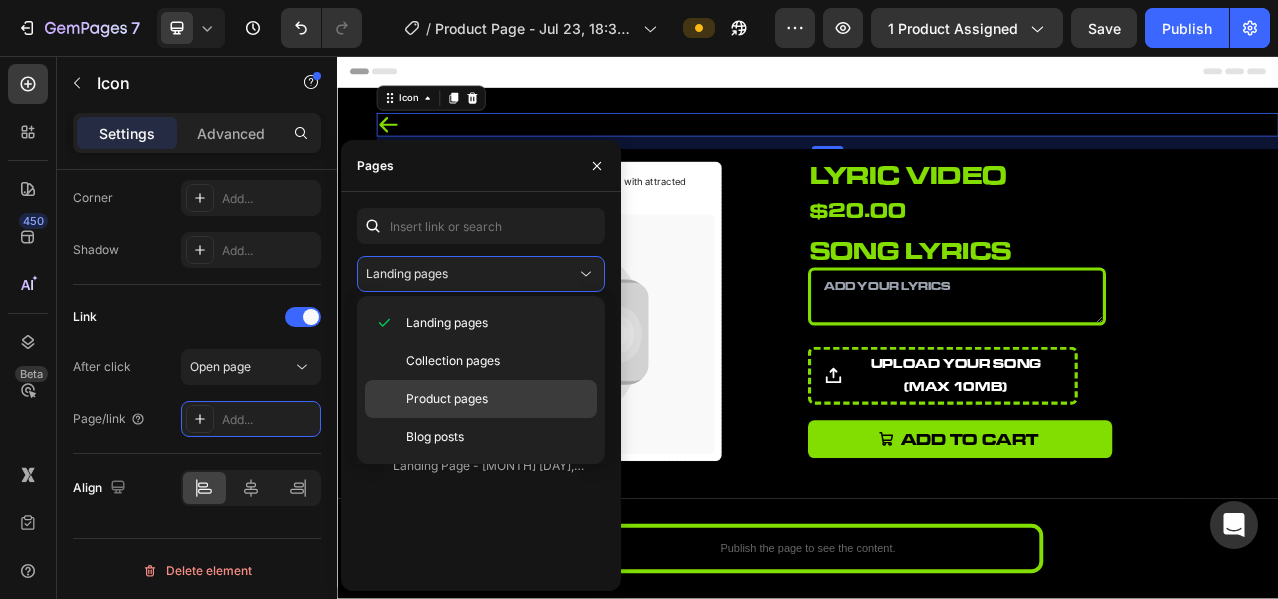 click on "Product pages" at bounding box center [447, 399] 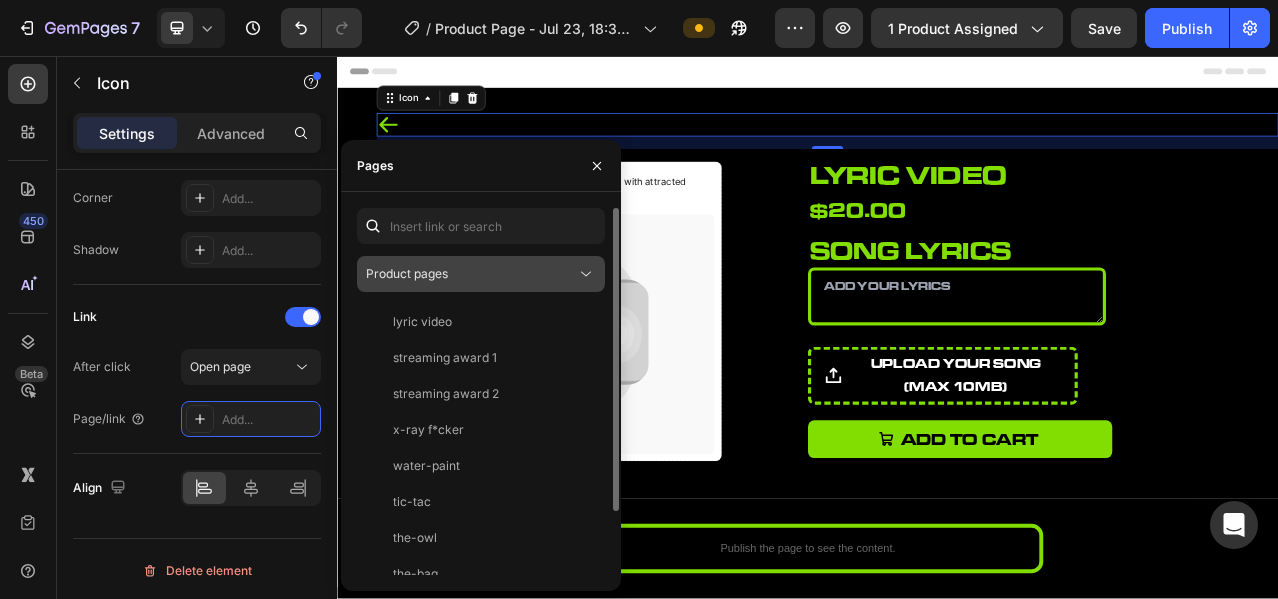 click on "Product pages" 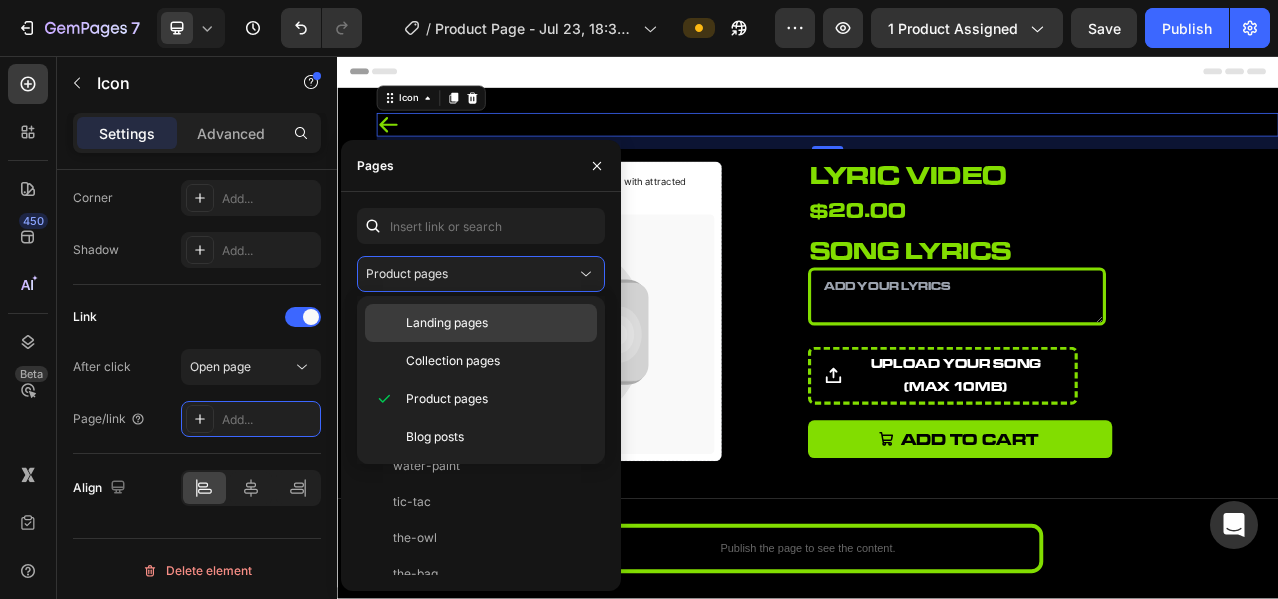 click on "Landing pages" at bounding box center [447, 323] 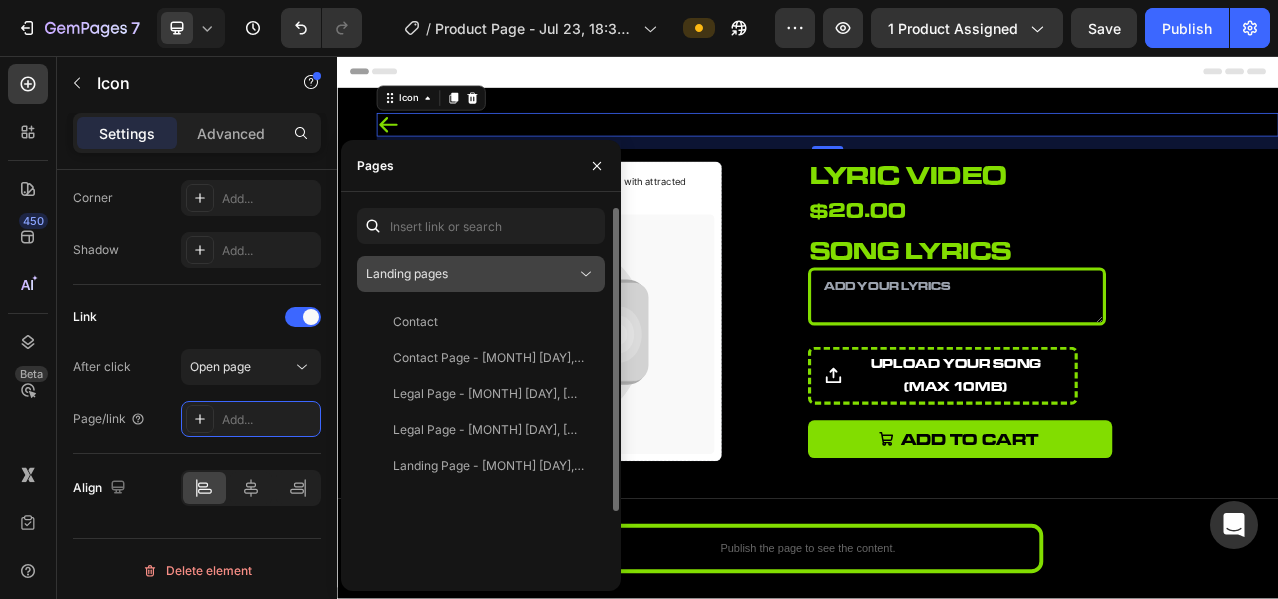 click on "Landing pages" at bounding box center [407, 273] 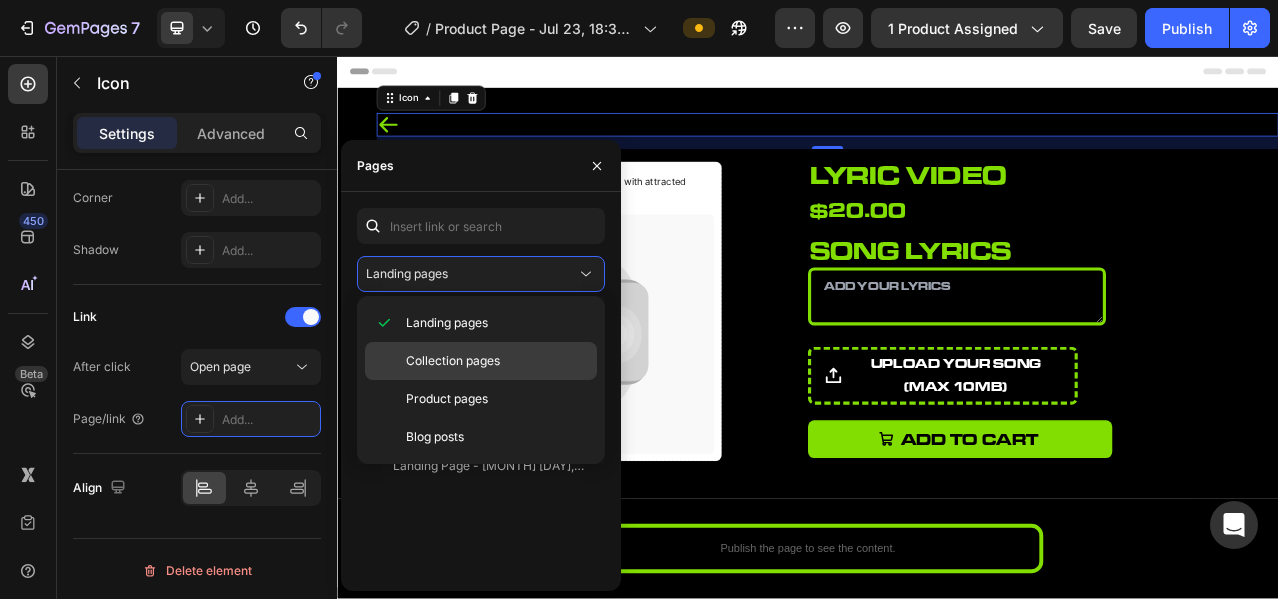 click on "Collection pages" at bounding box center [453, 361] 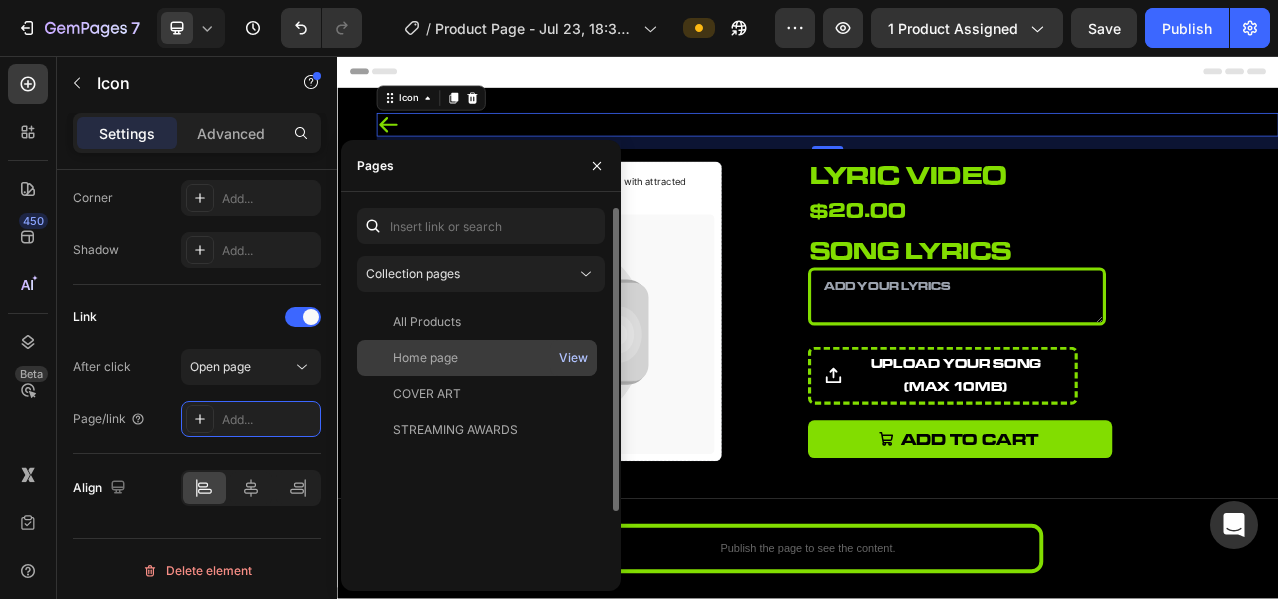 click on "View" at bounding box center (573, 358) 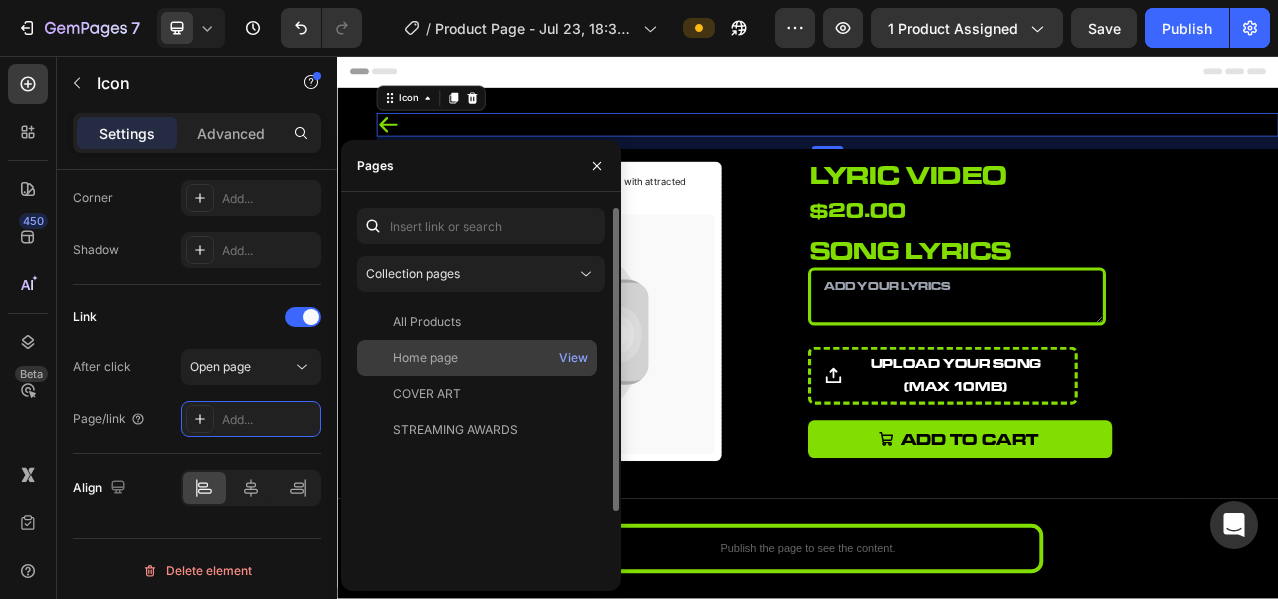 click on "Home page" at bounding box center (477, 358) 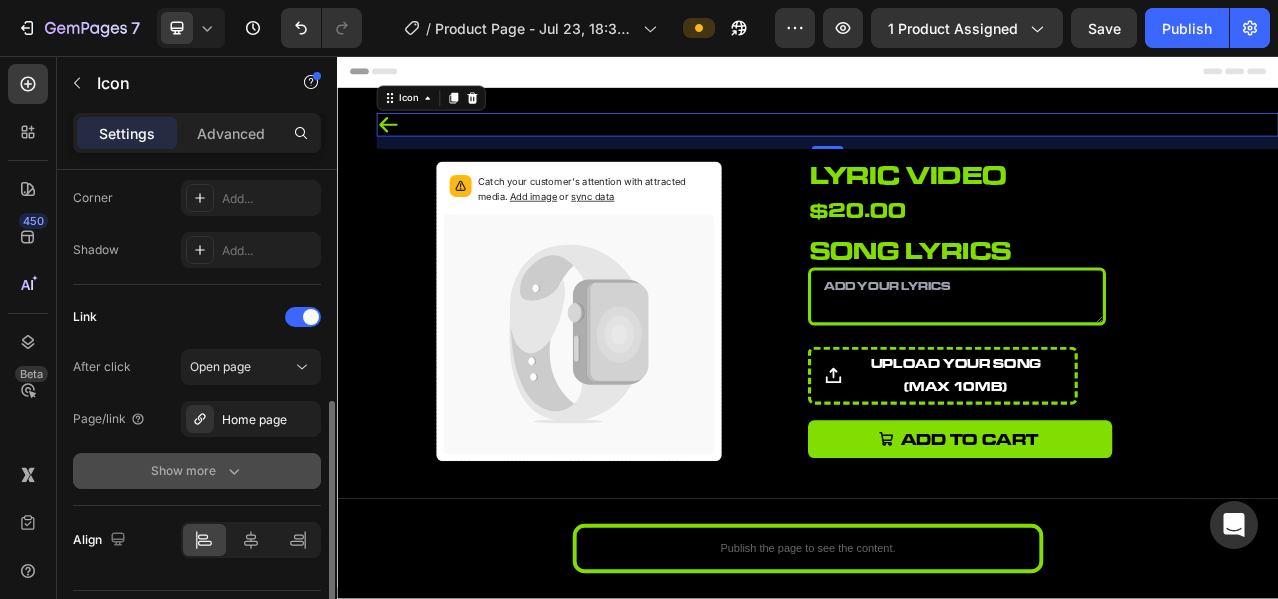click on "Show more" at bounding box center (197, 471) 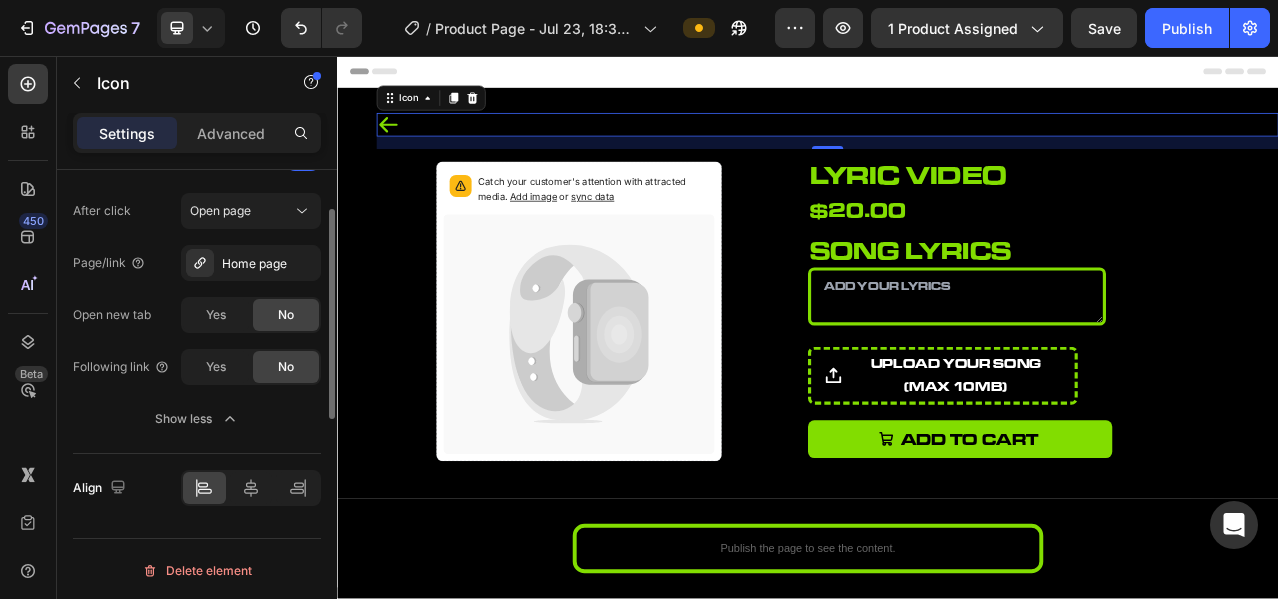 scroll, scrollTop: 476, scrollLeft: 0, axis: vertical 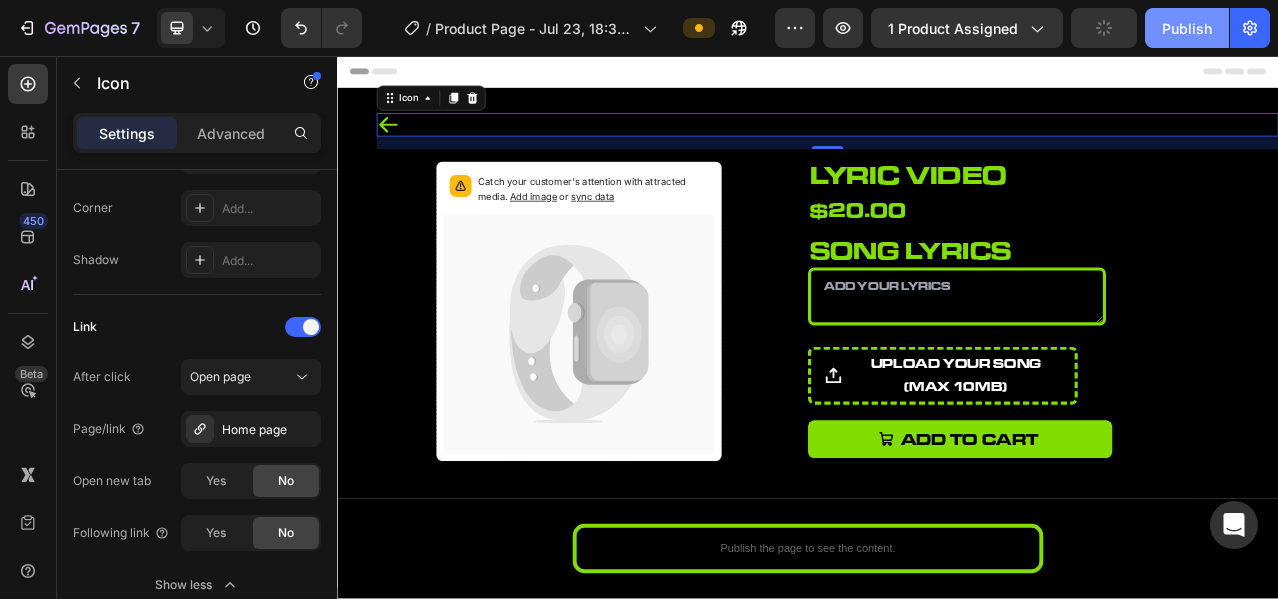 click on "Publish" 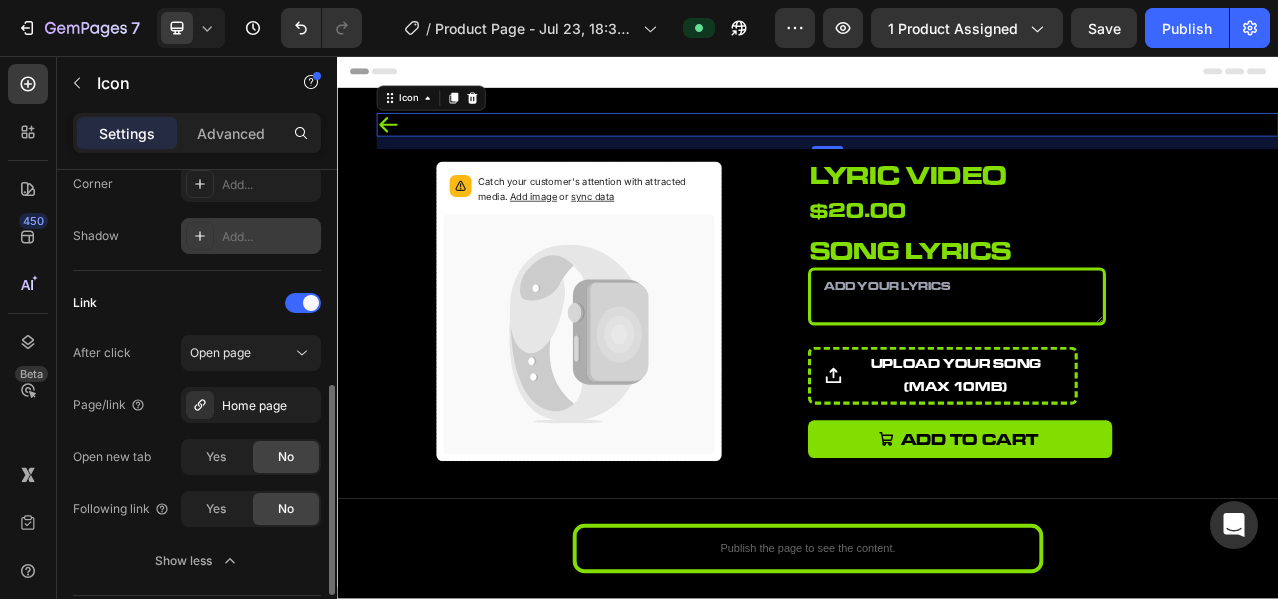 scroll, scrollTop: 642, scrollLeft: 0, axis: vertical 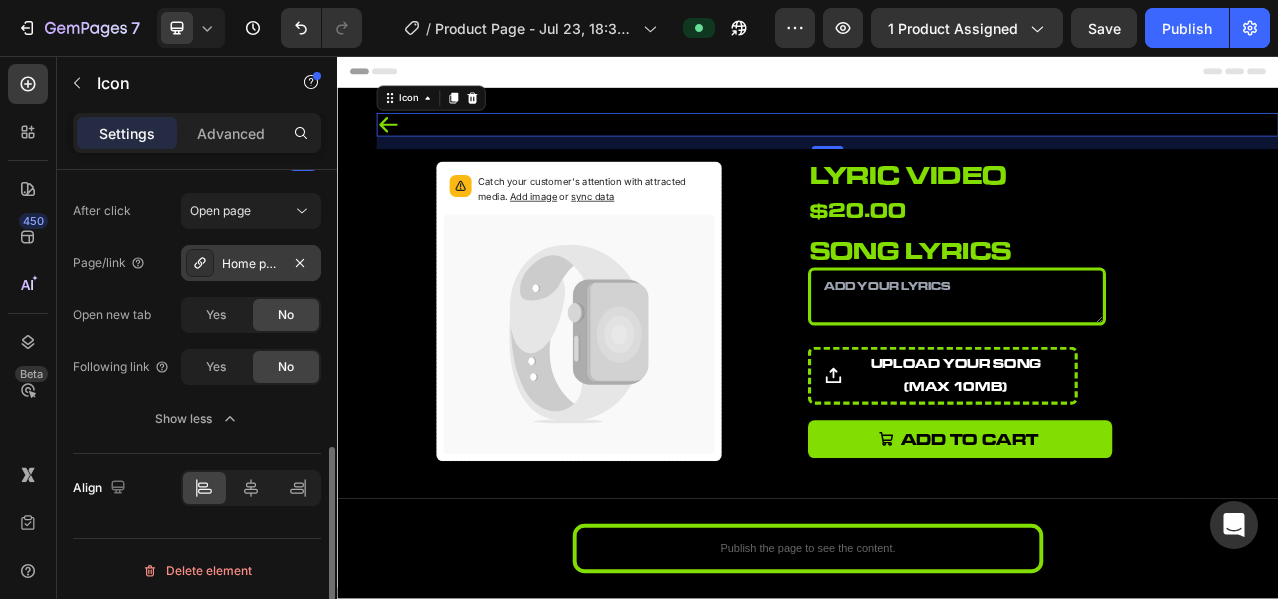 click on "Home page" at bounding box center (251, 264) 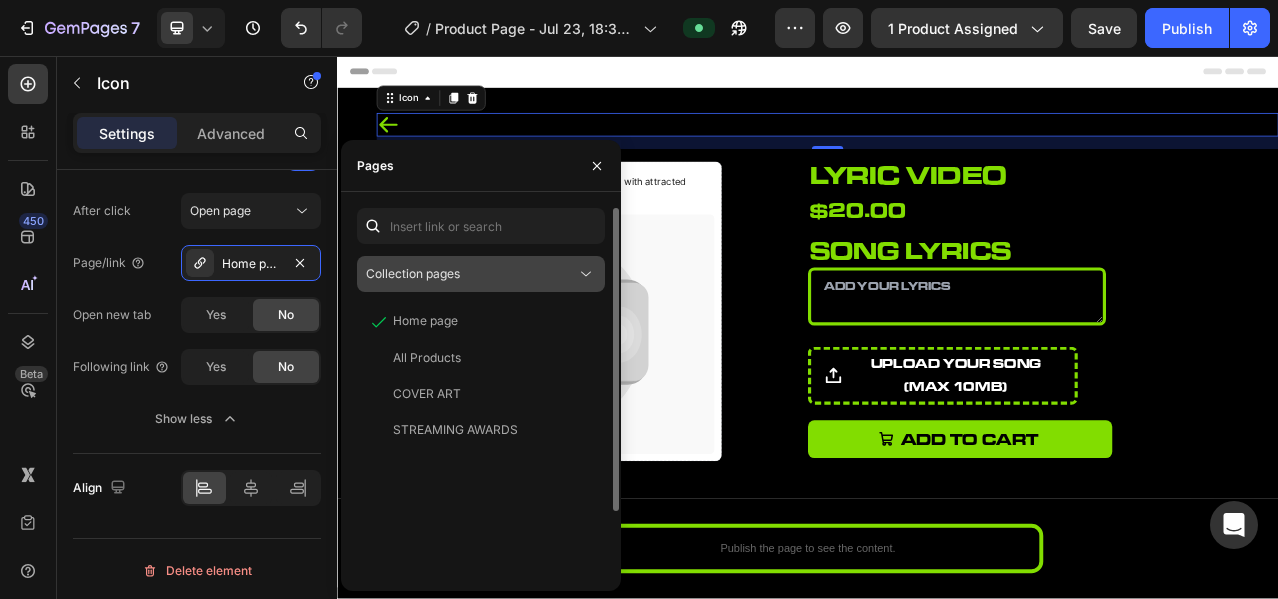 click on "Collection pages" at bounding box center [481, 274] 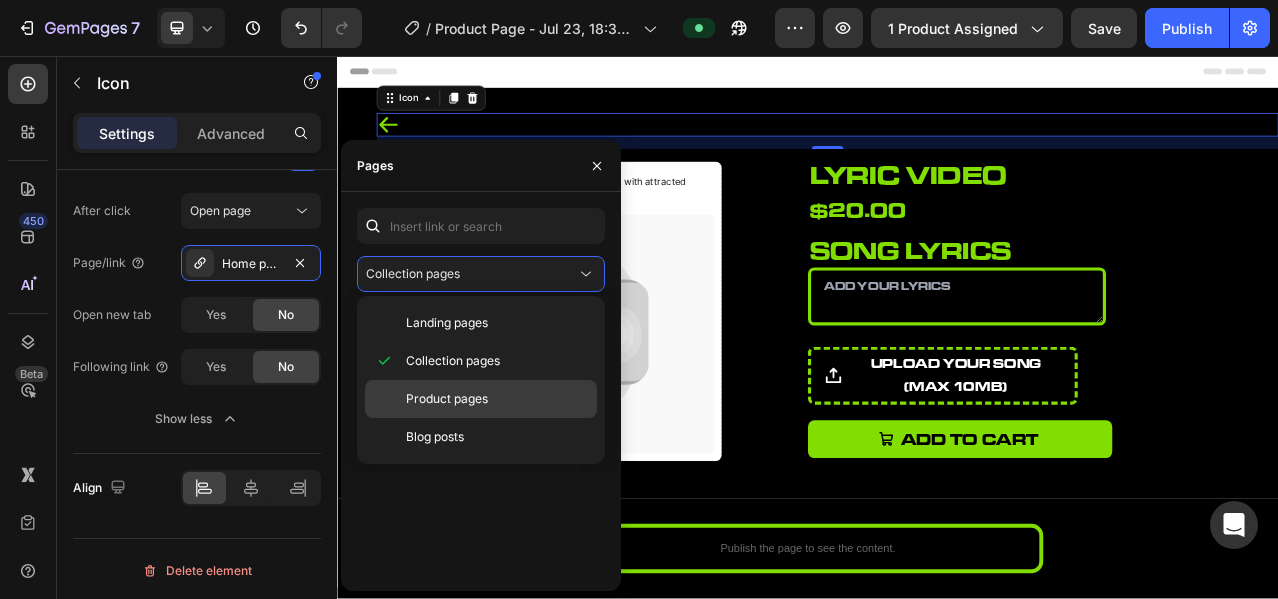 click on "Product pages" at bounding box center (447, 399) 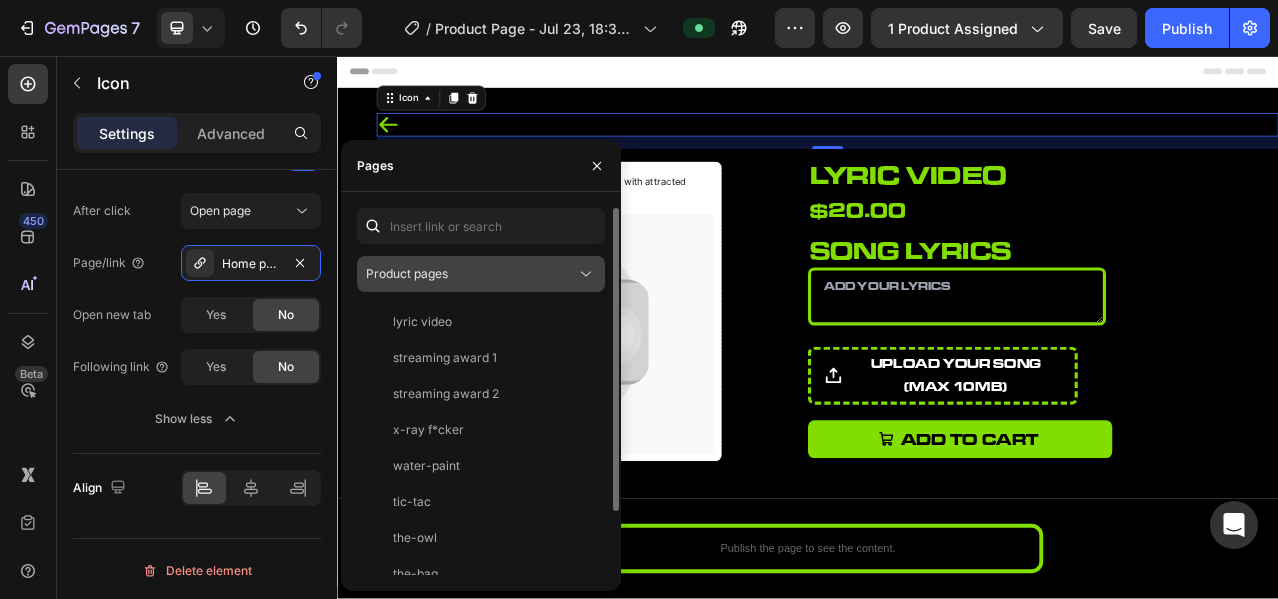 click on "Product pages" at bounding box center [407, 273] 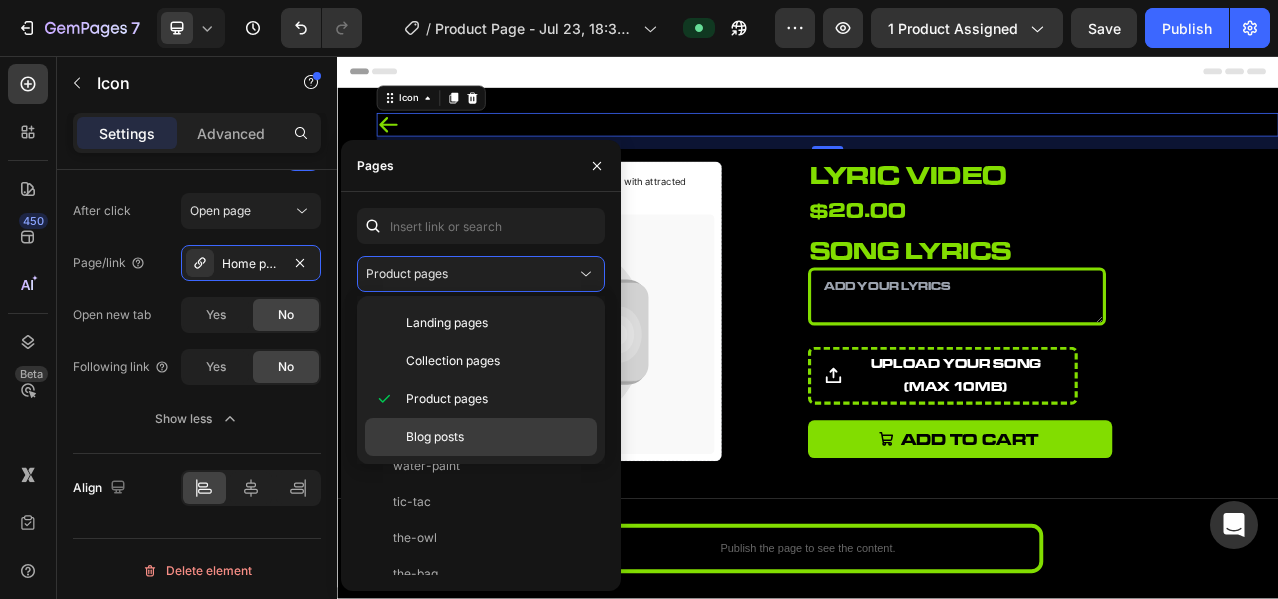 click on "Blog posts" at bounding box center [435, 437] 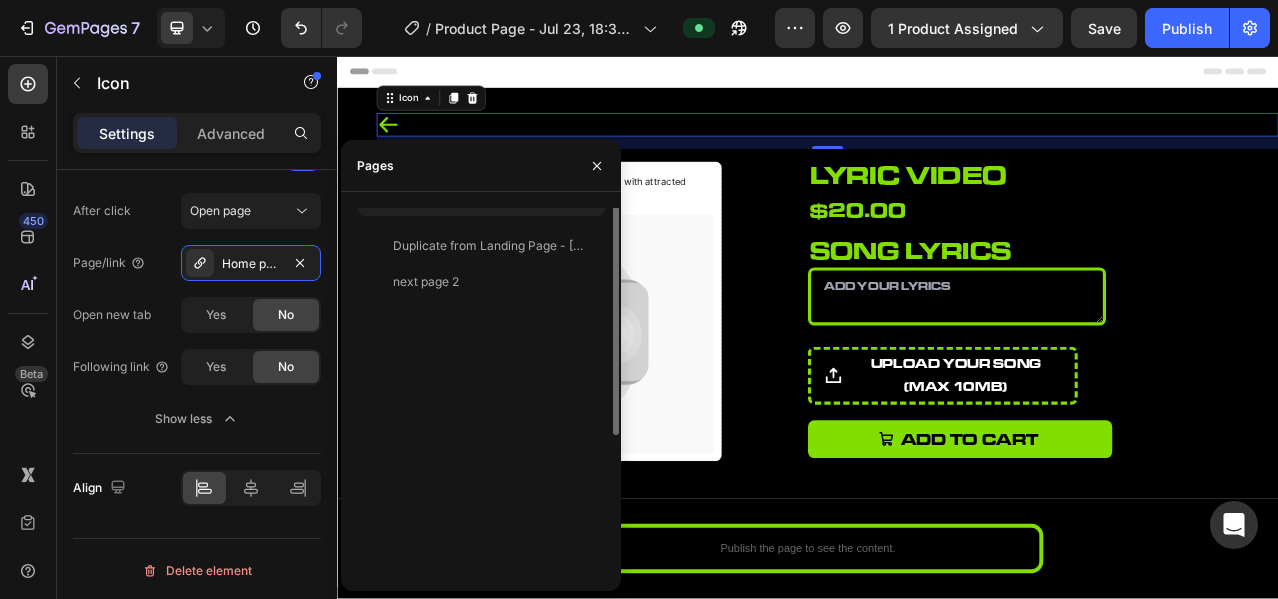 scroll, scrollTop: 0, scrollLeft: 0, axis: both 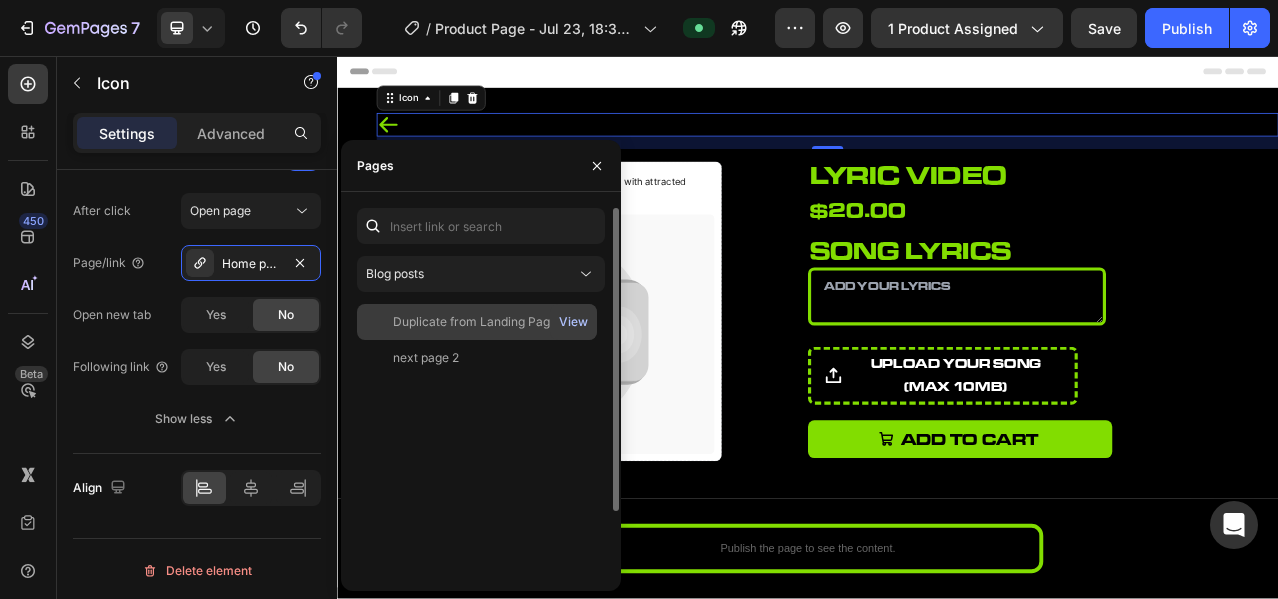 click on "View" at bounding box center (573, 322) 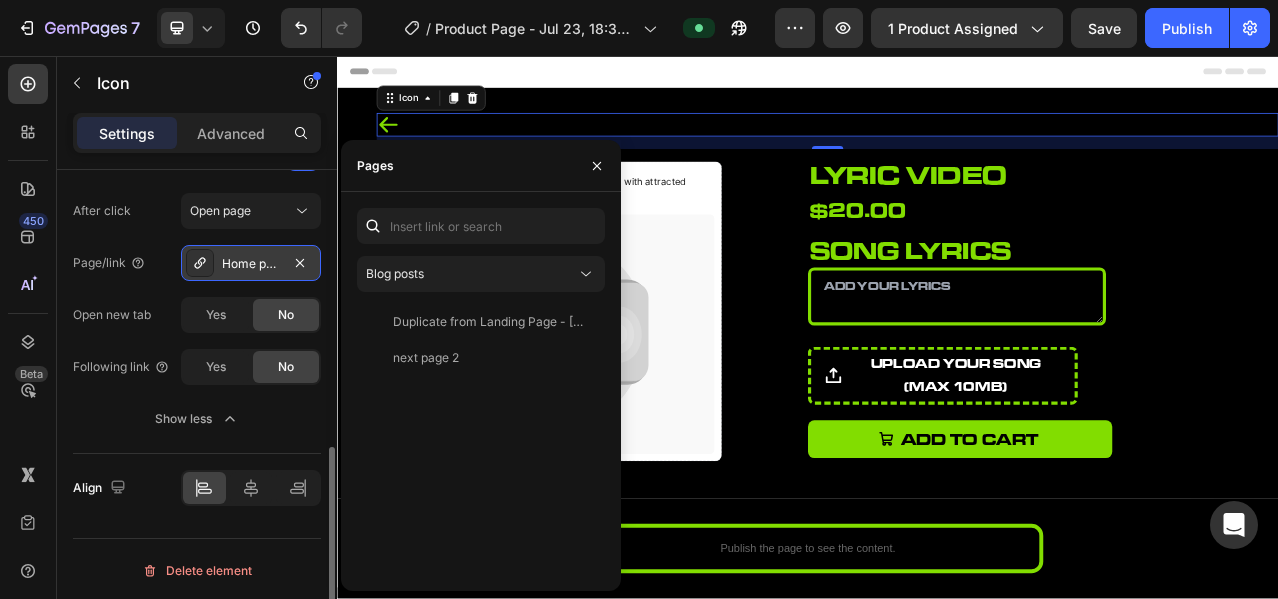 click on "Home page" at bounding box center [251, 264] 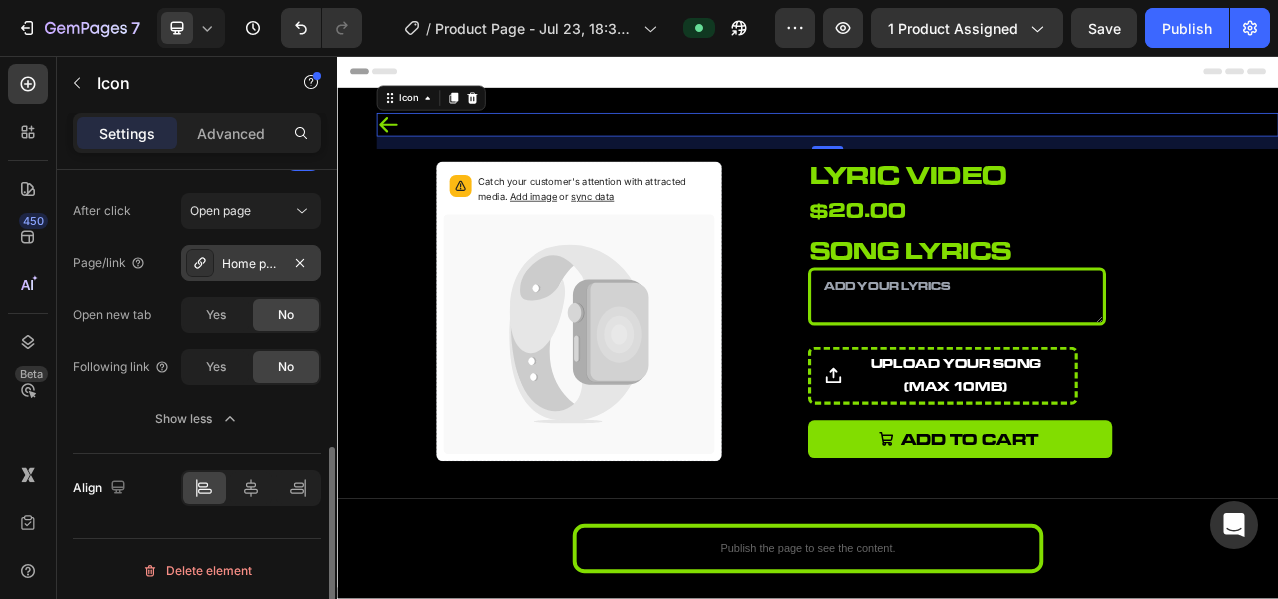click on "Home page" at bounding box center [251, 264] 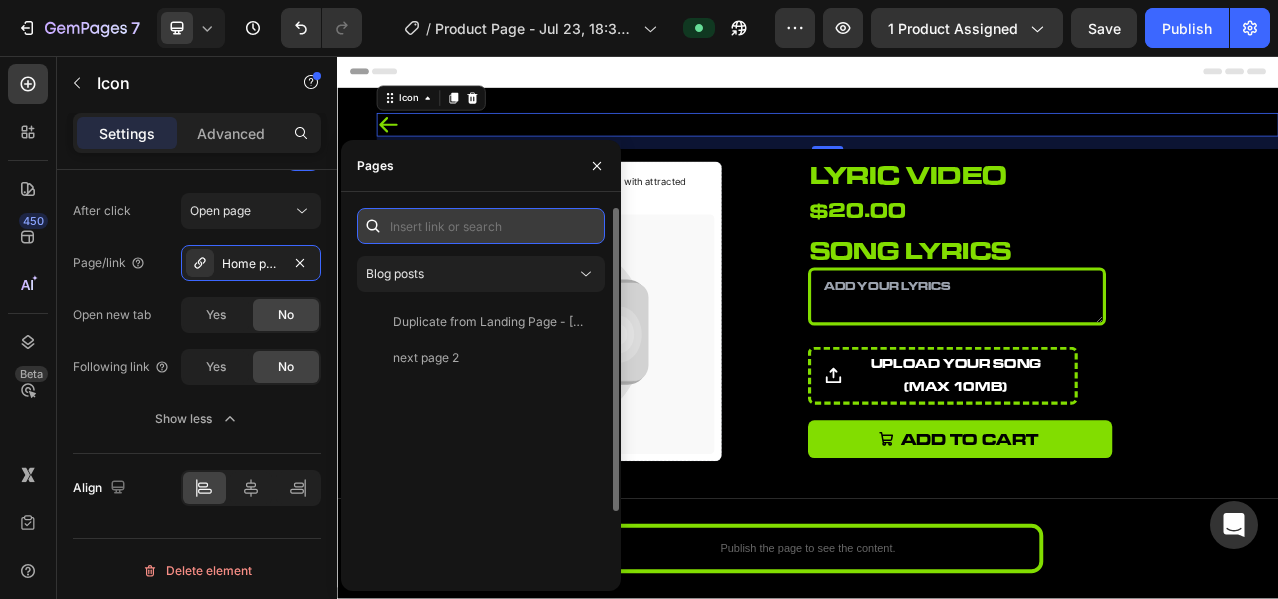click at bounding box center (481, 226) 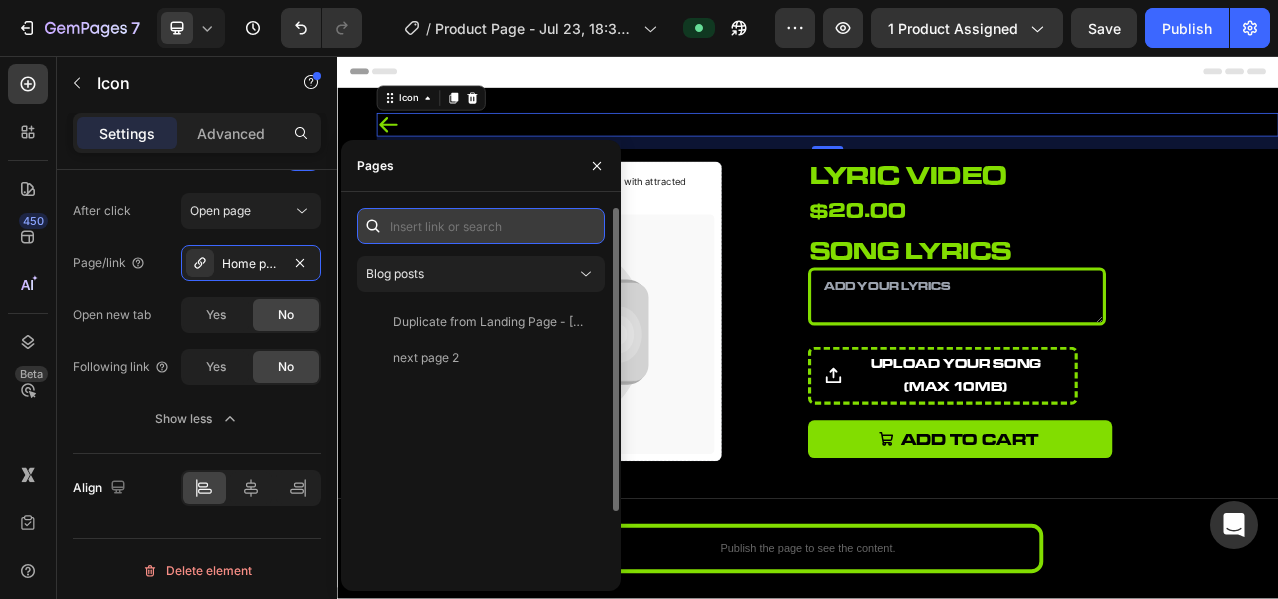 paste on "https://np02uh-nb.myshopify.com" 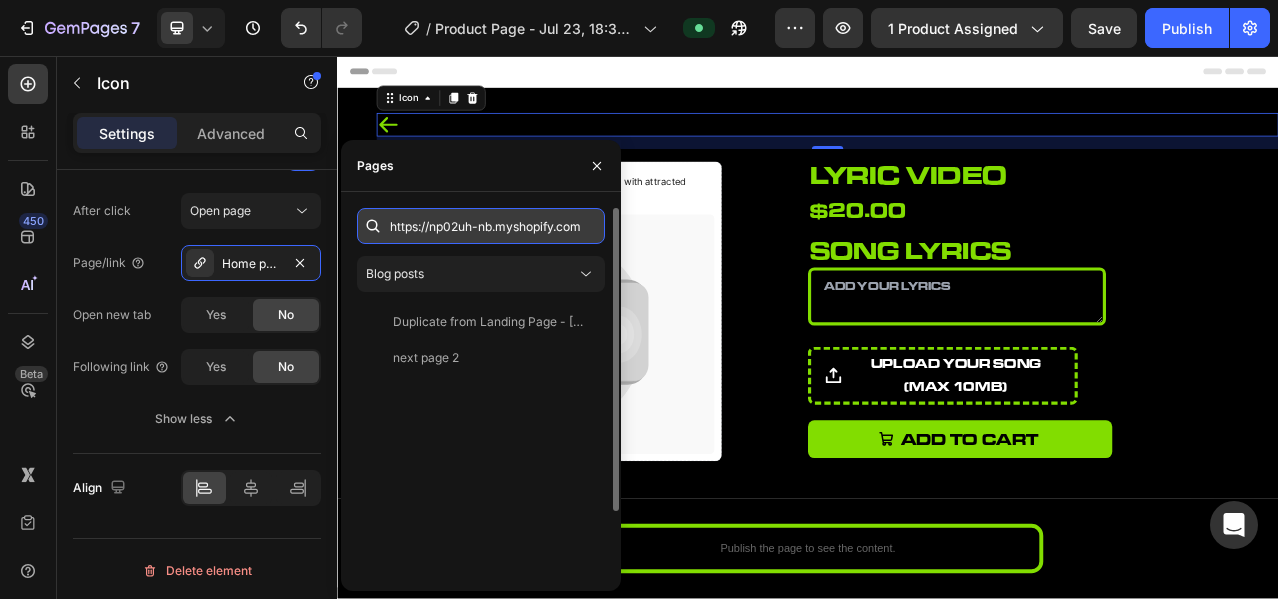 scroll, scrollTop: 0, scrollLeft: 19, axis: horizontal 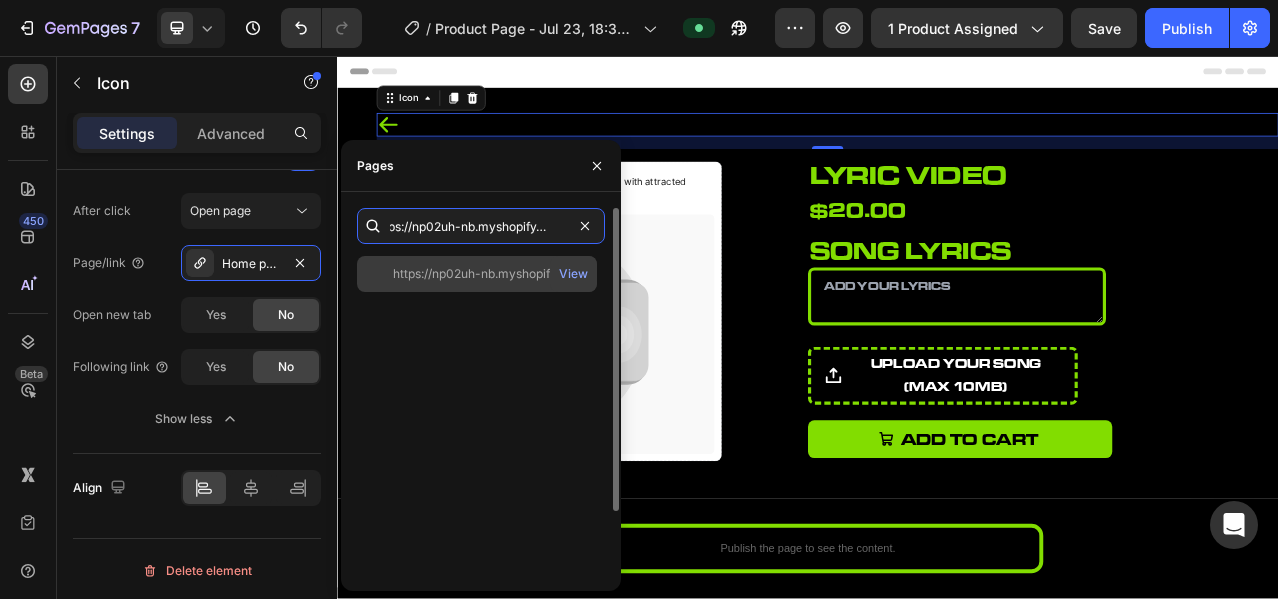 type on "https://np02uh-nb.myshopify.com" 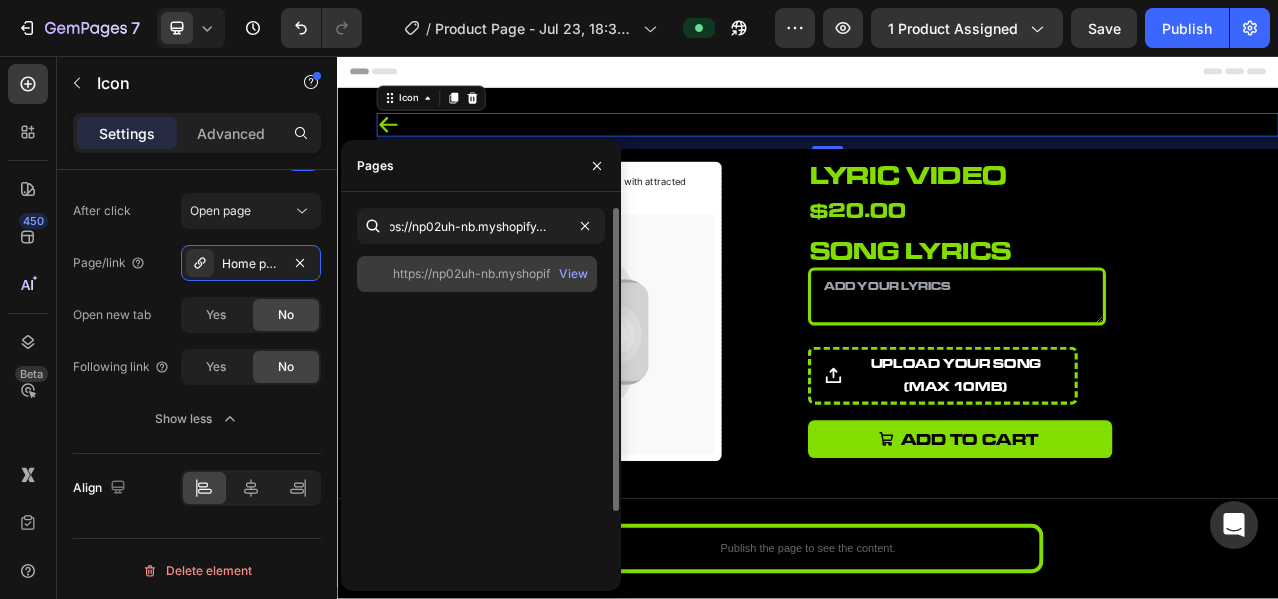 click on "https://np02uh-nb.myshopify.com" 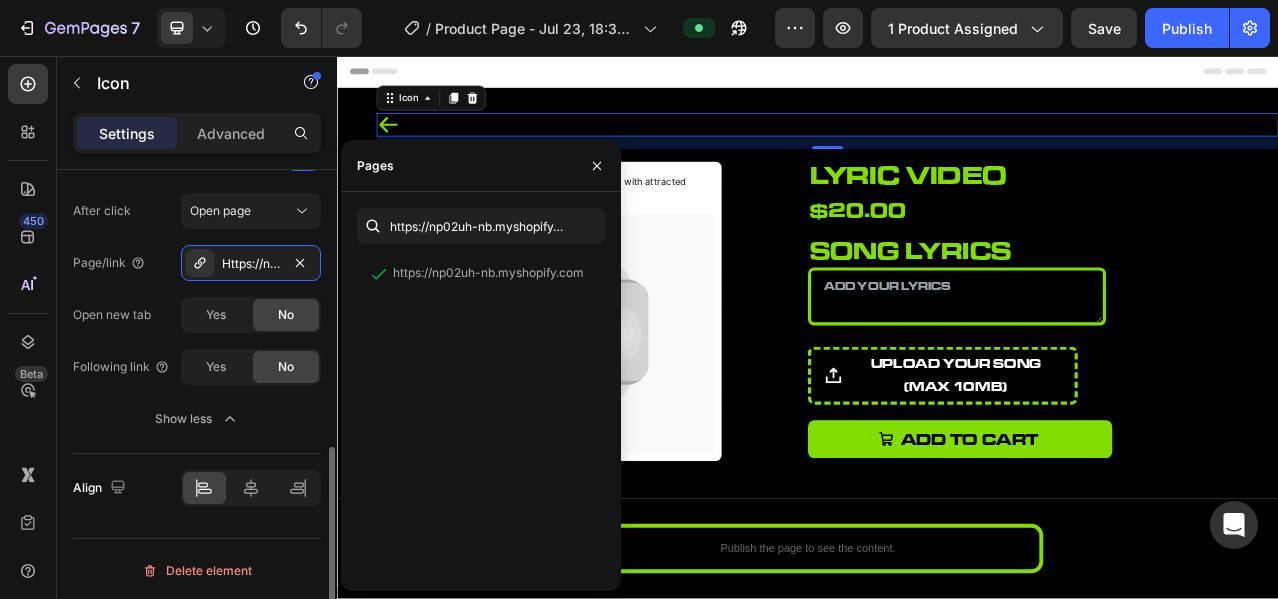 click on "After click Open page Page/link Https://np02uh-nb.Myshopify.Com Open new tab Yes No Following link Yes No Show less" at bounding box center (197, 315) 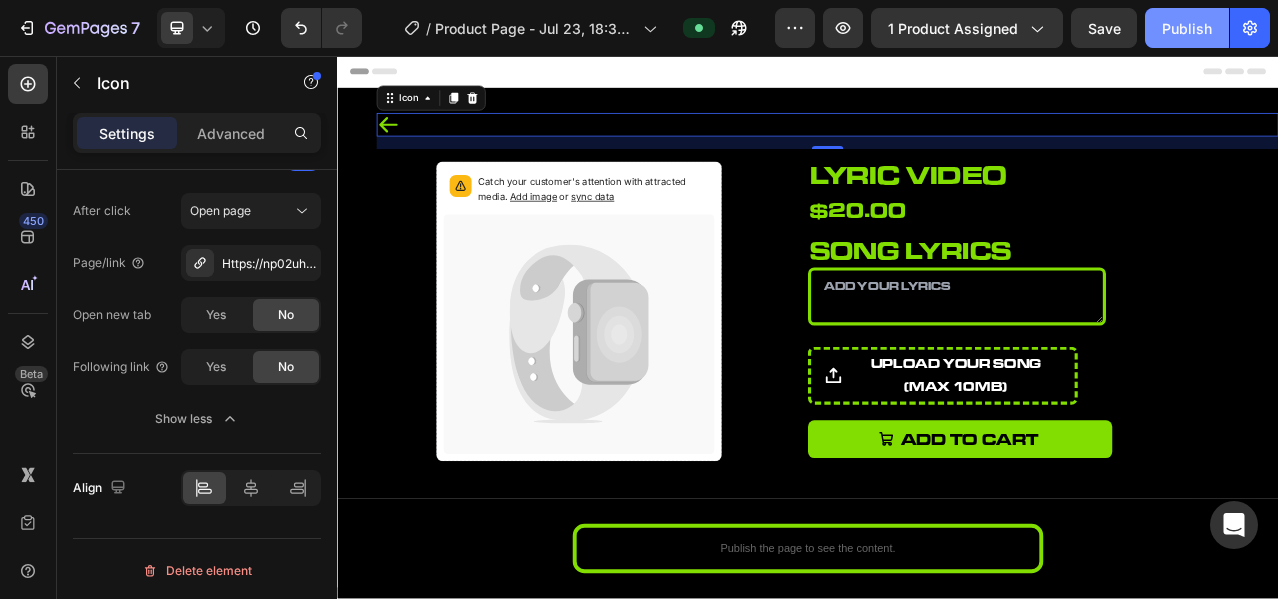 click on "Publish" at bounding box center [1187, 28] 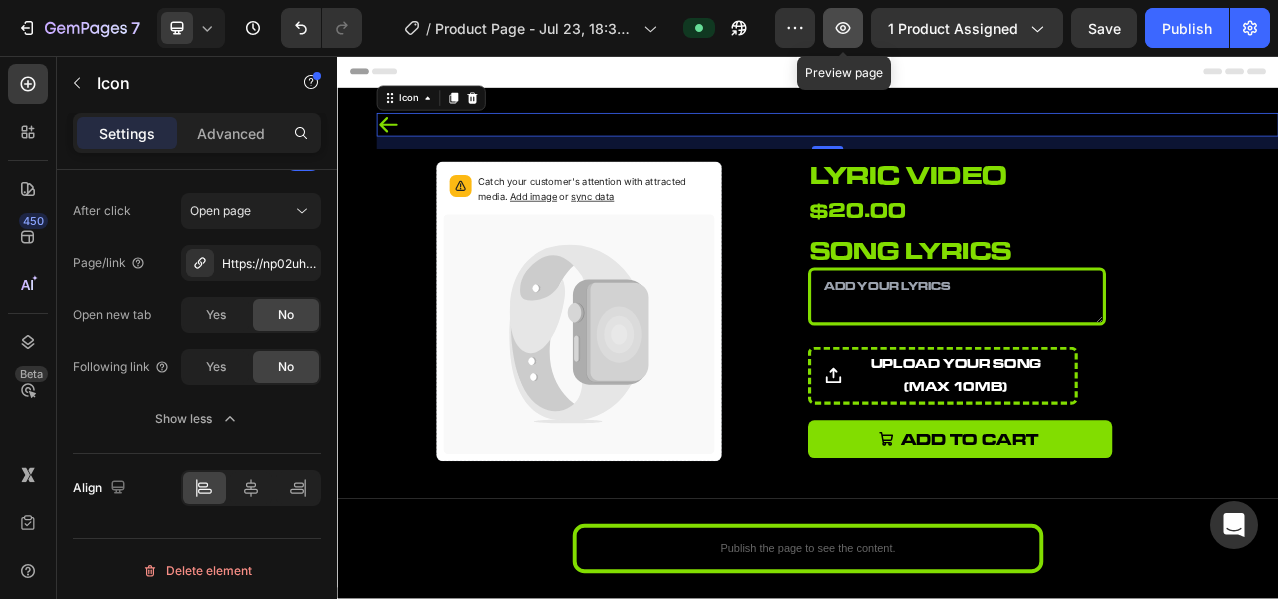 click 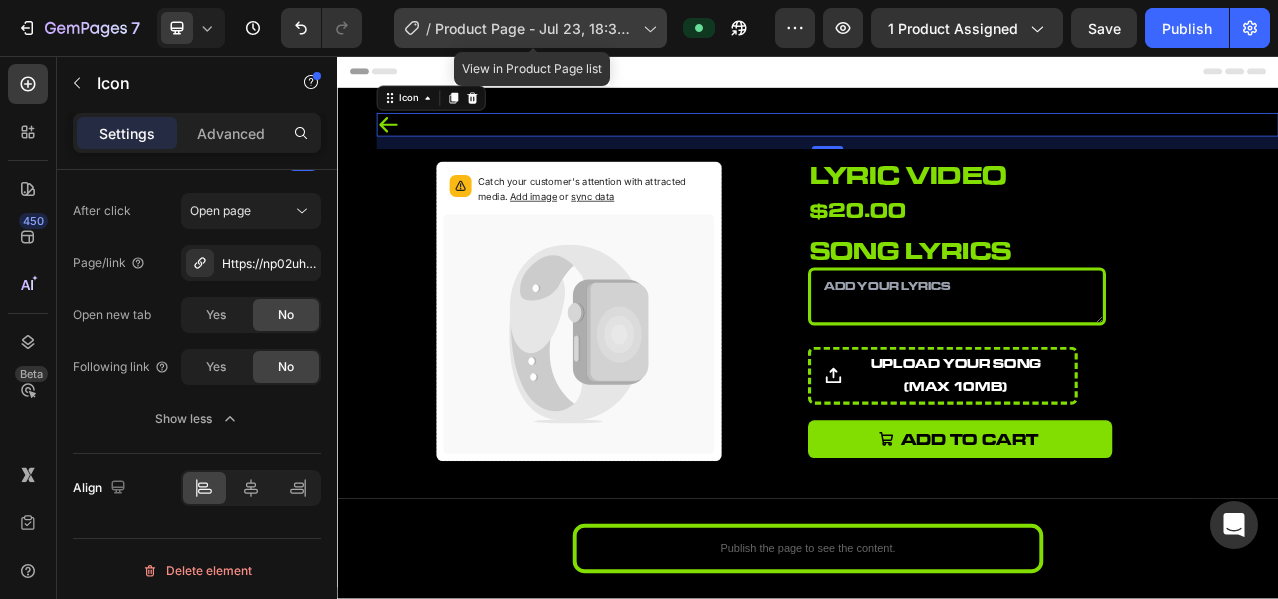 click on "Product Page - Jul 23, 18:32:40" at bounding box center (535, 28) 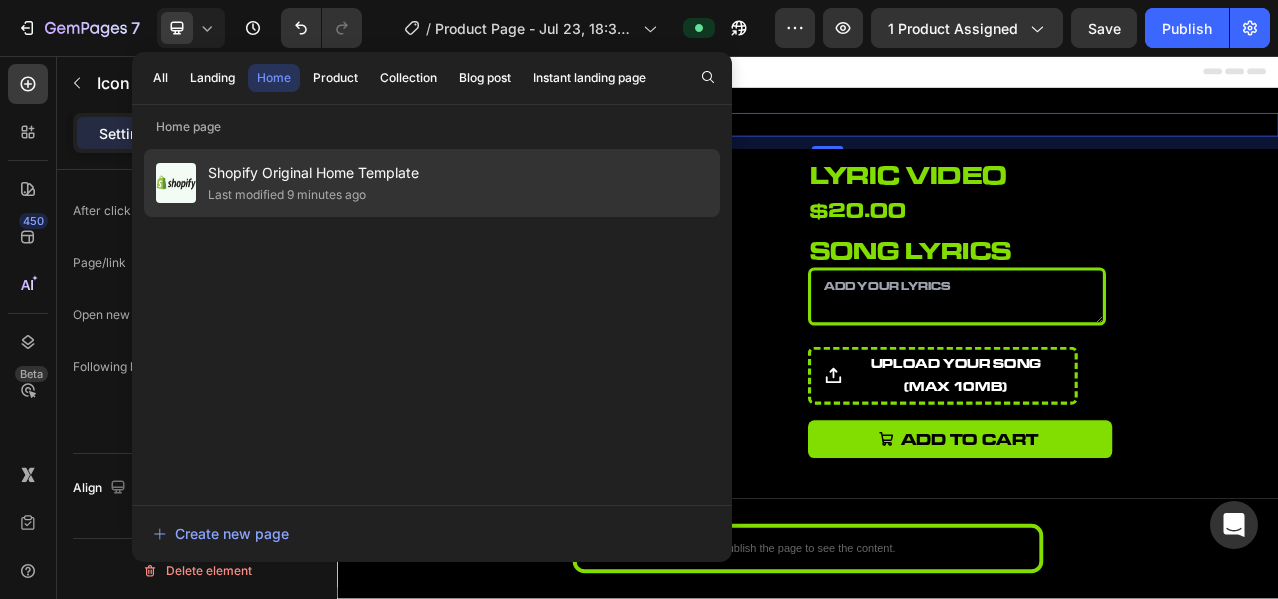 click on "Shopify Original Home Template" at bounding box center [313, 173] 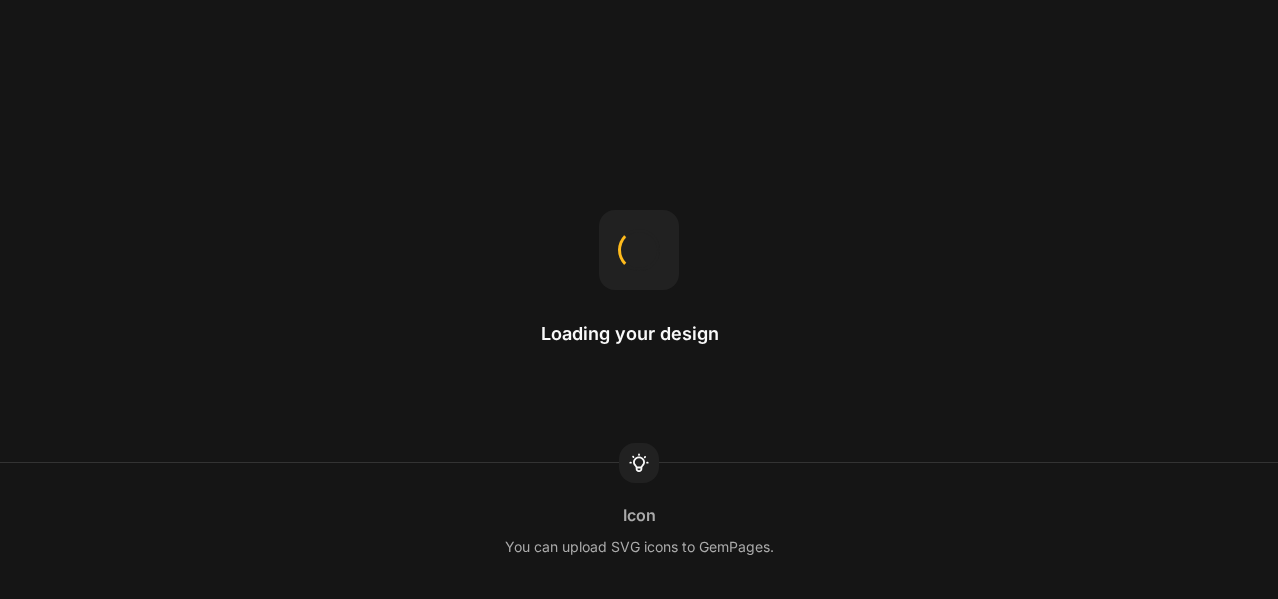 scroll, scrollTop: 0, scrollLeft: 0, axis: both 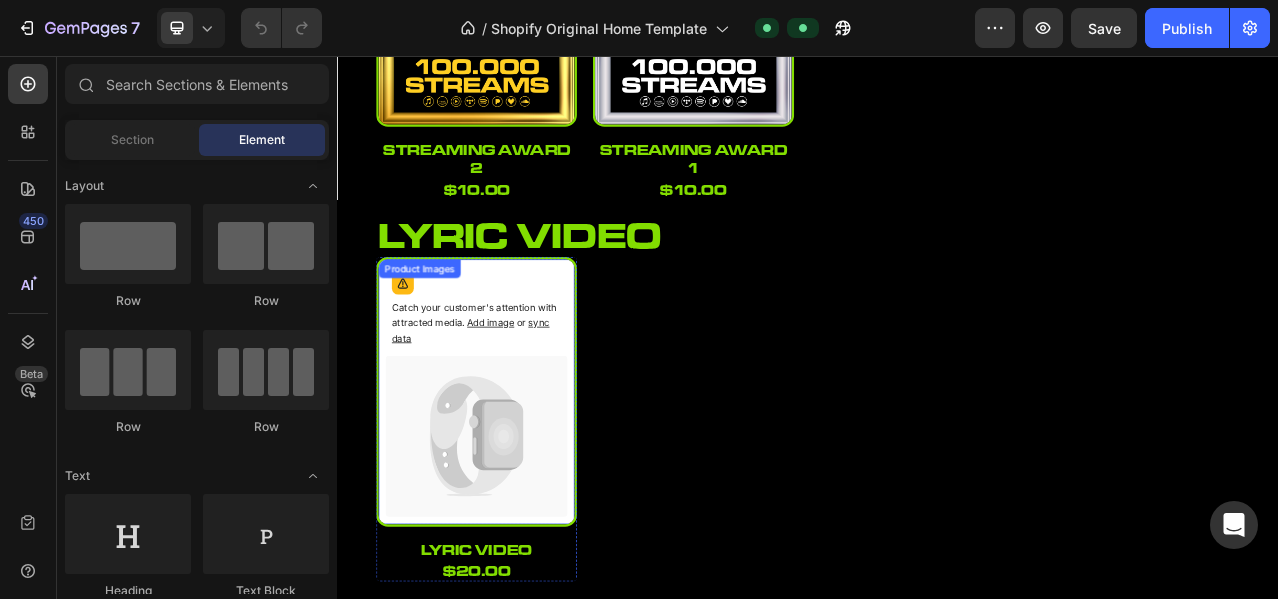 click 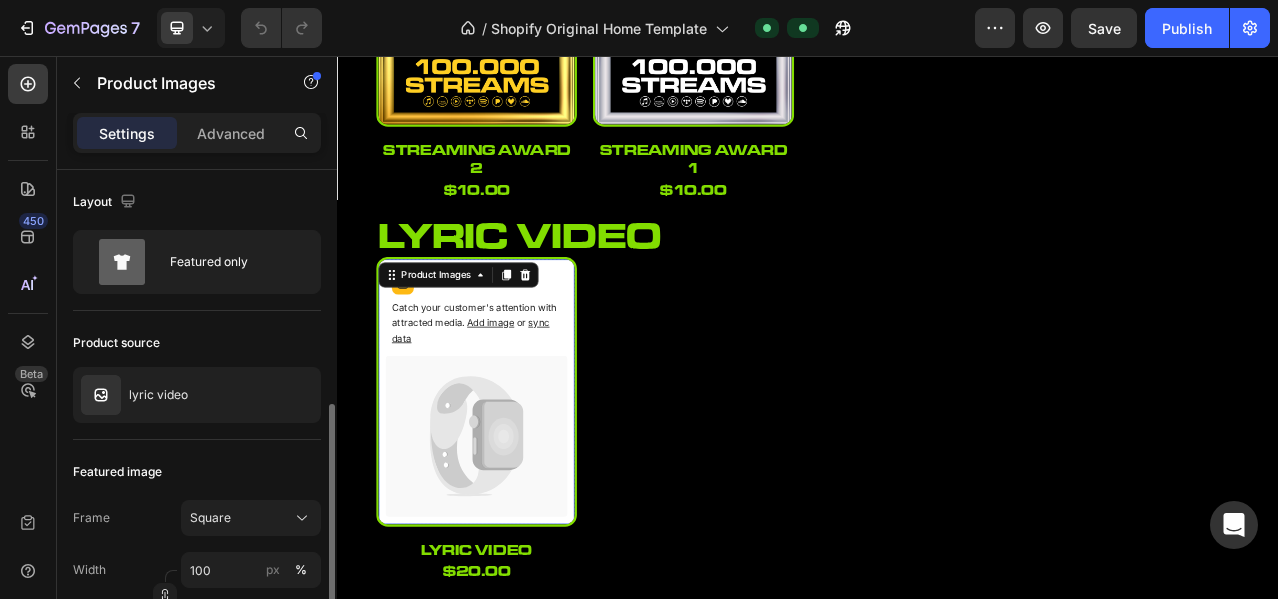 scroll, scrollTop: 166, scrollLeft: 0, axis: vertical 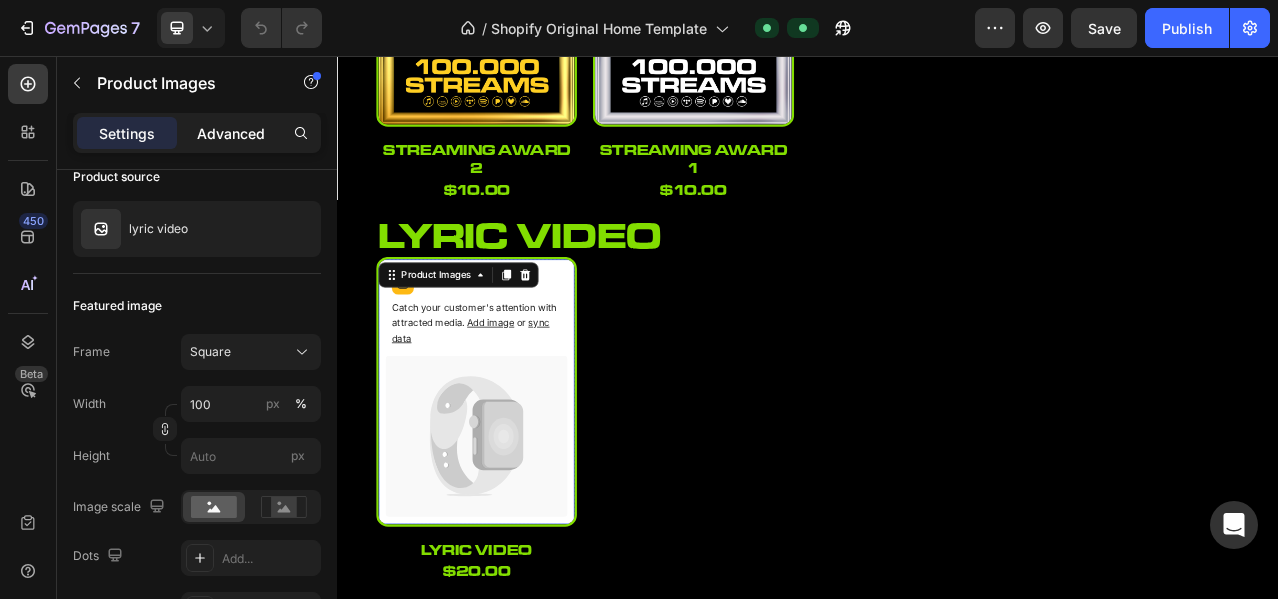 click on "Advanced" at bounding box center (231, 133) 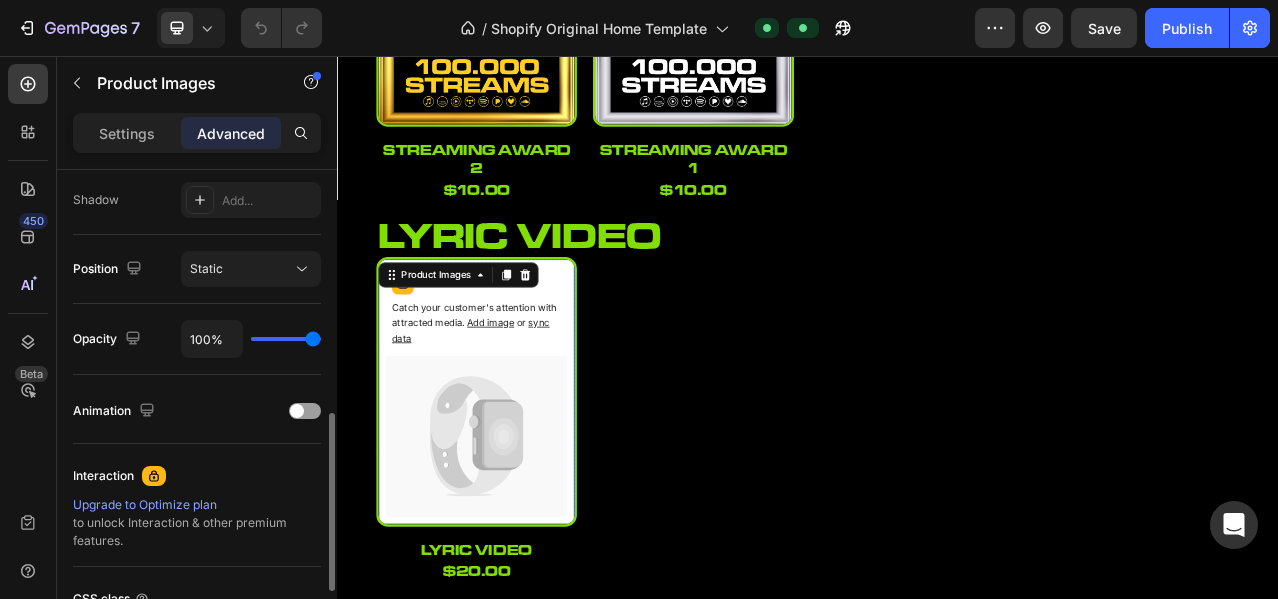 scroll, scrollTop: 844, scrollLeft: 0, axis: vertical 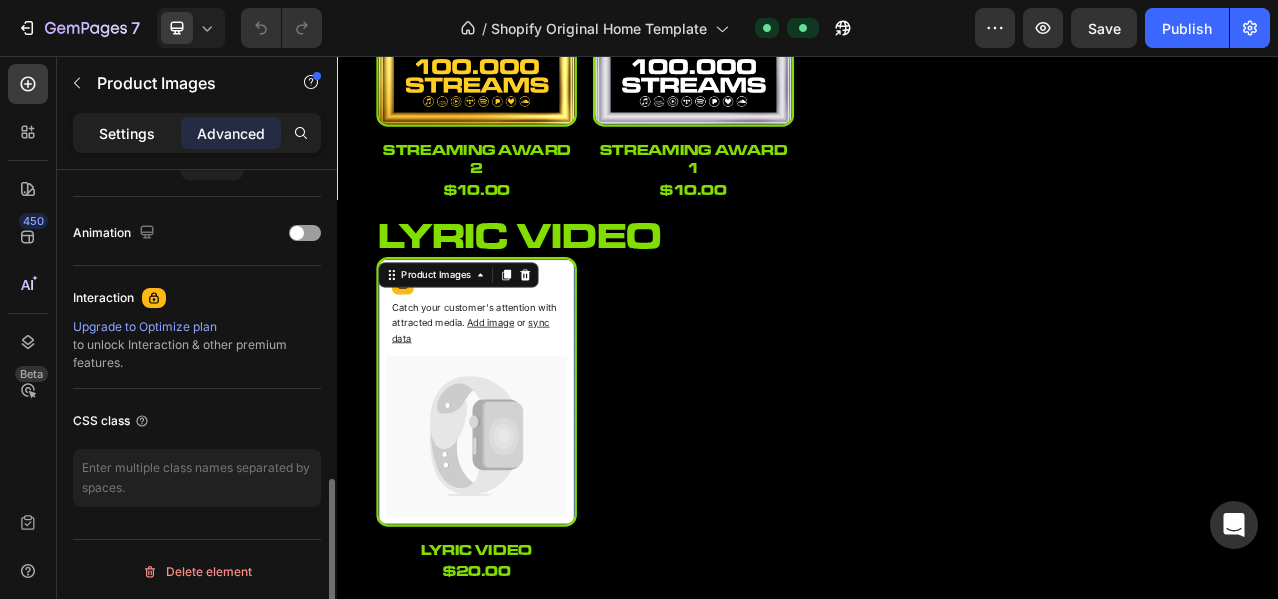 click on "Settings" at bounding box center (127, 133) 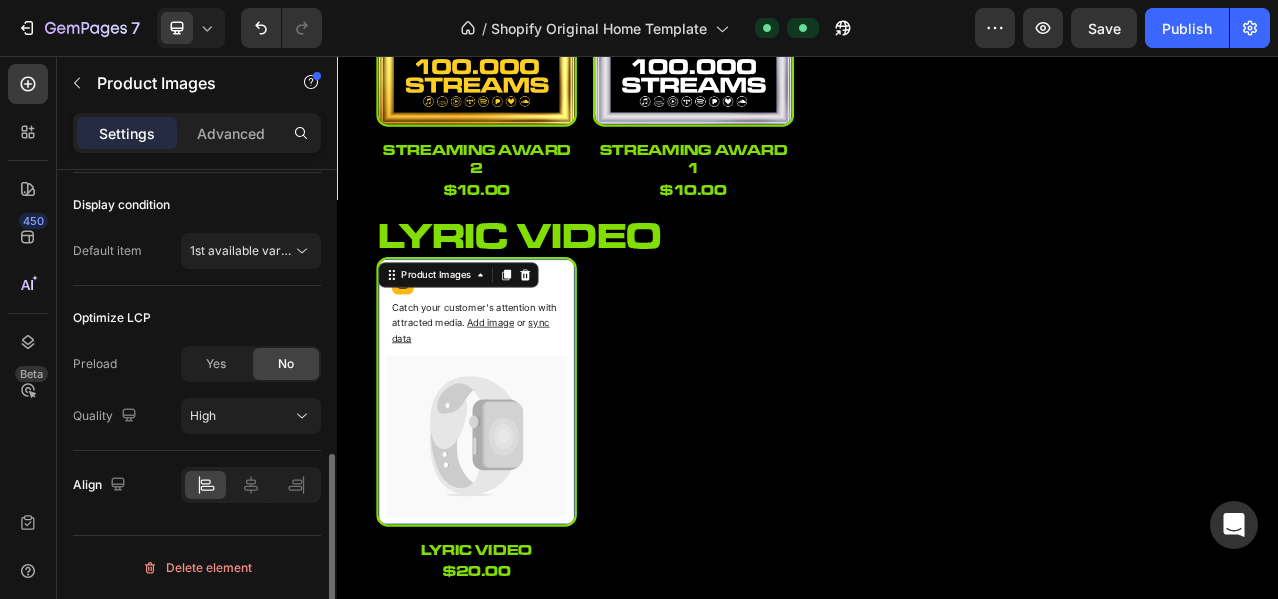 scroll, scrollTop: 688, scrollLeft: 0, axis: vertical 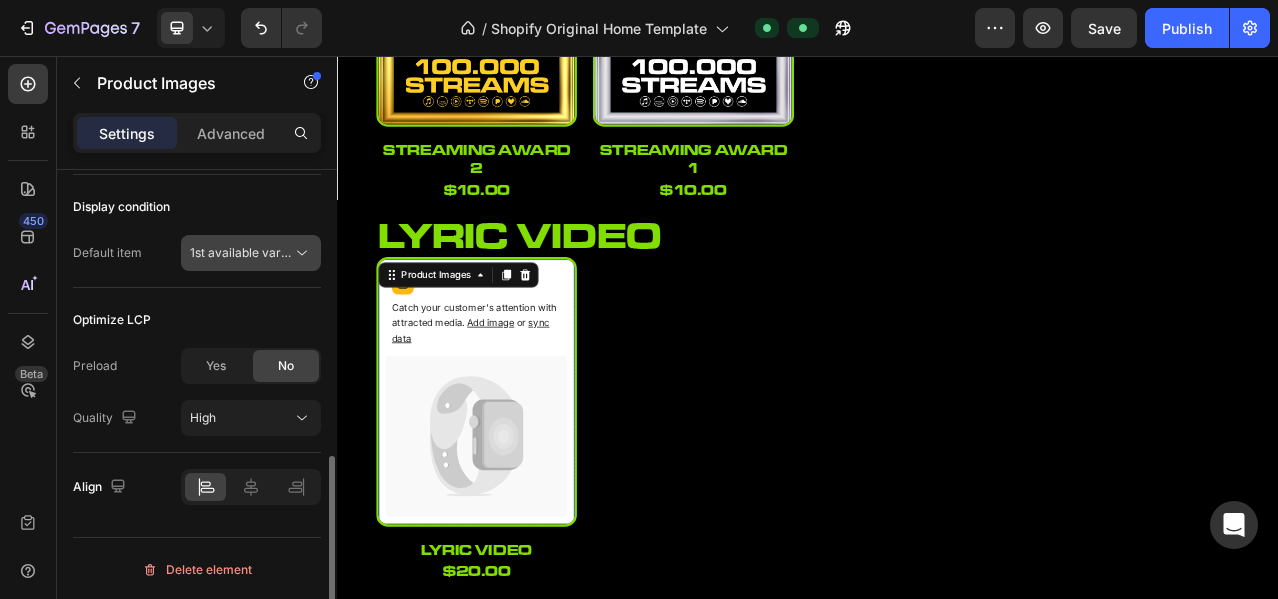 click on "1st available variant" at bounding box center [246, 252] 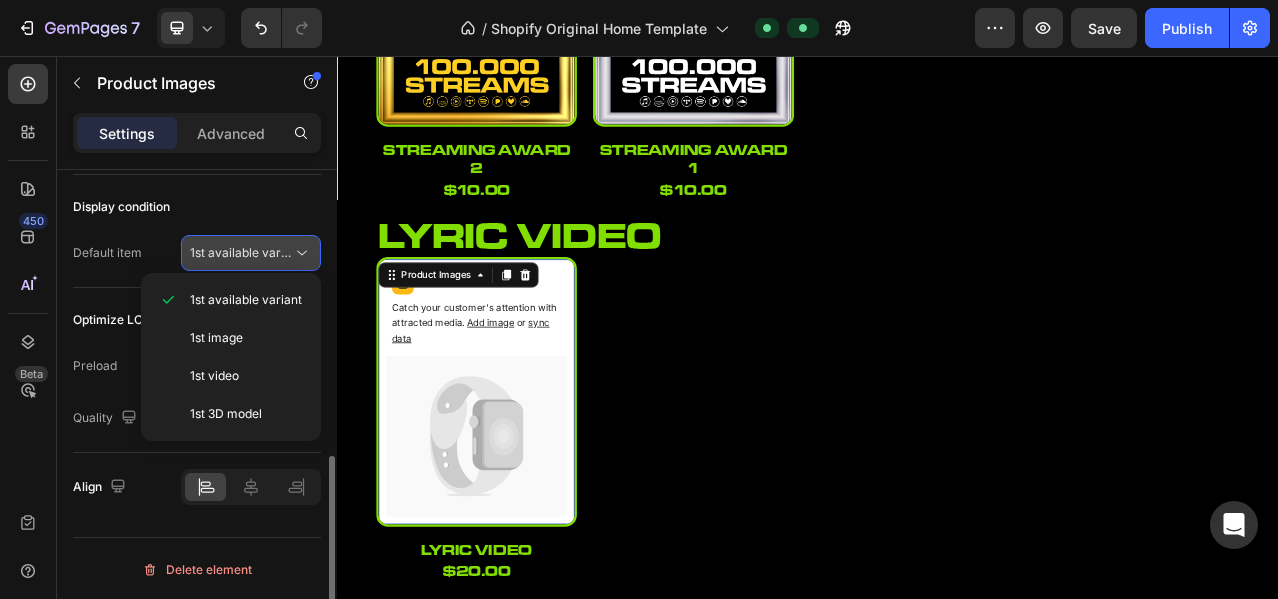 click on "1st available variant" at bounding box center (246, 252) 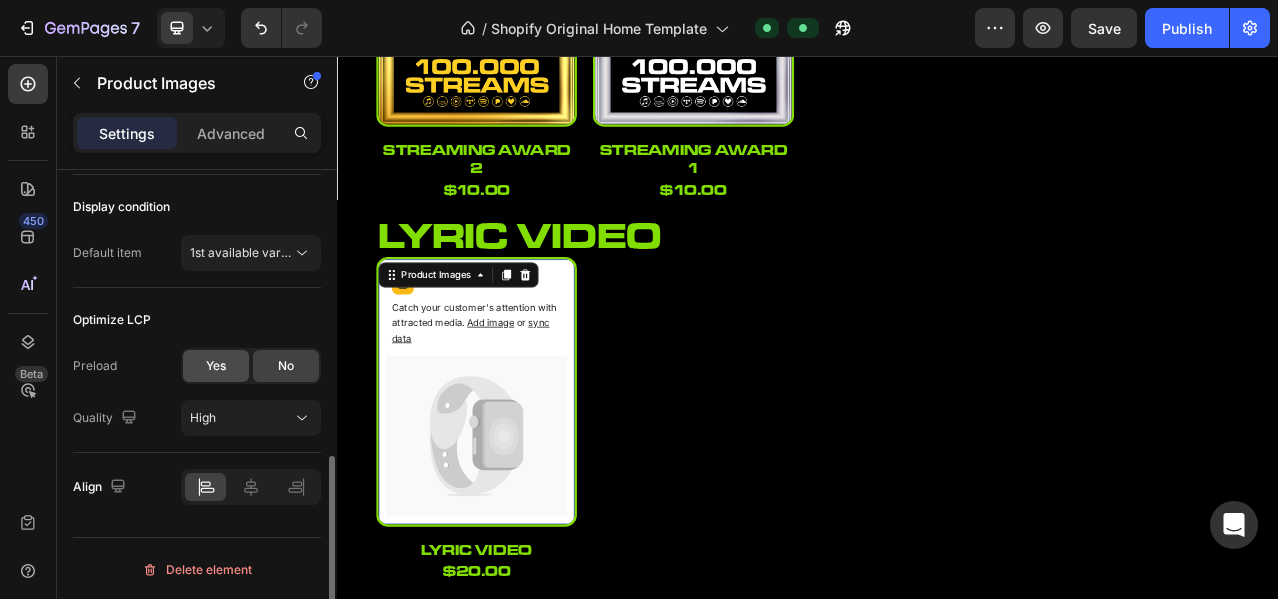 click on "Yes" 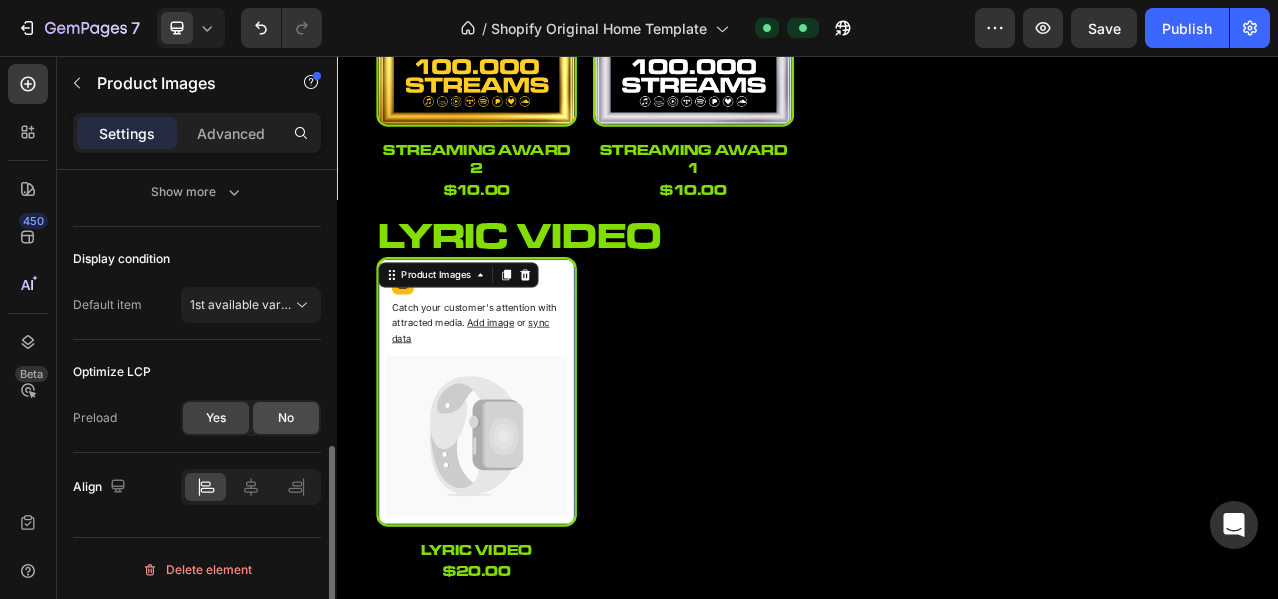 click on "No" 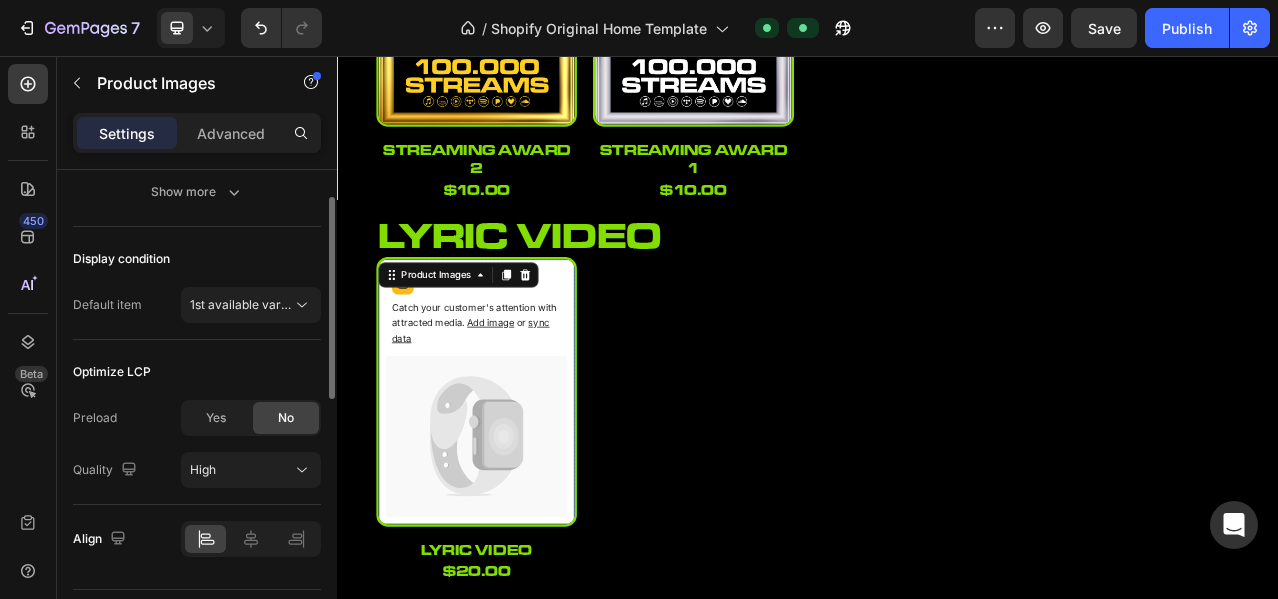 scroll, scrollTop: 302, scrollLeft: 0, axis: vertical 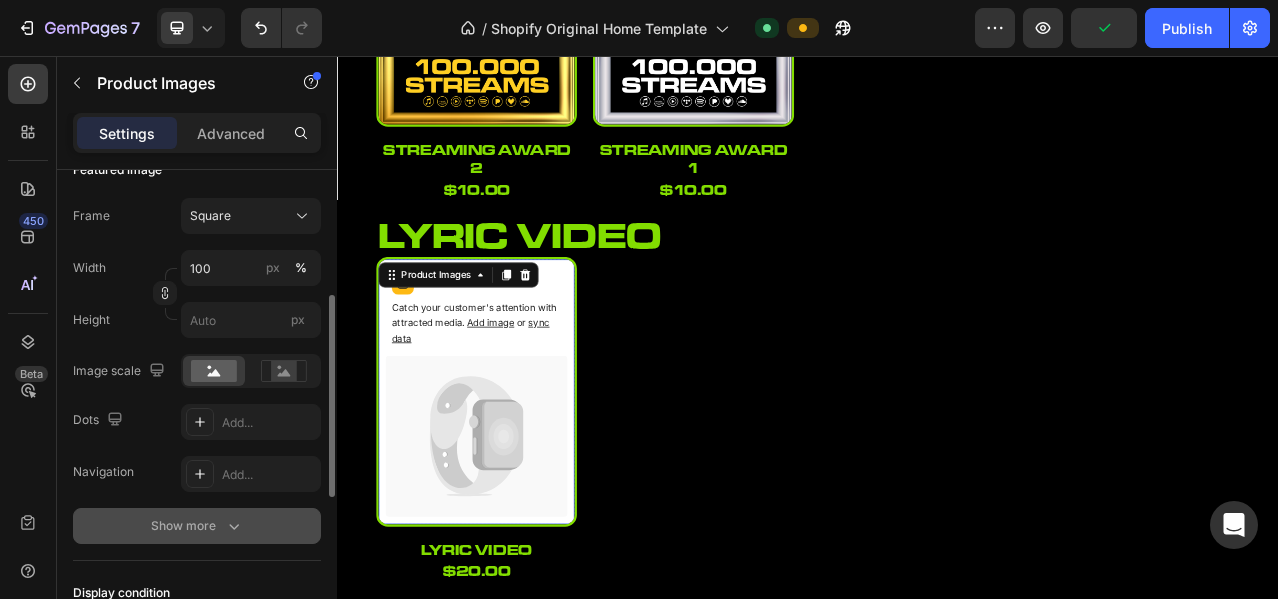 click 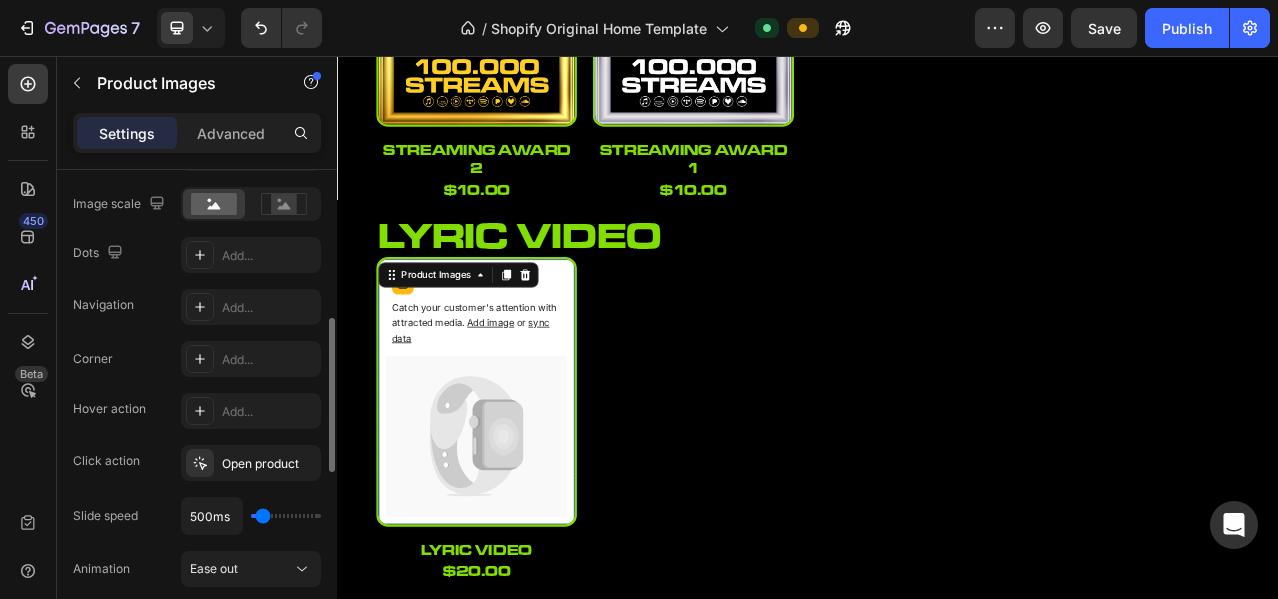 scroll, scrollTop: 302, scrollLeft: 0, axis: vertical 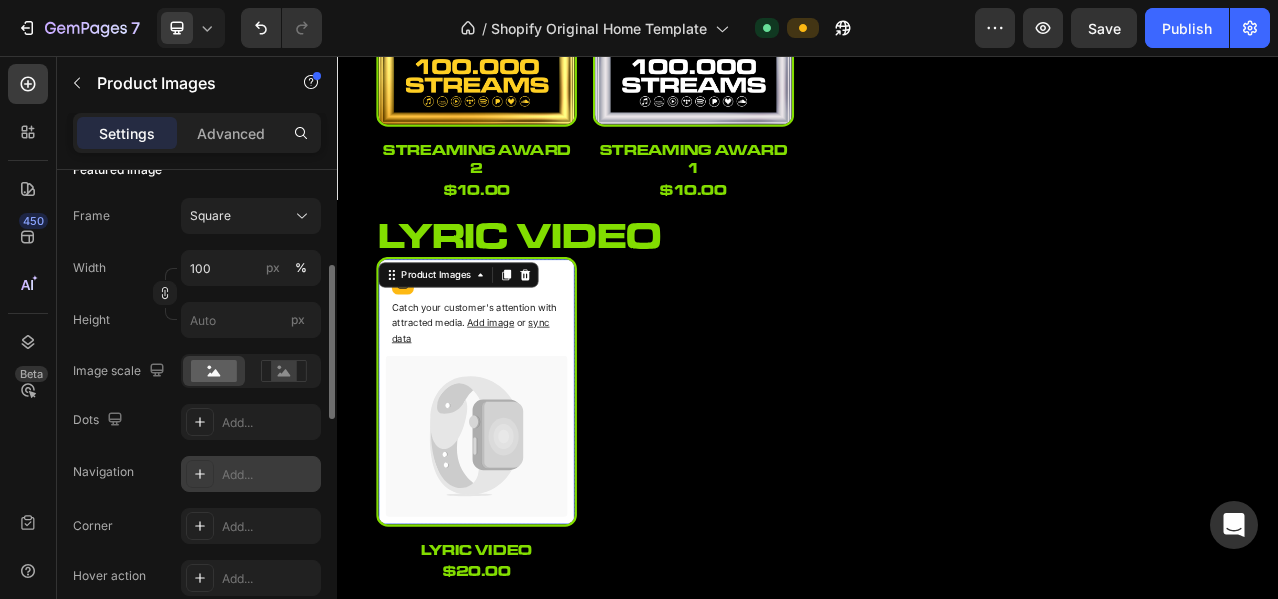 click on "Add..." at bounding box center (251, 474) 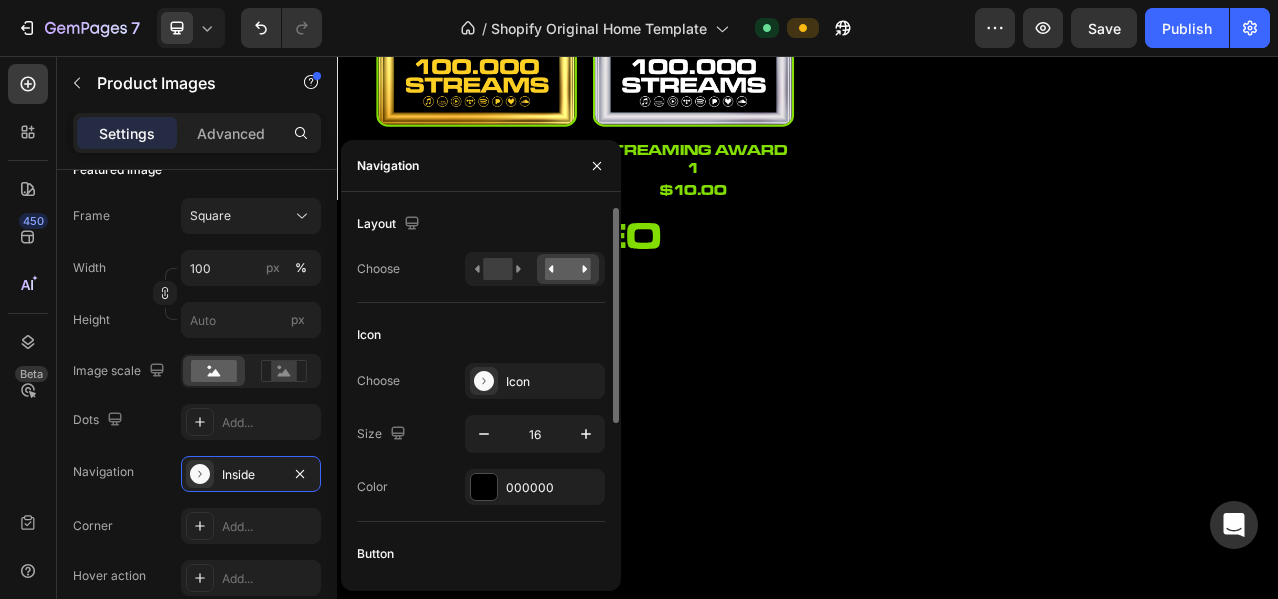 scroll, scrollTop: 258, scrollLeft: 0, axis: vertical 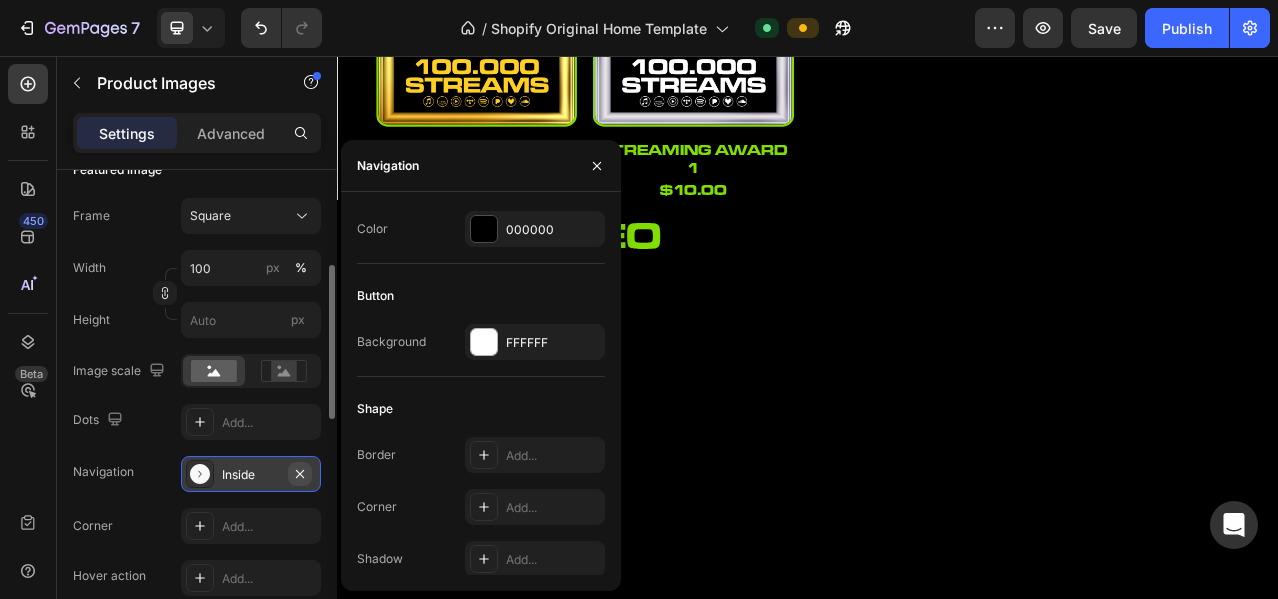 click 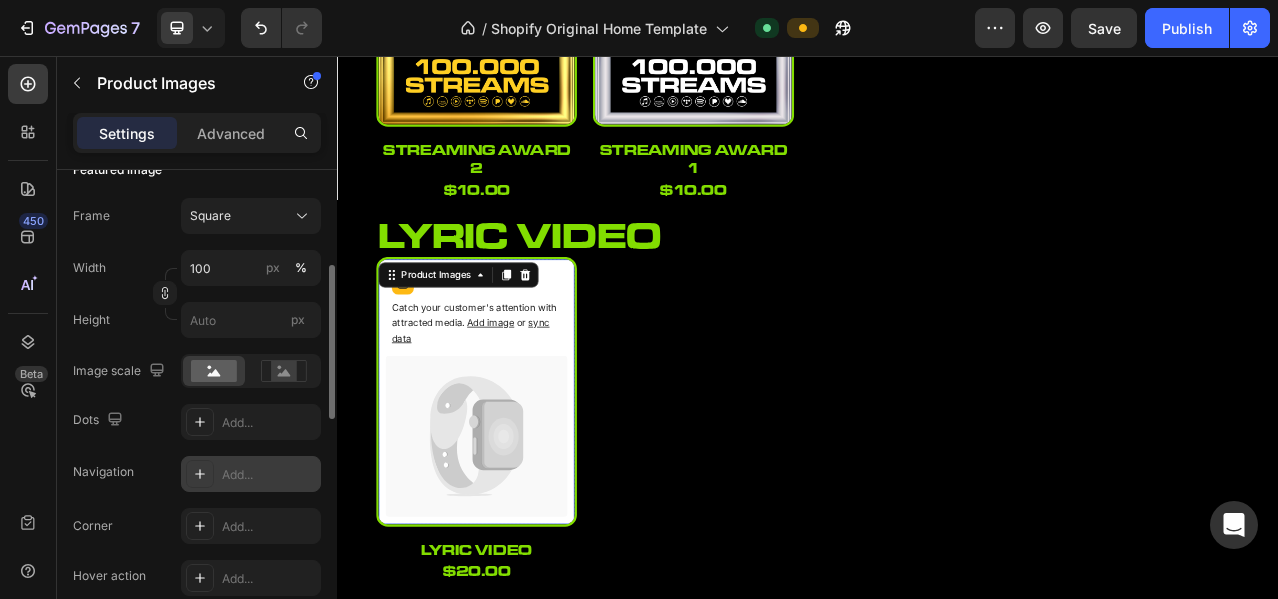 scroll, scrollTop: 0, scrollLeft: 0, axis: both 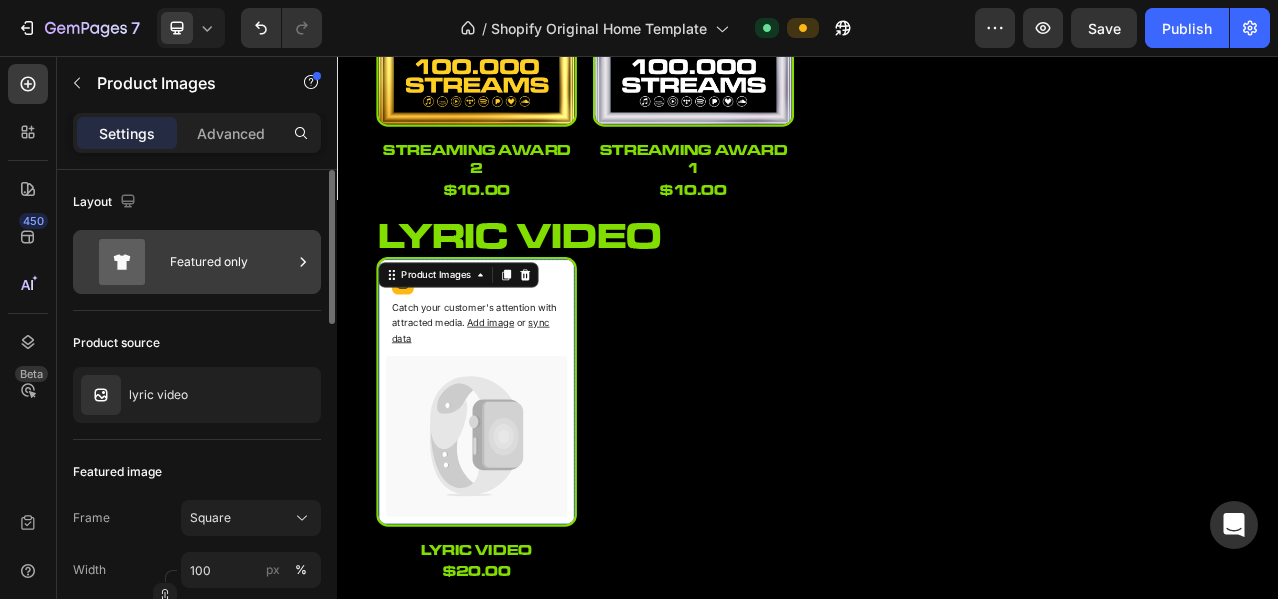 click on "Featured only" at bounding box center [231, 262] 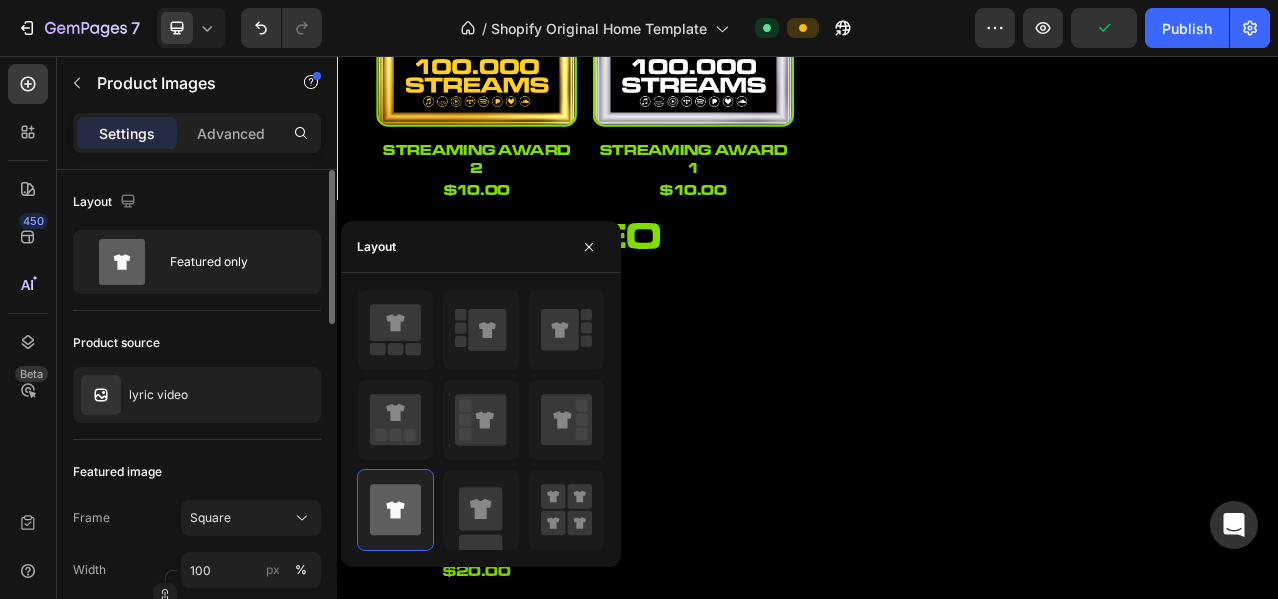 click on "Product source" at bounding box center (197, 343) 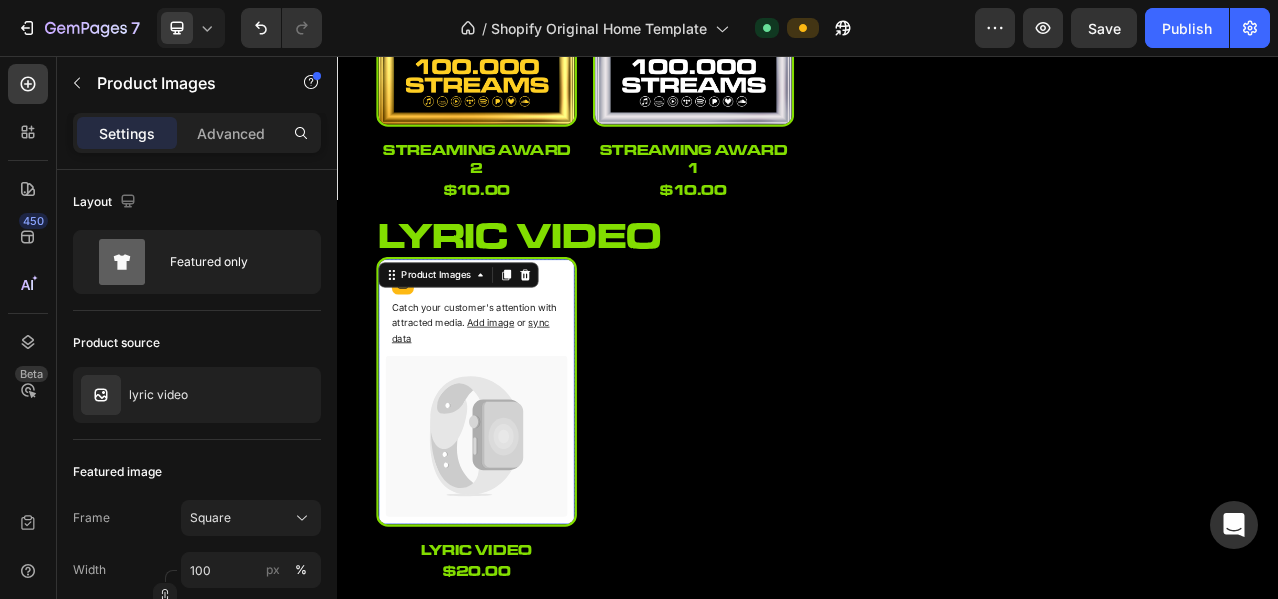 click 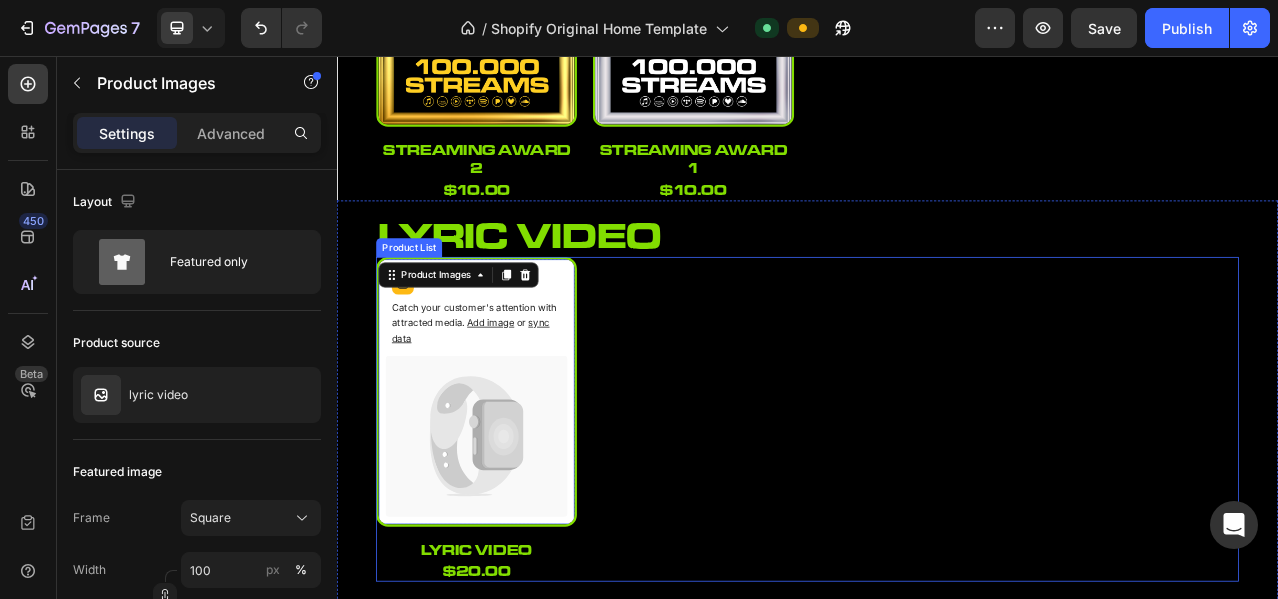 click on "Catch your customer's attention with attracted media.       Add image   or   sync data
Product Images   16 lyric video Product Title $20.00 Product Price Product Price Row Product List" at bounding box center (937, 520) 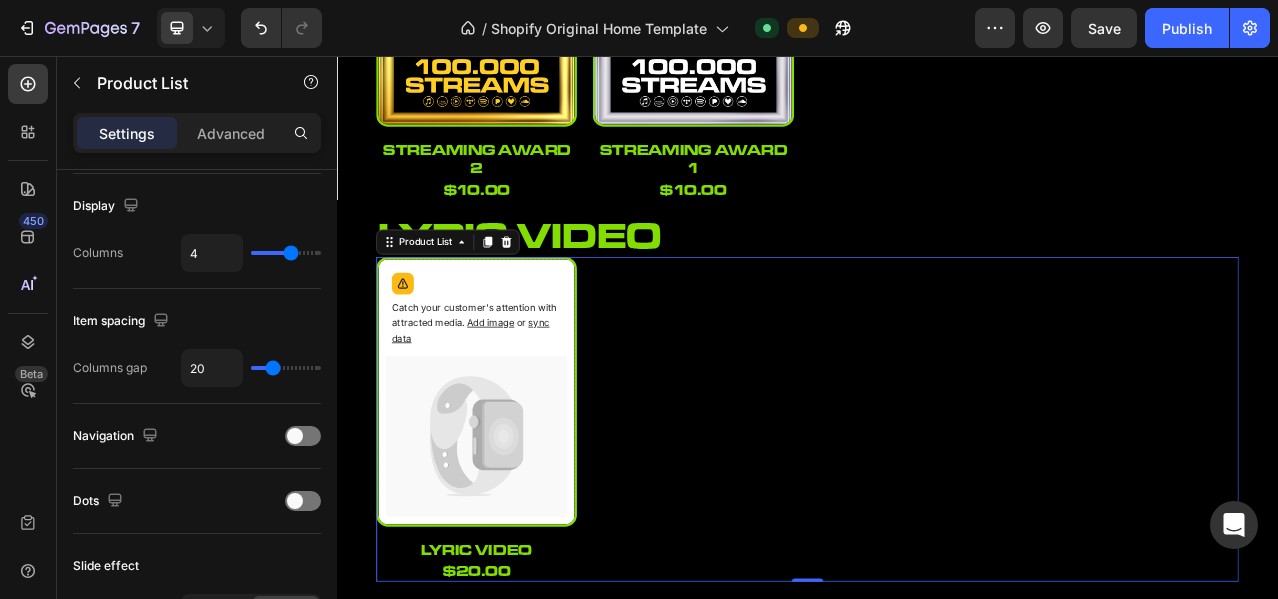 scroll, scrollTop: 0, scrollLeft: 0, axis: both 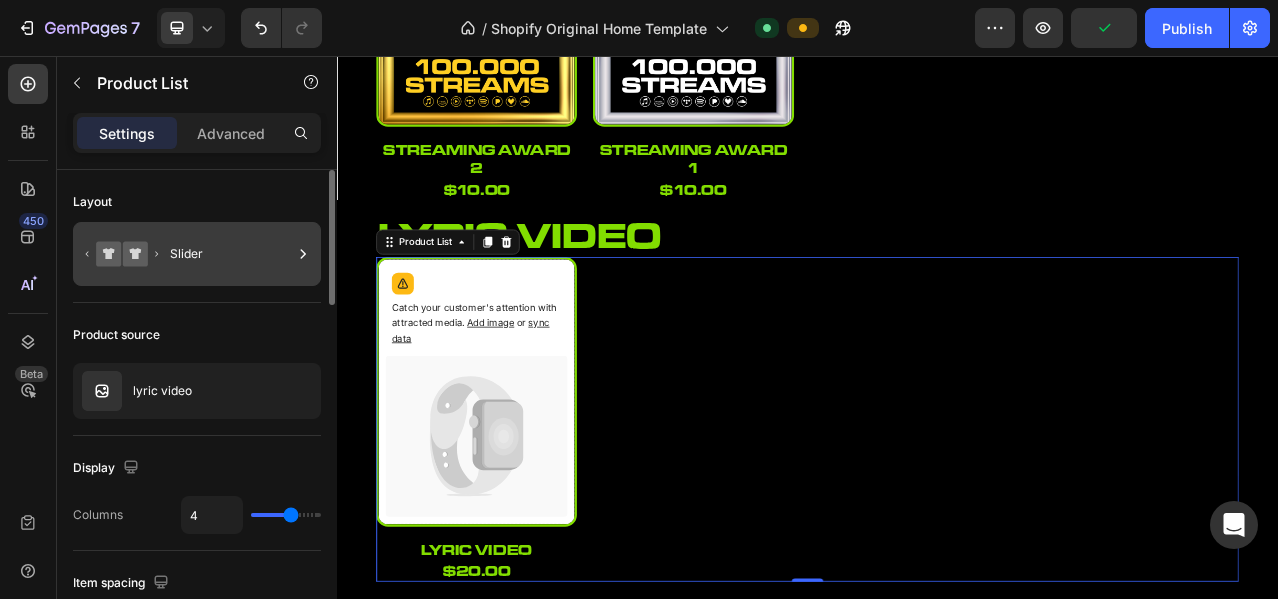 click on "Slider" at bounding box center (231, 254) 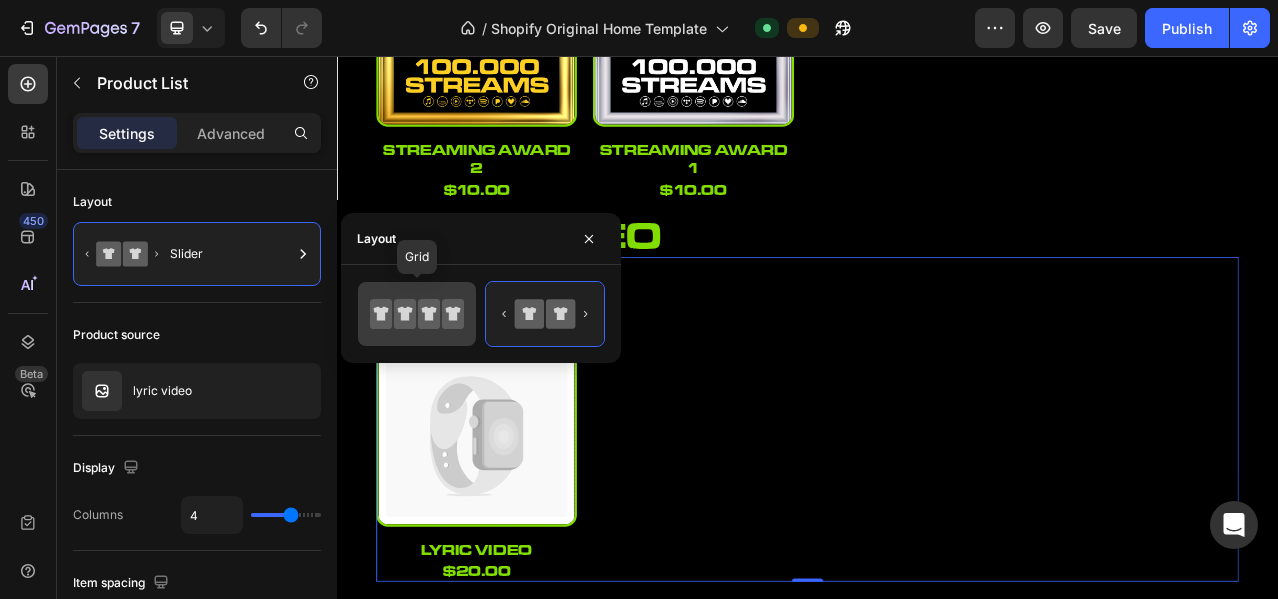 click 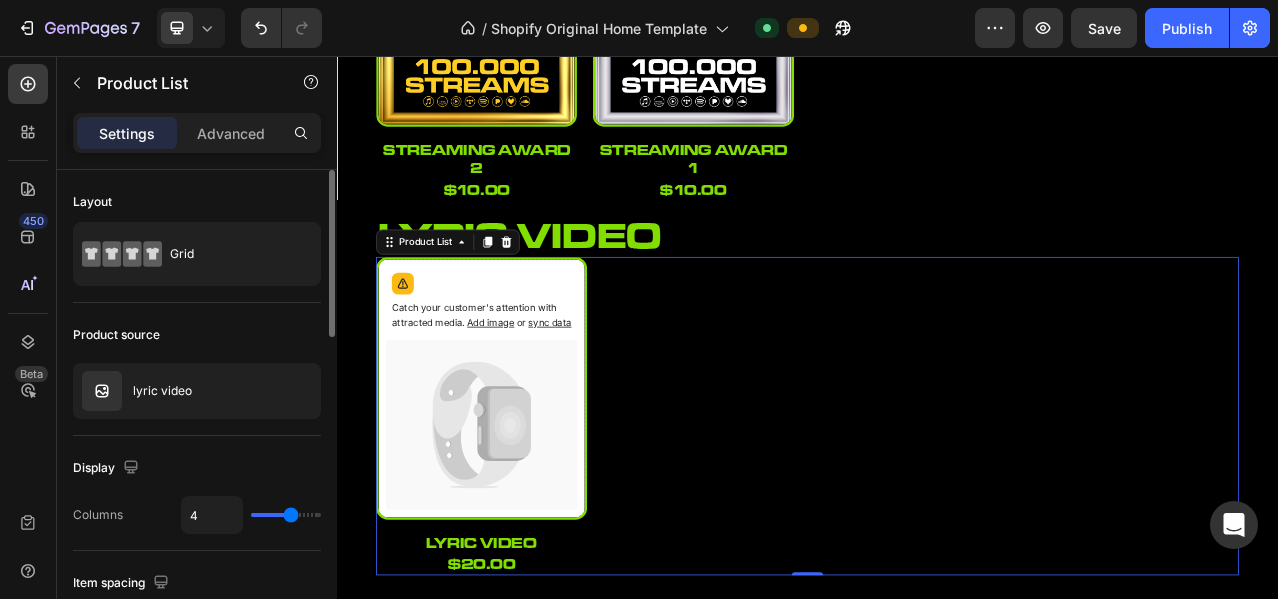 click on "Product source" at bounding box center (197, 335) 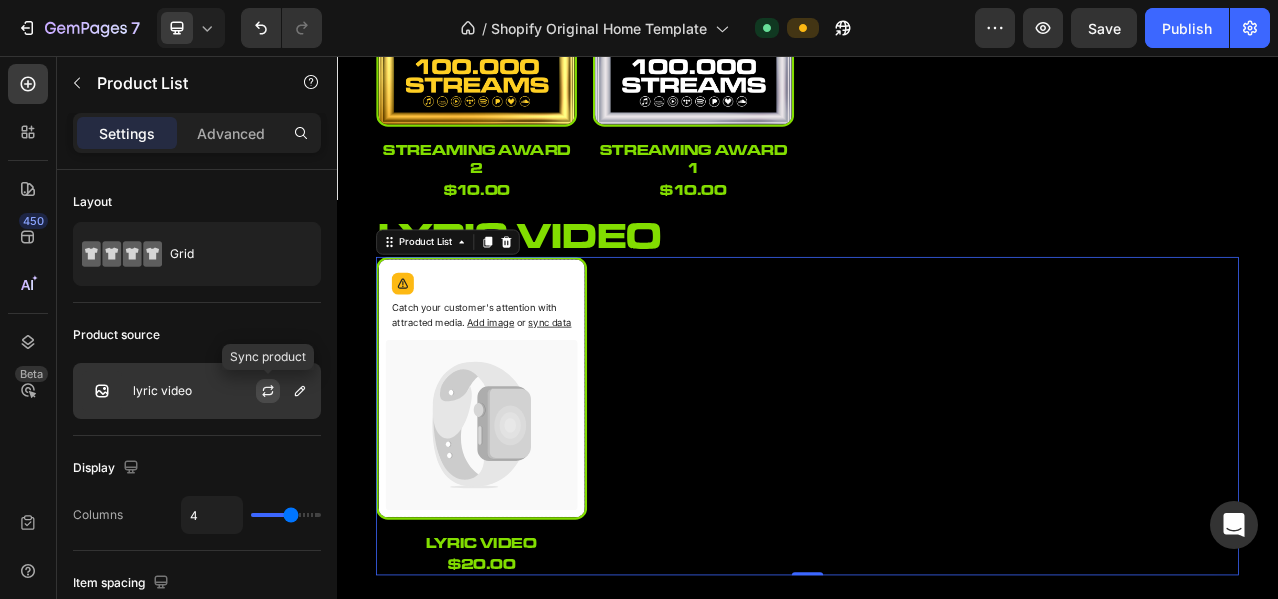 click 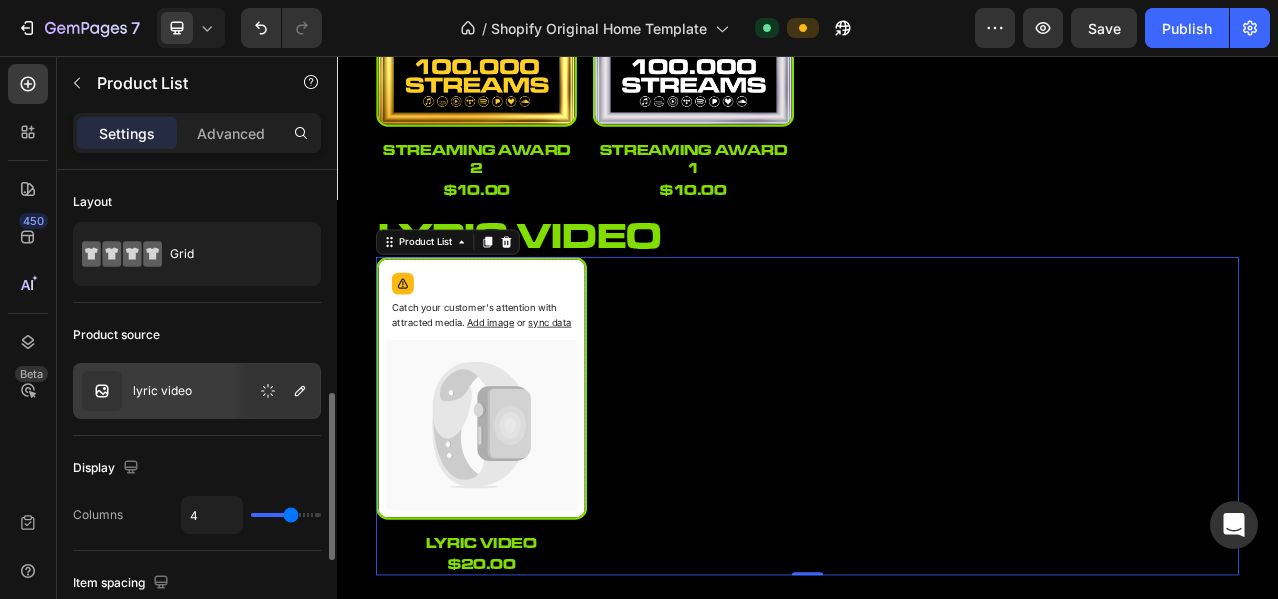 scroll, scrollTop: 166, scrollLeft: 0, axis: vertical 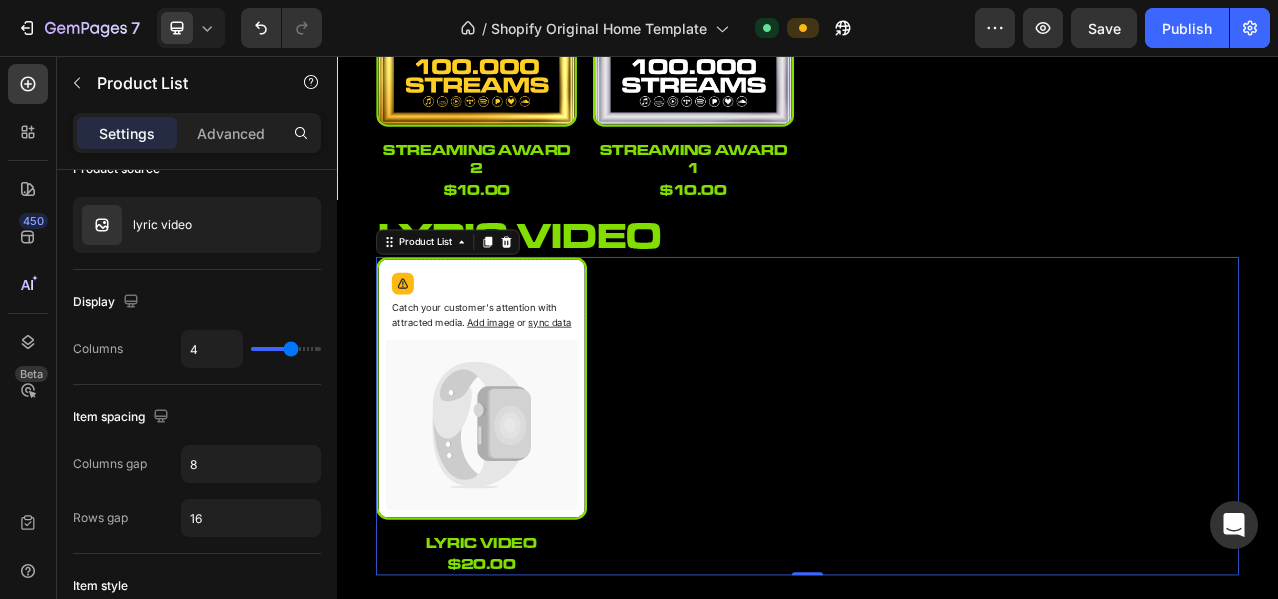 type on "3" 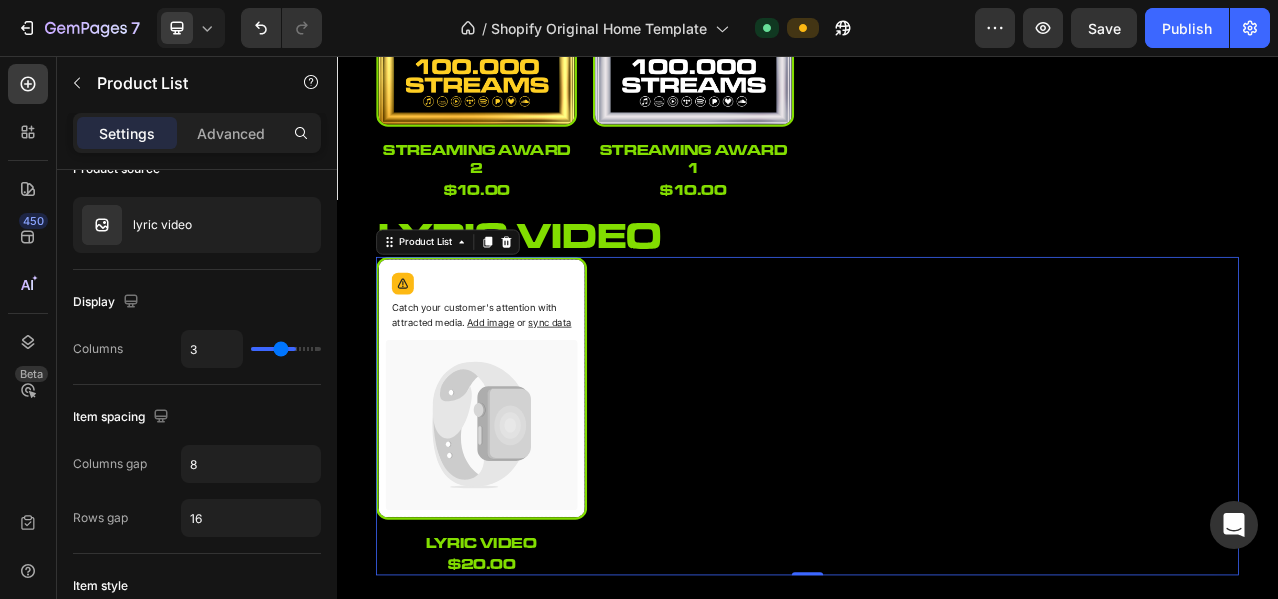 type on "2" 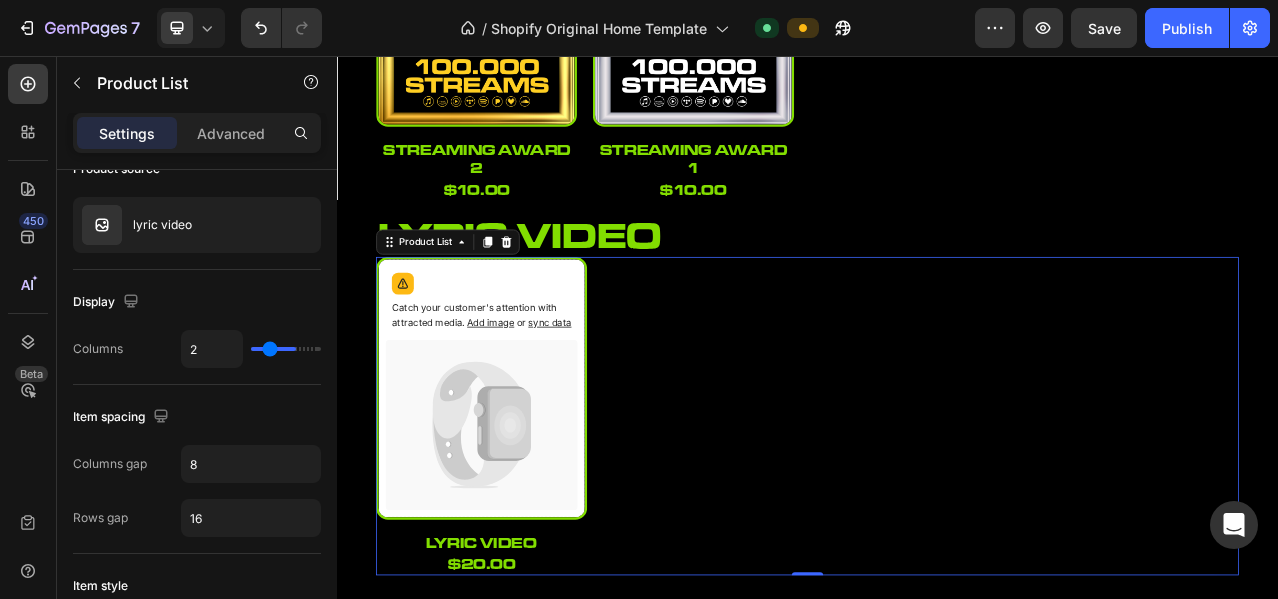type on "1" 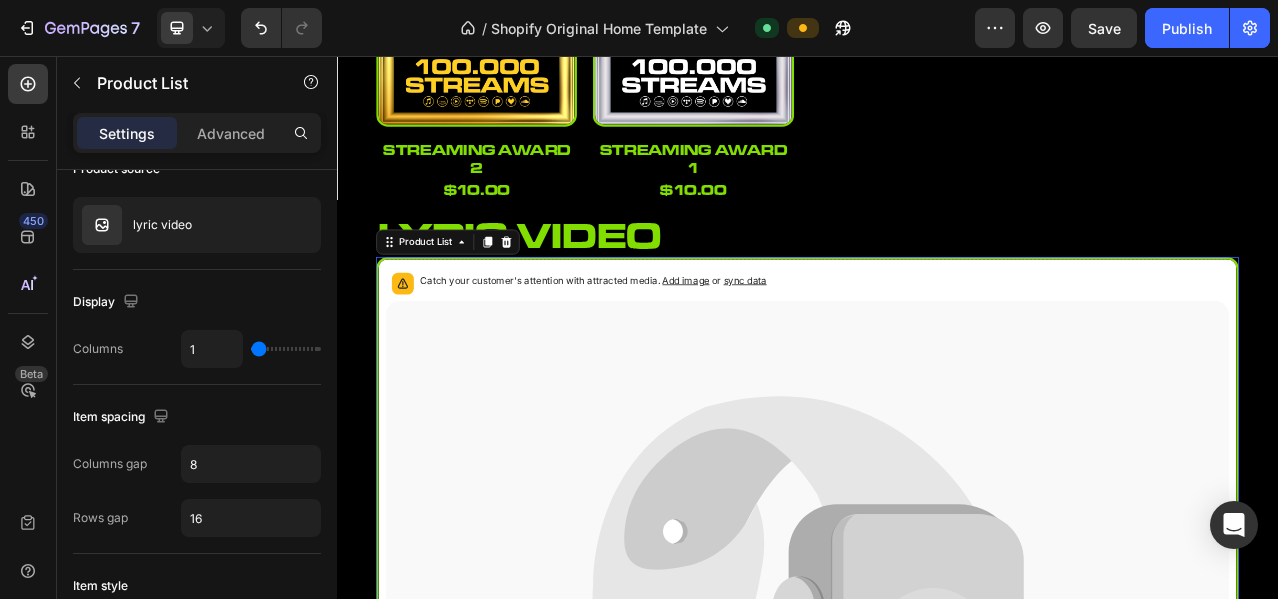 type on "2" 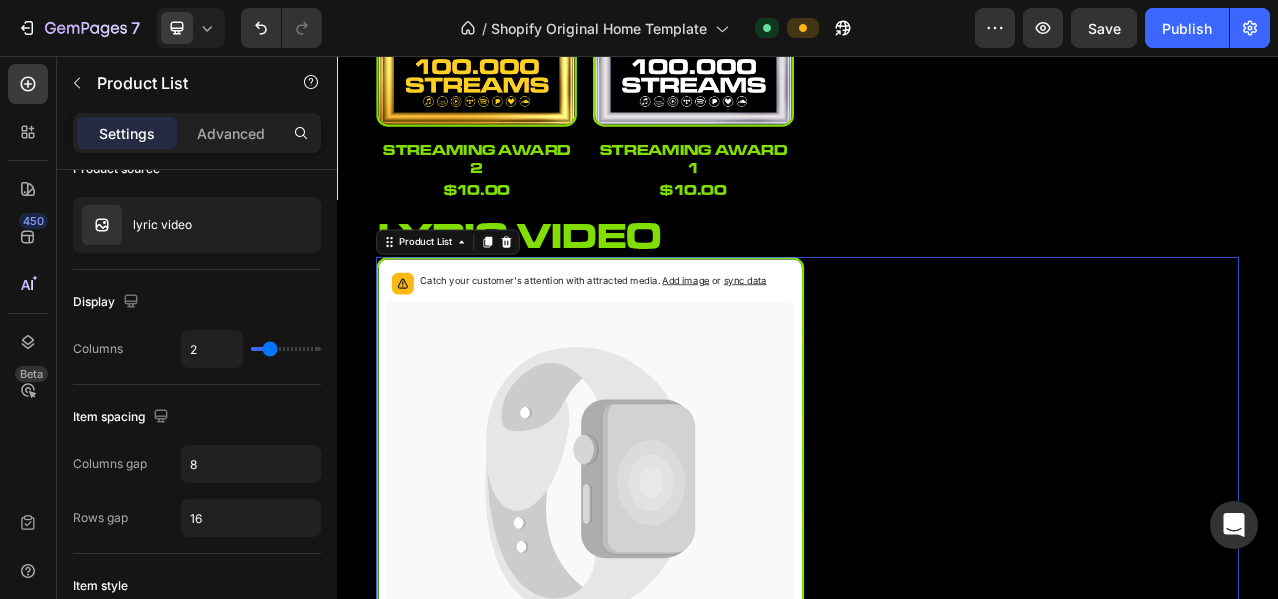 type on "3" 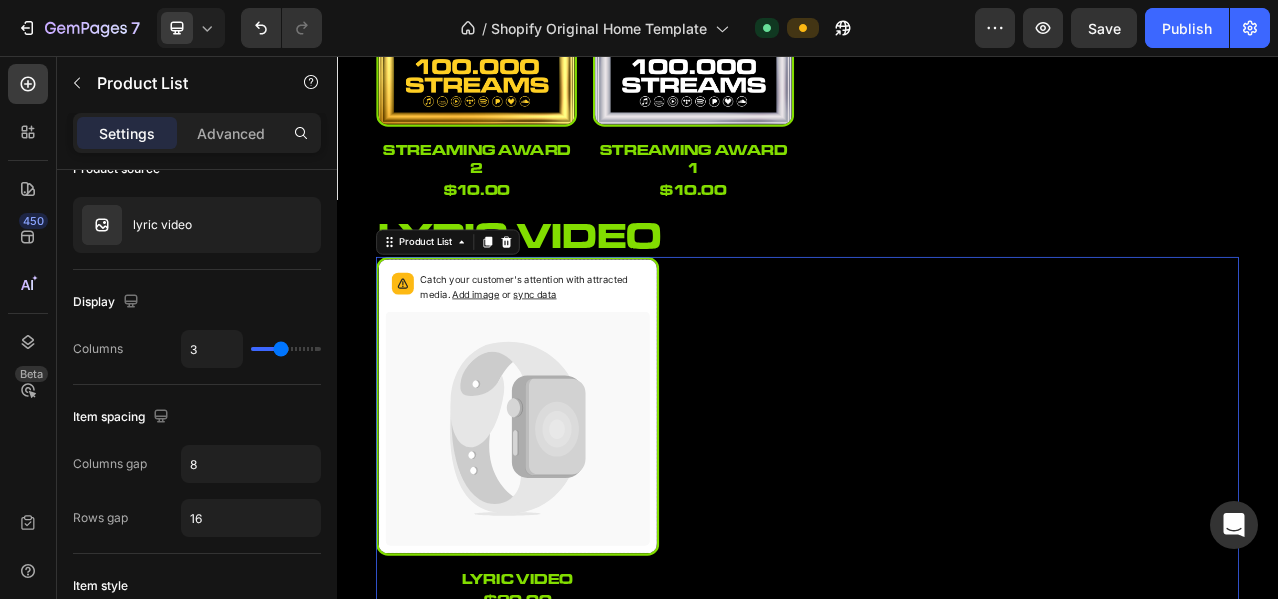 type on "4" 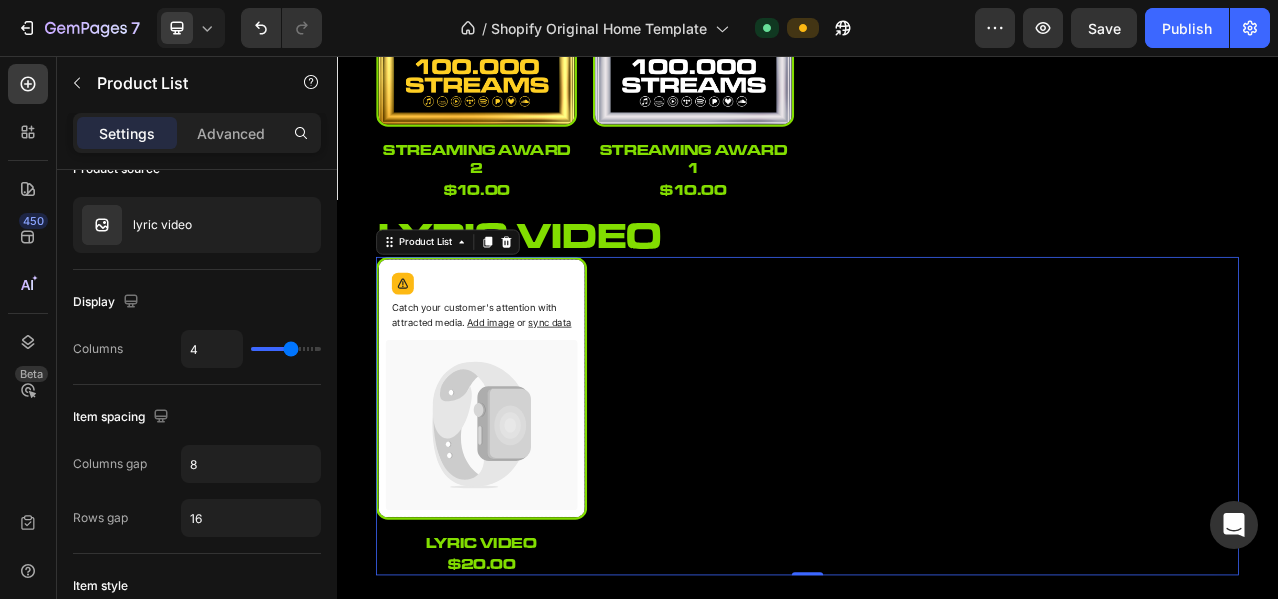 click at bounding box center [286, 349] 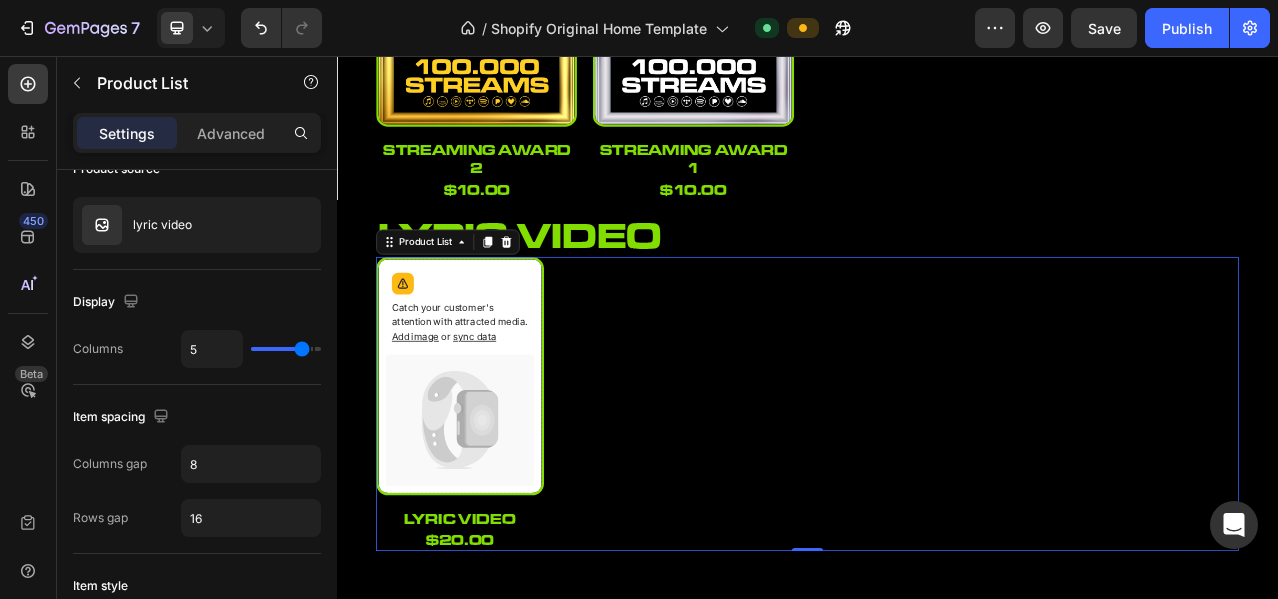 type on "4" 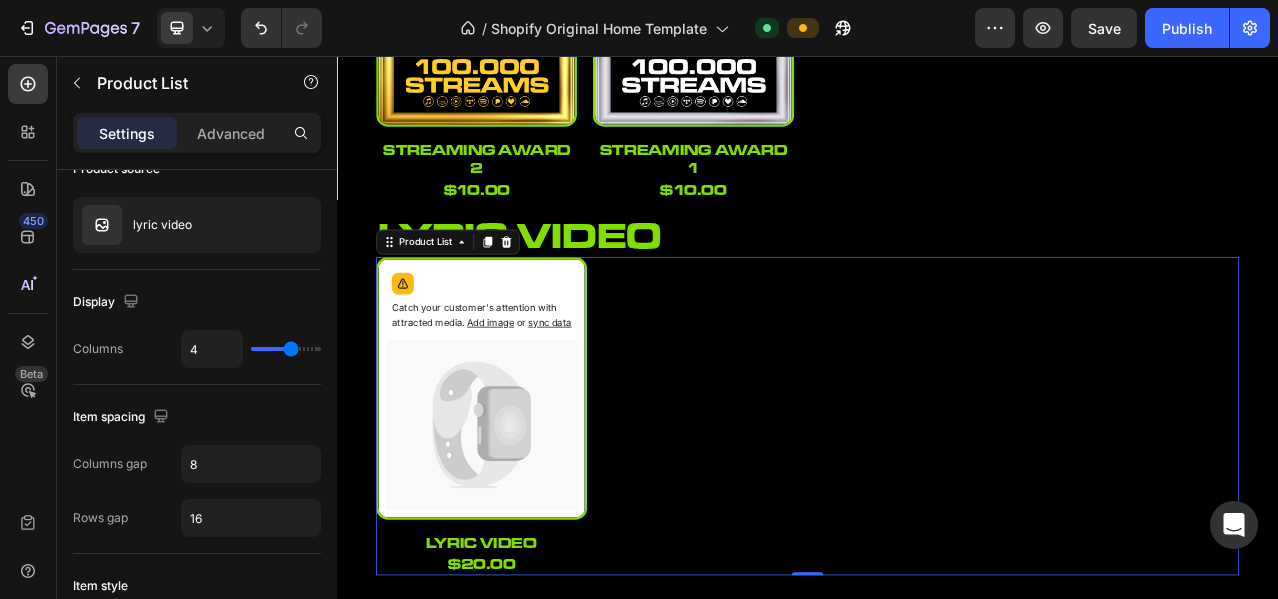 click at bounding box center [286, 349] 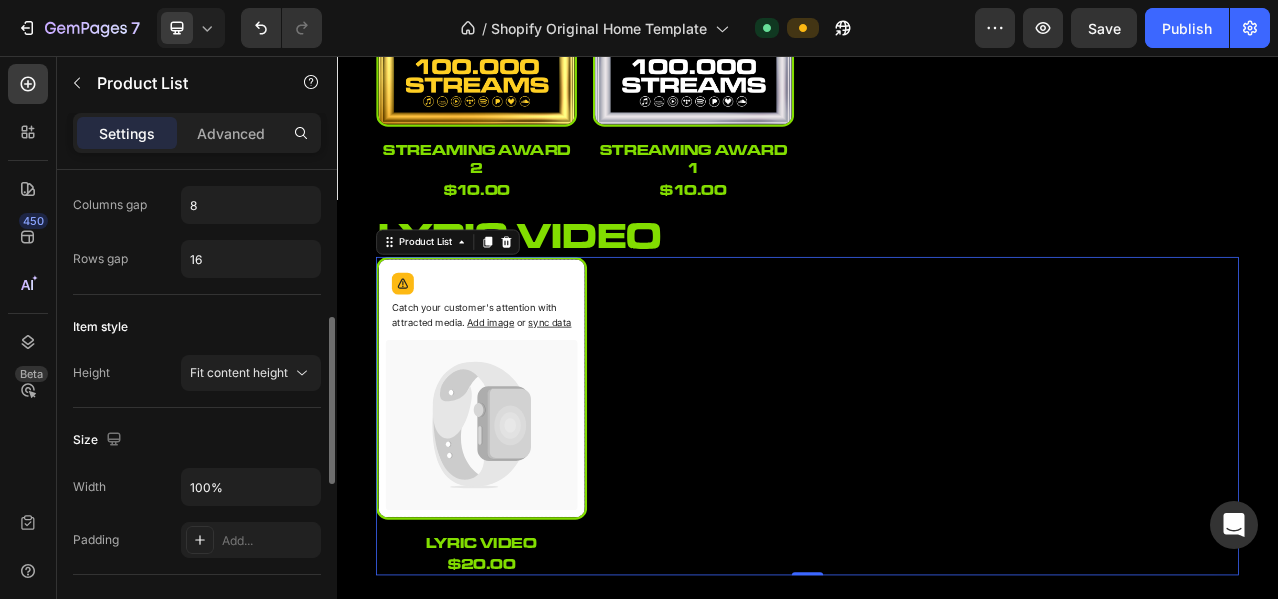 scroll, scrollTop: 0, scrollLeft: 0, axis: both 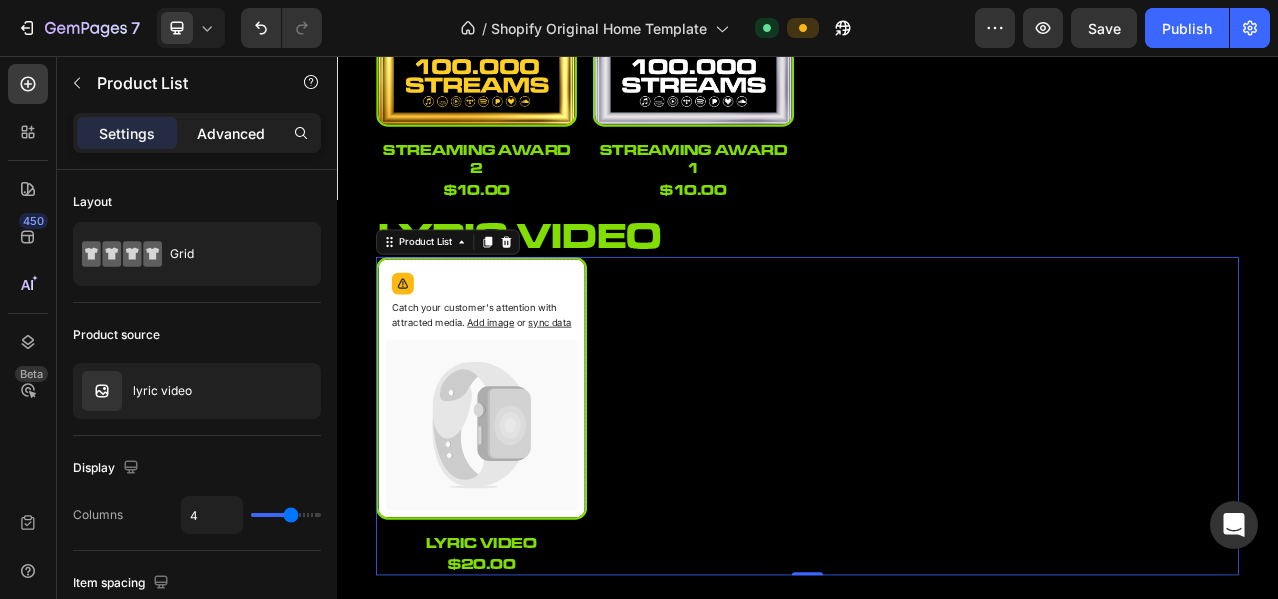click on "Advanced" at bounding box center (231, 133) 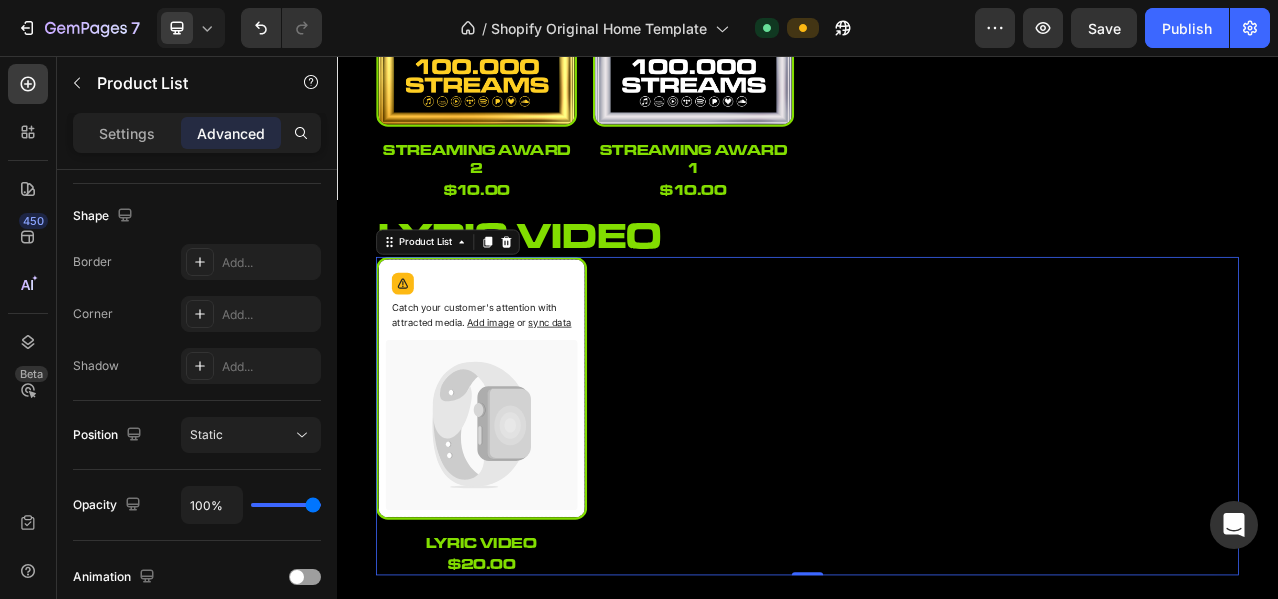 scroll, scrollTop: 844, scrollLeft: 0, axis: vertical 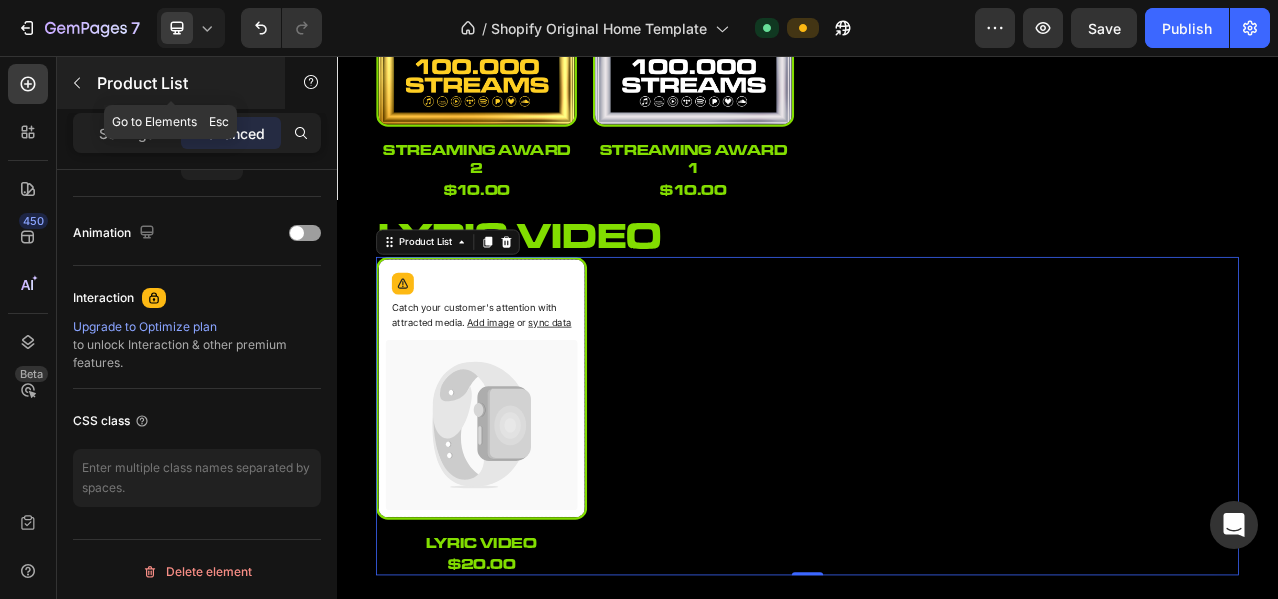 click at bounding box center [77, 83] 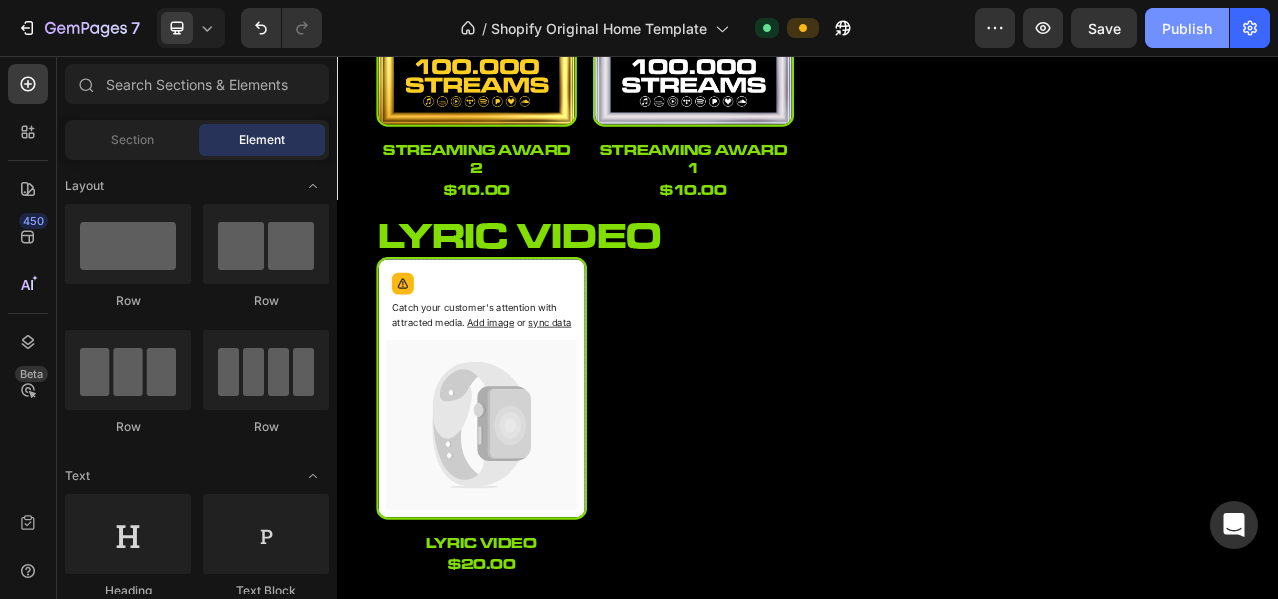 click on "Publish" at bounding box center [1187, 28] 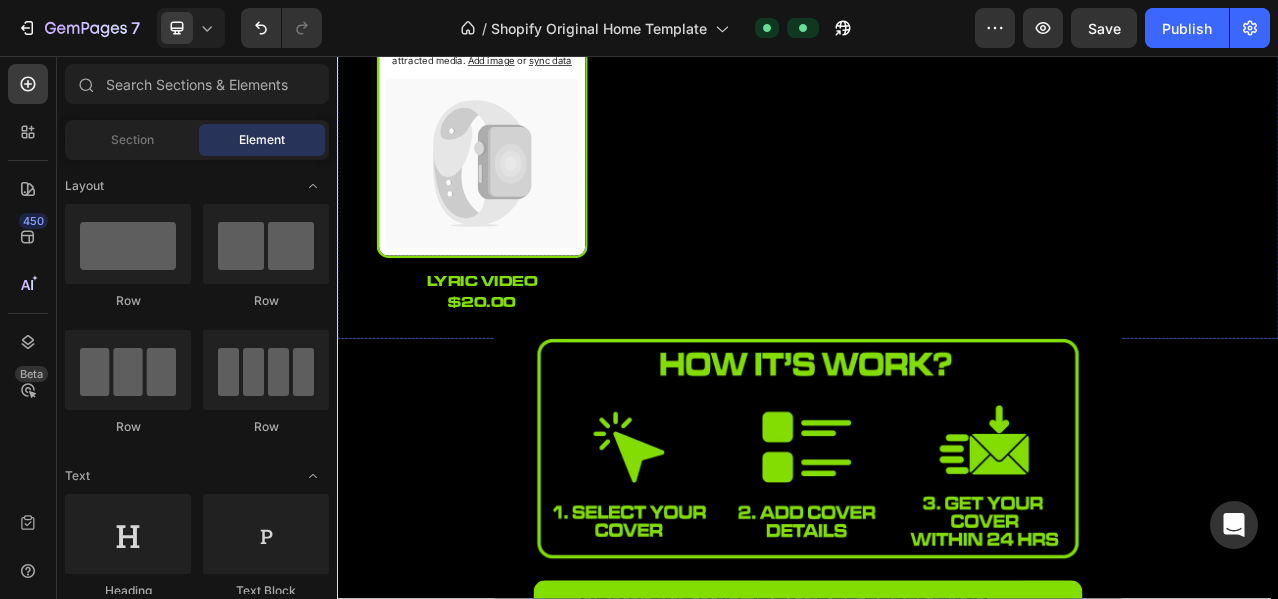 scroll, scrollTop: 2166, scrollLeft: 0, axis: vertical 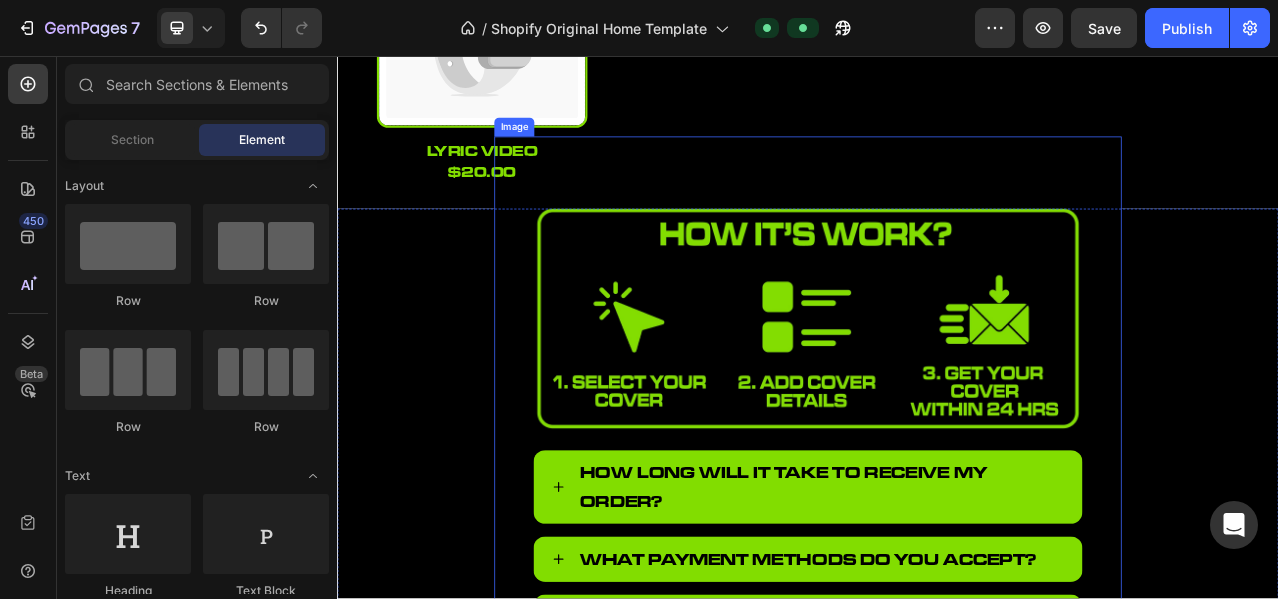 click at bounding box center [937, 459] 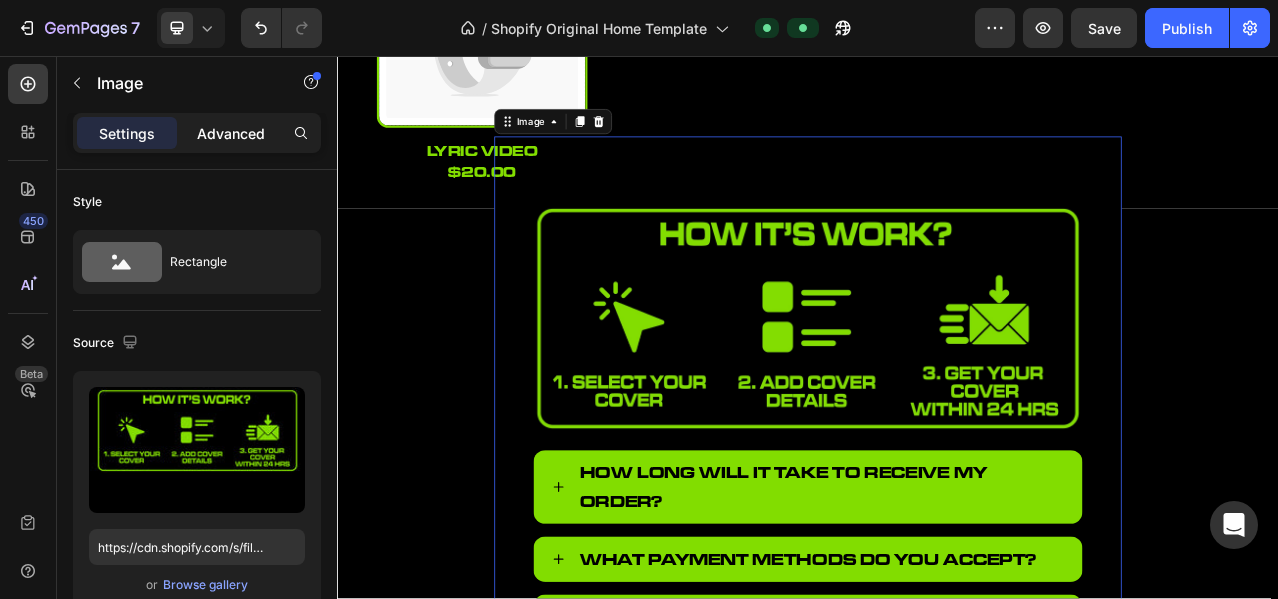 click on "Advanced" at bounding box center (231, 133) 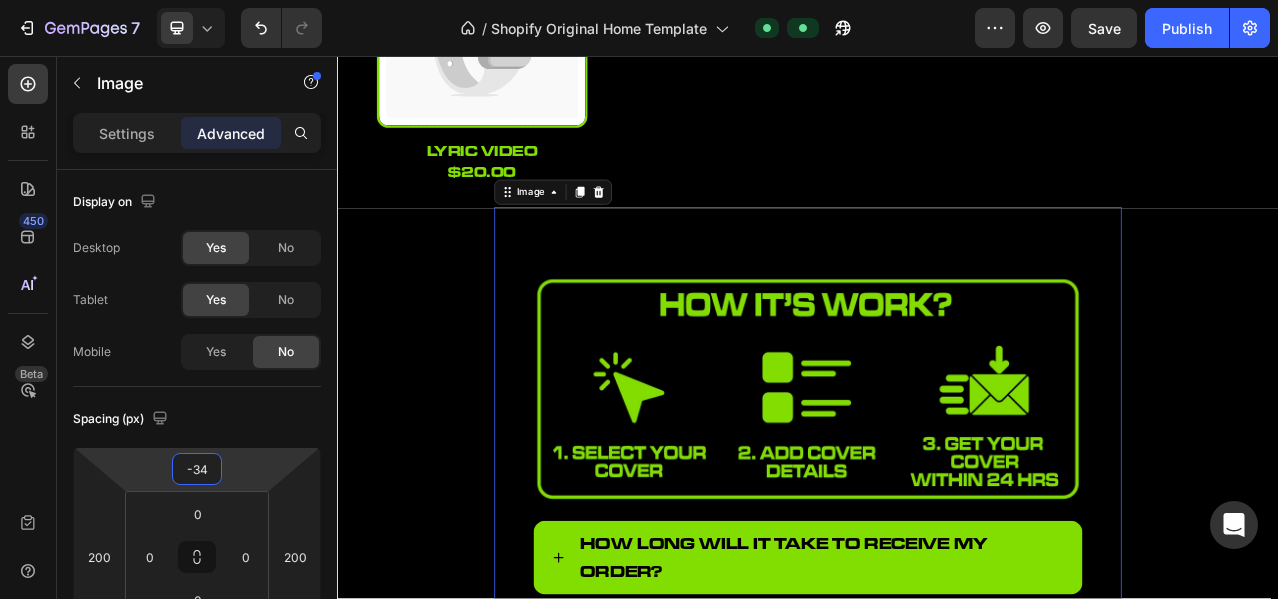 type on "-32" 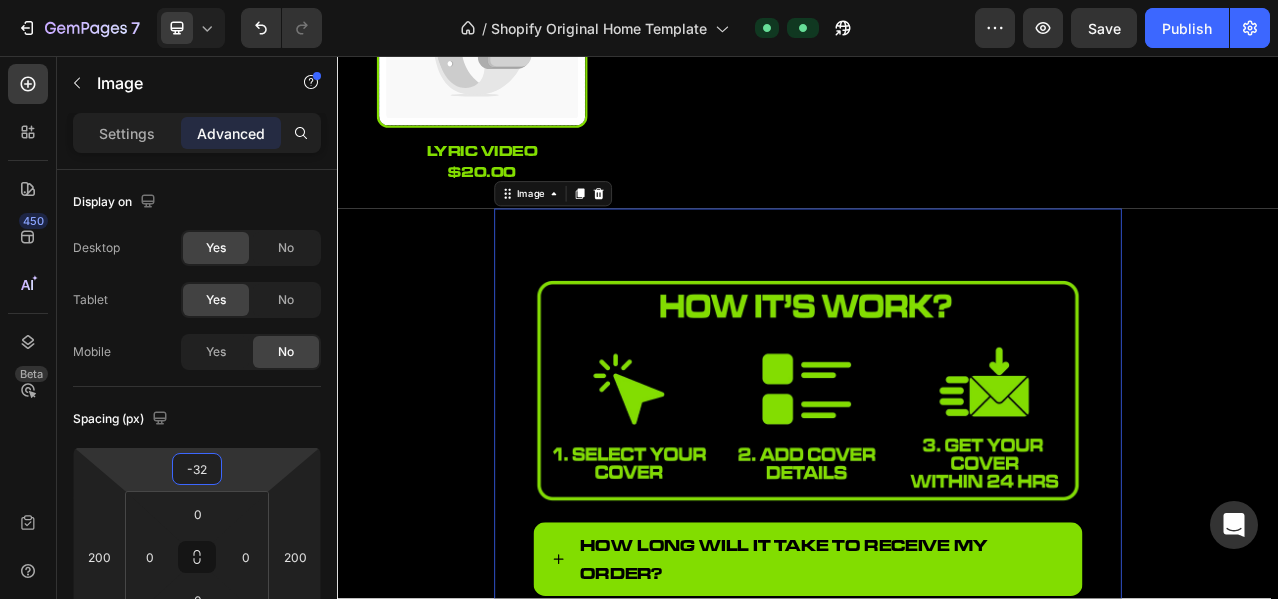 drag, startPoint x: 245, startPoint y: 463, endPoint x: 224, endPoint y: 417, distance: 50.566788 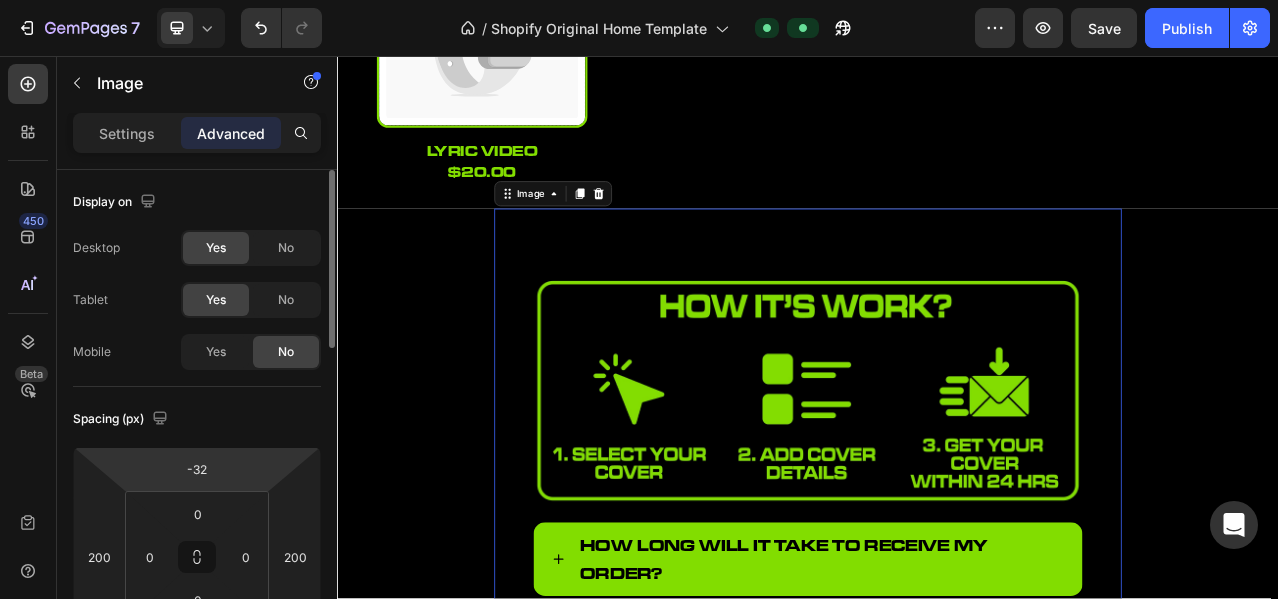 click on "Spacing (px) -32 200 0 200 0 0 0 0" 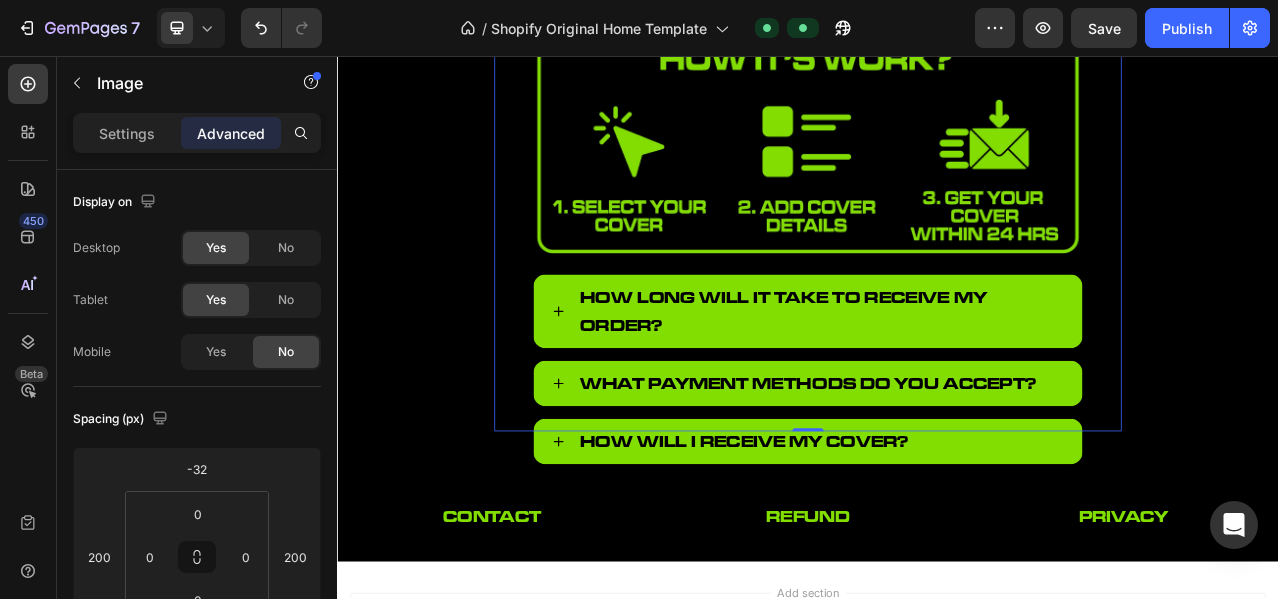 scroll, scrollTop: 2500, scrollLeft: 0, axis: vertical 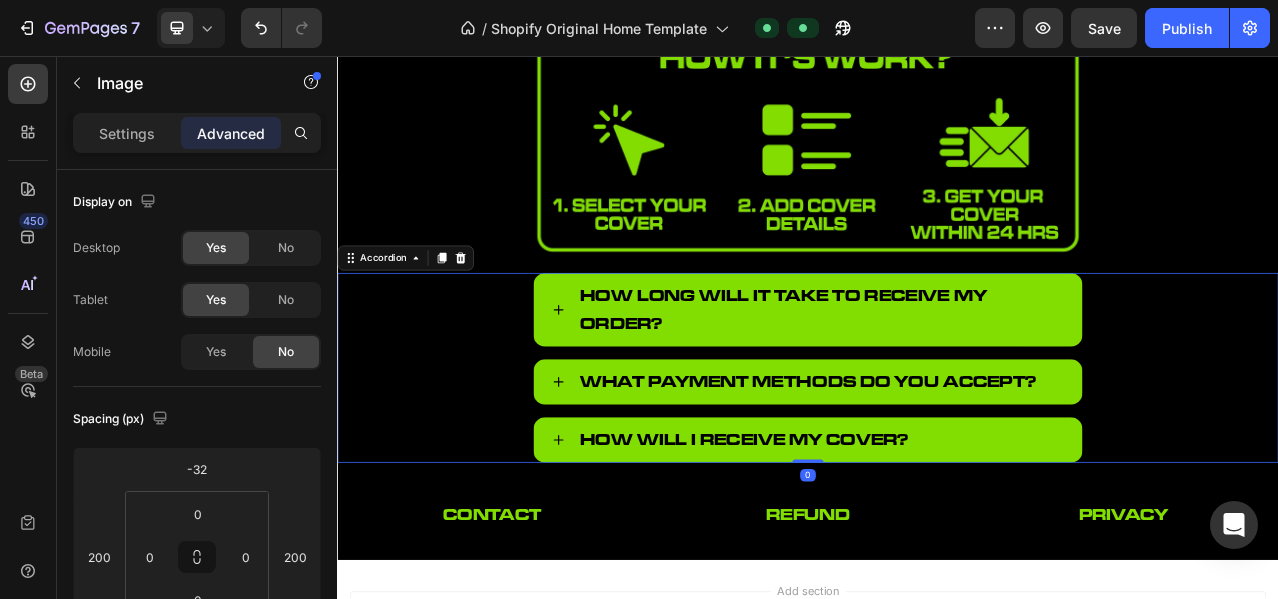 click on "What payment methods do you accept?" at bounding box center [937, 472] 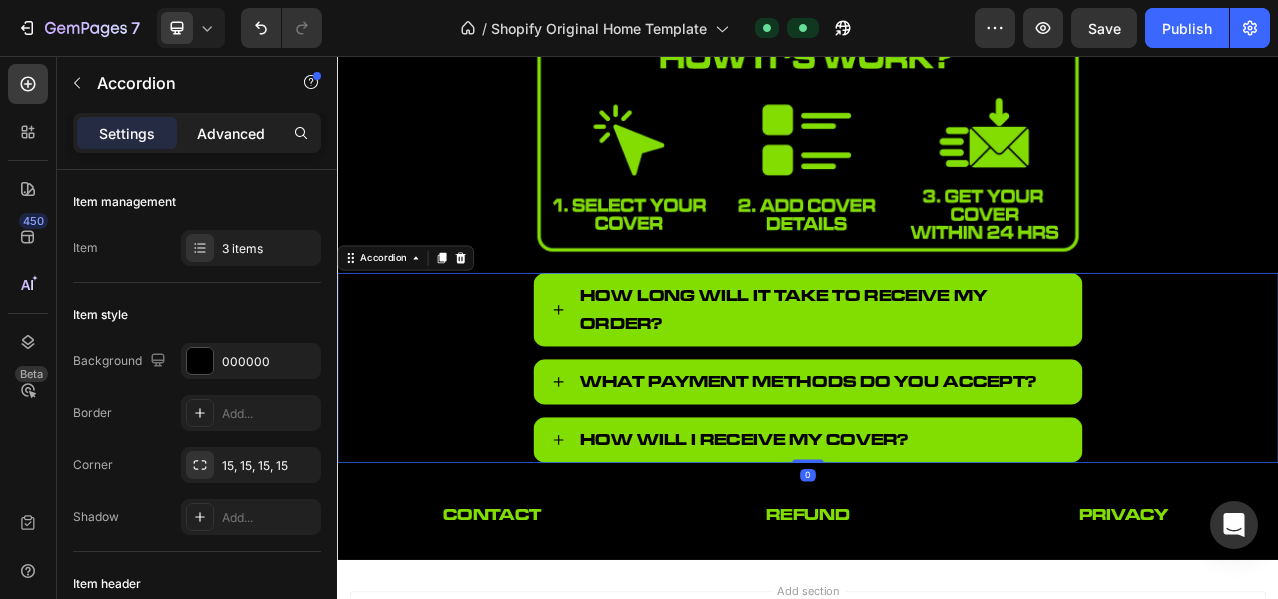 click on "Advanced" at bounding box center [231, 133] 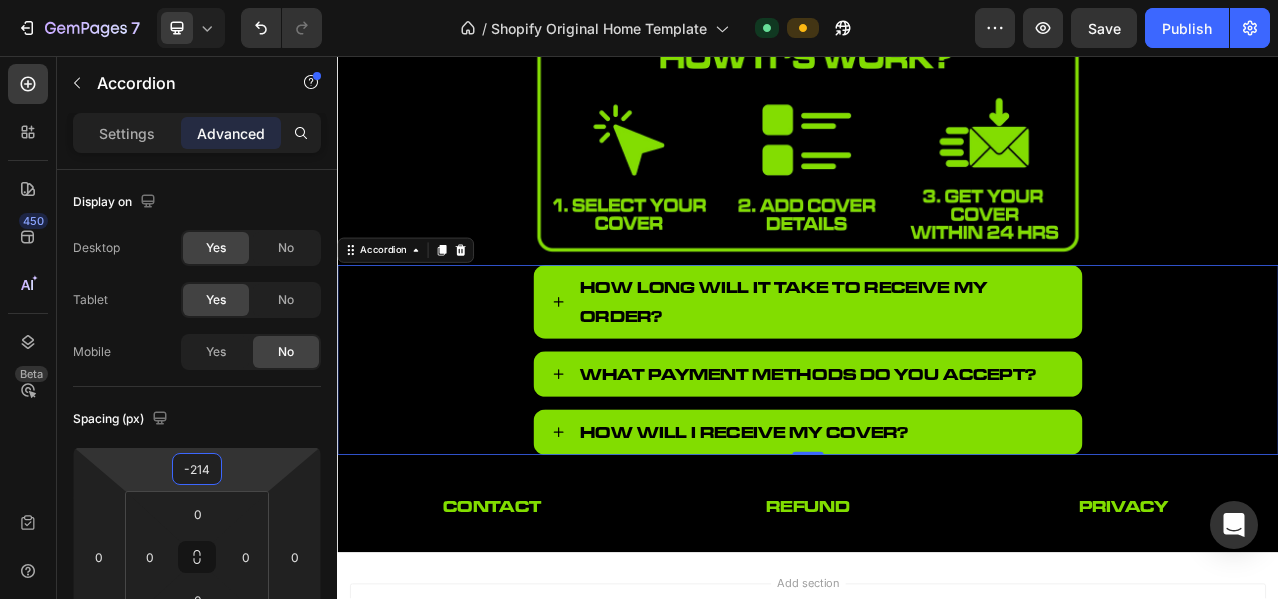 type on "-218" 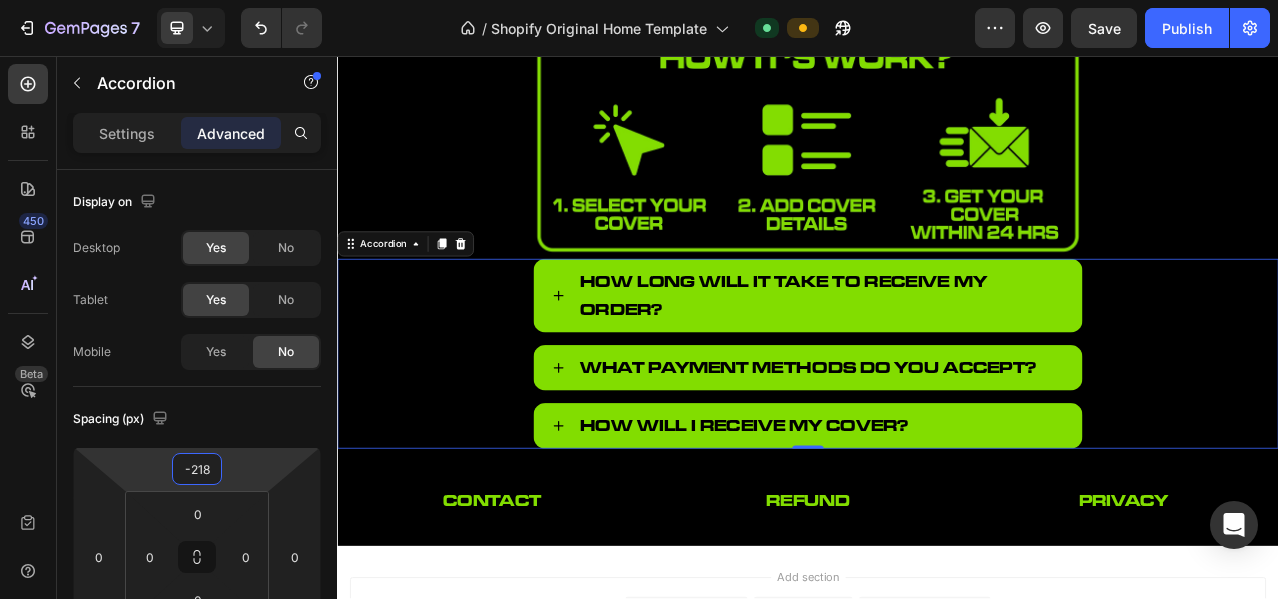 drag, startPoint x: 249, startPoint y: 460, endPoint x: 240, endPoint y: 469, distance: 12.727922 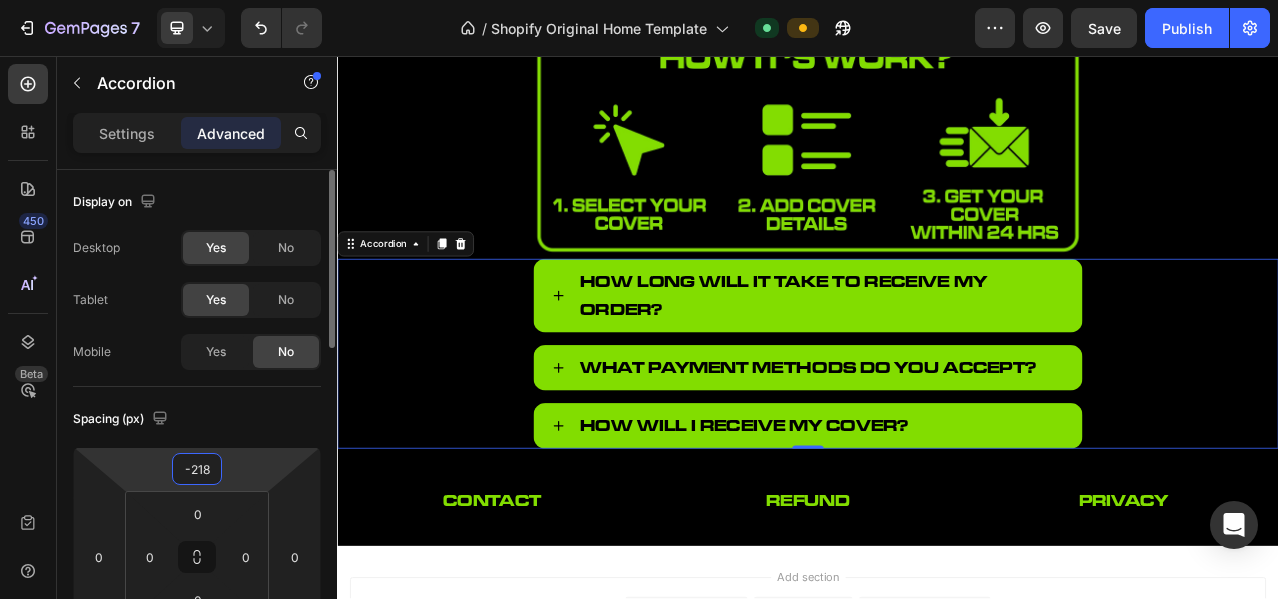 click on "7   /  Shopify Original Home Template Default Preview  Save   Publish  450 Beta Sections(18) Elements(83) Section Element Hero Section Product Detail Brands Trusted Badges Guarantee Product Breakdown How to use Testimonials Compare Bundle FAQs Social Proof Brand Story Product List Collection Blog List Contact Sticky Add to Cart Custom Footer Browse Library 450 Layout
Row
Row
Row
Row Text
Heading
Text Block Button
Button
Button Media
Image
Image" at bounding box center (639, 0) 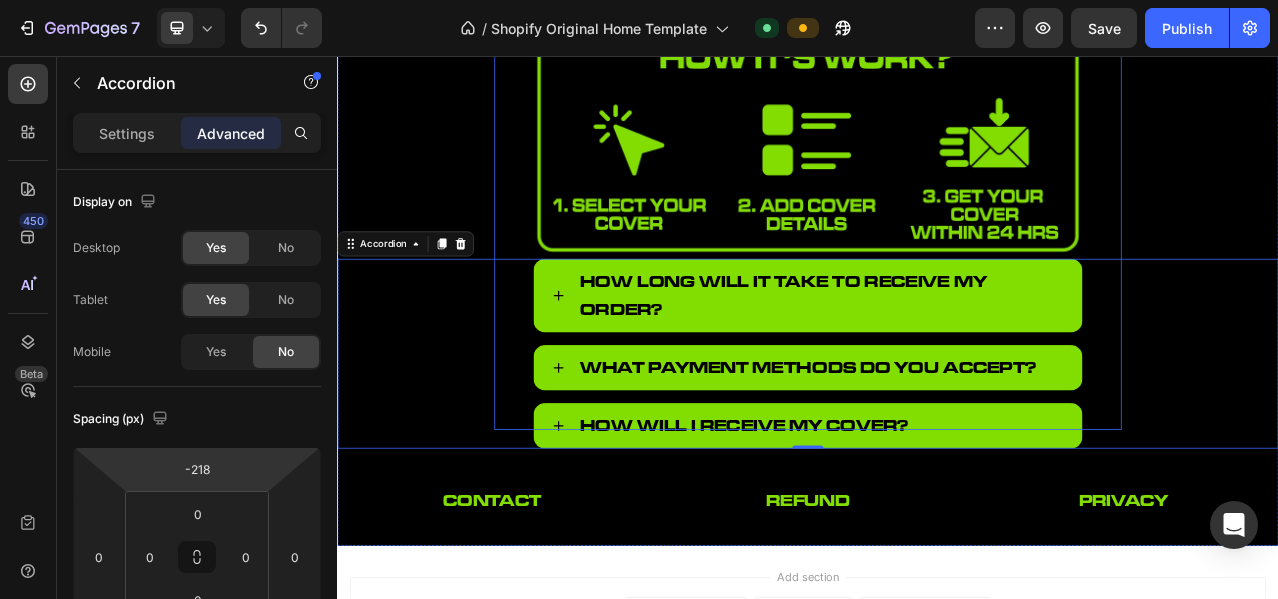 click at bounding box center (937, 233) 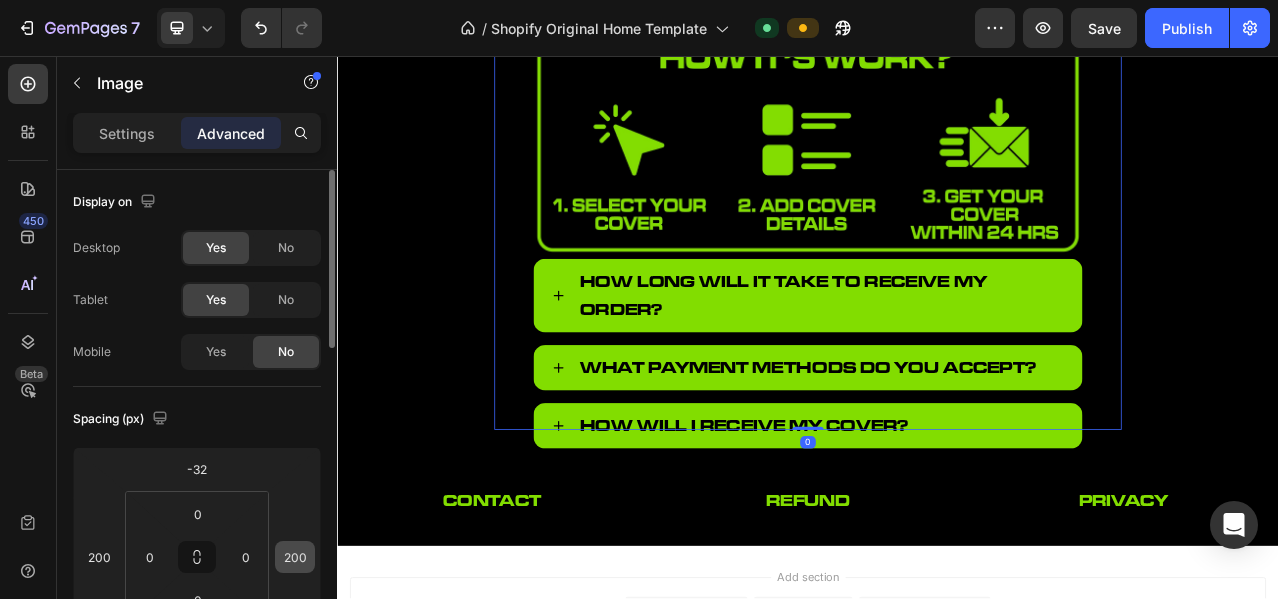 scroll, scrollTop: 166, scrollLeft: 0, axis: vertical 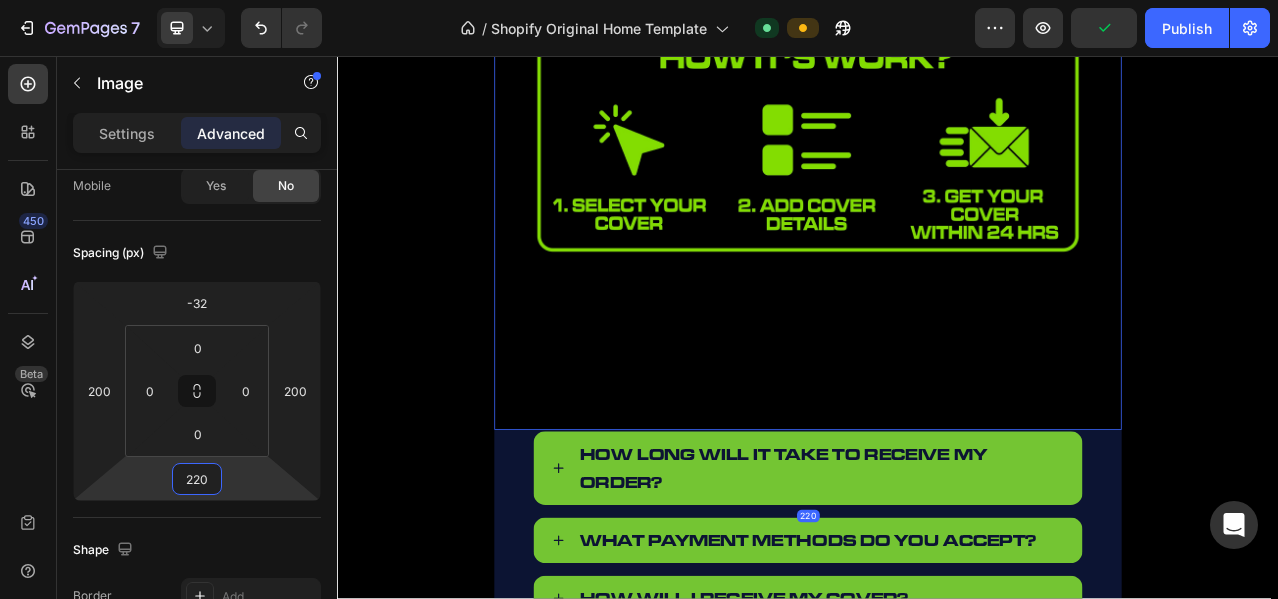drag, startPoint x: 239, startPoint y: 478, endPoint x: 246, endPoint y: 350, distance: 128.19127 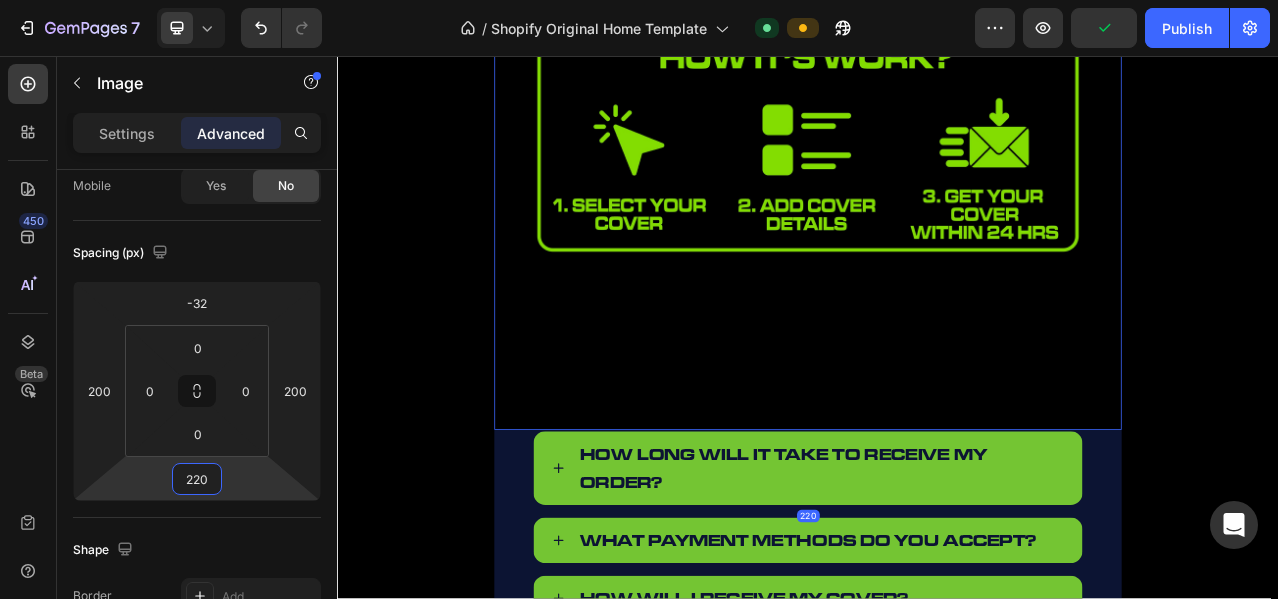 click on "7   /  Shopify Original Home Template Default Preview  Publish  450 Beta Sections(18) Elements(83) Section Element Hero Section Product Detail Brands Trusted Badges Guarantee Product Breakdown How to use Testimonials Compare Bundle FAQs Social Proof Brand Story Product List Collection Blog List Contact Sticky Add to Cart Custom Footer Browse Library 450 Layout
Row
Row
Row
Row Text
Heading
Text Block Button
Button
Button Media
Image
Image
Video" at bounding box center (639, 0) 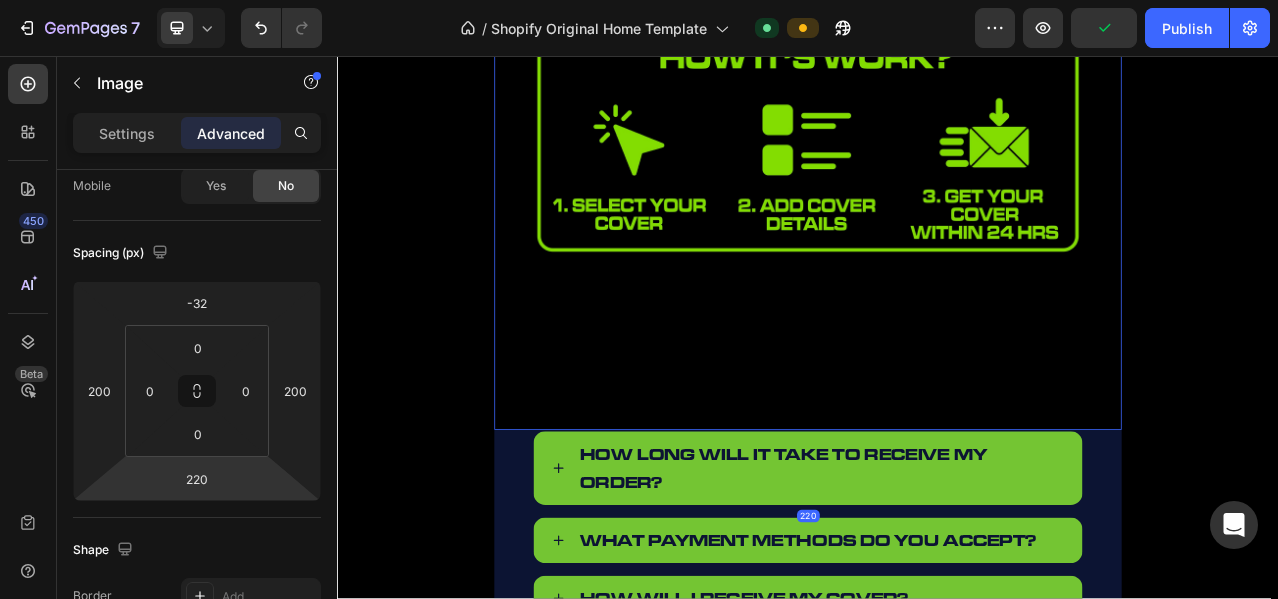 click at bounding box center [937, 233] 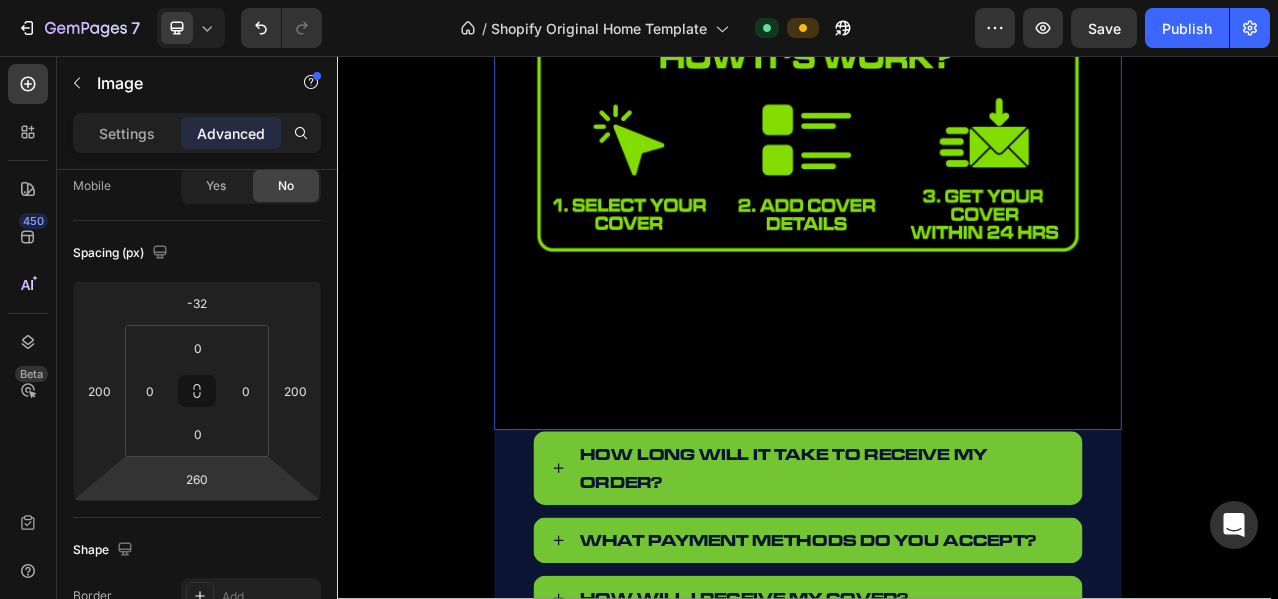 type on "264" 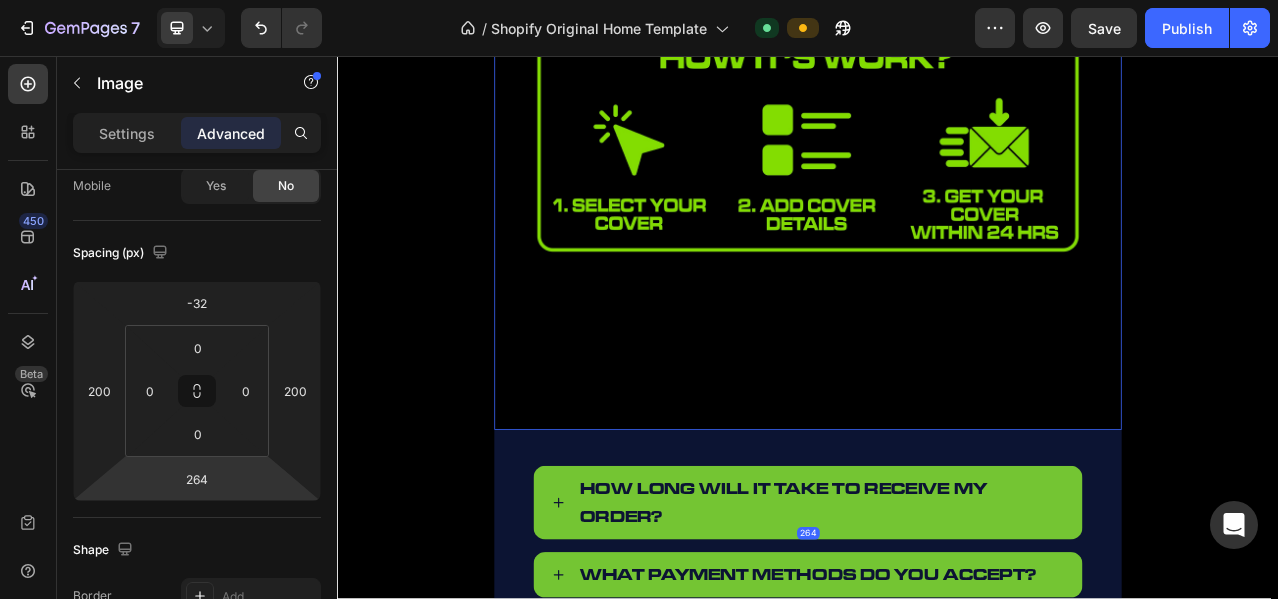 drag, startPoint x: 245, startPoint y: 481, endPoint x: 245, endPoint y: 459, distance: 22 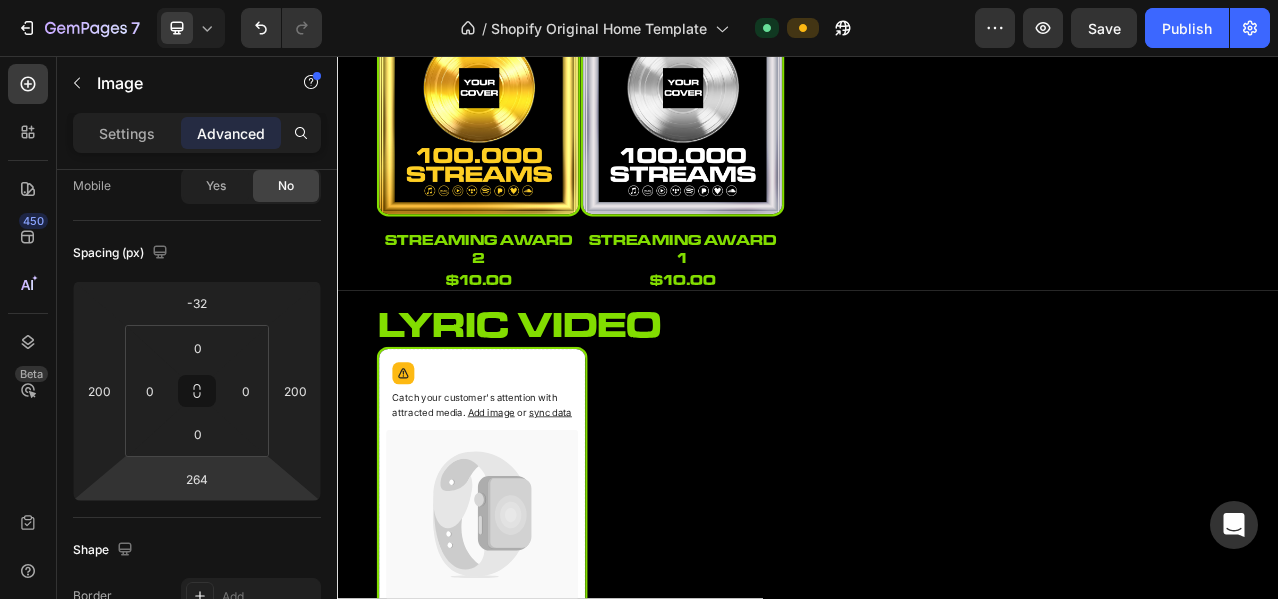 scroll, scrollTop: 1500, scrollLeft: 0, axis: vertical 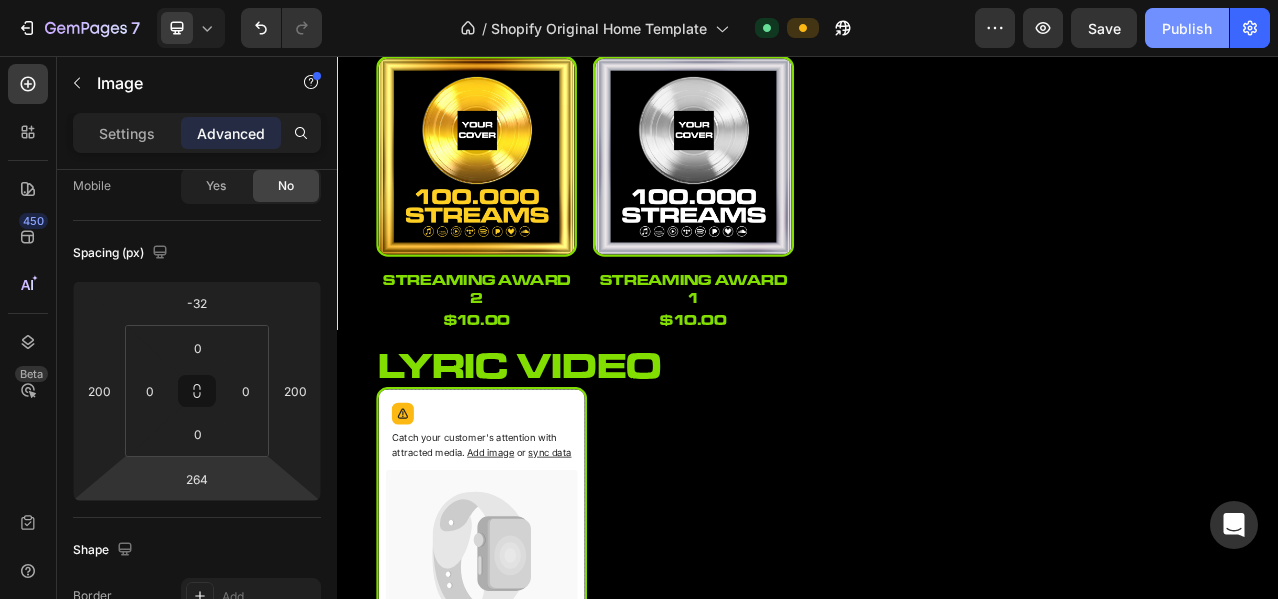 click on "Publish" at bounding box center [1187, 28] 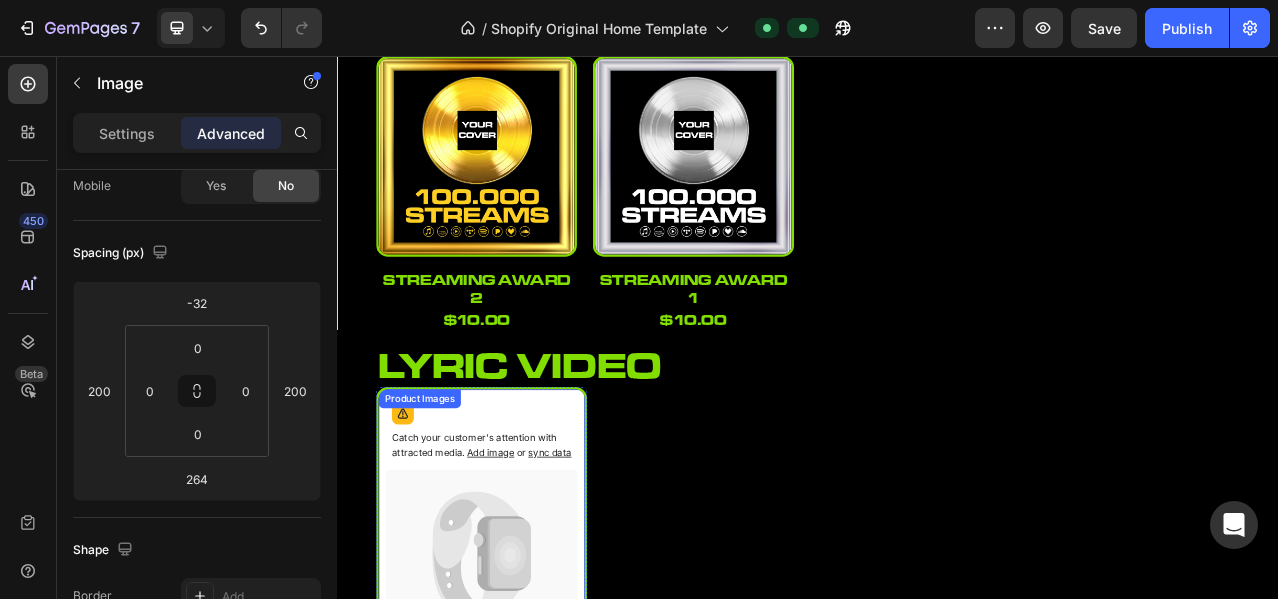 click on "Catch your customer's attention with attracted media.       Add image   or   sync data" at bounding box center [521, 554] 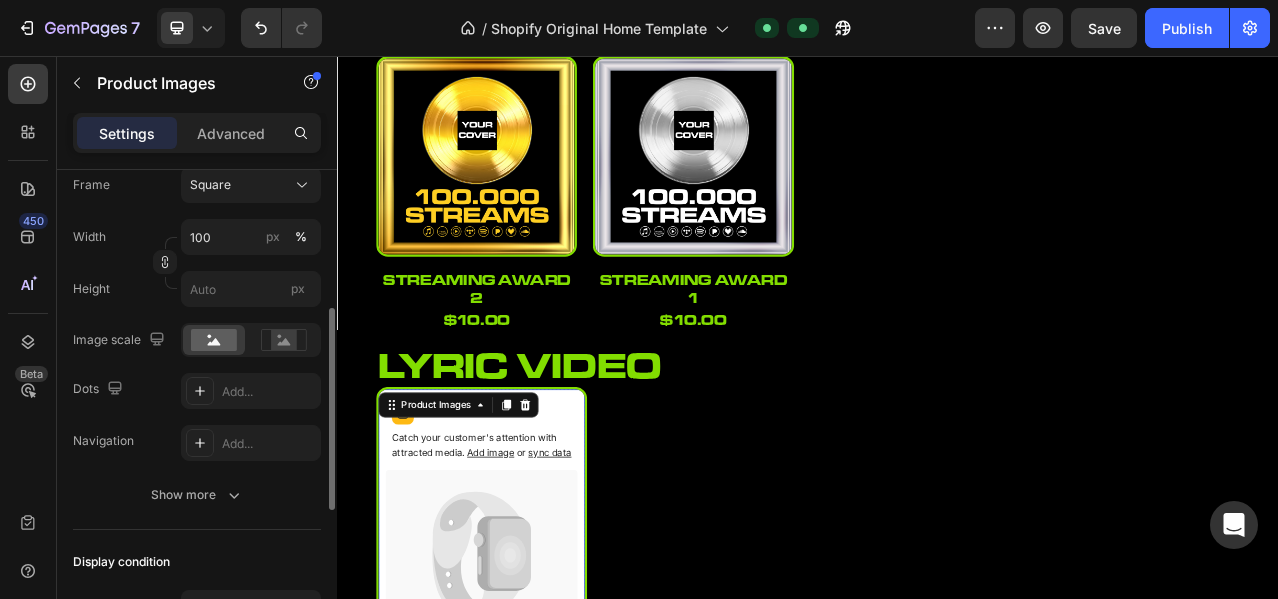 scroll, scrollTop: 500, scrollLeft: 0, axis: vertical 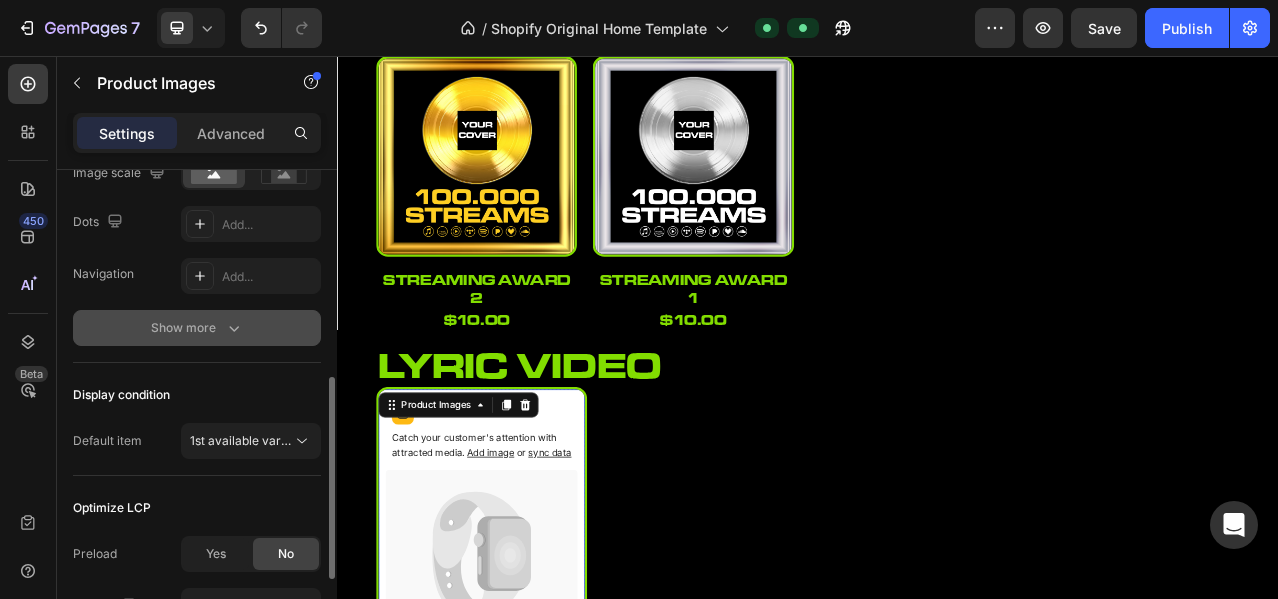 click on "Show more" at bounding box center (197, 328) 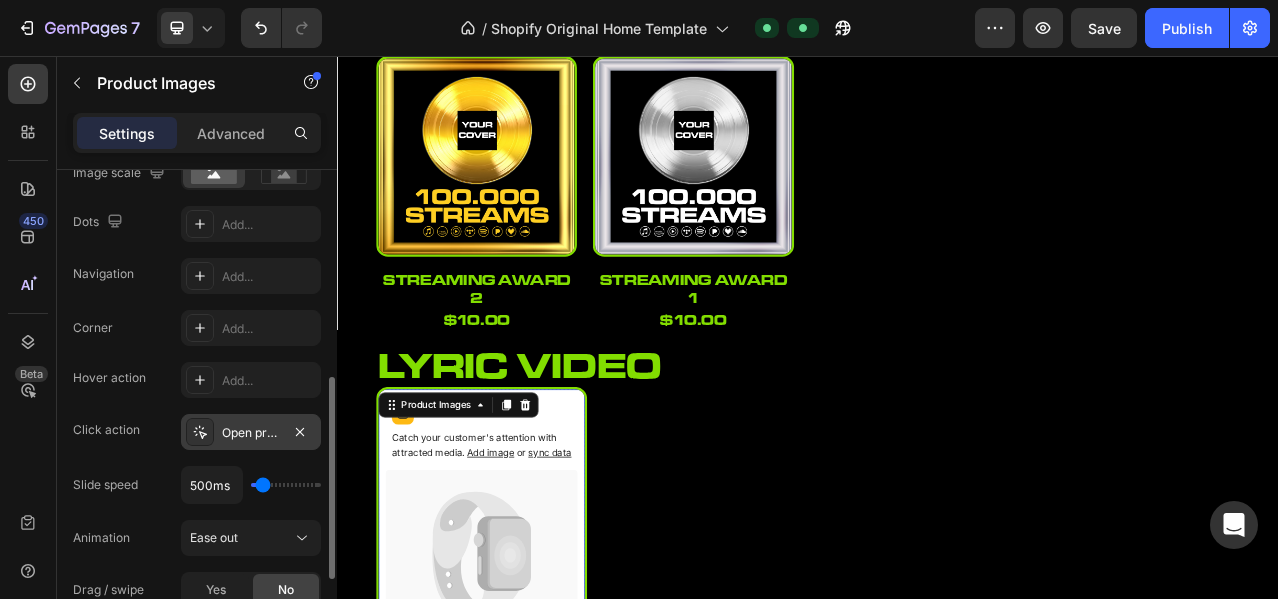 click on "Open product" at bounding box center (251, 433) 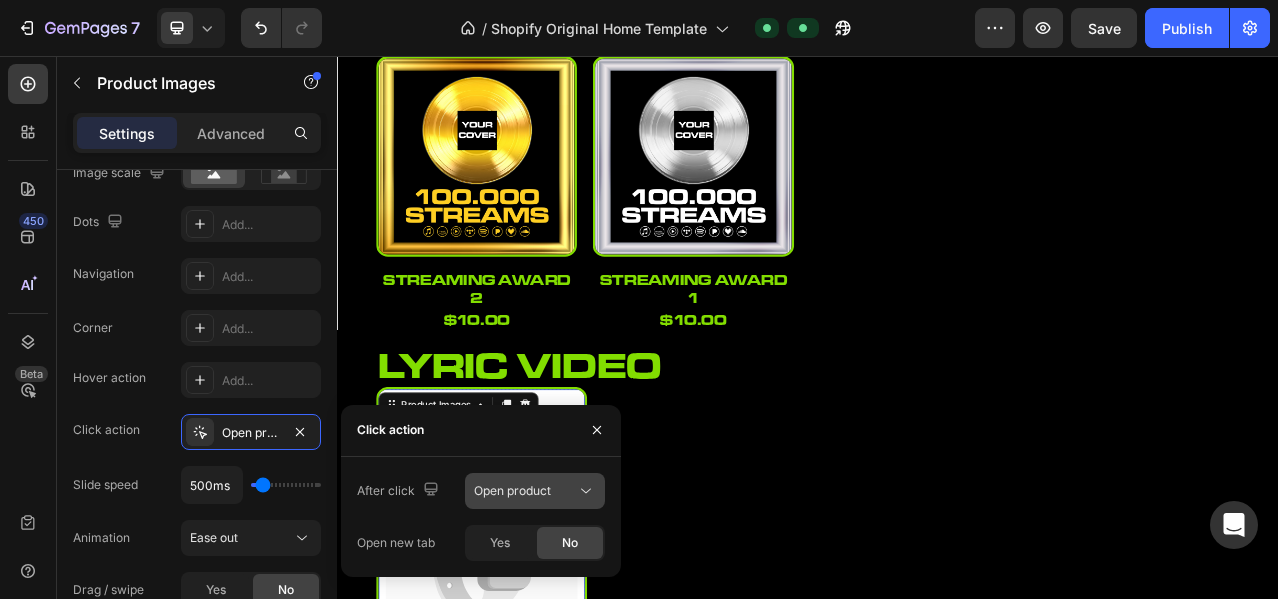 click on "Open product" at bounding box center (512, 490) 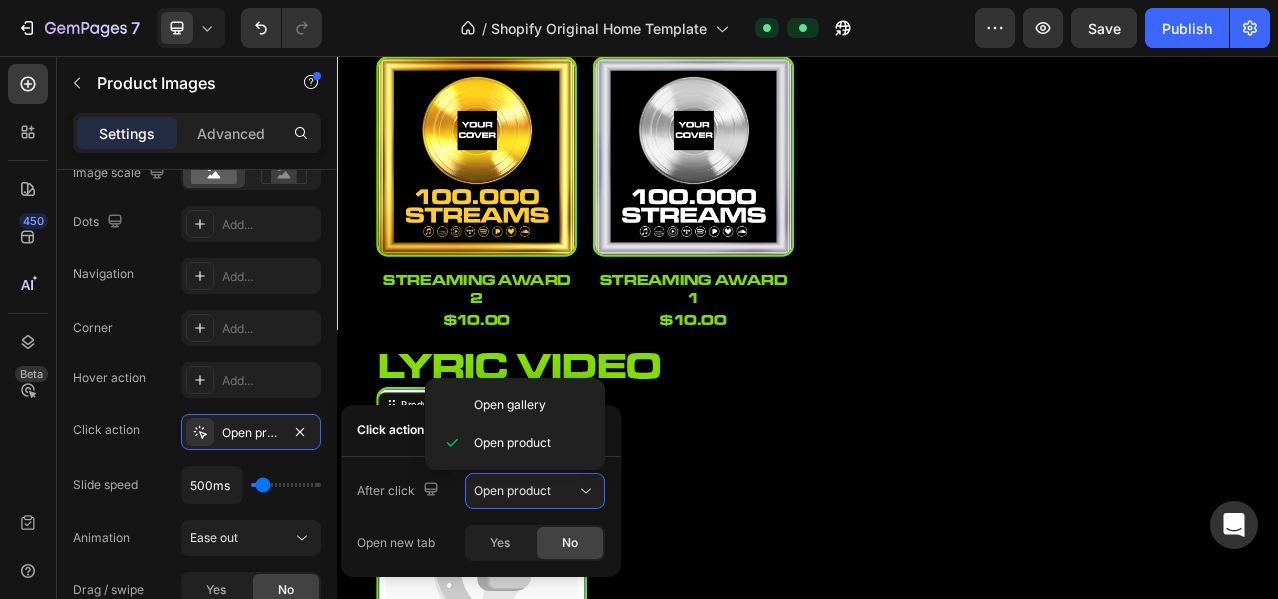 click on "After click Open product Open new tab Yes No" 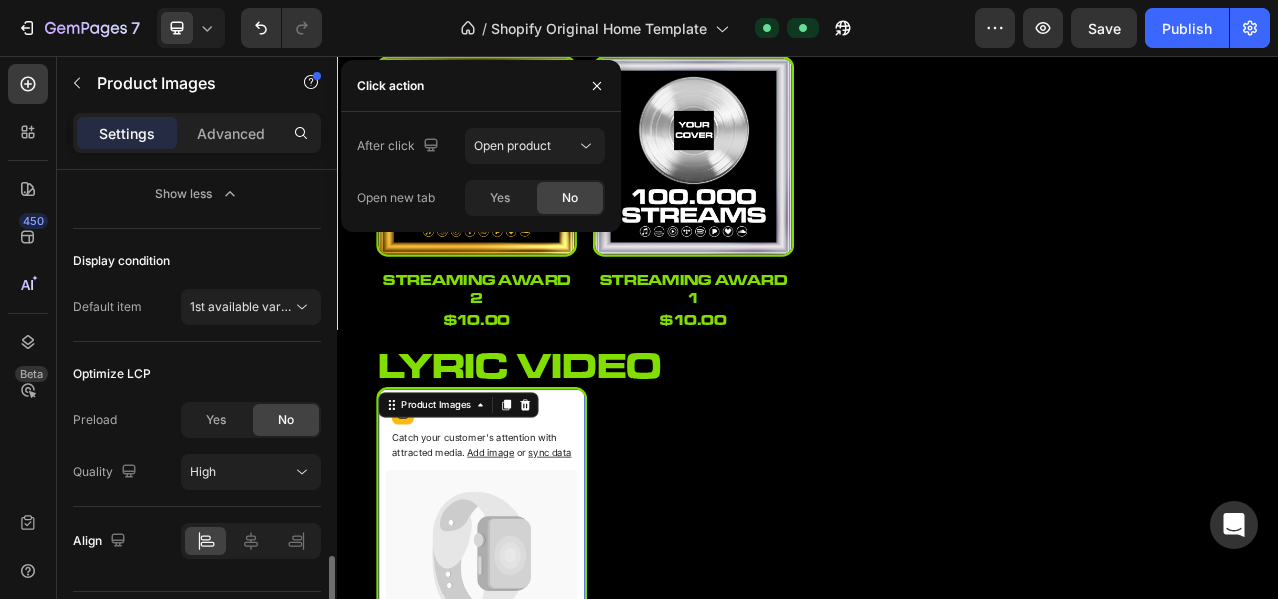 scroll, scrollTop: 1053, scrollLeft: 0, axis: vertical 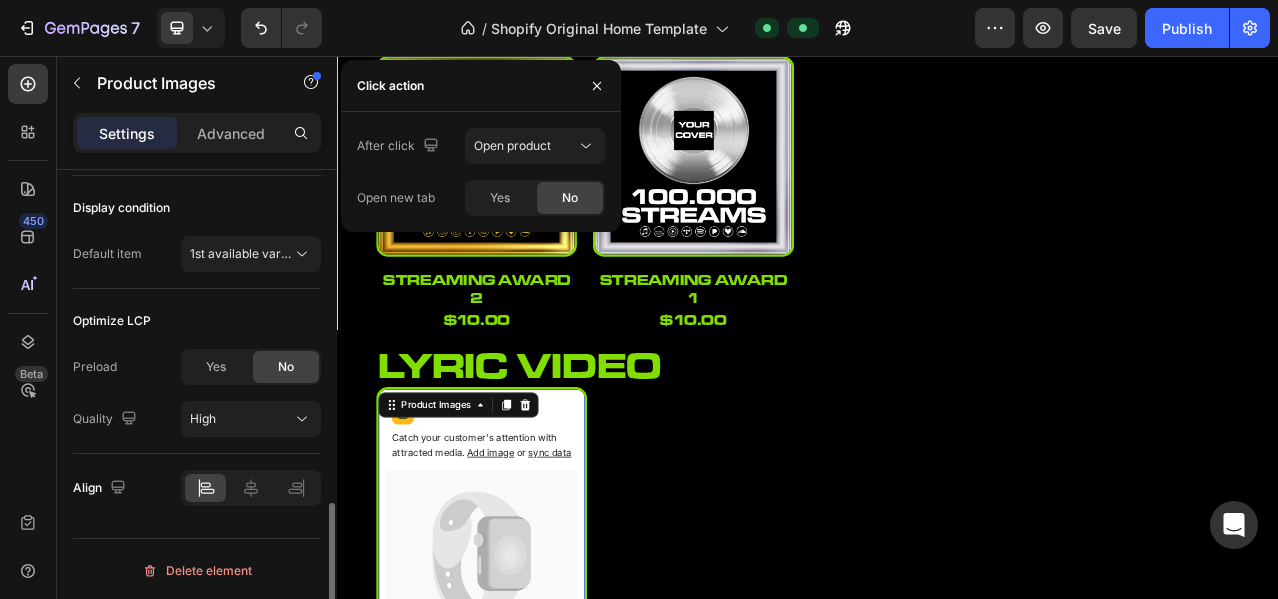 click on "Optimize LCP Preload Yes No Quality High" 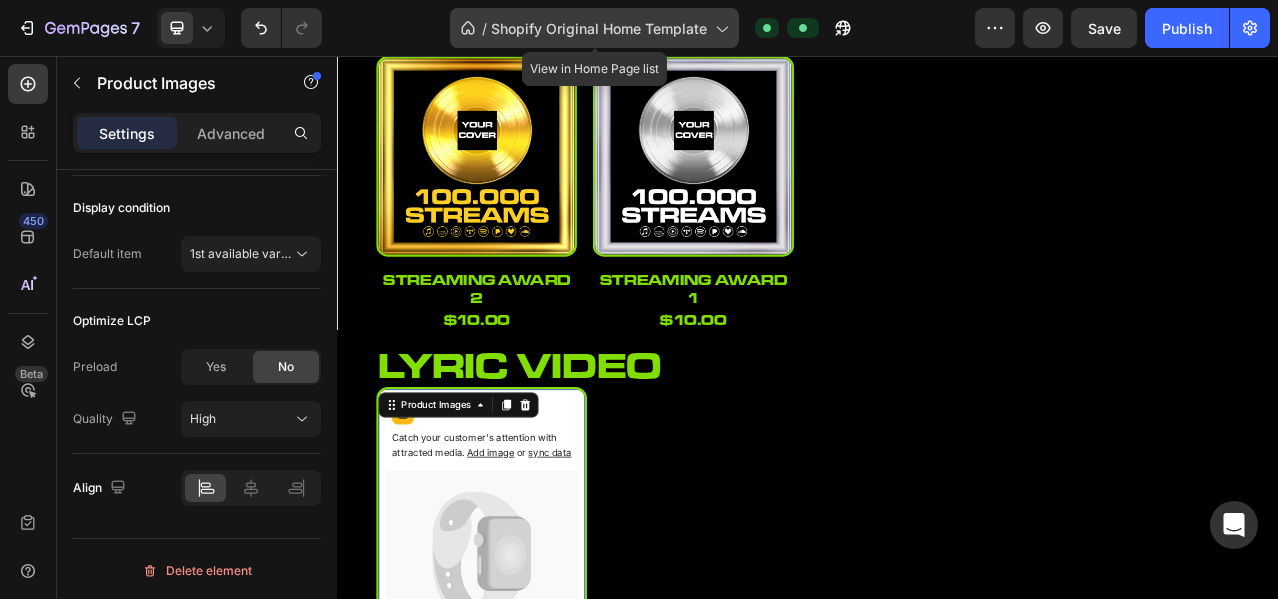 click on "Shopify Original Home Template" at bounding box center (599, 28) 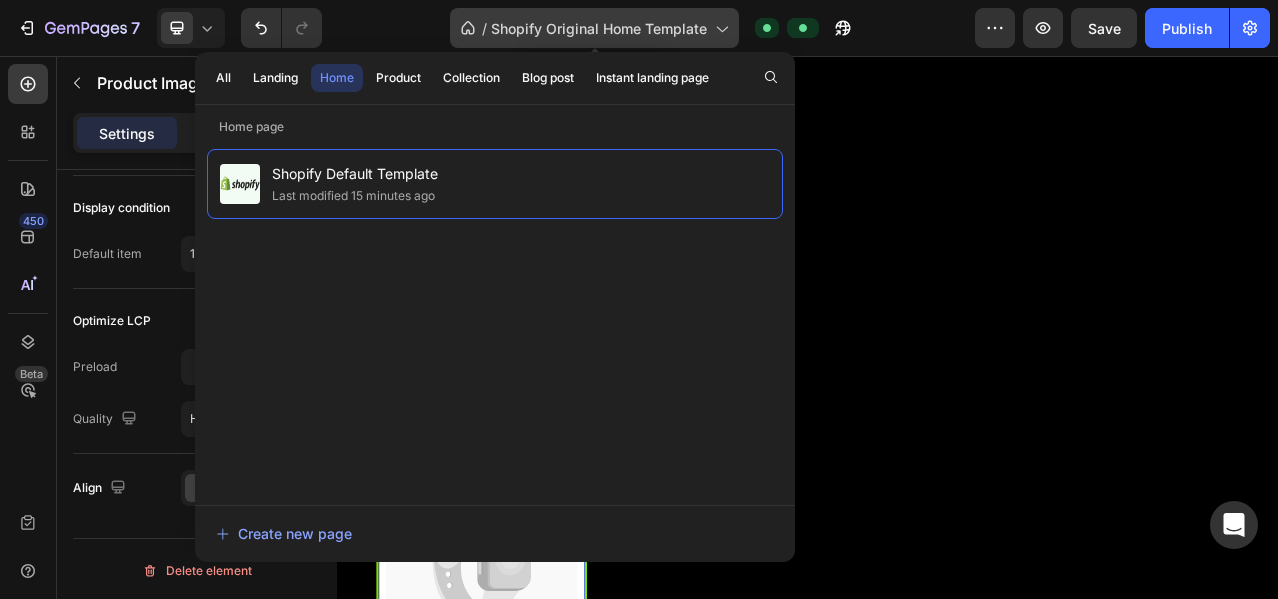 click on "Shopify Original Home Template" at bounding box center [599, 28] 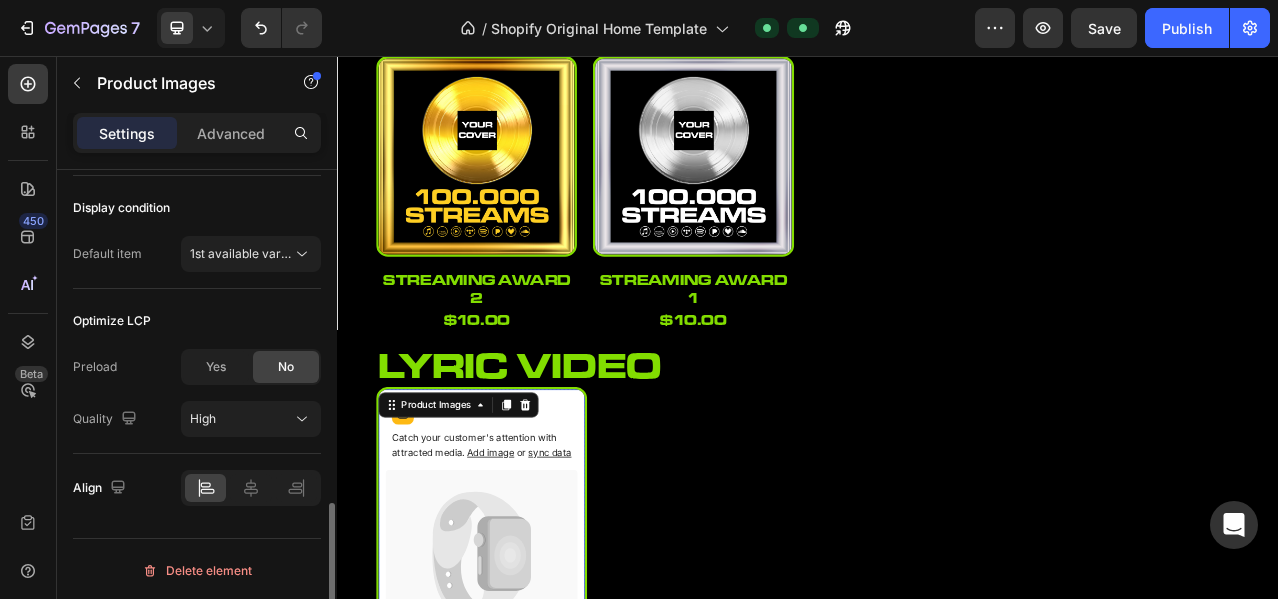 click on "Display condition Default item 1st available variant" 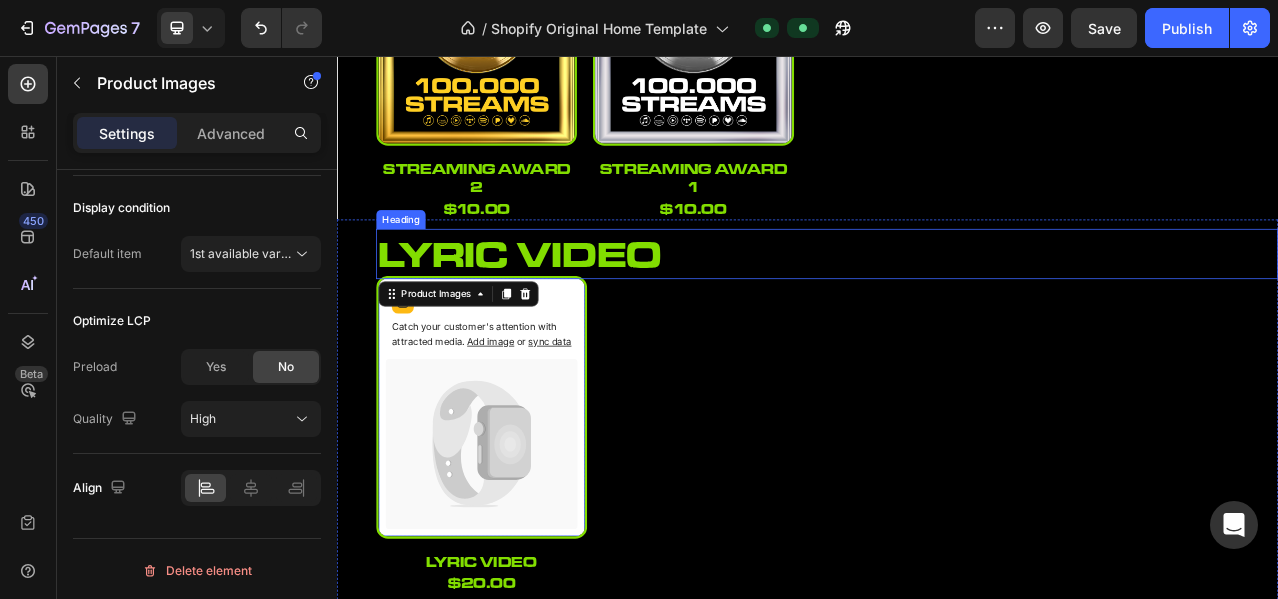 scroll, scrollTop: 1666, scrollLeft: 0, axis: vertical 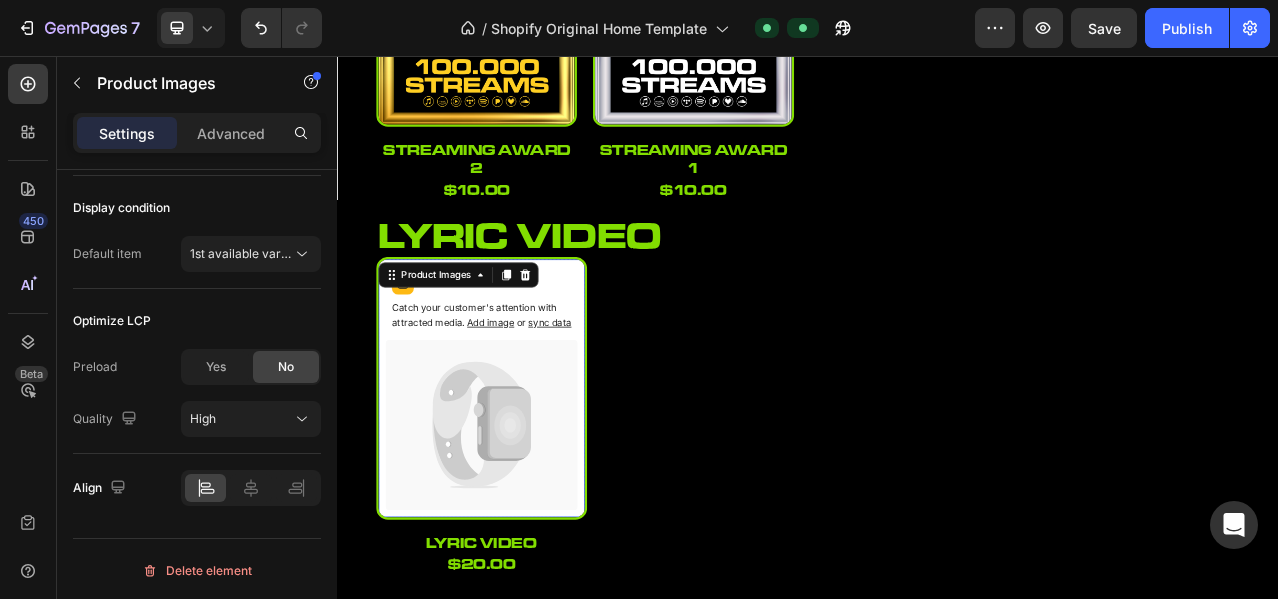 click 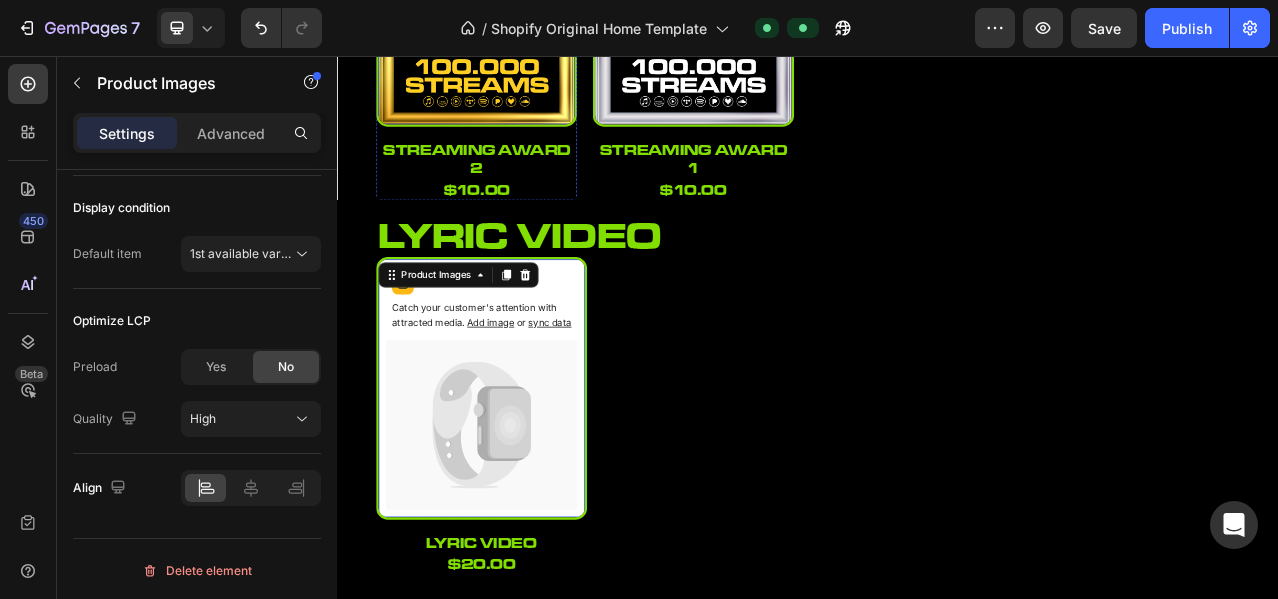 click at bounding box center (515, 19) 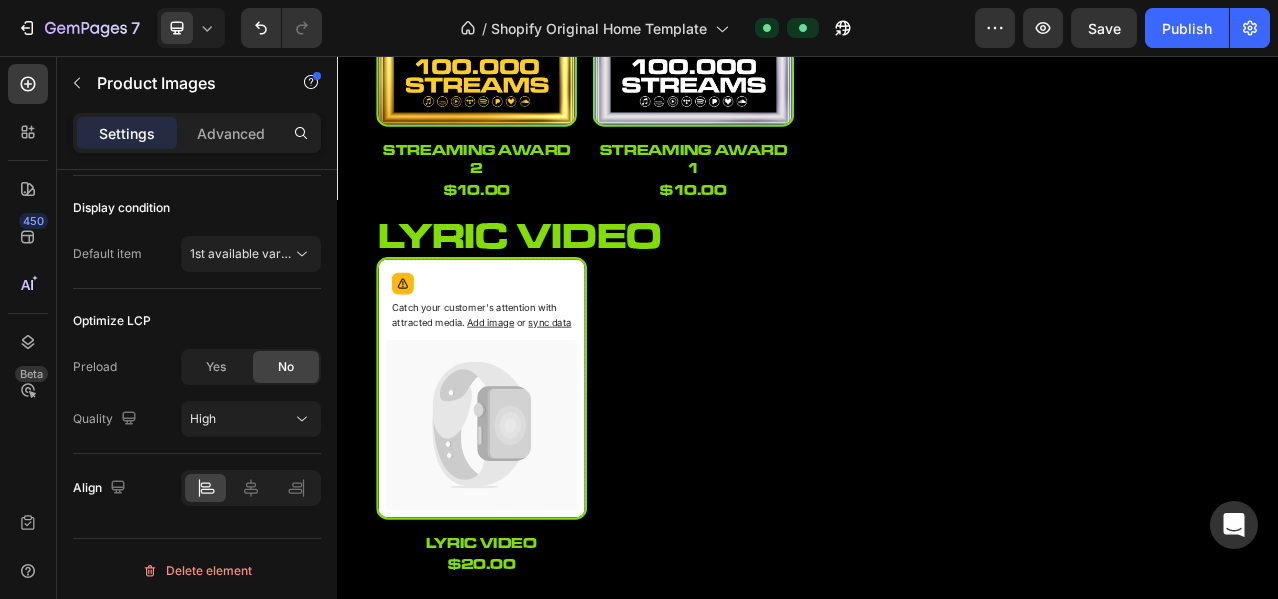 click at bounding box center [515, 19] 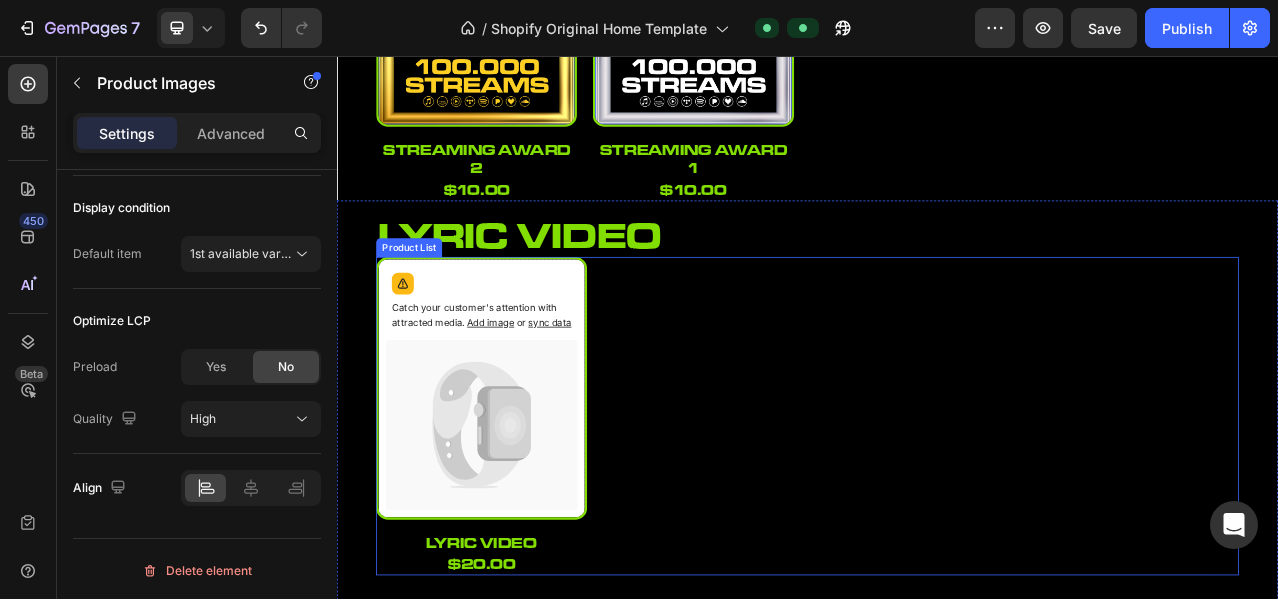 scroll, scrollTop: 1500, scrollLeft: 0, axis: vertical 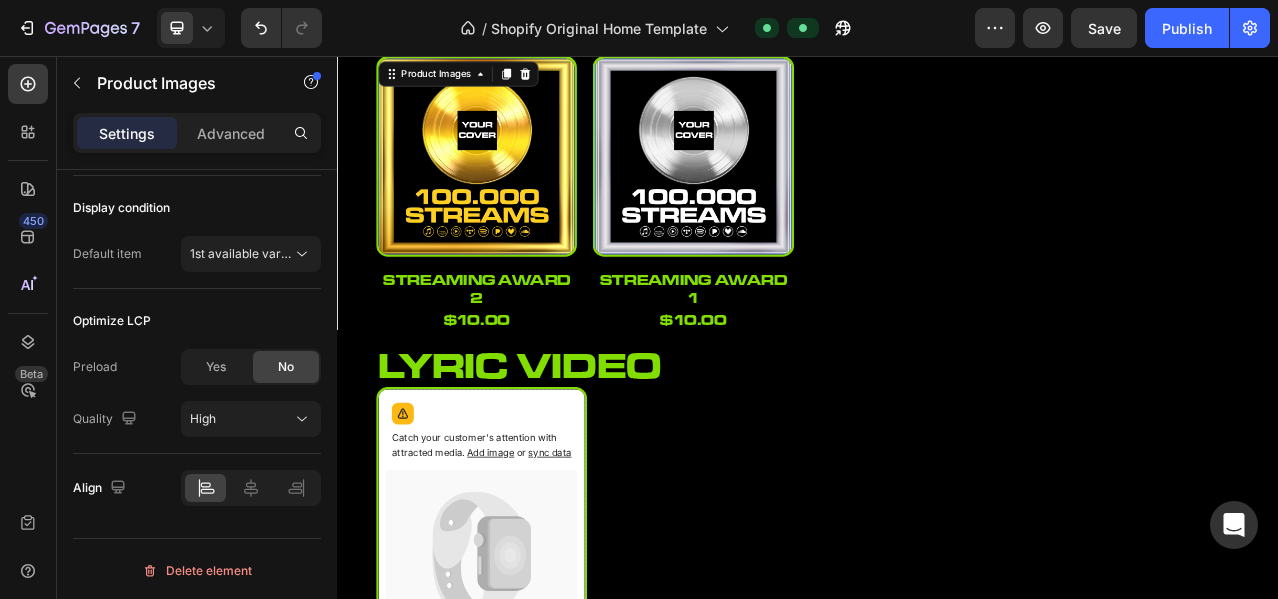 click at bounding box center (515, 185) 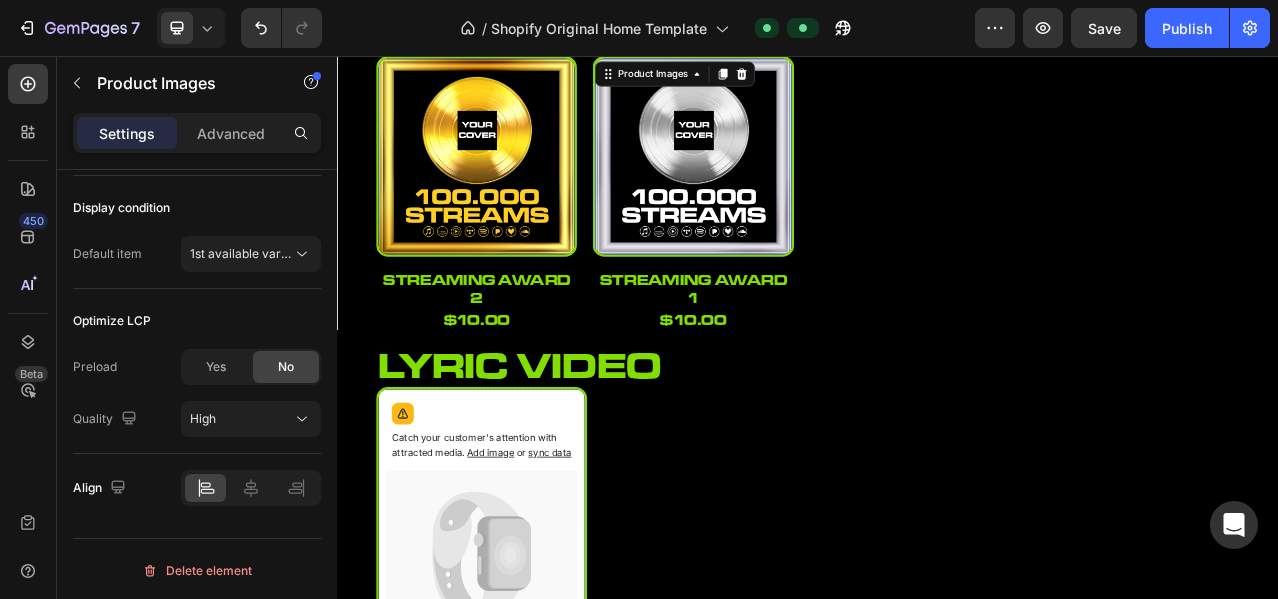 click at bounding box center (791, 185) 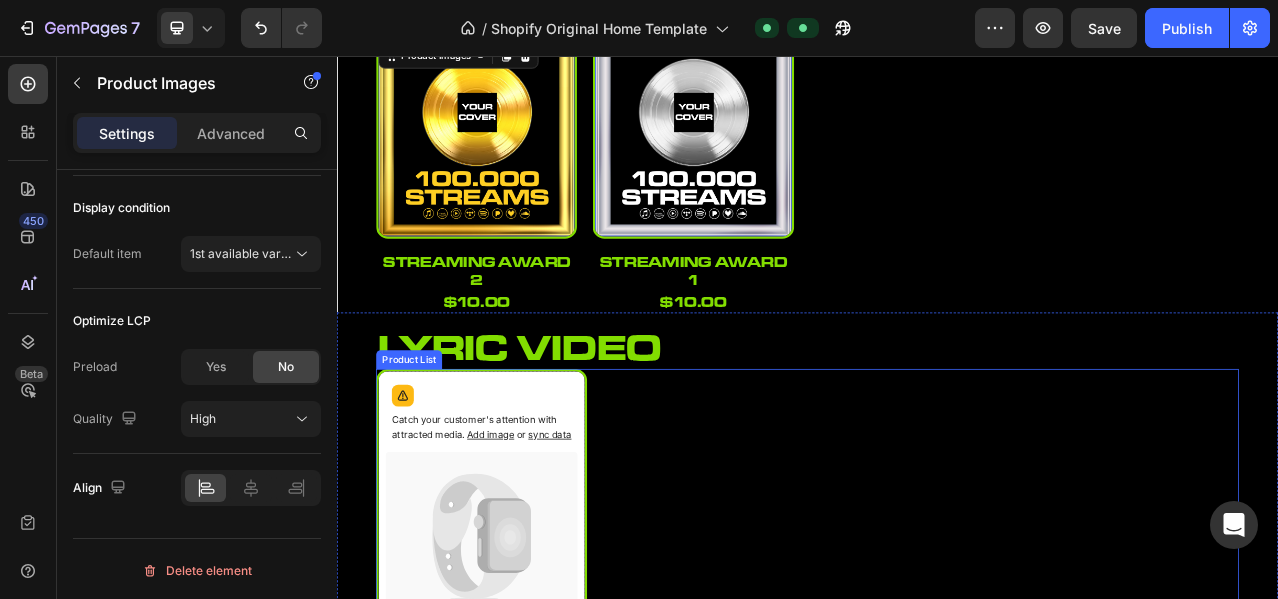 scroll, scrollTop: 1500, scrollLeft: 0, axis: vertical 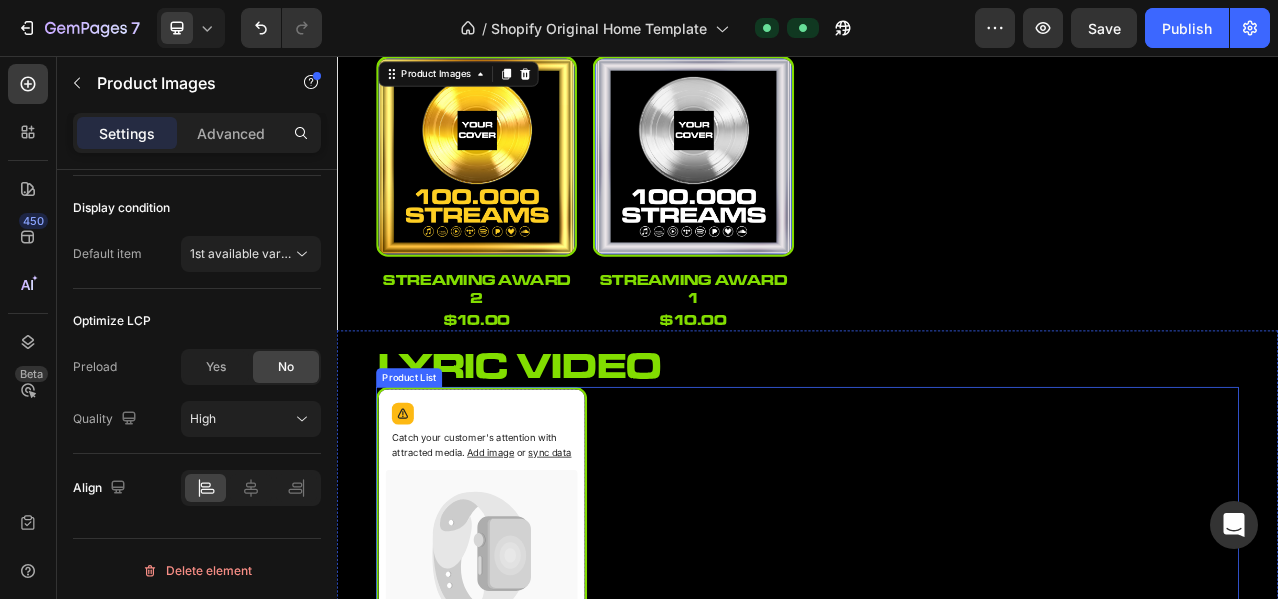 click on "Catch your customer's attention with attracted media.       Add image   or   sync data" at bounding box center [521, 646] 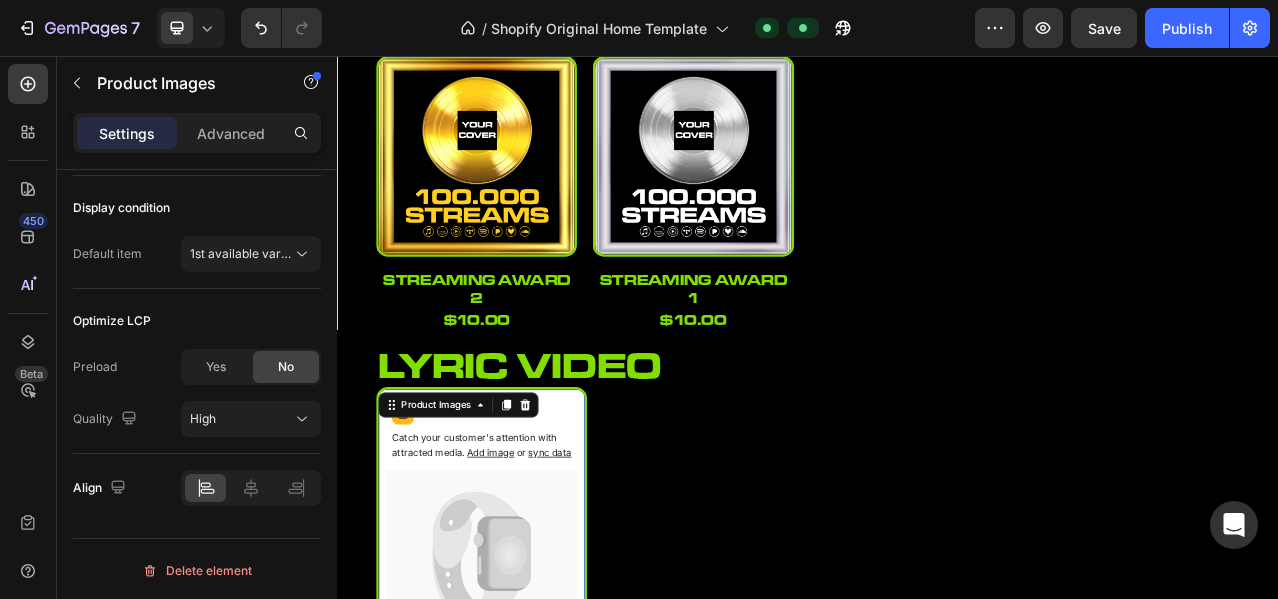 click on "Catch your customer's attention with attracted media.       Add image   or   sync data" at bounding box center (521, 538) 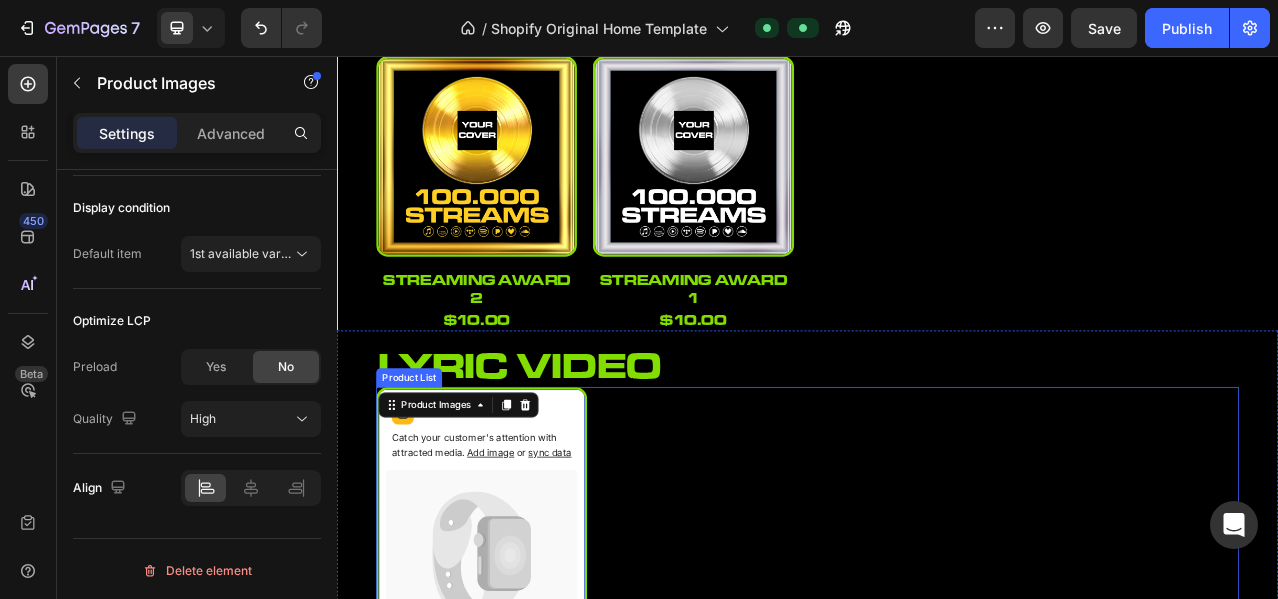 click on "Catch your customer's attention with attracted media.       Add image   or   sync data
Product Images   16 lyric video Product Title $20.00 Product Price Product Price Row Product List" at bounding box center (937, 682) 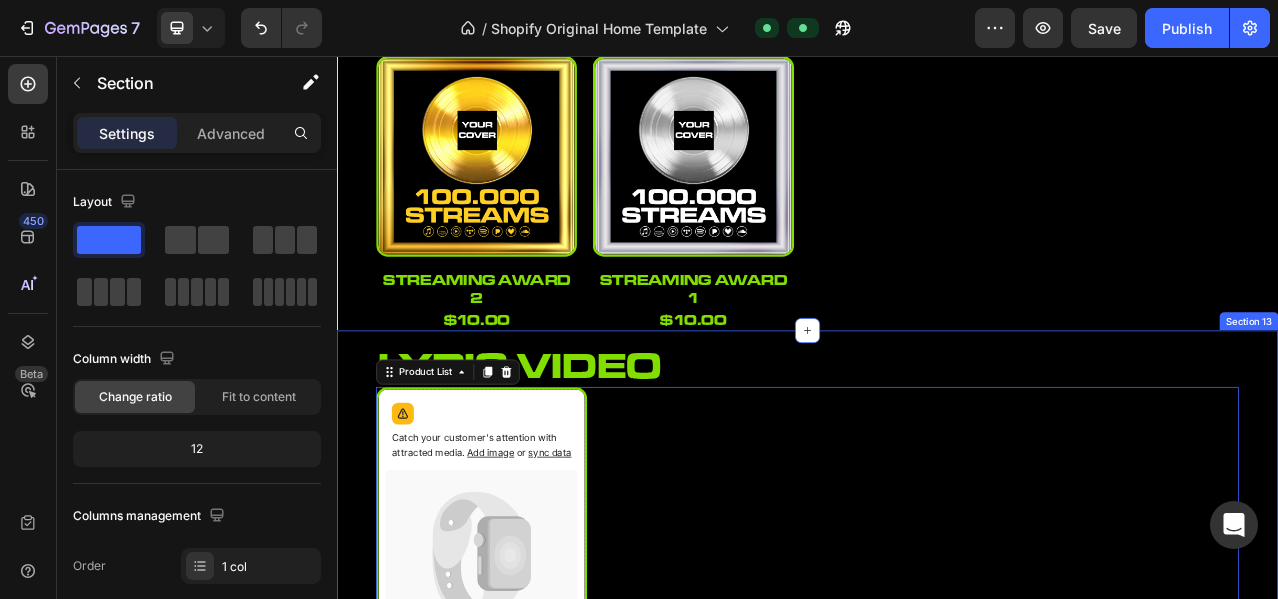 click on "lyric video Heading Catch your customer's attention with attracted media.       Add image   or   sync data
Product Images lyric video Product Title $20.00 Product Price Product Price Row Product List   0 Product List   0 Section 13" at bounding box center (937, 661) 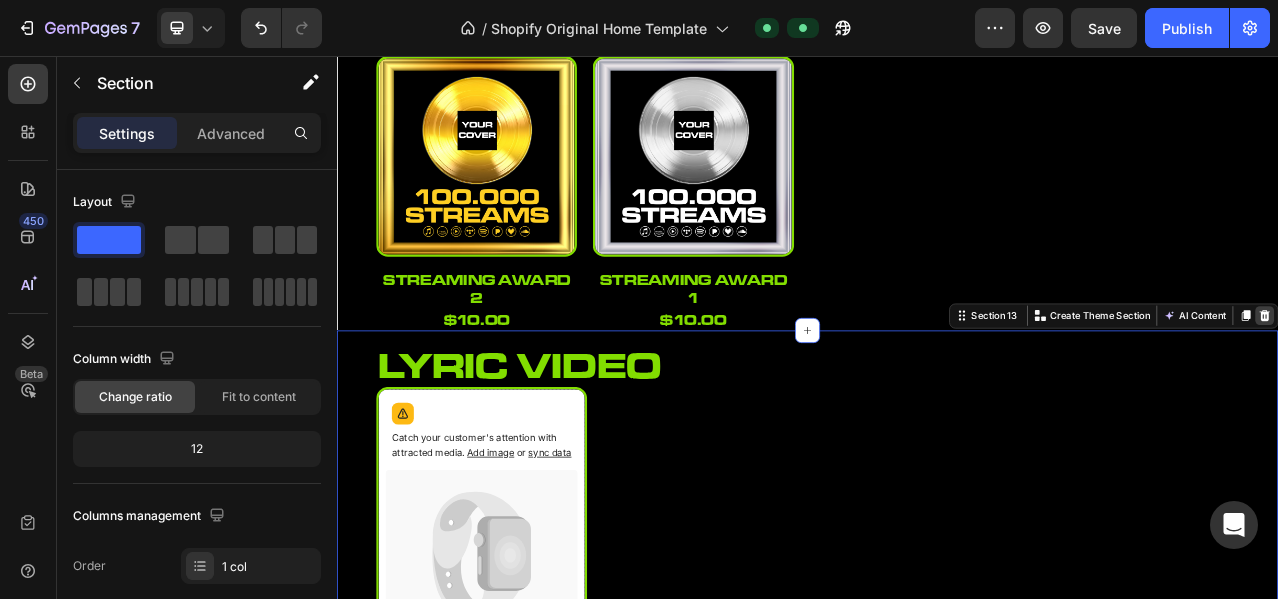 click 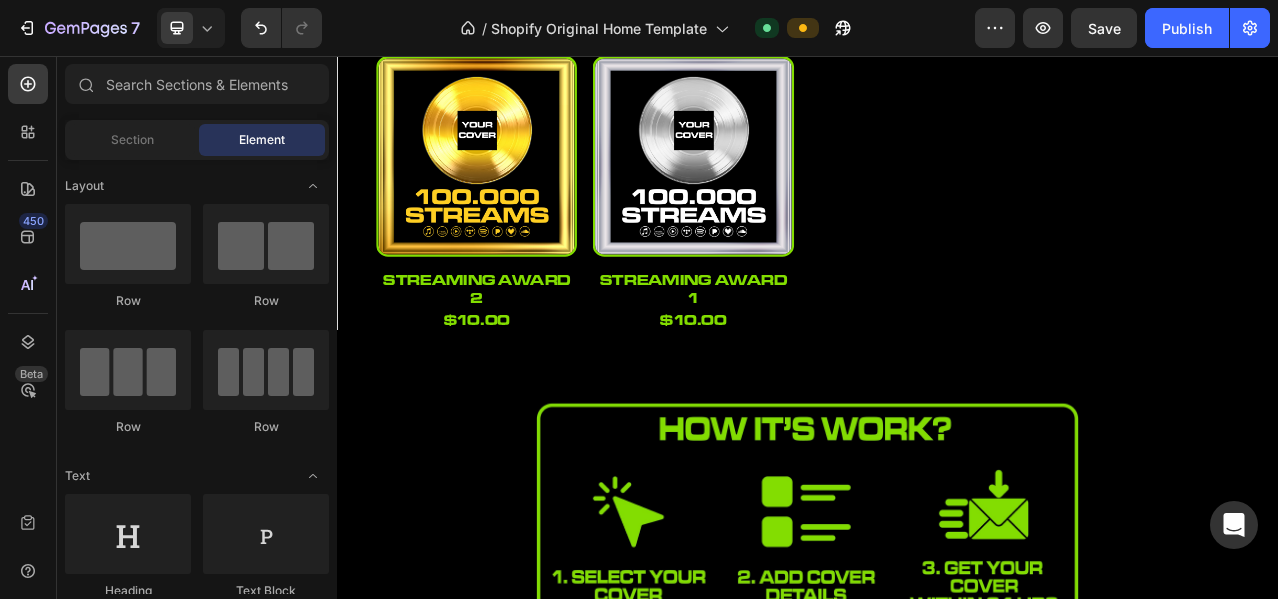 scroll, scrollTop: 1333, scrollLeft: 0, axis: vertical 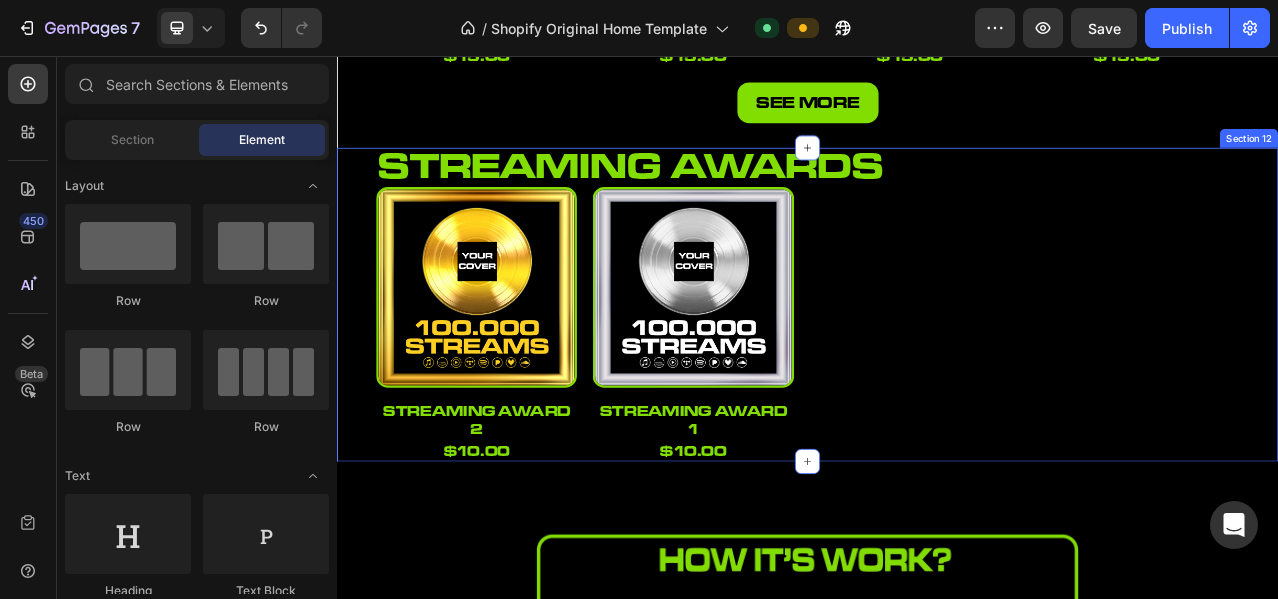 click on "streaming awards Heading Product Images streaming award 2 Product Title $10.00 Product Price Product Price Row Product List Product Images streaming award 1 Product Title $10.00 Product Price Product Price Row Product List Product List" at bounding box center (937, 374) 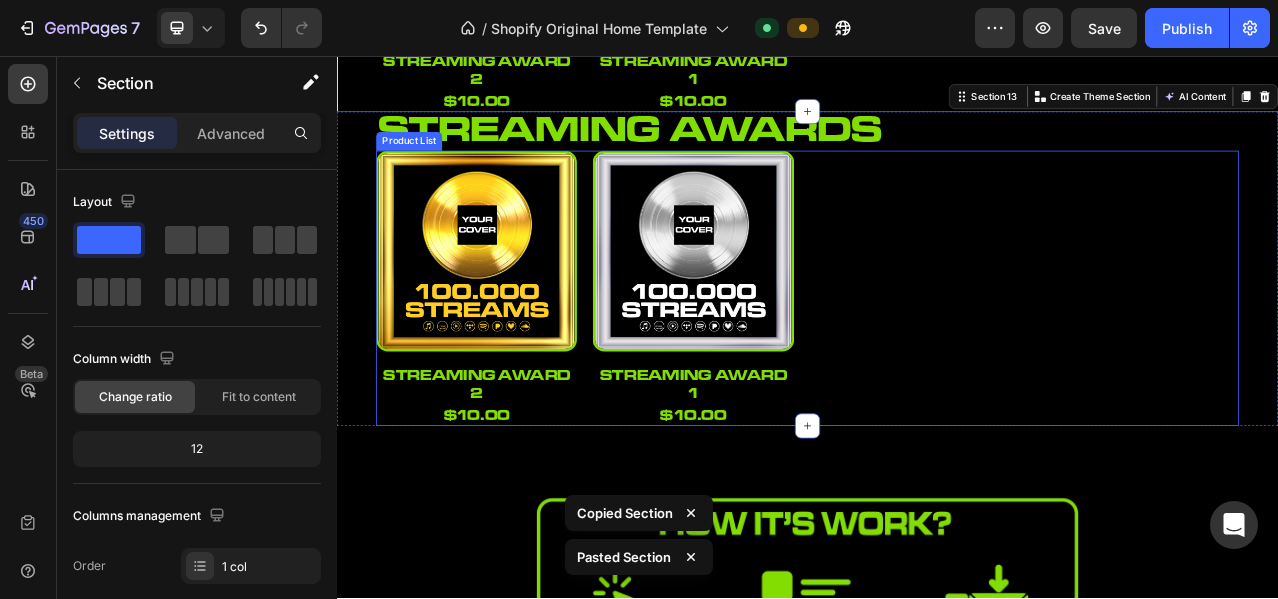 scroll, scrollTop: 1780, scrollLeft: 0, axis: vertical 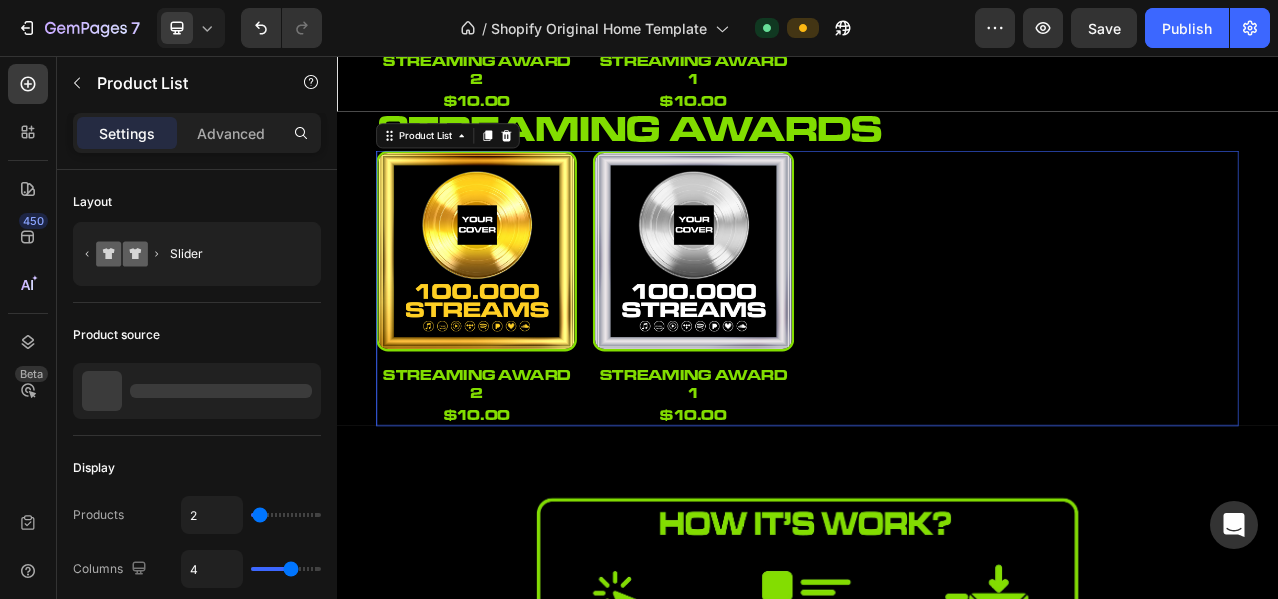 click on "Product Images streaming award 2 Product Title $10.00 Product Price Product Price Row Product List   0 Product Images streaming award 1 Product Title $10.00 Product Price Product Price Row Product List   0" at bounding box center (937, 352) 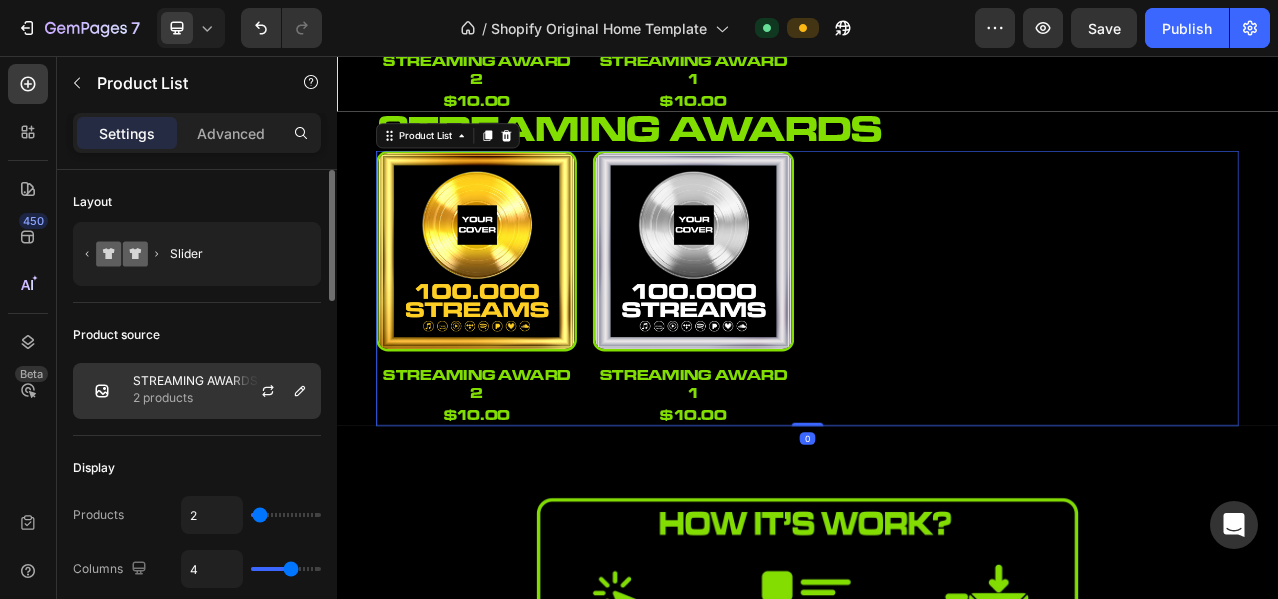 click on "2 products" at bounding box center [195, 398] 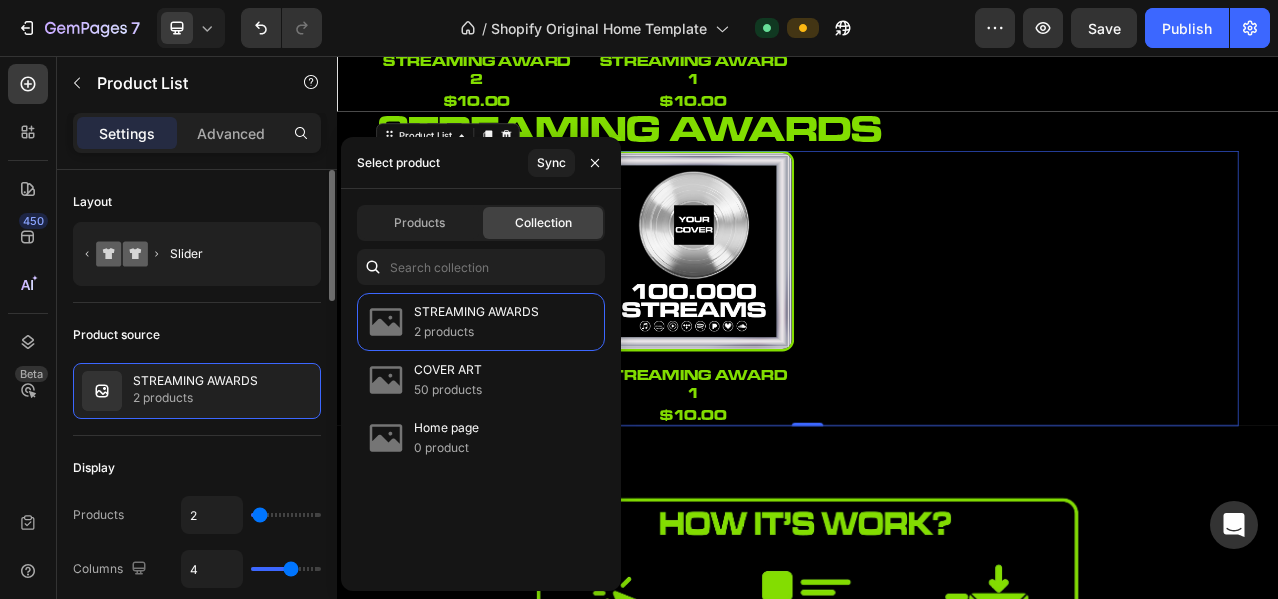 click on "Product source STREAMING AWARDS 2 products" 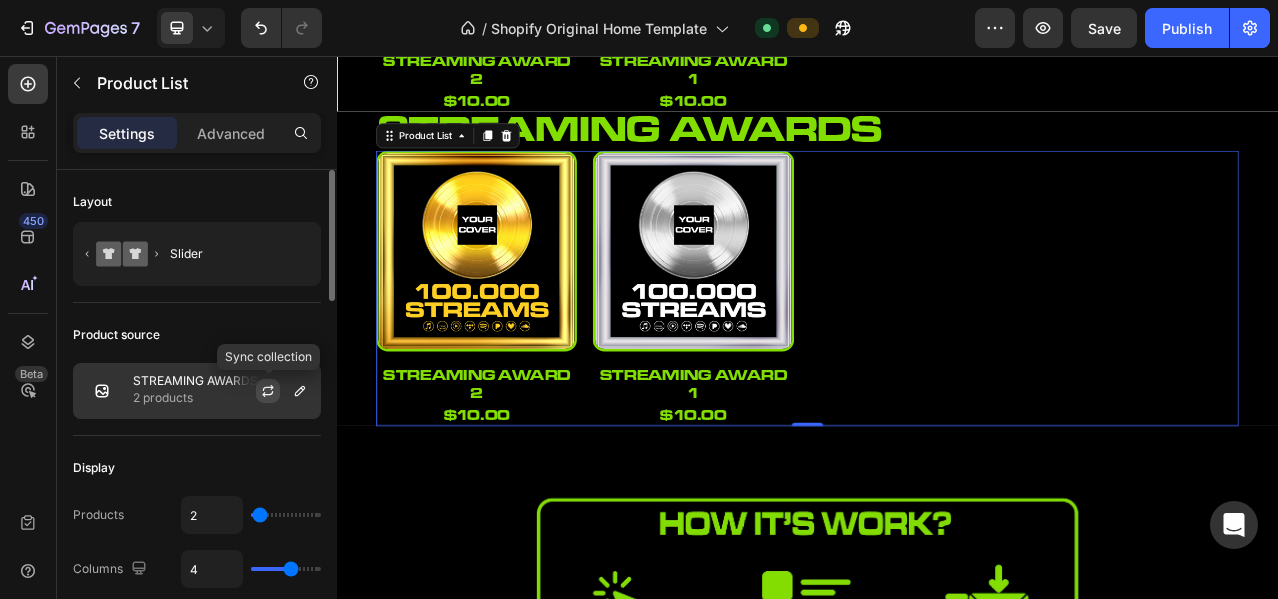 click 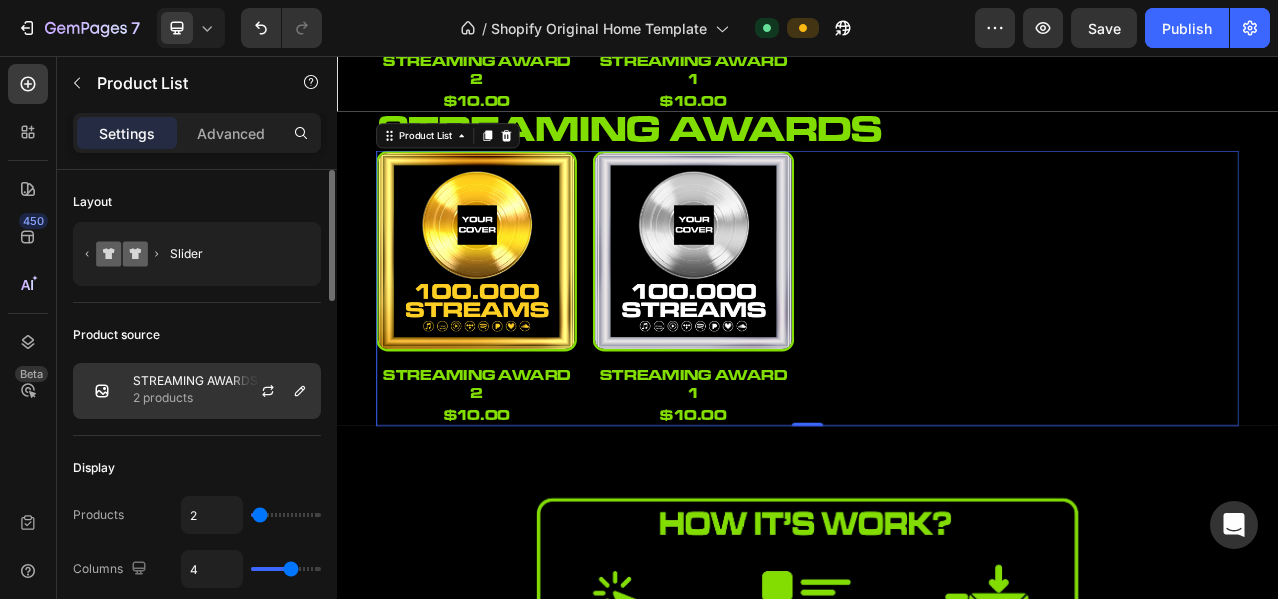 click on "2 products" at bounding box center (195, 398) 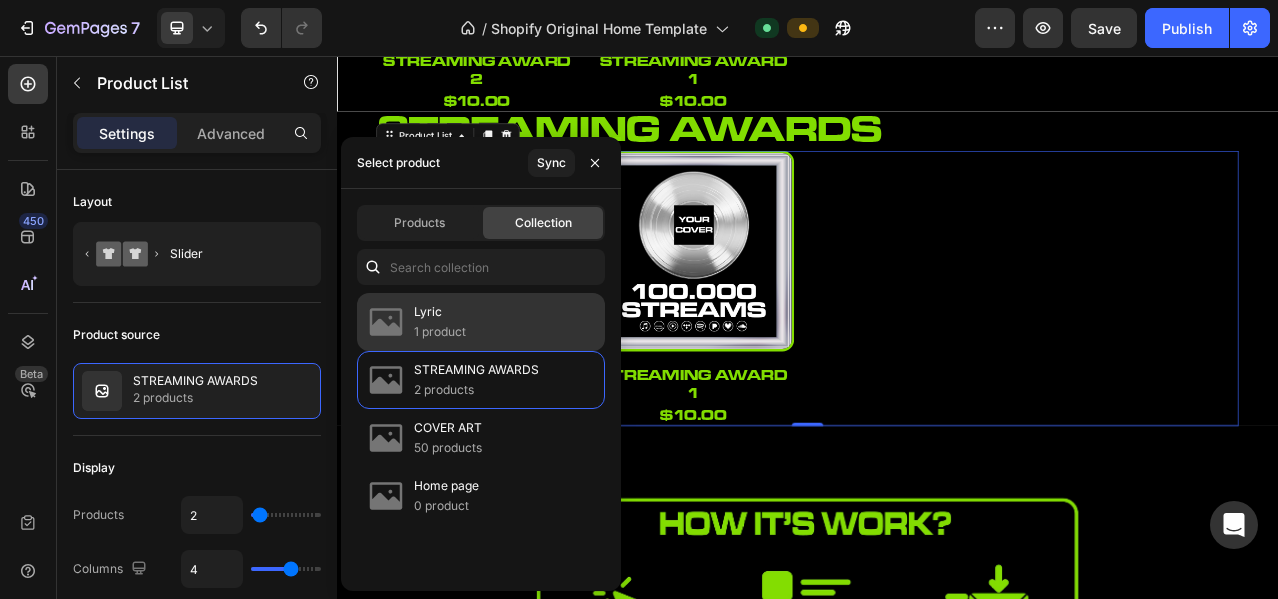 click on "Lyric 1 product" 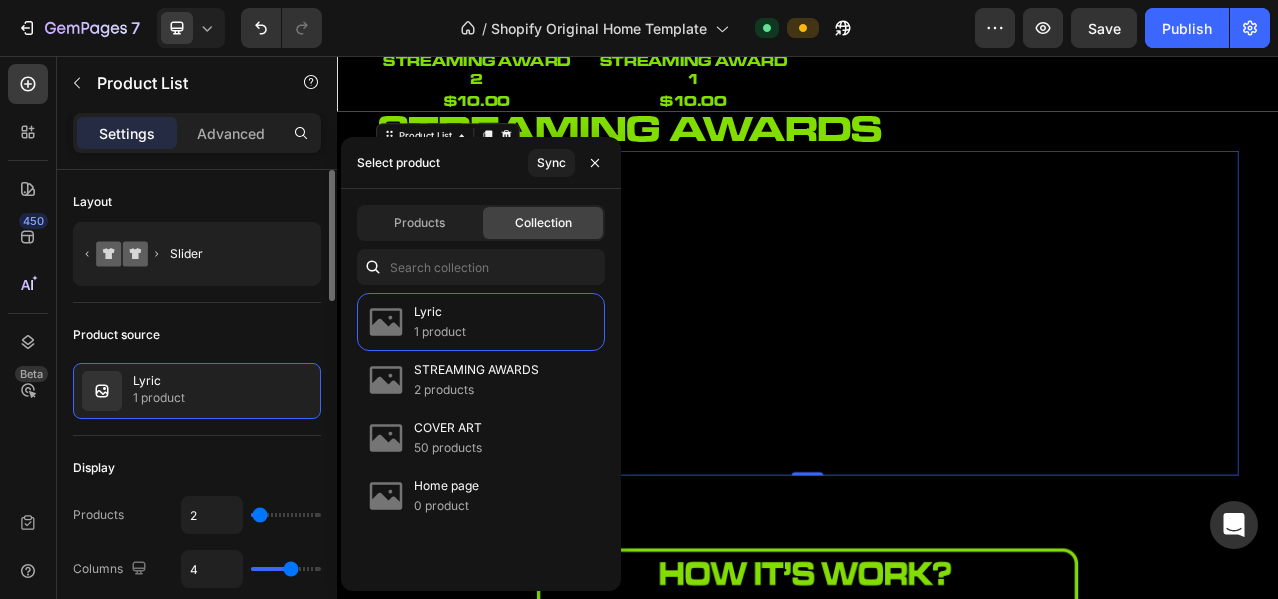click on "Product source" at bounding box center (197, 335) 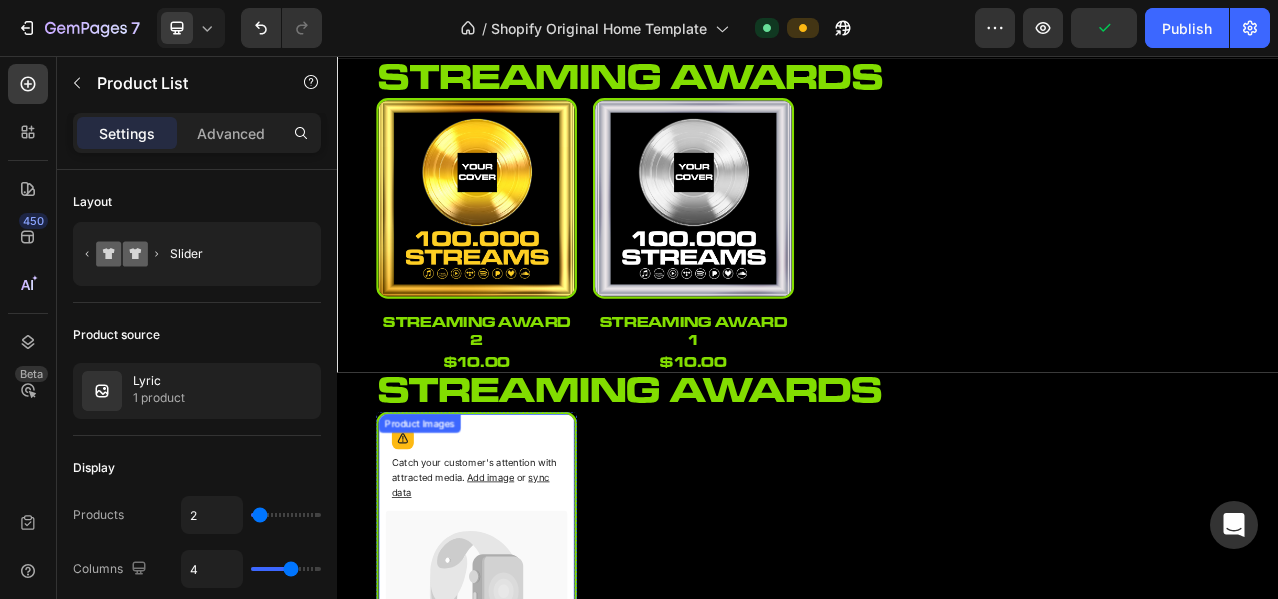 scroll, scrollTop: 1614, scrollLeft: 0, axis: vertical 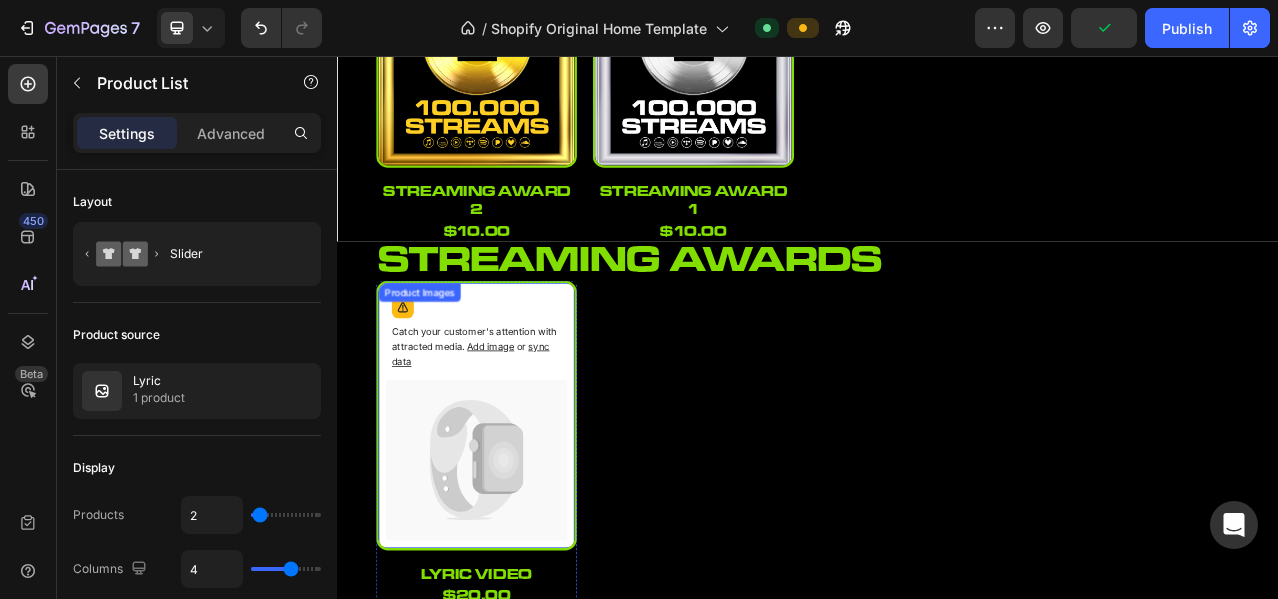 click 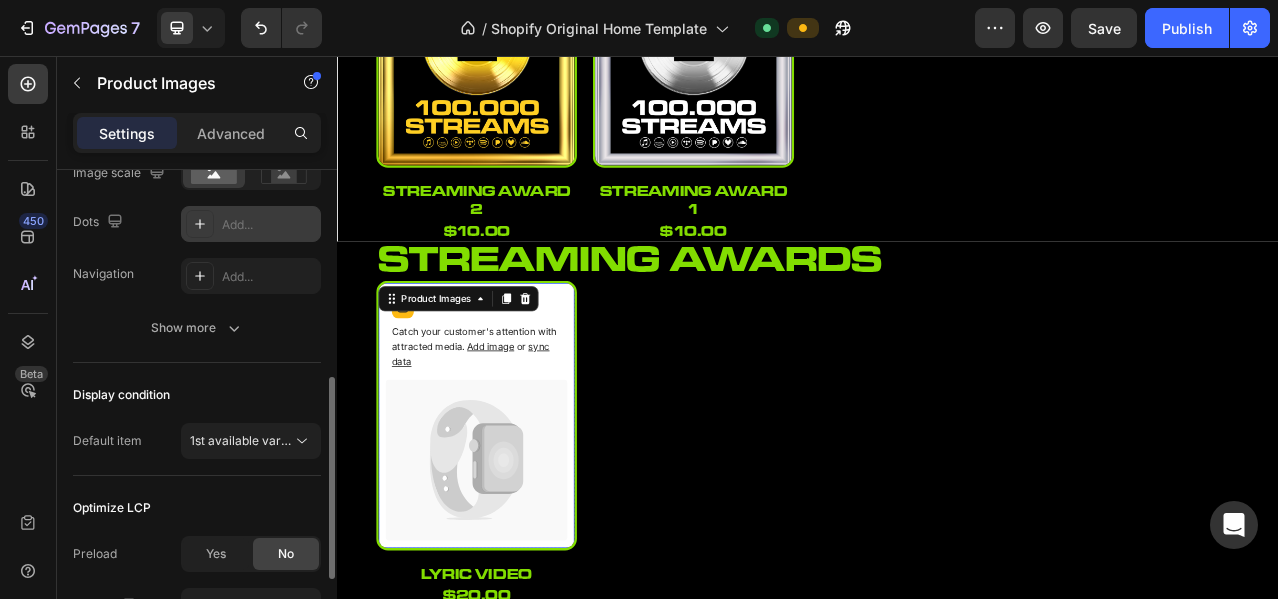scroll, scrollTop: 688, scrollLeft: 0, axis: vertical 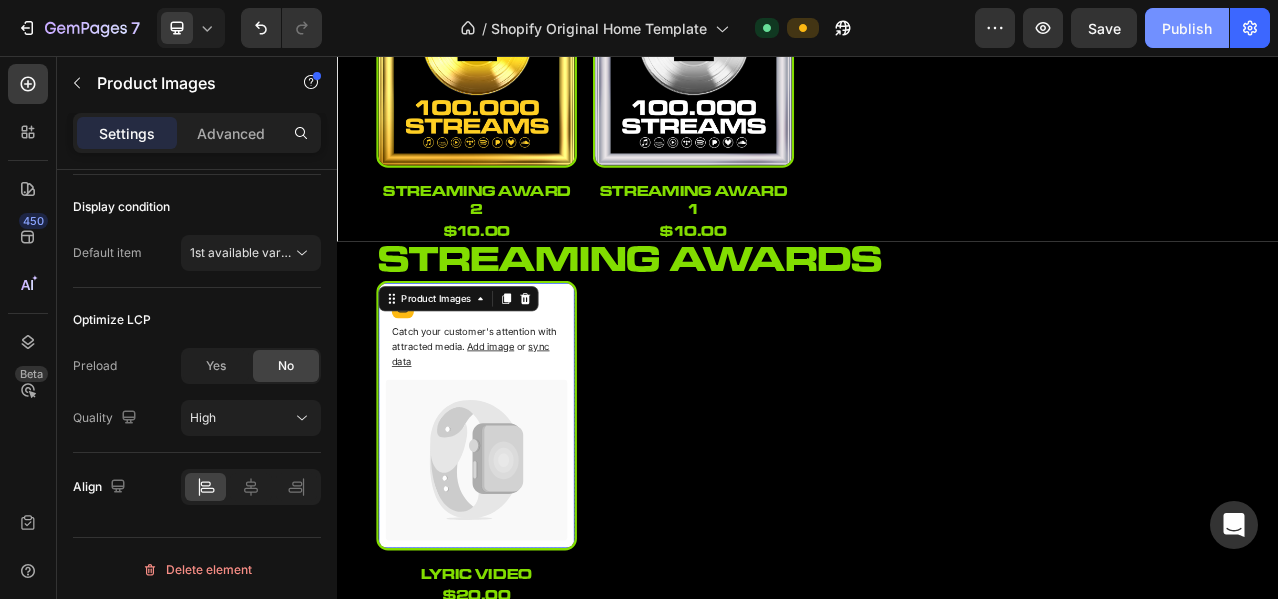 click on "Publish" 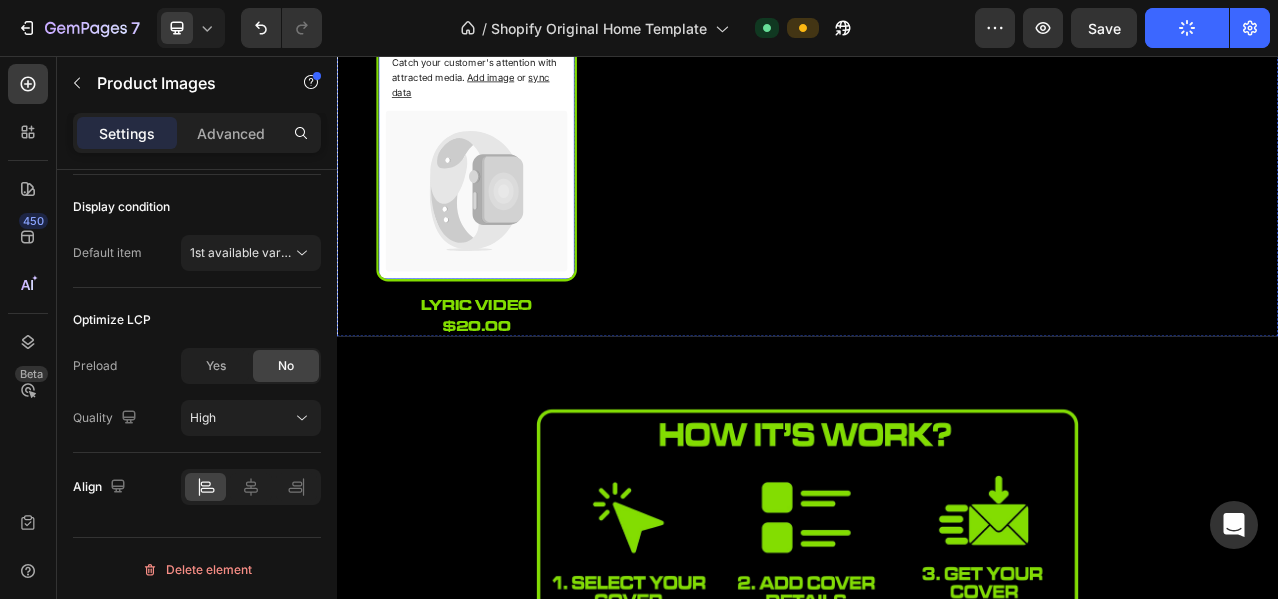 scroll, scrollTop: 1947, scrollLeft: 0, axis: vertical 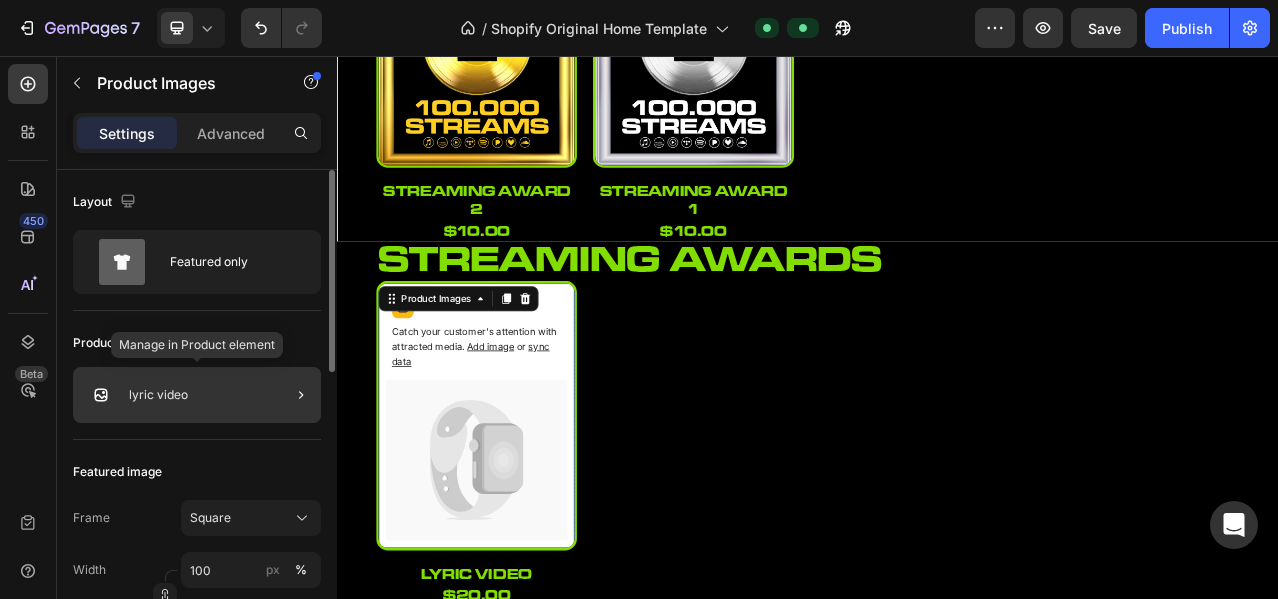 click on "lyric video" 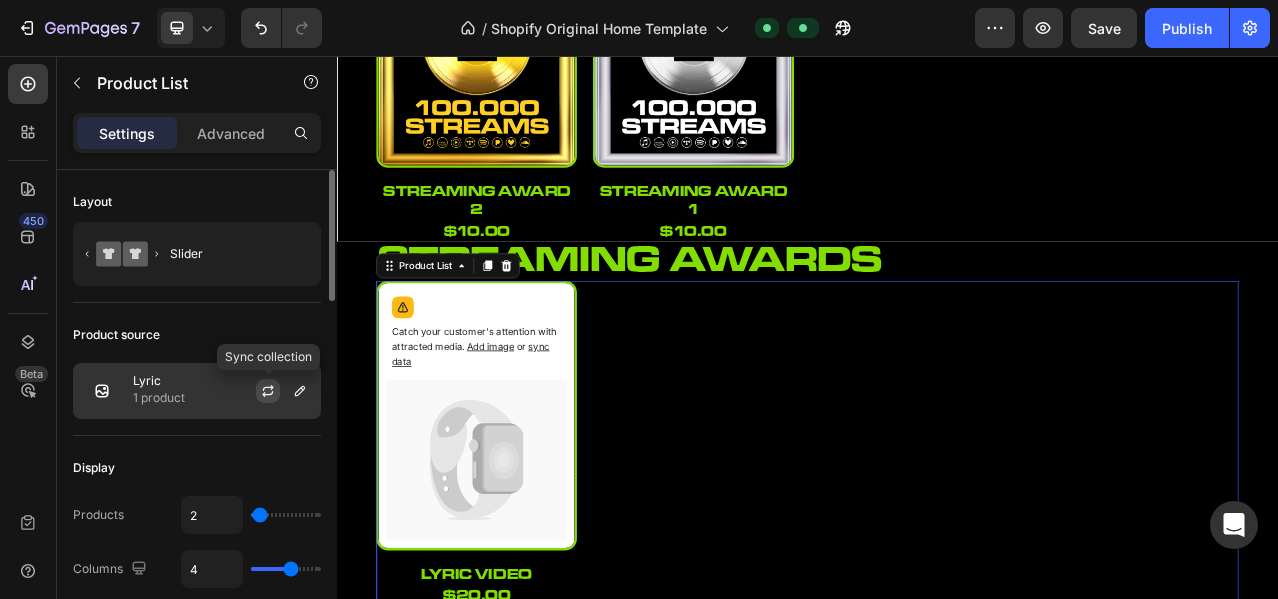 click 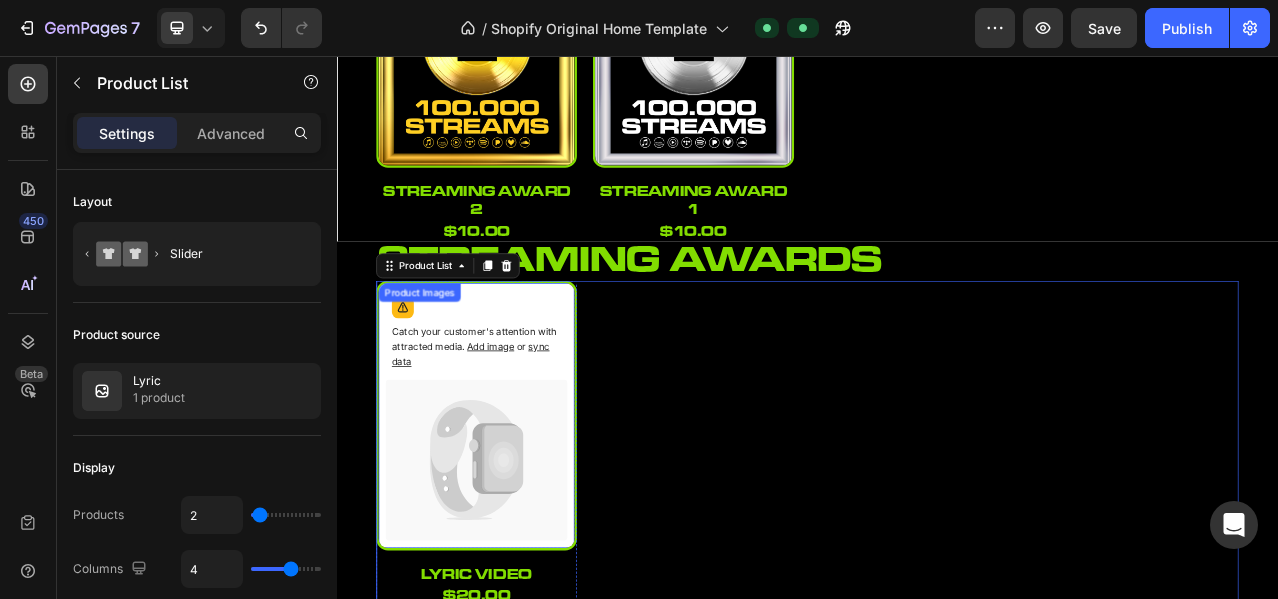 click 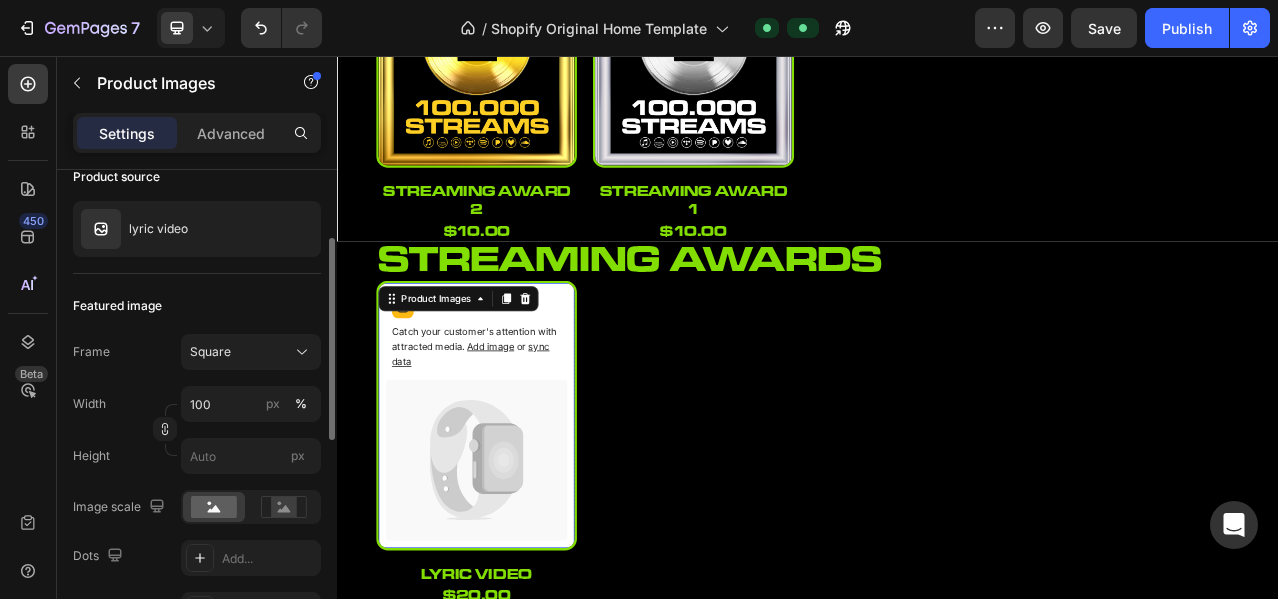 scroll, scrollTop: 333, scrollLeft: 0, axis: vertical 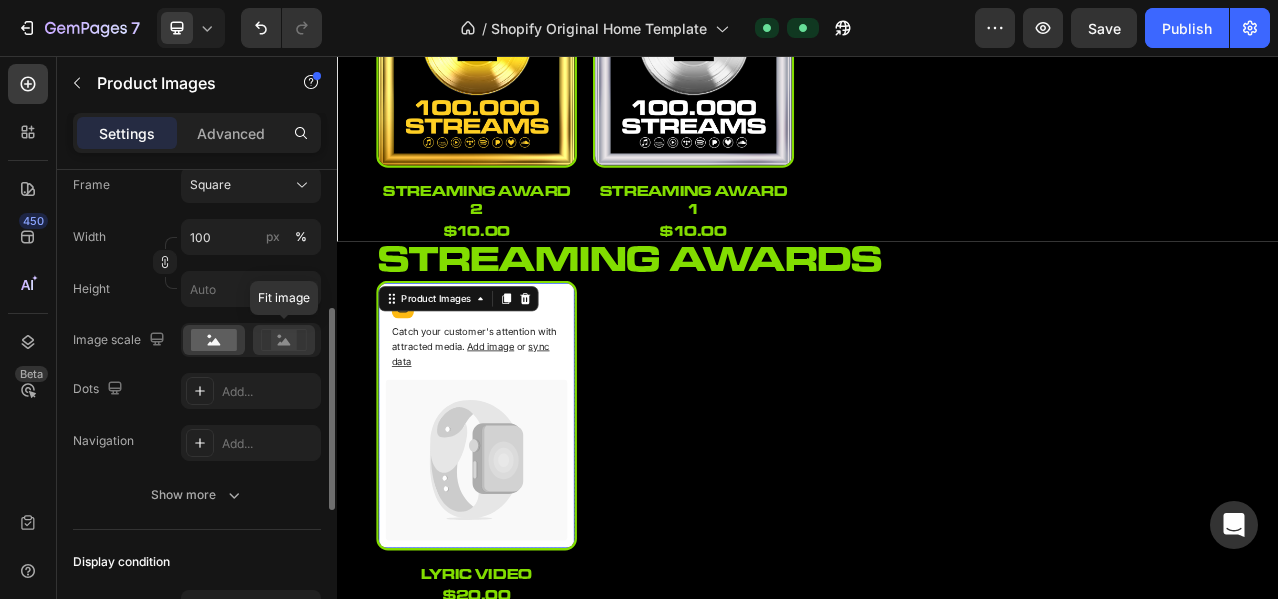 click 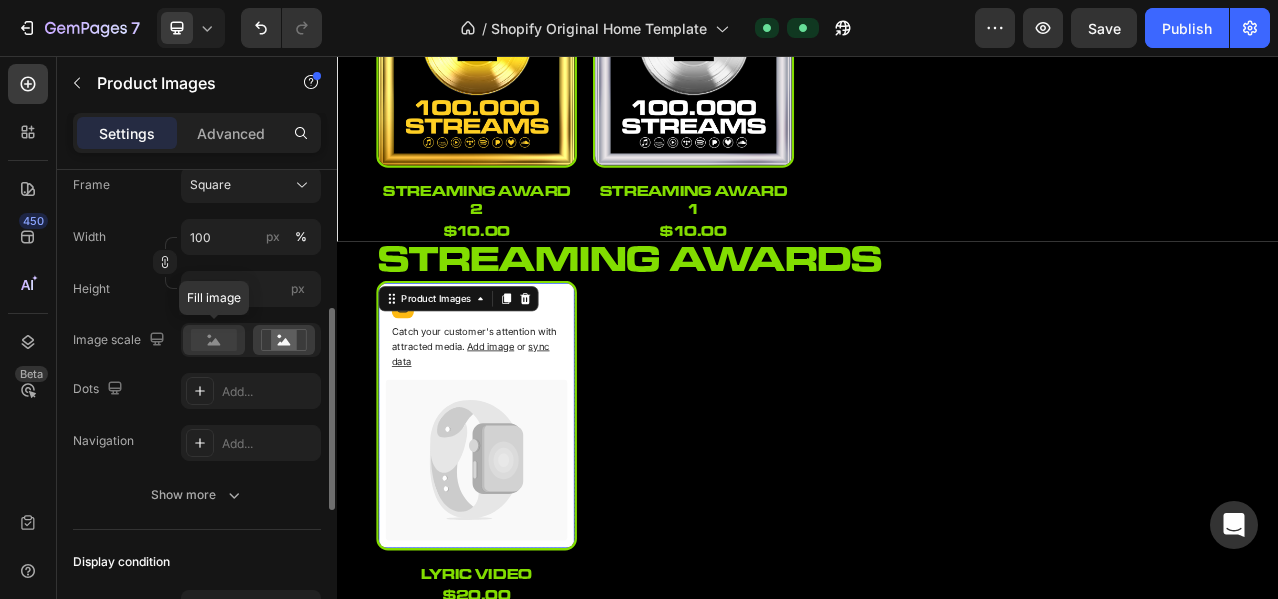 click 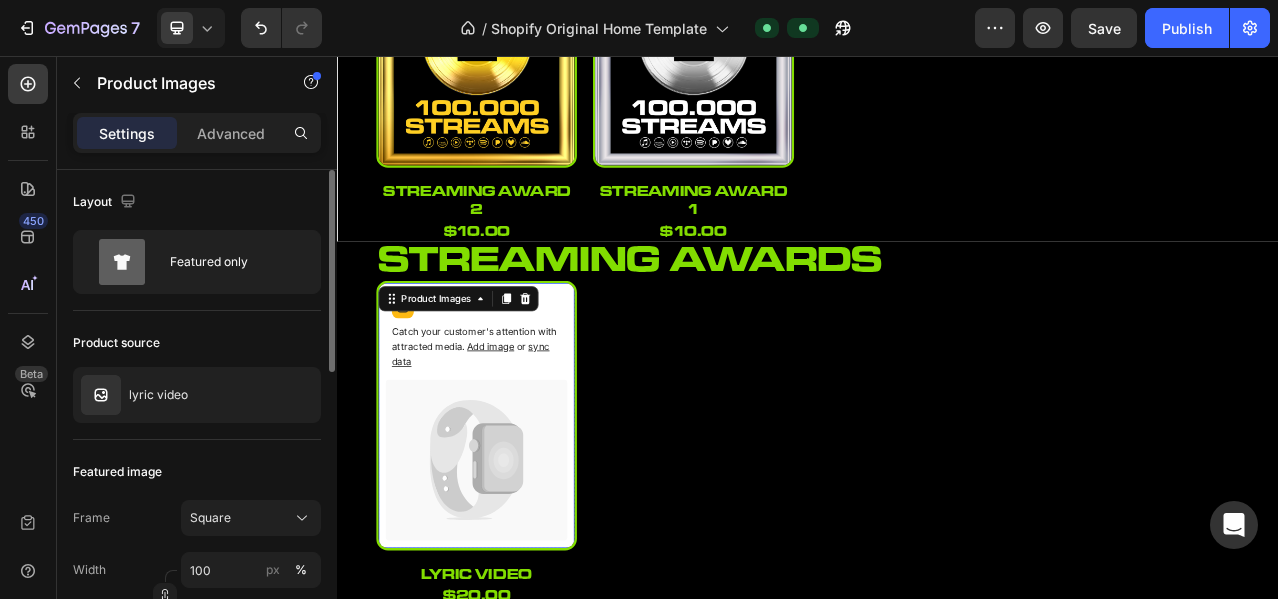 scroll, scrollTop: 166, scrollLeft: 0, axis: vertical 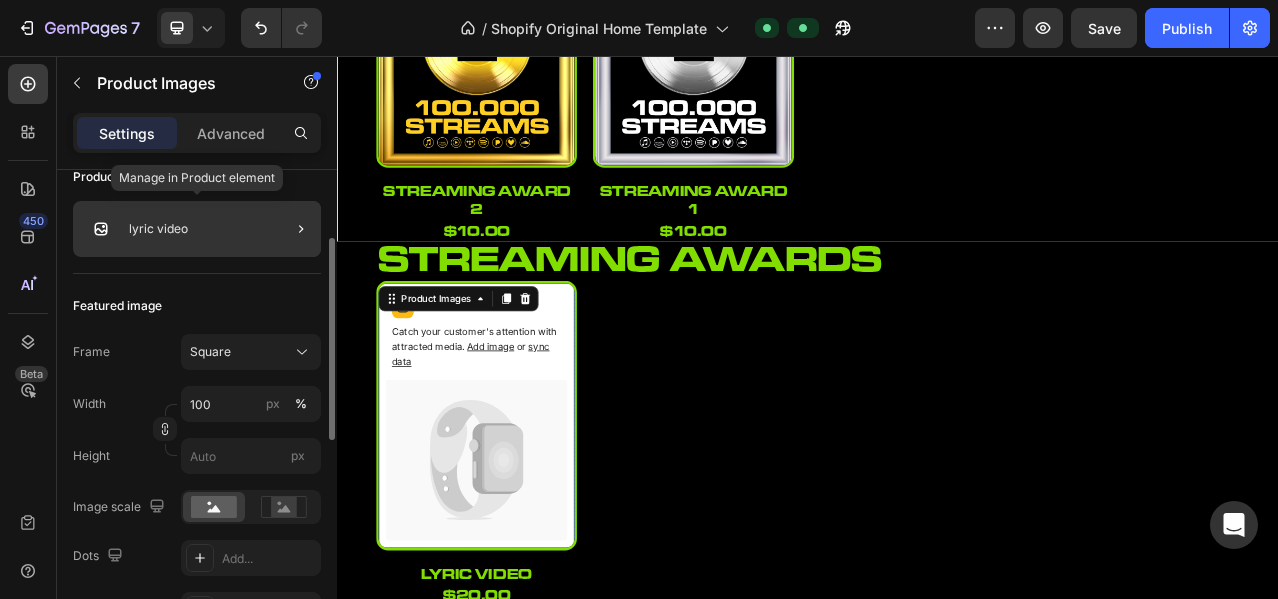 click on "lyric video" 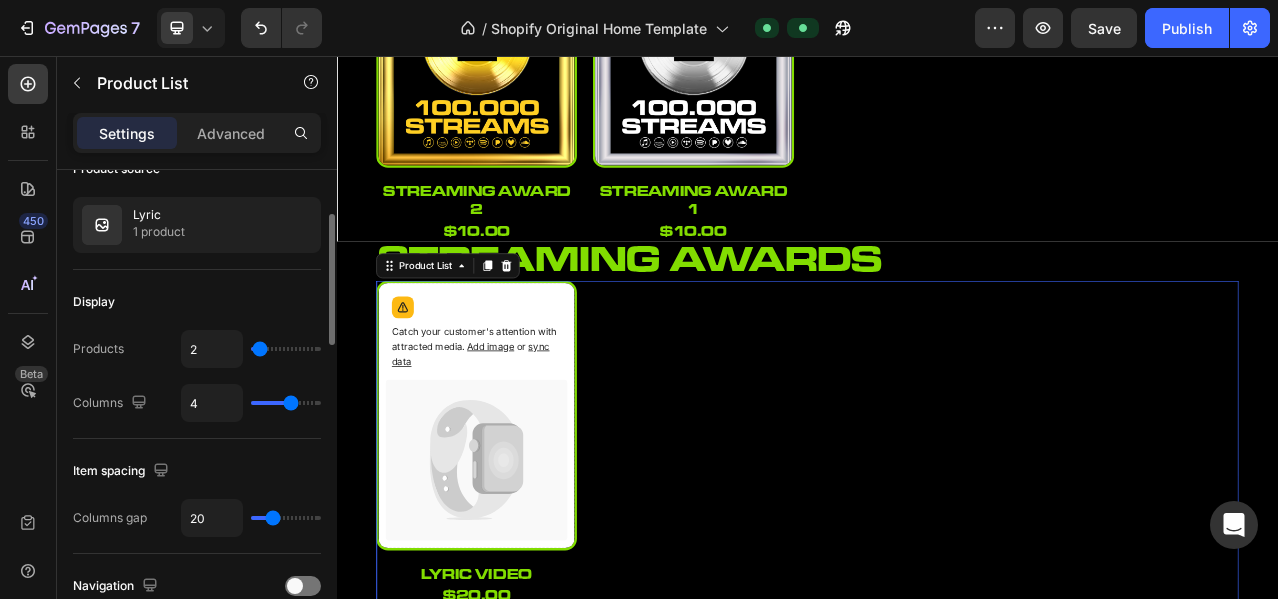 scroll, scrollTop: 0, scrollLeft: 0, axis: both 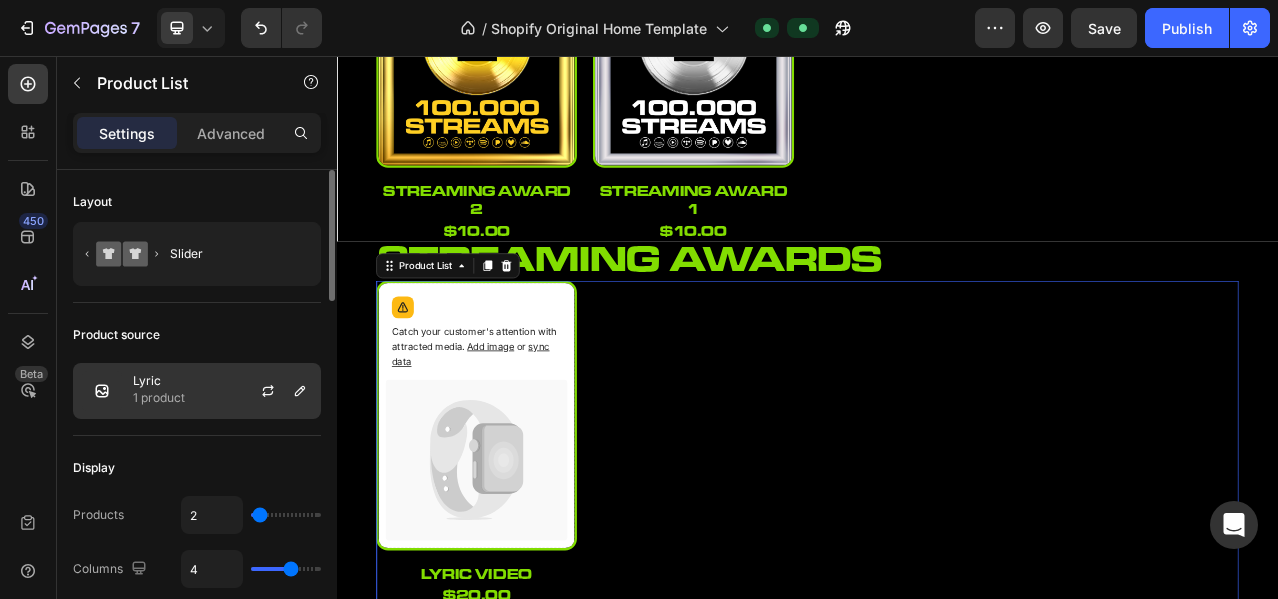 click on "1 product" at bounding box center [159, 398] 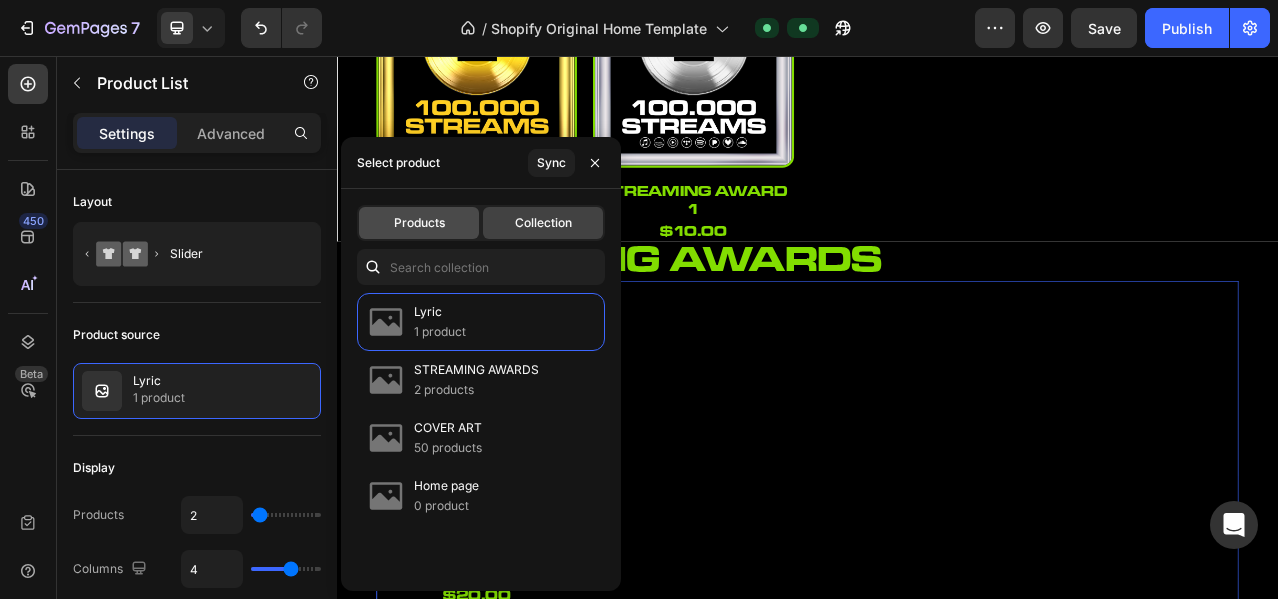 click on "Products" 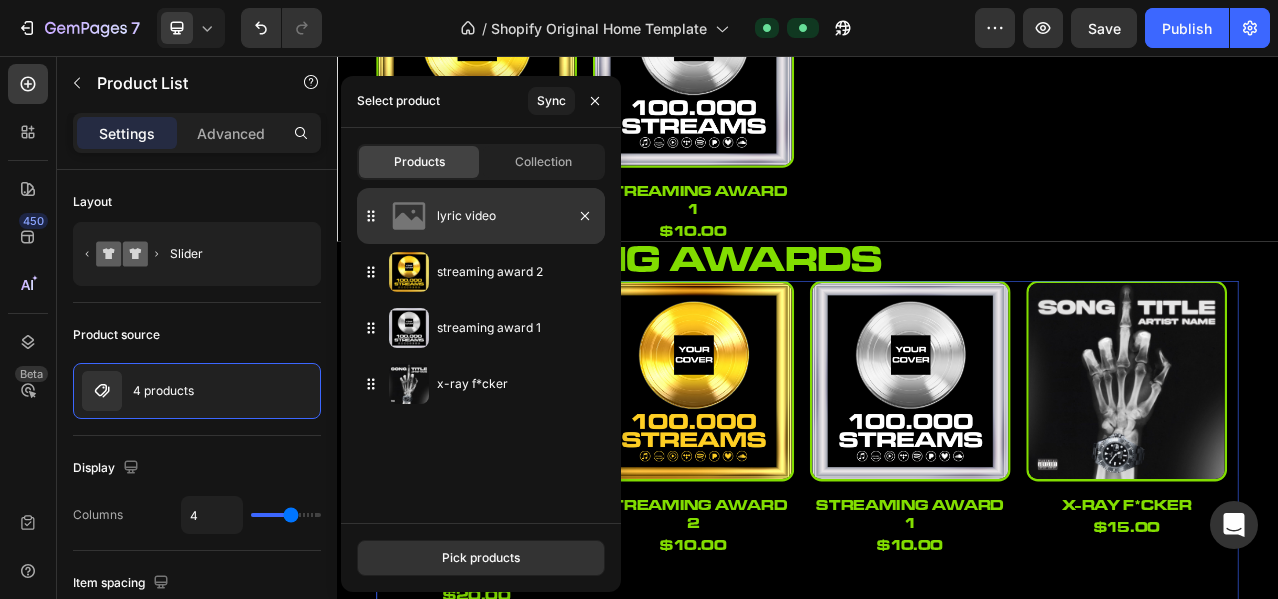click on "lyric video" at bounding box center (517, 216) 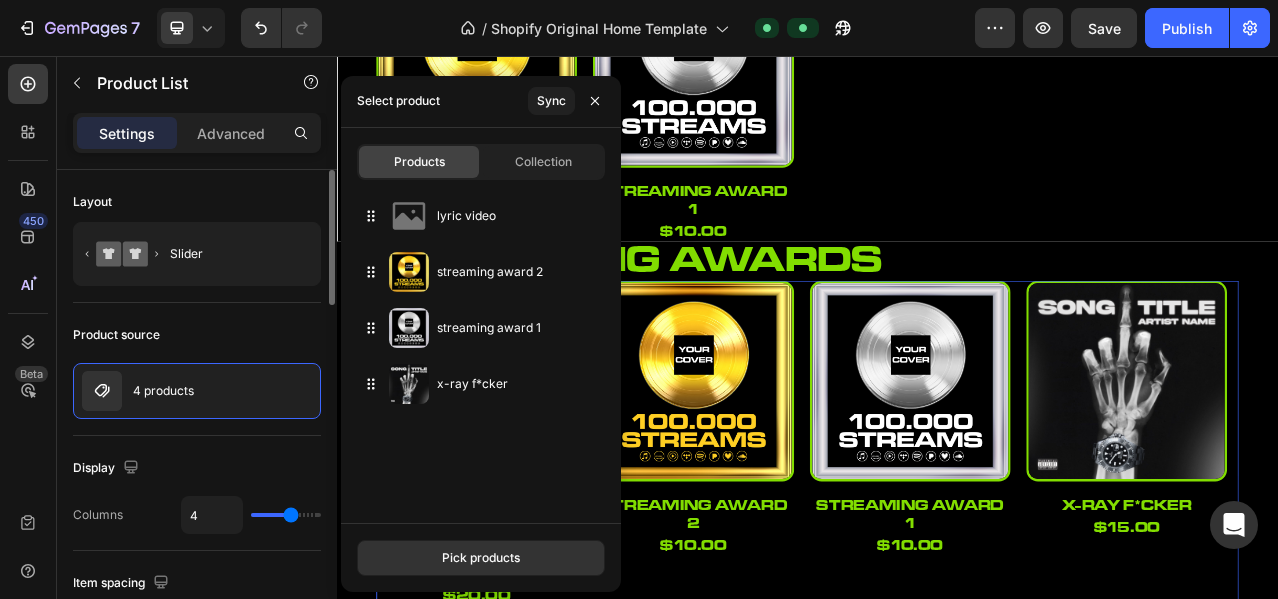 click on "Product source" at bounding box center [197, 335] 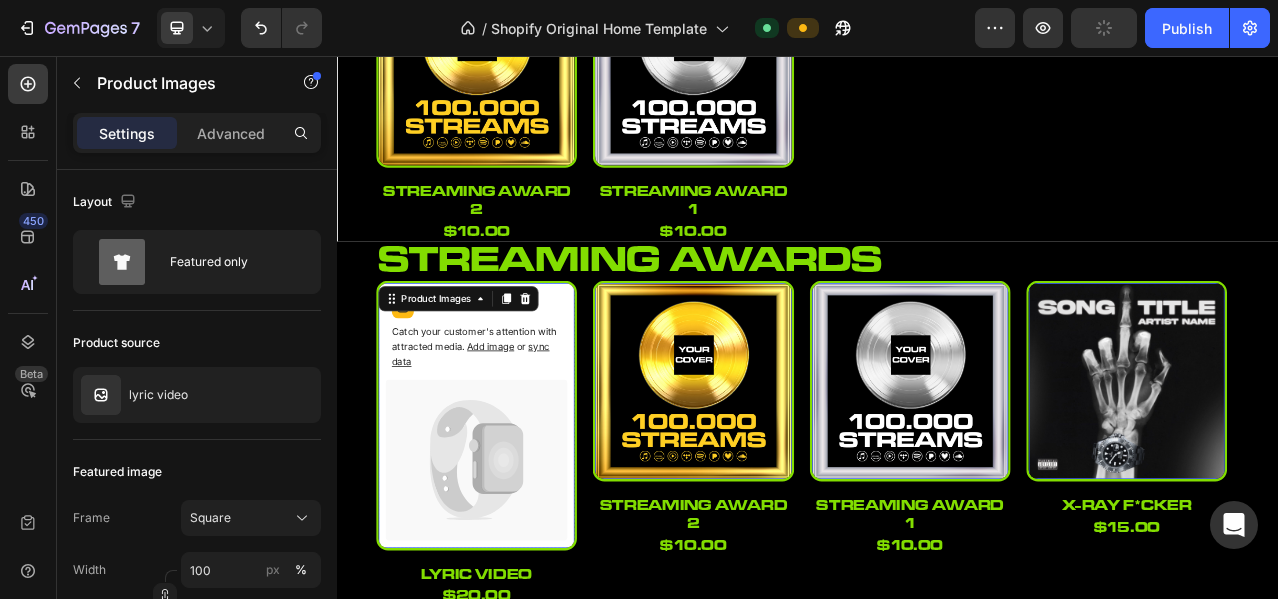 click on "sync data" at bounding box center (507, 436) 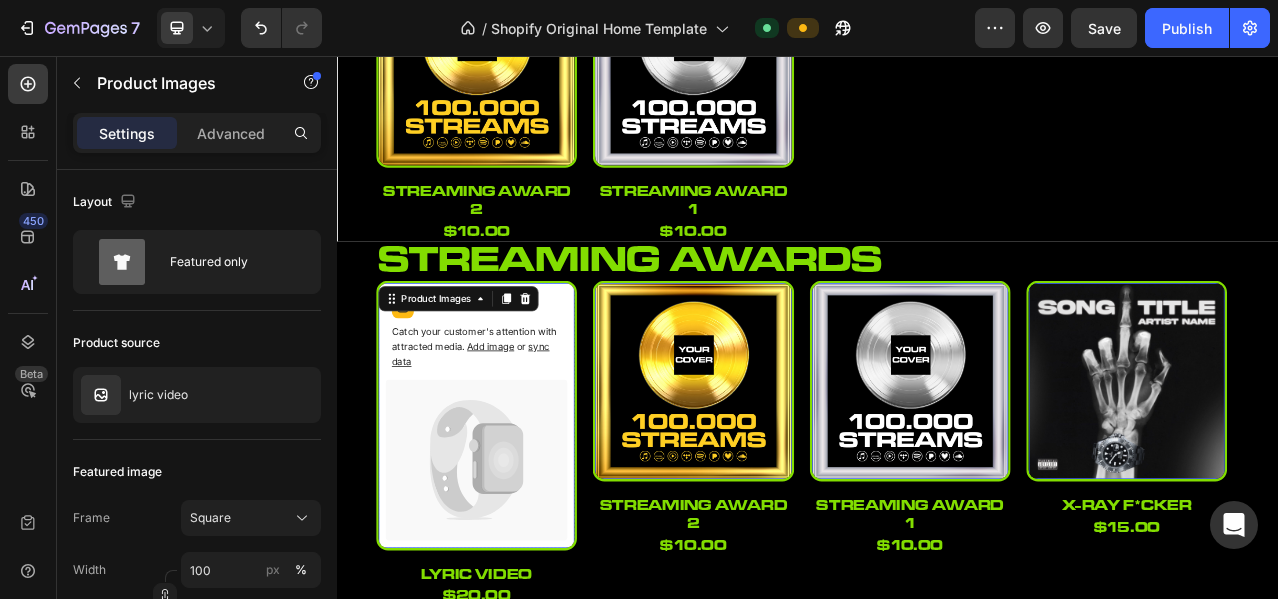 click on "sync data" at bounding box center (507, 436) 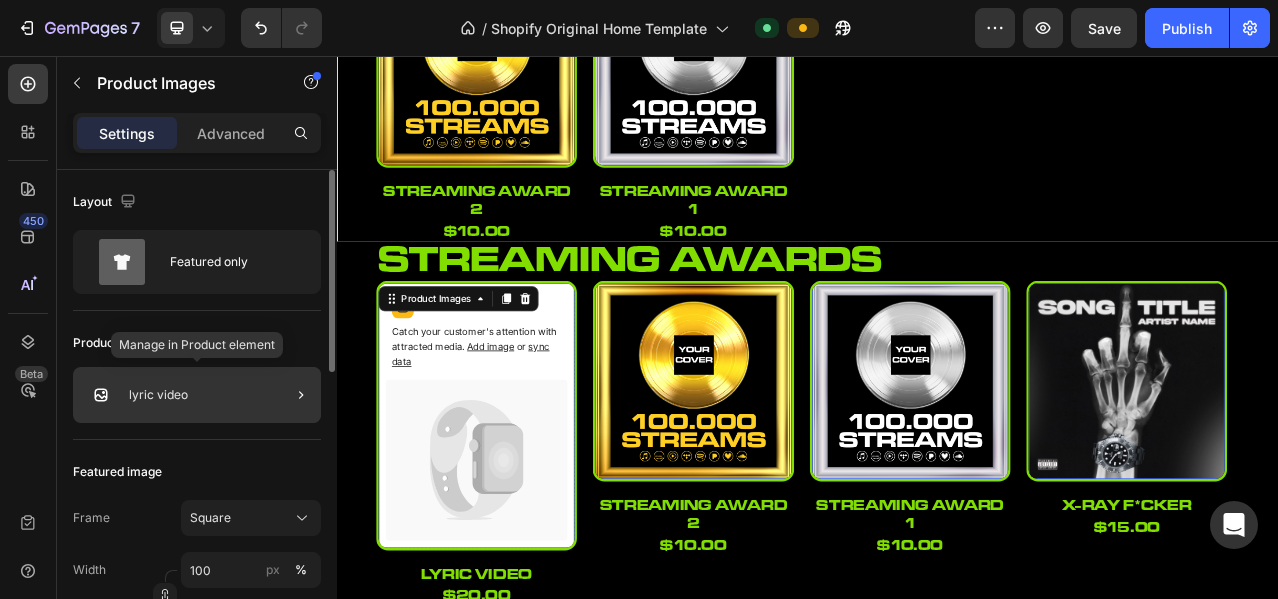 click on "lyric video" 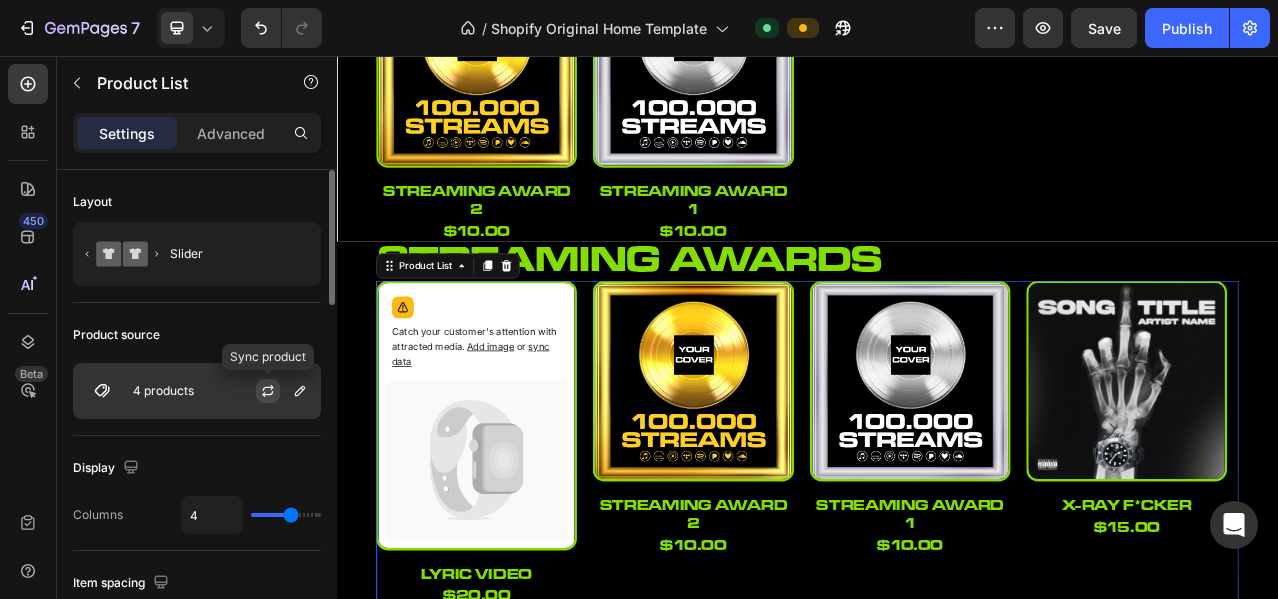 click 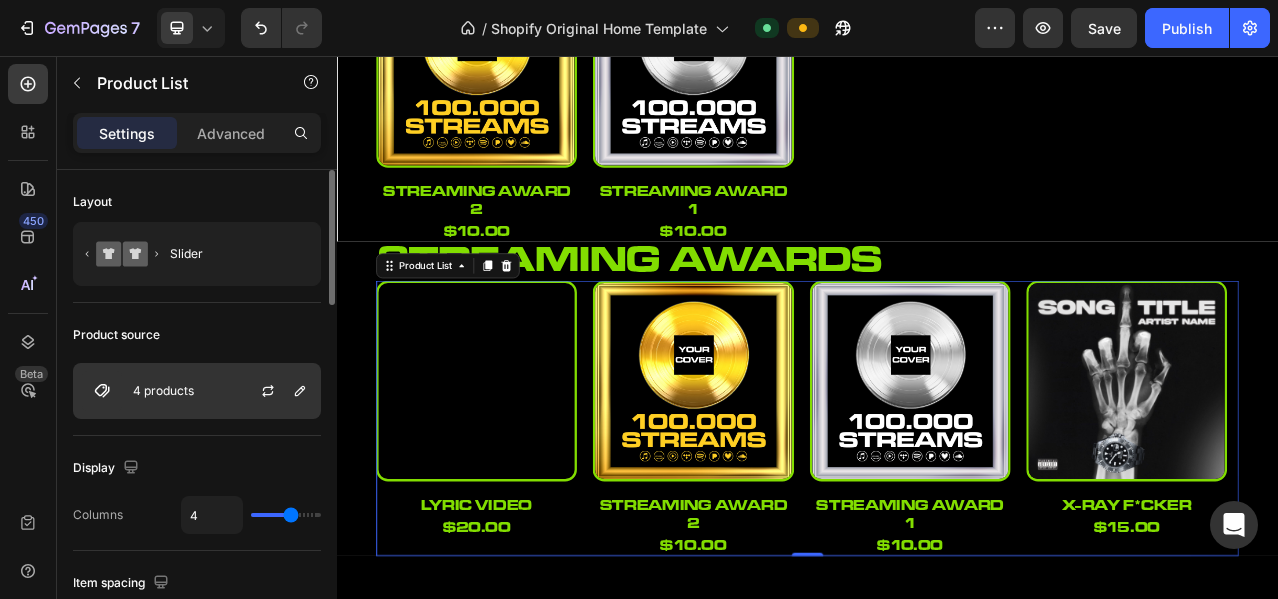 click on "4 products" at bounding box center (197, 391) 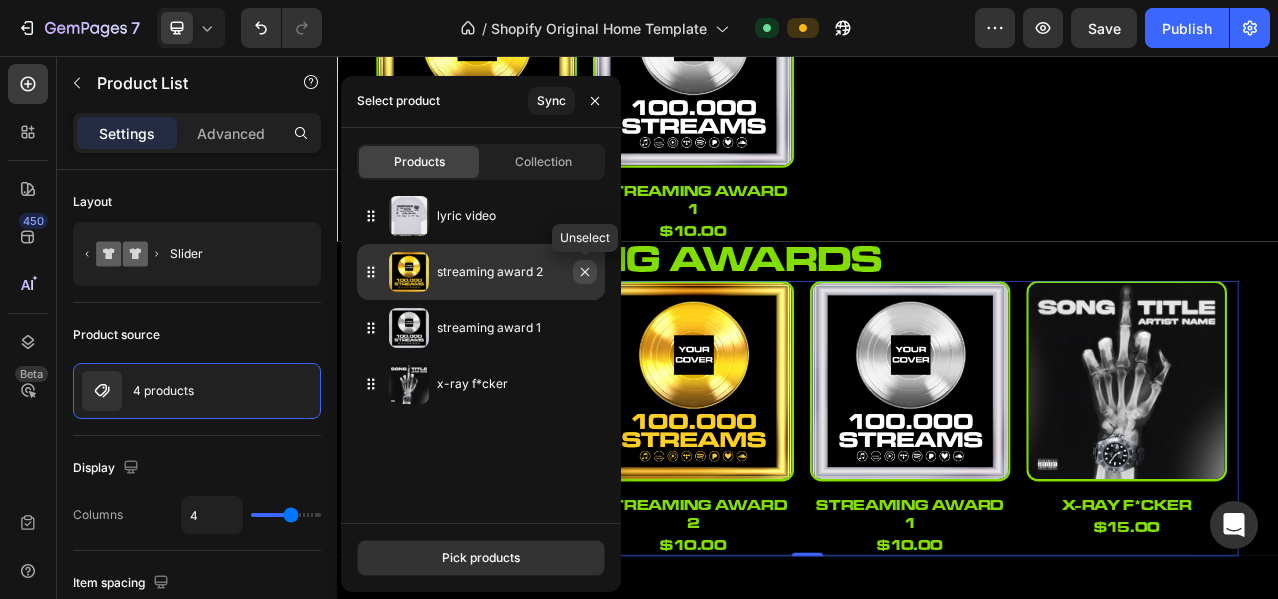 click 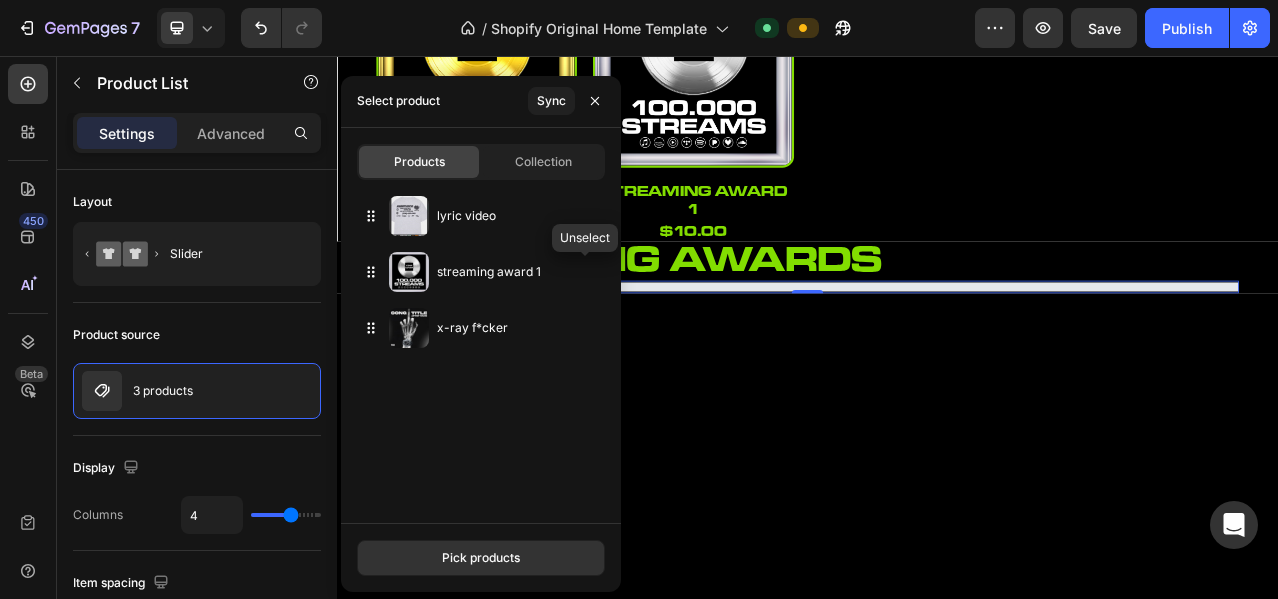 click 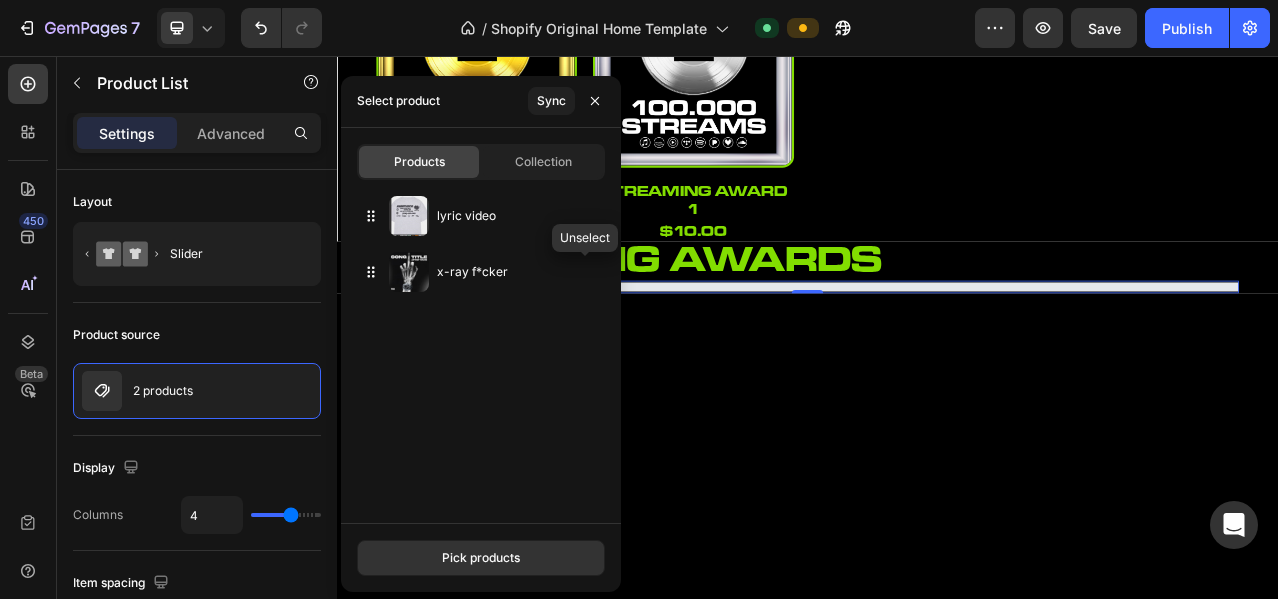 click 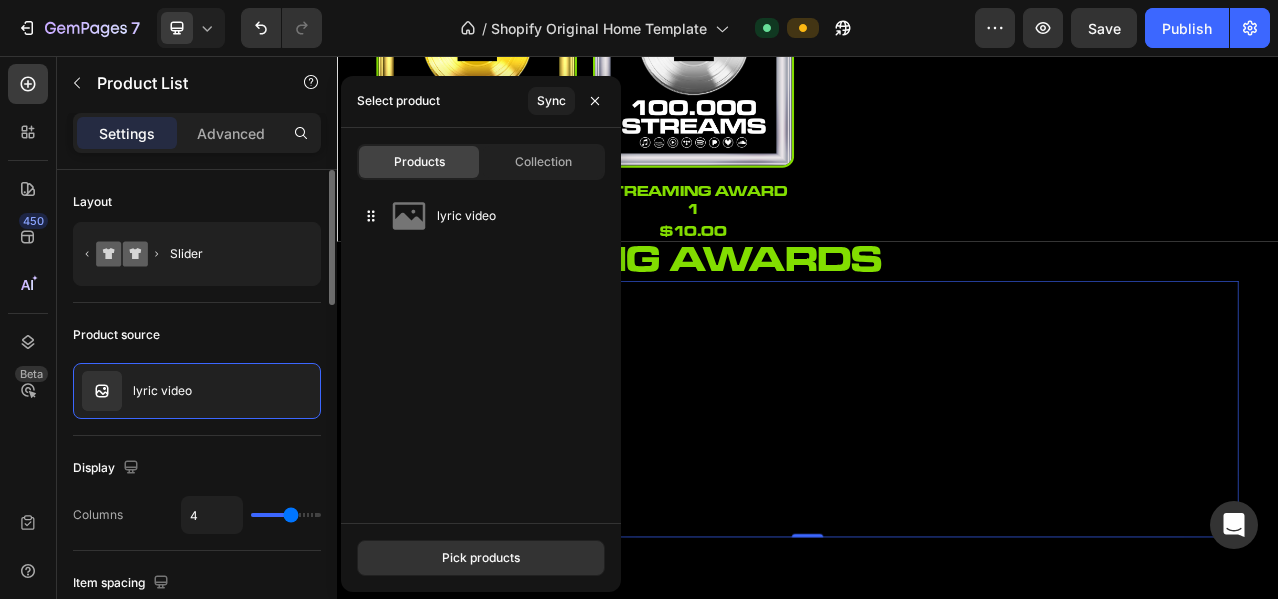 click on "Display Columns 4" 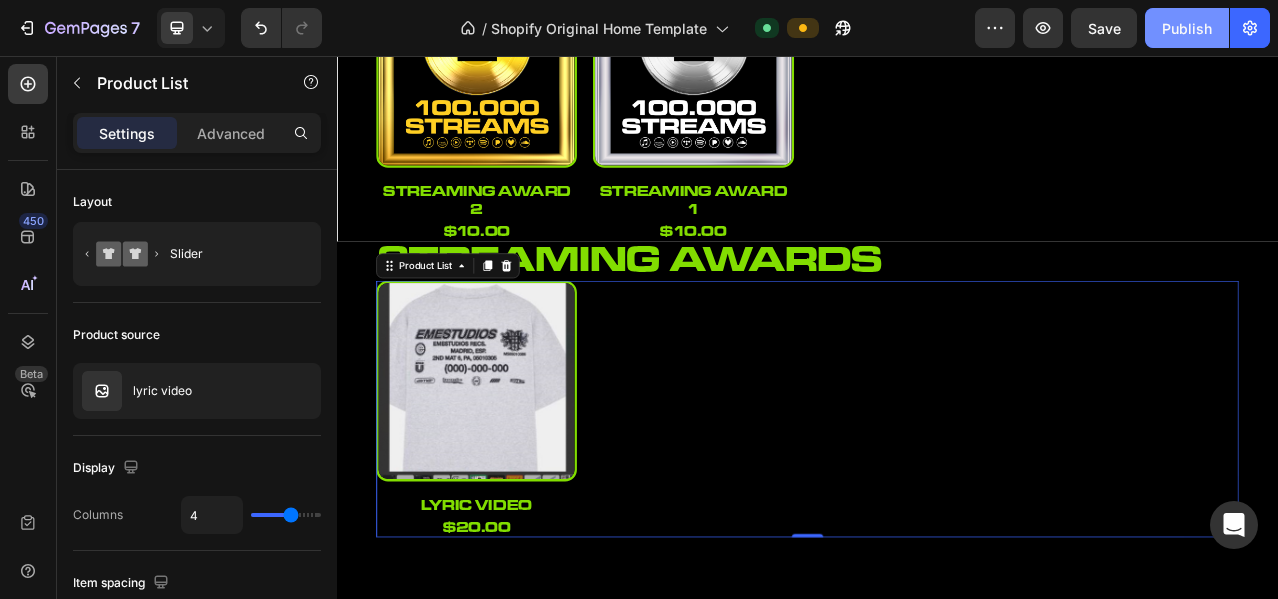 click on "Publish" at bounding box center (1187, 28) 